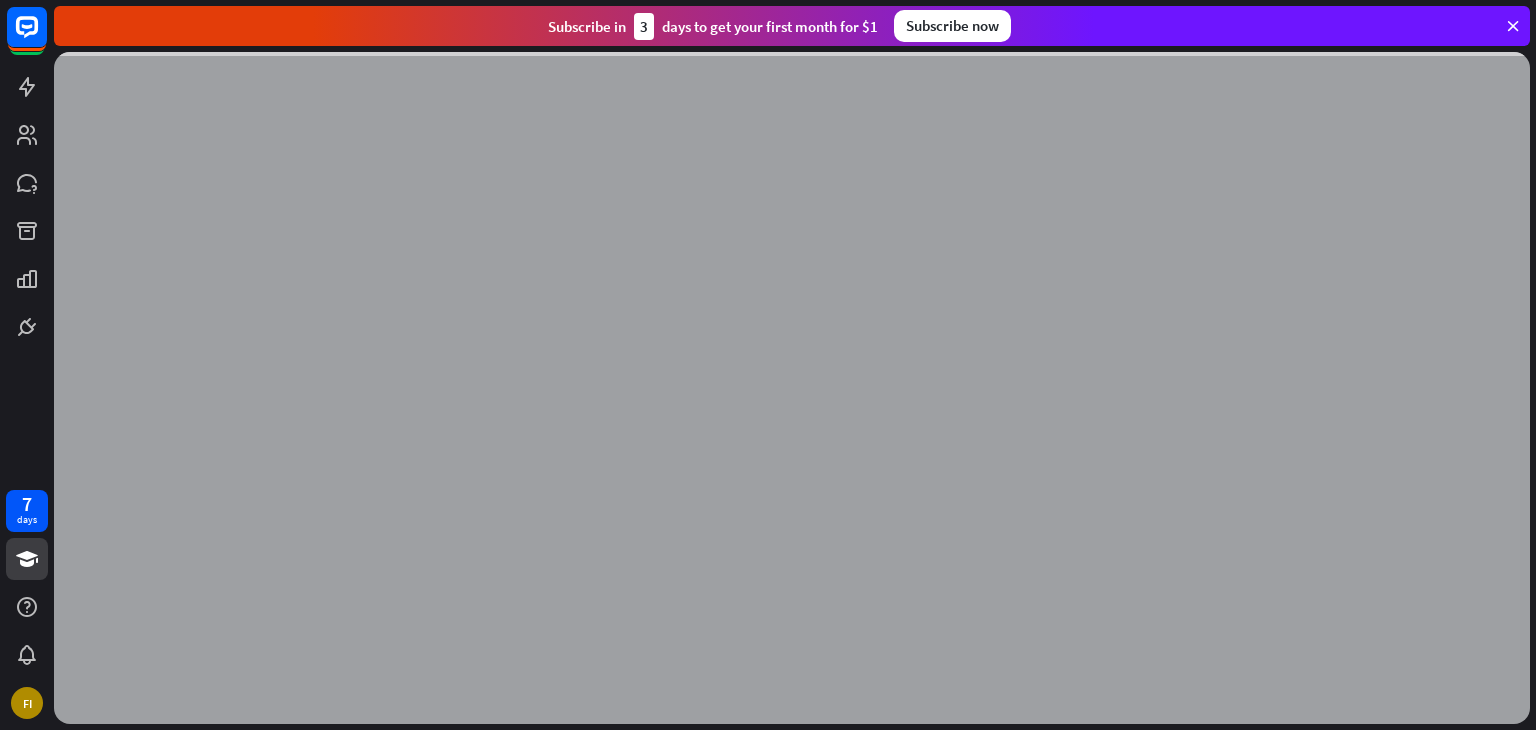 scroll, scrollTop: 0, scrollLeft: 0, axis: both 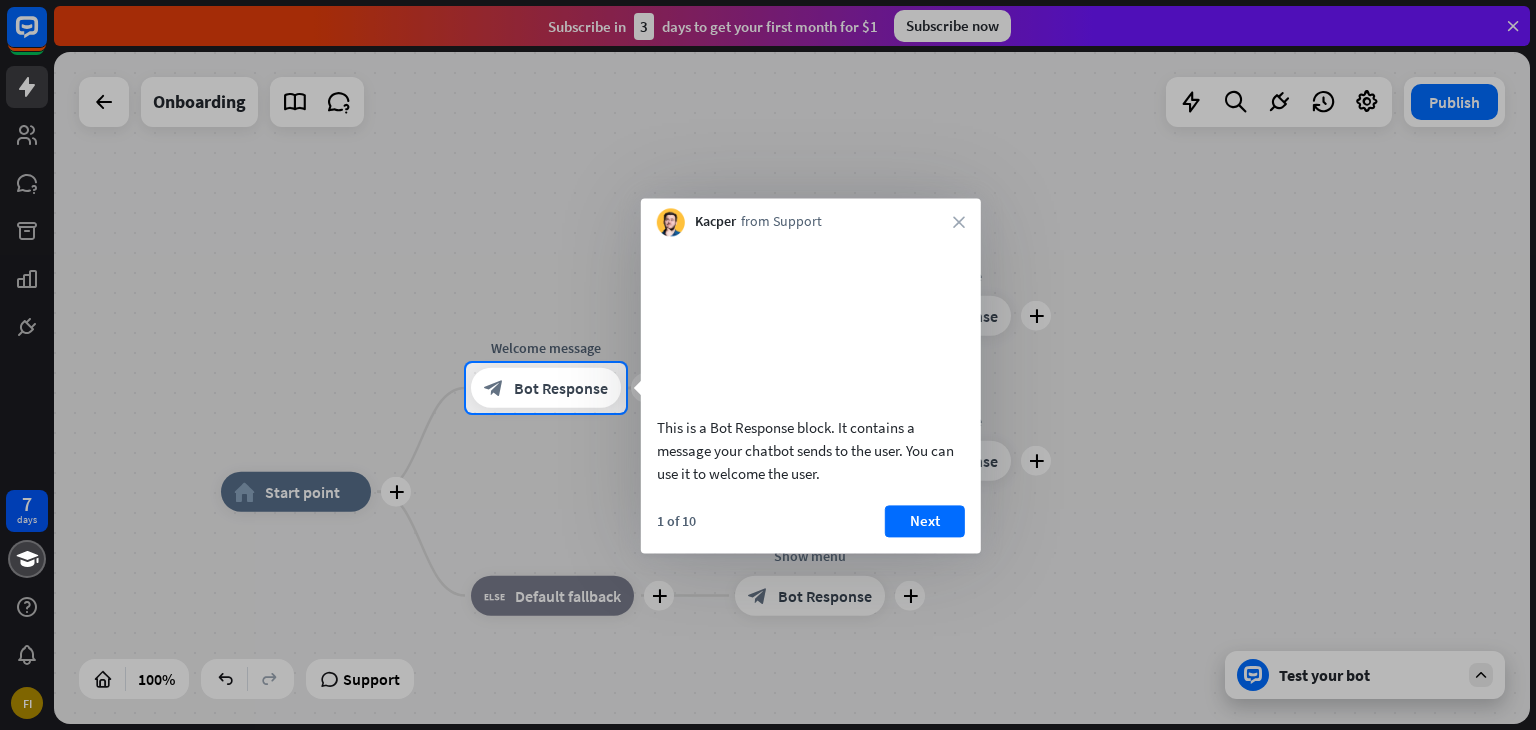click at bounding box center [811, 323] 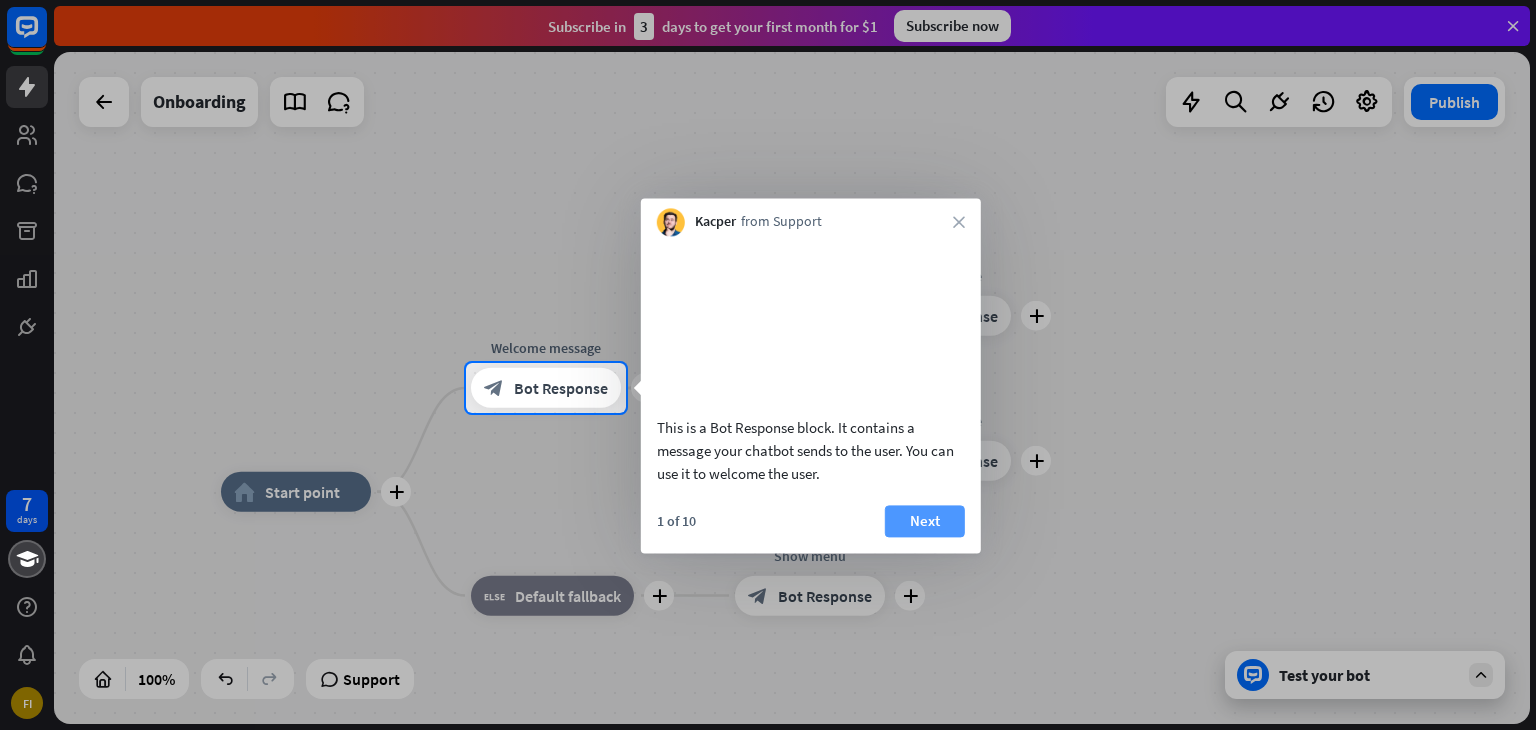 click on "Next" at bounding box center [925, 521] 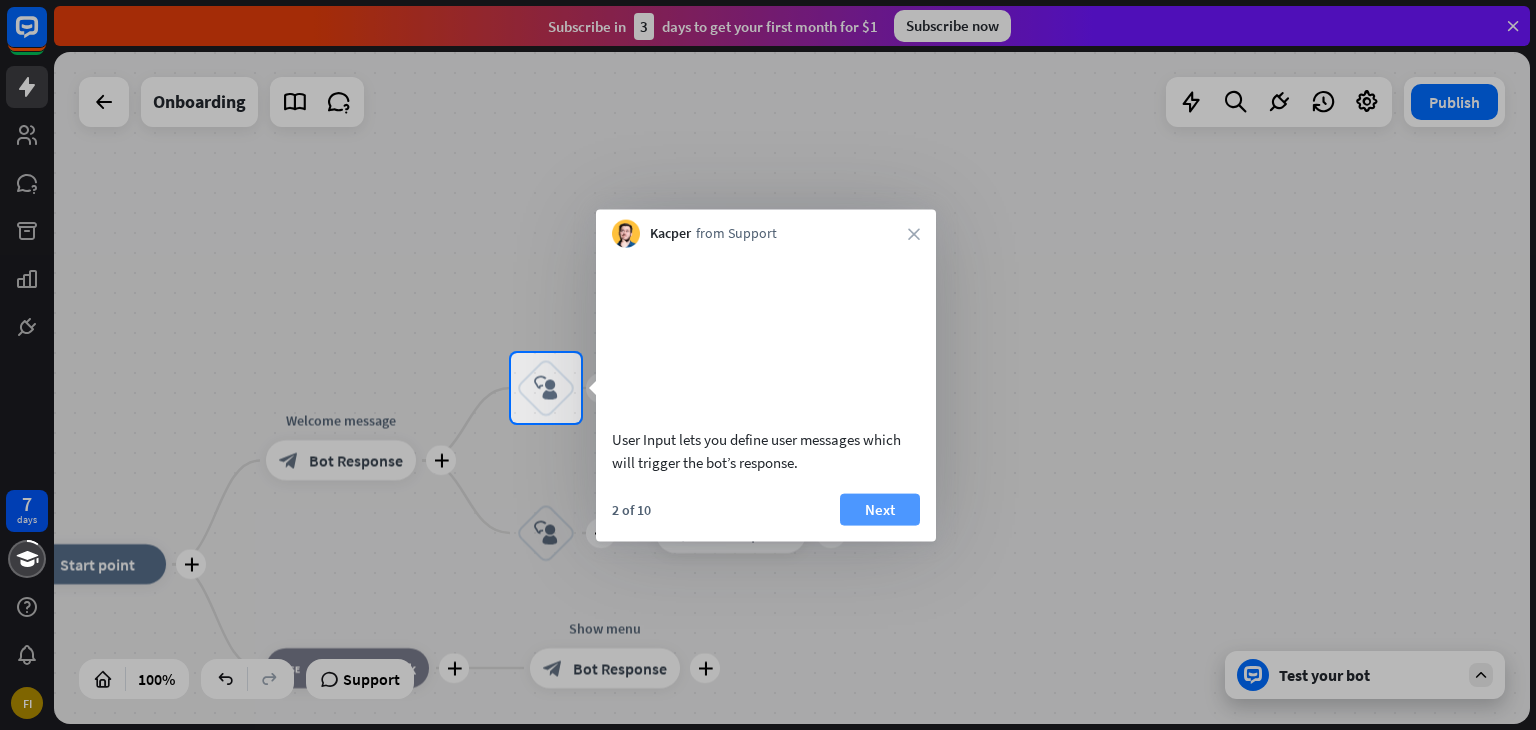click on "Next" at bounding box center (880, 509) 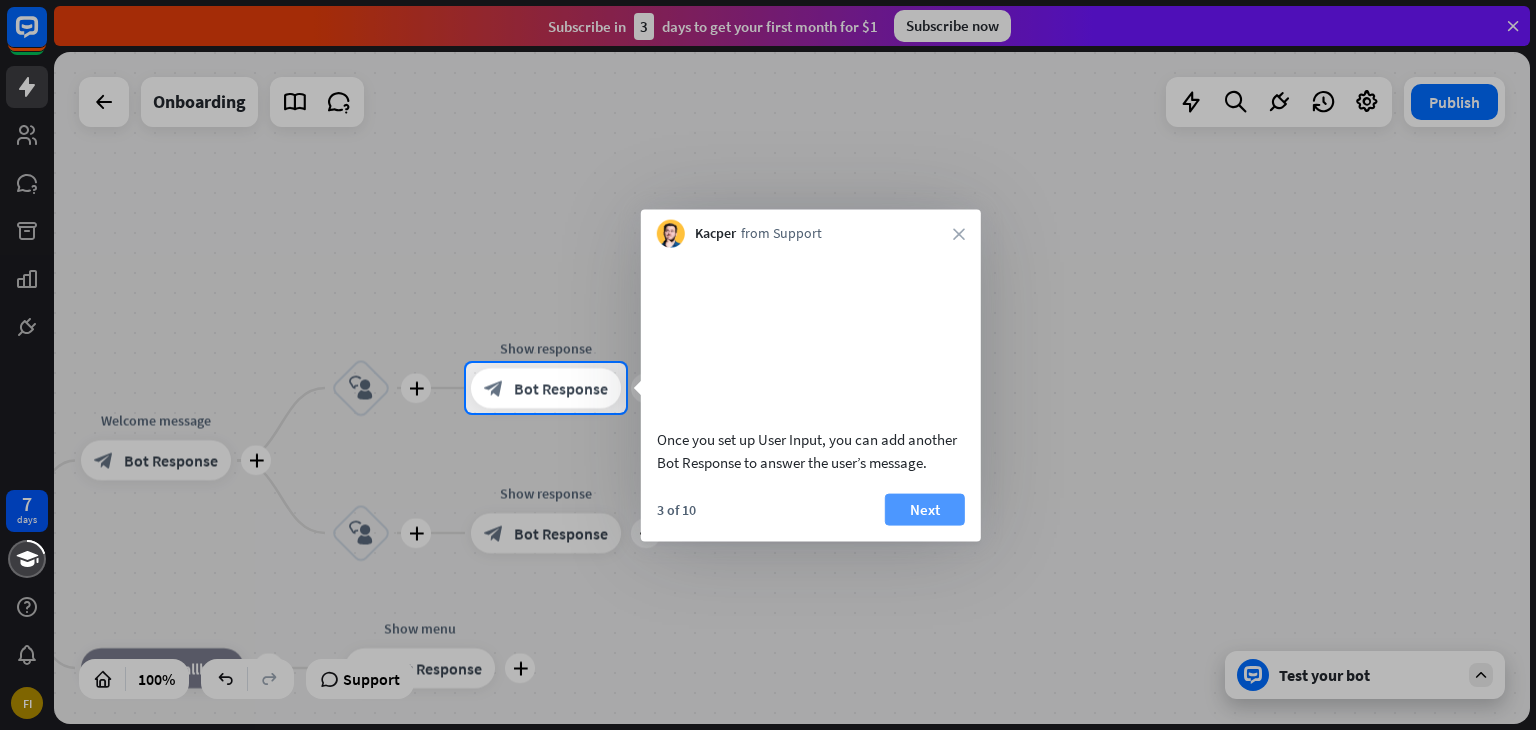 click on "Next" at bounding box center [925, 509] 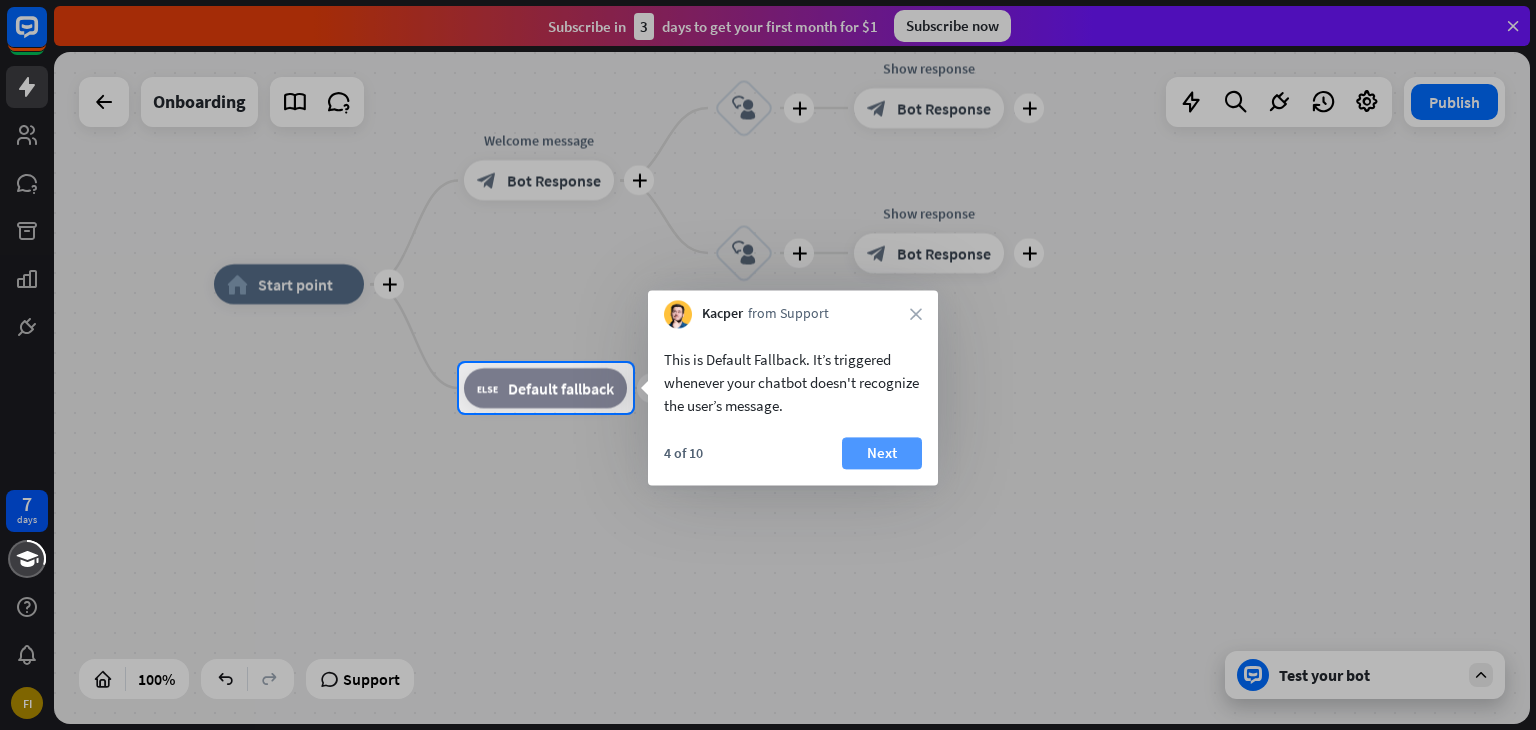 click on "Next" at bounding box center (882, 453) 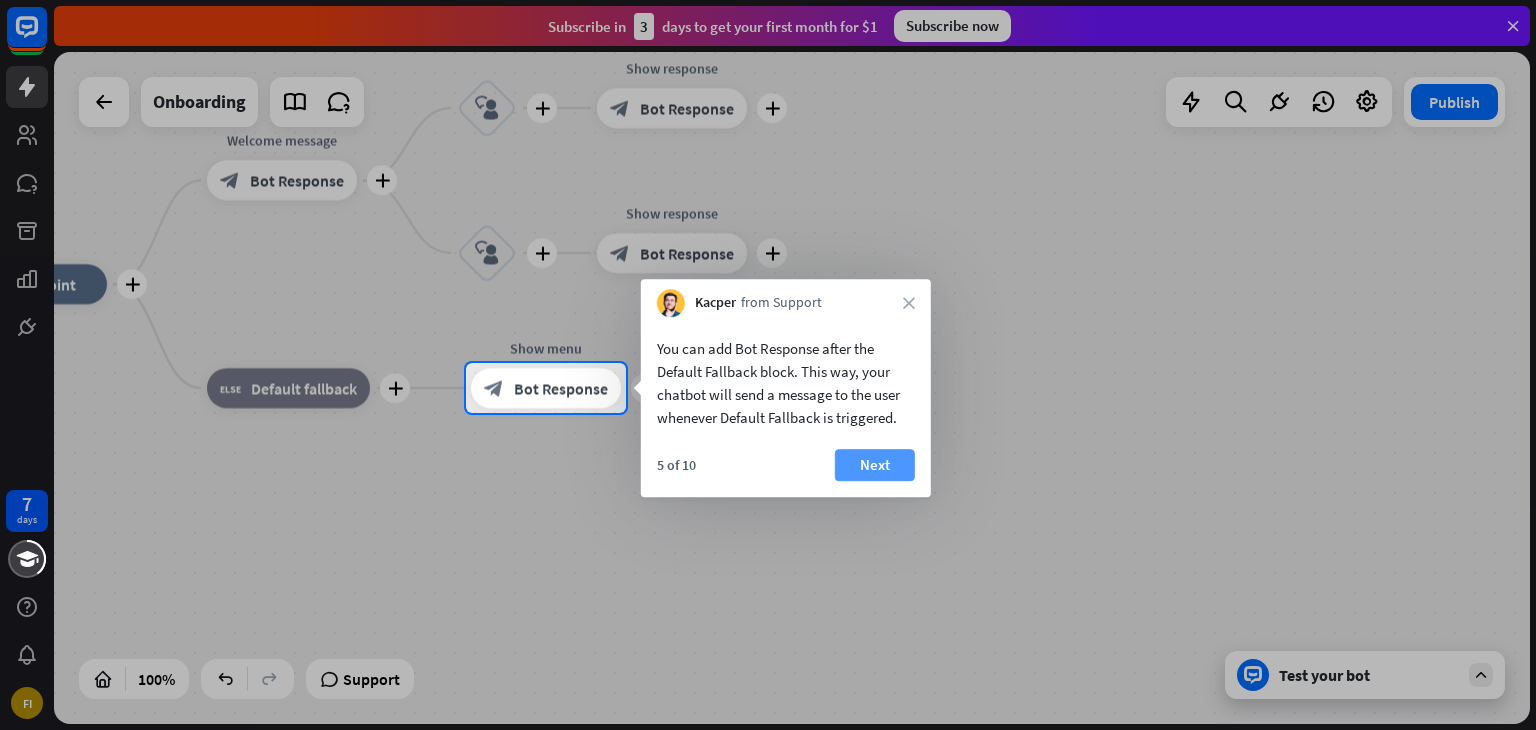 click on "Next" at bounding box center [875, 465] 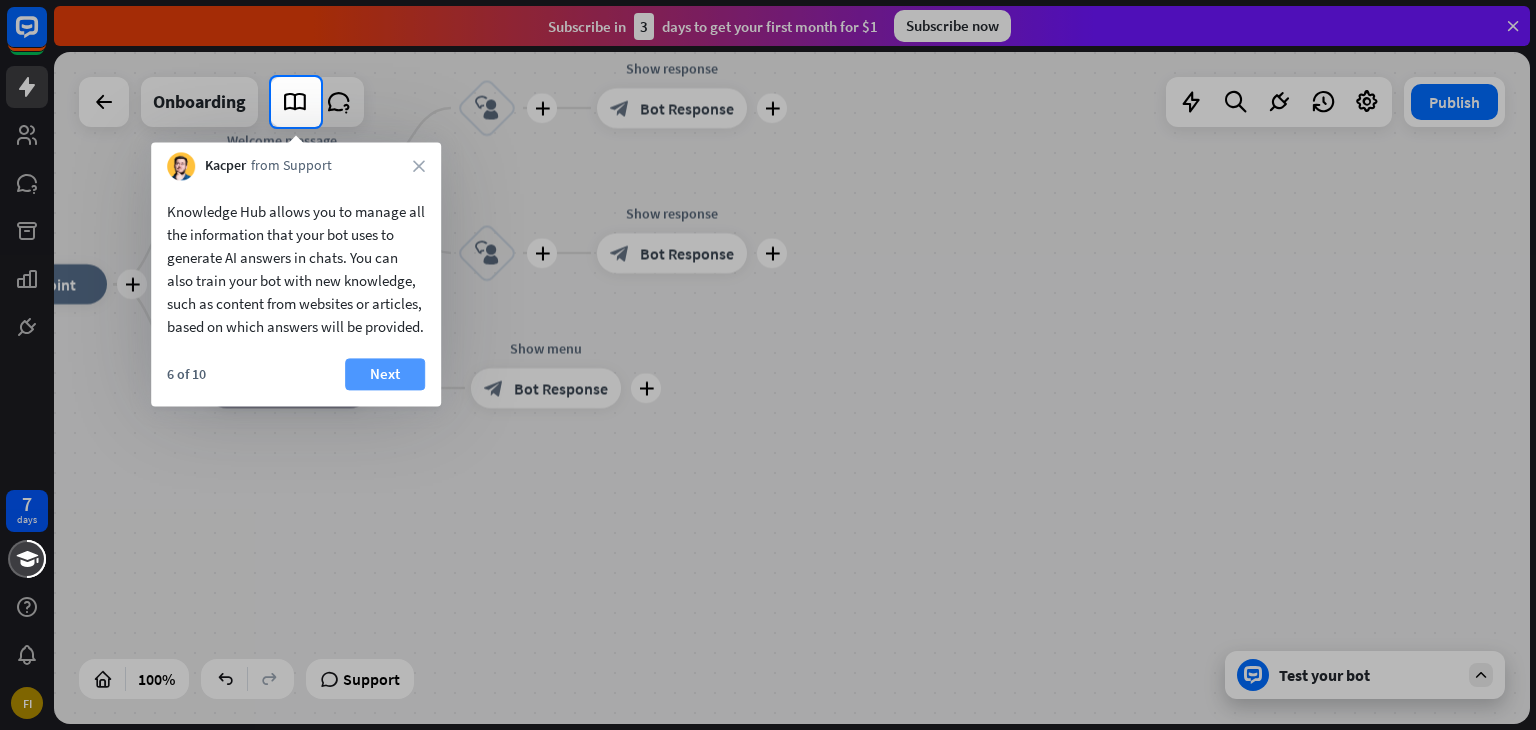 click on "Next" at bounding box center (385, 374) 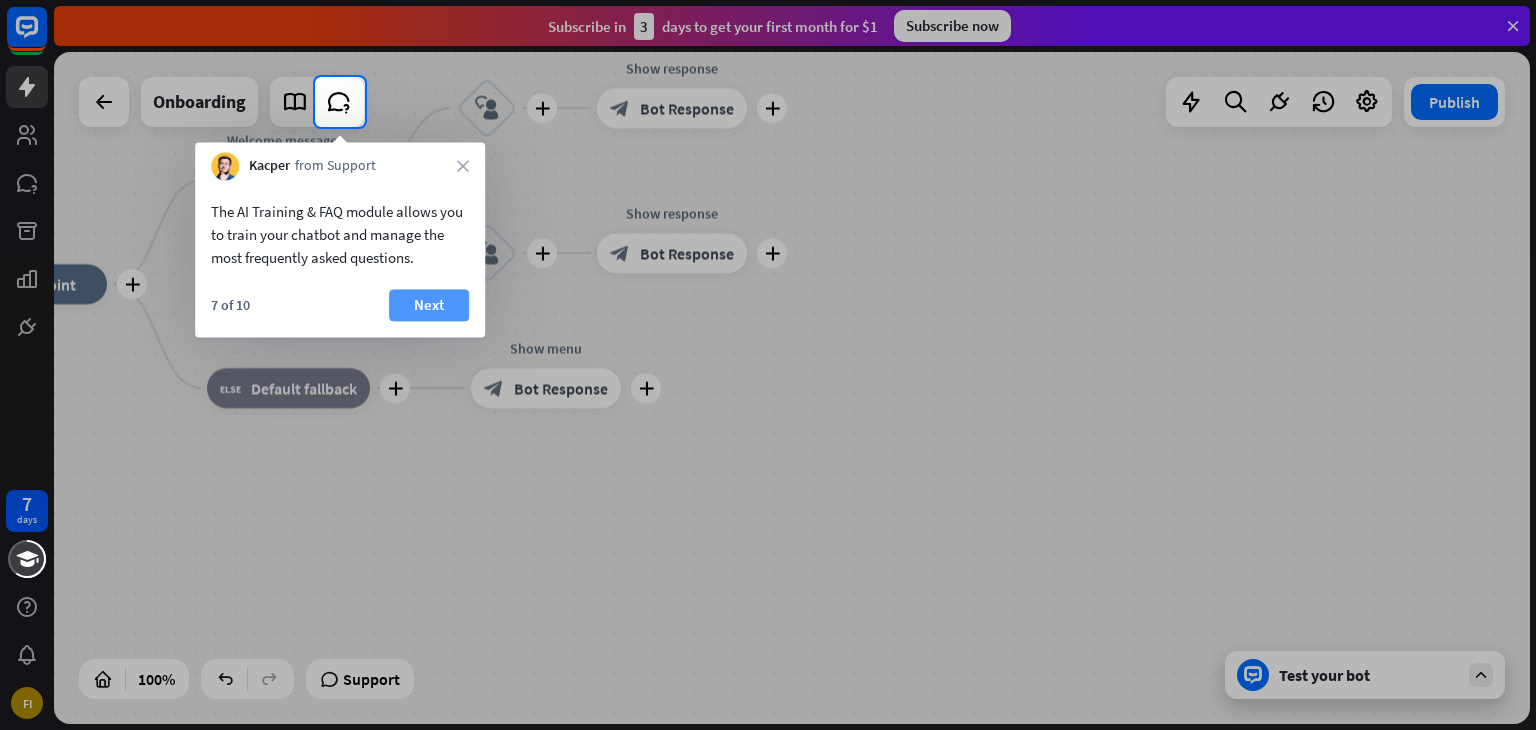 click on "Next" at bounding box center (429, 305) 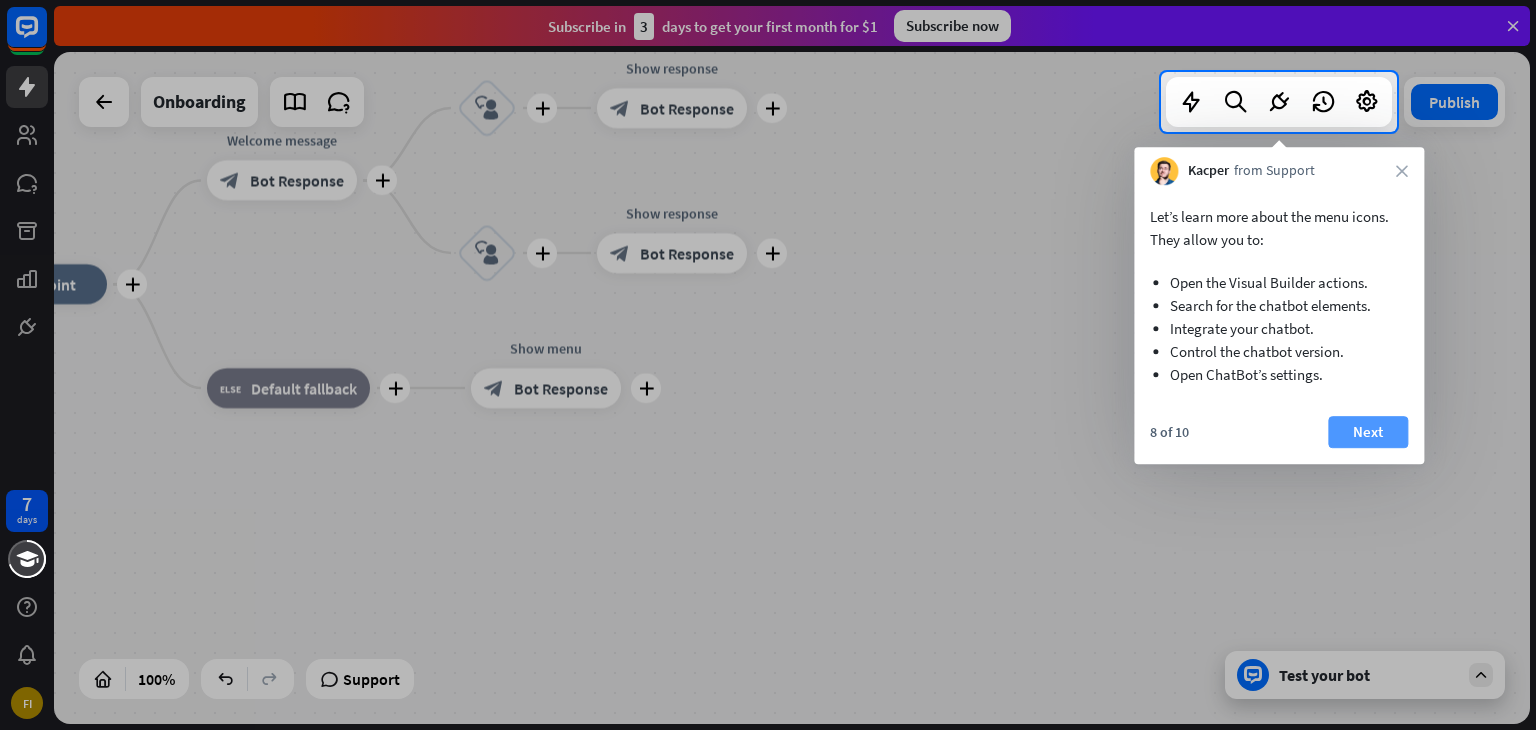 click on "Next" at bounding box center [1368, 432] 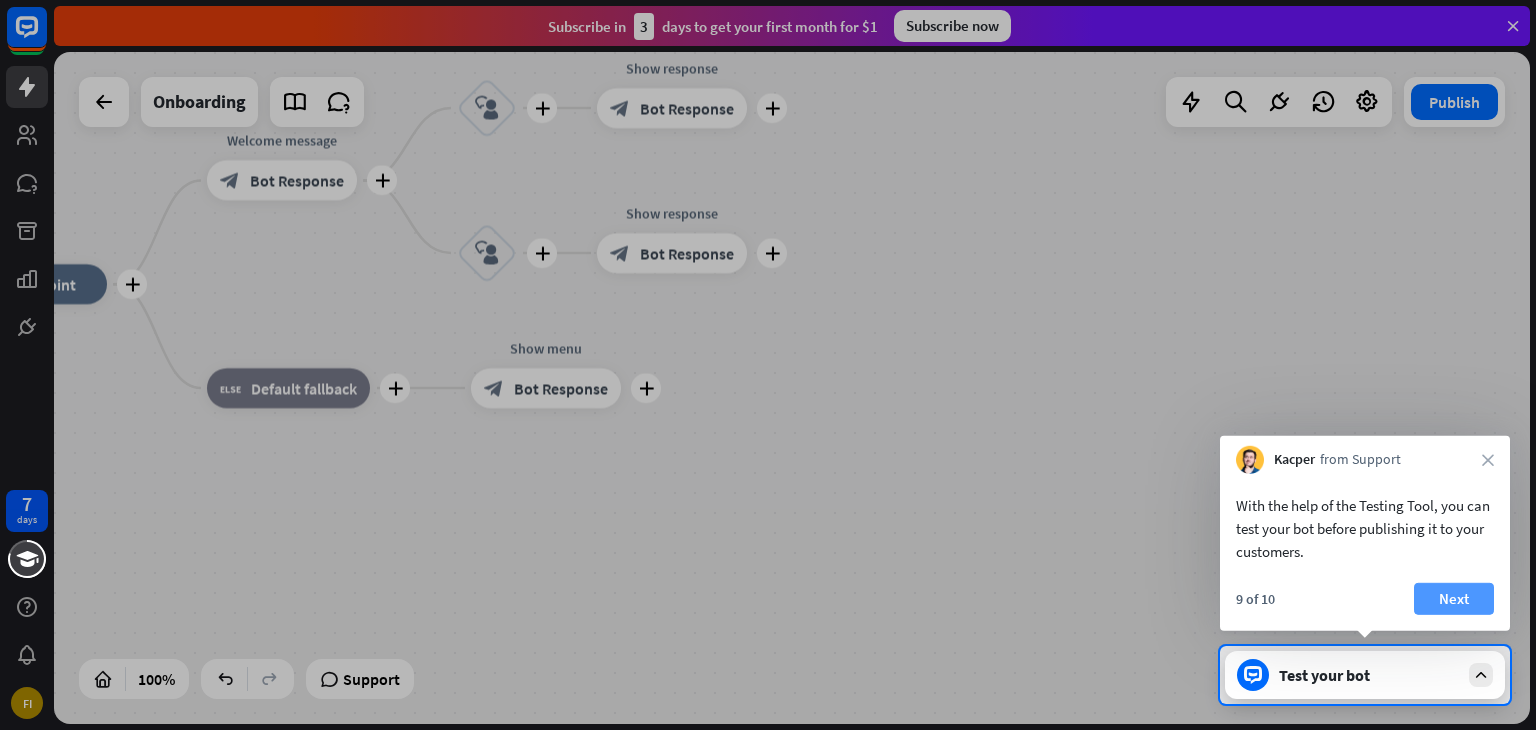 click on "Next" at bounding box center [1454, 599] 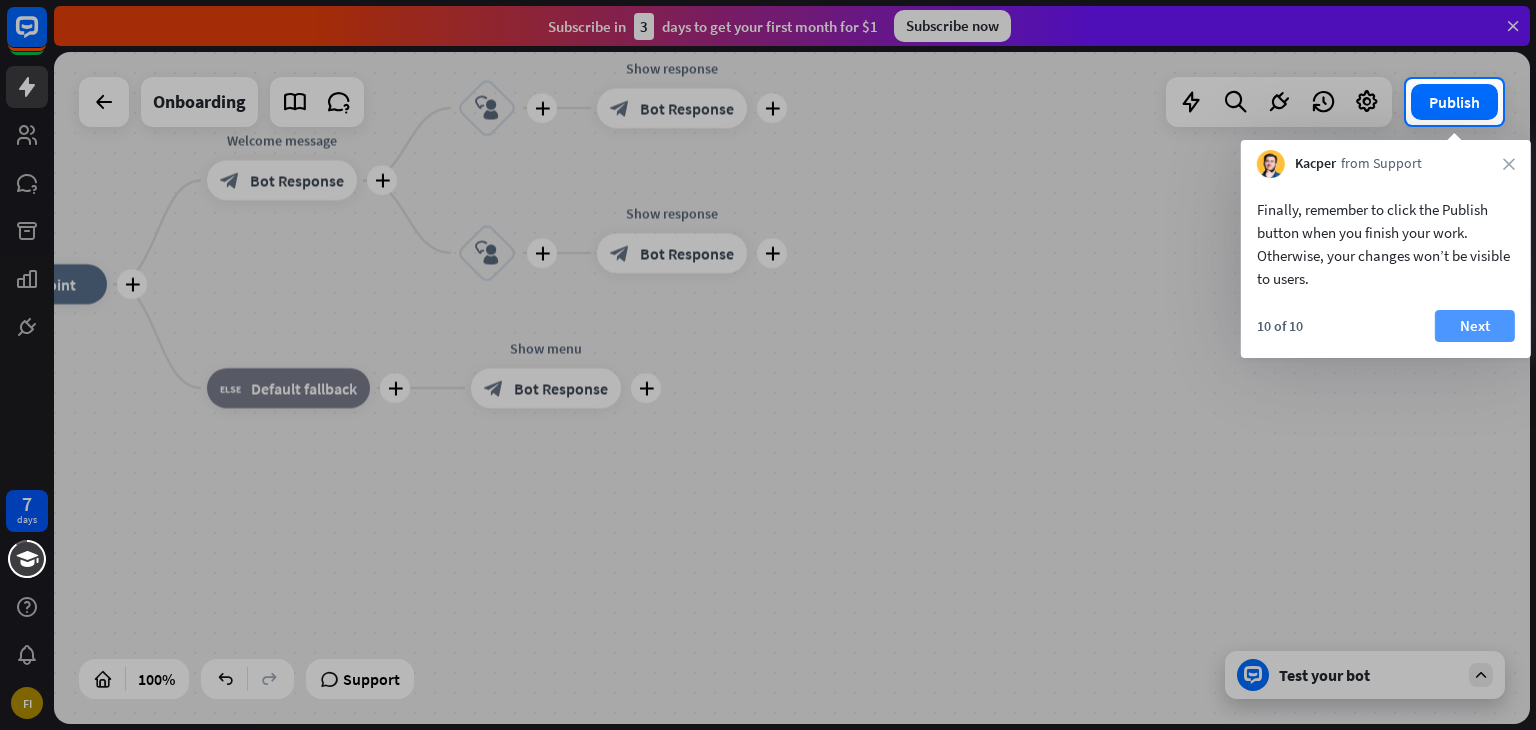 click on "Next" at bounding box center [1475, 326] 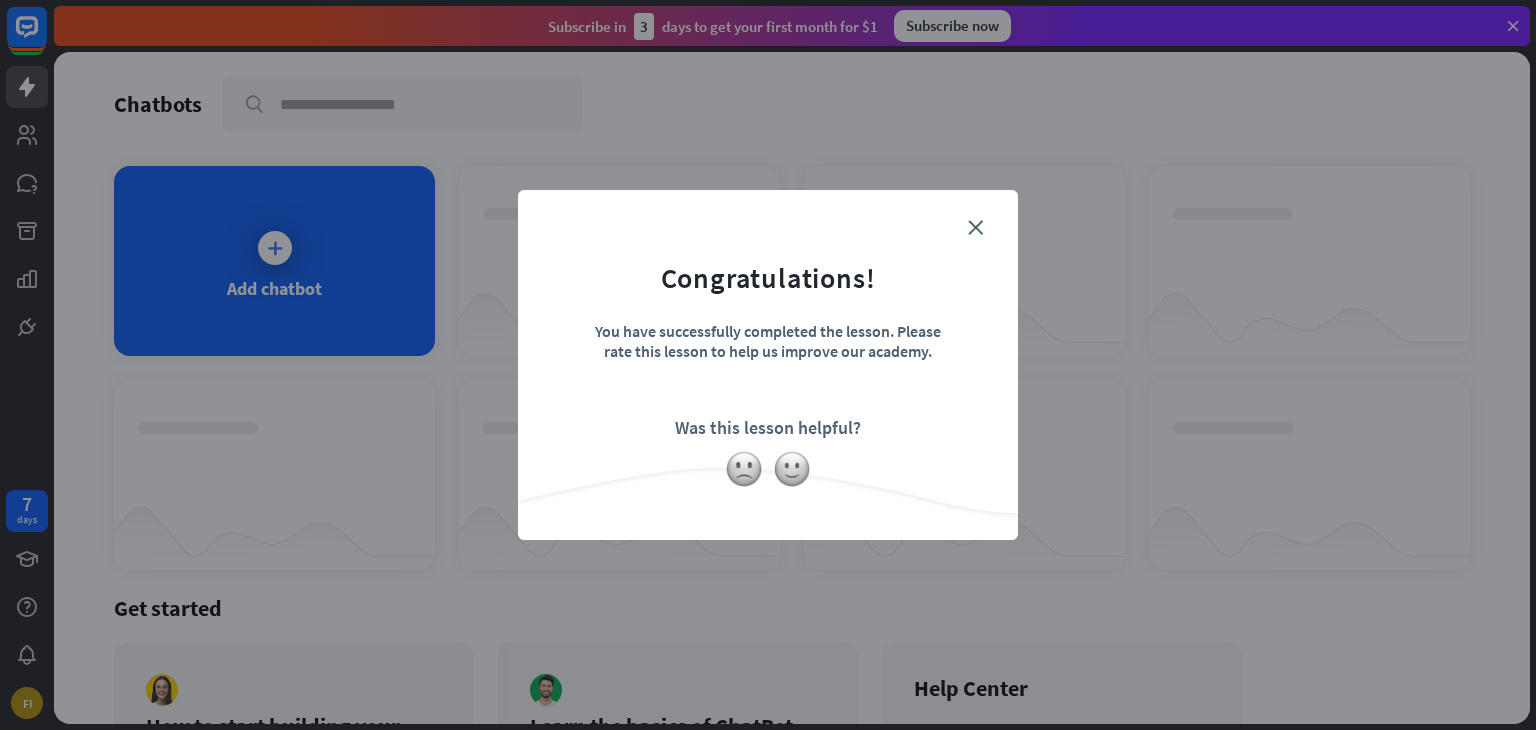 drag, startPoint x: 1470, startPoint y: 328, endPoint x: 934, endPoint y: 366, distance: 537.34534 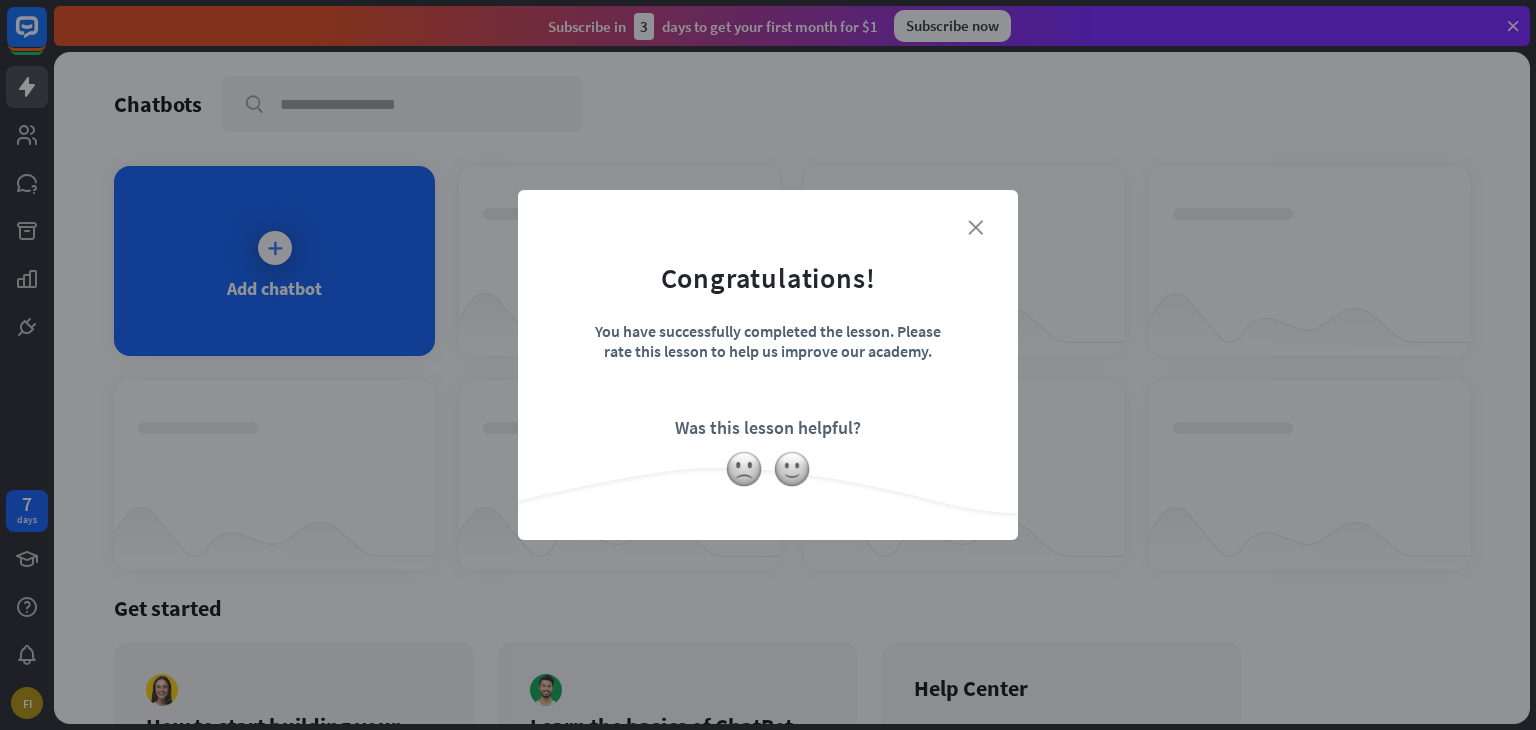 click on "close" at bounding box center (975, 227) 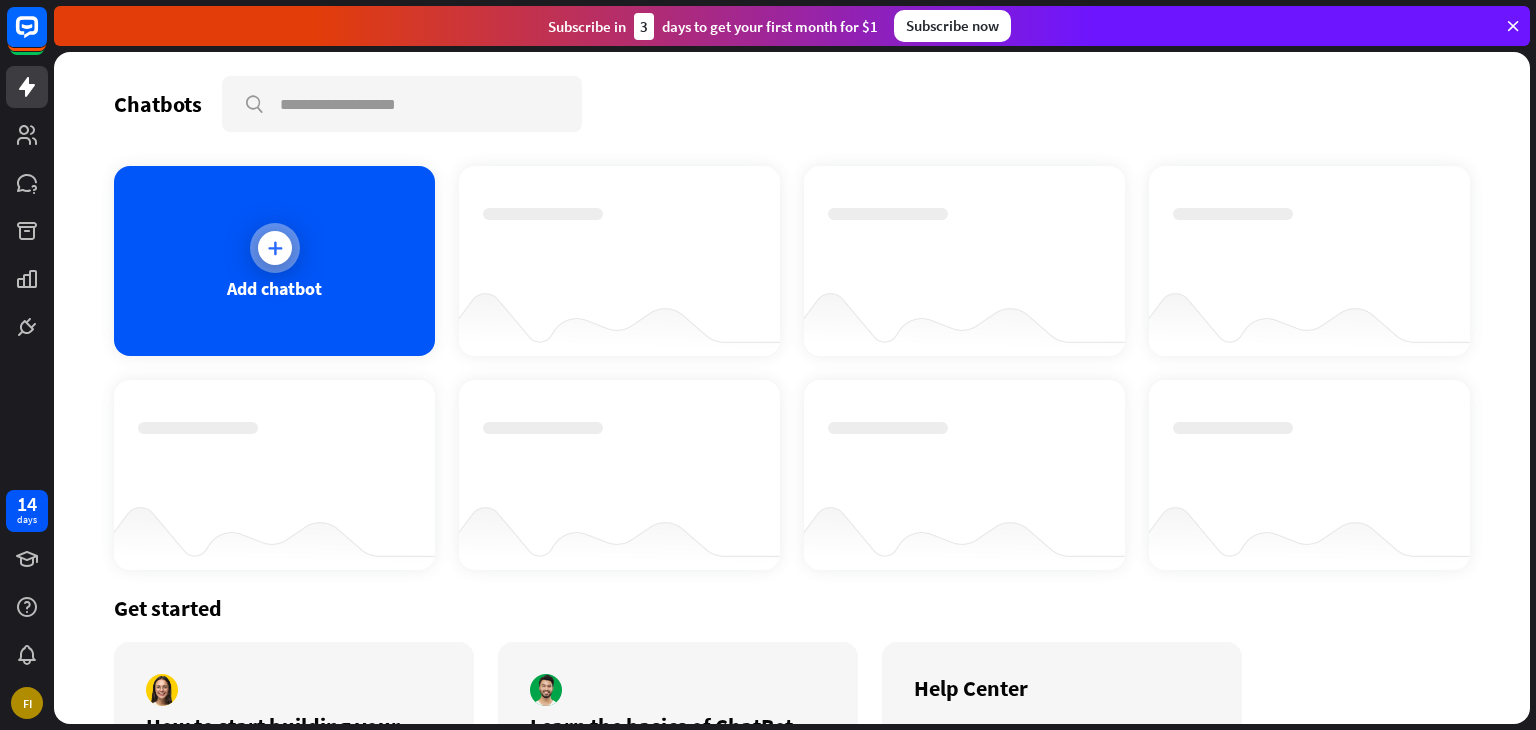 click on "Add chatbot" at bounding box center (274, 261) 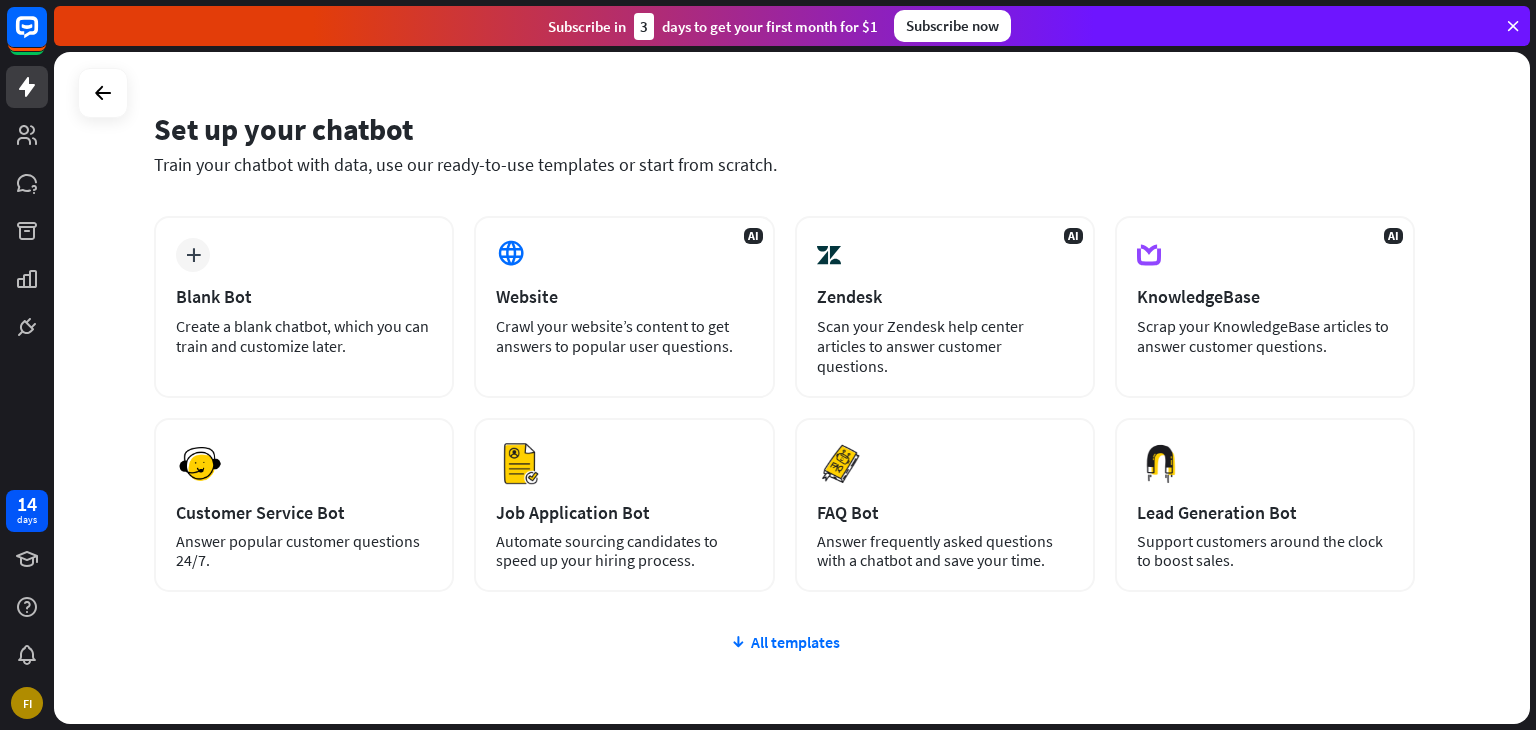 scroll, scrollTop: 48, scrollLeft: 0, axis: vertical 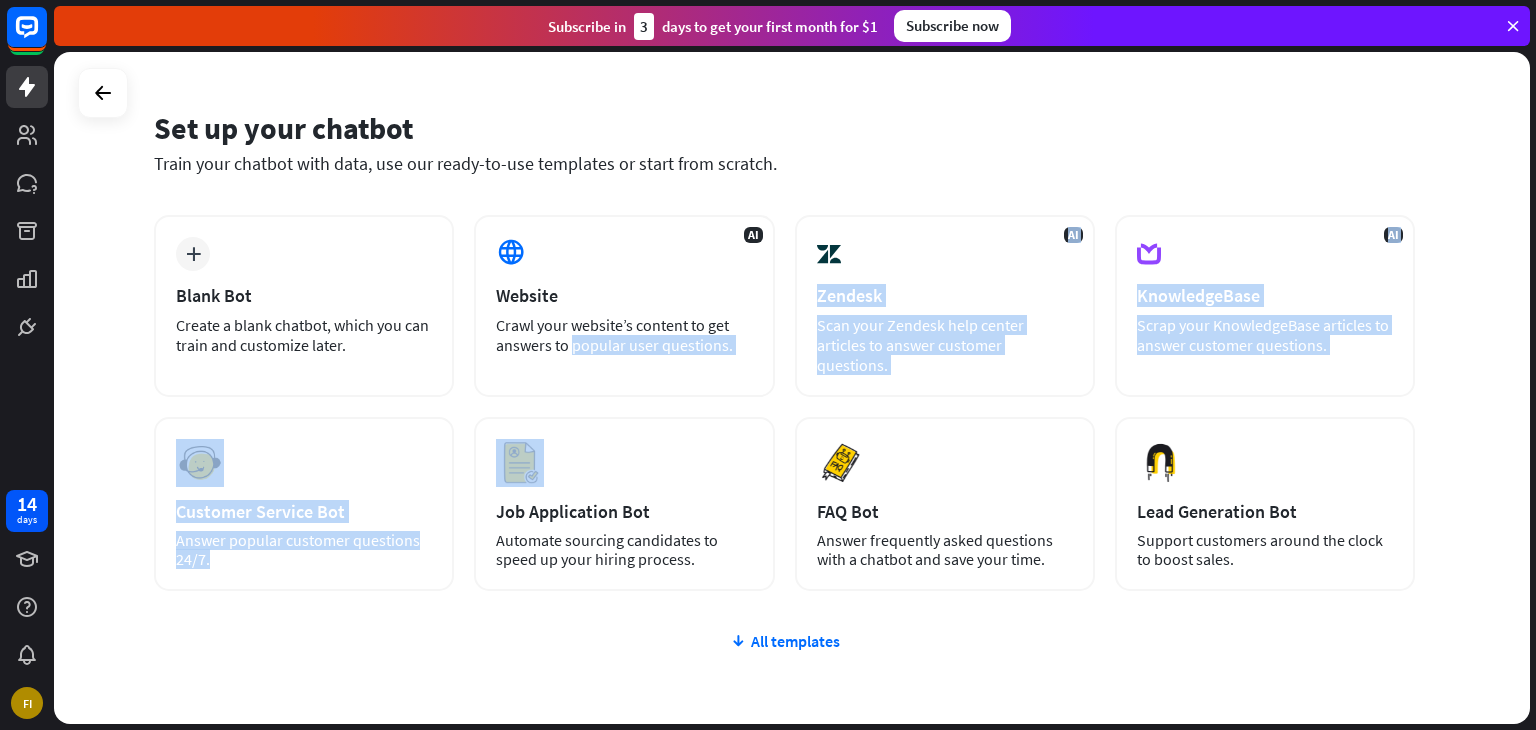 click on "plus   Blank Bot
Create a blank chatbot, which you can train and
customize later.
AI     Website
Crawl your website’s content to get answers to
popular user questions.
AI               Zendesk
Scan your Zendesk help center articles to answer
customer questions.
AI         KnowledgeBase
Scrap your KnowledgeBase articles to answer customer
questions.
Preview
Customer Service Bot
Answer popular customer questions 24/7.
Preview" at bounding box center (784, 403) 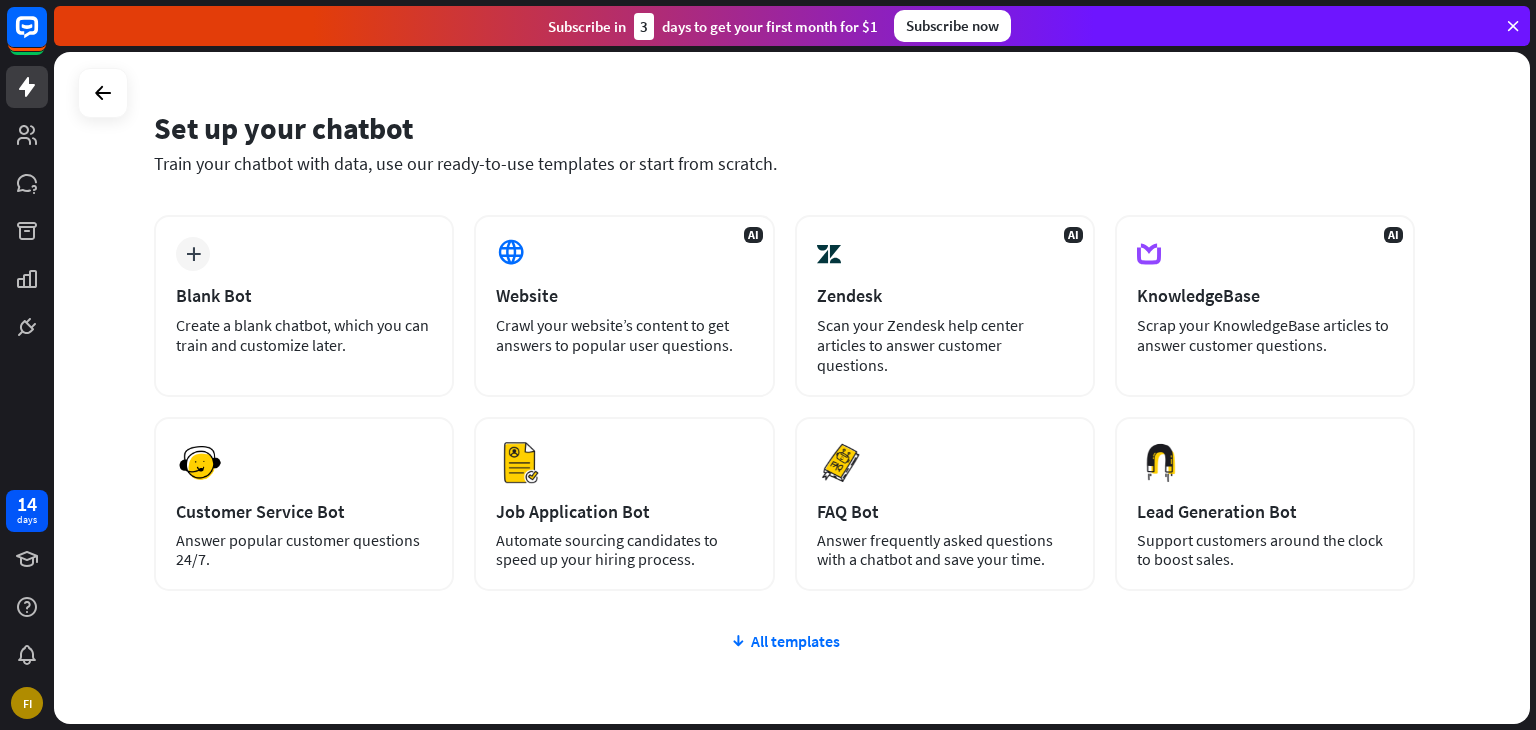 click on "plus   Blank Bot
Create a blank chatbot, which you can train and
customize later.
AI     Website
Crawl your website’s content to get answers to
popular user questions.
AI               Zendesk
Scan your Zendesk help center articles to answer
customer questions.
AI         KnowledgeBase
Scrap your KnowledgeBase articles to answer customer
questions.
Preview
Customer Service Bot
Answer popular customer questions 24/7.
Preview" at bounding box center (784, 523) 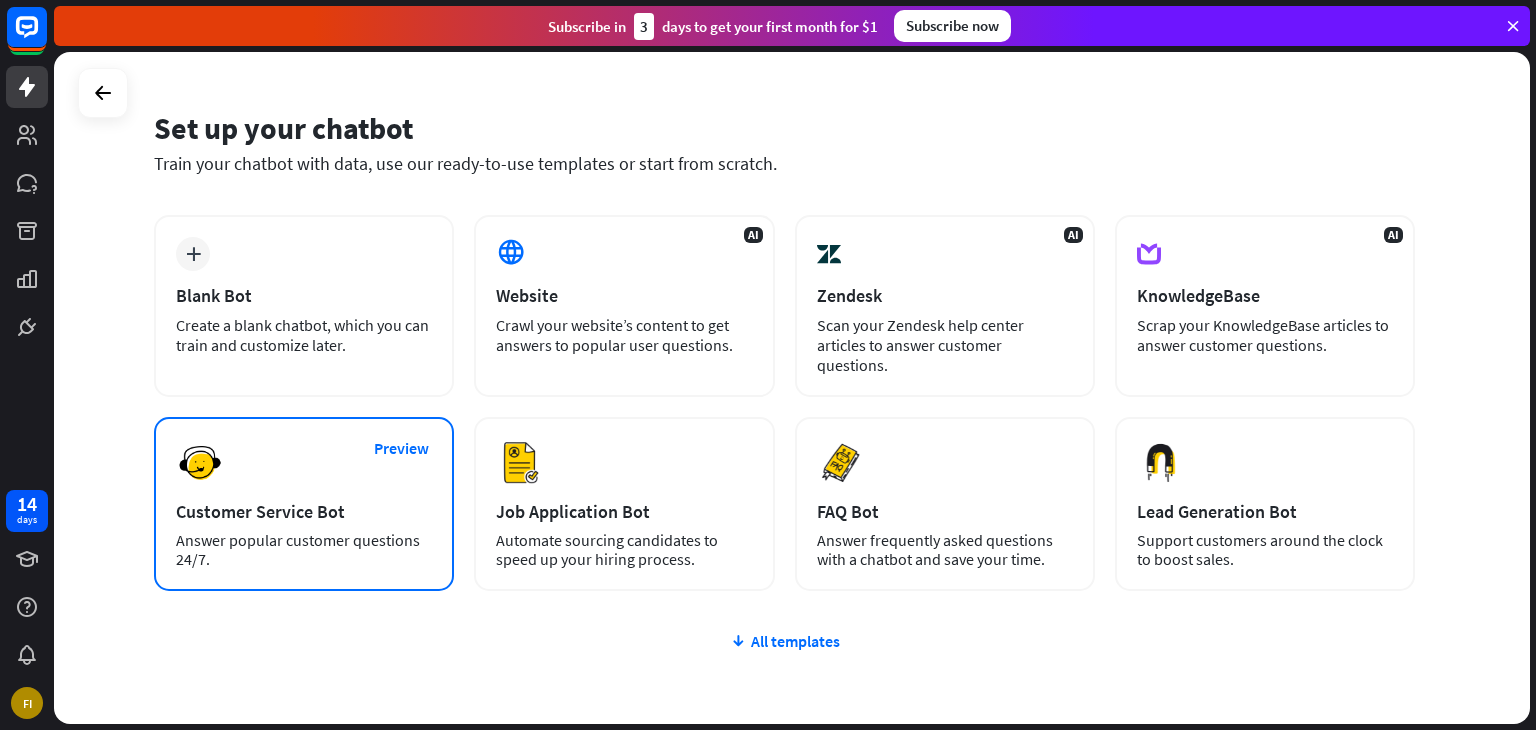 click on "Preview
Customer Service Bot
Answer popular customer questions 24/7." at bounding box center [304, 504] 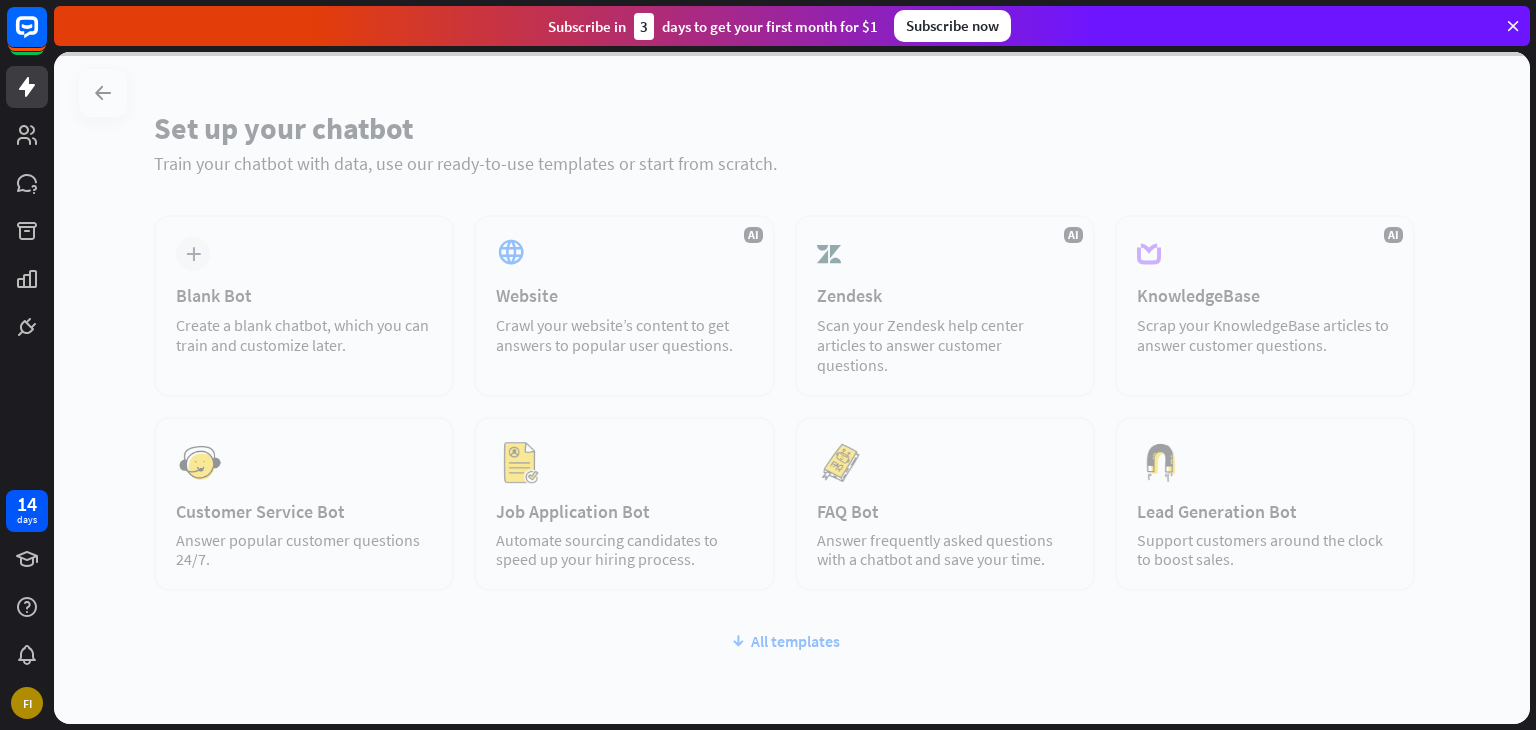drag, startPoint x: 392, startPoint y: 557, endPoint x: 437, endPoint y: 602, distance: 63.63961 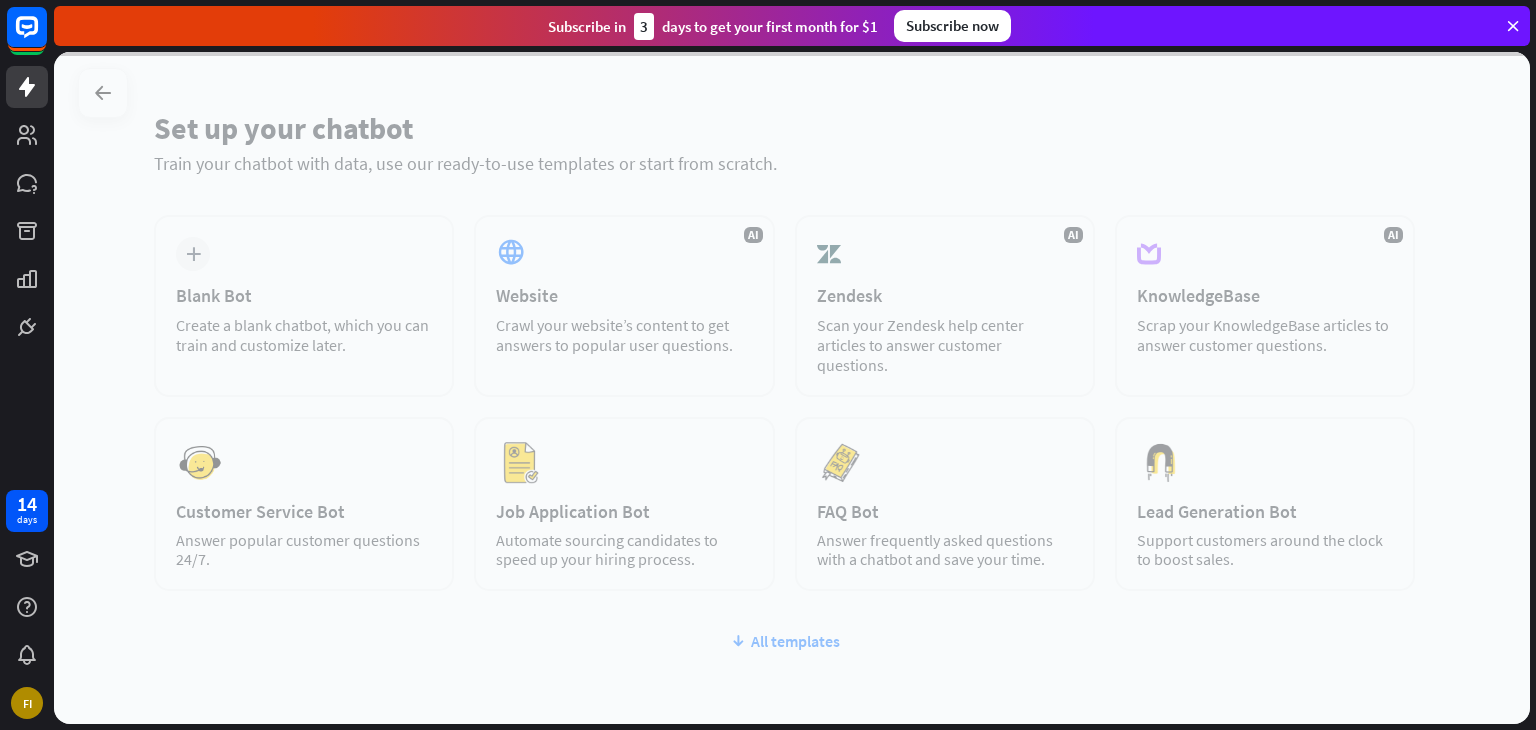 click at bounding box center [792, 388] 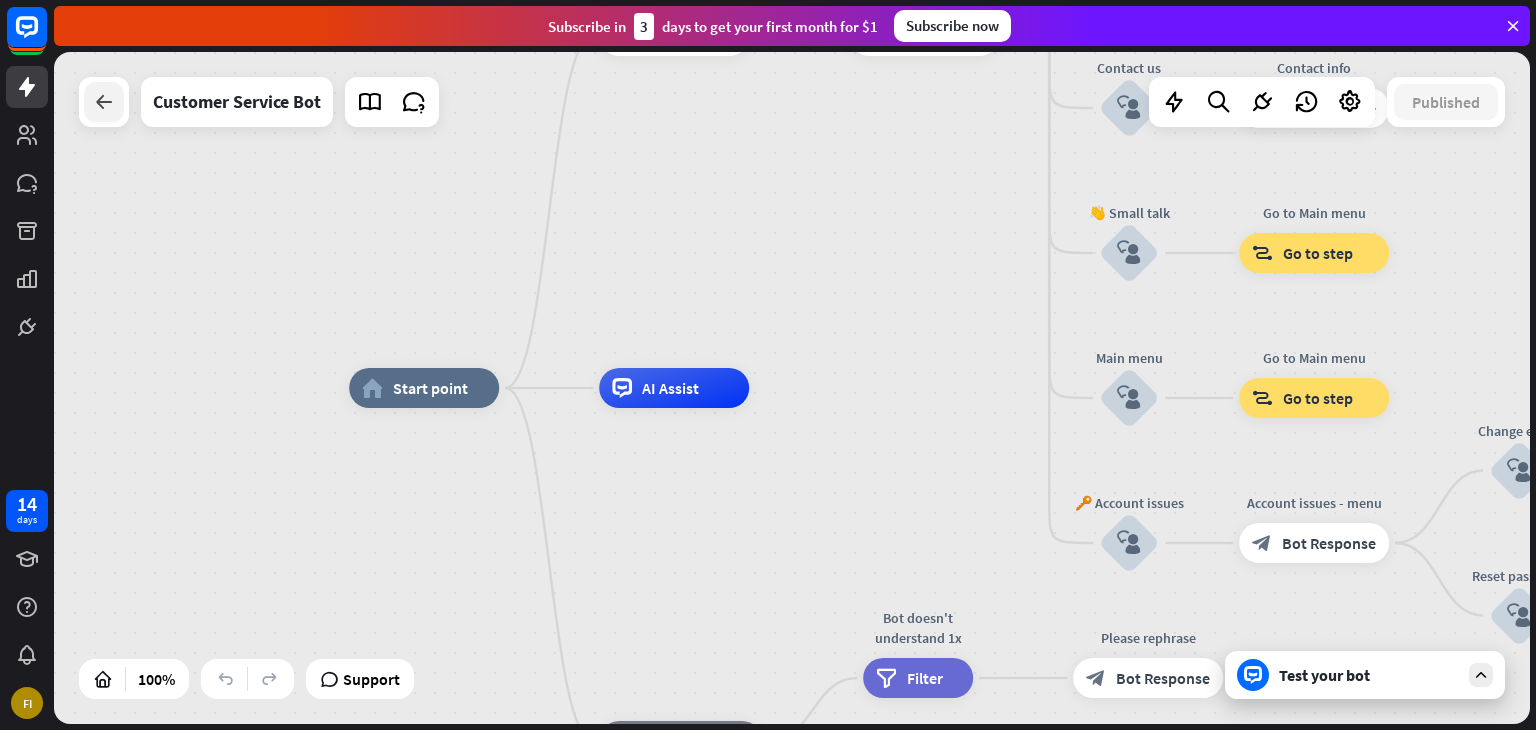 click at bounding box center (104, 102) 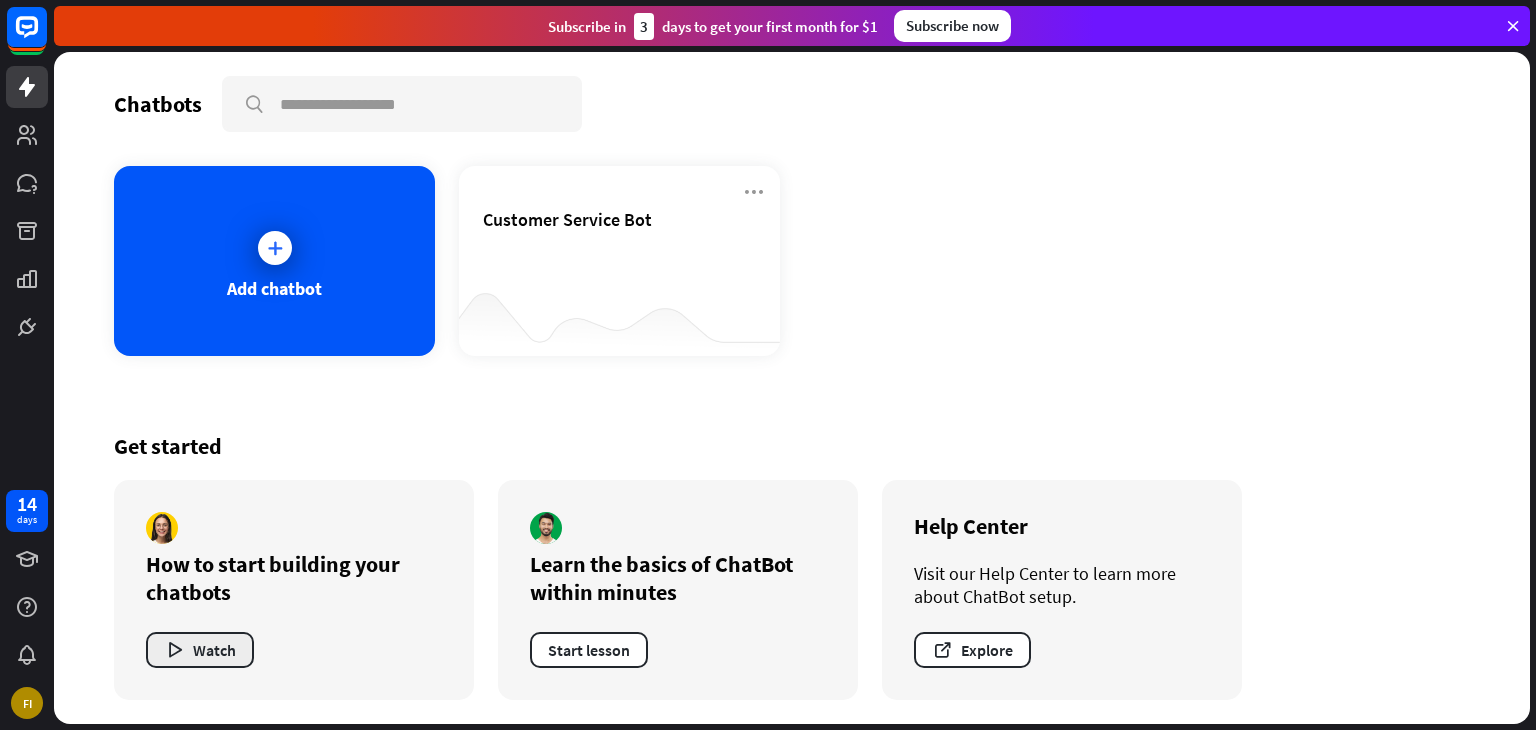 click on "Watch" at bounding box center (200, 650) 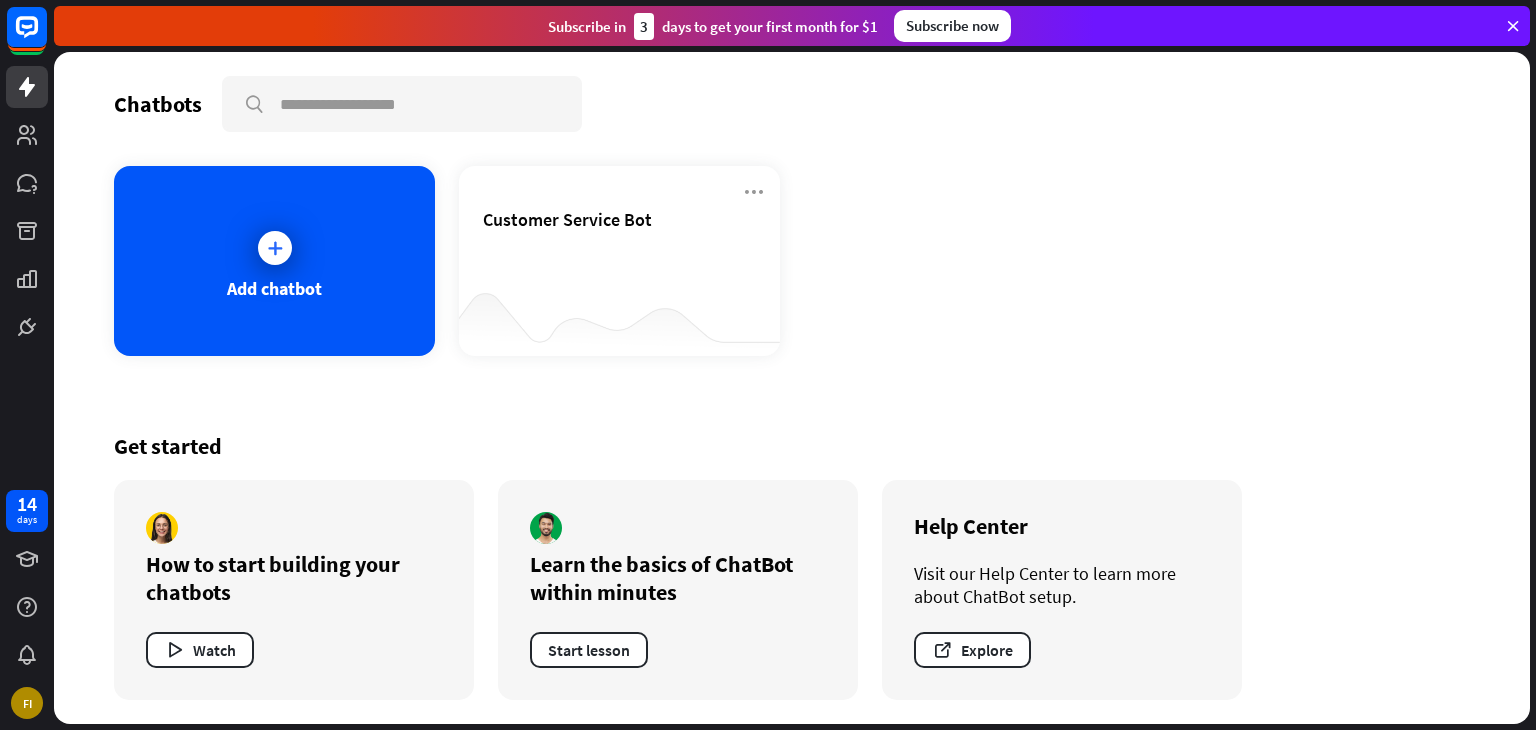 click on "close" at bounding box center (768, 365) 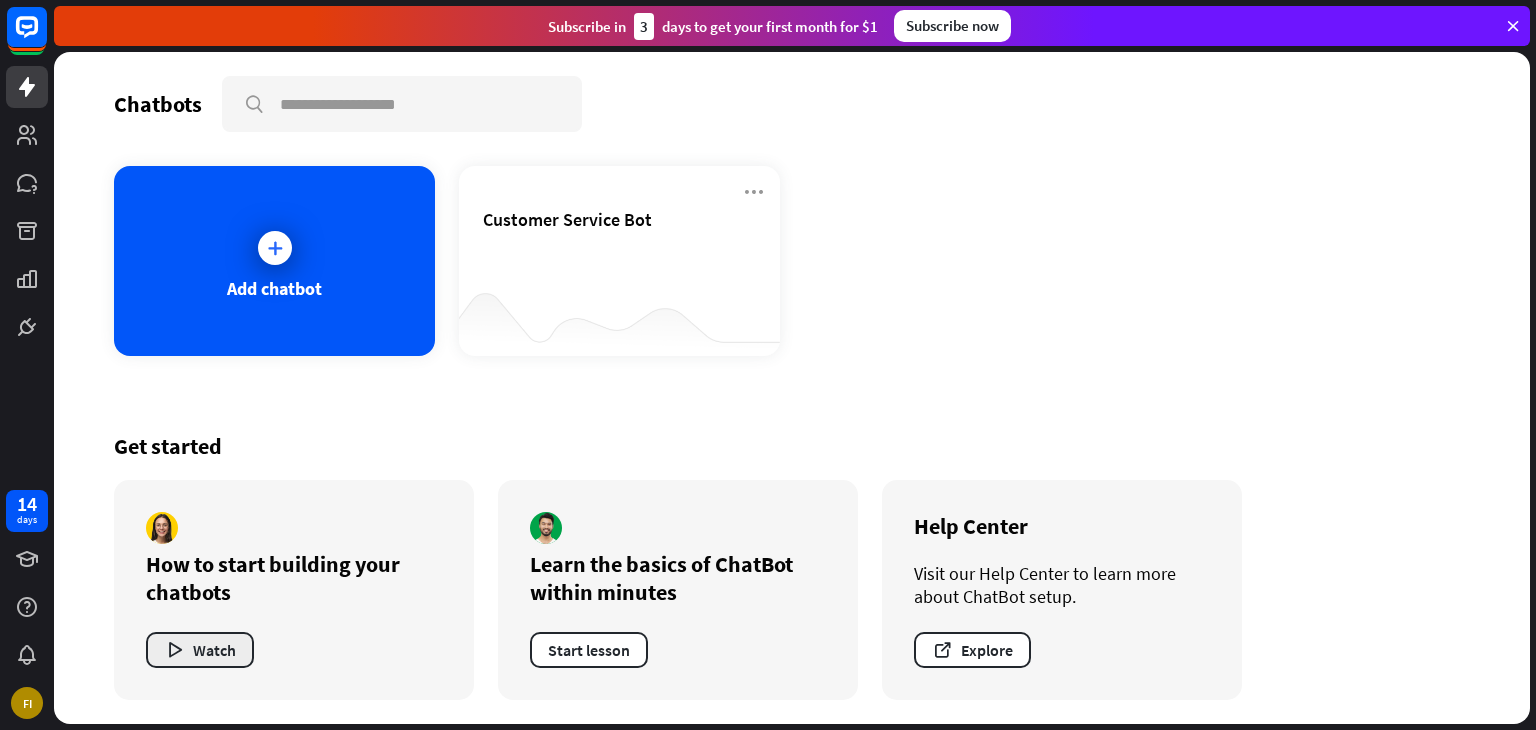 click on "Watch" at bounding box center [200, 650] 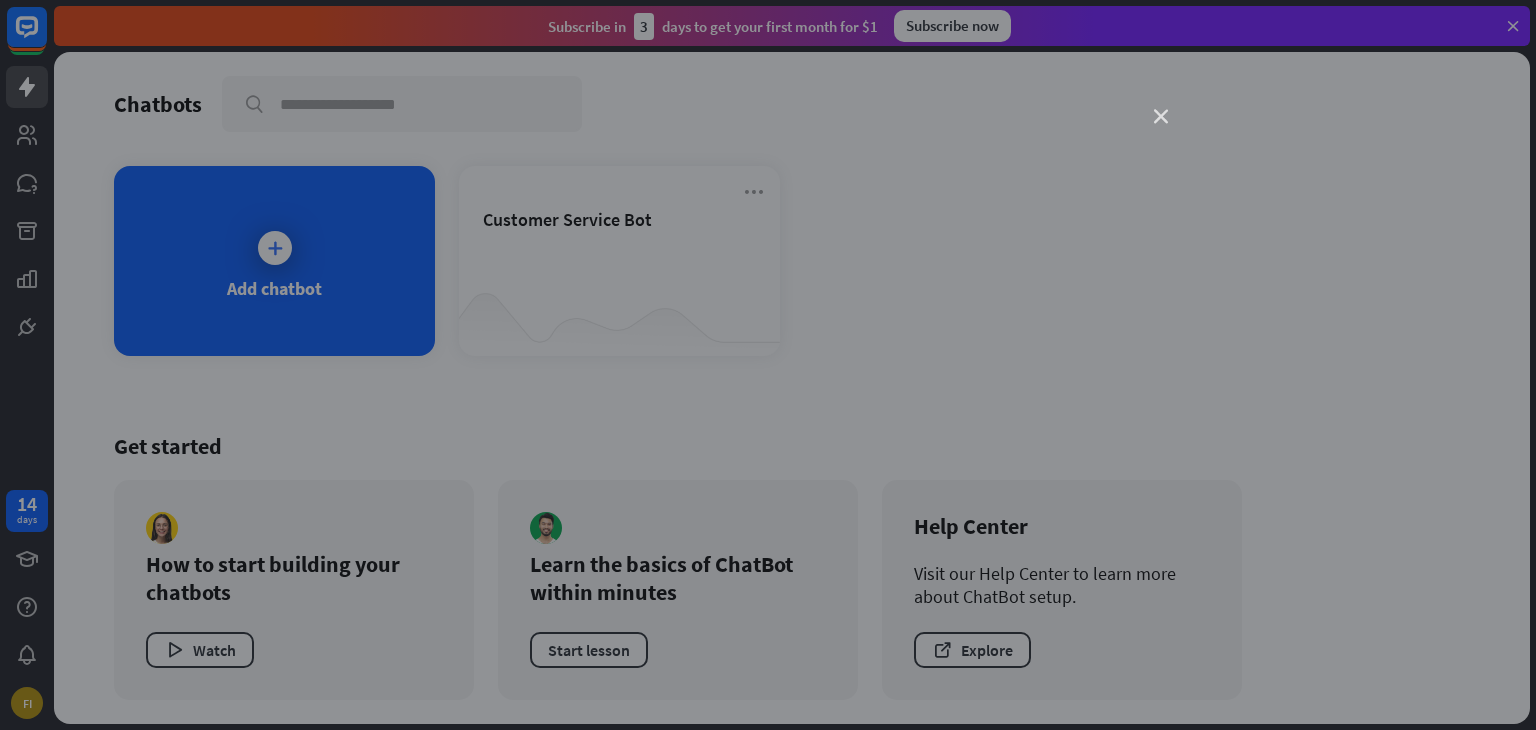 click on "close" at bounding box center (1161, 117) 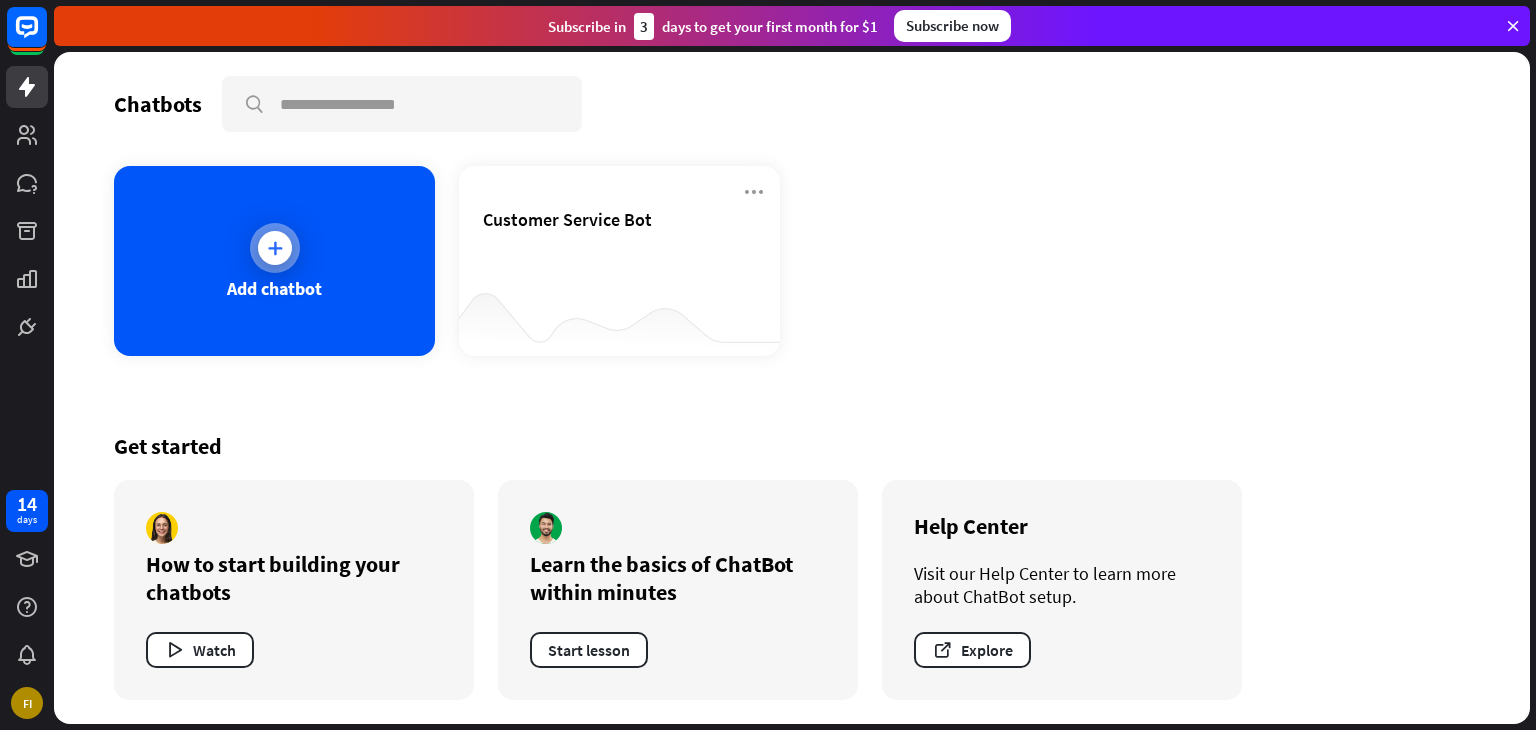 click on "Add chatbot" at bounding box center [274, 288] 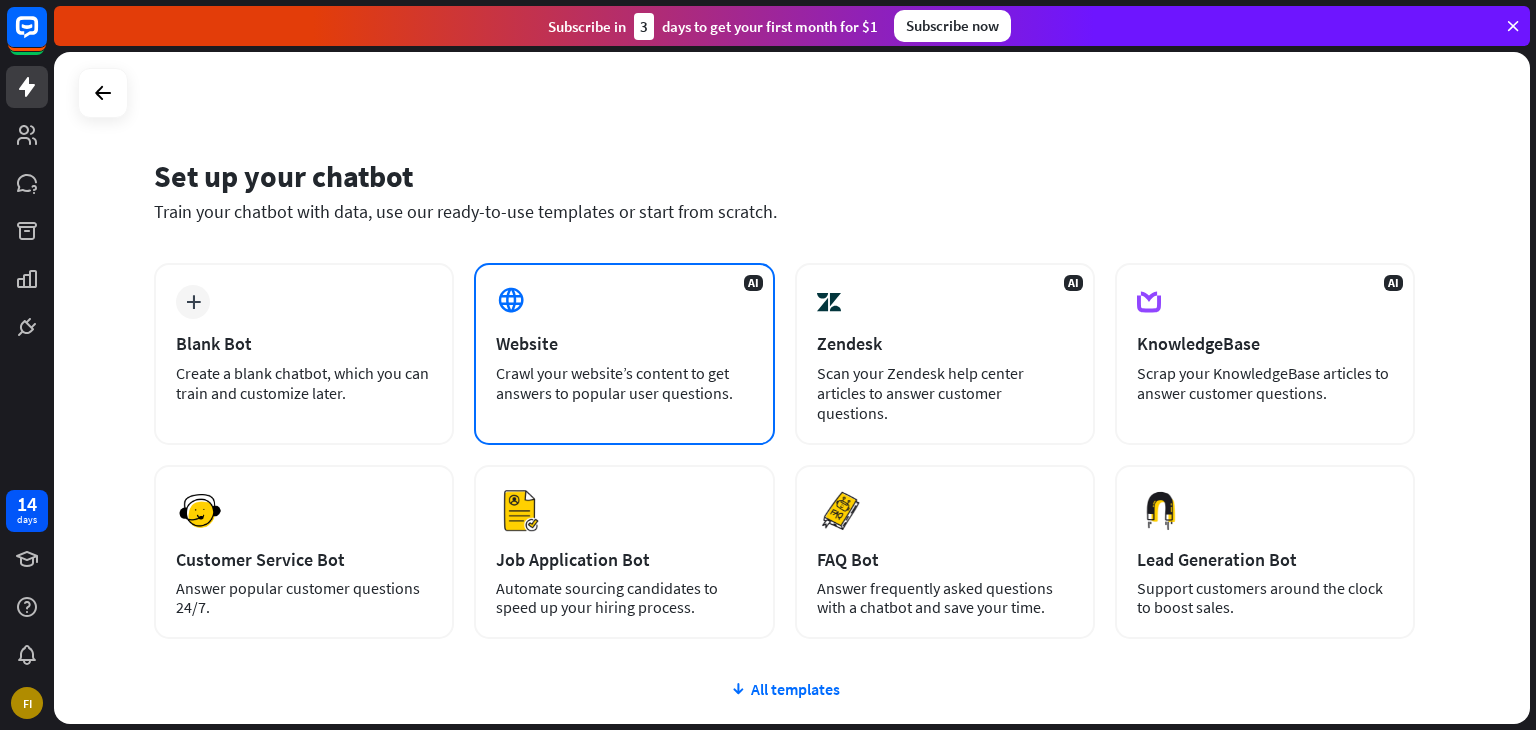 click on "Crawl your website’s content to get answers to
popular user questions." at bounding box center [624, 383] 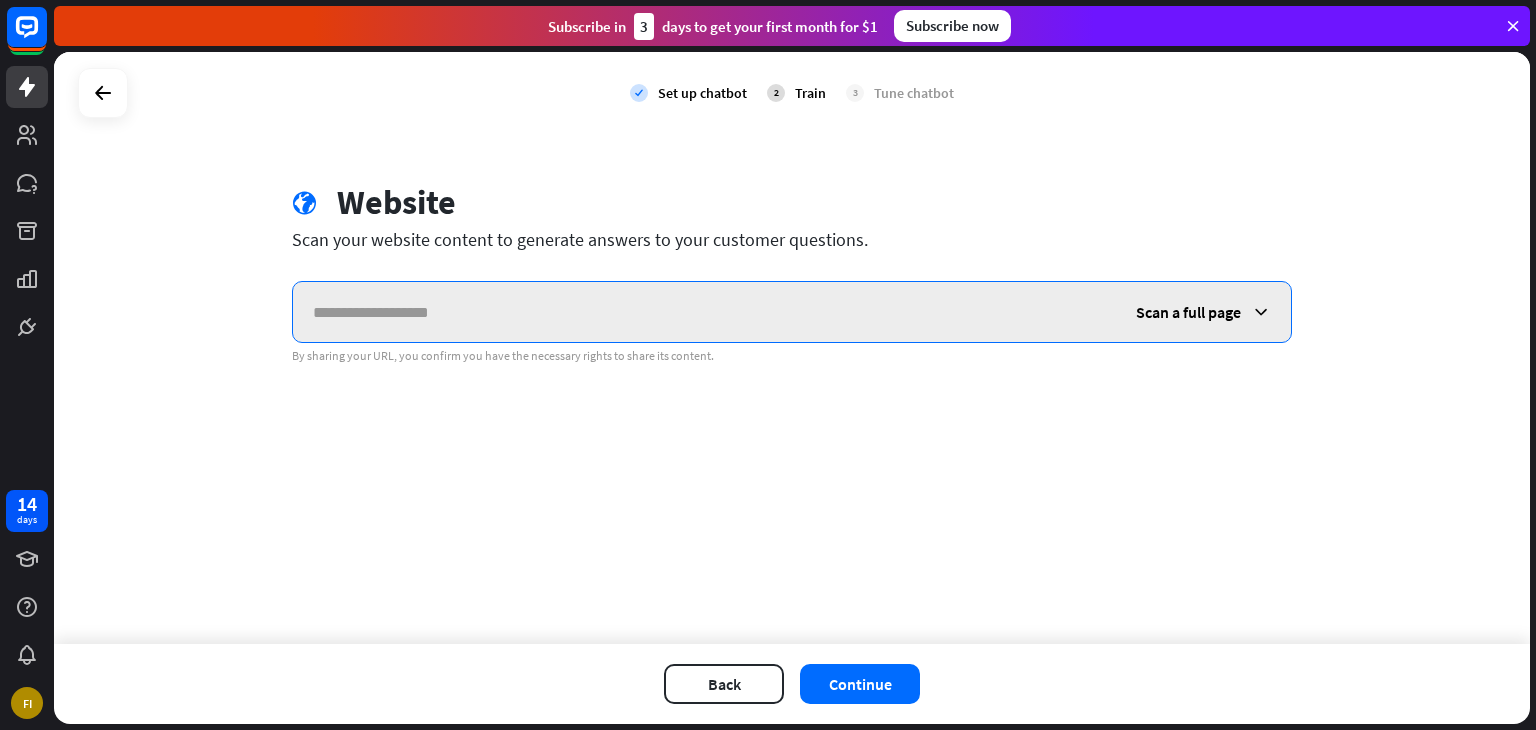 paste on "**********" 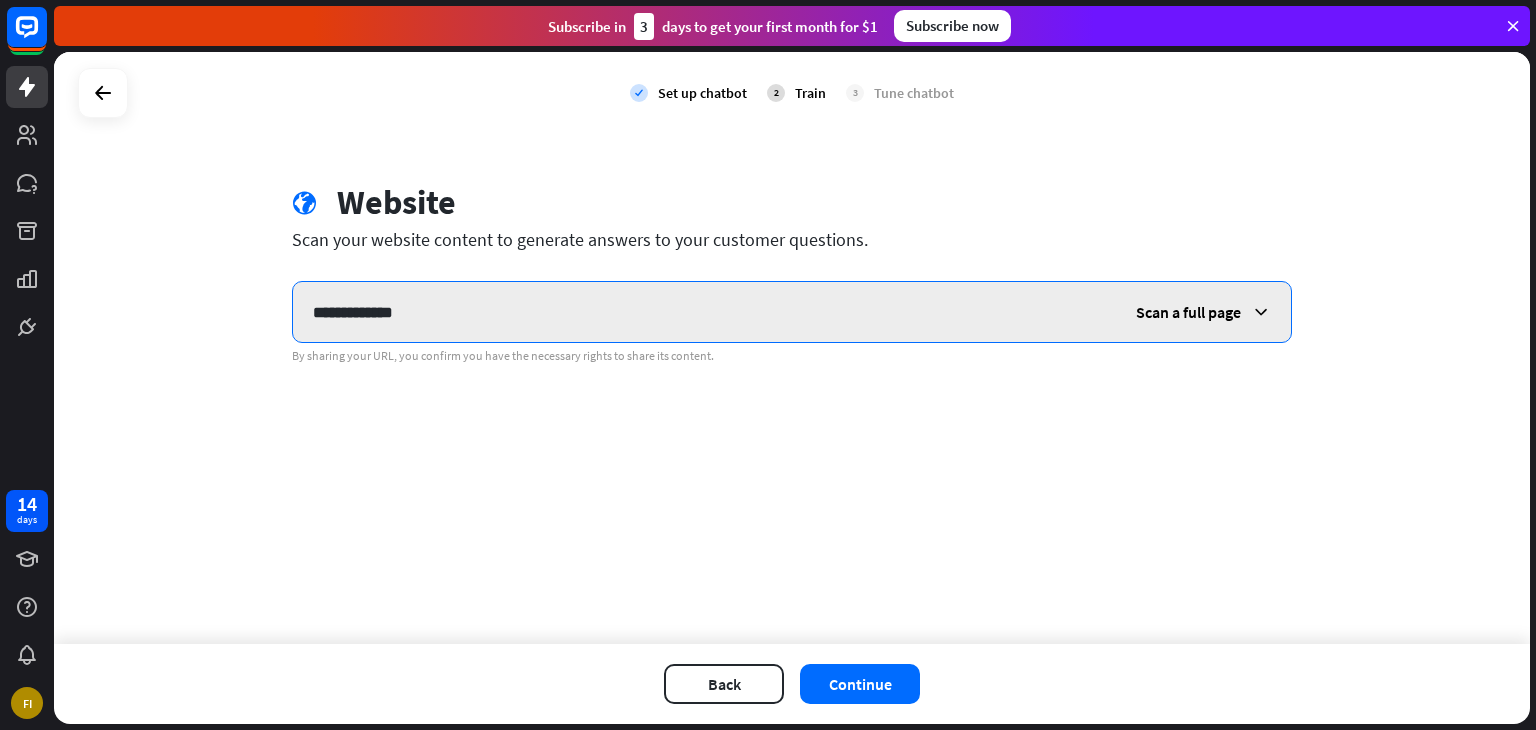 click on "**********" at bounding box center [704, 312] 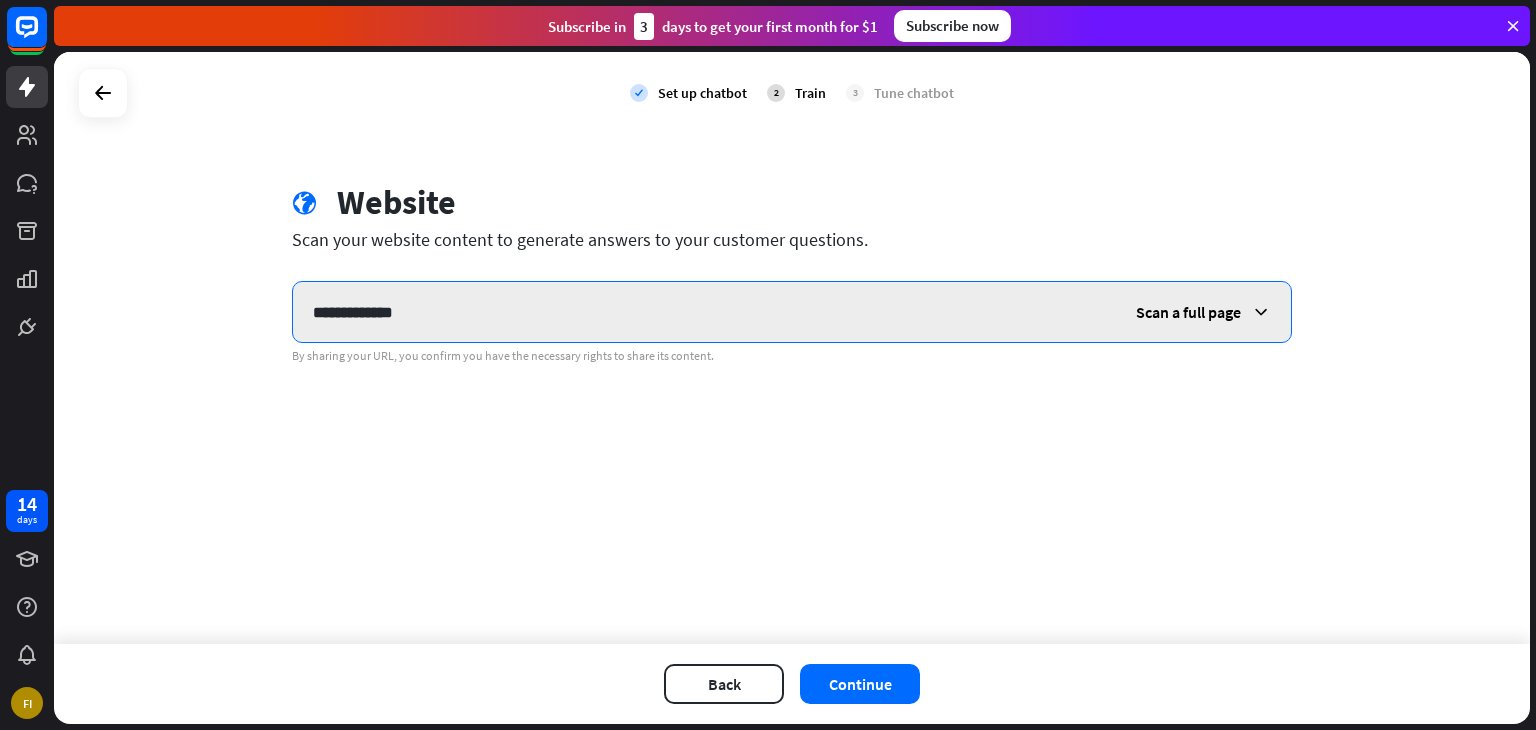 click on "**********" at bounding box center [704, 312] 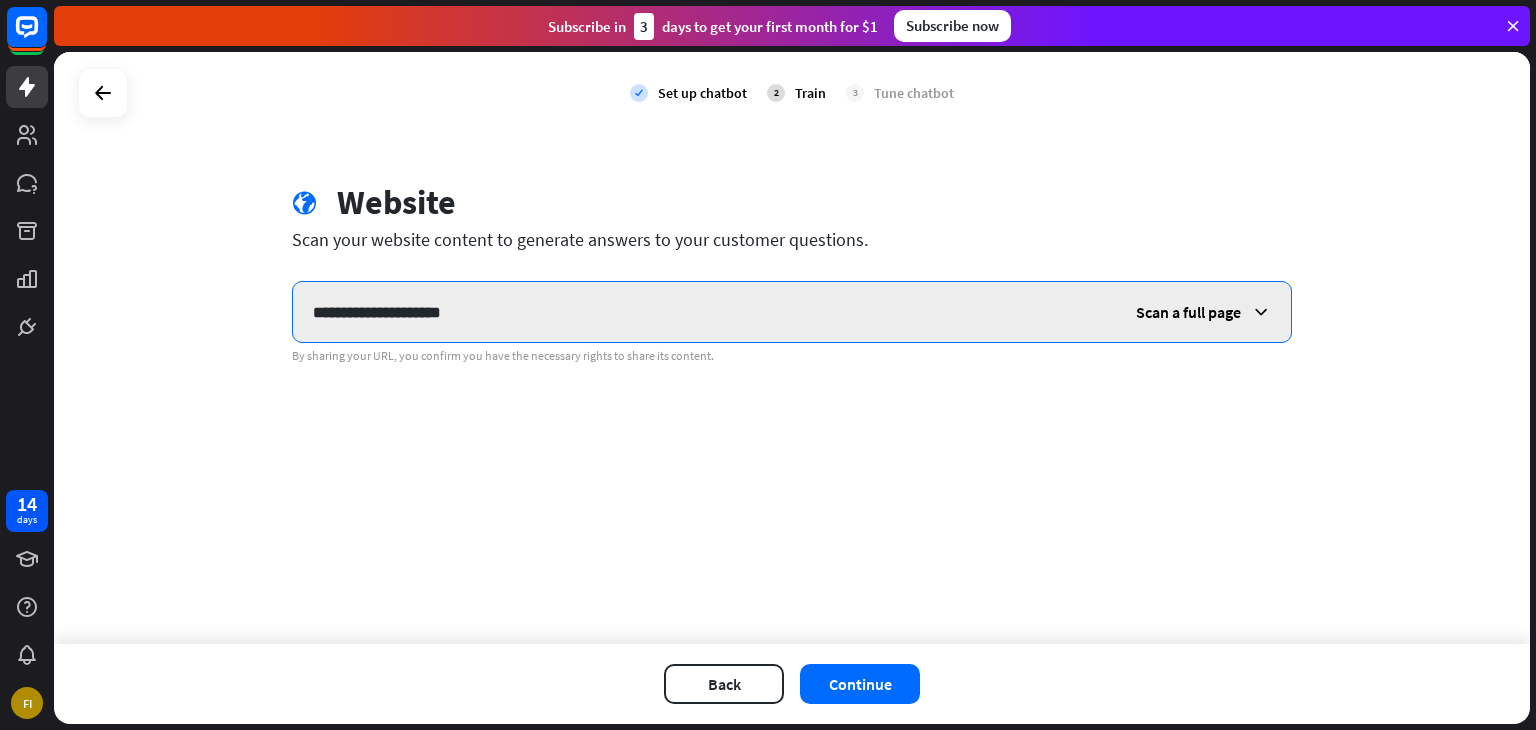 click on "**********" at bounding box center [704, 312] 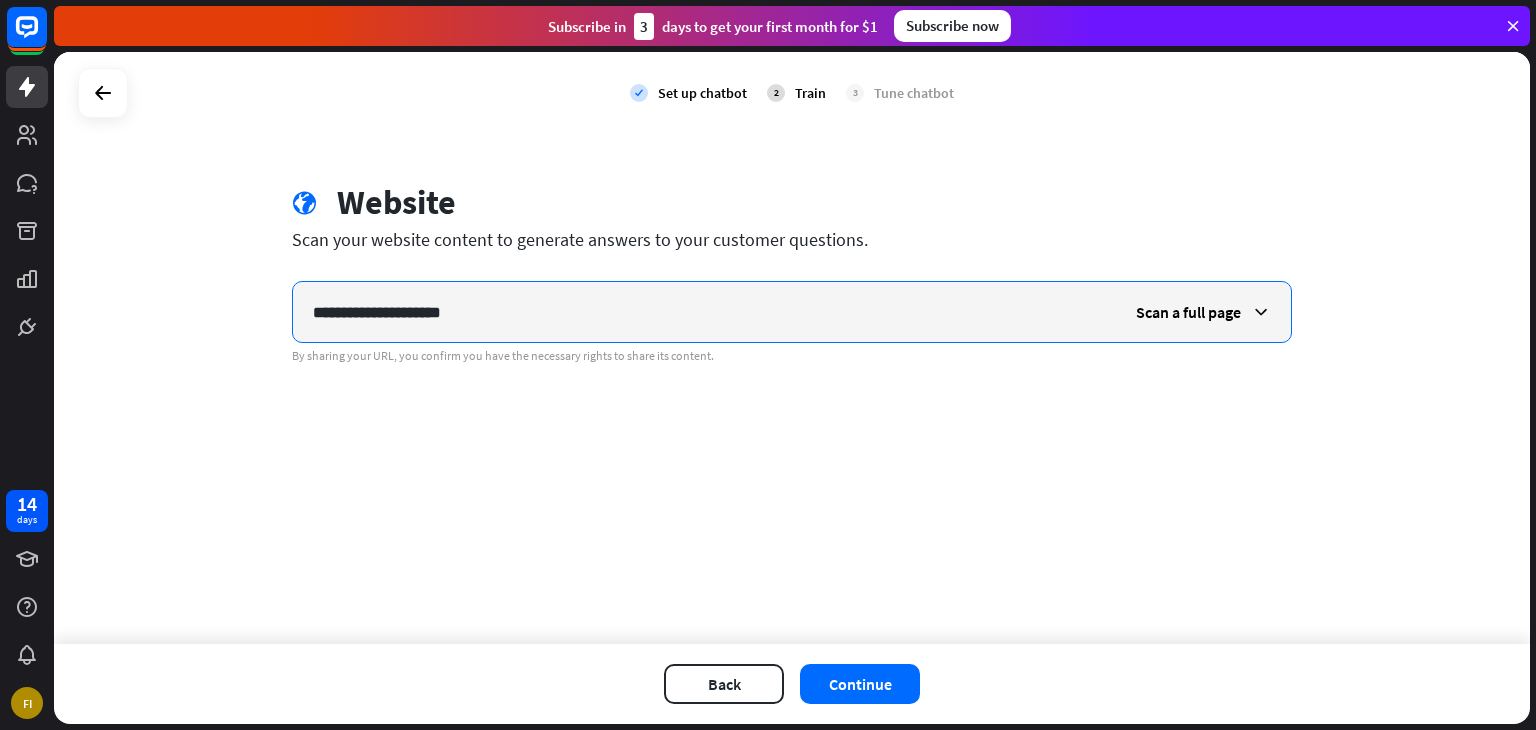 type on "**********" 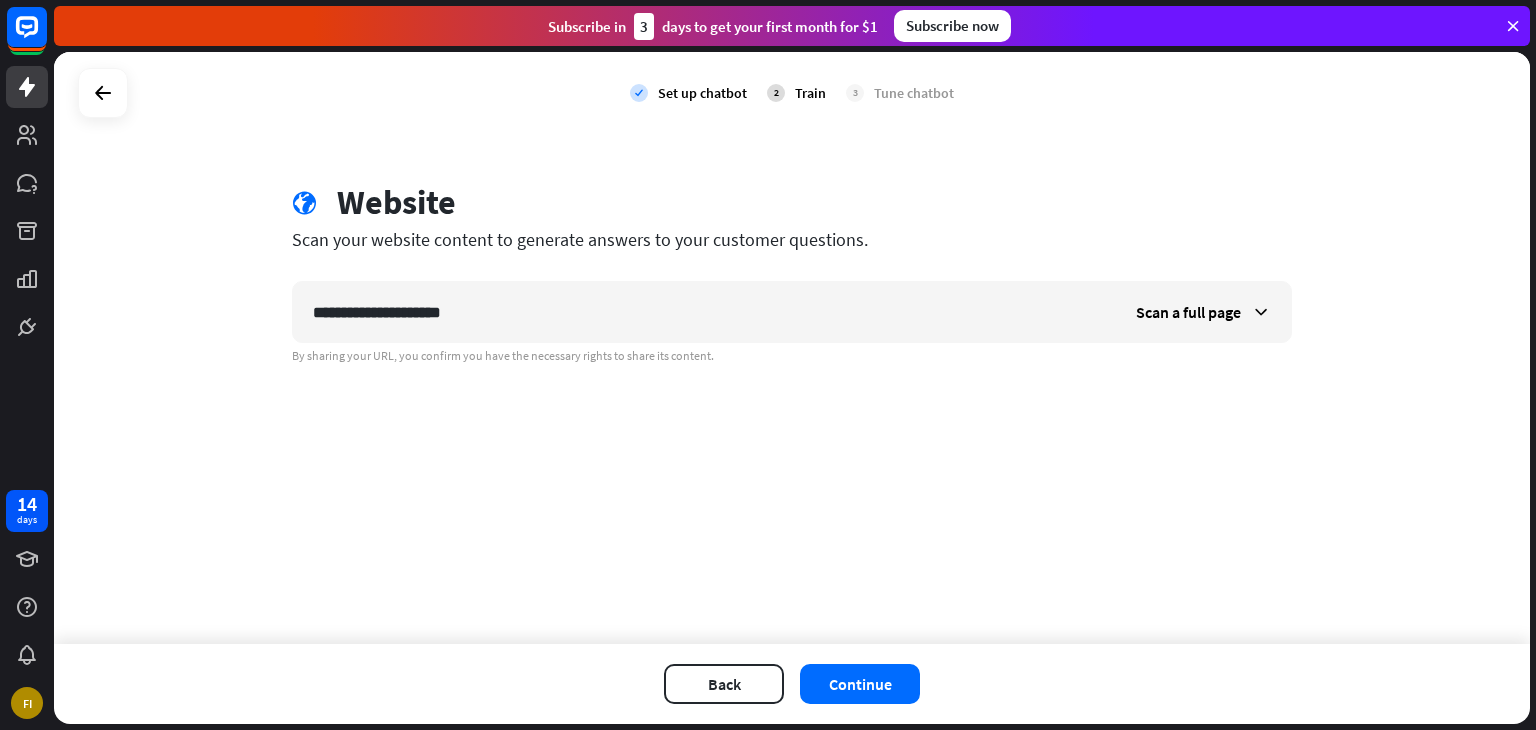 click on "By sharing your URL, you confirm you have the necessary rights to
share its content." at bounding box center [792, 356] 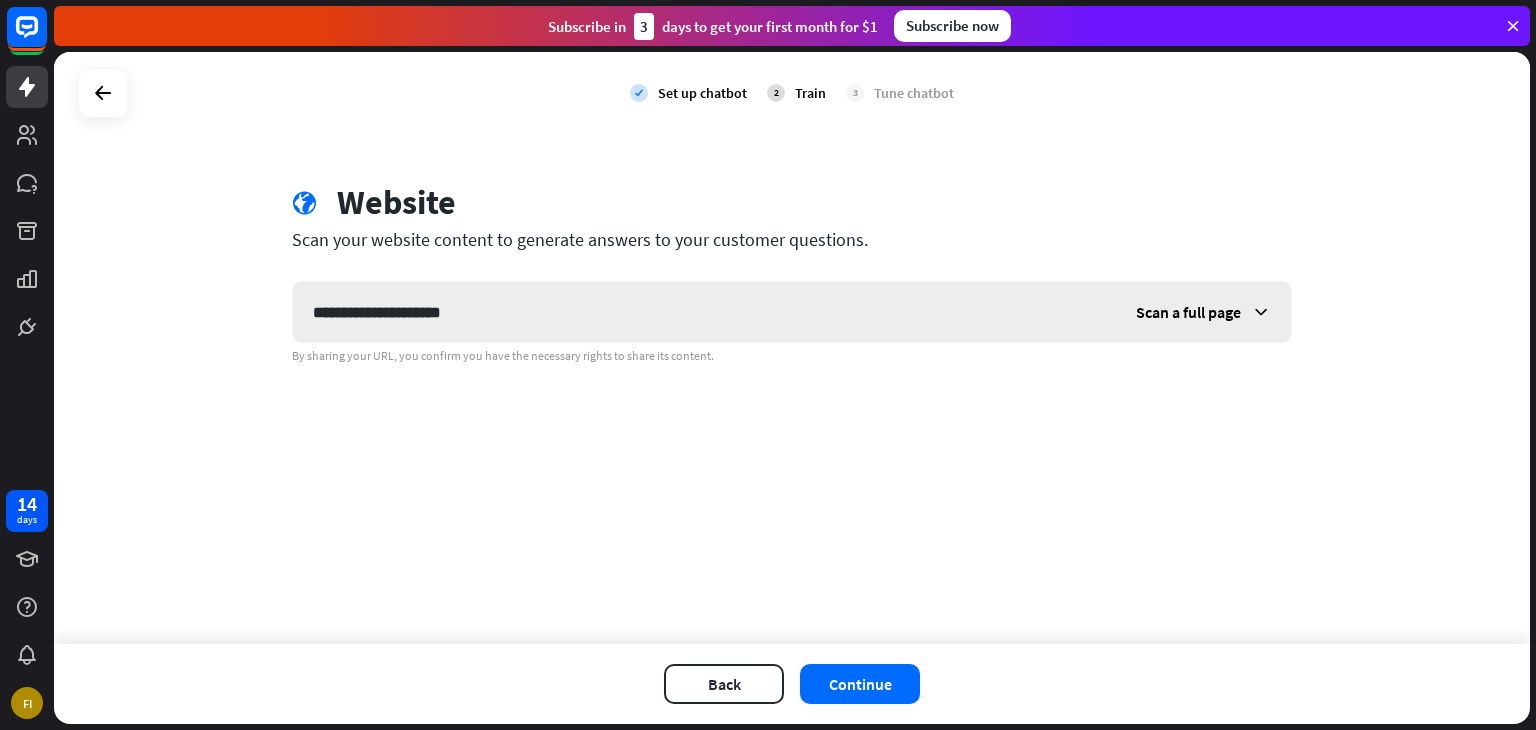 click at bounding box center [1261, 312] 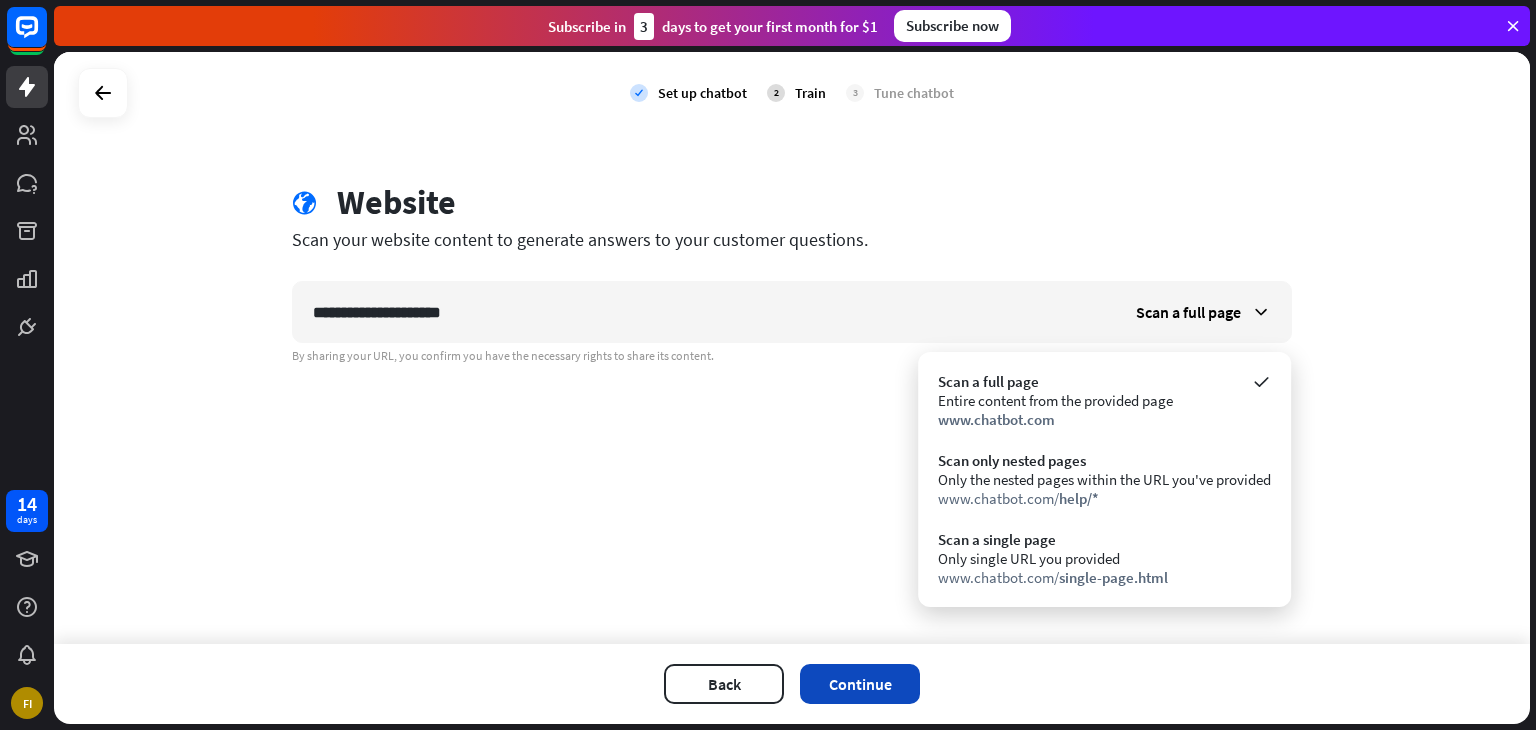 click on "Continue" at bounding box center (860, 684) 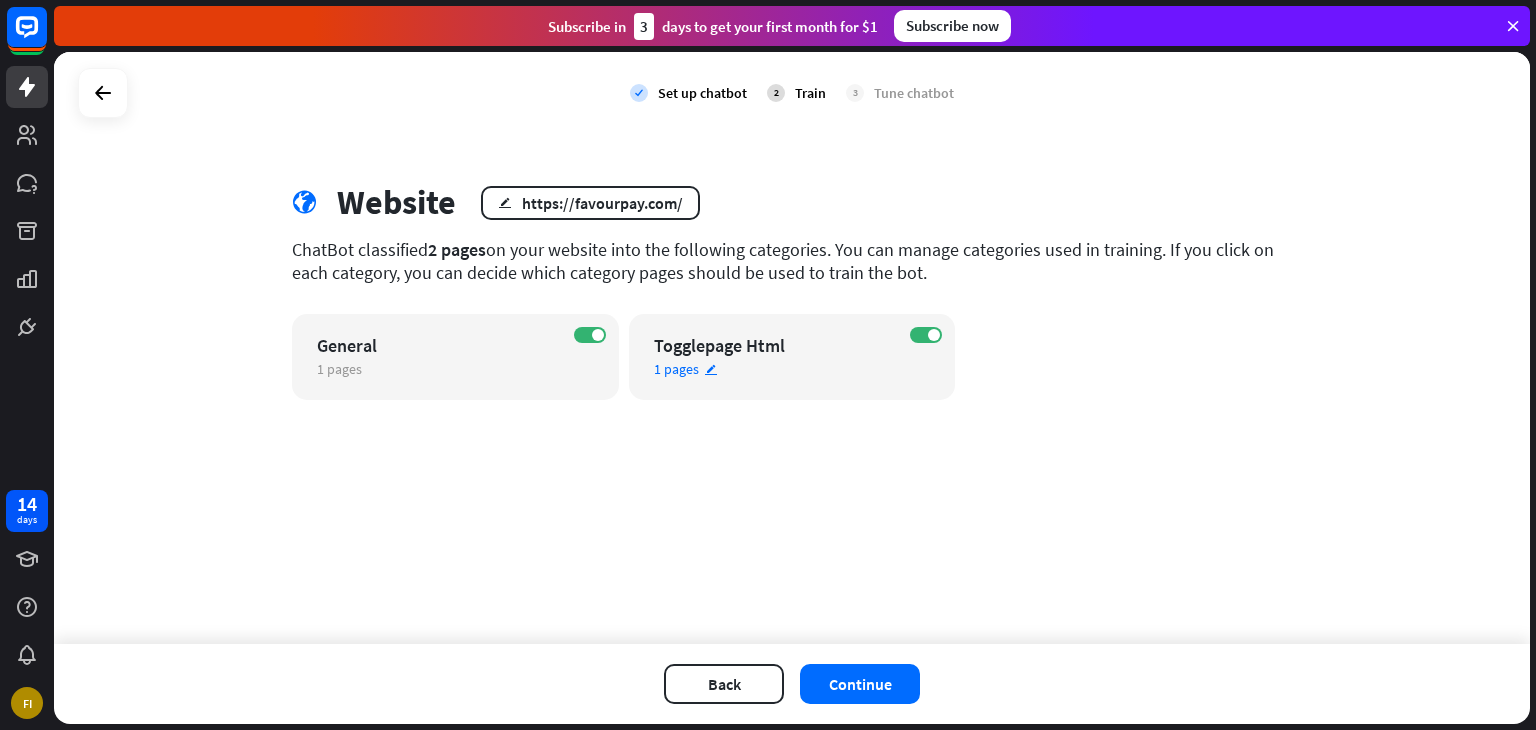 click on "1 pages   edit" at bounding box center [775, 369] 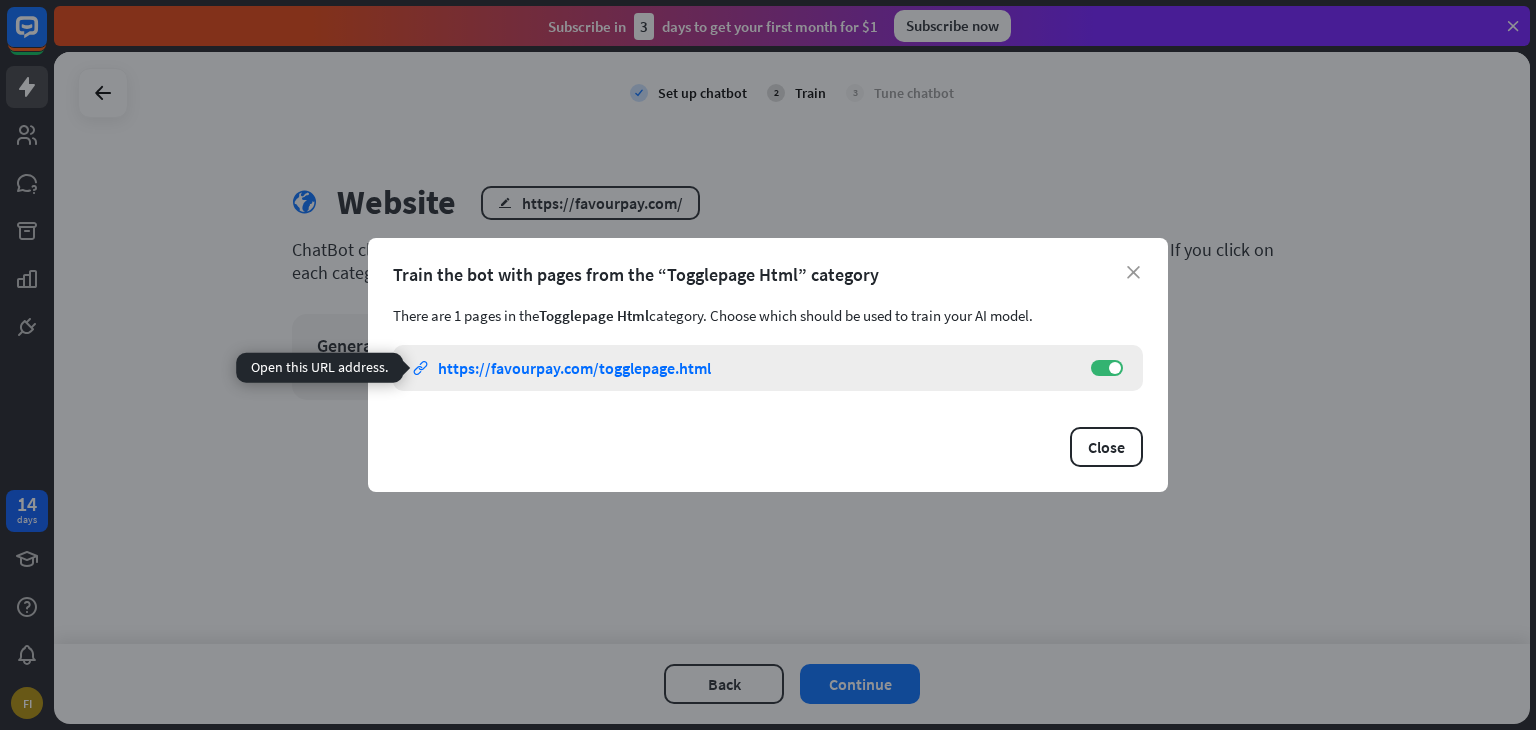 click on "link   https://favourpay.com/togglepage.html" at bounding box center (742, 368) 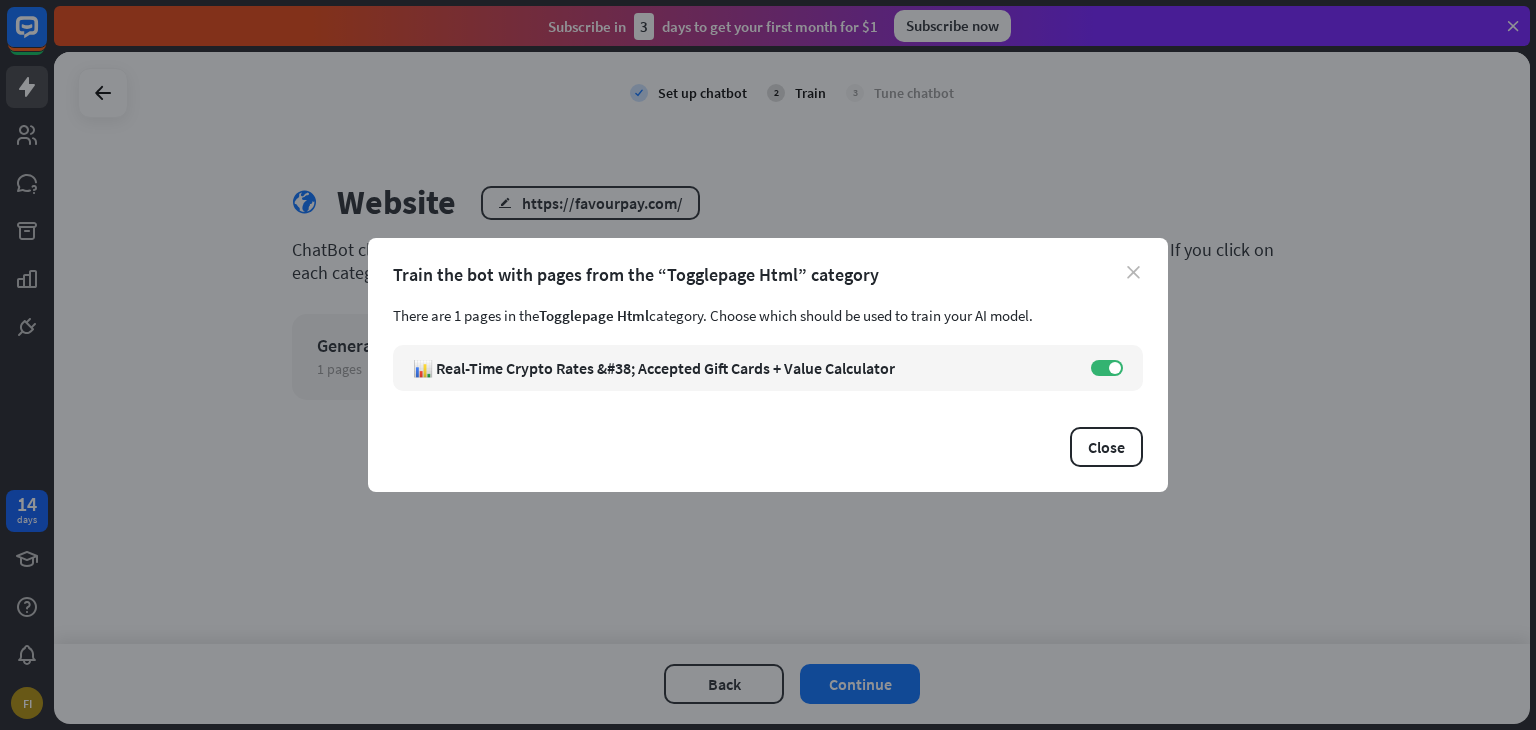 click on "close" at bounding box center (1133, 272) 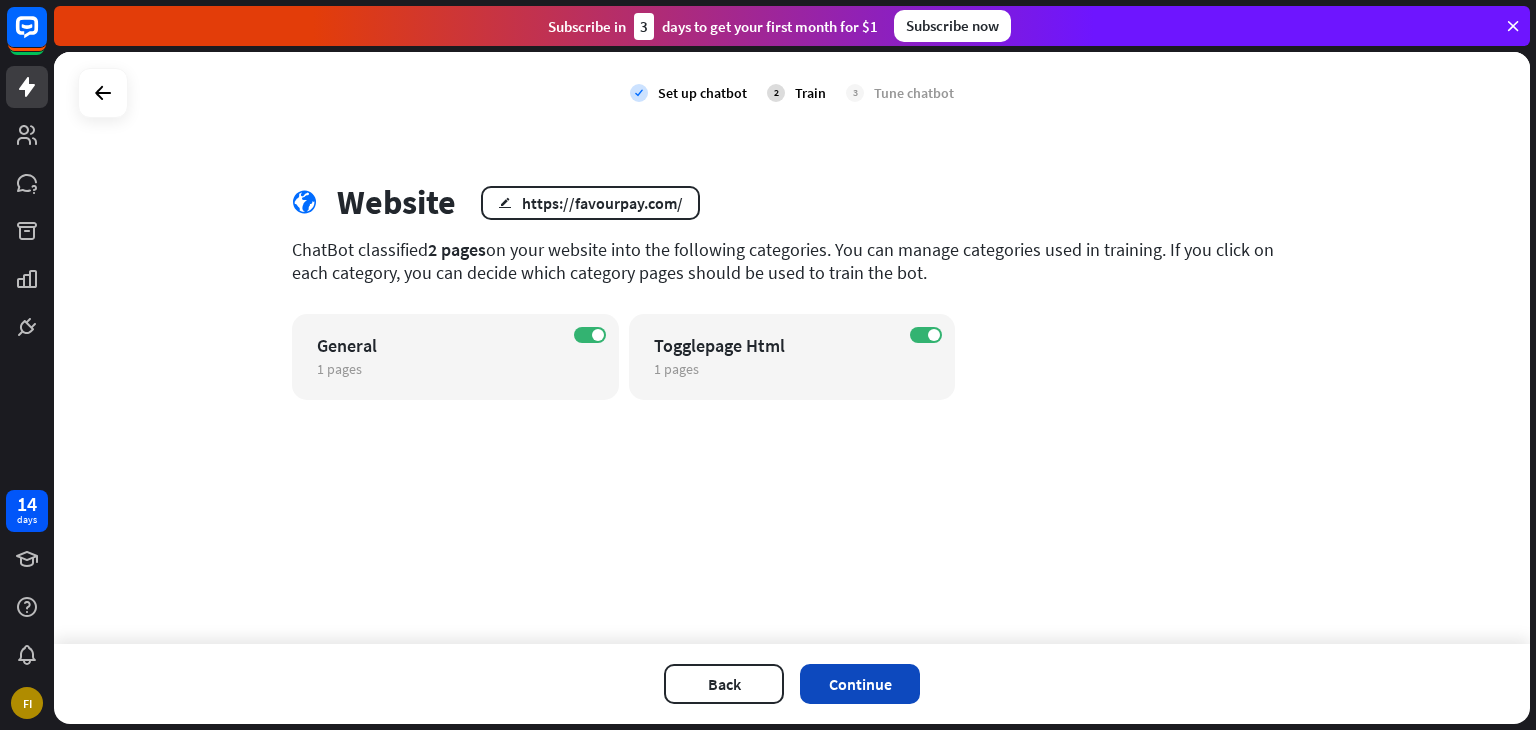 click on "Continue" at bounding box center (860, 684) 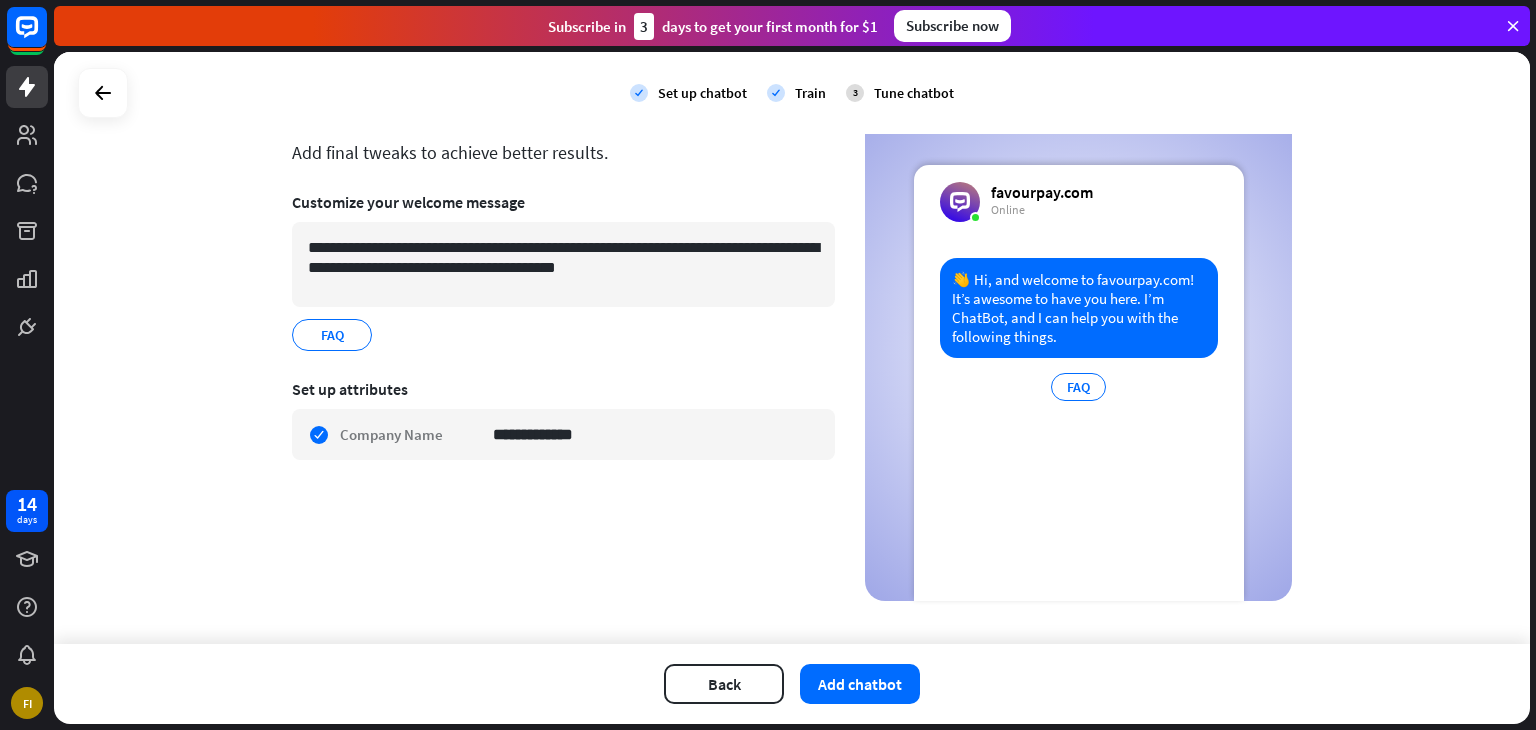 scroll, scrollTop: 110, scrollLeft: 0, axis: vertical 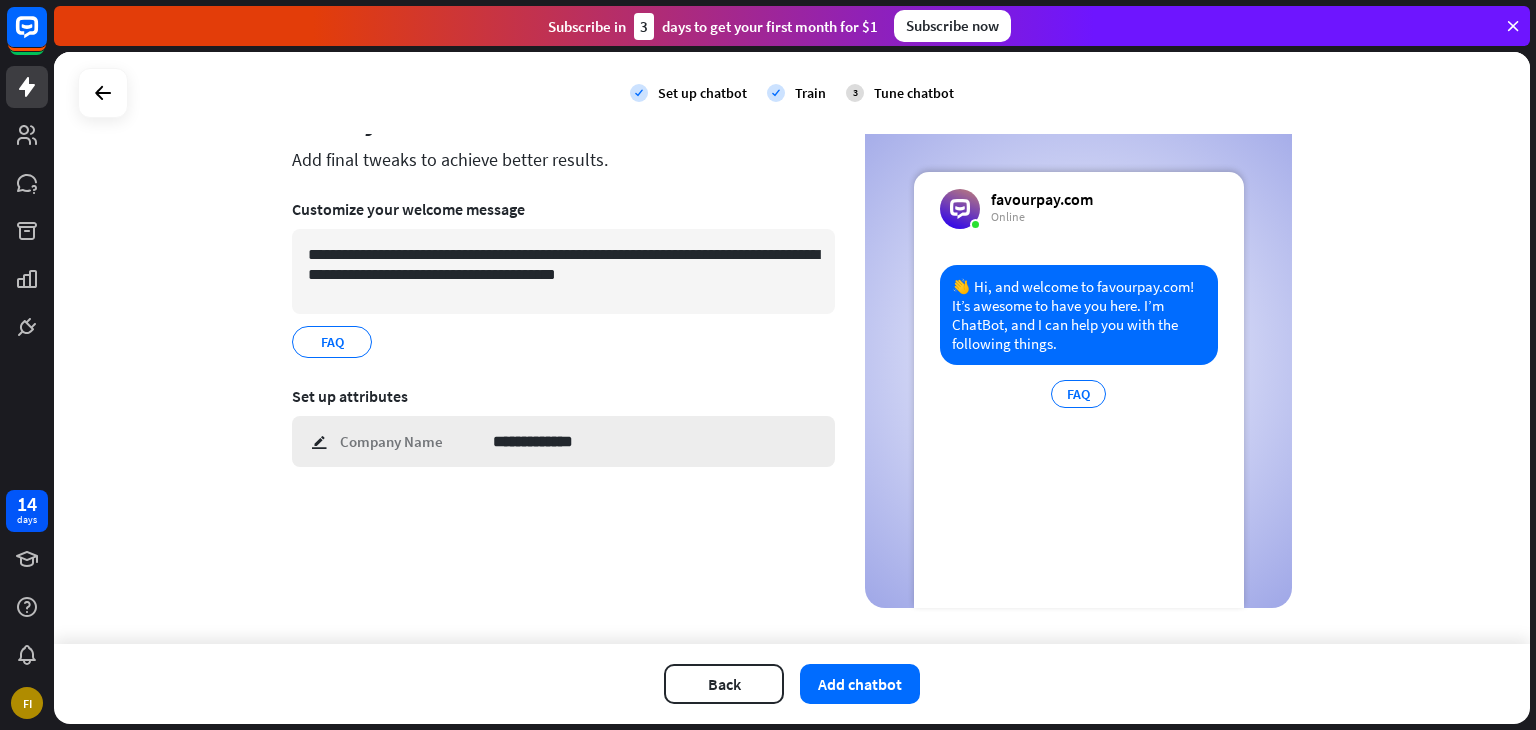 click on "**********" at bounding box center [563, 441] 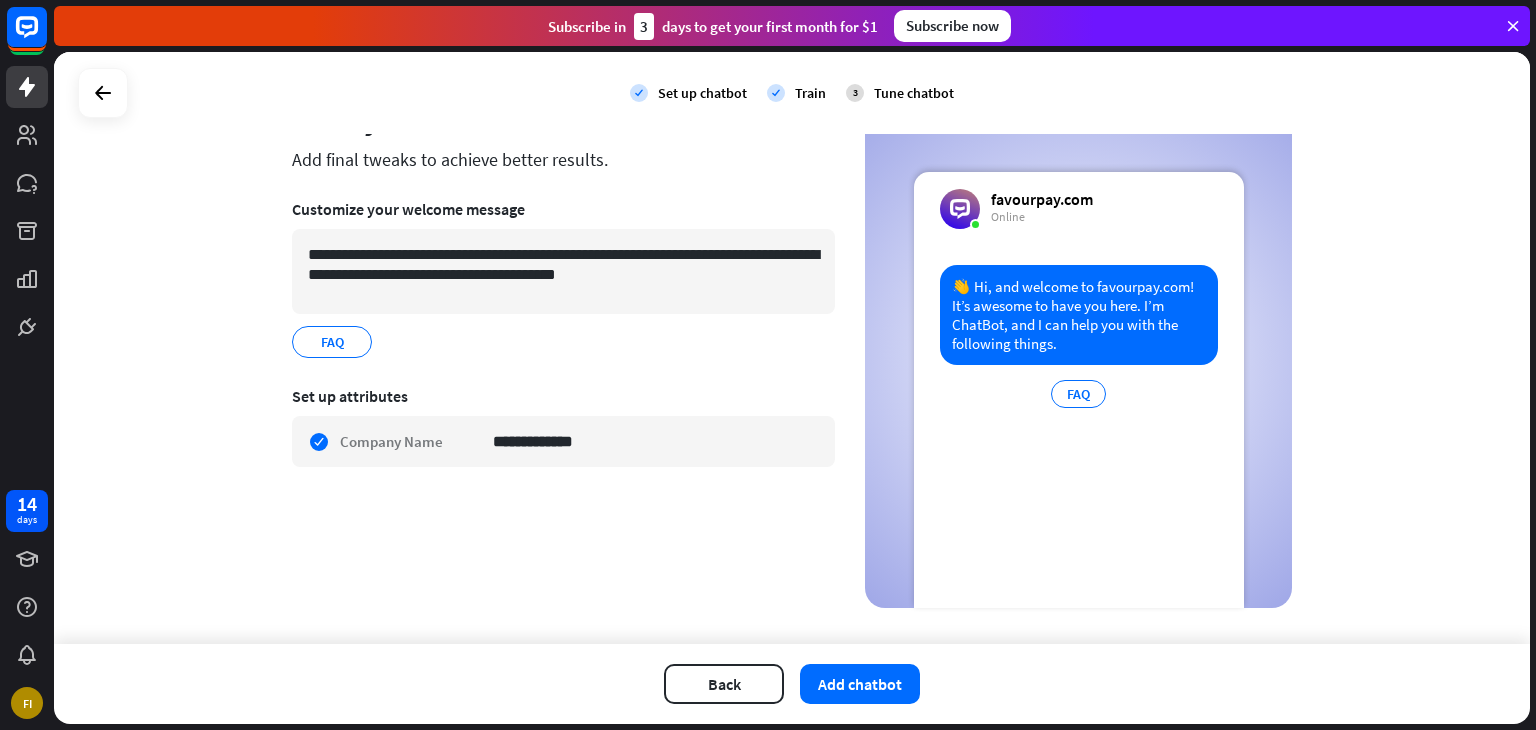 click on "Set up attributes" at bounding box center [563, 396] 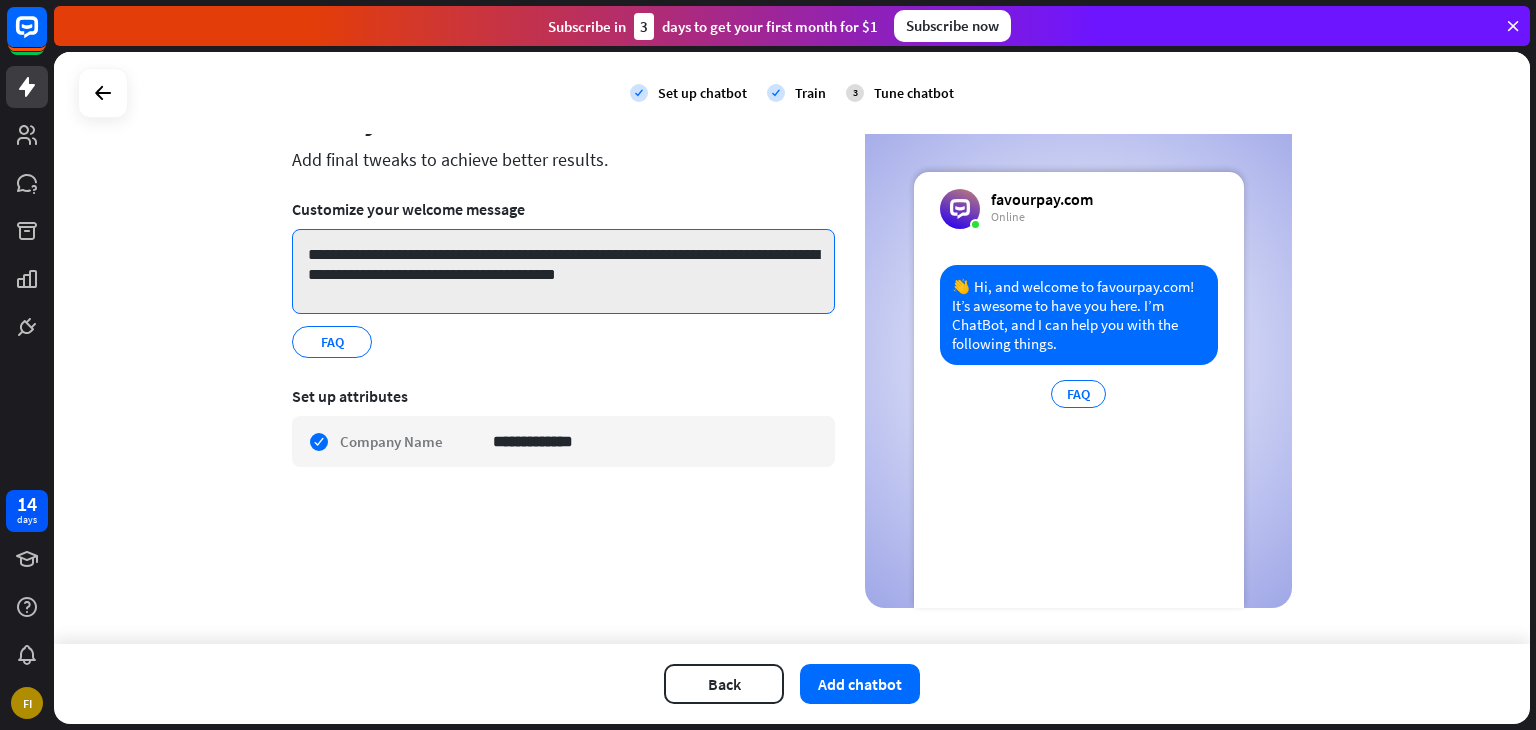 click on "**********" at bounding box center (563, 271) 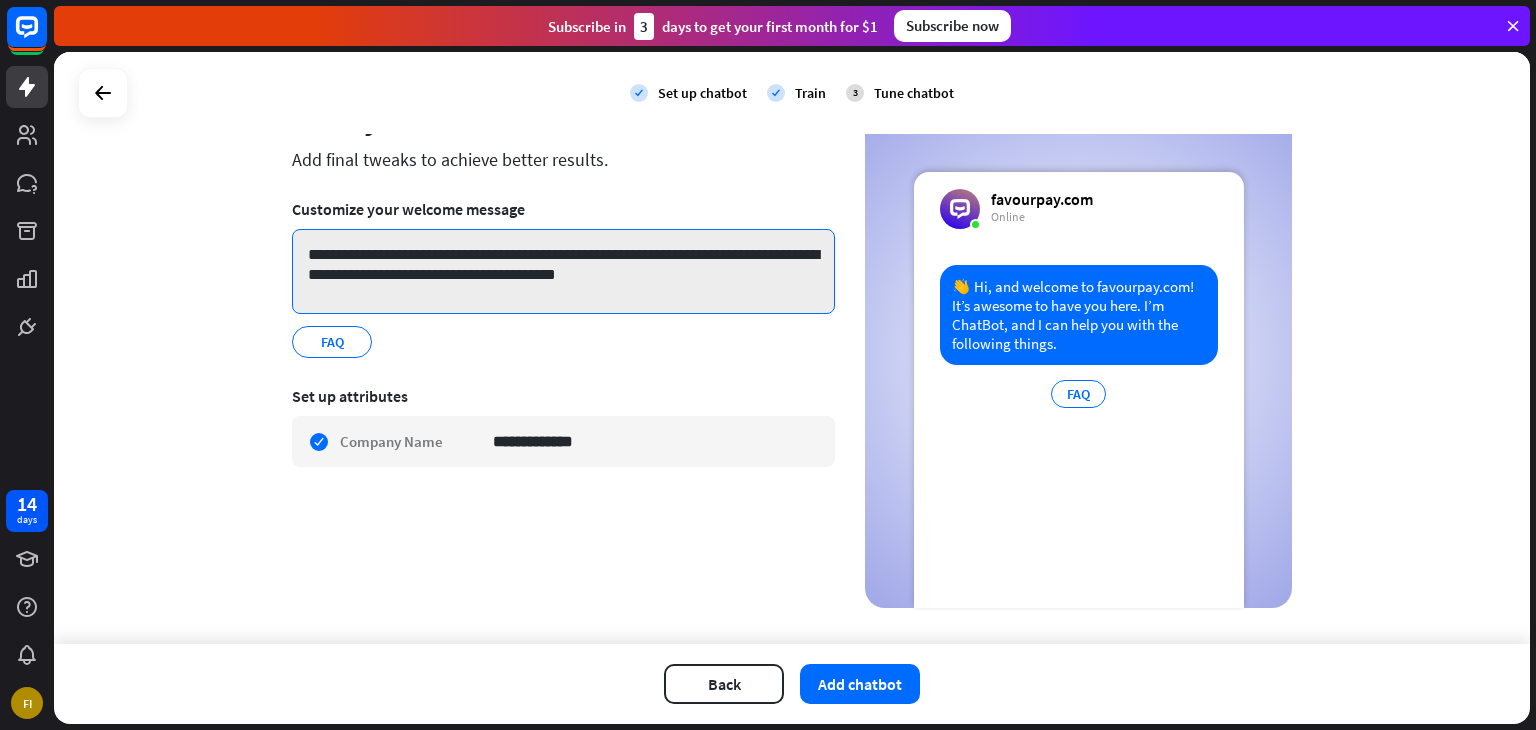 click on "**********" at bounding box center (563, 271) 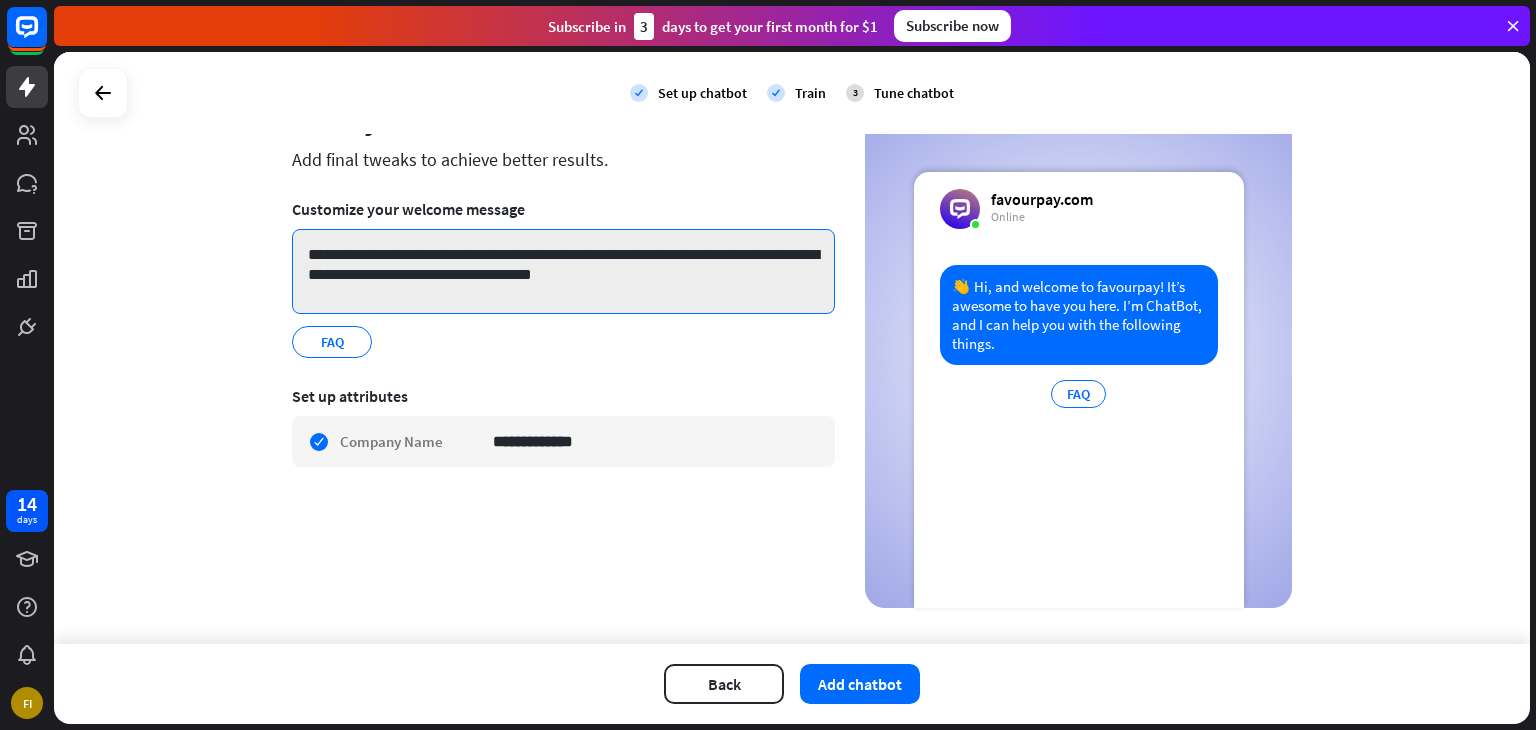click on "**********" at bounding box center [563, 271] 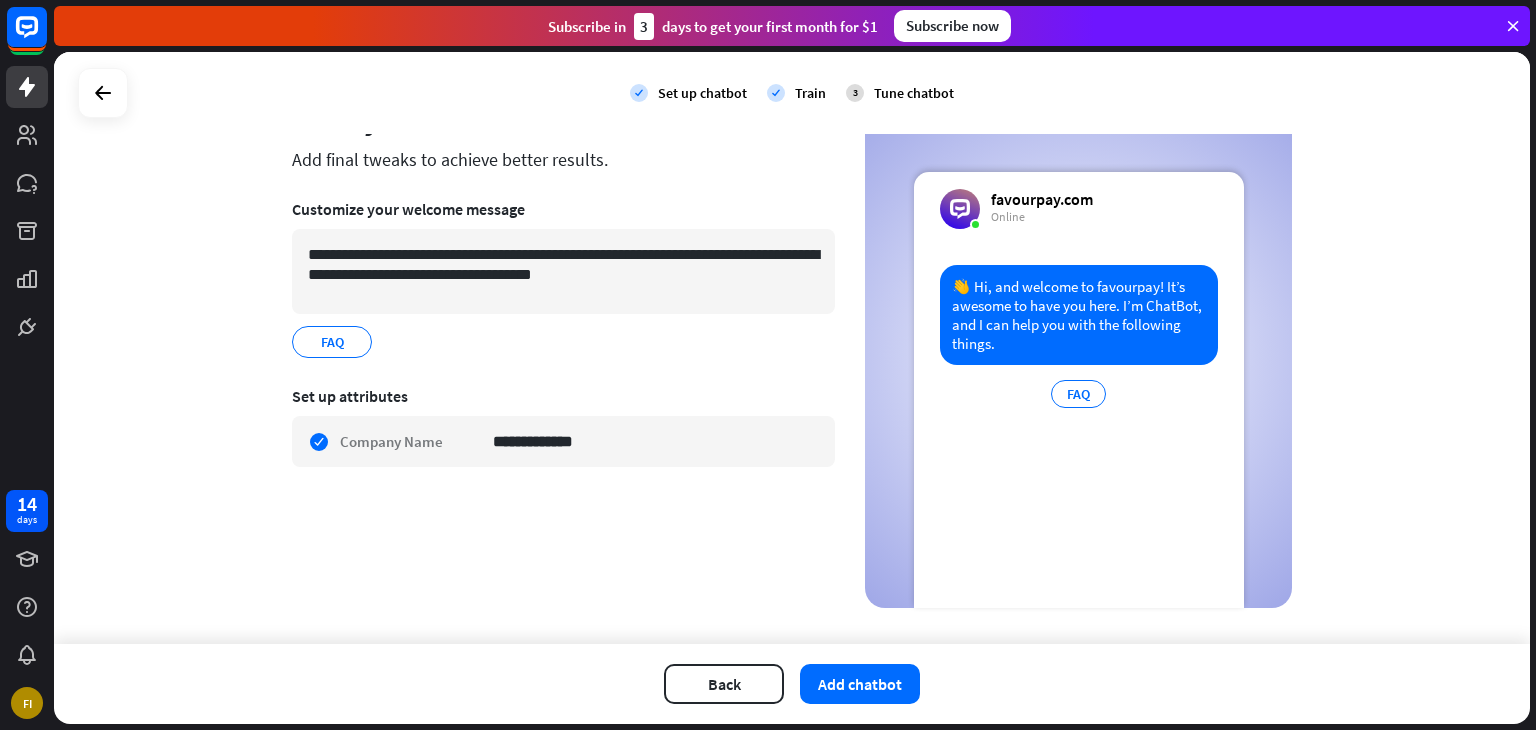 click on "favourpay.com" at bounding box center [1042, 199] 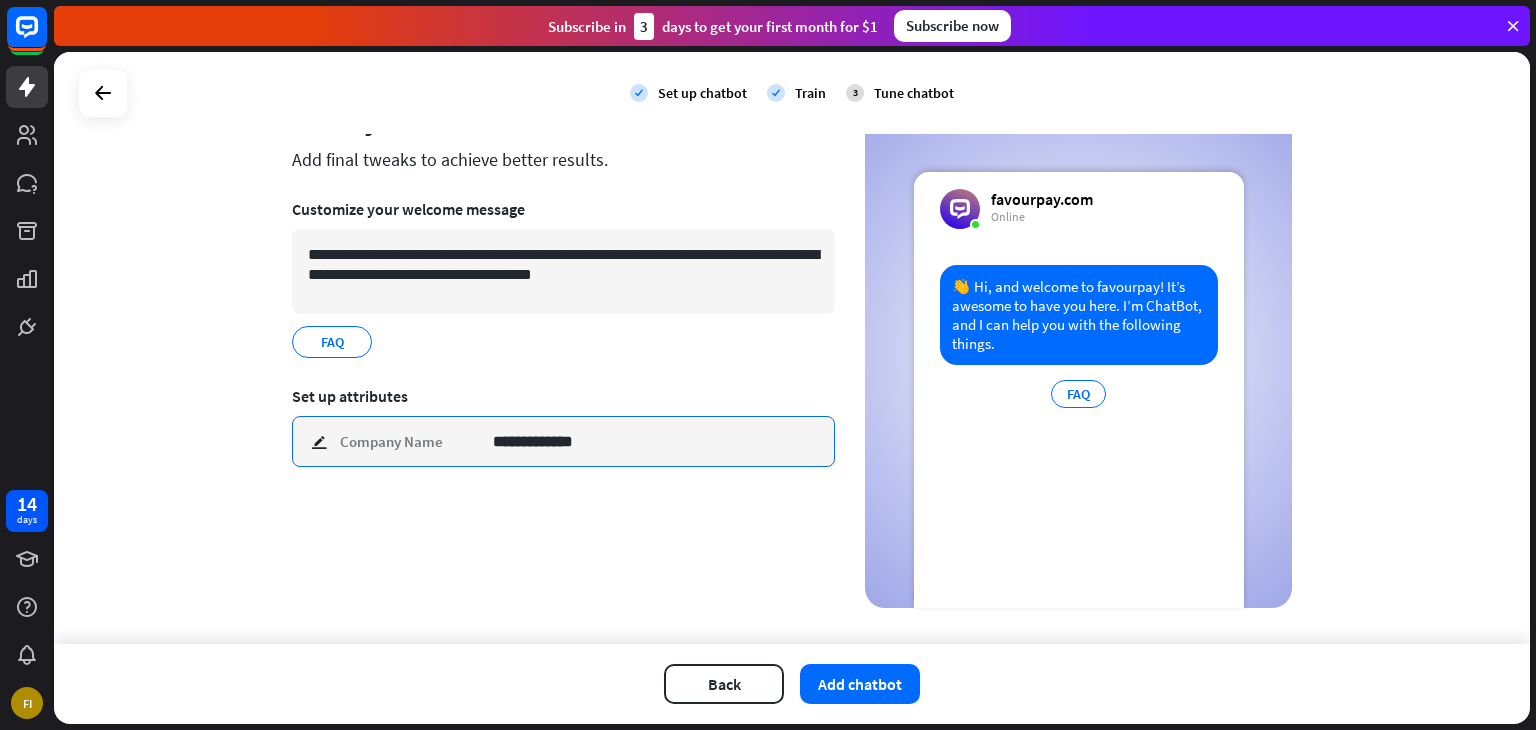 click on "**********" at bounding box center (656, 441) 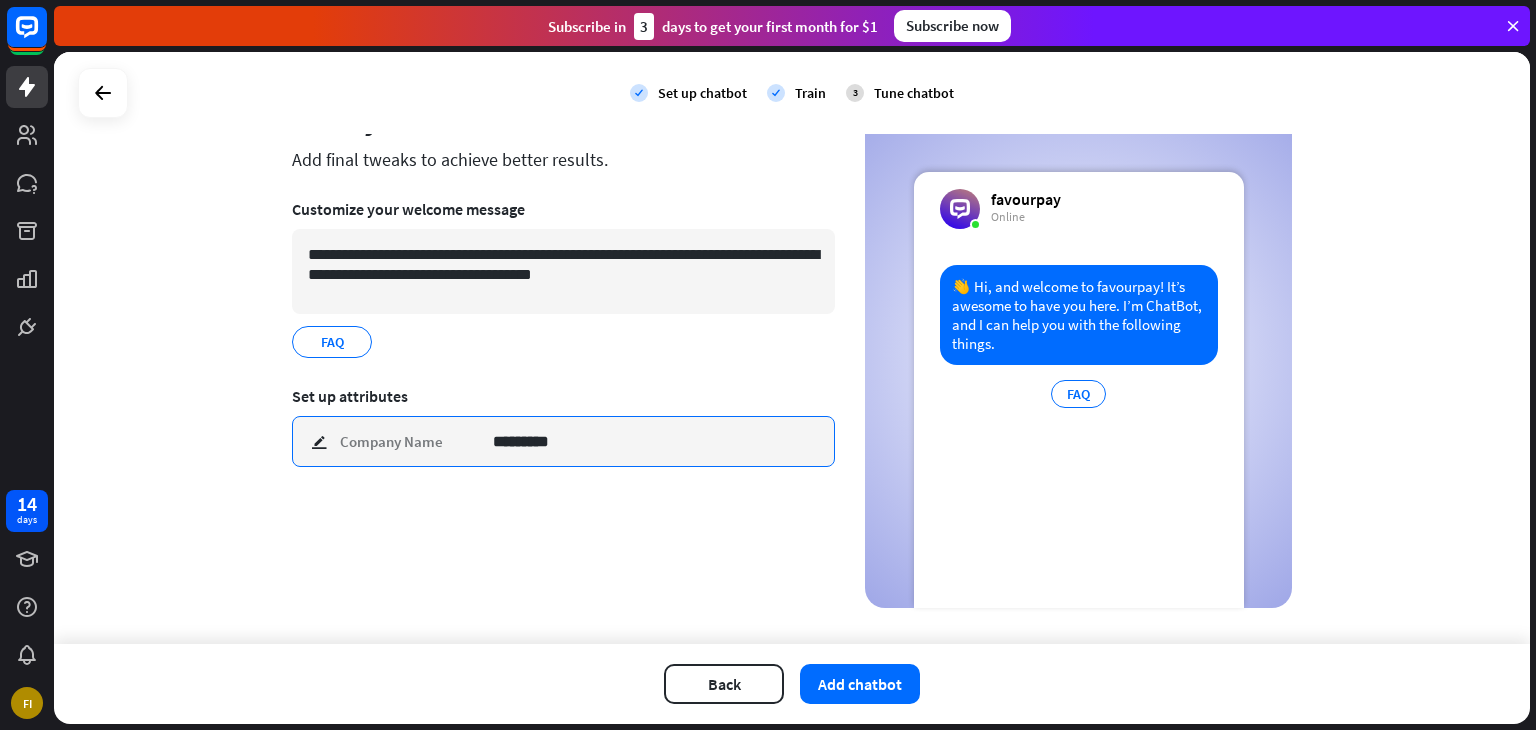 click on "*********" at bounding box center (656, 441) 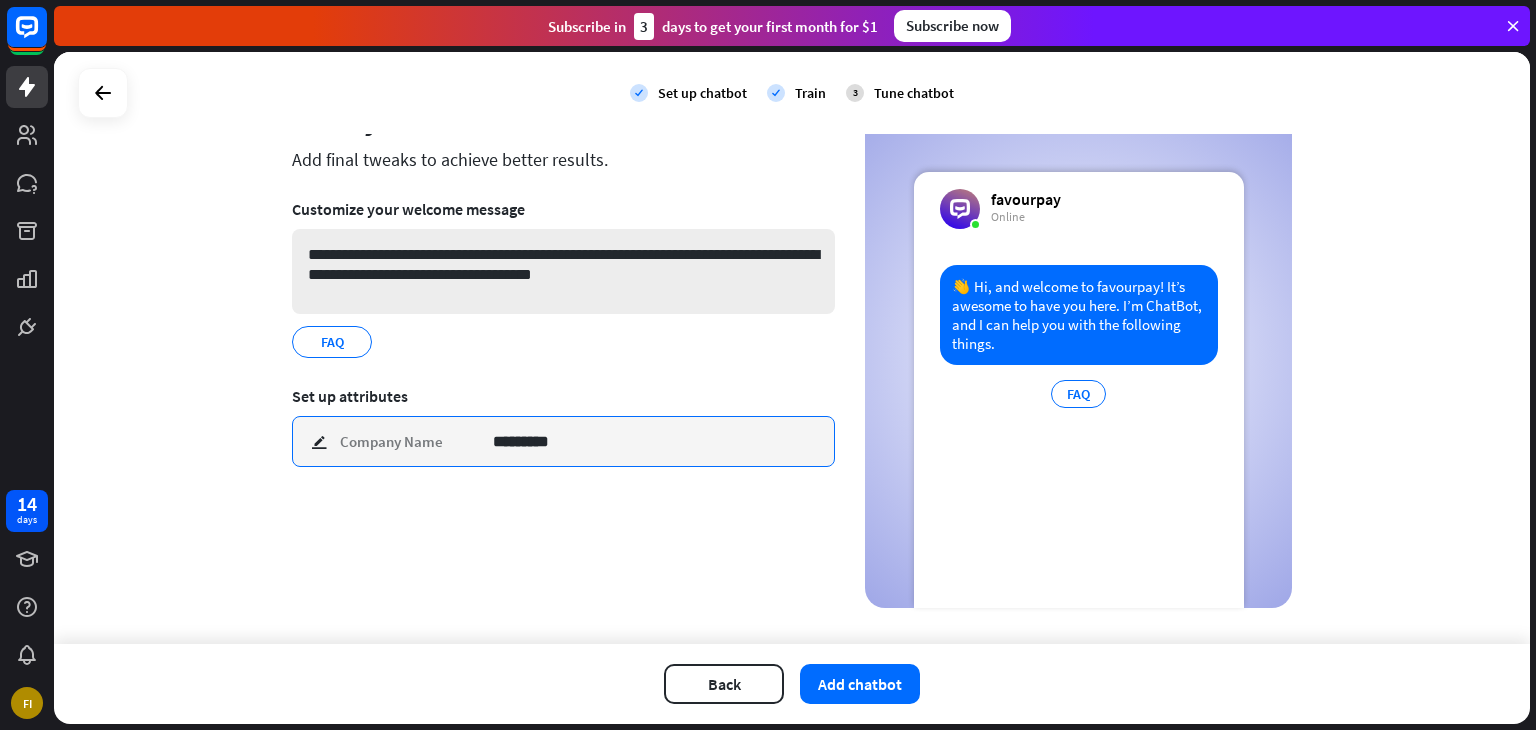 type on "*********" 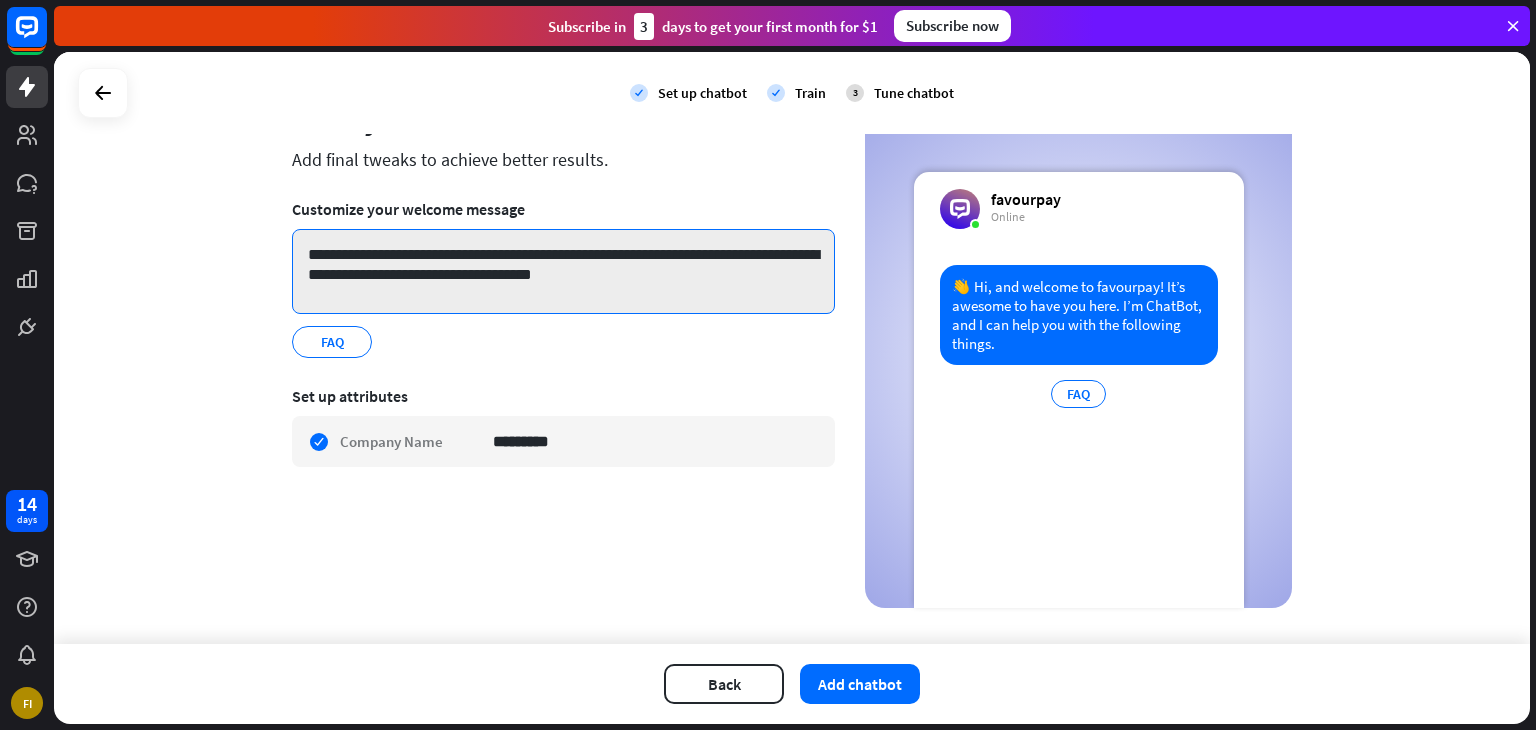 click on "**********" at bounding box center (563, 271) 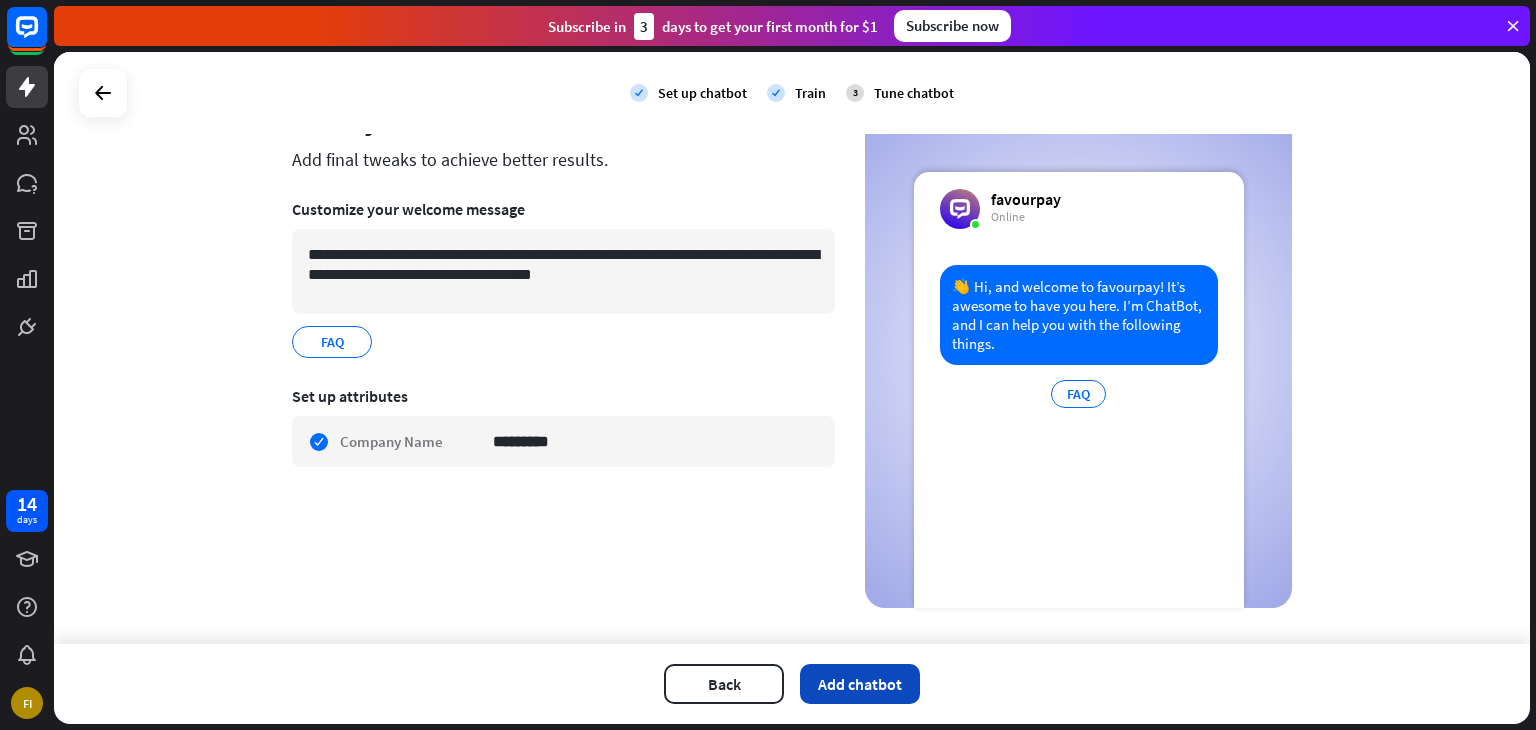 click on "Add chatbot" at bounding box center (860, 684) 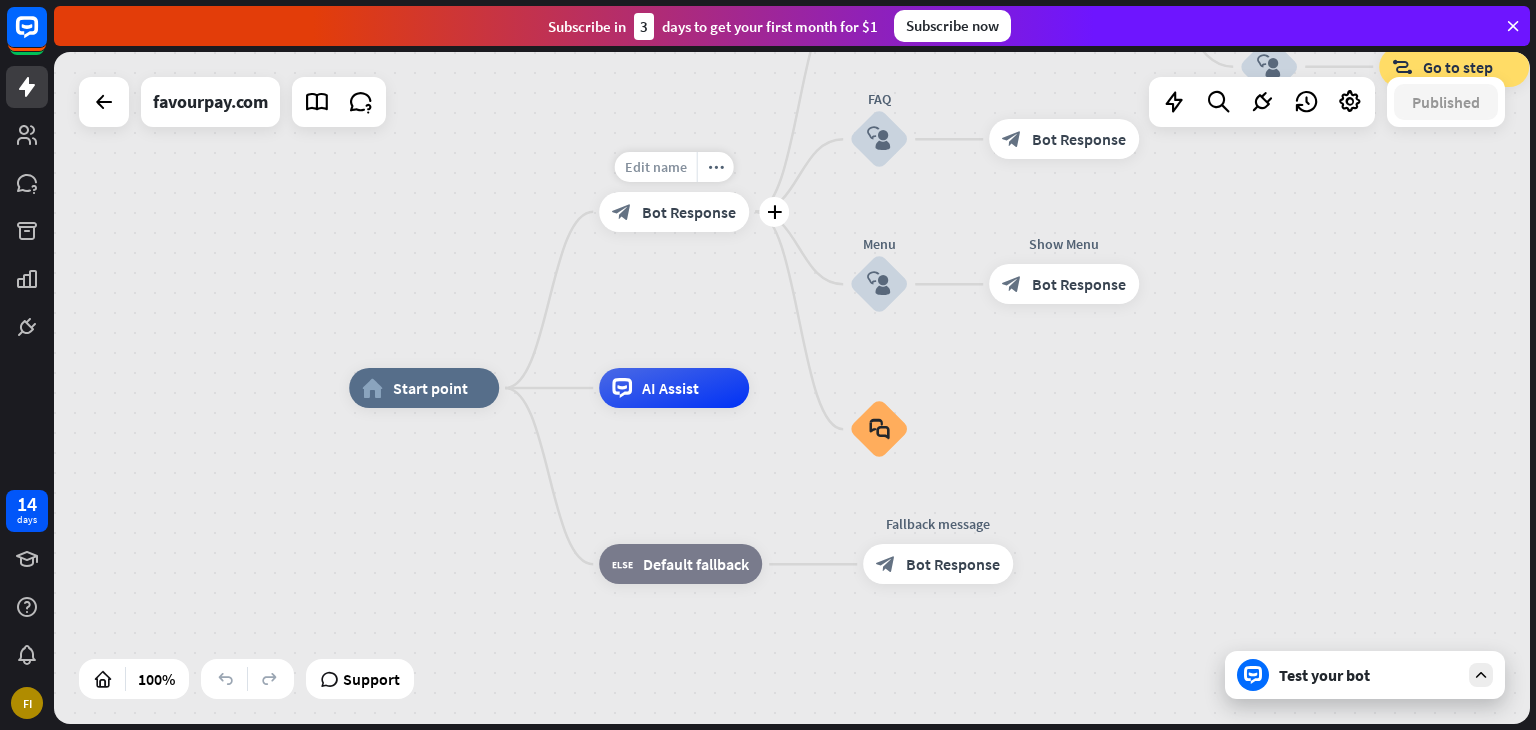 click on "Edit name" at bounding box center [656, 167] 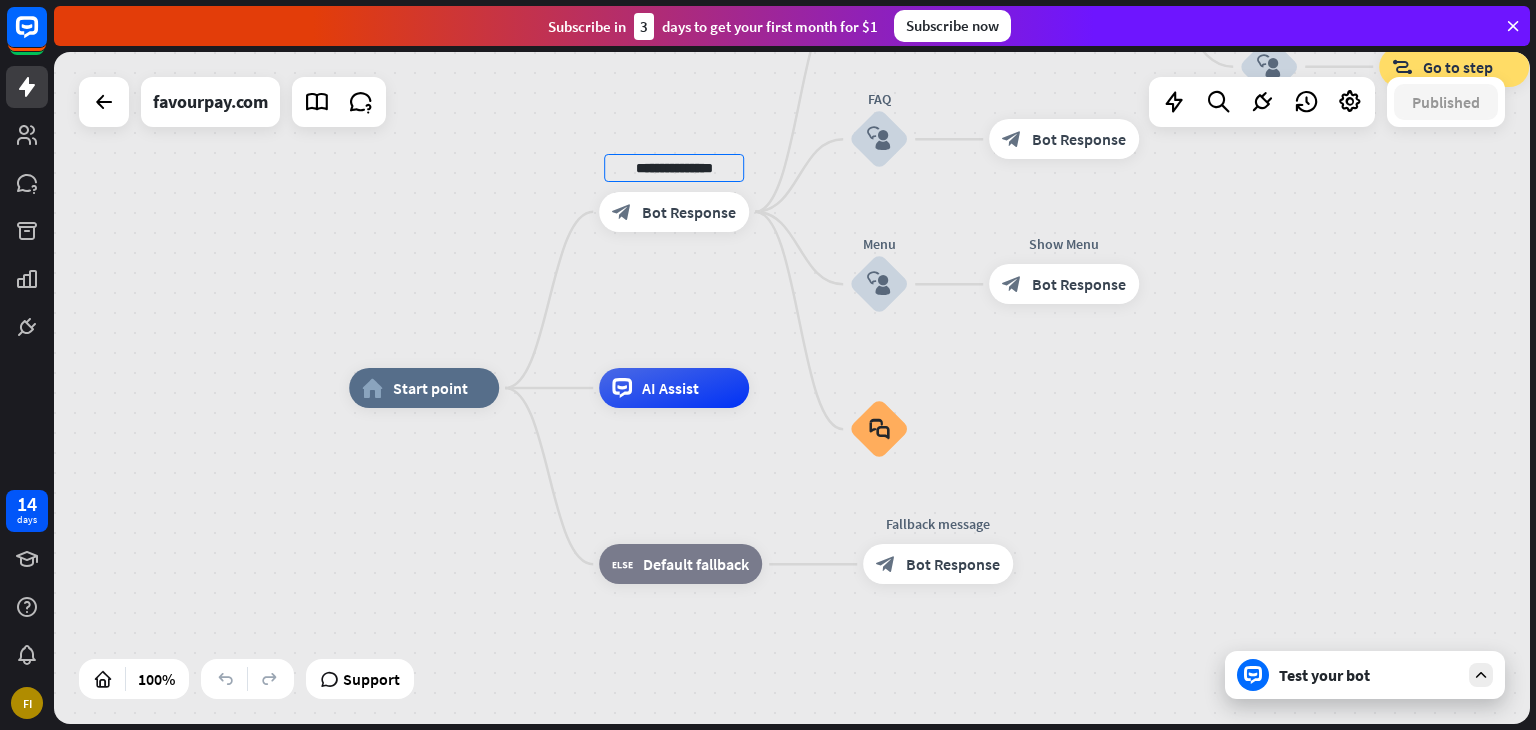 click on "**********" at bounding box center [792, 388] 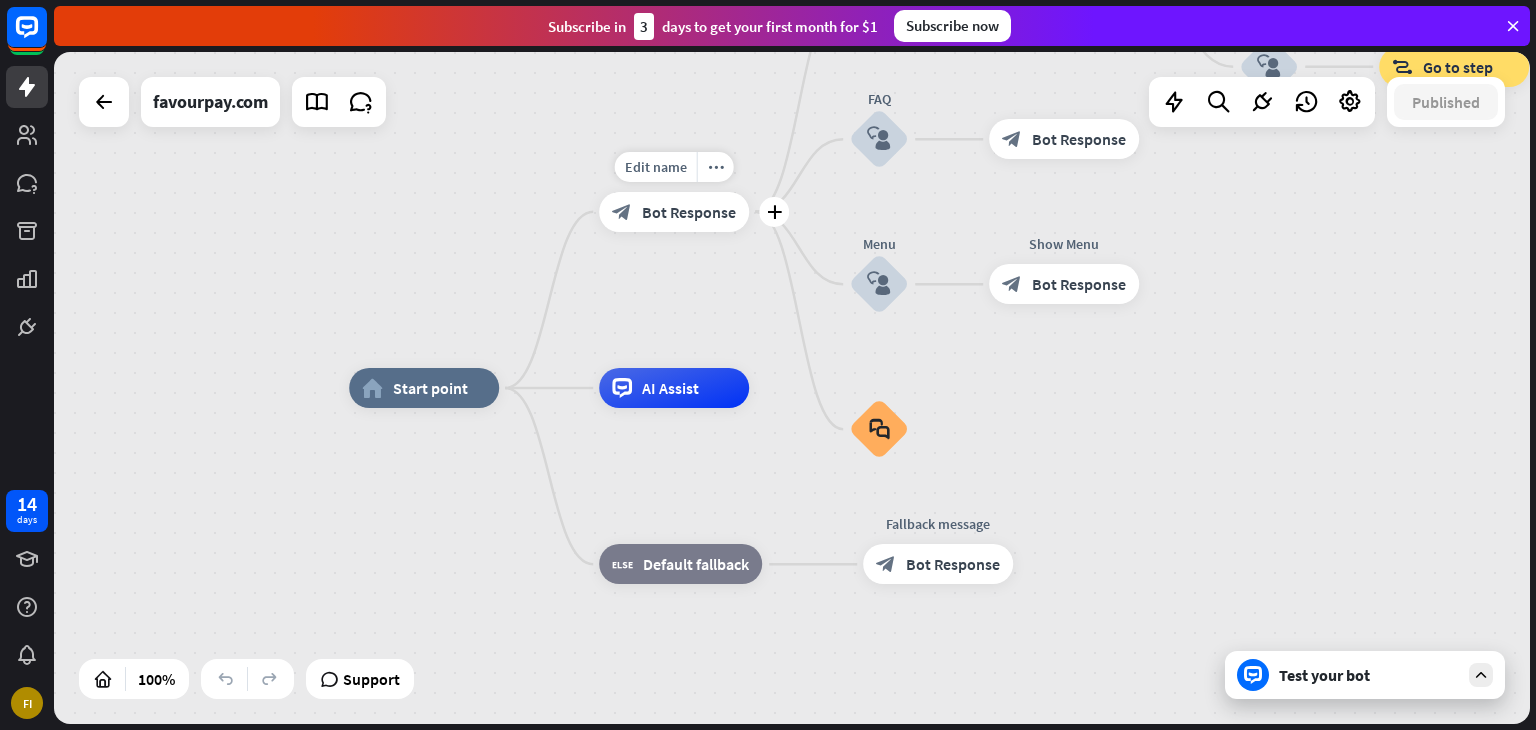 click on "Bot Response" at bounding box center (689, 212) 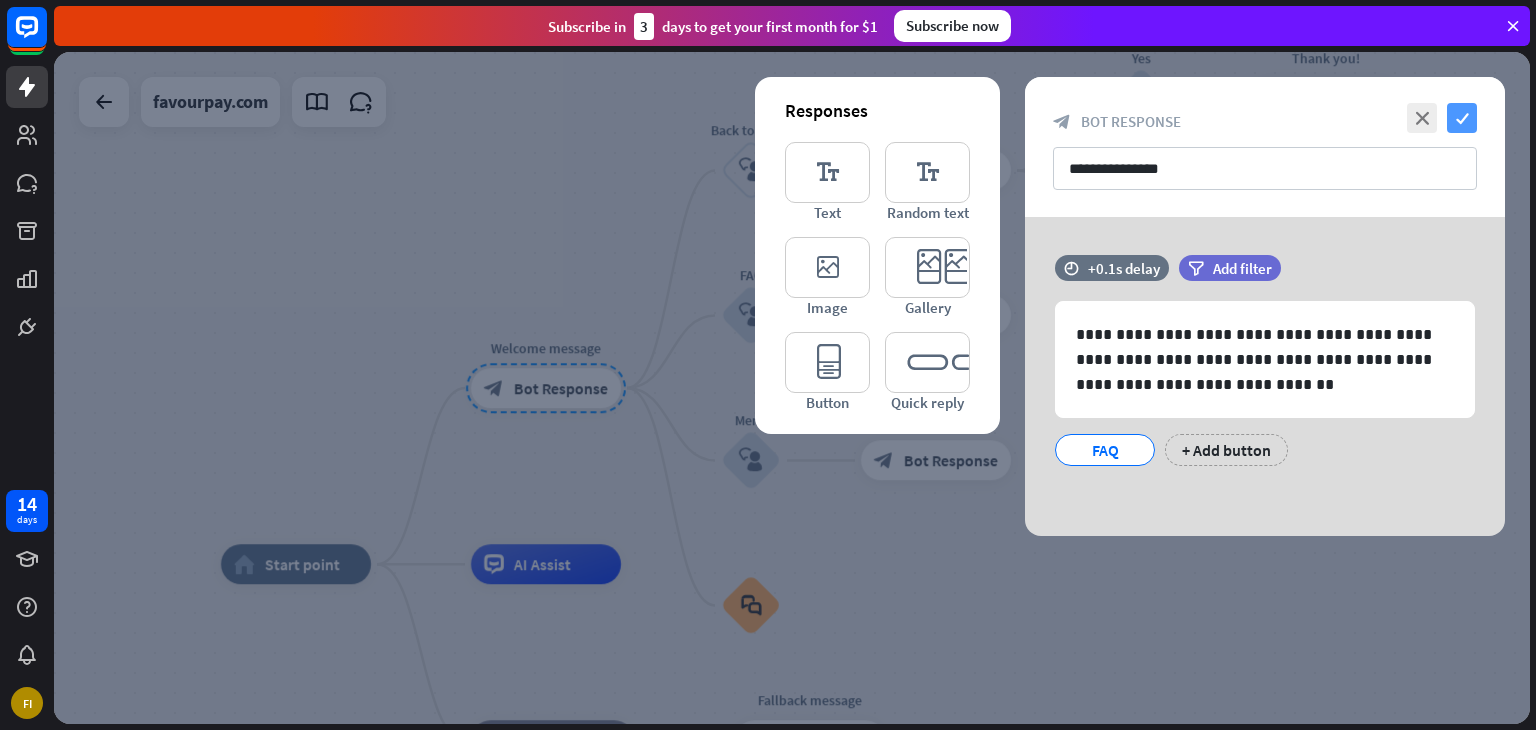 click on "check" at bounding box center (1462, 118) 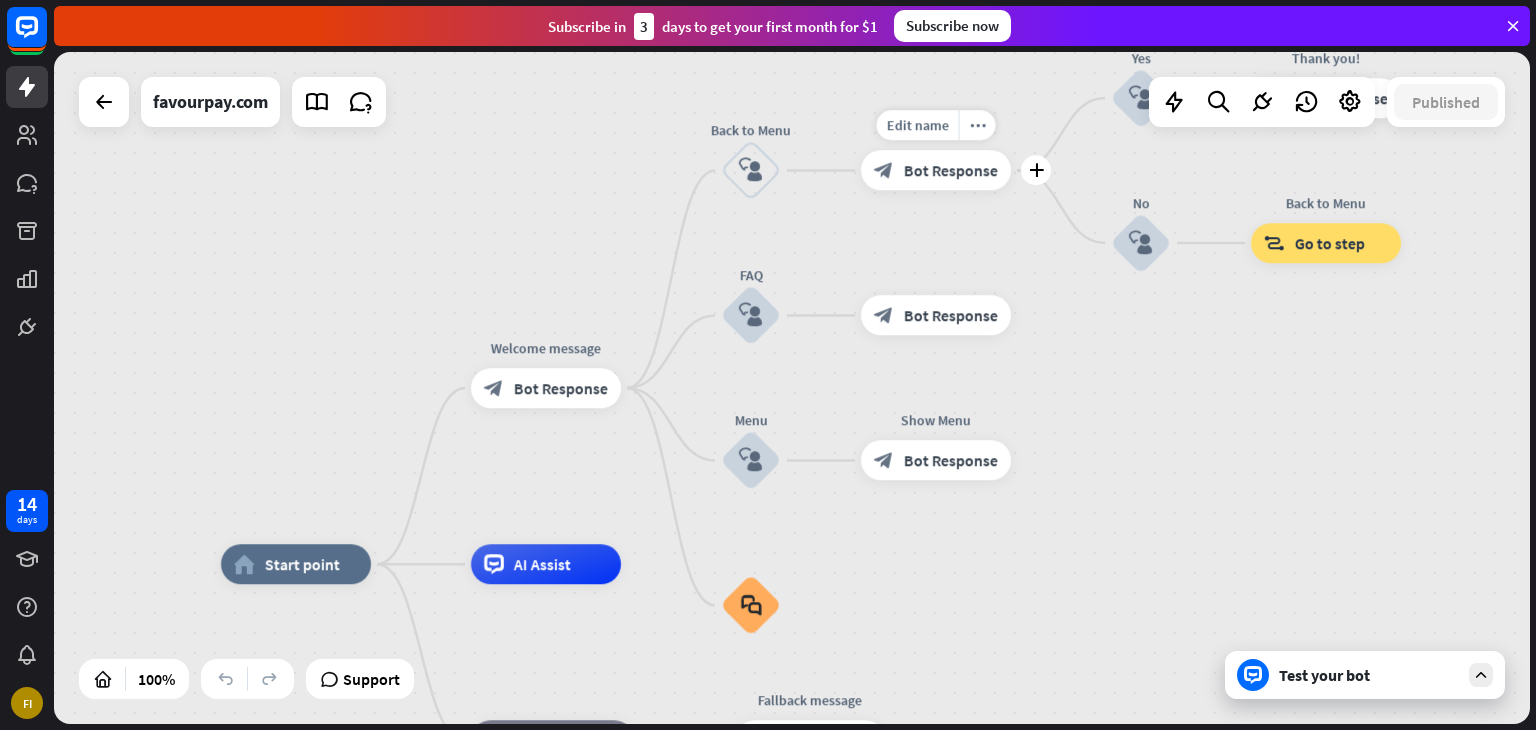 click on "block_bot_response   Bot Response" at bounding box center (936, 171) 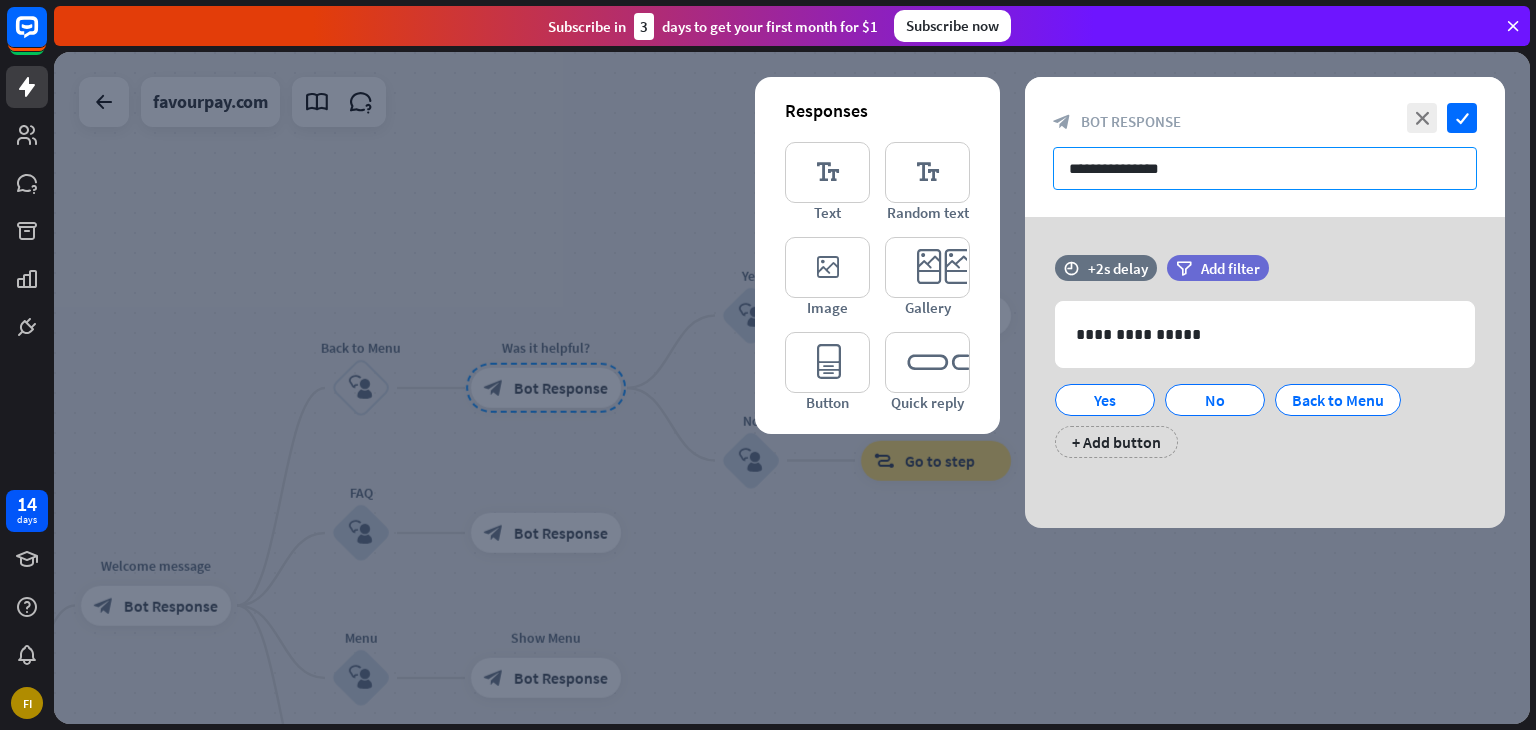click on "**********" at bounding box center (1265, 168) 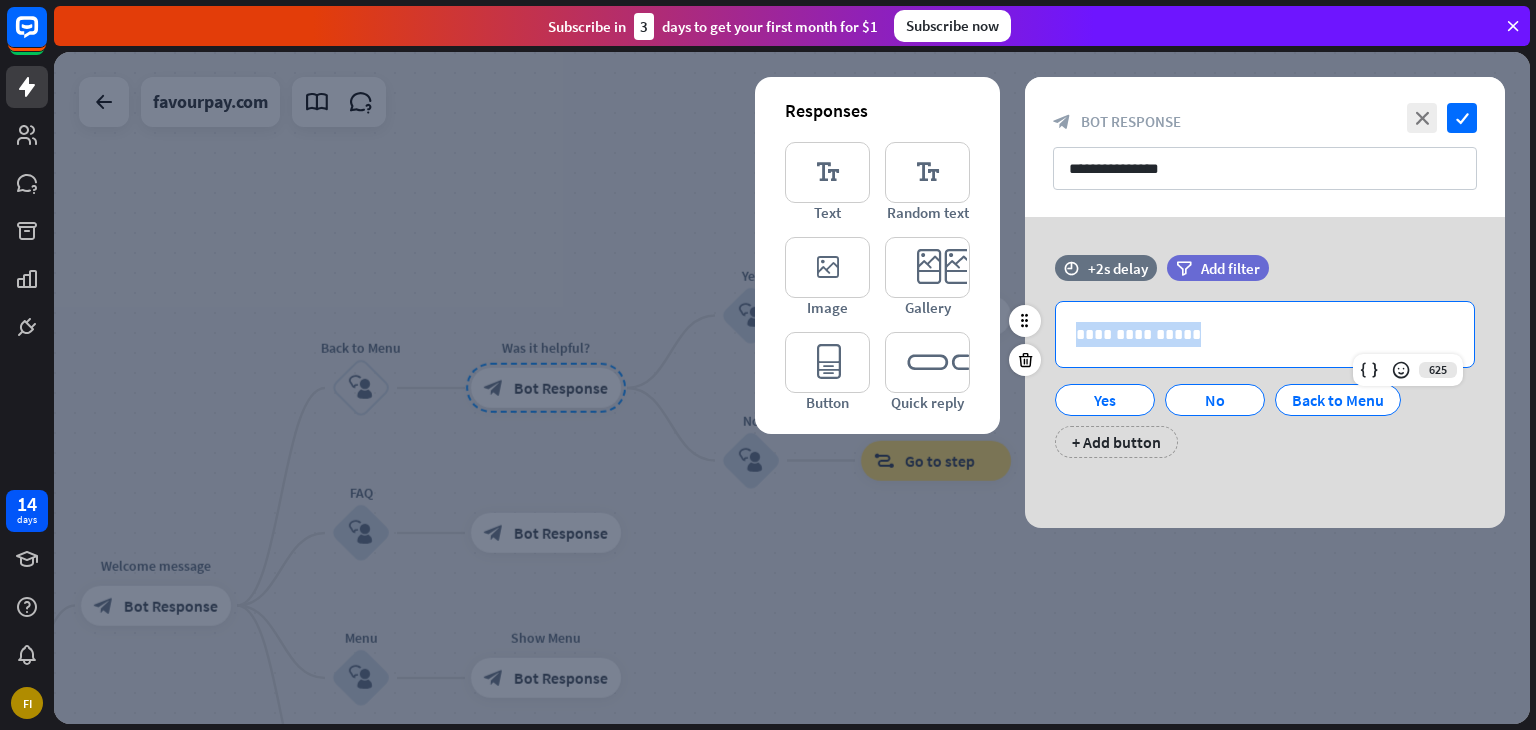 drag, startPoint x: 1189, startPoint y: 339, endPoint x: 1080, endPoint y: 329, distance: 109.457756 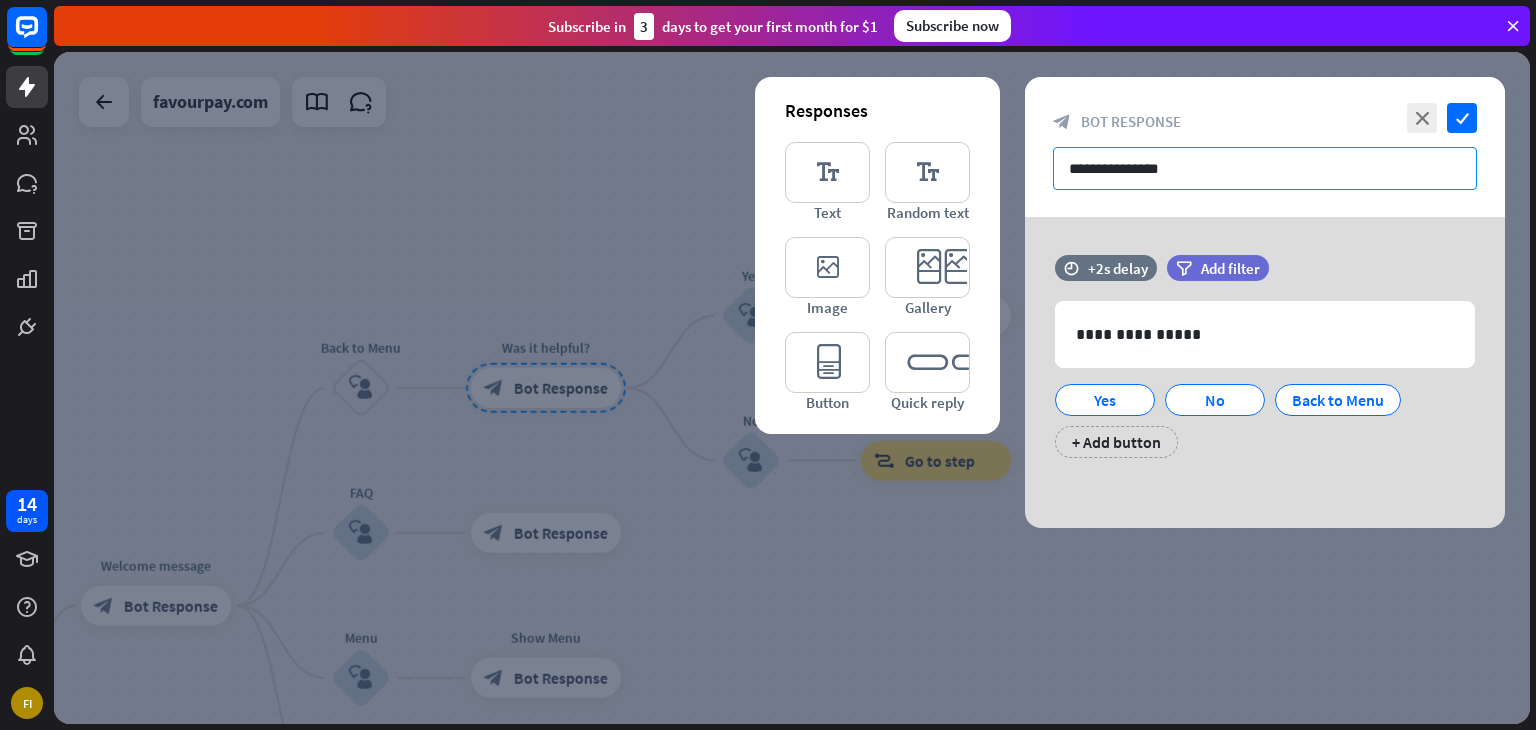 drag, startPoint x: 1172, startPoint y: 168, endPoint x: 1021, endPoint y: 186, distance: 152.06906 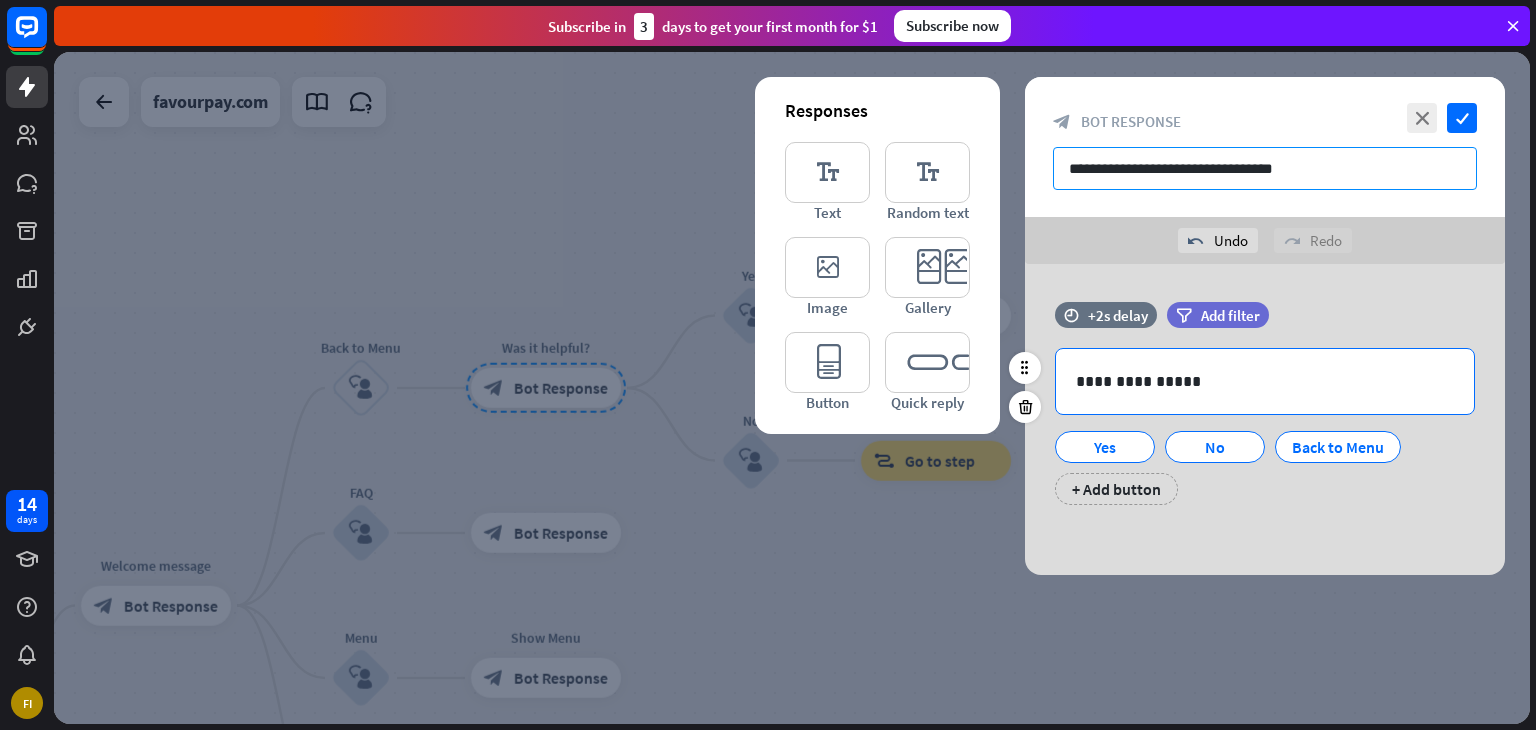 type on "**********" 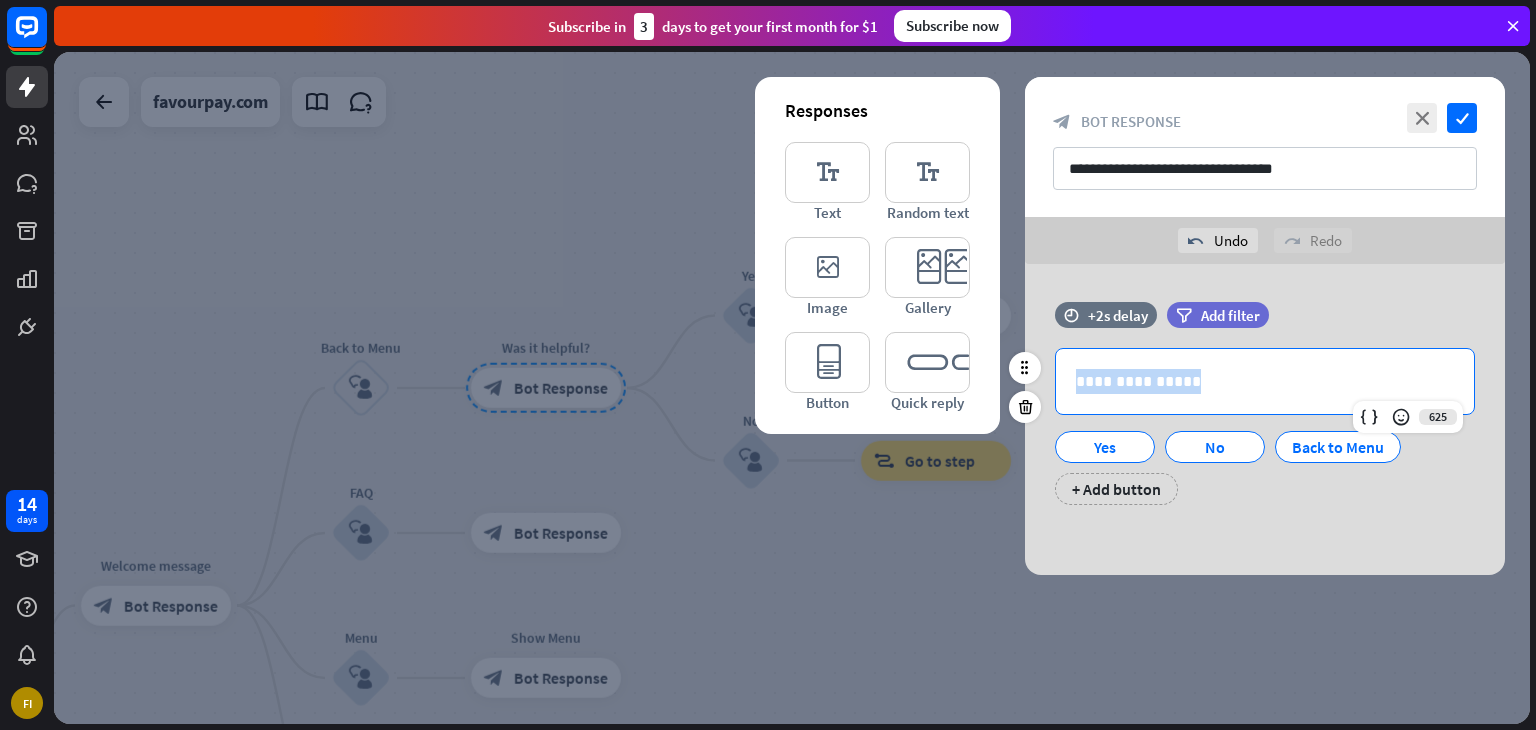 drag, startPoint x: 1180, startPoint y: 382, endPoint x: 1070, endPoint y: 379, distance: 110.0409 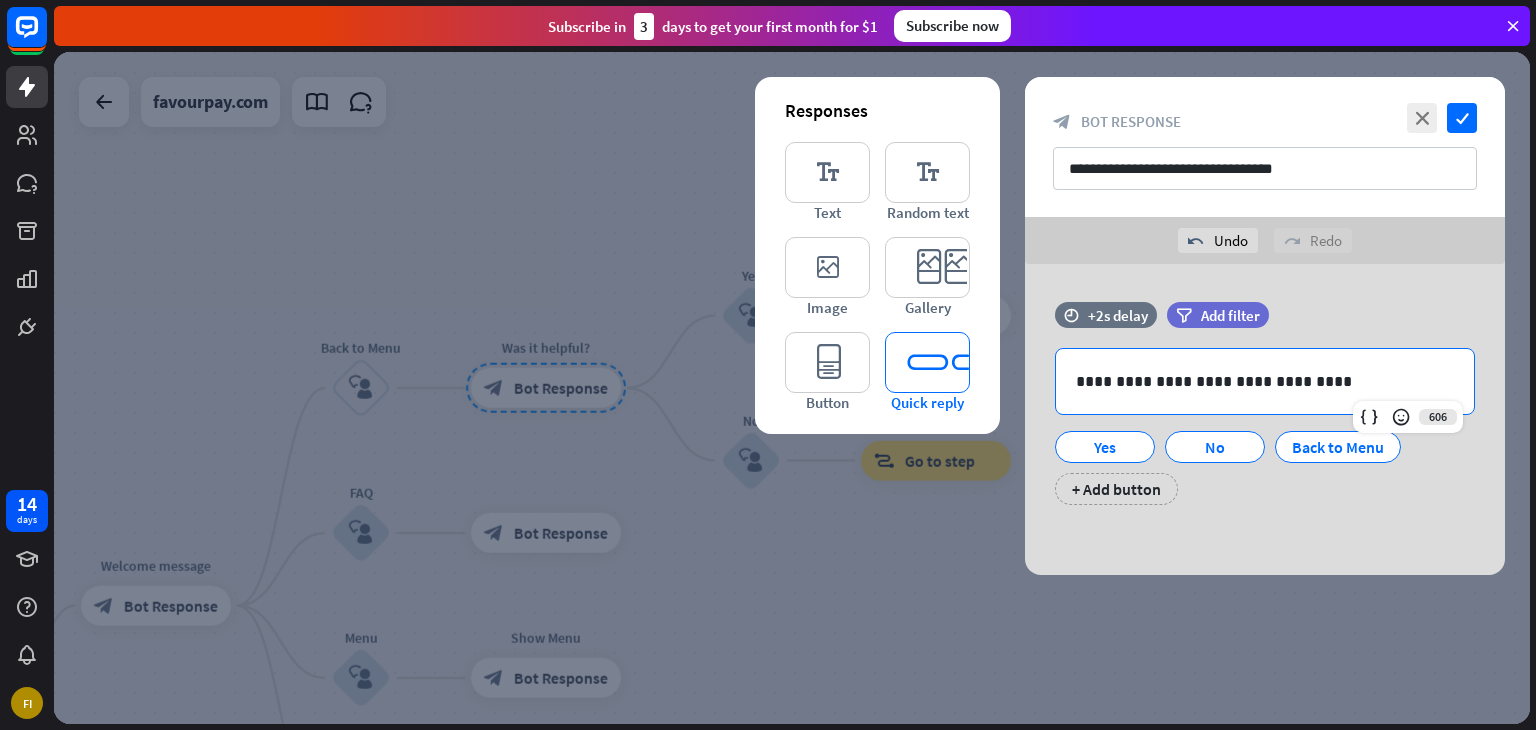 click on "editor_quick_replies" at bounding box center (927, 362) 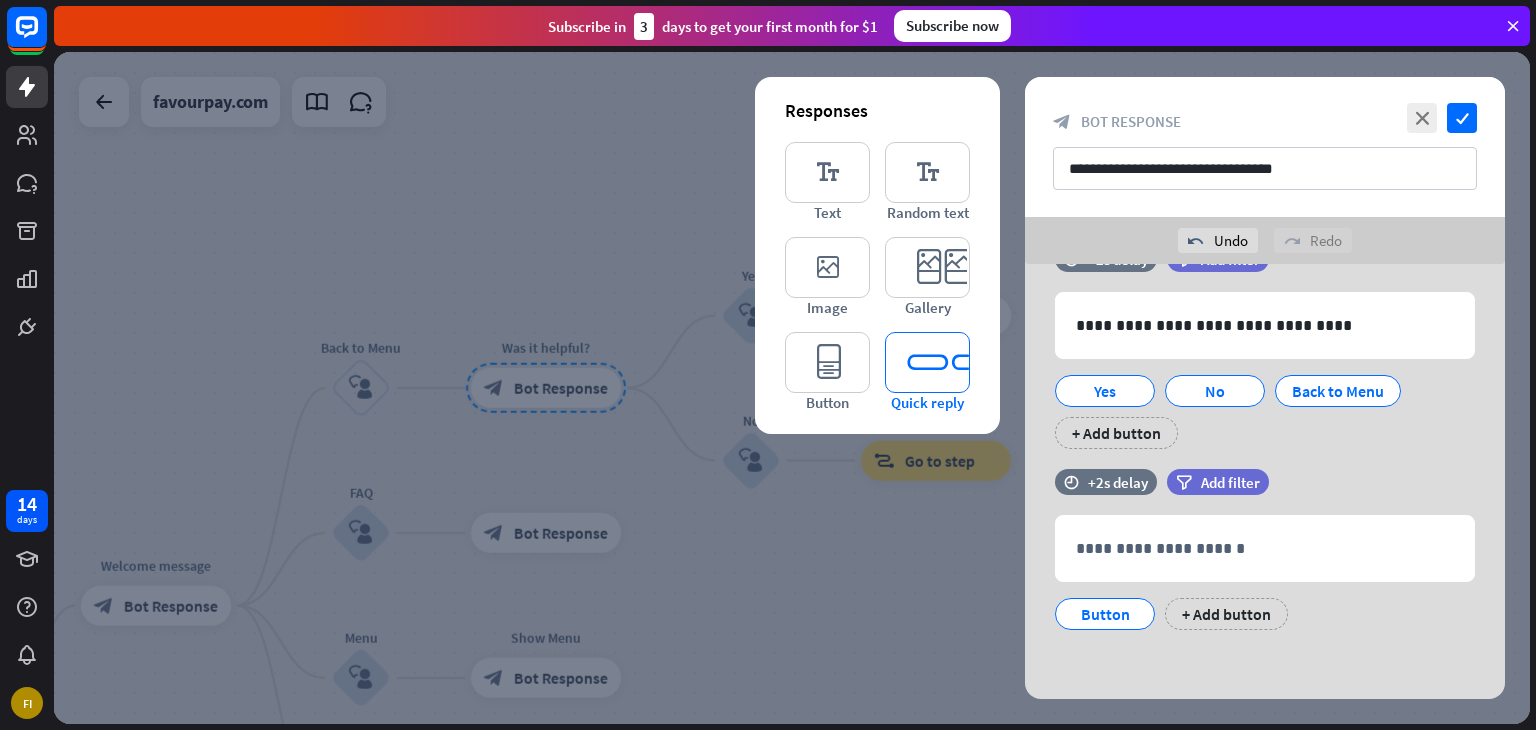 scroll, scrollTop: 56, scrollLeft: 0, axis: vertical 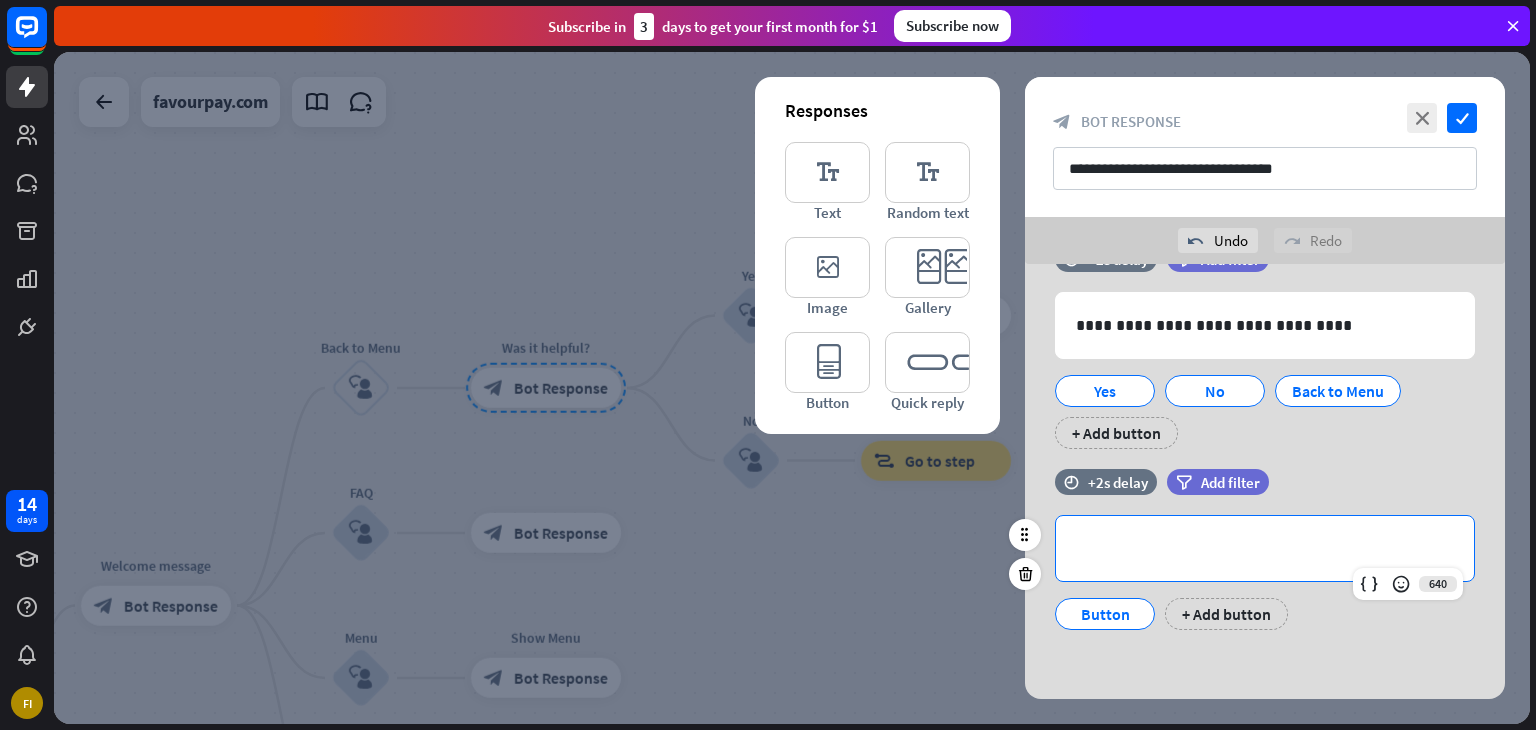 click on "**********" at bounding box center [1265, 548] 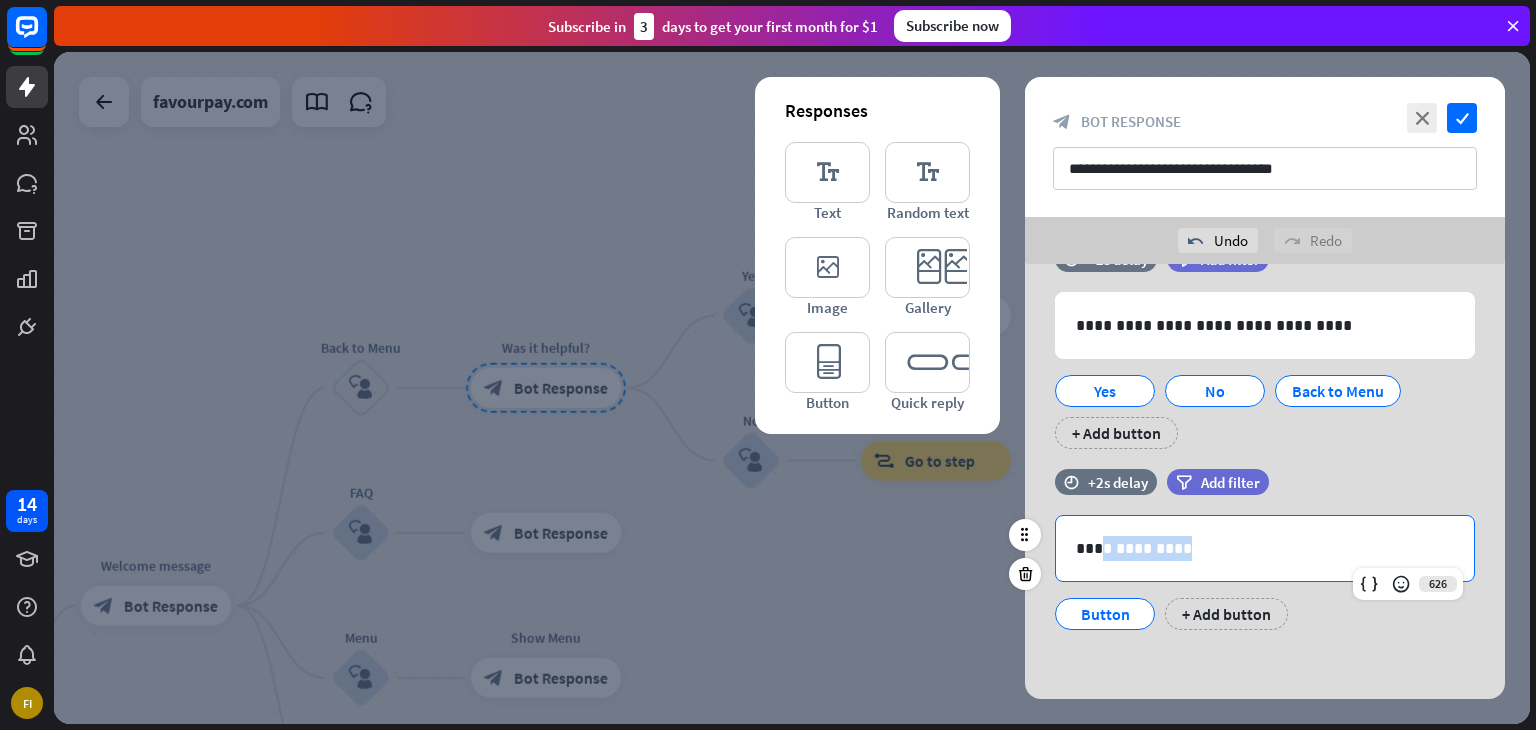 drag, startPoint x: 1196, startPoint y: 552, endPoint x: 1099, endPoint y: 549, distance: 97.04638 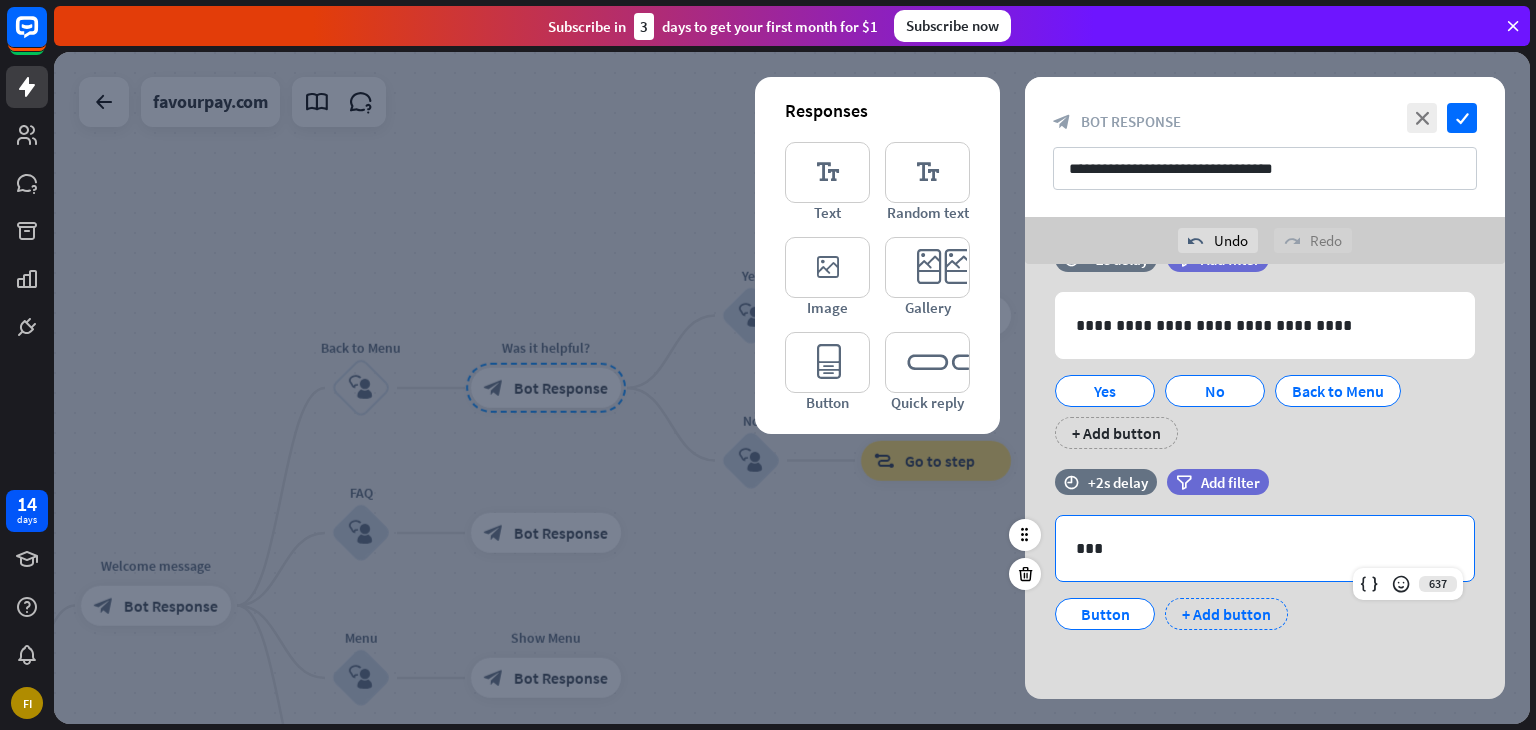 click on "+ Add button" at bounding box center (1226, 614) 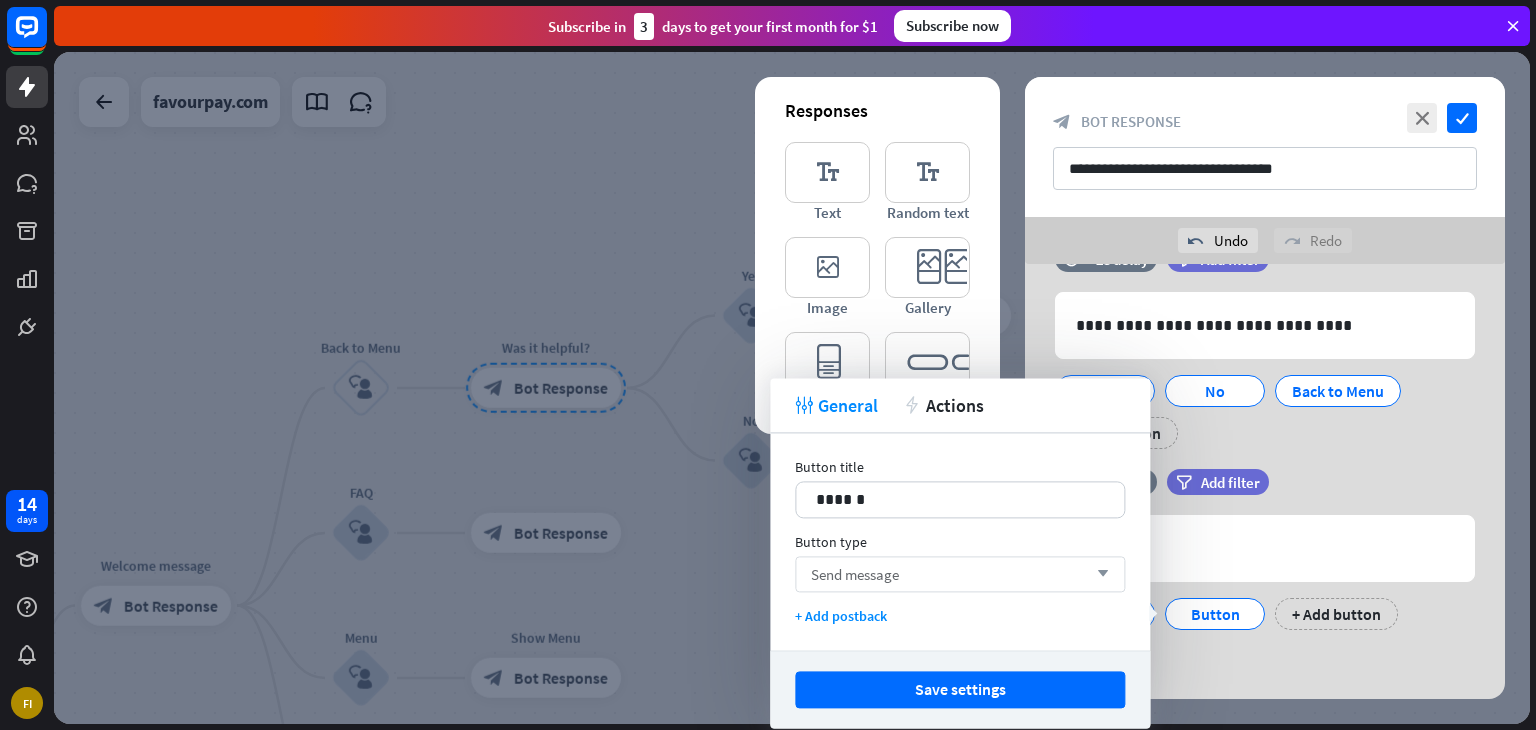click on "Send message
arrow_down" at bounding box center [960, 574] 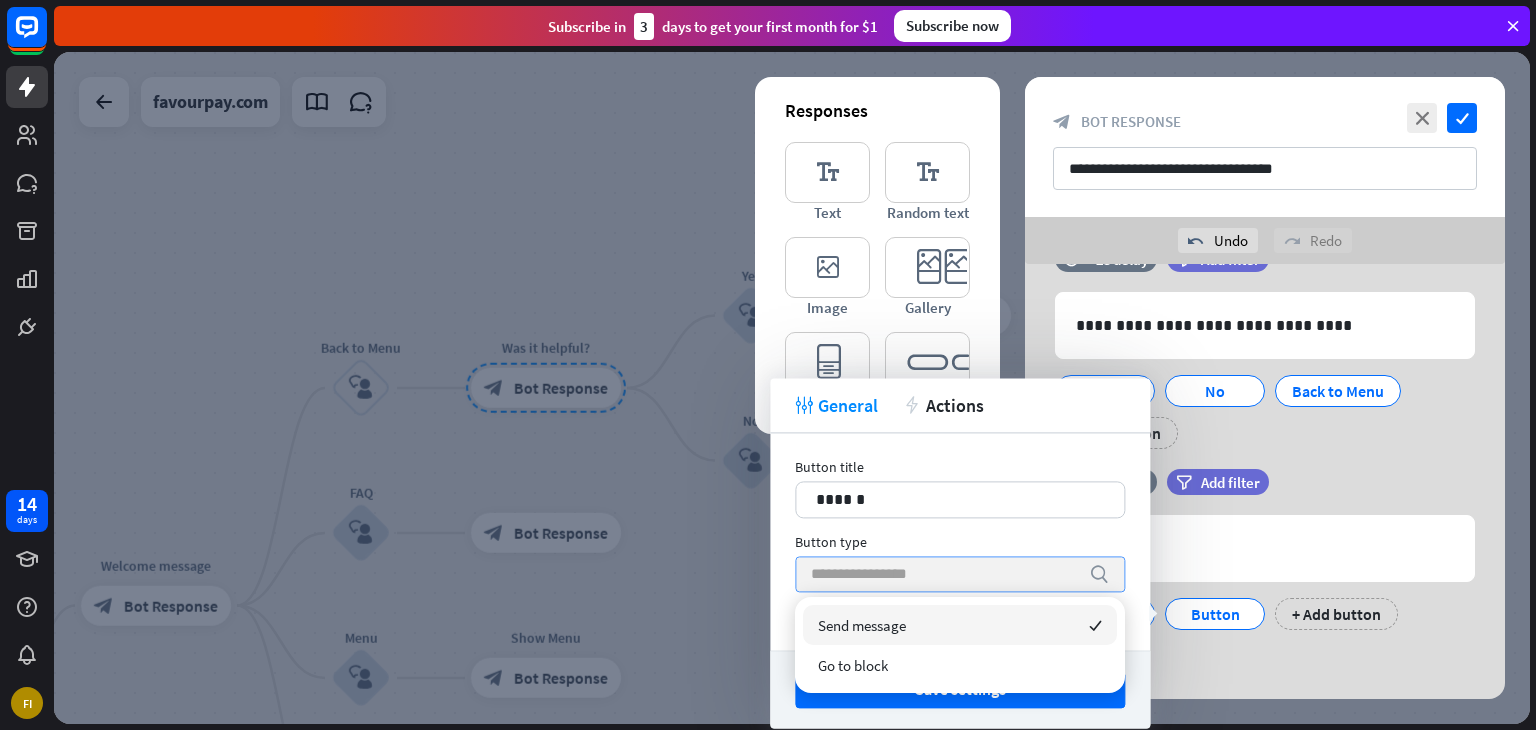 click at bounding box center [945, 574] 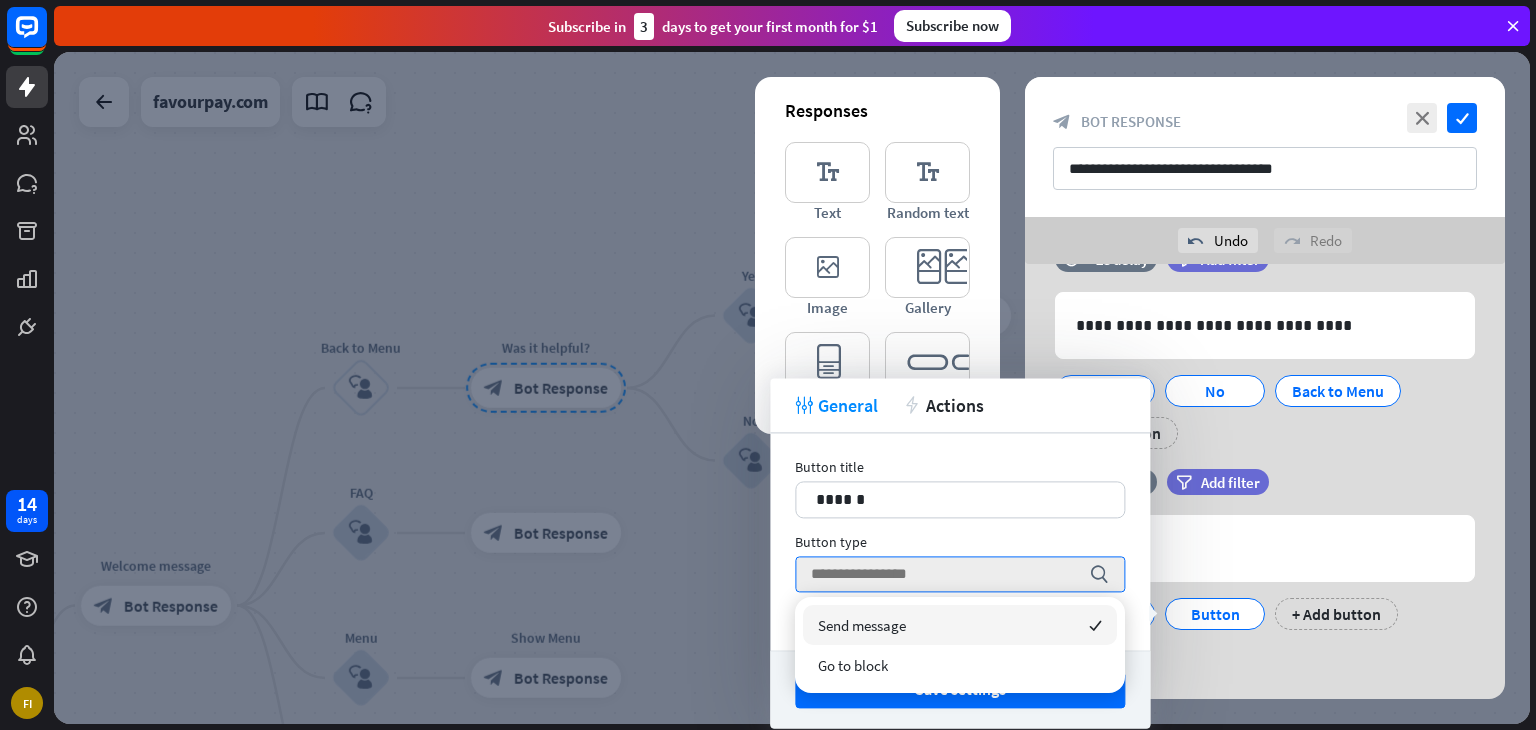 click on "Button title             14   ******   Button type
search
+ Add postback" at bounding box center [960, 541] 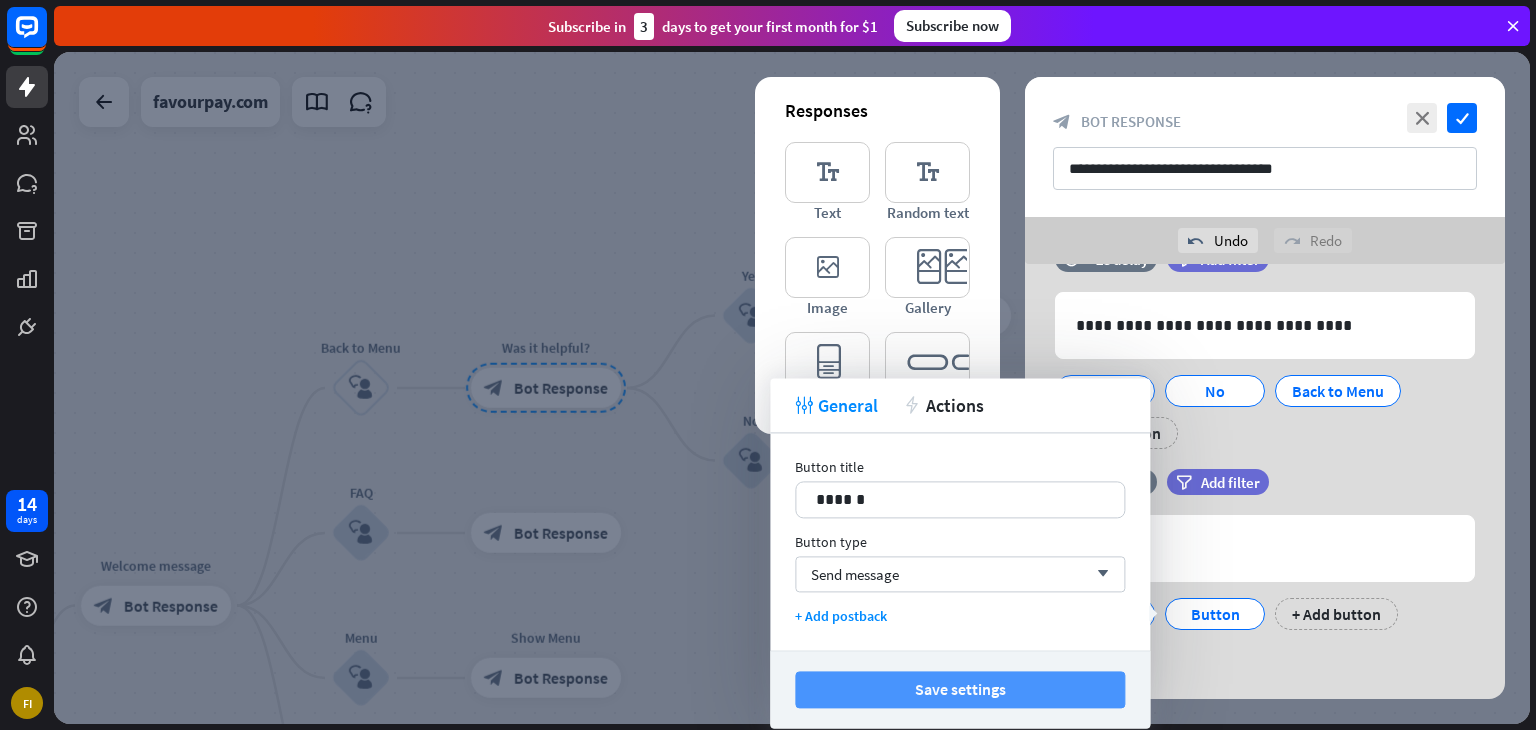 click on "Save settings" at bounding box center [960, 689] 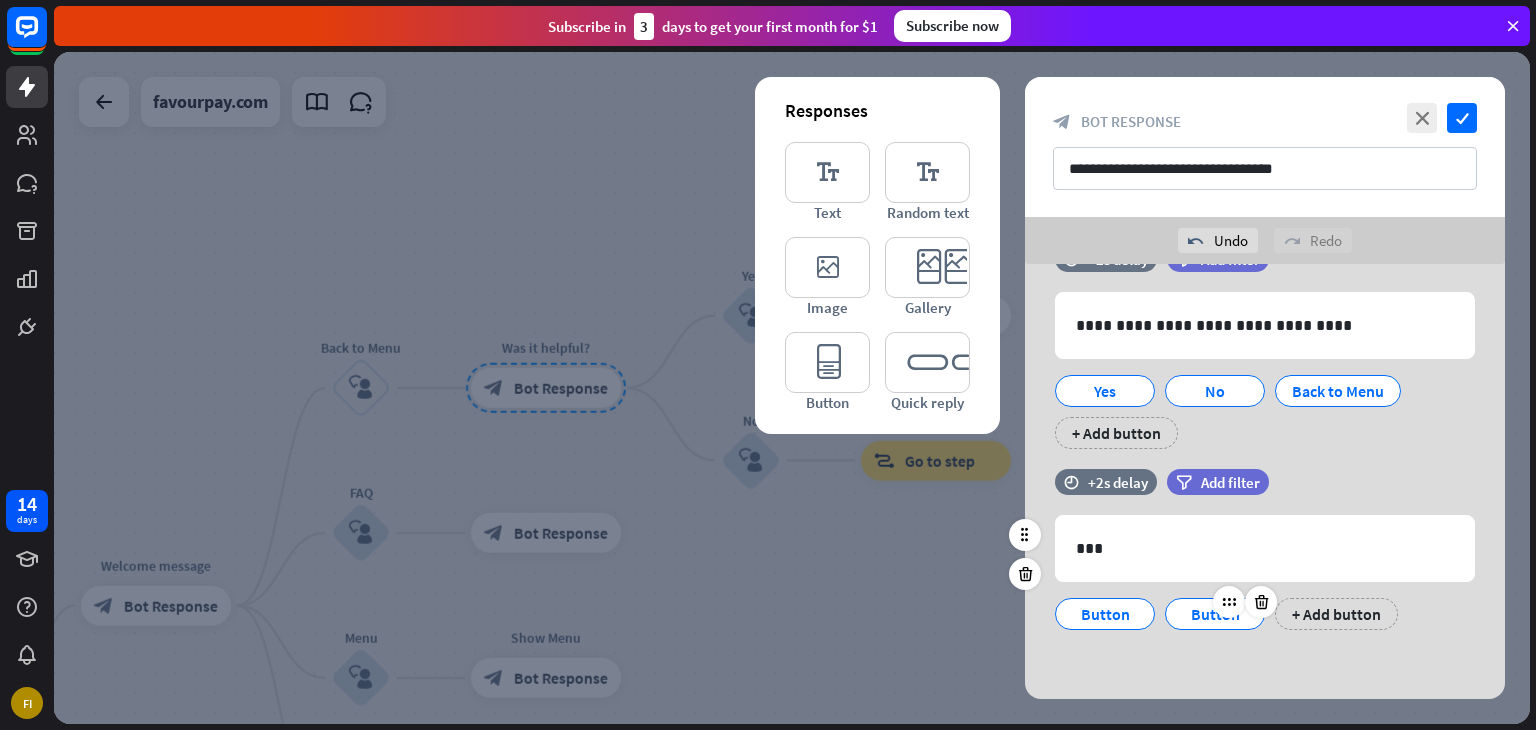 click on "Button" at bounding box center (1215, 614) 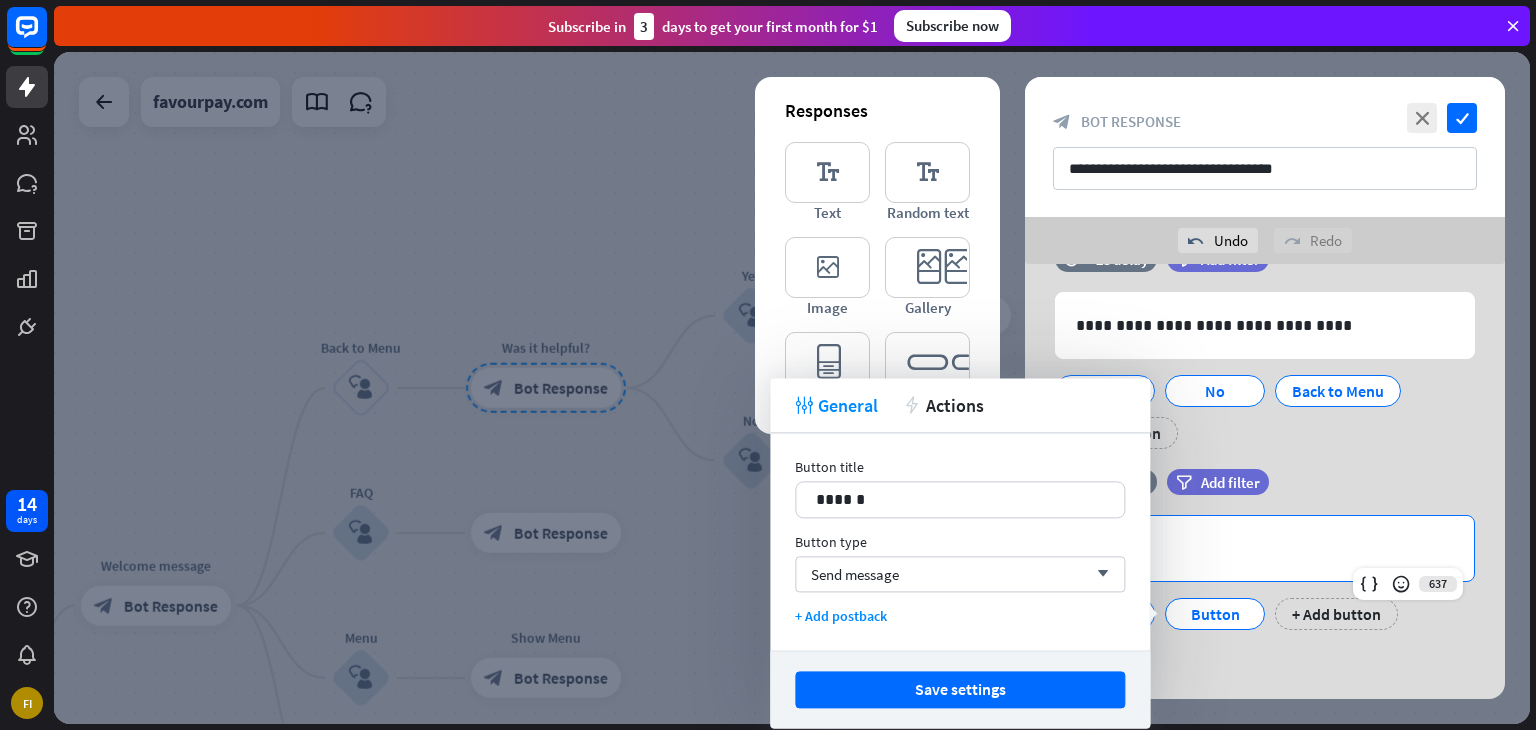 click on "***" at bounding box center [1265, 548] 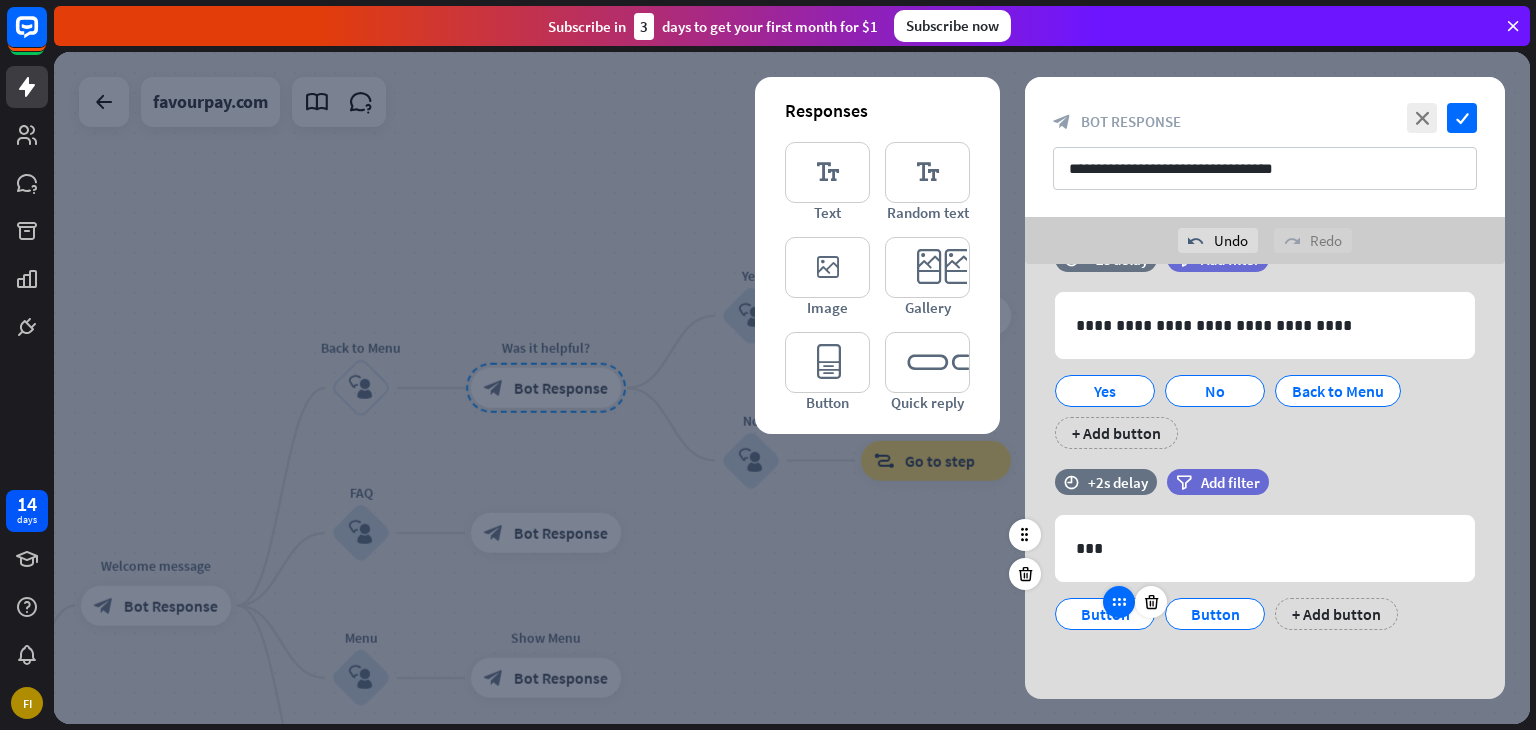 click at bounding box center [1119, 602] 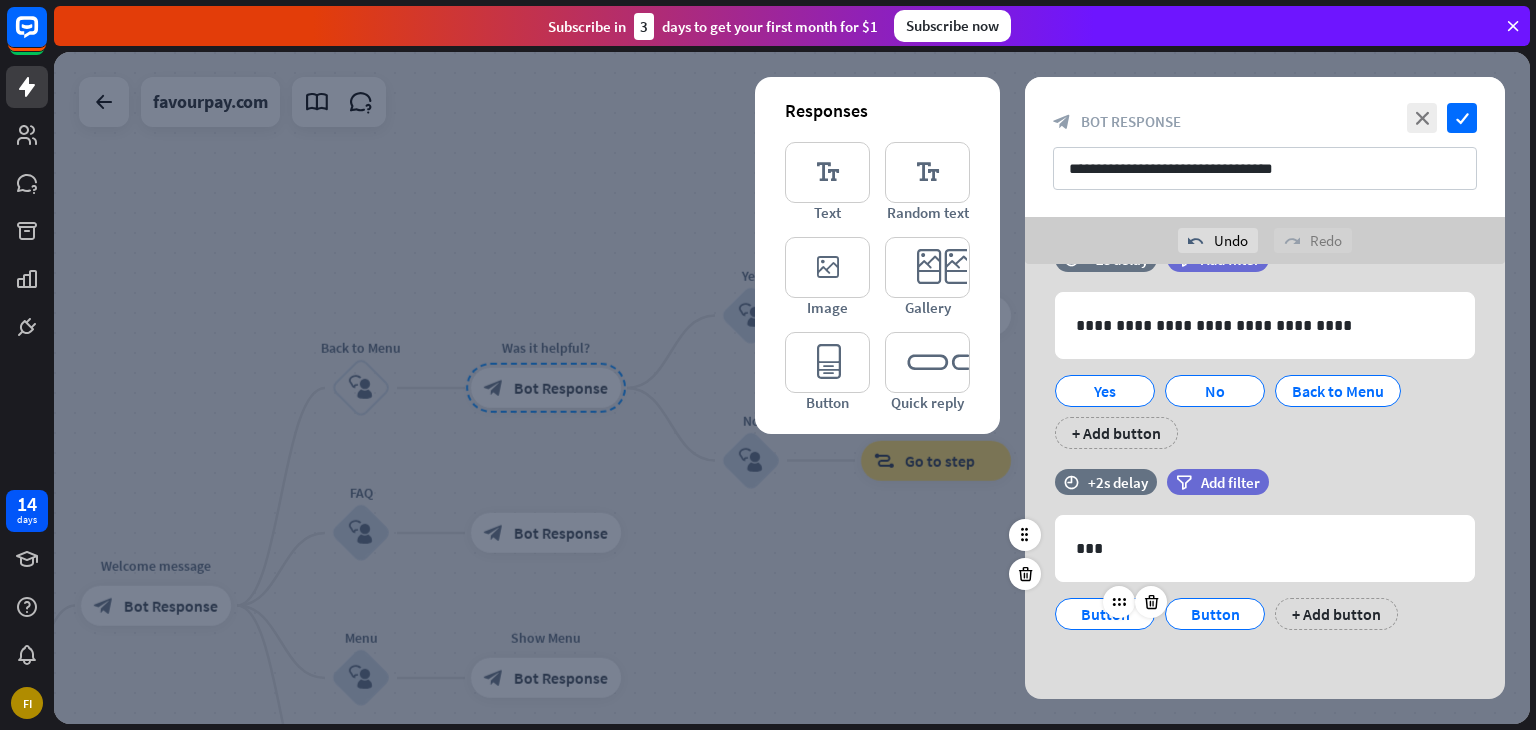 click on "Button" at bounding box center (1105, 614) 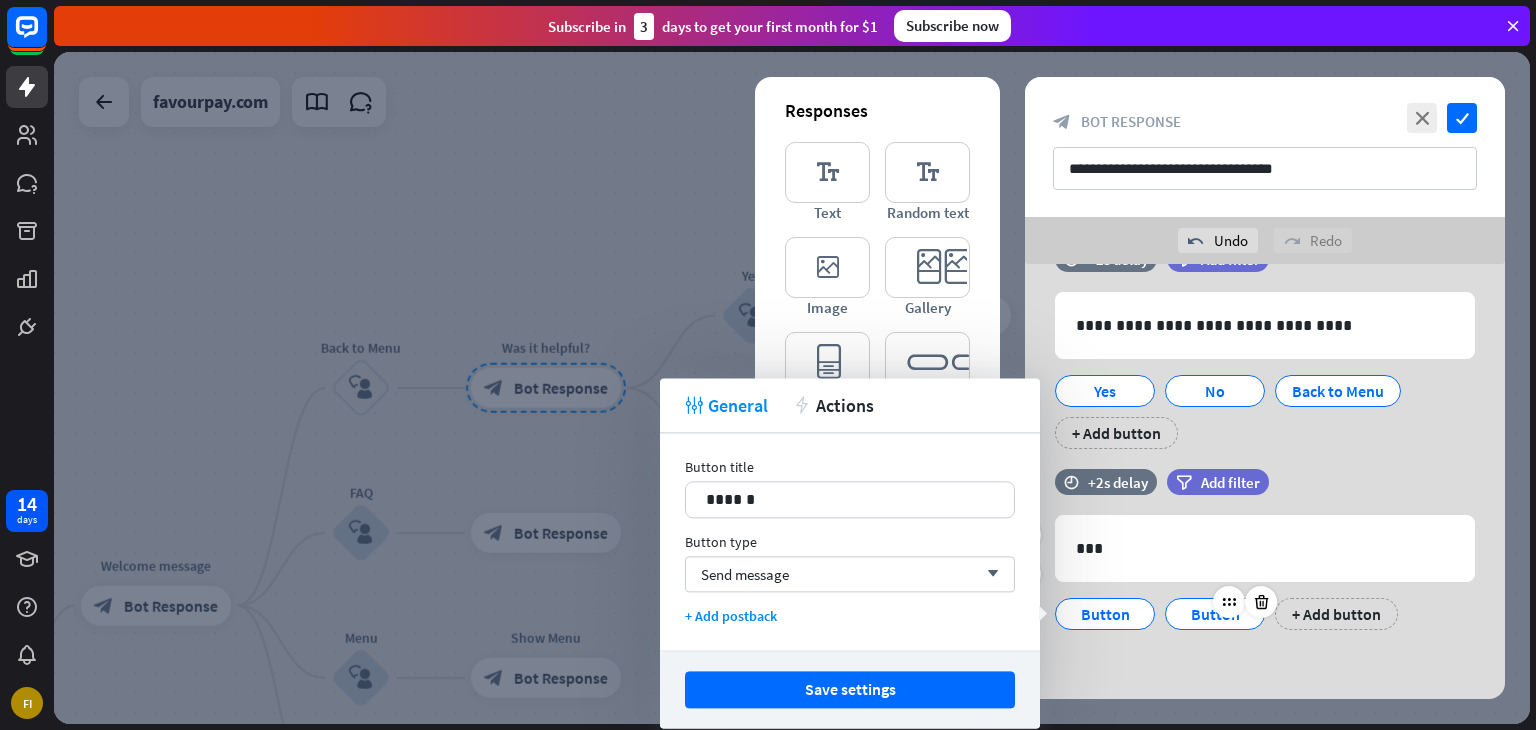 click on "Button" at bounding box center [1215, 614] 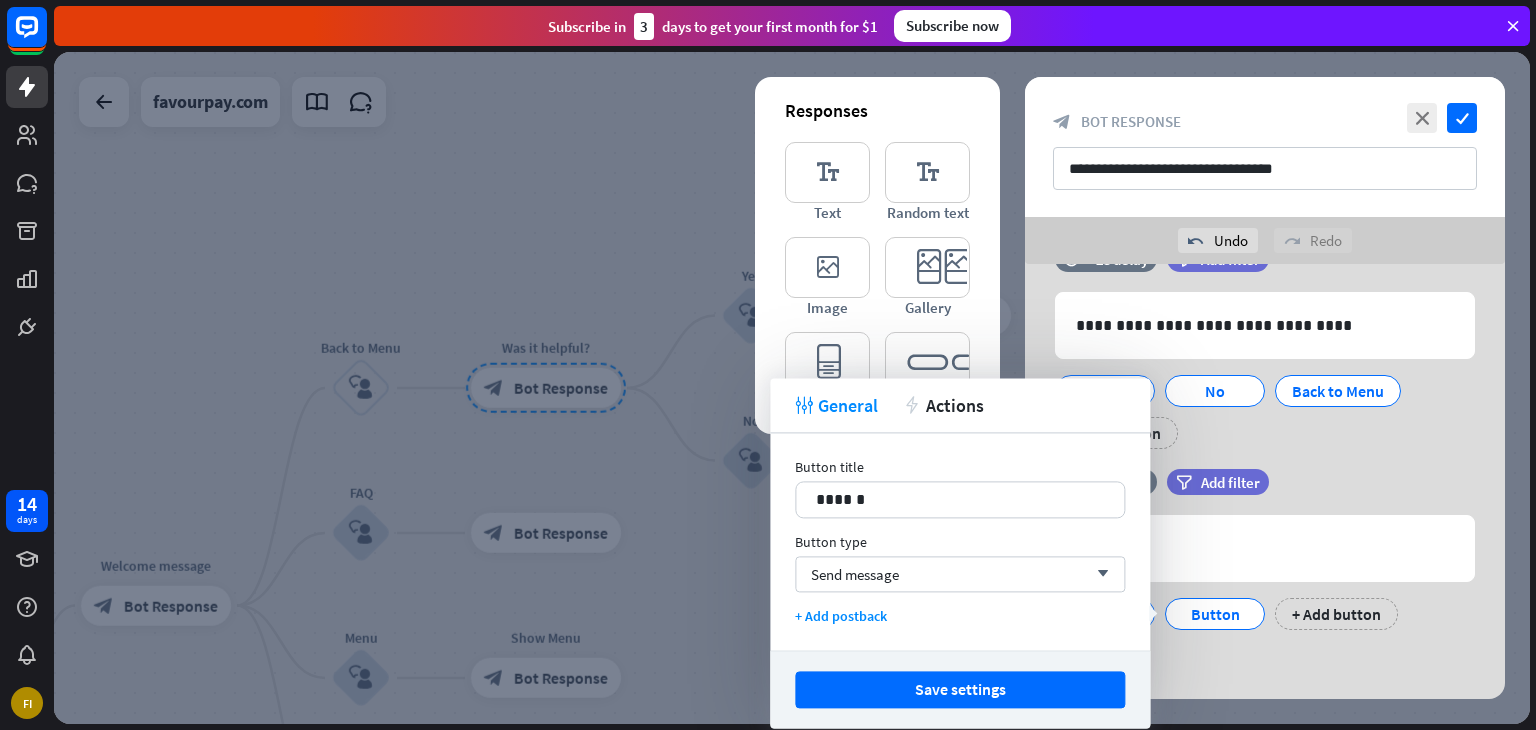 click on "filter   Add filter" at bounding box center (1268, 482) 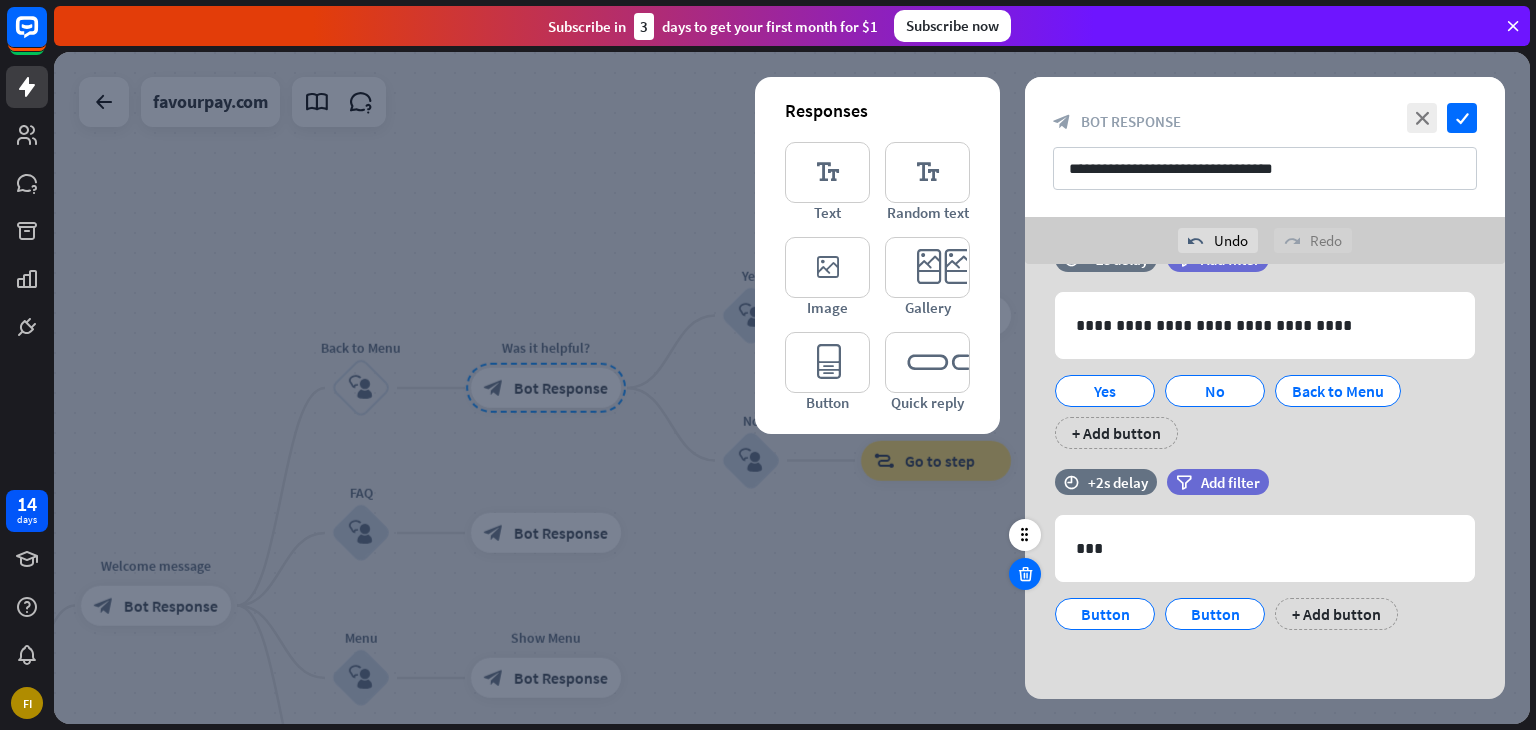 click at bounding box center (1025, 574) 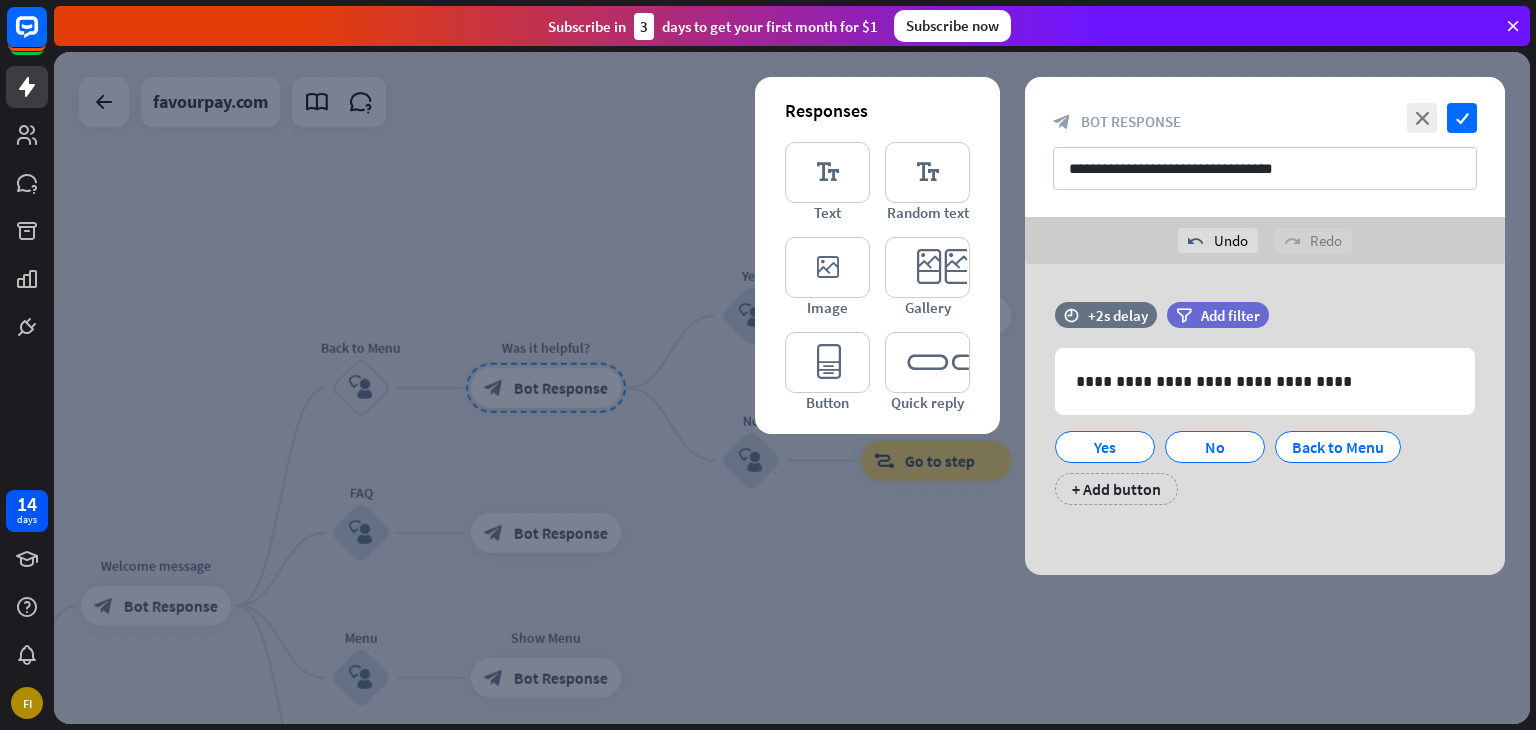 scroll, scrollTop: 0, scrollLeft: 0, axis: both 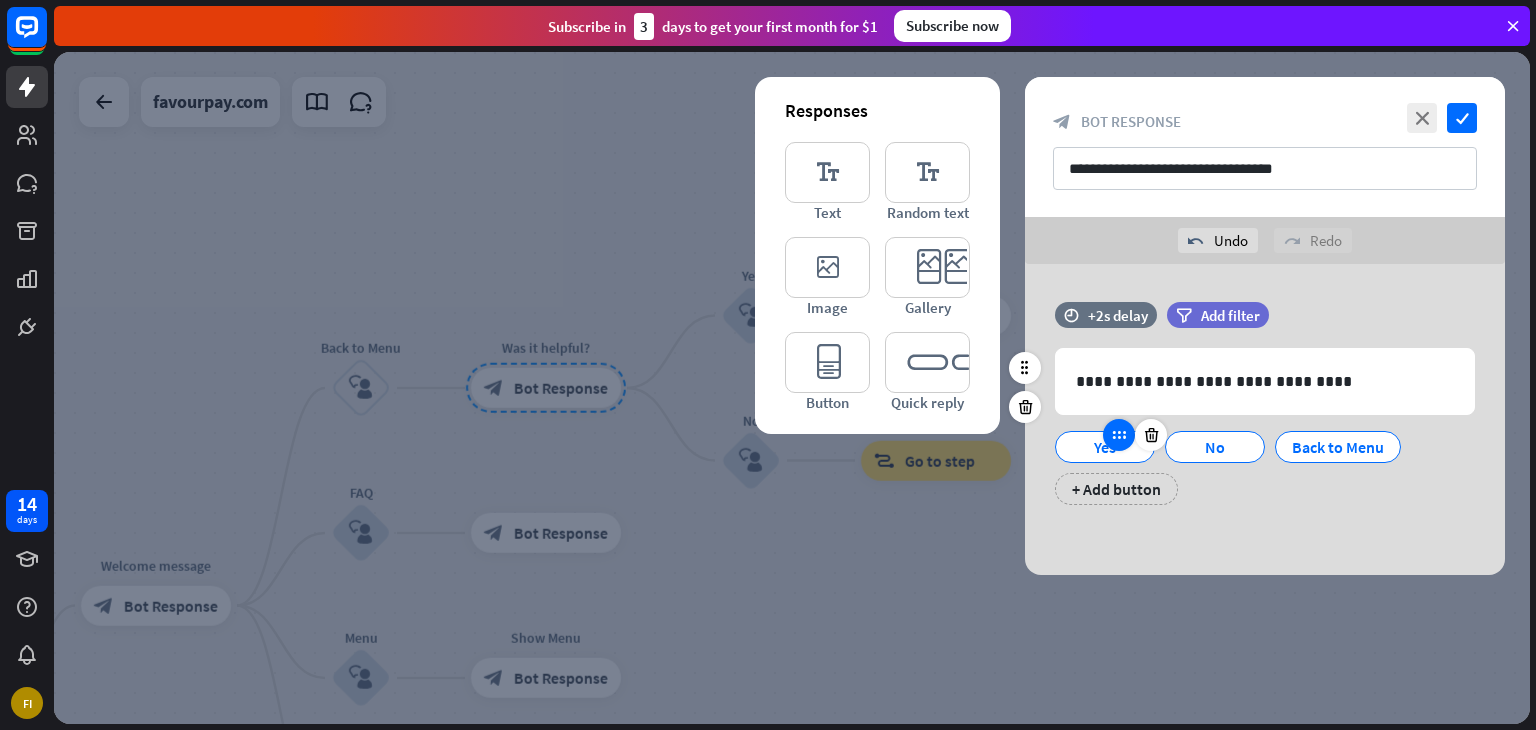 type 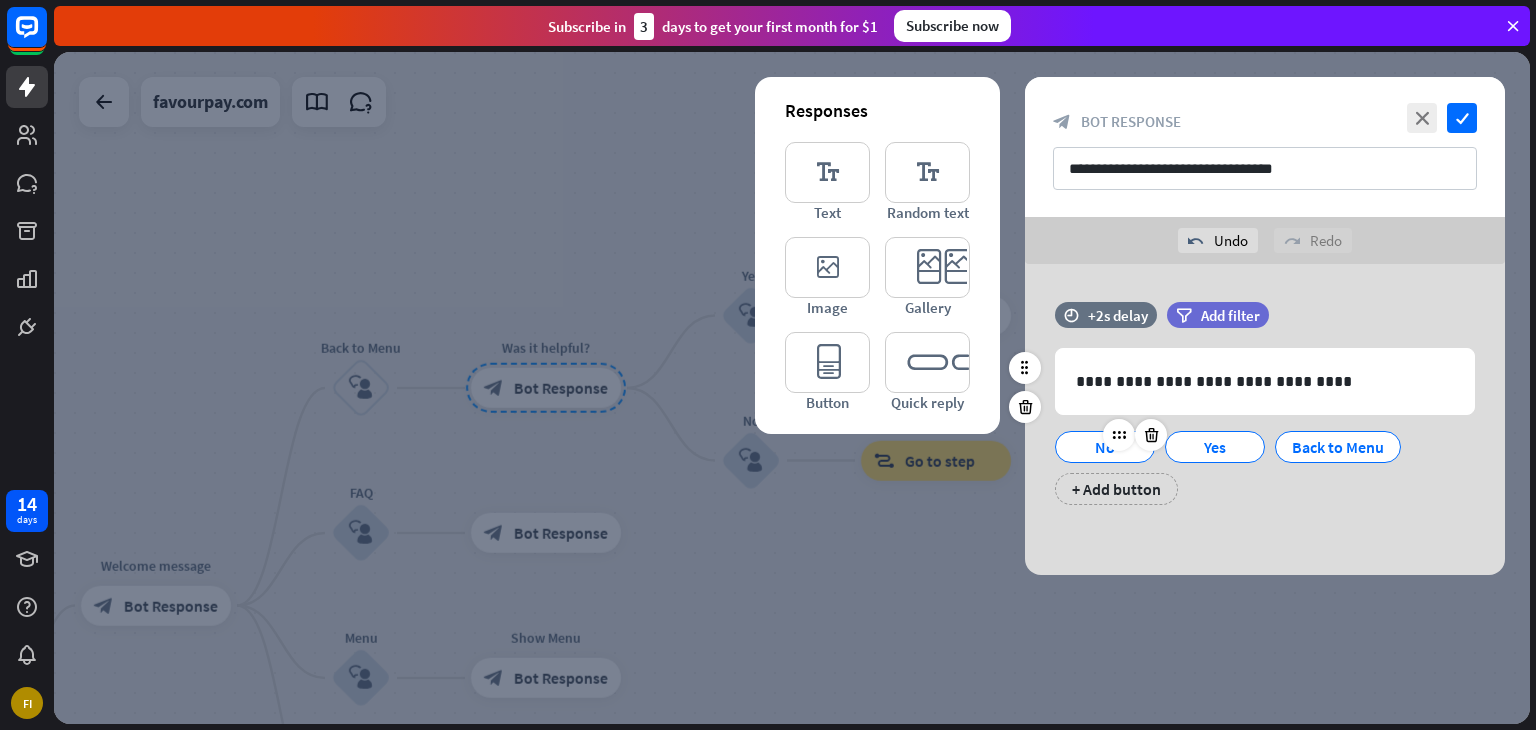 click on "No" at bounding box center (1105, 447) 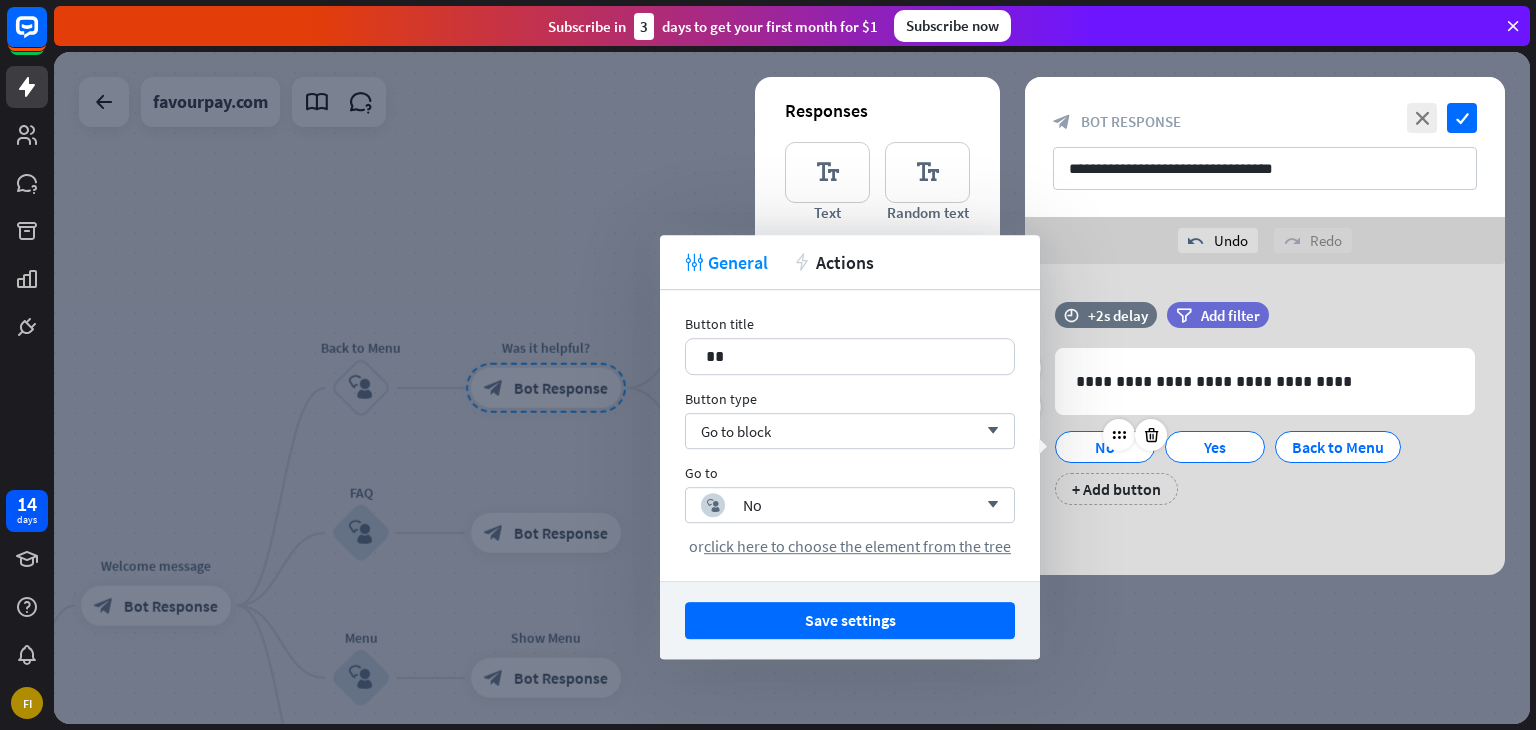 click on "No" at bounding box center [1105, 447] 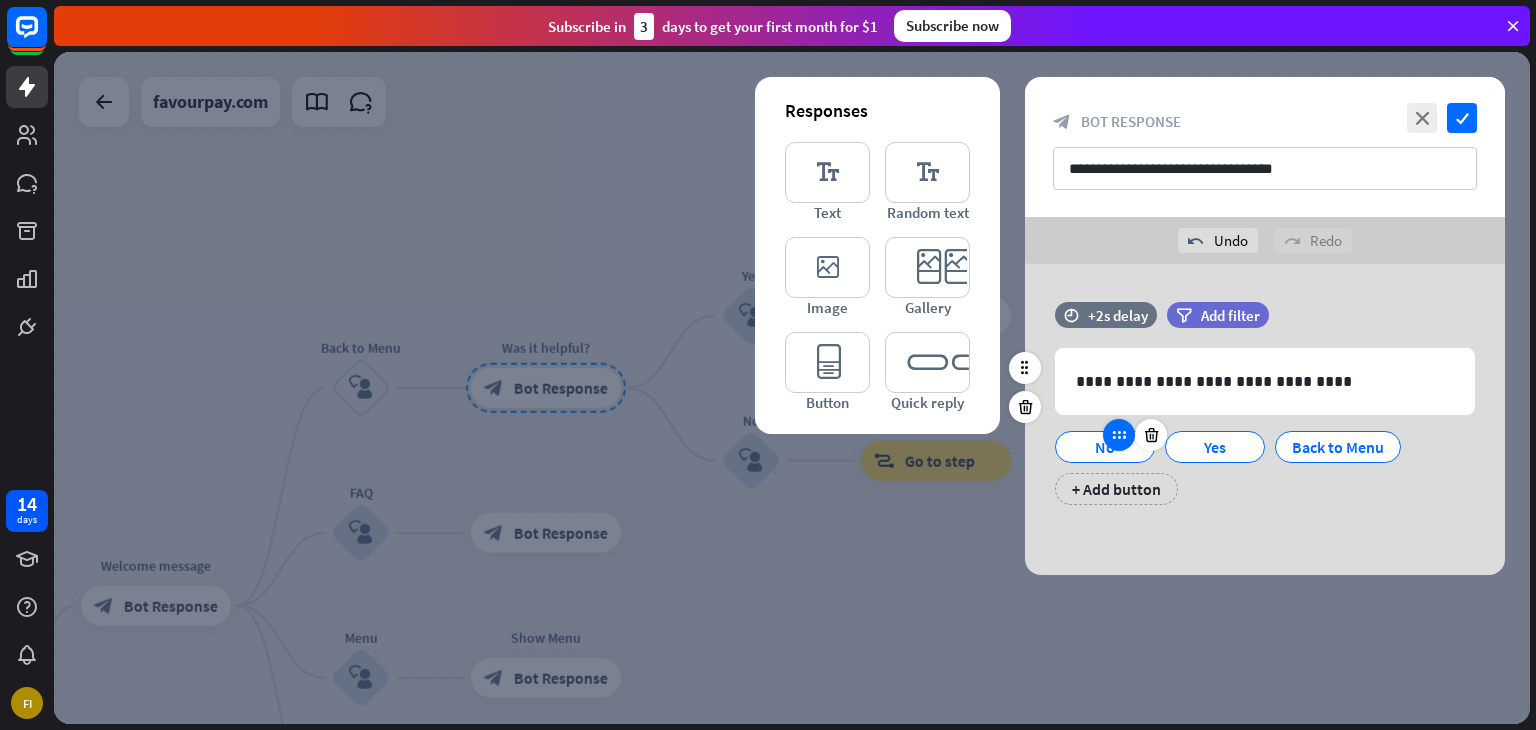 click at bounding box center [1119, 435] 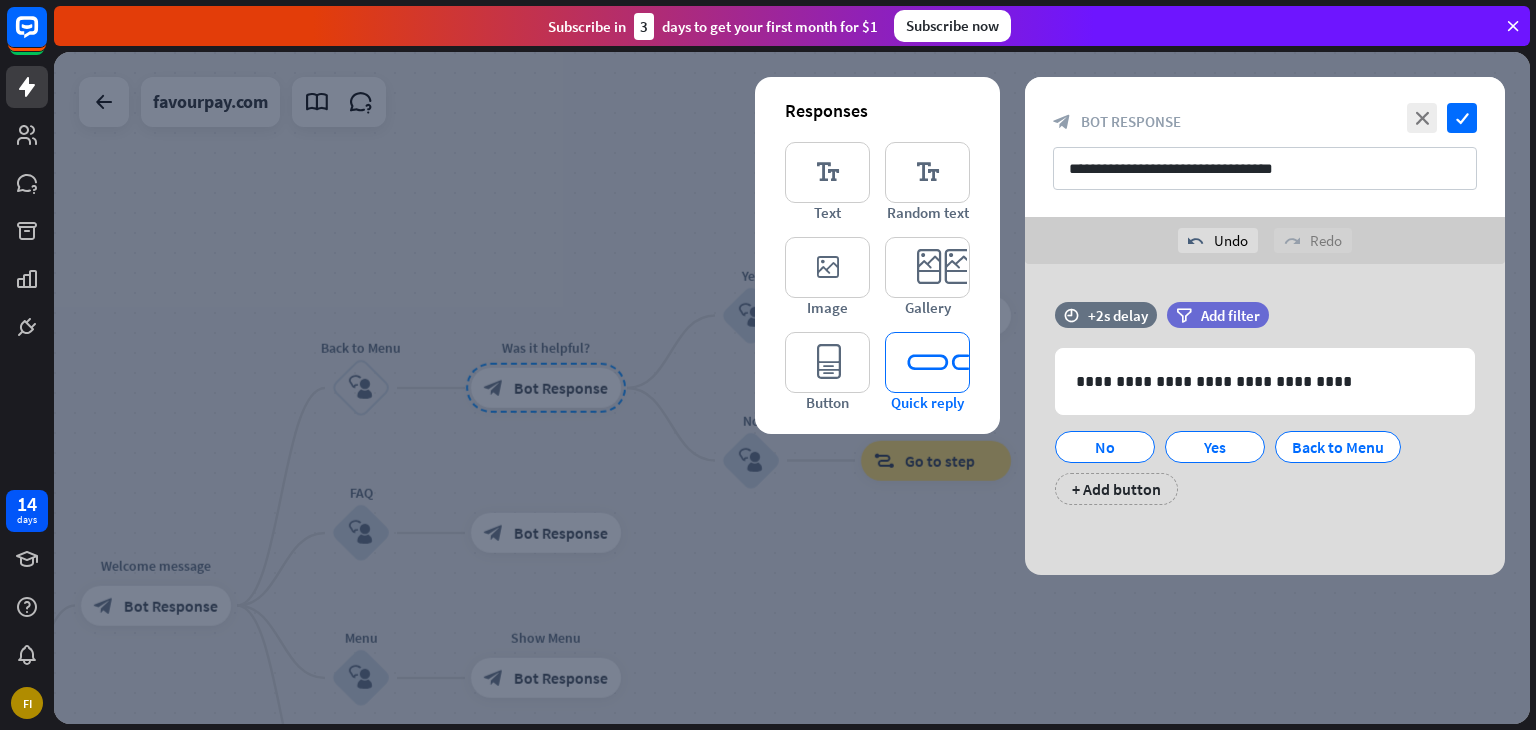click on "editor_quick_replies" at bounding box center (927, 362) 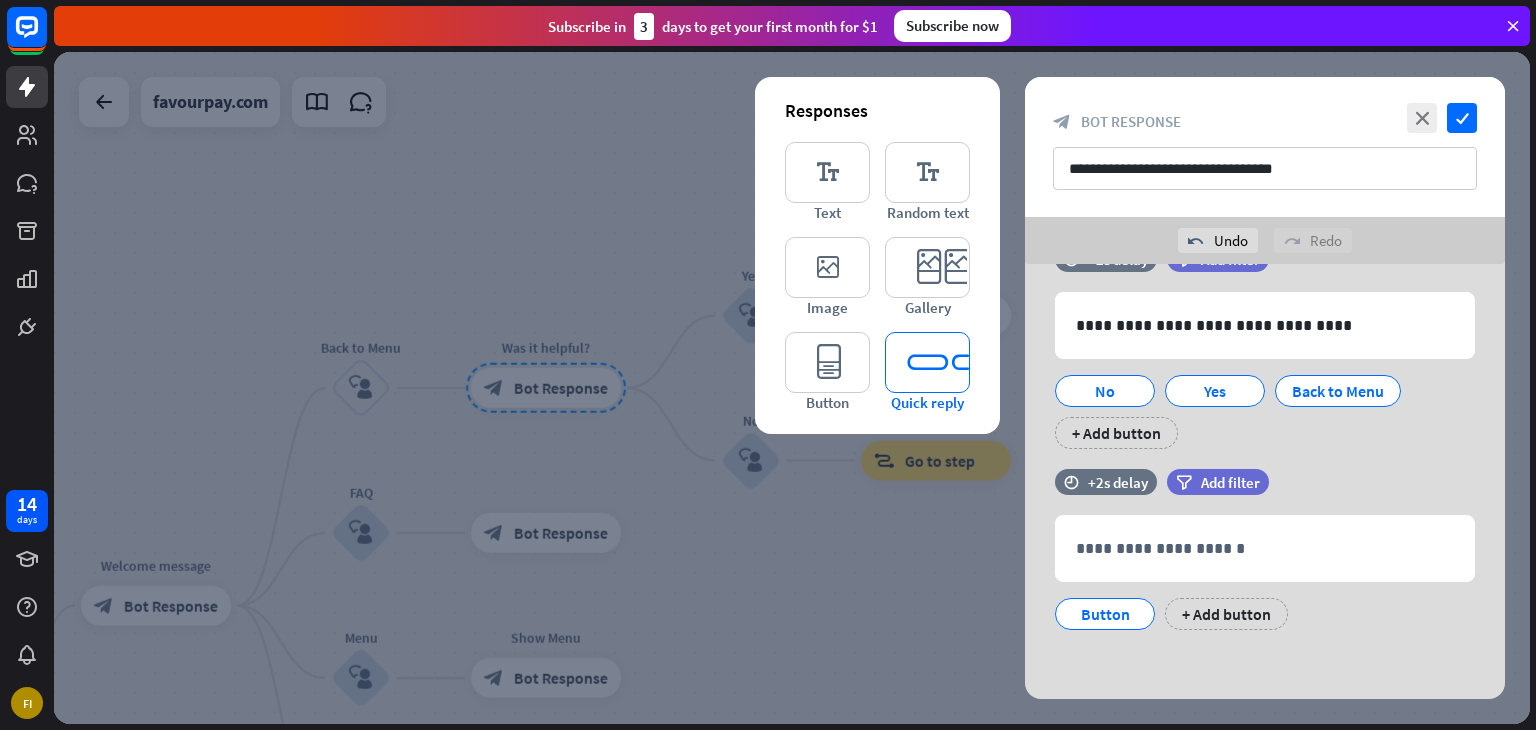 scroll, scrollTop: 56, scrollLeft: 0, axis: vertical 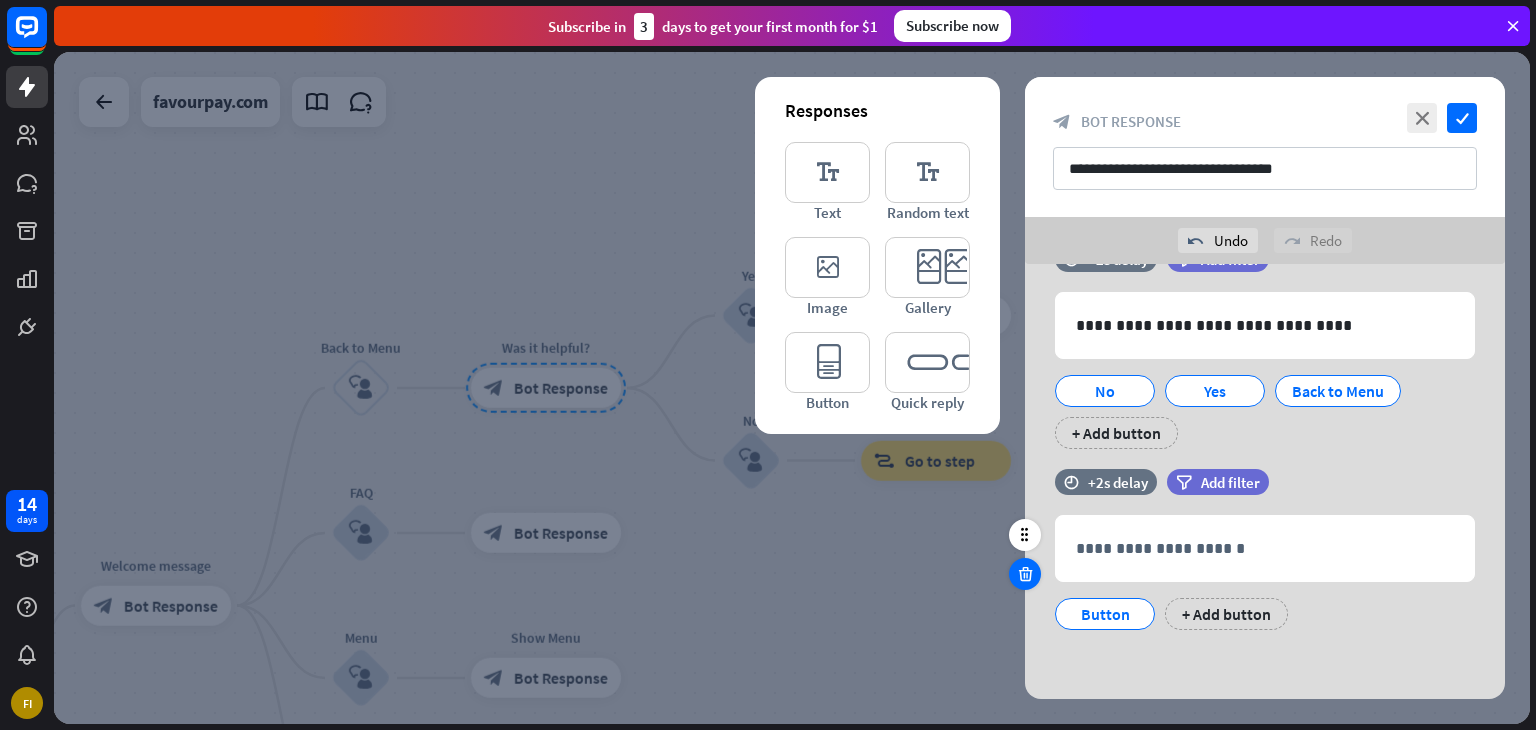 click at bounding box center [1025, 574] 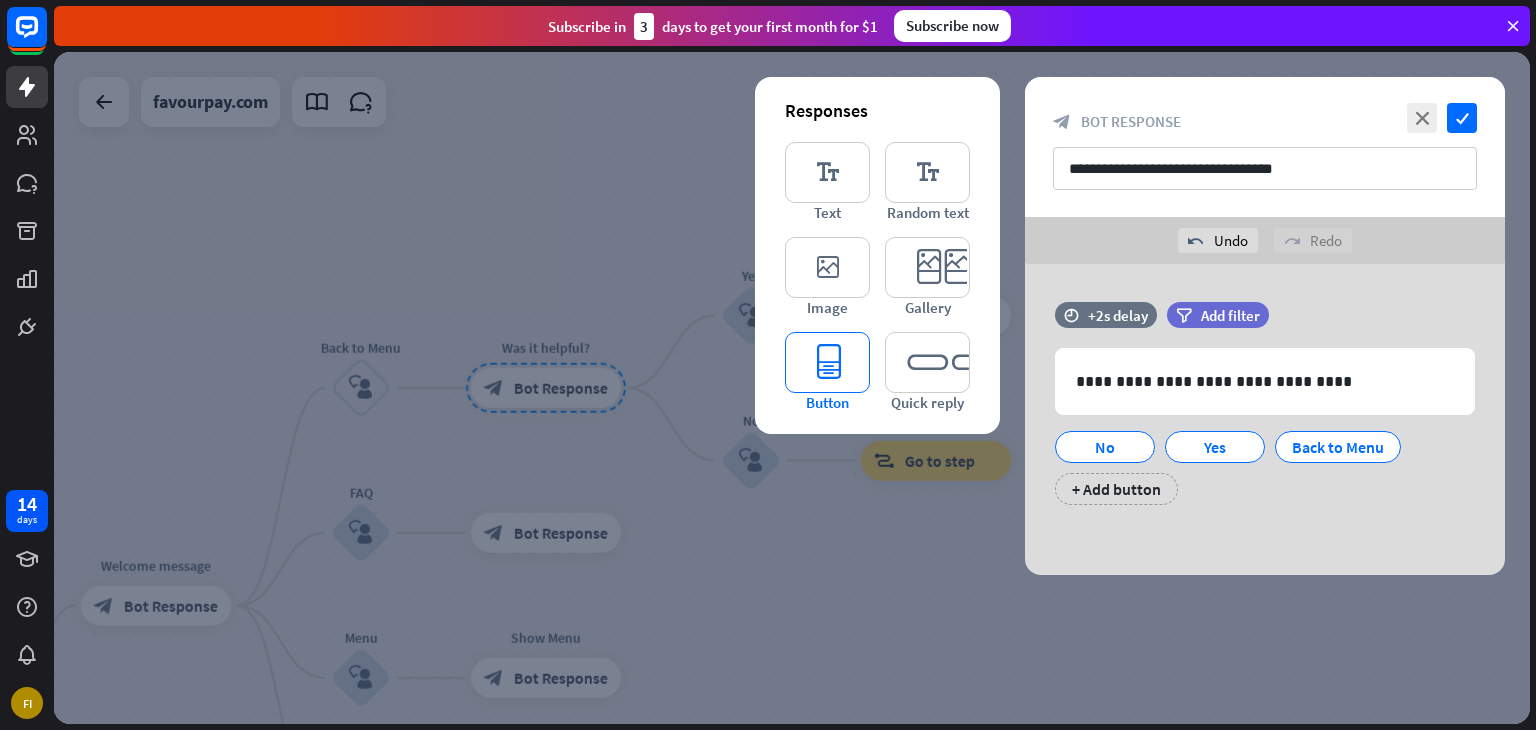 click on "editor_button" at bounding box center [827, 362] 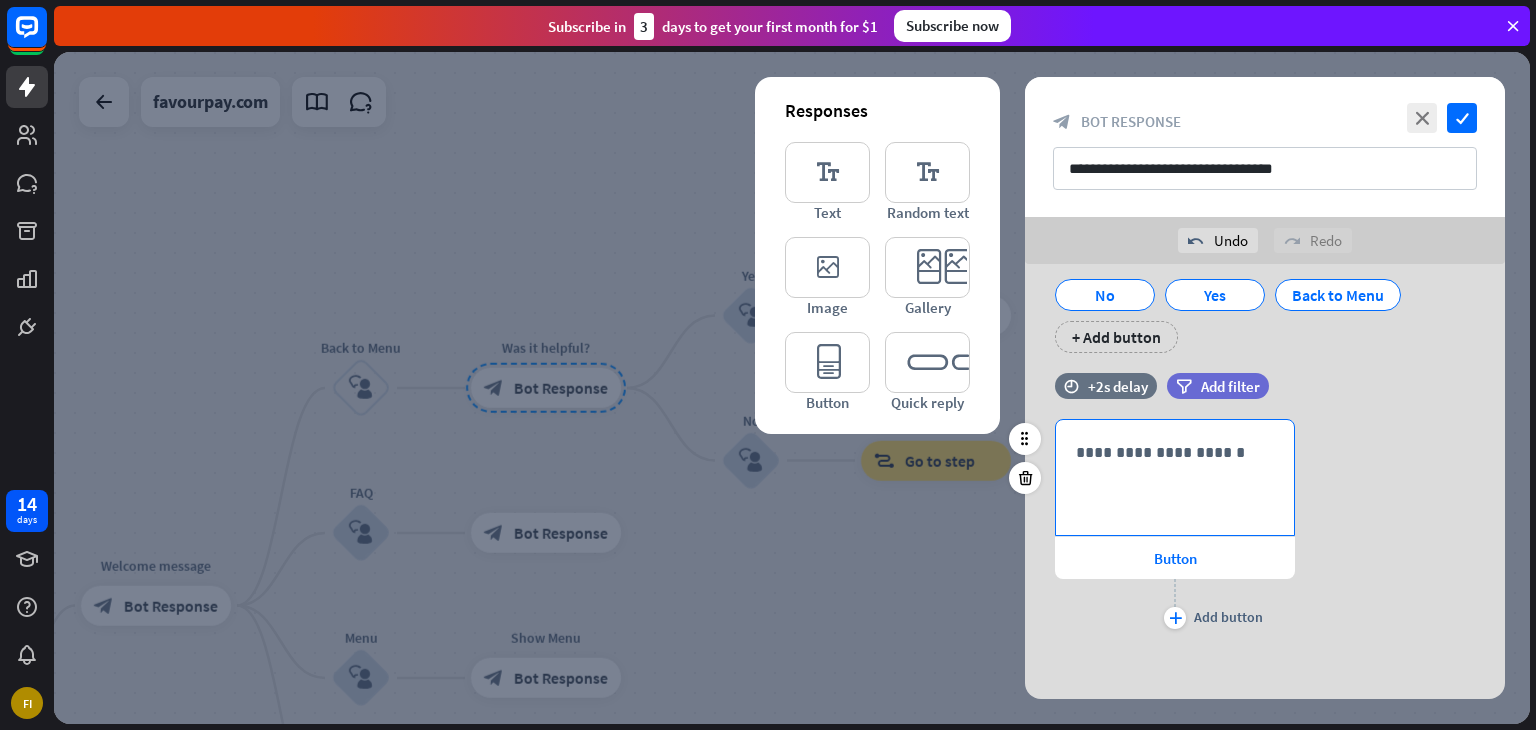 scroll, scrollTop: 156, scrollLeft: 0, axis: vertical 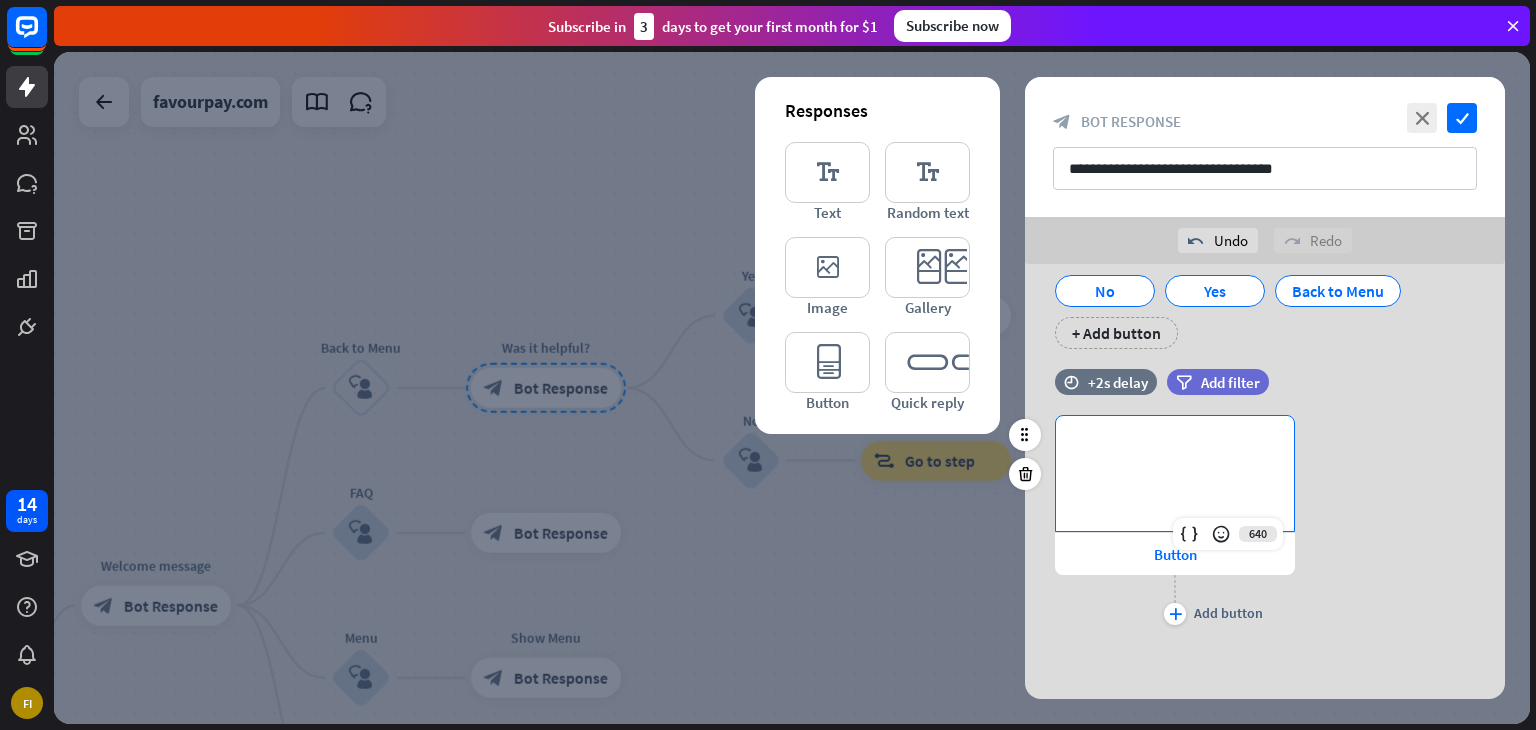 click on "**********" at bounding box center [1175, 448] 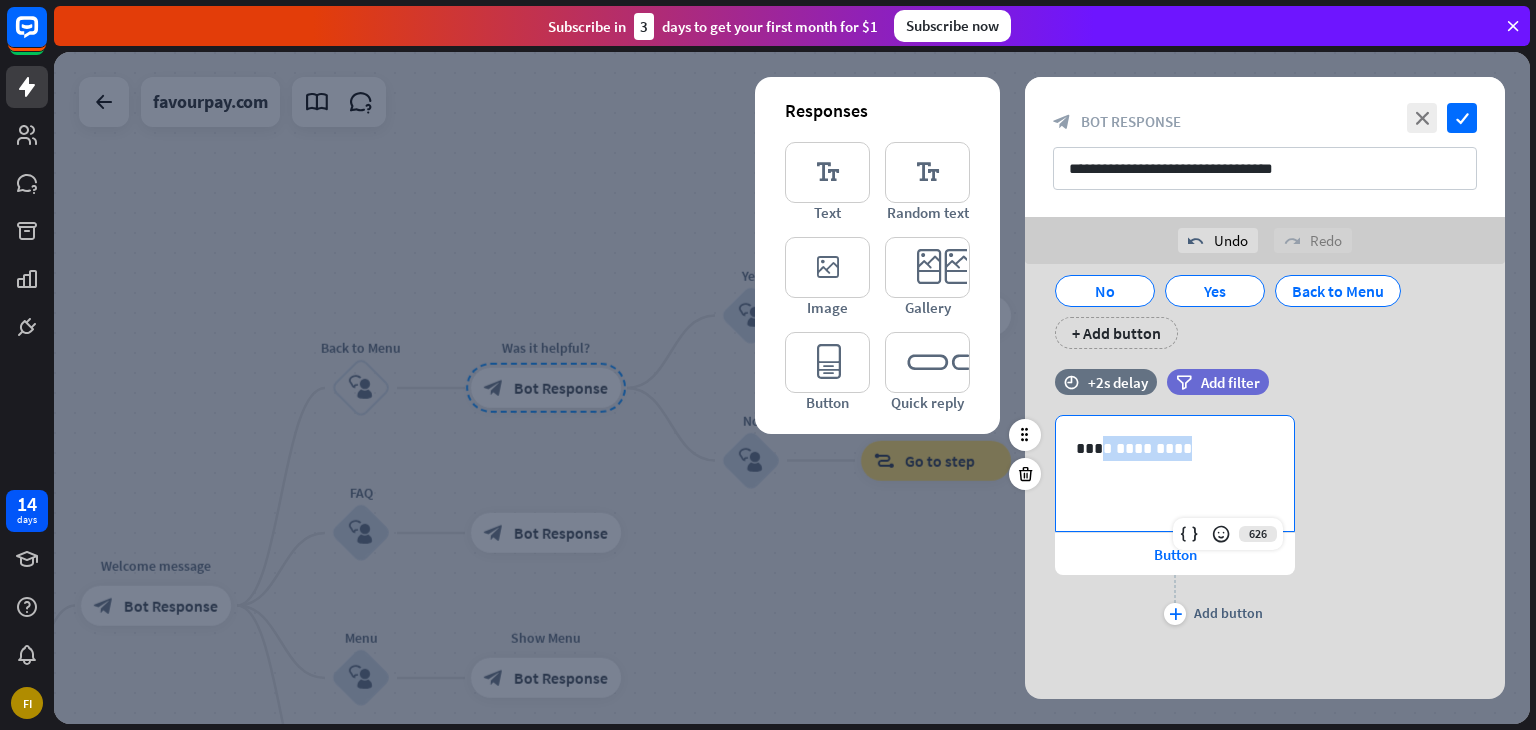 drag, startPoint x: 1185, startPoint y: 450, endPoint x: 1103, endPoint y: 450, distance: 82 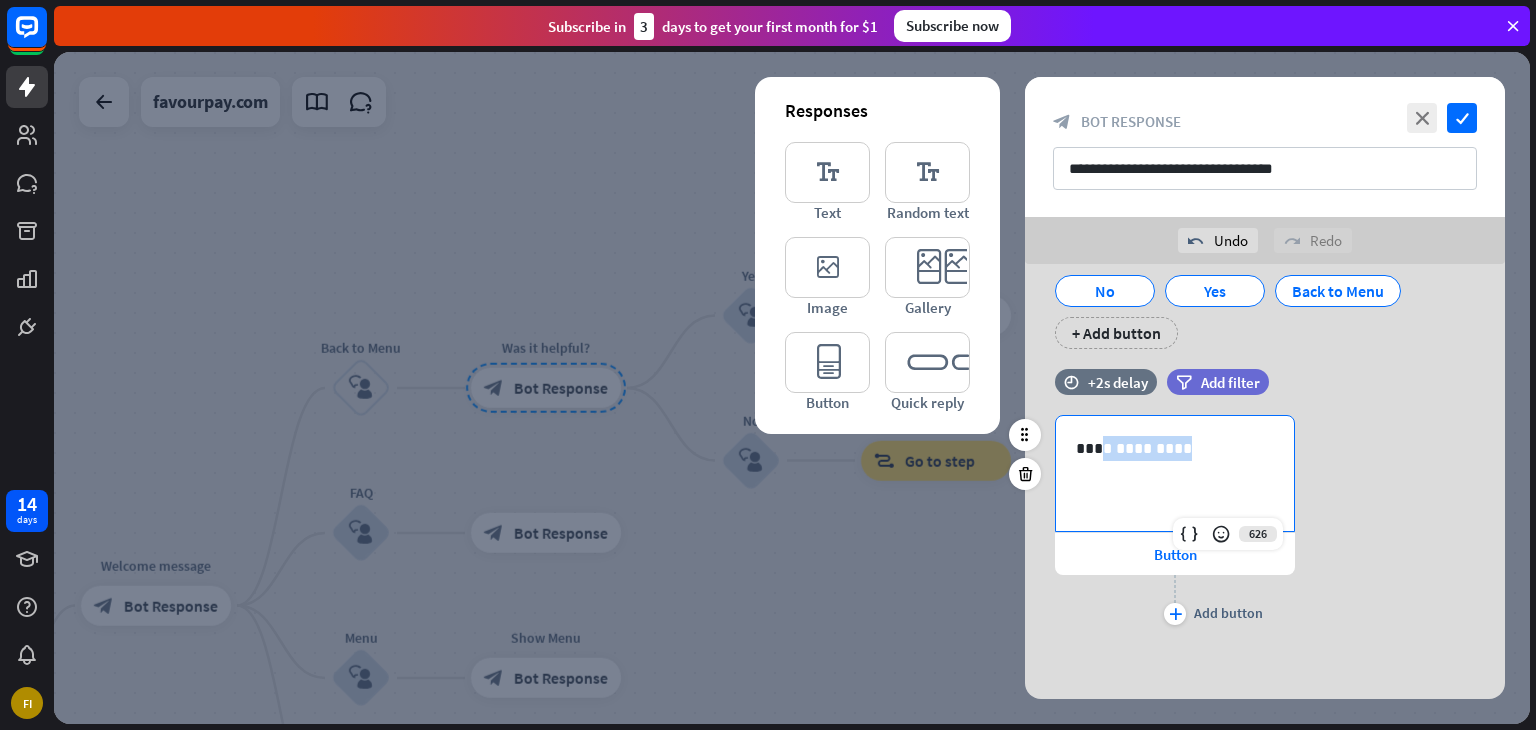 click on "**********" at bounding box center (1175, 448) 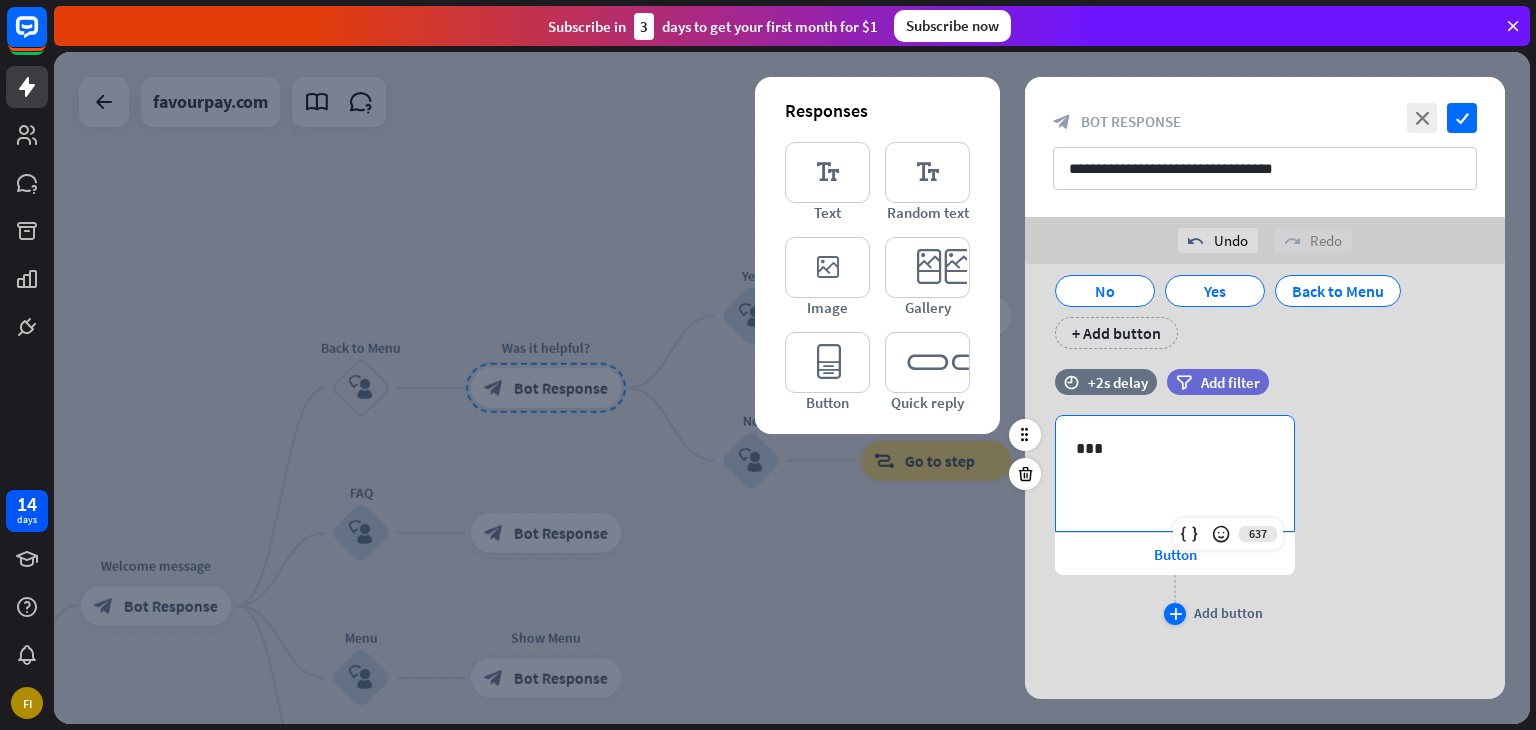click on "plus" at bounding box center [1175, 614] 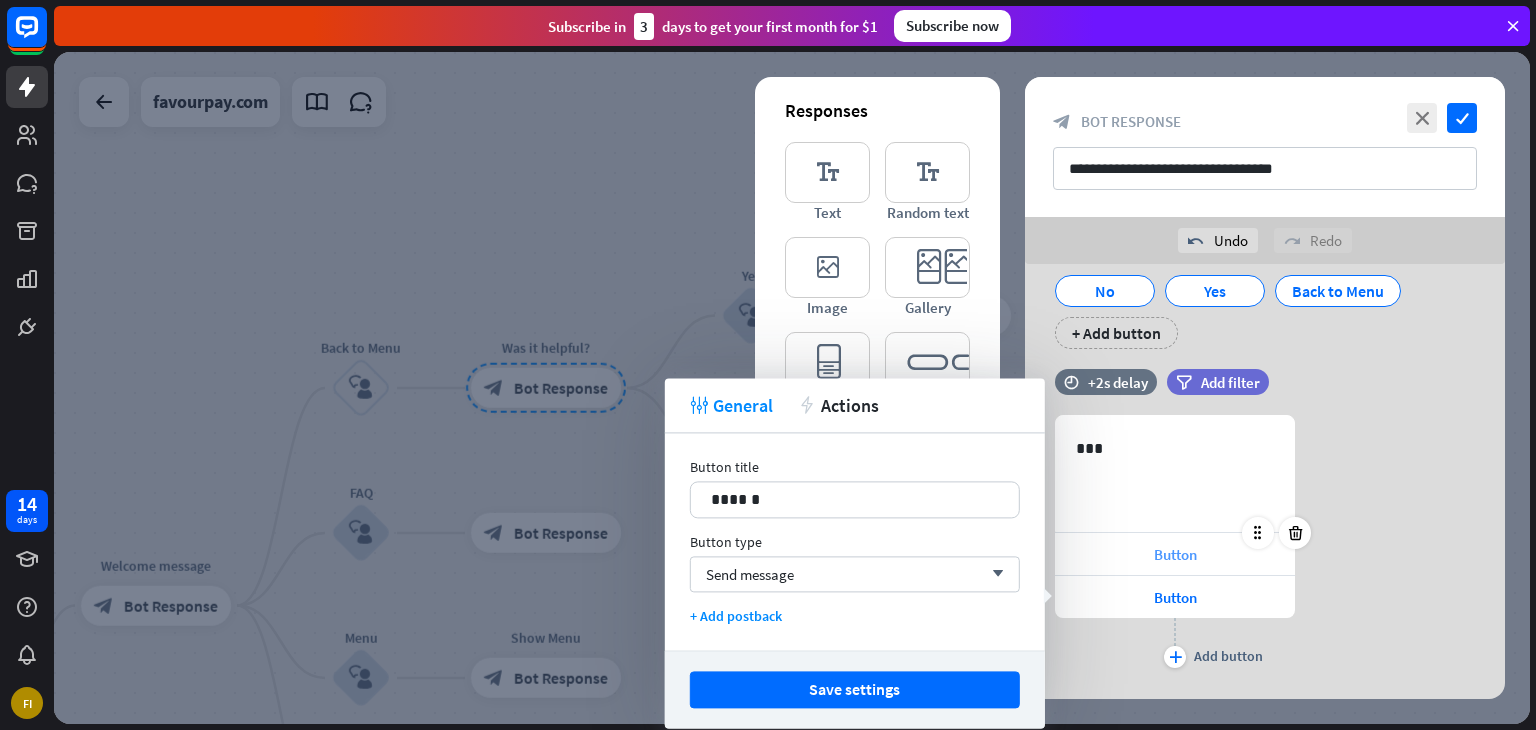 click on "Button" at bounding box center (1175, 554) 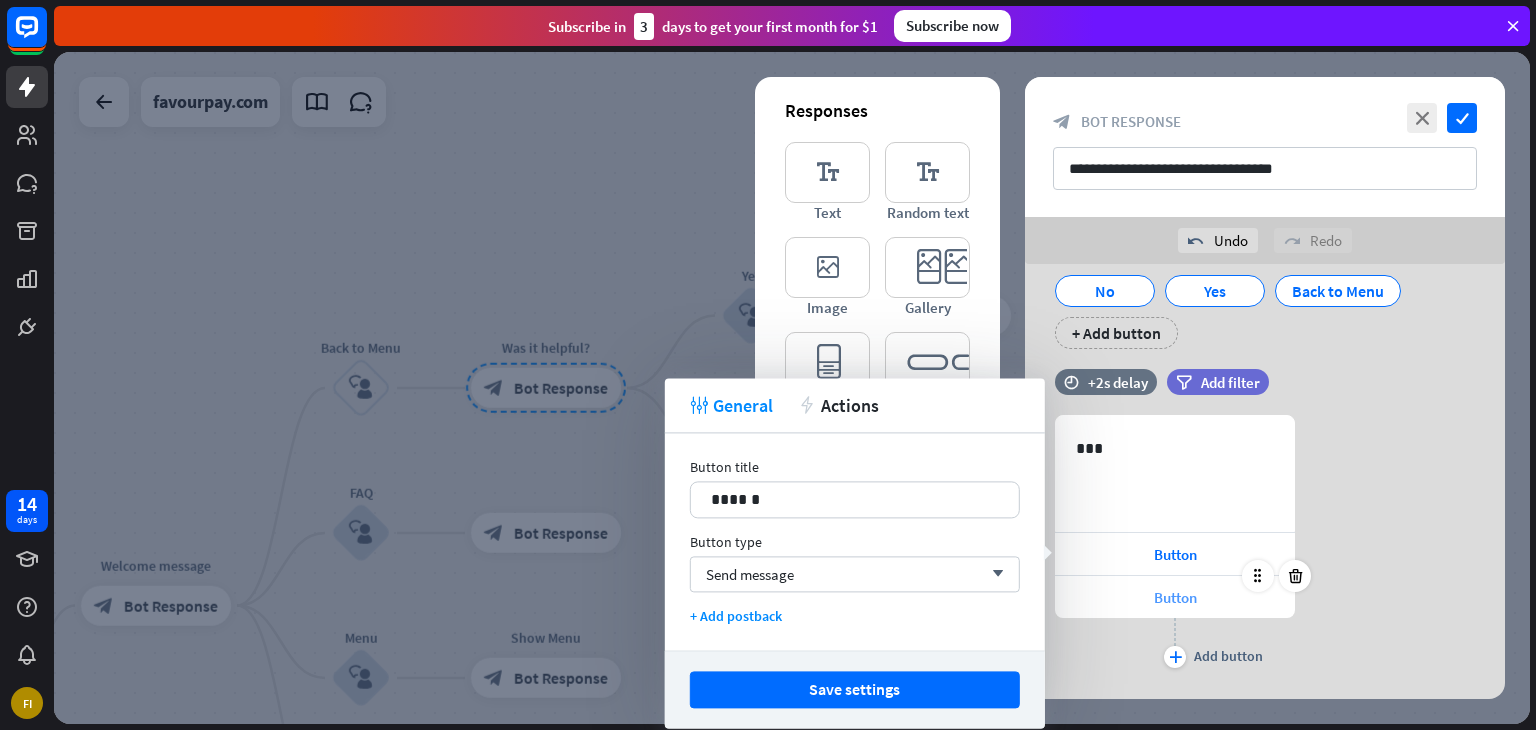 click on "Button" at bounding box center (1175, 597) 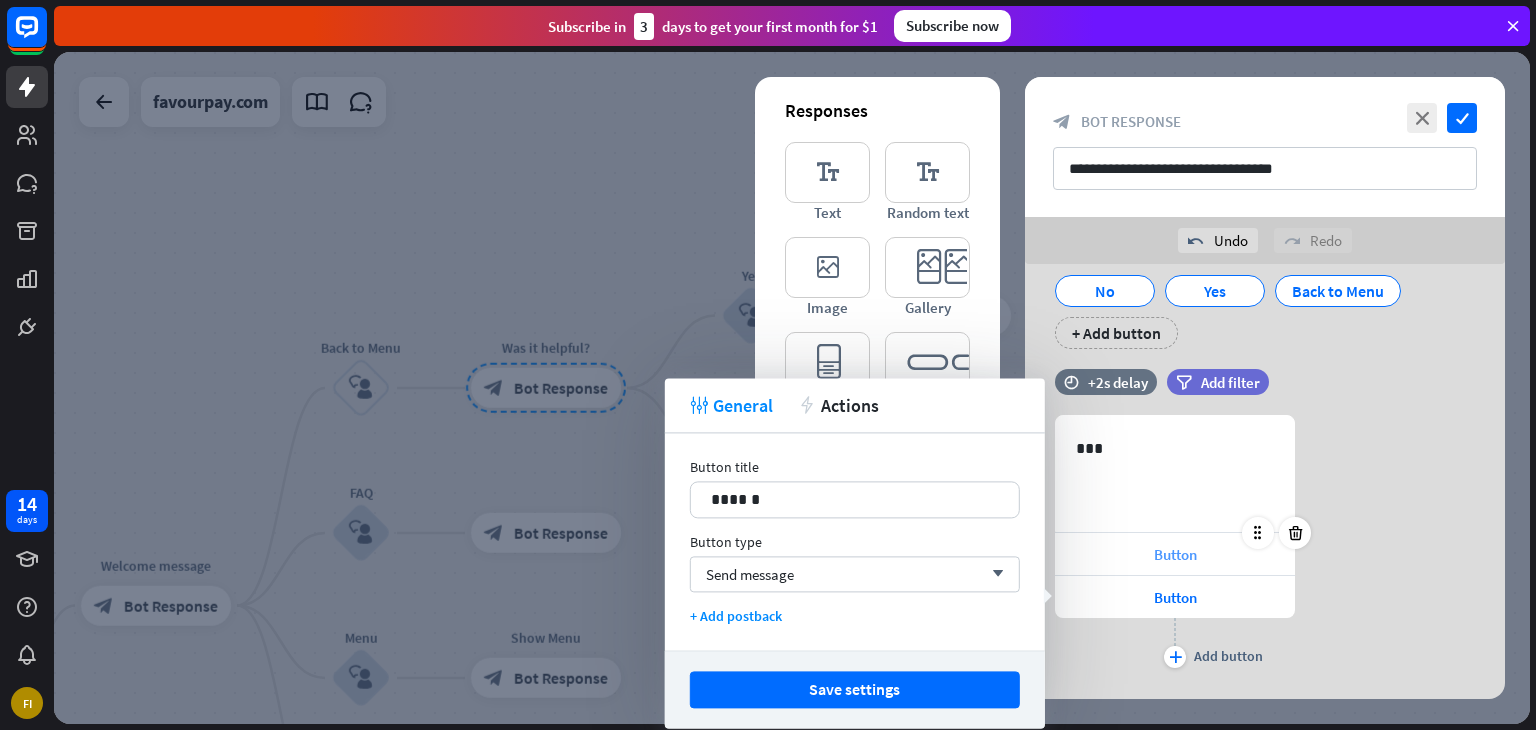 click on "Button" at bounding box center [1175, 554] 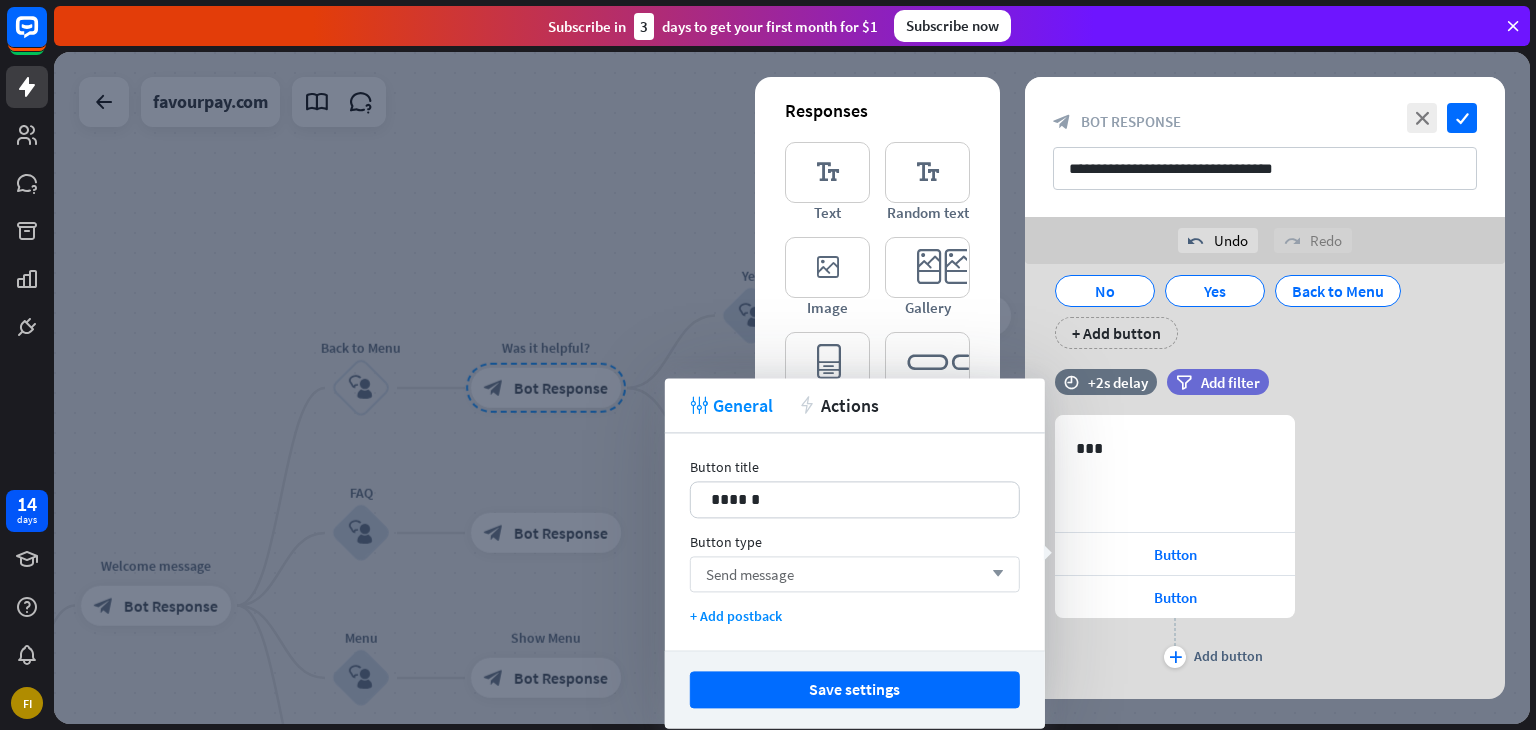 click on "Send message
arrow_down" at bounding box center (855, 574) 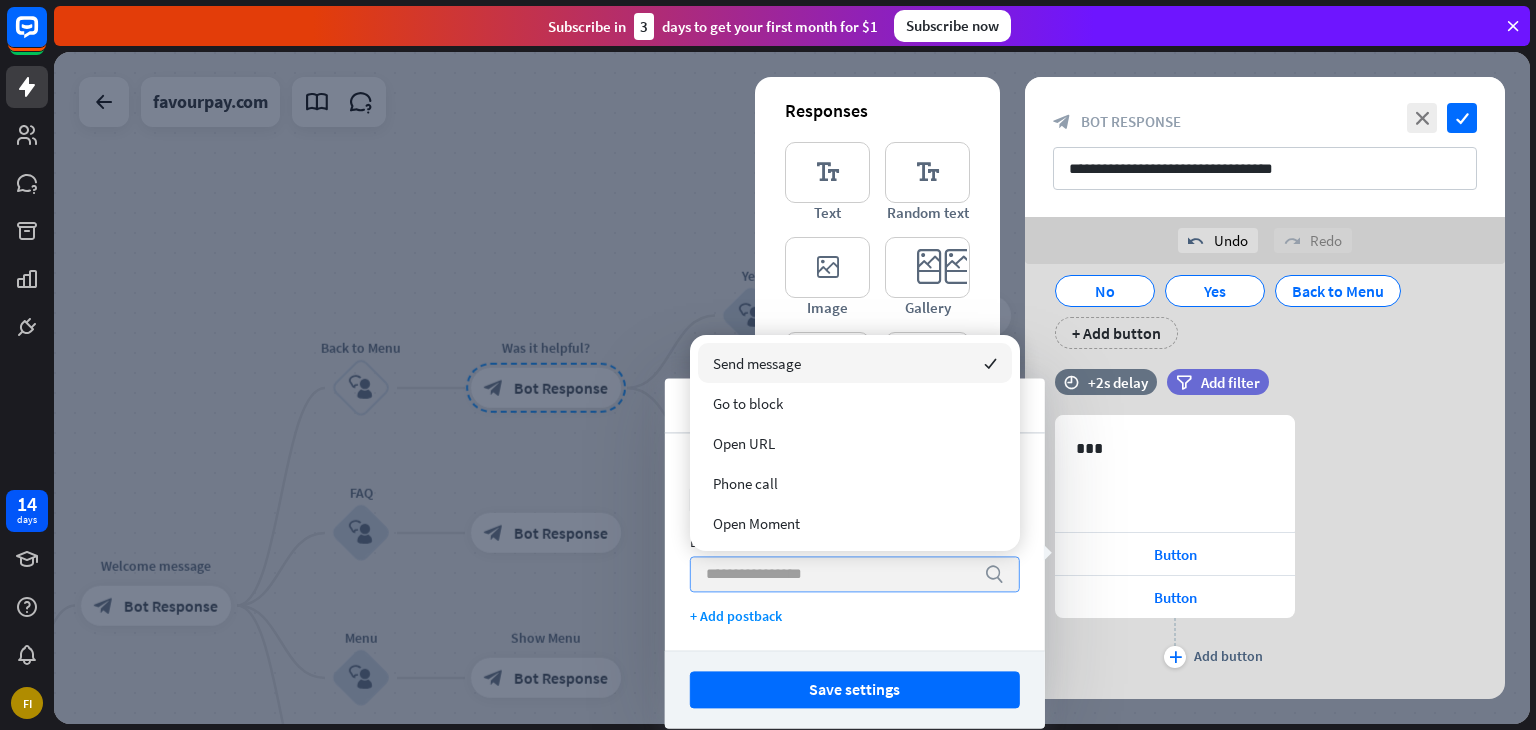 click at bounding box center (840, 574) 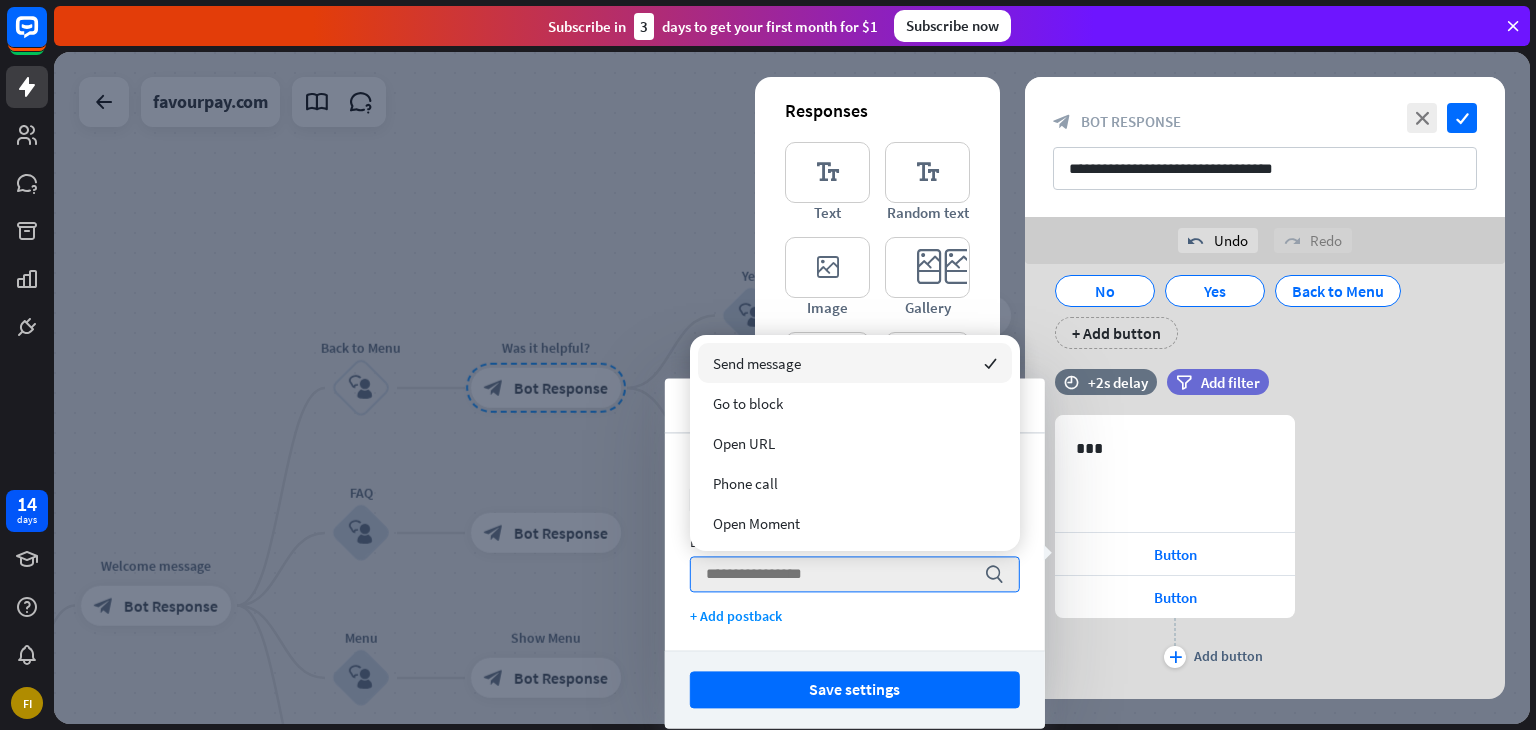 click on "637   ***         Button       Button     plus   Add button" at bounding box center [1265, 544] 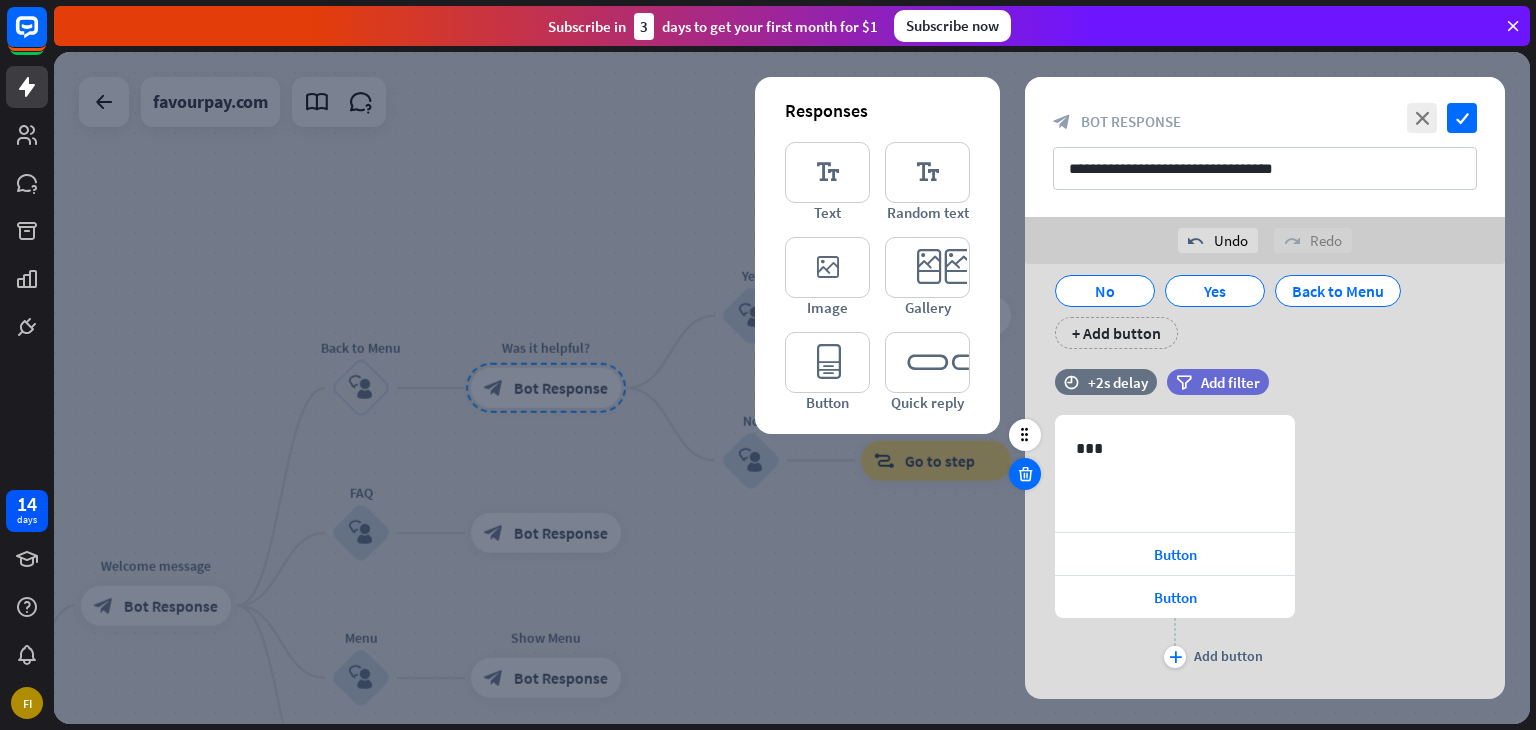 click at bounding box center [1025, 474] 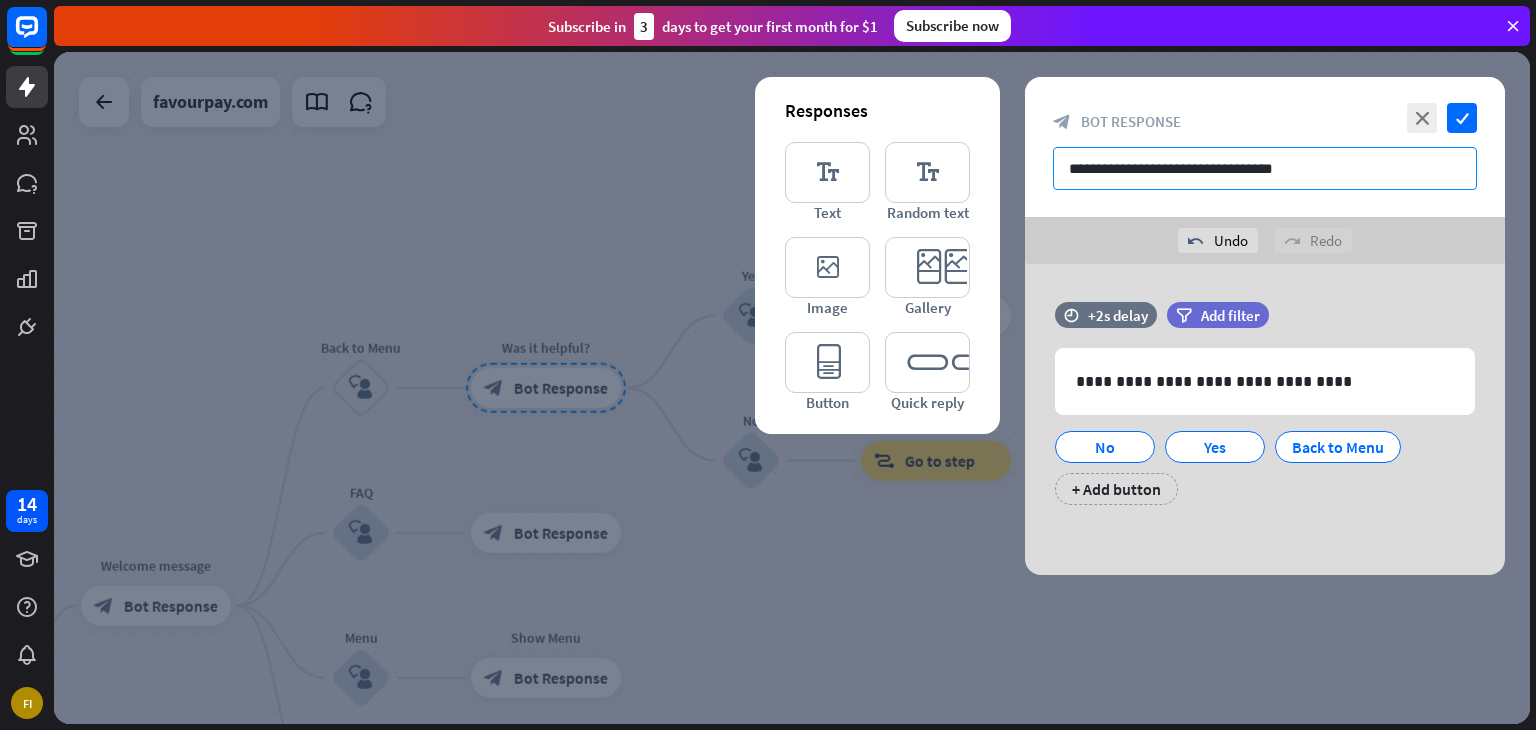 click on "**********" at bounding box center [1265, 168] 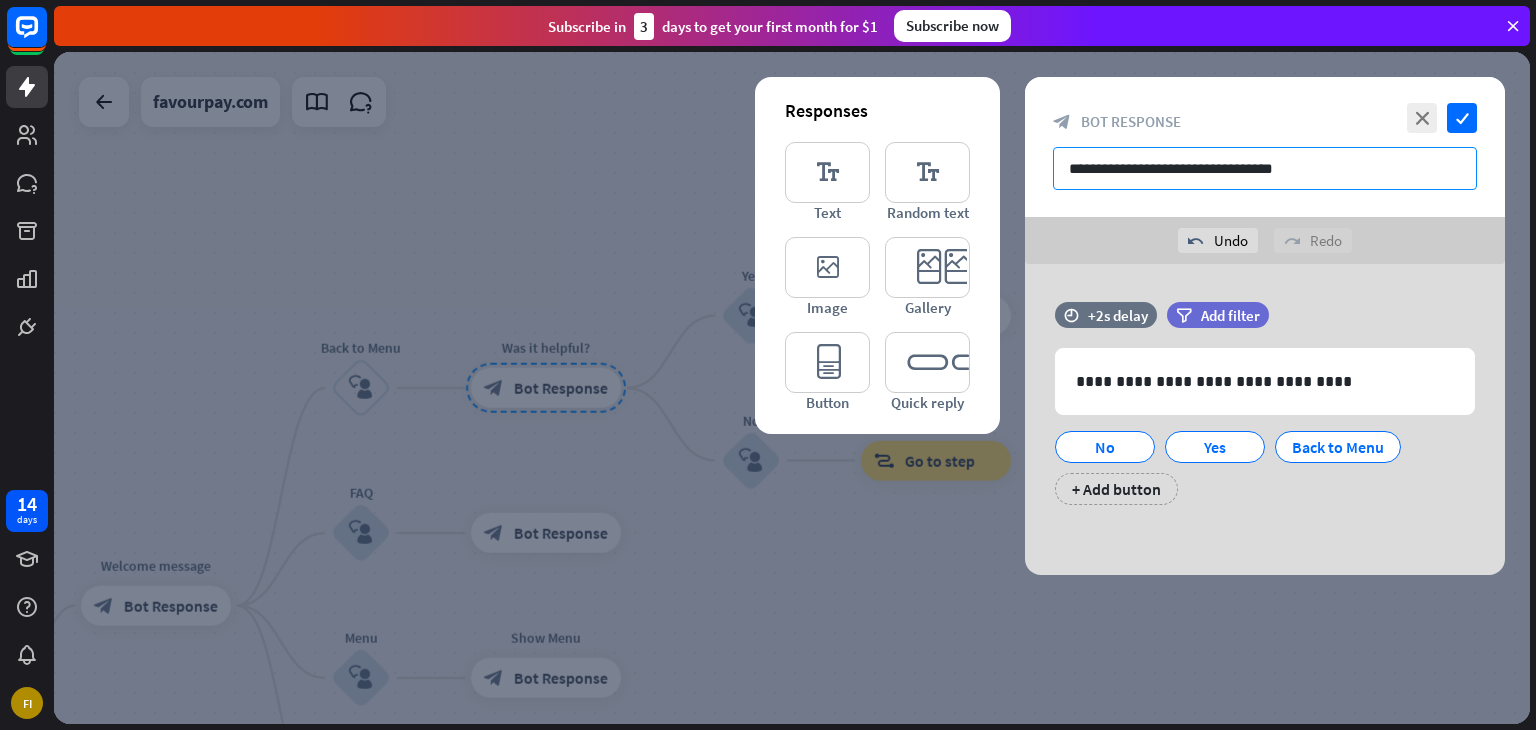 drag, startPoint x: 1301, startPoint y: 169, endPoint x: 1054, endPoint y: 188, distance: 247.72969 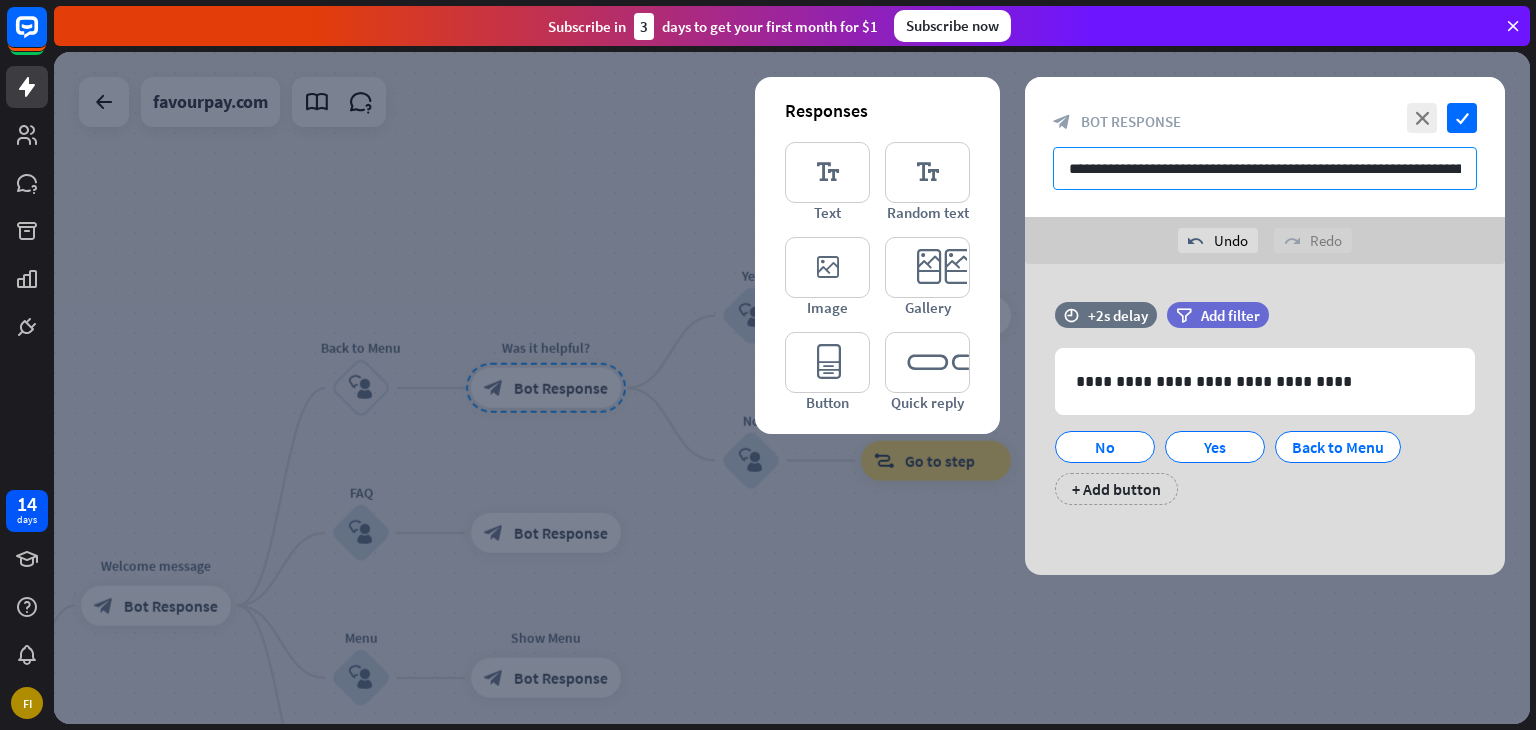 scroll, scrollTop: 0, scrollLeft: 288, axis: horizontal 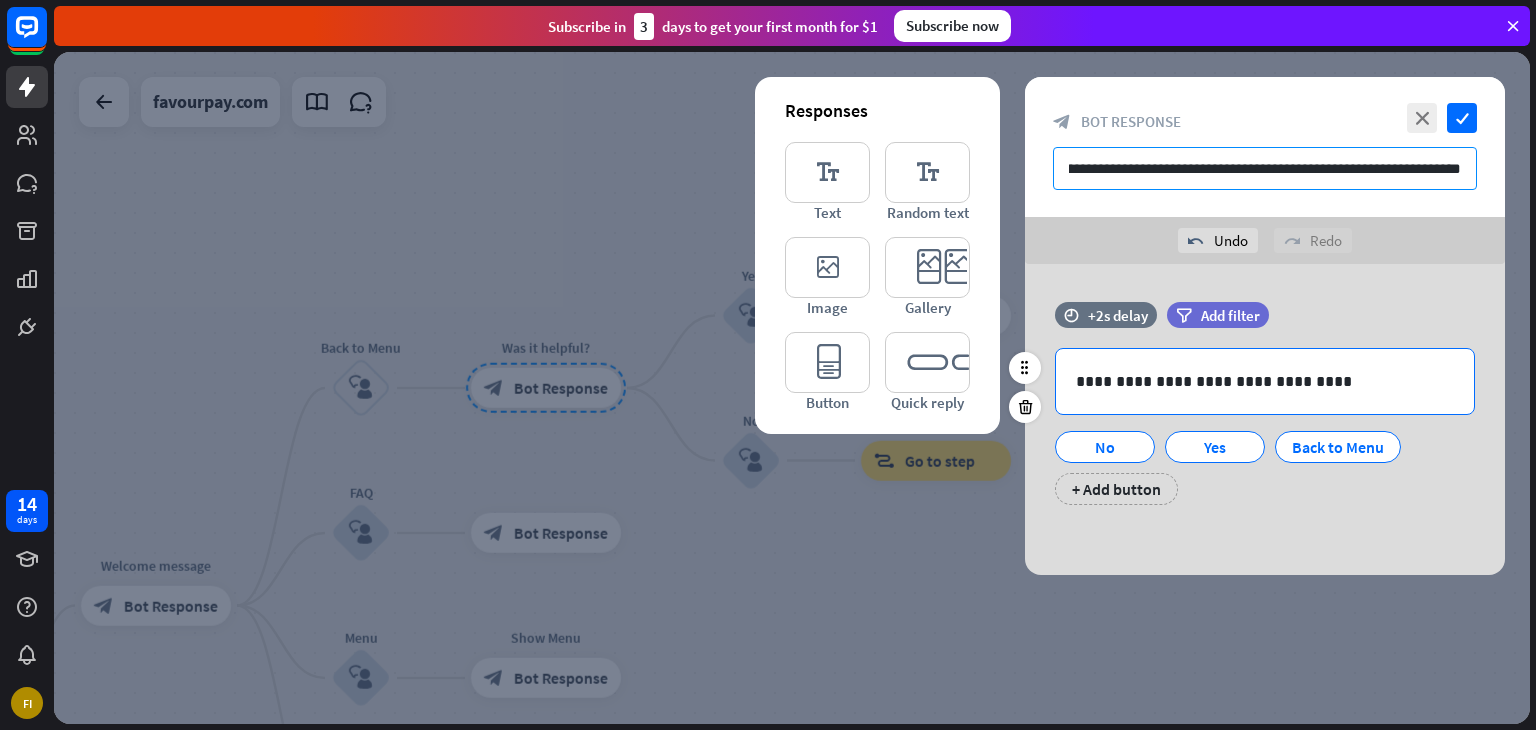 type on "**********" 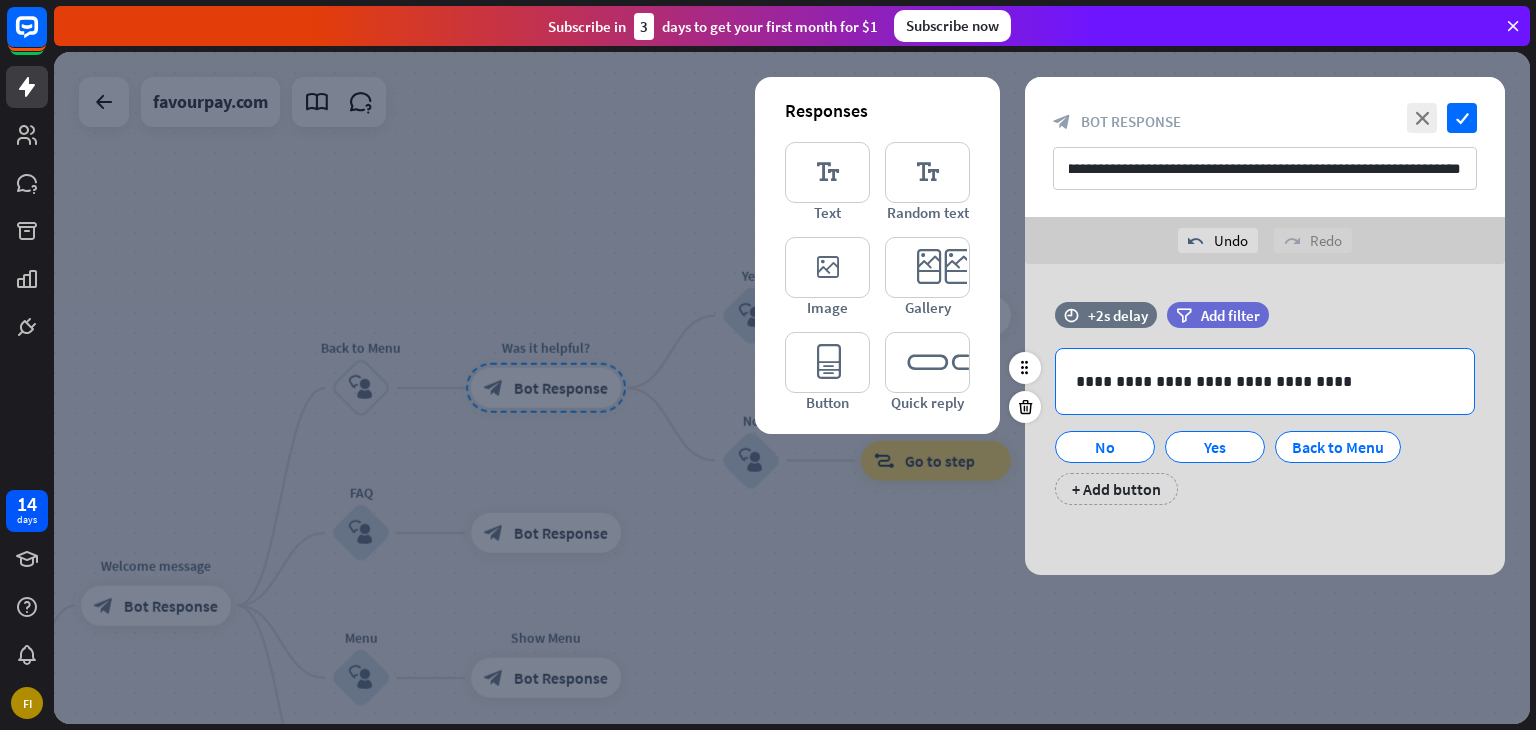scroll, scrollTop: 0, scrollLeft: 0, axis: both 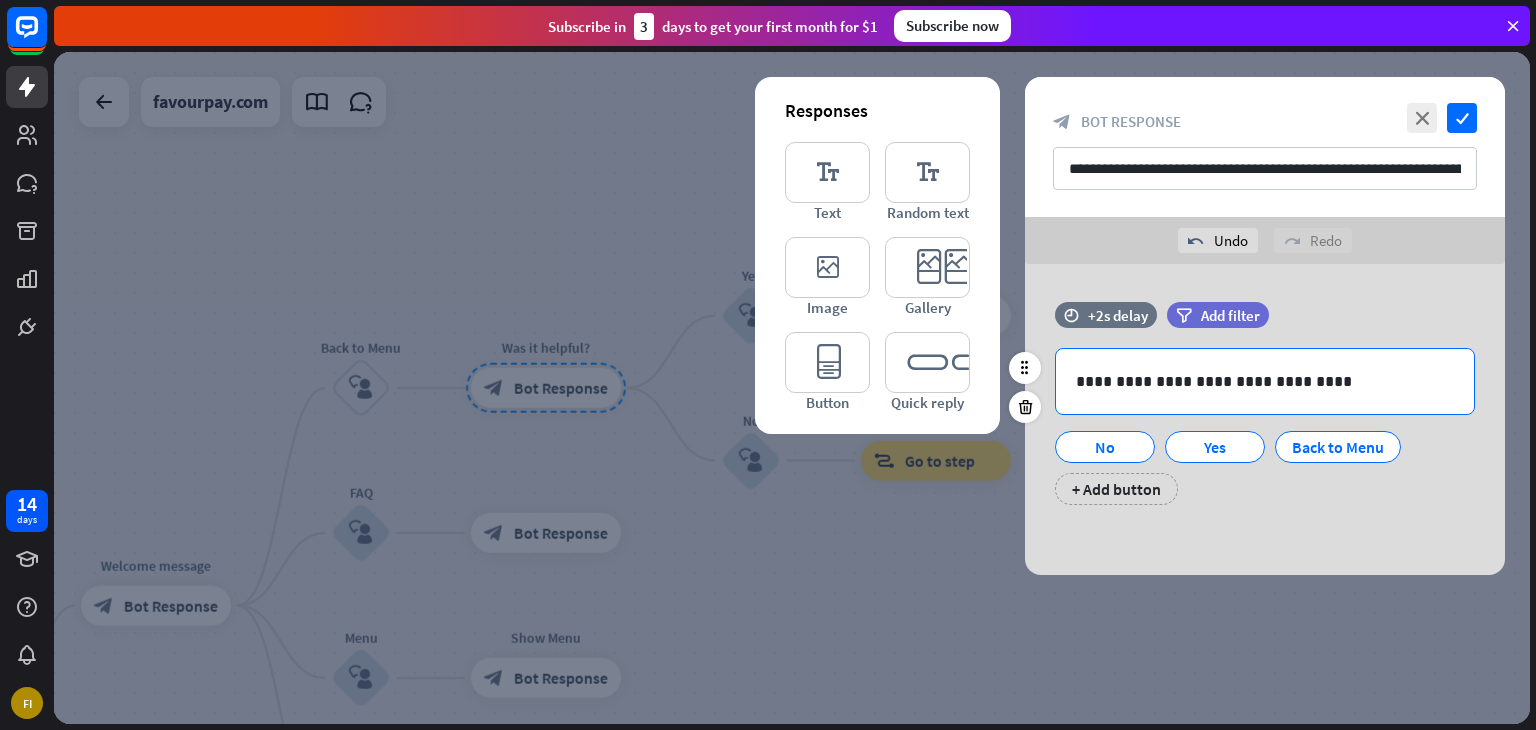 click on "**********" at bounding box center (1265, 381) 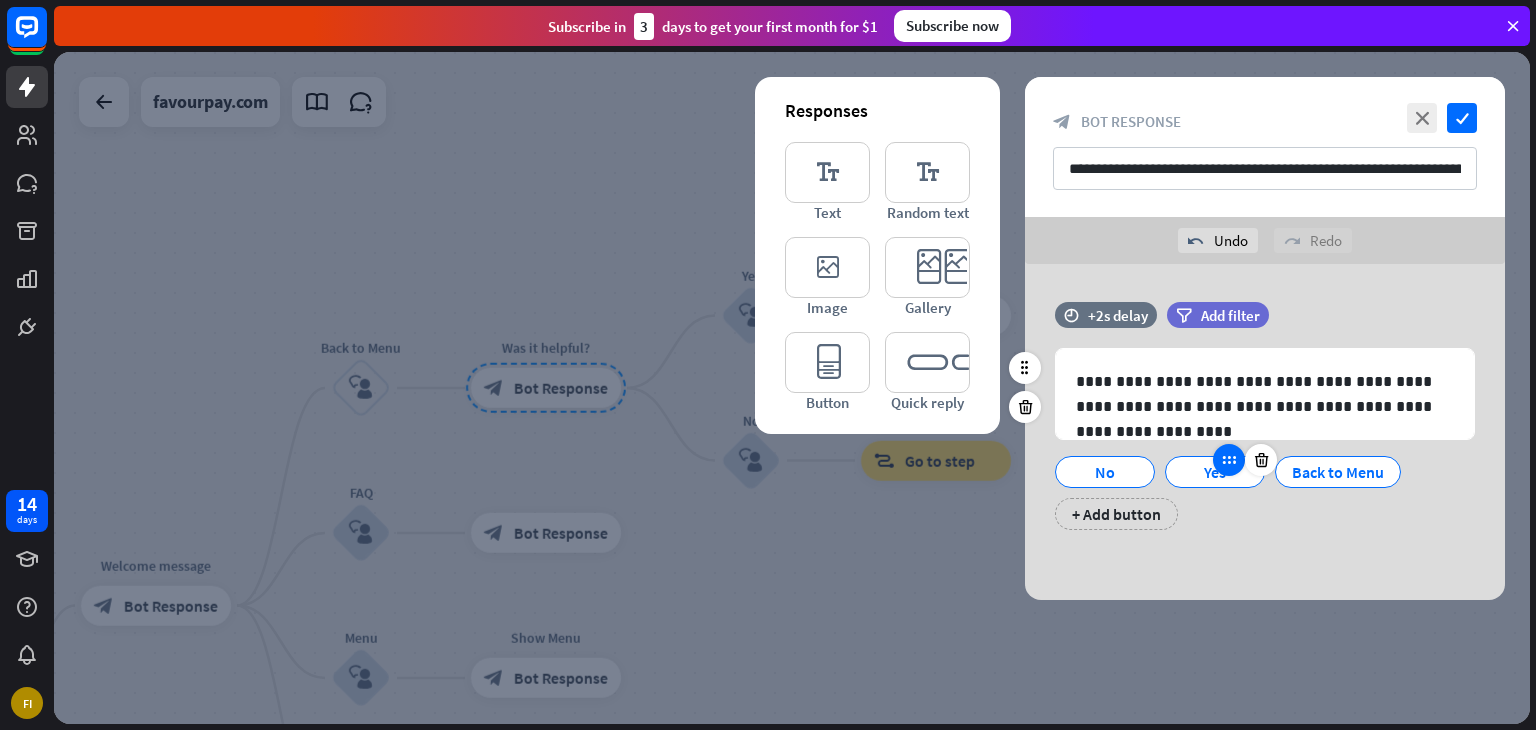 click at bounding box center (1229, 460) 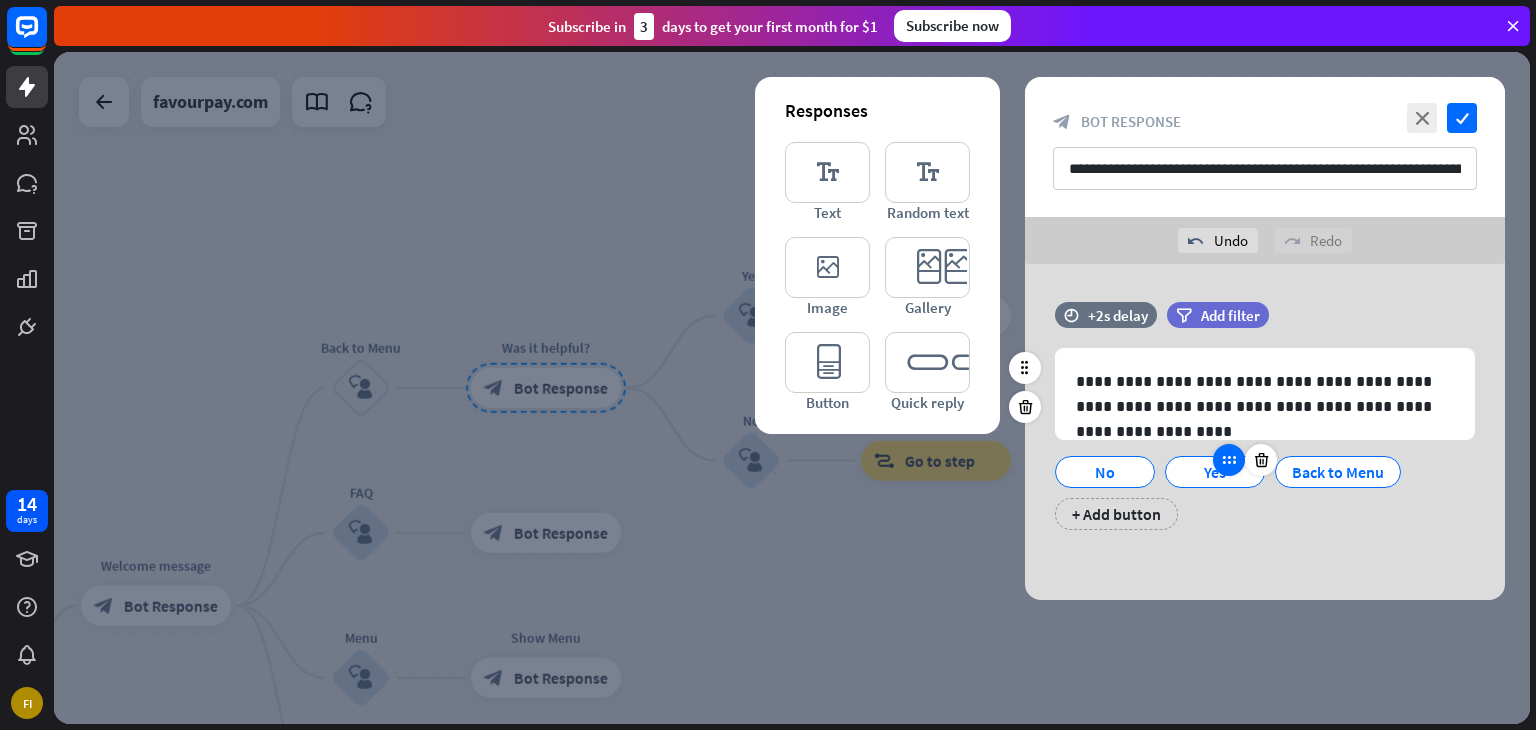 click at bounding box center (1229, 460) 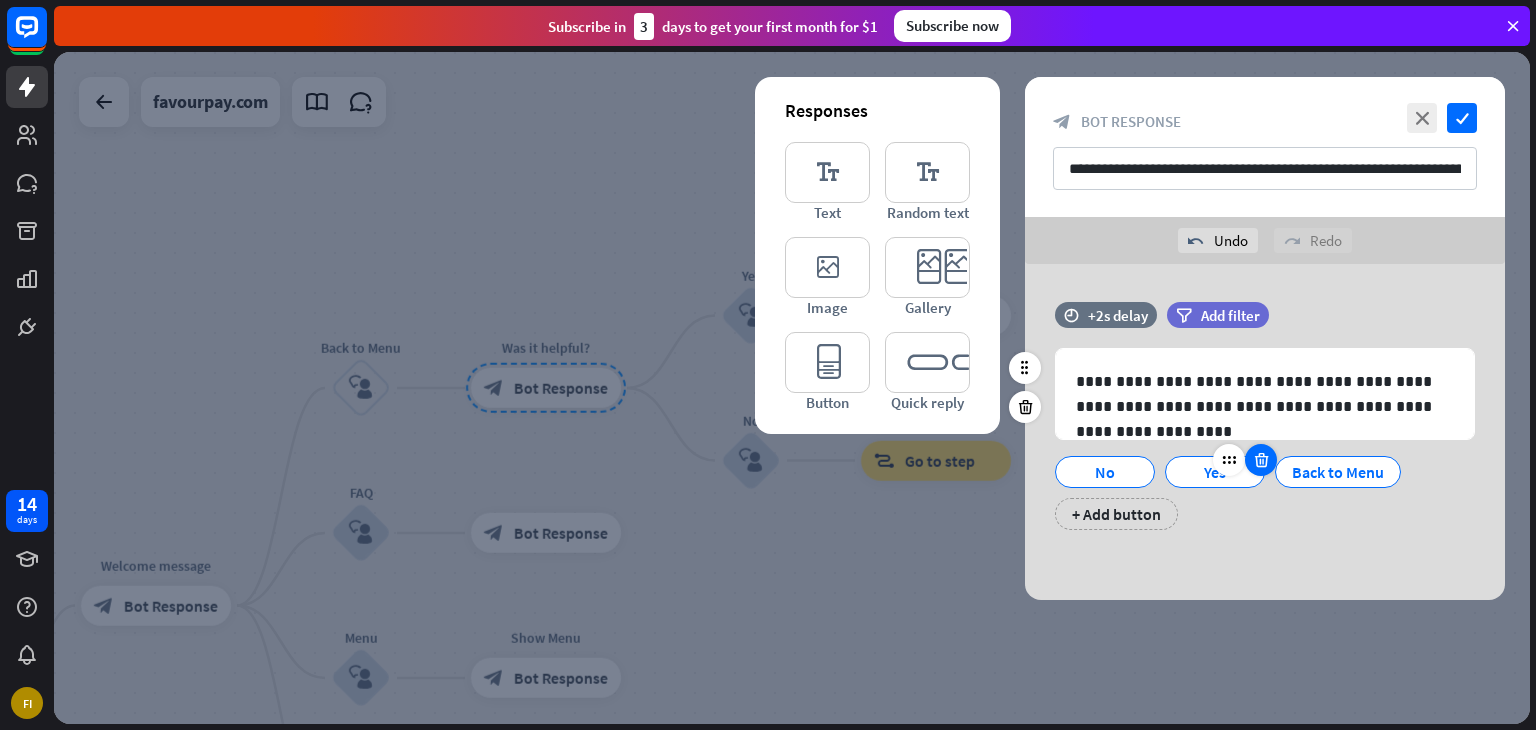 click at bounding box center [1261, 460] 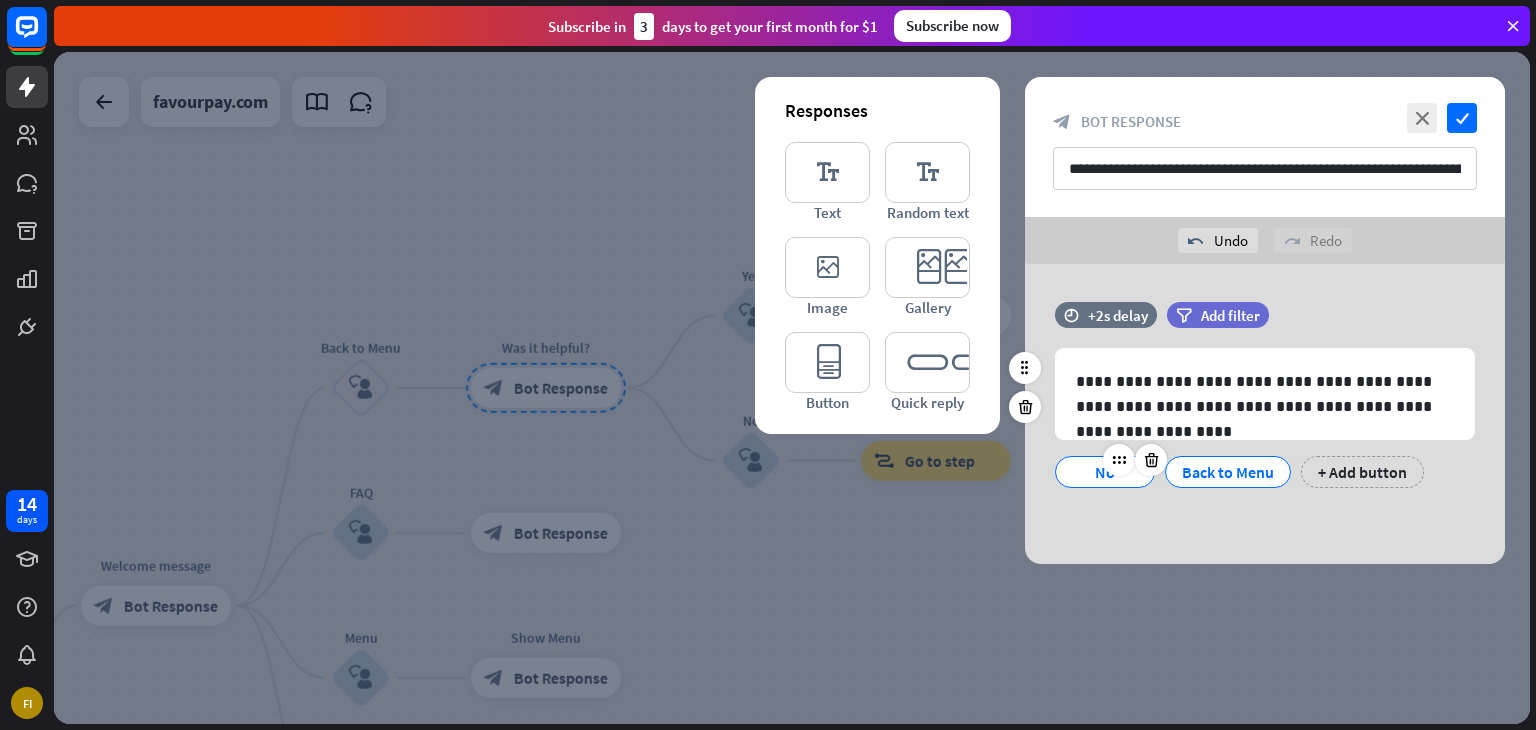 click at bounding box center [1135, 460] 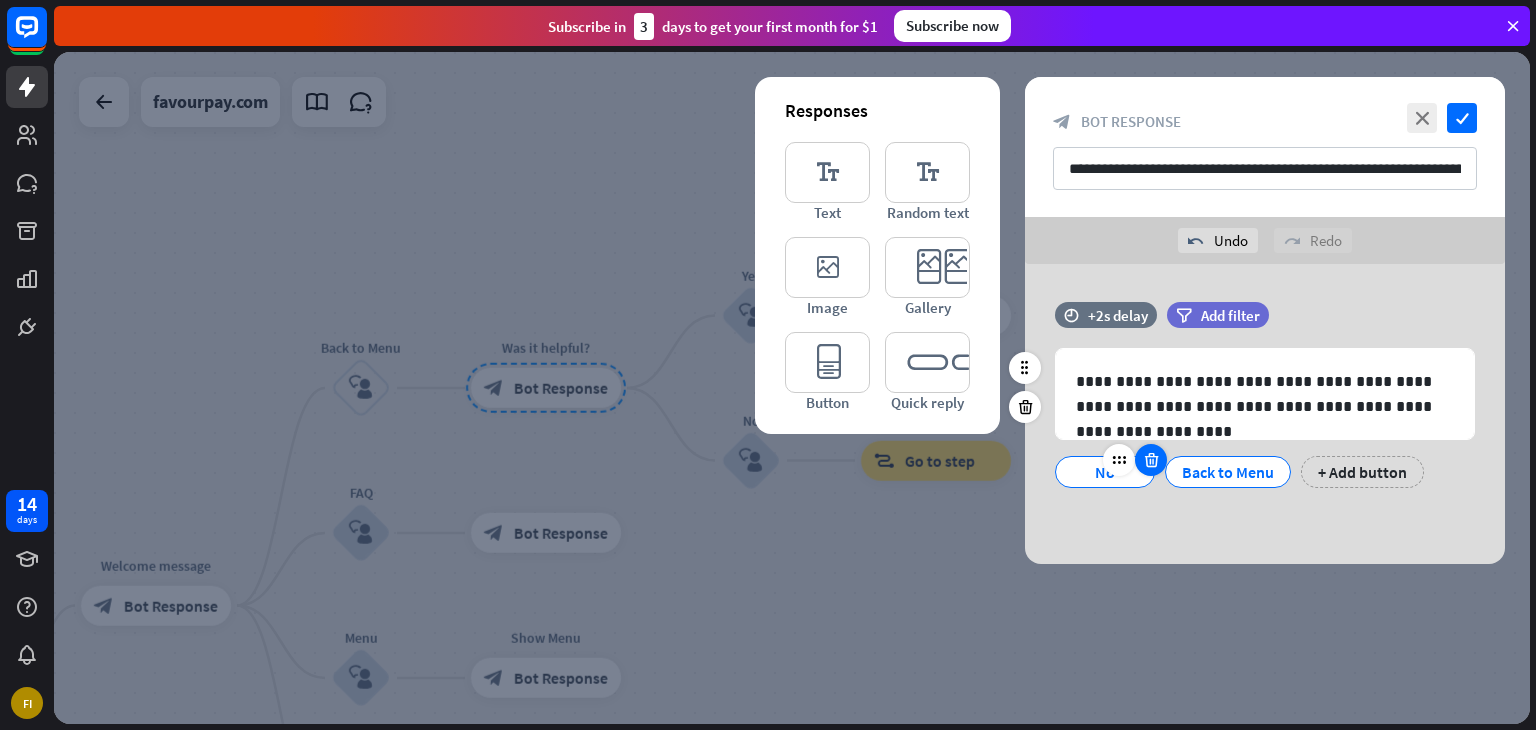 click at bounding box center (1151, 460) 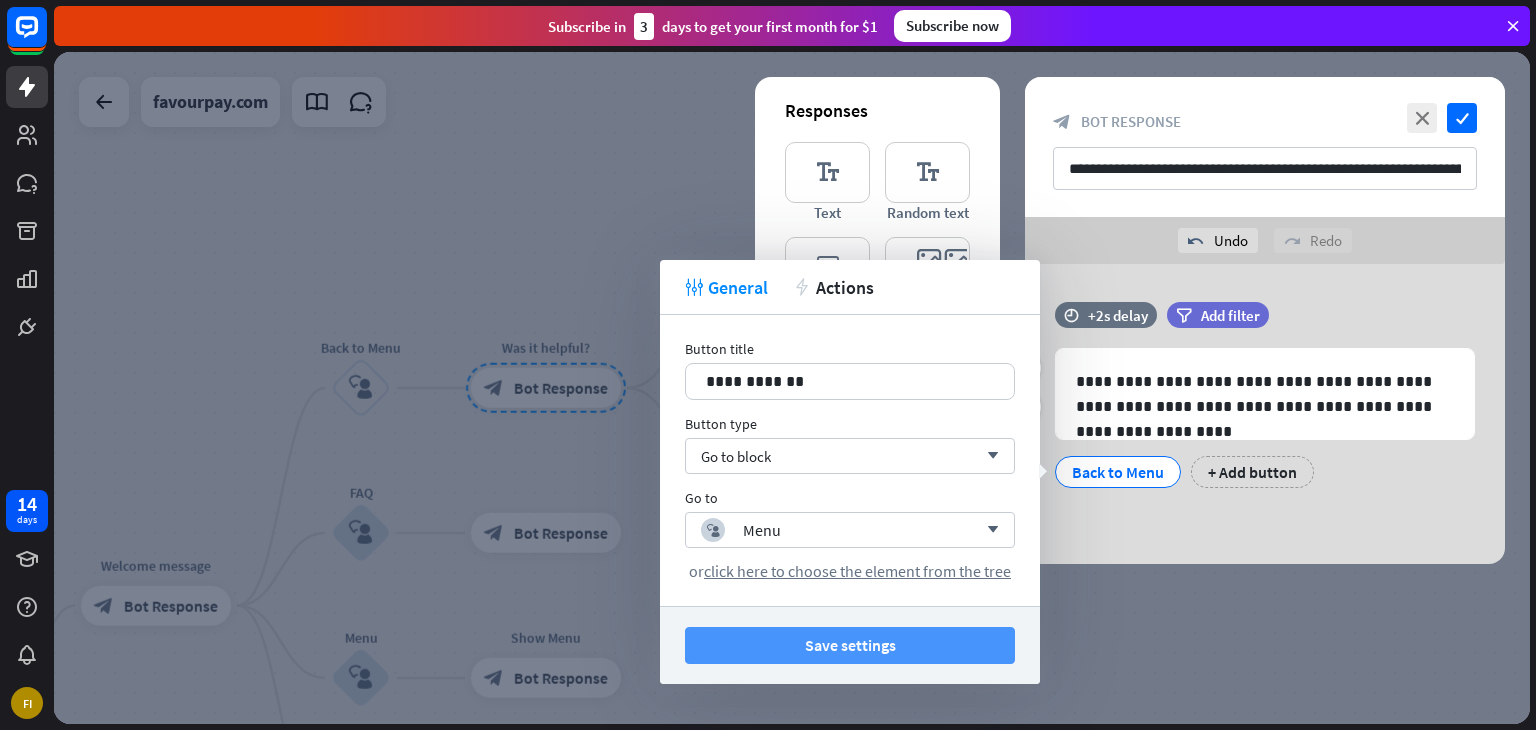 click on "Save settings" at bounding box center (850, 645) 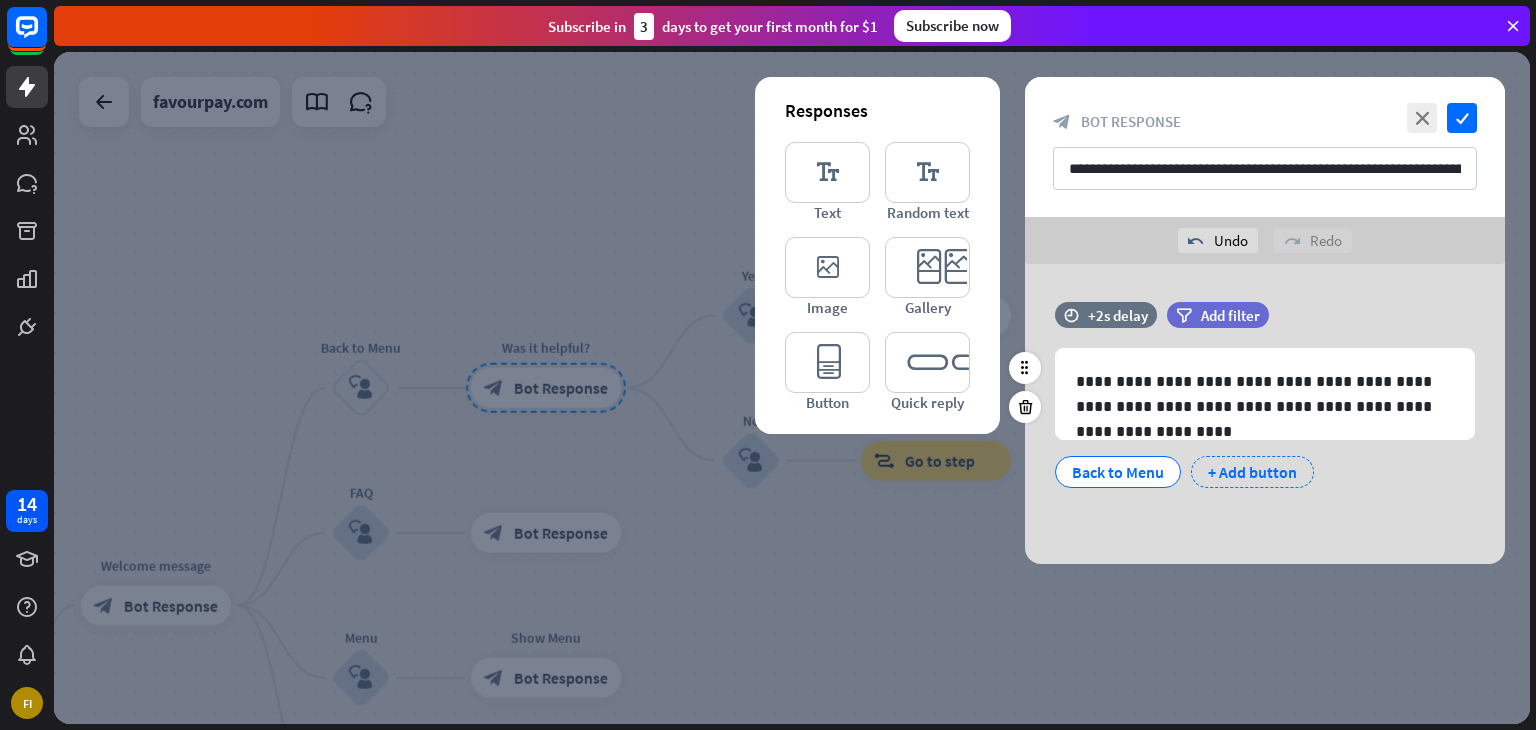click on "+ Add button" at bounding box center (1252, 472) 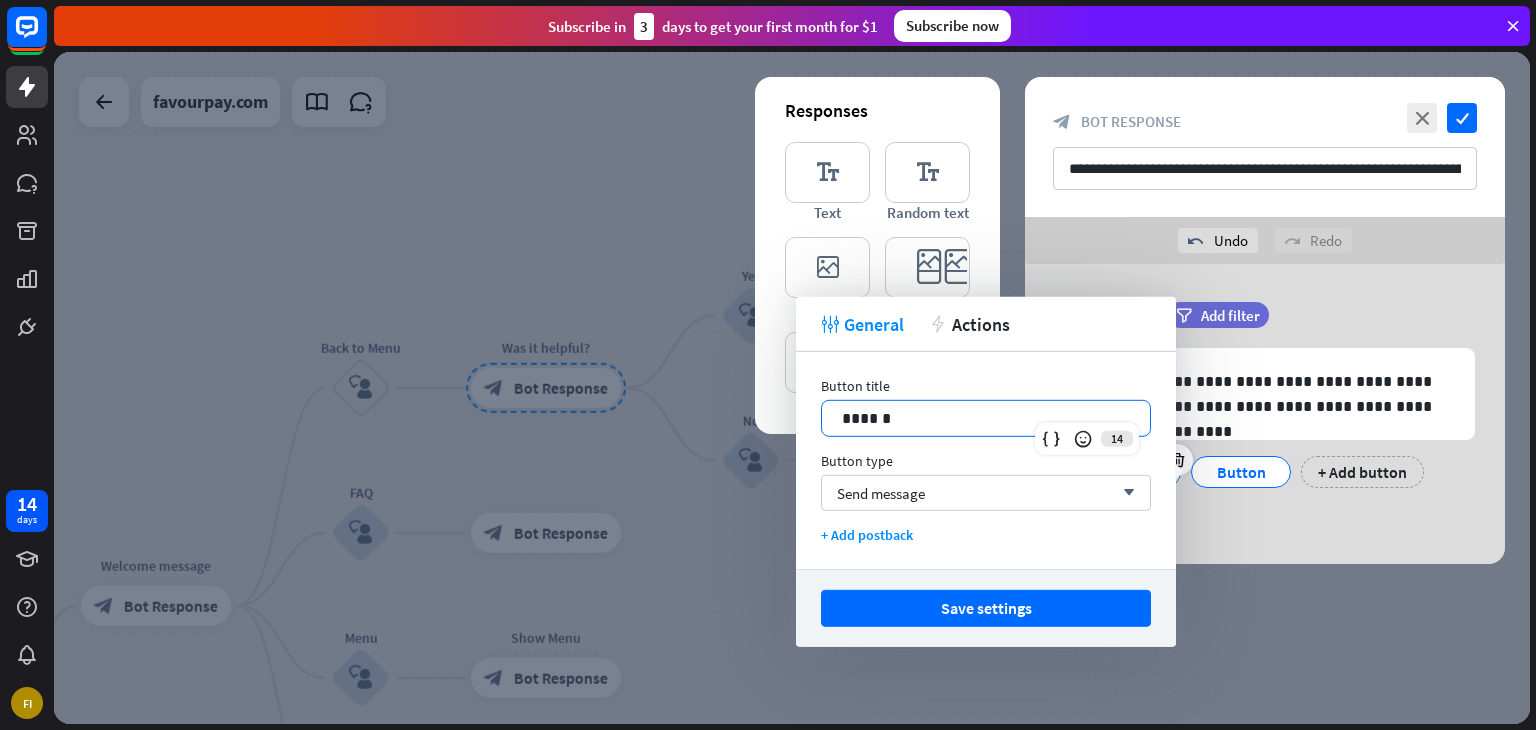 click on "******" at bounding box center [986, 418] 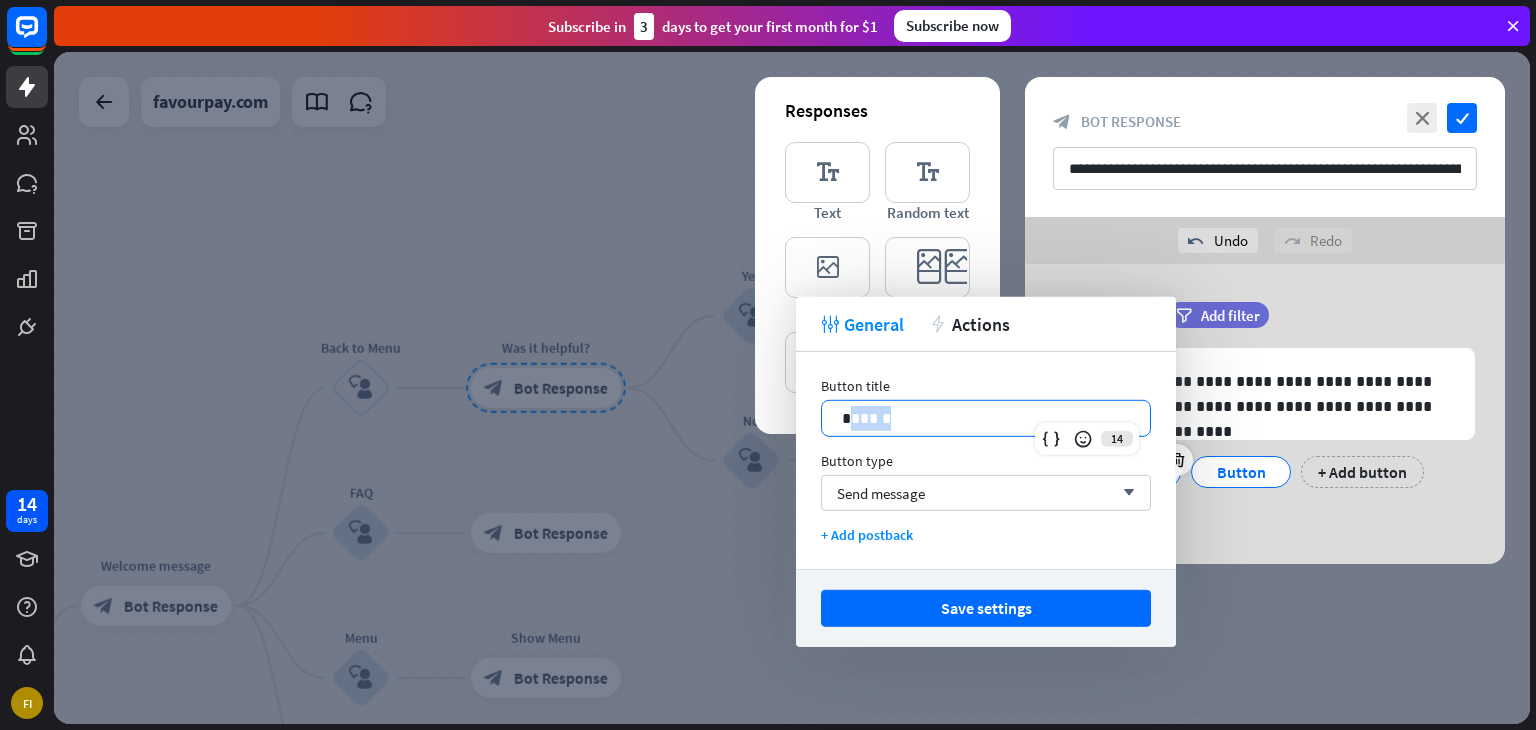 drag, startPoint x: 922, startPoint y: 426, endPoint x: 853, endPoint y: 425, distance: 69.00725 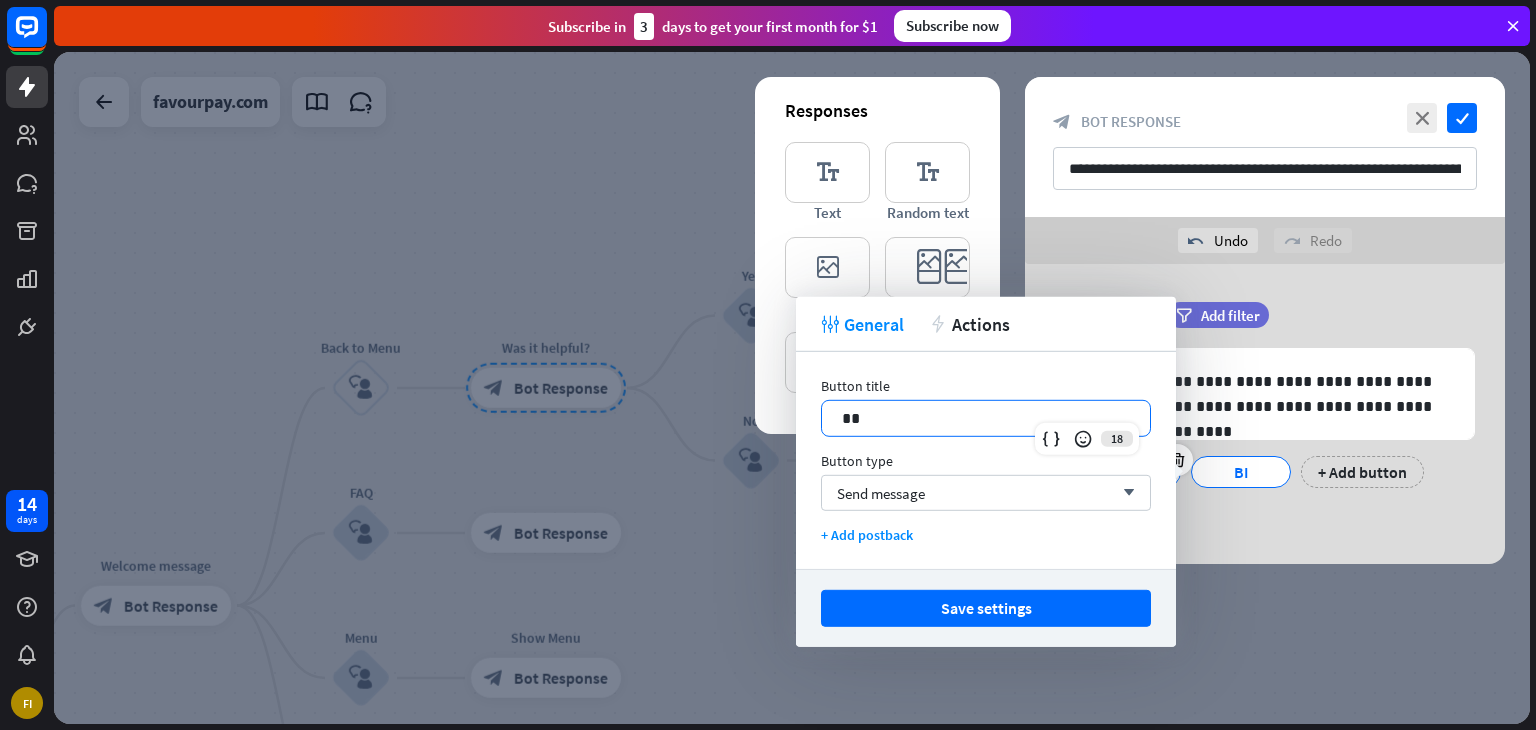 type 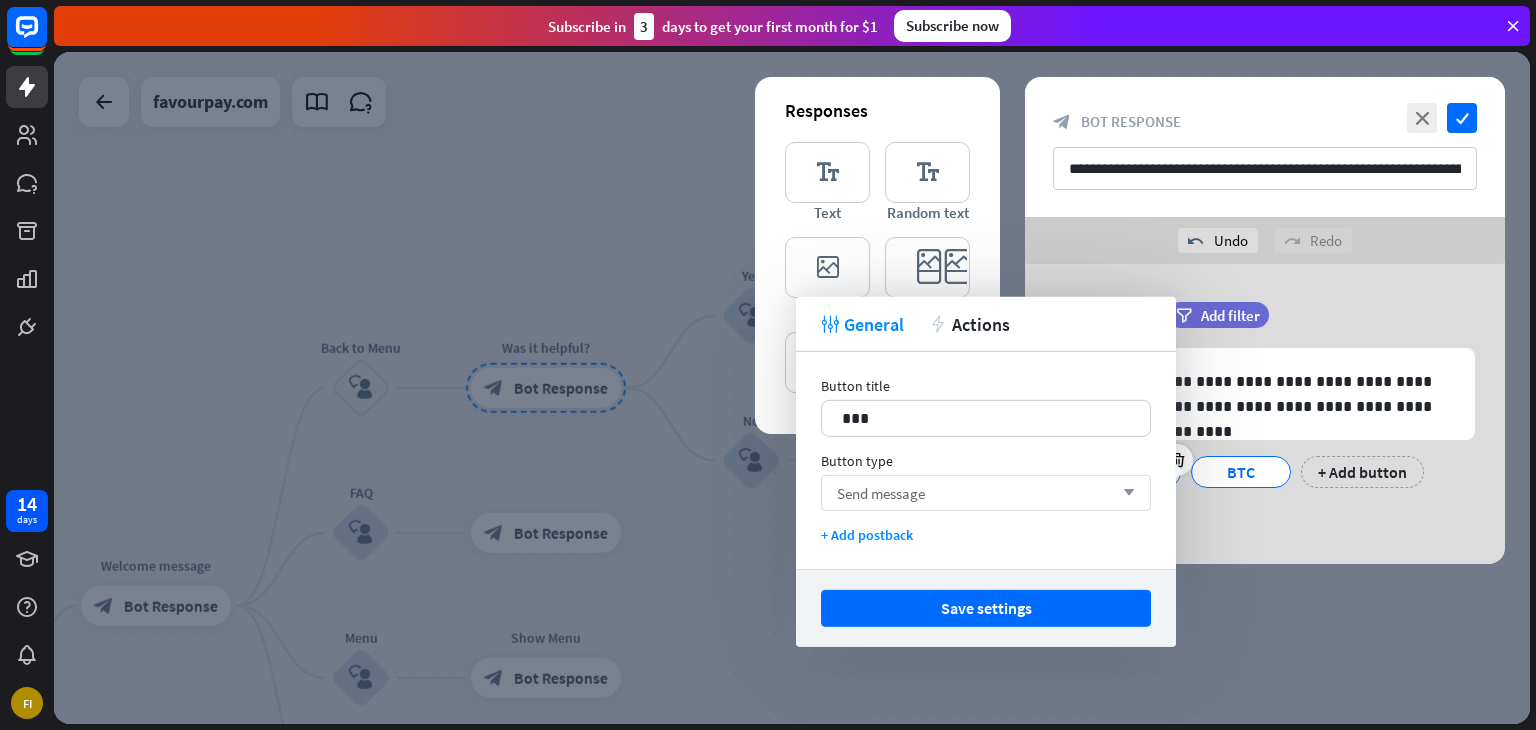 click on "arrow_down" at bounding box center (1124, 493) 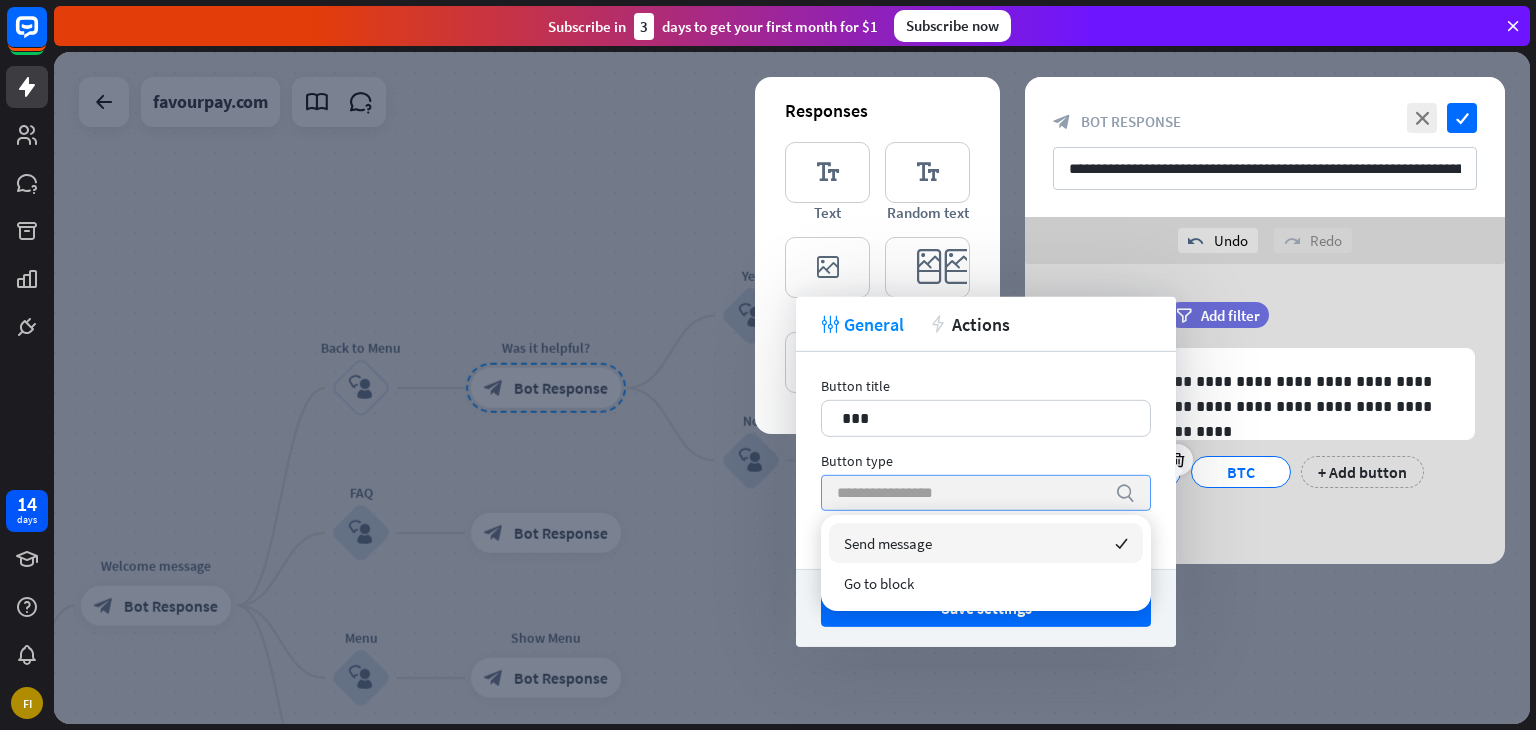click on "search" at bounding box center (1125, 493) 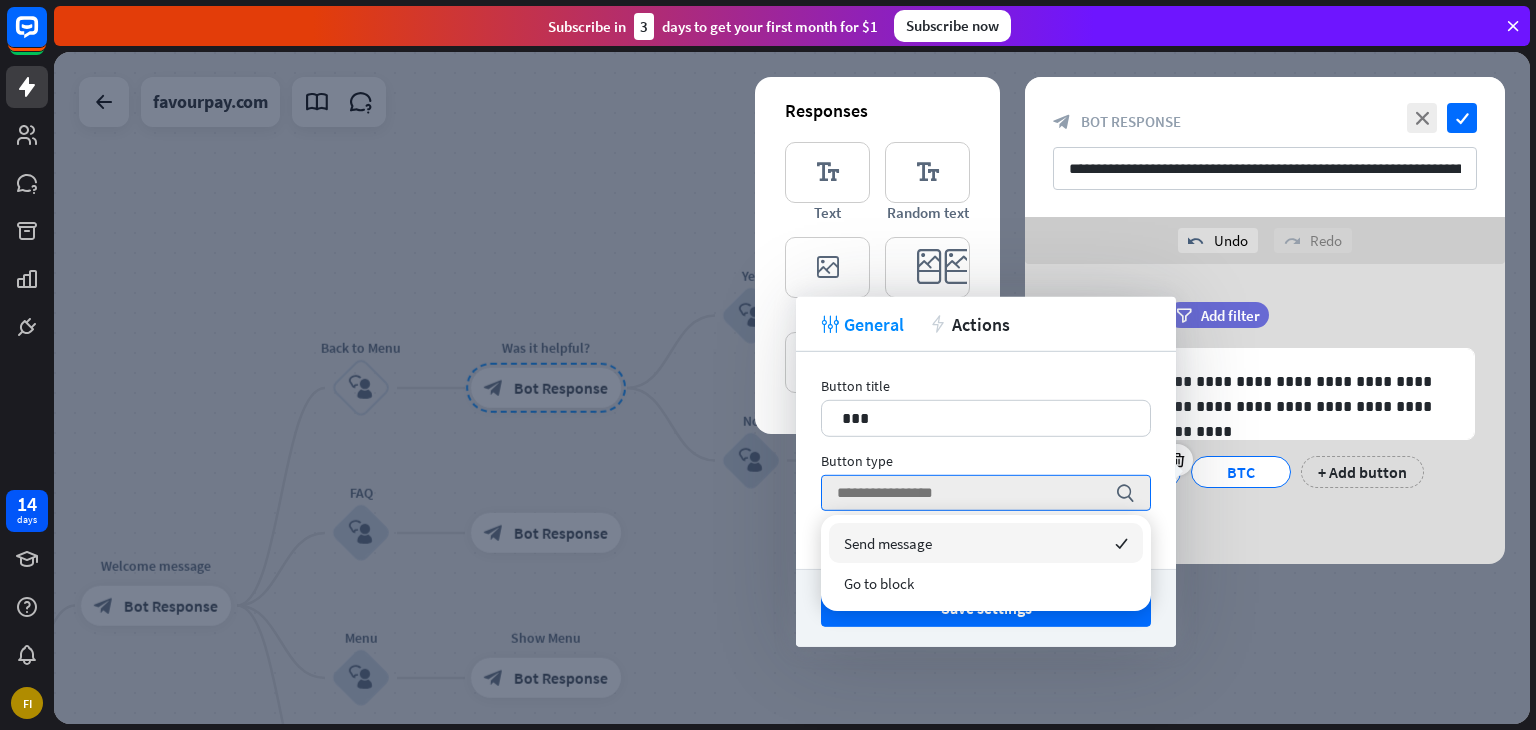 click on "Button type" at bounding box center [986, 461] 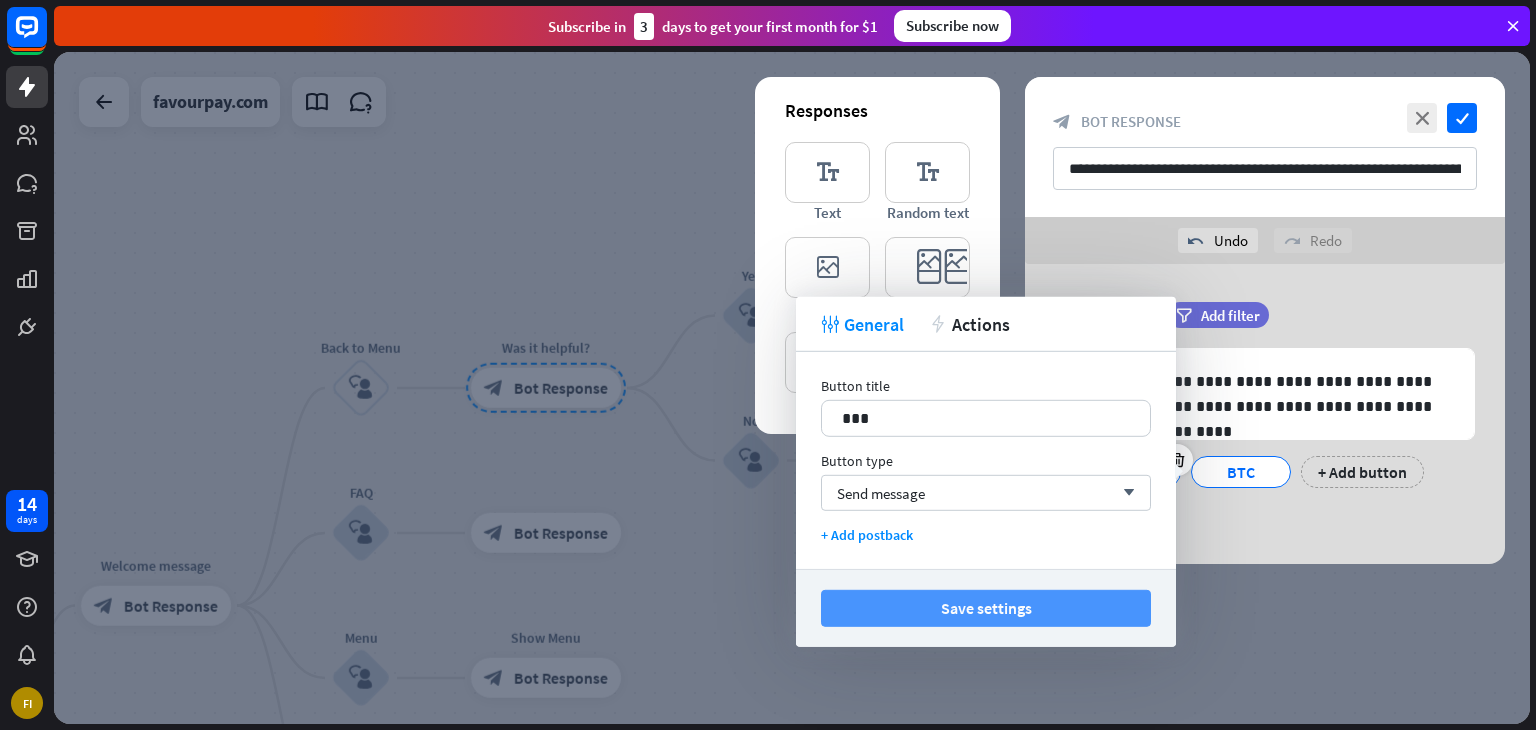 click on "Save settings" at bounding box center [986, 608] 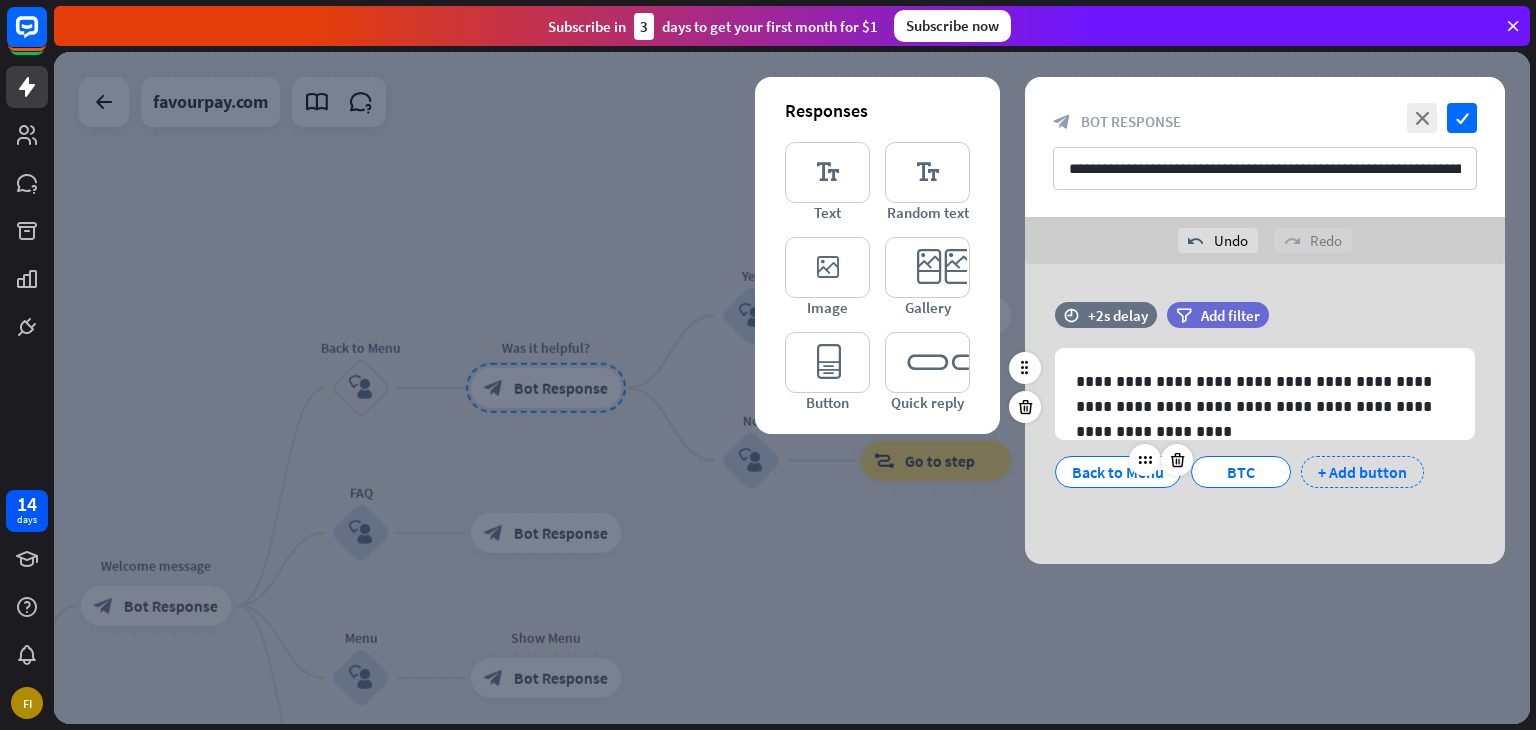 click on "+ Add button" at bounding box center (1362, 472) 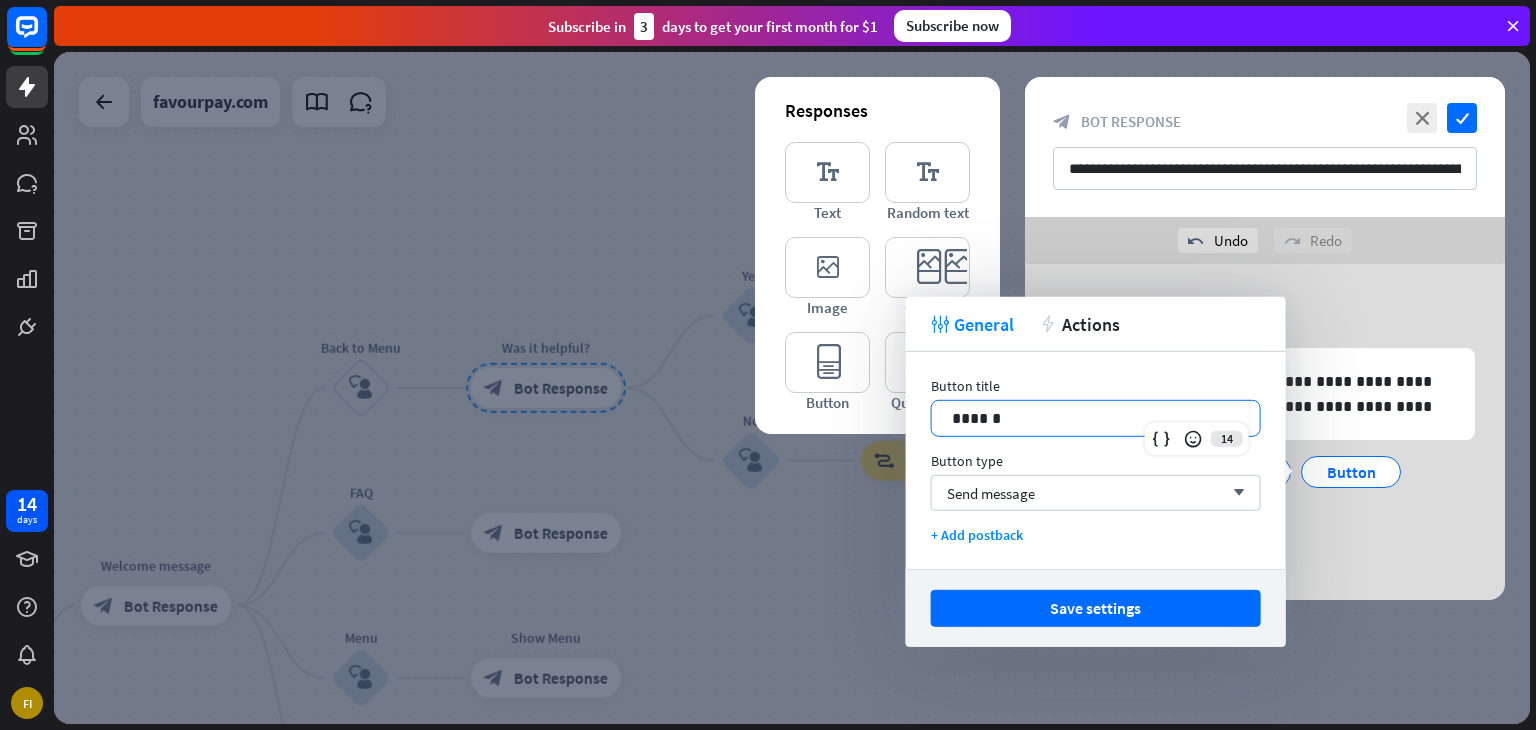 drag, startPoint x: 1040, startPoint y: 420, endPoint x: 703, endPoint y: 409, distance: 337.17947 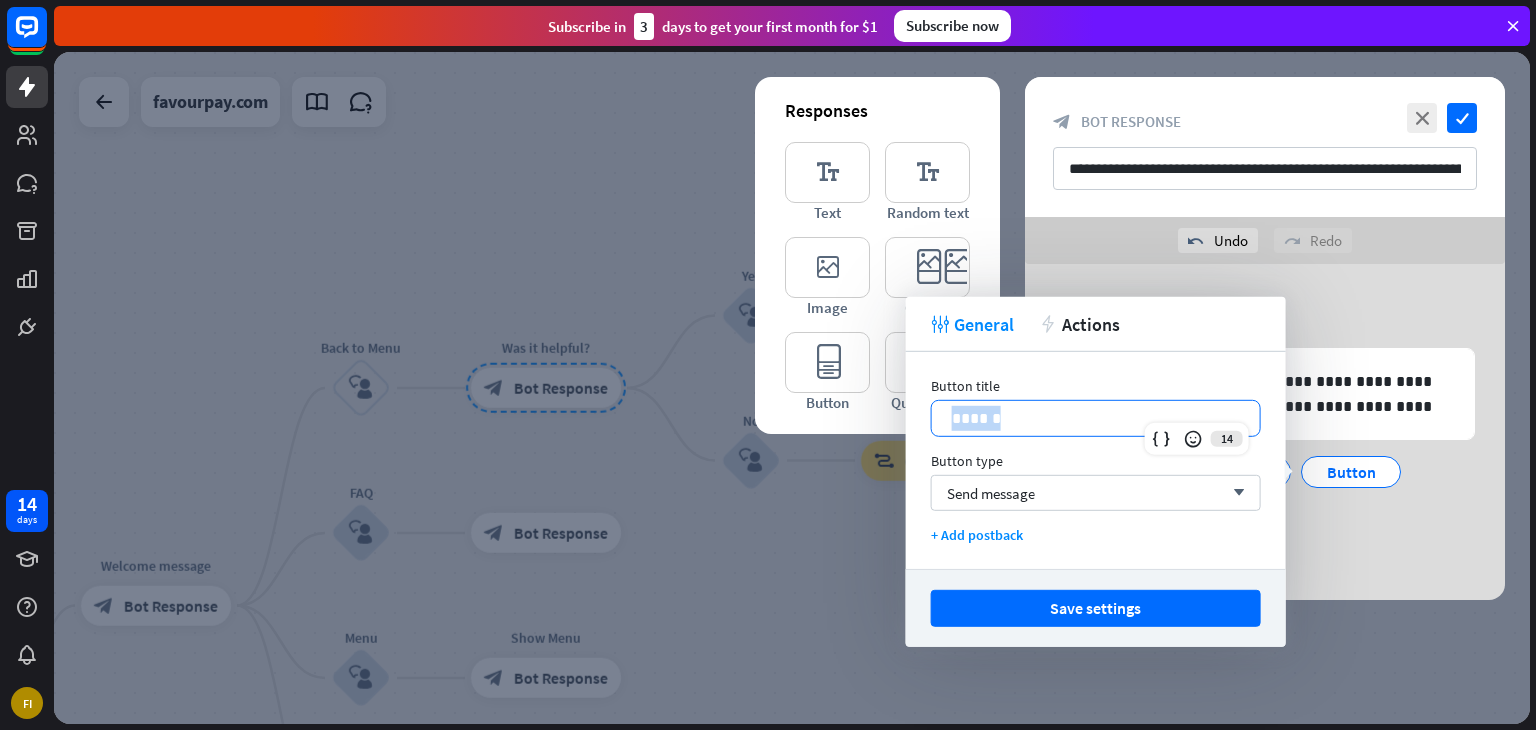 drag, startPoint x: 1003, startPoint y: 417, endPoint x: 935, endPoint y: 417, distance: 68 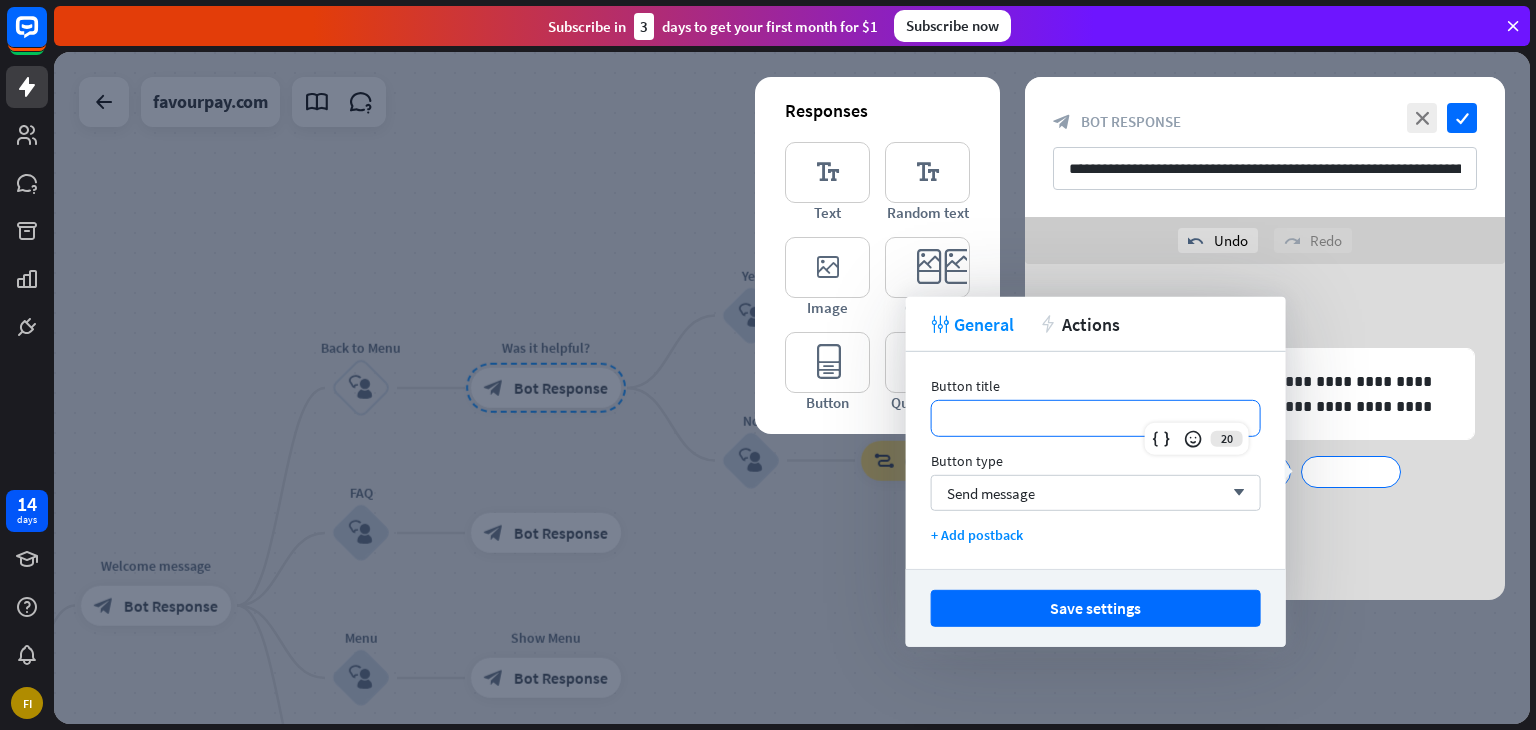 type 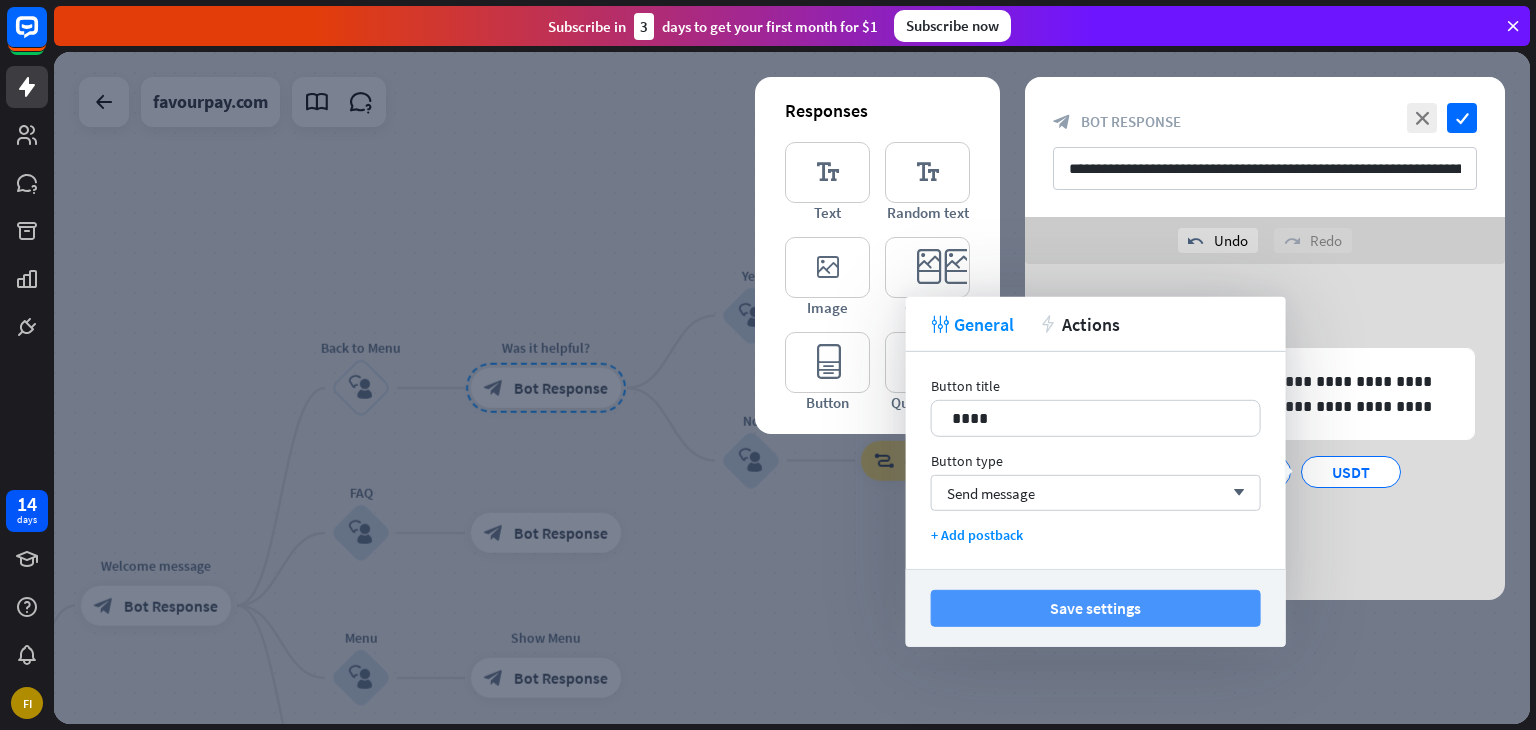 click on "Save settings" at bounding box center [1096, 608] 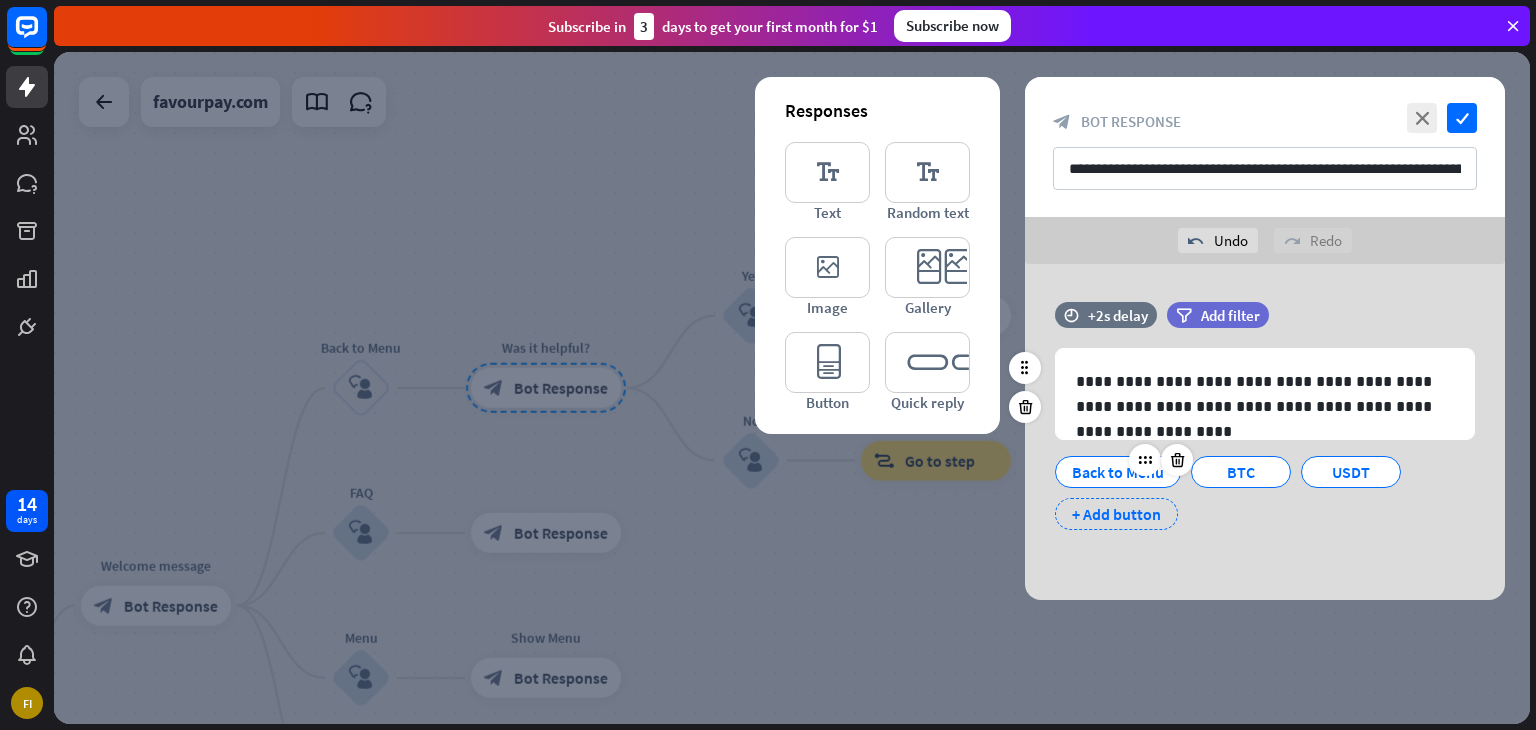 click on "+ Add button" at bounding box center [1116, 514] 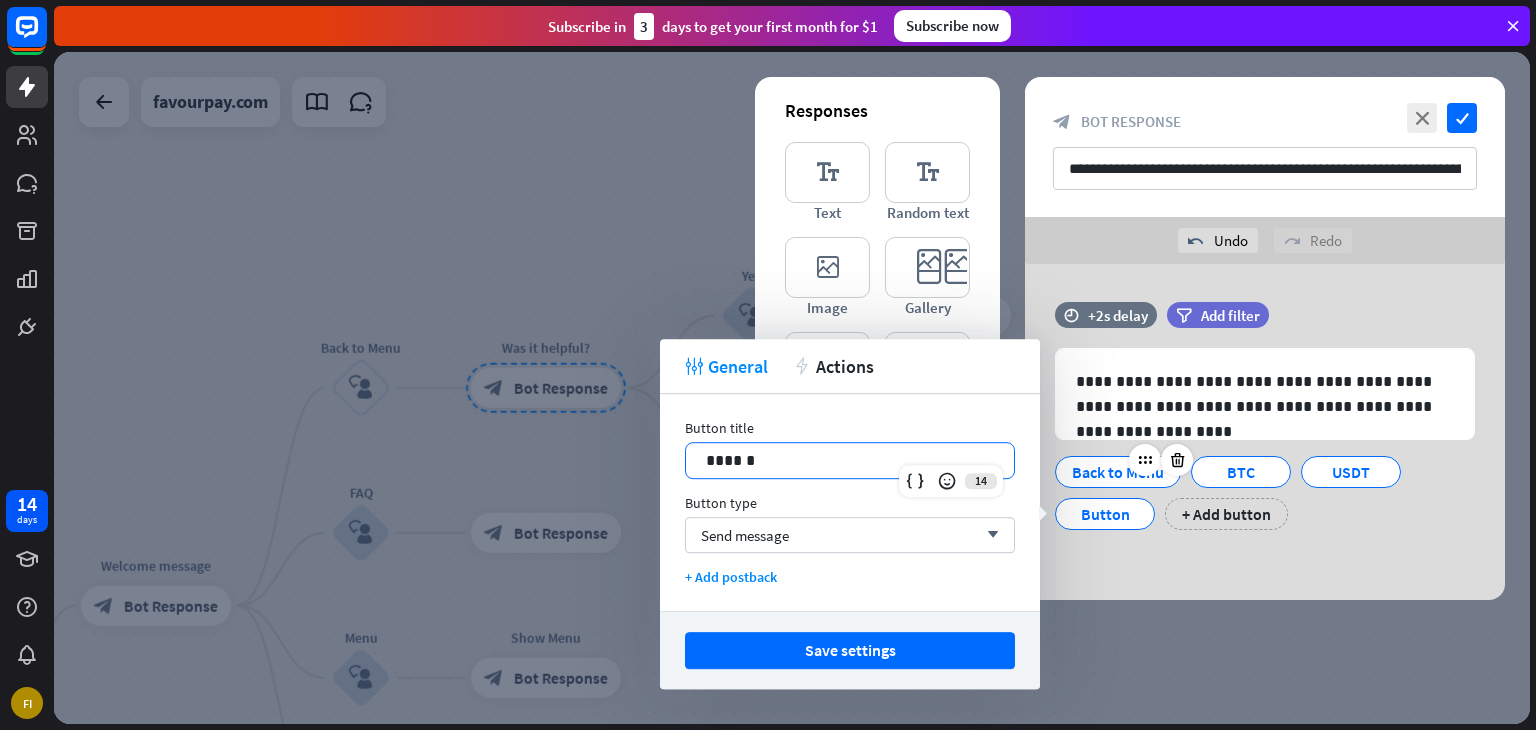 drag, startPoint x: 802, startPoint y: 461, endPoint x: 586, endPoint y: 500, distance: 219.4926 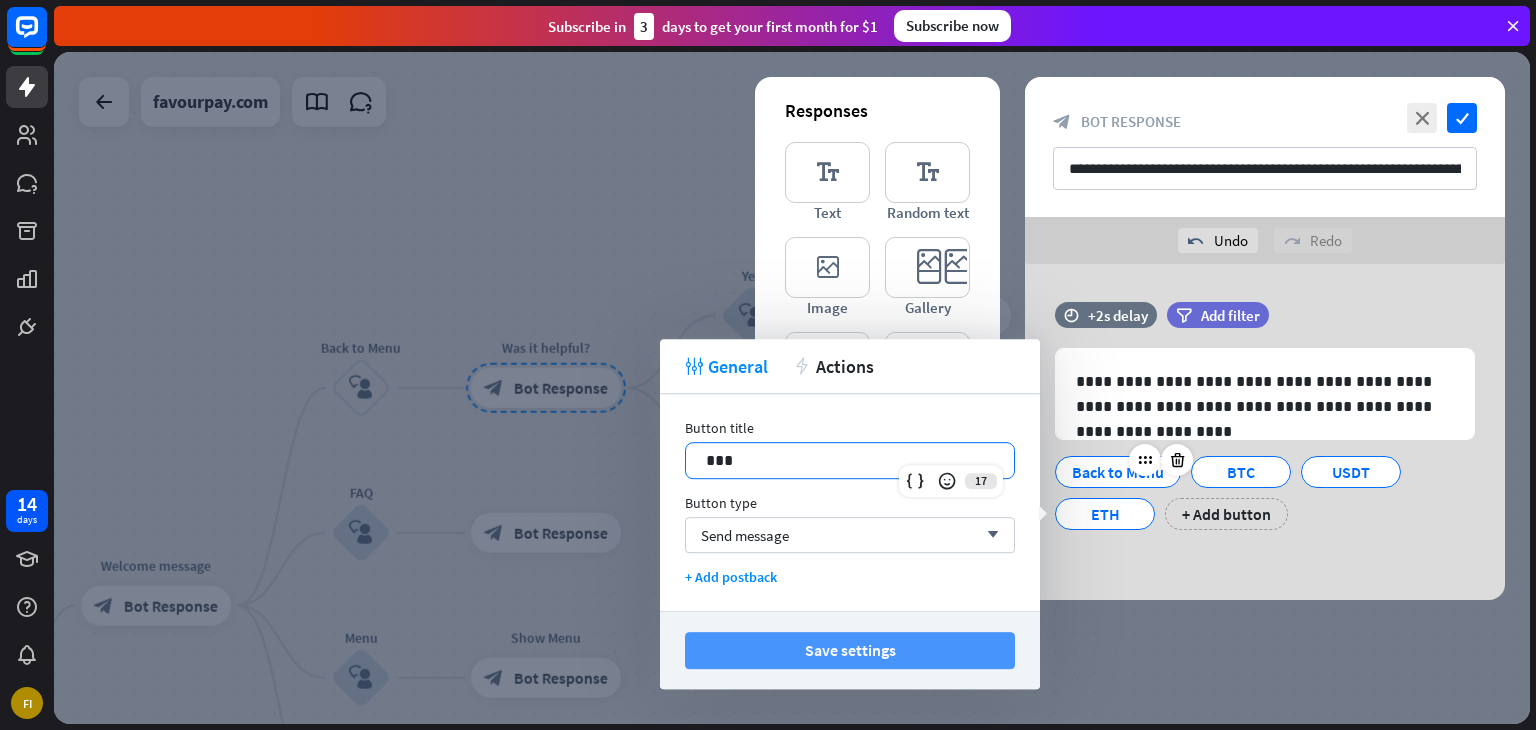 click on "Save settings" at bounding box center (850, 650) 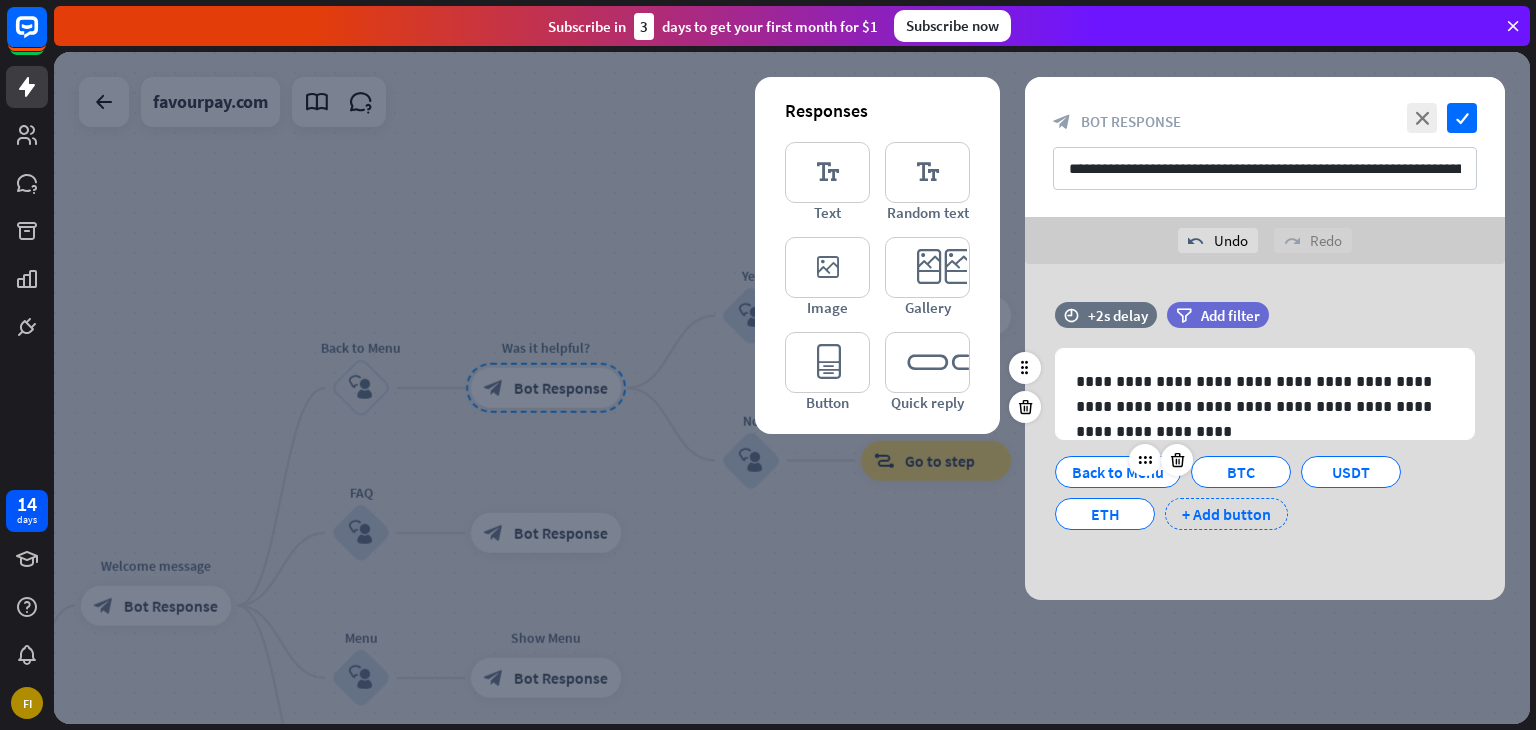 click on "+ Add button" at bounding box center [1226, 514] 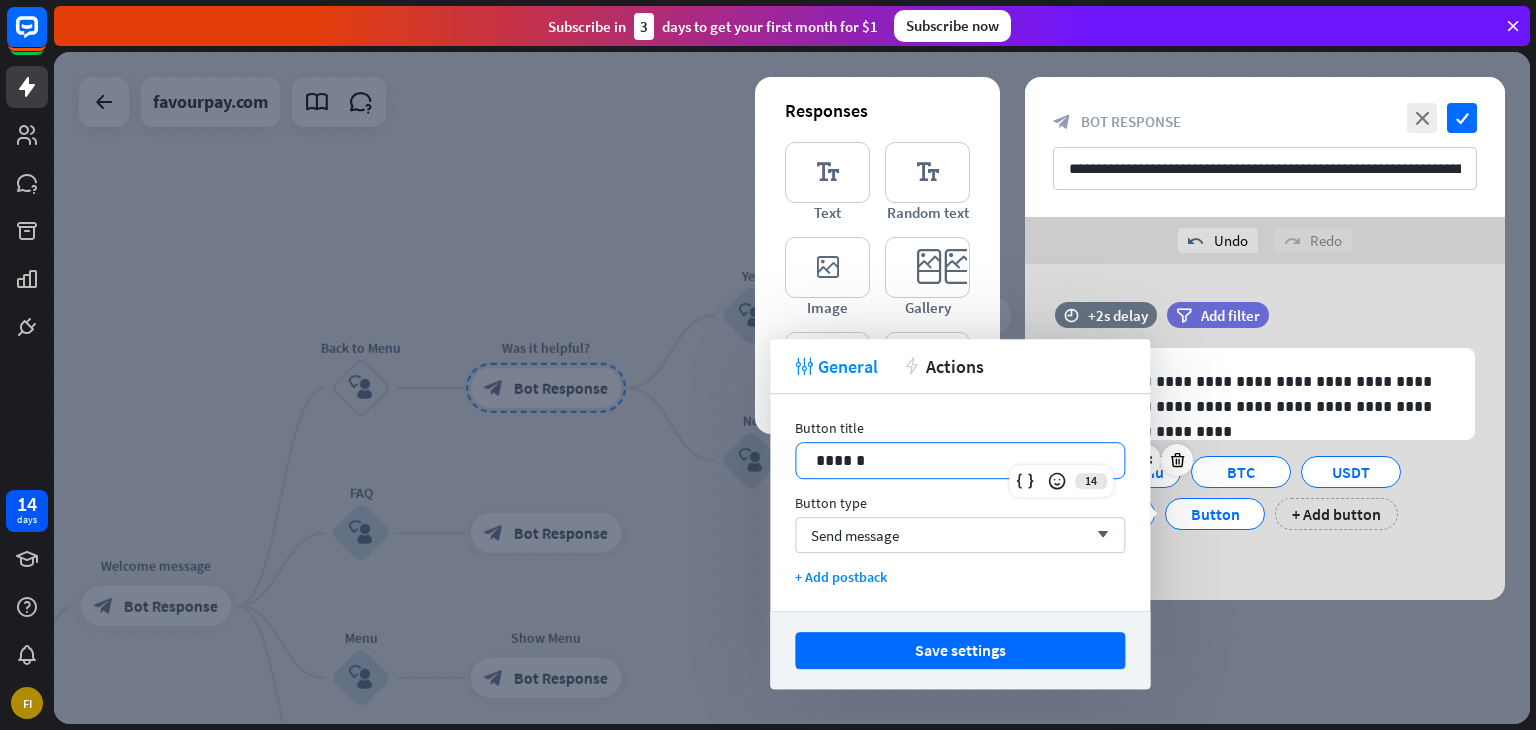 drag, startPoint x: 900, startPoint y: 458, endPoint x: 770, endPoint y: 481, distance: 132.01894 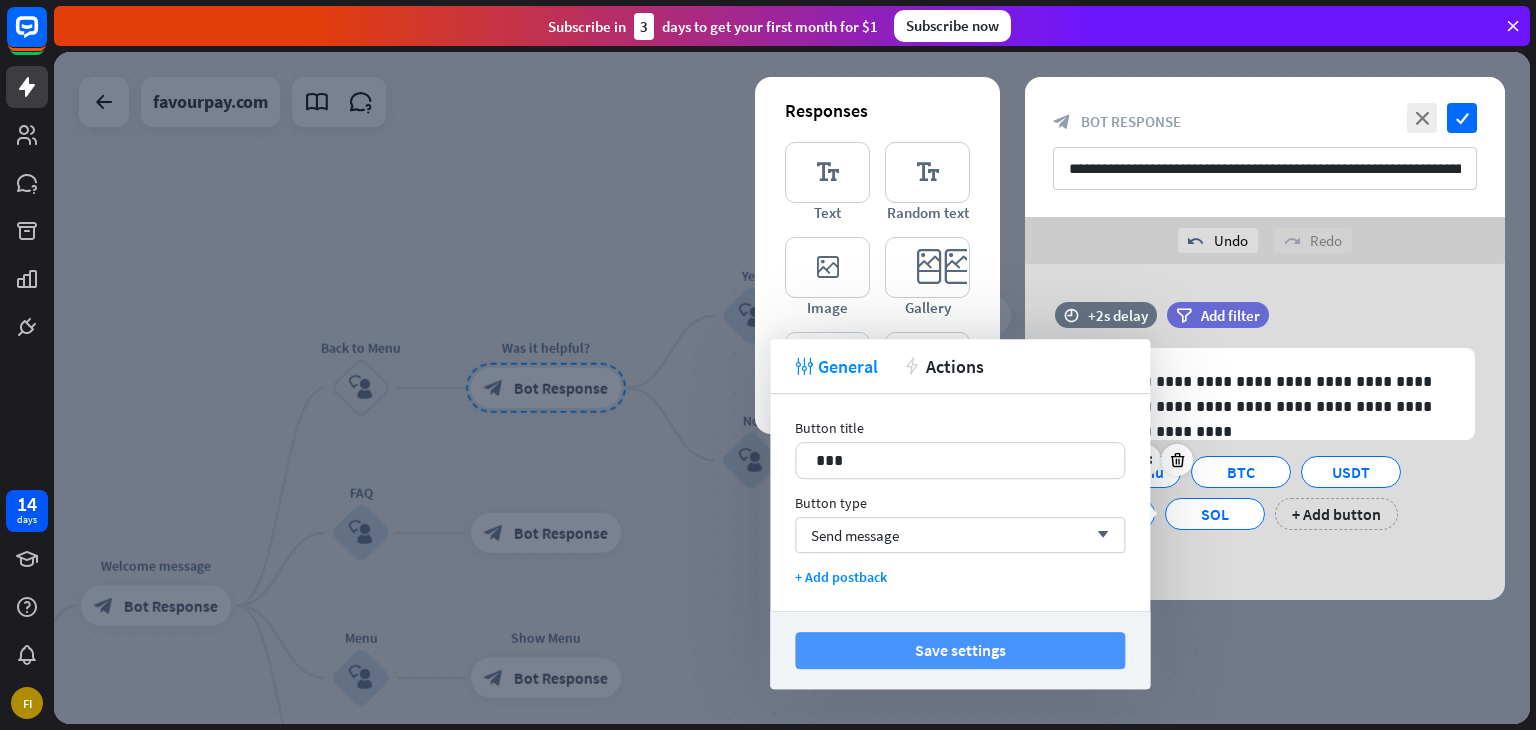 click on "Save settings" at bounding box center (960, 650) 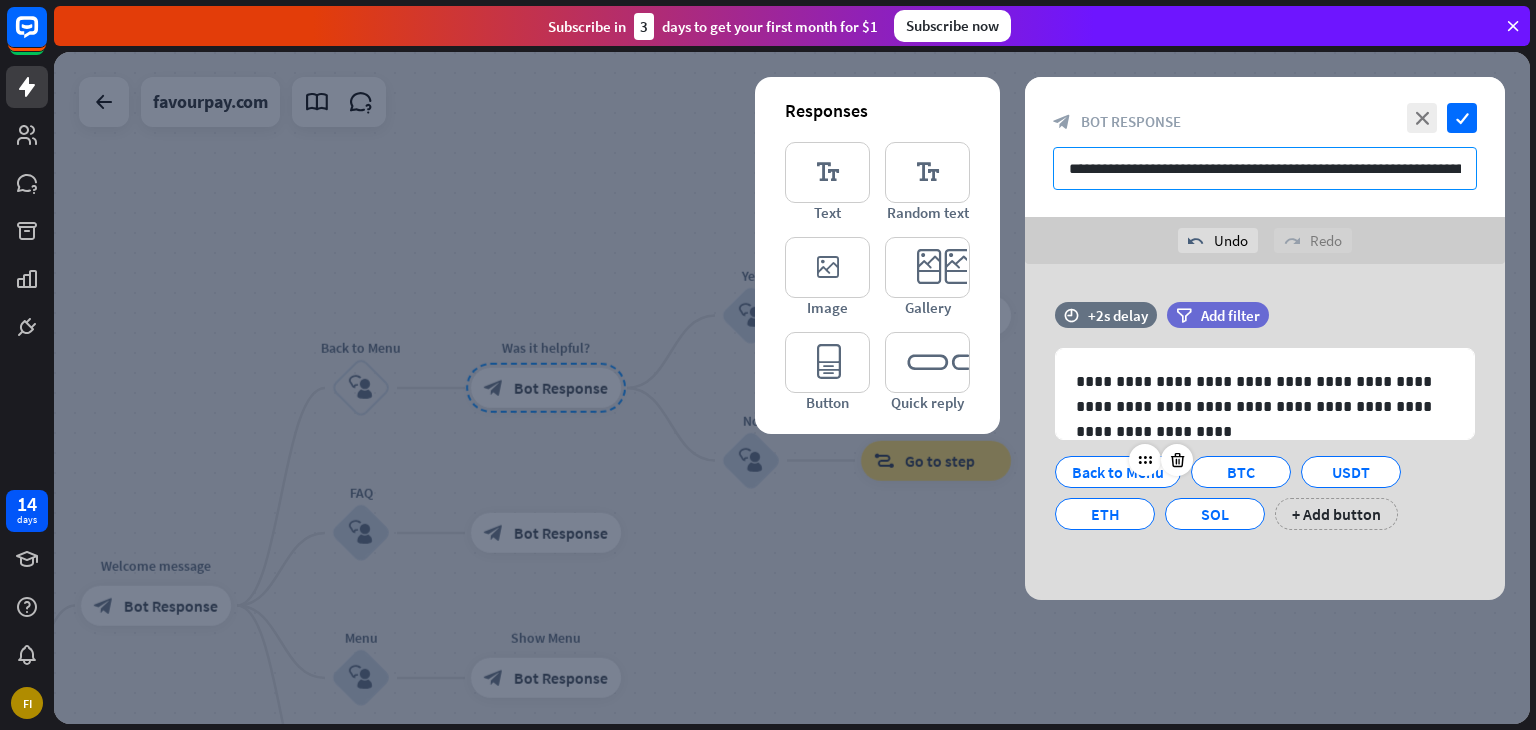 click on "**********" at bounding box center (1265, 168) 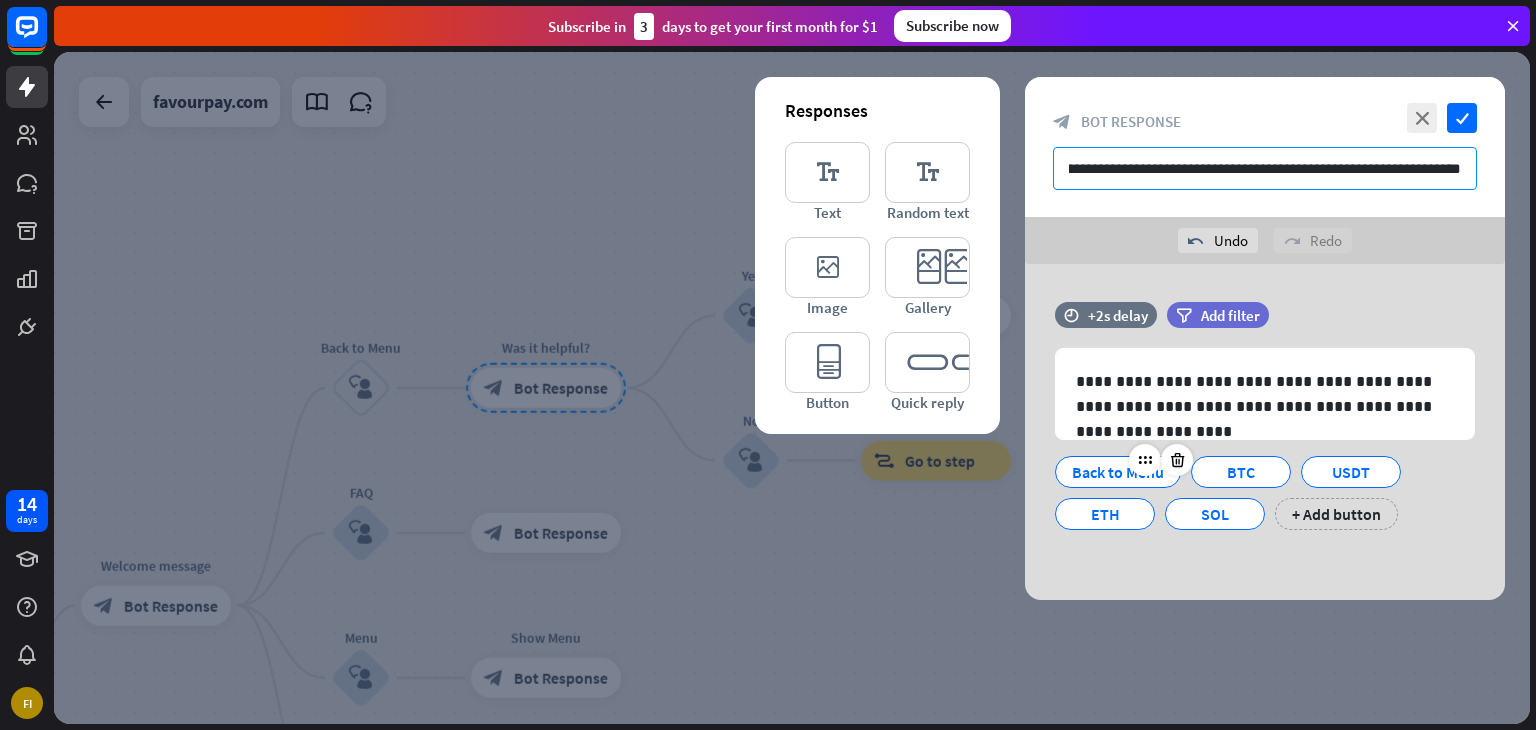 scroll, scrollTop: 0, scrollLeft: 288, axis: horizontal 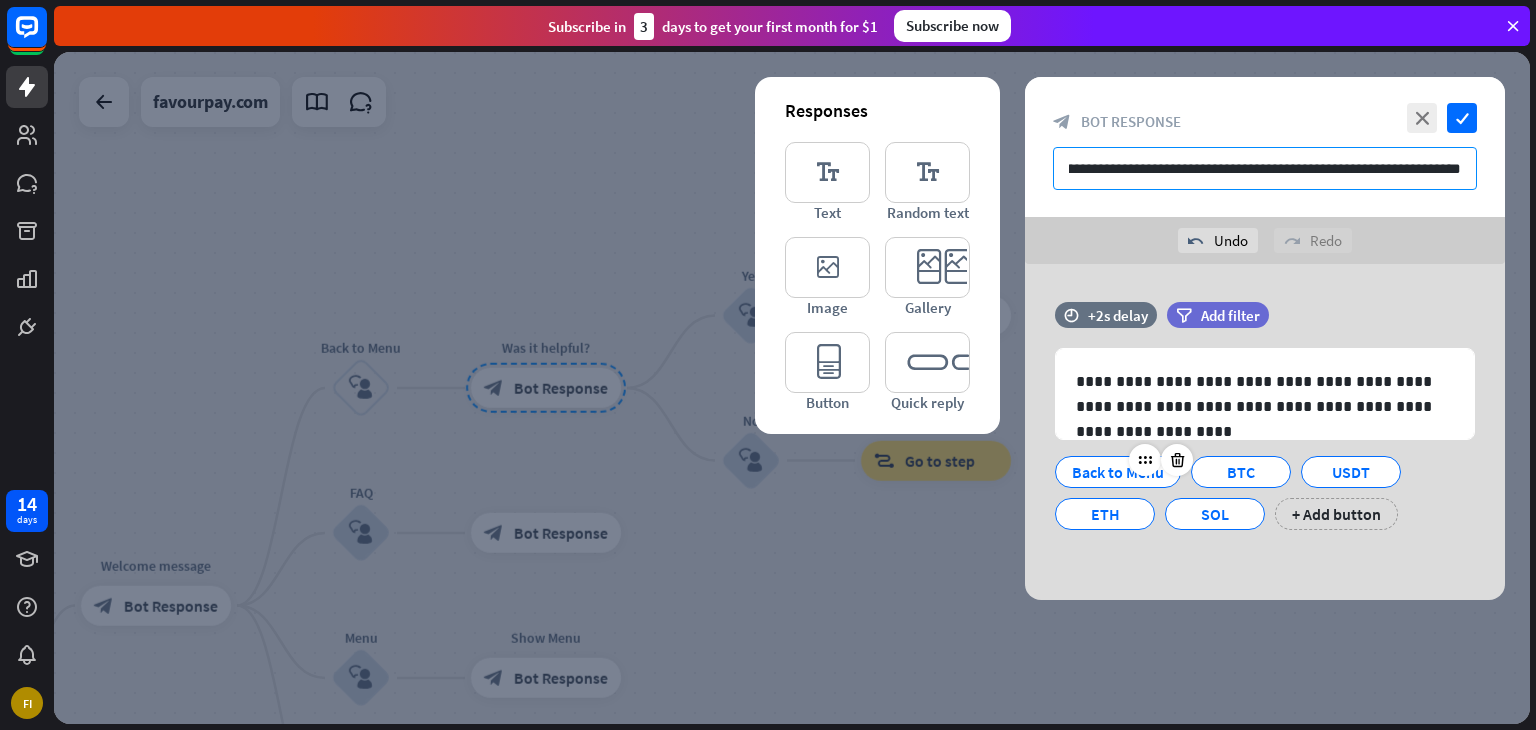 drag, startPoint x: 1464, startPoint y: 168, endPoint x: 1404, endPoint y: 167, distance: 60.00833 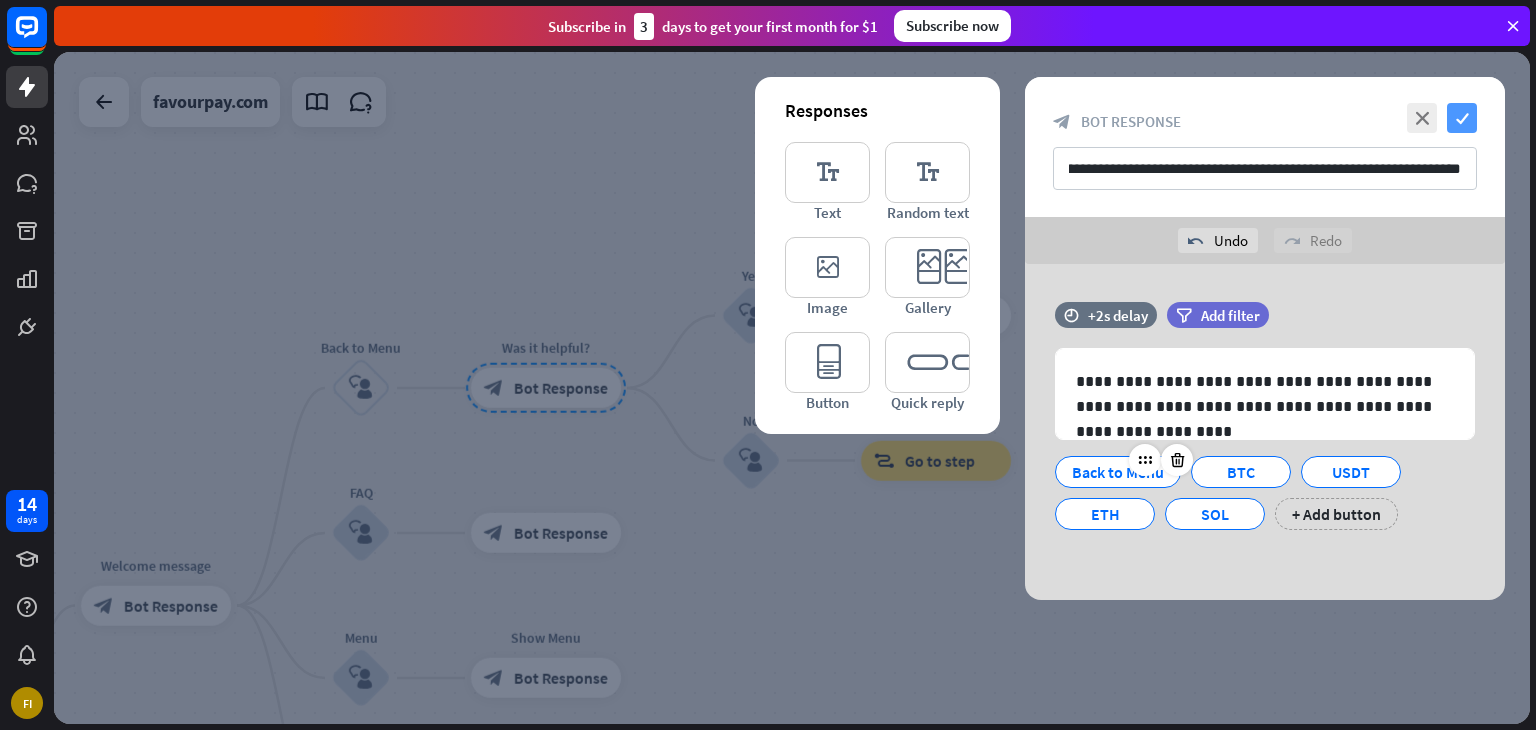 scroll, scrollTop: 0, scrollLeft: 0, axis: both 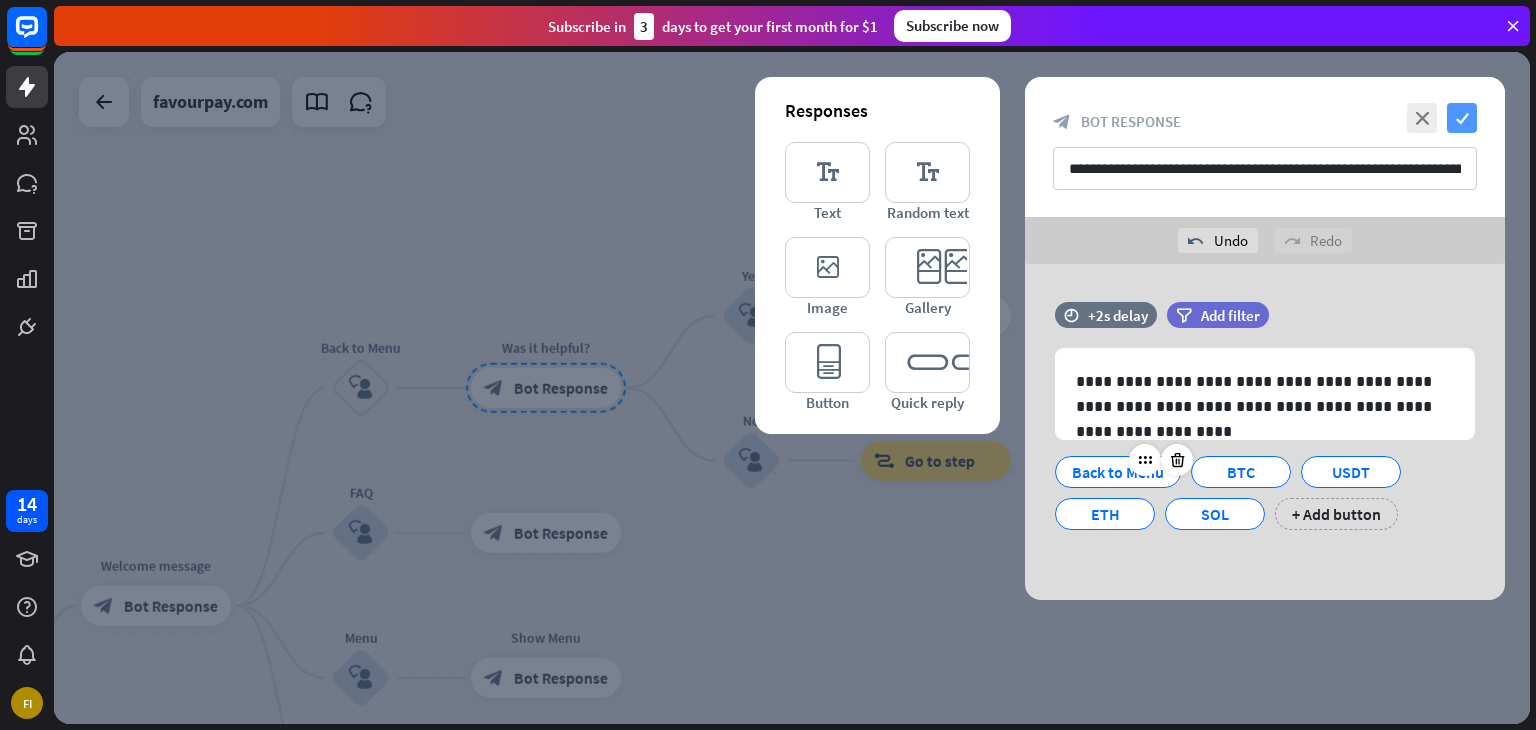 click on "check" at bounding box center [1462, 118] 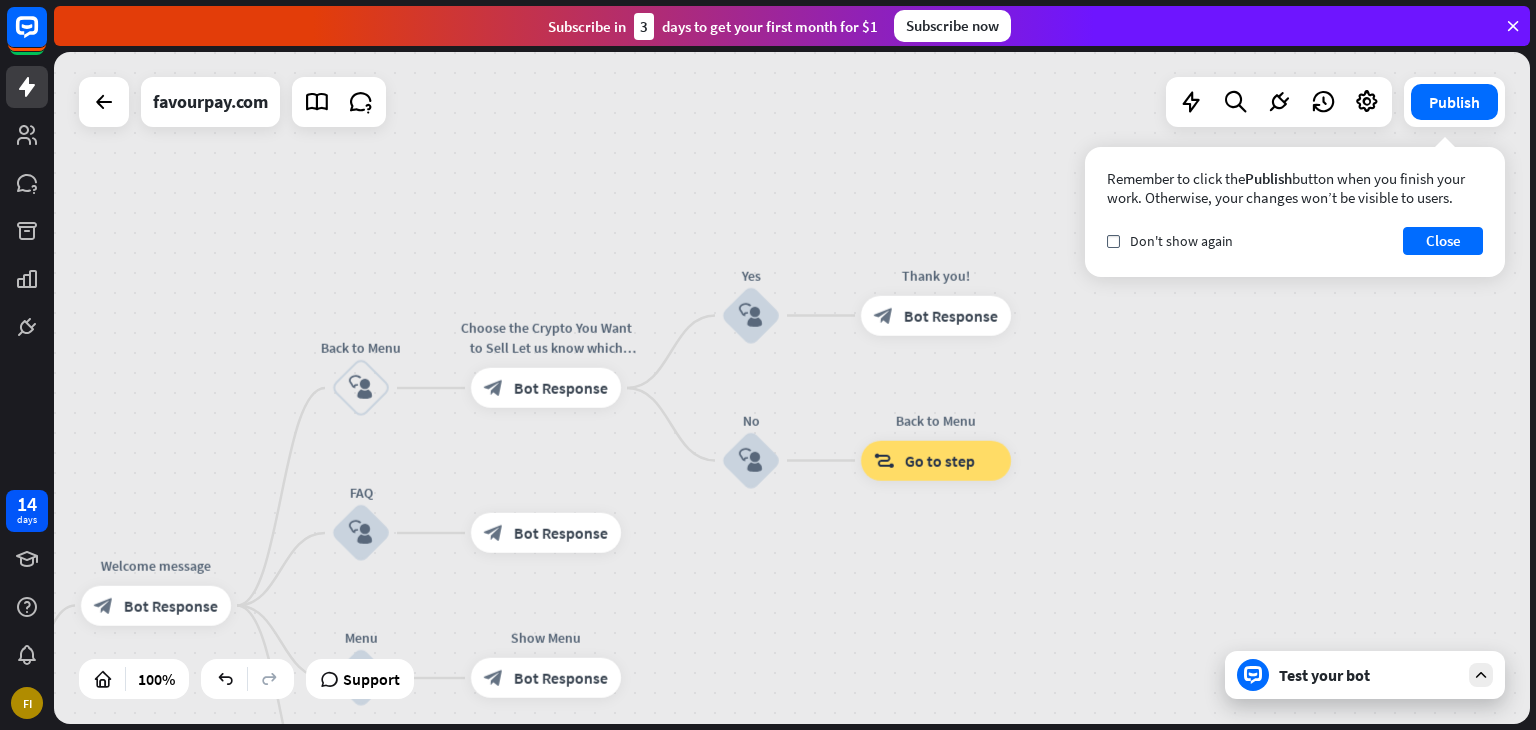 click on "home_2   Start point                 Welcome message   block_bot_response   Bot Response                 Back to Menu   block_user_input                 Choose the Crypto You Want to Sell Let us know which cryptocurrency you’d like to sell (e.g., BTC, ETH, USDT).   block_bot_response   Bot Response                 Yes   block_user_input                 Thank you!   block_bot_response   Bot Response                 No   block_user_input                 Back to Menu   block_goto   Go to step                 FAQ   block_user_input                   block_bot_response   Bot Response                 Menu   block_user_input                 Show Menu   block_bot_response   Bot Response                   block_faq                     AI Assist                   block_fallback   Default fallback                 Fallback message   block_bot_response   Bot Response" at bounding box center [792, 388] 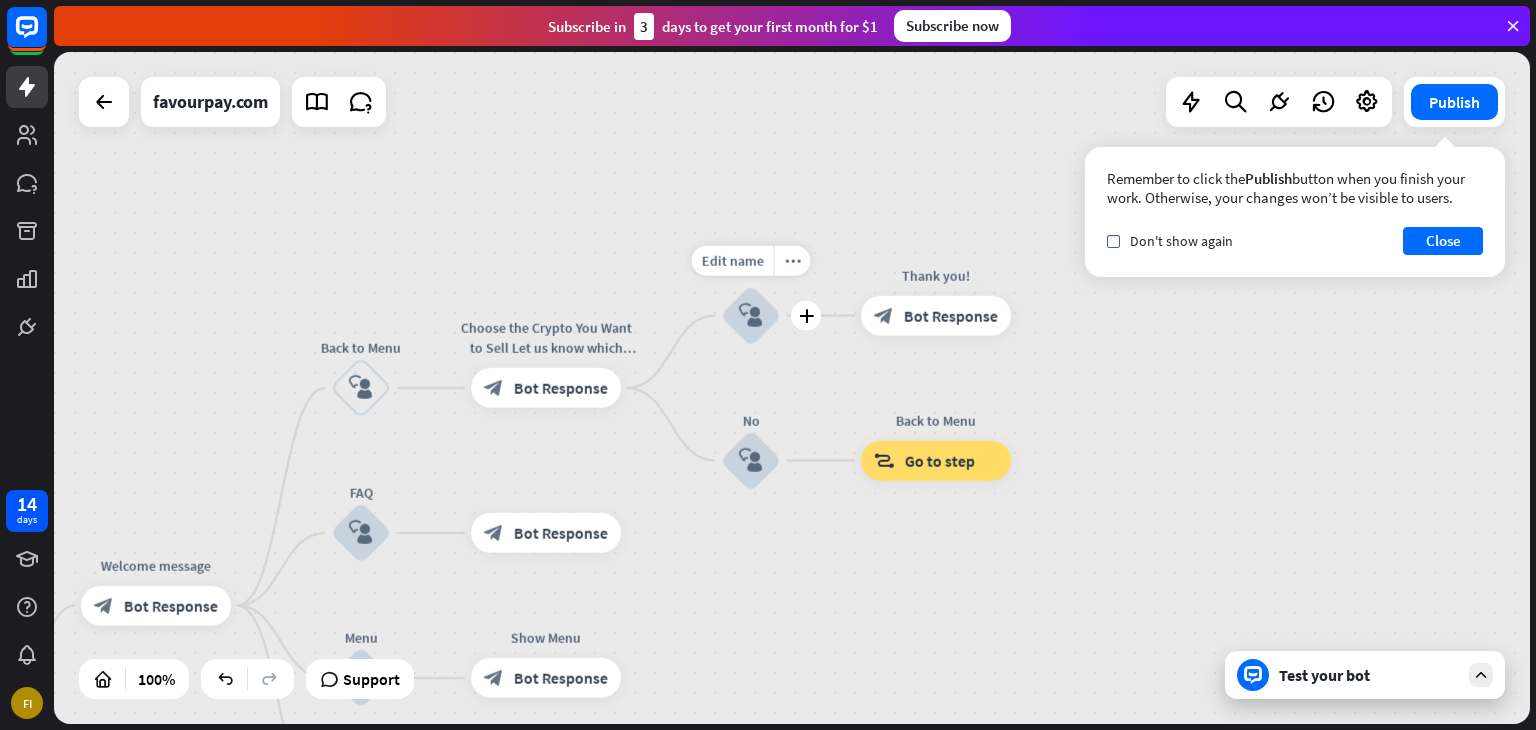 click on "block_user_input" at bounding box center [751, 316] 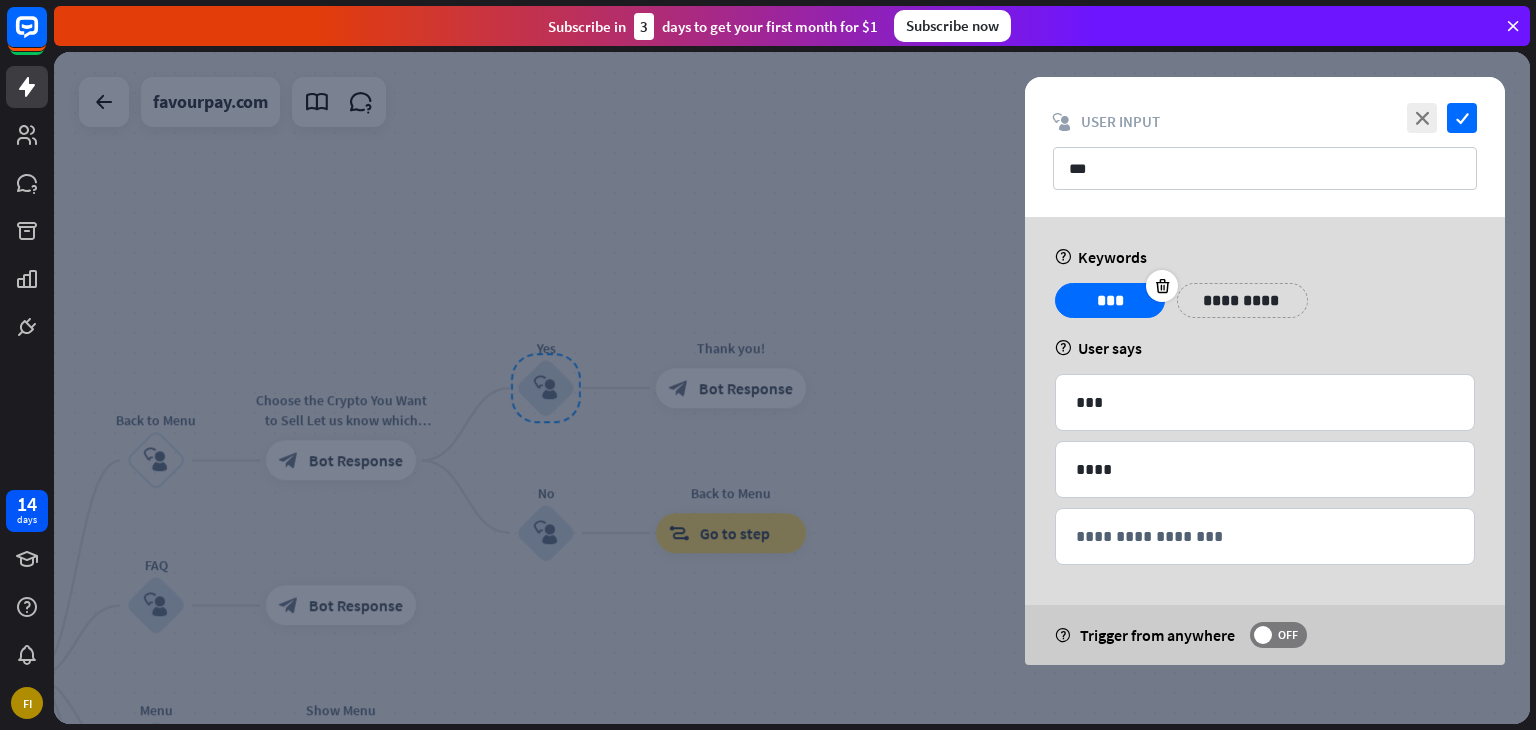 click on "***" at bounding box center [1110, 300] 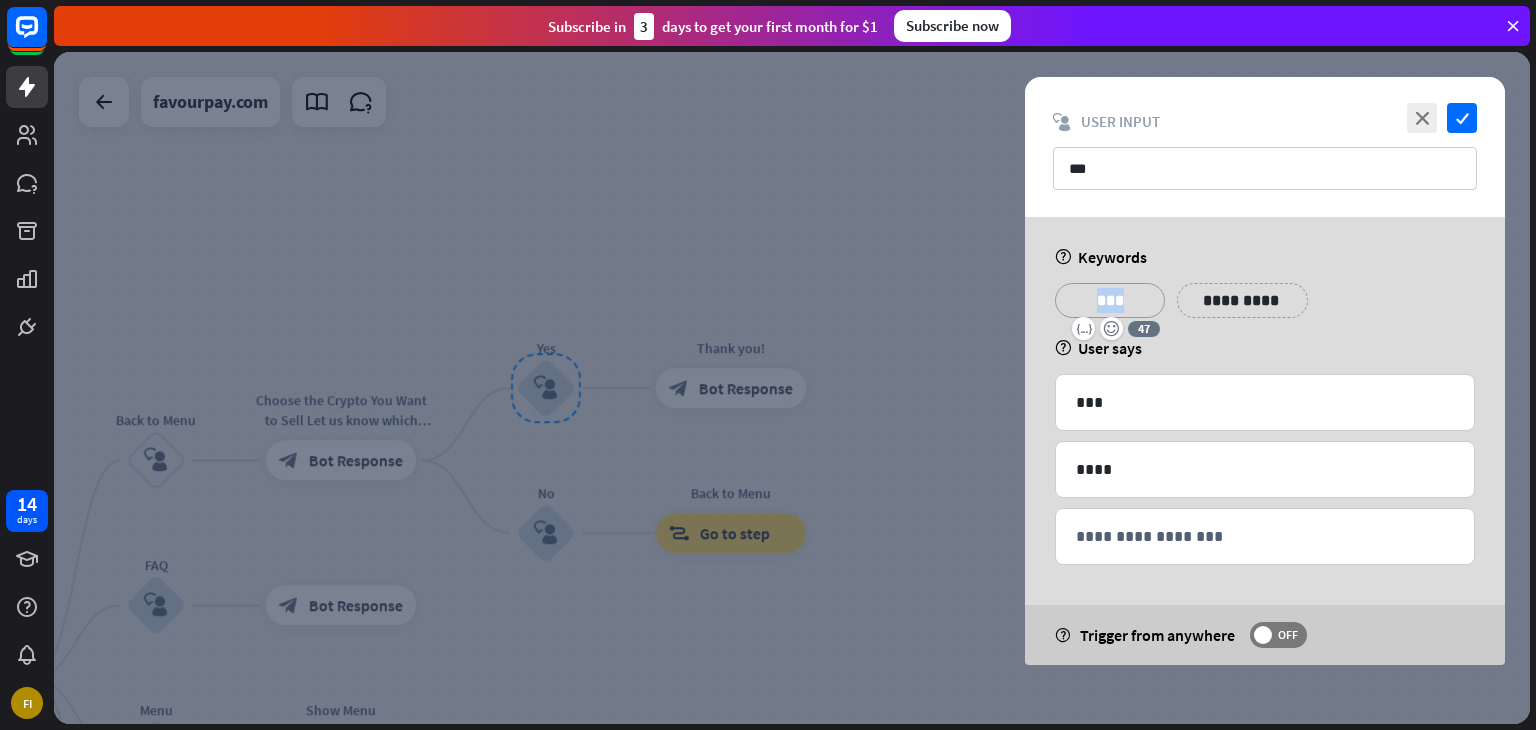 drag, startPoint x: 1124, startPoint y: 304, endPoint x: 1084, endPoint y: 303, distance: 40.012497 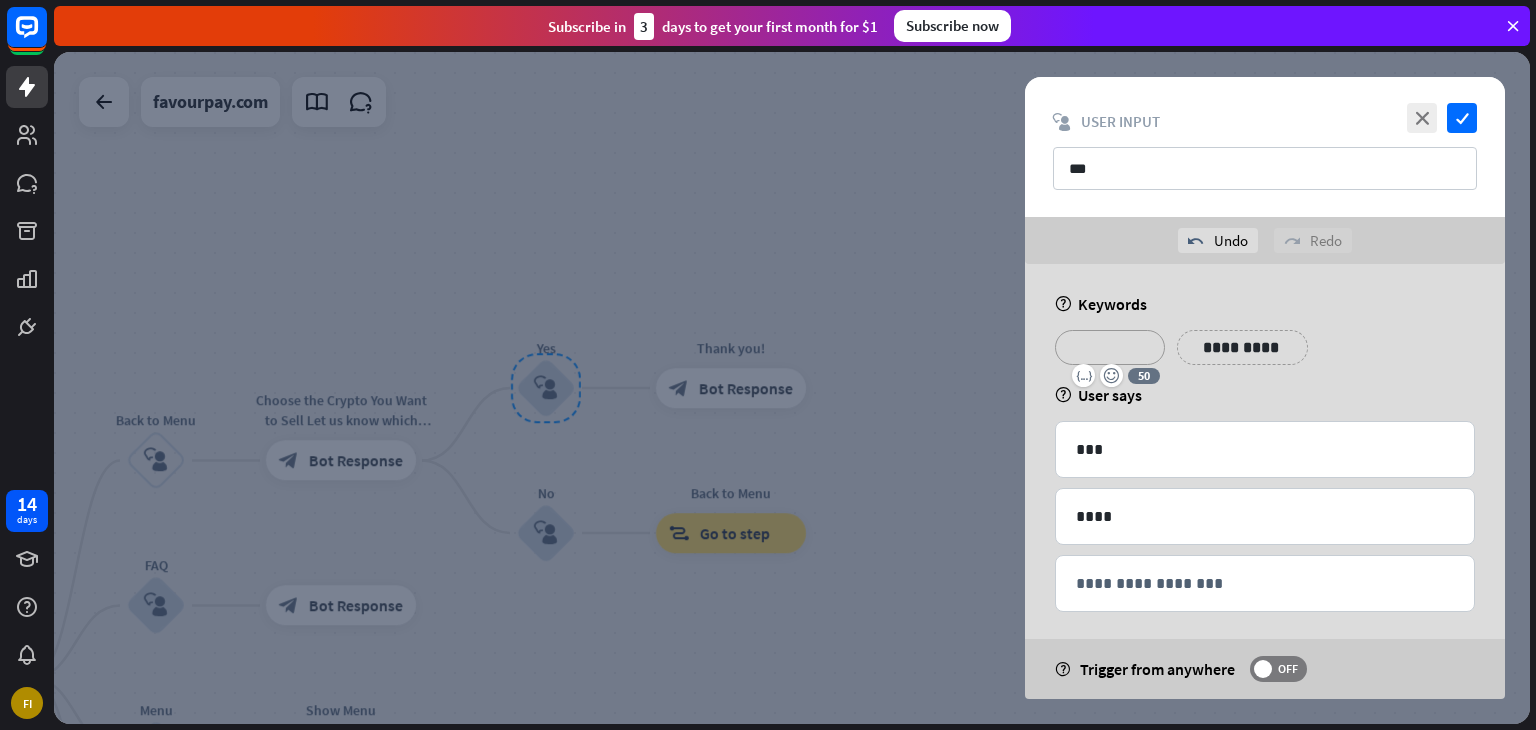 type 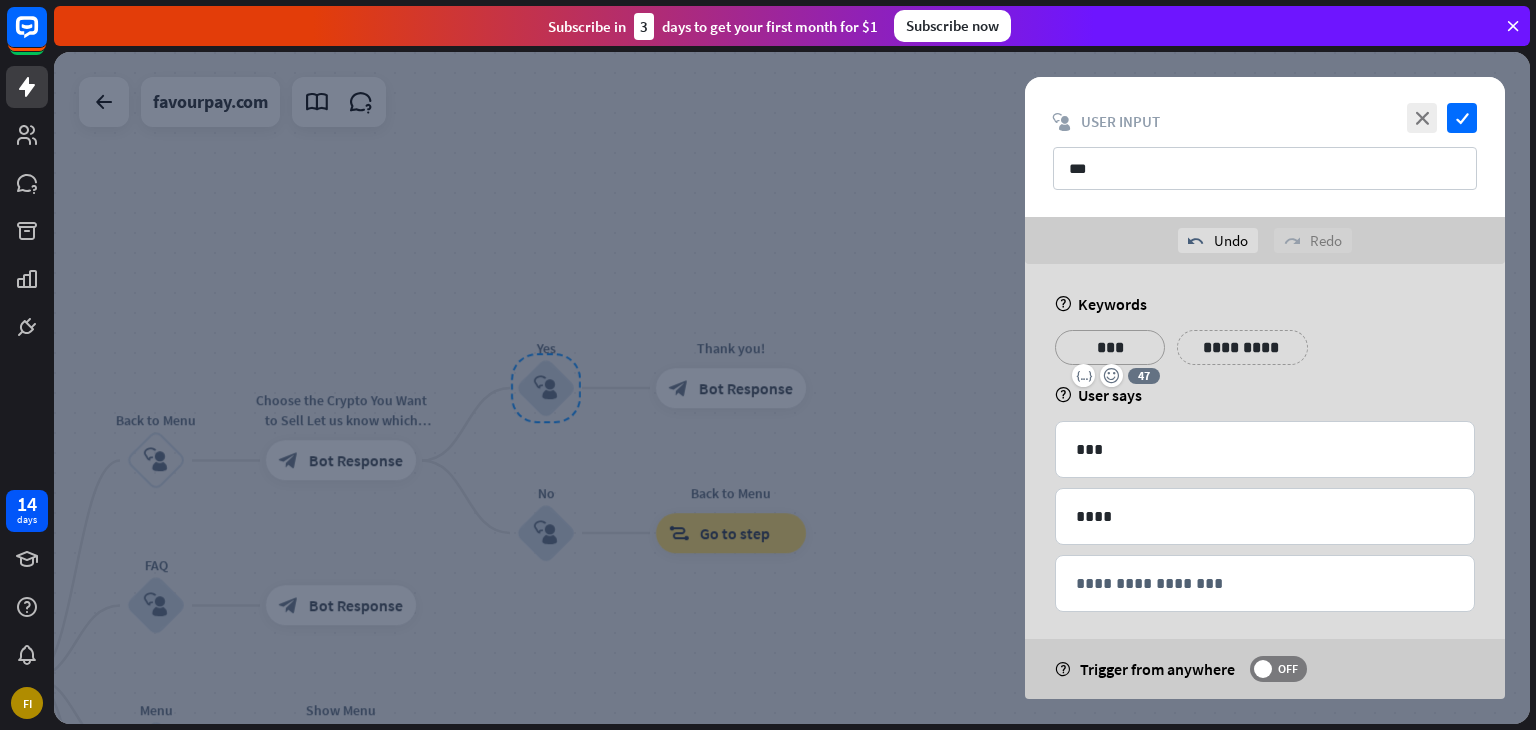click on "help
User says" at bounding box center [1265, 395] 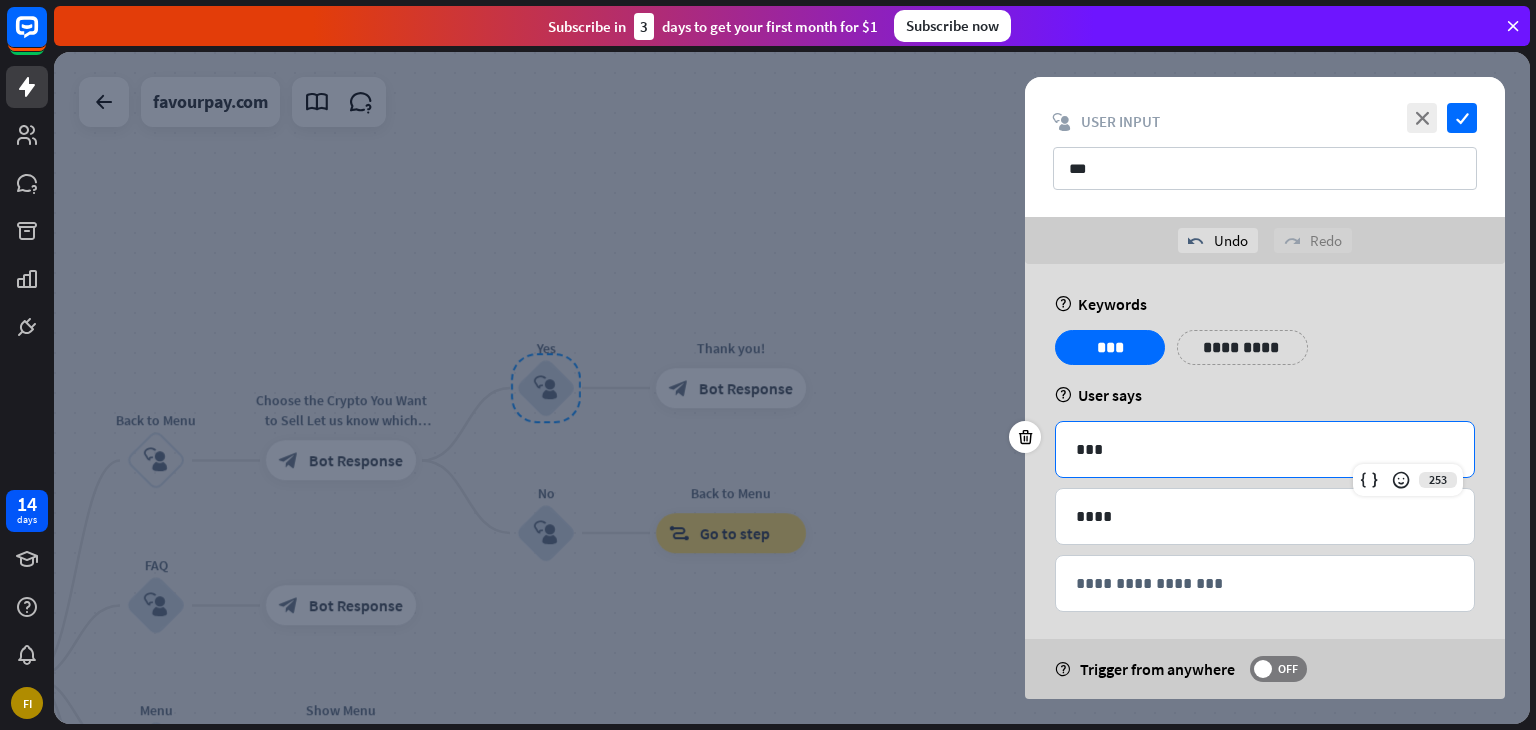 click on "***" at bounding box center (1265, 449) 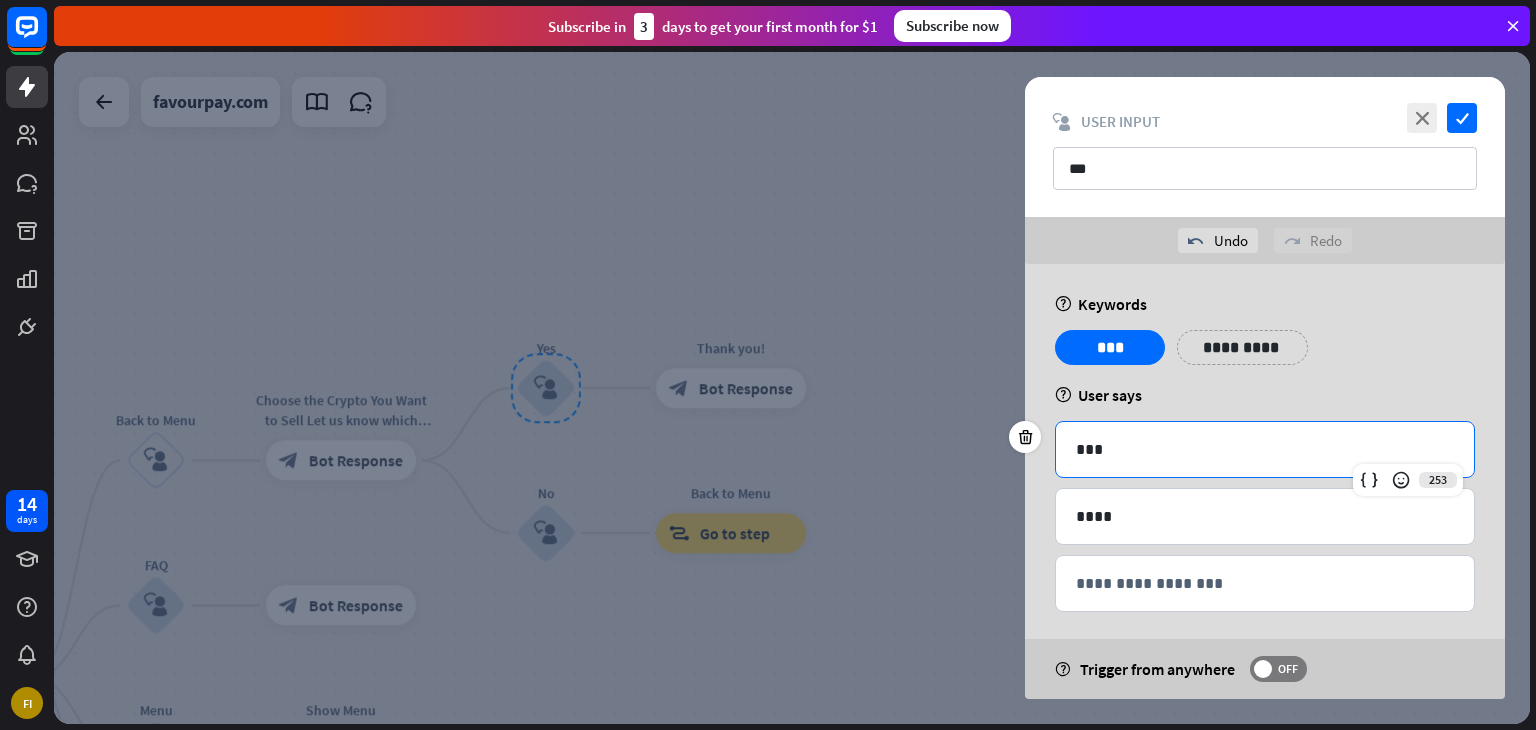 drag, startPoint x: 1132, startPoint y: 446, endPoint x: 1094, endPoint y: 452, distance: 38.470768 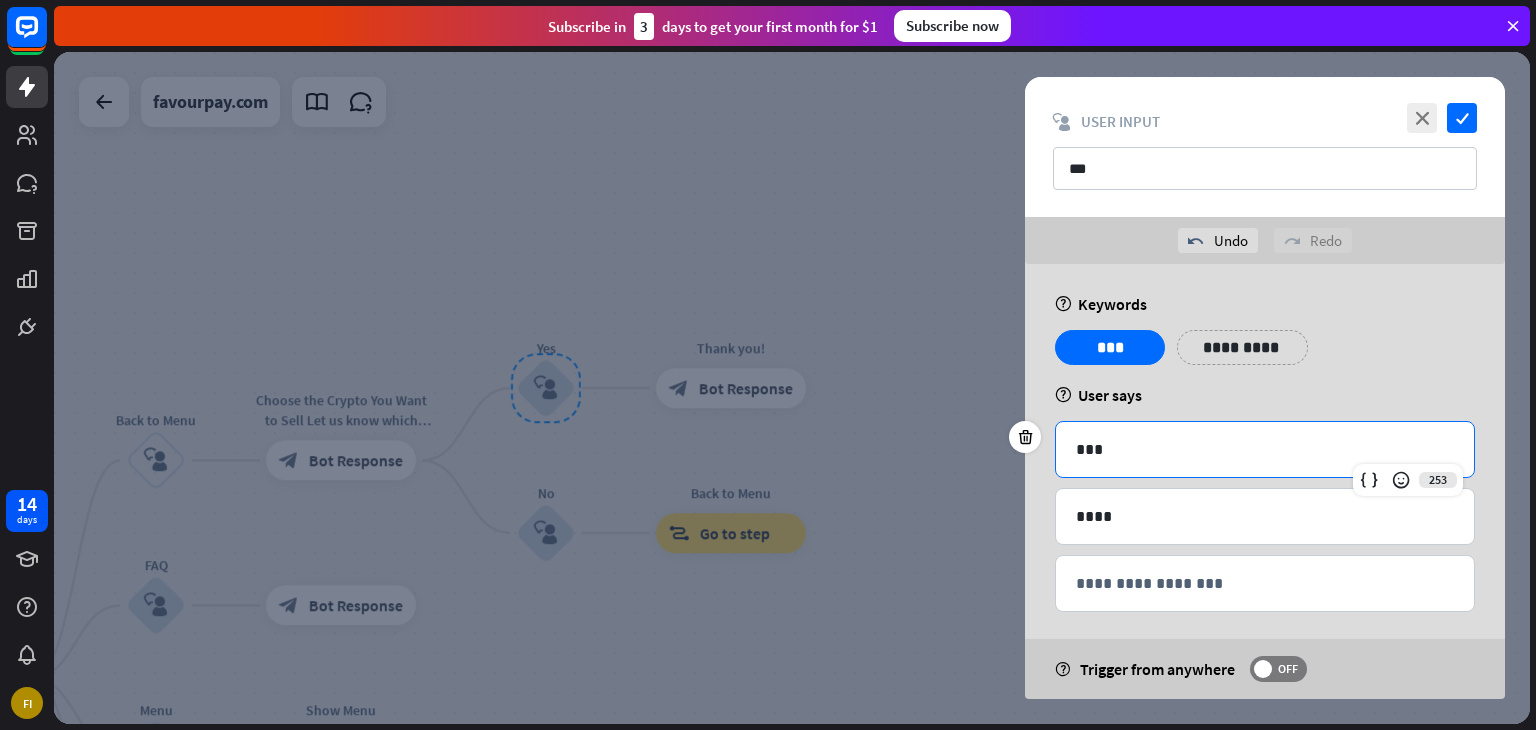 click on "***" at bounding box center [1265, 449] 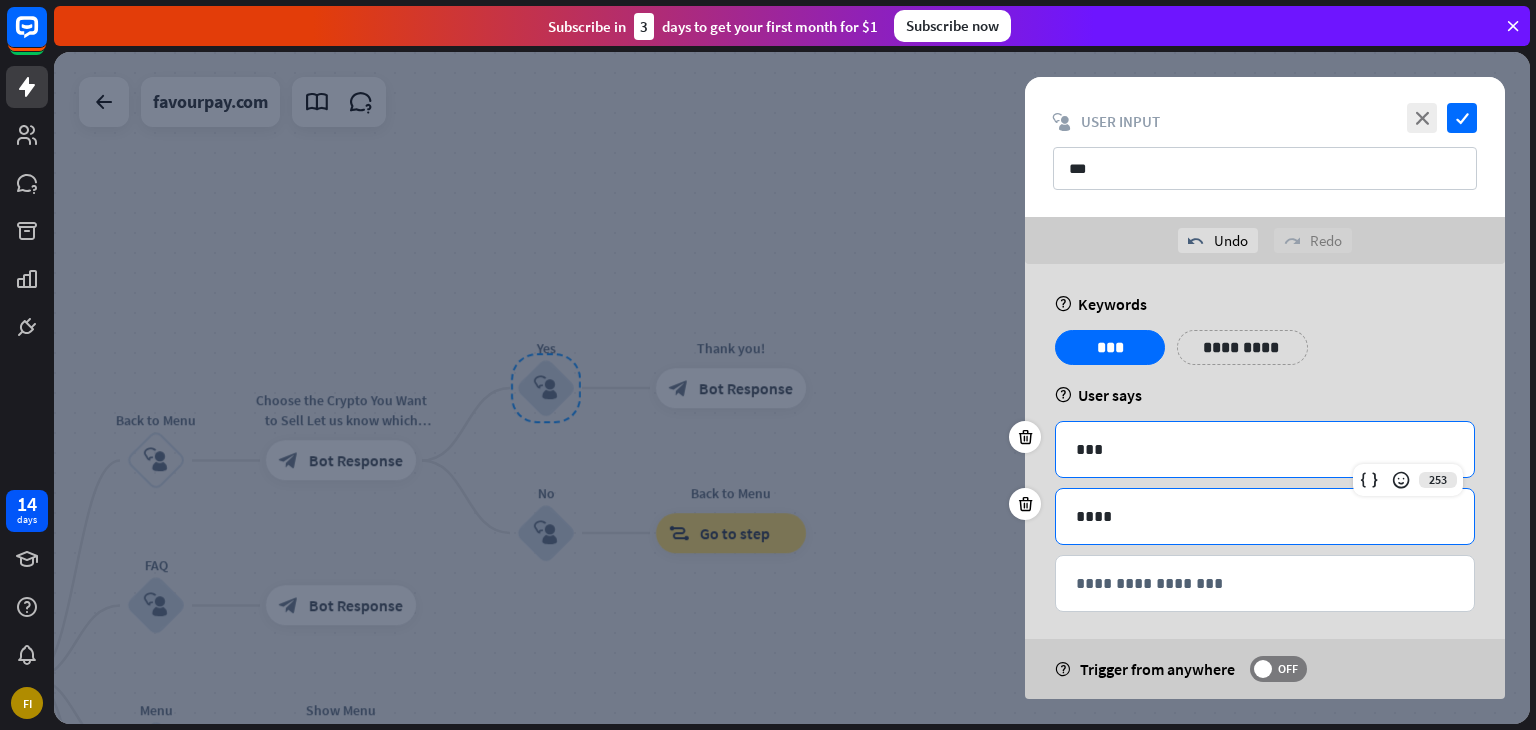 click on "****" at bounding box center [1265, 516] 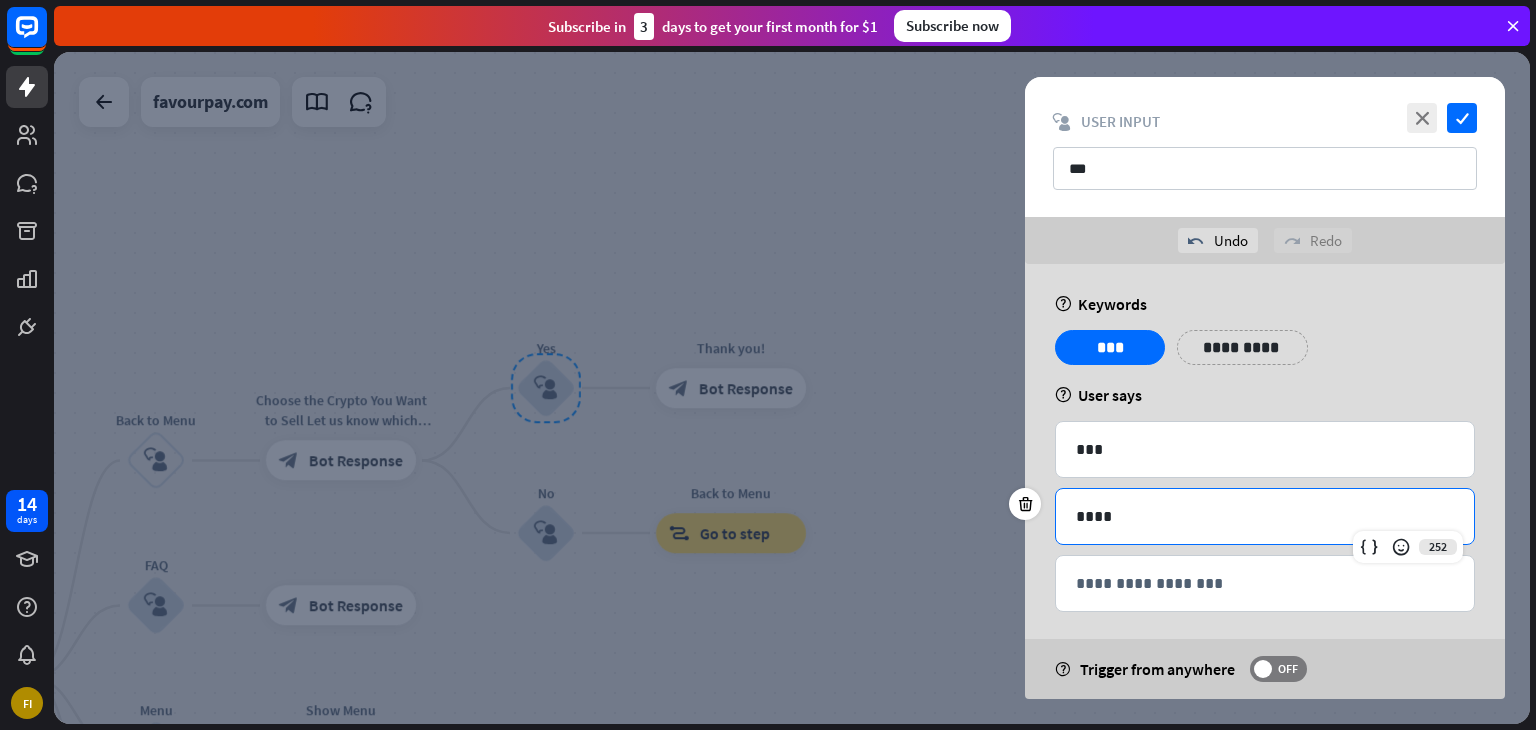 type 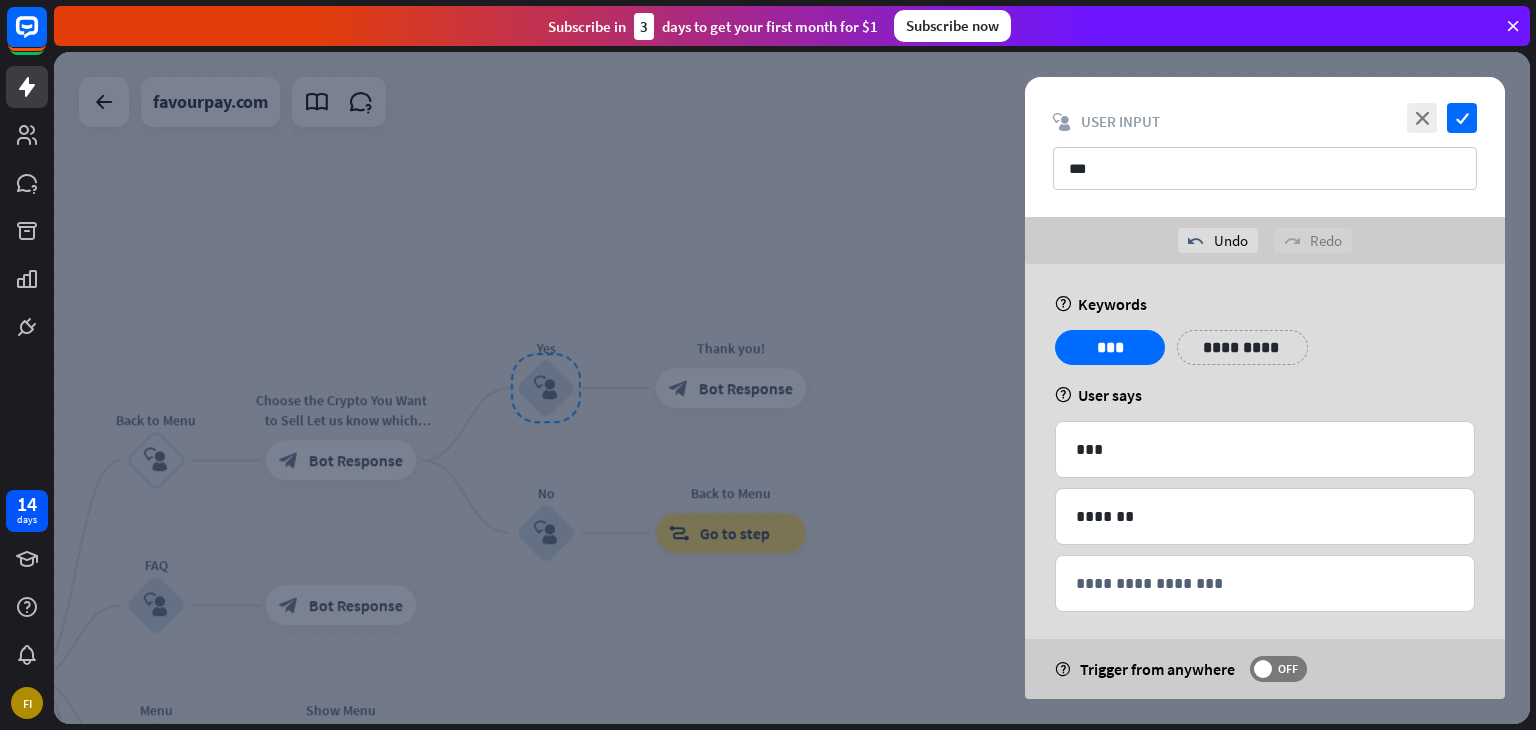 click on "**********" at bounding box center [1265, 355] 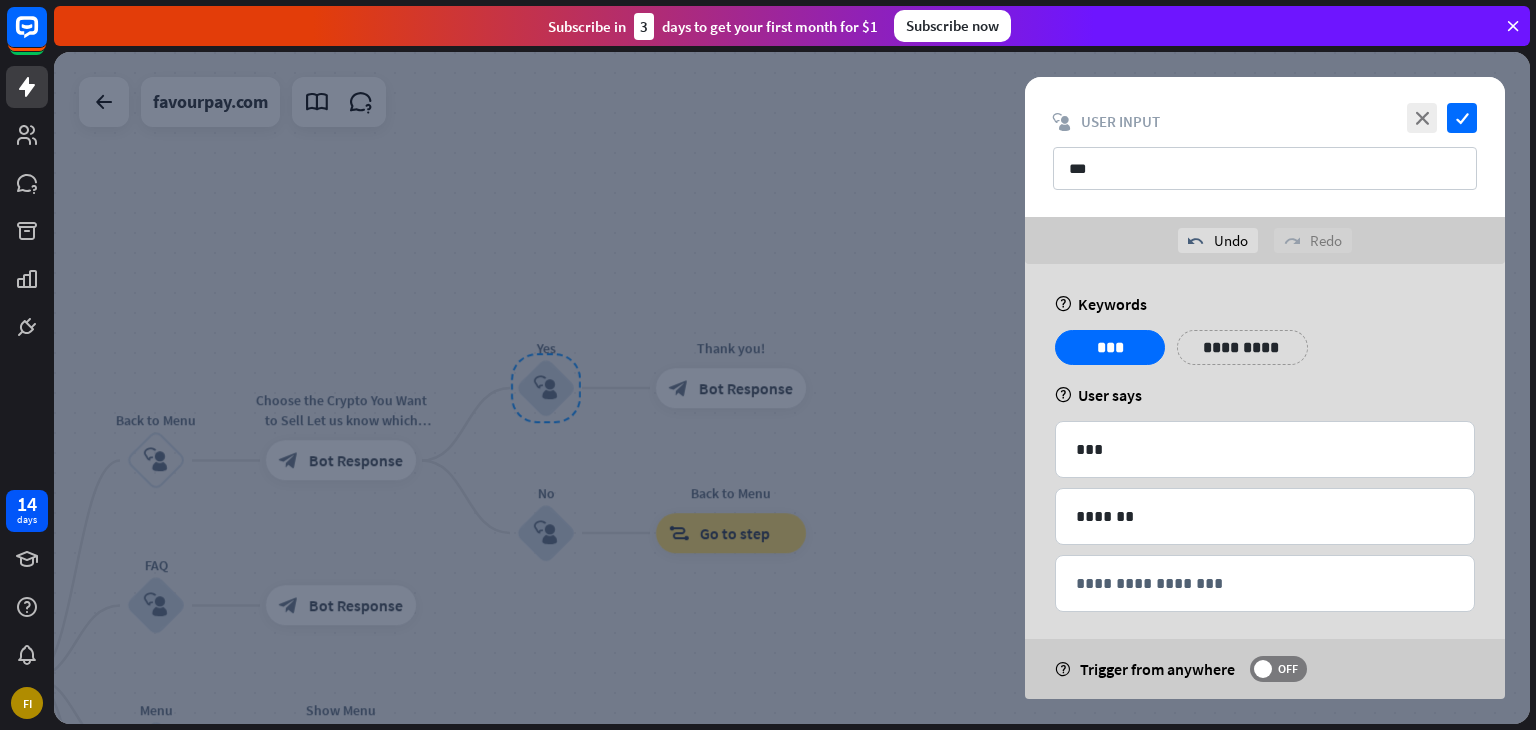 click on "help
User says" at bounding box center (1265, 395) 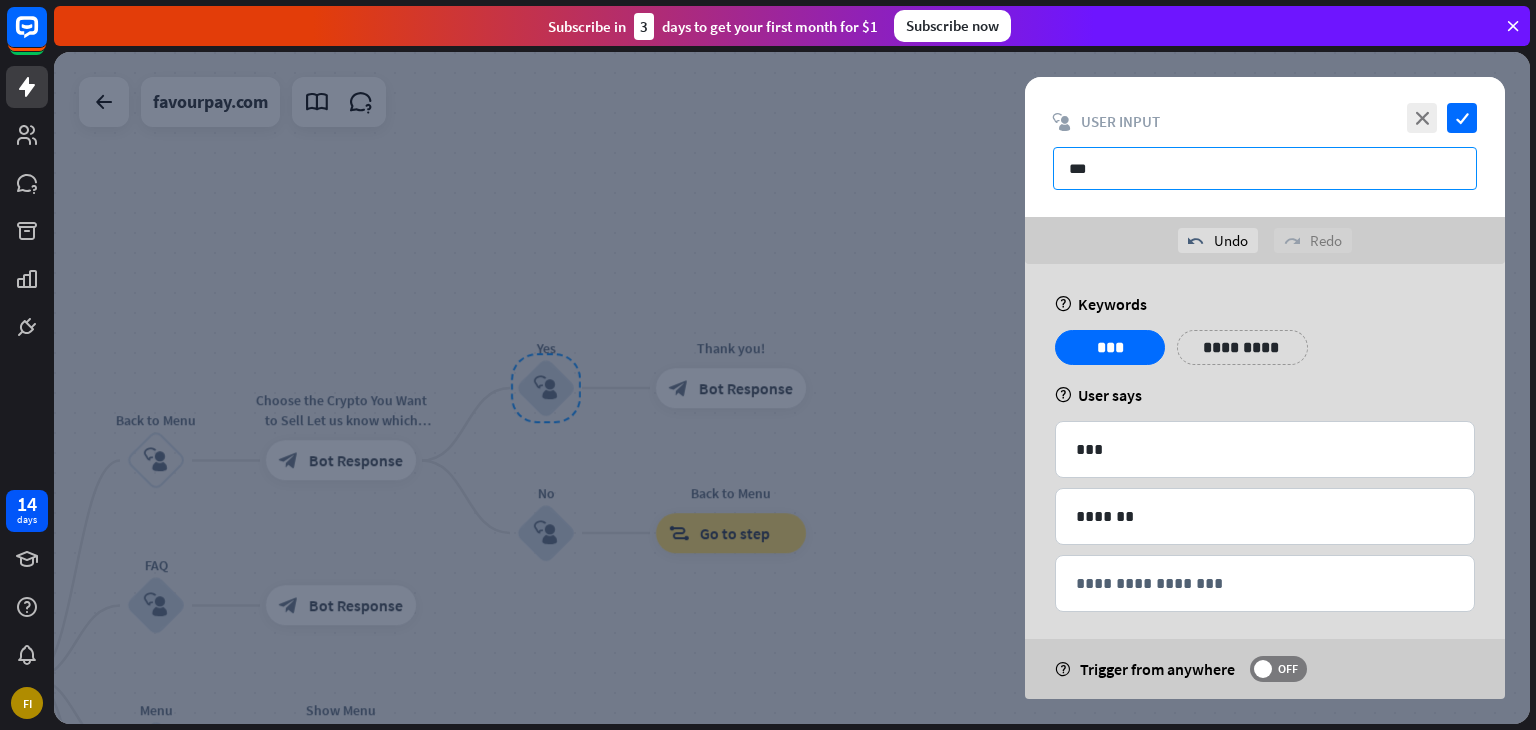 click on "***" at bounding box center (1265, 168) 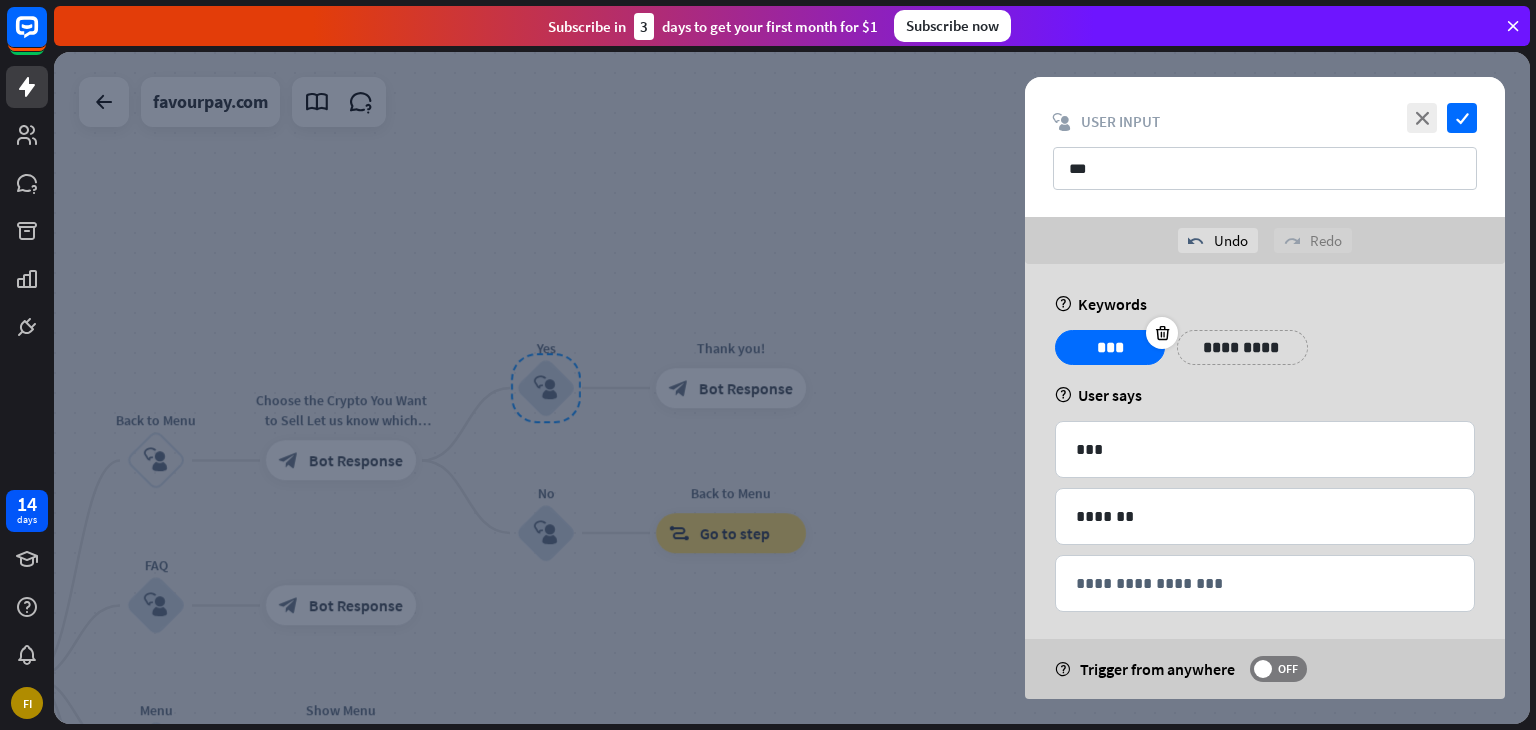 click on "***" at bounding box center [1110, 347] 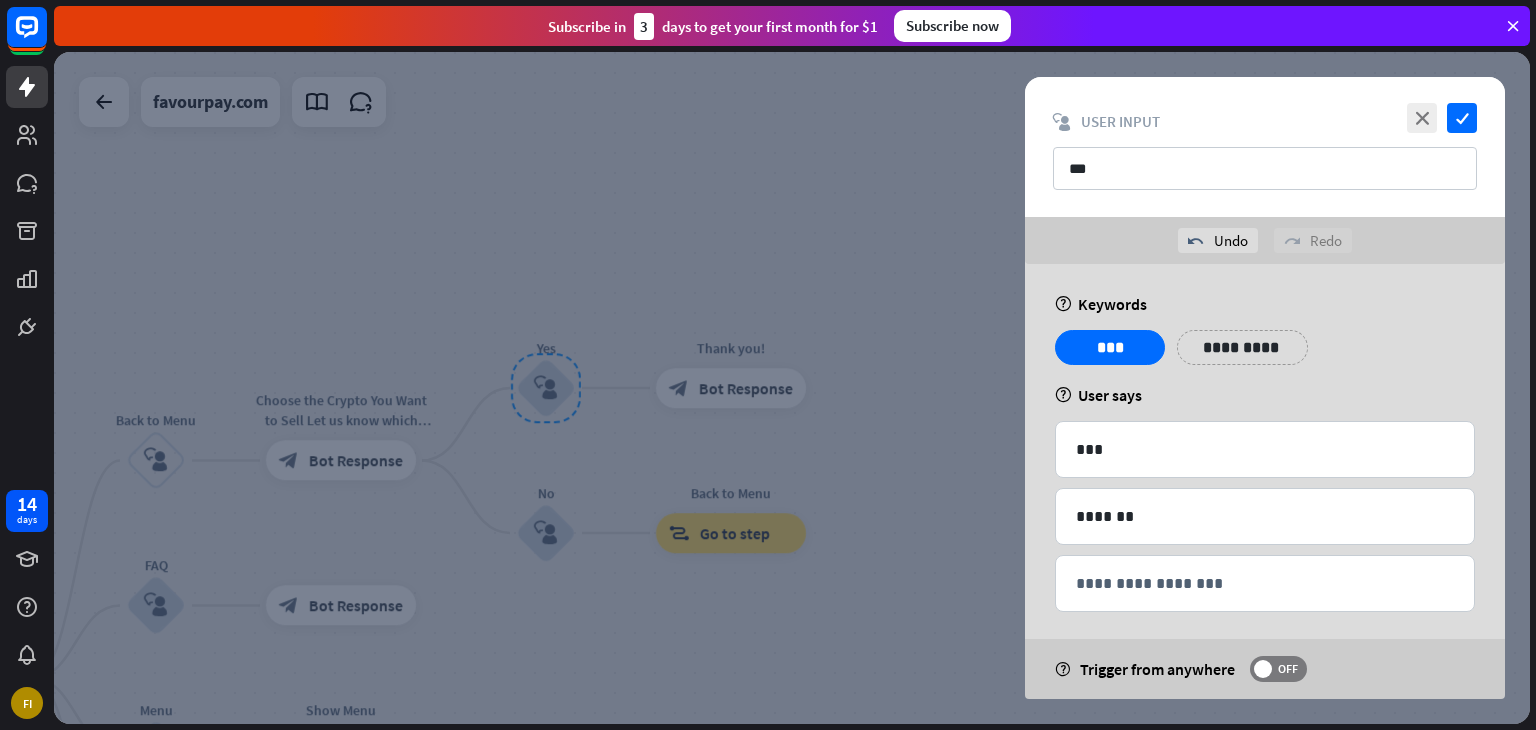 click on "**********" at bounding box center [1242, 347] 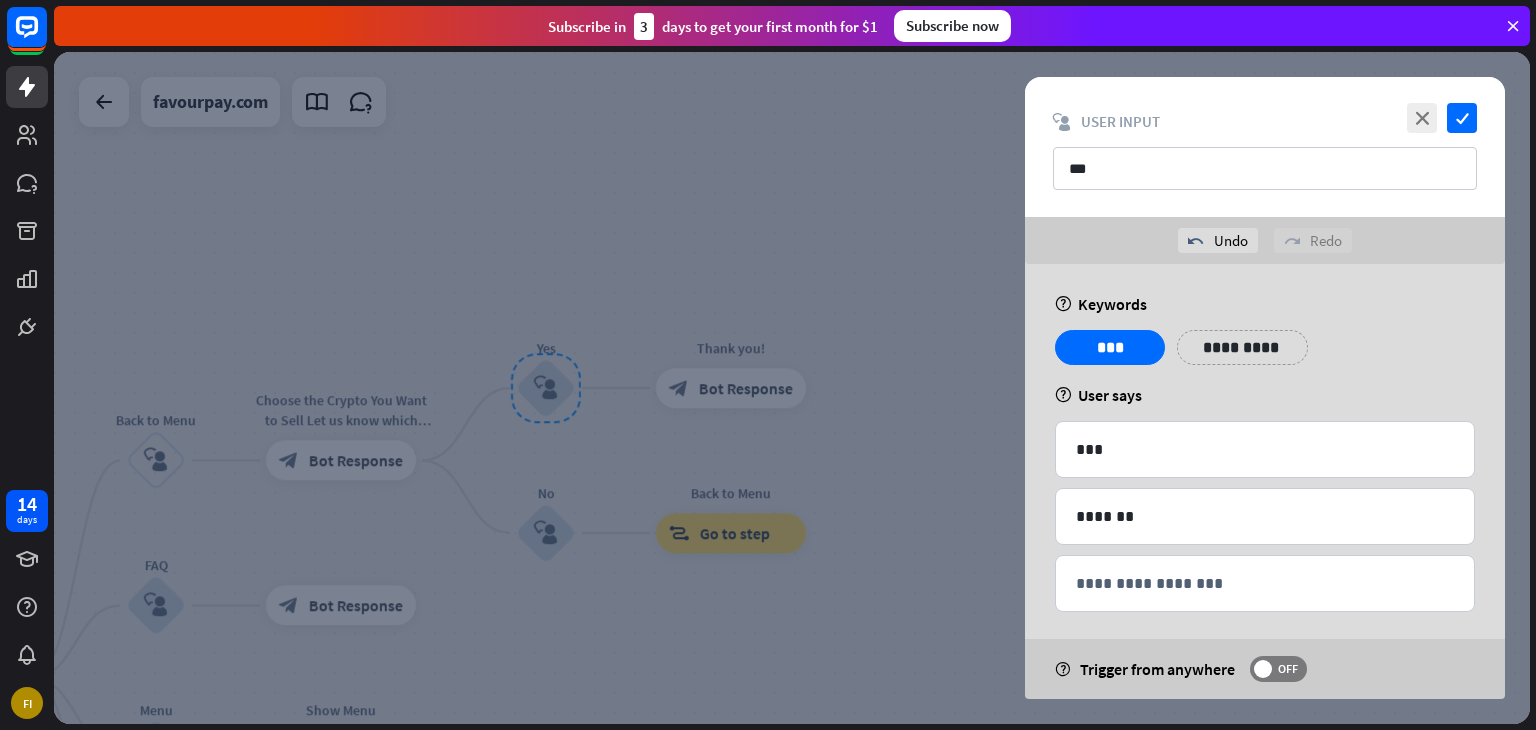 click on "**********" at bounding box center [1265, 355] 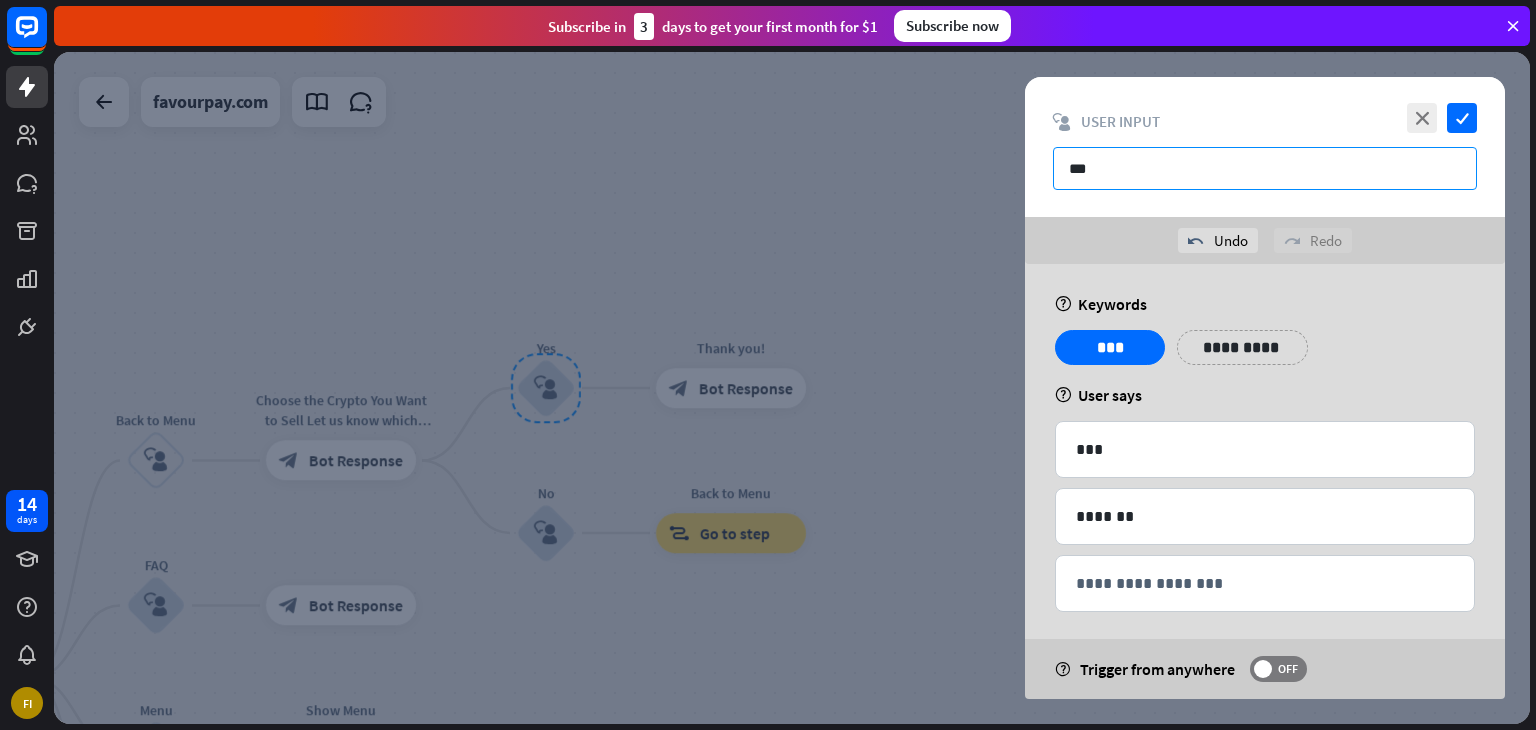 drag, startPoint x: 1130, startPoint y: 174, endPoint x: 956, endPoint y: 152, distance: 175.38528 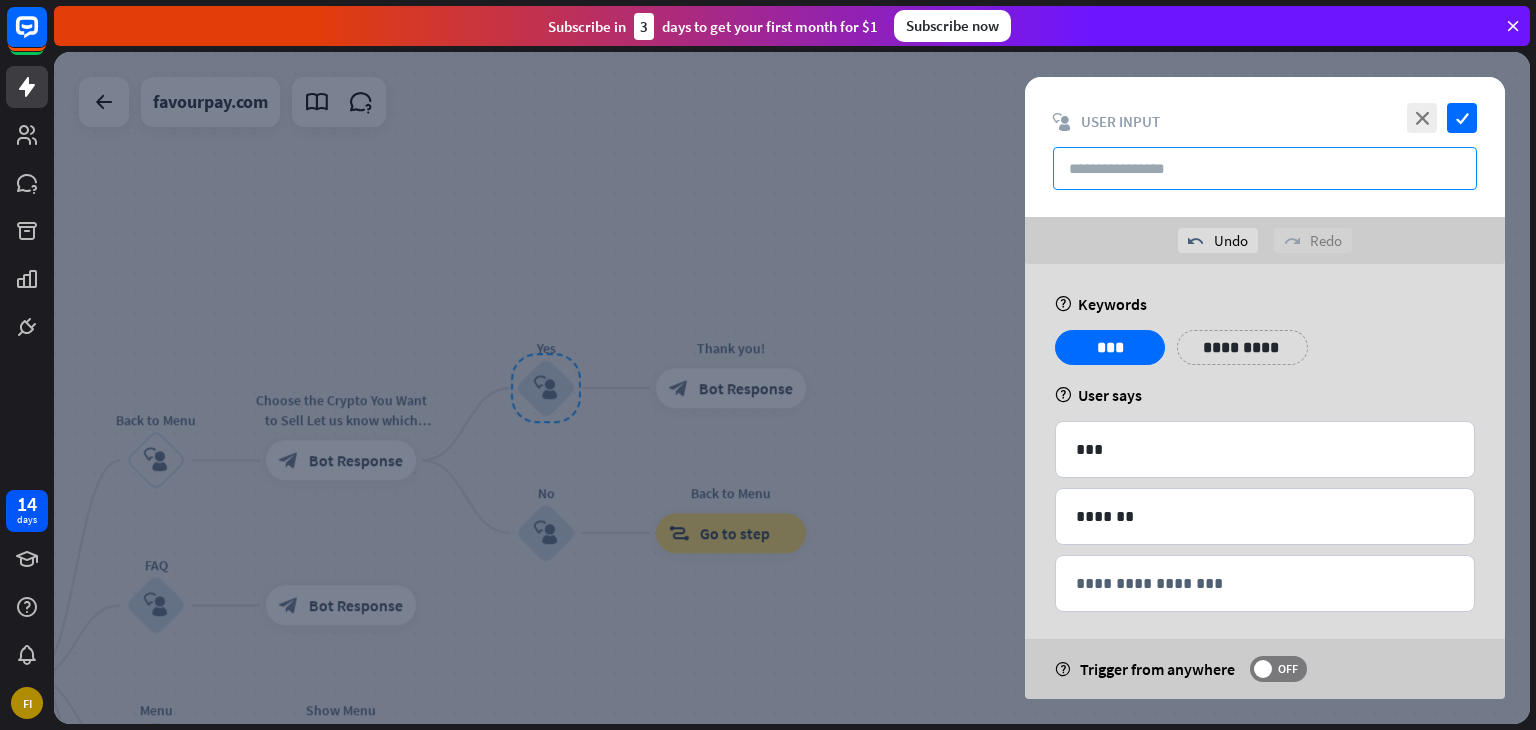 type on "*" 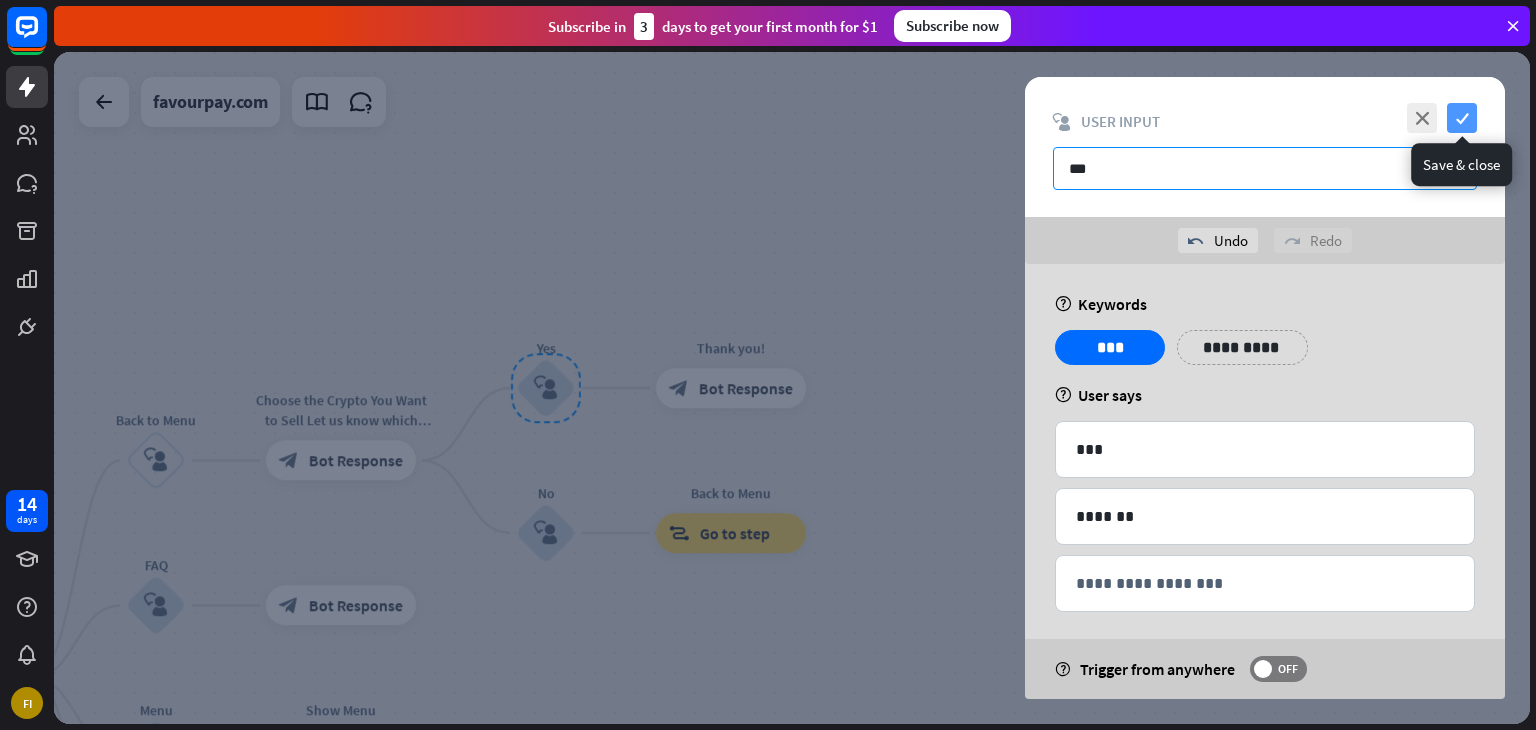 type on "***" 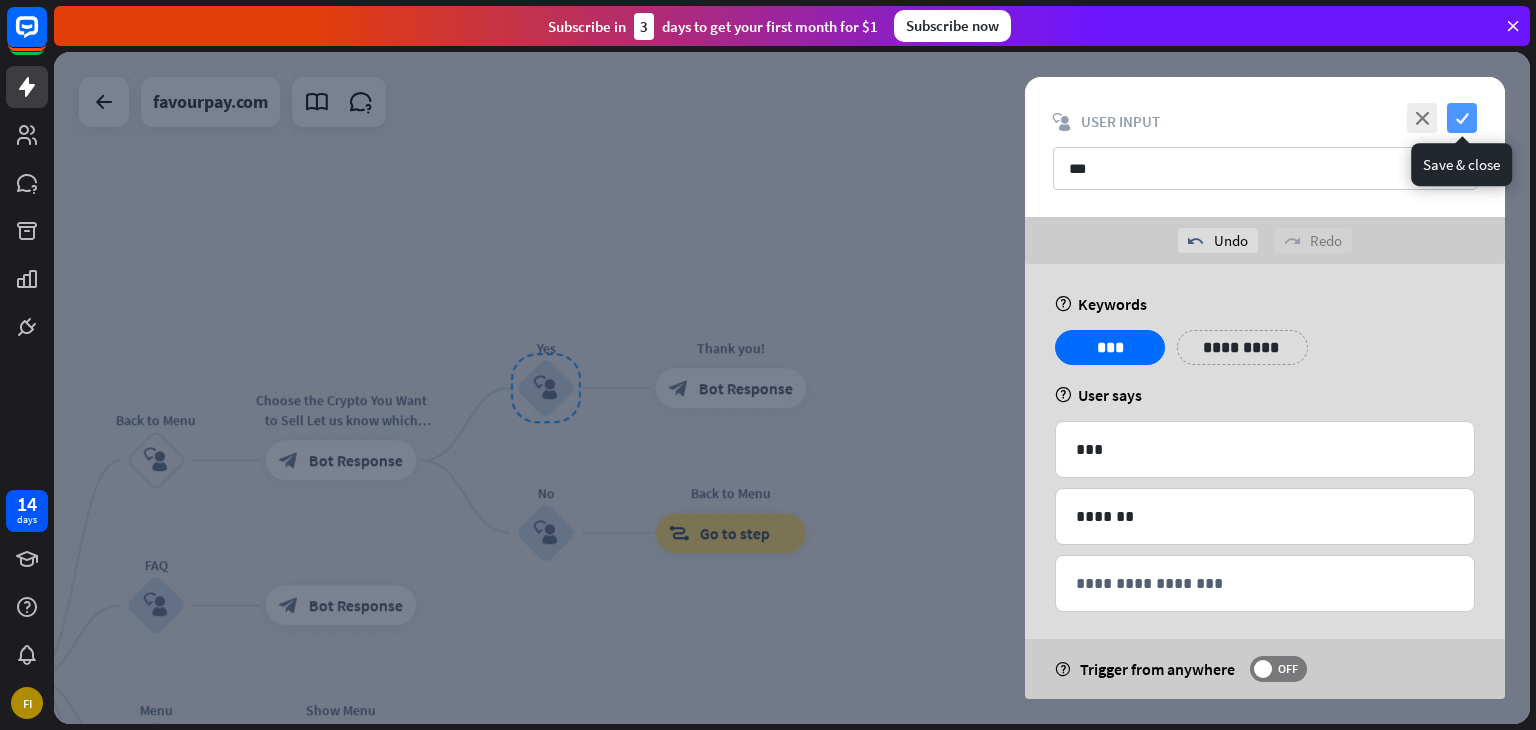 click on "check" at bounding box center (1462, 118) 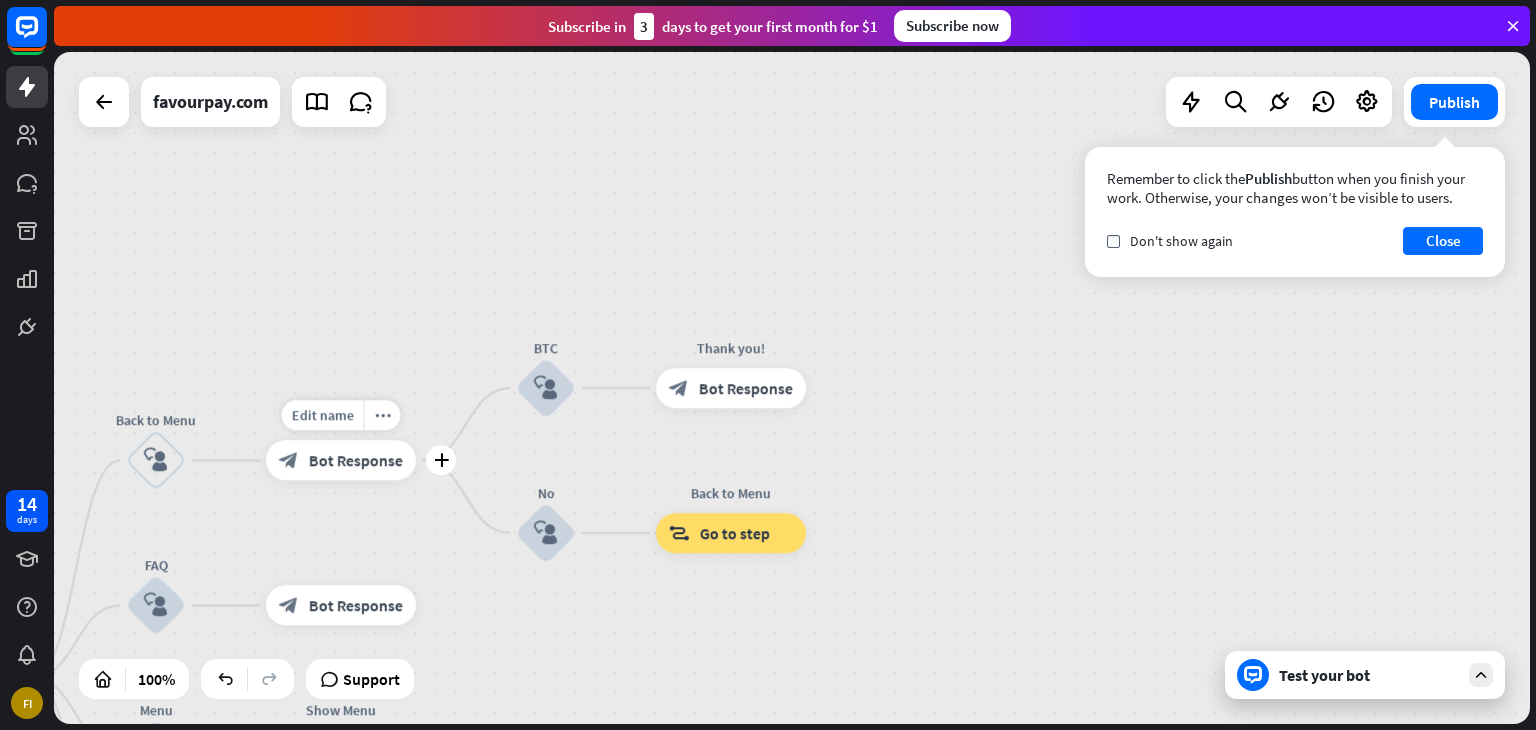 click on "Bot Response" at bounding box center (356, 461) 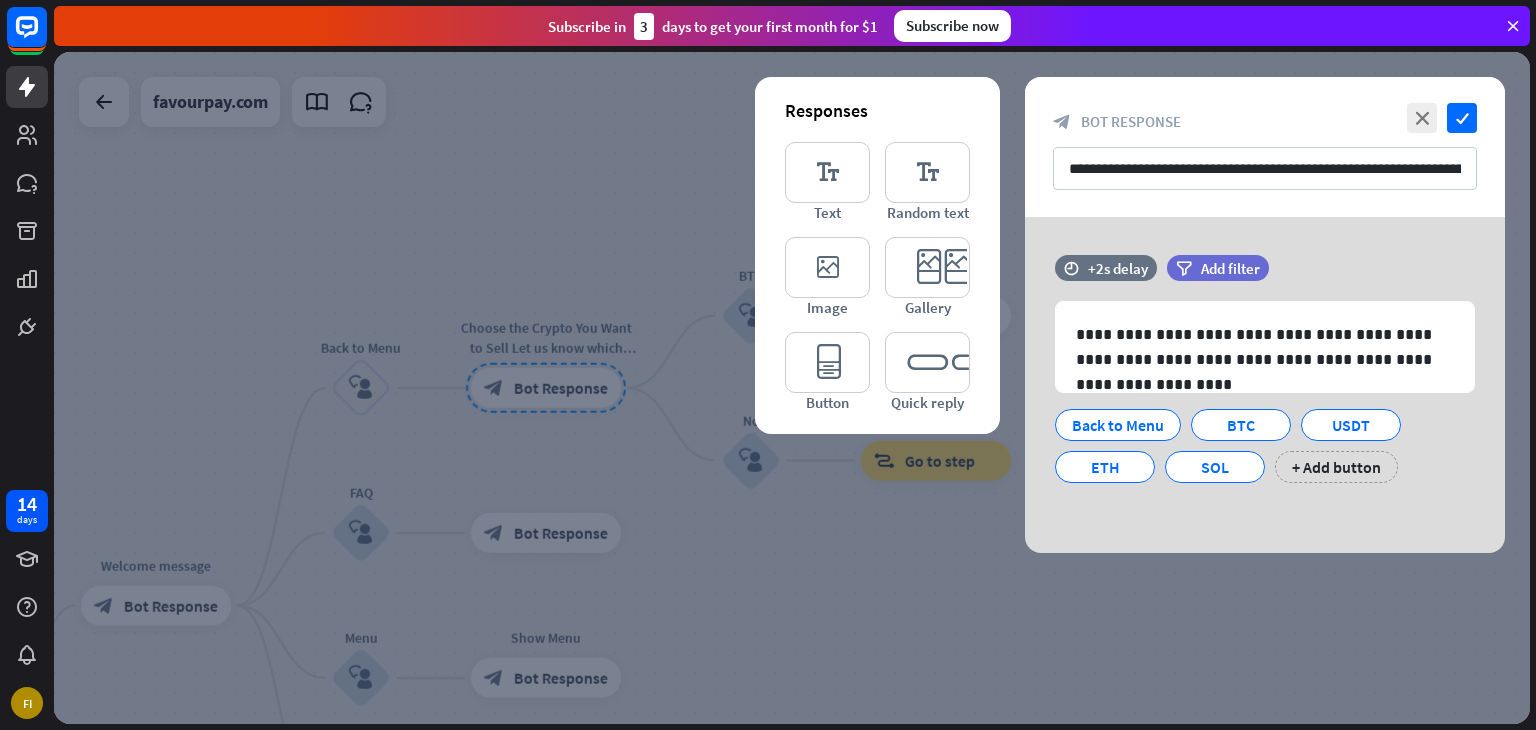 click at bounding box center [792, 388] 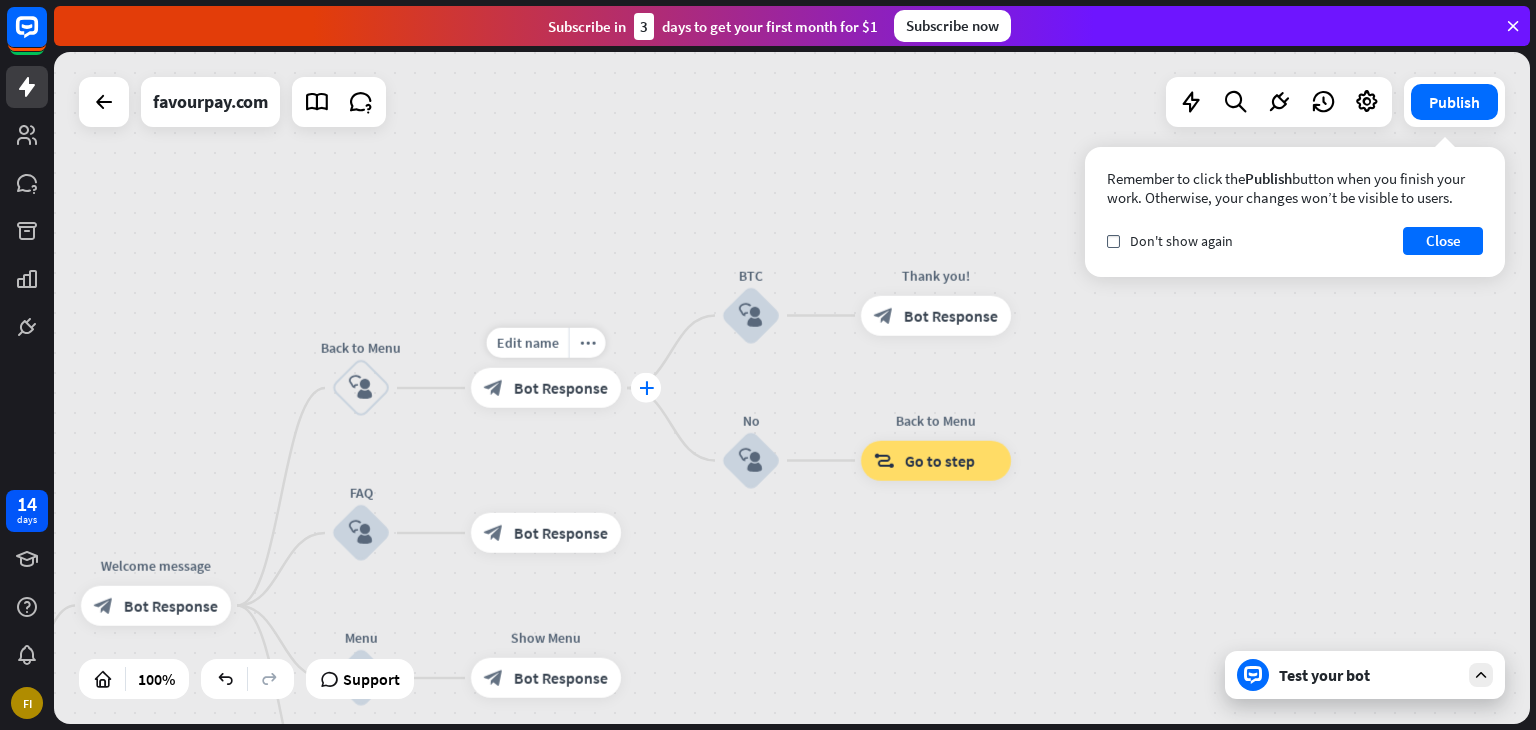 click on "plus" at bounding box center (646, 388) 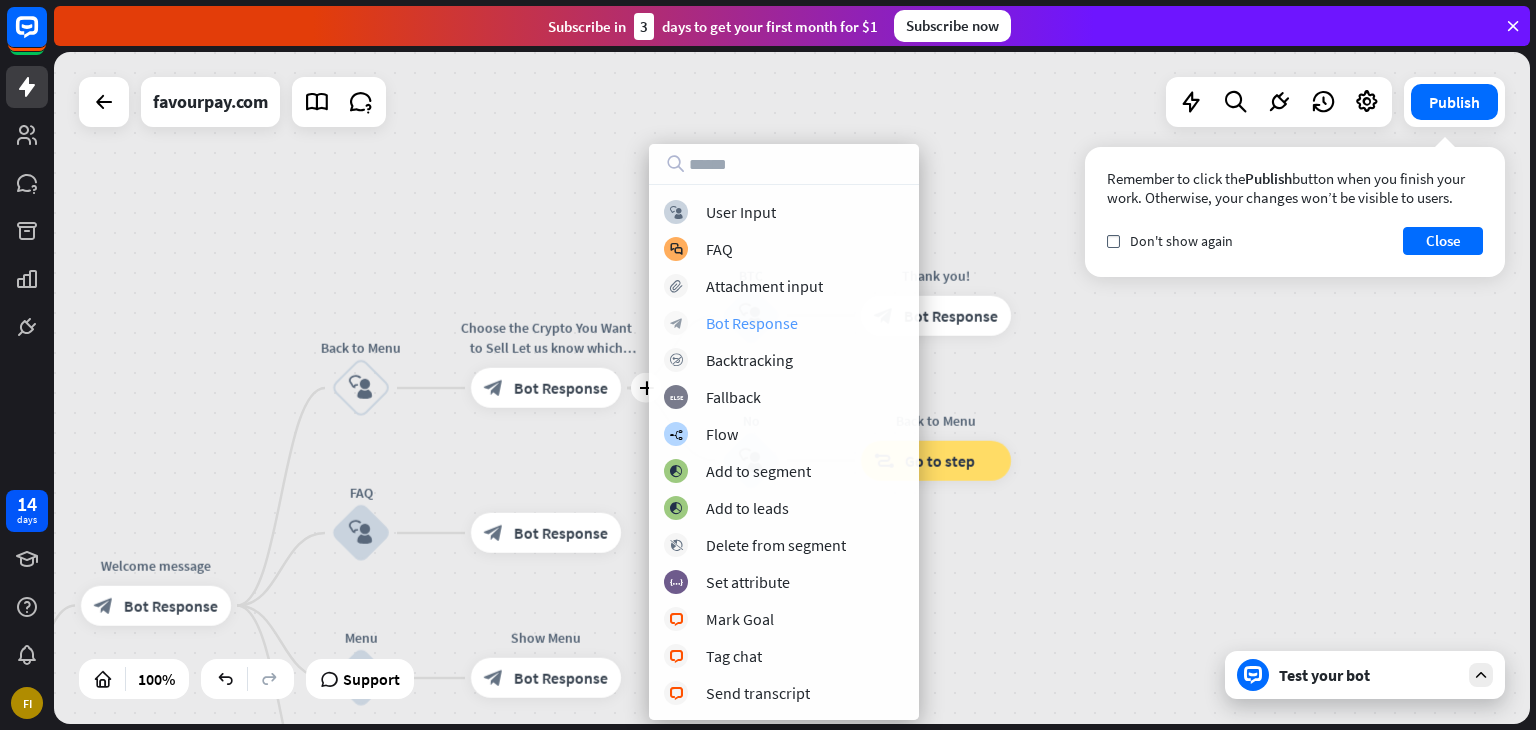 click on "Bot Response" at bounding box center (752, 323) 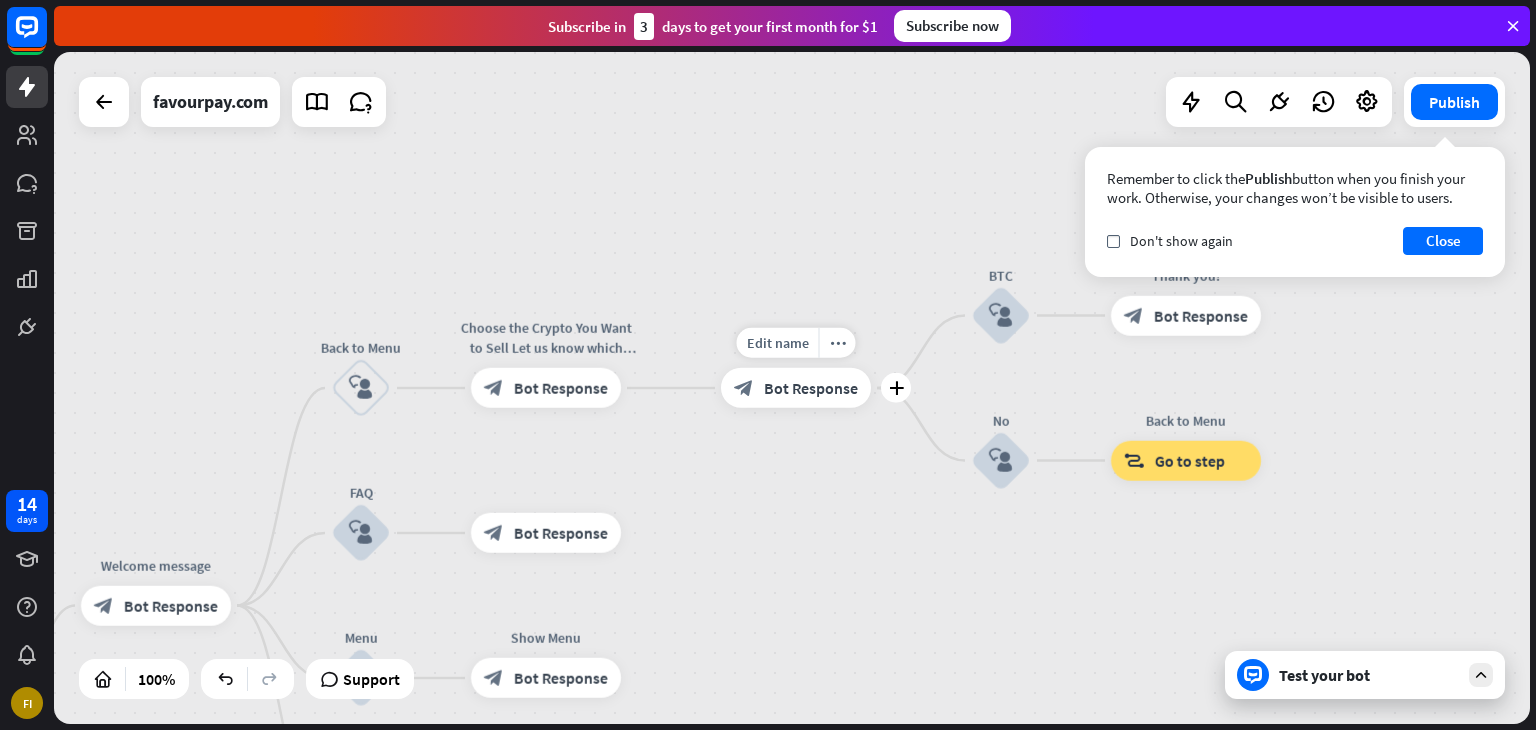 click on "Bot Response" at bounding box center (811, 388) 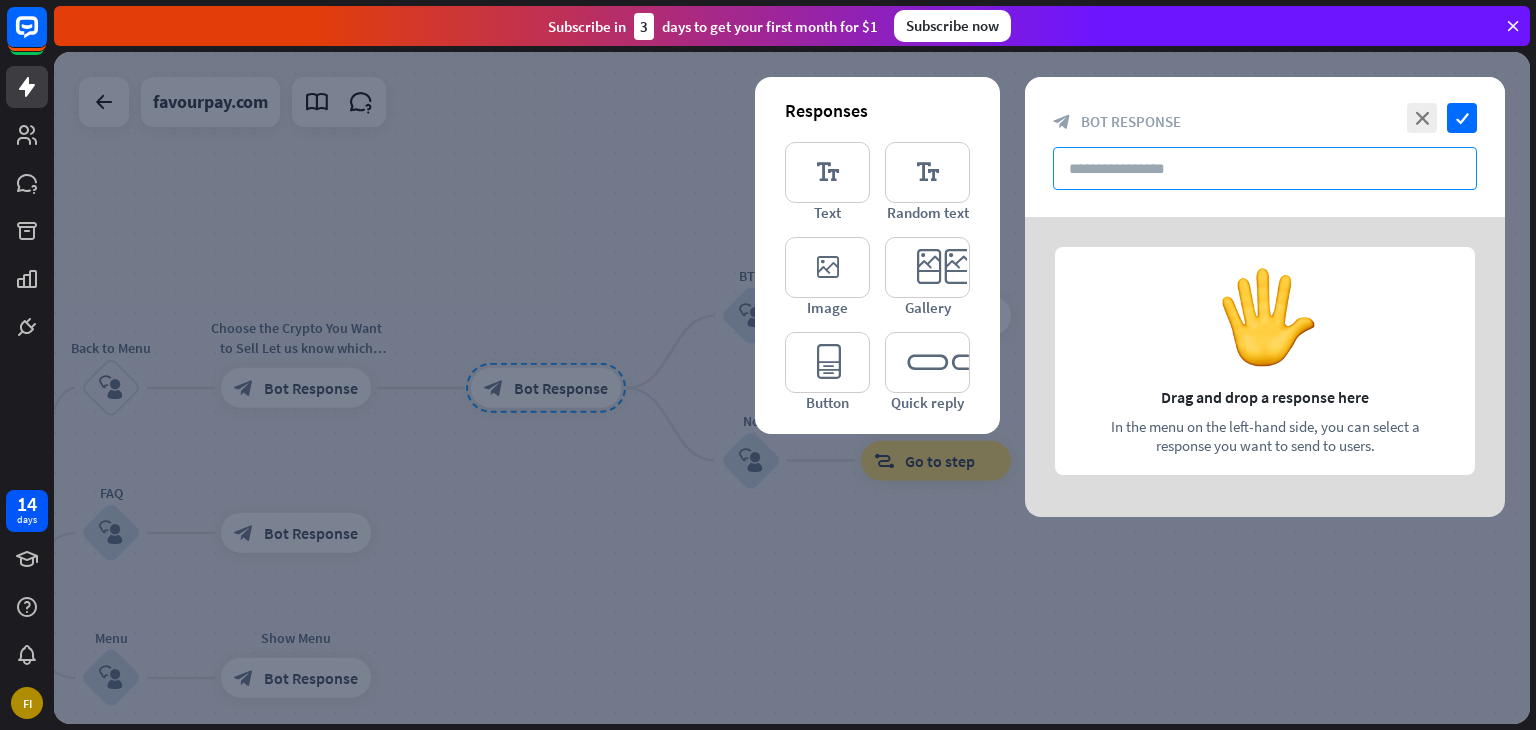 click at bounding box center [1265, 168] 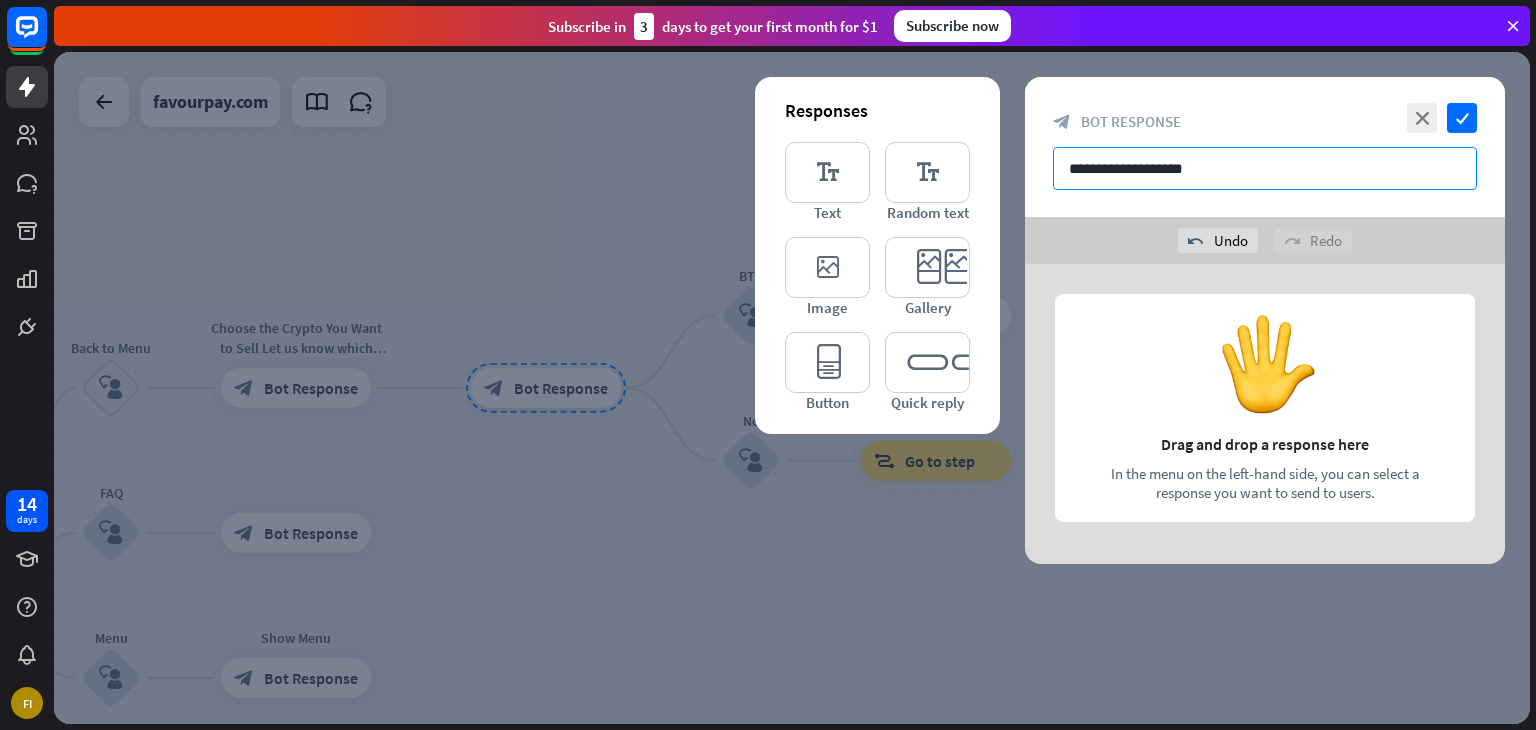 type on "**********" 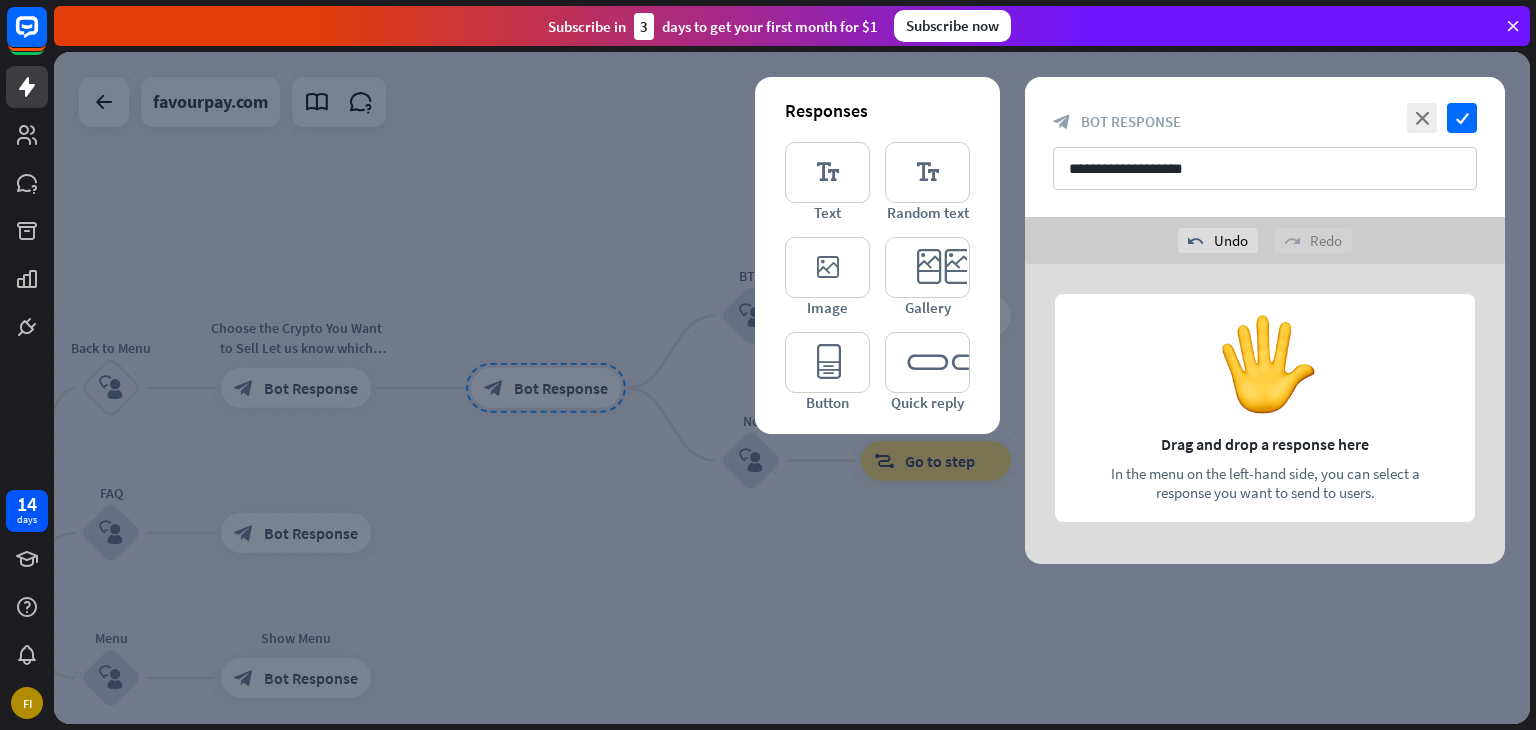 click at bounding box center (1265, 414) 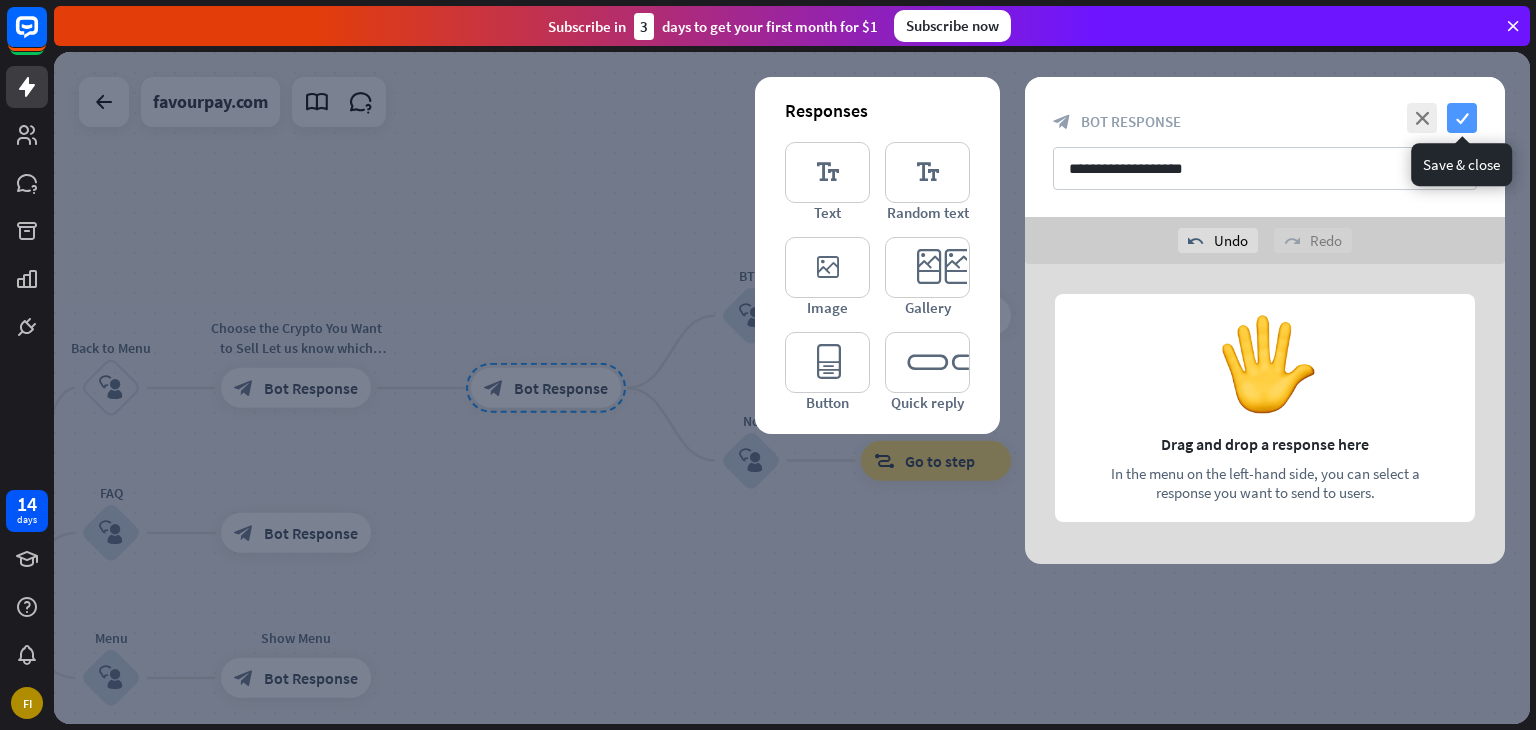 click on "check" at bounding box center (1462, 118) 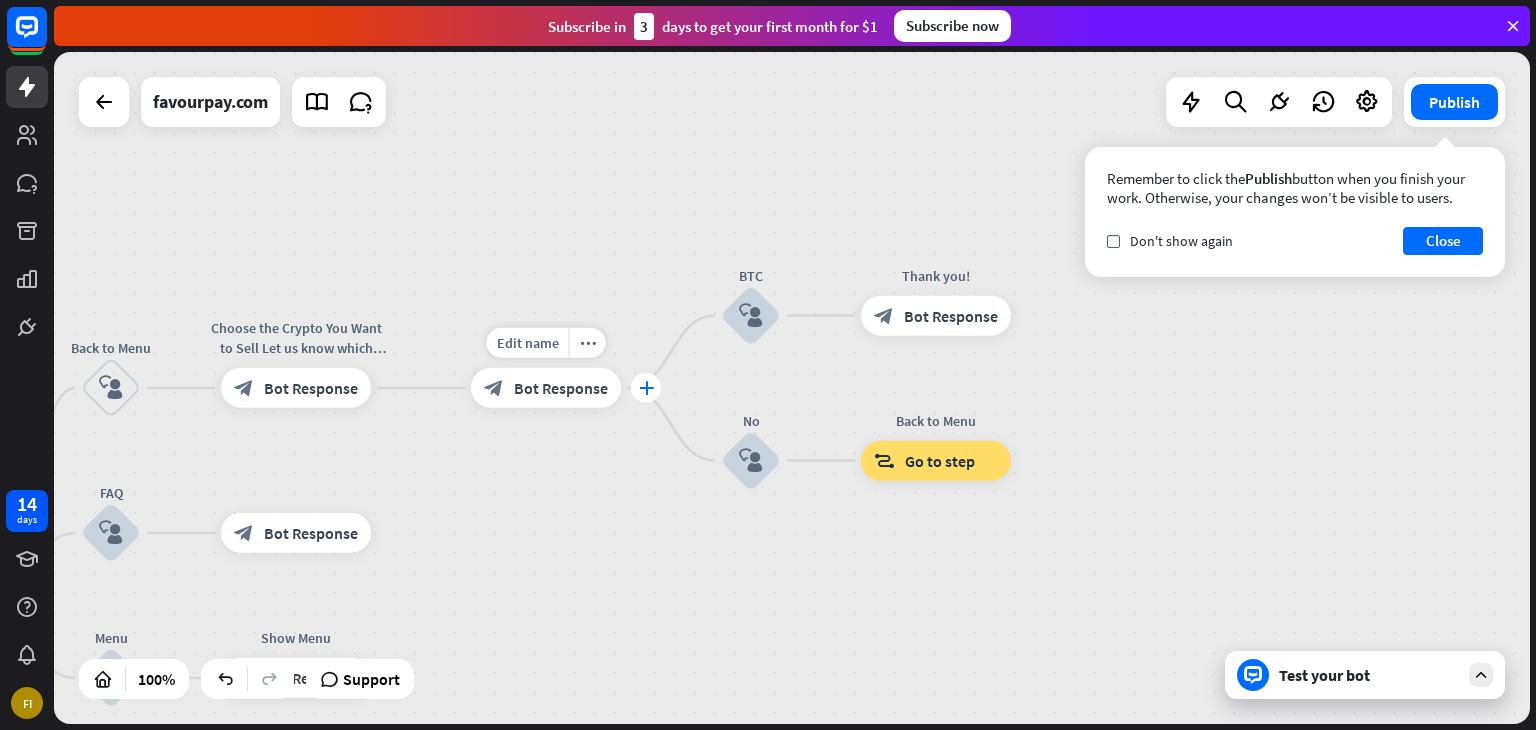 click on "plus" at bounding box center [646, 388] 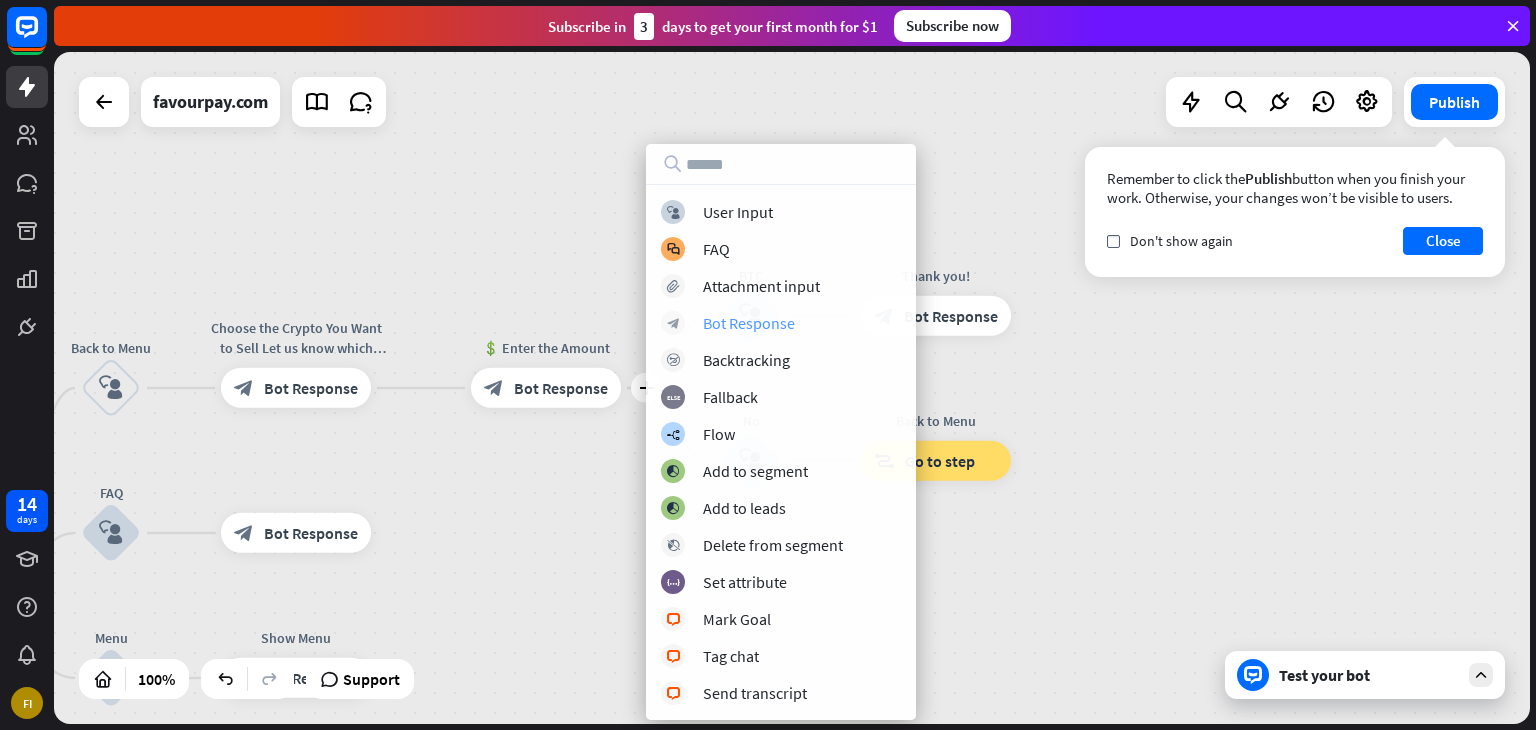 click on "Bot Response" at bounding box center (749, 323) 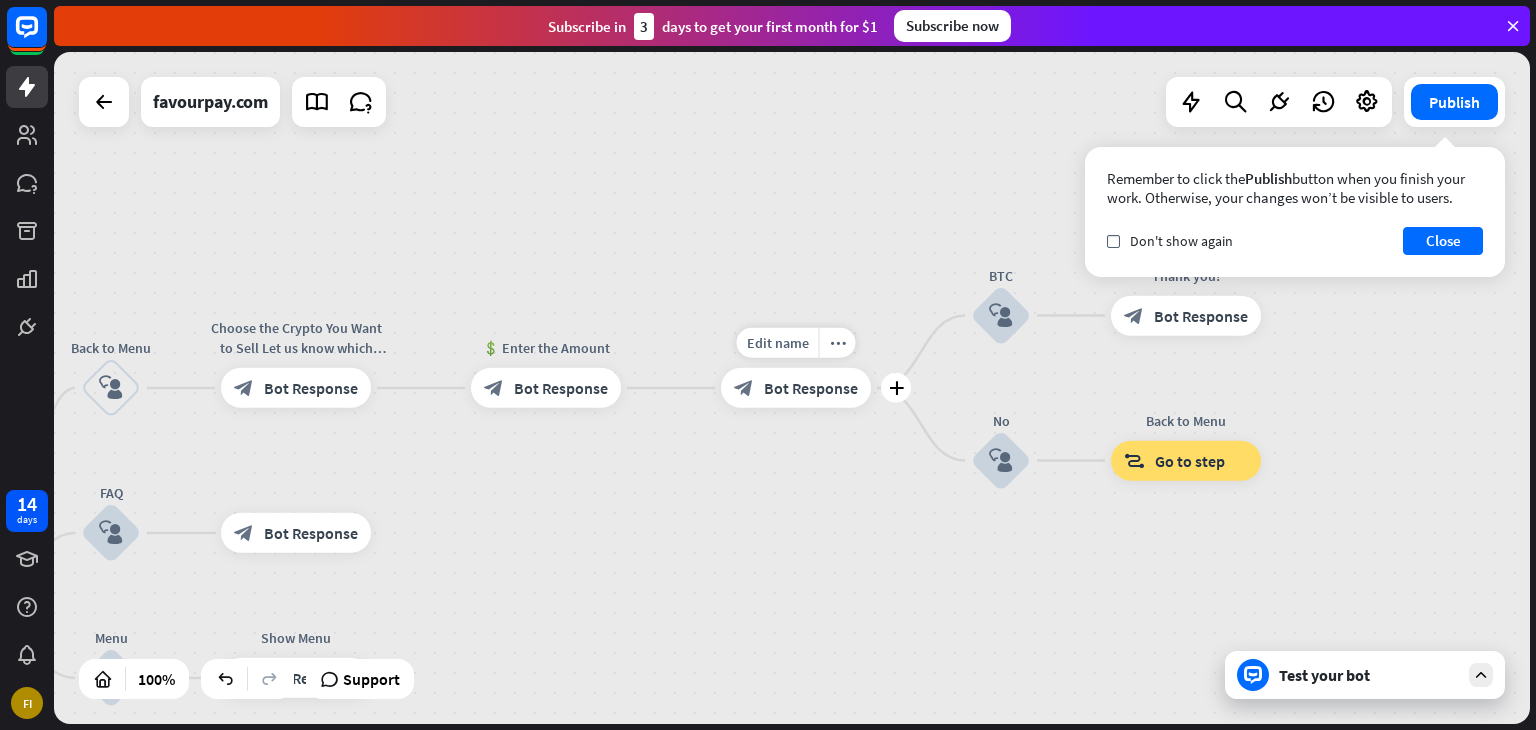 click on "Bot Response" at bounding box center (811, 388) 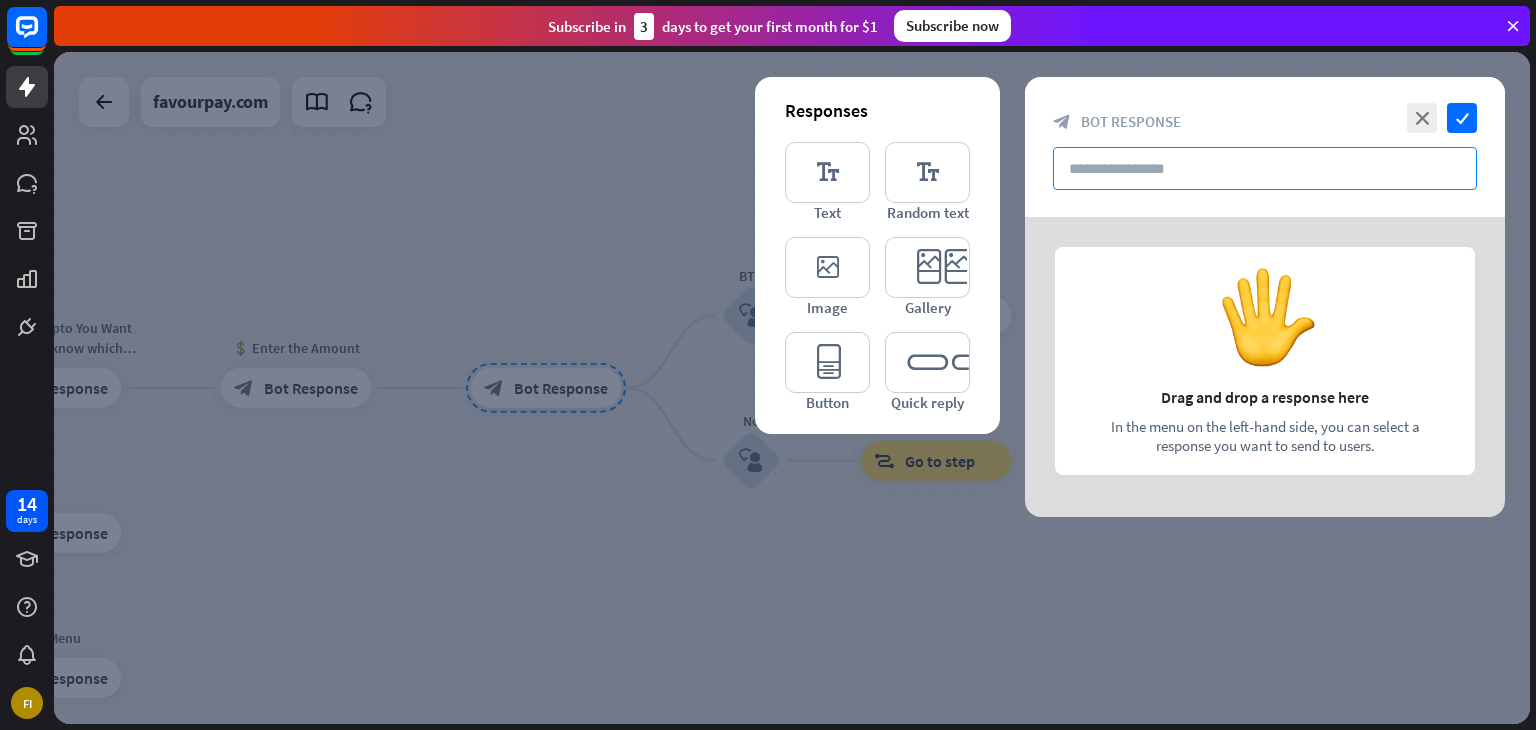 click at bounding box center [1265, 168] 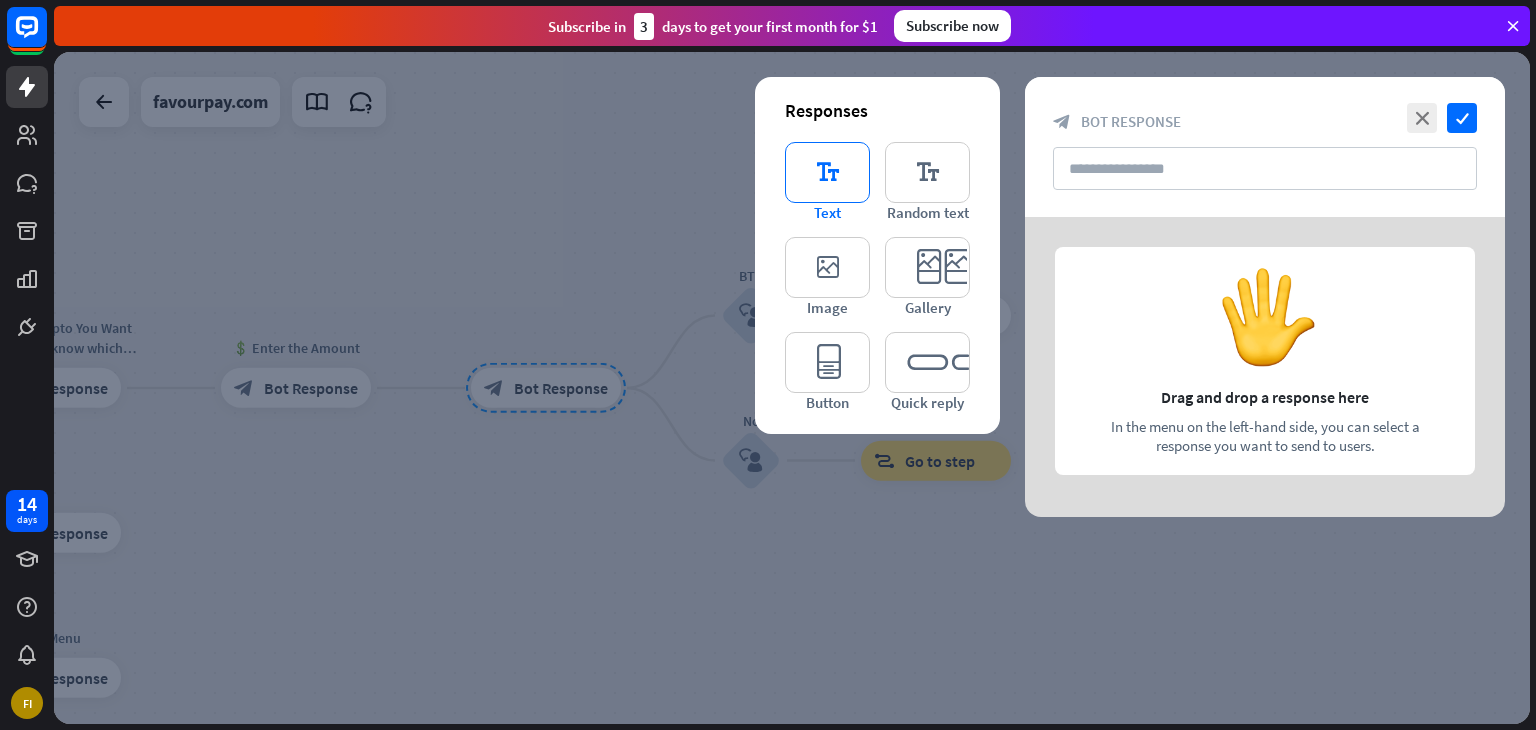 click on "editor_text" at bounding box center [827, 172] 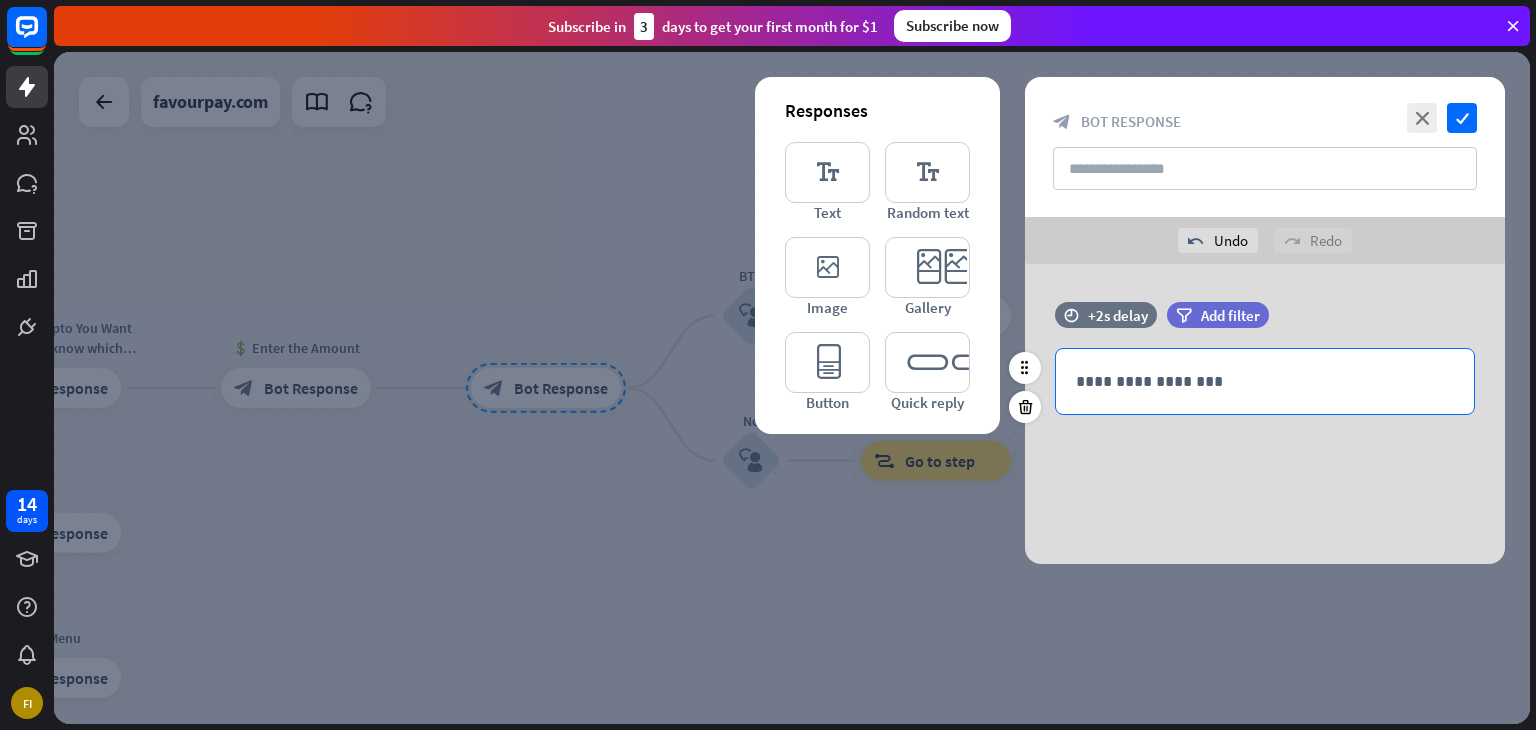 click on "**********" at bounding box center (1265, 381) 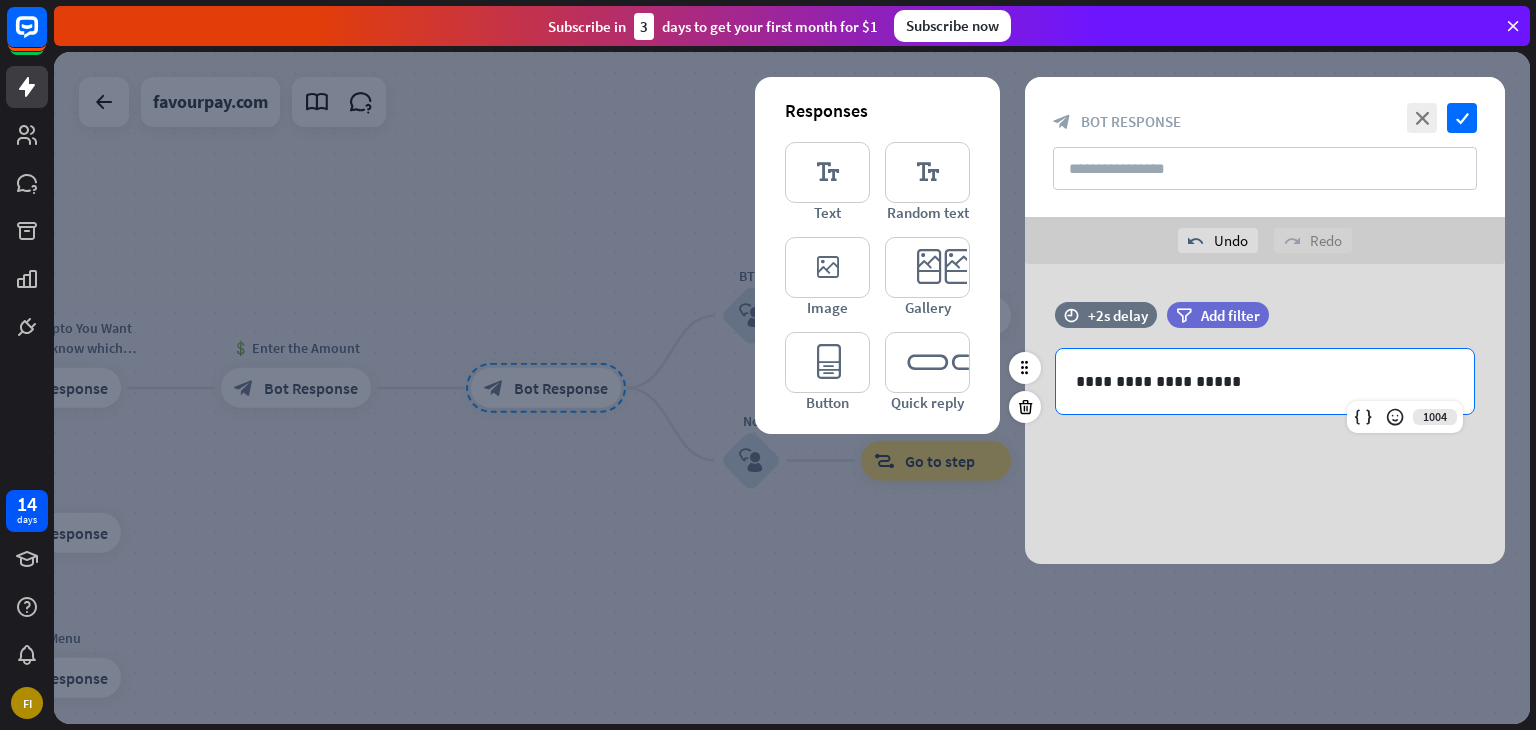 click on "**********" at bounding box center (1265, 381) 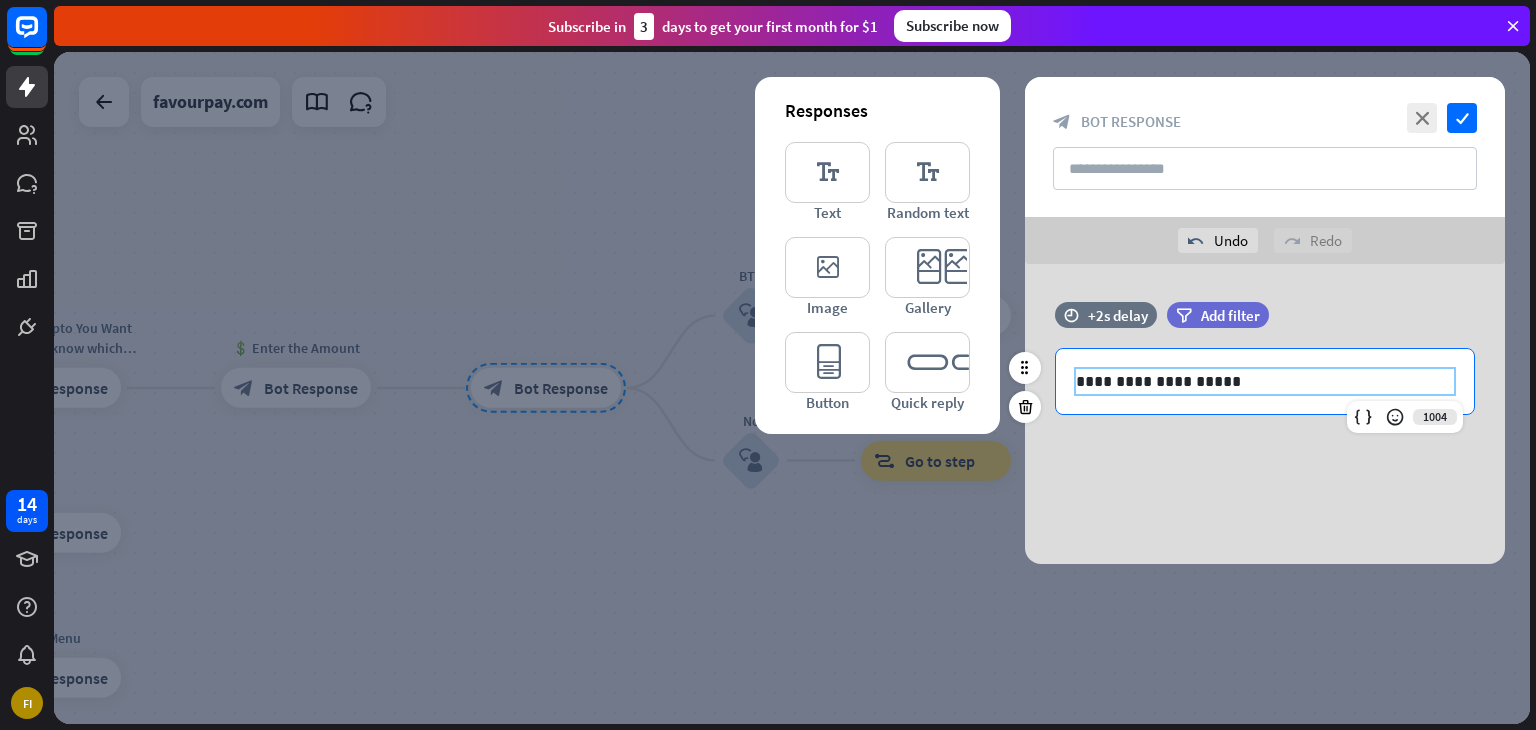 click on "**********" at bounding box center (1265, 381) 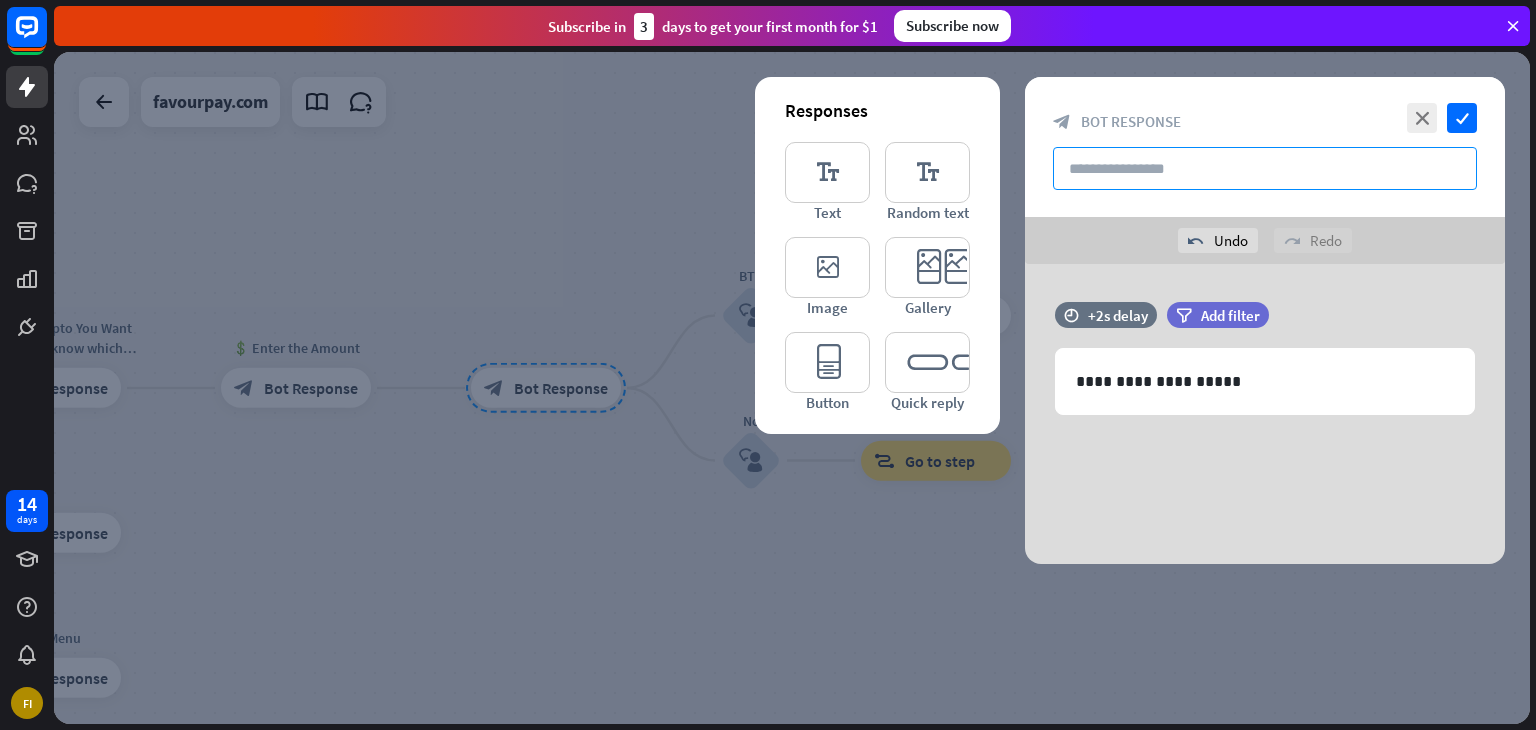 click at bounding box center (1265, 168) 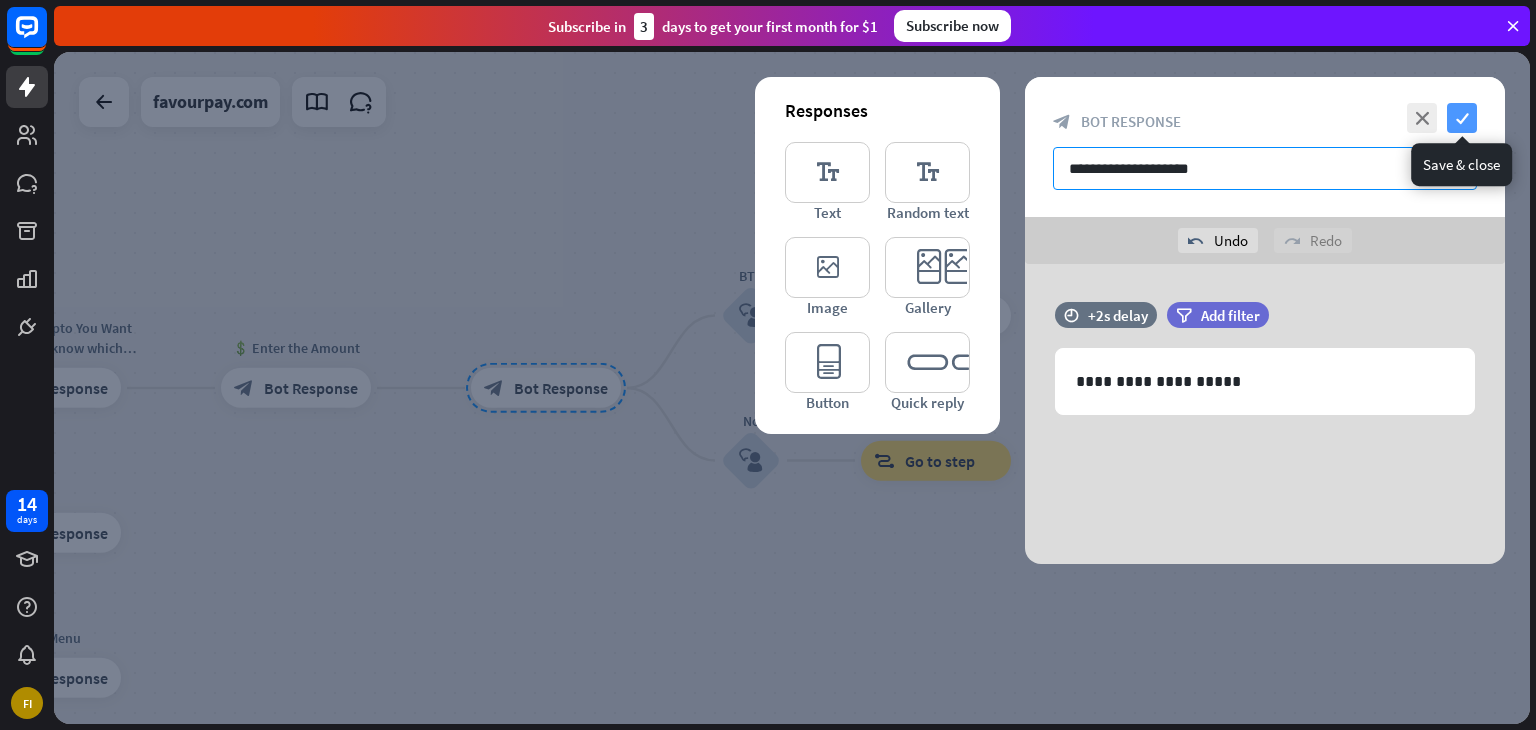 type on "**********" 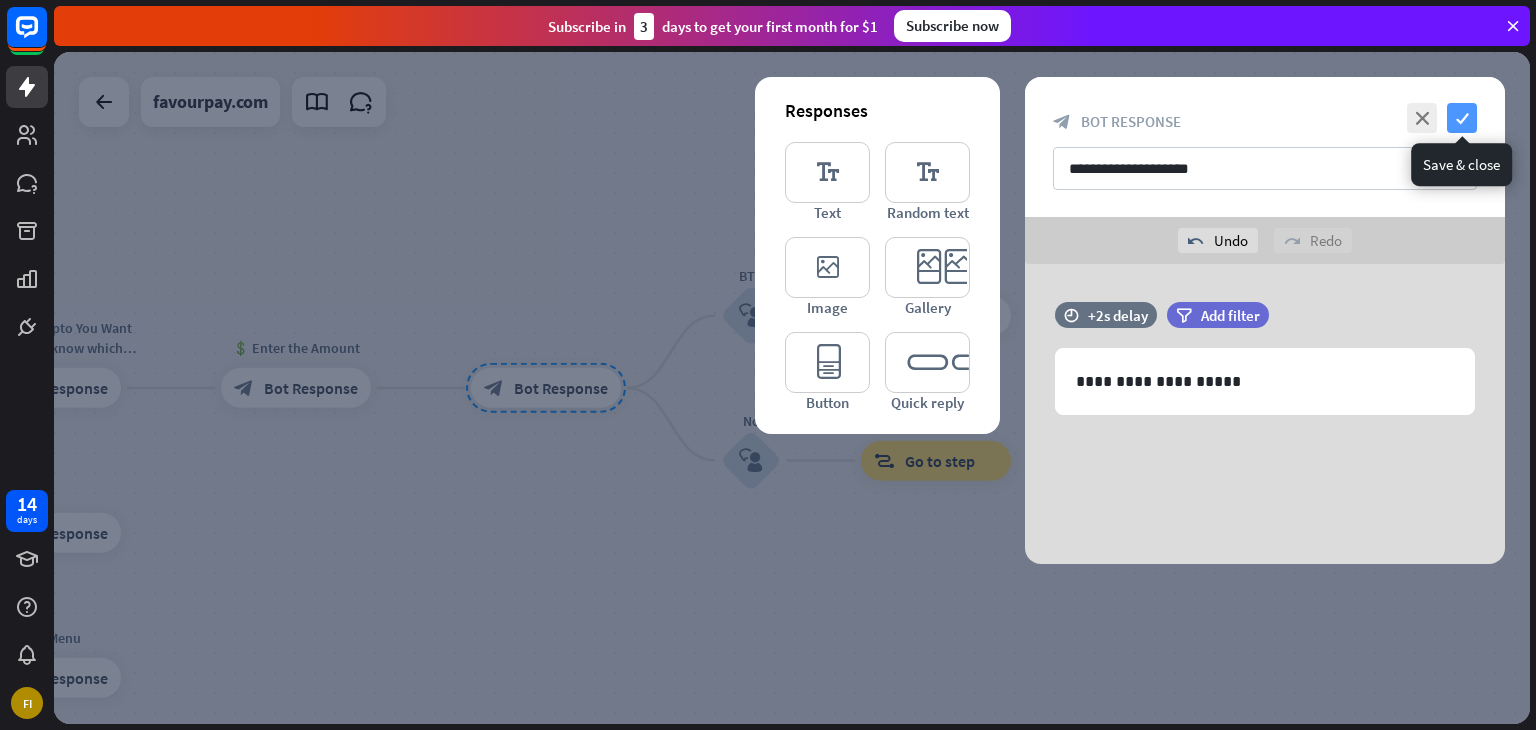 click on "check" at bounding box center (1462, 118) 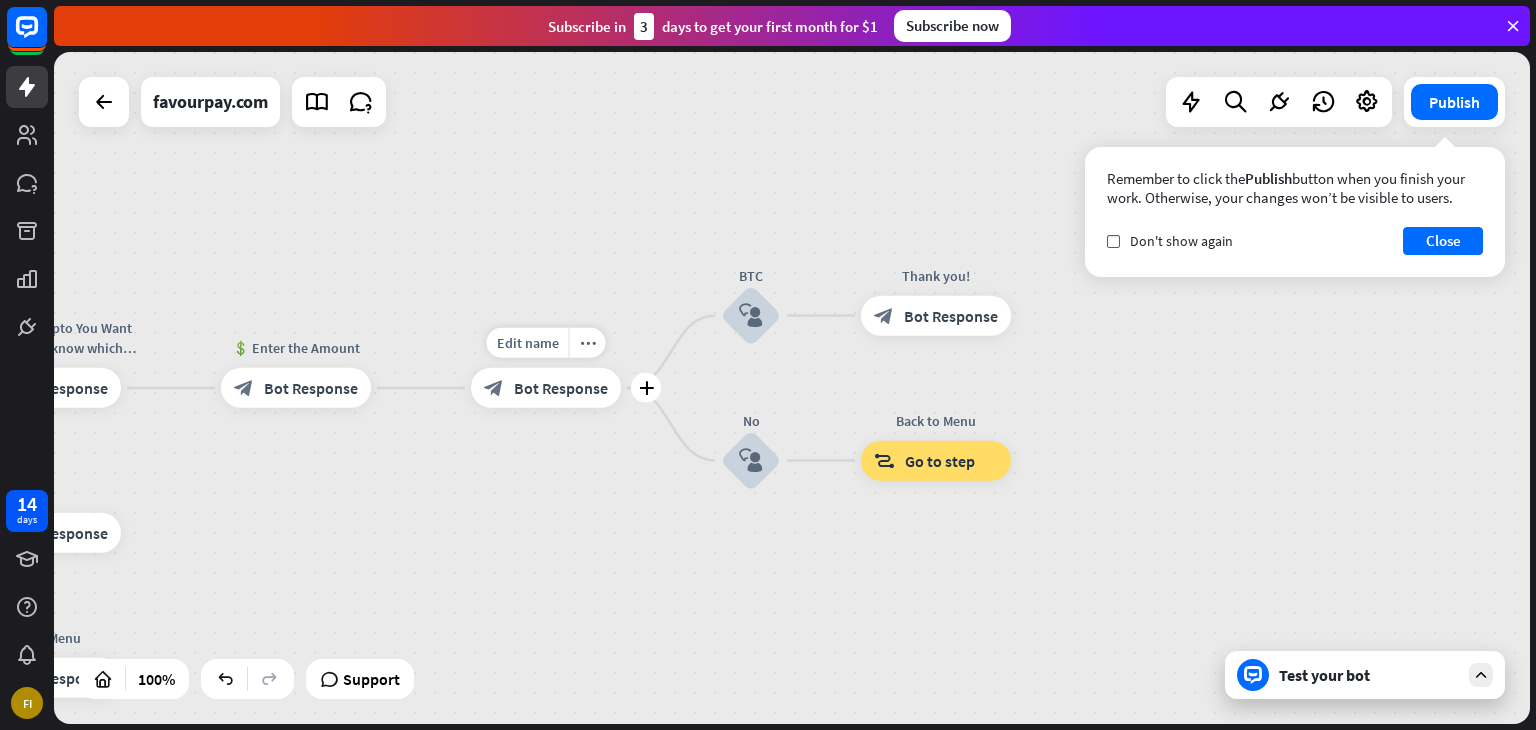 click on "block_bot_response   Bot Response" at bounding box center [546, 388] 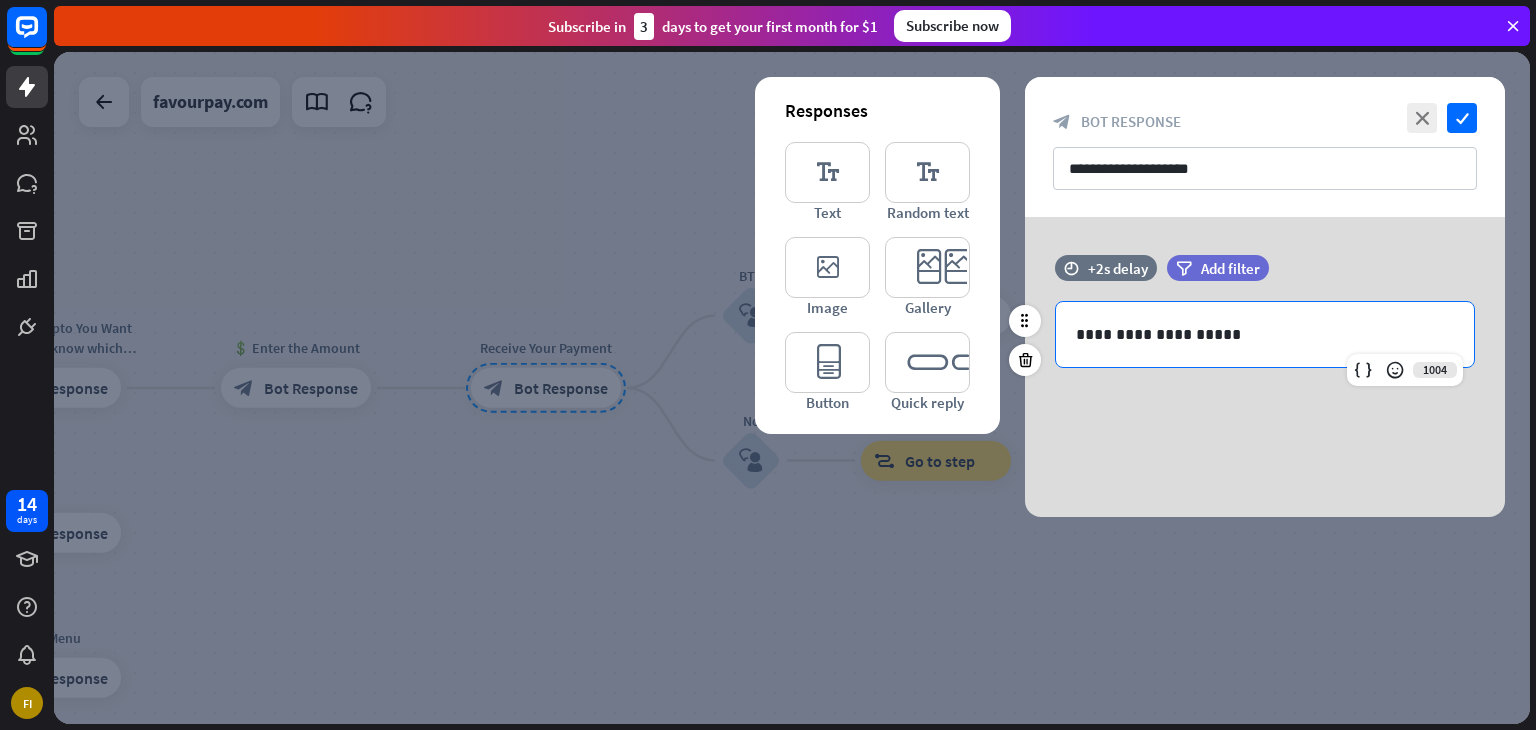 click on "**********" at bounding box center [1265, 334] 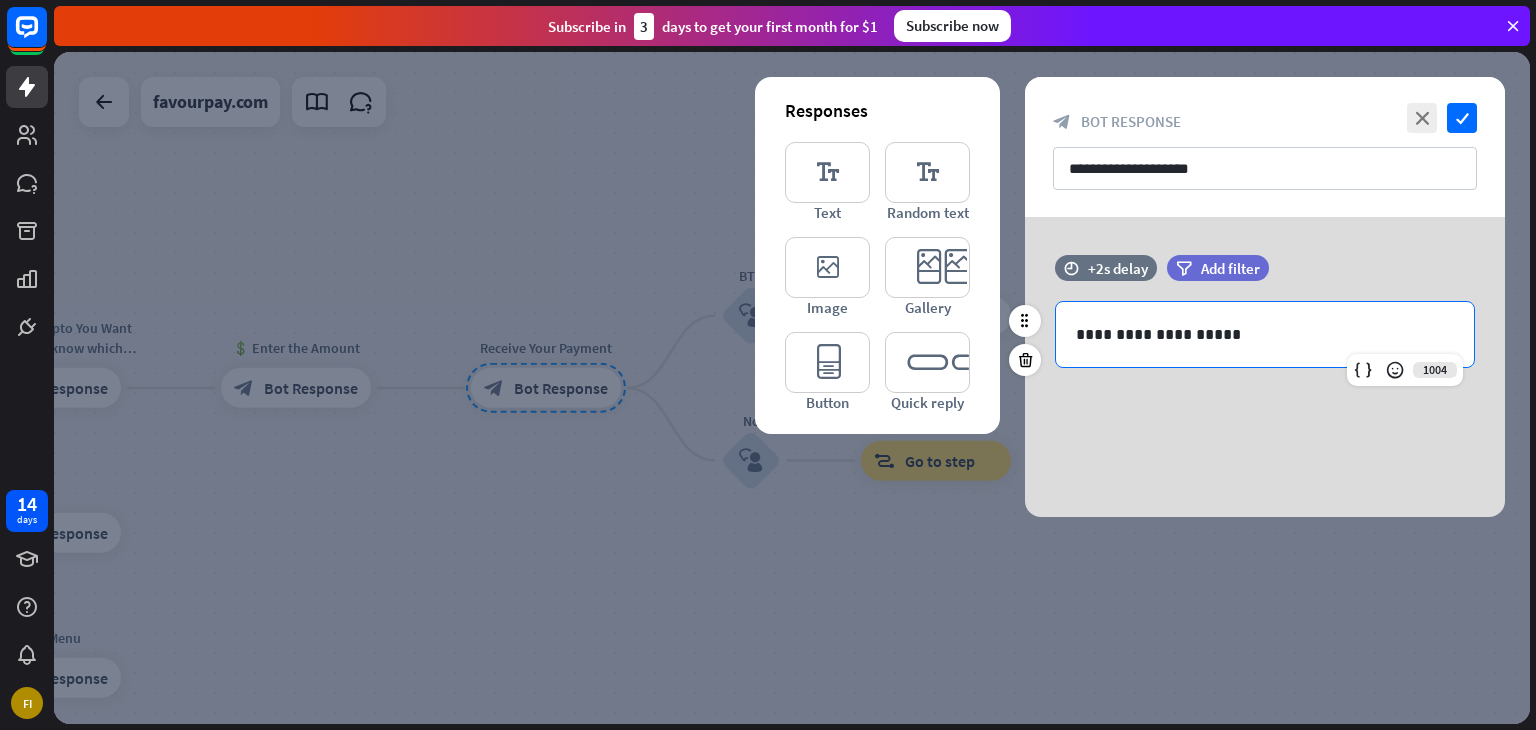 type 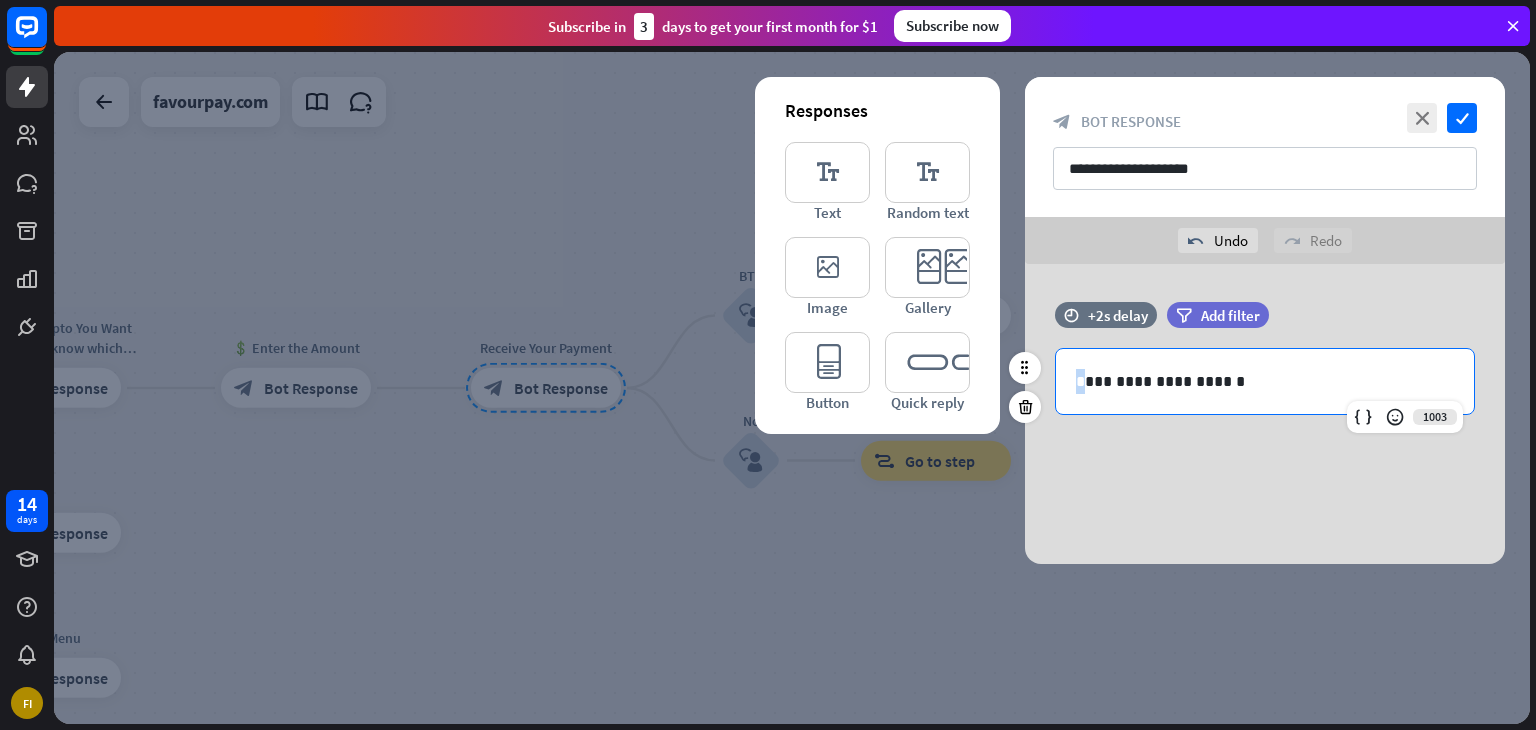 drag, startPoint x: 1082, startPoint y: 385, endPoint x: 1070, endPoint y: 385, distance: 12 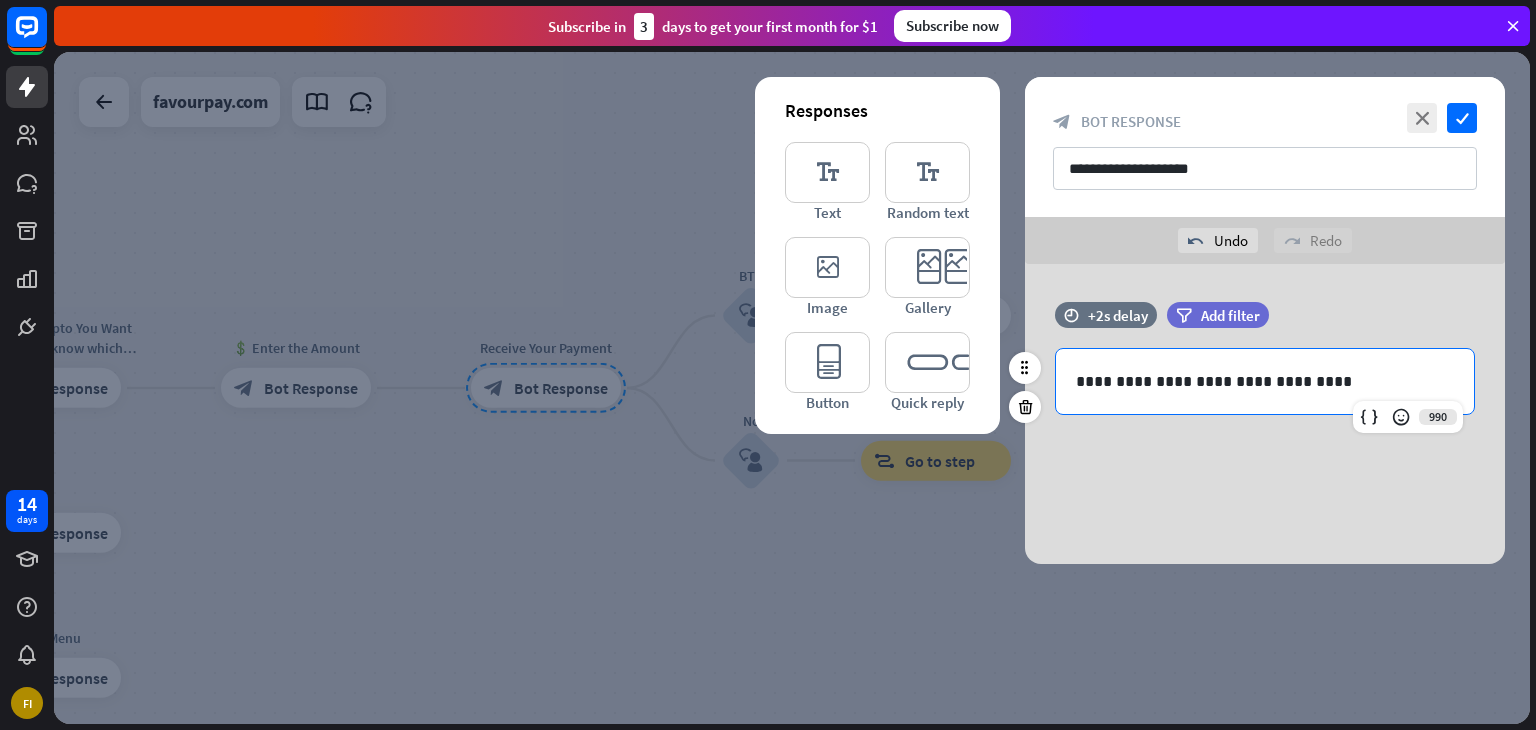 click on "**********" at bounding box center [1265, 381] 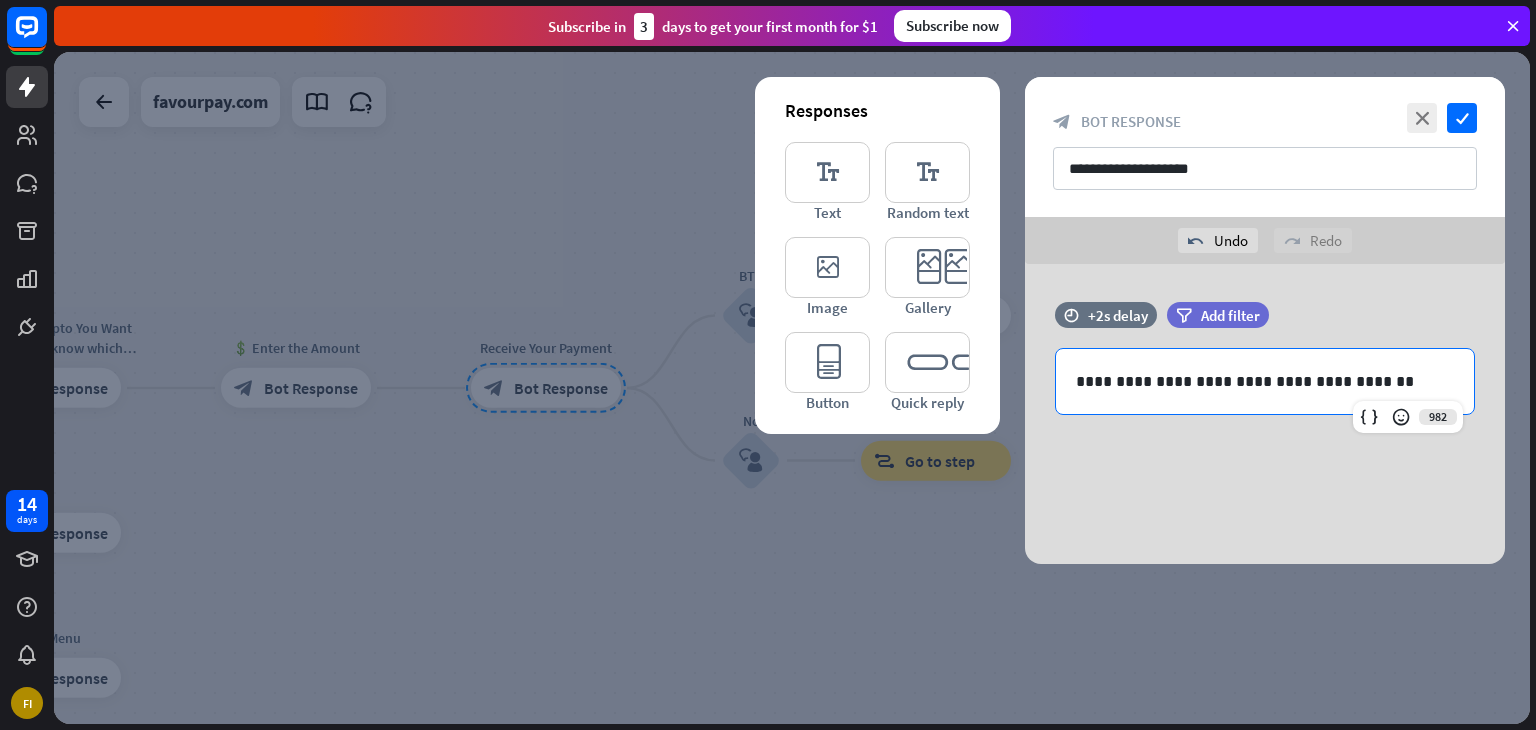 click on "**********" at bounding box center (1265, 414) 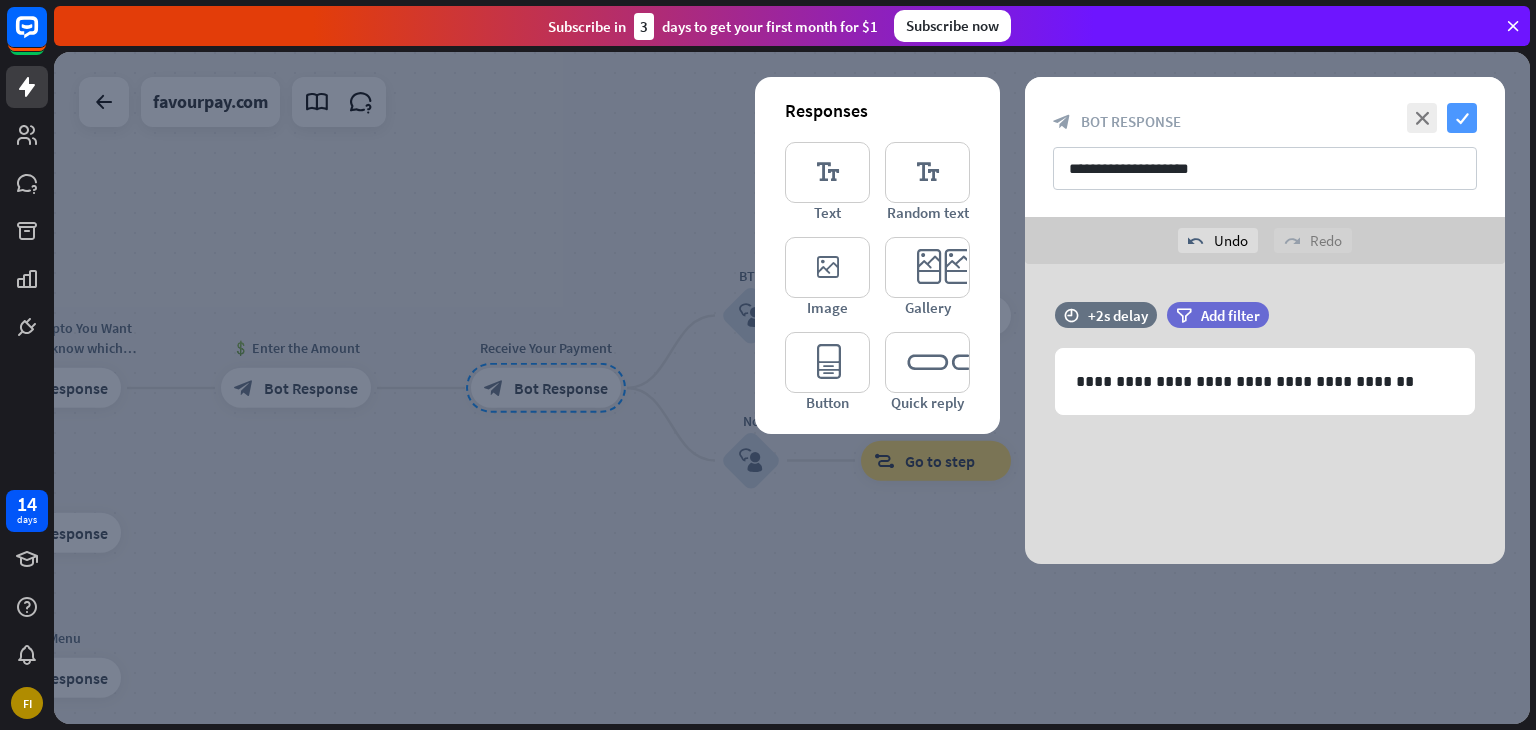 click on "check" at bounding box center (1462, 118) 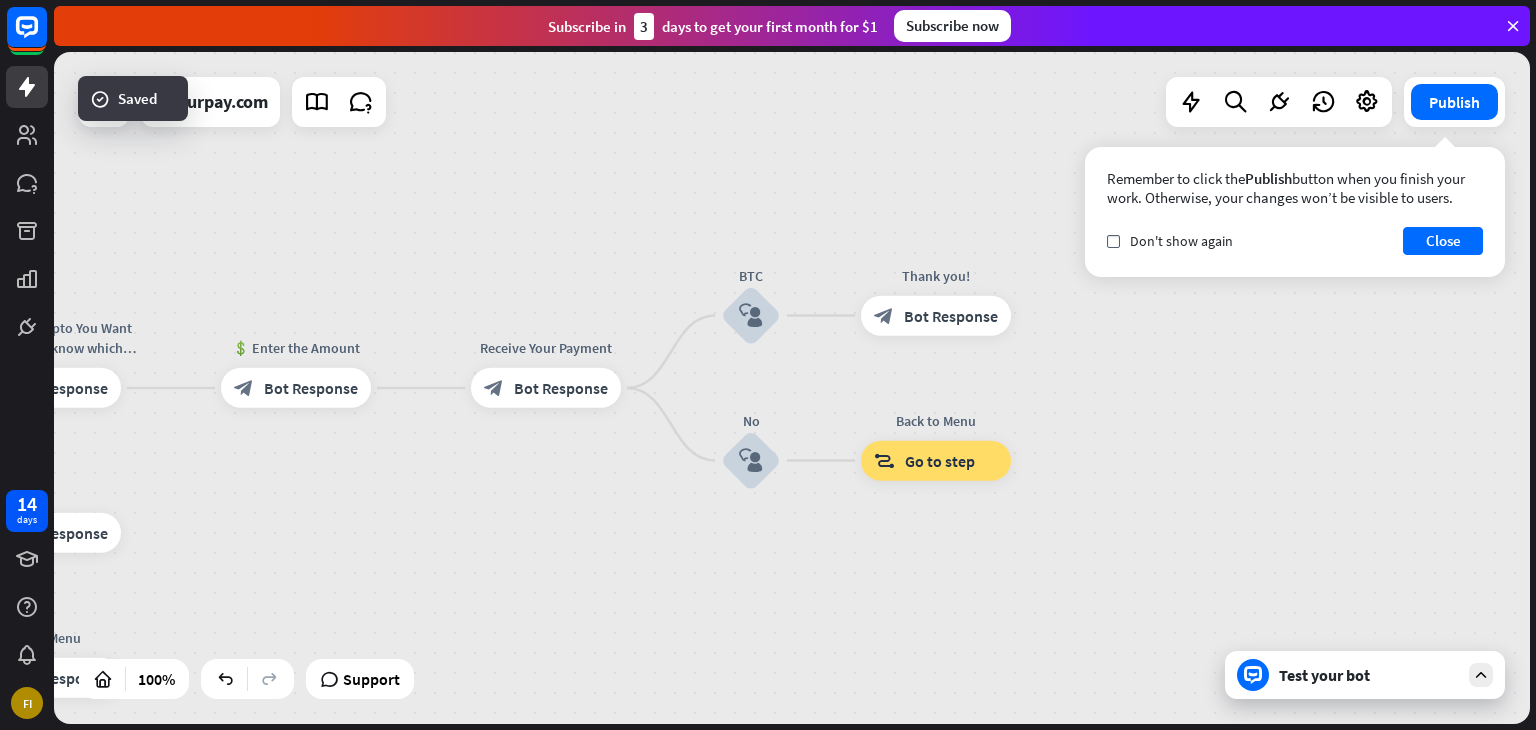 click on "home_2   Start point                 Welcome message   block_bot_response   Bot Response                 Back to Menu   block_user_input                 Choose the Crypto You Want to Sell Let us know which cryptocurrency you’d like to sell (e.g., BTC, ETH, USDT).   block_bot_response   Bot Response                 💲 Enter the Amount   block_bot_response   Bot Response                 Receive Your Payment   block_bot_response   Bot Response                 BTC   block_user_input                 Thank you!   block_bot_response   Bot Response                 No   block_user_input                 Back to Menu   block_goto   Go to step                 FAQ   block_user_input                   block_bot_response   Bot Response                 Menu   block_user_input                 Show Menu   block_bot_response   Bot Response                   block_faq                     AI Assist                   block_fallback   Default fallback                 Fallback message   block_bot_response" at bounding box center [792, 388] 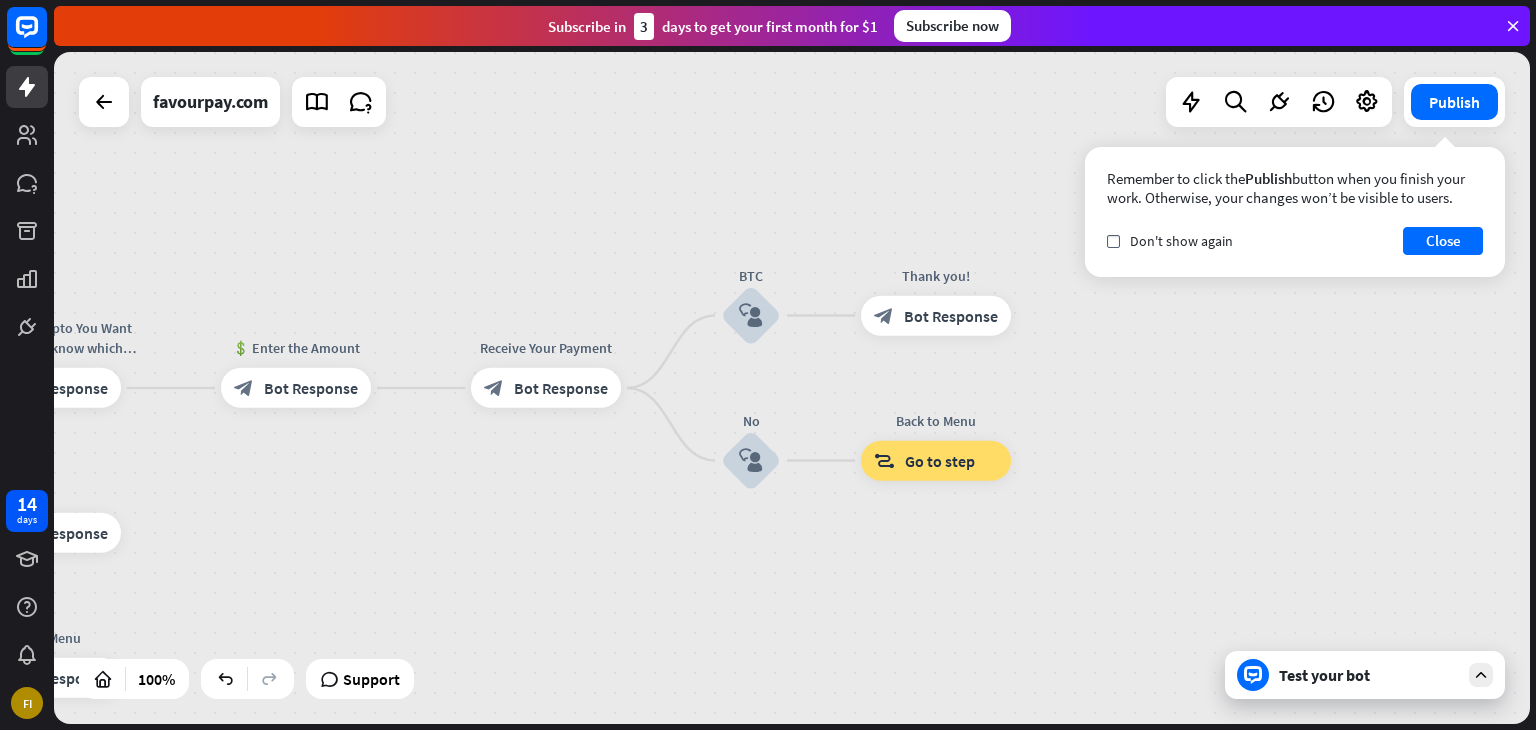 click on "home_2   Start point                 Welcome message   block_bot_response   Bot Response                 Back to Menu   block_user_input                 Choose the Crypto You Want to Sell Let us know which cryptocurrency you’d like to sell (e.g., BTC, ETH, USDT).   block_bot_response   Bot Response                 💲 Enter the Amount   block_bot_response   Bot Response                 Receive Your Payment   block_bot_response   Bot Response                 BTC   block_user_input                 Thank you!   block_bot_response   Bot Response                 No   block_user_input                 Back to Menu   block_goto   Go to step                 FAQ   block_user_input                   block_bot_response   Bot Response                 Menu   block_user_input                 Show Menu   block_bot_response   Bot Response                   block_faq                     AI Assist                   block_fallback   Default fallback                 Fallback message   block_bot_response" at bounding box center [792, 388] 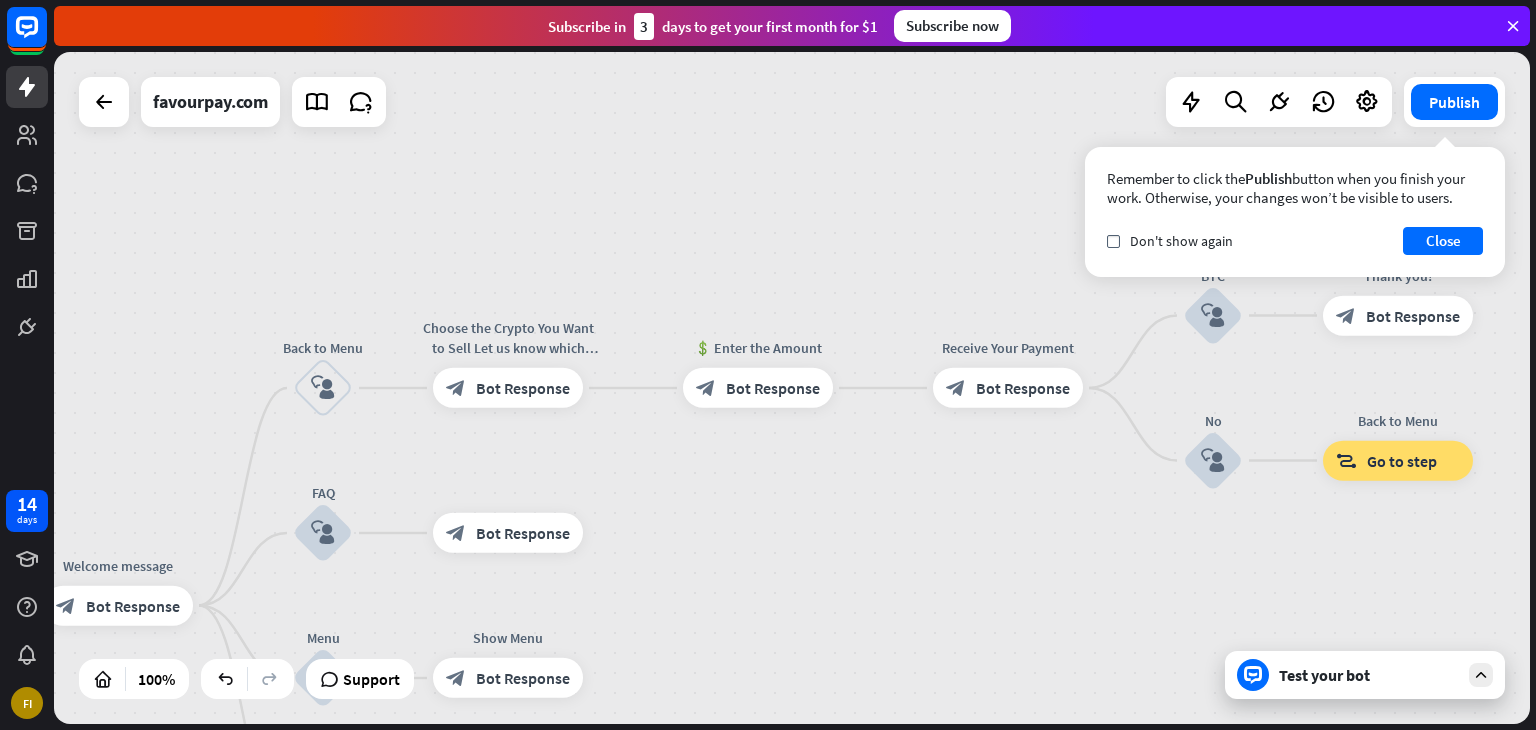 drag, startPoint x: 618, startPoint y: 561, endPoint x: 1080, endPoint y: 561, distance: 462 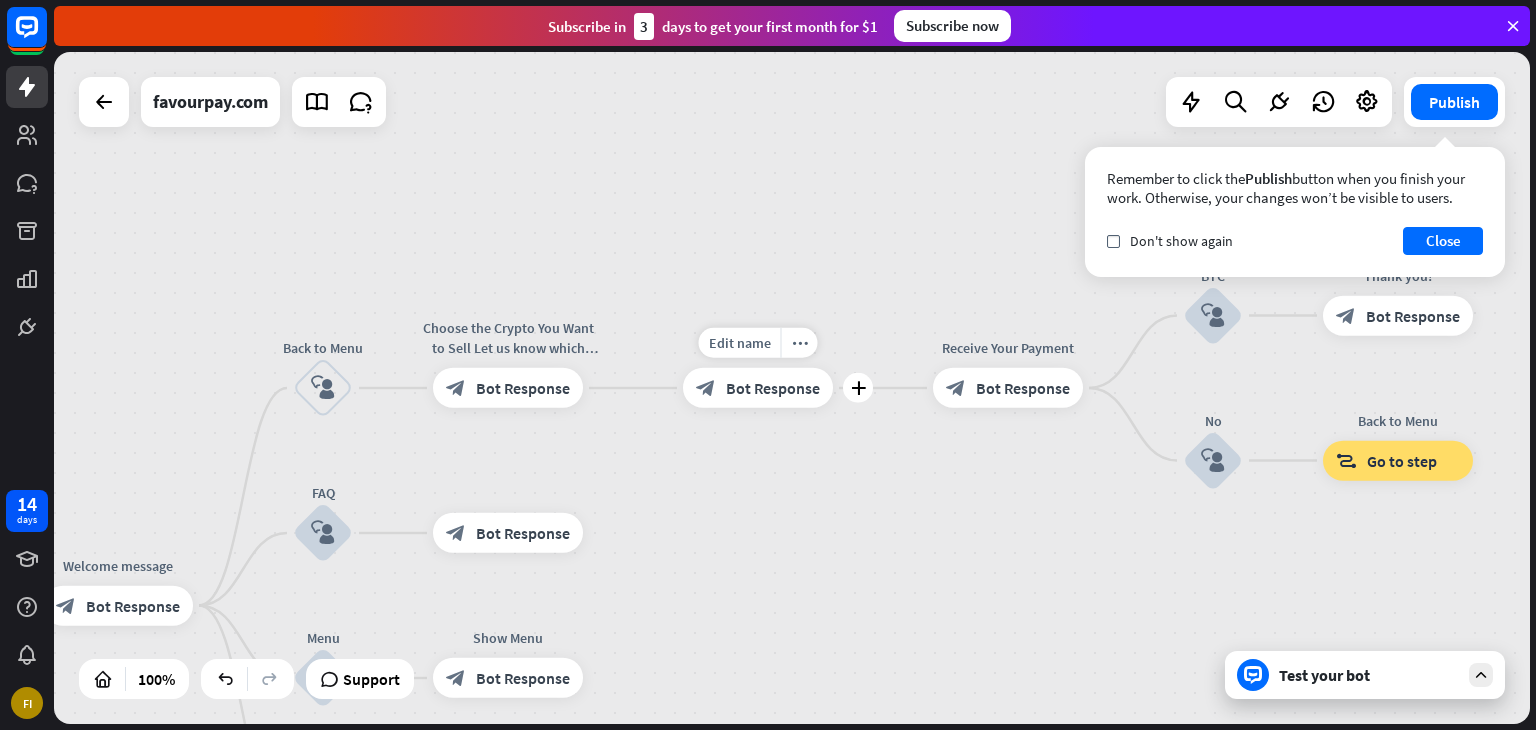 click on "block_bot_response   Bot Response" at bounding box center [758, 388] 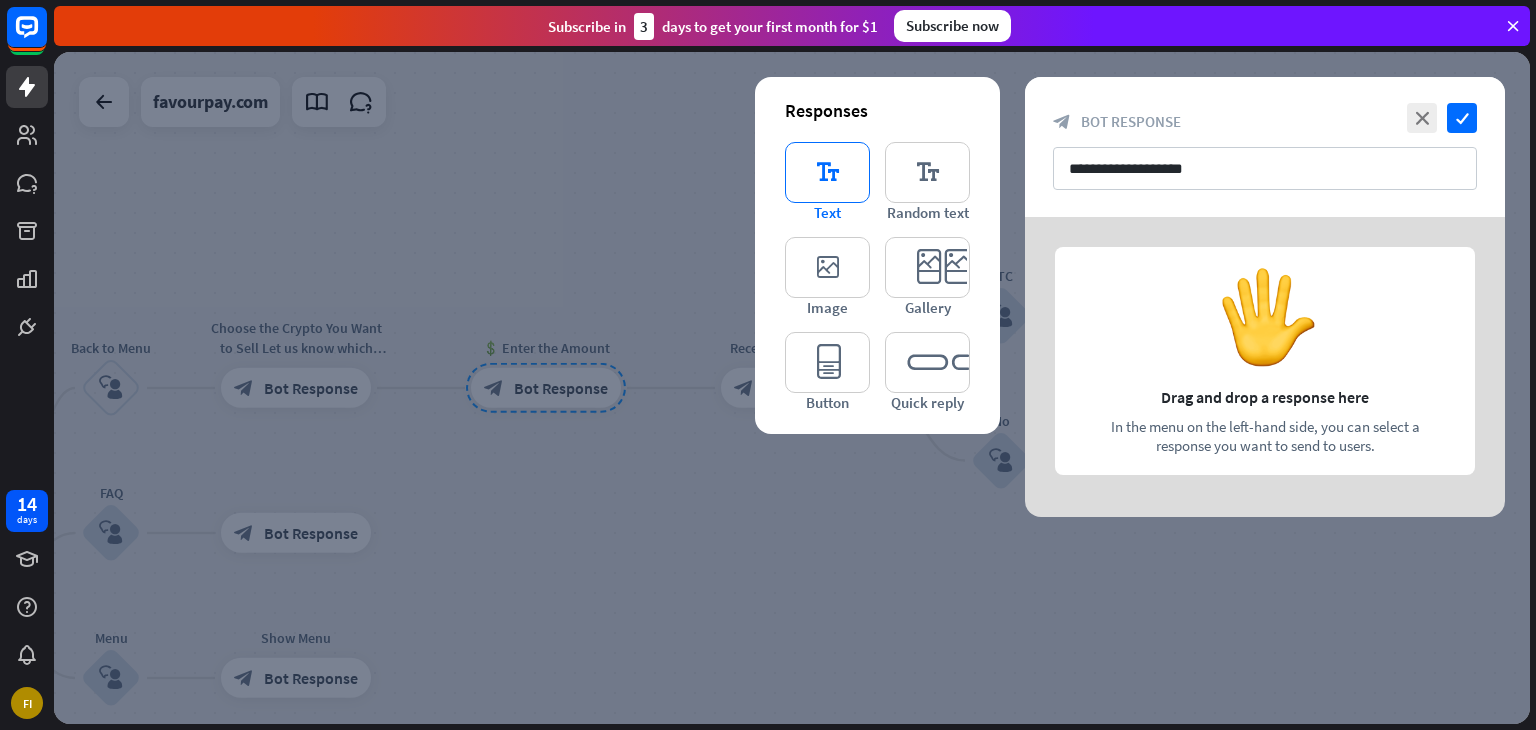 click on "editor_text" at bounding box center (827, 172) 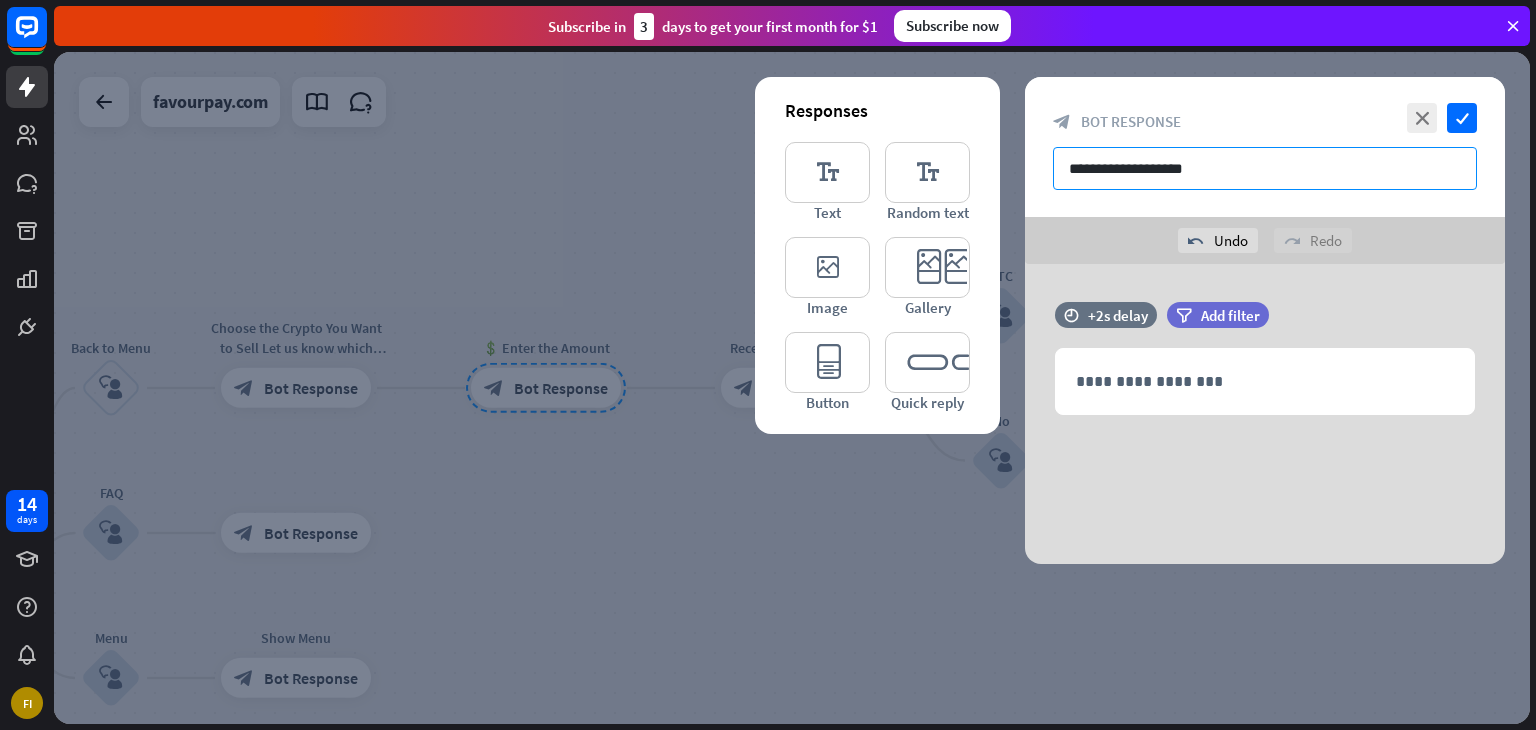 drag, startPoint x: 1212, startPoint y: 168, endPoint x: 1065, endPoint y: 169, distance: 147.0034 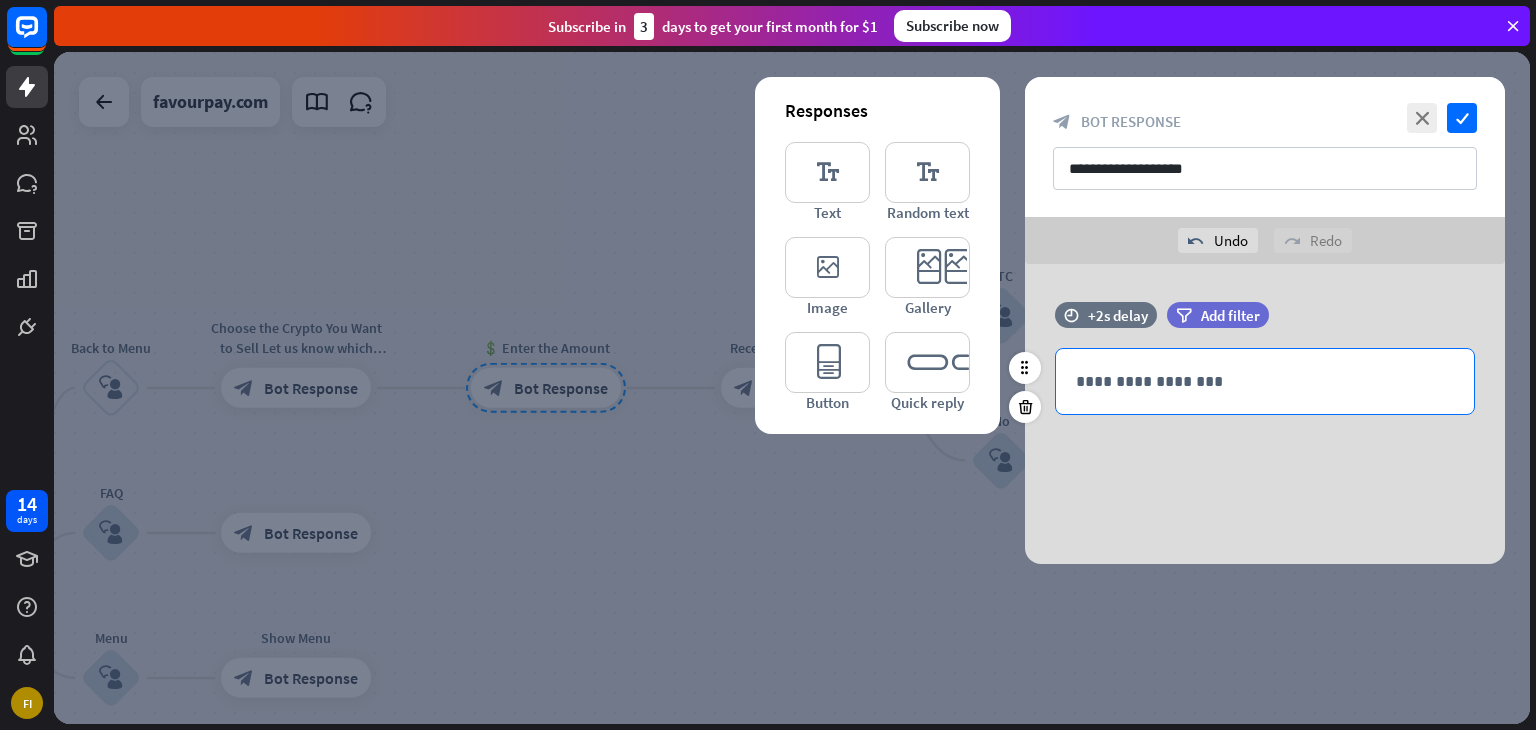 click on "**********" at bounding box center [1265, 381] 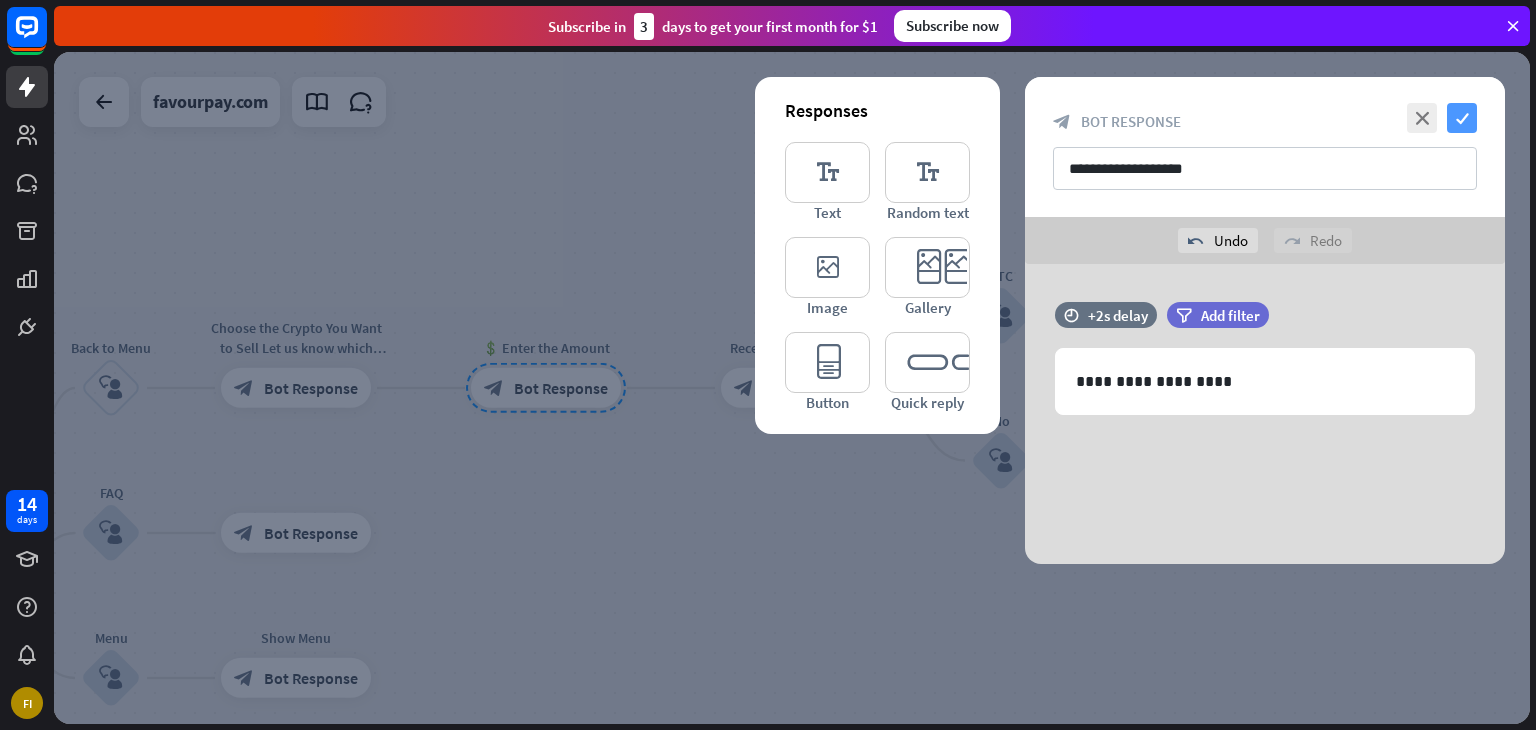 click on "check" at bounding box center [1462, 118] 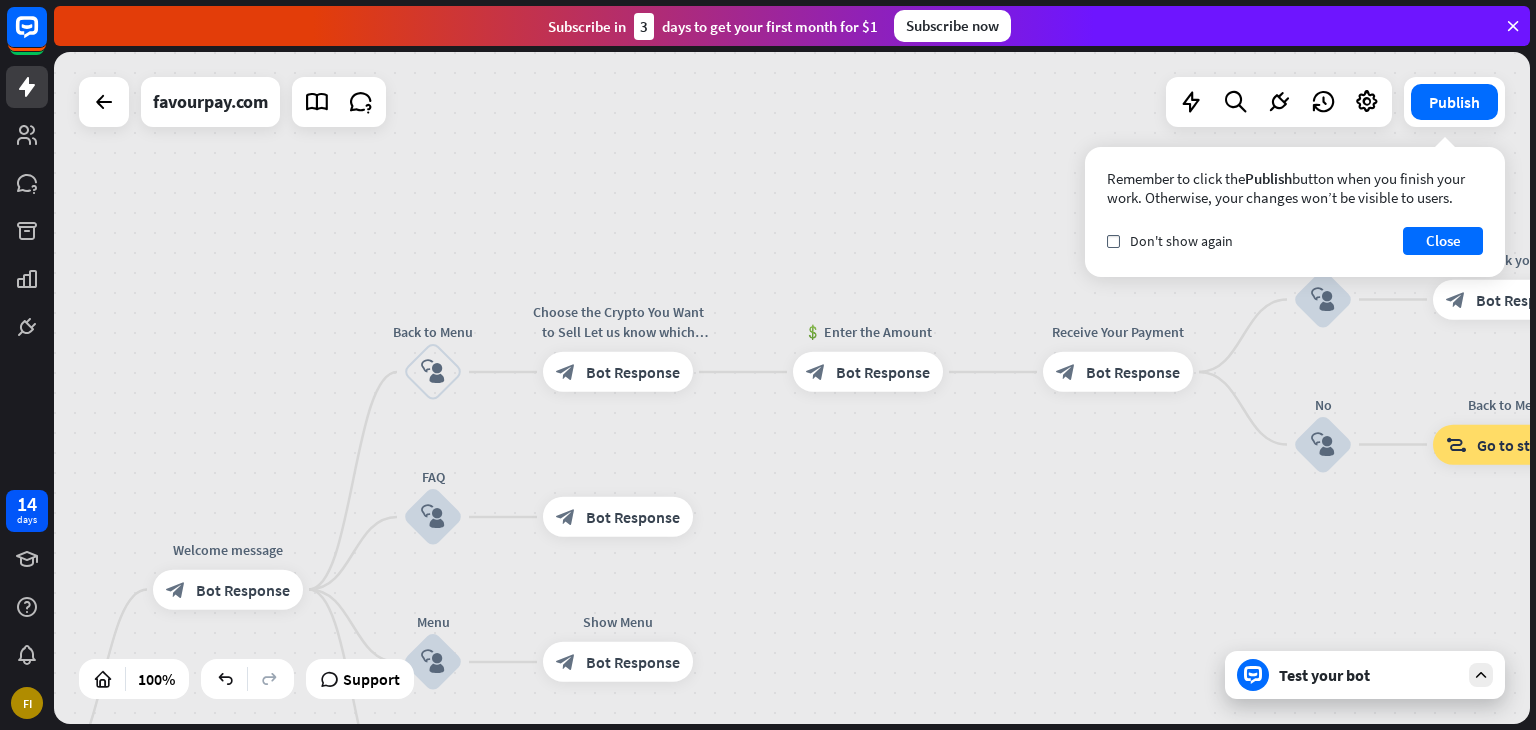 drag, startPoint x: 745, startPoint y: 489, endPoint x: 1067, endPoint y: 473, distance: 322.39728 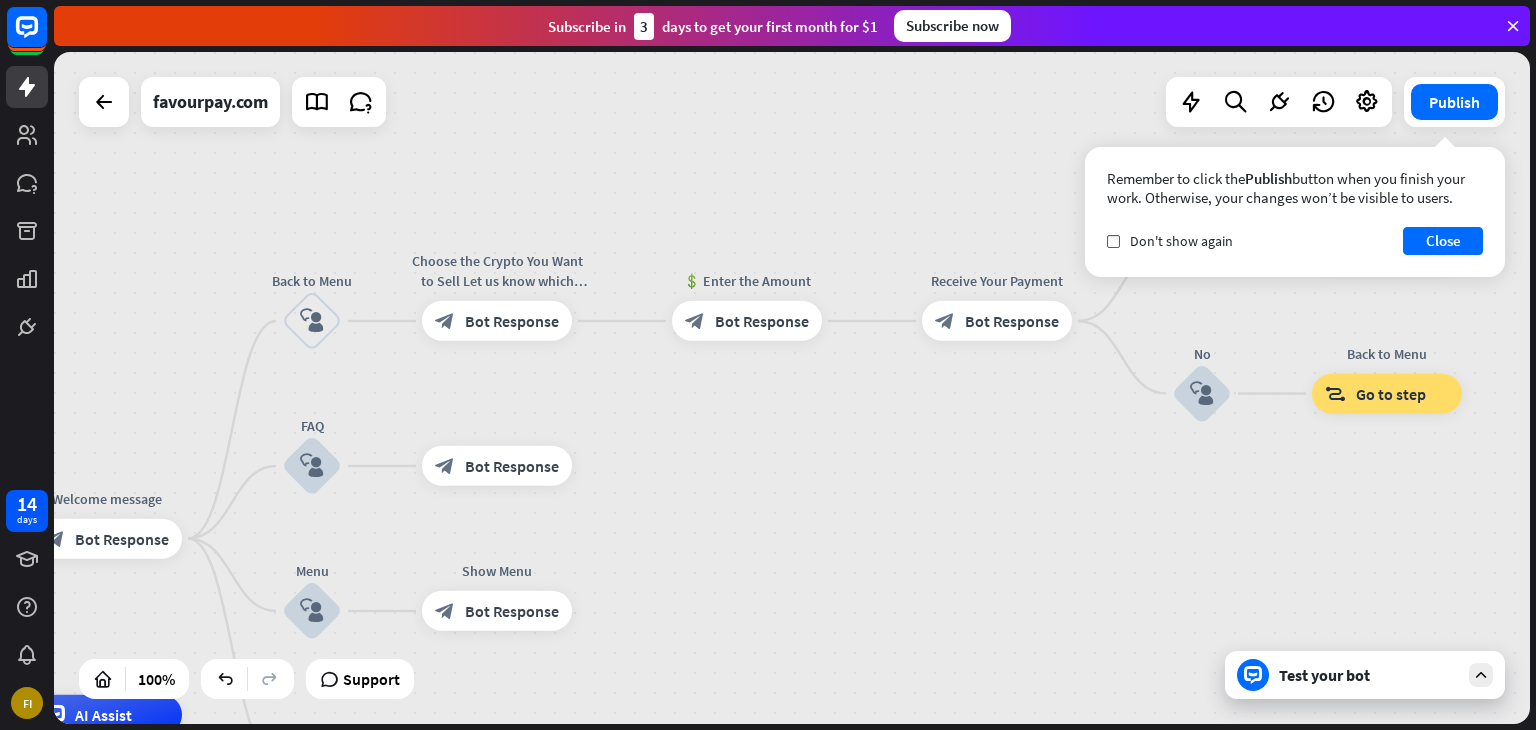 drag, startPoint x: 1105, startPoint y: 525, endPoint x: 984, endPoint y: 474, distance: 131.30879 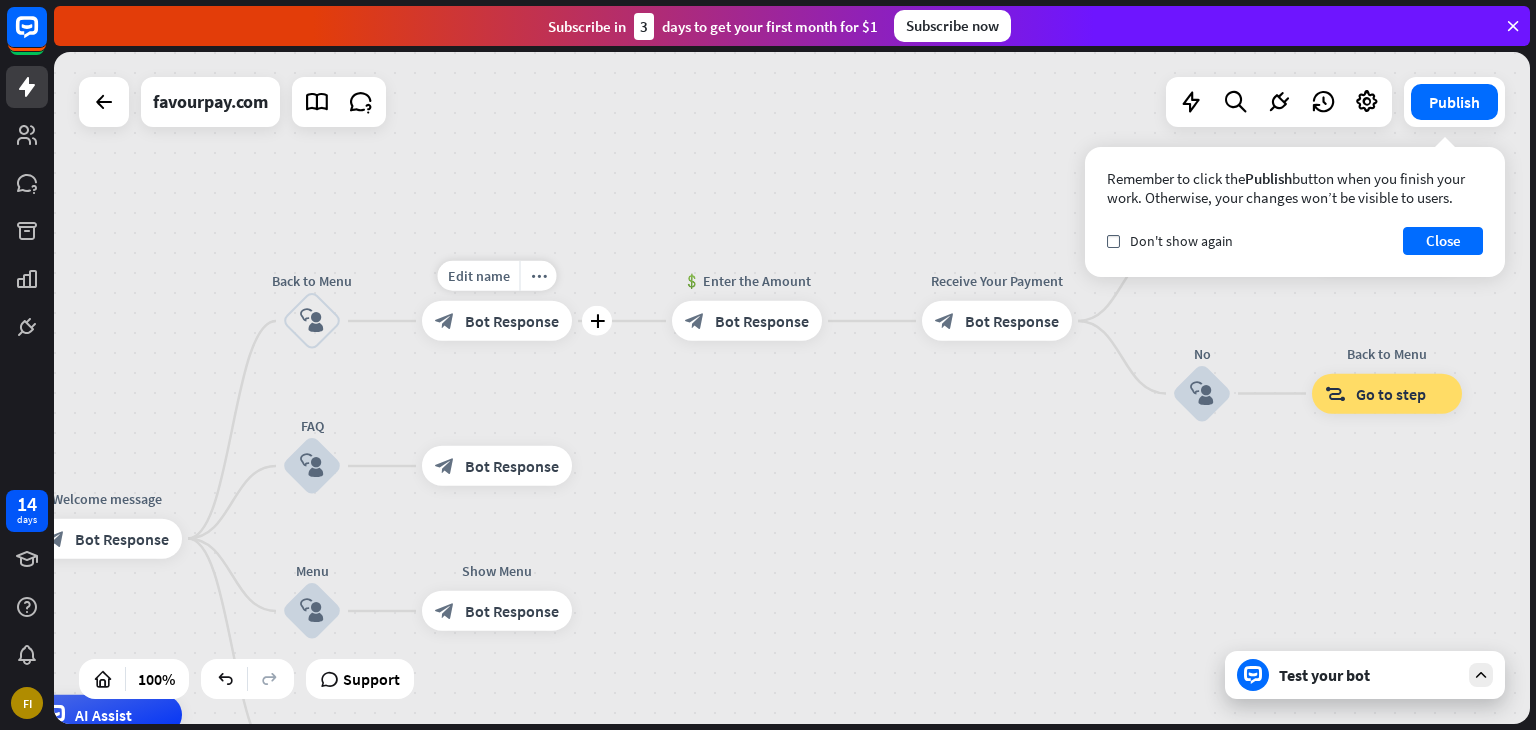 click on "Bot Response" at bounding box center (512, 321) 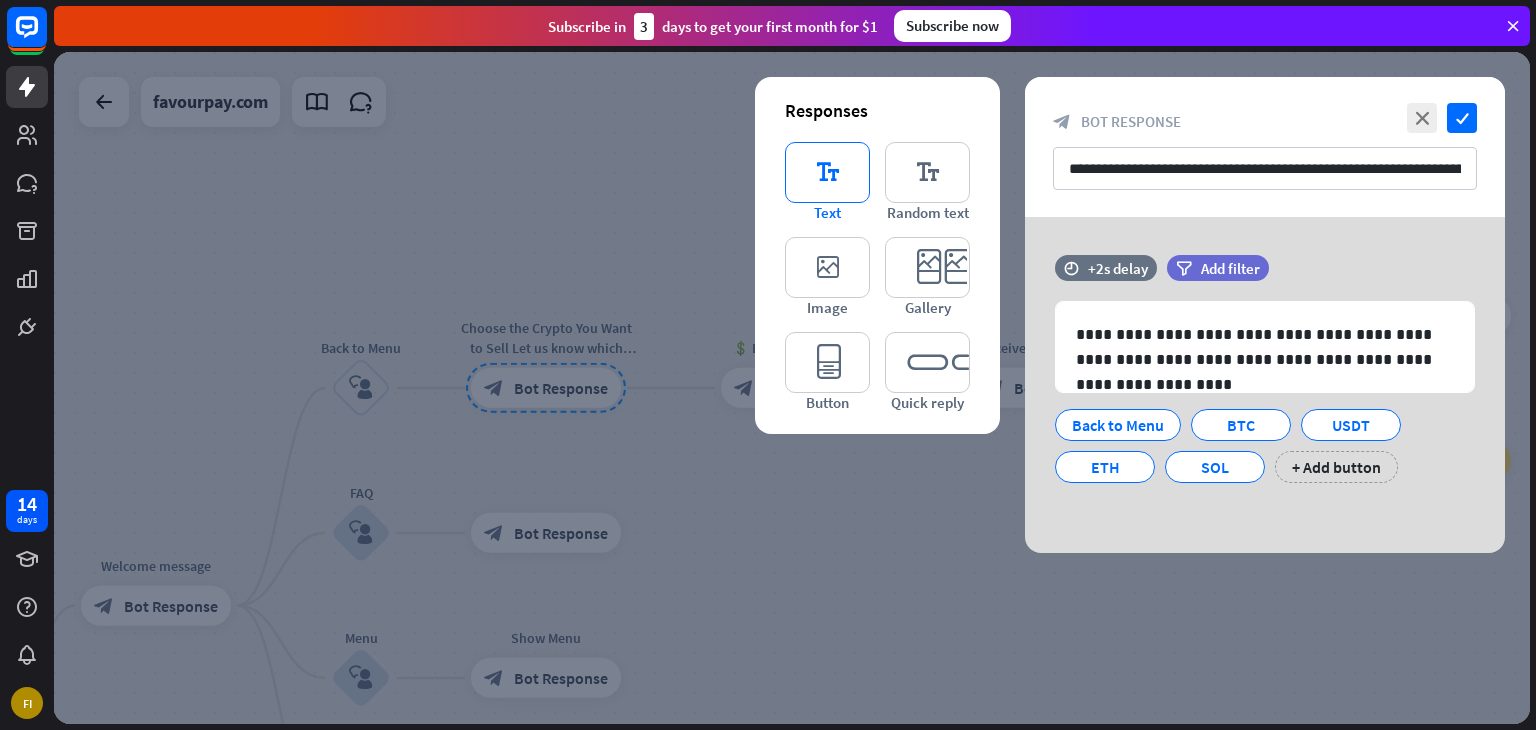 click on "editor_text" at bounding box center (827, 172) 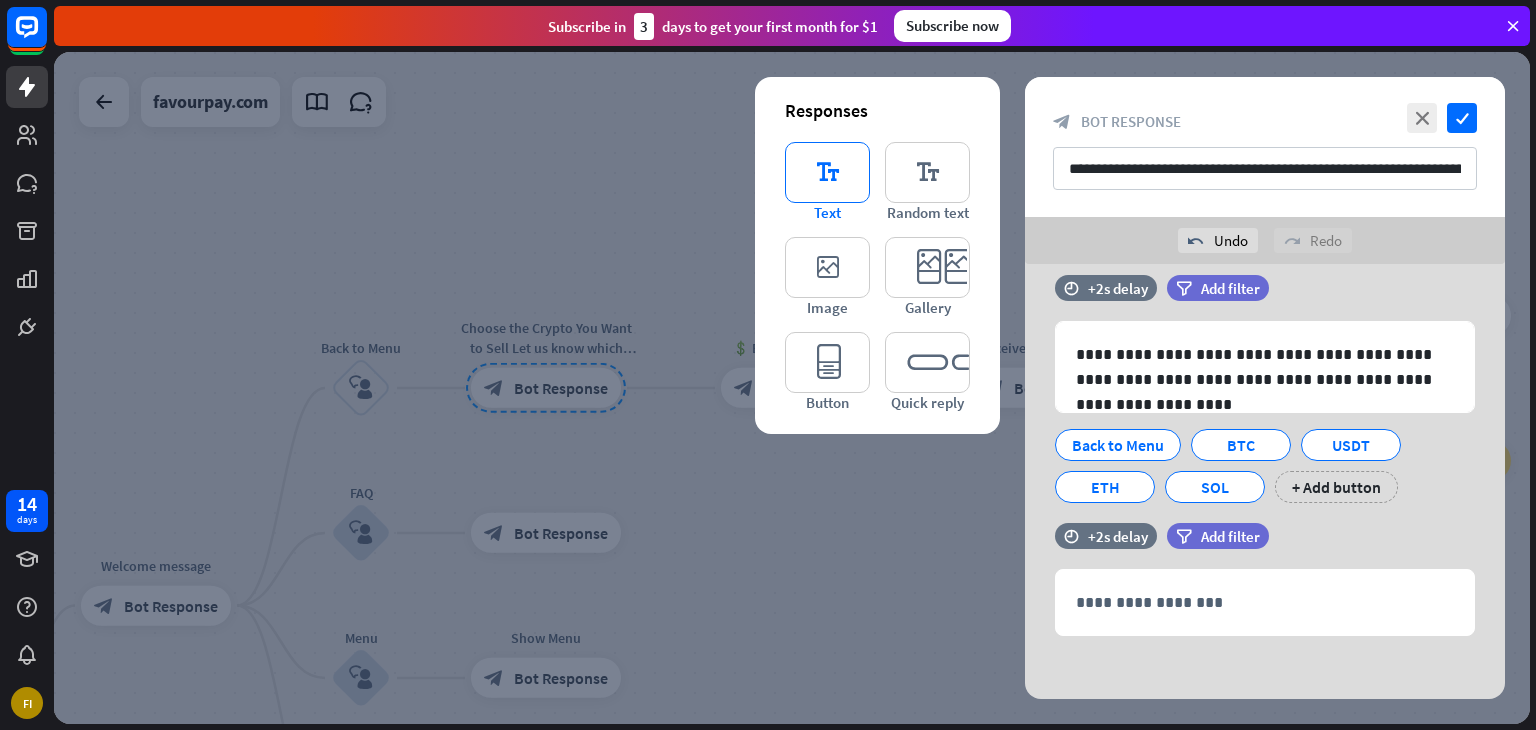 scroll, scrollTop: 32, scrollLeft: 0, axis: vertical 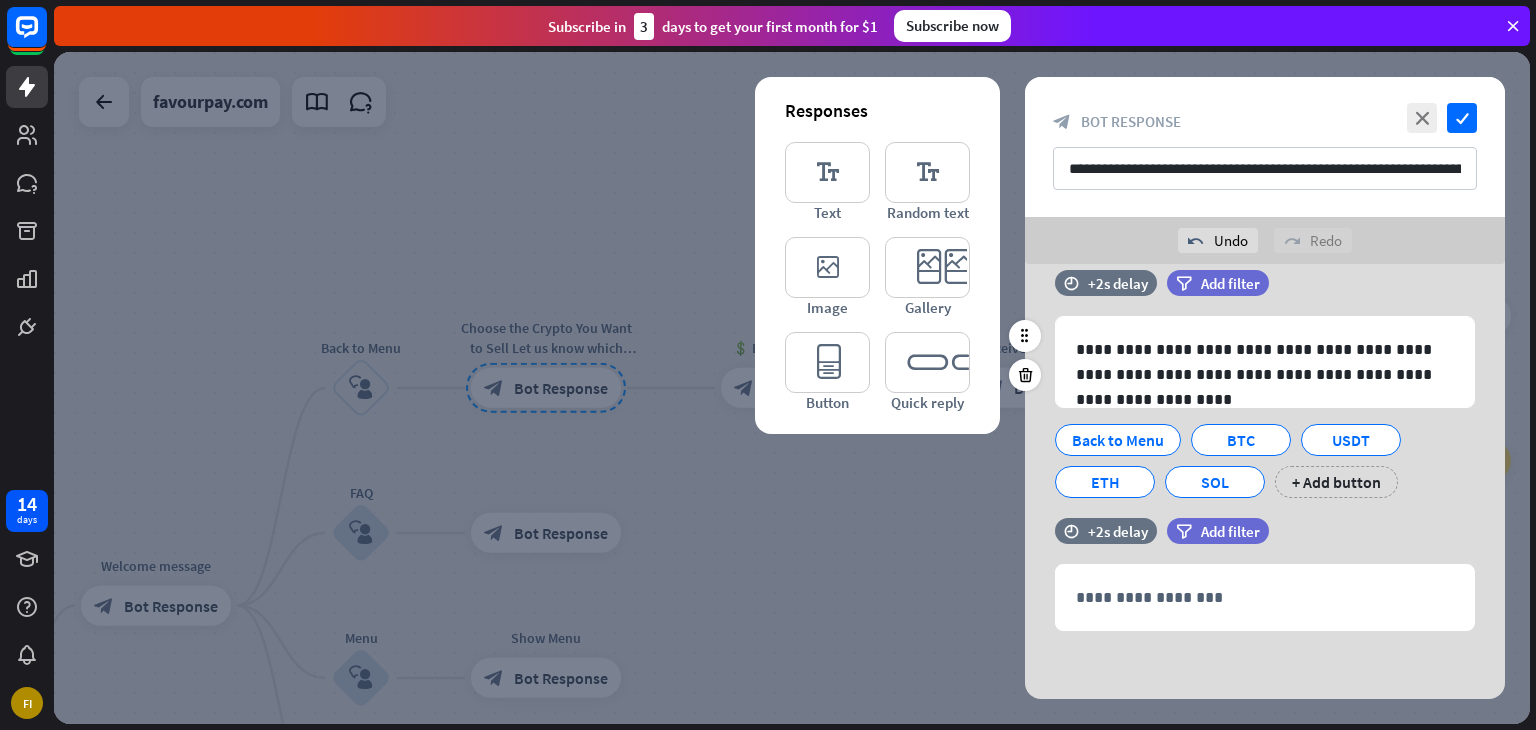 click on "filter   Add filter" at bounding box center [1268, 293] 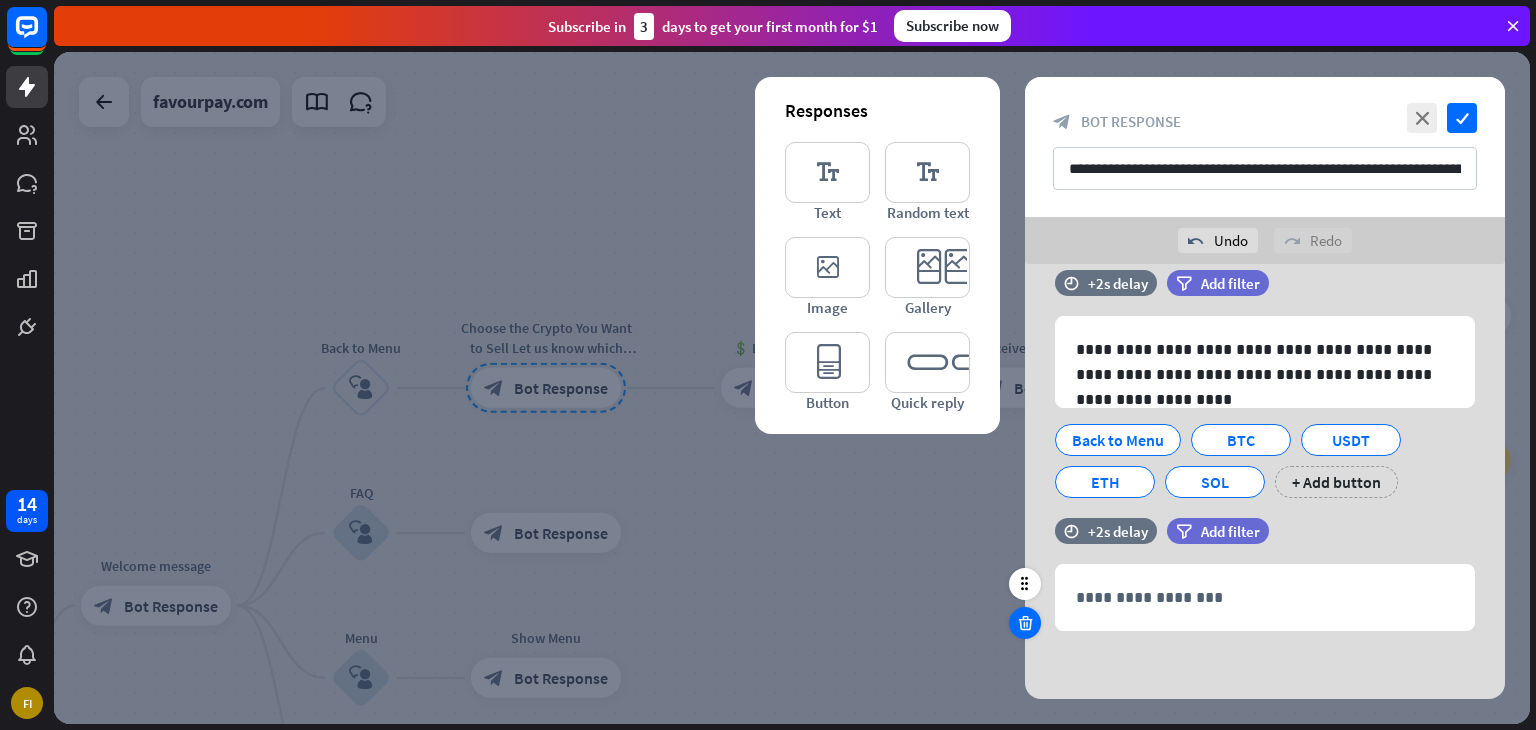 click at bounding box center [1025, 623] 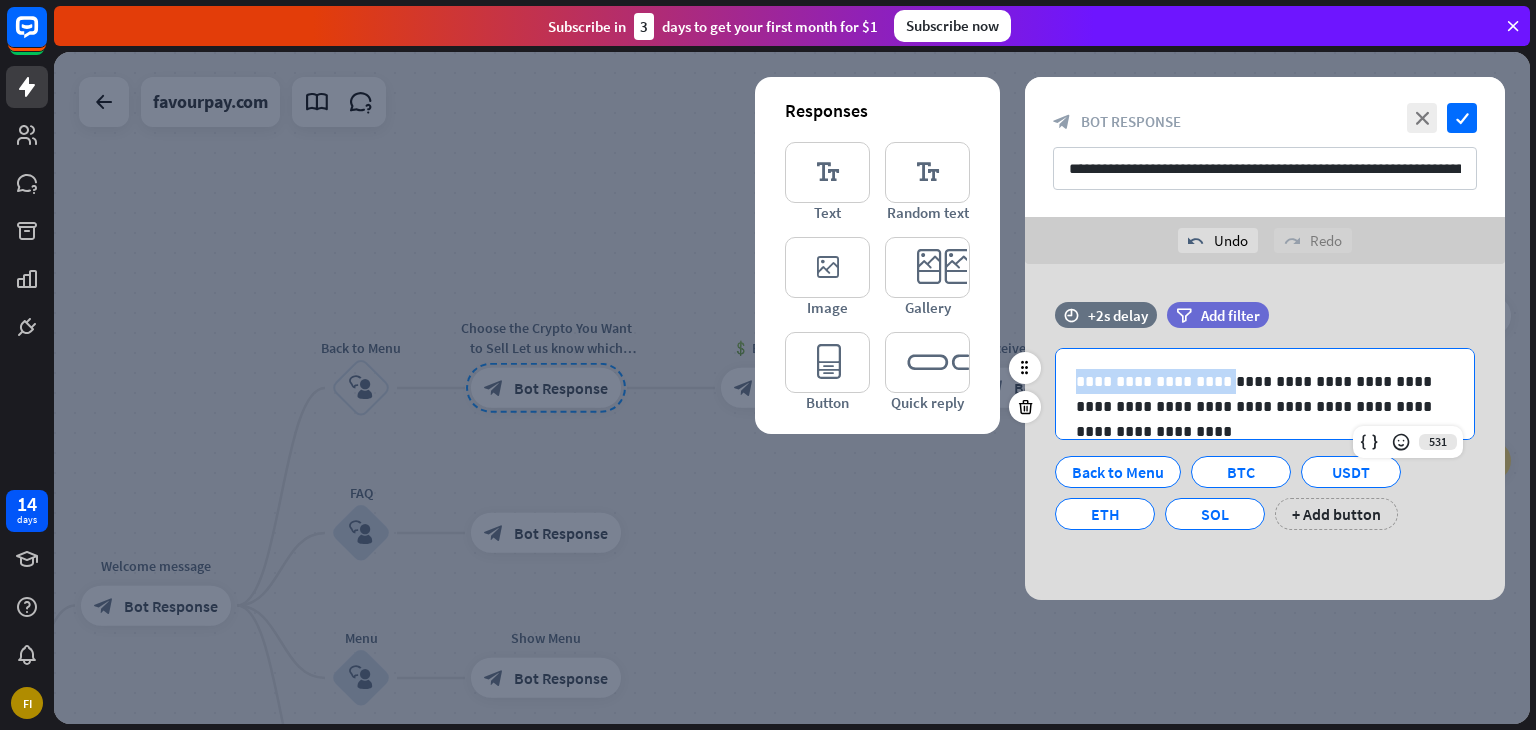 drag, startPoint x: 1076, startPoint y: 383, endPoint x: 1220, endPoint y: 391, distance: 144.22205 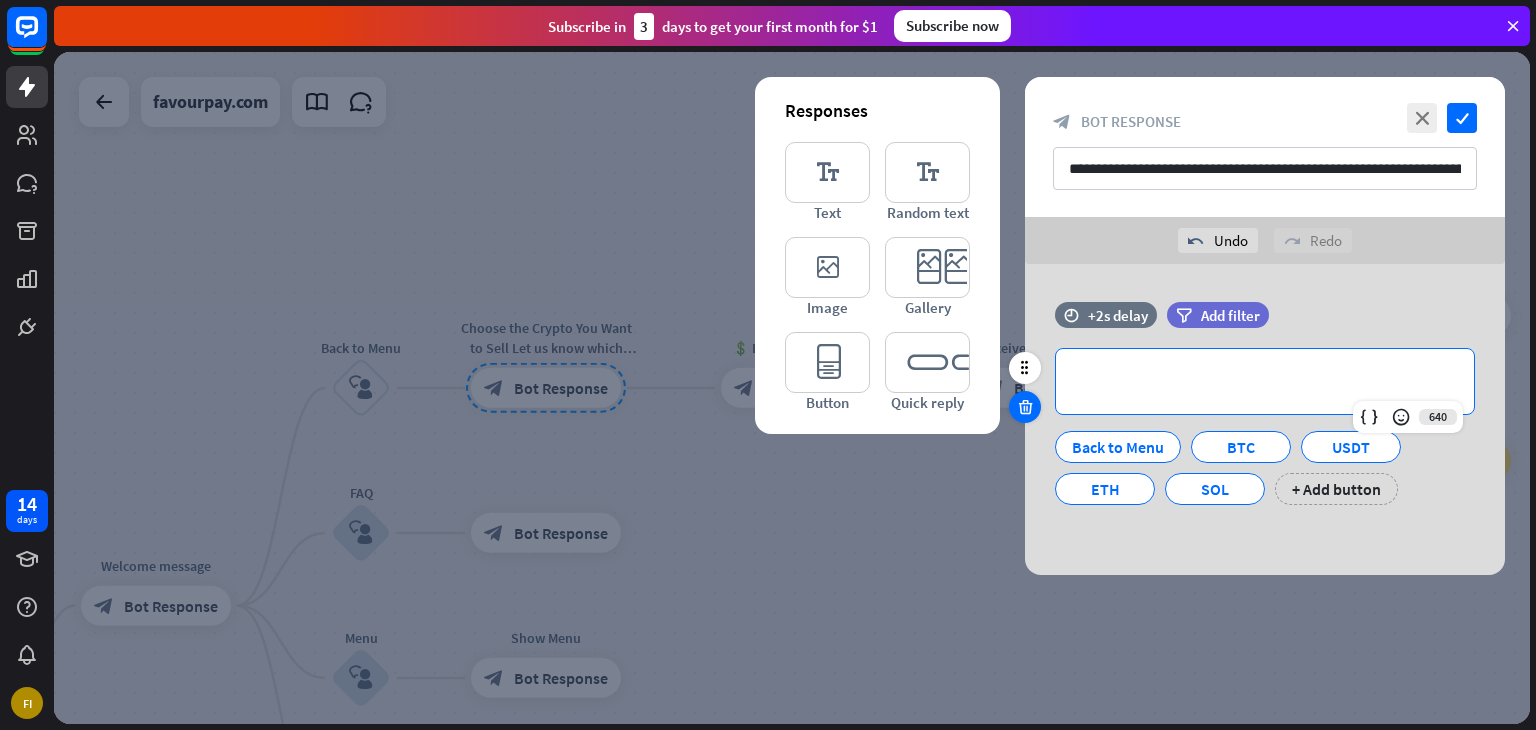 click at bounding box center (1025, 407) 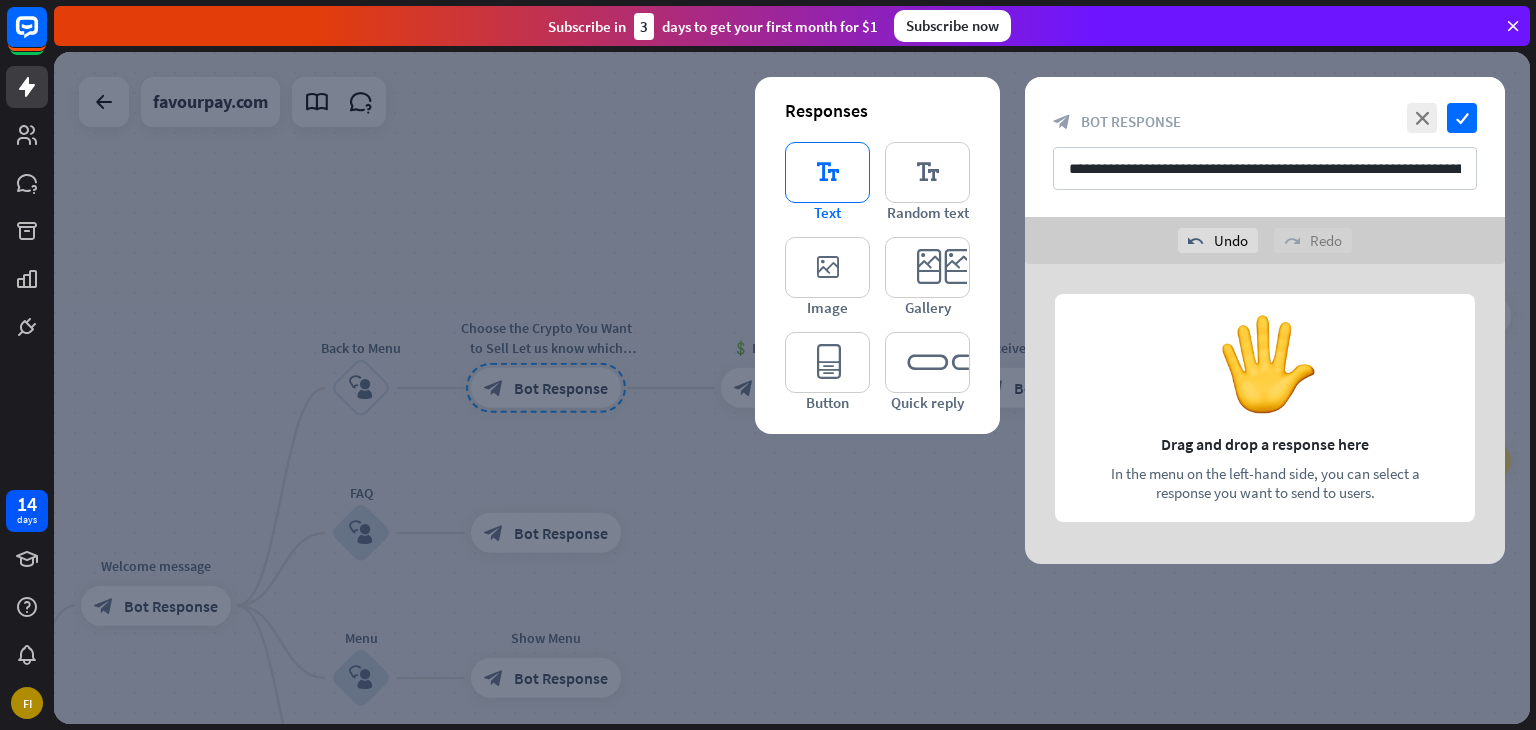click on "editor_text" at bounding box center [827, 172] 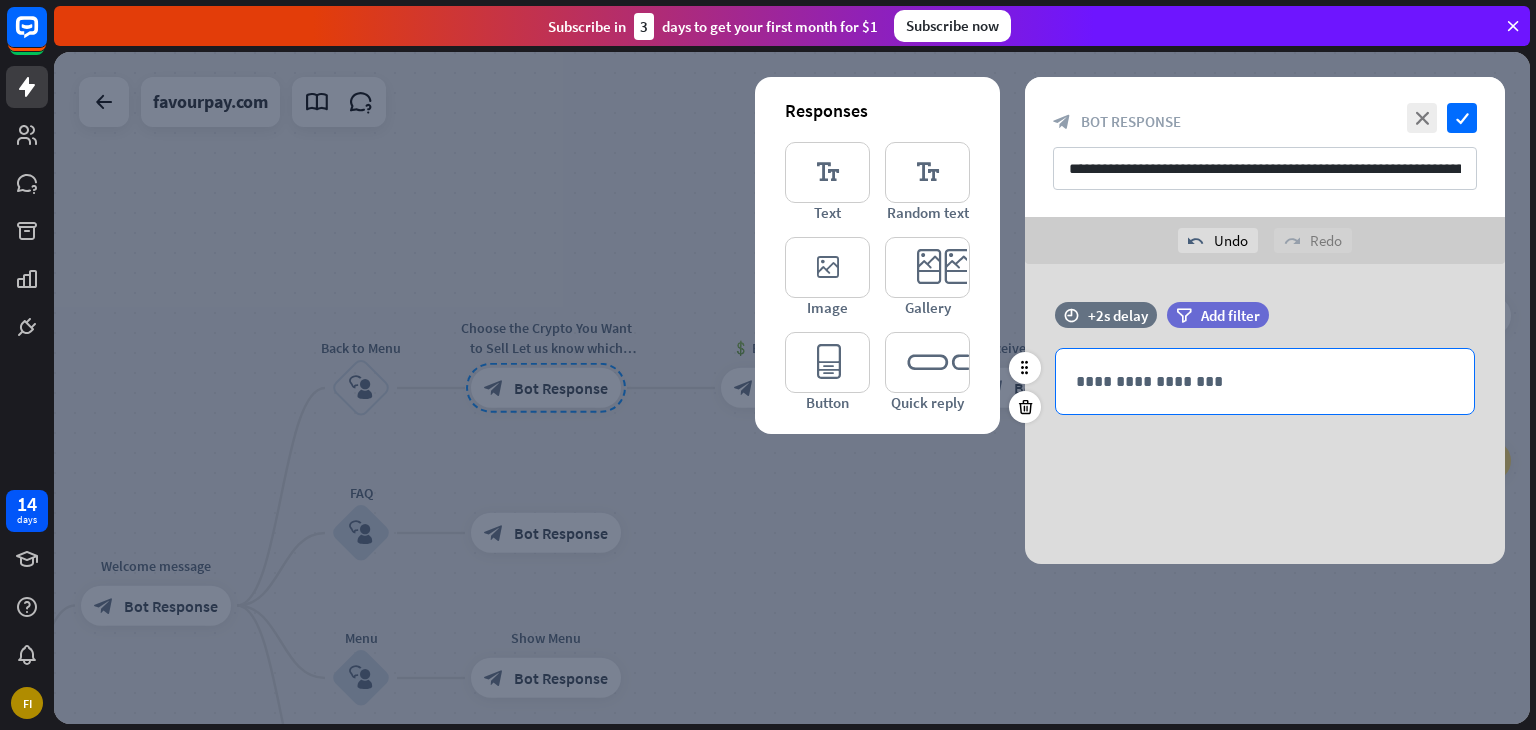 click on "**********" at bounding box center [1265, 381] 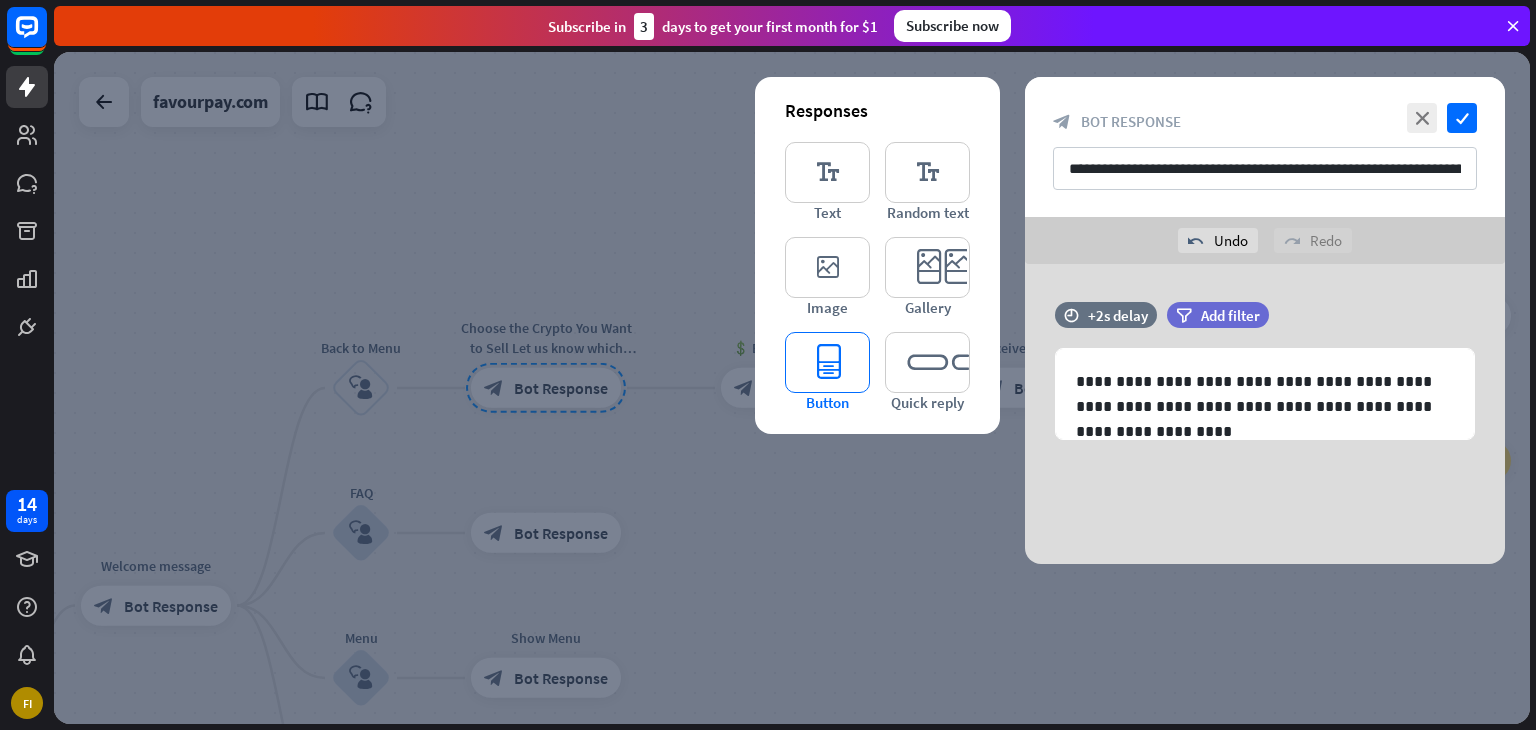 click on "editor_button" at bounding box center [827, 362] 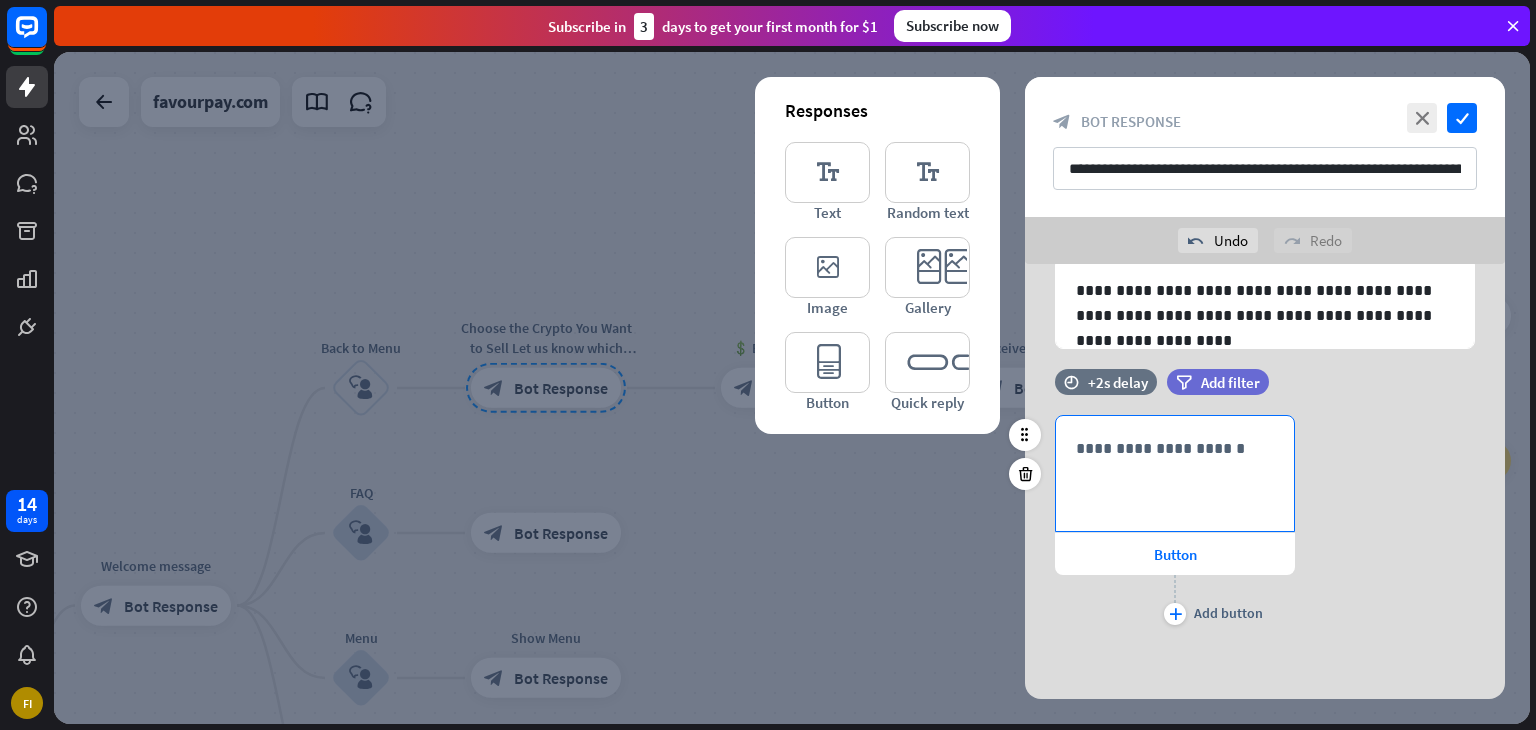 scroll, scrollTop: 91, scrollLeft: 0, axis: vertical 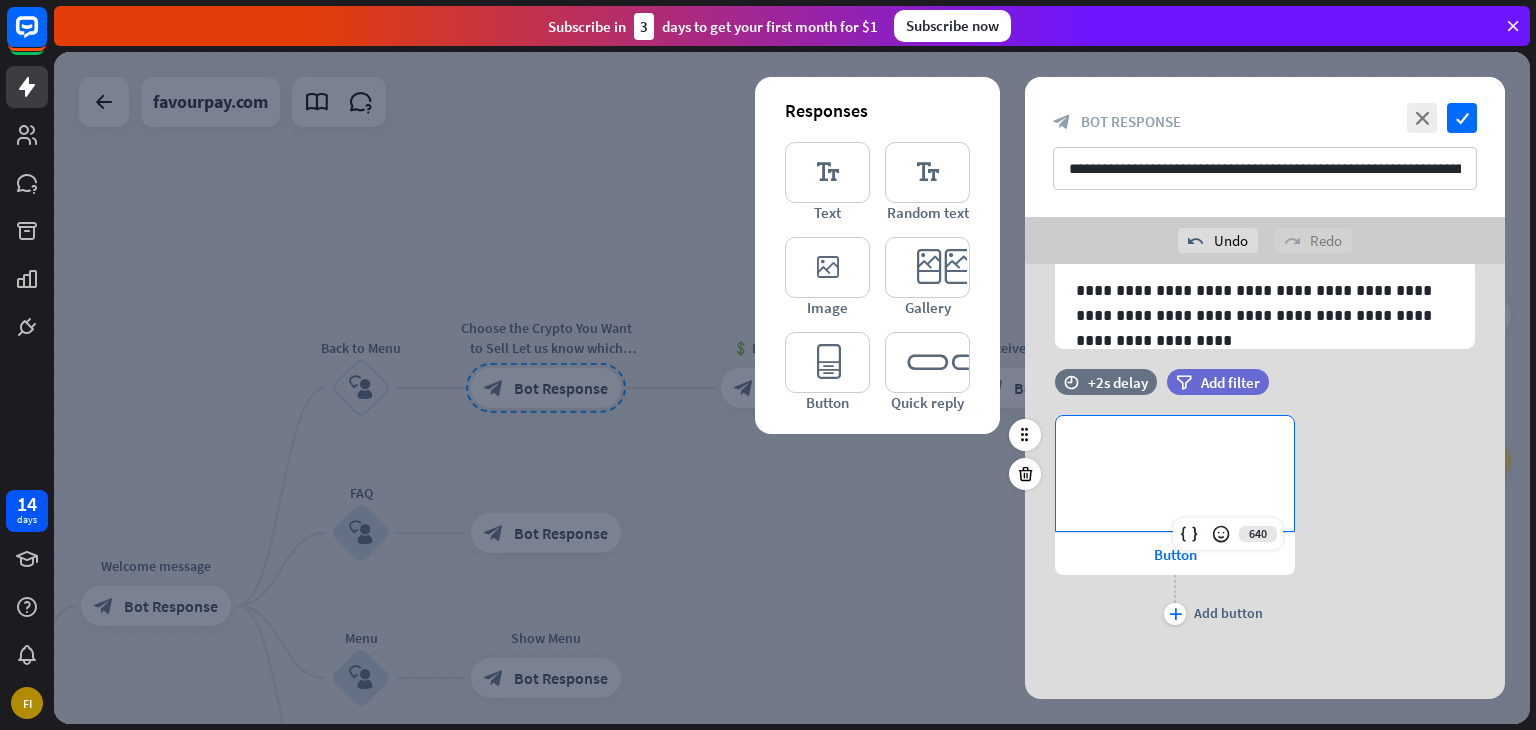 click on "**********" at bounding box center [1175, 448] 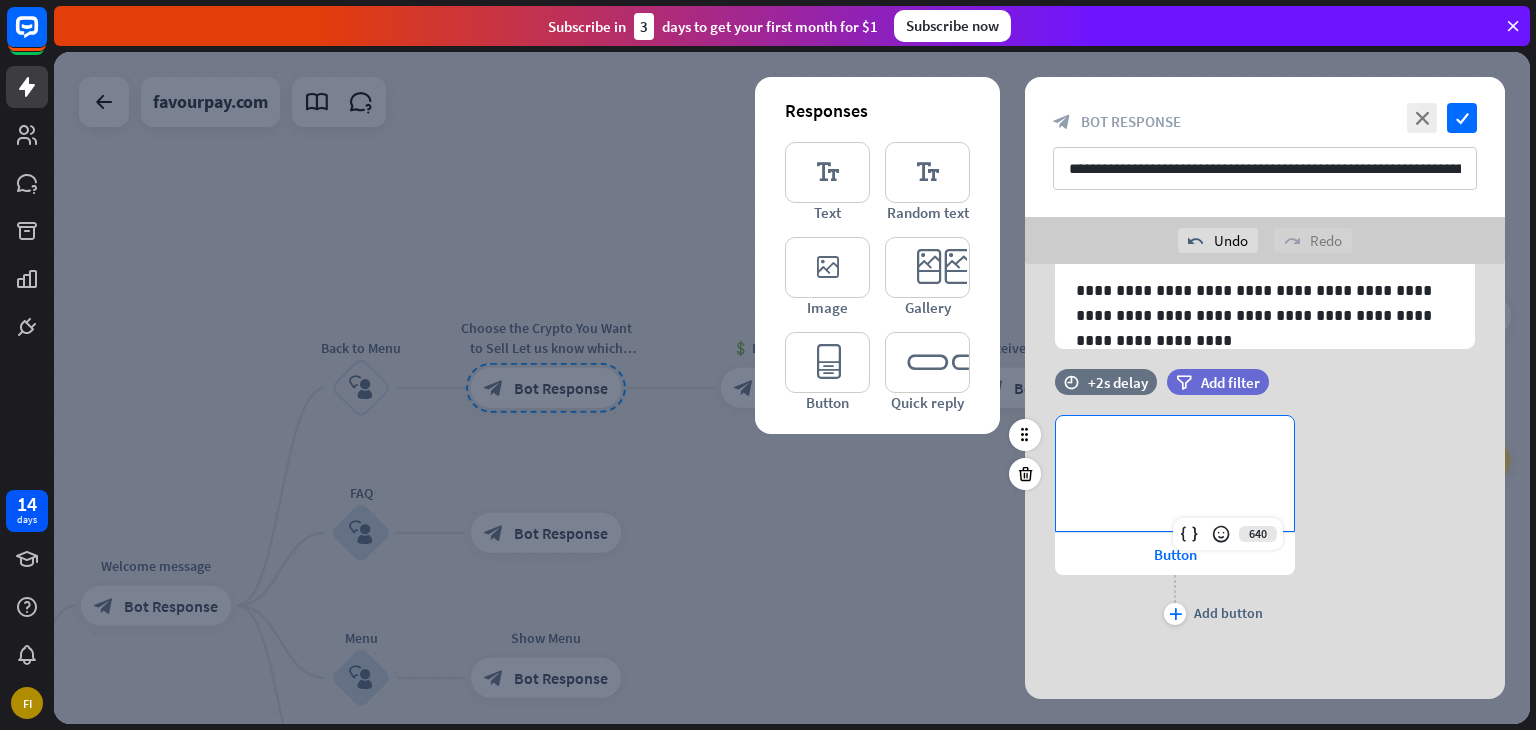 type 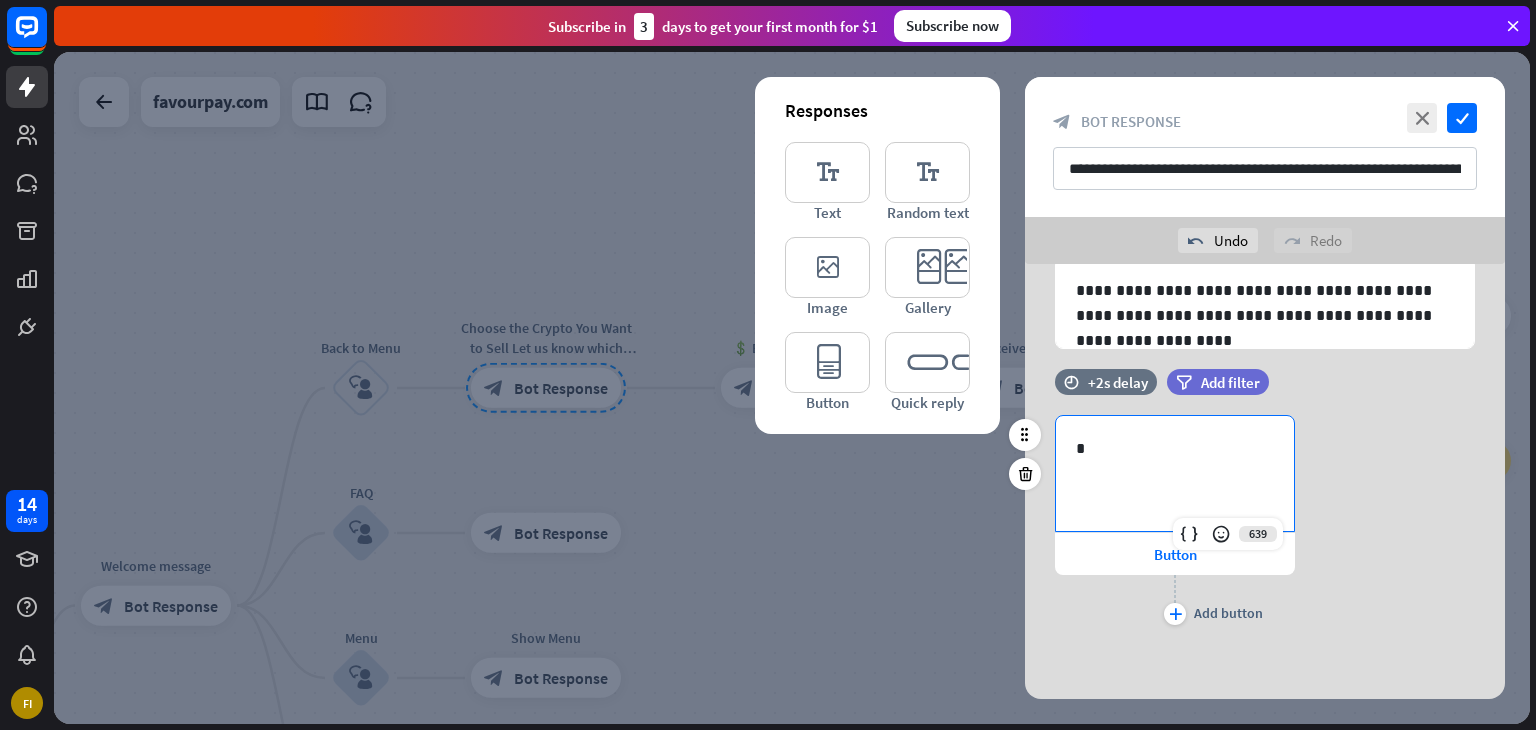 scroll, scrollTop: 0, scrollLeft: 0, axis: both 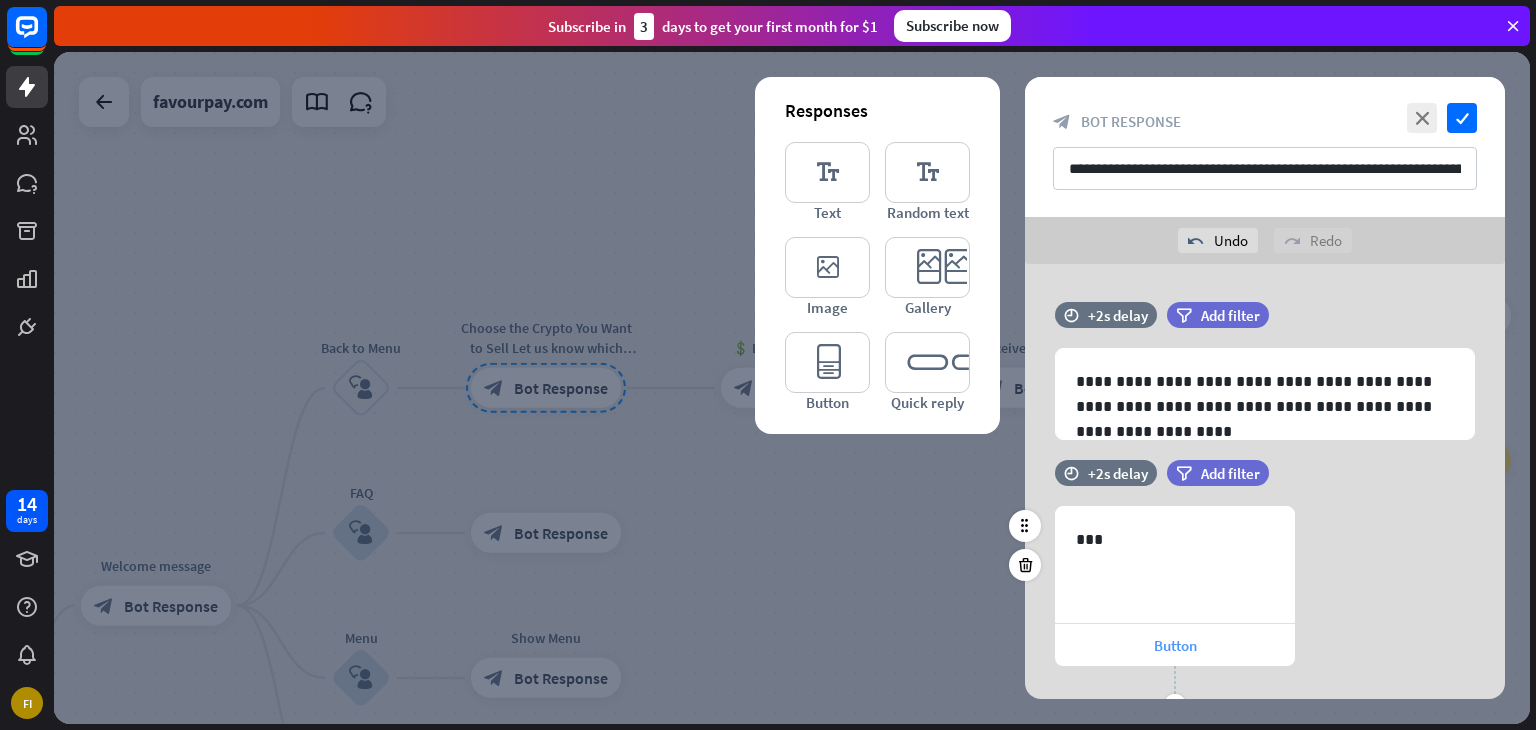 click on "Button" at bounding box center [1175, 645] 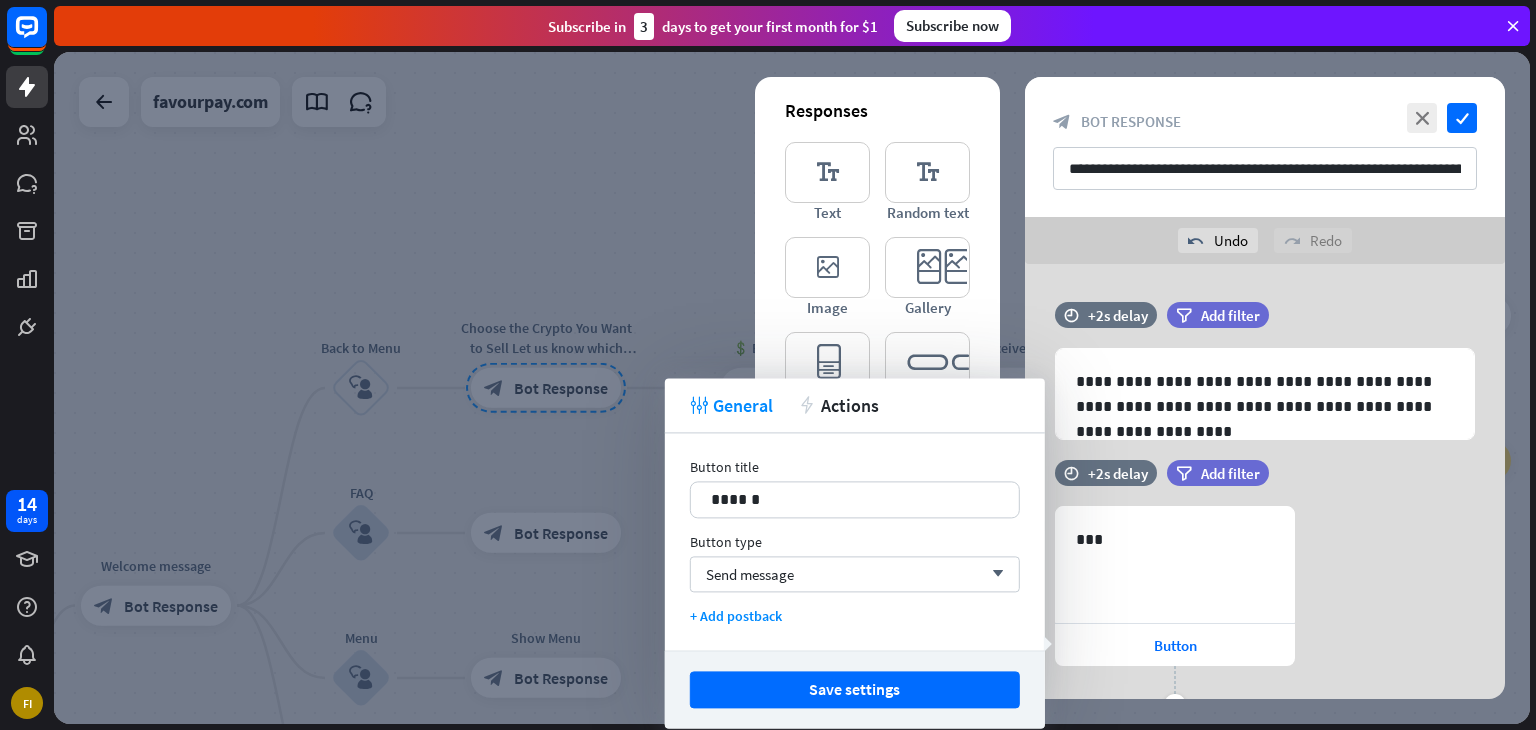 click on "637   ***         Button     plus   Add button" at bounding box center (1265, 613) 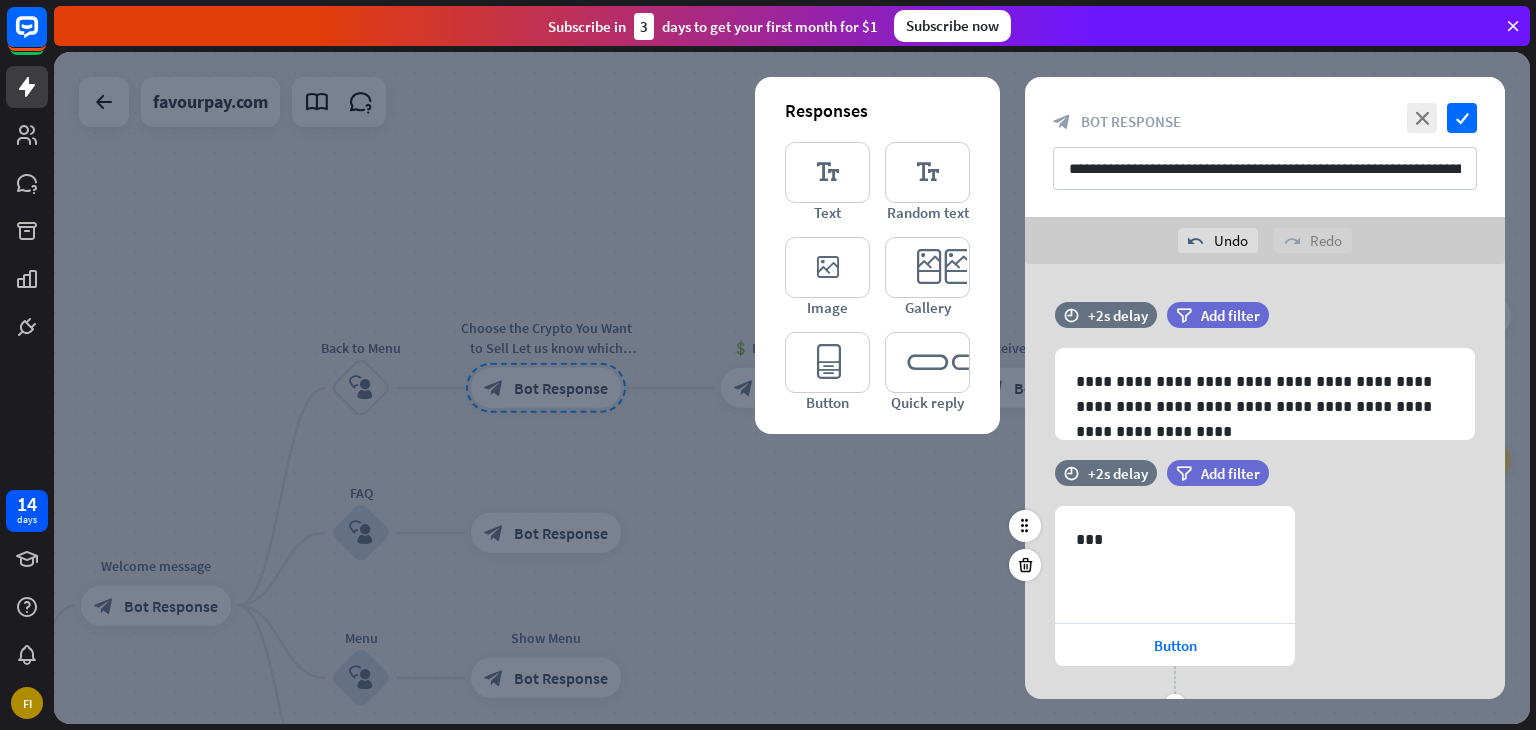 click on "637   ***         Button     plus   Add button" at bounding box center (1265, 613) 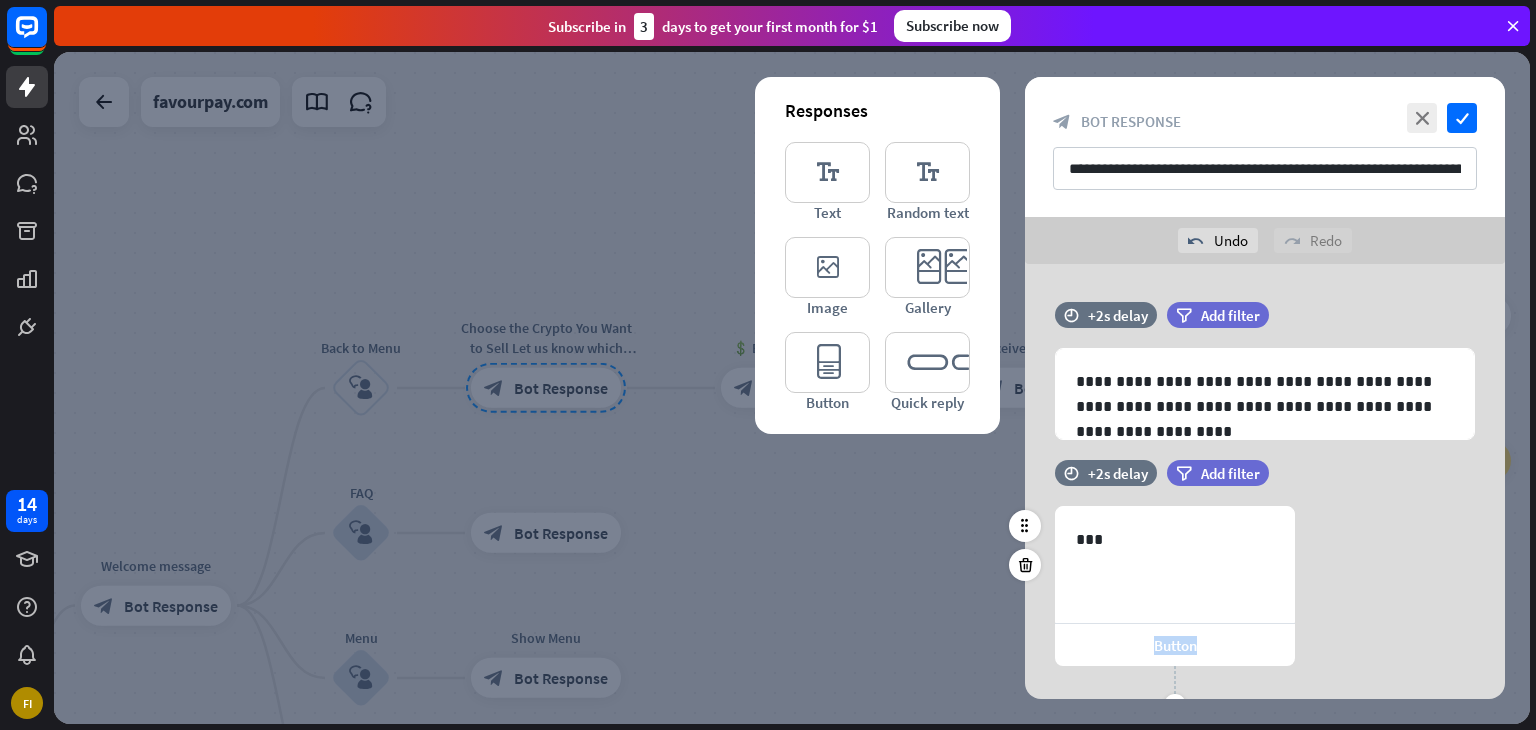 click on "637   ***         Button     plus   Add button" at bounding box center (1265, 613) 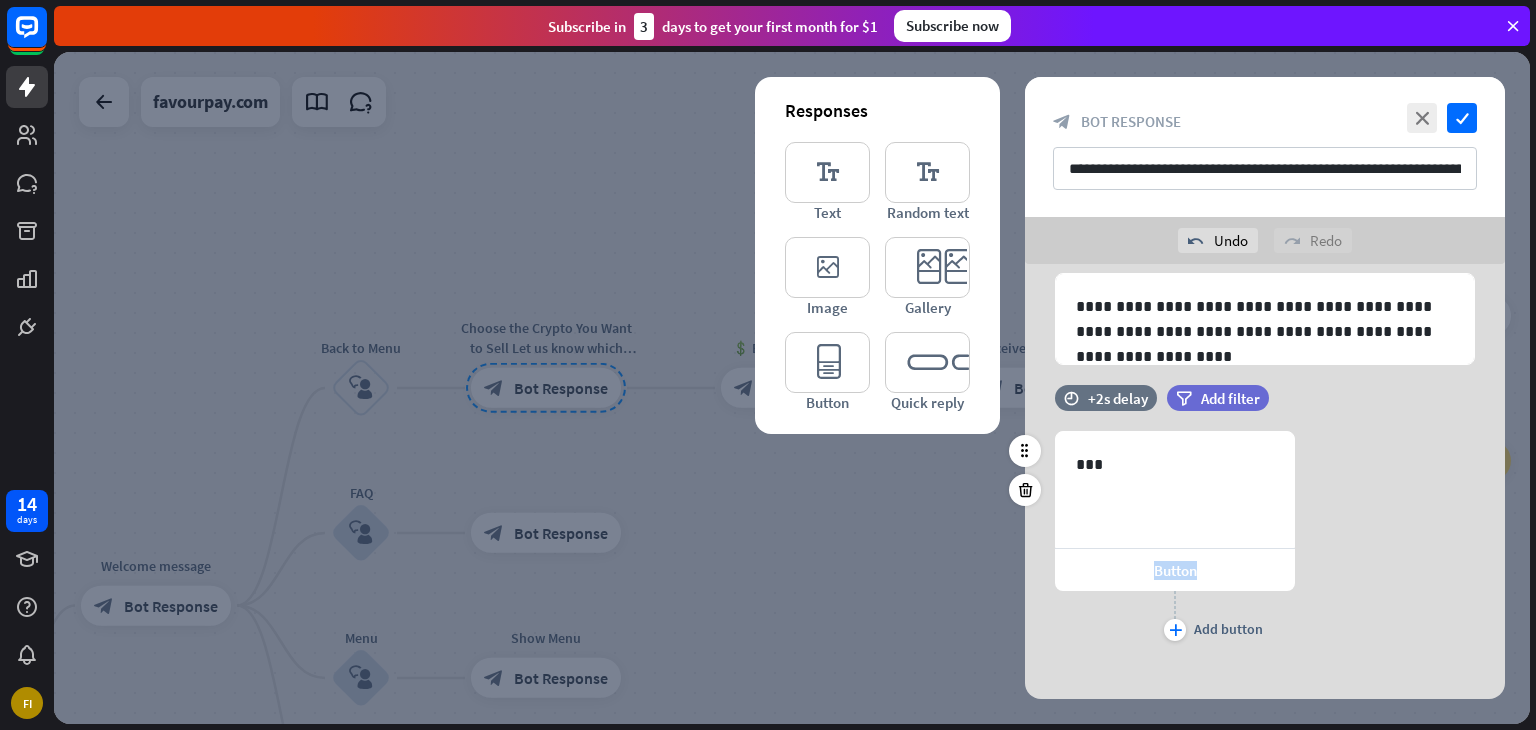 scroll, scrollTop: 80, scrollLeft: 0, axis: vertical 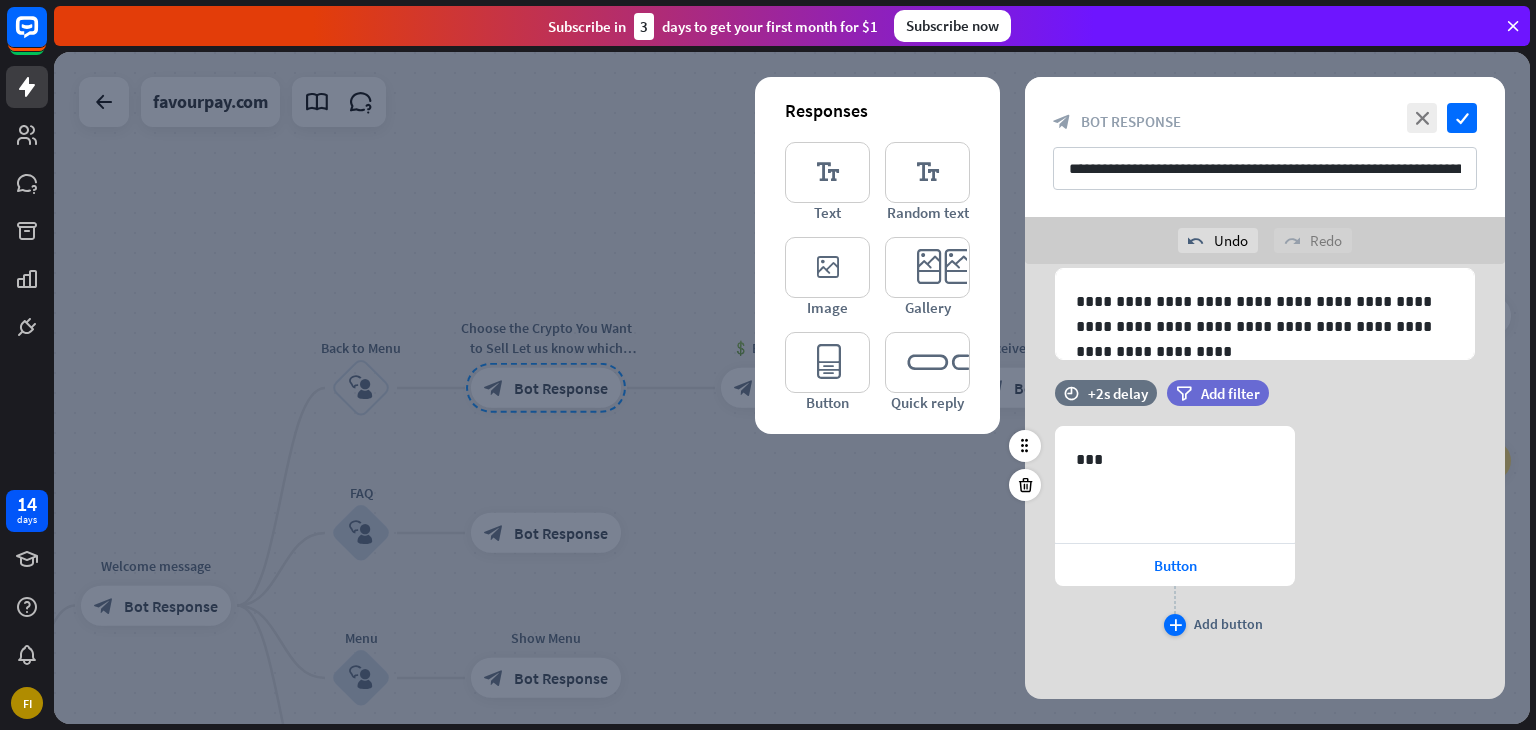 click on "plus" at bounding box center [1175, 625] 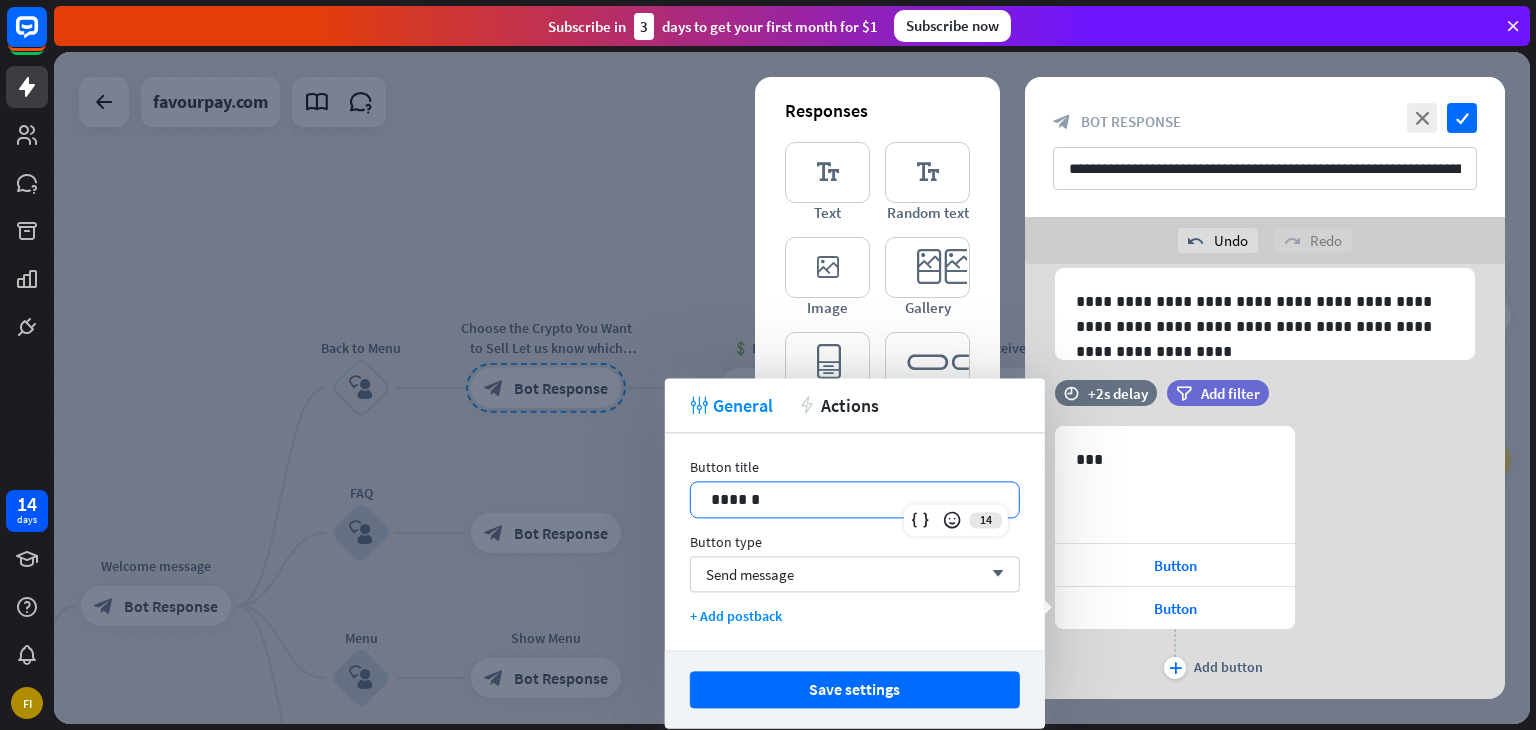 drag, startPoint x: 808, startPoint y: 506, endPoint x: 581, endPoint y: 497, distance: 227.17834 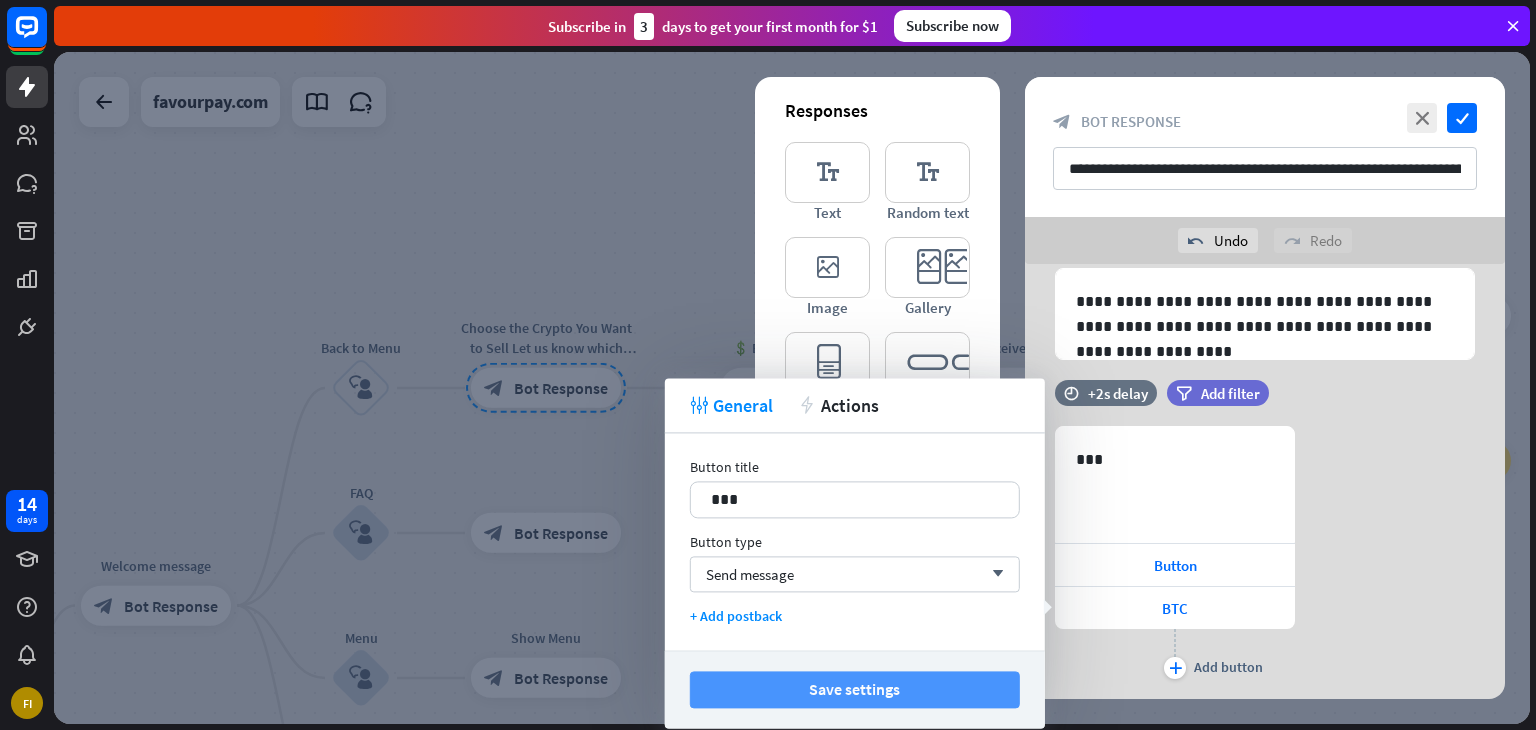 click on "Save settings" at bounding box center (855, 689) 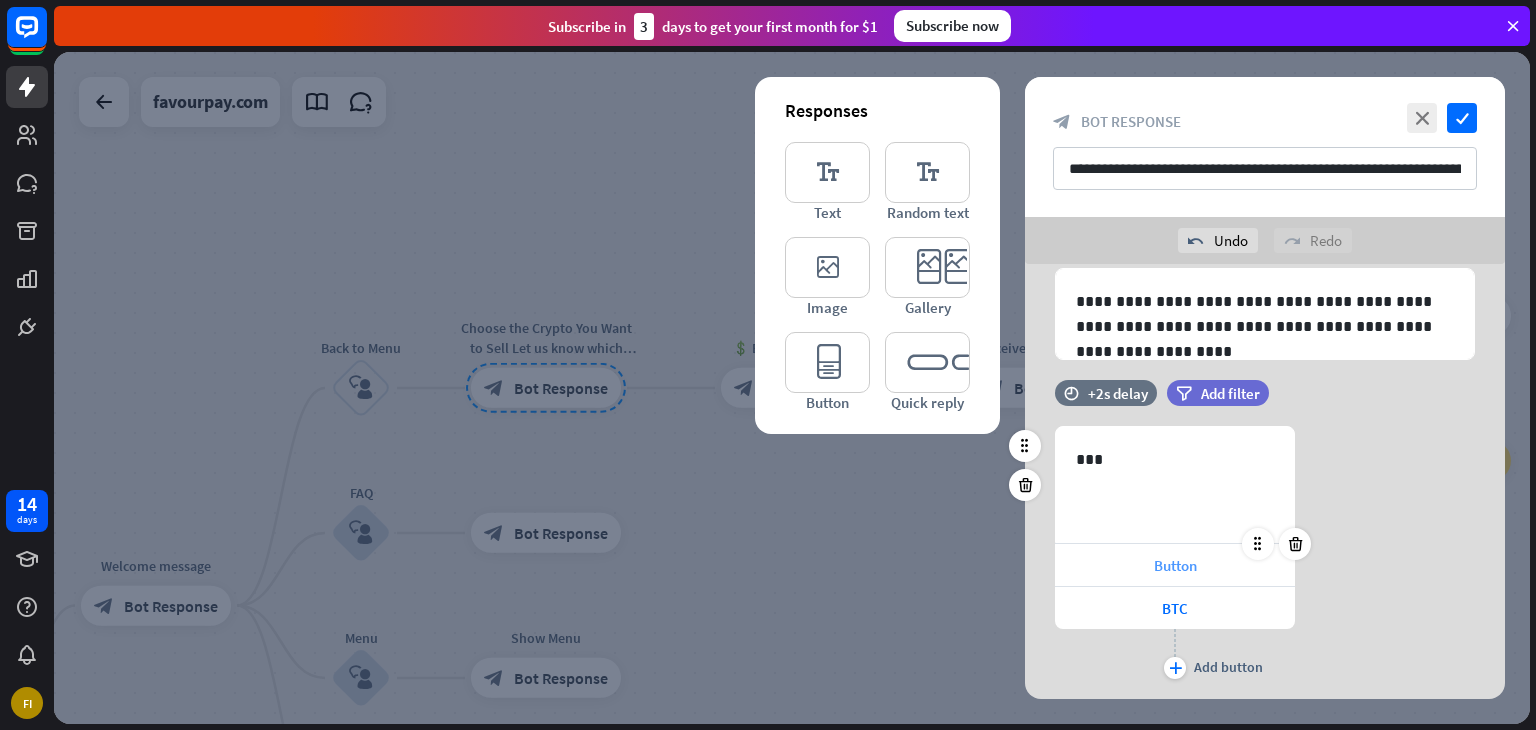 click on "Button" at bounding box center [1175, 565] 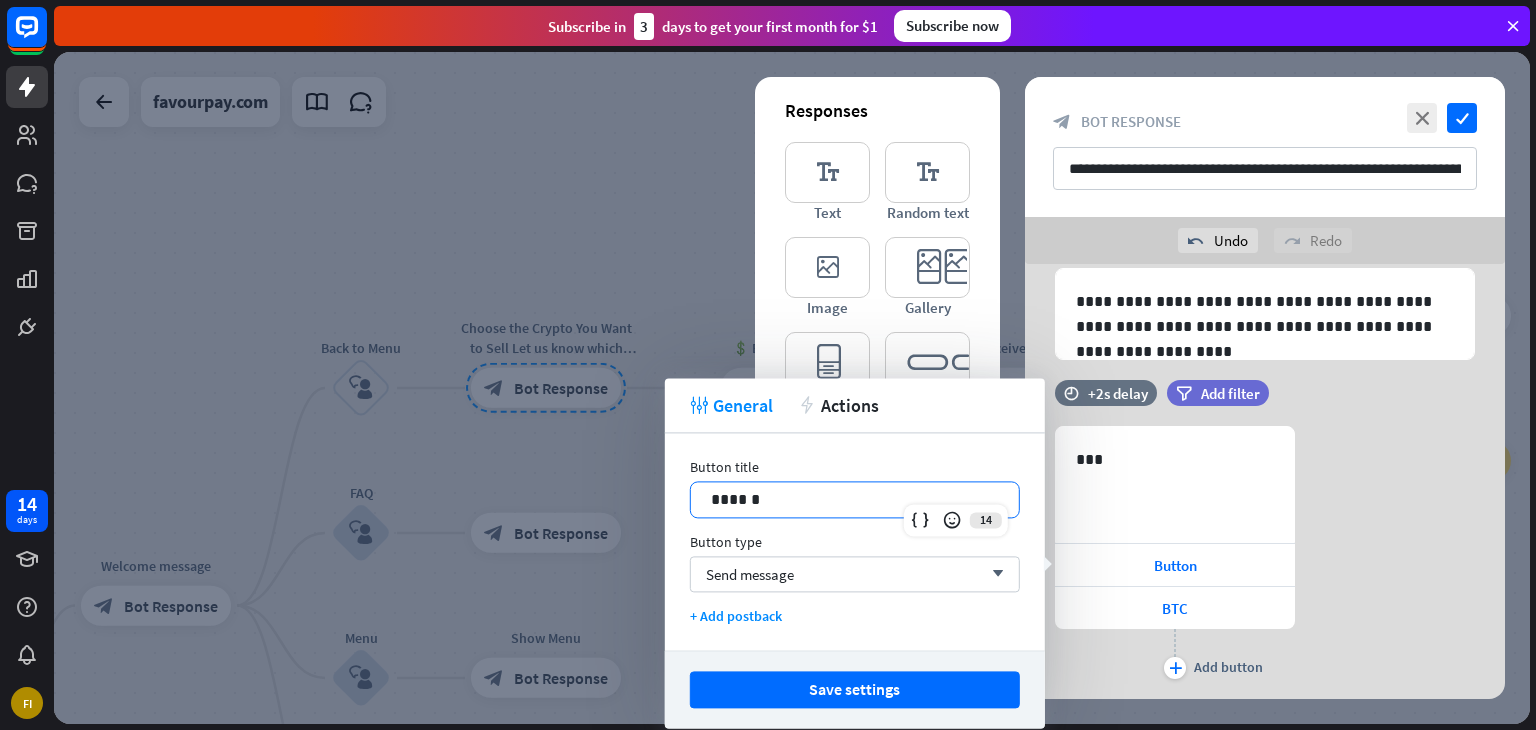 drag, startPoint x: 766, startPoint y: 507, endPoint x: 600, endPoint y: 499, distance: 166.19266 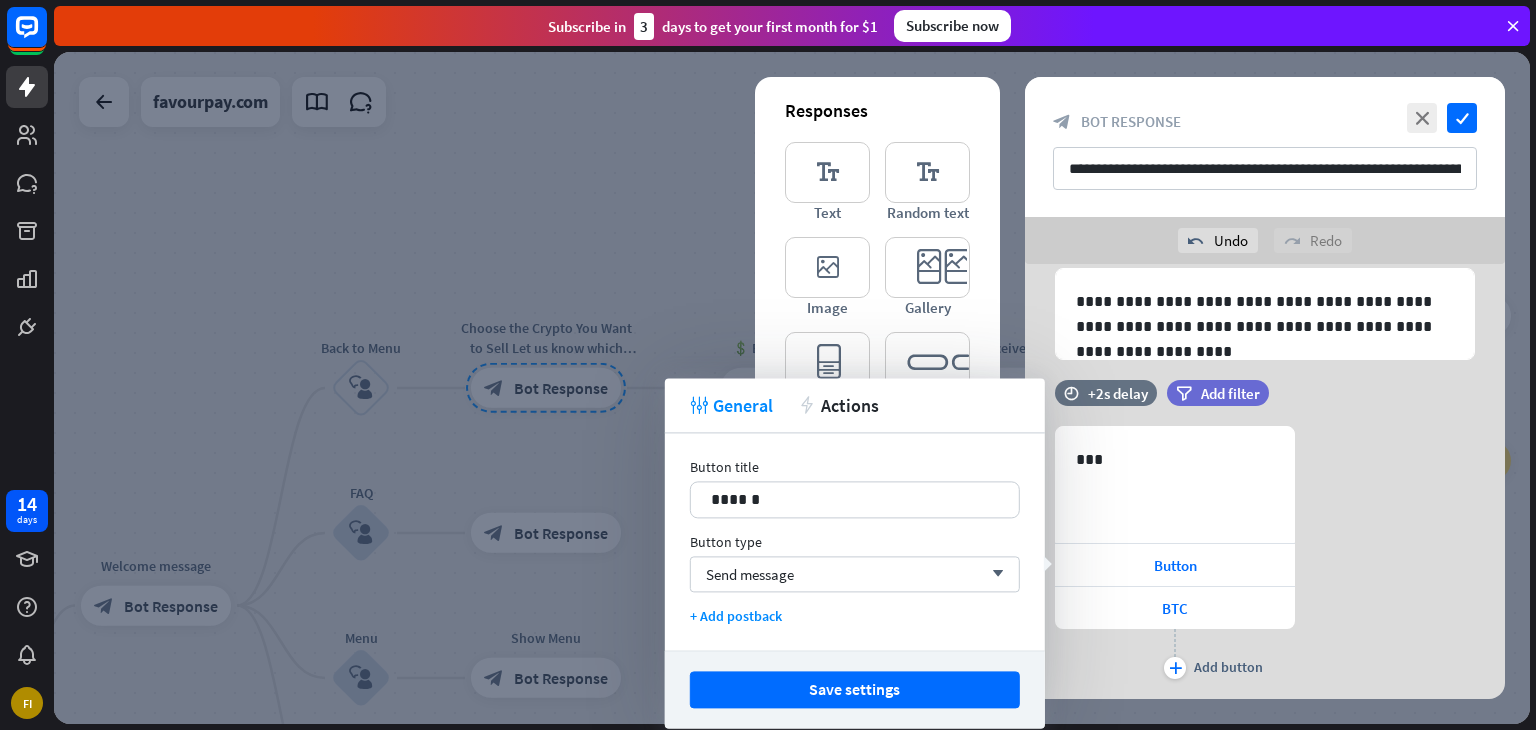 click at bounding box center [792, 388] 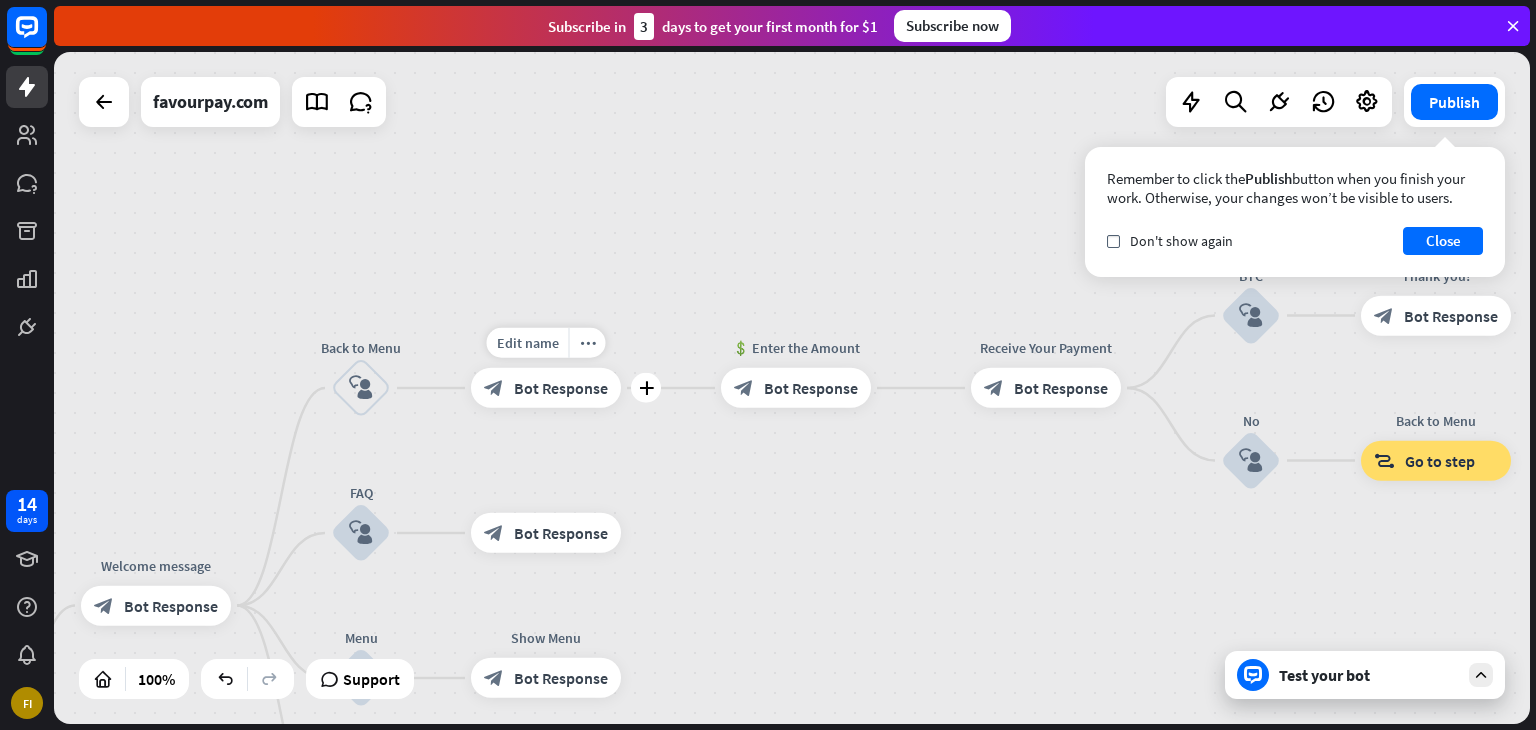 click on "Bot Response" at bounding box center [561, 388] 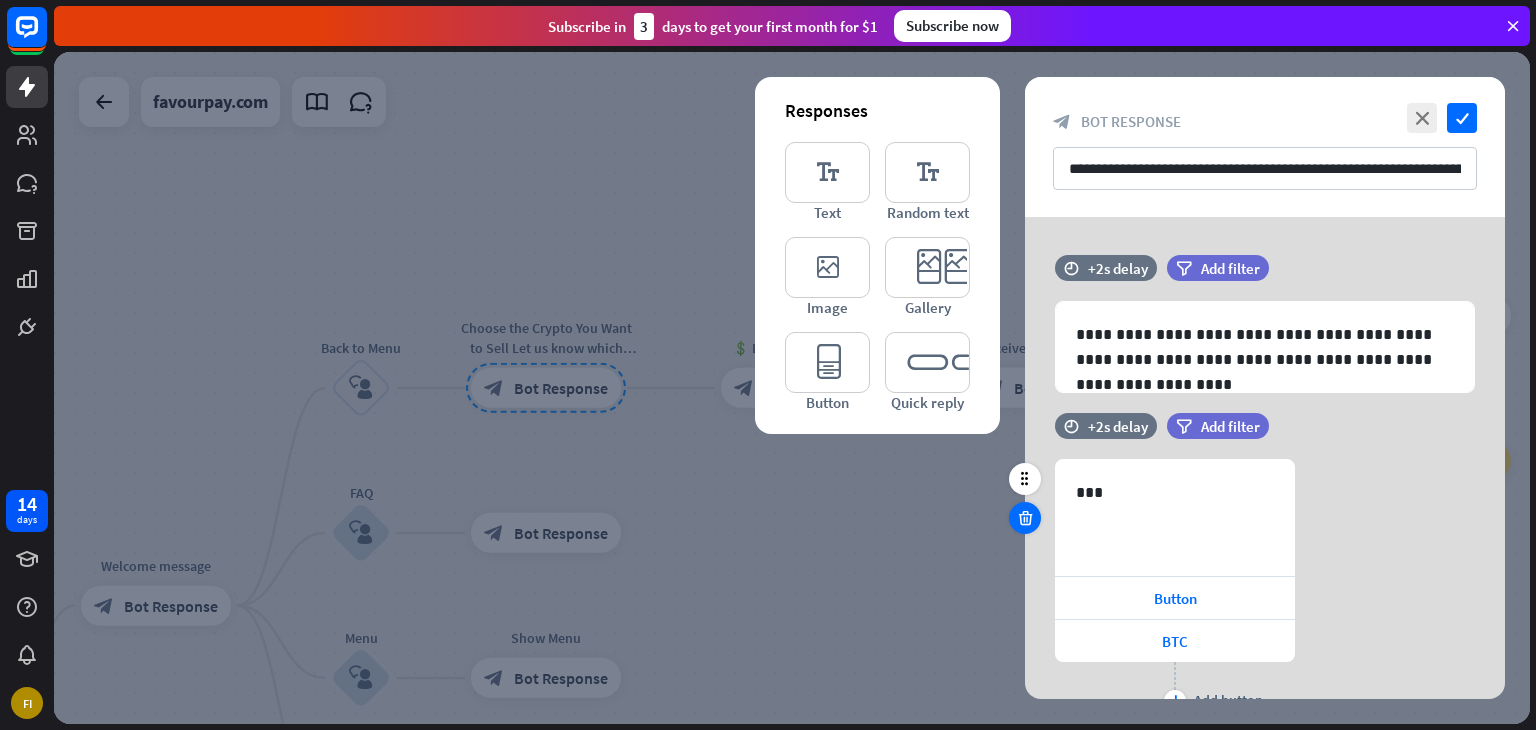 click at bounding box center (1025, 518) 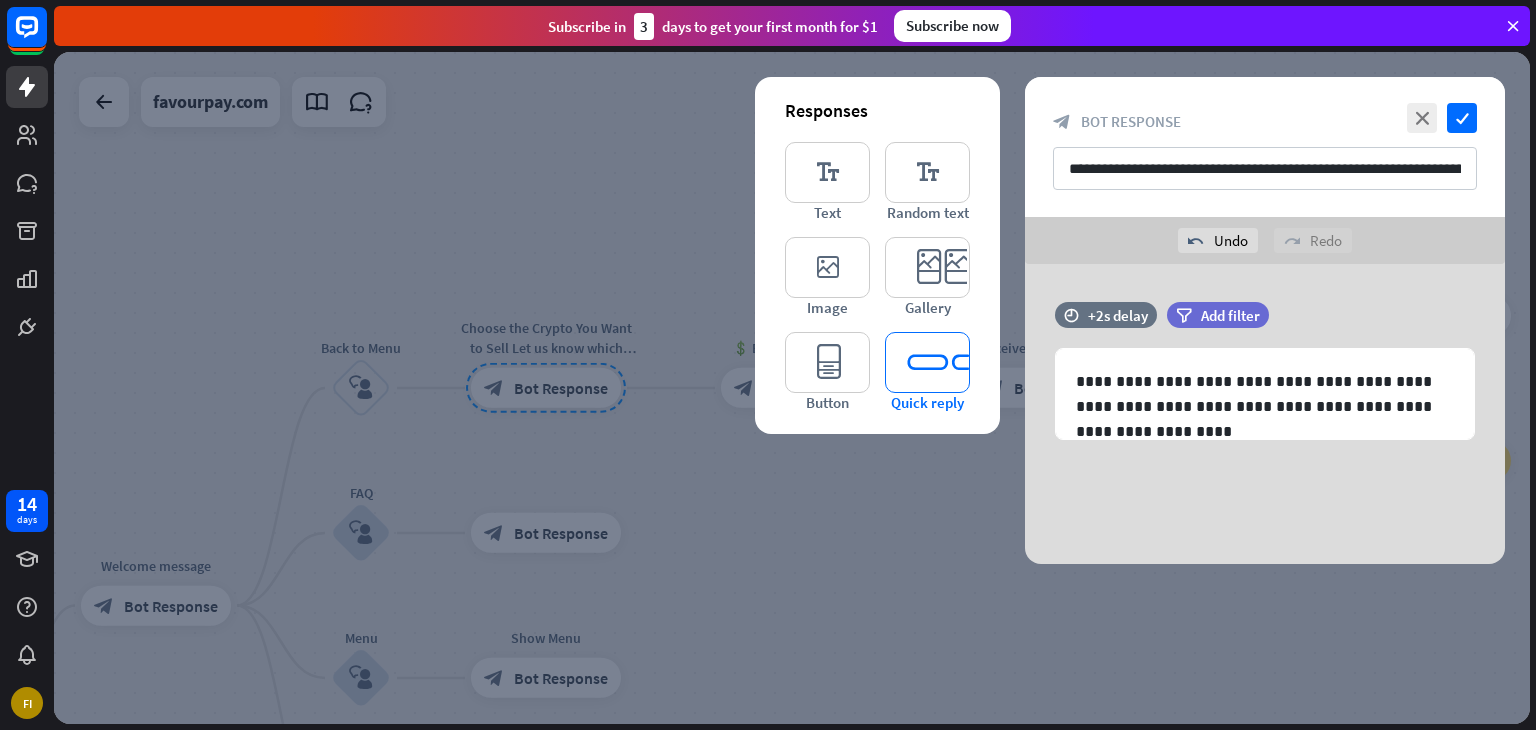click on "editor_quick_replies" at bounding box center [927, 362] 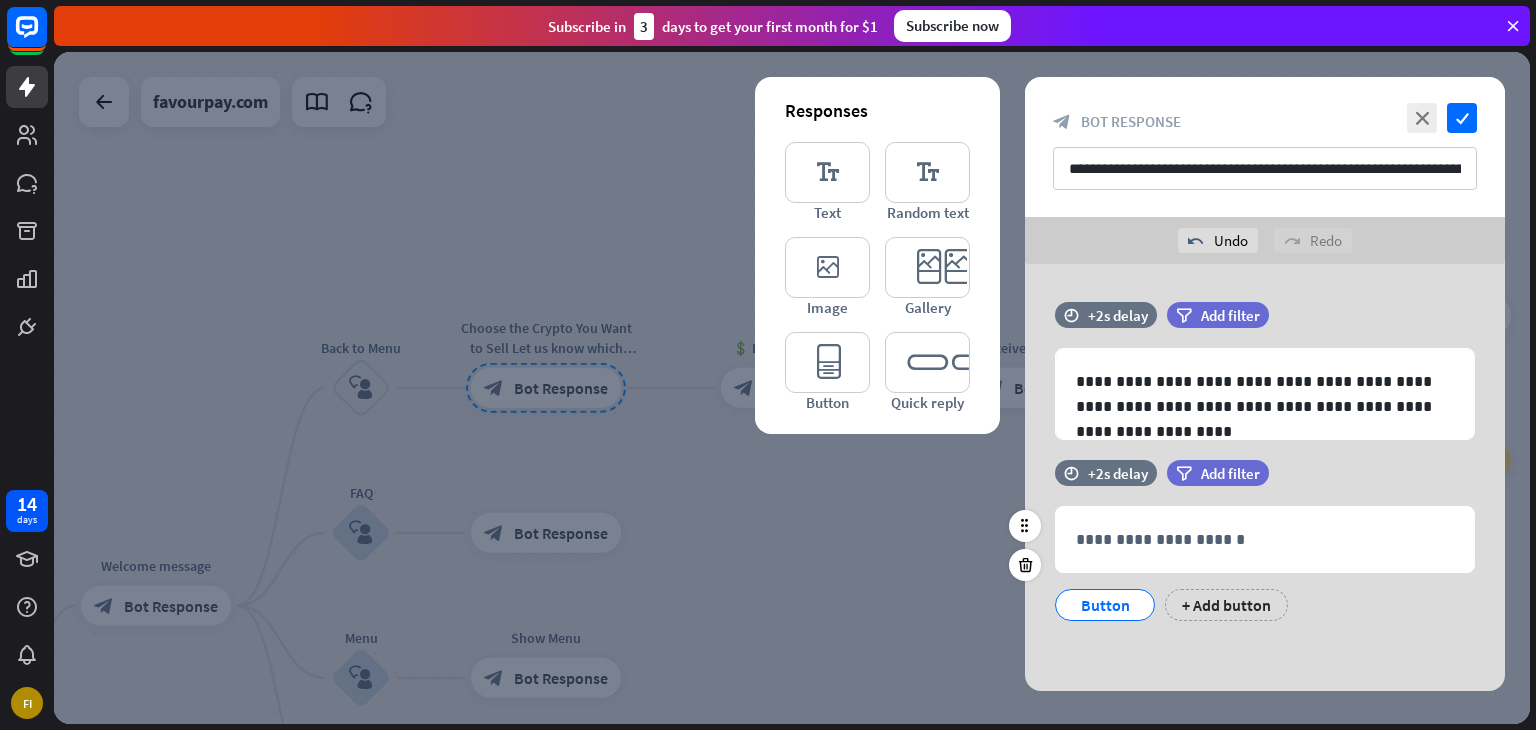 click on "Button" at bounding box center [1105, 605] 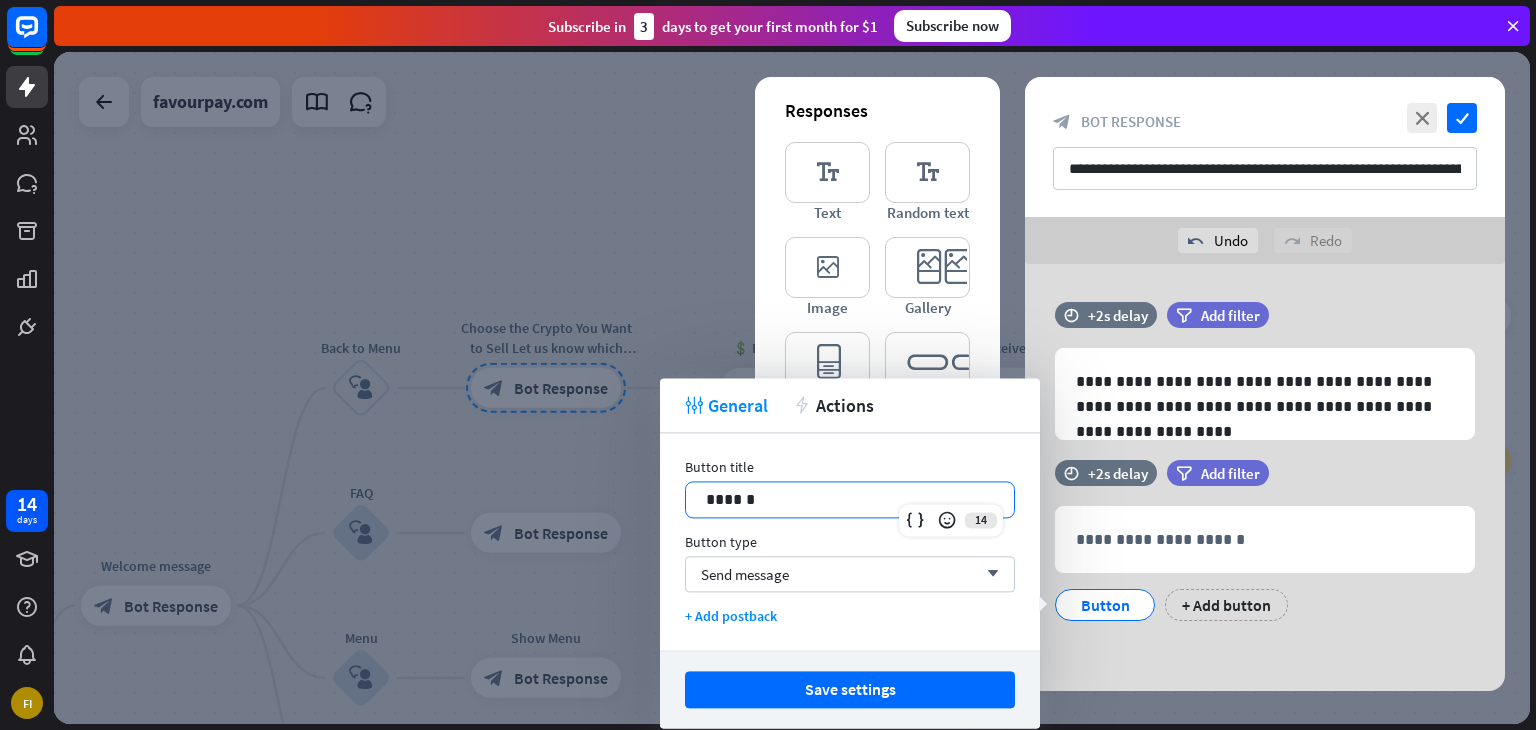 click on "******" at bounding box center [850, 499] 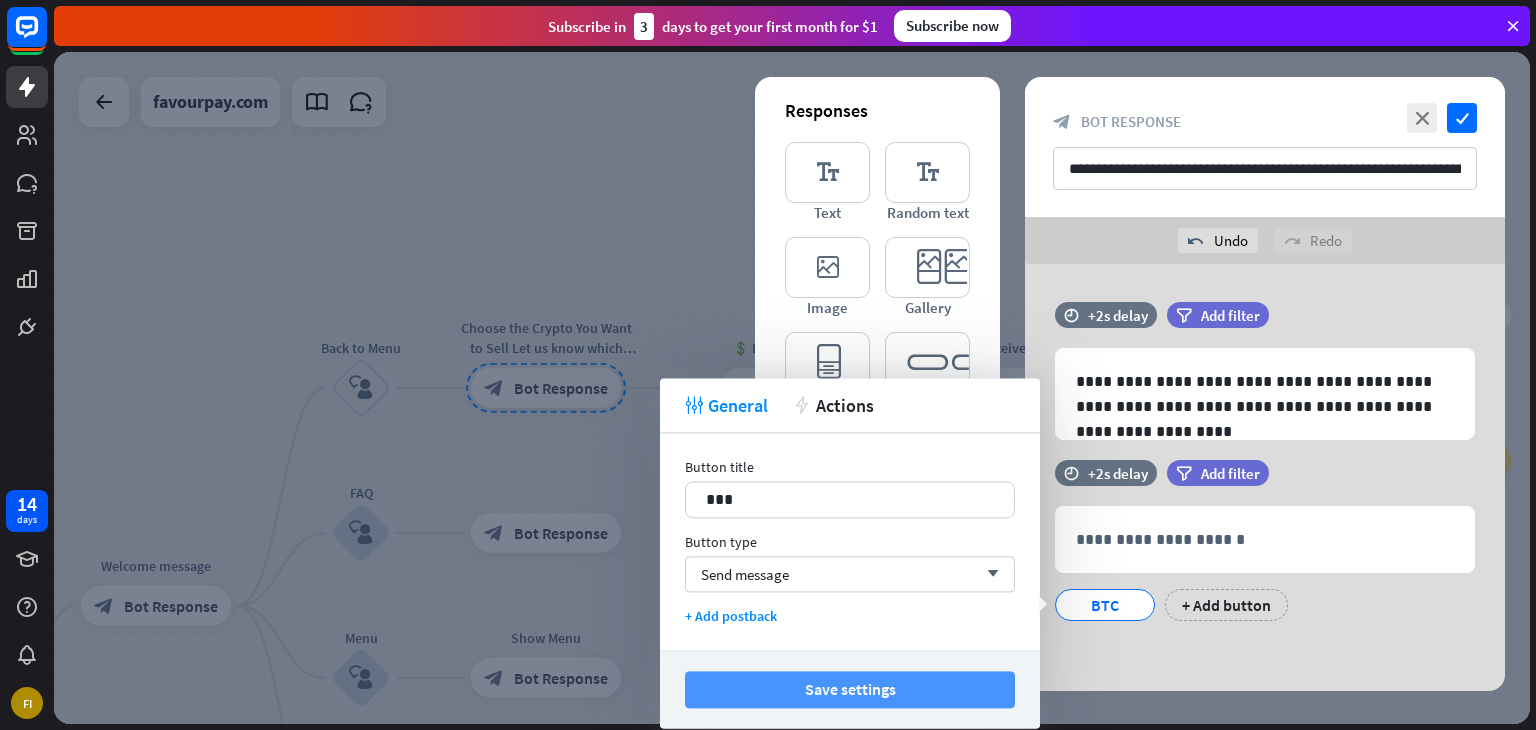 click on "Save settings" at bounding box center [850, 689] 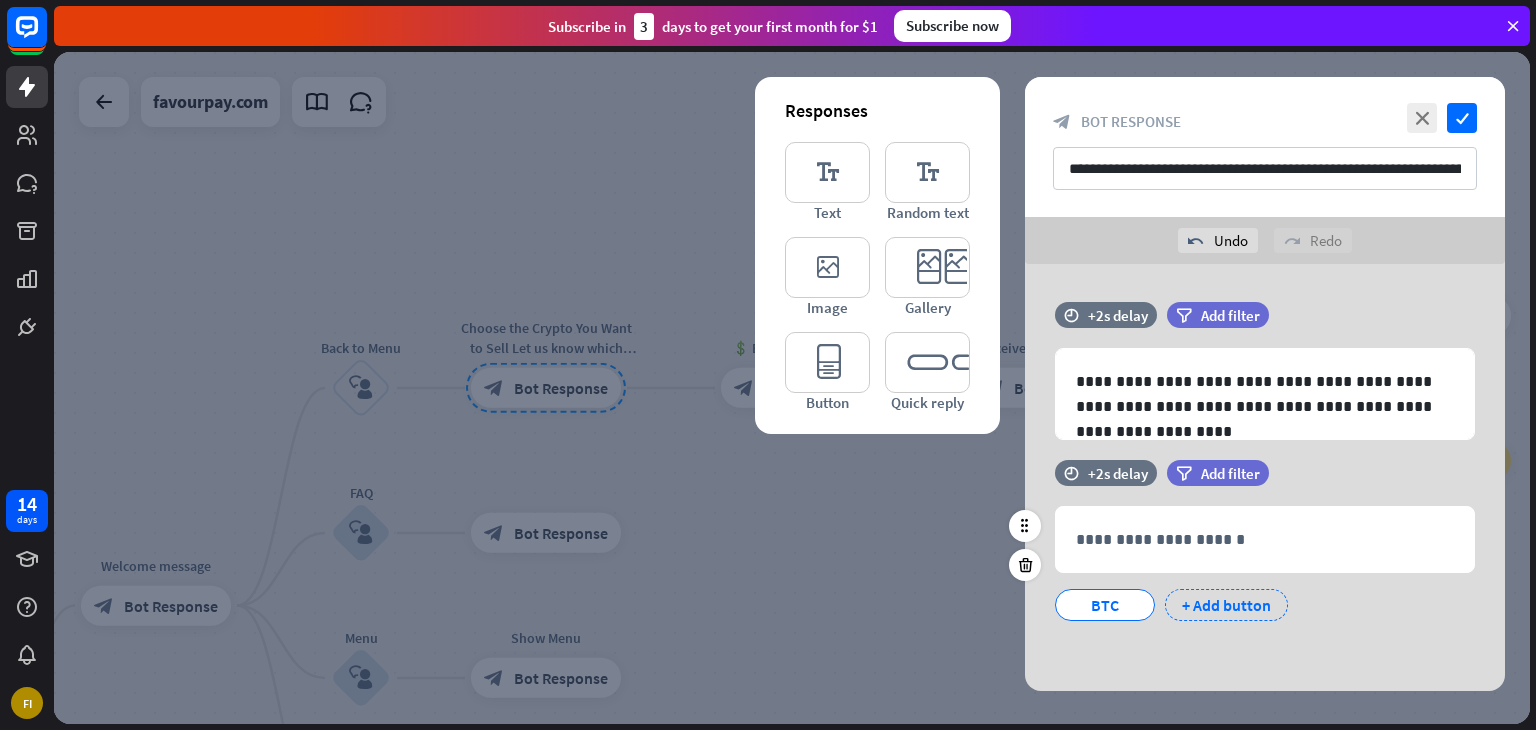 click on "+ Add button" at bounding box center [1226, 605] 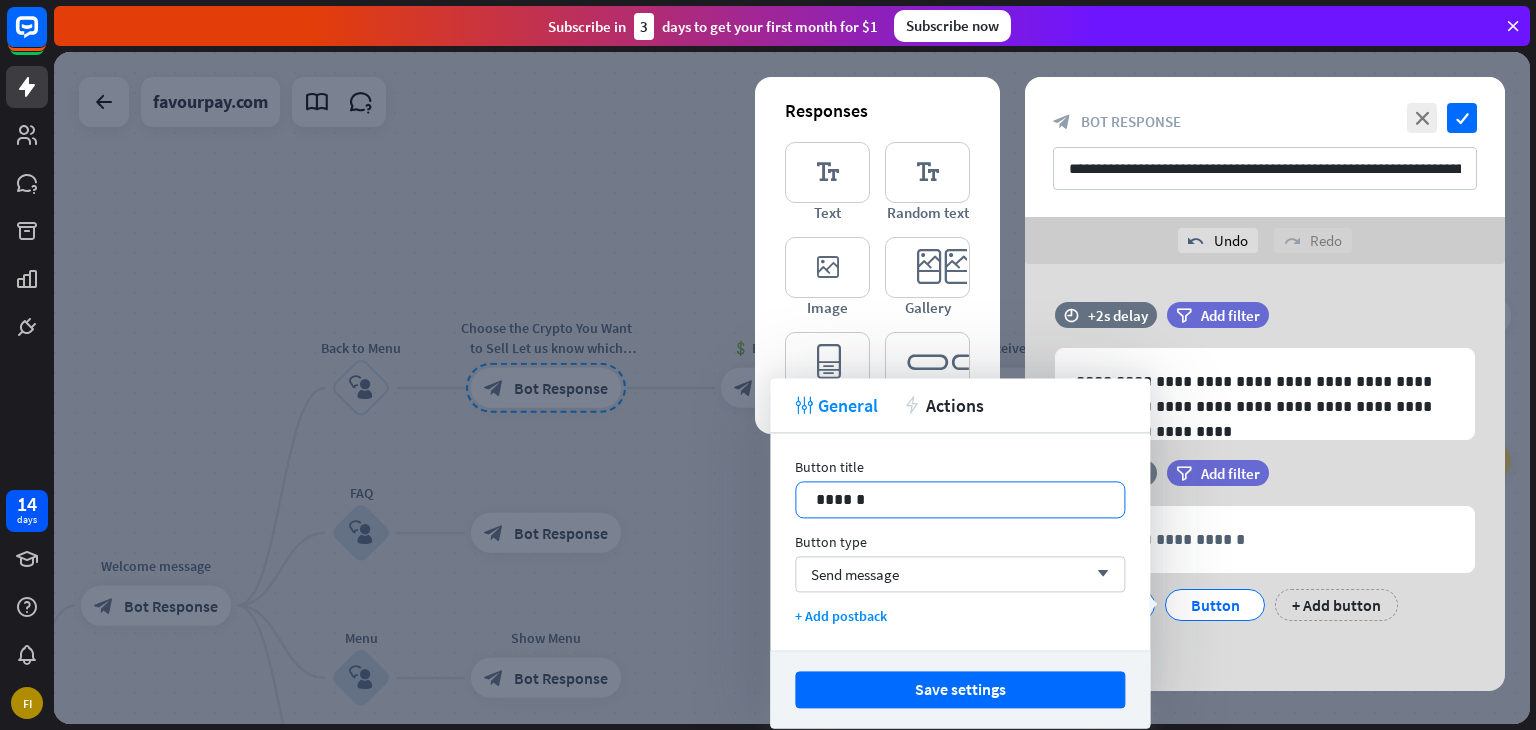 click on "******" at bounding box center (960, 499) 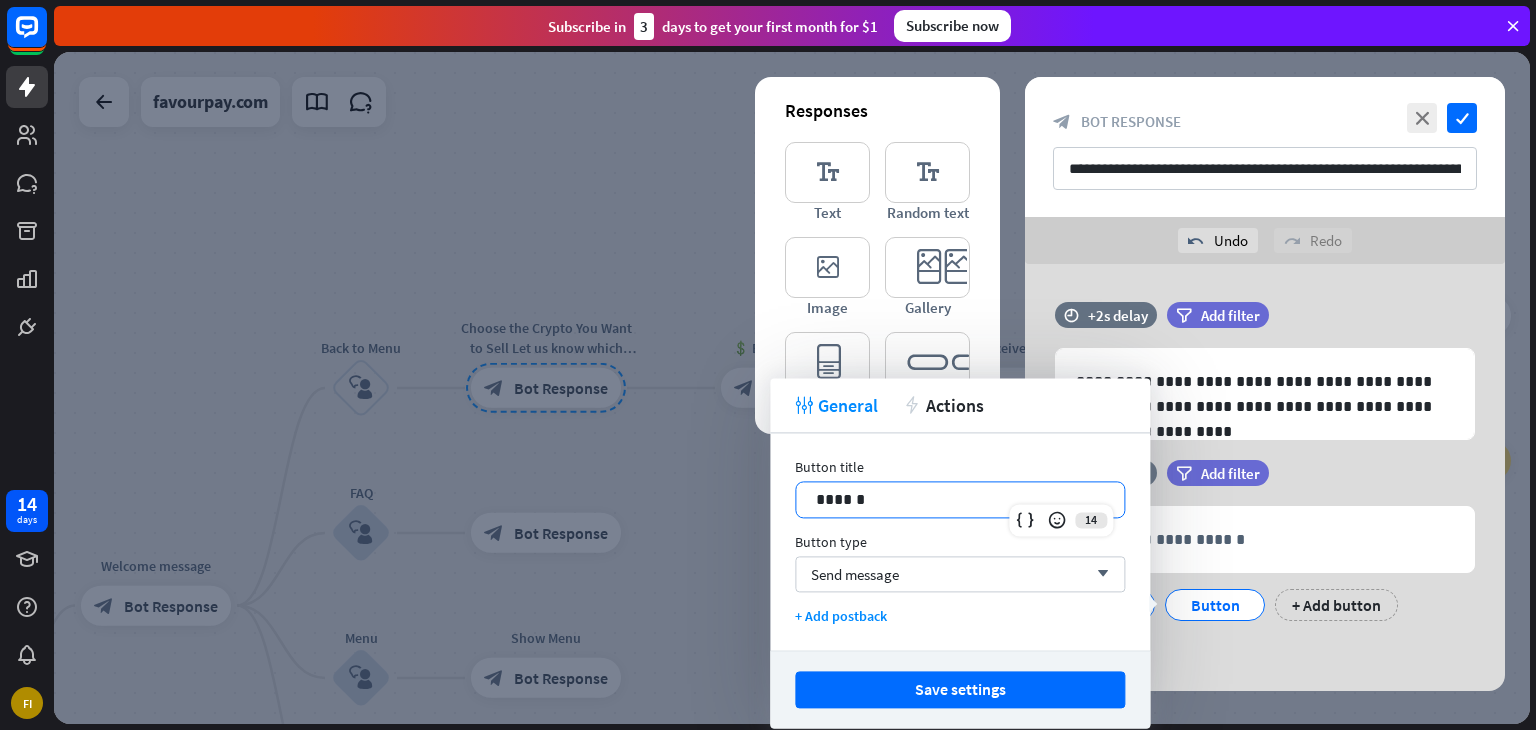type 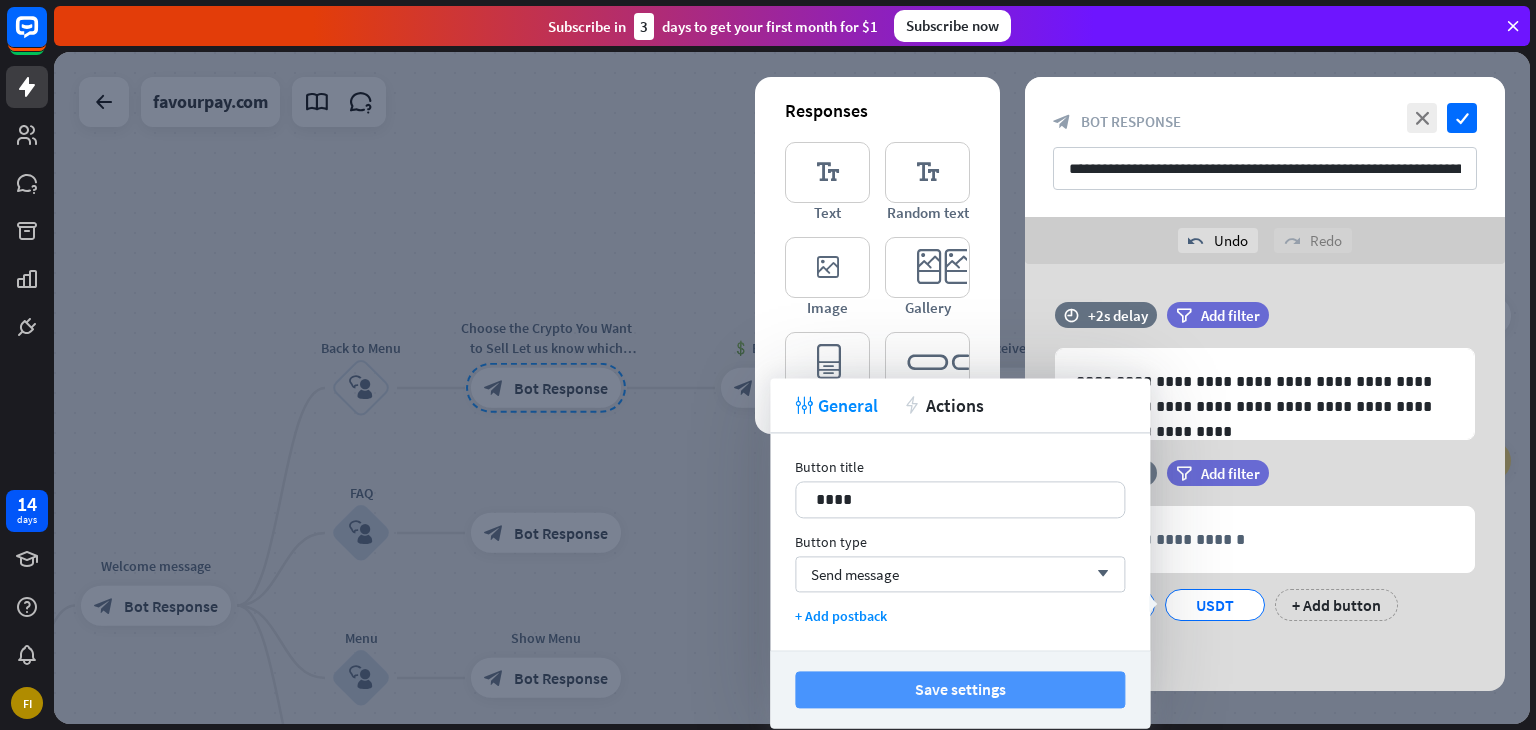 click on "Save settings" at bounding box center [960, 689] 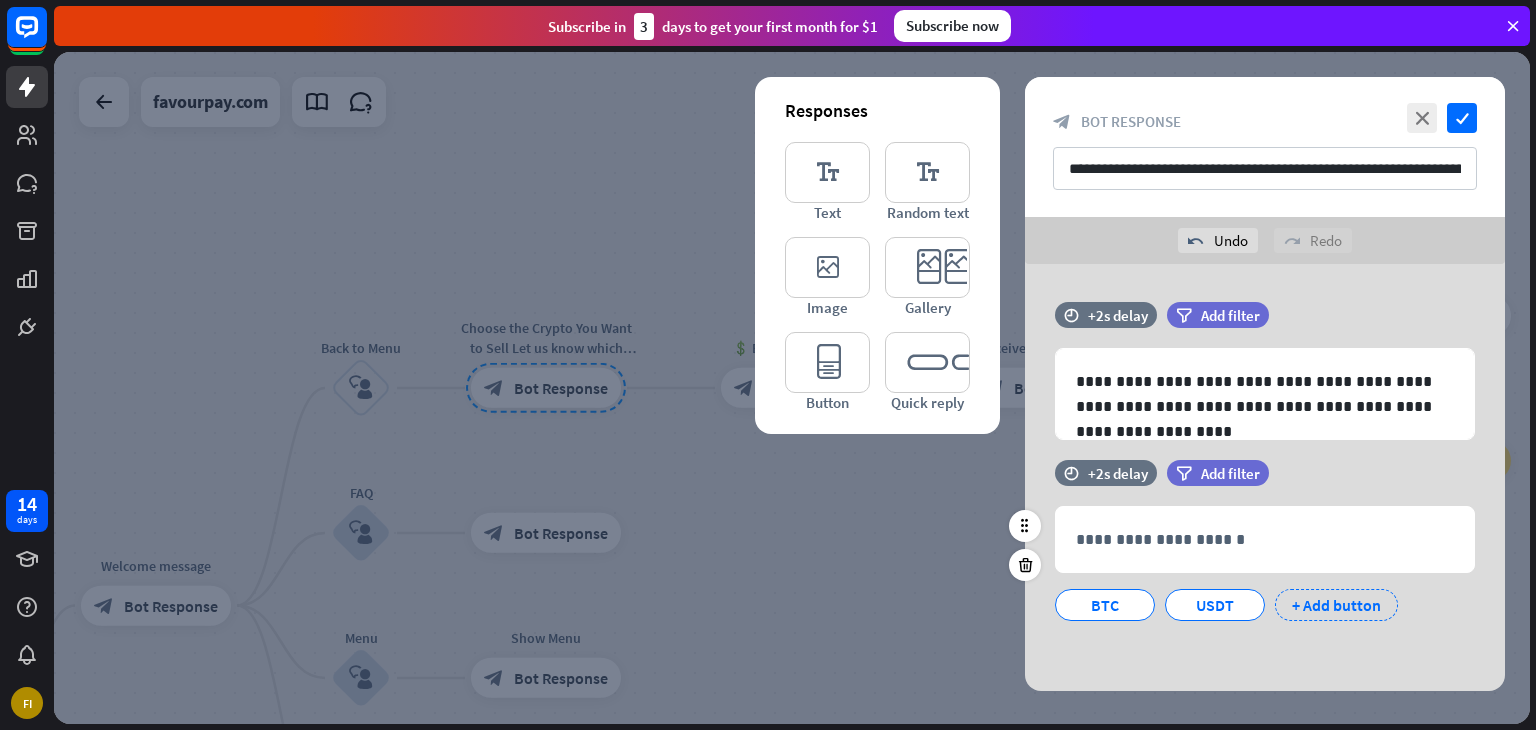 click on "+ Add button" at bounding box center (1336, 605) 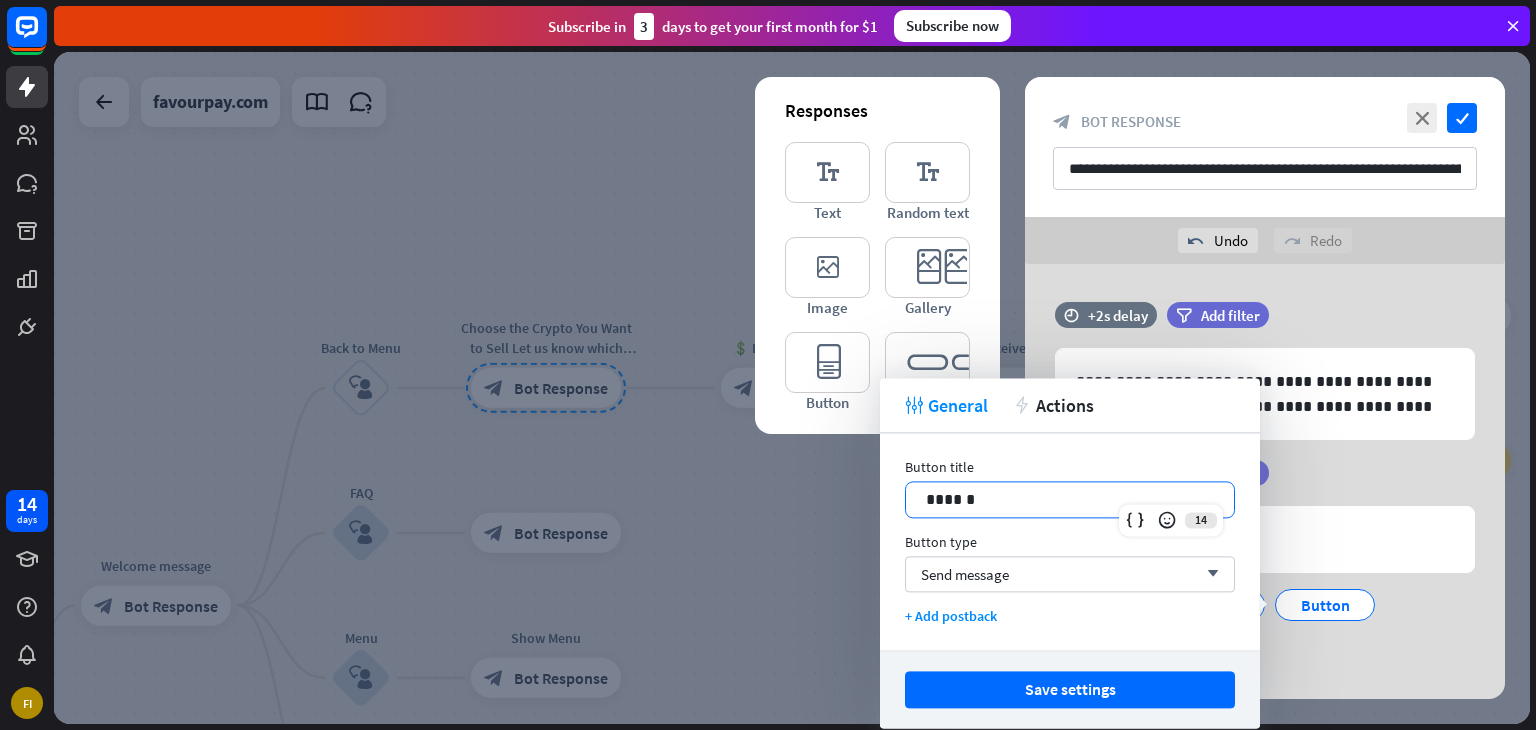 drag, startPoint x: 1000, startPoint y: 493, endPoint x: 988, endPoint y: 497, distance: 12.649111 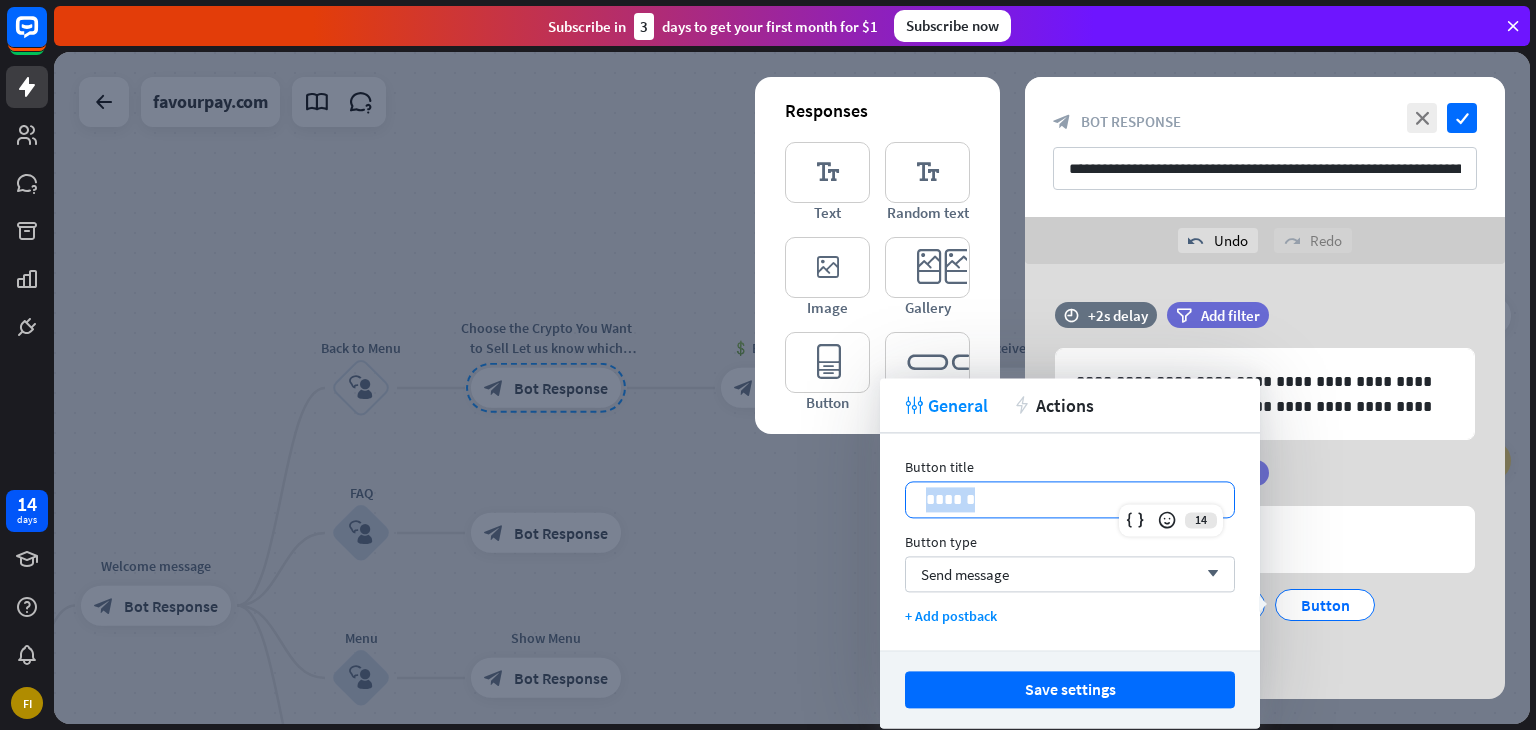 drag, startPoint x: 988, startPoint y: 497, endPoint x: 924, endPoint y: 500, distance: 64.070274 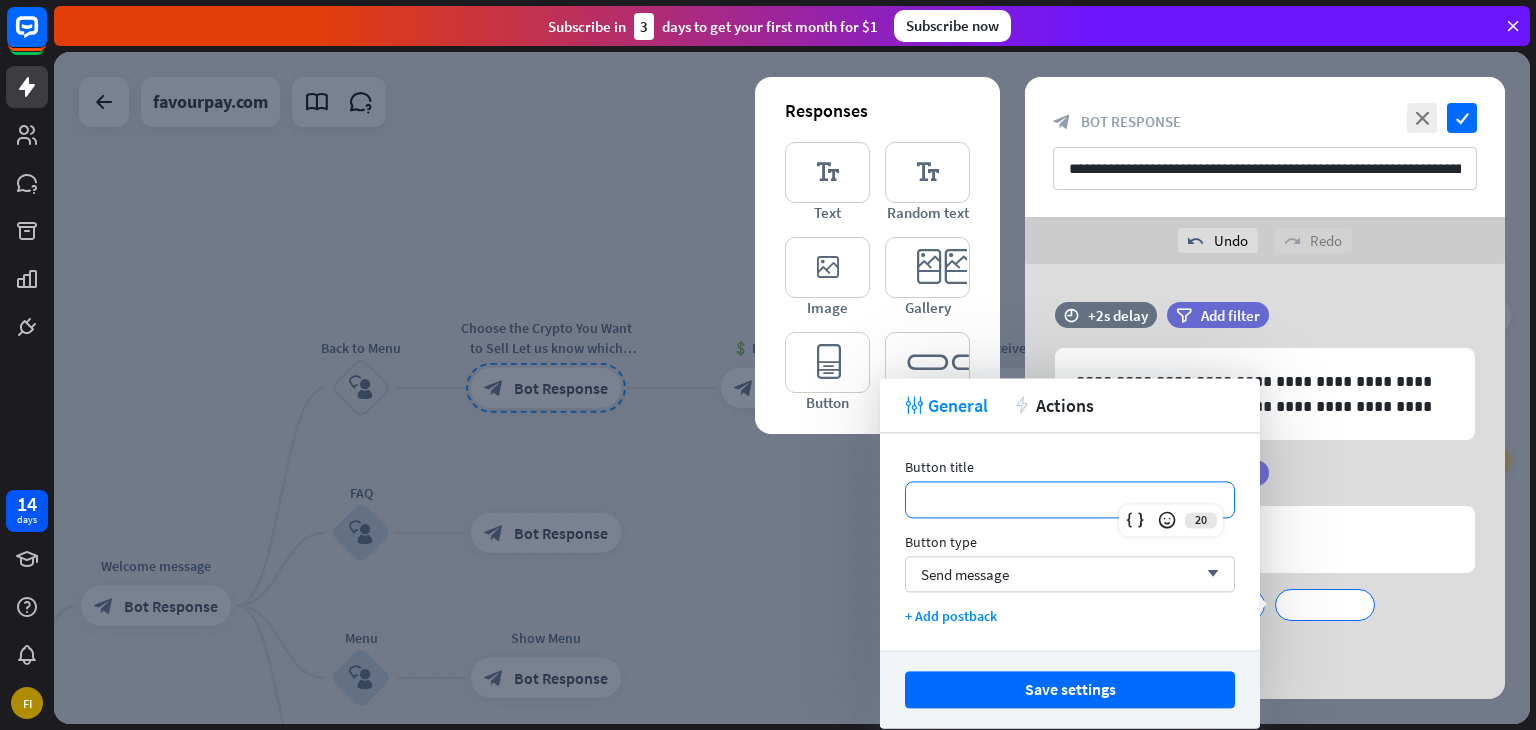 type 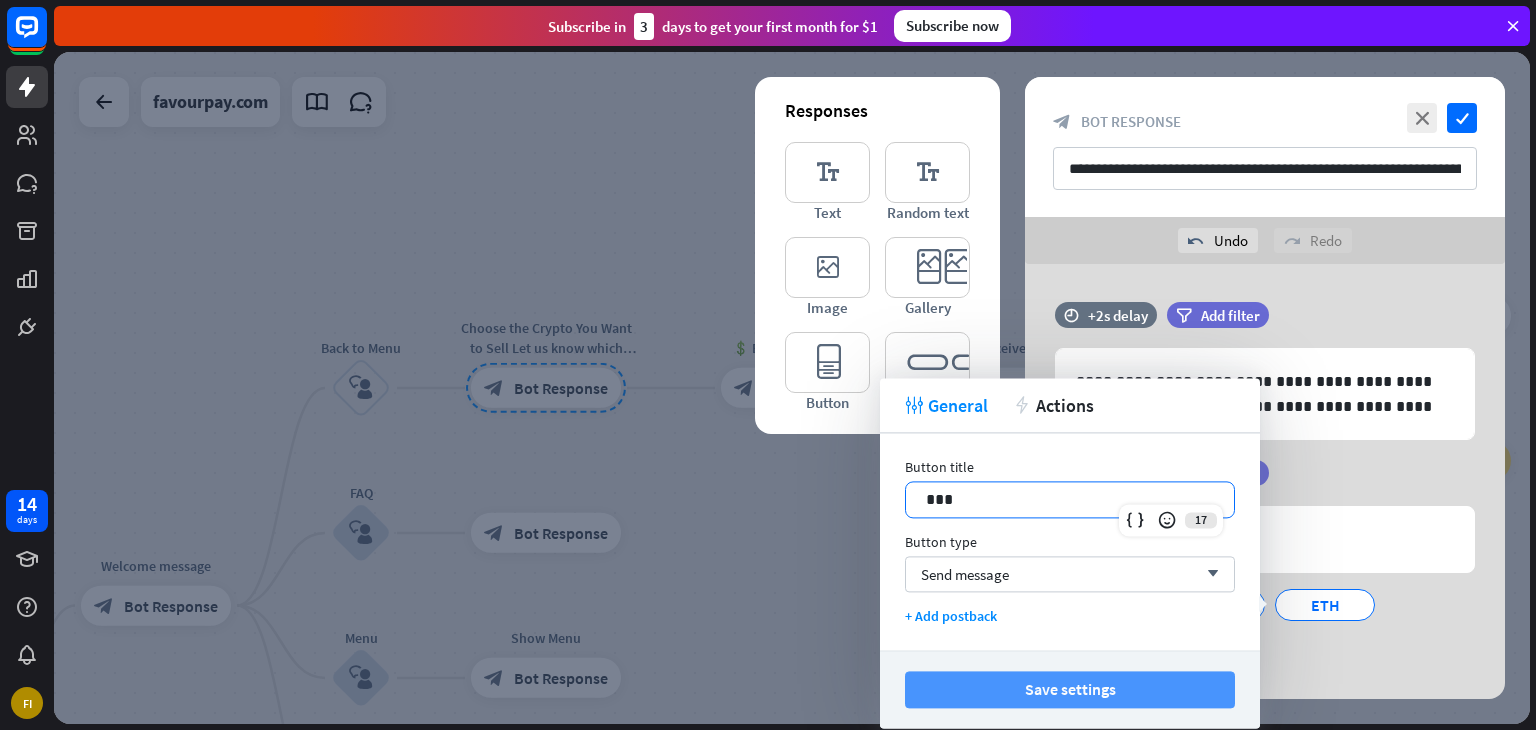 click on "Save settings" at bounding box center [1070, 689] 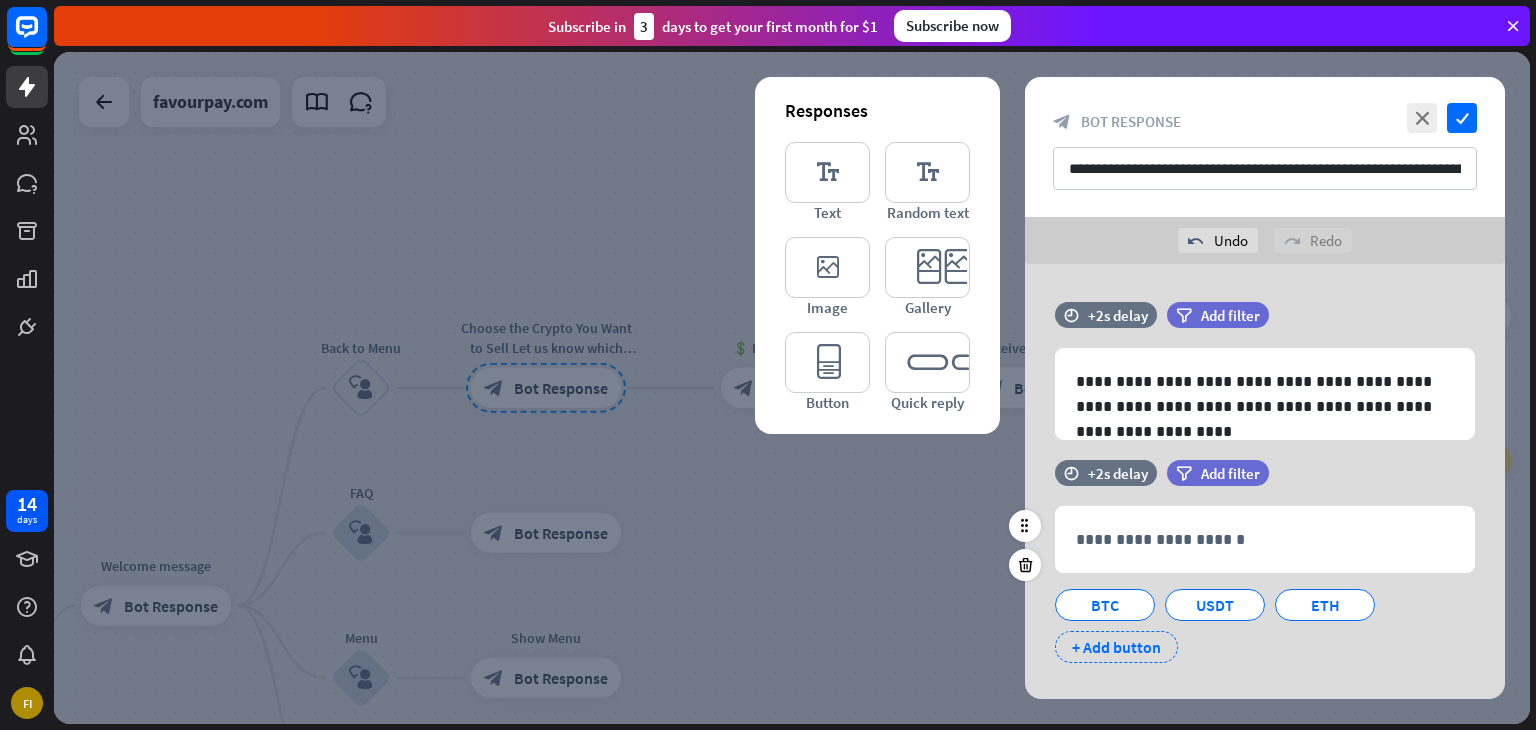 click on "+ Add button" at bounding box center (1116, 647) 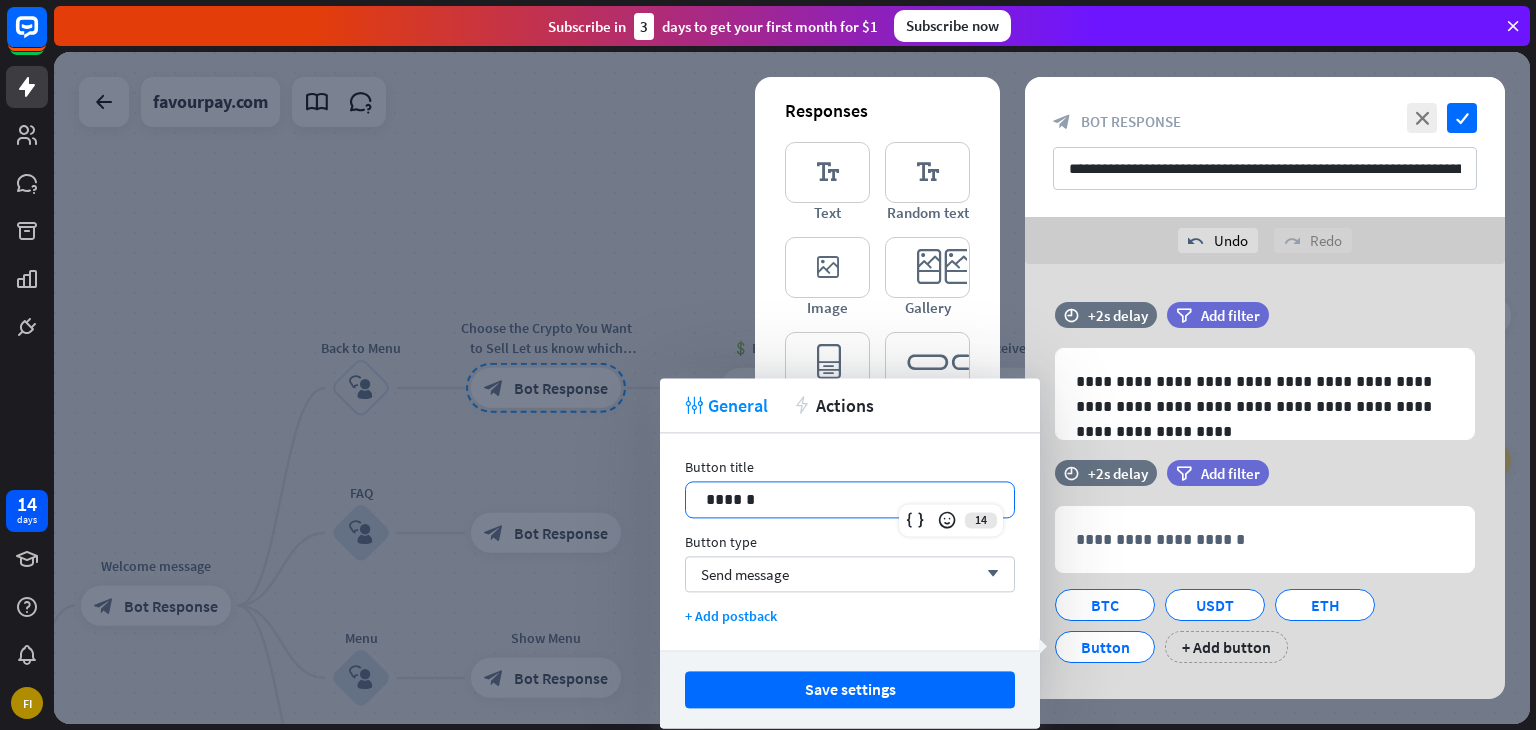 click on "******" at bounding box center (850, 499) 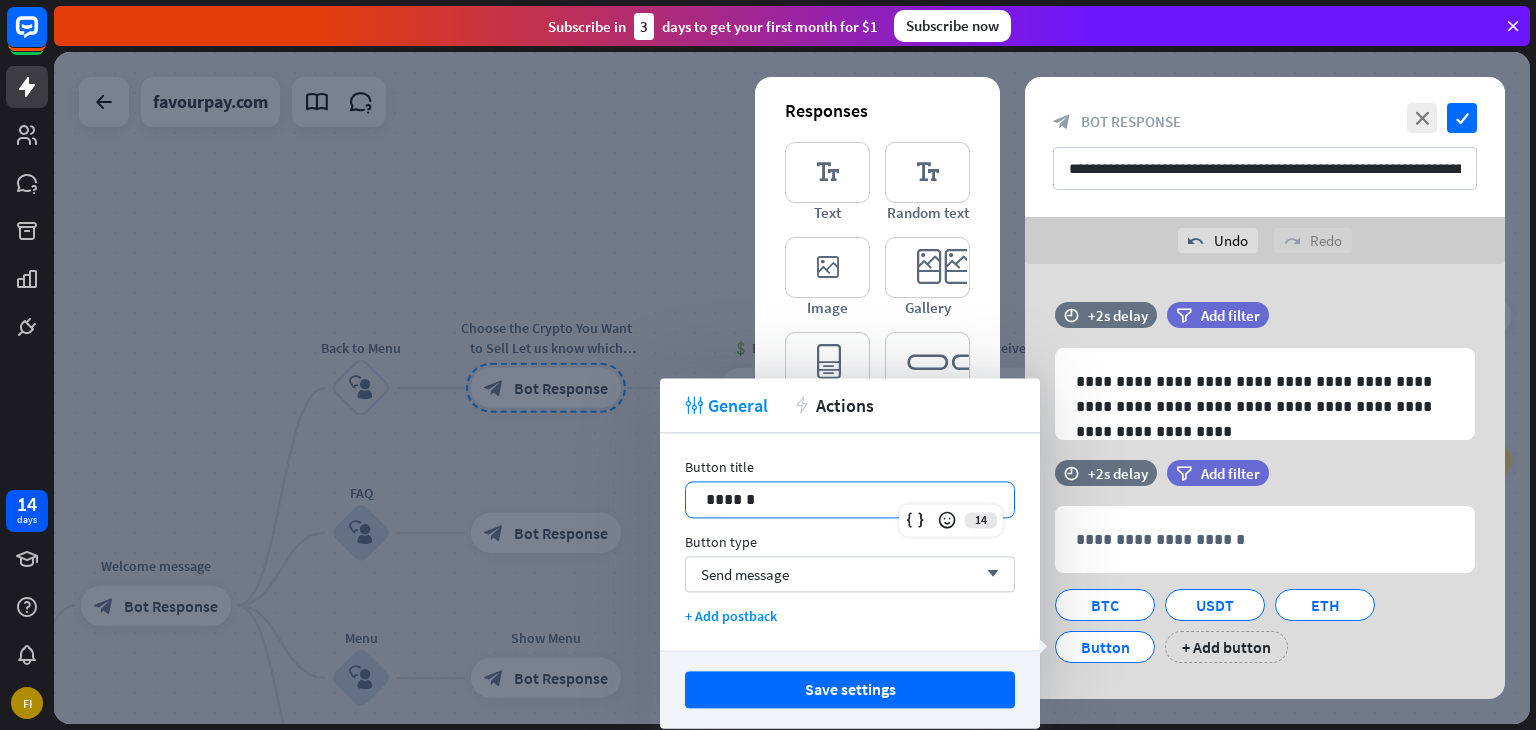 type 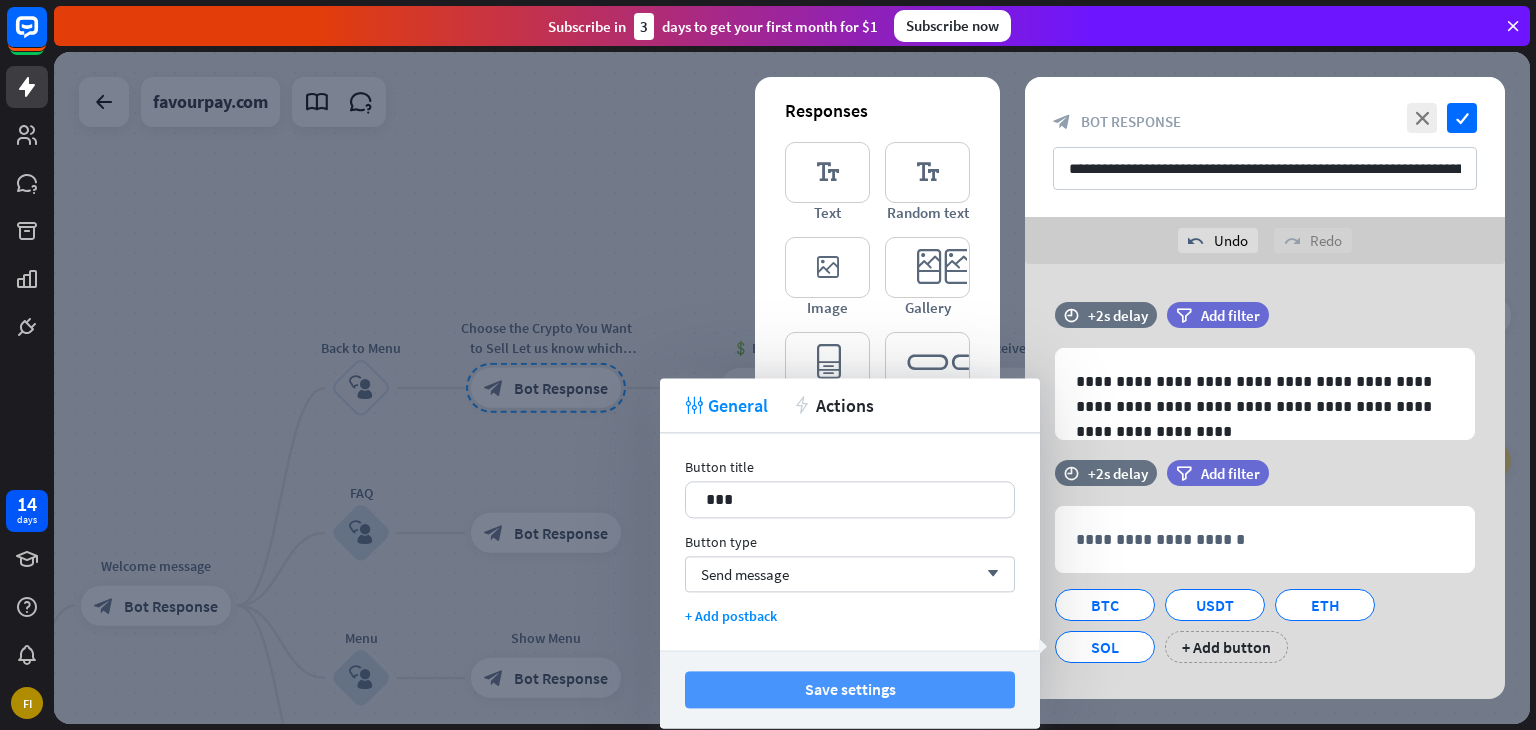 click on "Save settings" at bounding box center [850, 689] 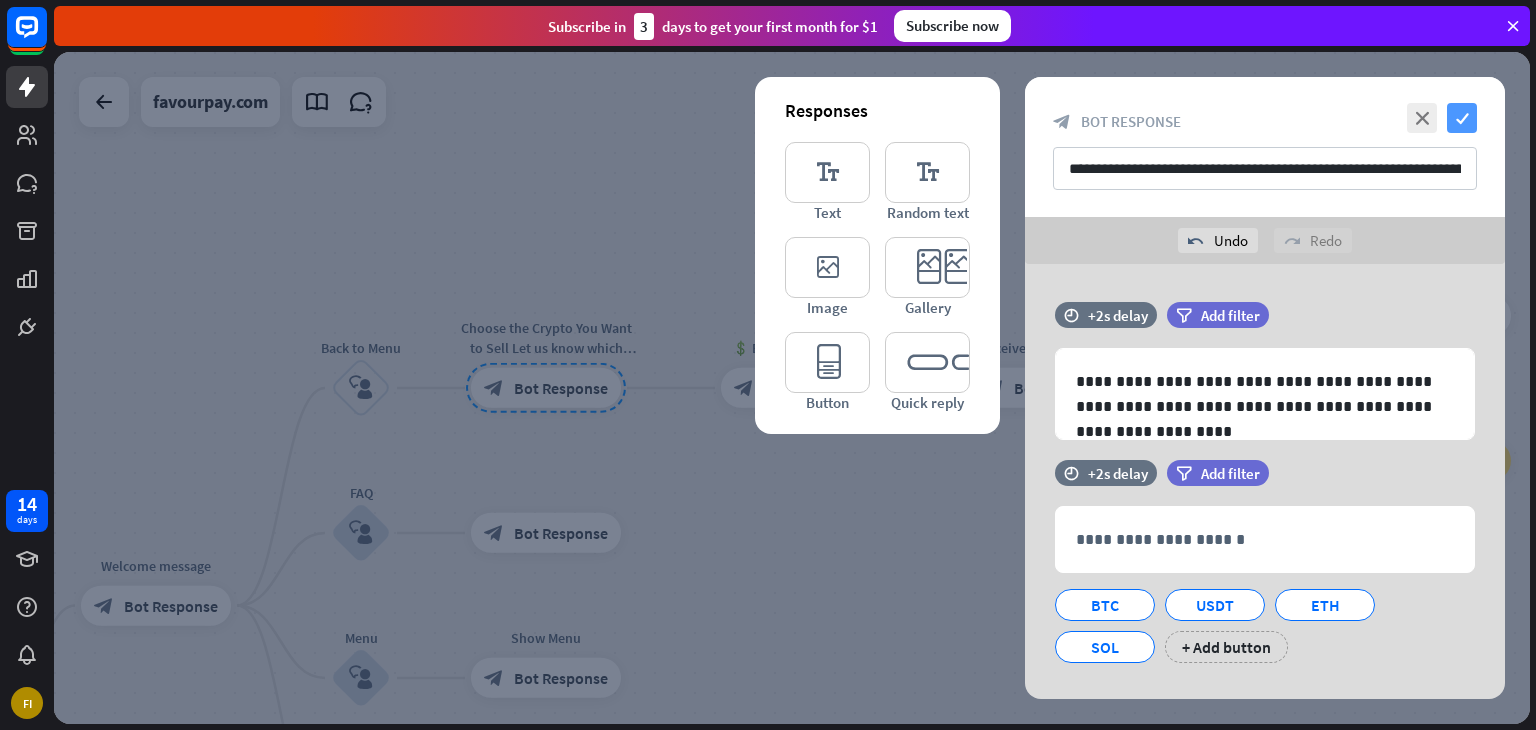click on "check" at bounding box center [1462, 118] 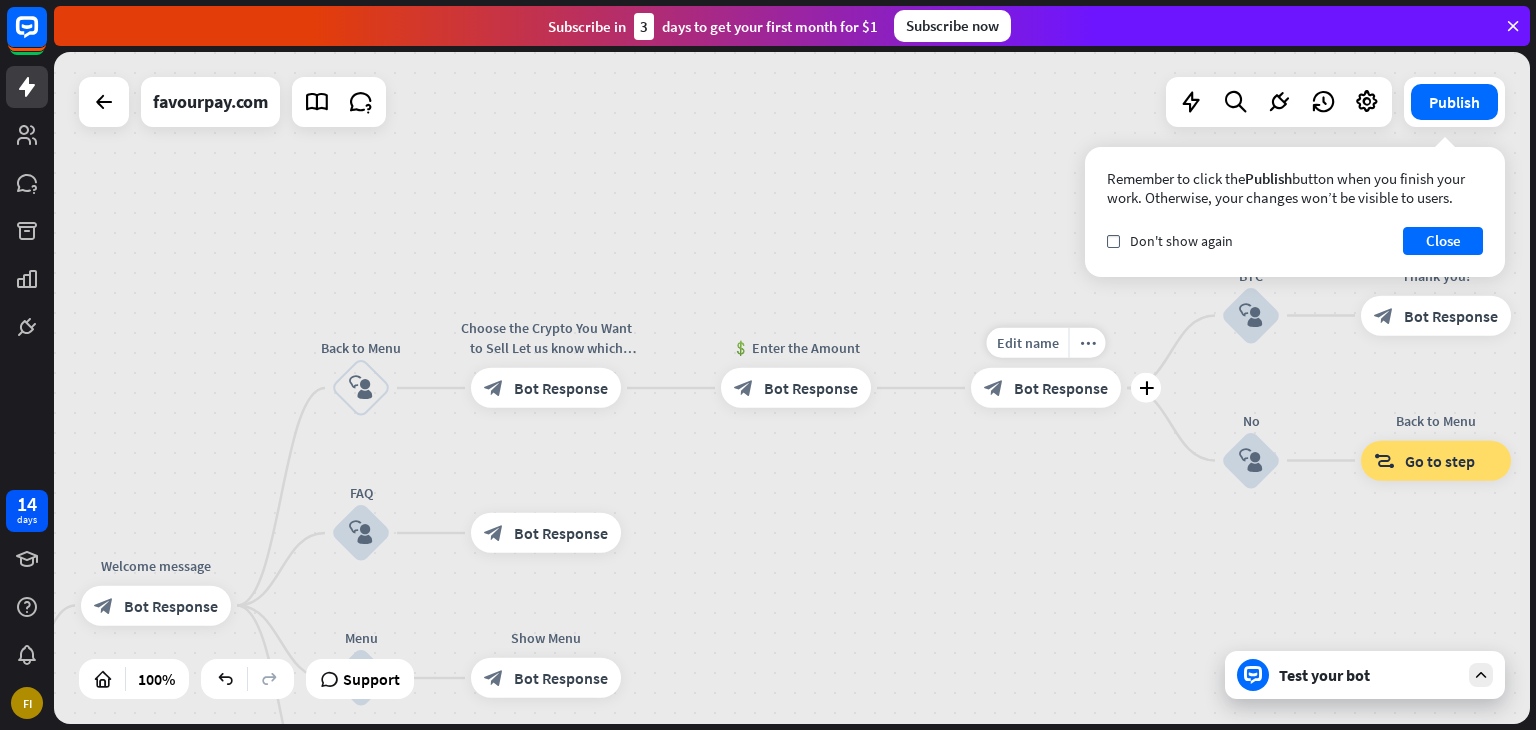 click on "Bot Response" at bounding box center (1061, 388) 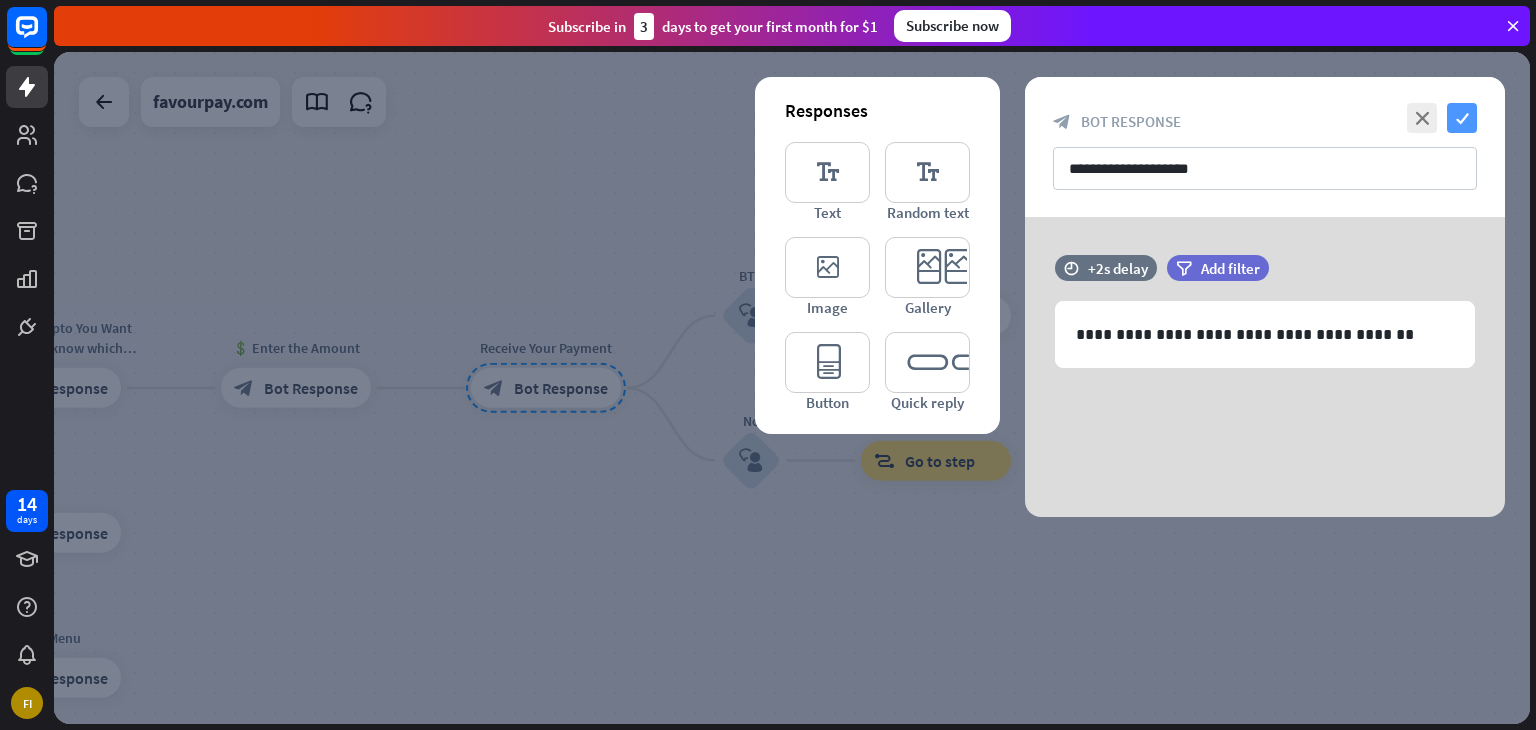 click on "check" at bounding box center [1462, 118] 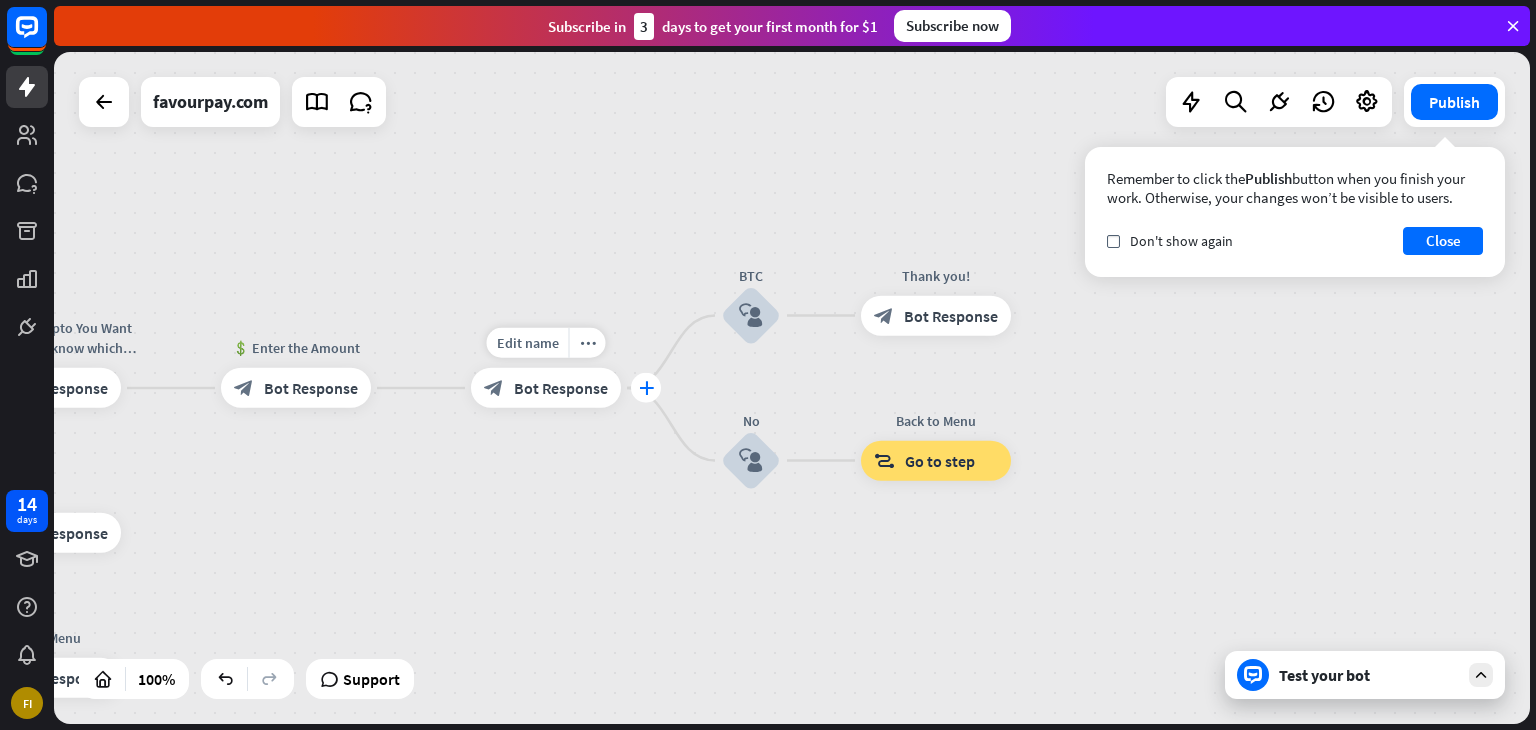click on "plus" at bounding box center [646, 388] 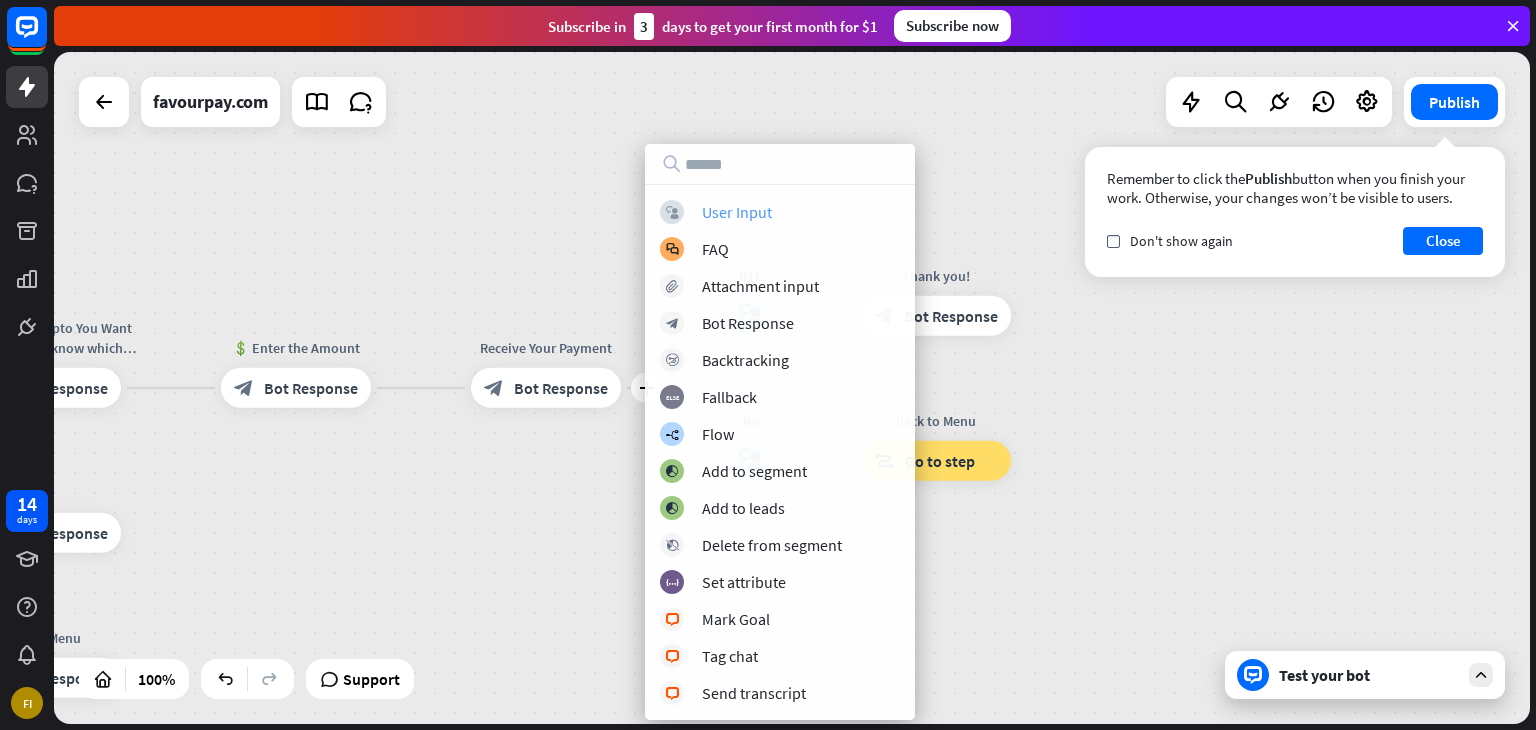 click on "User Input" at bounding box center (737, 212) 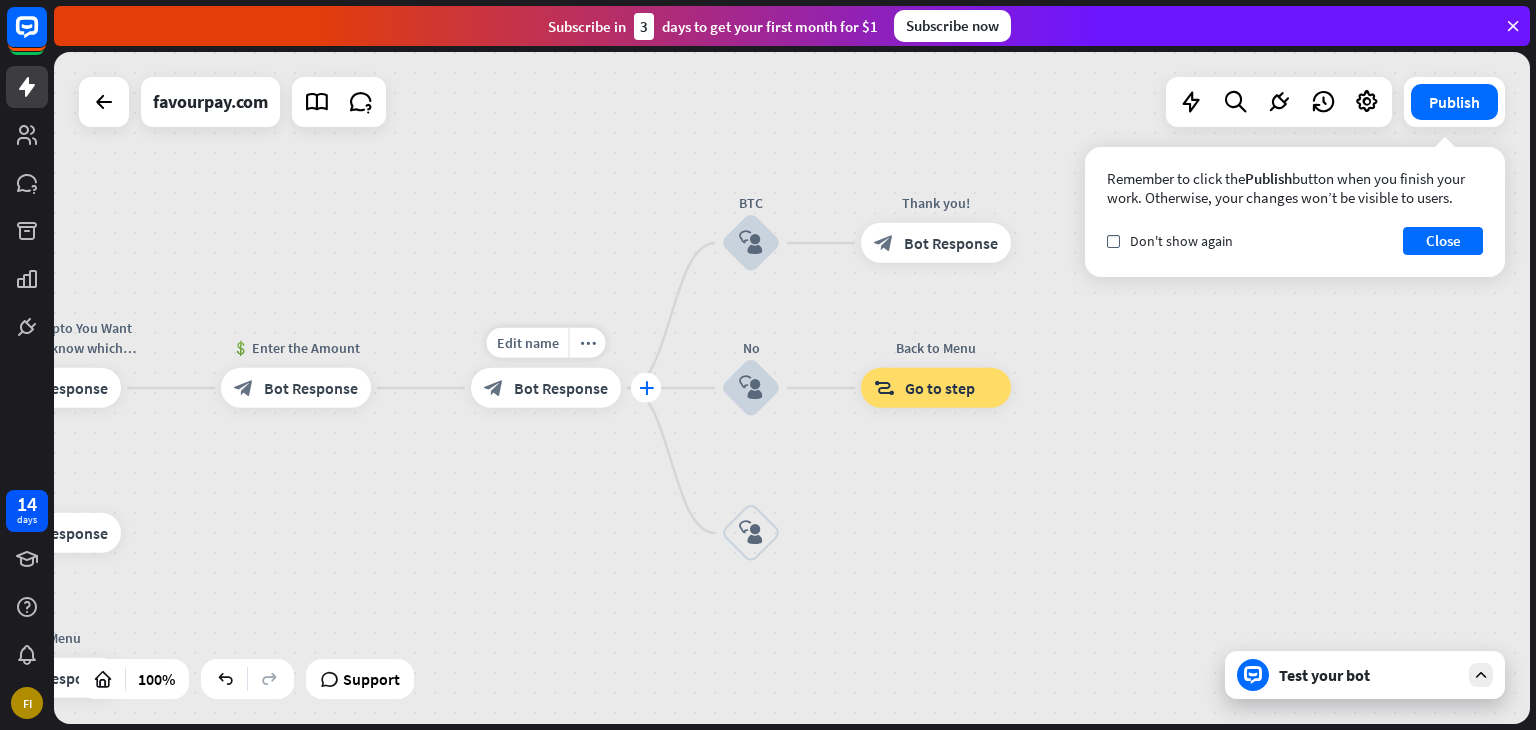 click on "plus" at bounding box center (646, 388) 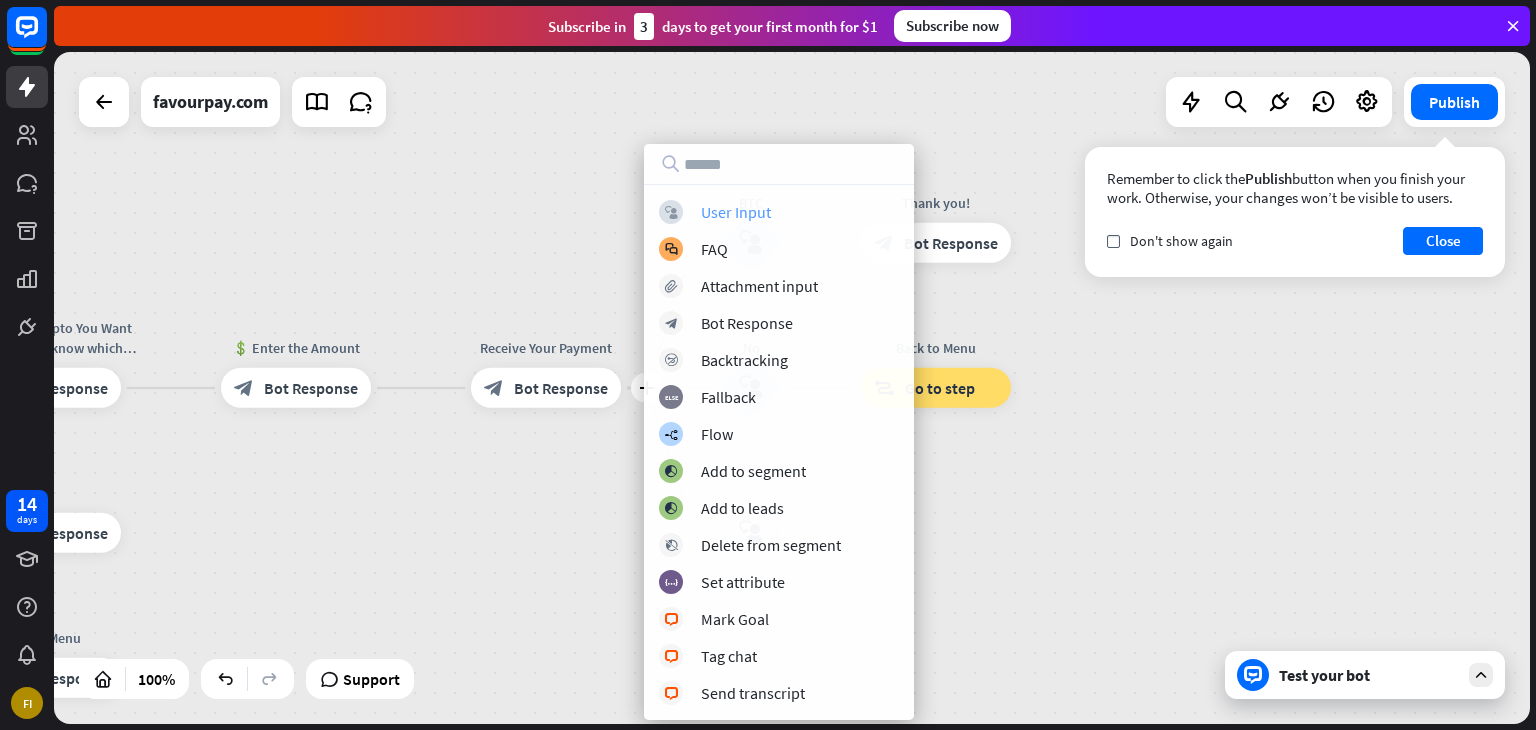 click on "User Input" at bounding box center [736, 212] 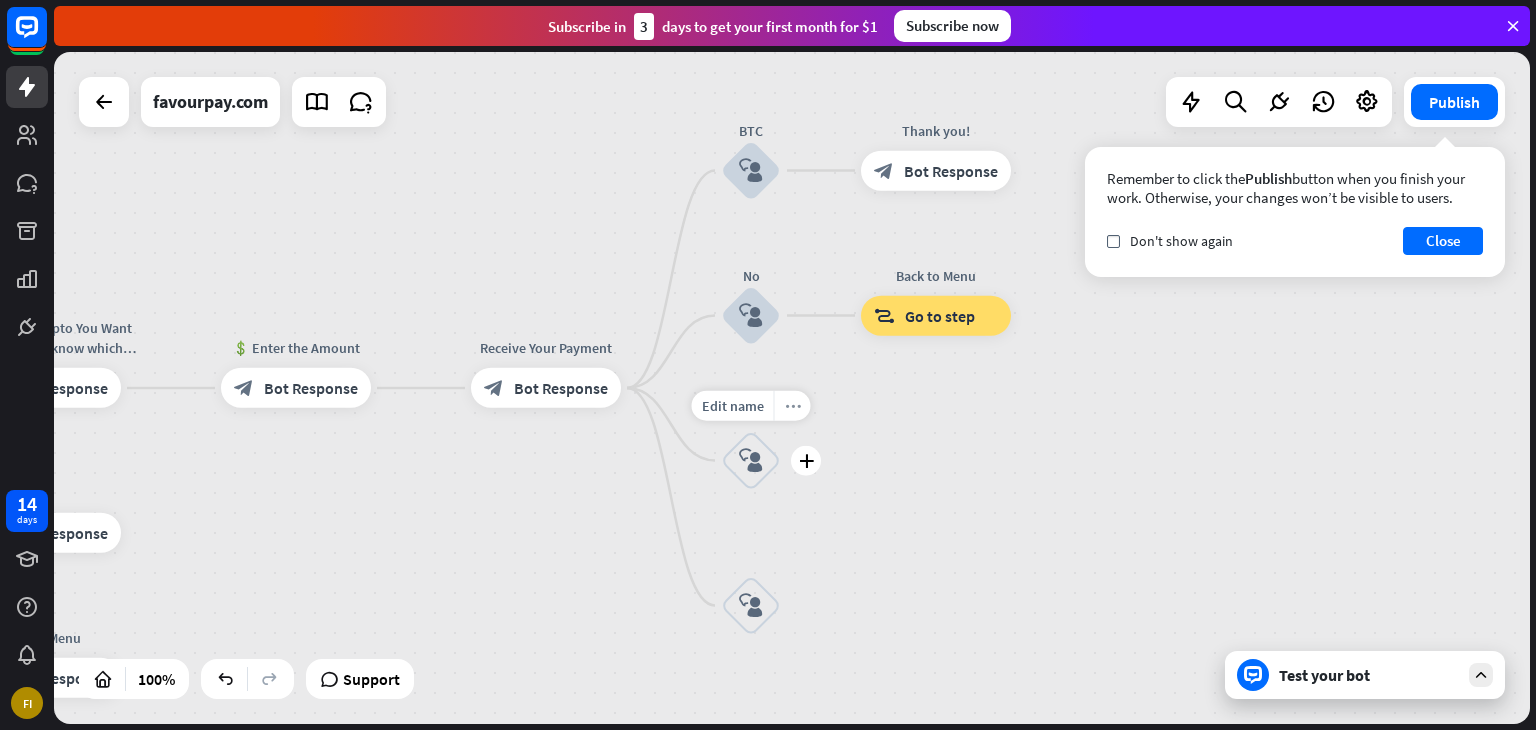 click on "more_horiz" at bounding box center [792, 406] 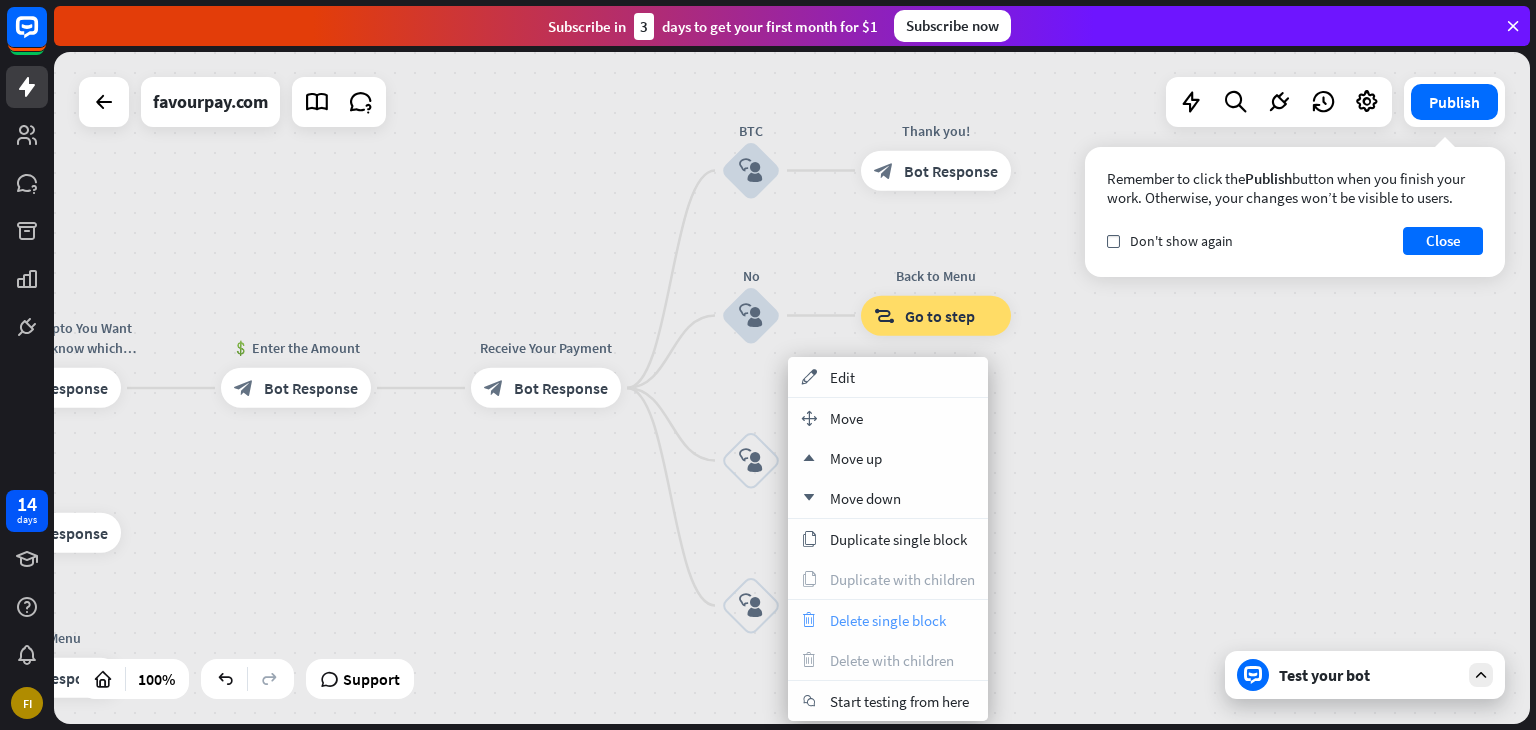 click on "Delete single block" at bounding box center [888, 620] 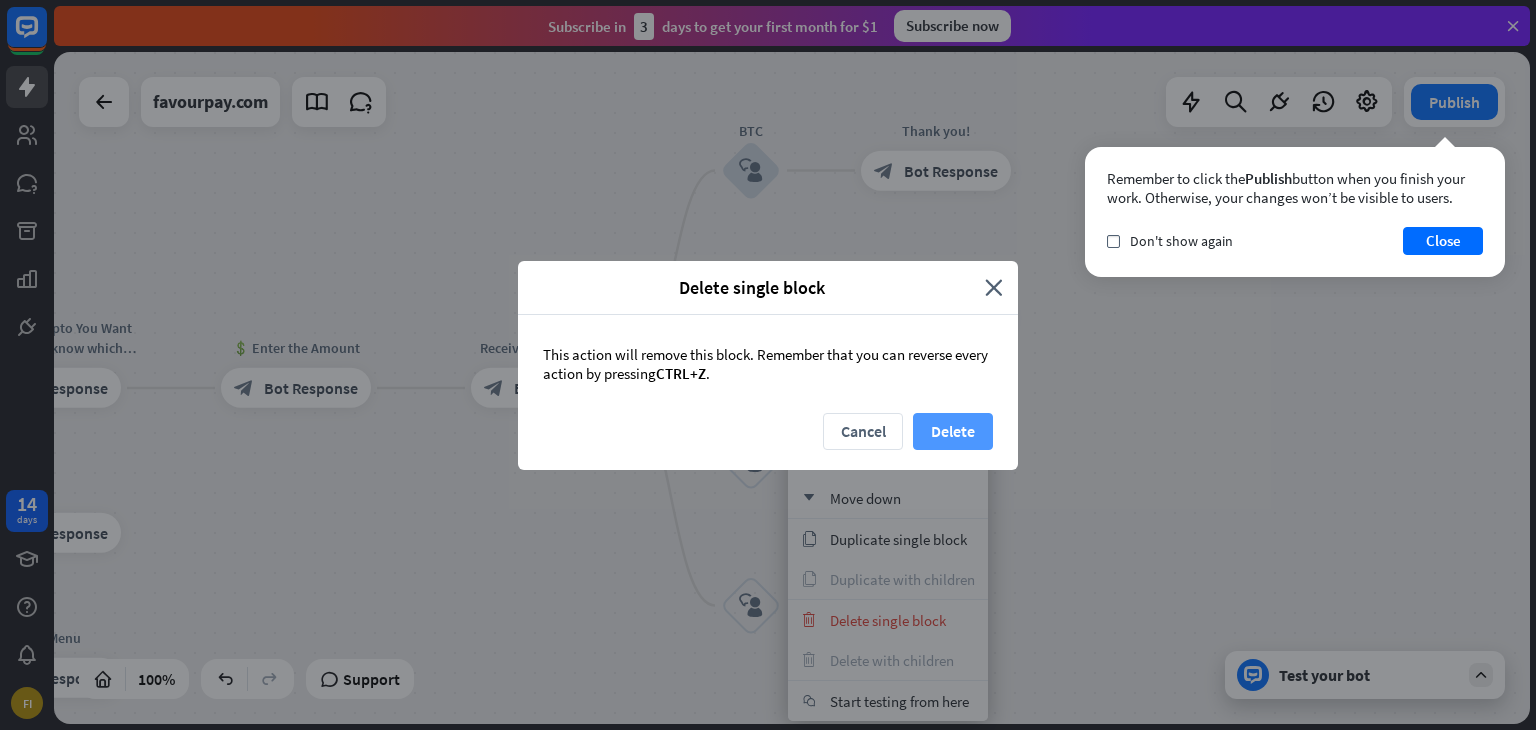 click on "Delete" at bounding box center [953, 431] 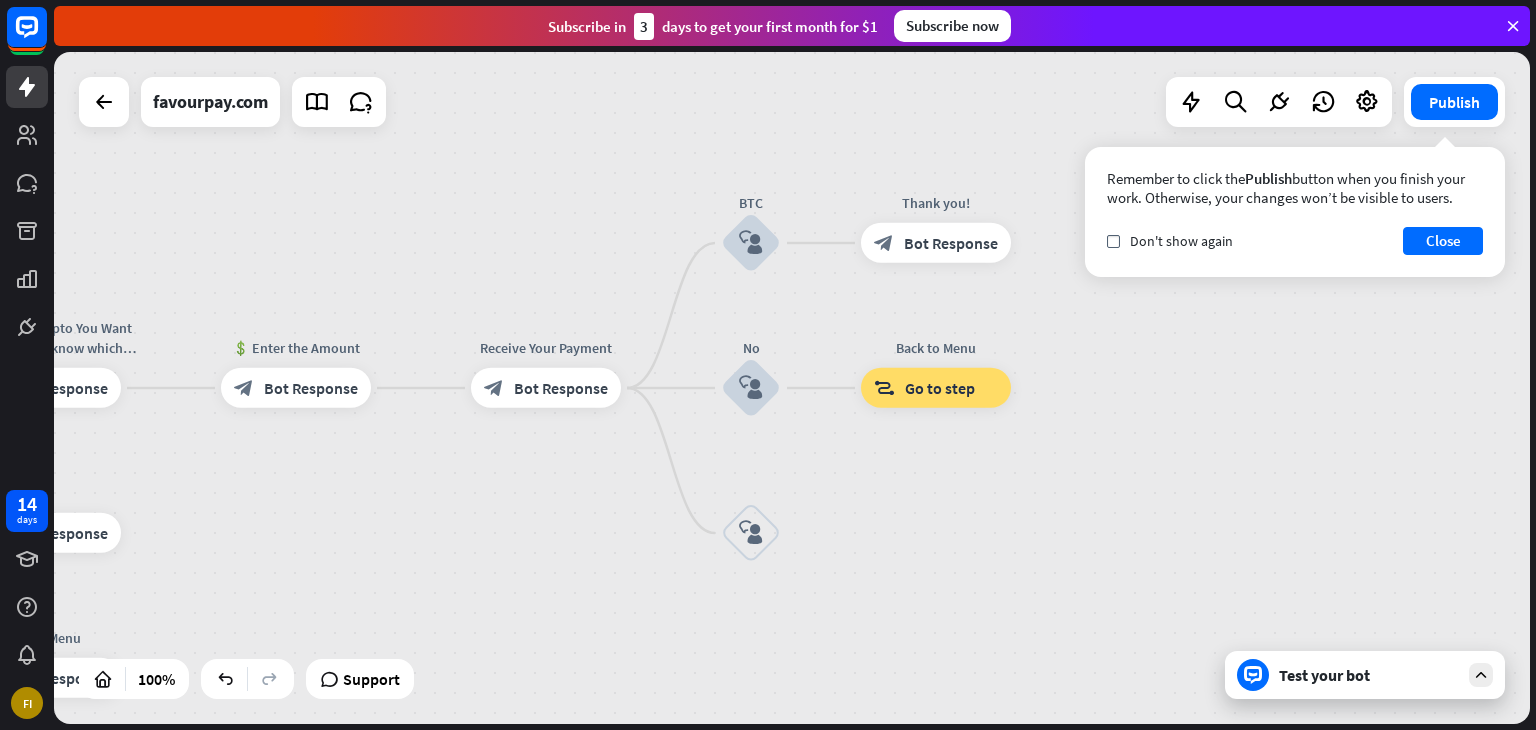 click on "Test your bot" at bounding box center (1365, 675) 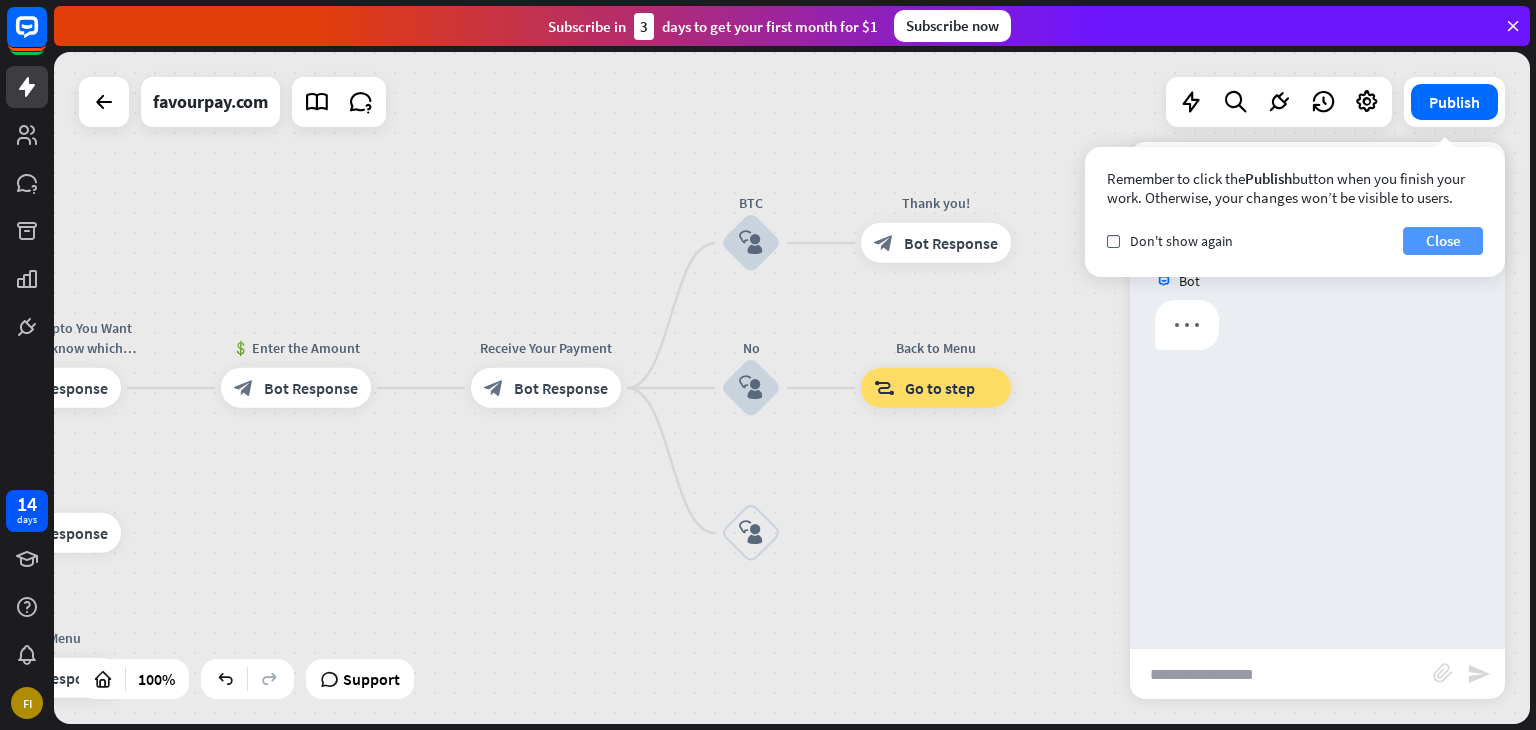 click on "Close" at bounding box center (1443, 241) 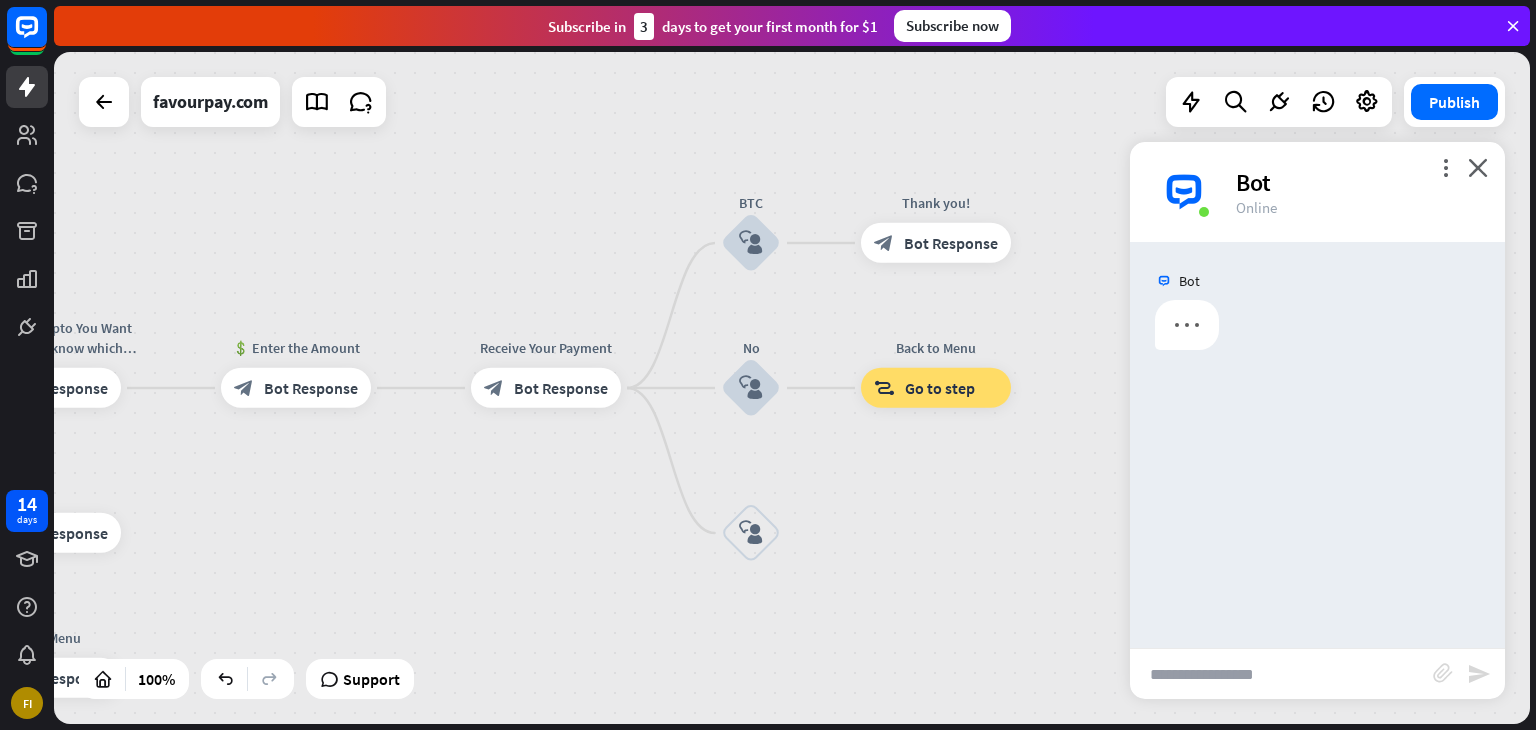 click at bounding box center [1281, 674] 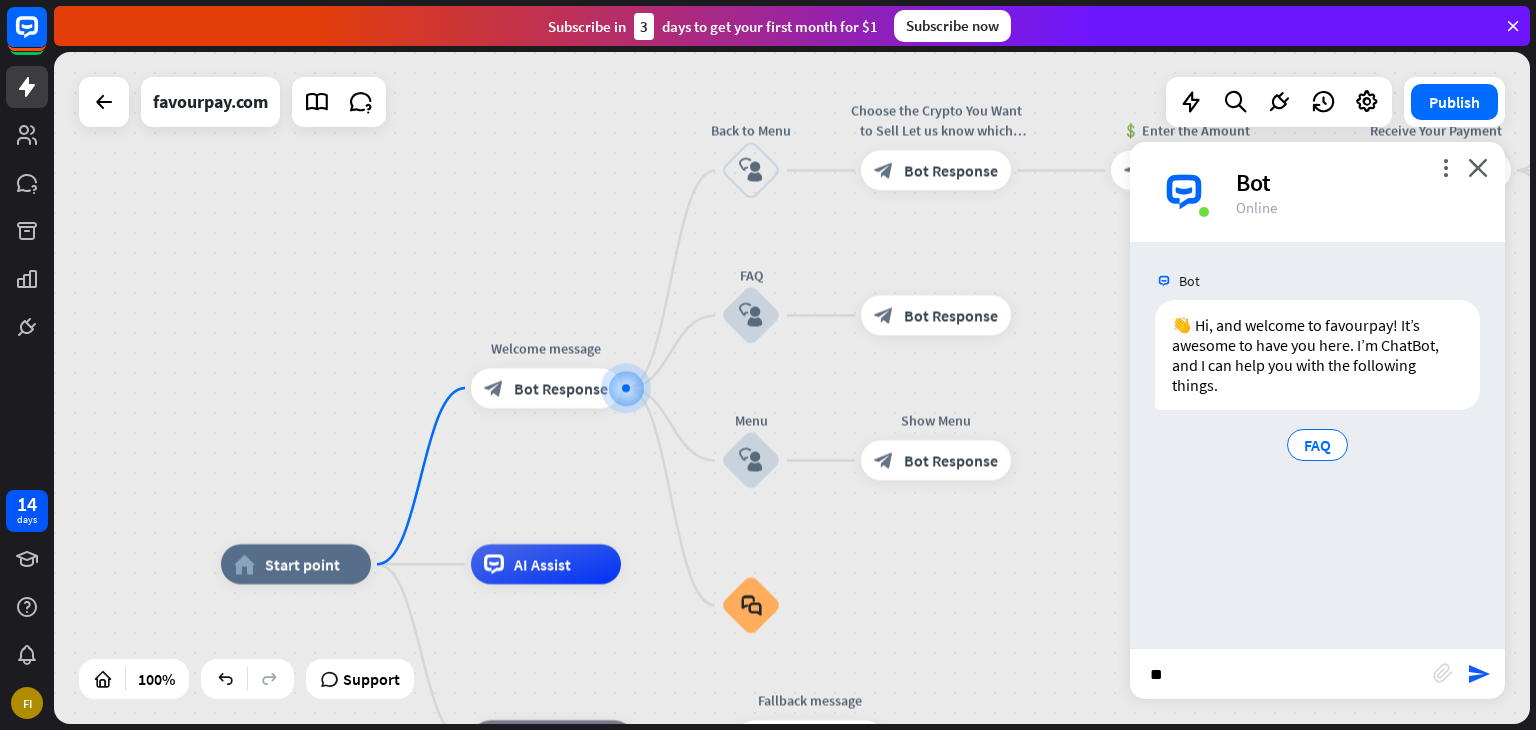 click on "**" at bounding box center [1281, 674] 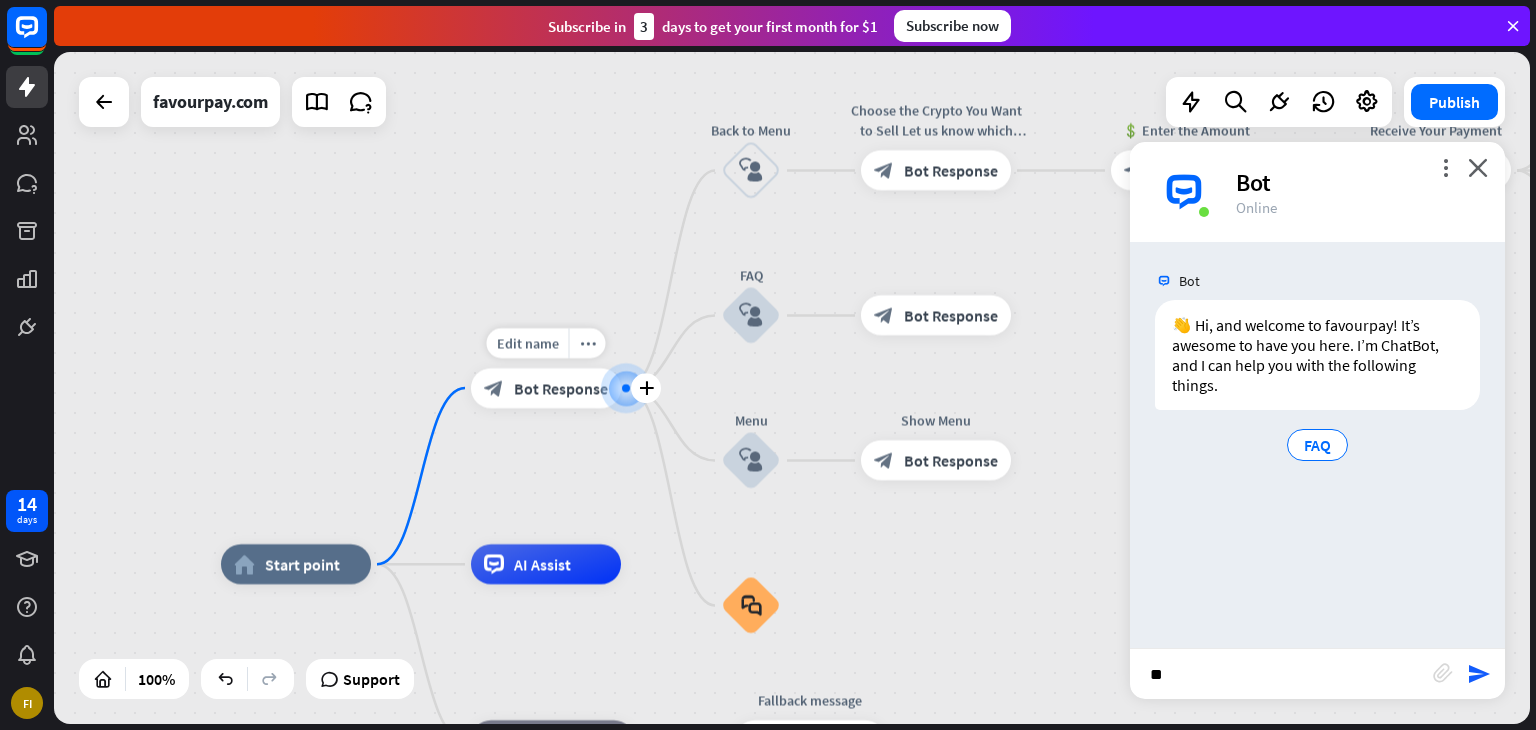 type on "**" 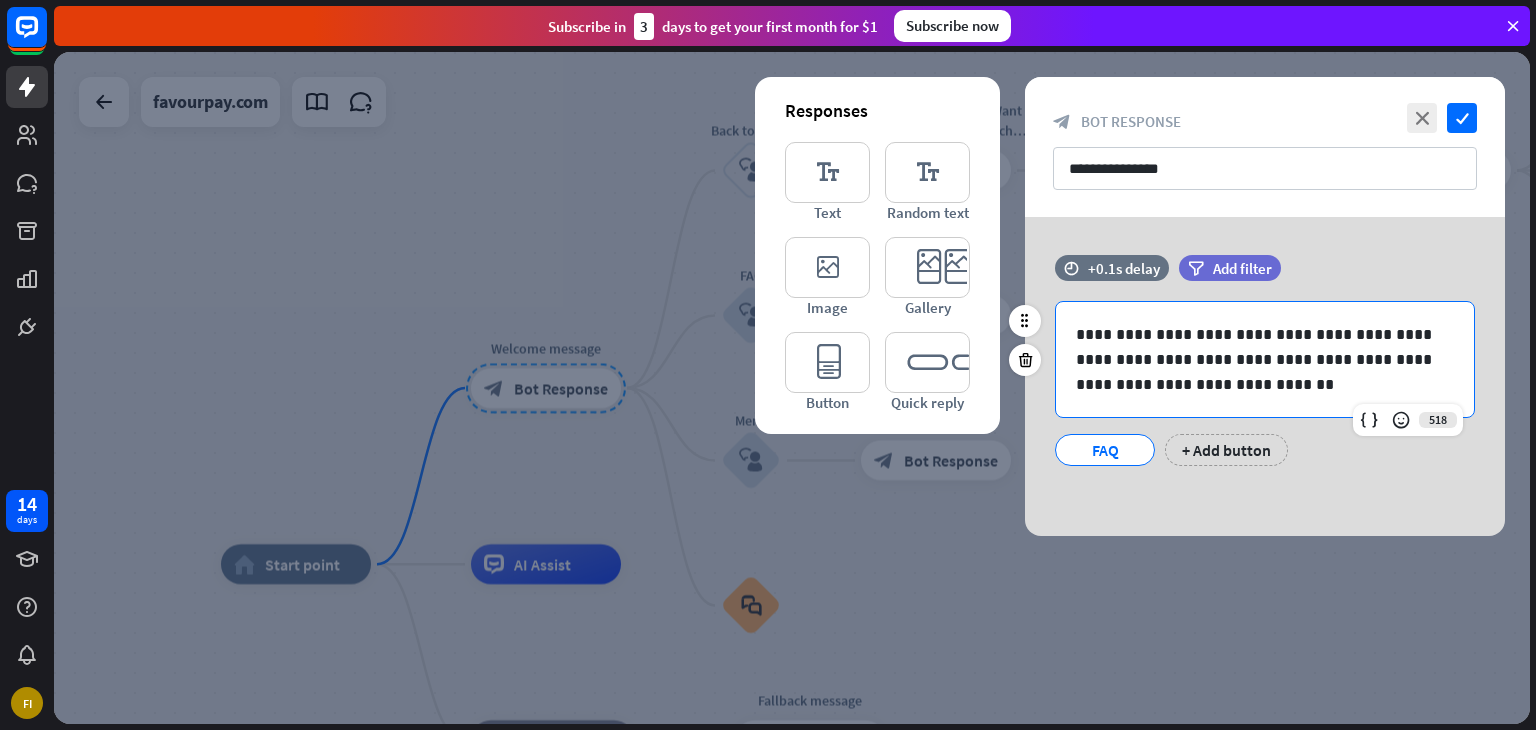 click on "**********" at bounding box center [1265, 359] 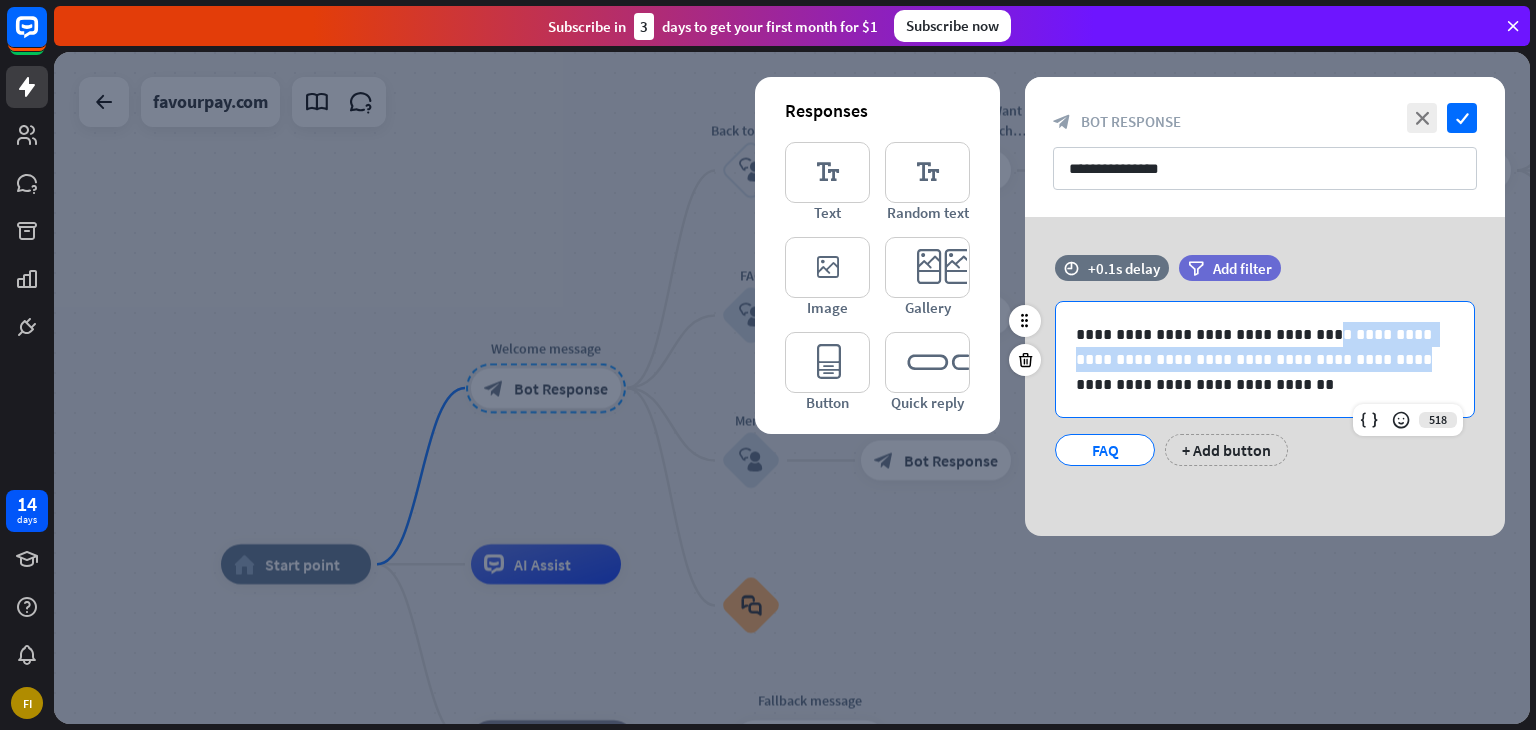 drag, startPoint x: 1308, startPoint y: 335, endPoint x: 1307, endPoint y: 370, distance: 35.014282 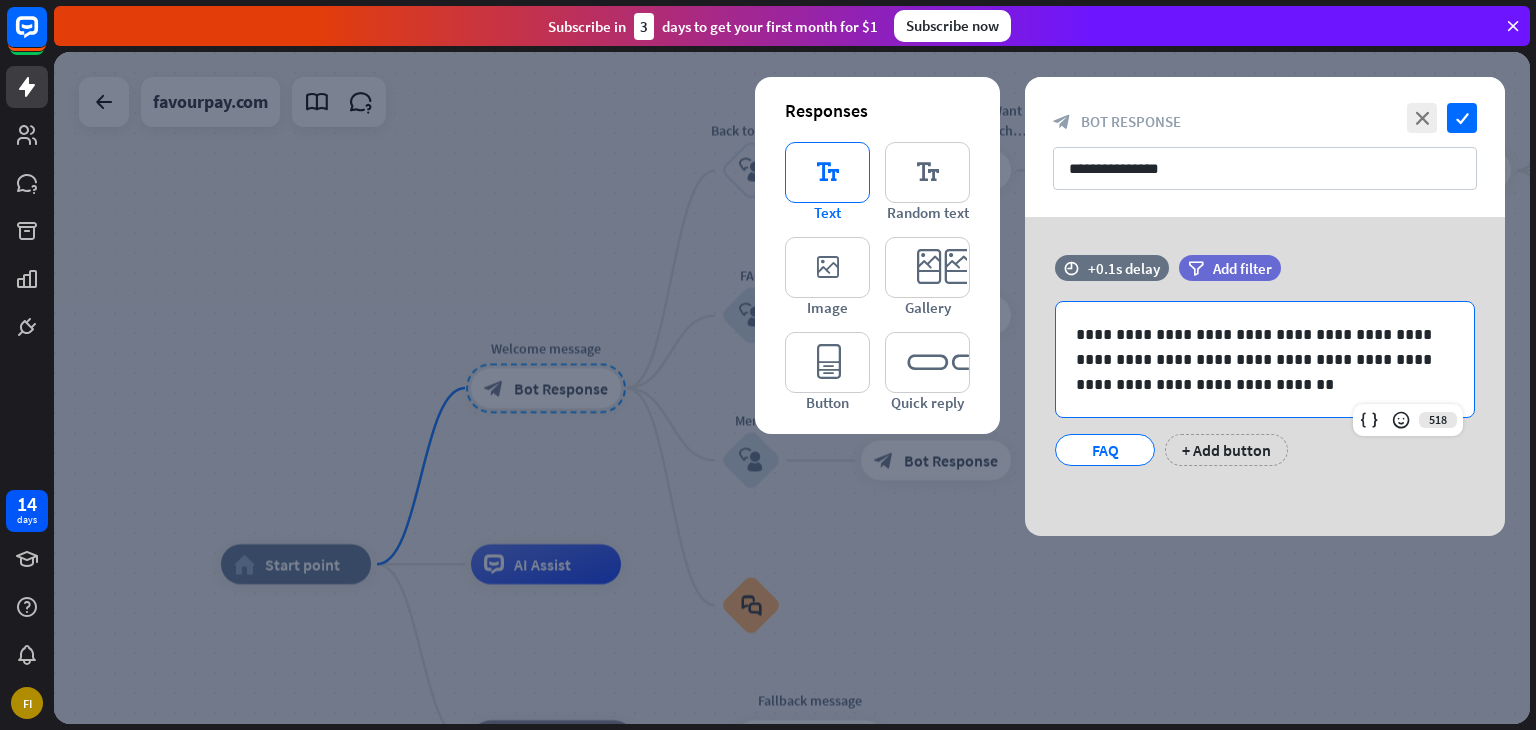 click on "editor_text" at bounding box center [827, 172] 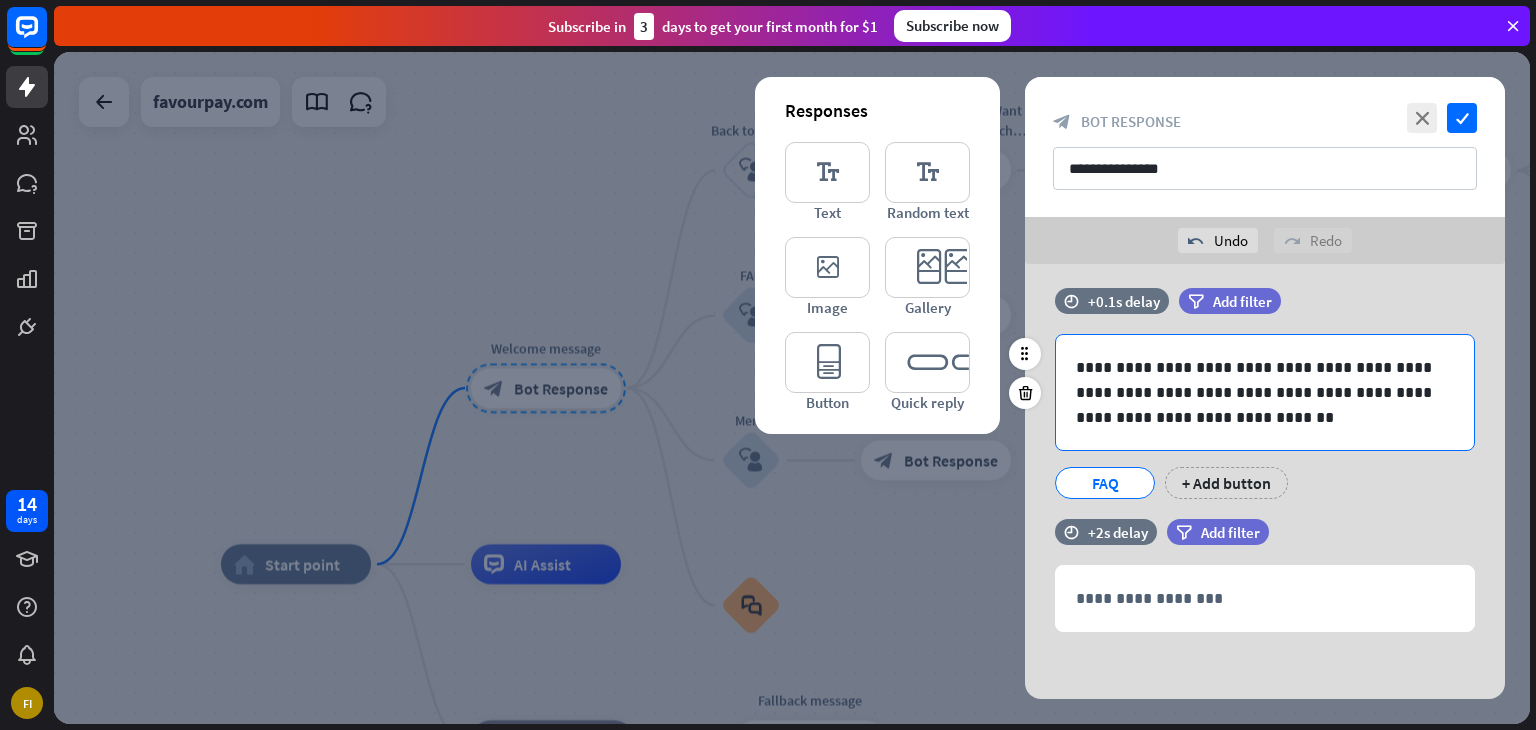 scroll, scrollTop: 16, scrollLeft: 0, axis: vertical 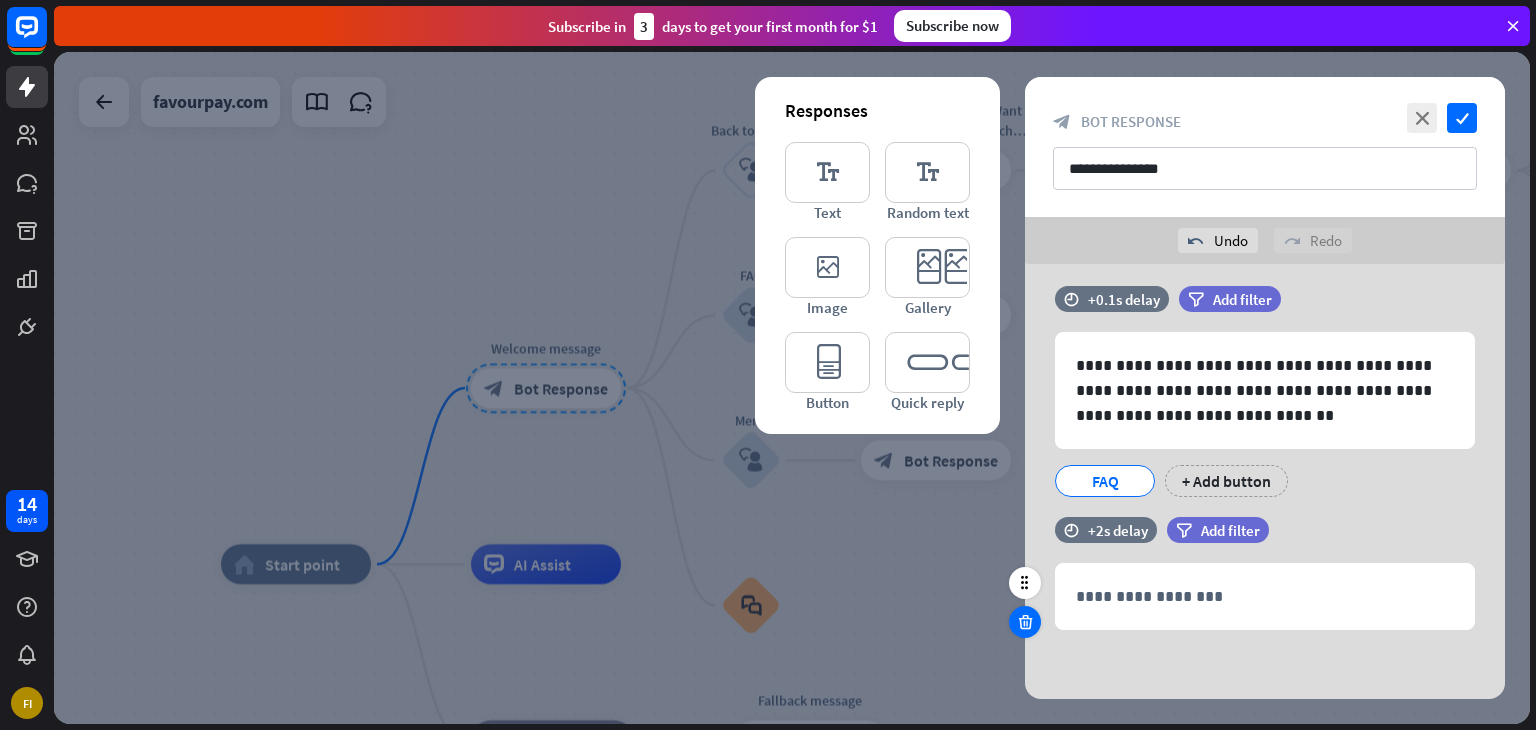 click at bounding box center [1025, 622] 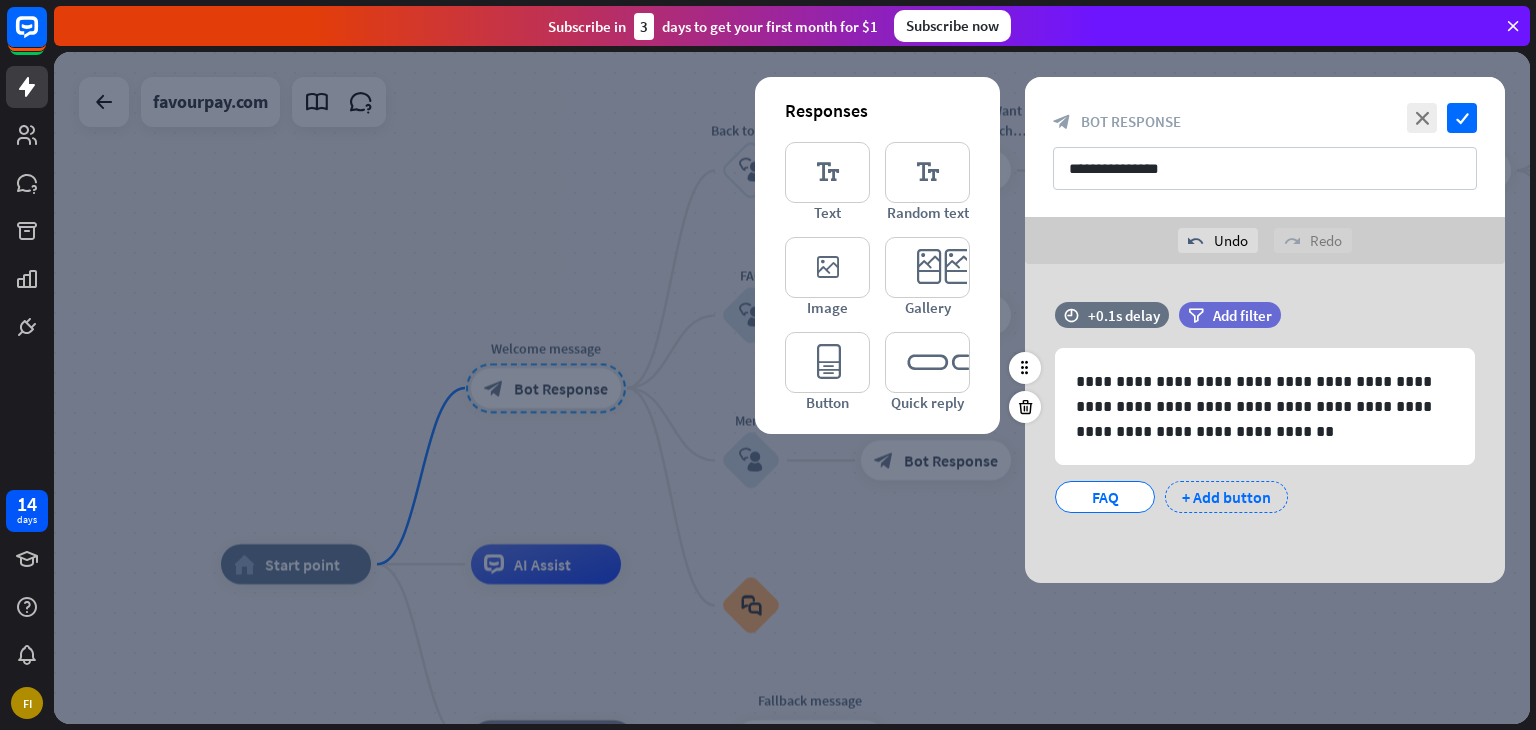 click on "+ Add button" at bounding box center (1226, 497) 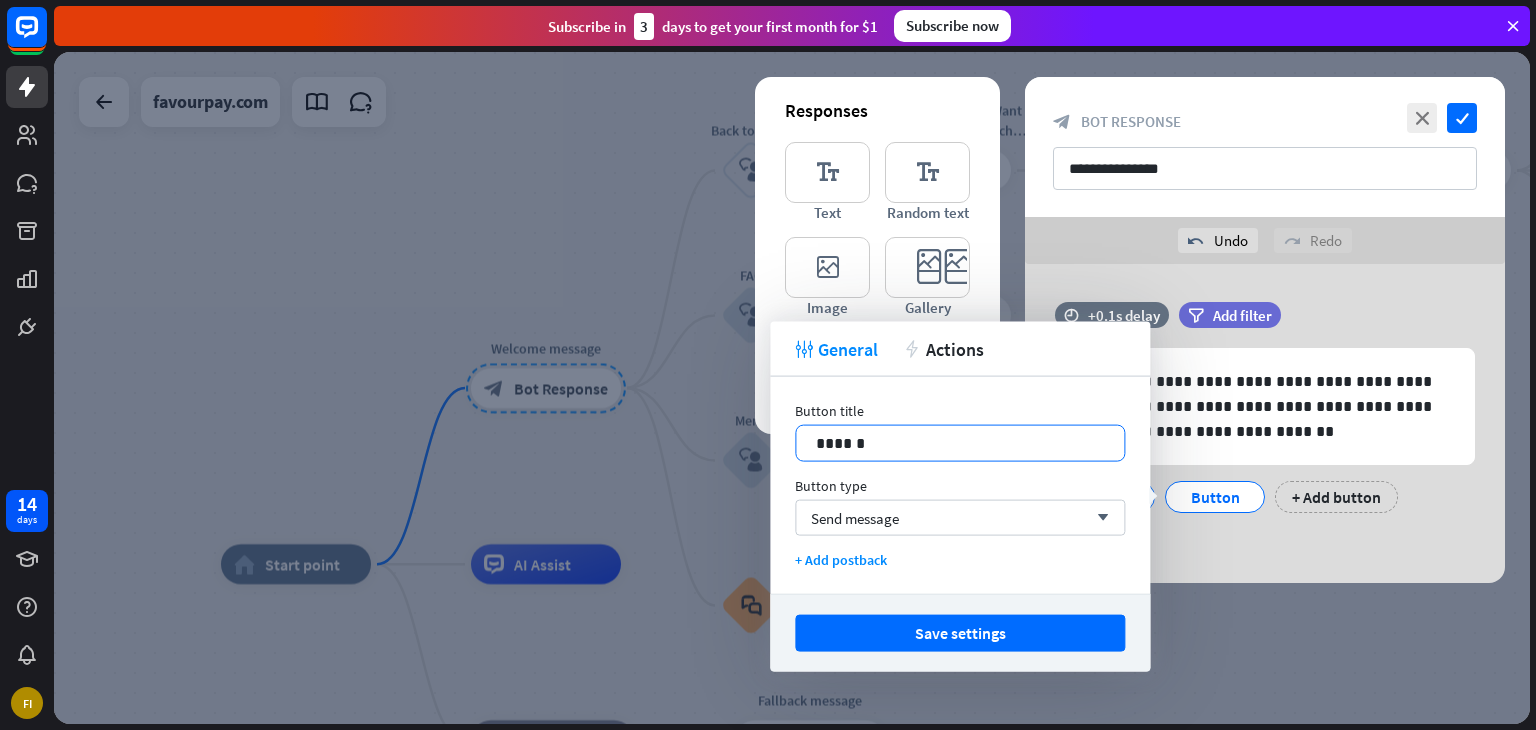 click on "******" at bounding box center (960, 443) 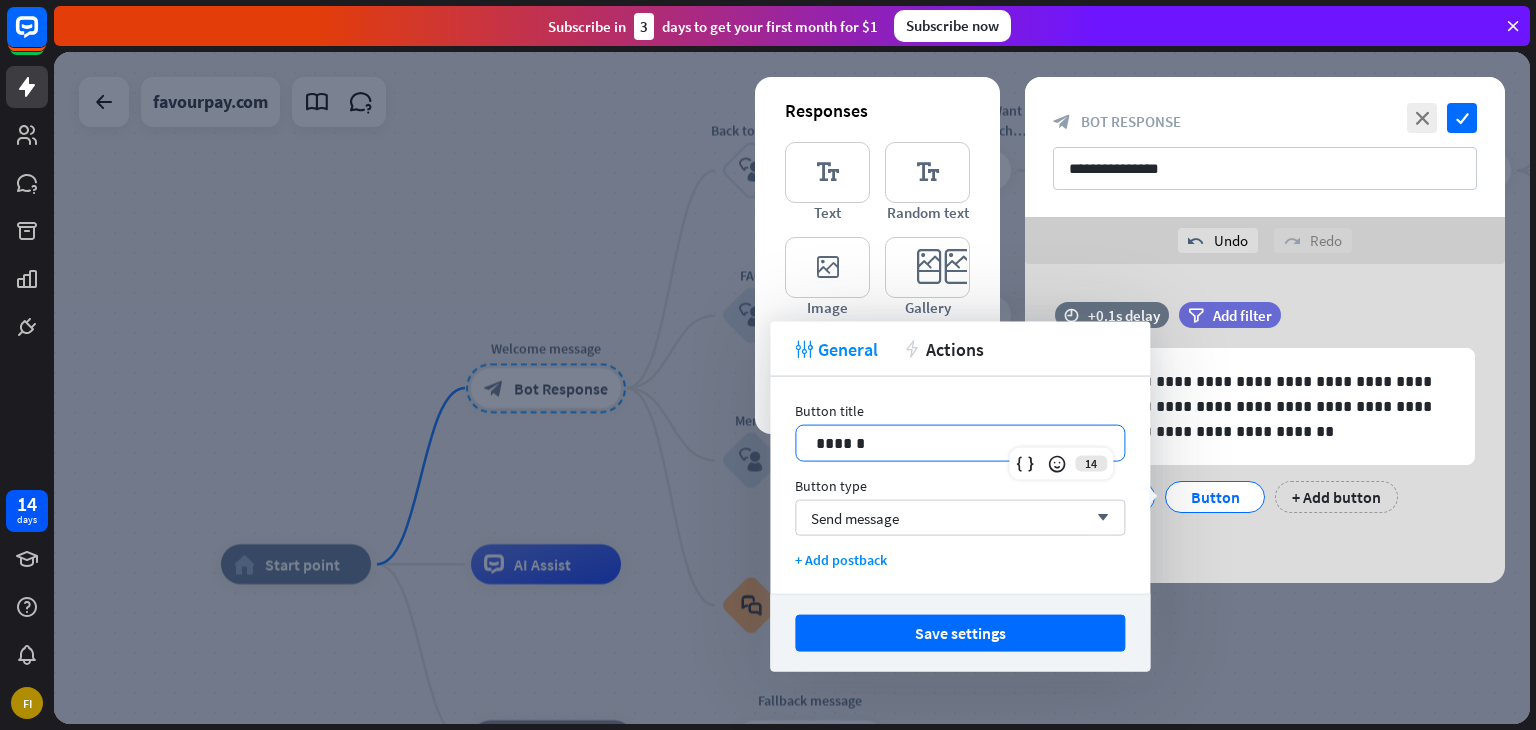 type 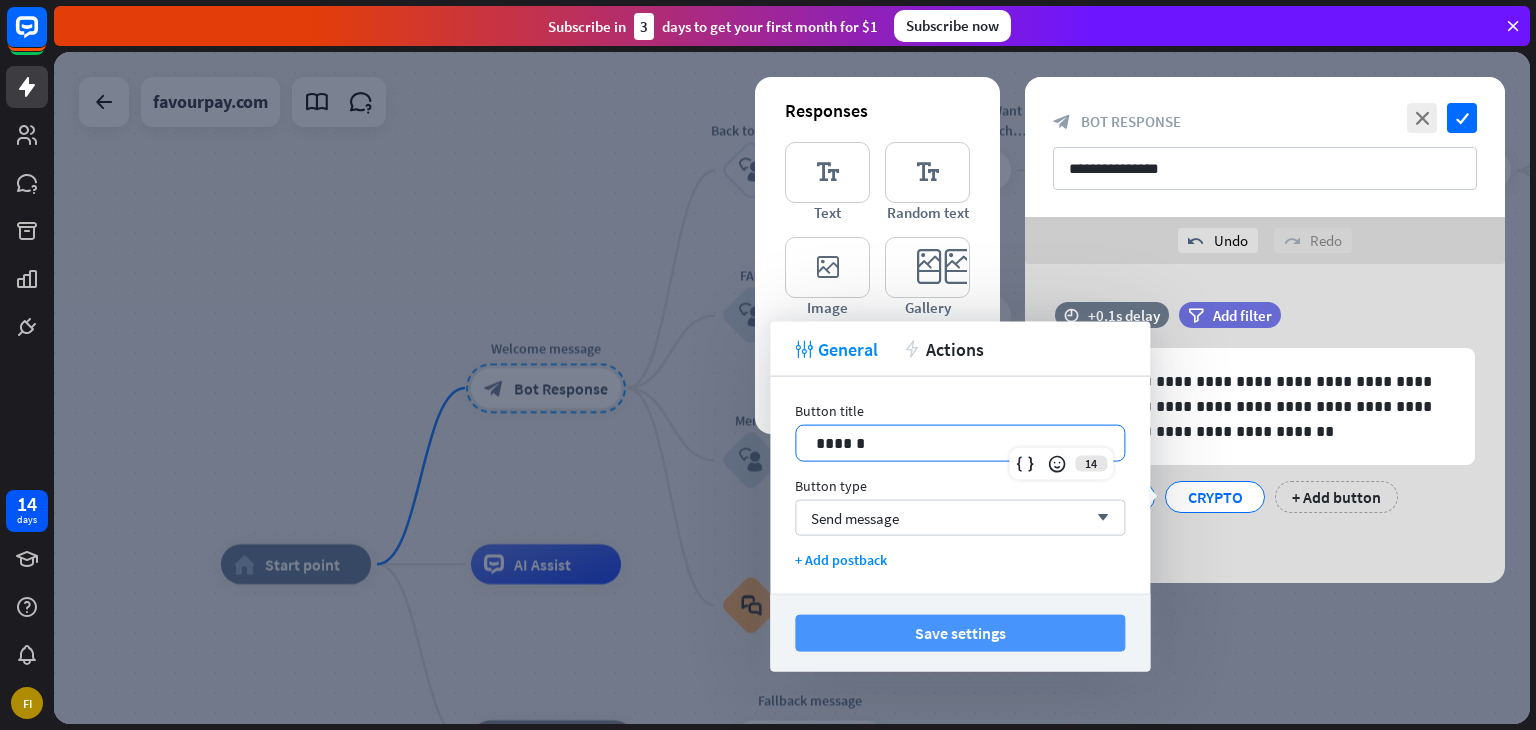 click on "Save settings" at bounding box center (960, 633) 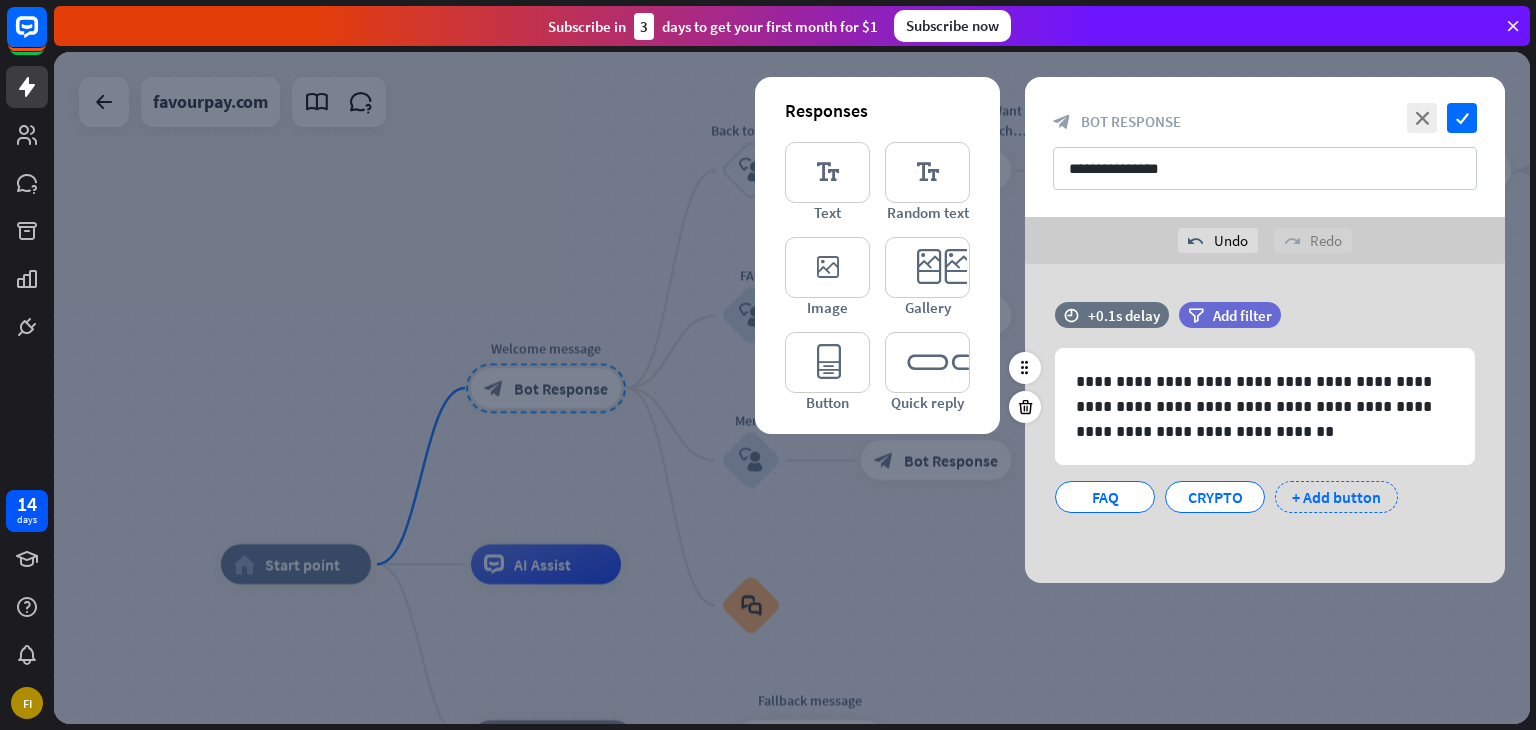 click on "+ Add button" at bounding box center [1336, 497] 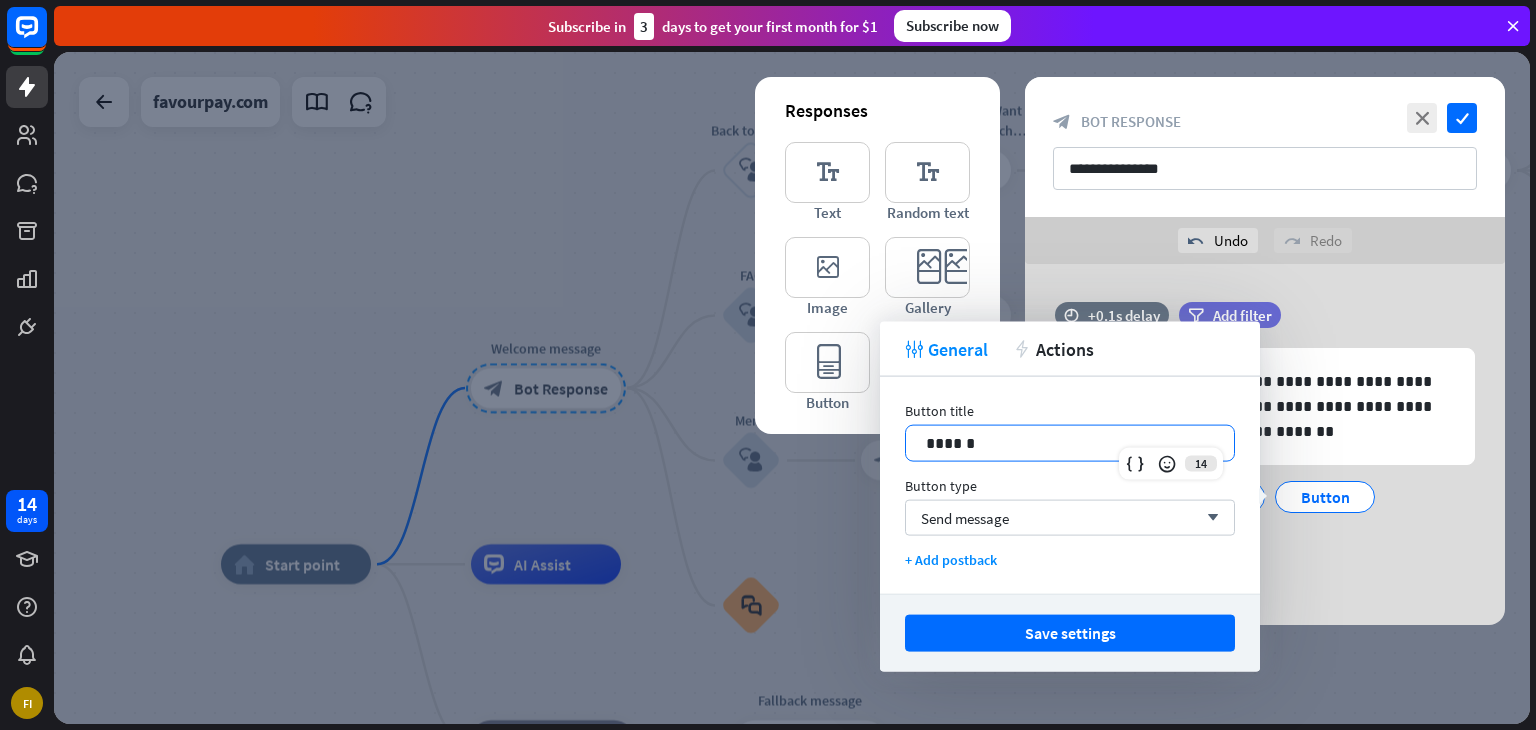 drag, startPoint x: 1037, startPoint y: 454, endPoint x: 790, endPoint y: 415, distance: 250.06 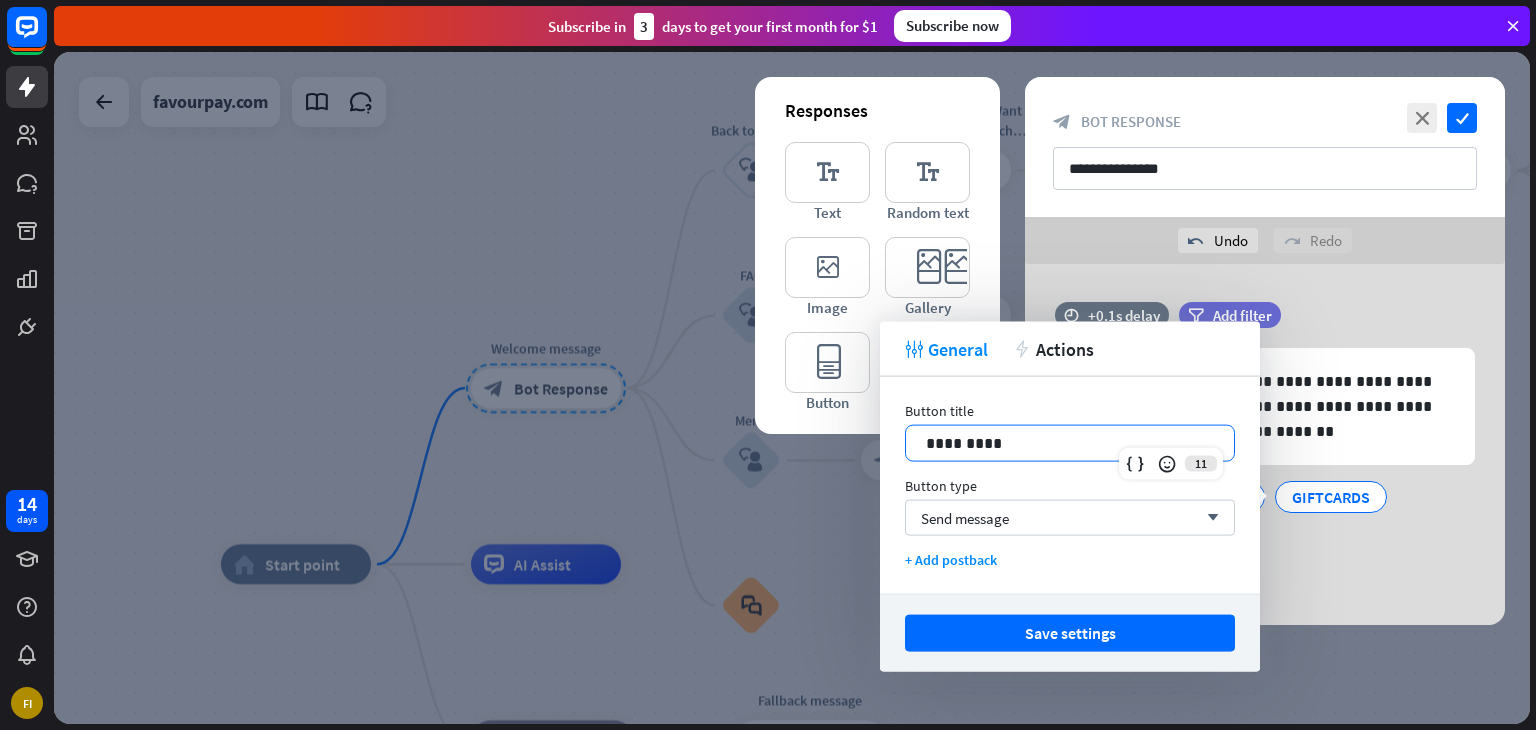 click on "*********" at bounding box center [1070, 443] 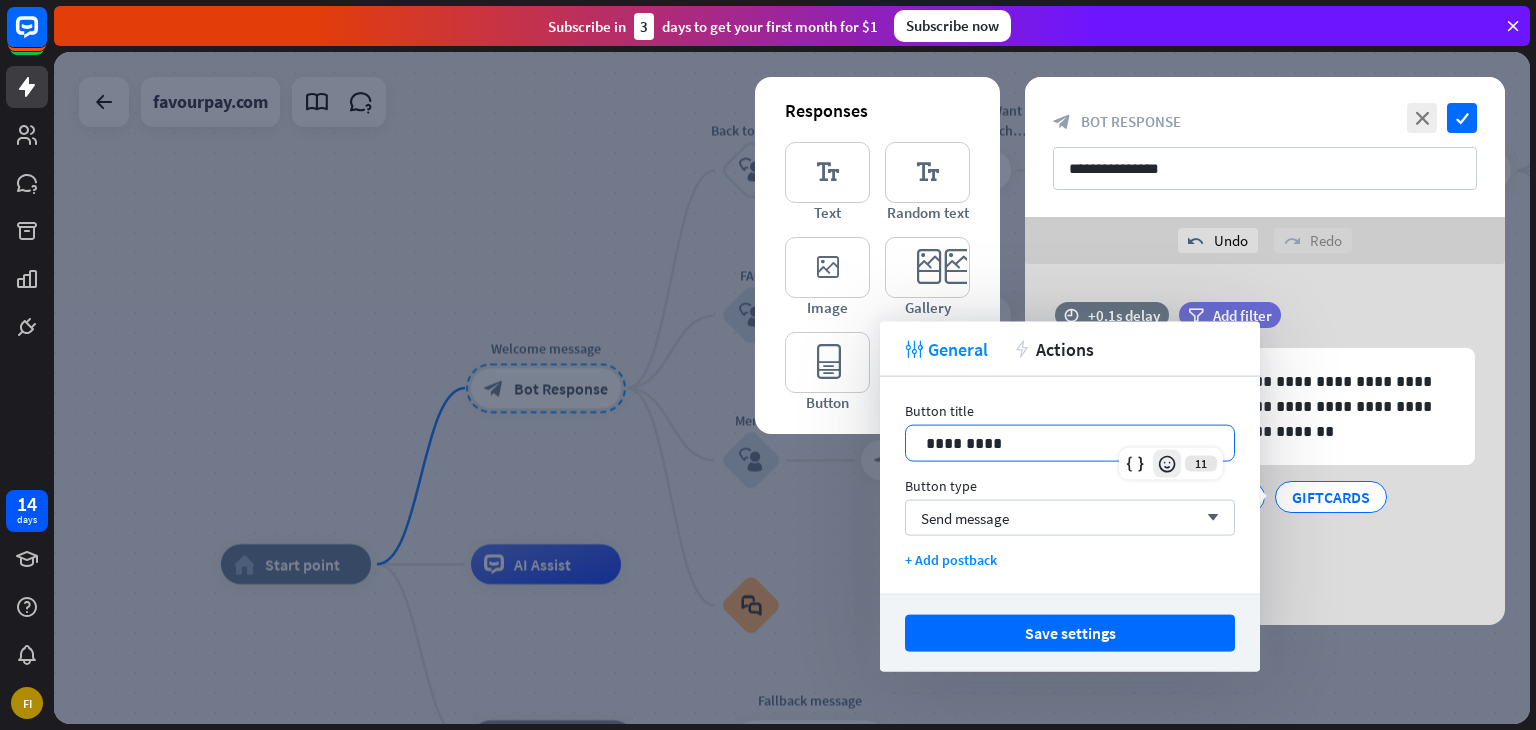 click at bounding box center (1167, 464) 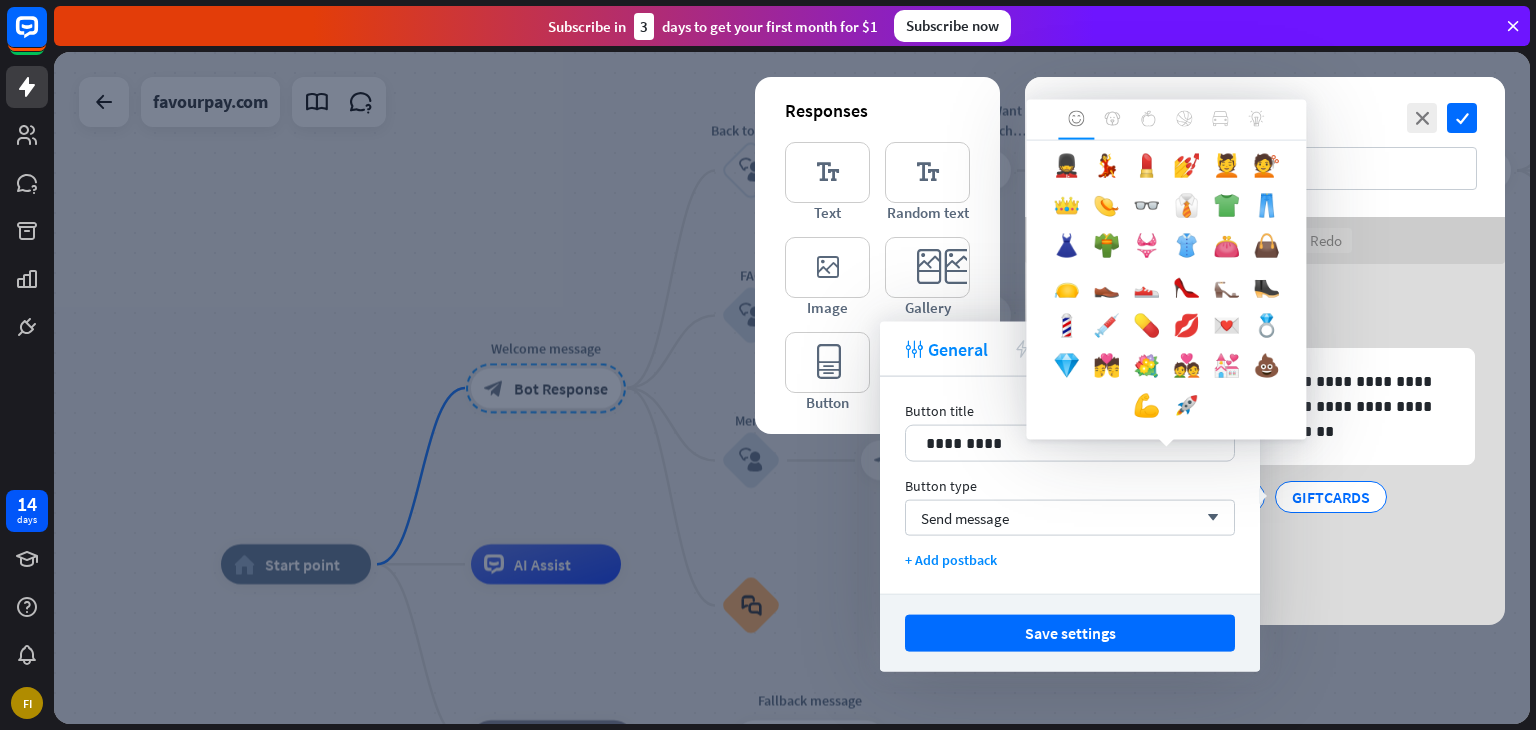 scroll, scrollTop: 1074, scrollLeft: 0, axis: vertical 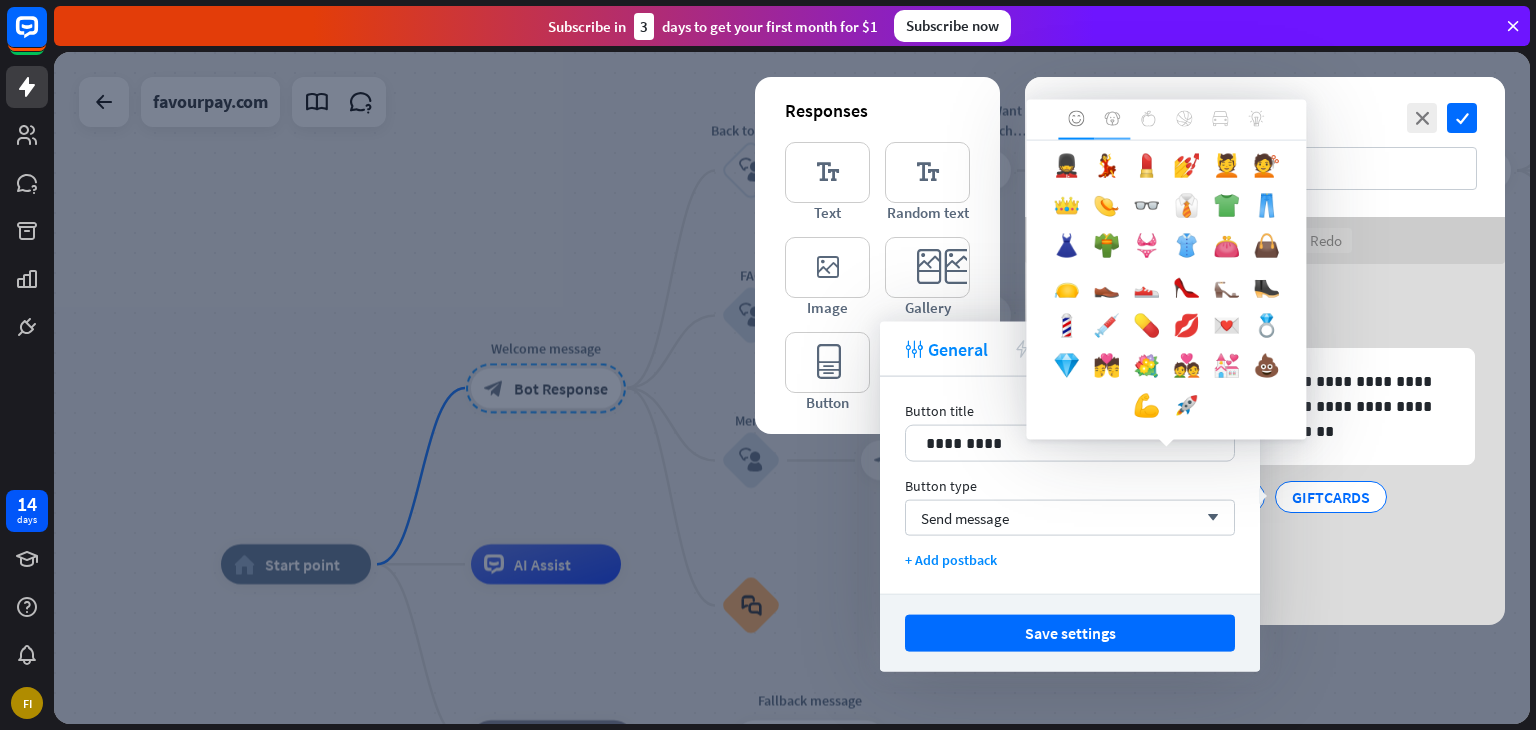 click at bounding box center [1112, 120] 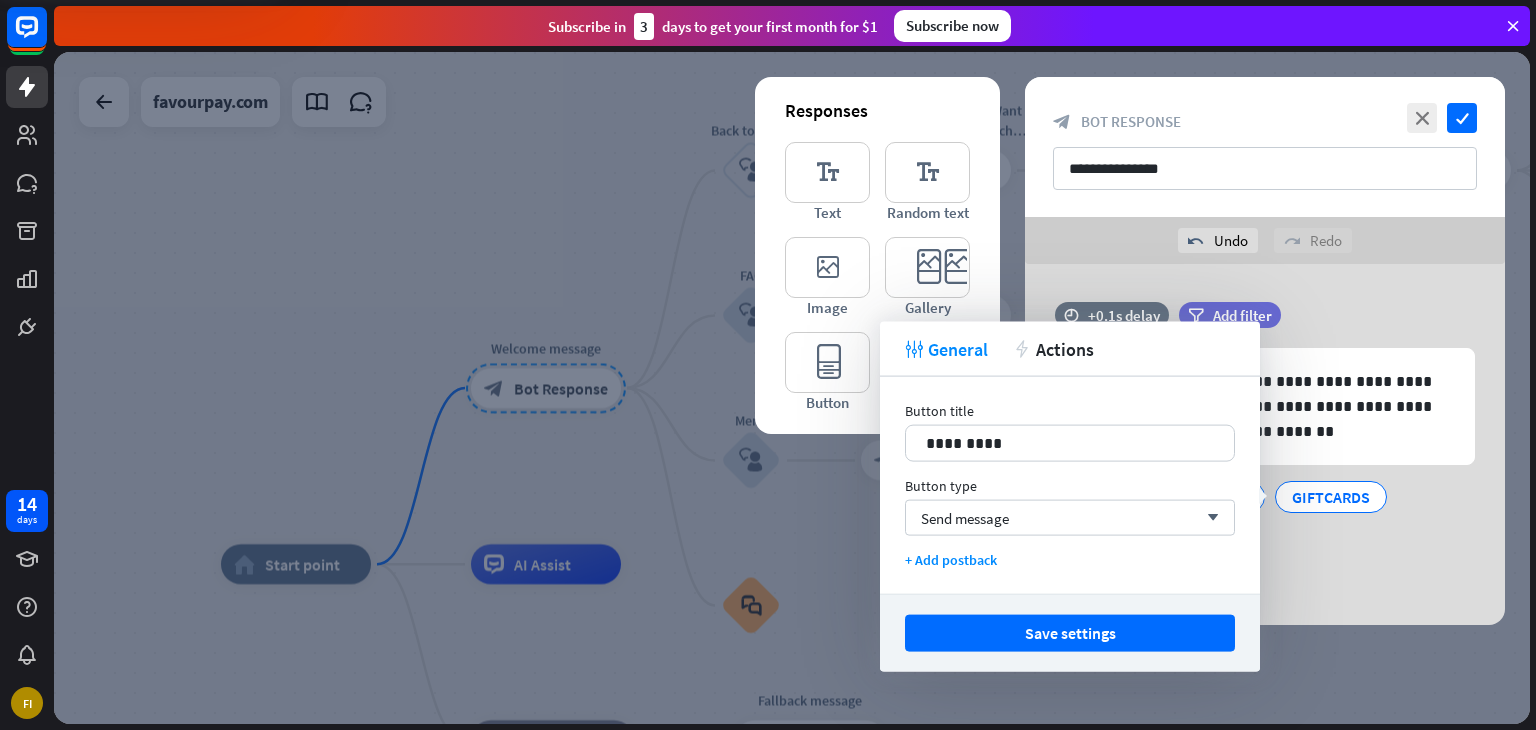 scroll, scrollTop: 714, scrollLeft: 0, axis: vertical 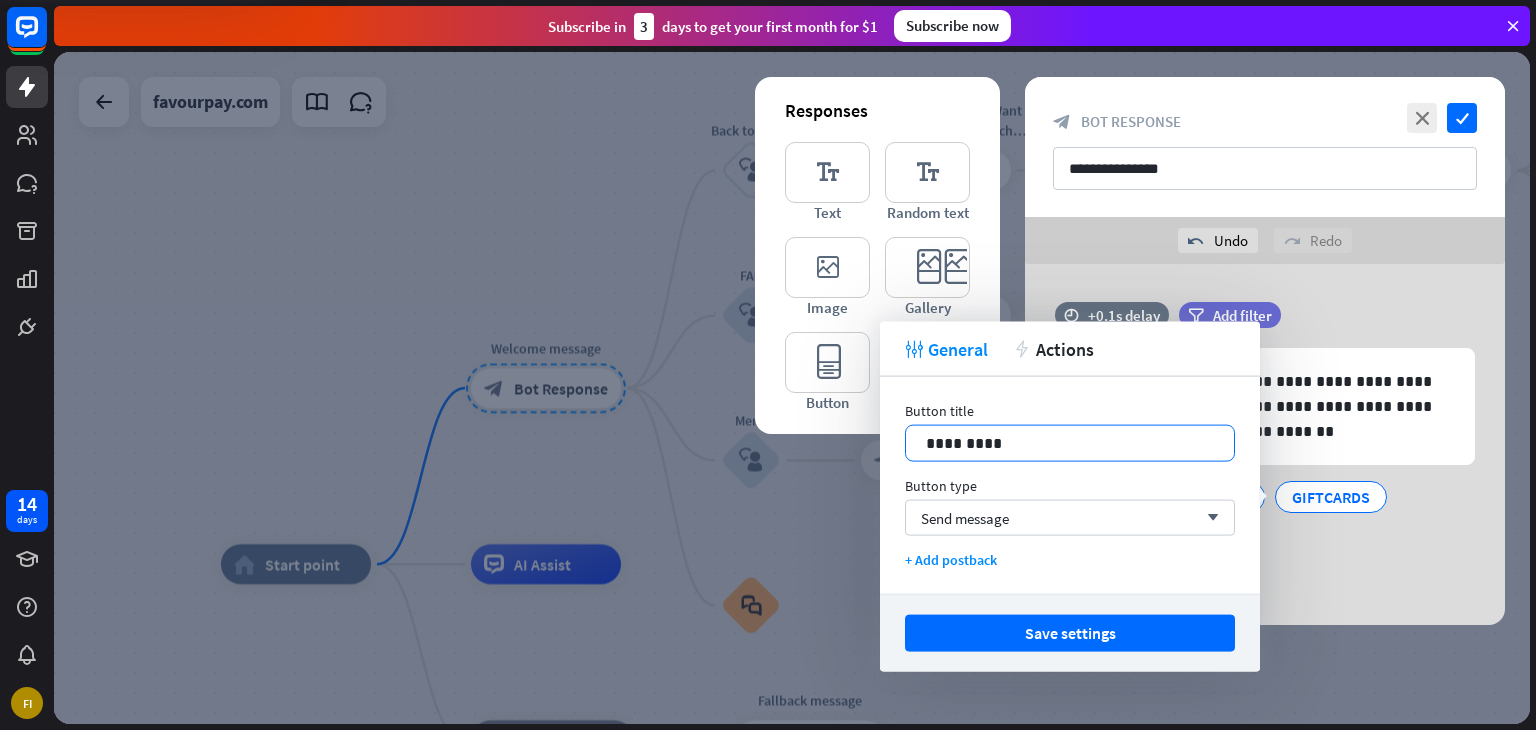 click on "*********" at bounding box center [1070, 443] 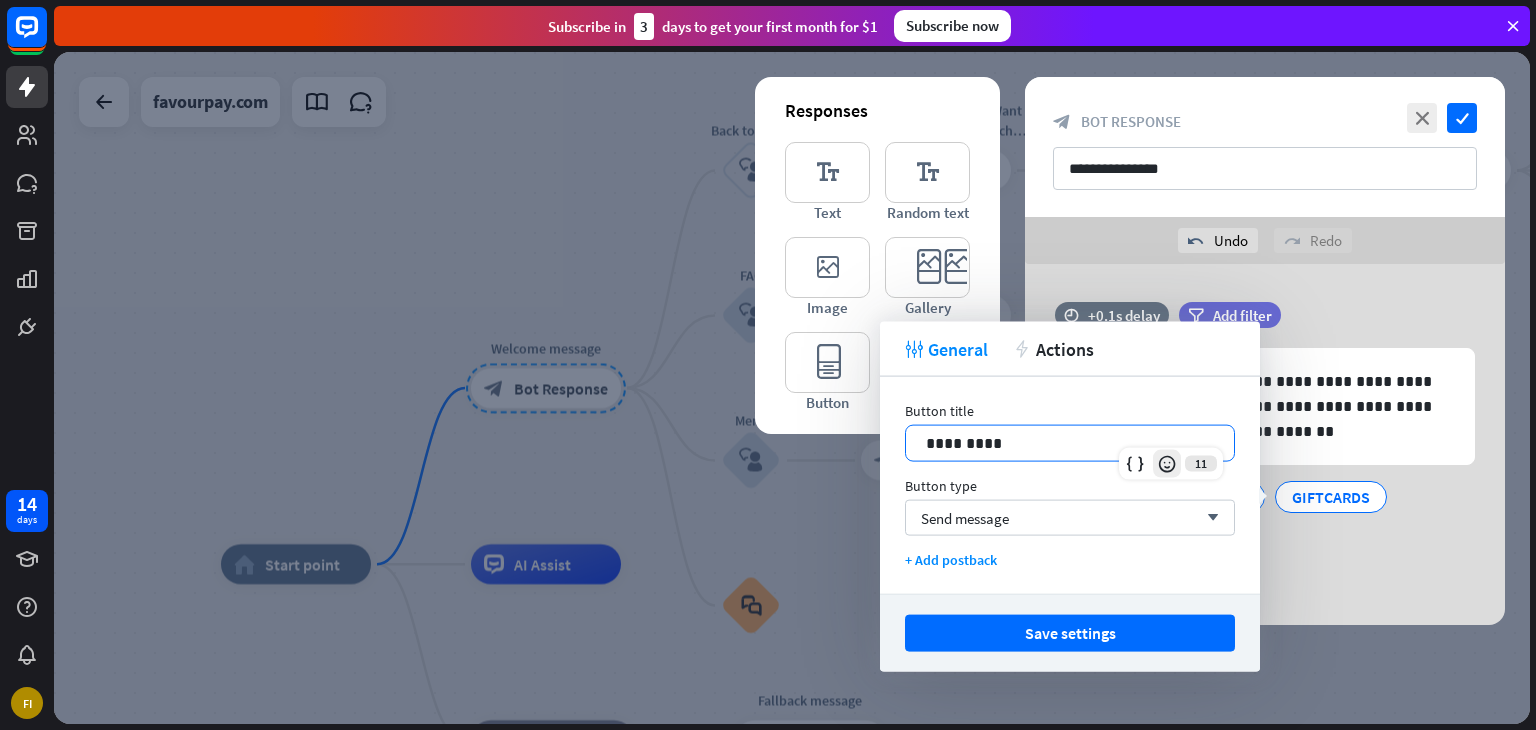 click at bounding box center (1167, 464) 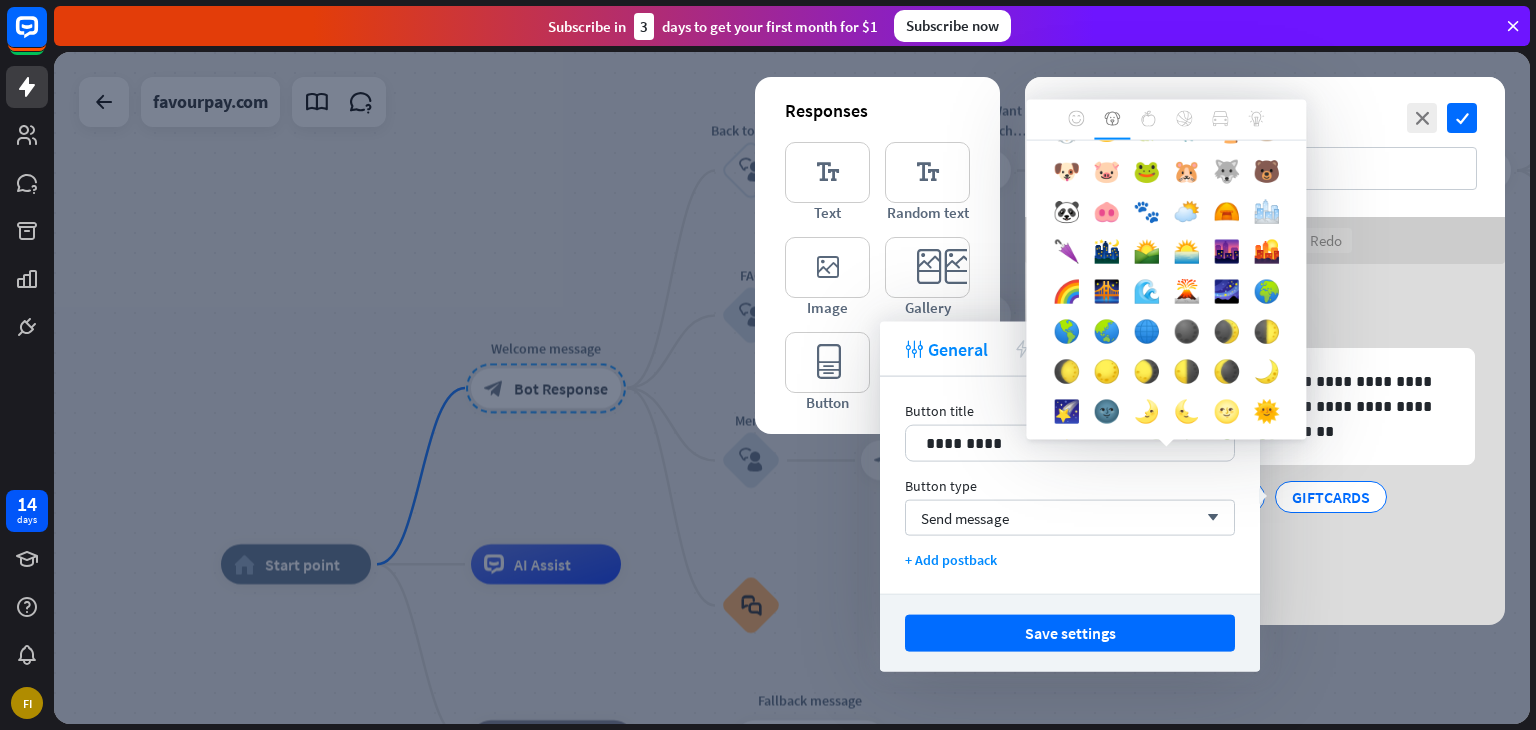 scroll, scrollTop: 714, scrollLeft: 0, axis: vertical 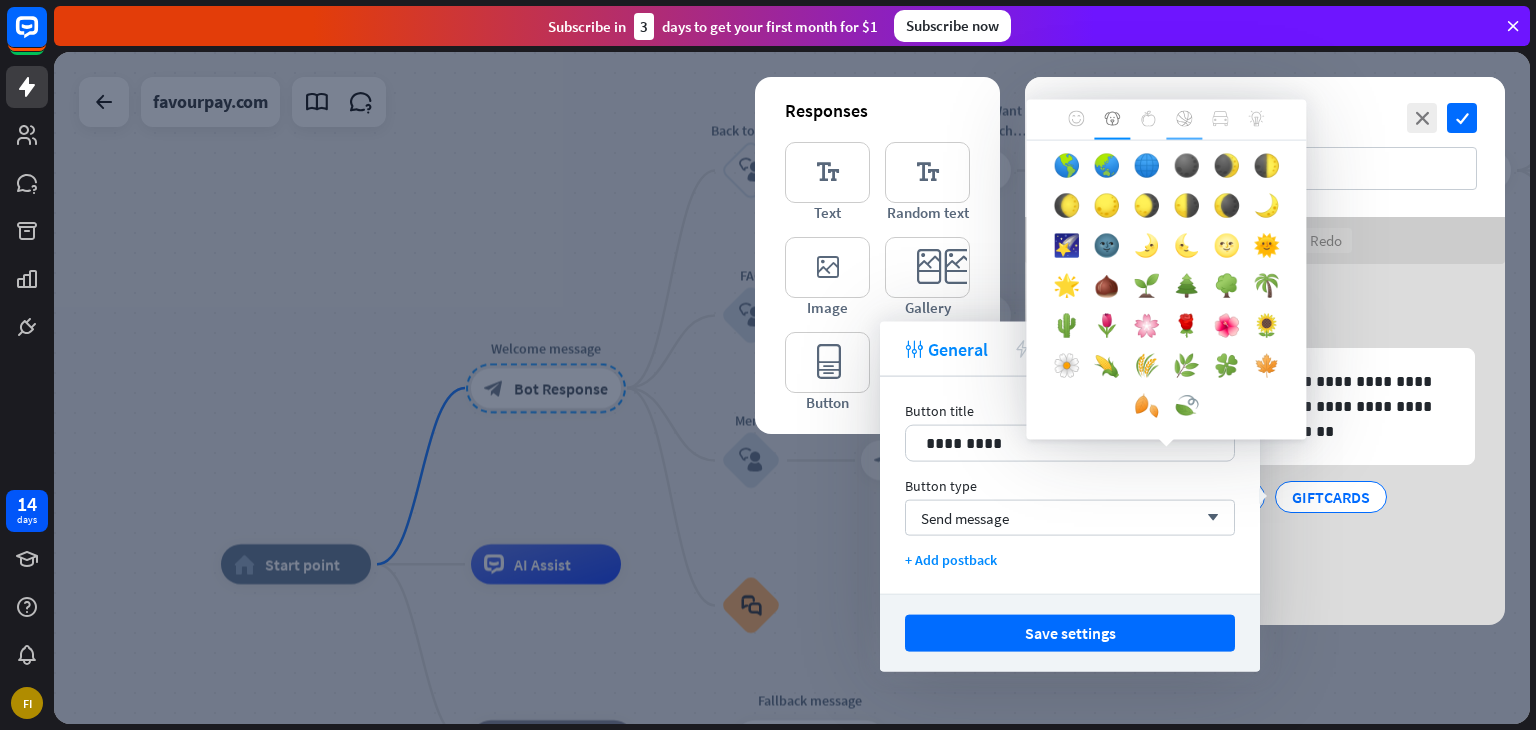 click 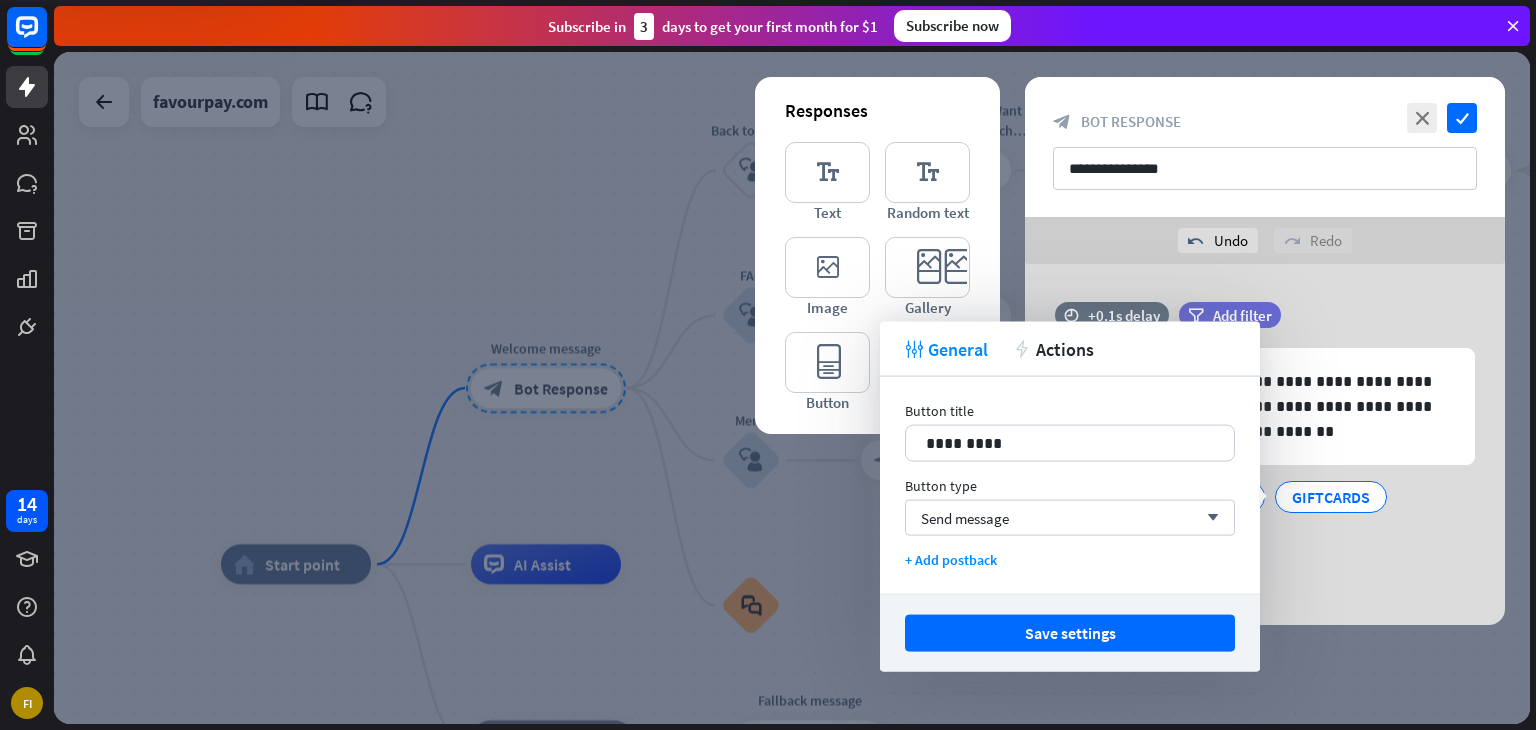 scroll, scrollTop: 74, scrollLeft: 0, axis: vertical 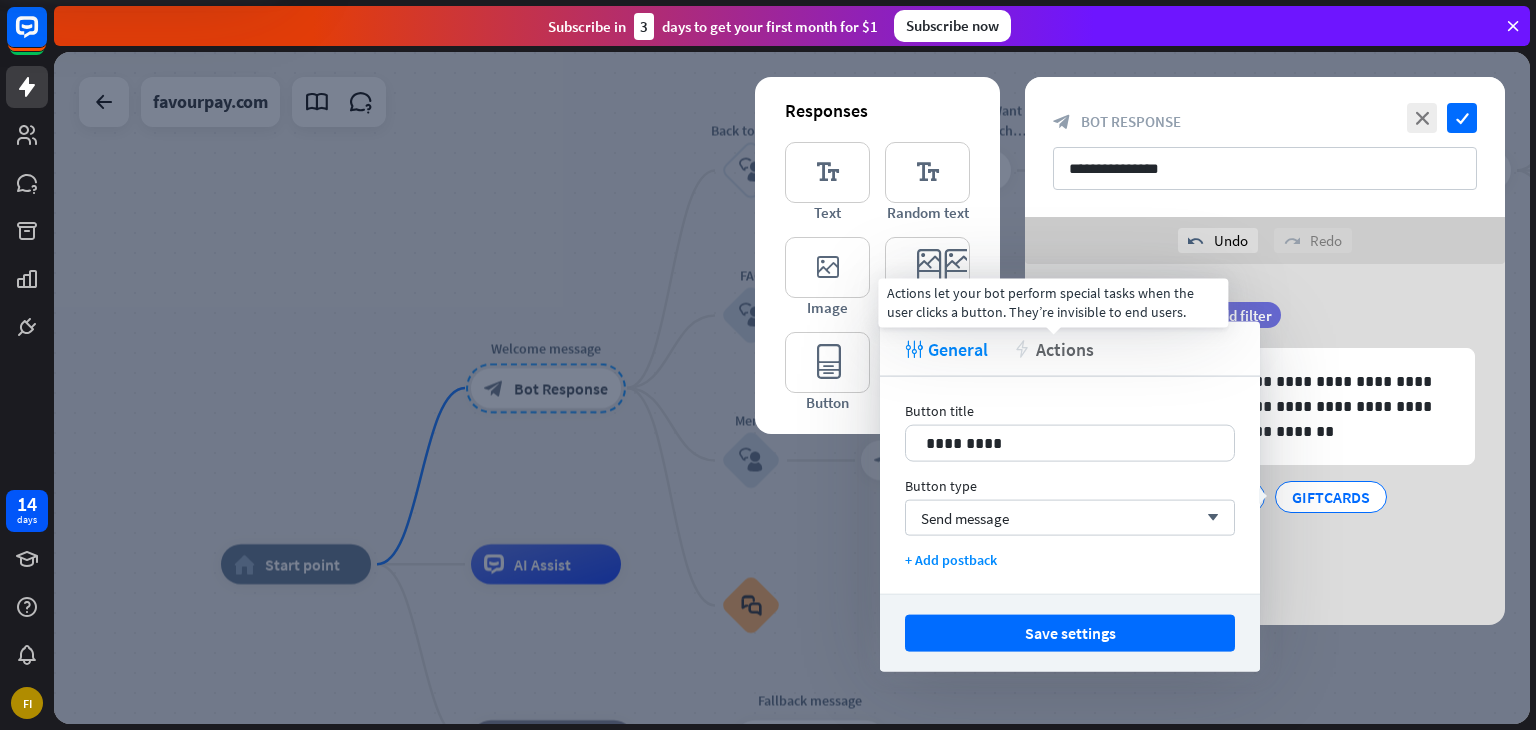 click on "Actions" at bounding box center (1065, 348) 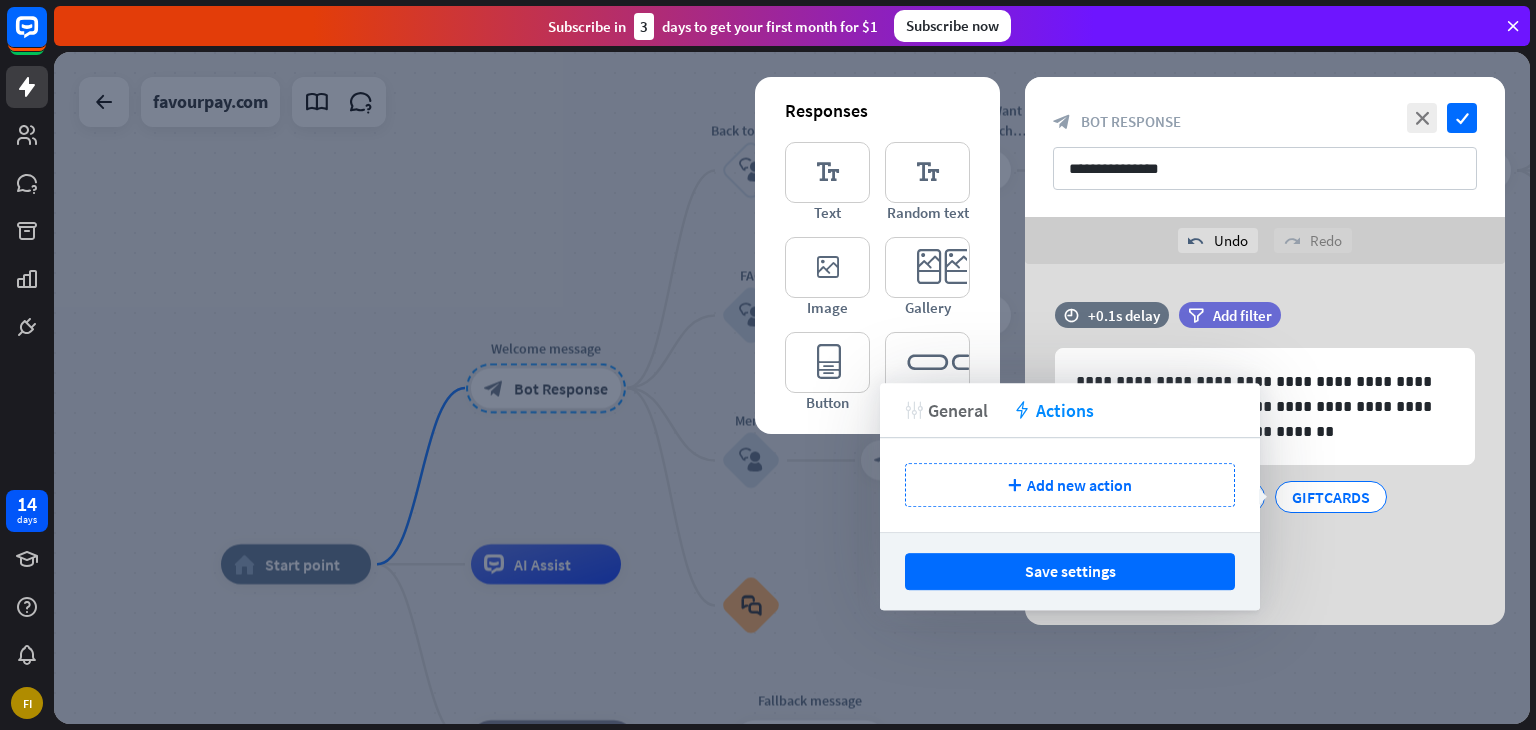 click on "General" at bounding box center [958, 410] 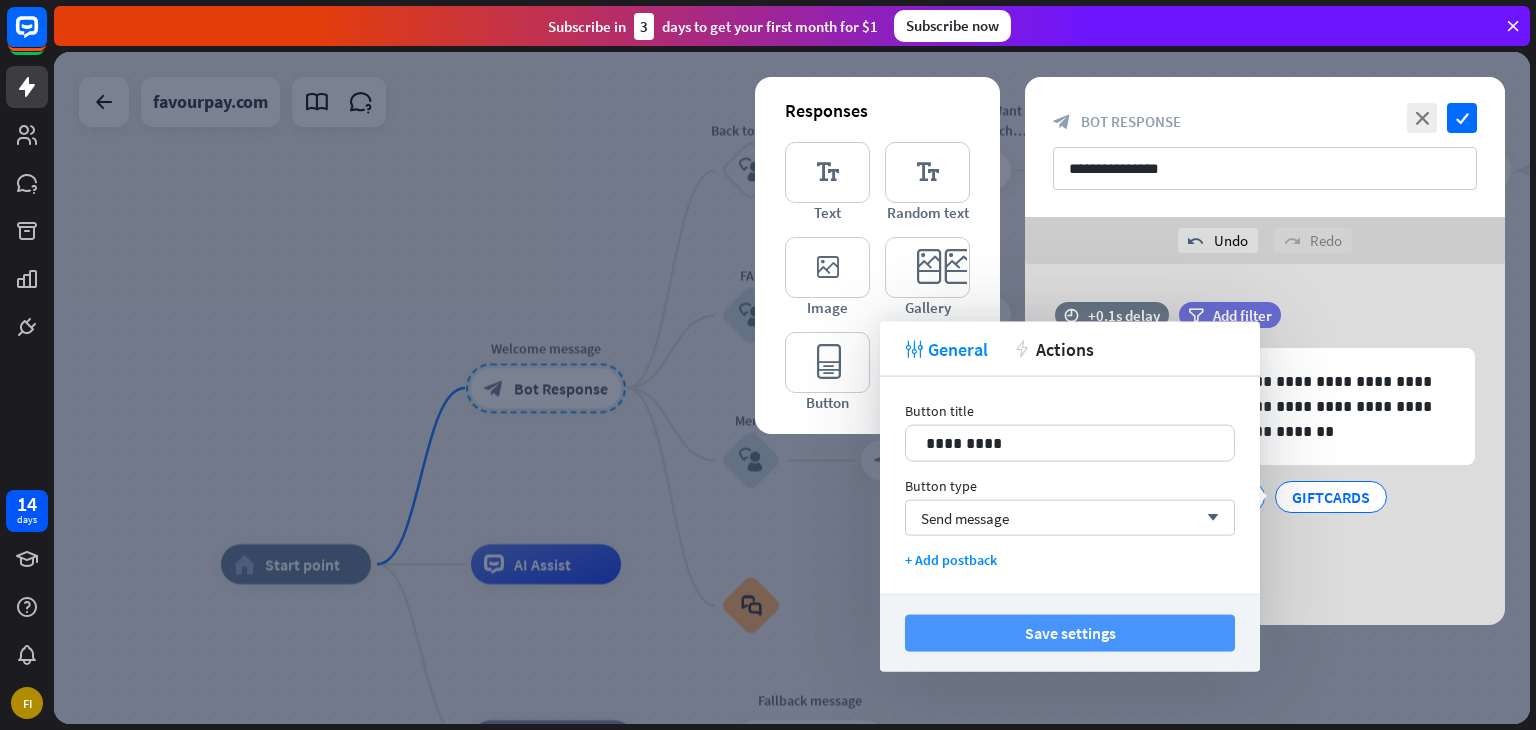 click on "Save settings" at bounding box center (1070, 633) 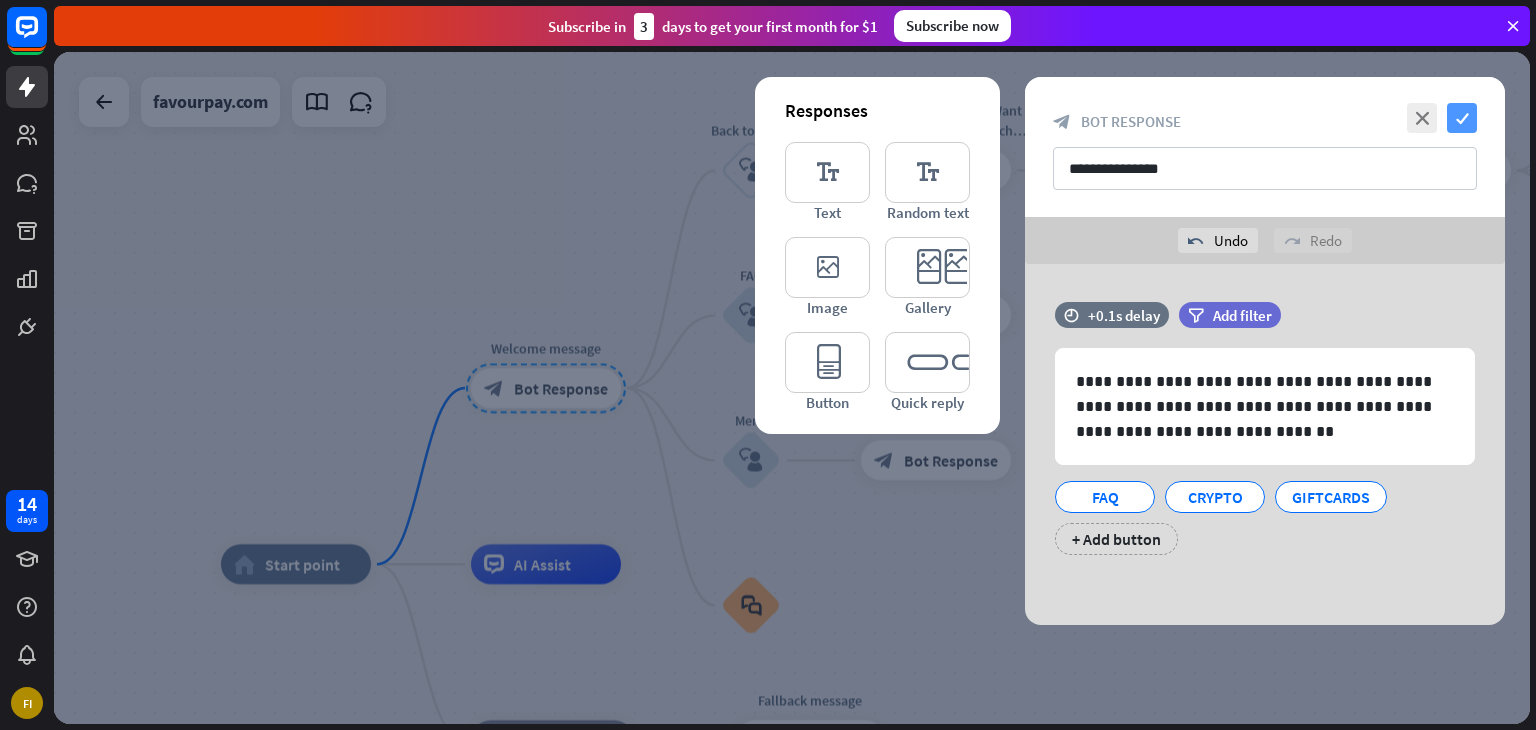 click on "check" at bounding box center (1462, 118) 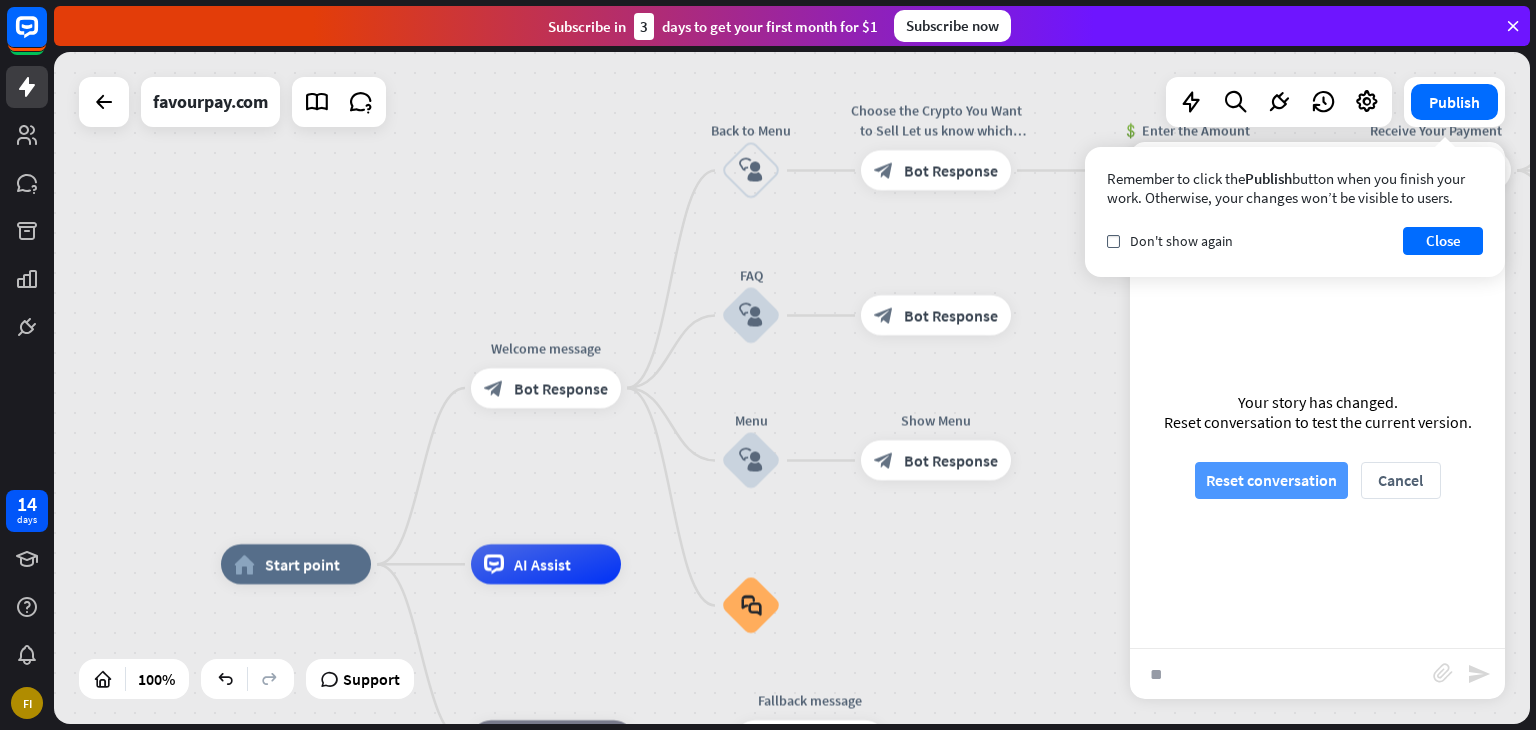 click on "Reset conversation" at bounding box center (1271, 480) 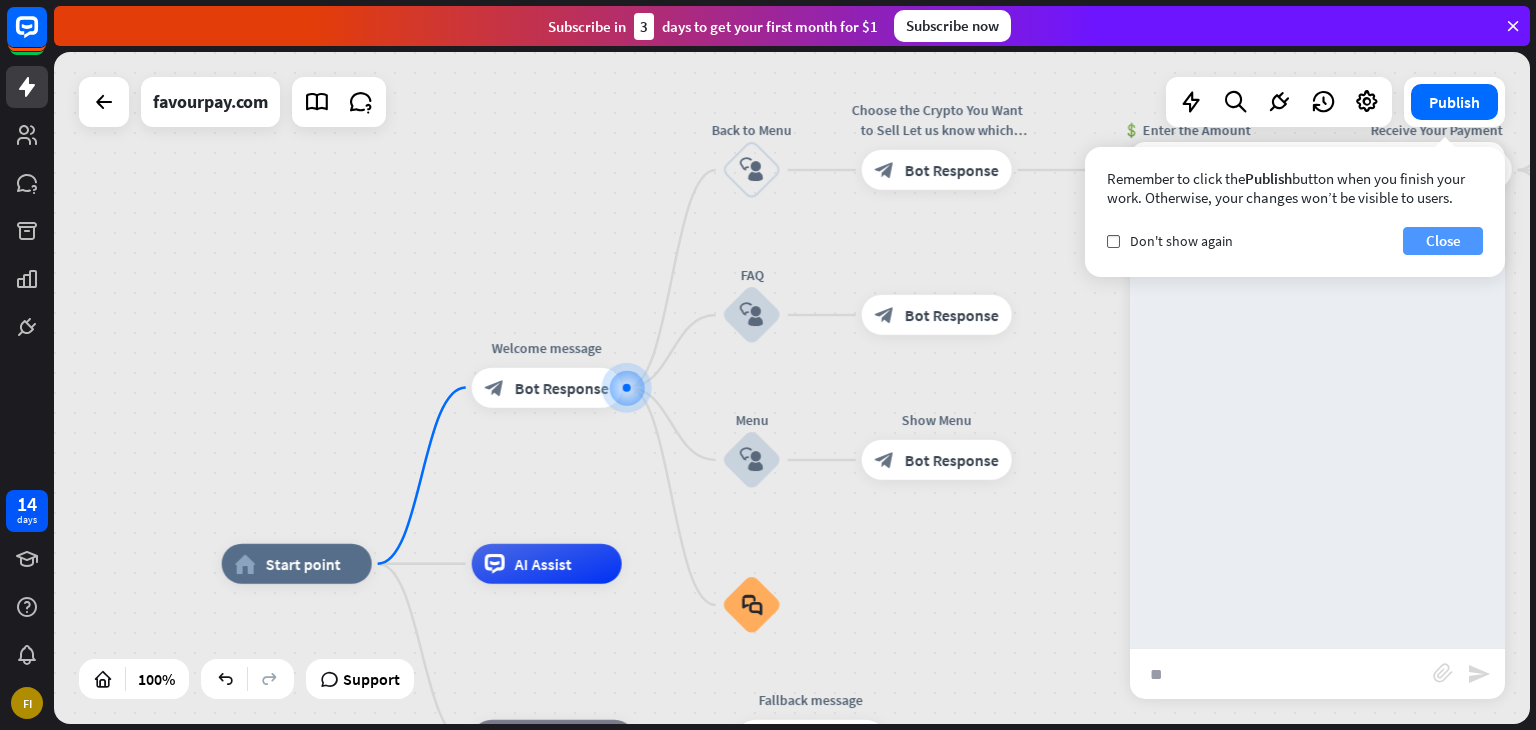 click on "Close" at bounding box center [1443, 241] 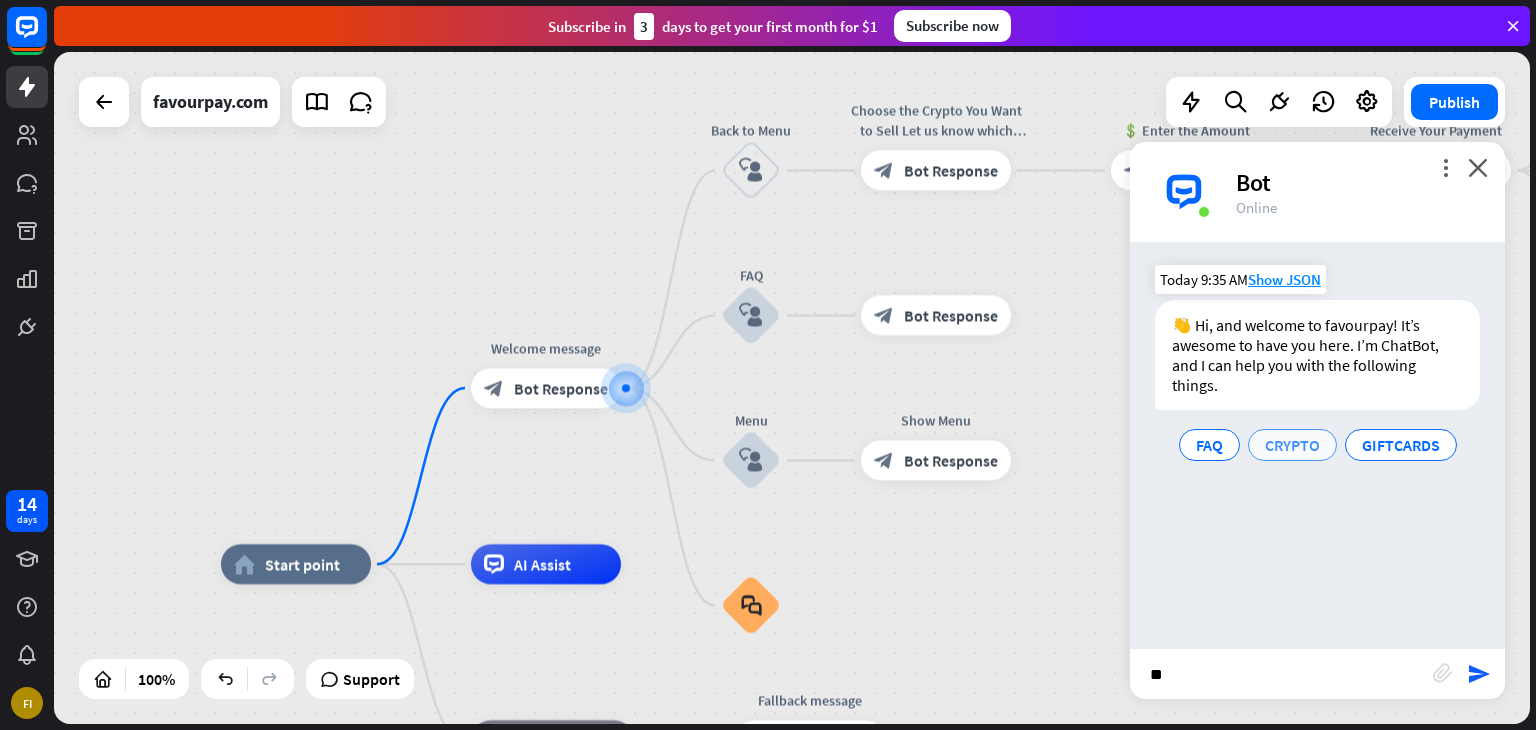 click on "CRYPTO" at bounding box center (1292, 445) 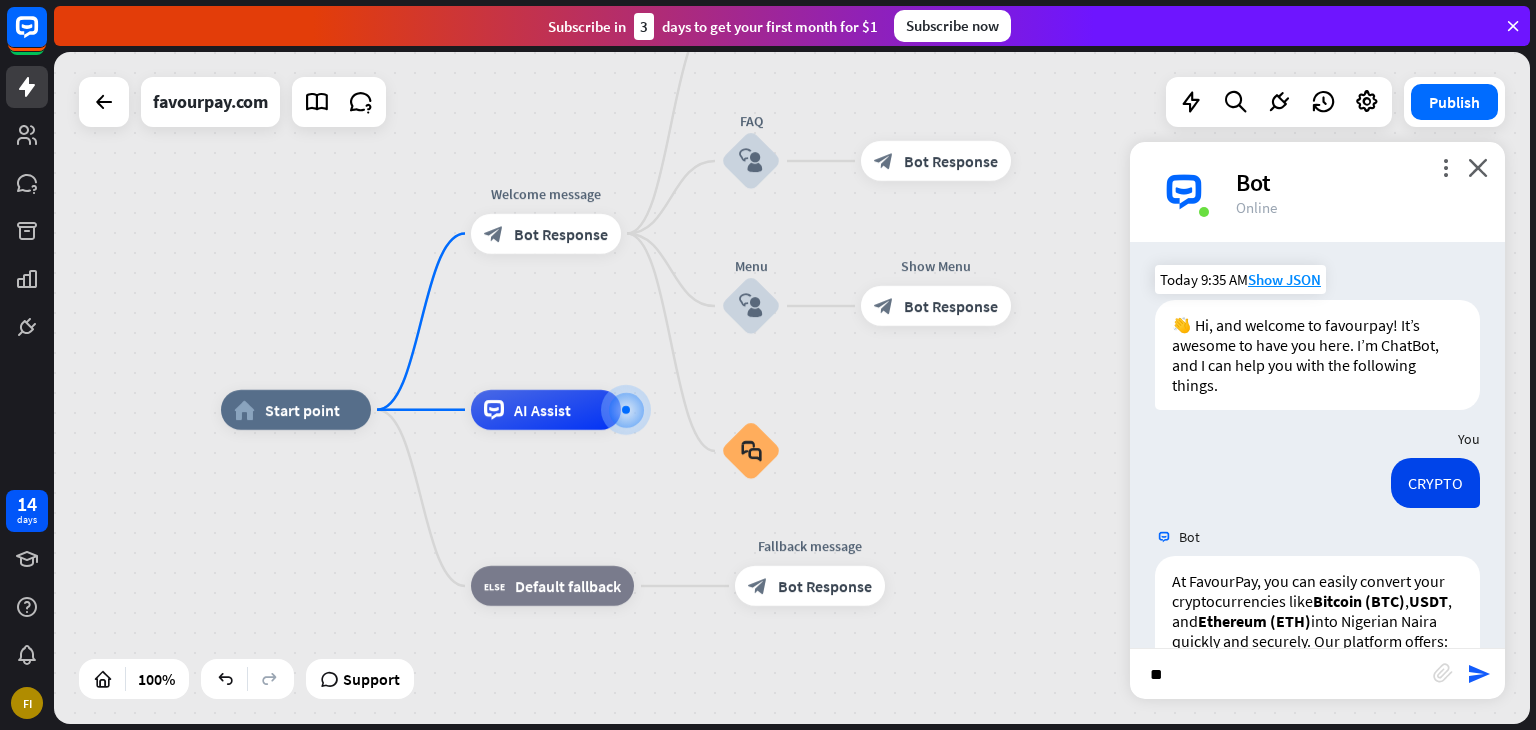 scroll, scrollTop: 408, scrollLeft: 0, axis: vertical 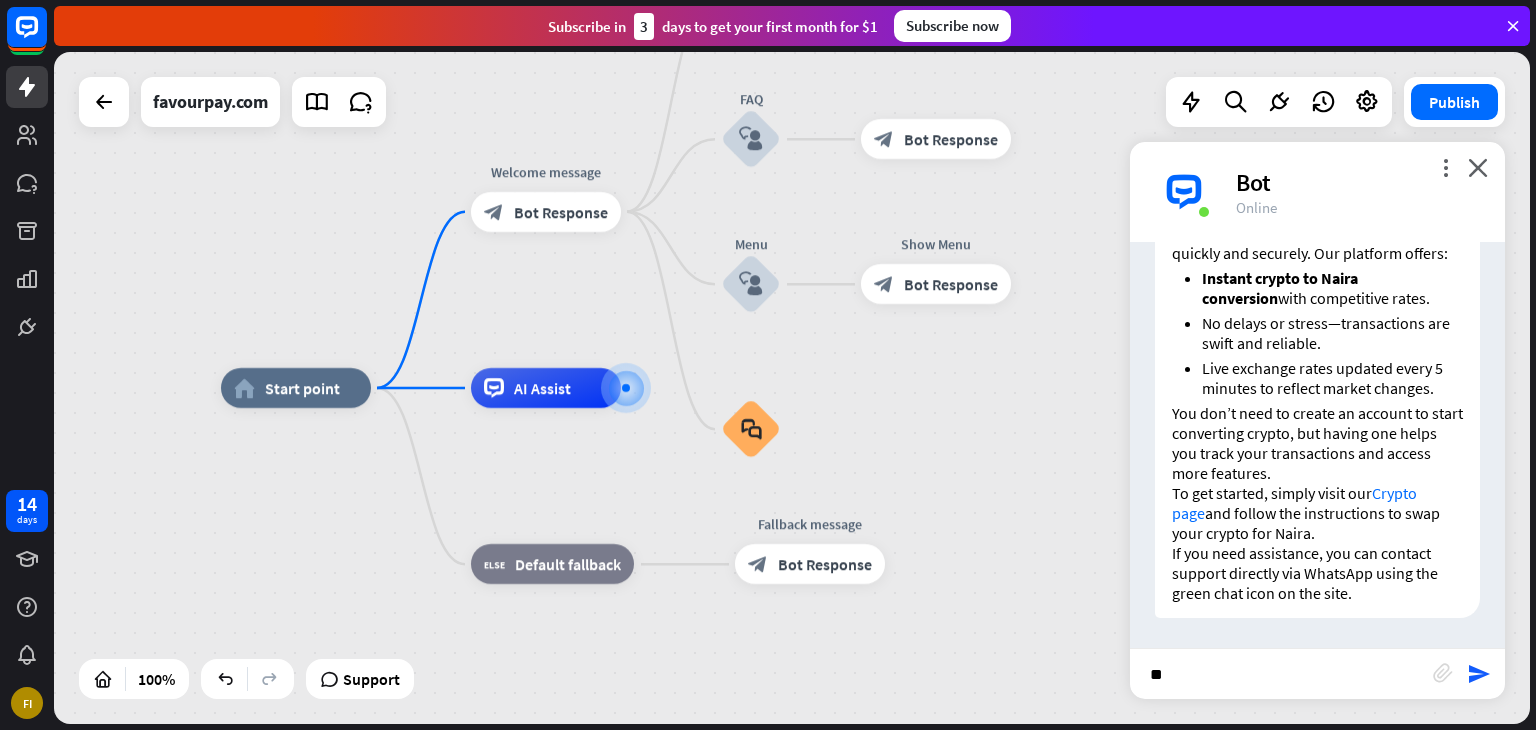 click on "more_vert
close
Bot
Online" at bounding box center (1317, 192) 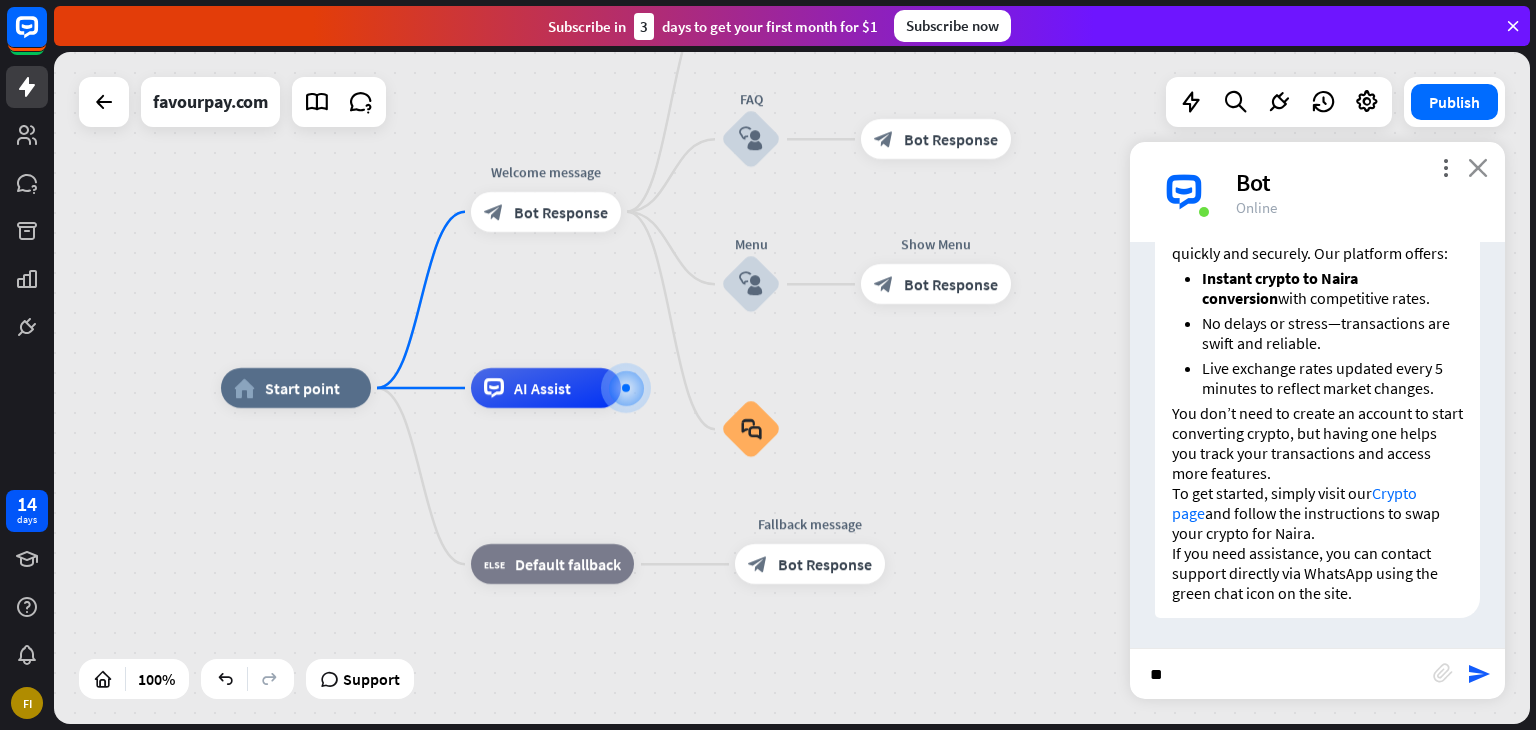 click on "close" at bounding box center (1478, 167) 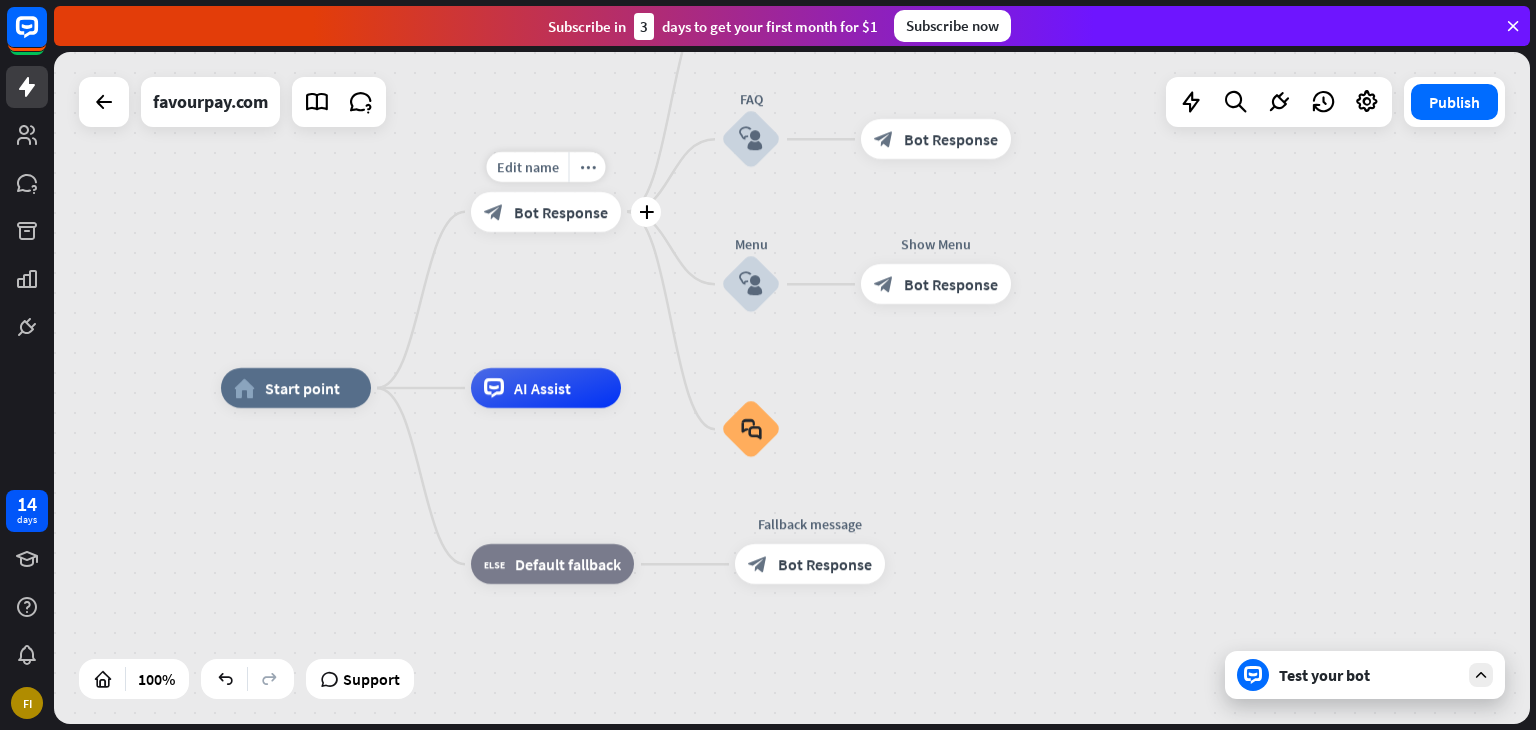 click on "block_bot_response   Bot Response" at bounding box center [546, 212] 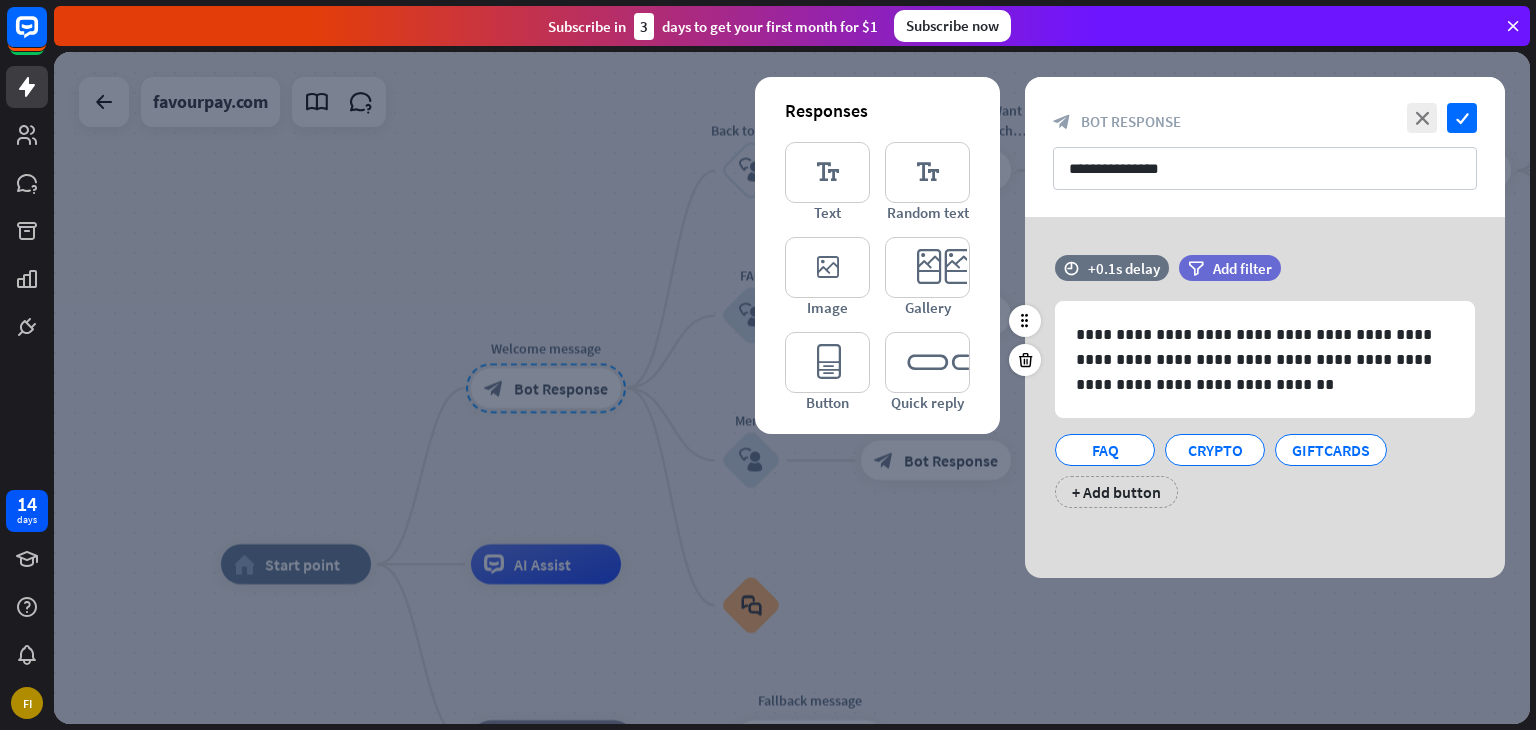 click on "**********" at bounding box center (1265, 391) 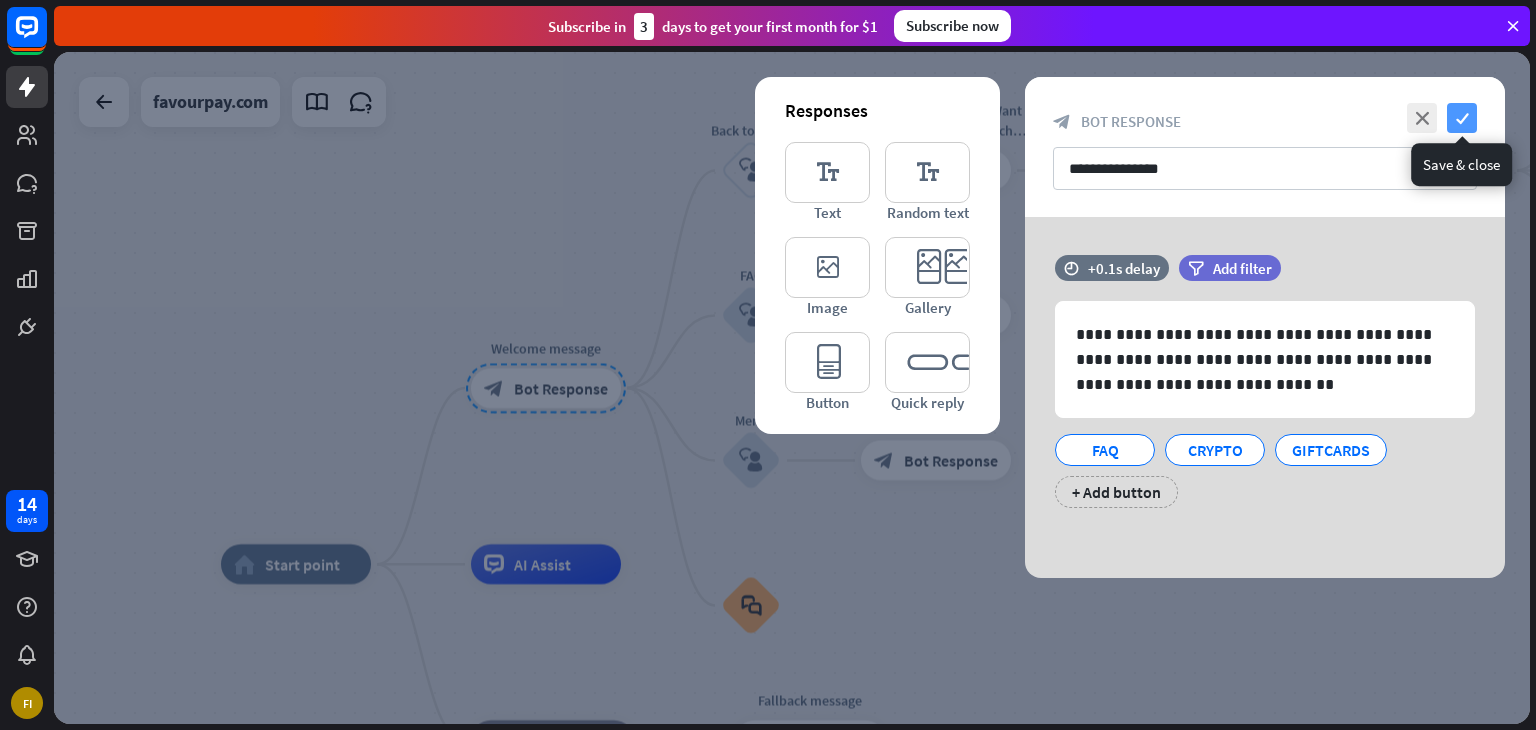 click on "check" at bounding box center [1462, 118] 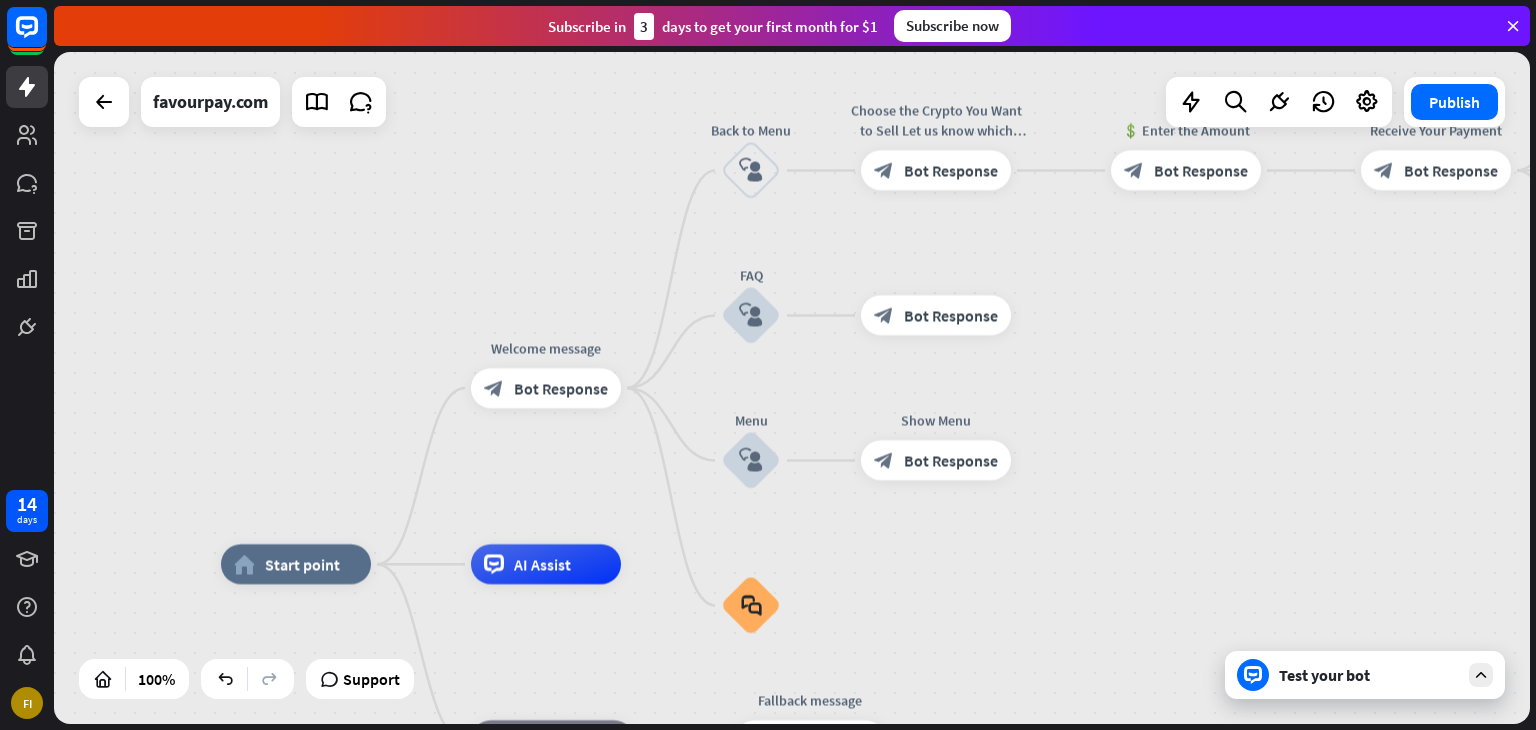 click on "Test your bot" at bounding box center (1369, 675) 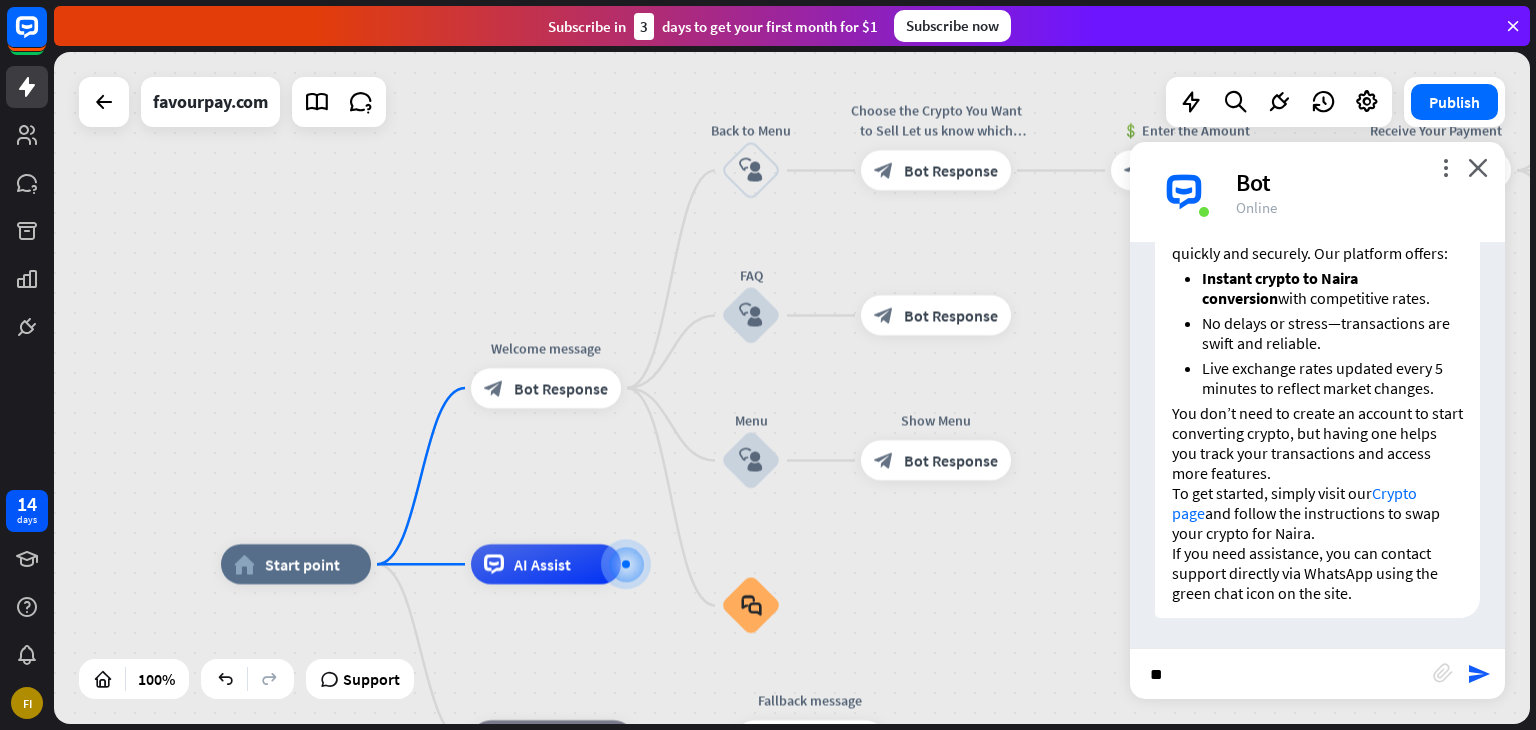 click on "**" at bounding box center (1281, 674) 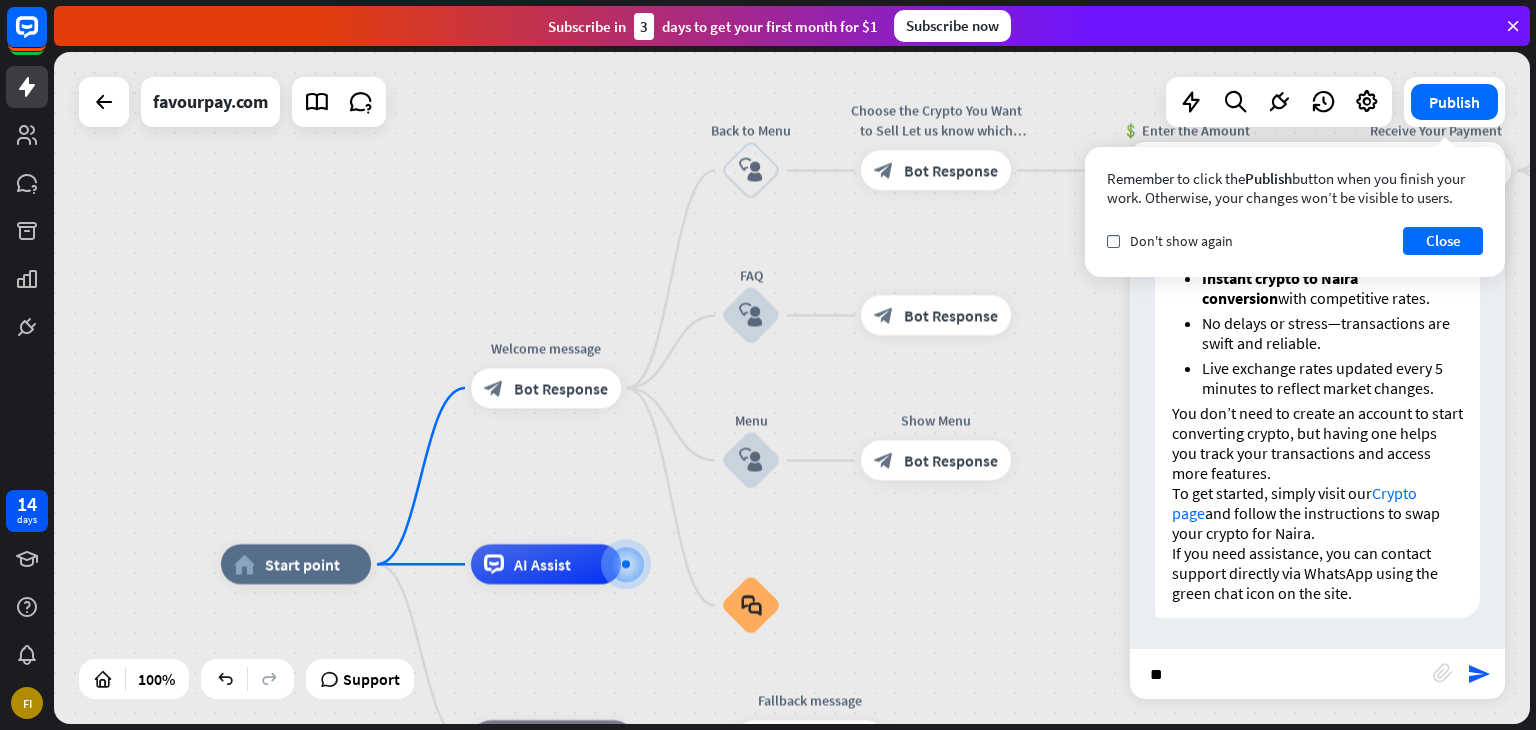 click on "**" at bounding box center (1281, 674) 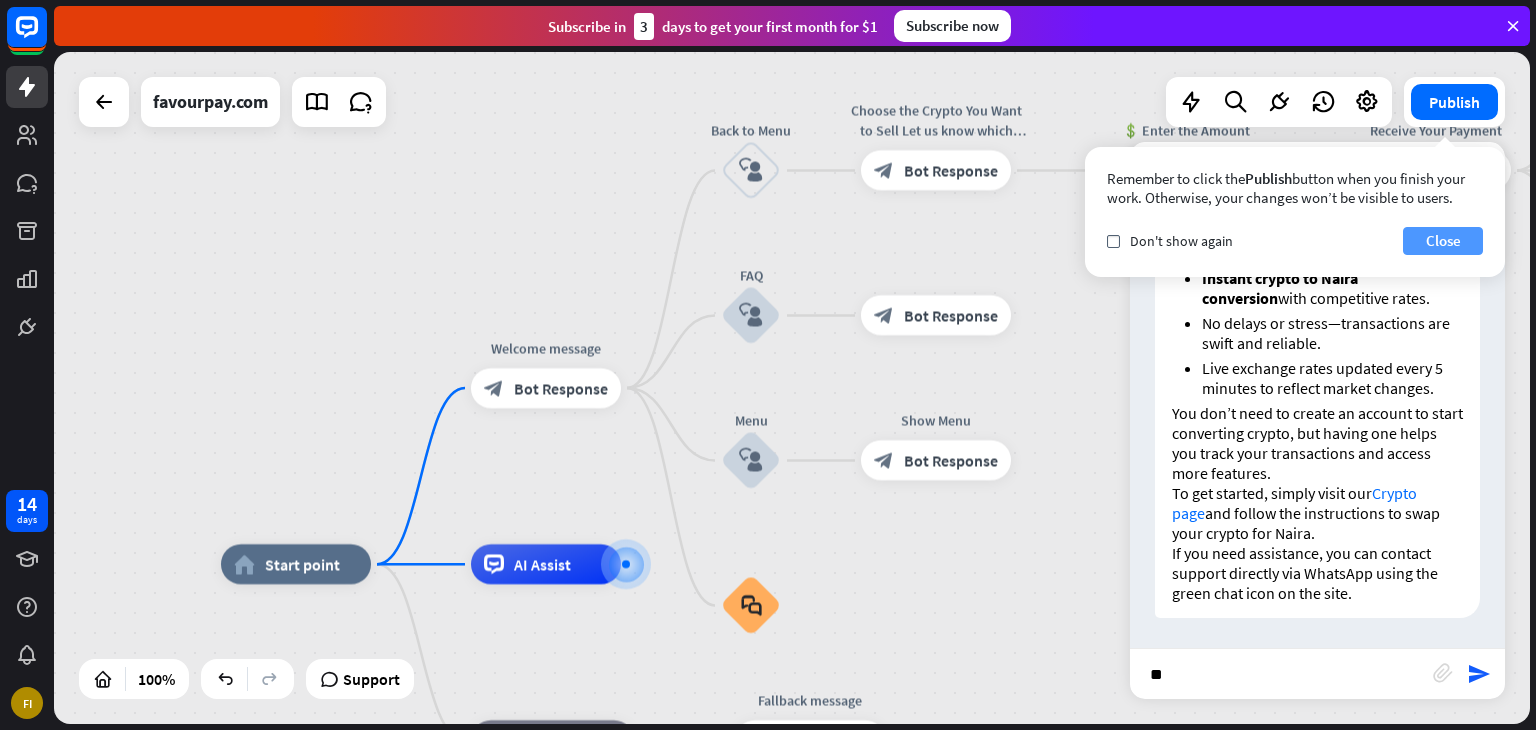 click on "Close" at bounding box center (1443, 241) 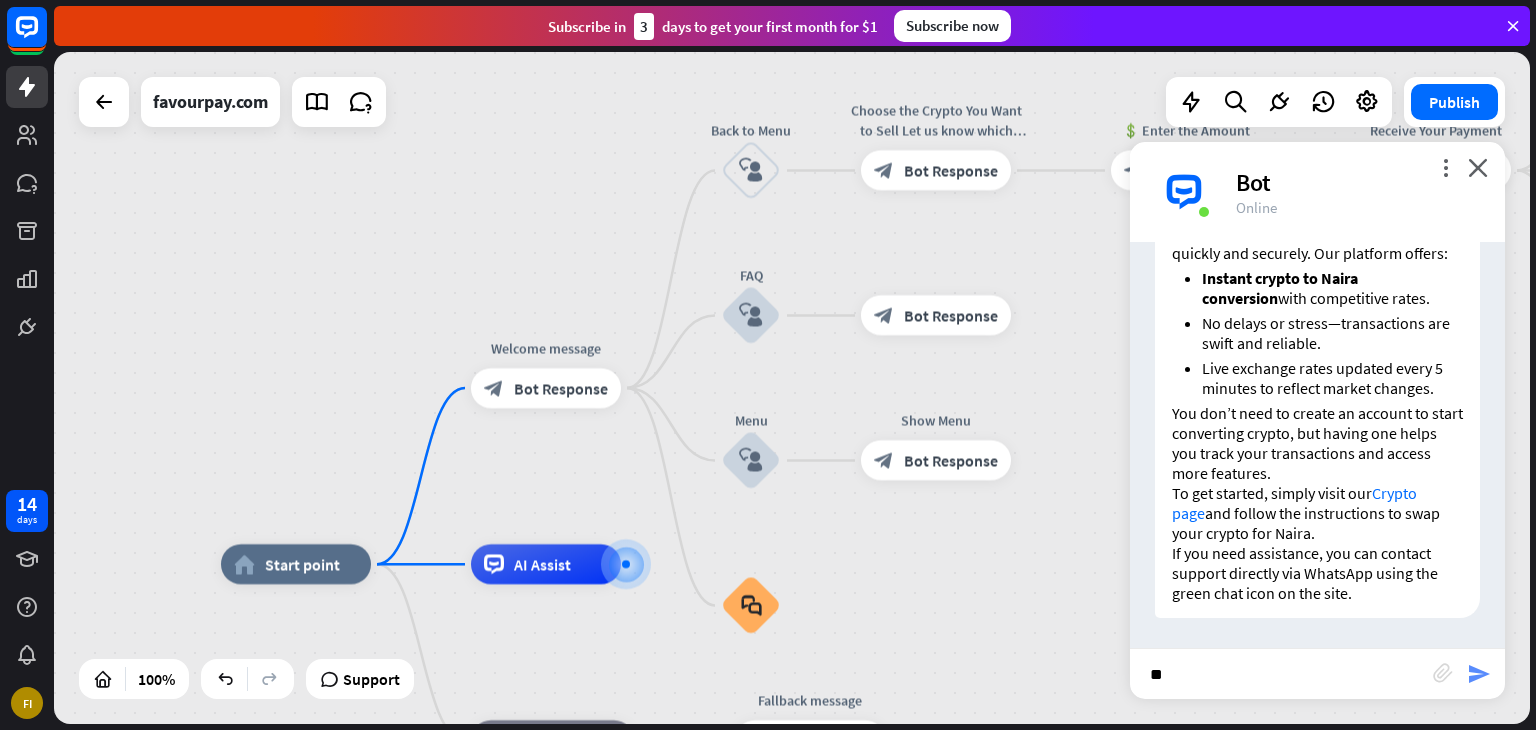 click on "send" at bounding box center (1479, 674) 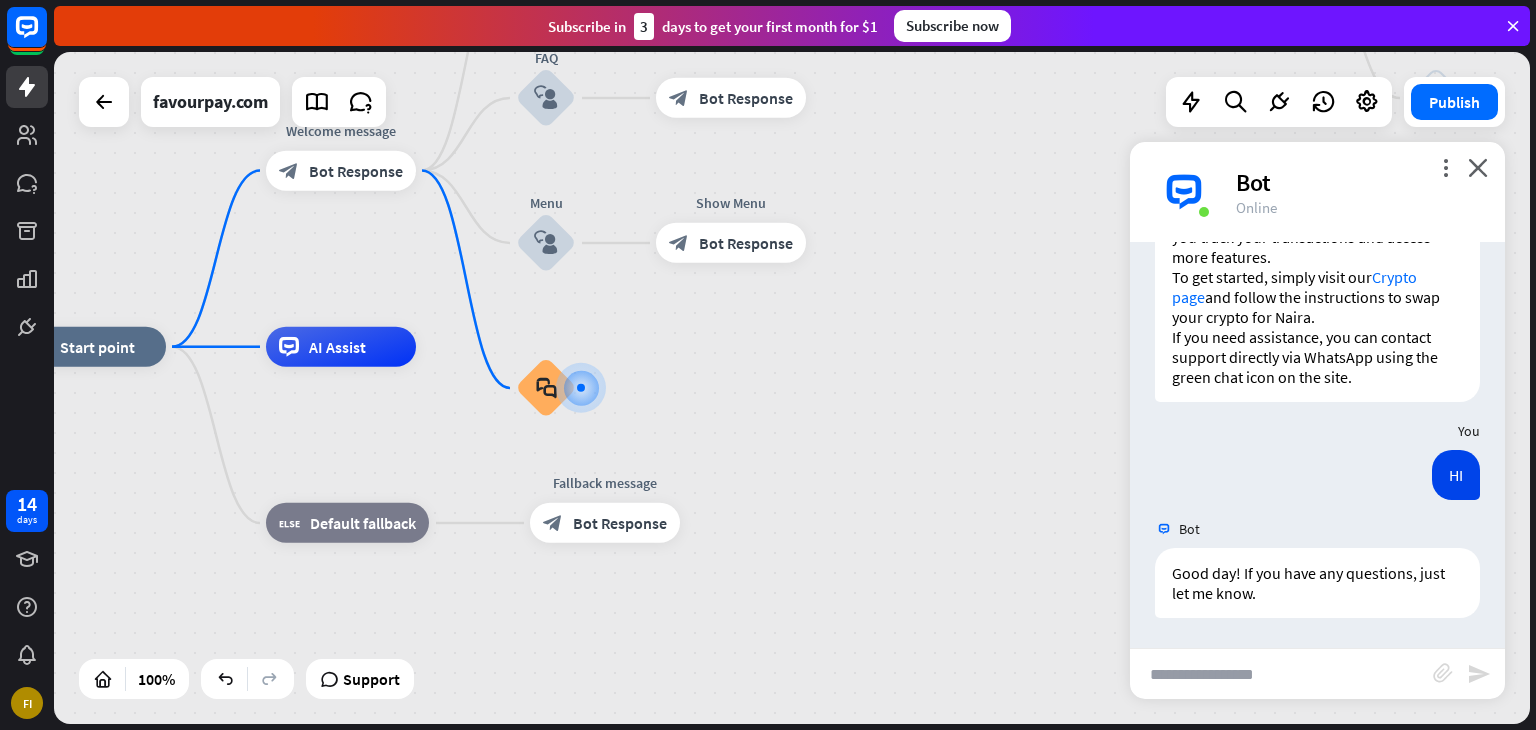 scroll, scrollTop: 624, scrollLeft: 0, axis: vertical 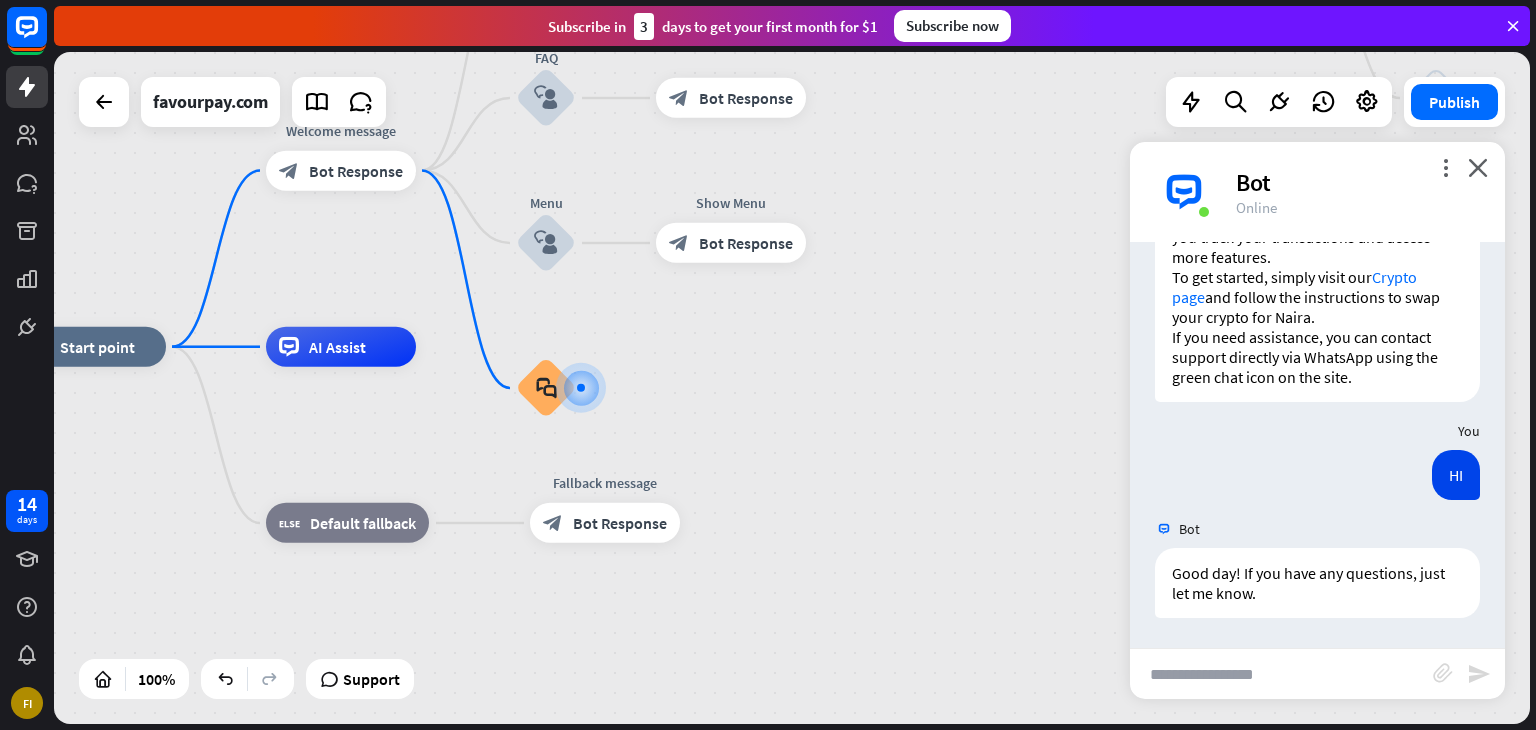click at bounding box center [1281, 674] 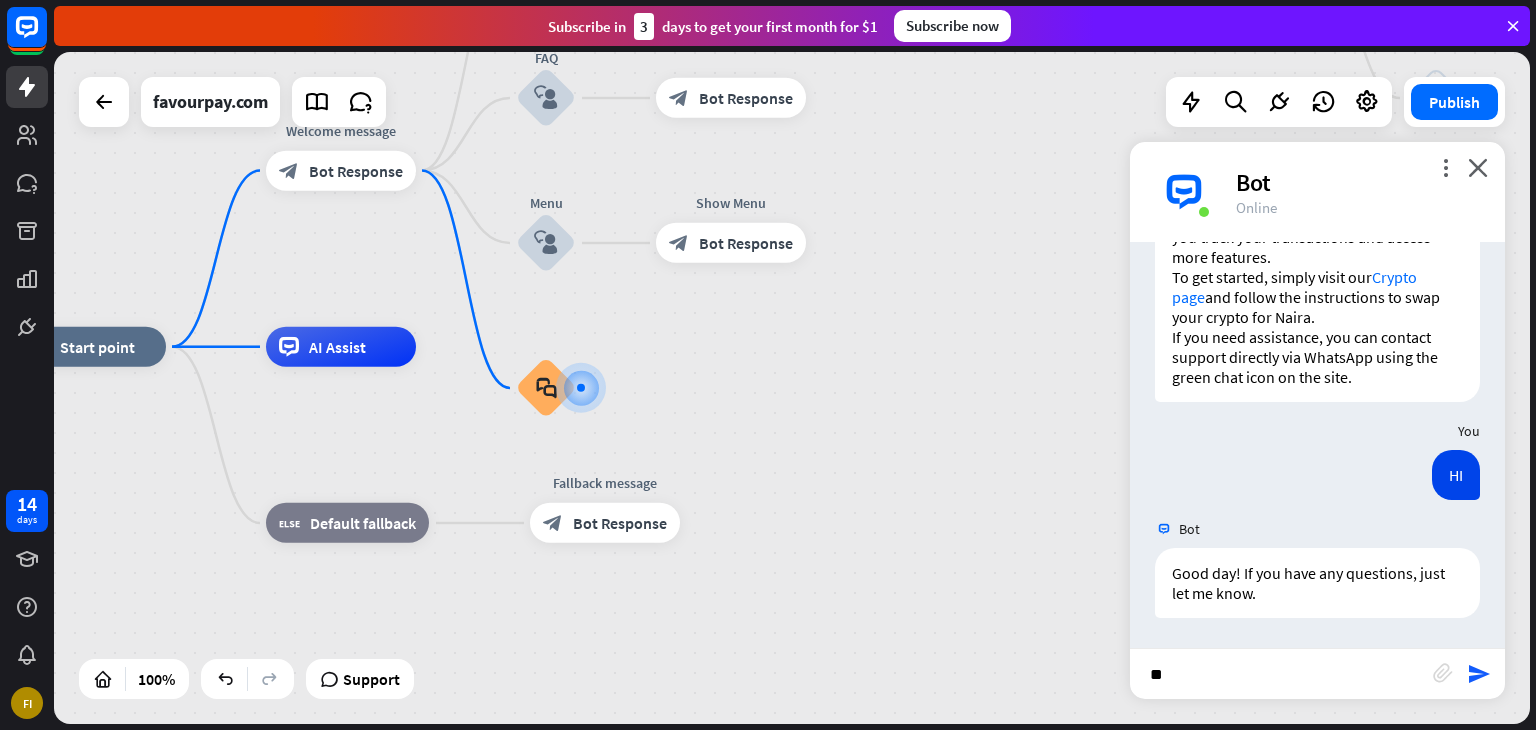 type on "*" 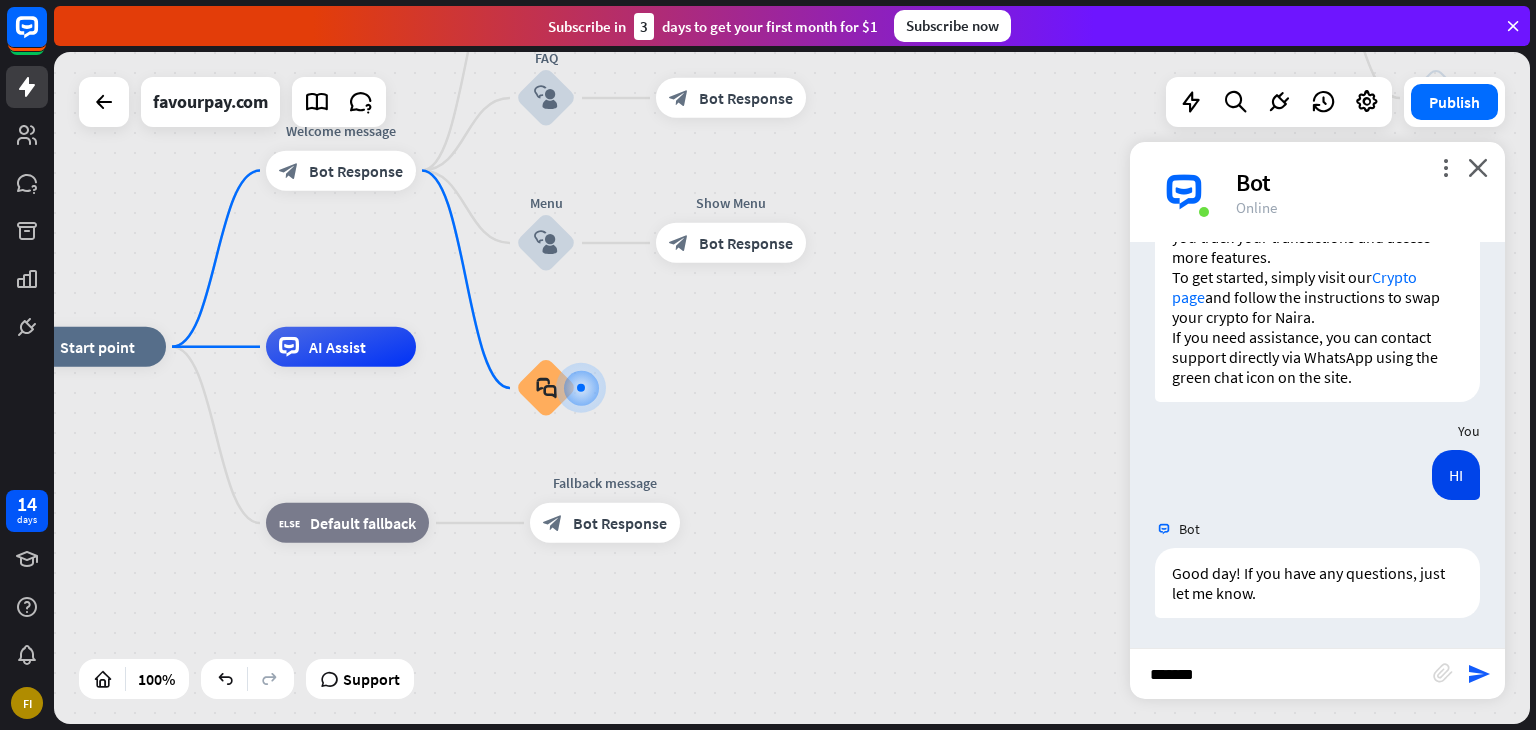 type on "********" 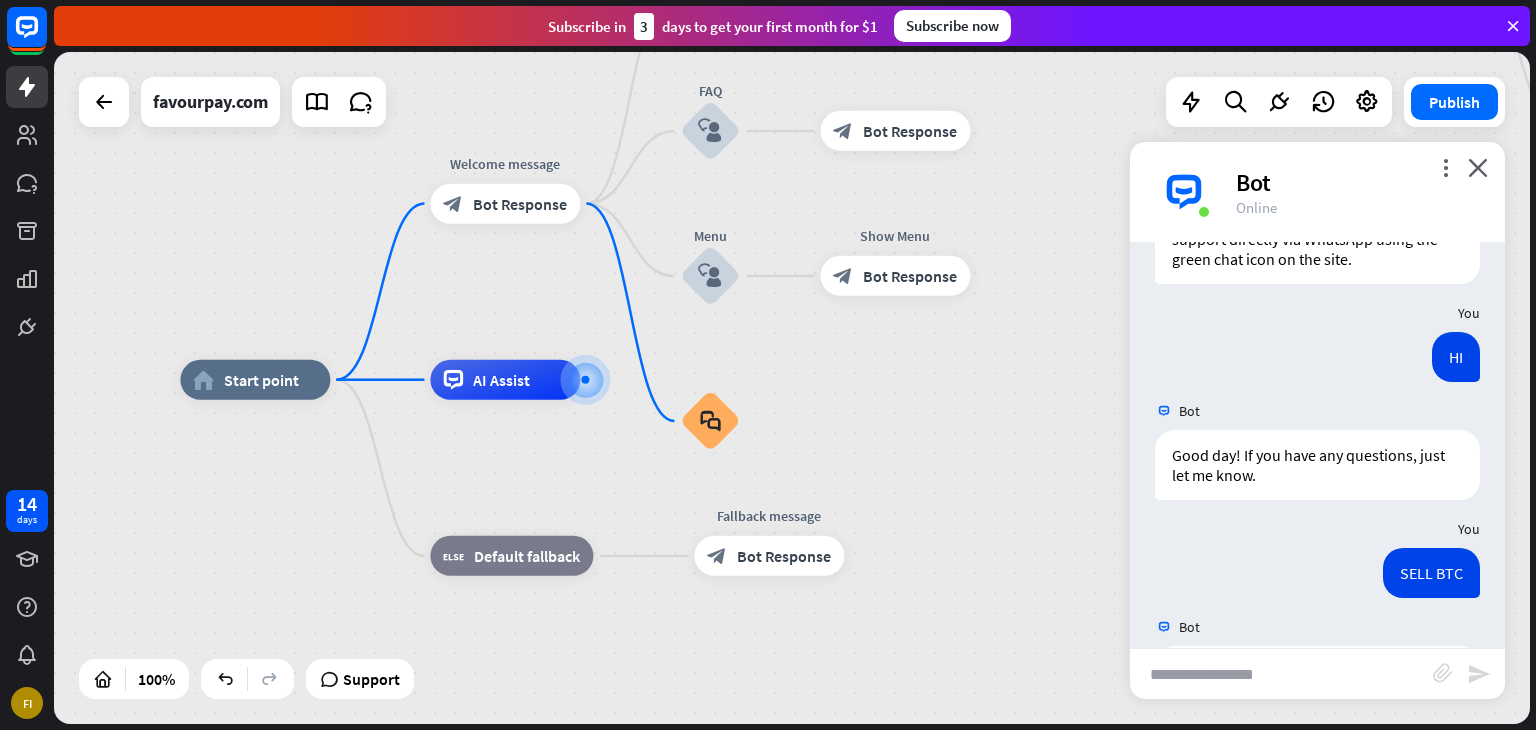 scroll, scrollTop: 1340, scrollLeft: 0, axis: vertical 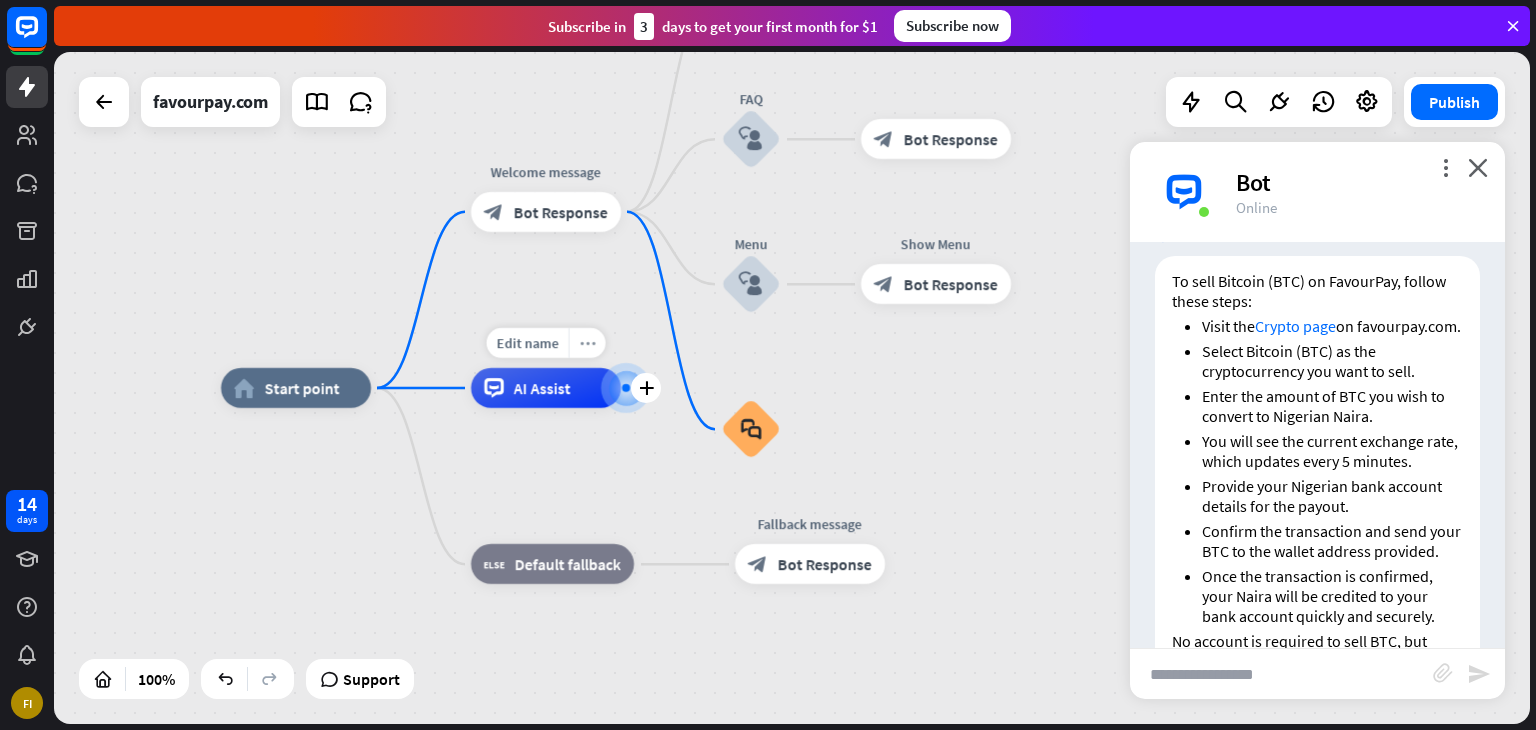 click on "more_horiz" at bounding box center (588, 343) 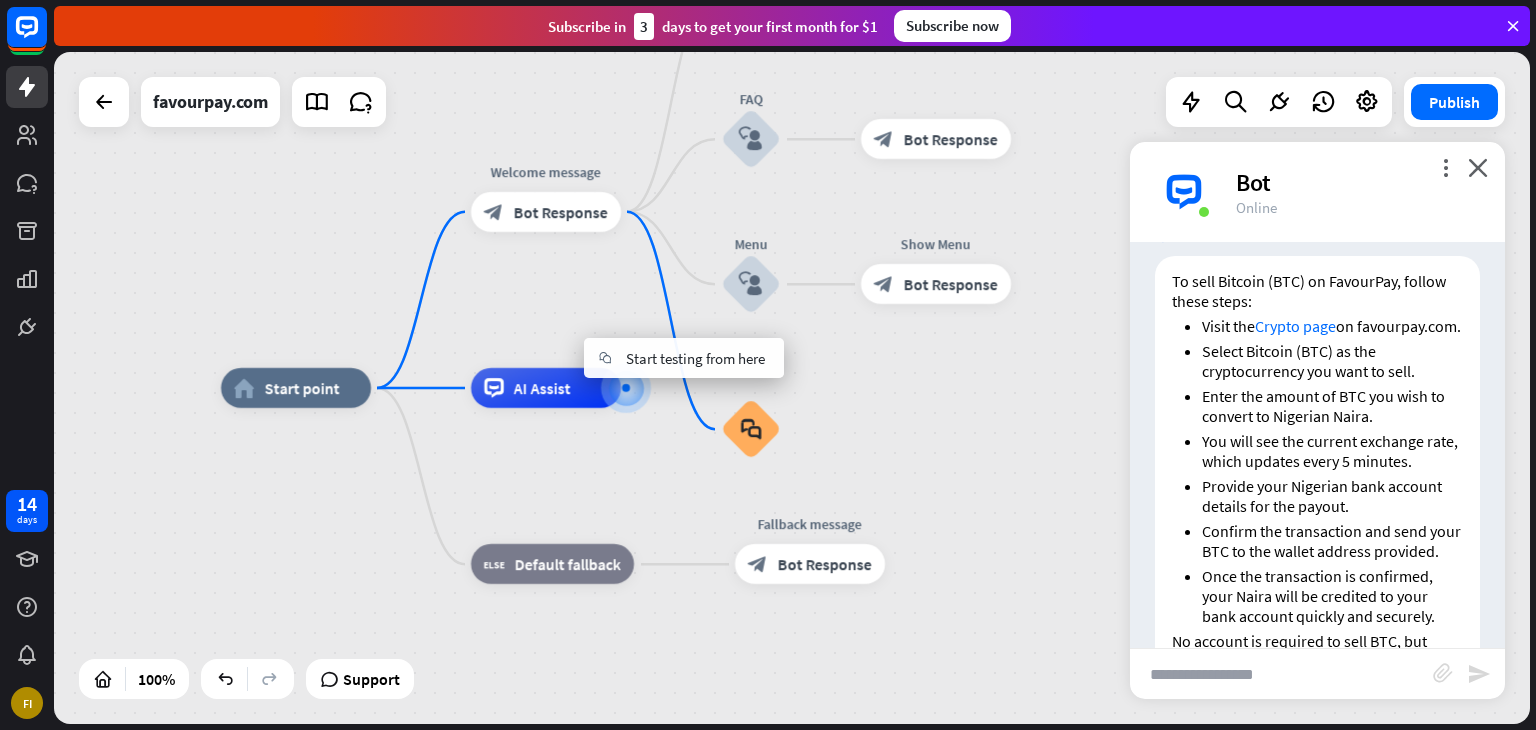 click on "home_2   Start point                 Welcome message   block_bot_response   Bot Response                 Back to Menu   block_user_input                 Choose the Crypto You Want to Sell Let us know which cryptocurrency you’d like to sell (e.g., BTC, ETH, USDT).   block_bot_response   Bot Response                 💲 Enter the Amount   block_bot_response   Bot Response                 Receive Your Payment   block_bot_response   Bot Response                 BTC   block_user_input                 Thank you!   block_bot_response   Bot Response                 No   block_user_input                 Back to Menu   block_goto   Go to step                   block_user_input                 FAQ   block_user_input                   block_bot_response   Bot Response                 Menu   block_user_input                 Show Menu   block_bot_response   Bot Response                   block_faq                     AI Assist                       block_fallback   Default fallback" at bounding box center (959, 724) 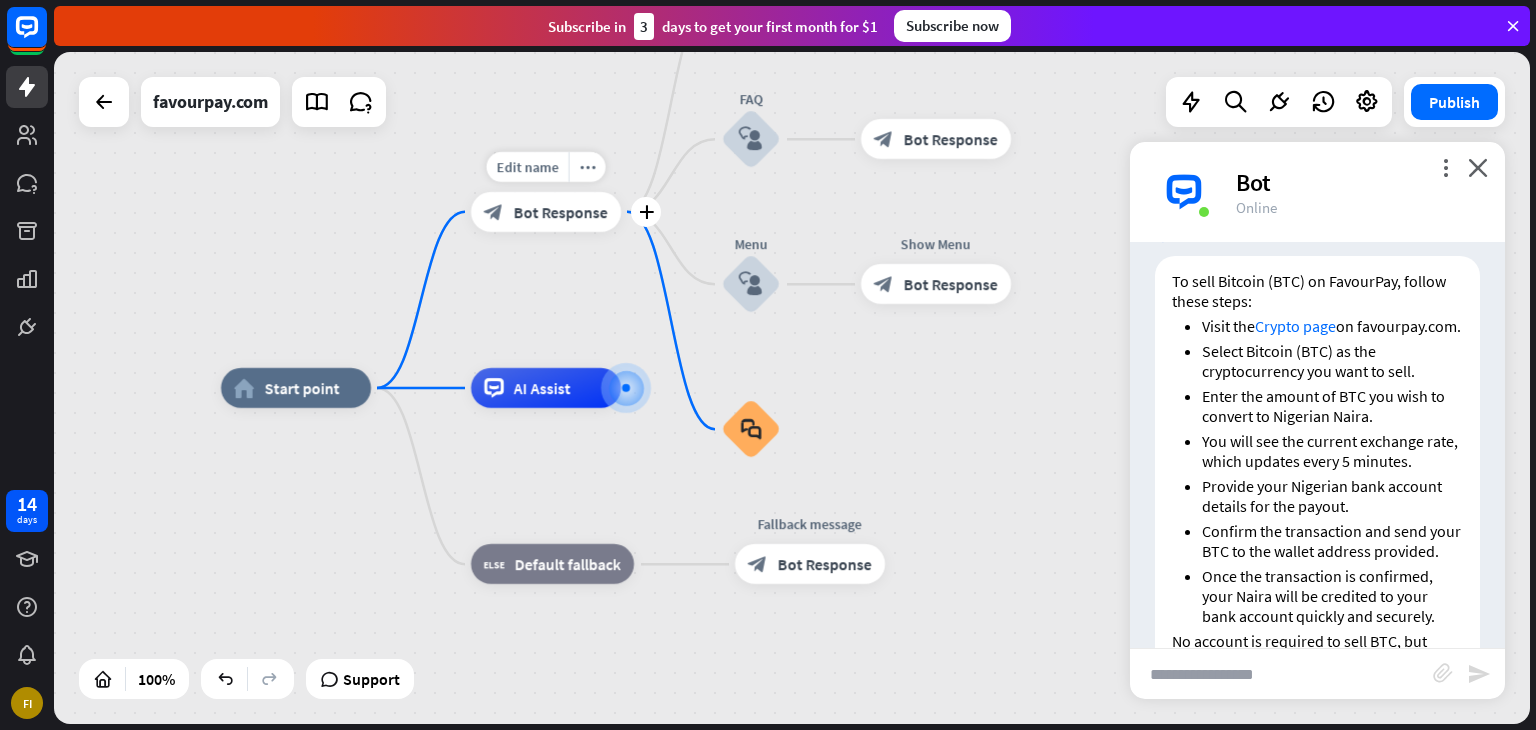 click on "block_bot_response   Bot Response" at bounding box center (546, 212) 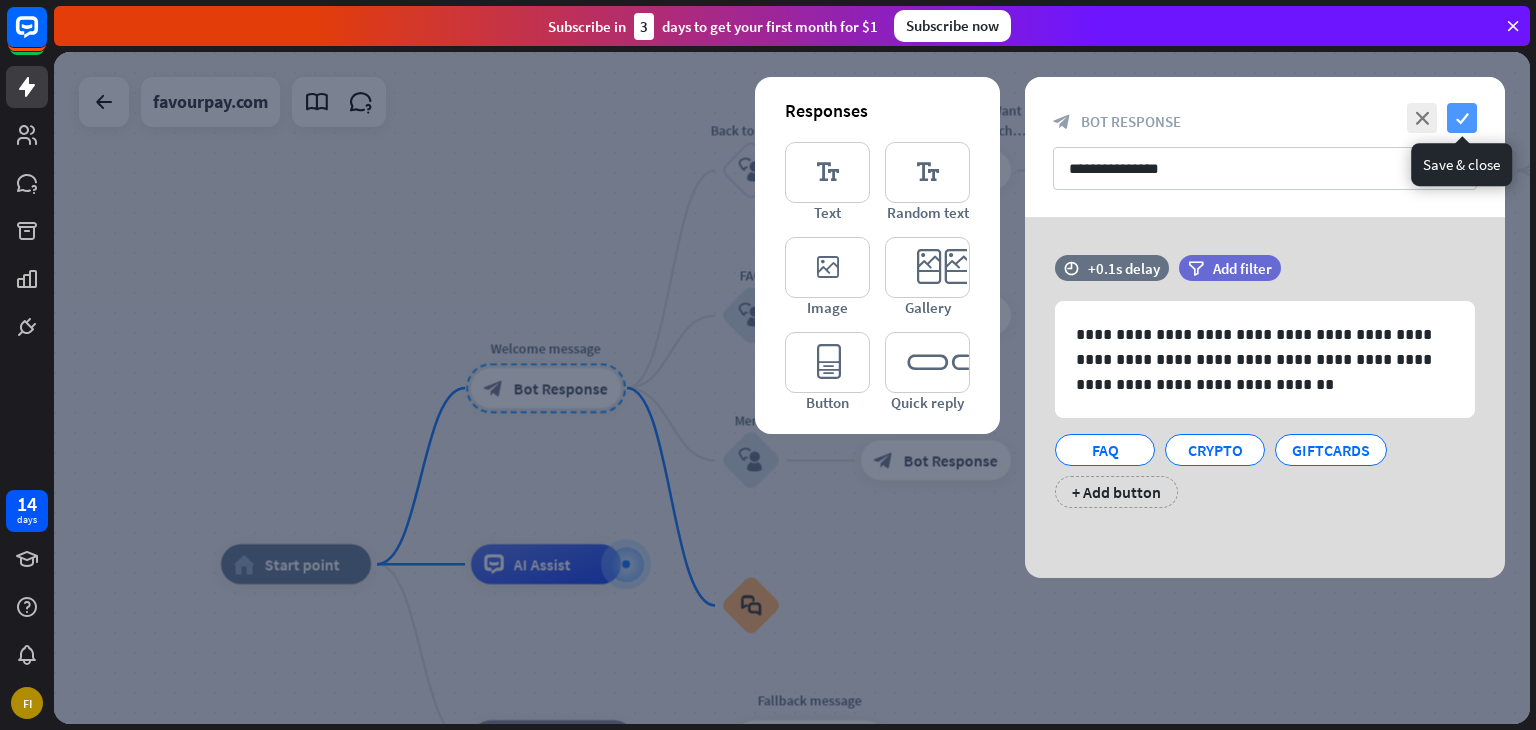 click on "check" at bounding box center (1462, 118) 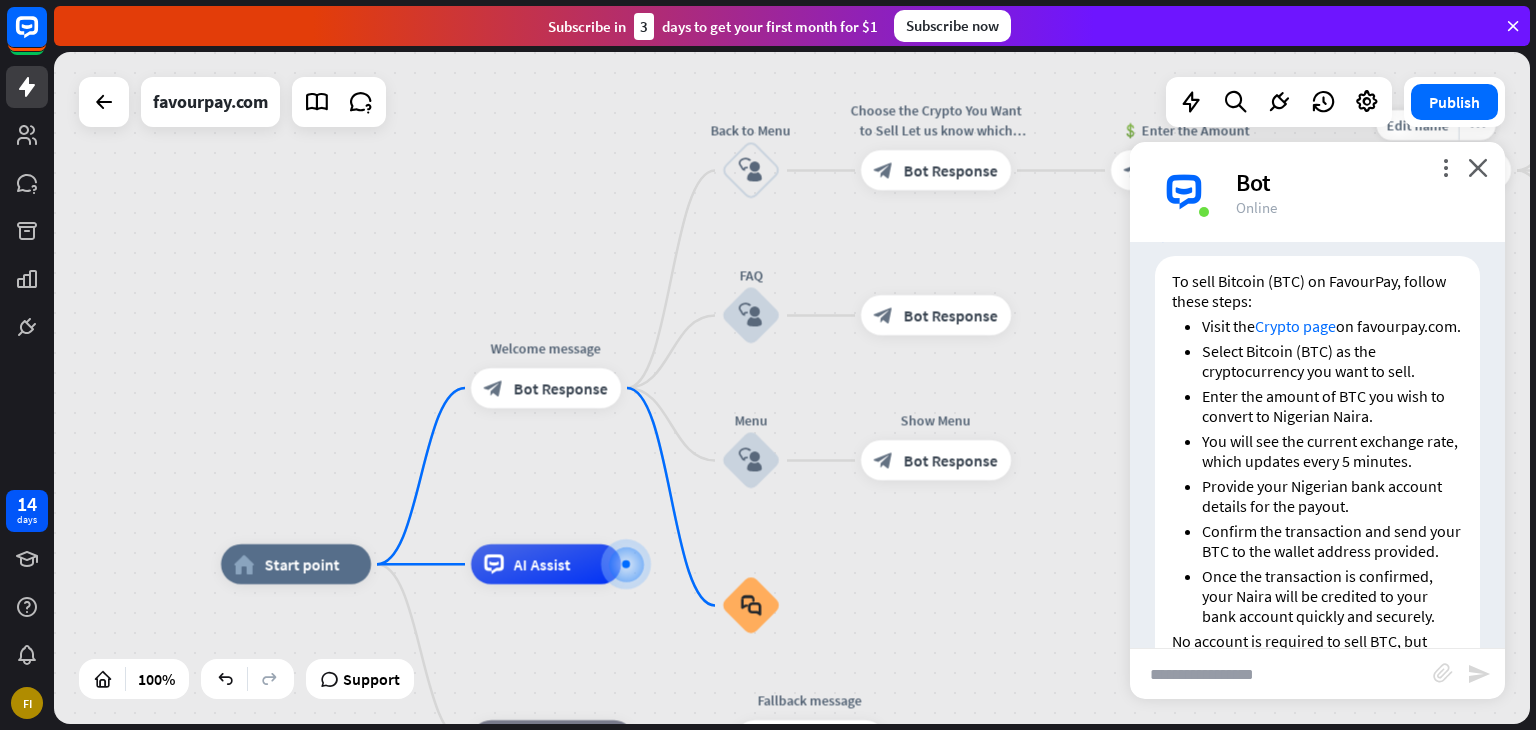 scroll, scrollTop: 1132, scrollLeft: 0, axis: vertical 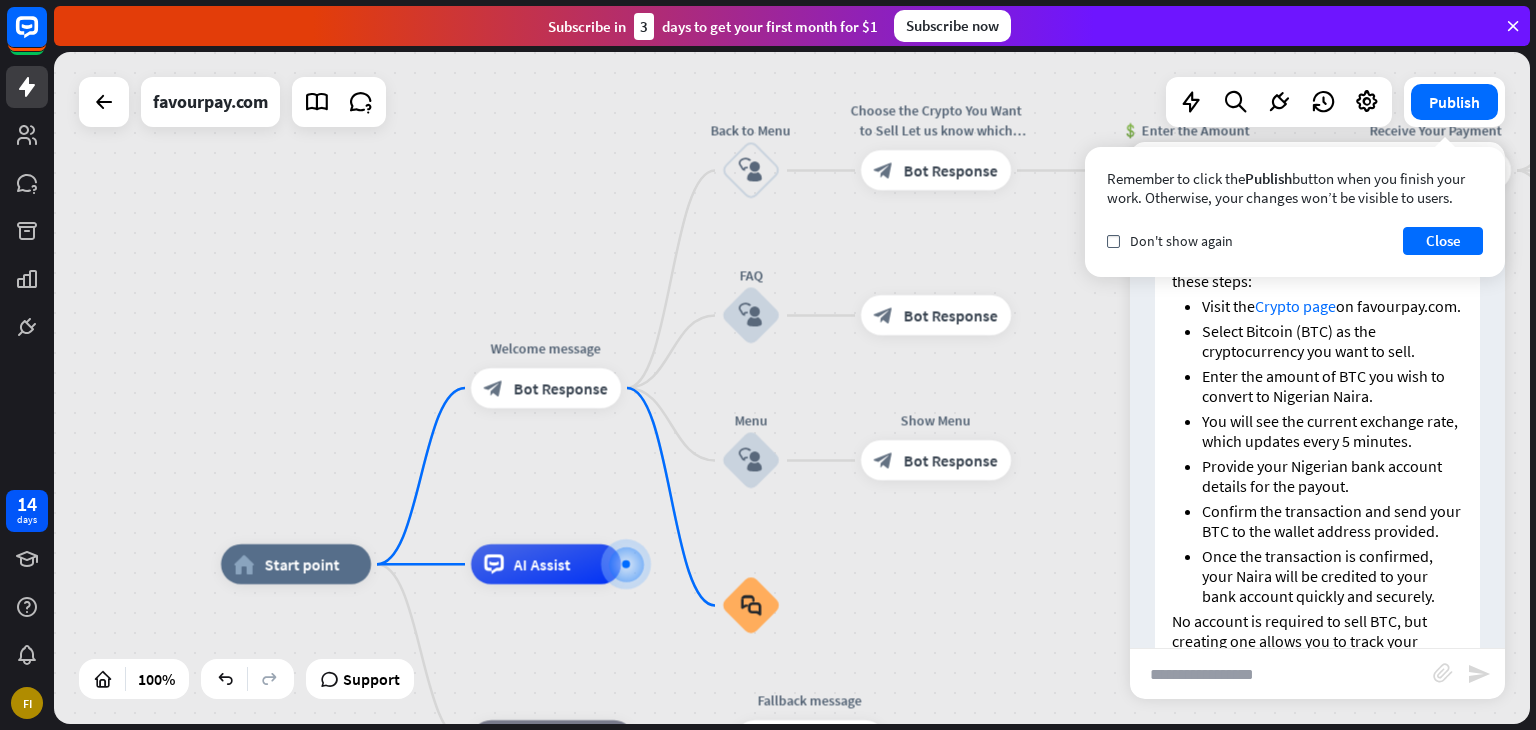 click on "Remember to click the
Publish
button when you finish your work. Otherwise, your changes won’t
be visible to users.
check   Don't show again    Close" at bounding box center (1295, 212) 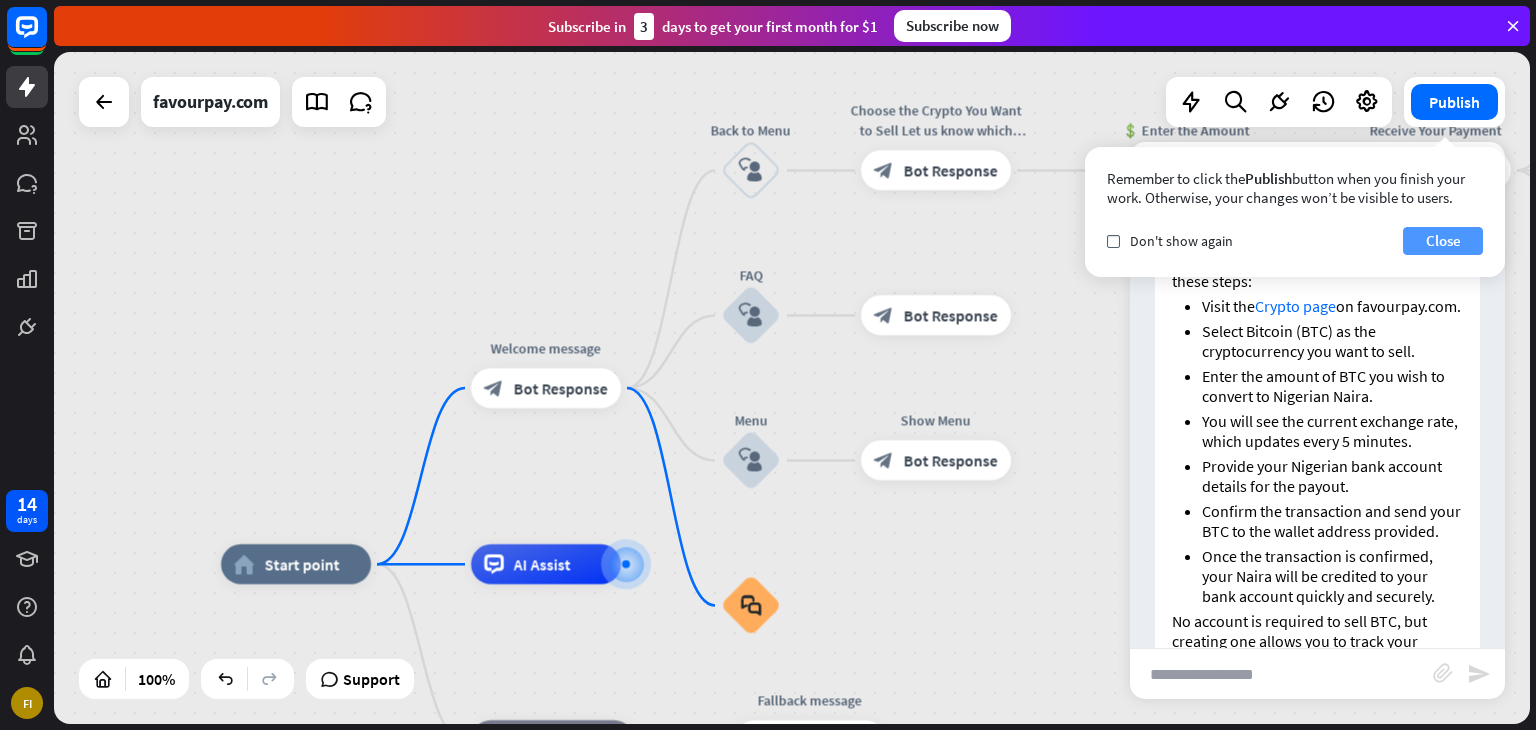 click on "Close" at bounding box center [1443, 241] 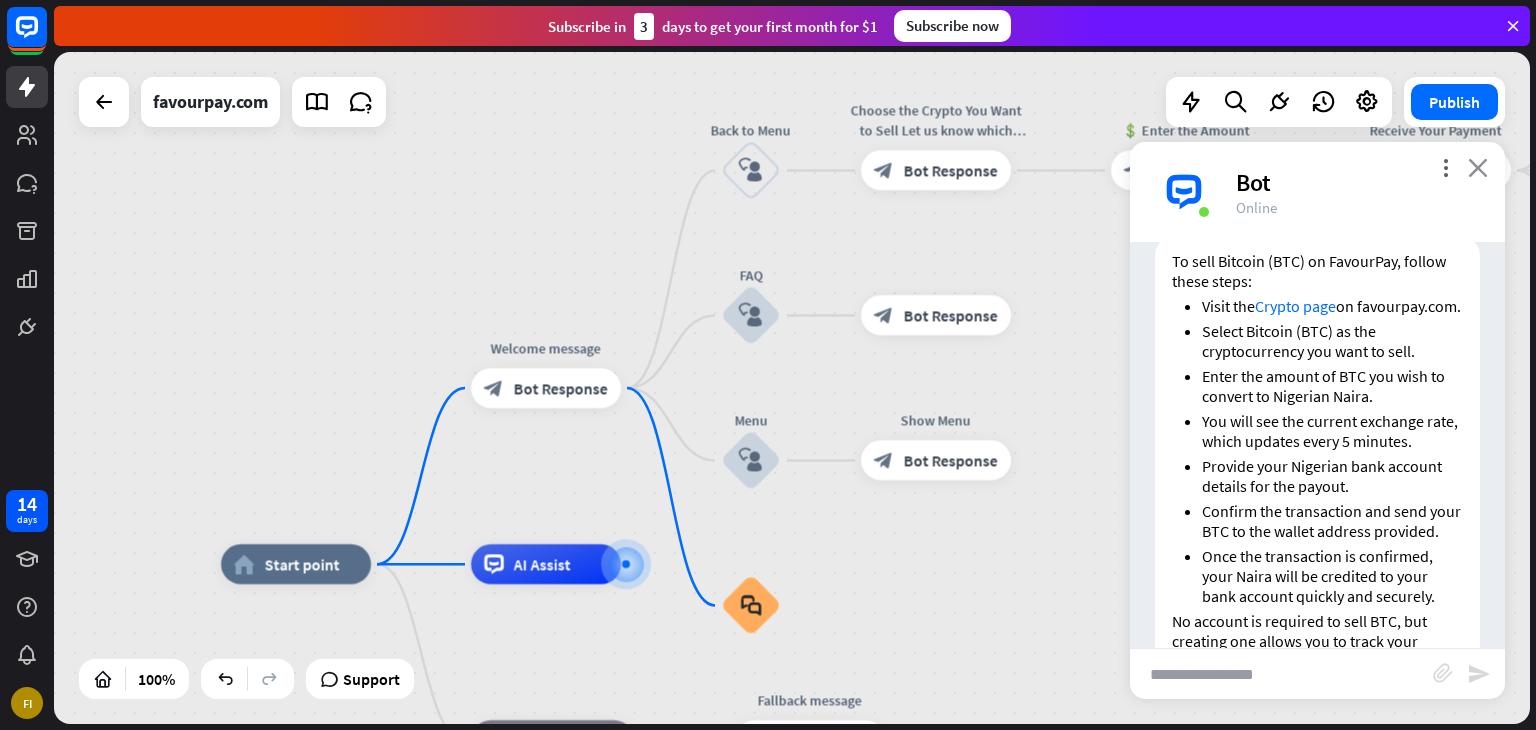 click on "close" at bounding box center (1478, 167) 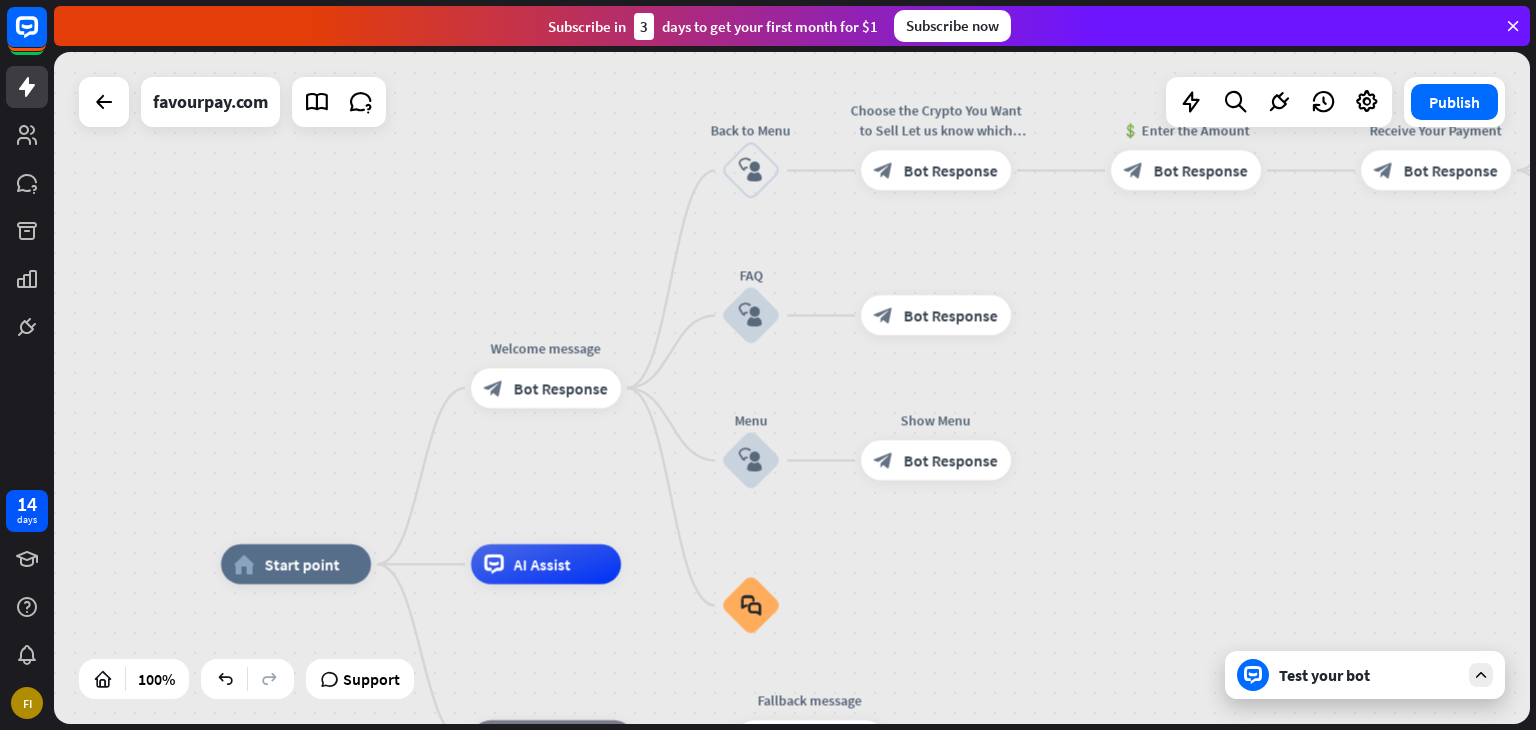 click on "Test your bot" at bounding box center [1365, 675] 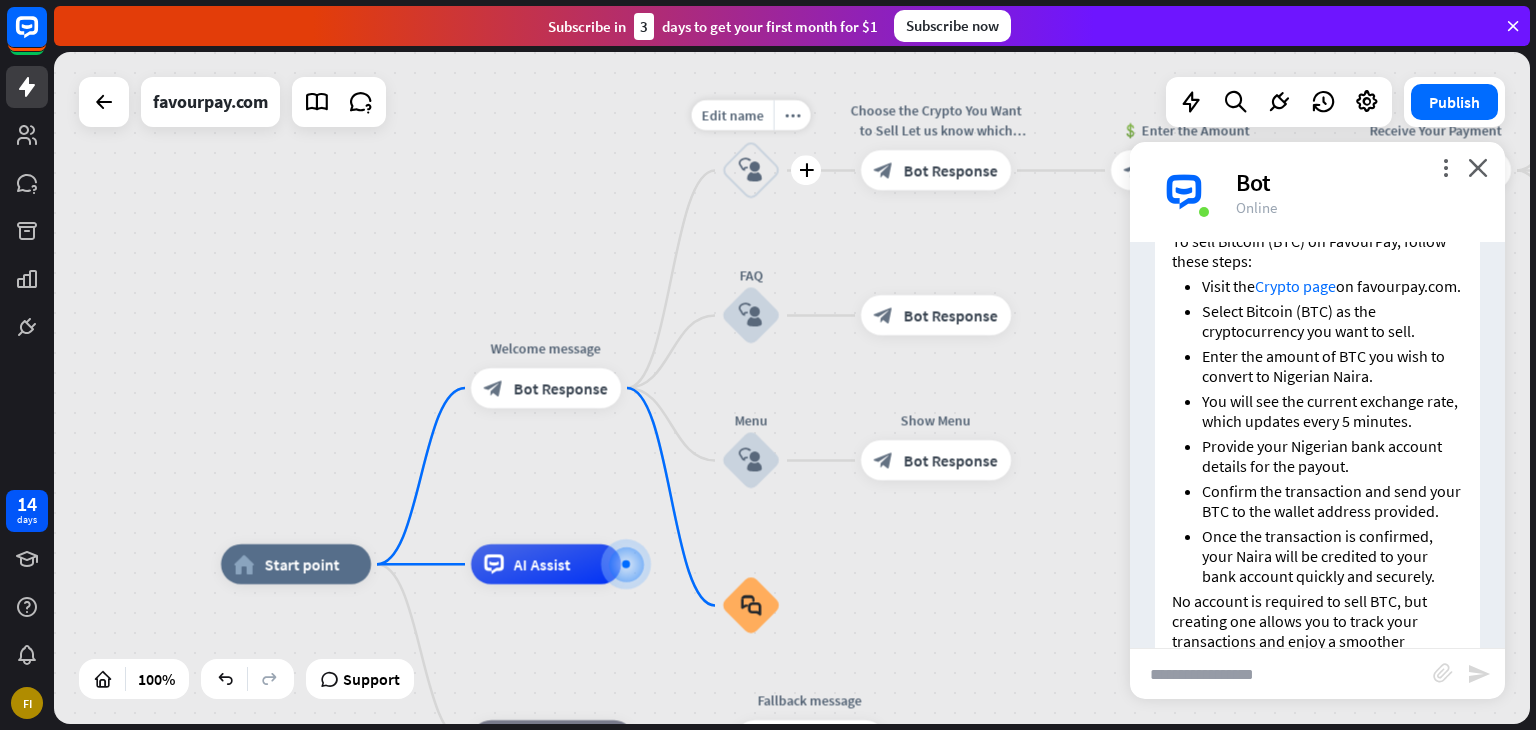 drag, startPoint x: 744, startPoint y: 611, endPoint x: 767, endPoint y: 220, distance: 391.67587 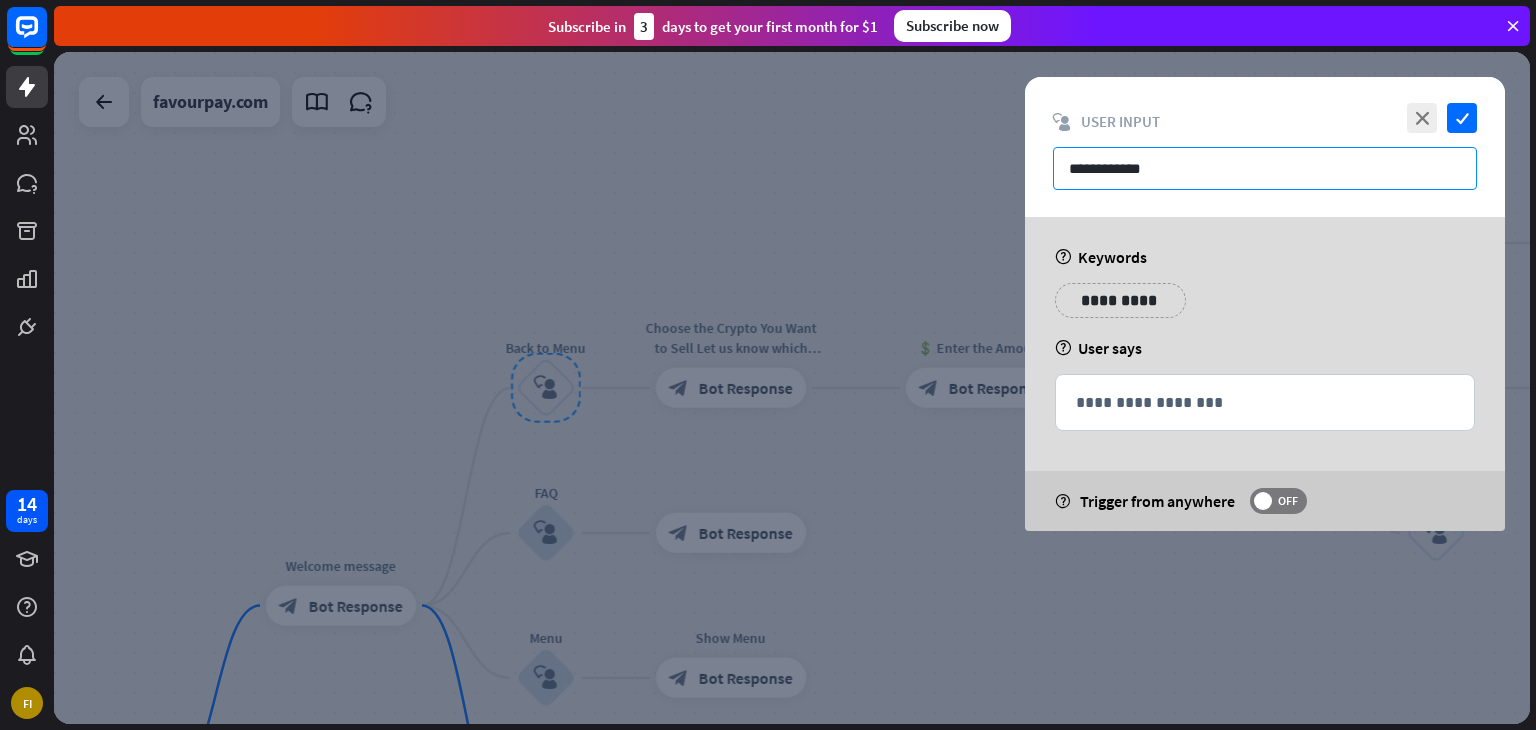 click on "**********" at bounding box center [1265, 168] 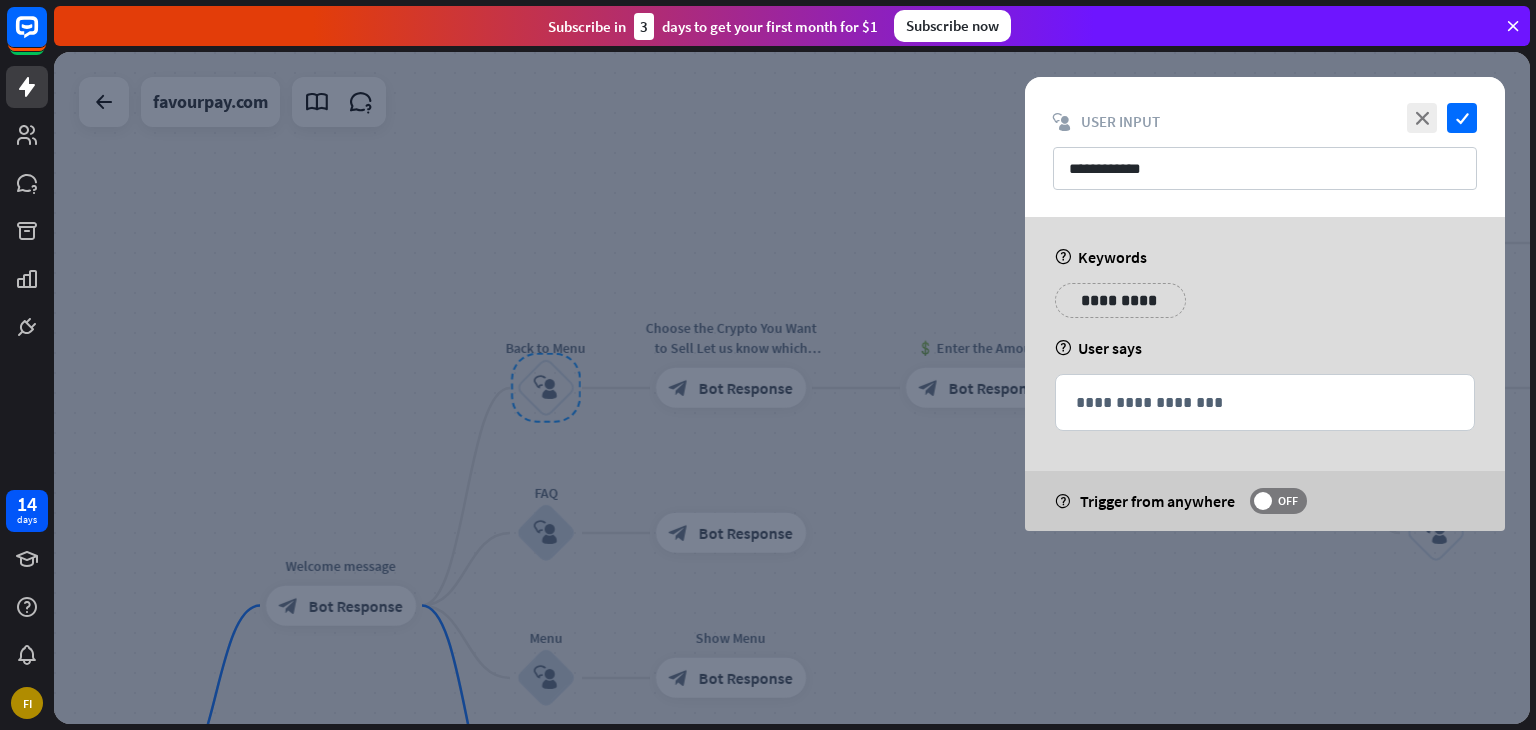 click on "**********" at bounding box center [1265, 147] 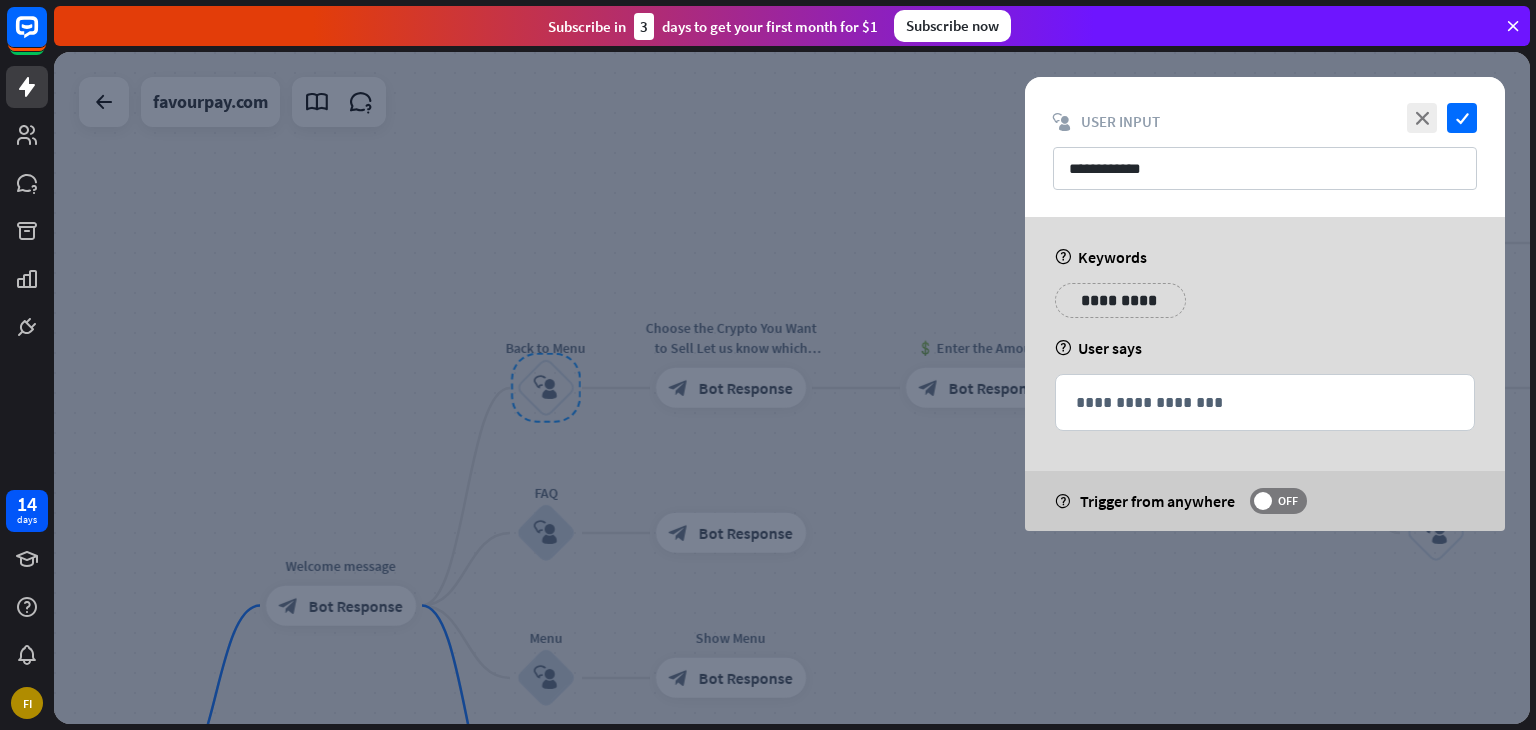 click at bounding box center (792, 388) 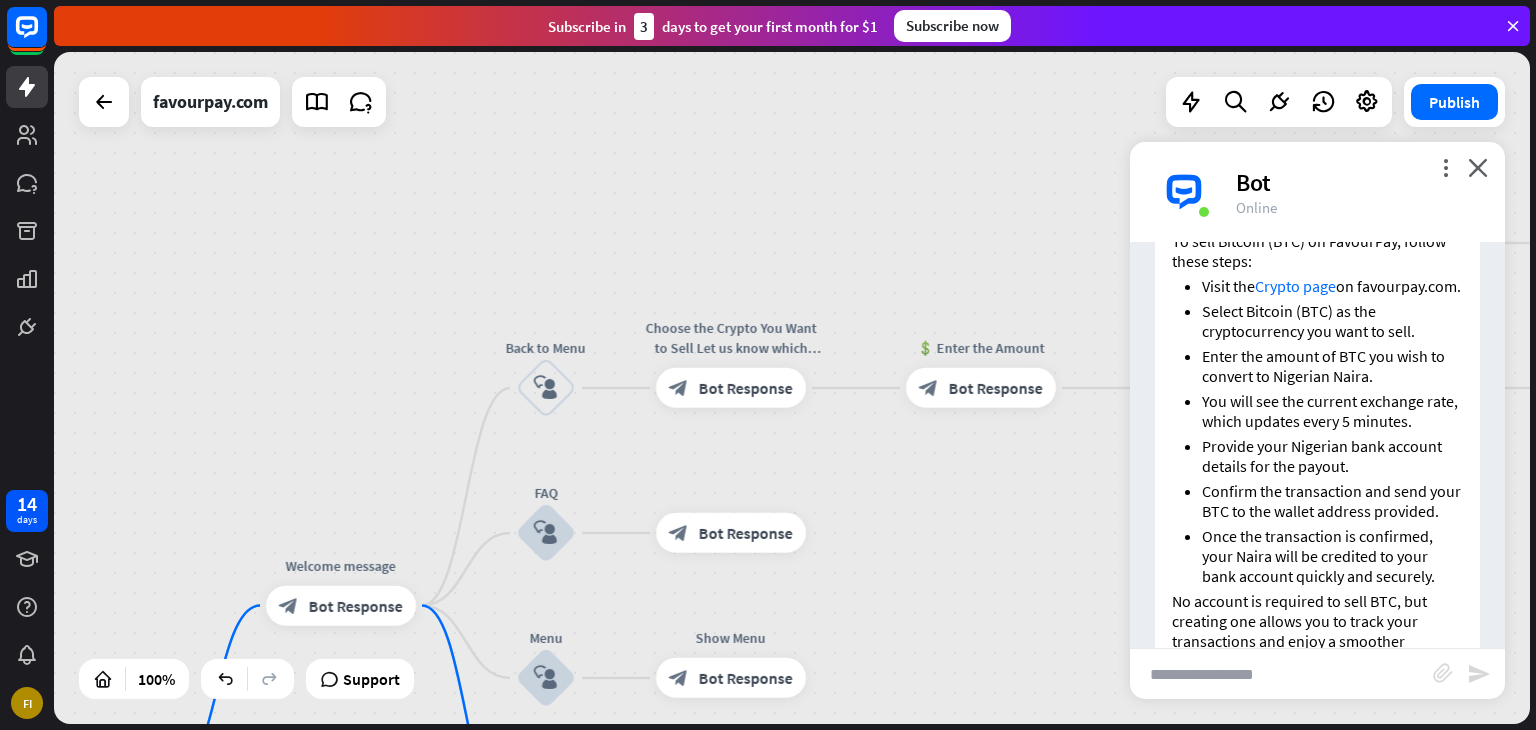 scroll, scrollTop: 1172, scrollLeft: 0, axis: vertical 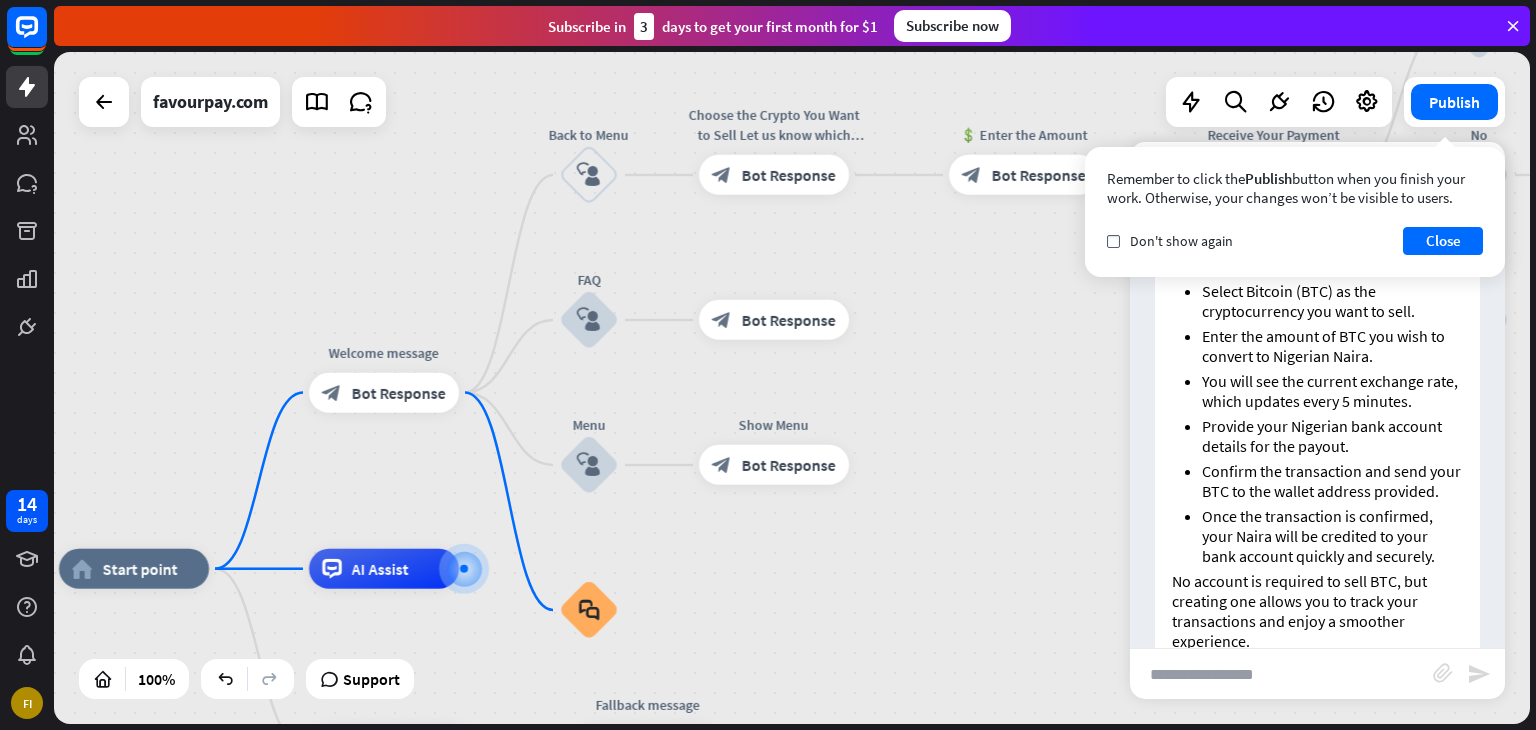 drag, startPoint x: 1025, startPoint y: 592, endPoint x: 1068, endPoint y: 380, distance: 216.3169 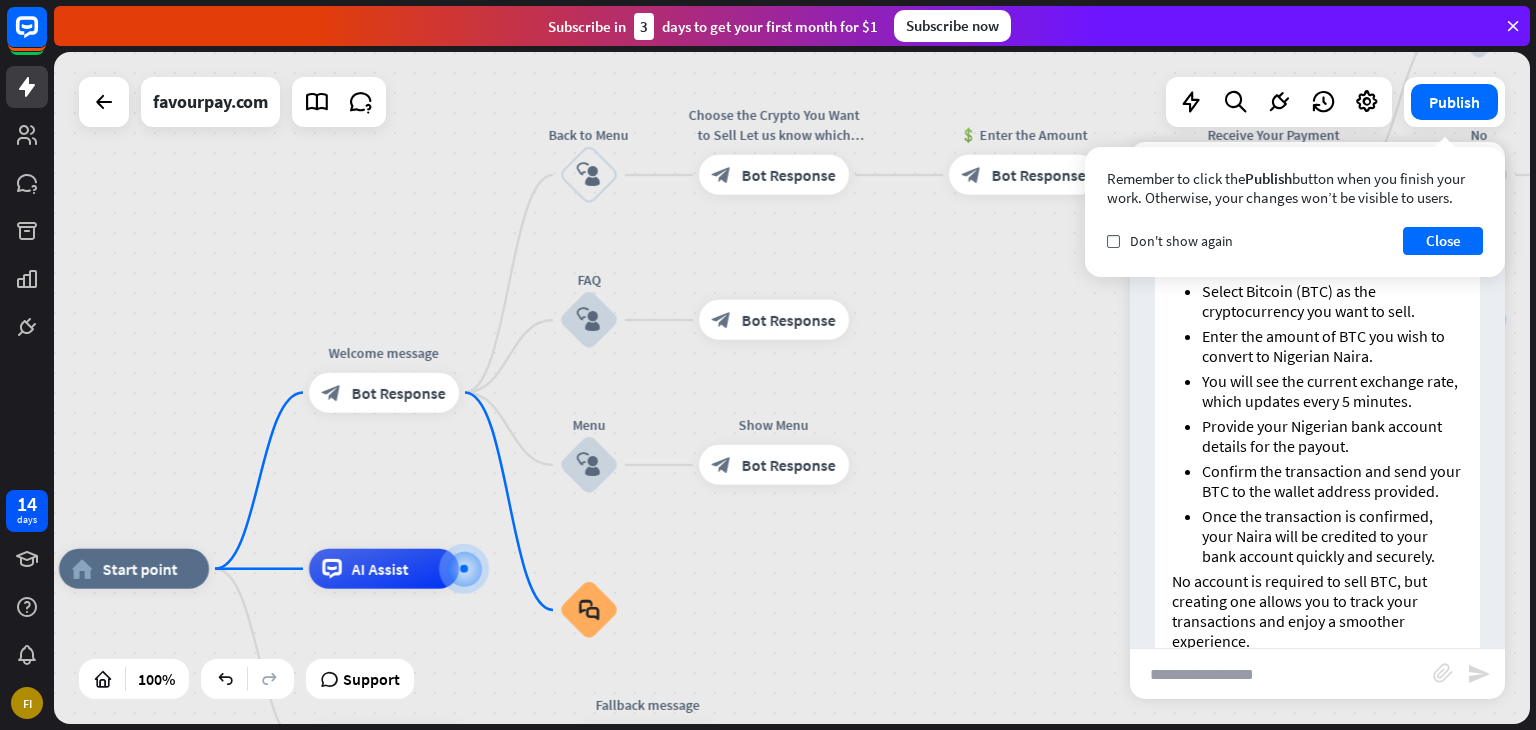 click on "home_2   Start point                 Welcome message   block_bot_response   Bot Response                 Back to Menu   block_user_input                 Choose the Crypto You Want to Sell Let us know which cryptocurrency you’d like to sell (e.g., BTC, ETH, USDT).   block_bot_response   Bot Response                 💲 Enter the Amount   block_bot_response   Bot Response                 Receive Your Payment   block_bot_response   Bot Response                 BTC   block_user_input                 Thank you!   block_bot_response   Bot Response                 No   block_user_input                 Back to Menu   block_goto   Go to step                   block_user_input                 FAQ   block_user_input                   block_bot_response   Bot Response                 Menu   block_user_input                 Show Menu   block_bot_response   Bot Response                   block_faq                     AI Assist                       block_fallback   Default fallback" at bounding box center [792, 388] 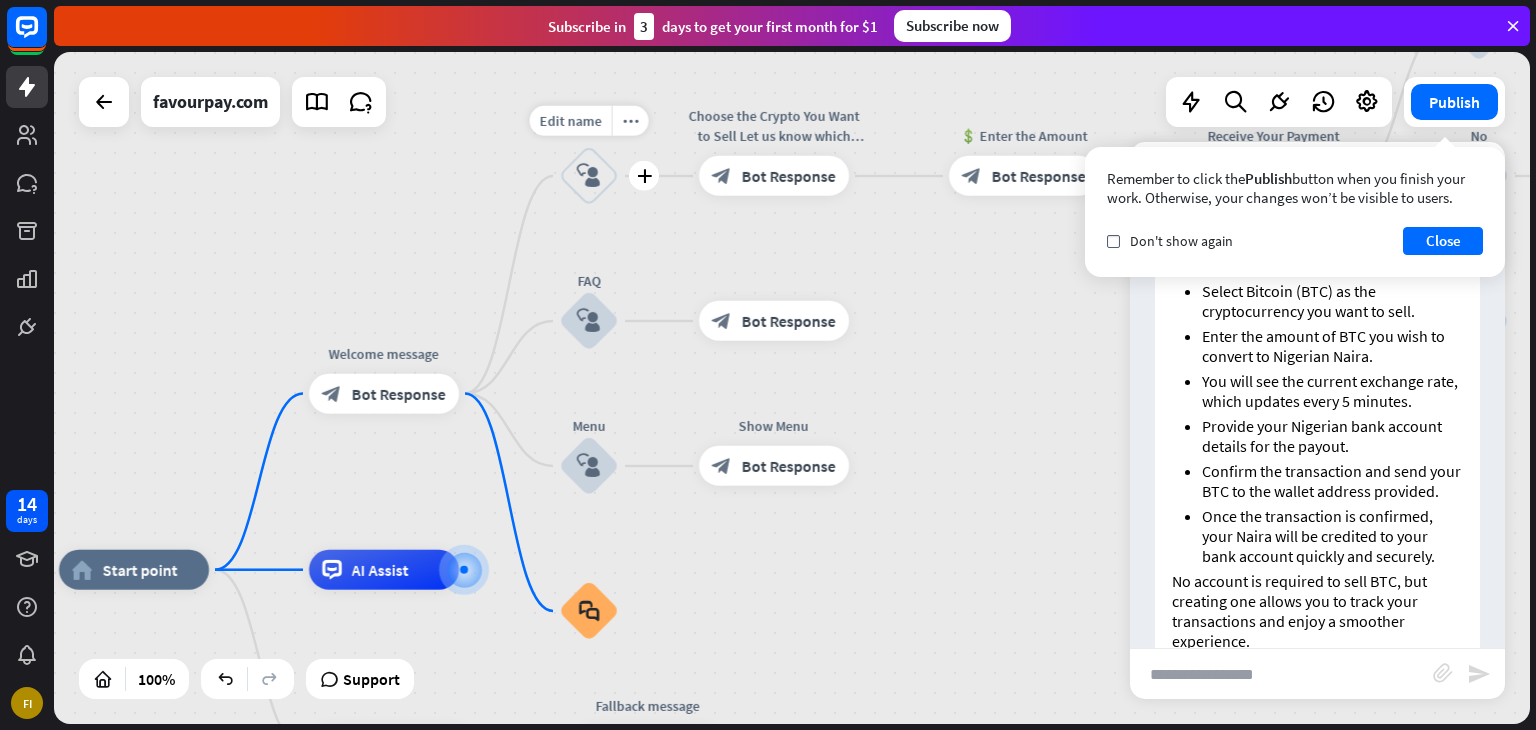 click on "block_user_input" at bounding box center [589, 176] 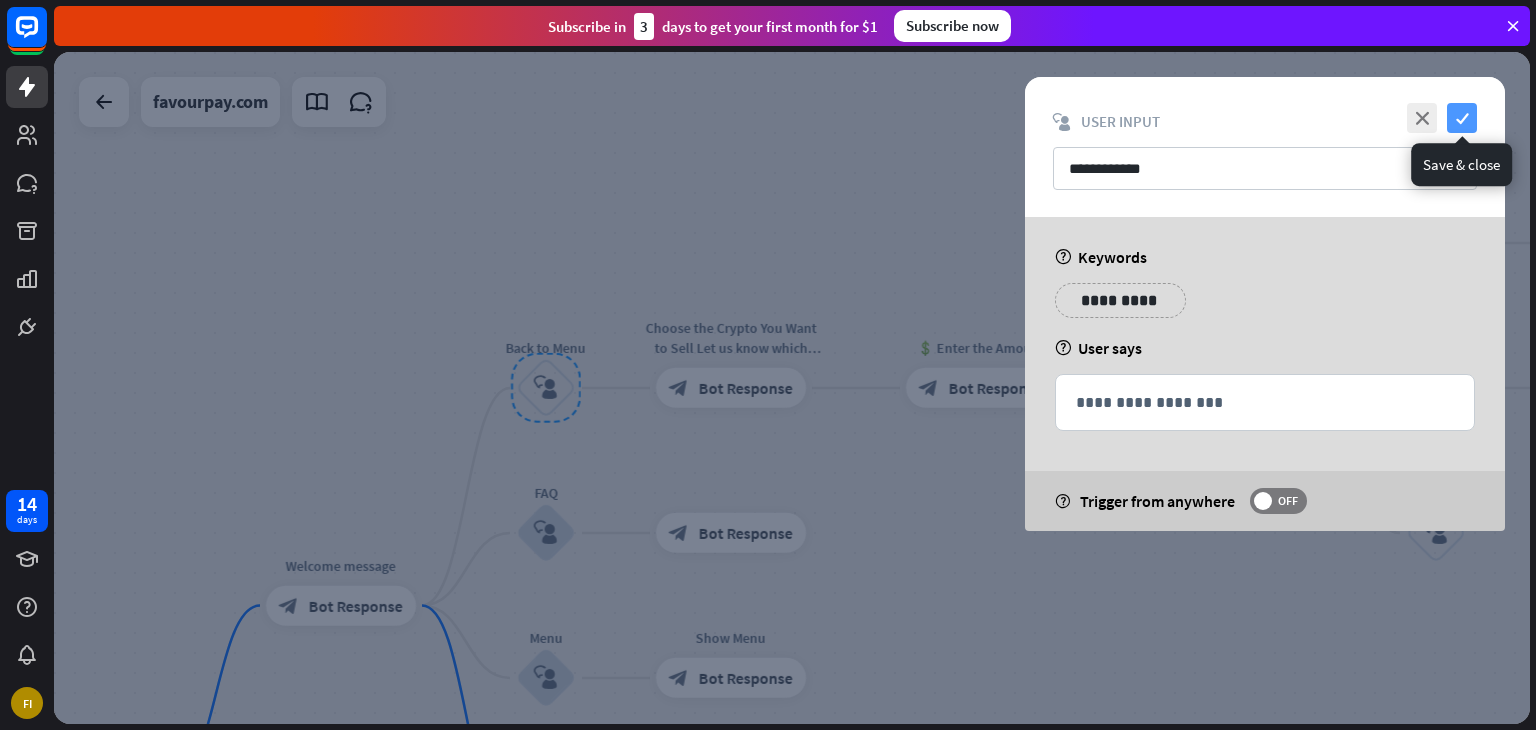 click on "check" at bounding box center [1462, 118] 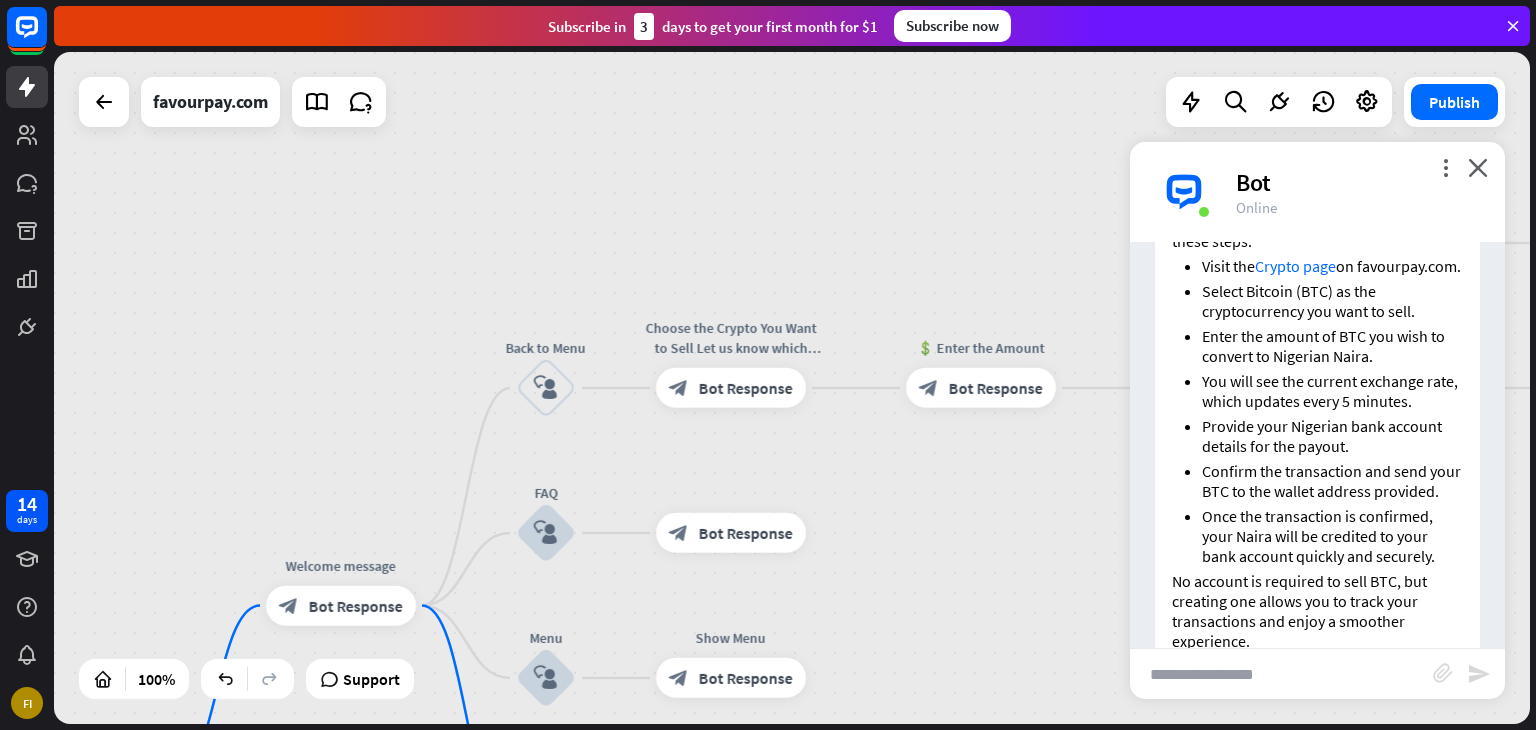 scroll, scrollTop: 1192, scrollLeft: 0, axis: vertical 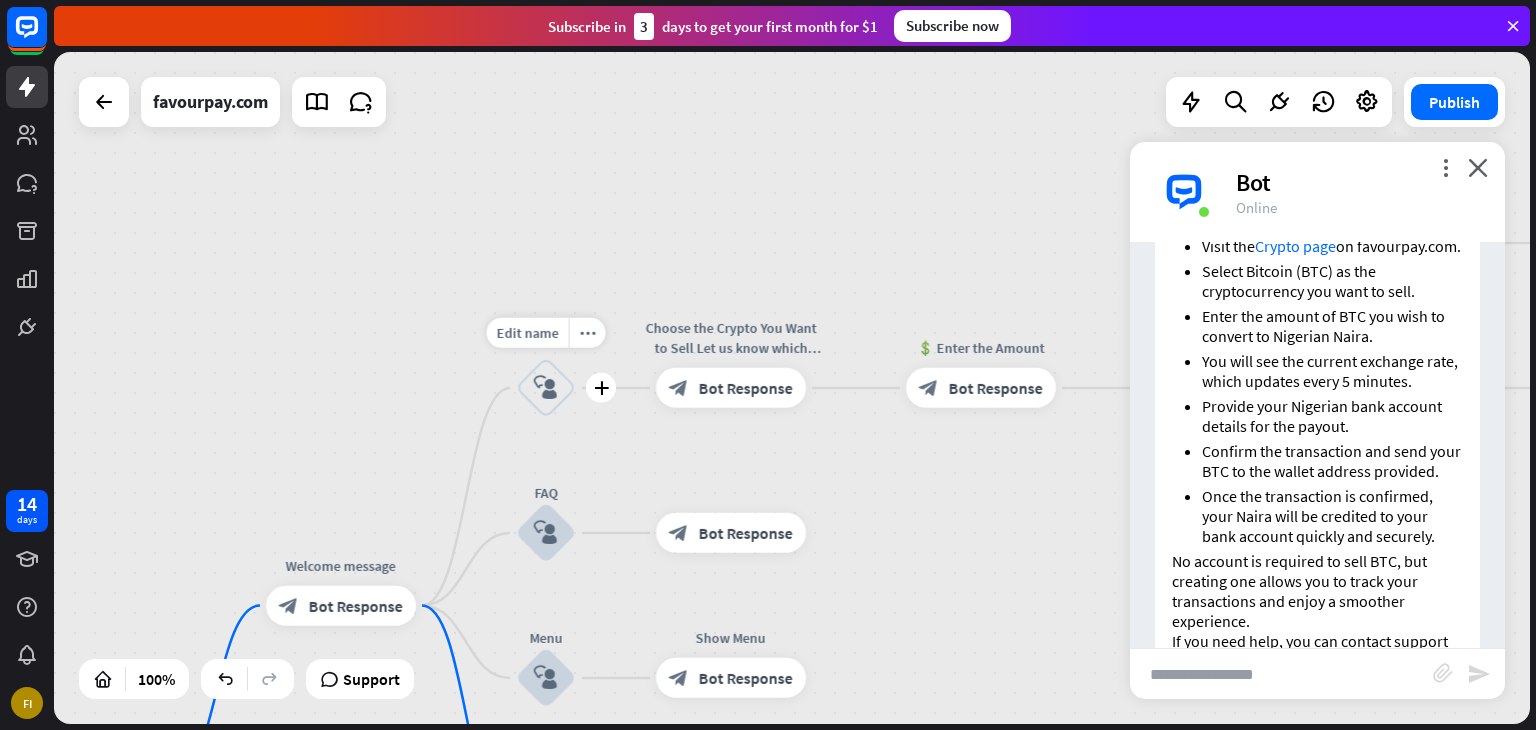 click on "block_user_input" at bounding box center [546, 388] 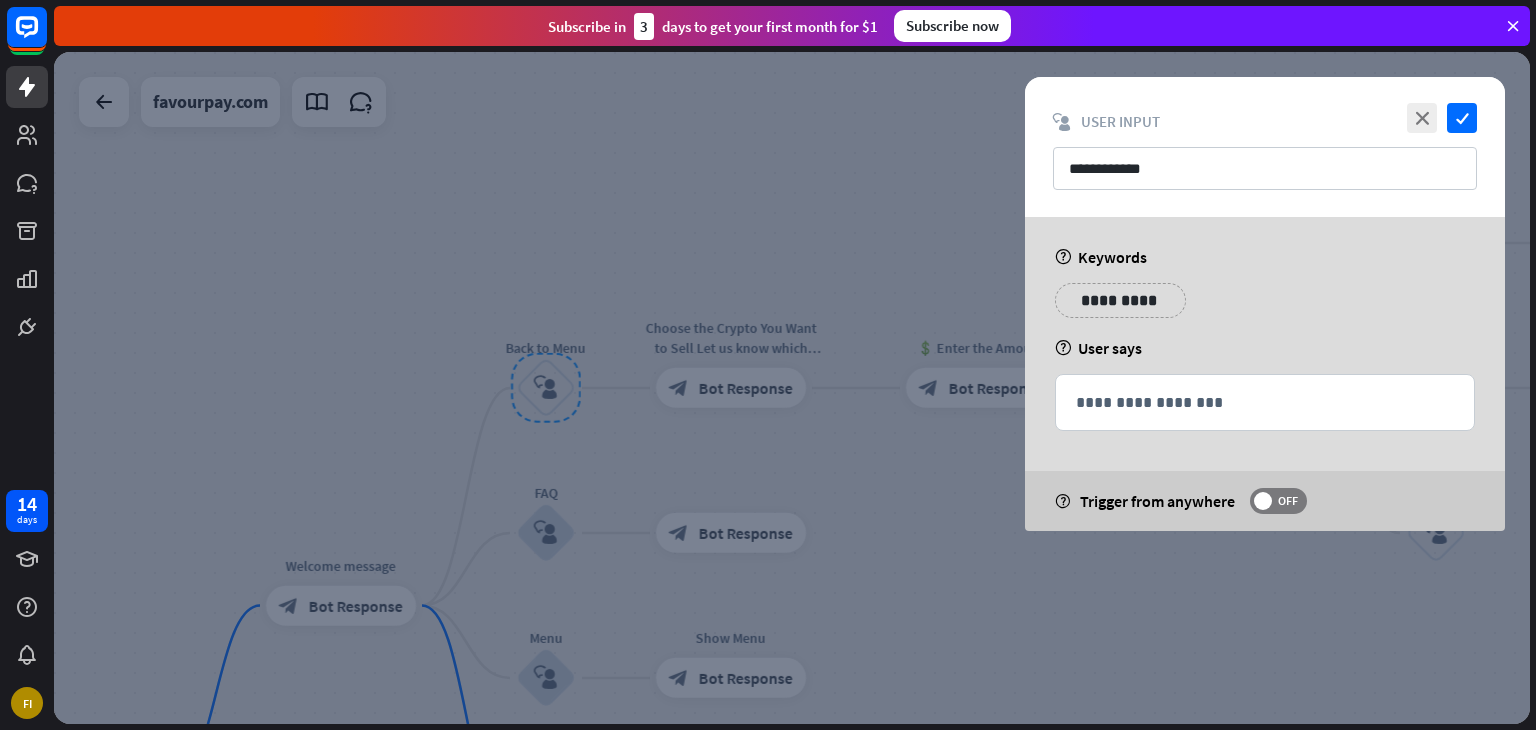 click on "**********" at bounding box center (1120, 300) 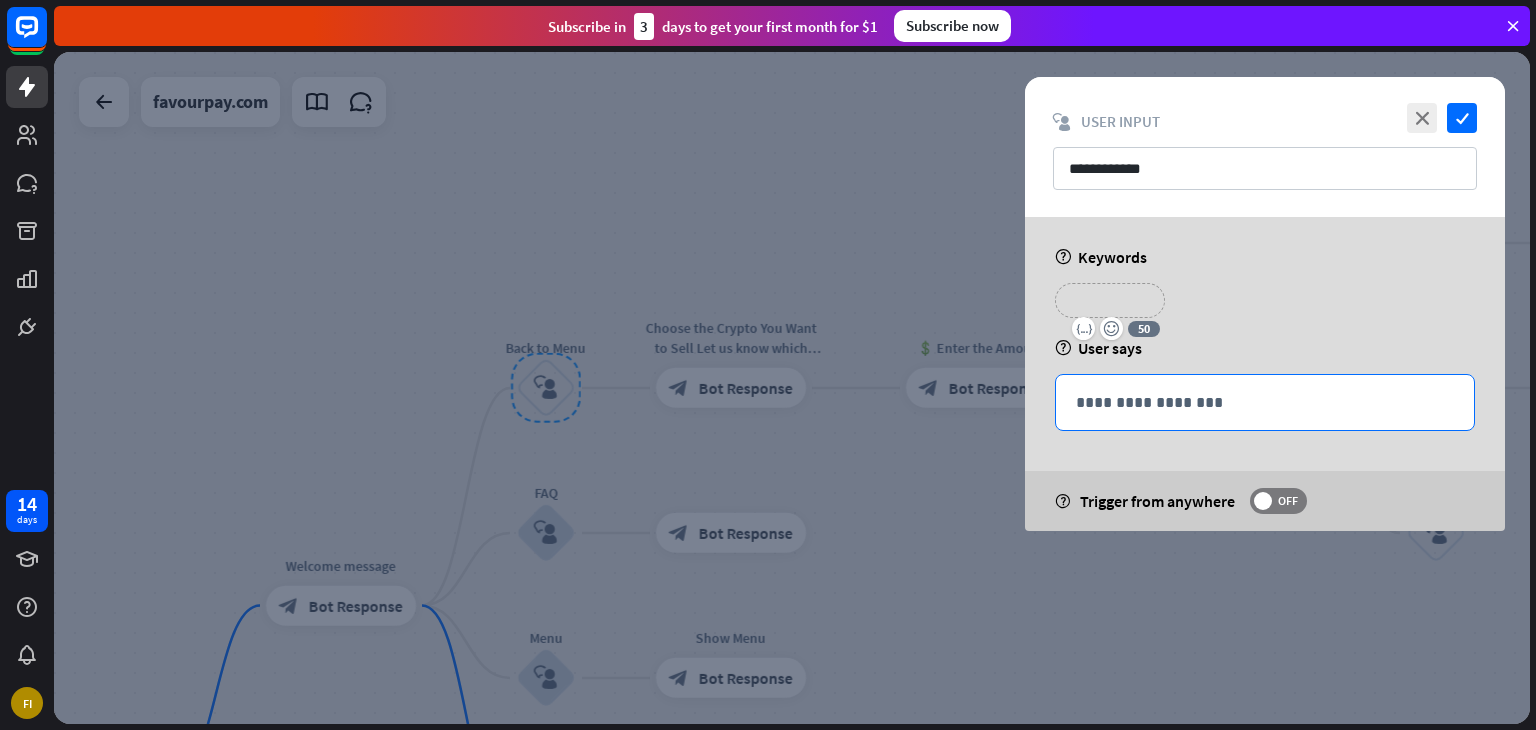 click on "**********" at bounding box center [1265, 402] 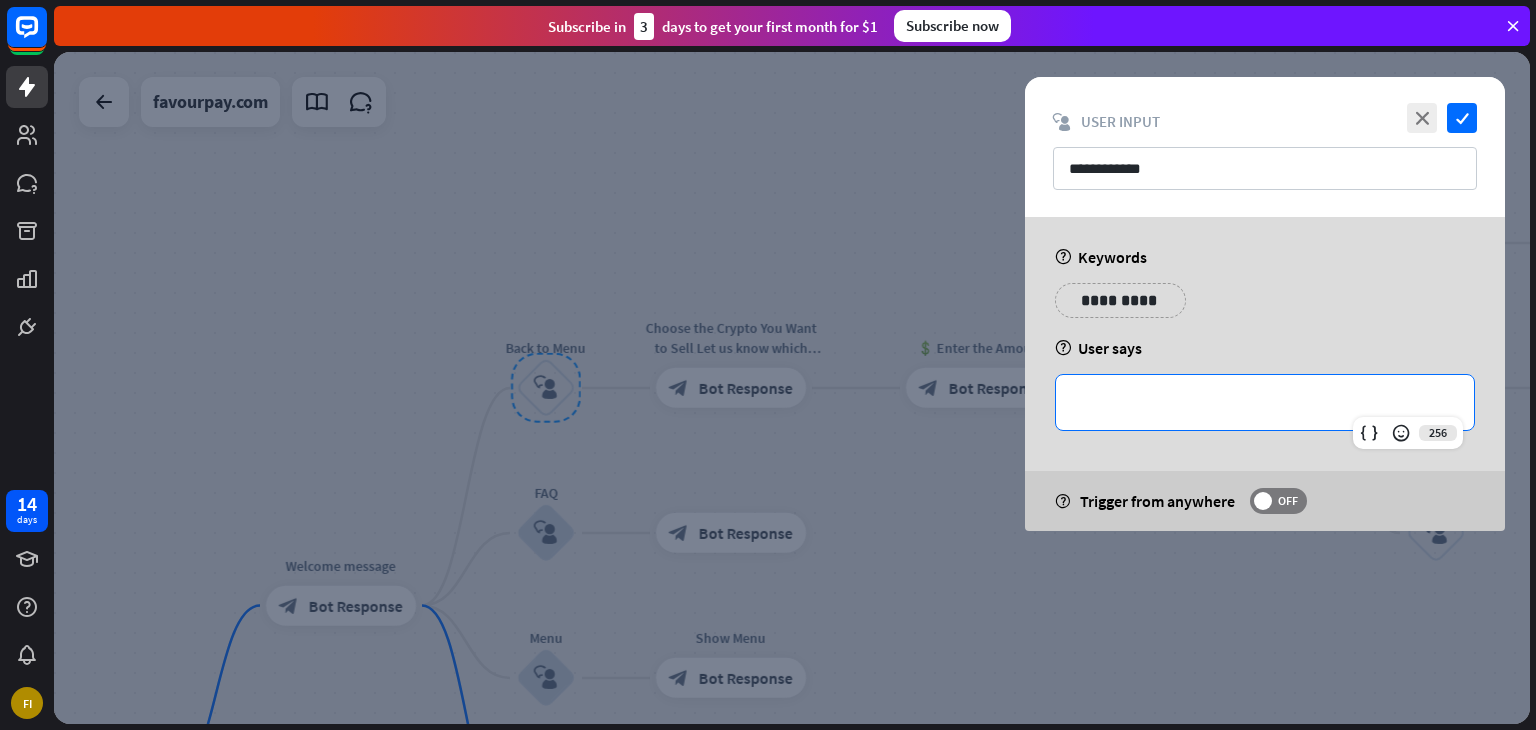 click on "**********" at bounding box center (1265, 402) 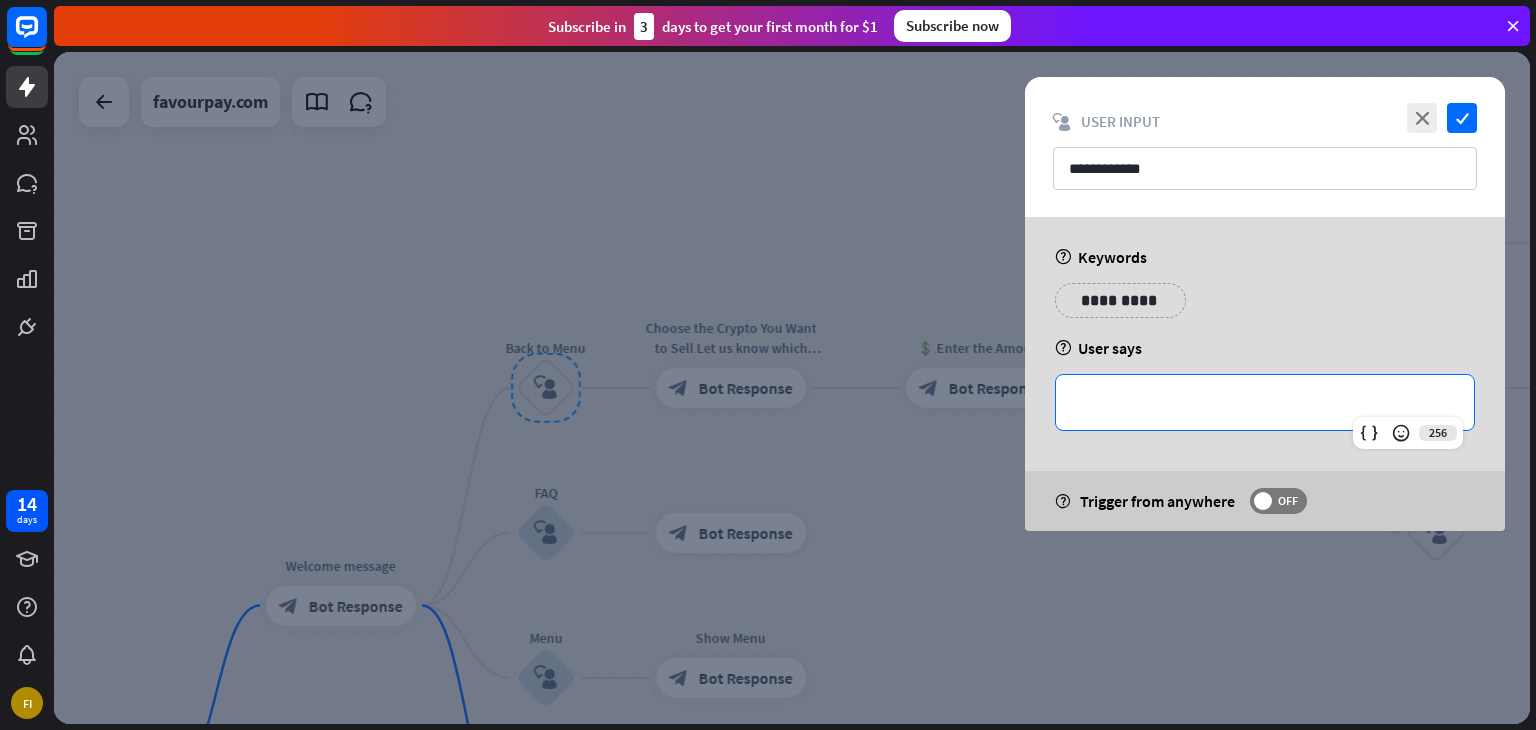click on "**********" at bounding box center (1265, 374) 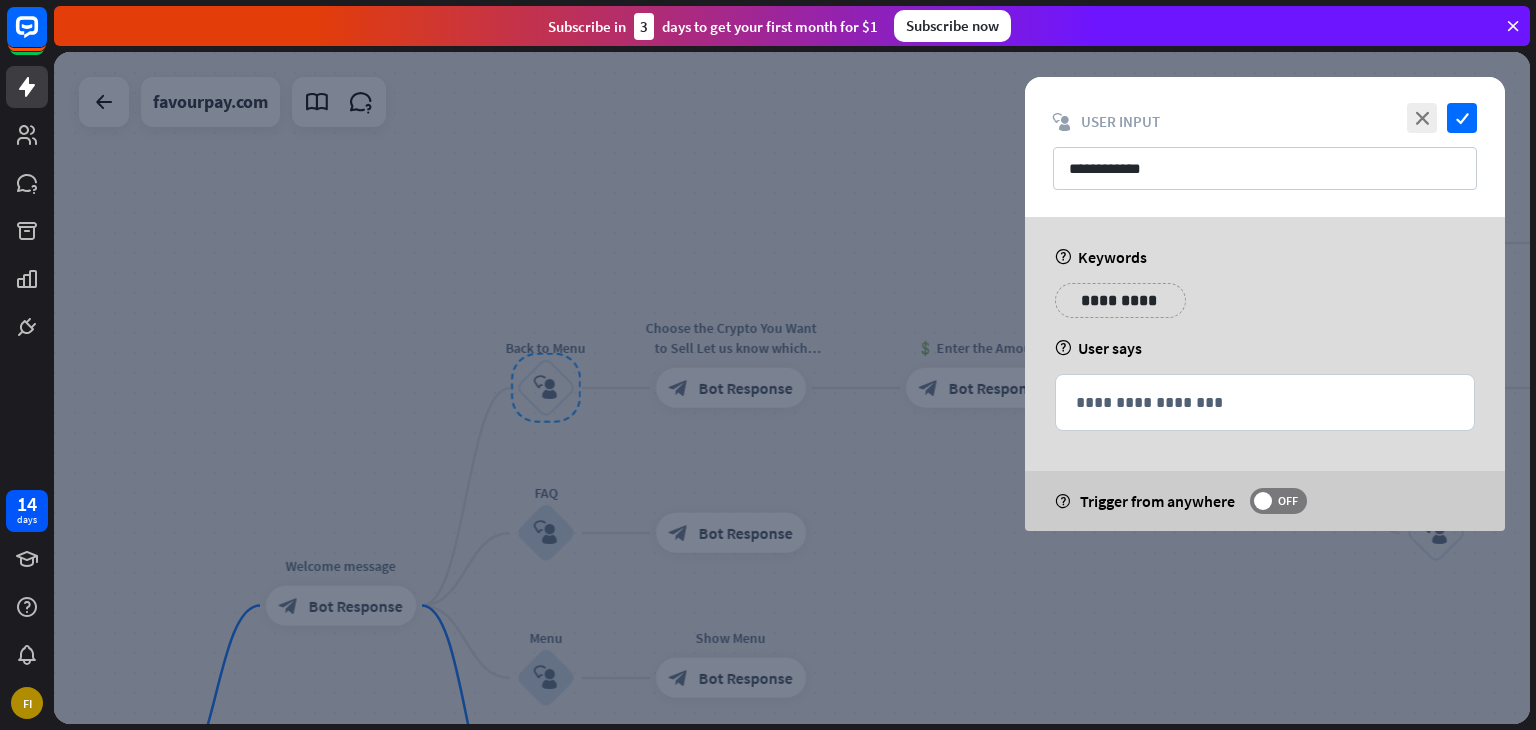 click on "**********" at bounding box center (1265, 374) 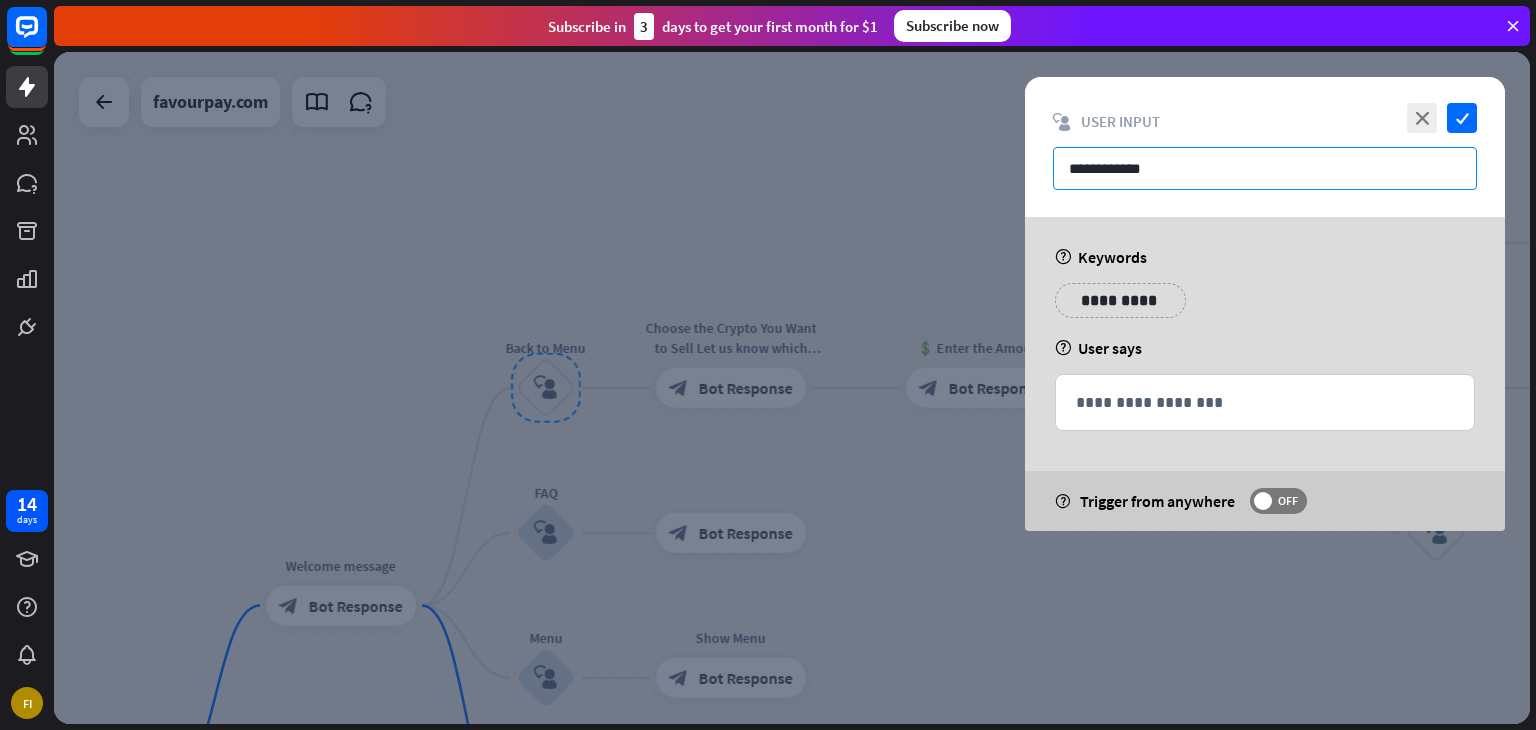 click on "**********" at bounding box center (1265, 168) 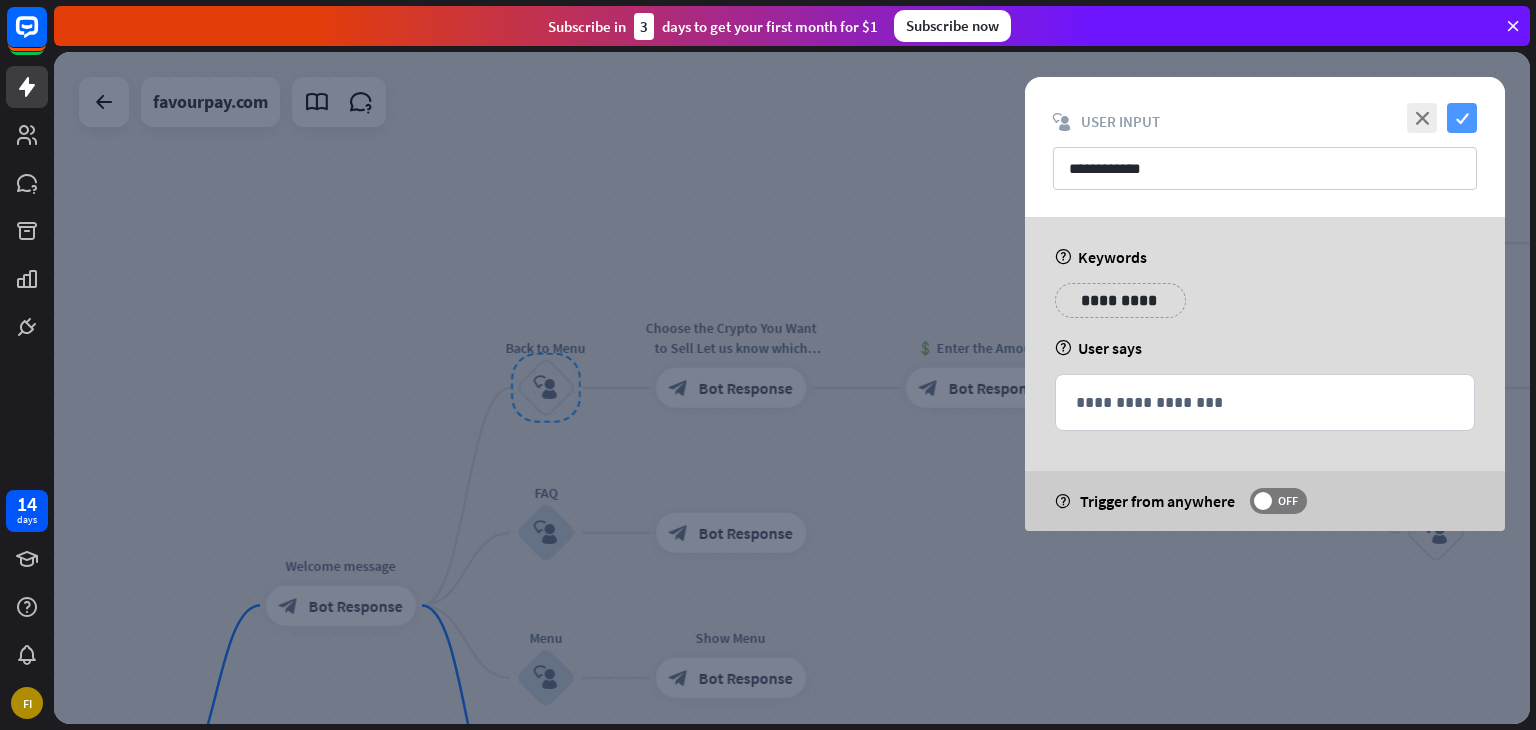 click on "check" at bounding box center [1462, 118] 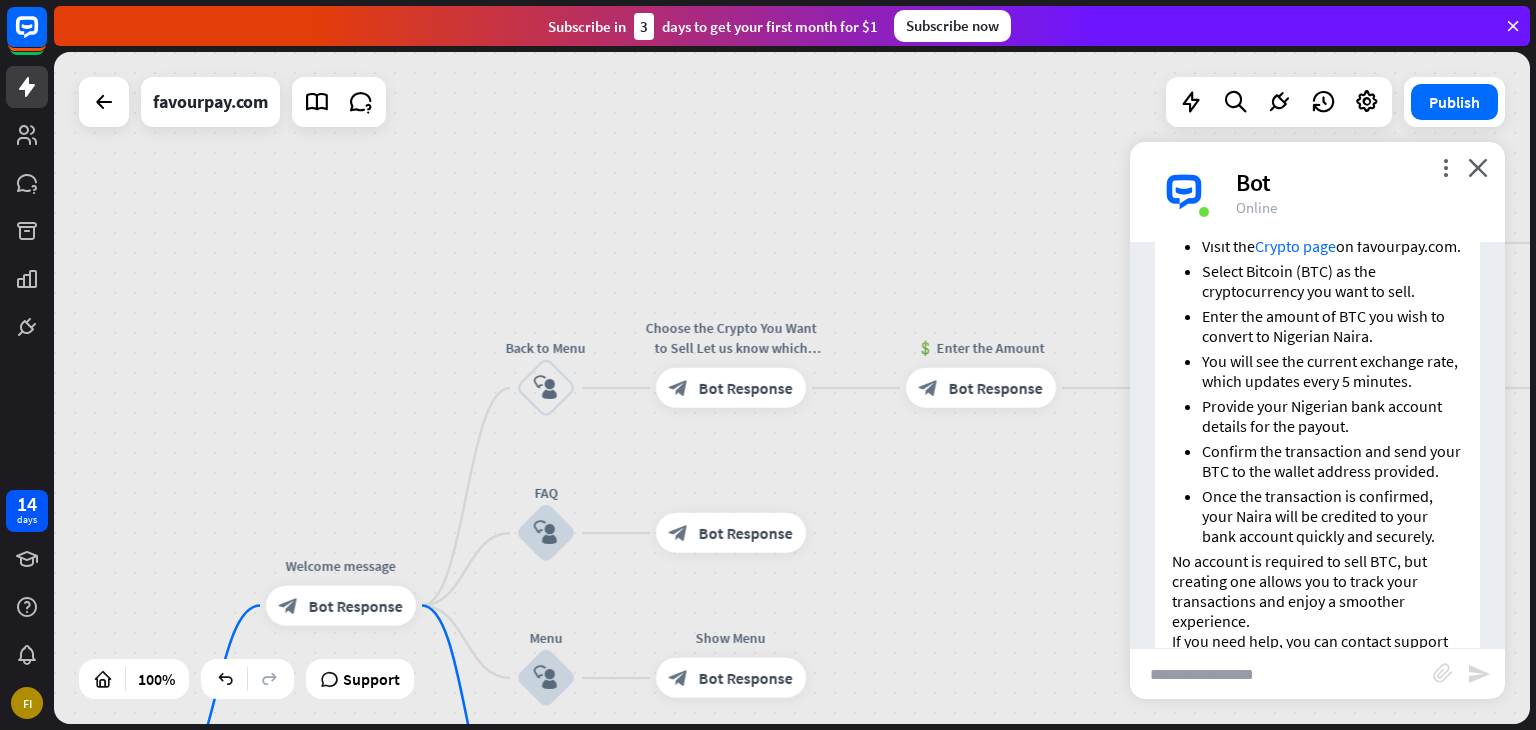 scroll, scrollTop: 1212, scrollLeft: 0, axis: vertical 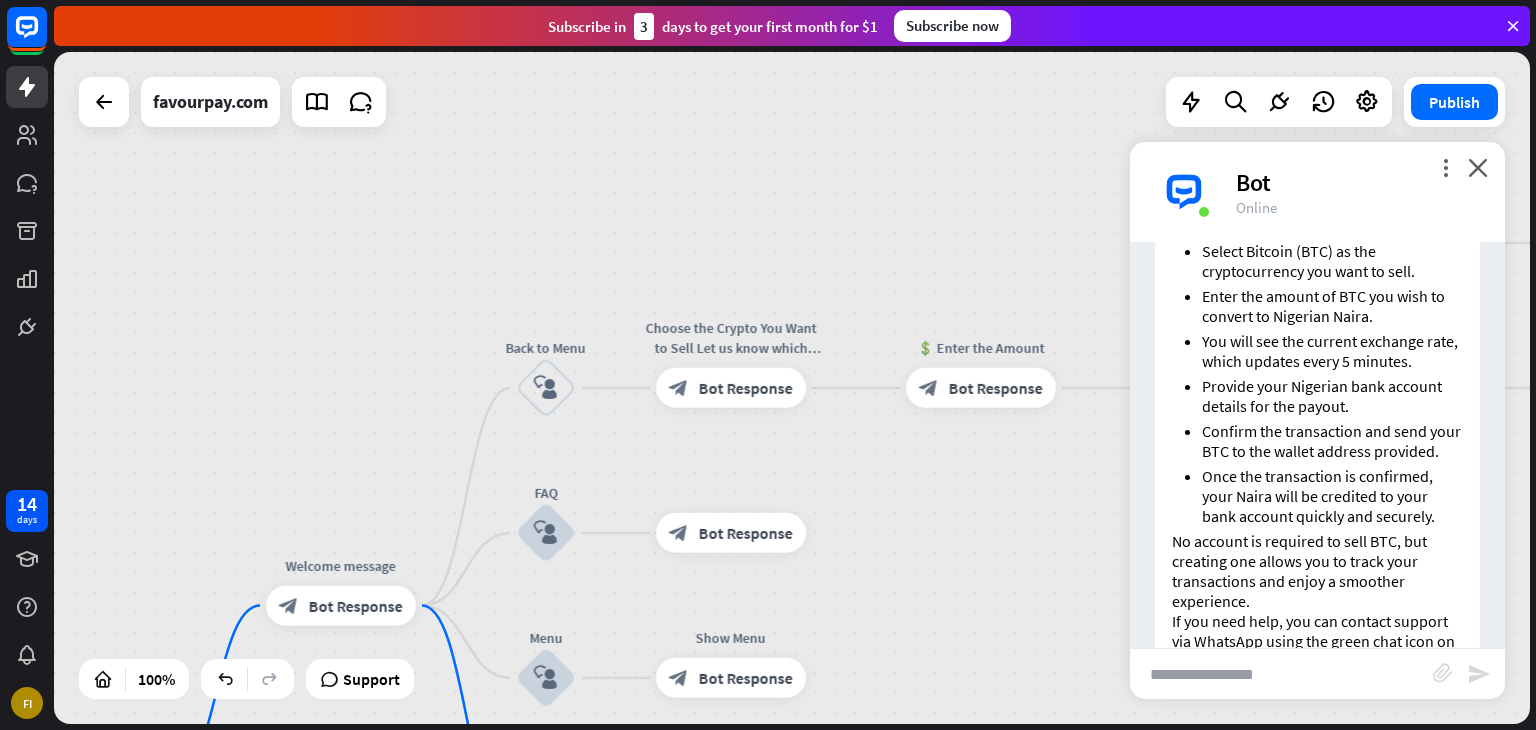 click at bounding box center (1281, 674) 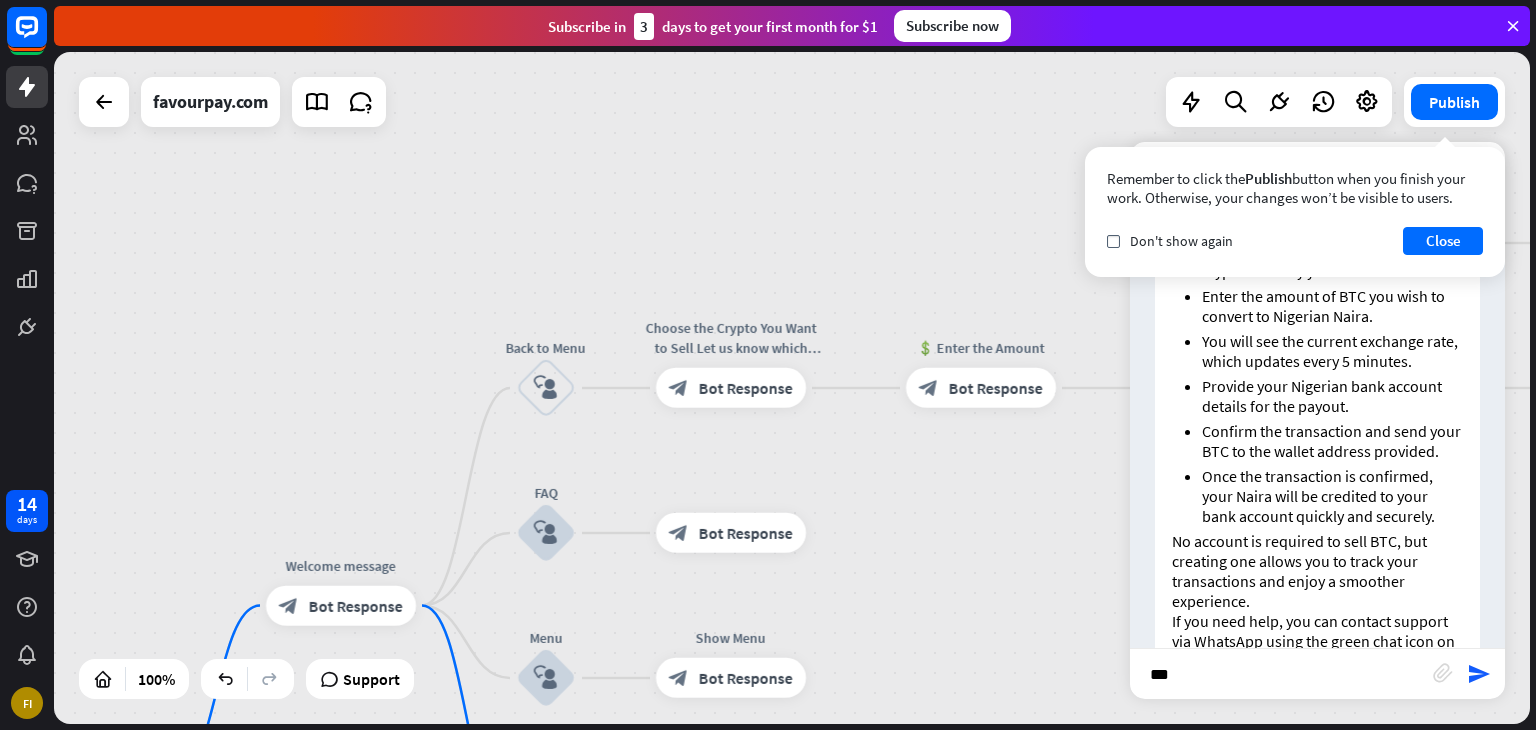 type on "****" 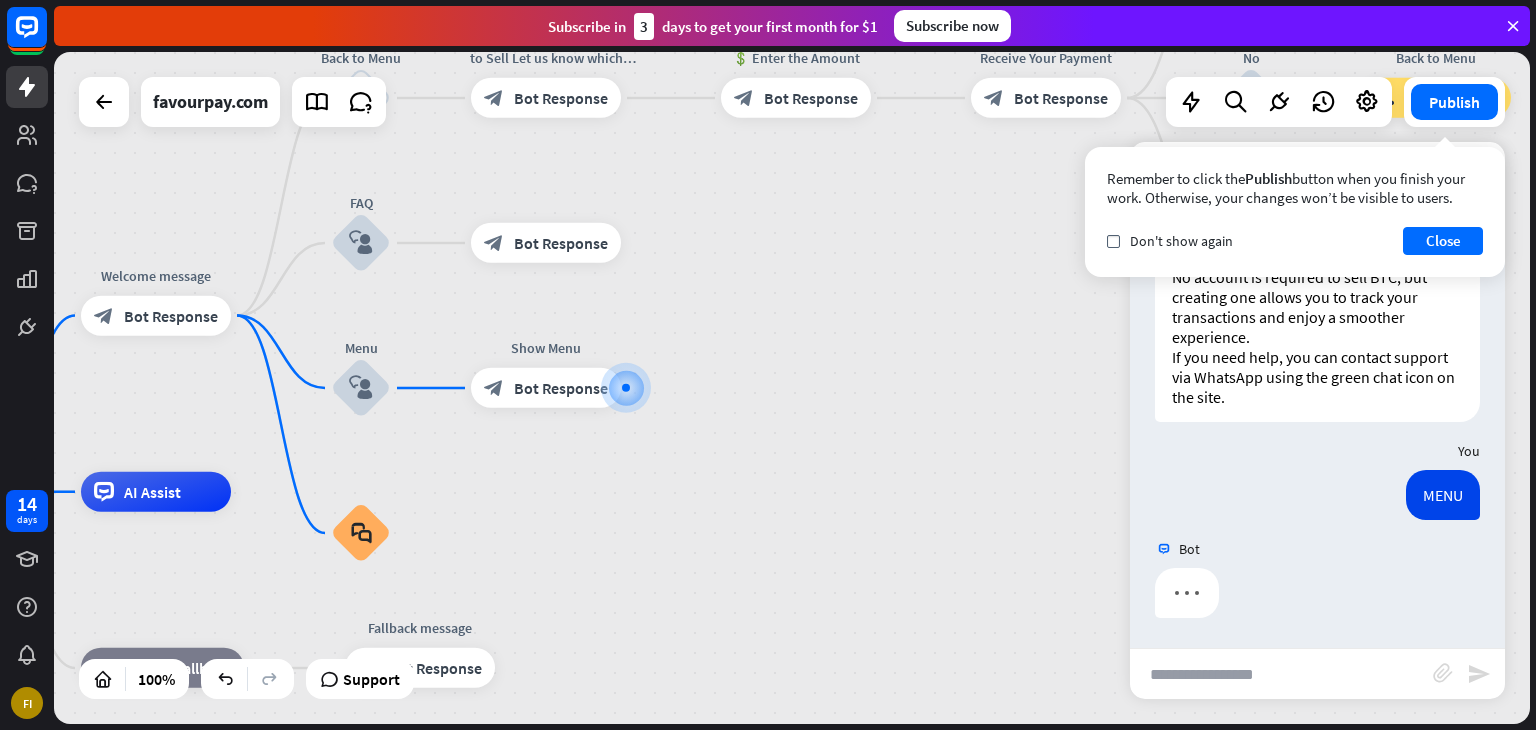 scroll, scrollTop: 1536, scrollLeft: 0, axis: vertical 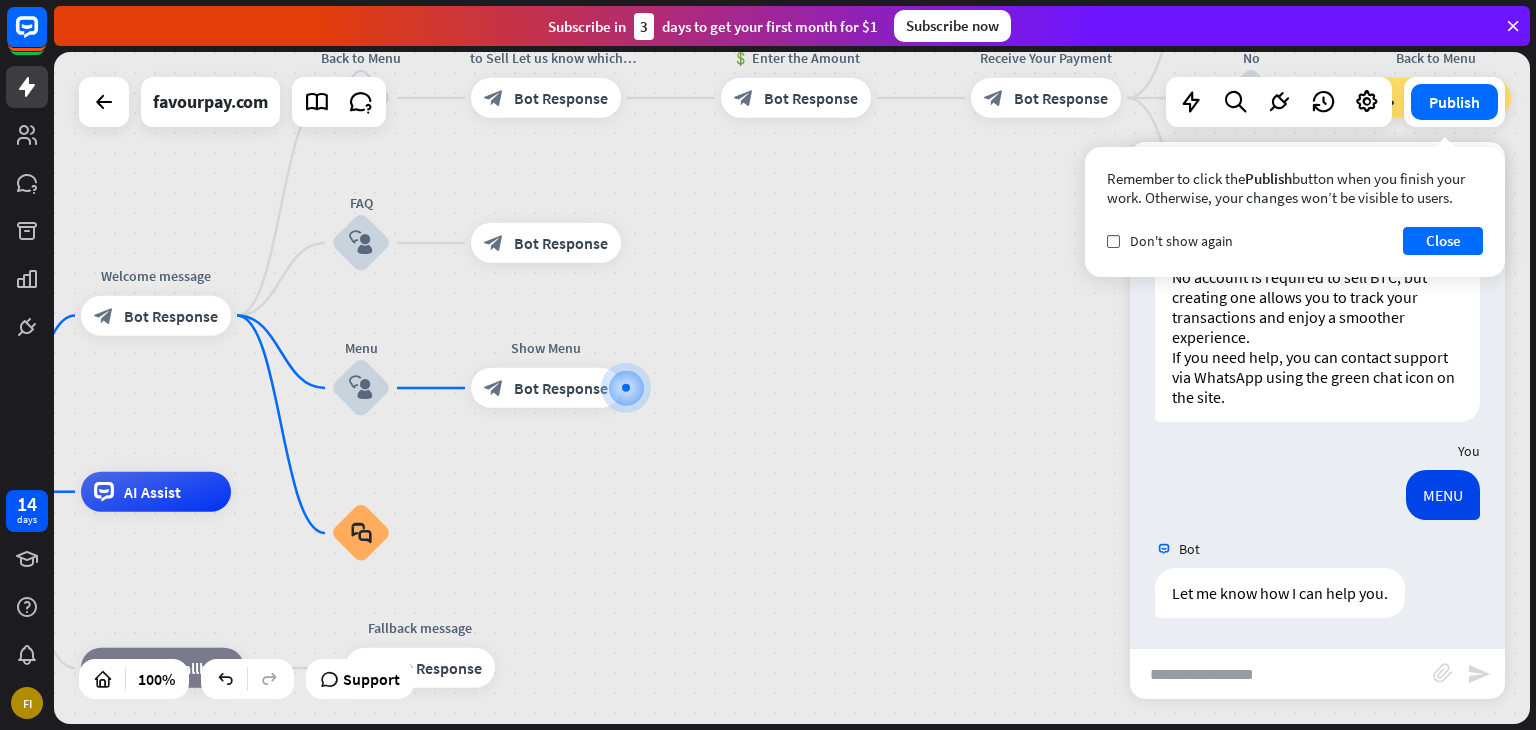 click at bounding box center [1281, 674] 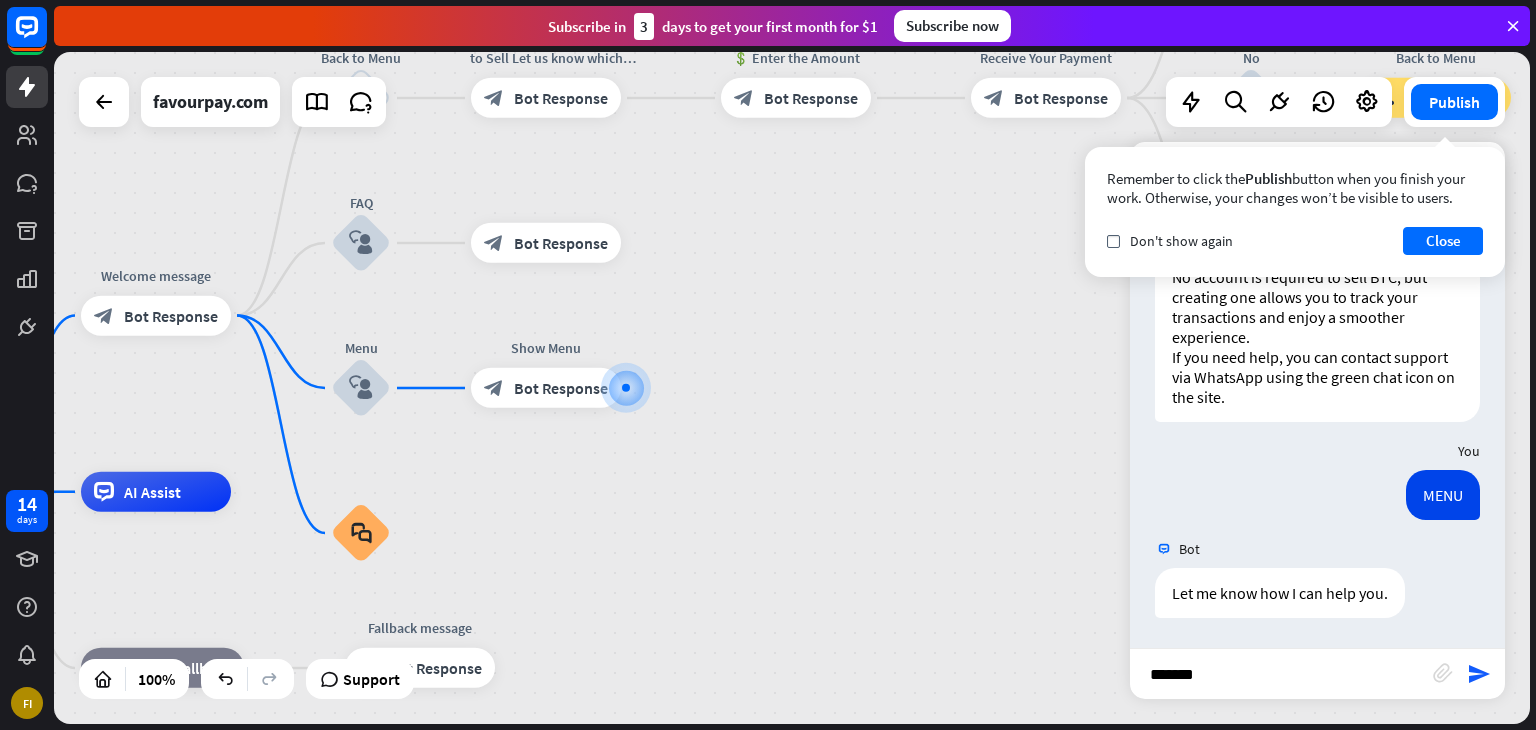 type on "********" 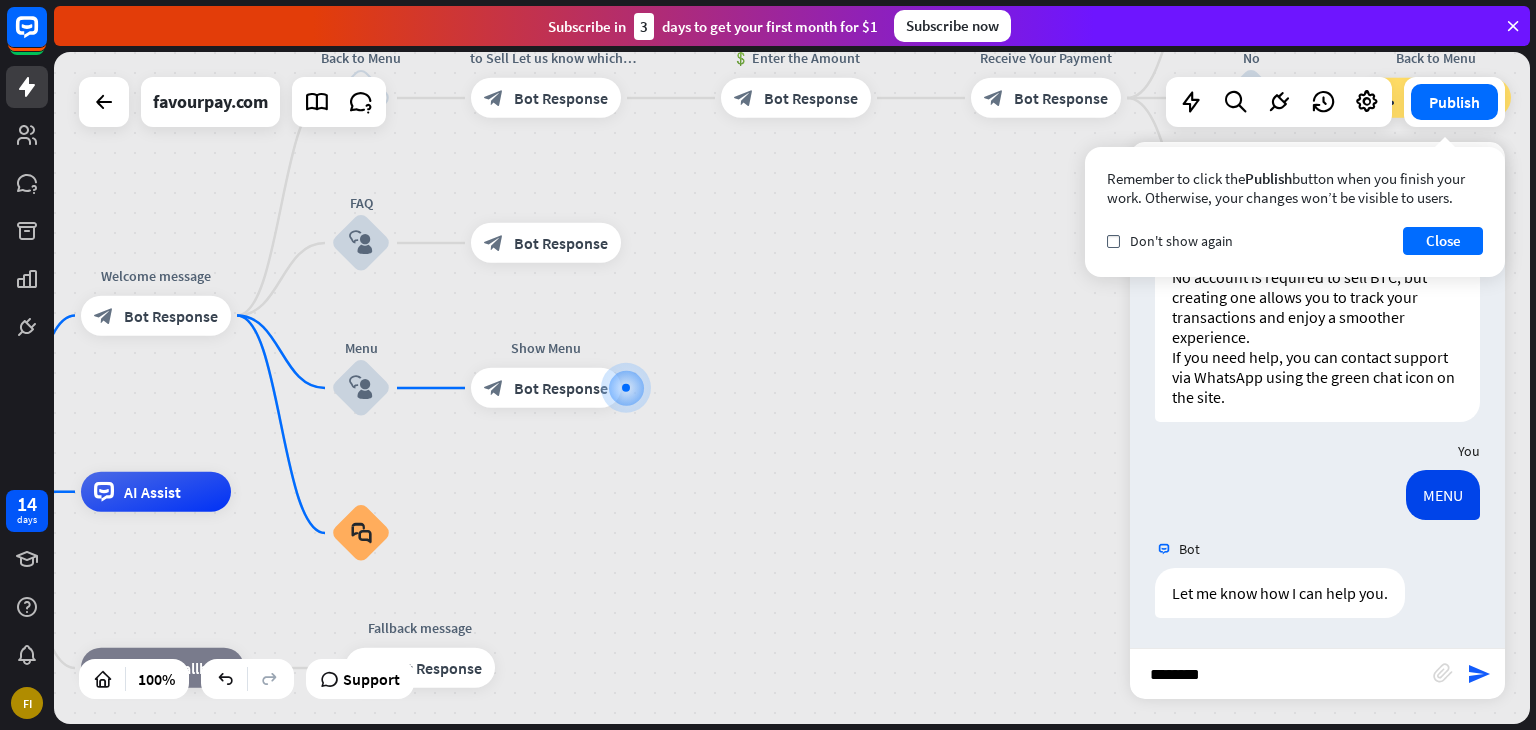 type 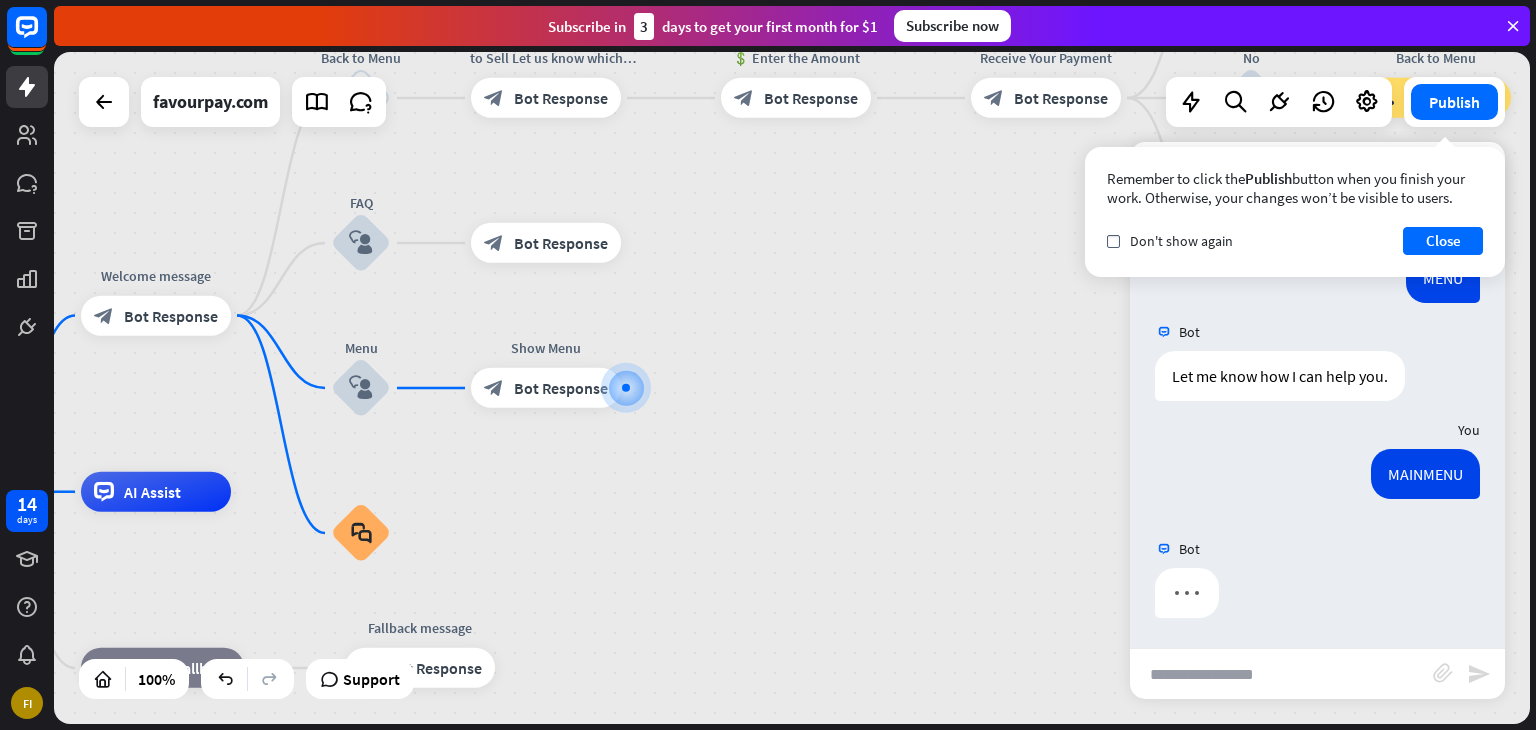 scroll, scrollTop: 1752, scrollLeft: 0, axis: vertical 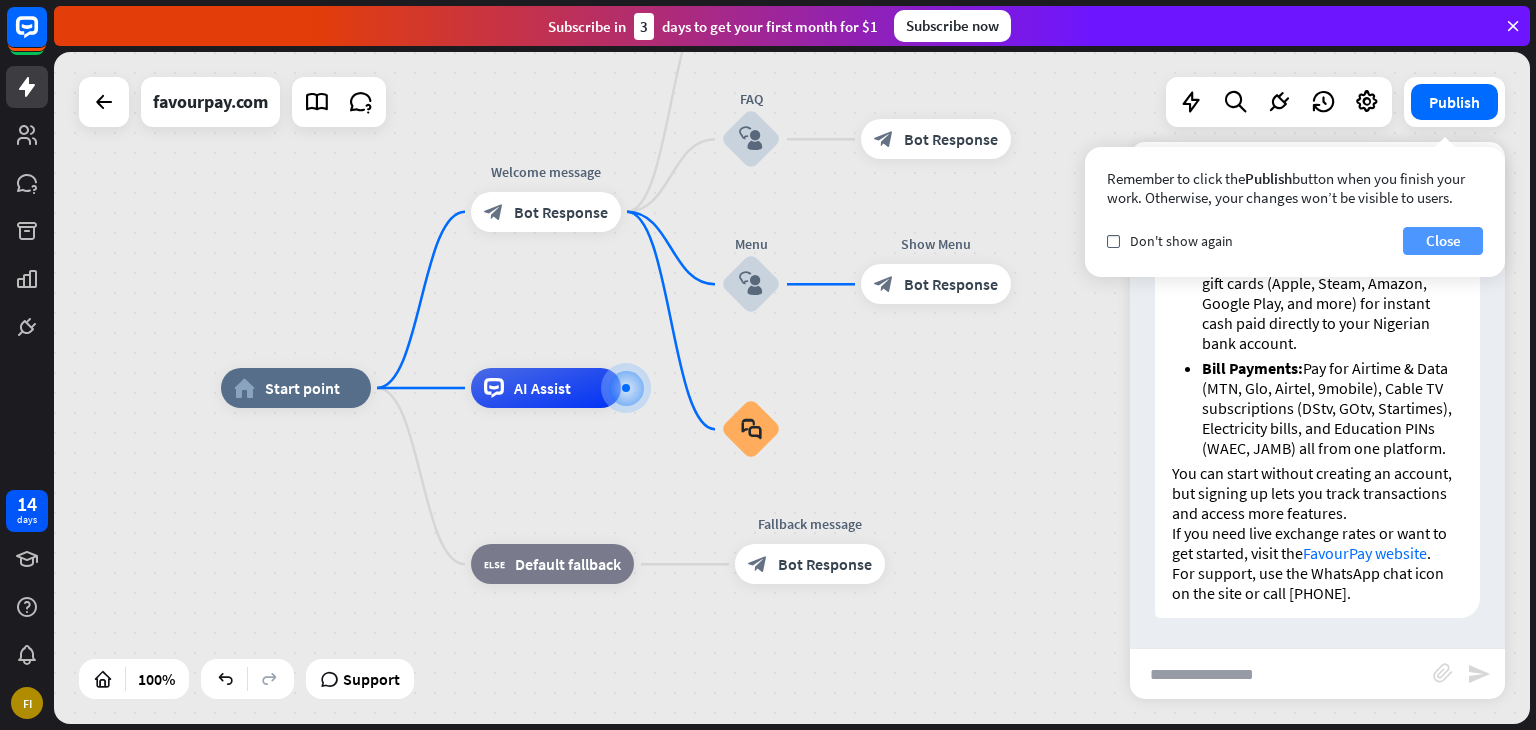 click on "Close" at bounding box center [1443, 241] 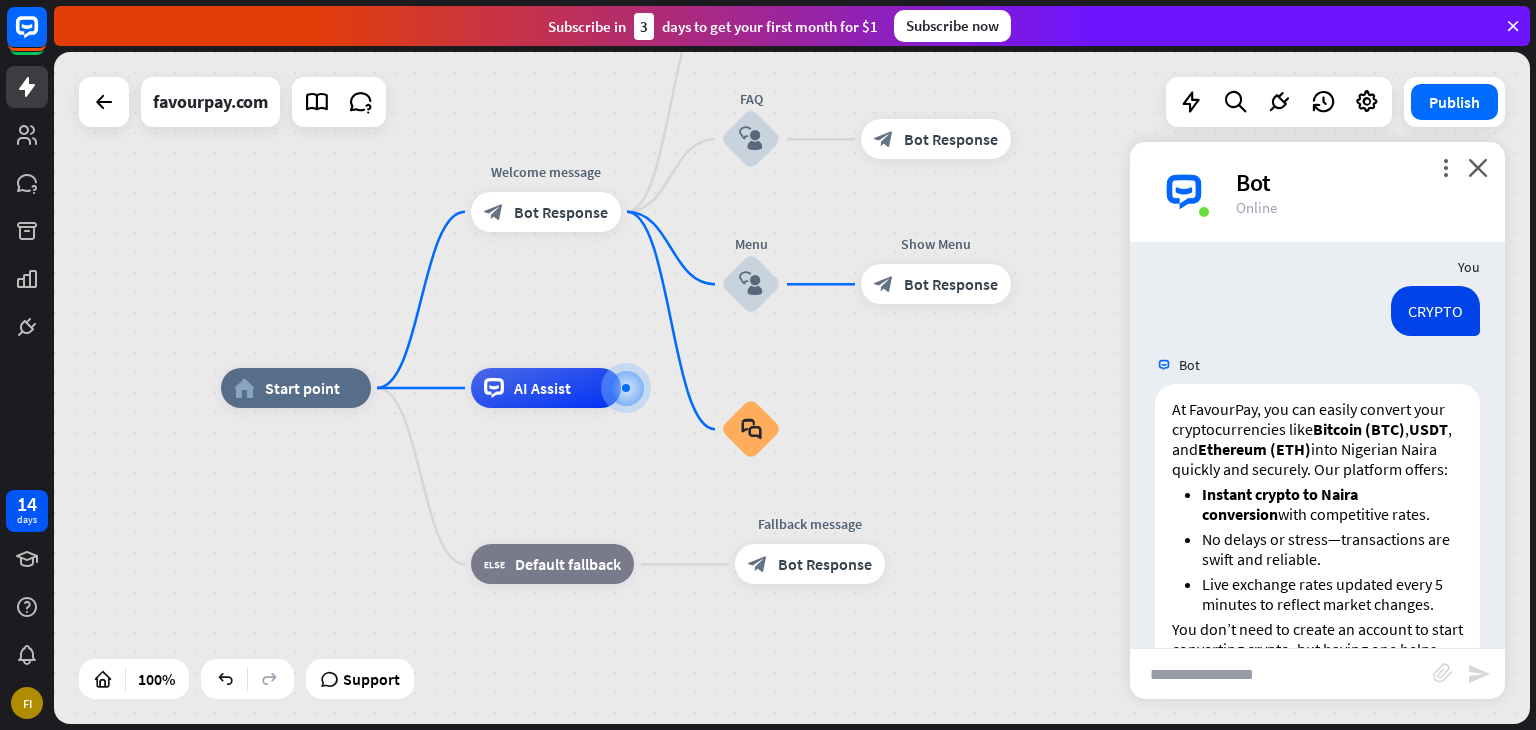 scroll, scrollTop: 0, scrollLeft: 0, axis: both 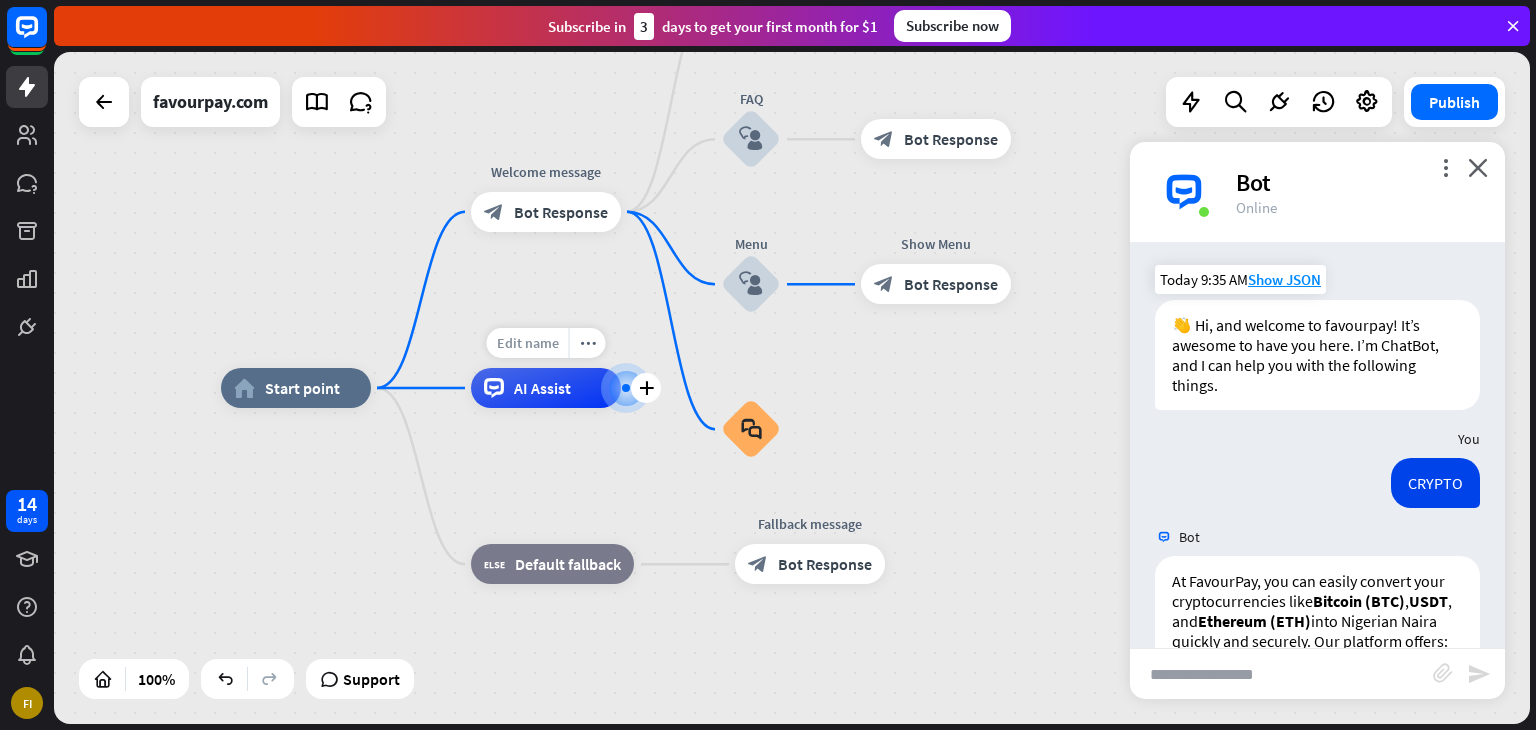 click on "Edit name" at bounding box center (528, 343) 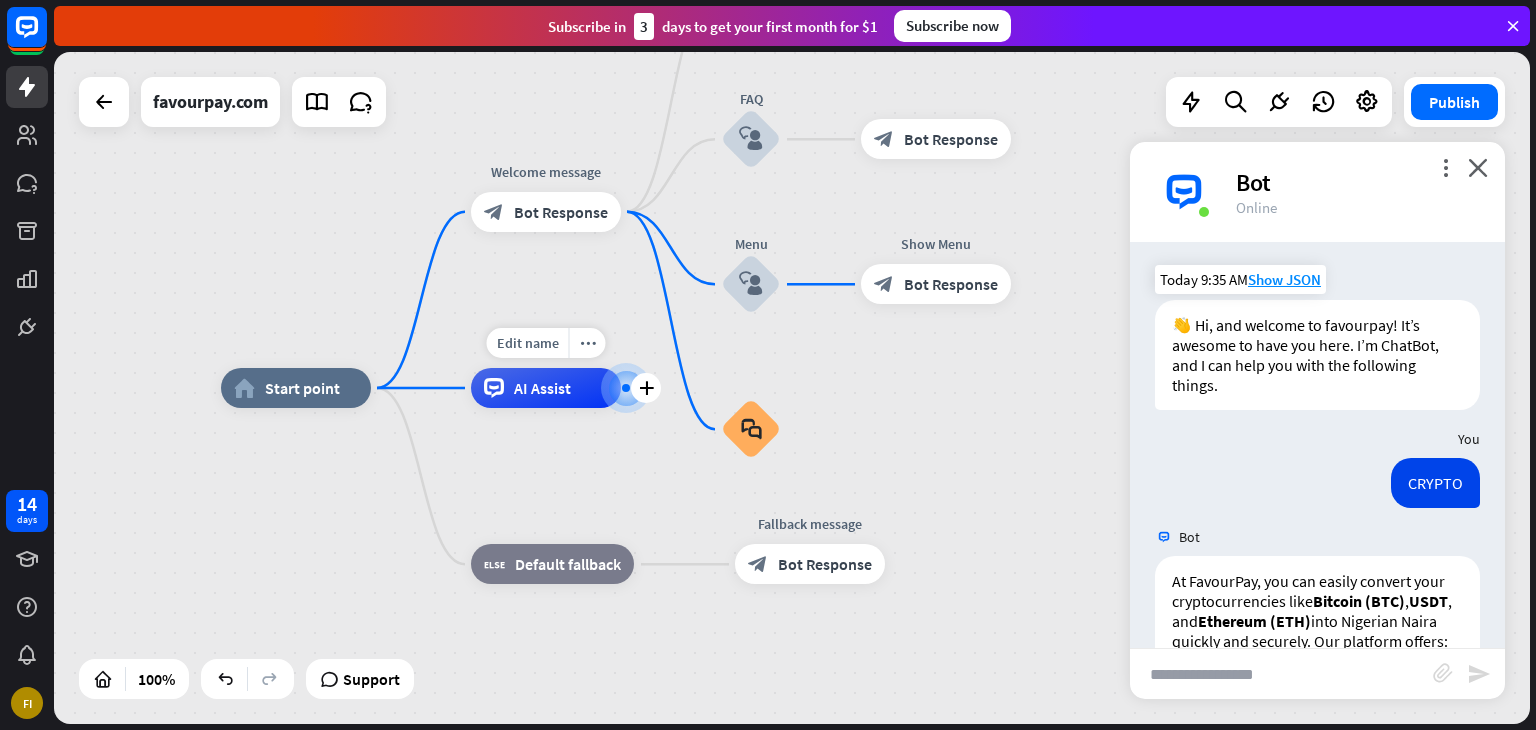 click on "Edit name   more_horiz         plus       AI Assist" at bounding box center (546, 388) 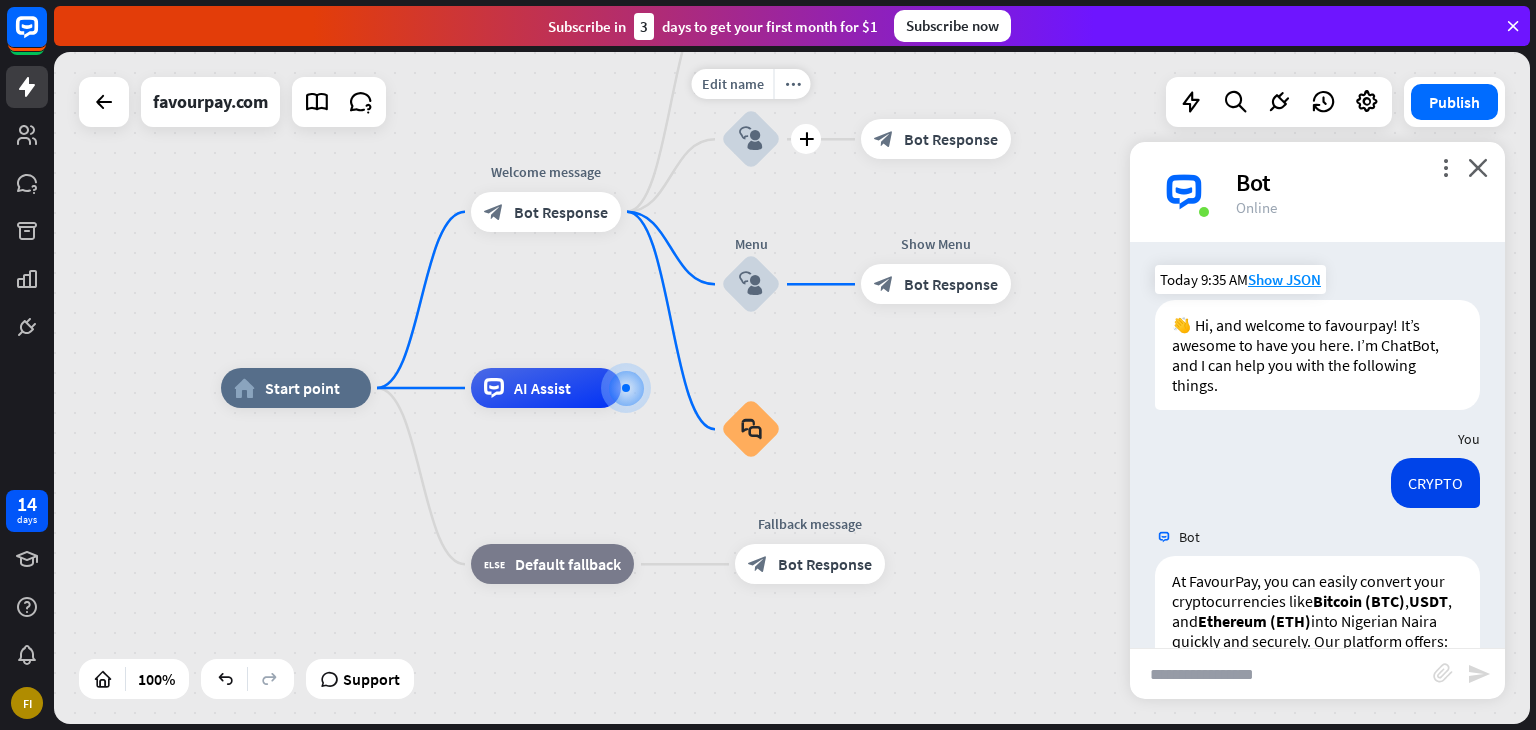 click on "block_user_input" at bounding box center (751, 139) 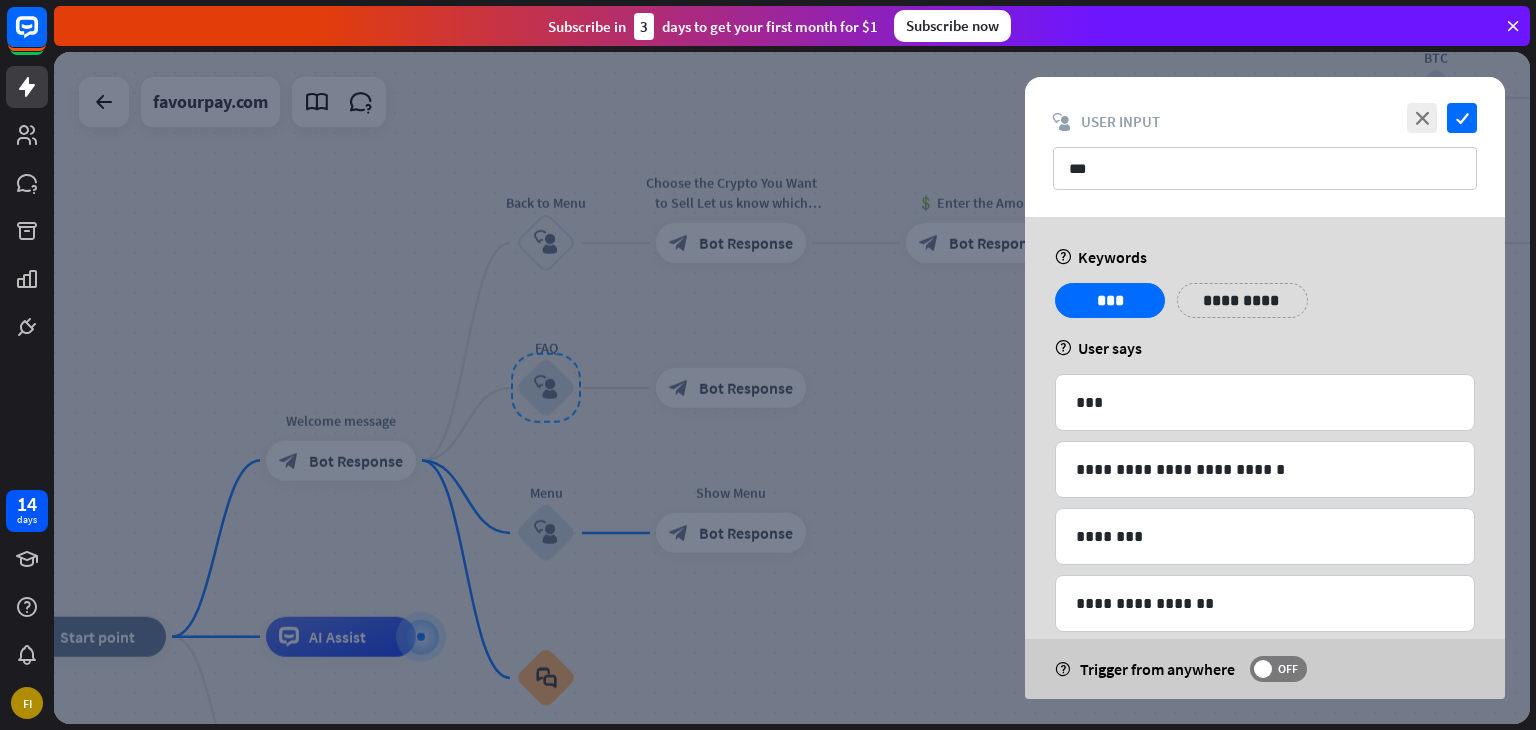 click at bounding box center (792, 388) 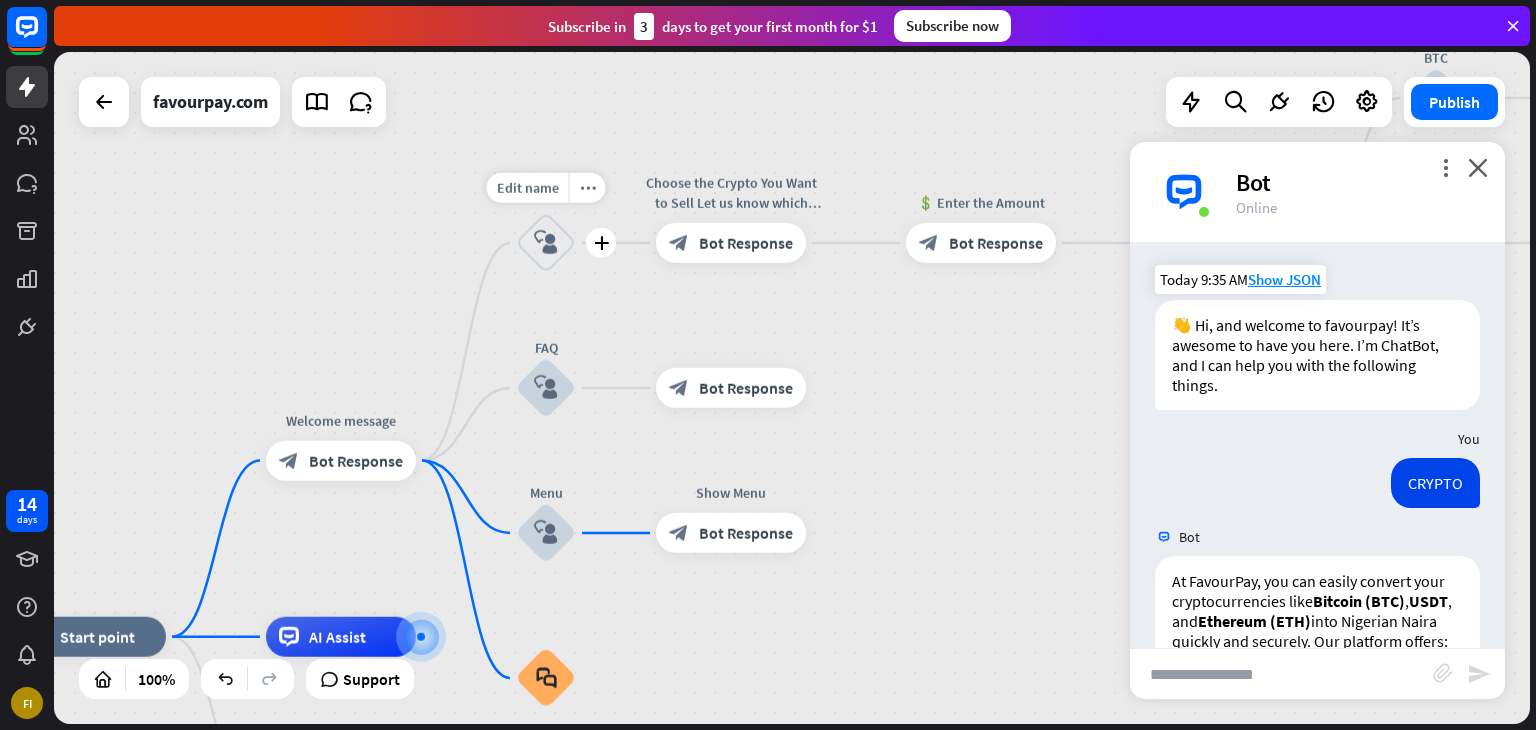 click on "block_user_input" at bounding box center [546, 243] 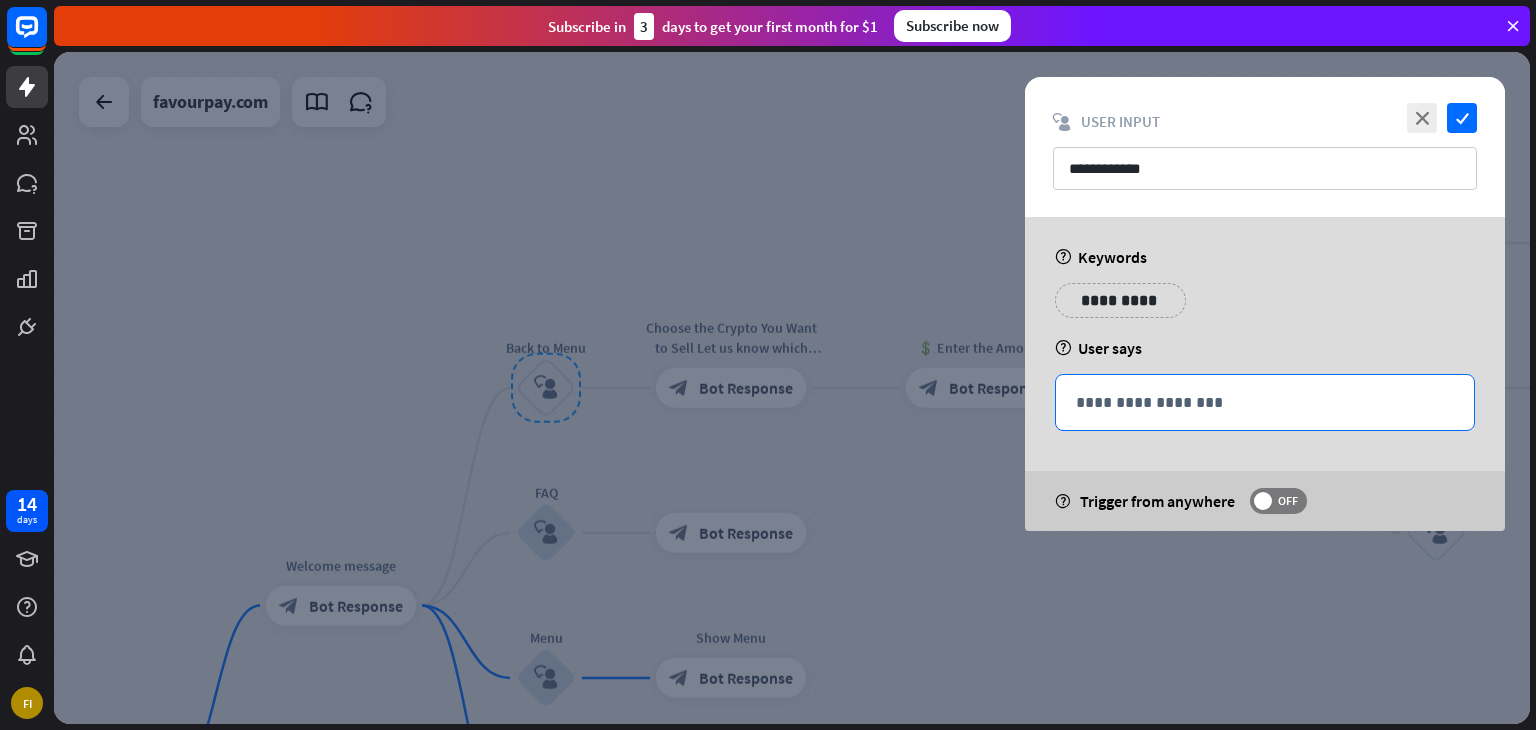 click on "**********" at bounding box center [1265, 402] 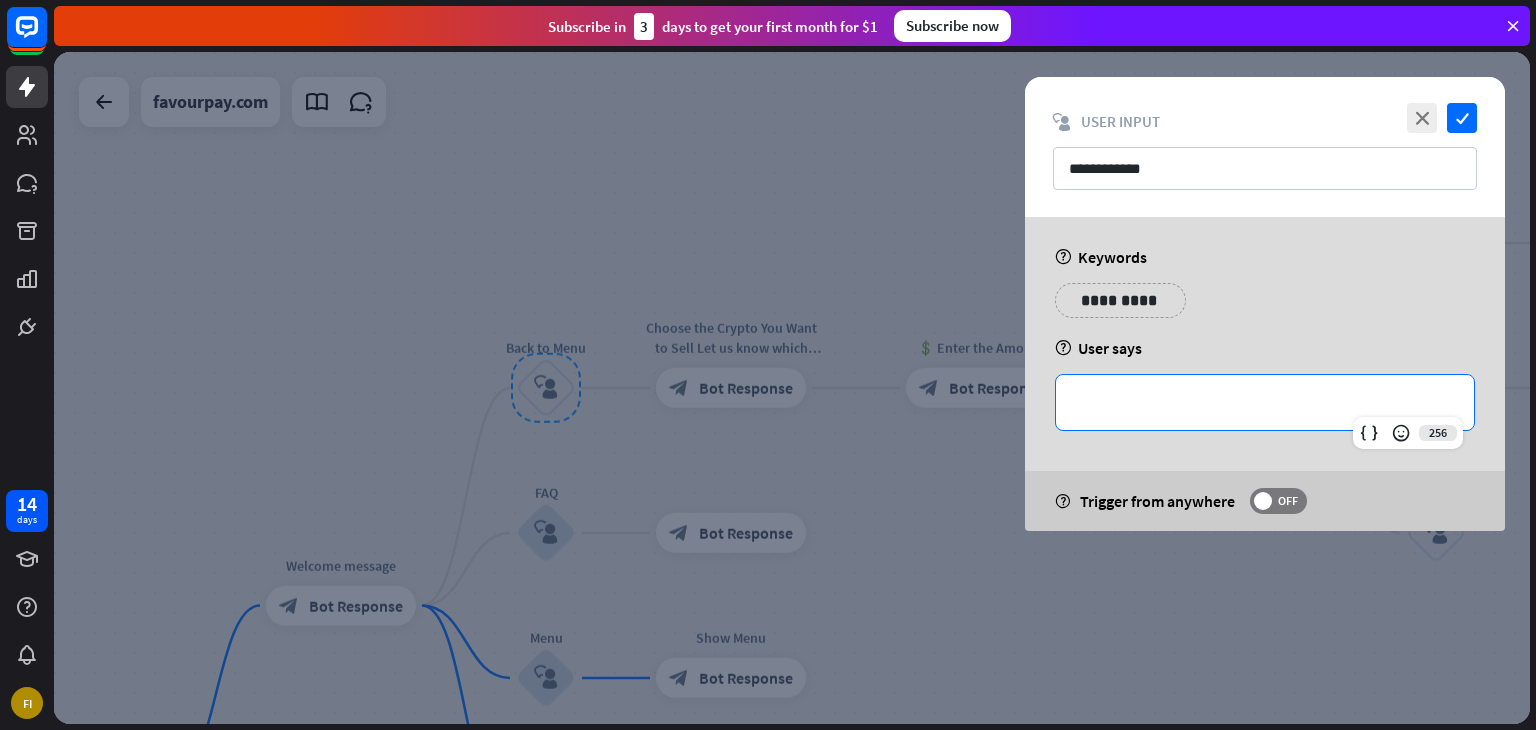 click on "**********" at bounding box center [1265, 402] 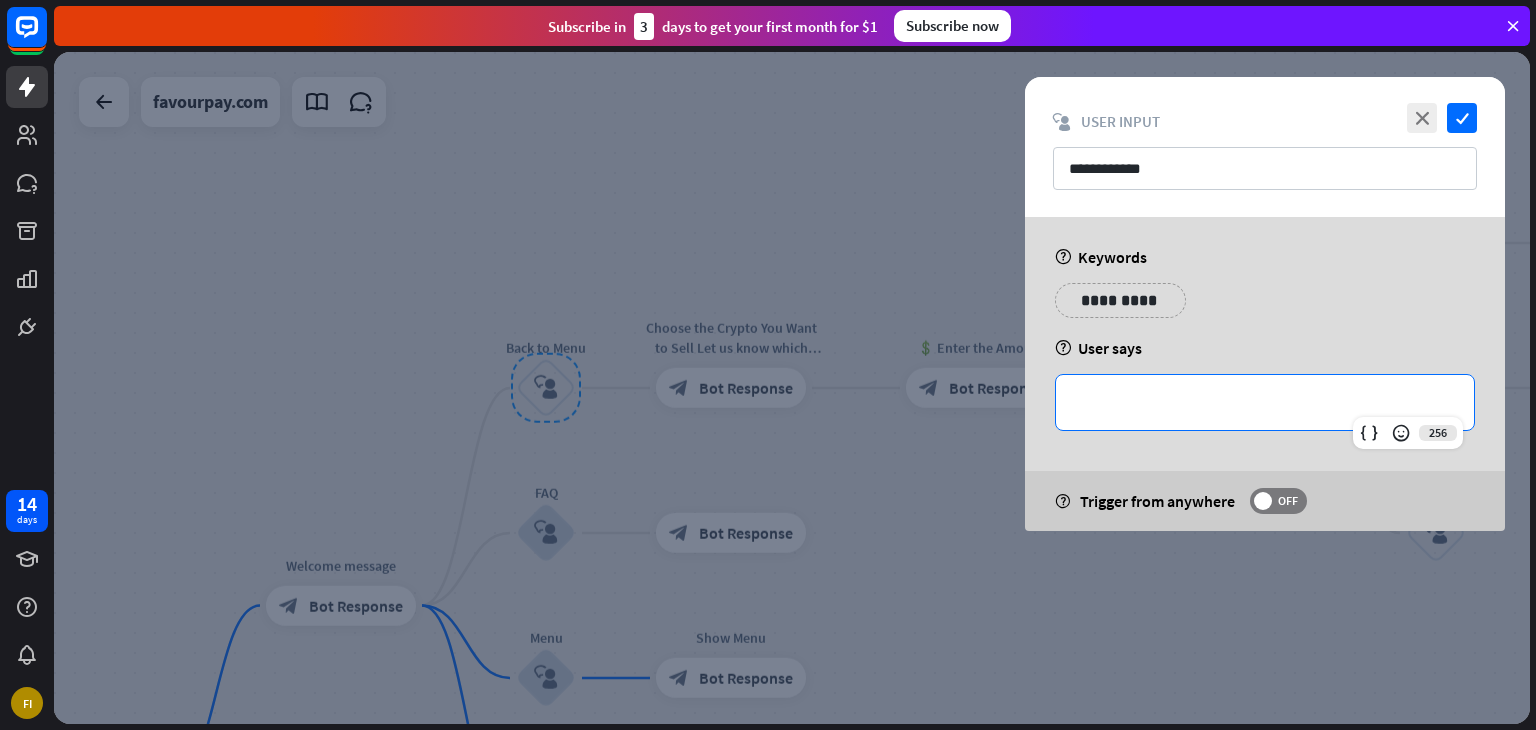 click on "**********" at bounding box center [1265, 402] 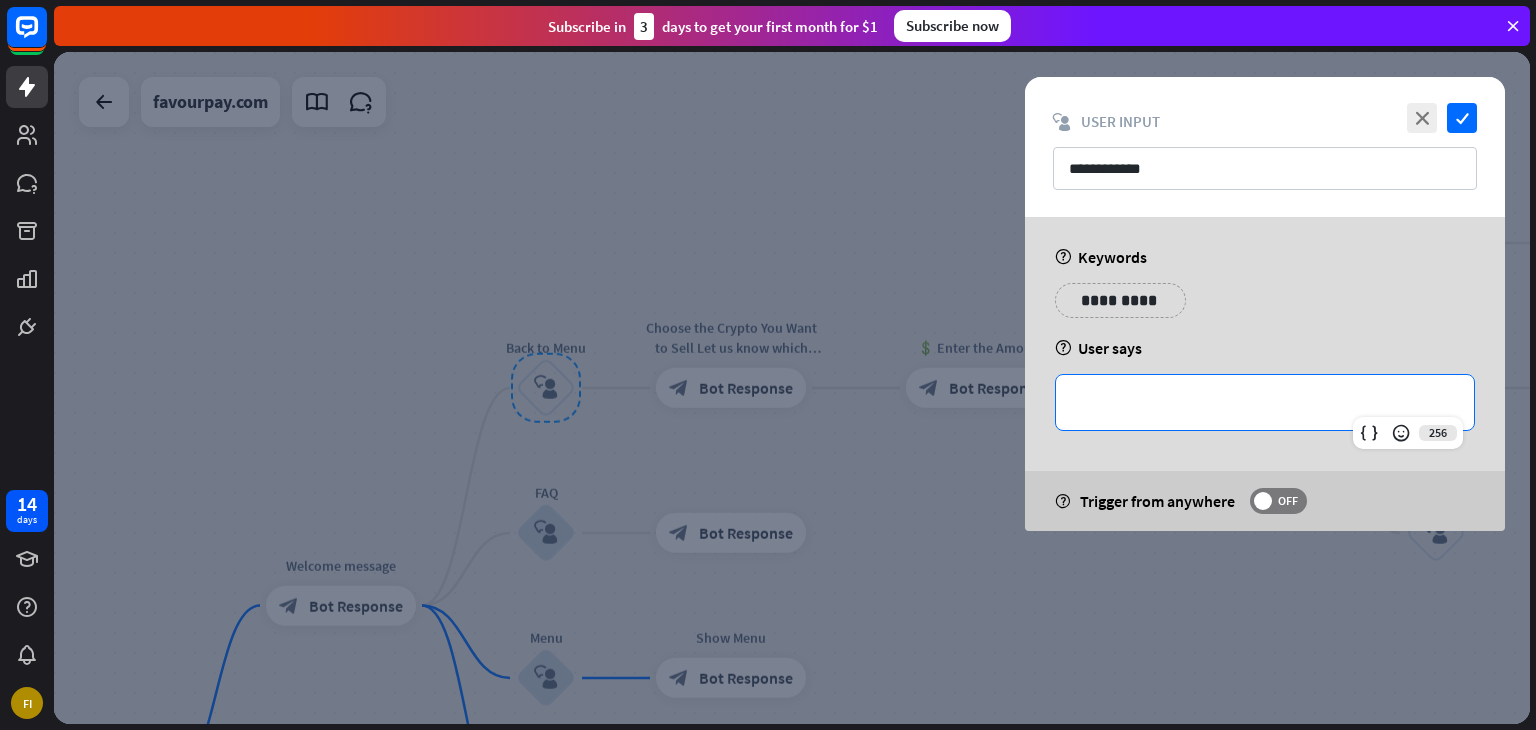 type 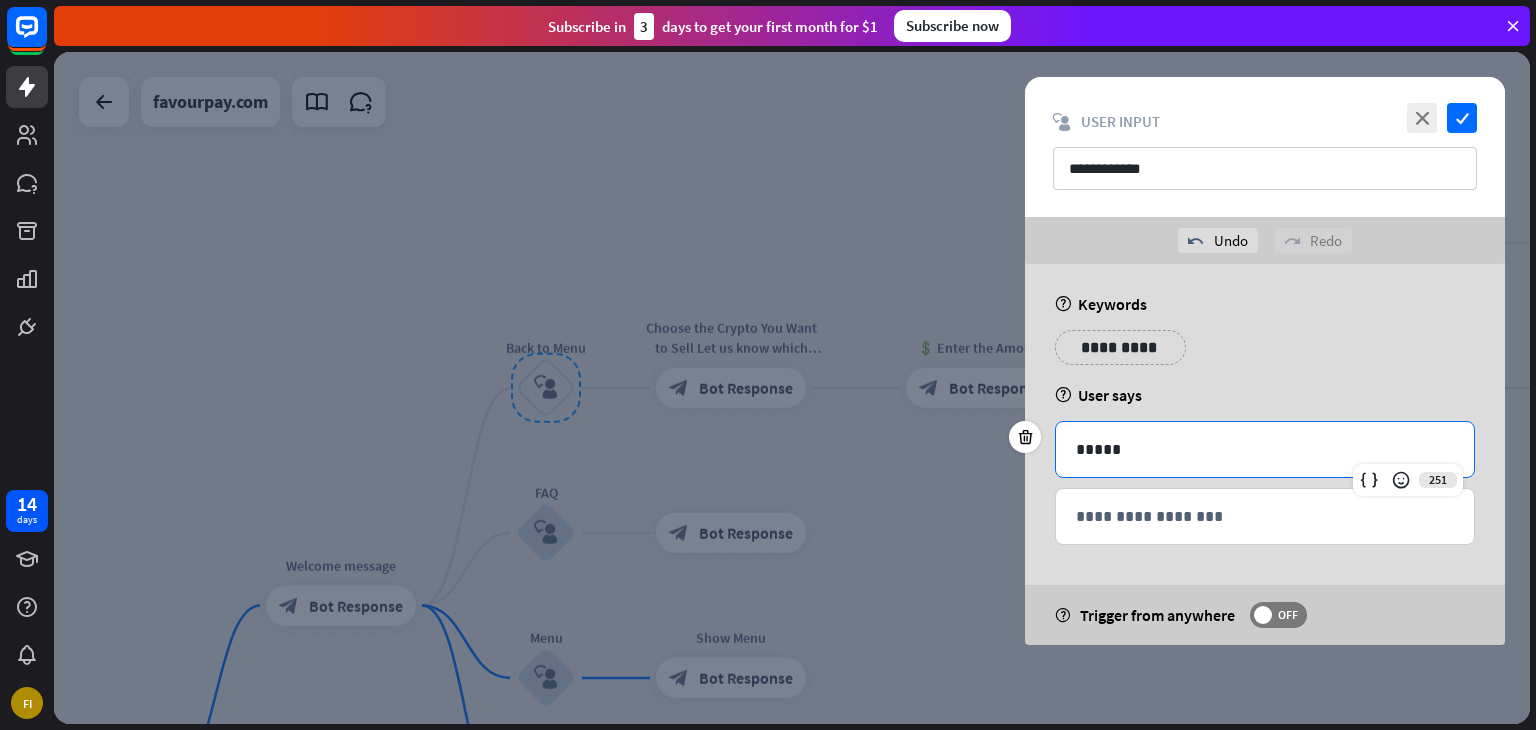 click on "**********" at bounding box center (1265, 454) 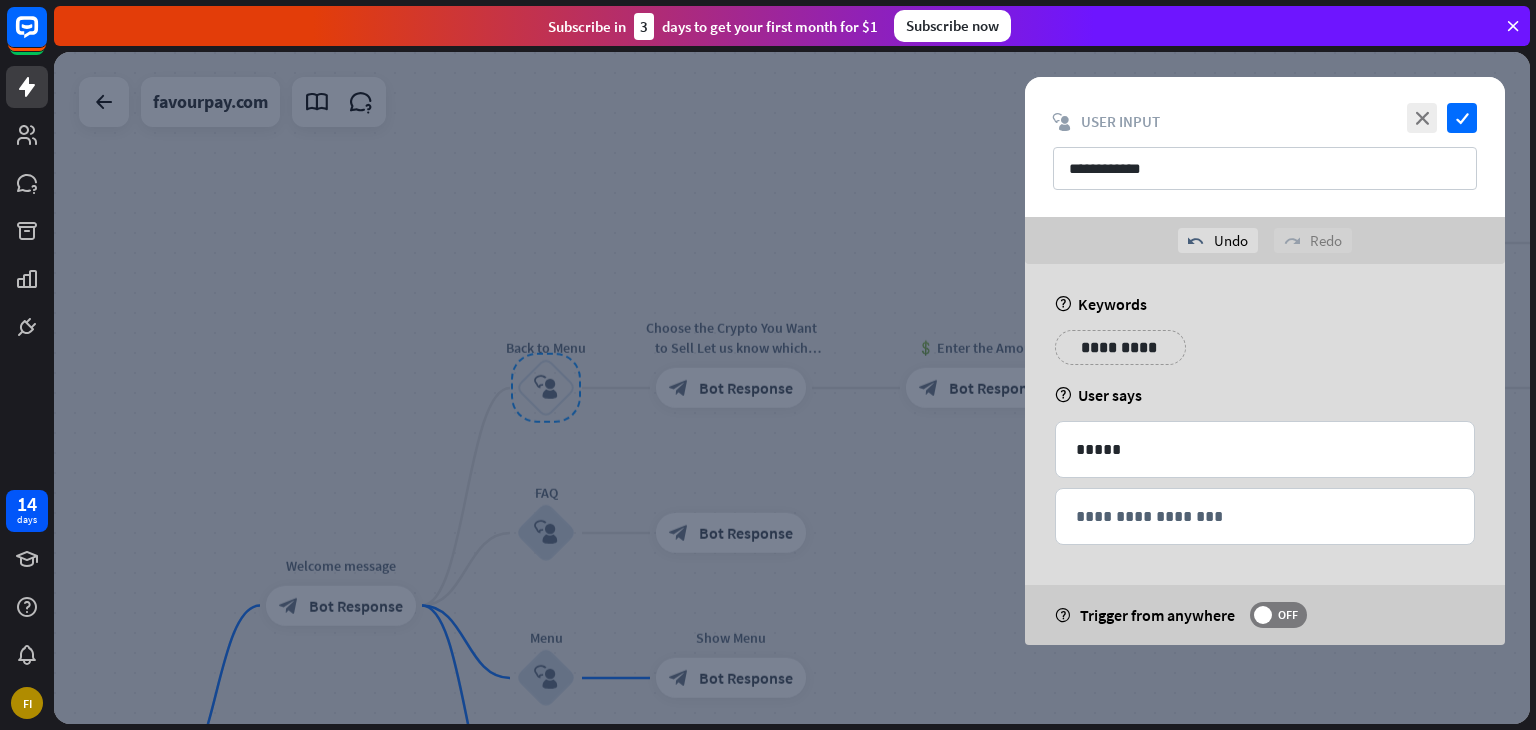 click on "help
User says" at bounding box center [1265, 395] 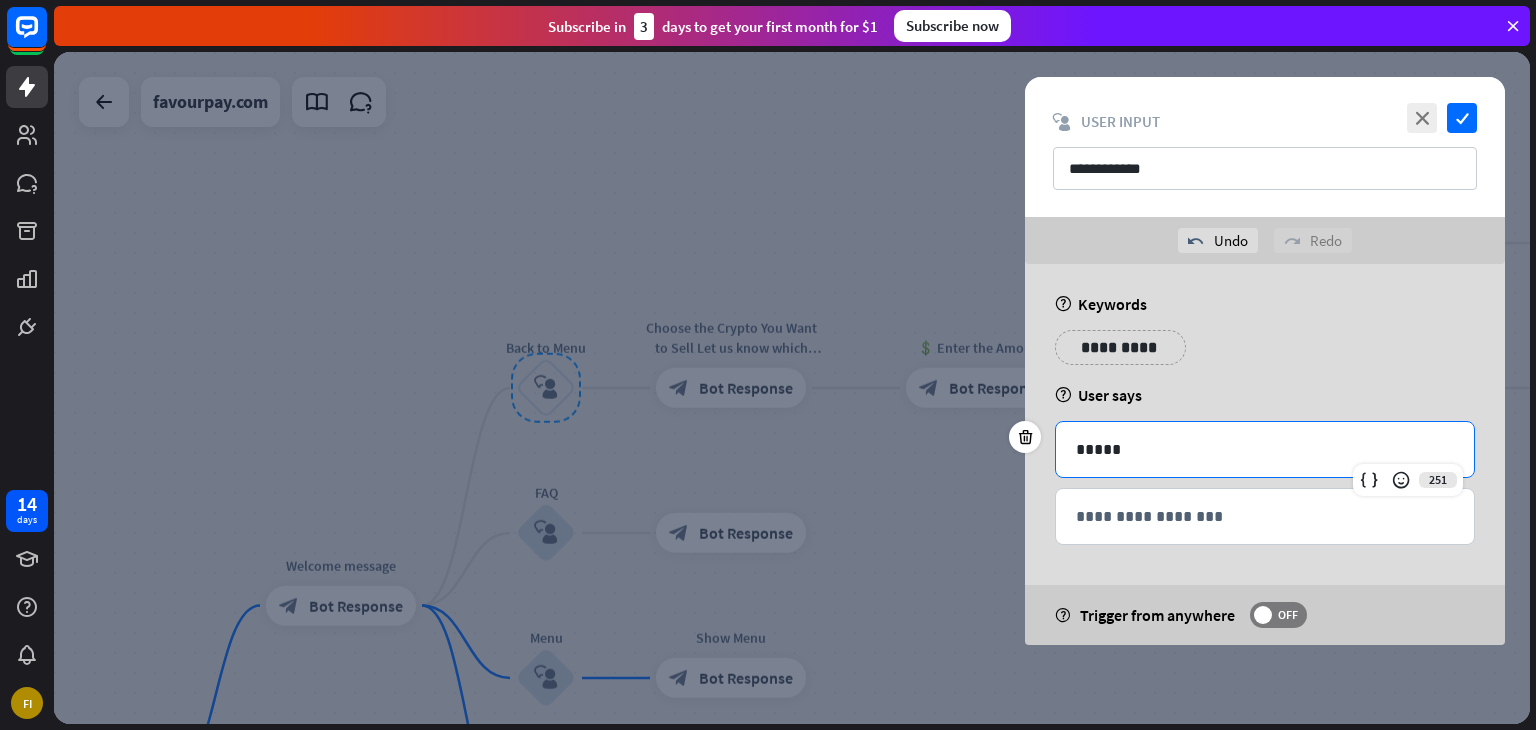click on "*****" at bounding box center (1265, 449) 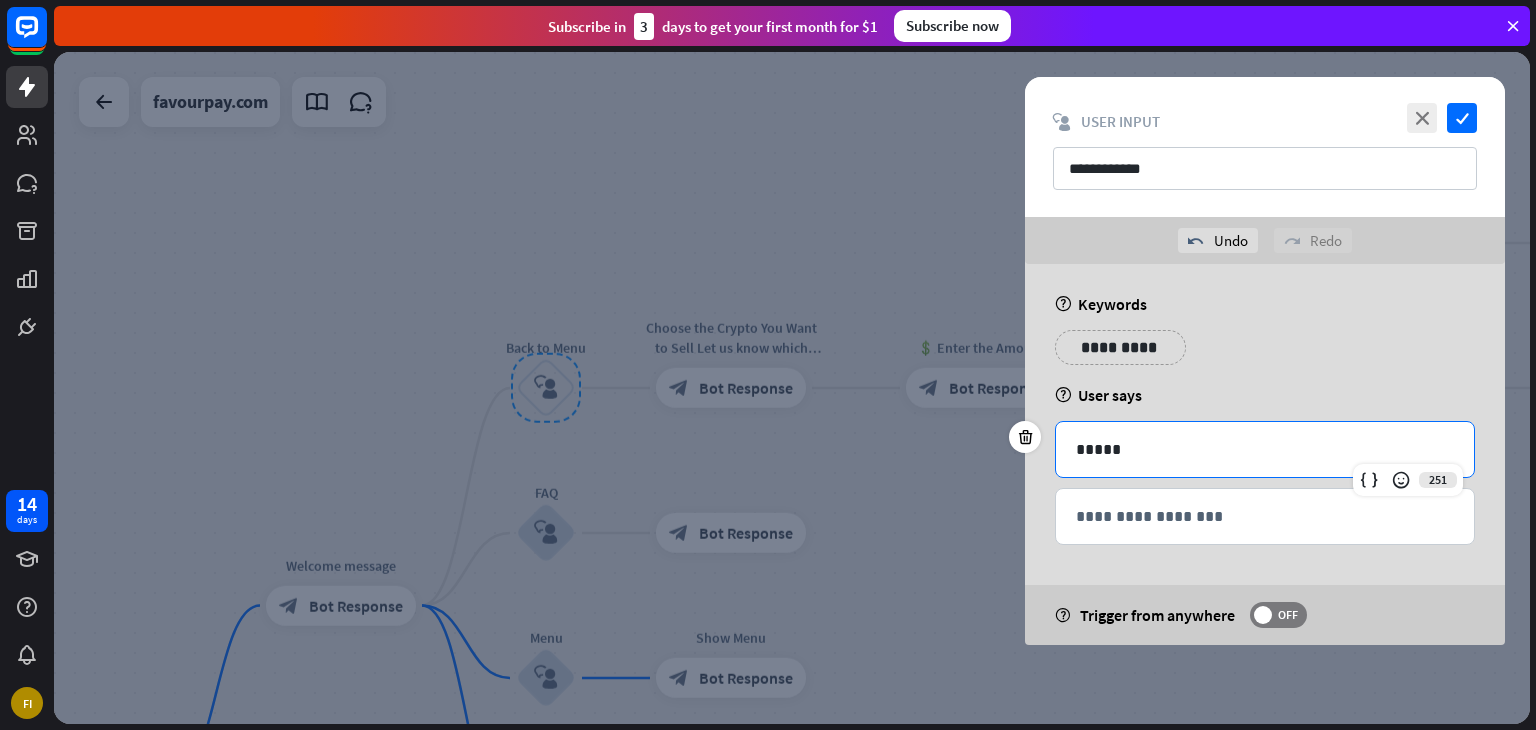 click on "**********" at bounding box center [1120, 347] 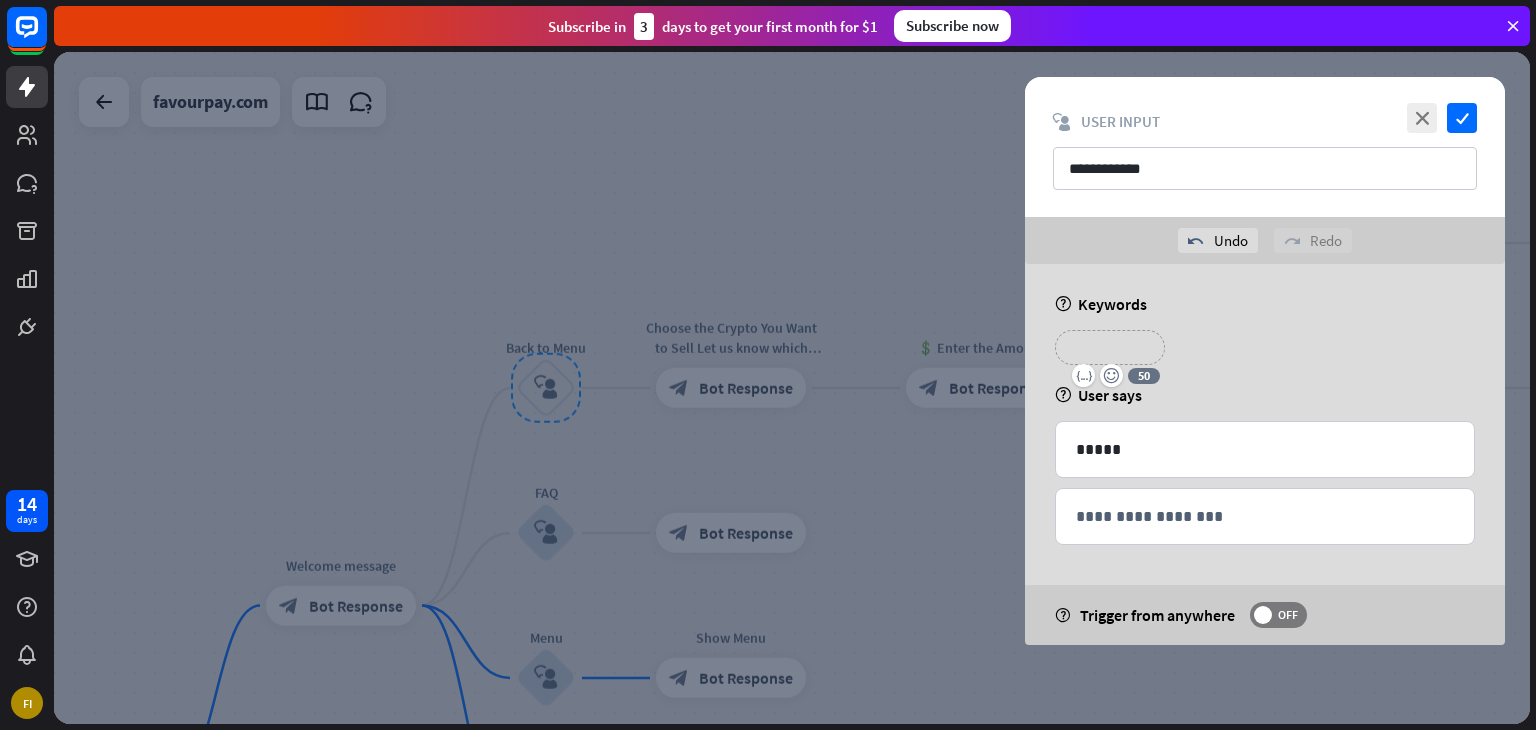 type 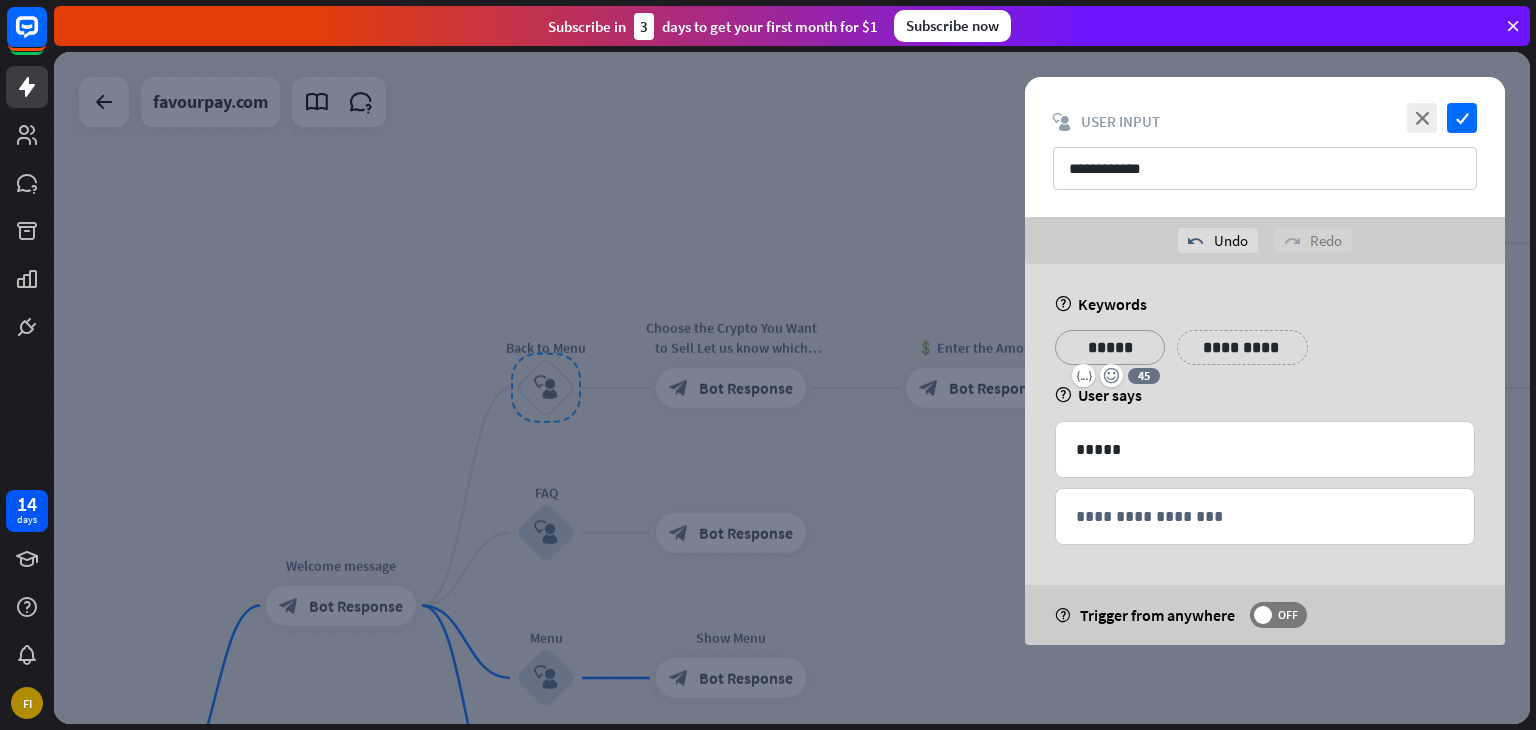 click on "**********" at bounding box center (1242, 347) 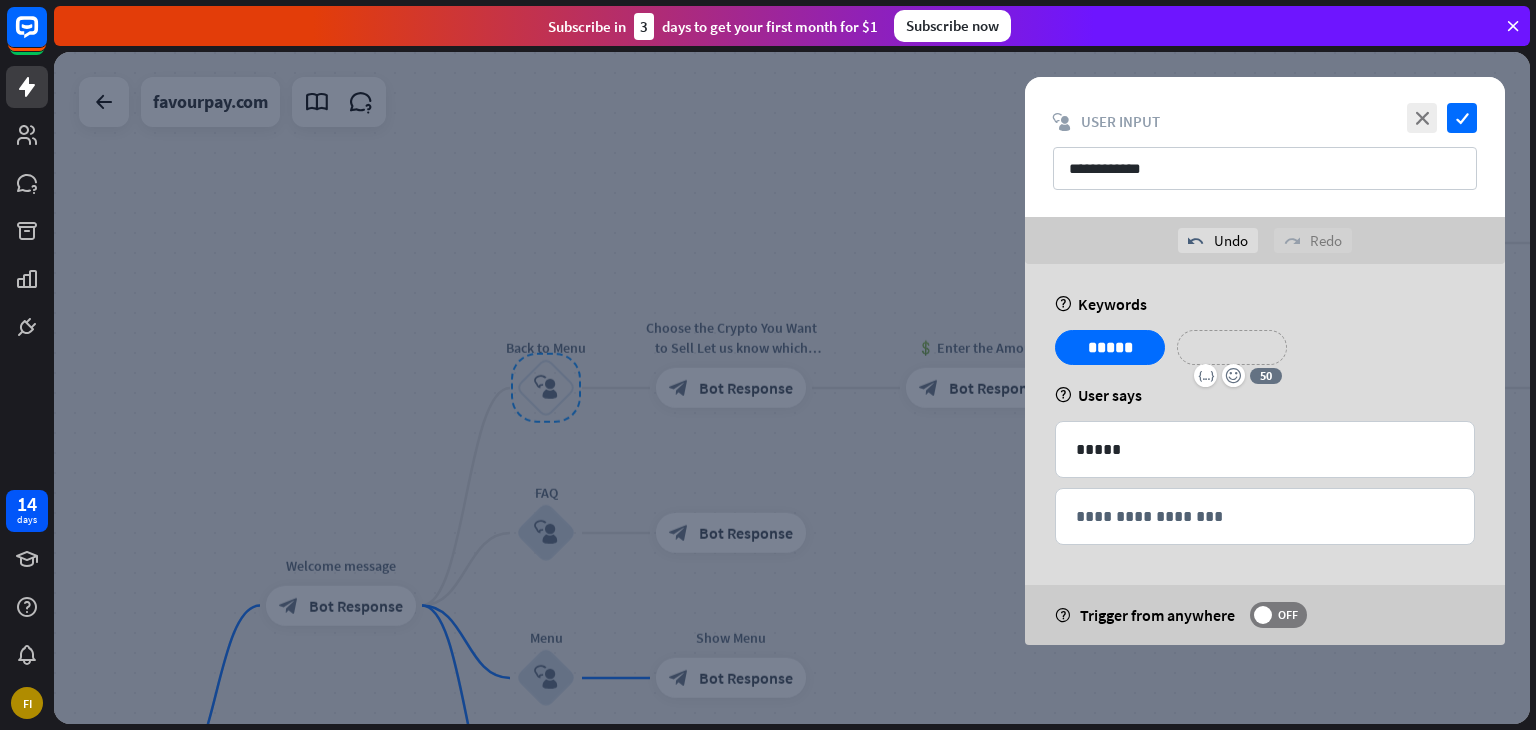 click on "**********" at bounding box center [1232, 347] 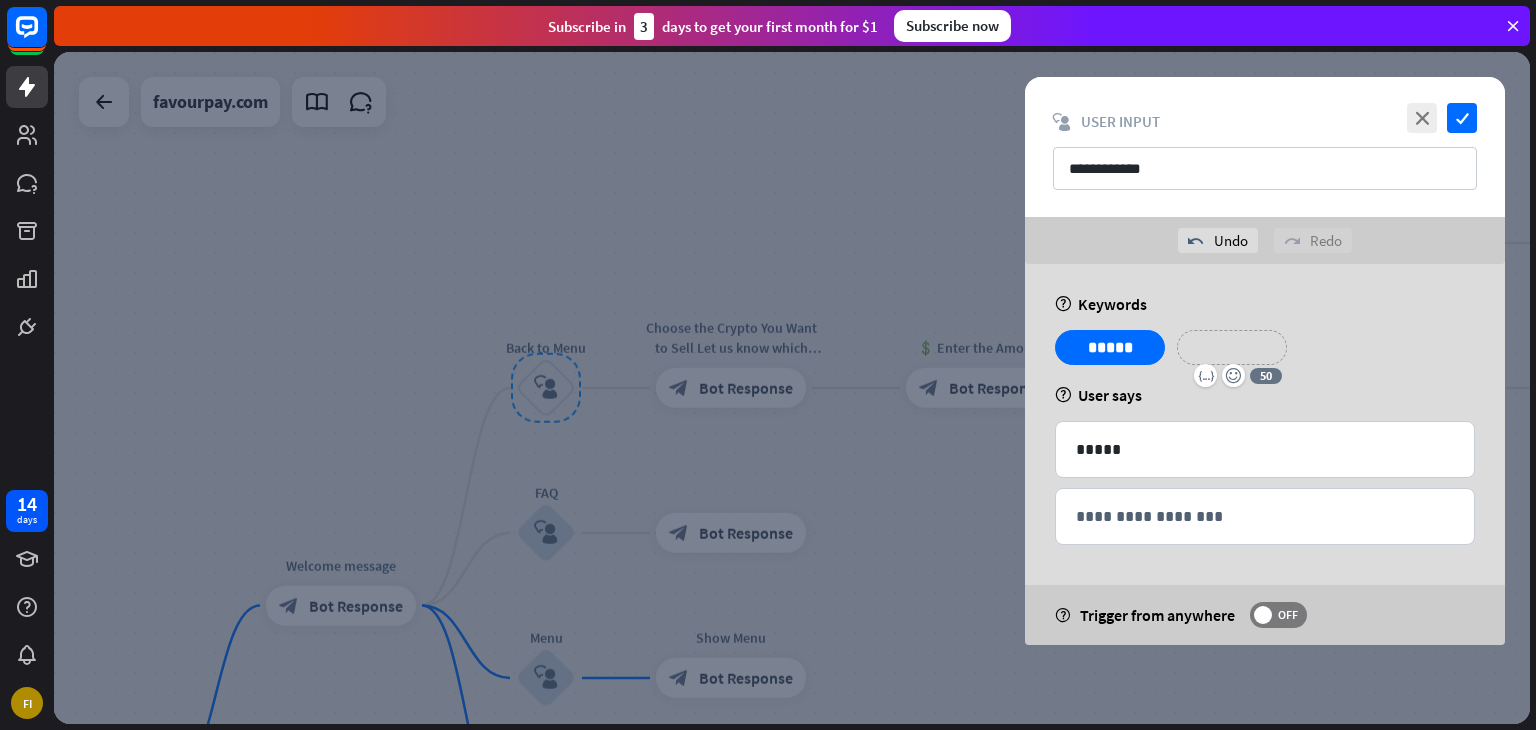 type 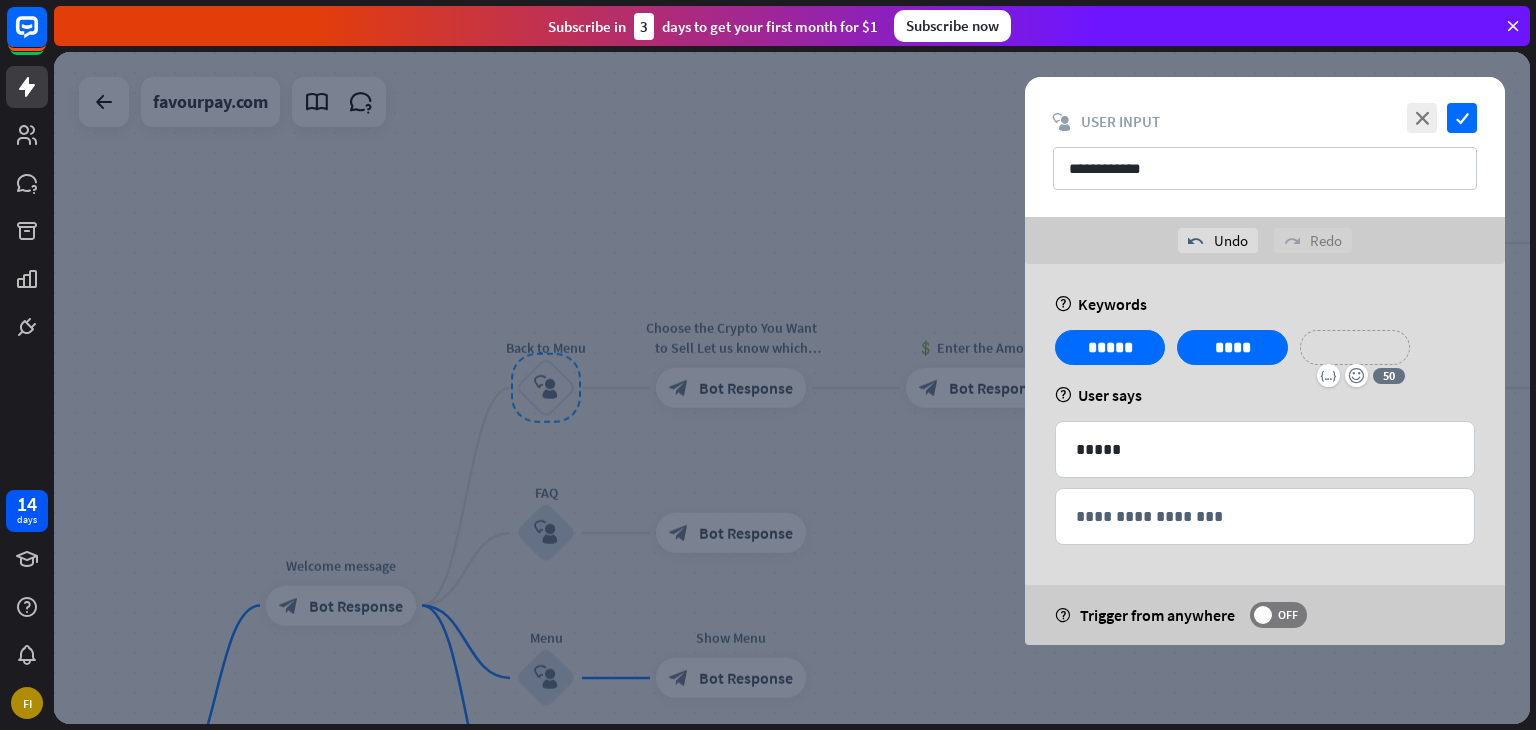click on "**********" at bounding box center [1355, 347] 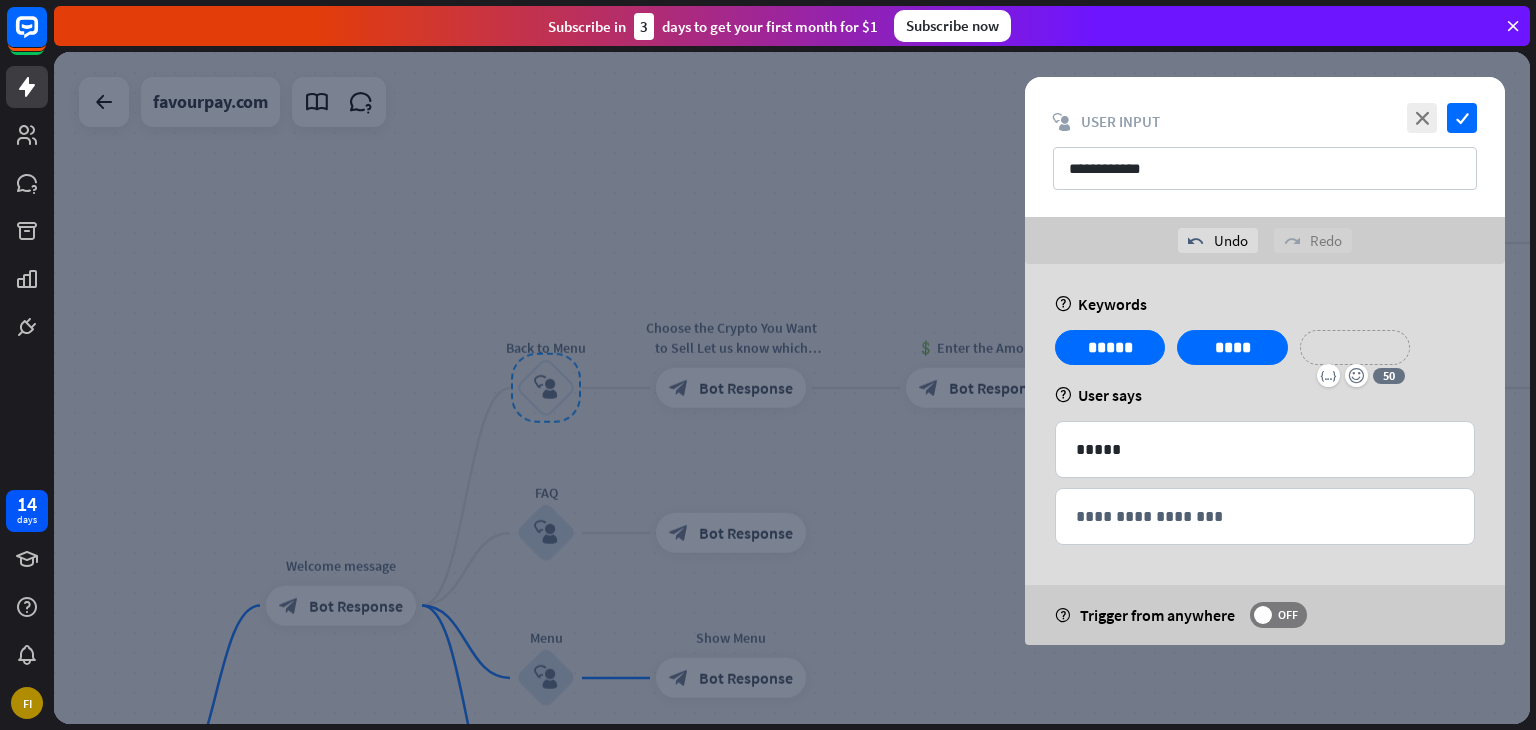 type 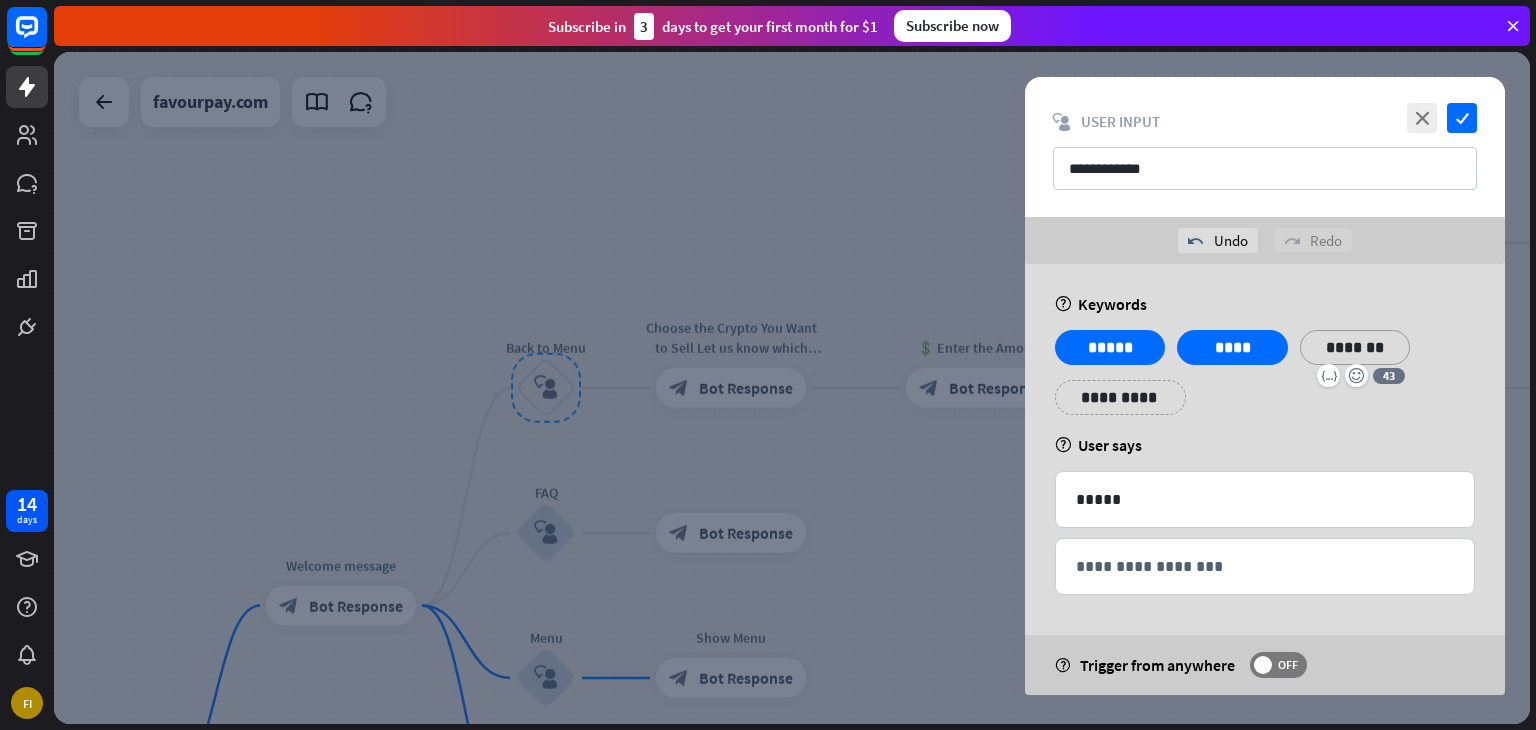 click on "help
User says" at bounding box center [1265, 445] 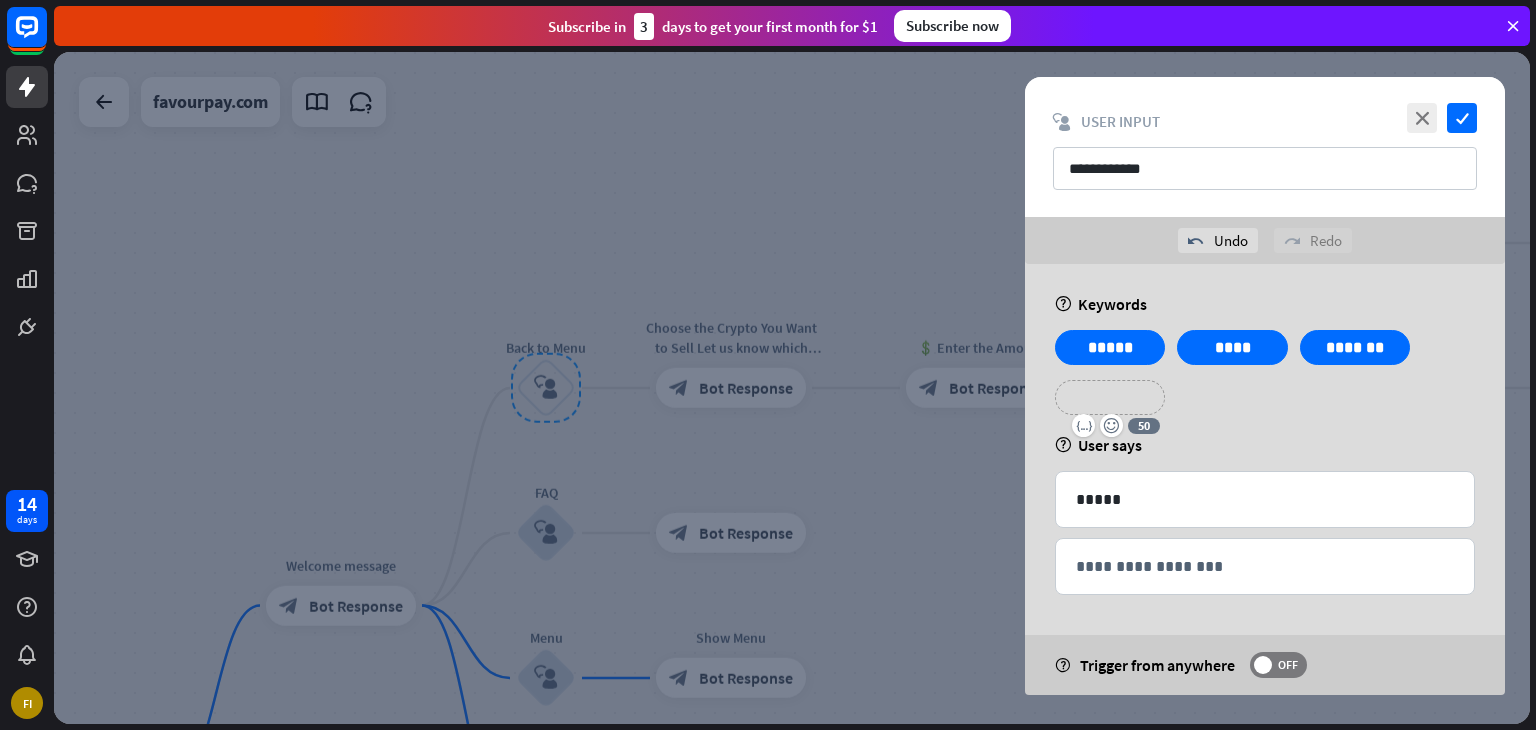 click on "**********" at bounding box center [1110, 397] 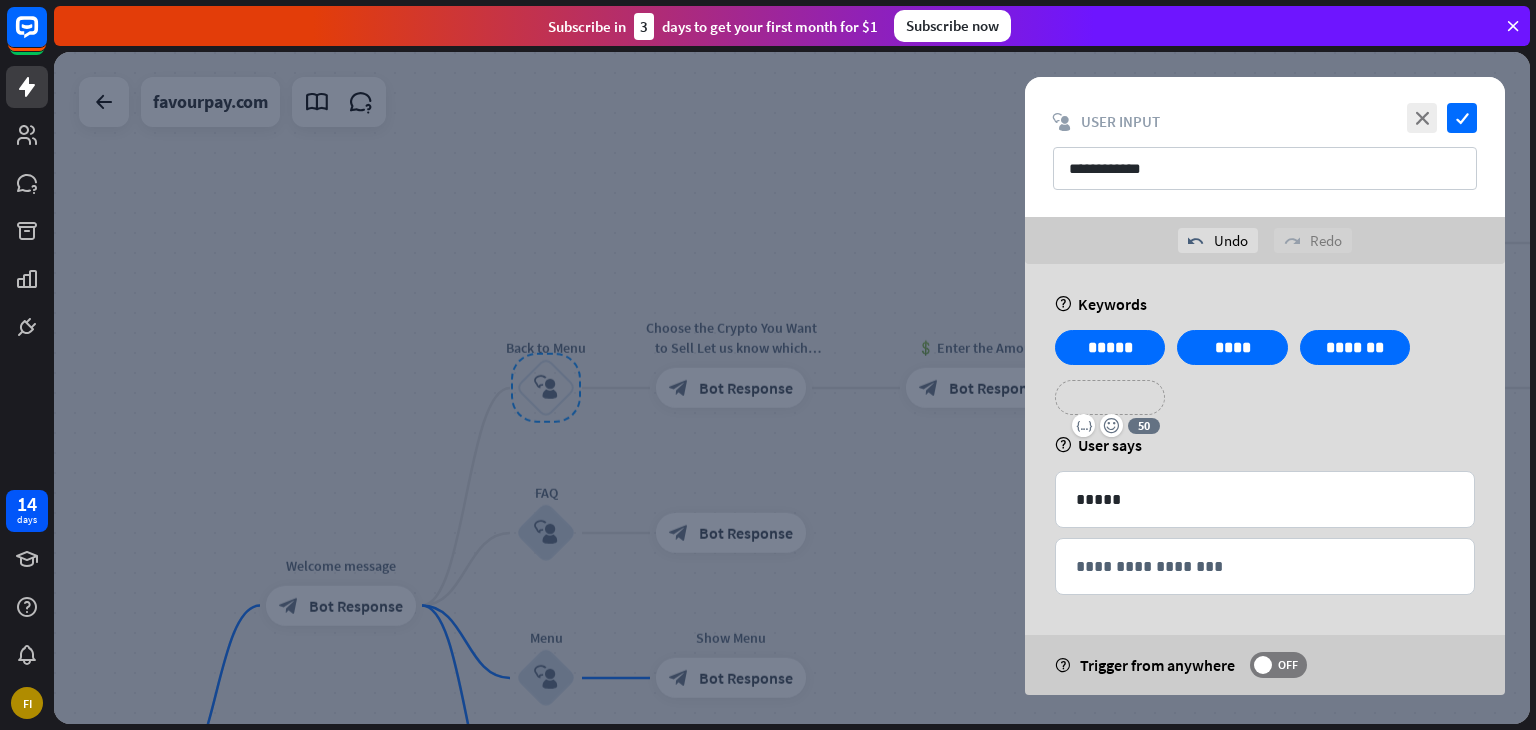 type 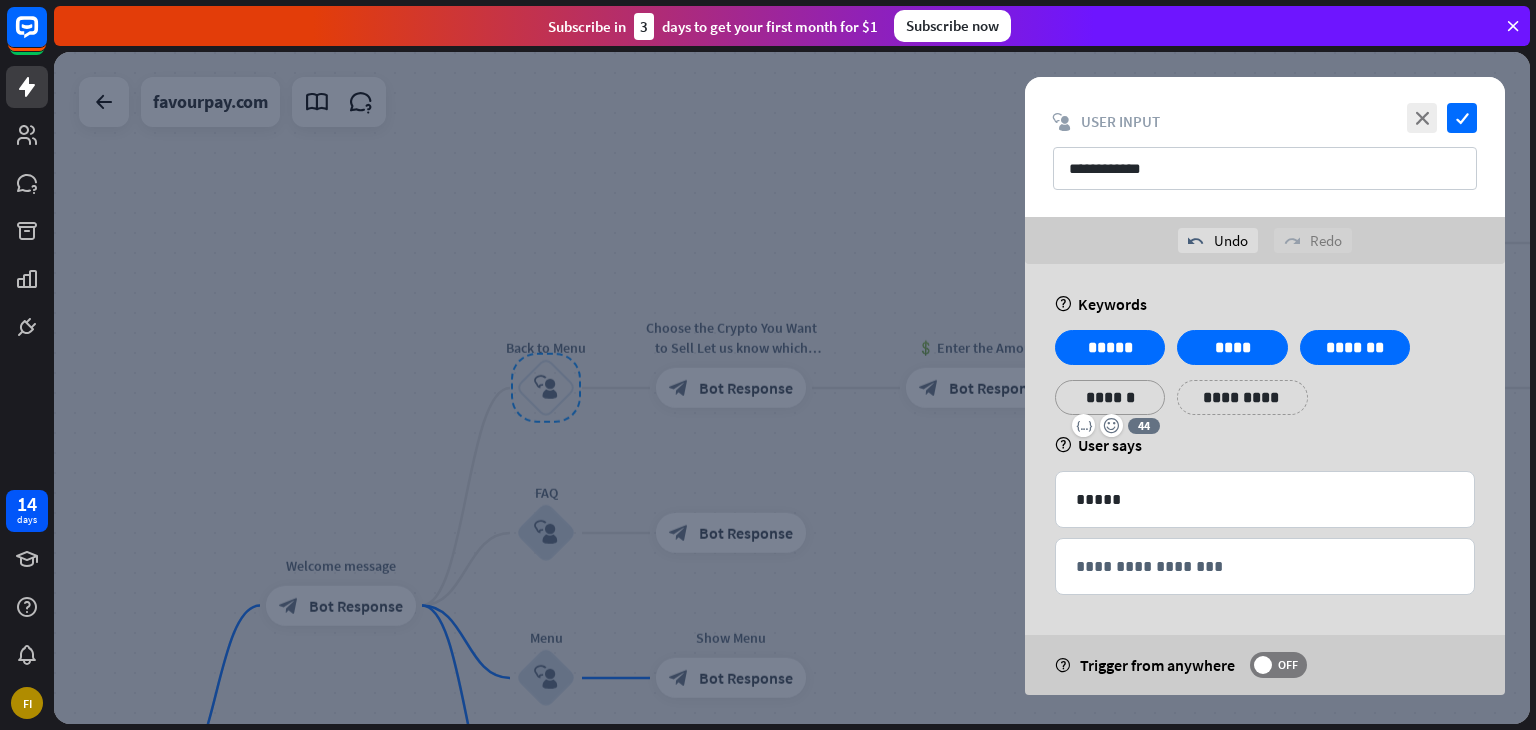 click on "**********" at bounding box center (1265, 380) 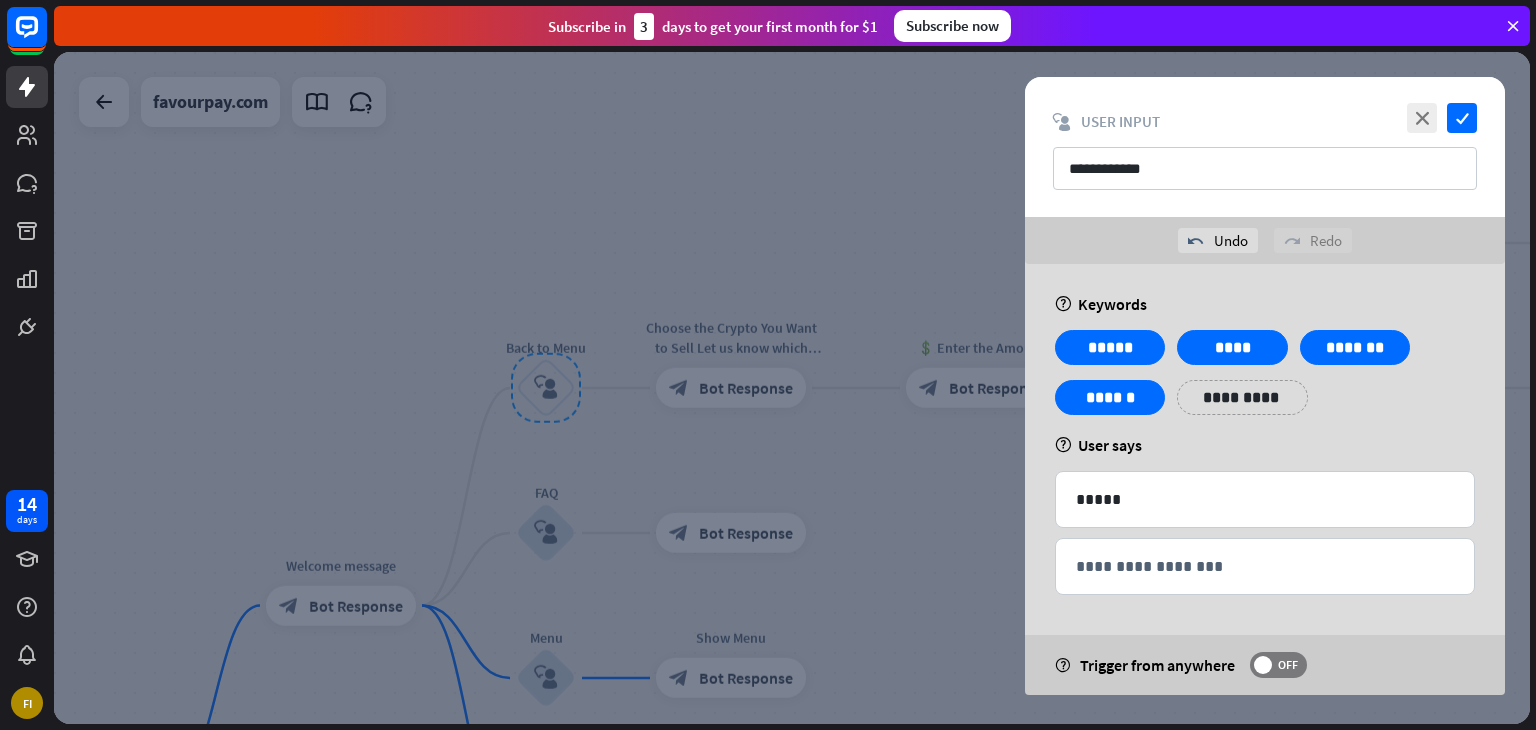 click on "**********" at bounding box center (1265, 380) 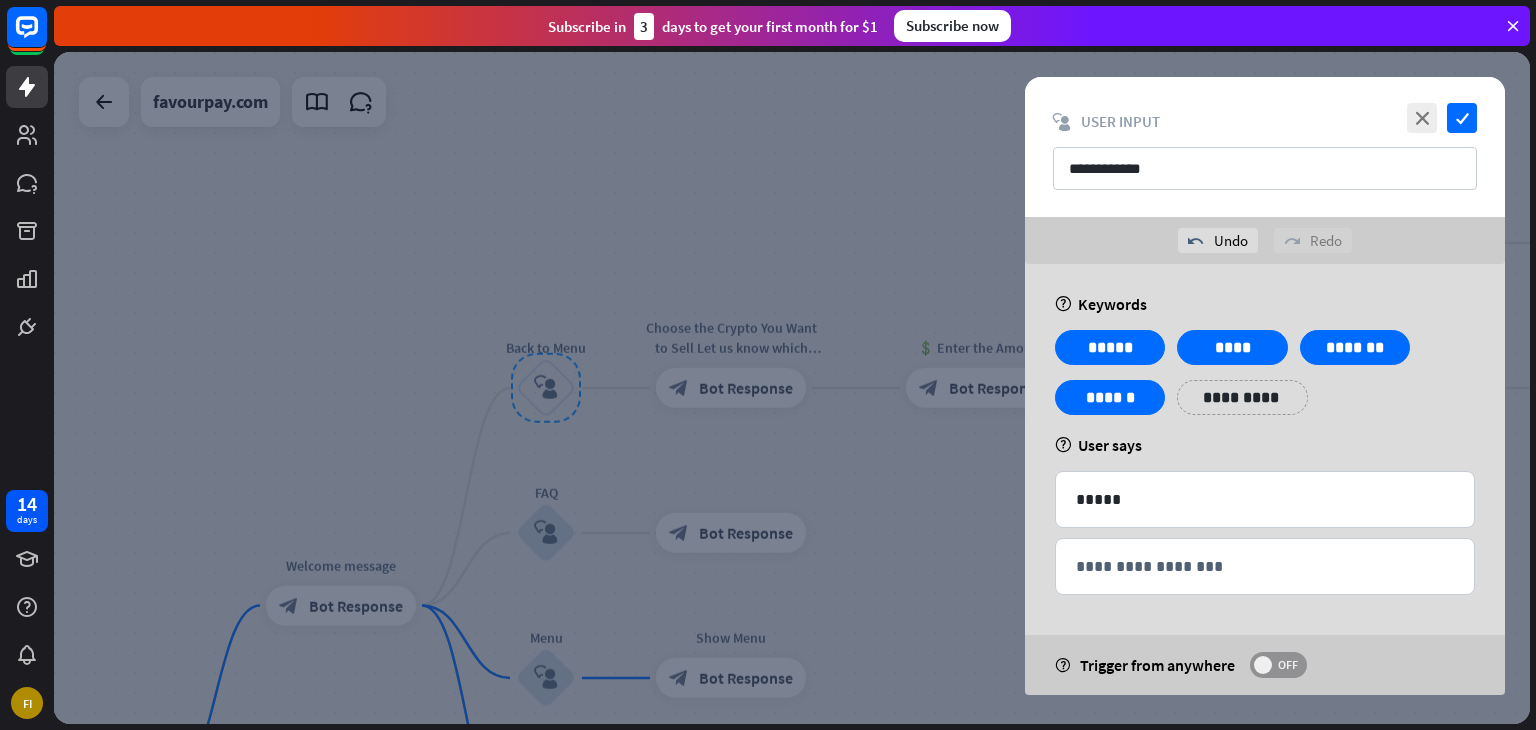 click on "OFF" at bounding box center (1287, 665) 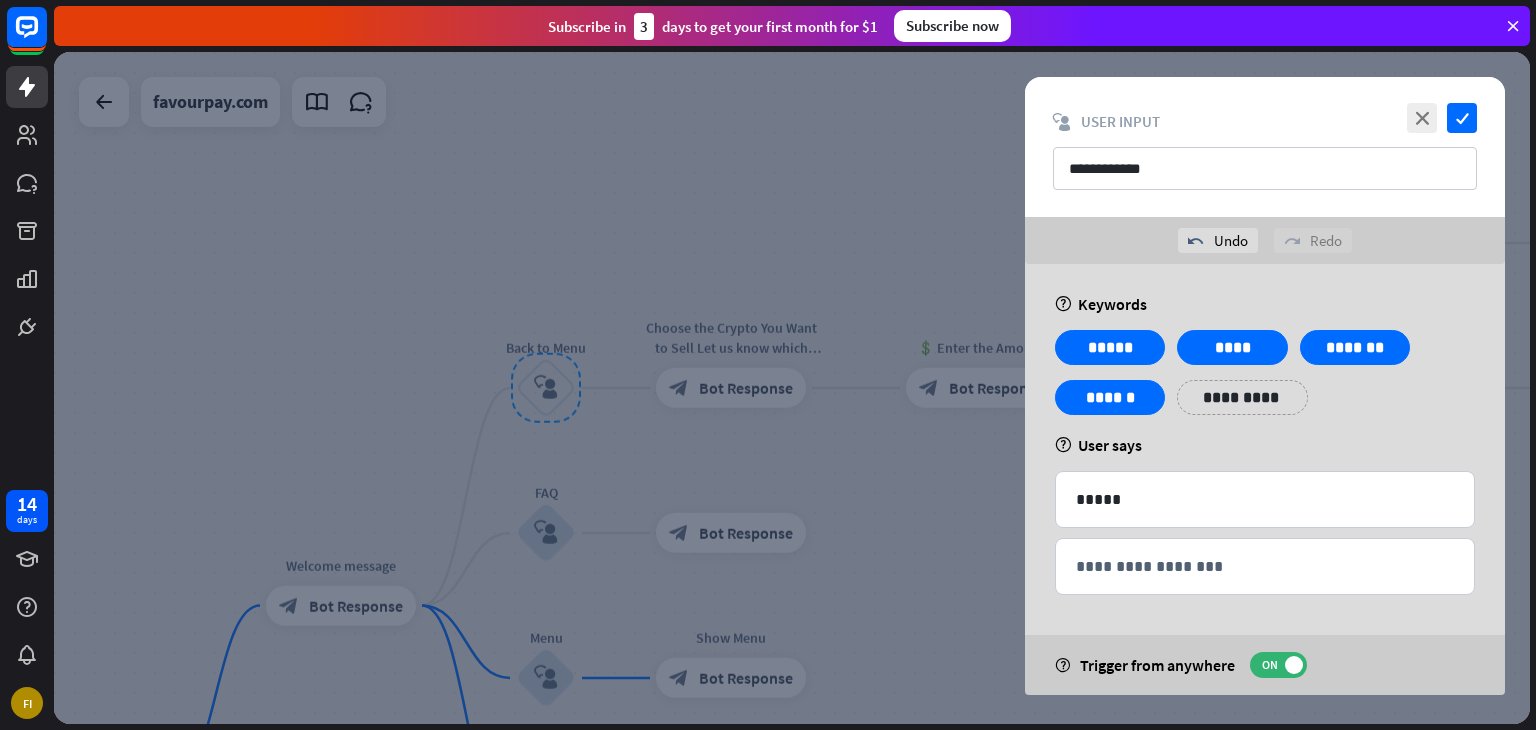click on "**********" at bounding box center [1265, 380] 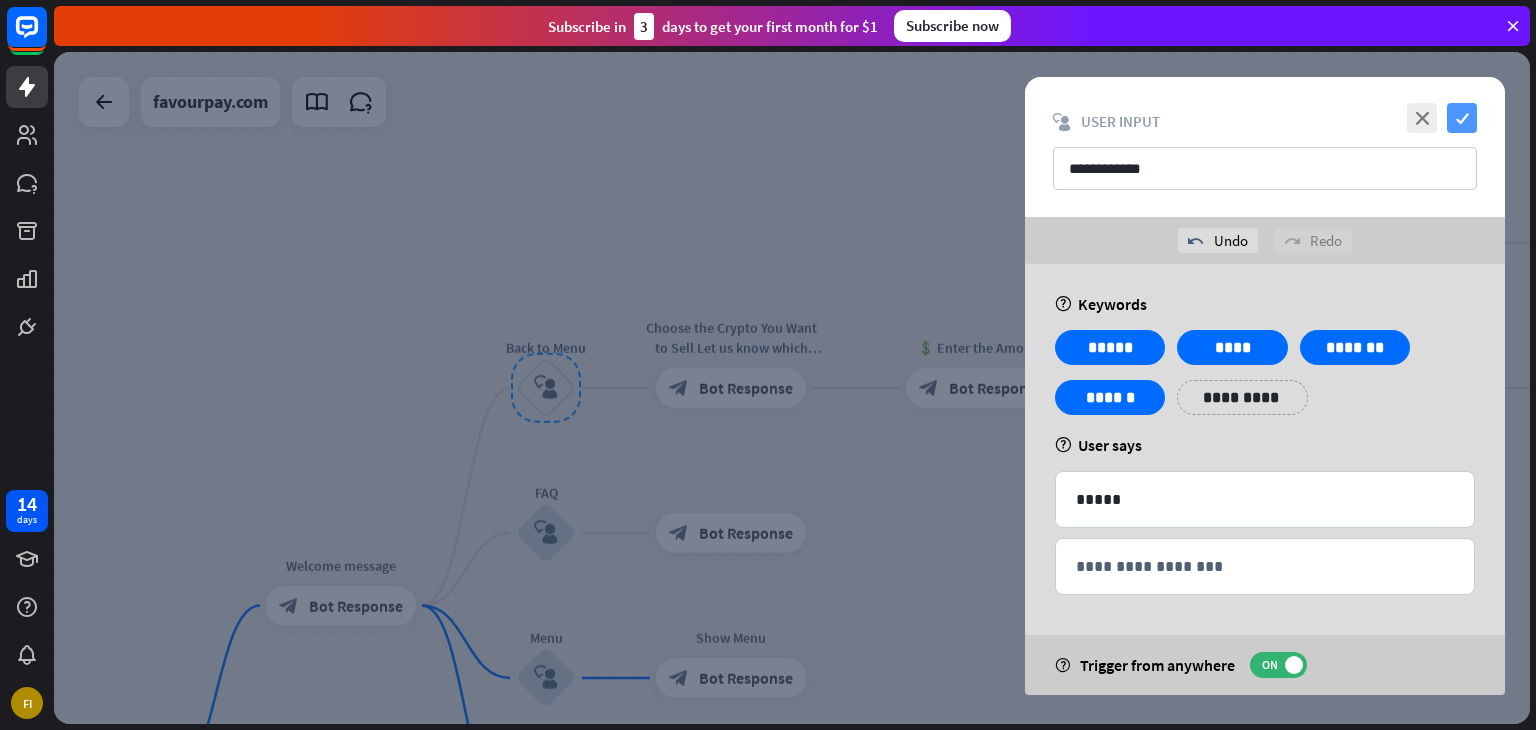 click on "check" at bounding box center (1462, 118) 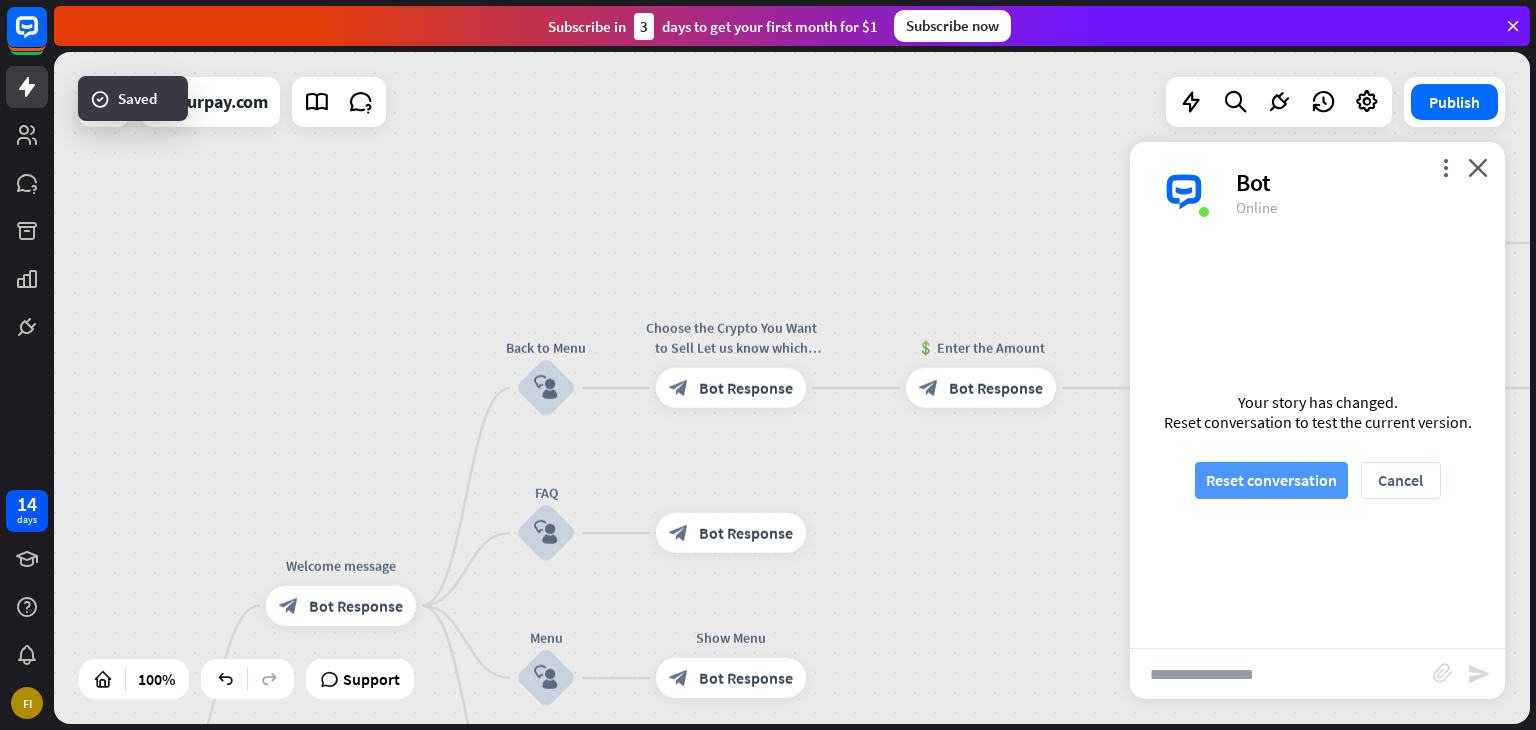click on "Reset conversation" at bounding box center [1271, 480] 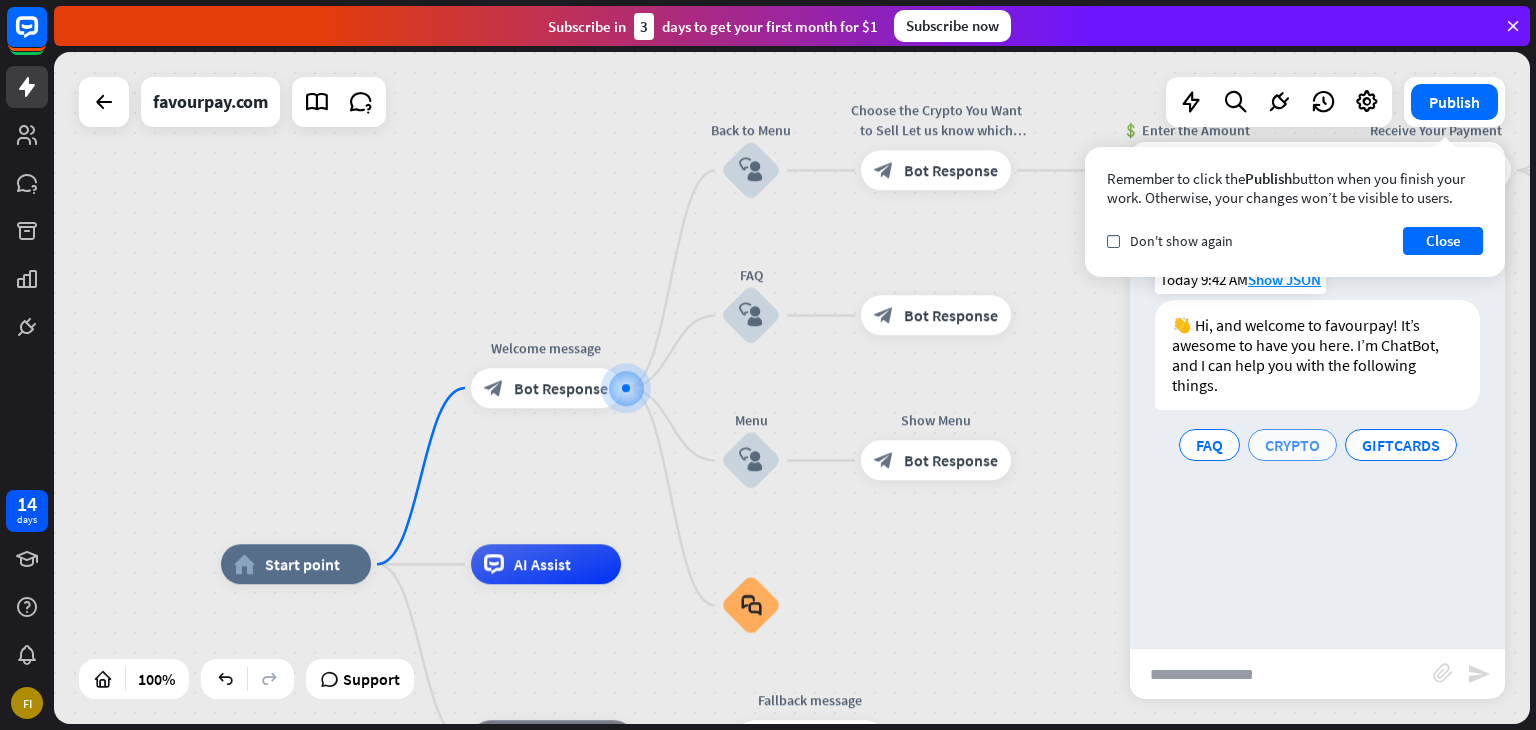 click on "CRYPTO" at bounding box center [1292, 445] 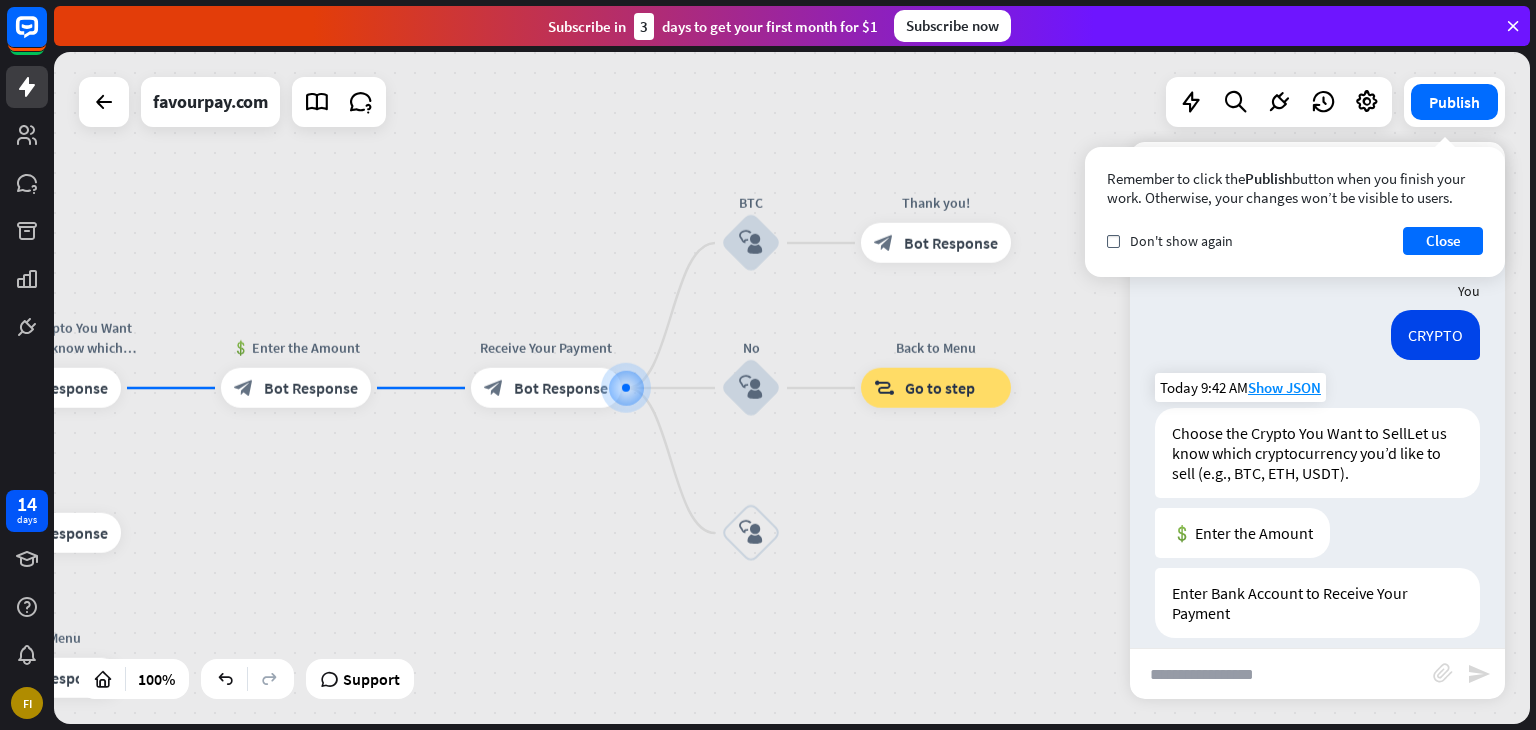 scroll, scrollTop: 168, scrollLeft: 0, axis: vertical 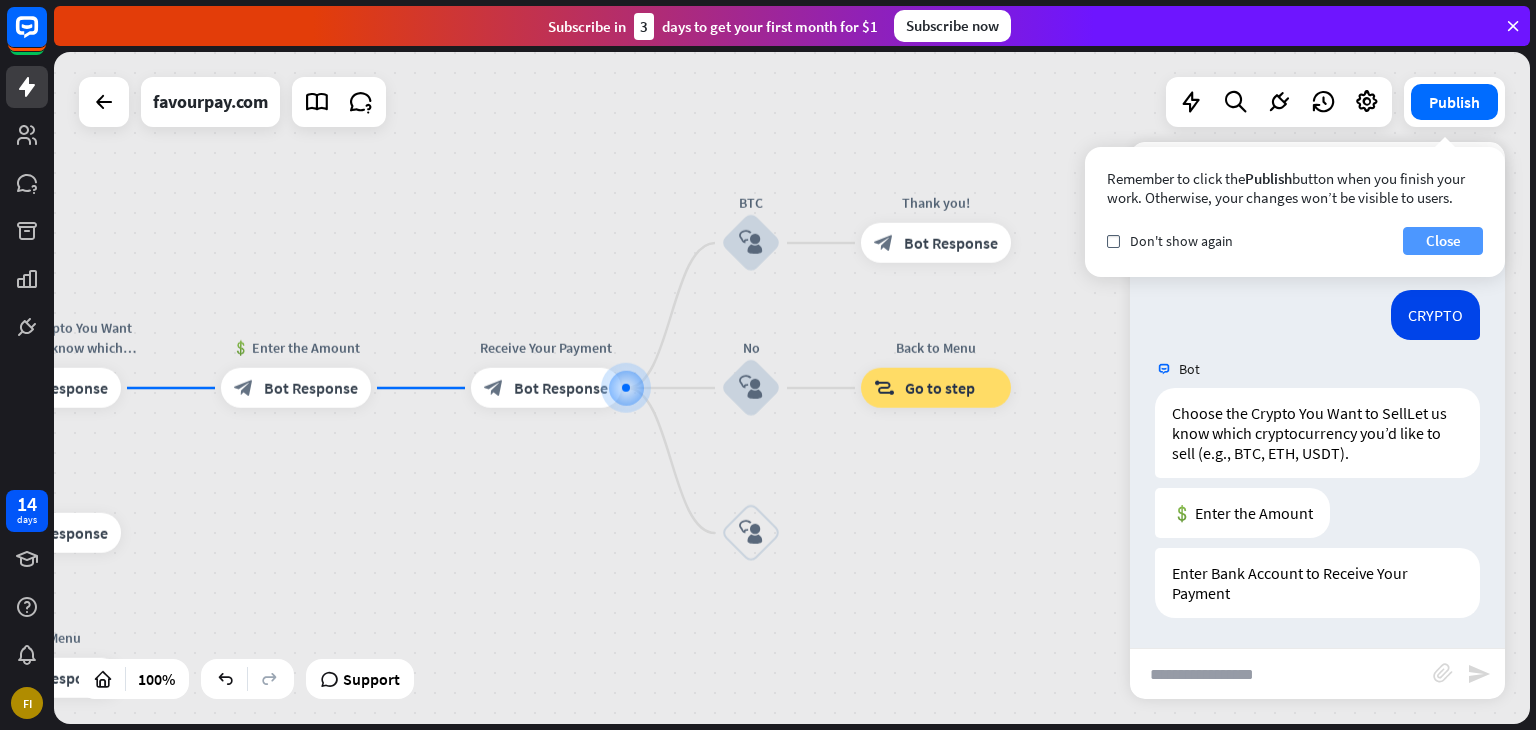 click on "Close" at bounding box center (1443, 241) 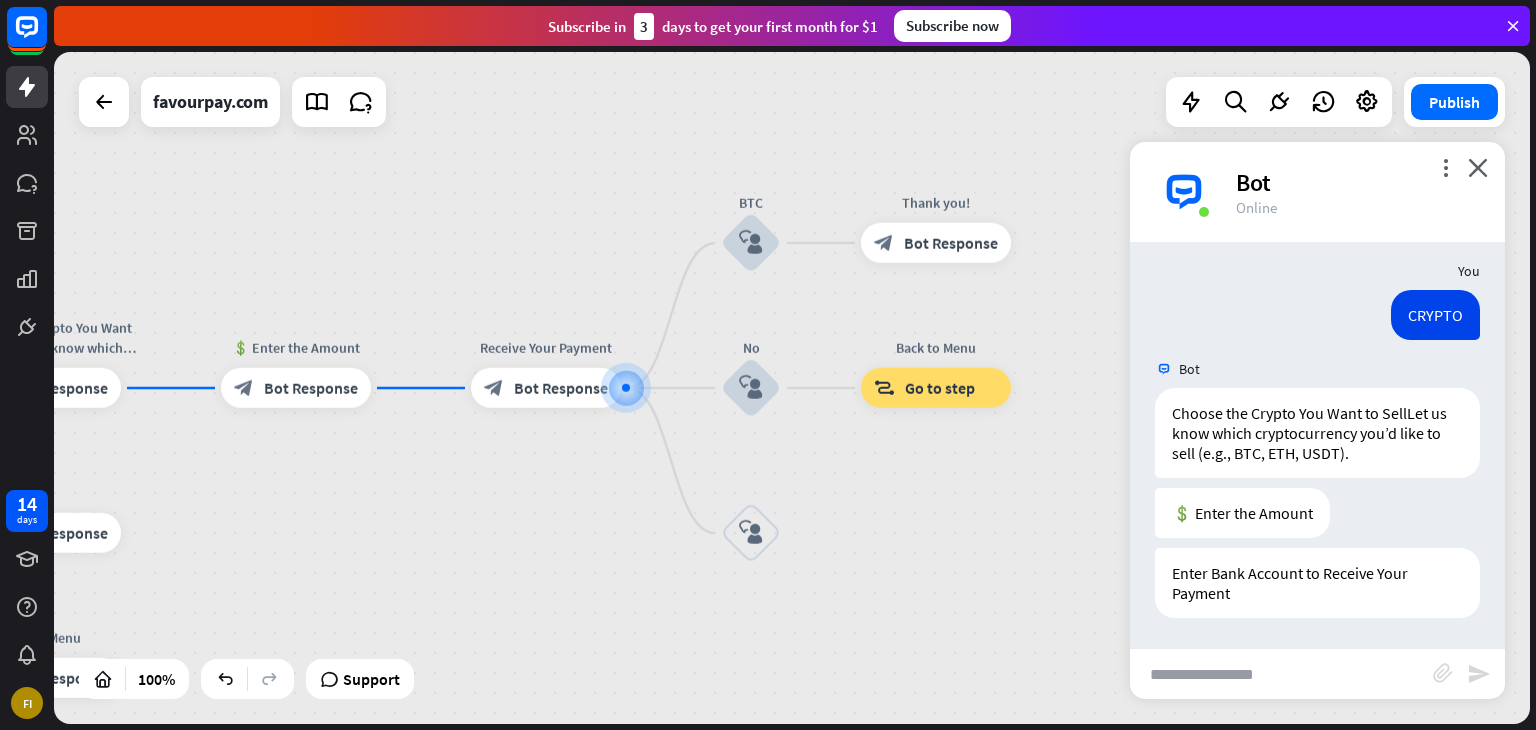 click at bounding box center (1281, 674) 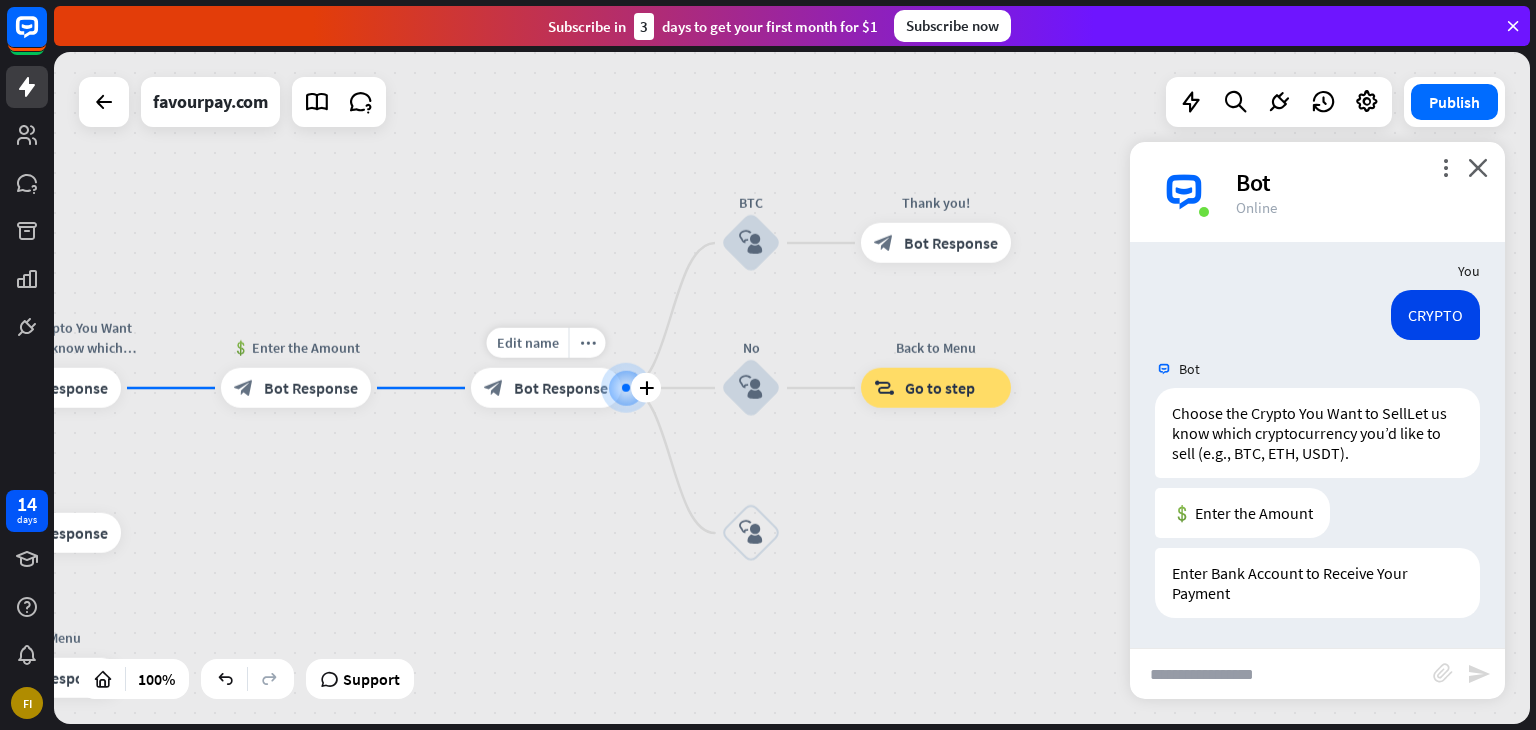 click on "Bot Response" at bounding box center (561, 388) 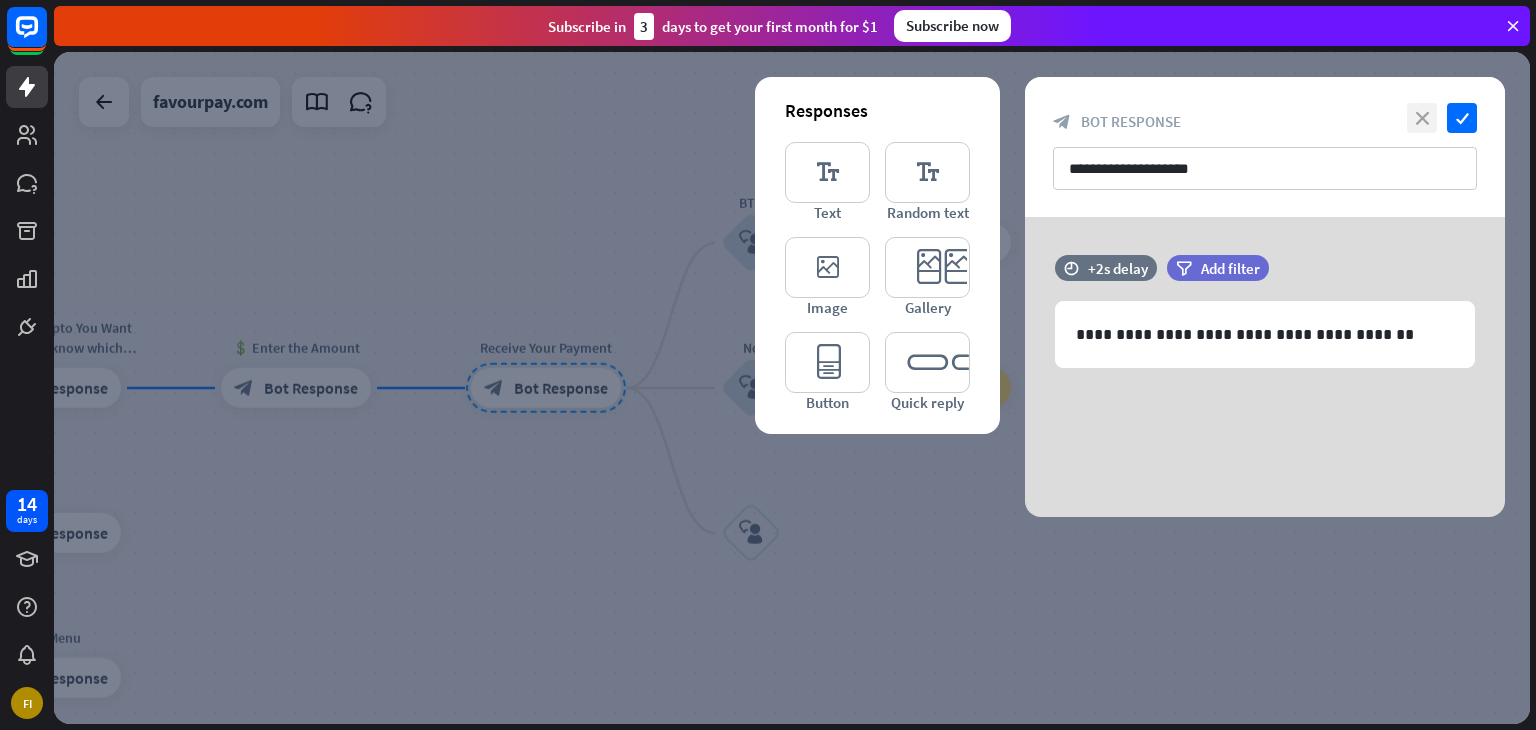 click on "close" at bounding box center (1422, 118) 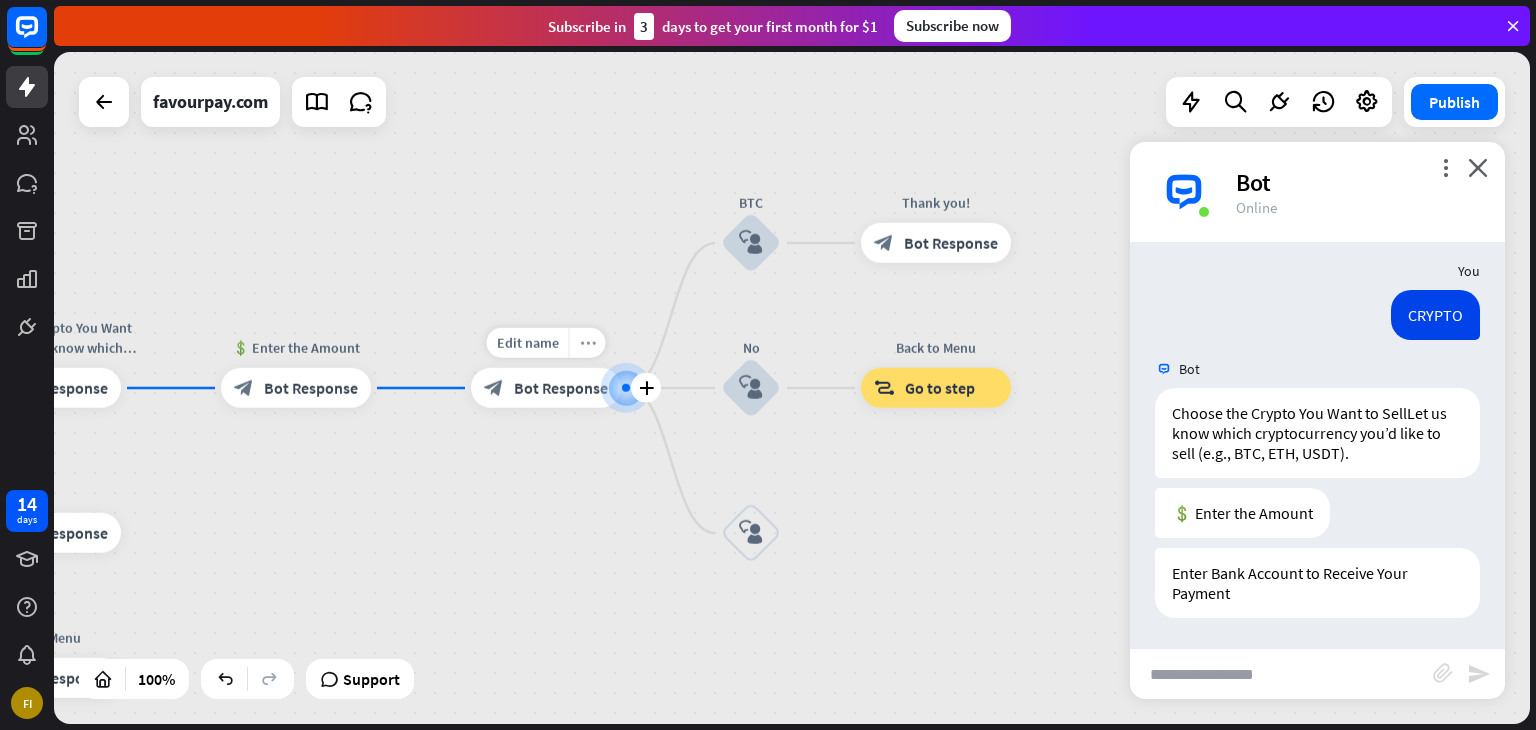 click on "more_horiz" at bounding box center (588, 343) 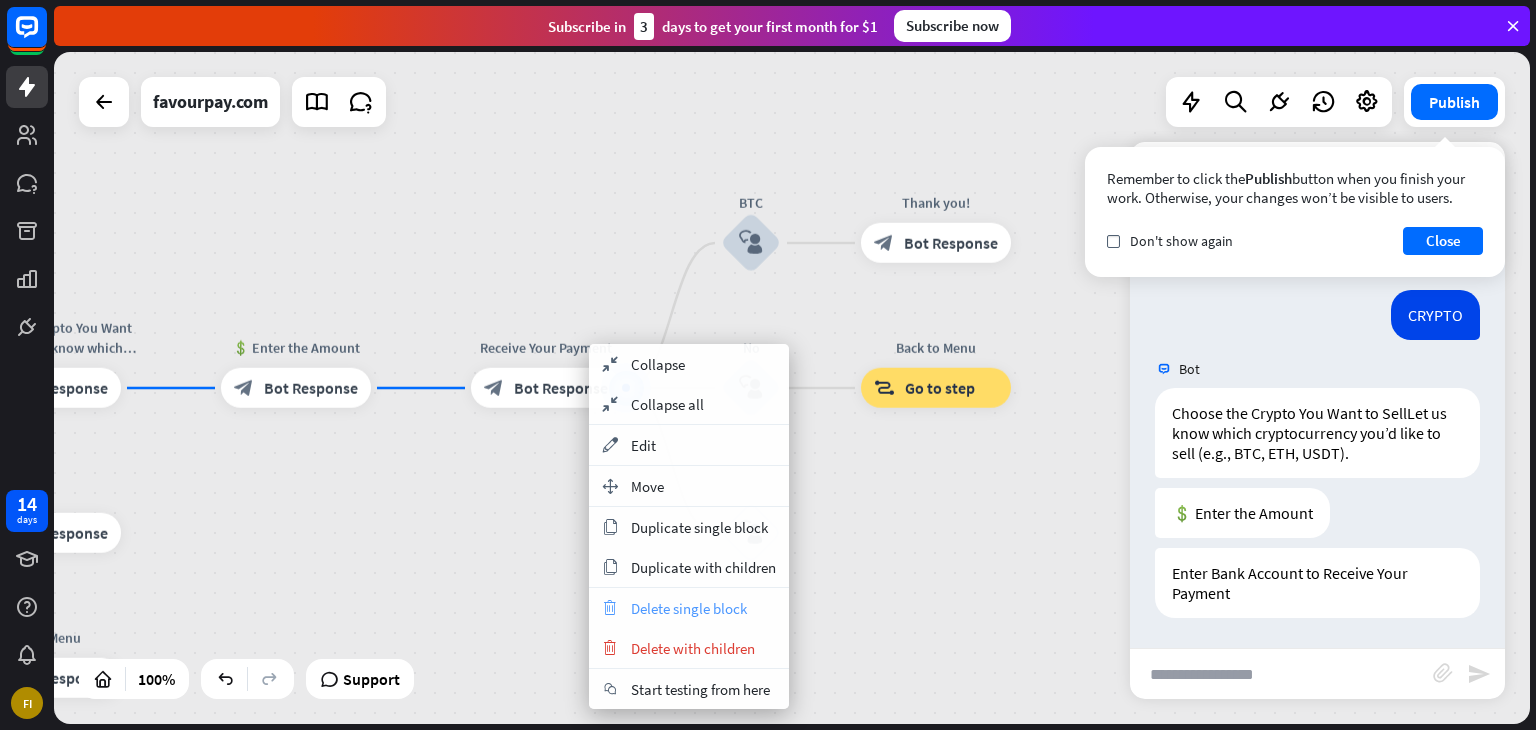 click on "Delete single block" at bounding box center [689, 608] 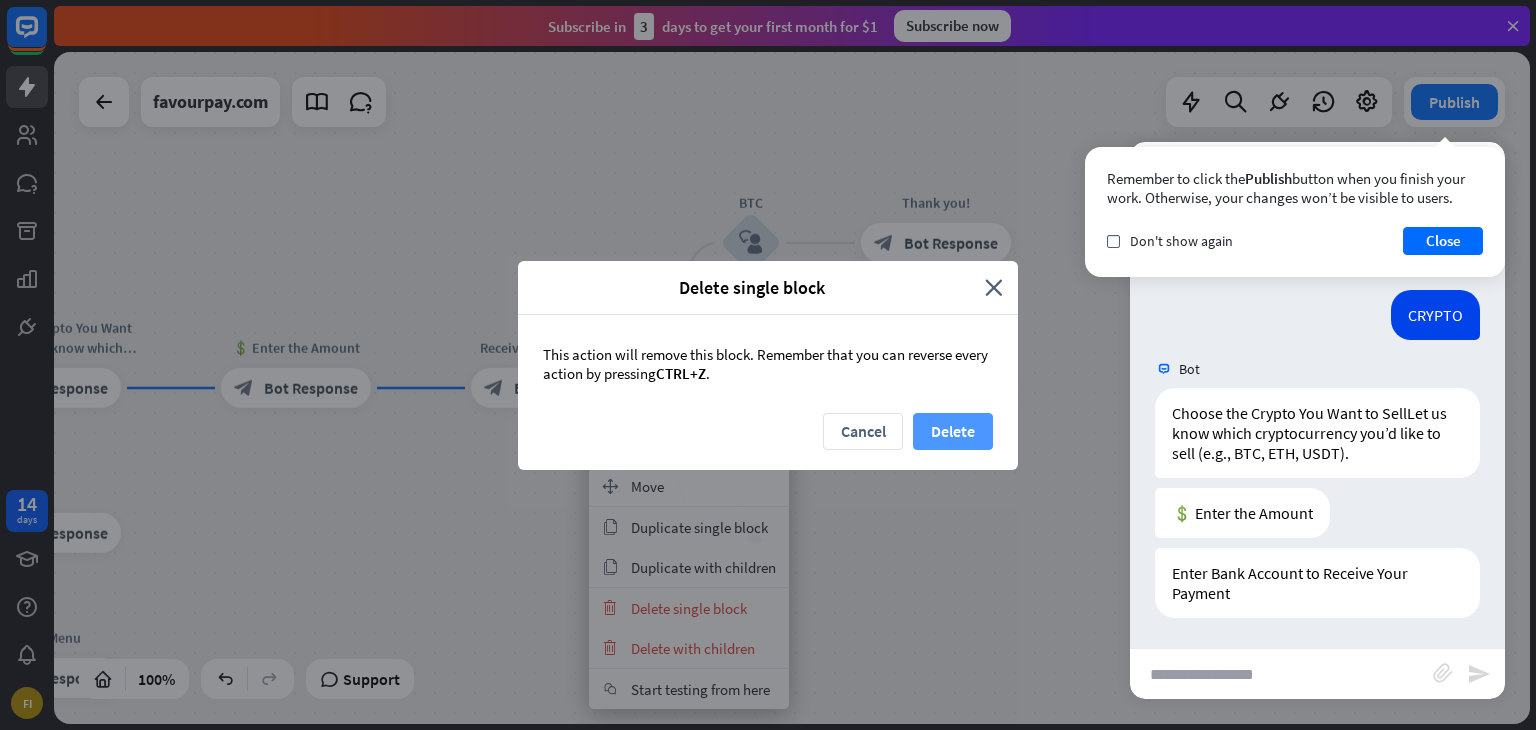 click on "Delete" at bounding box center [953, 431] 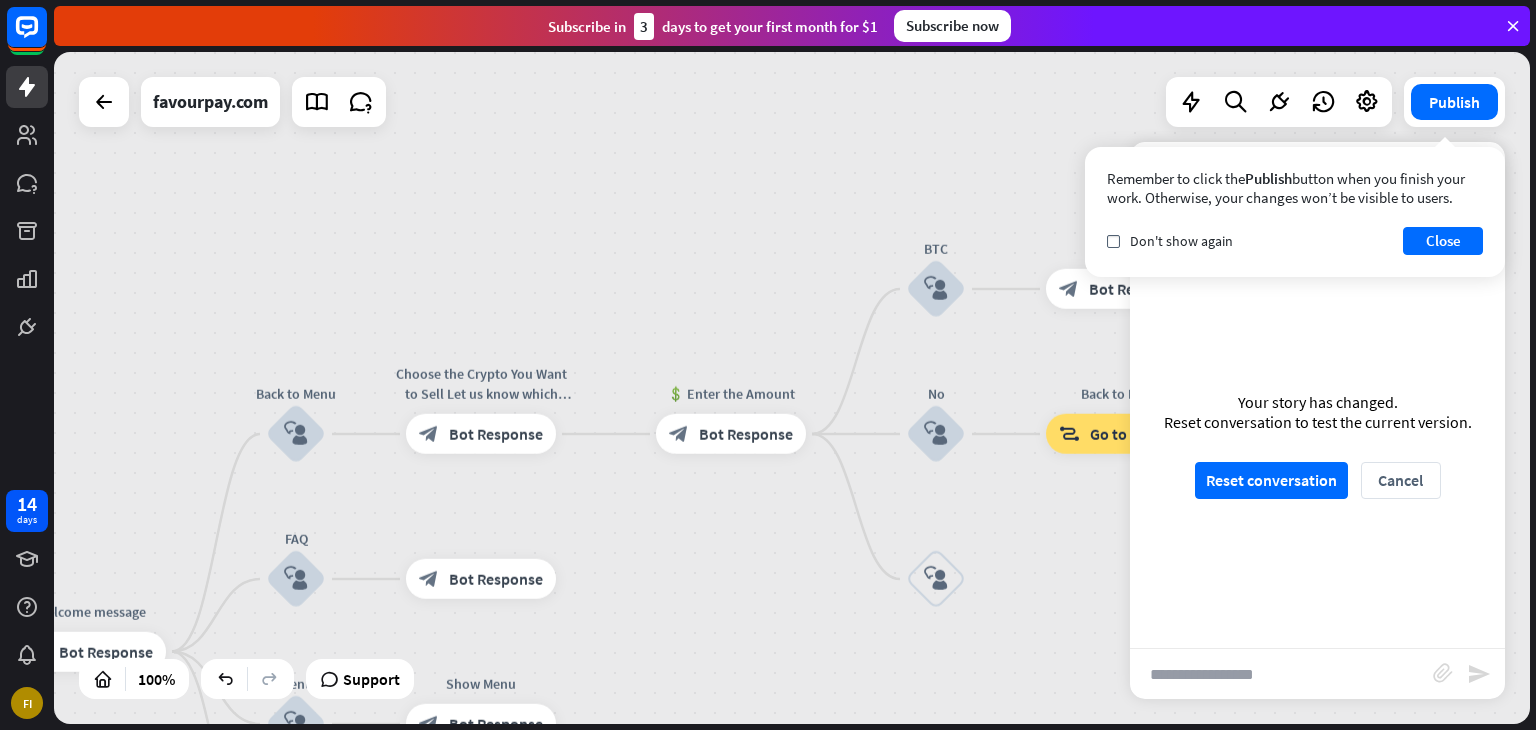 drag, startPoint x: 793, startPoint y: 529, endPoint x: 1241, endPoint y: 573, distance: 450.15552 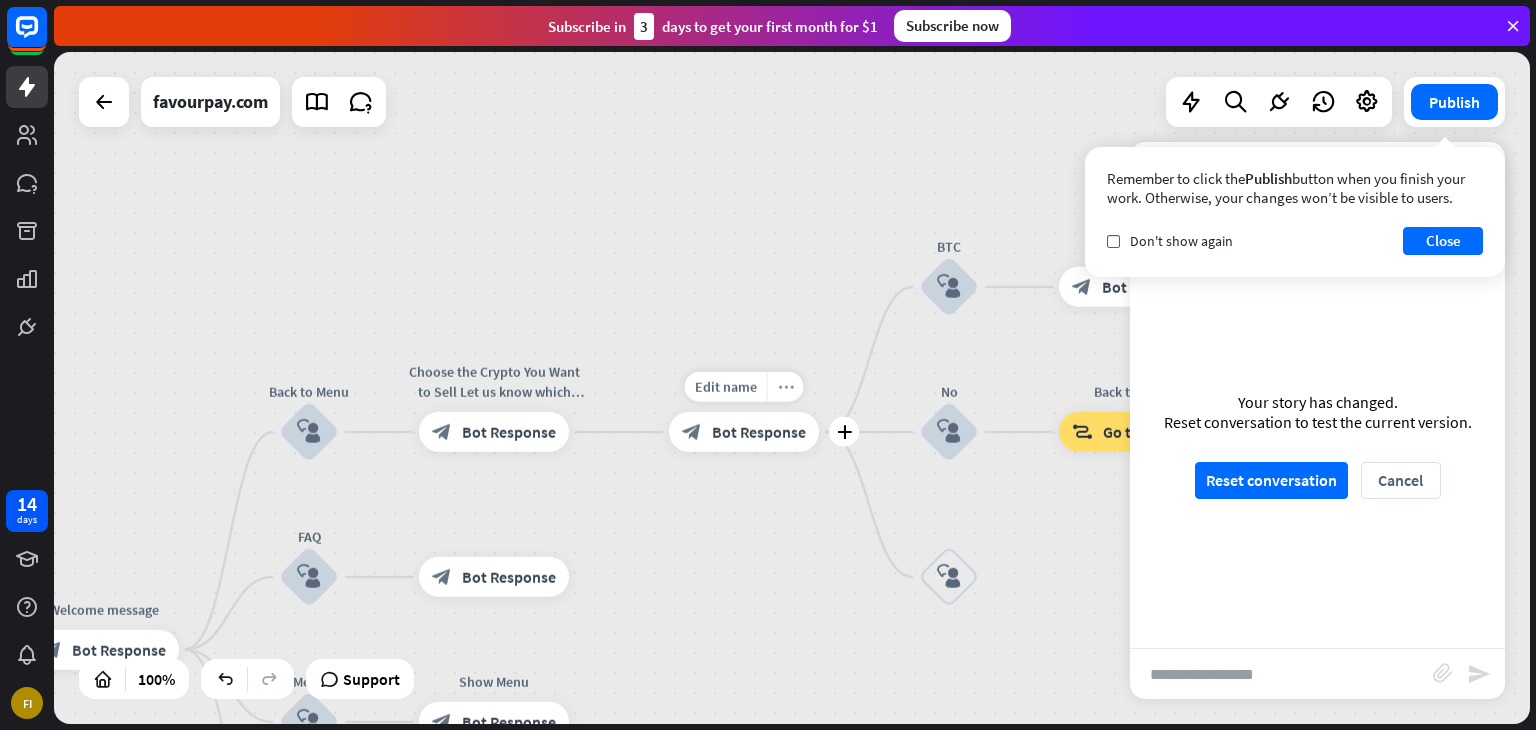 click on "more_horiz" at bounding box center (786, 387) 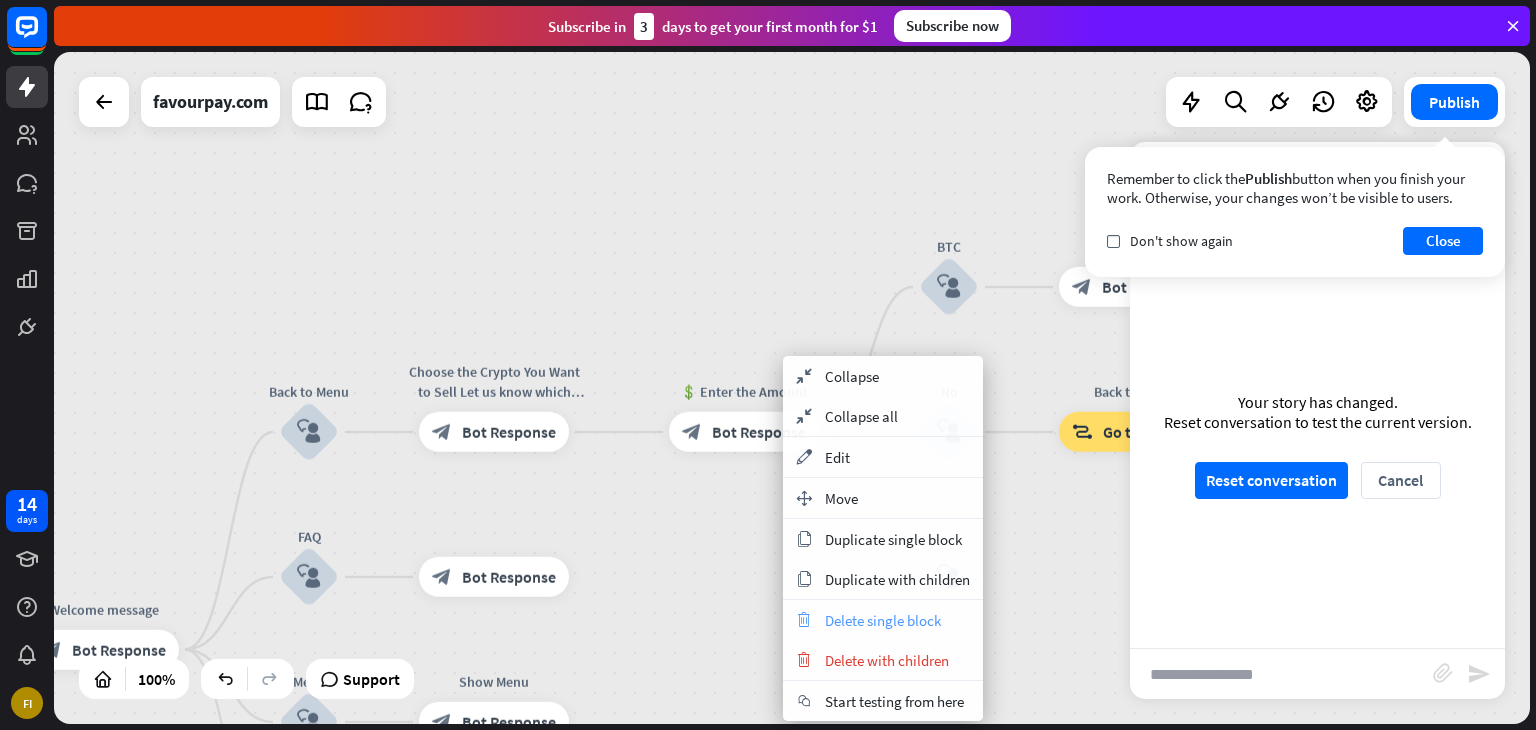 click on "Delete single block" at bounding box center (883, 620) 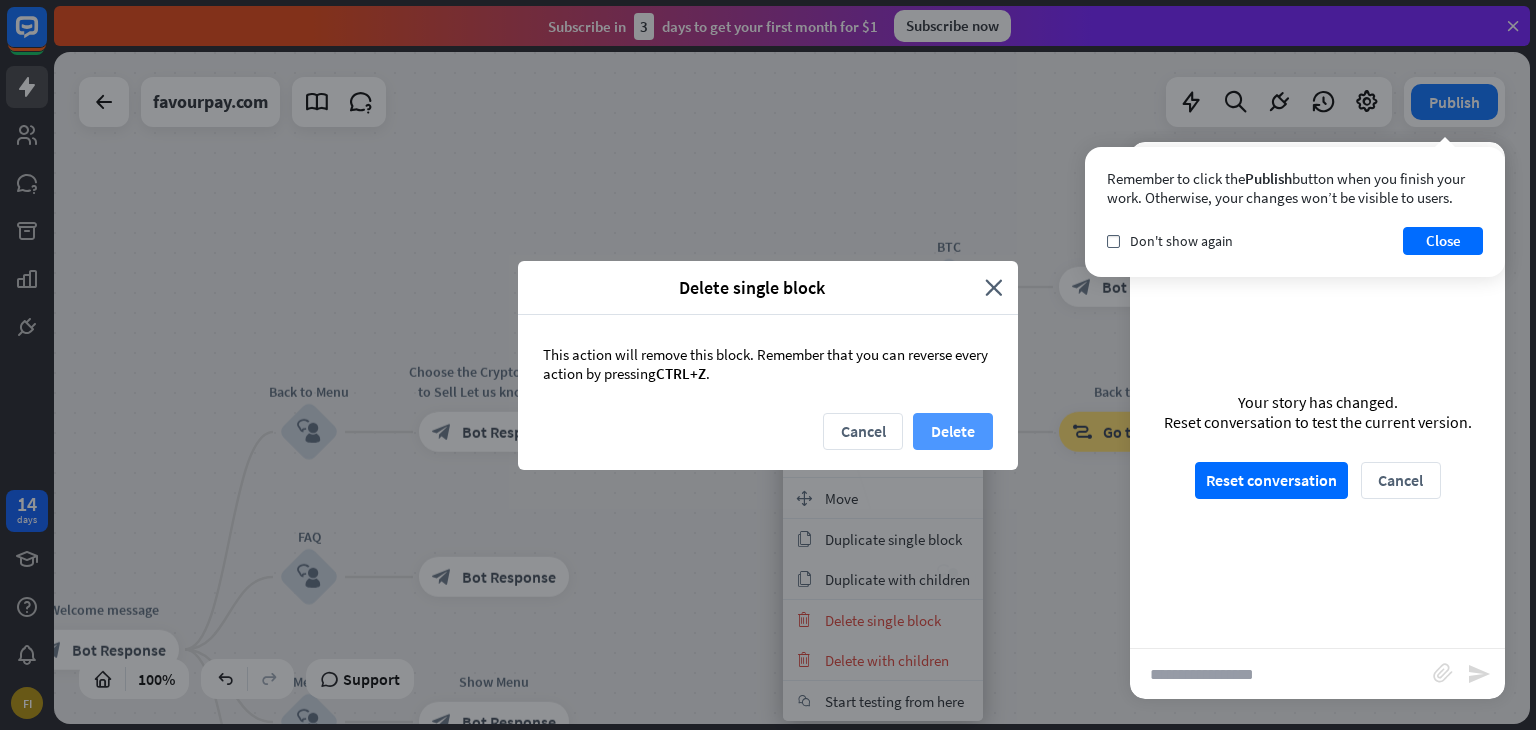 click on "Delete" at bounding box center (953, 431) 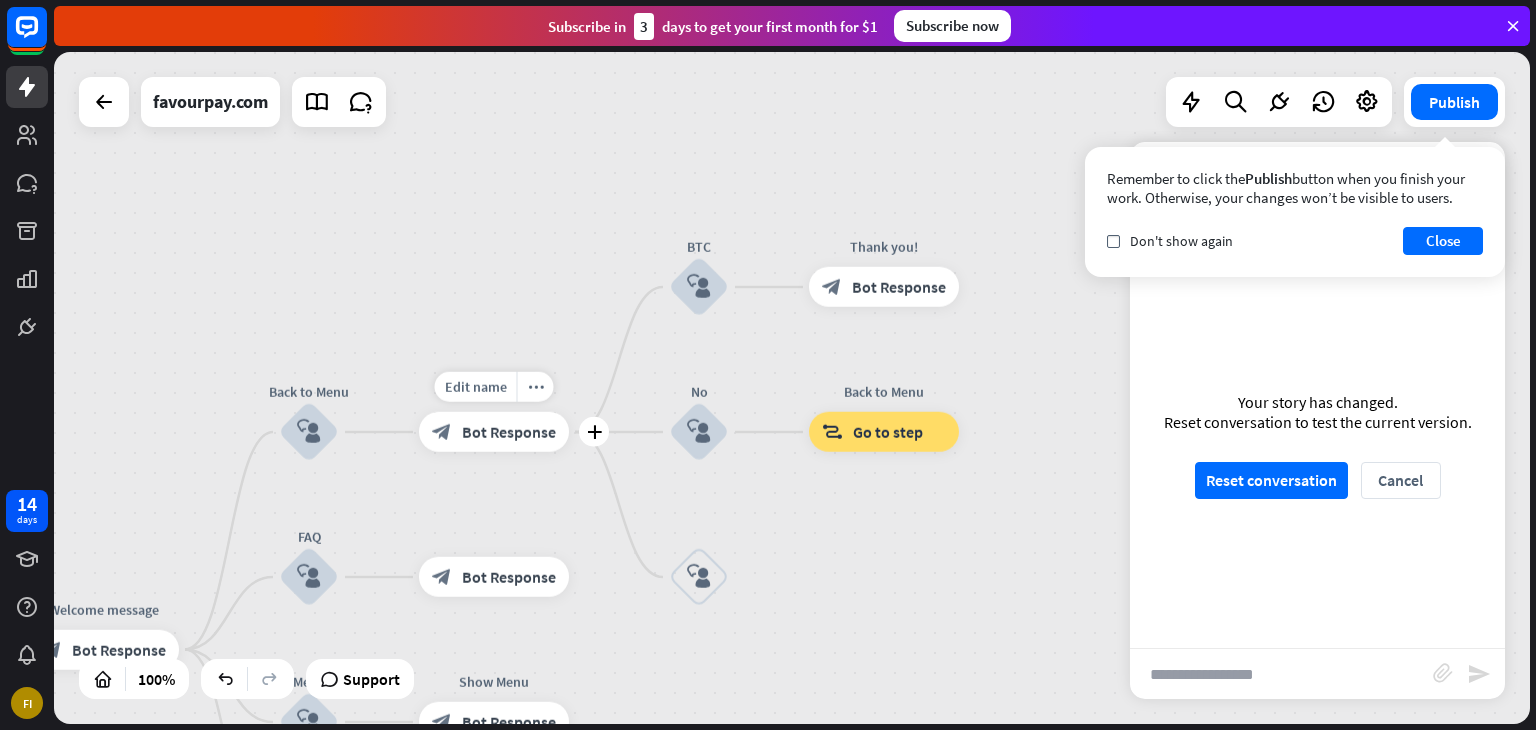 click on "block_bot_response   Bot Response" at bounding box center (494, 432) 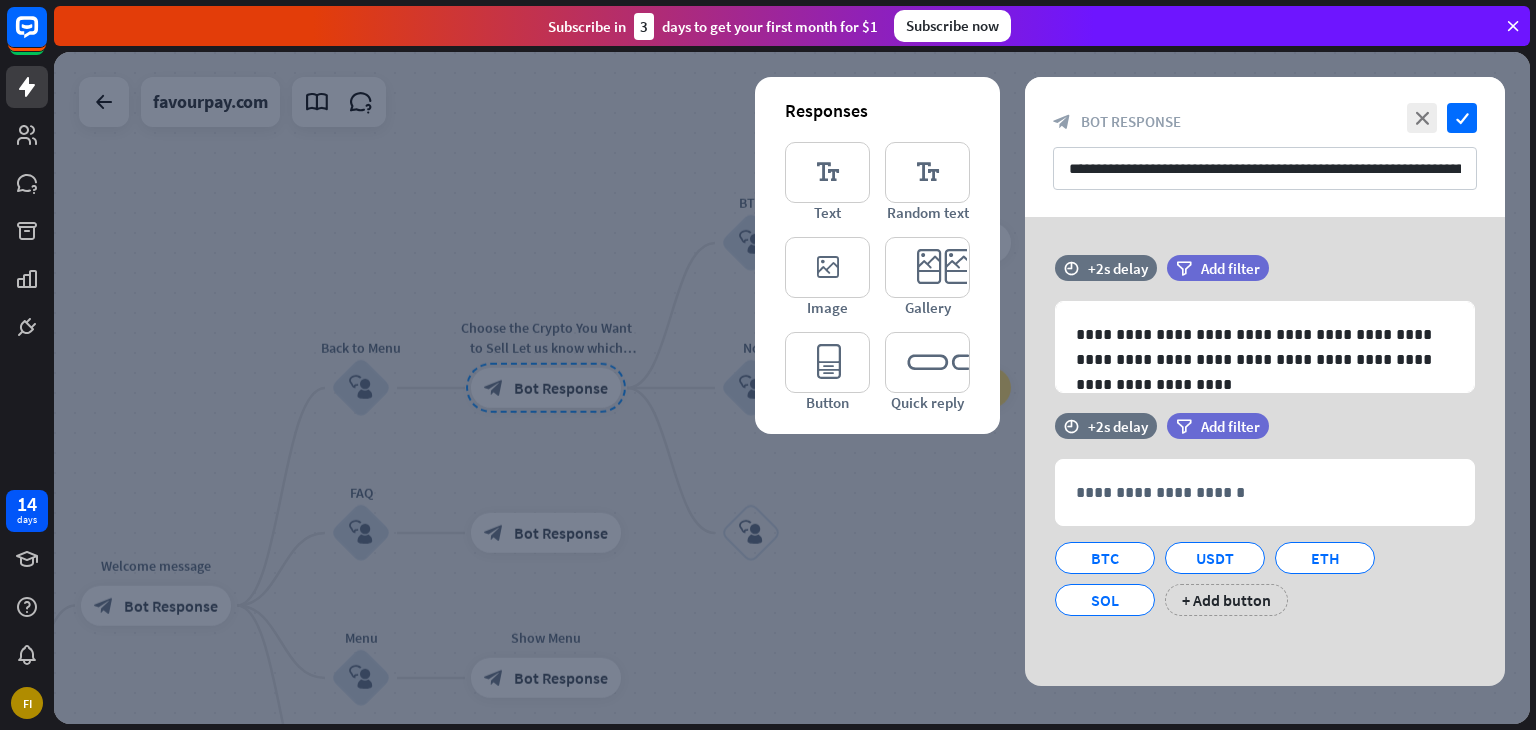 click at bounding box center [792, 388] 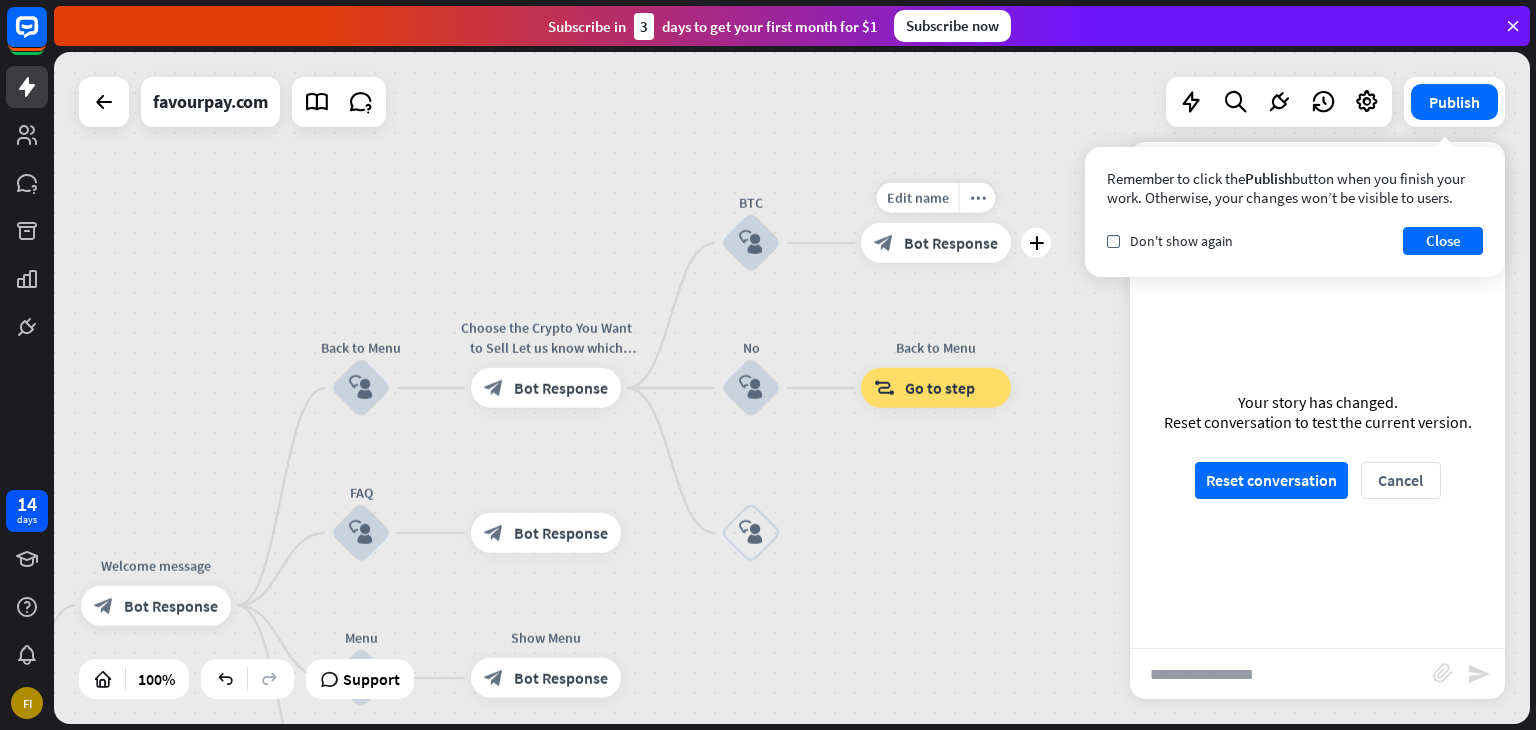 click on "block_bot_response   Bot Response" at bounding box center [936, 243] 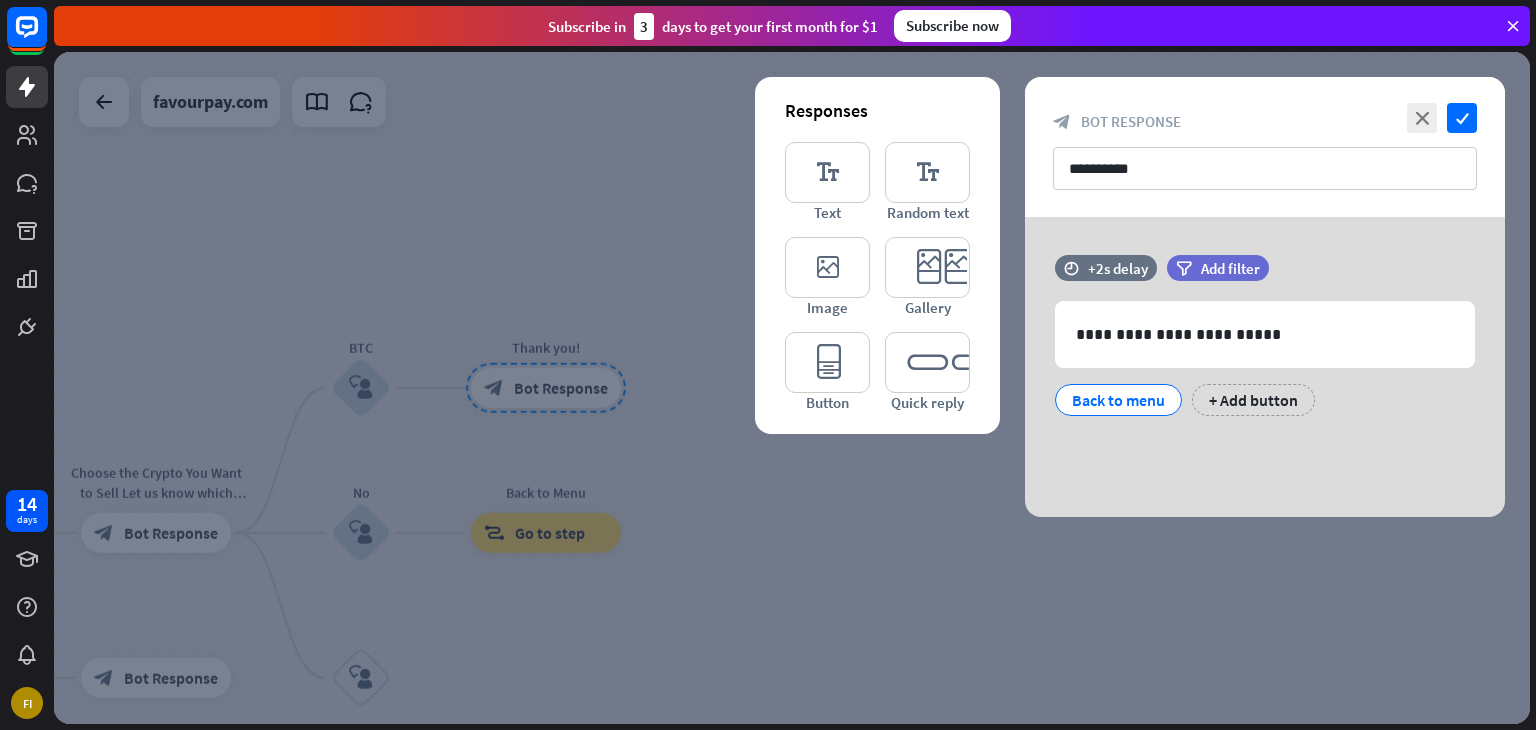 click at bounding box center [792, 388] 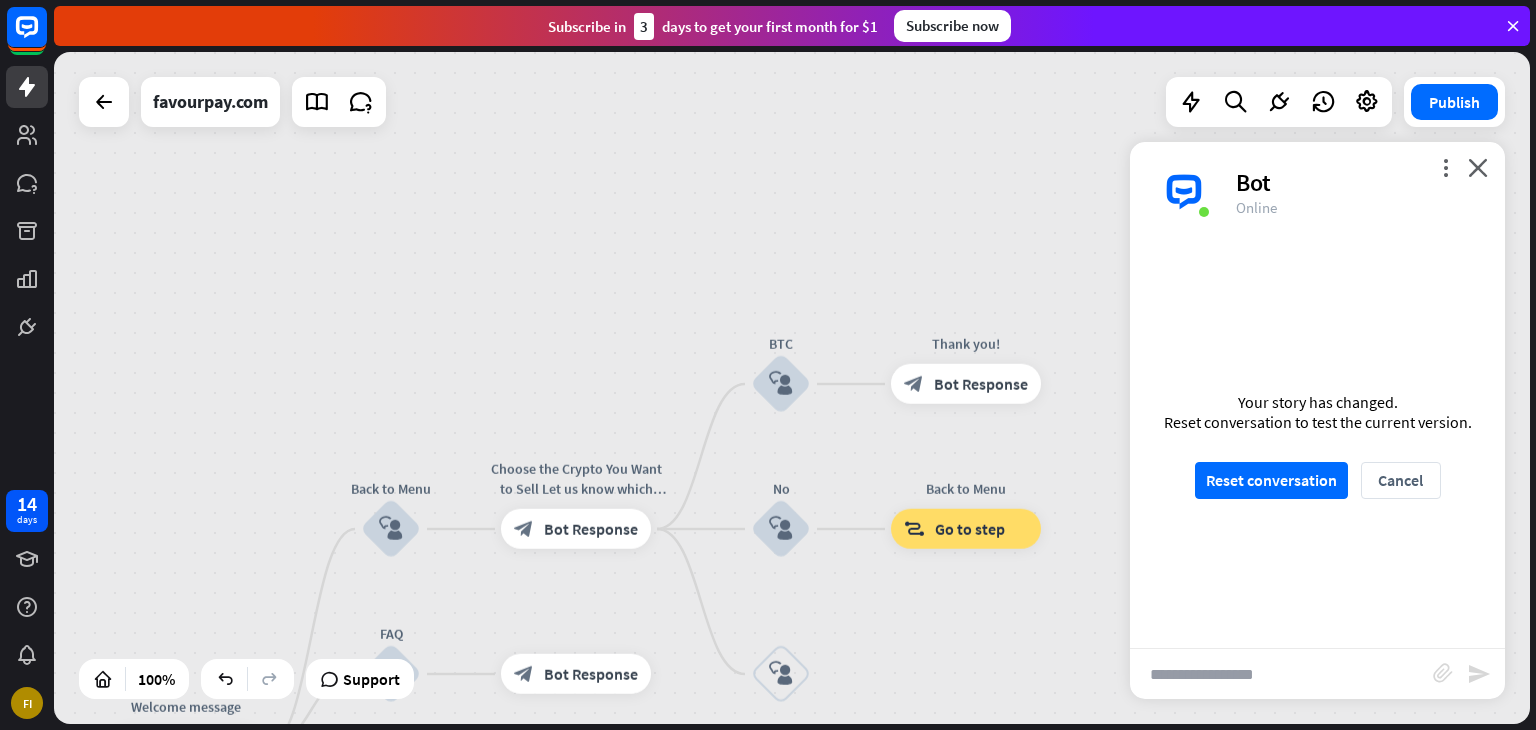 drag, startPoint x: 716, startPoint y: 663, endPoint x: 1200, endPoint y: 661, distance: 484.00412 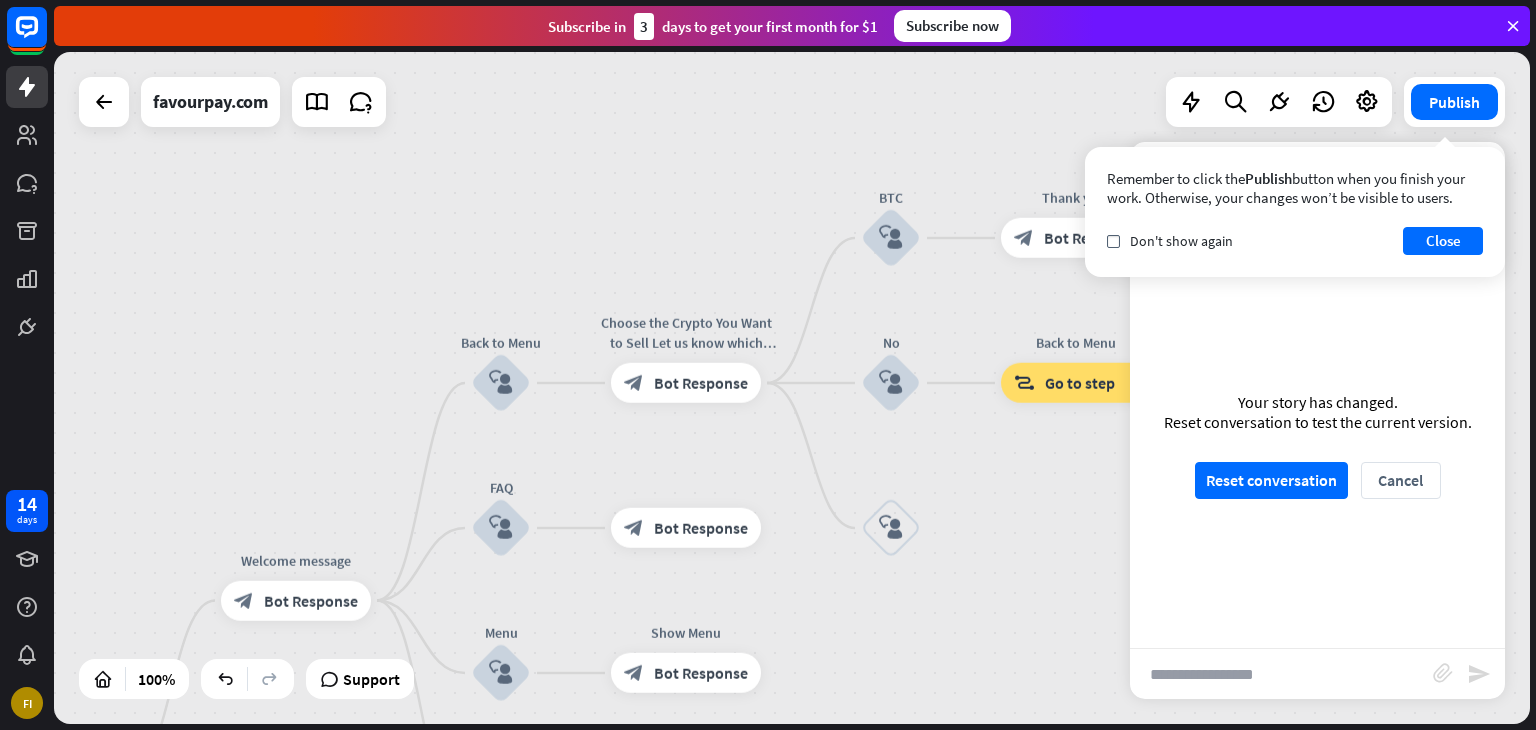 drag, startPoint x: 688, startPoint y: 604, endPoint x: 734, endPoint y: 456, distance: 154.98387 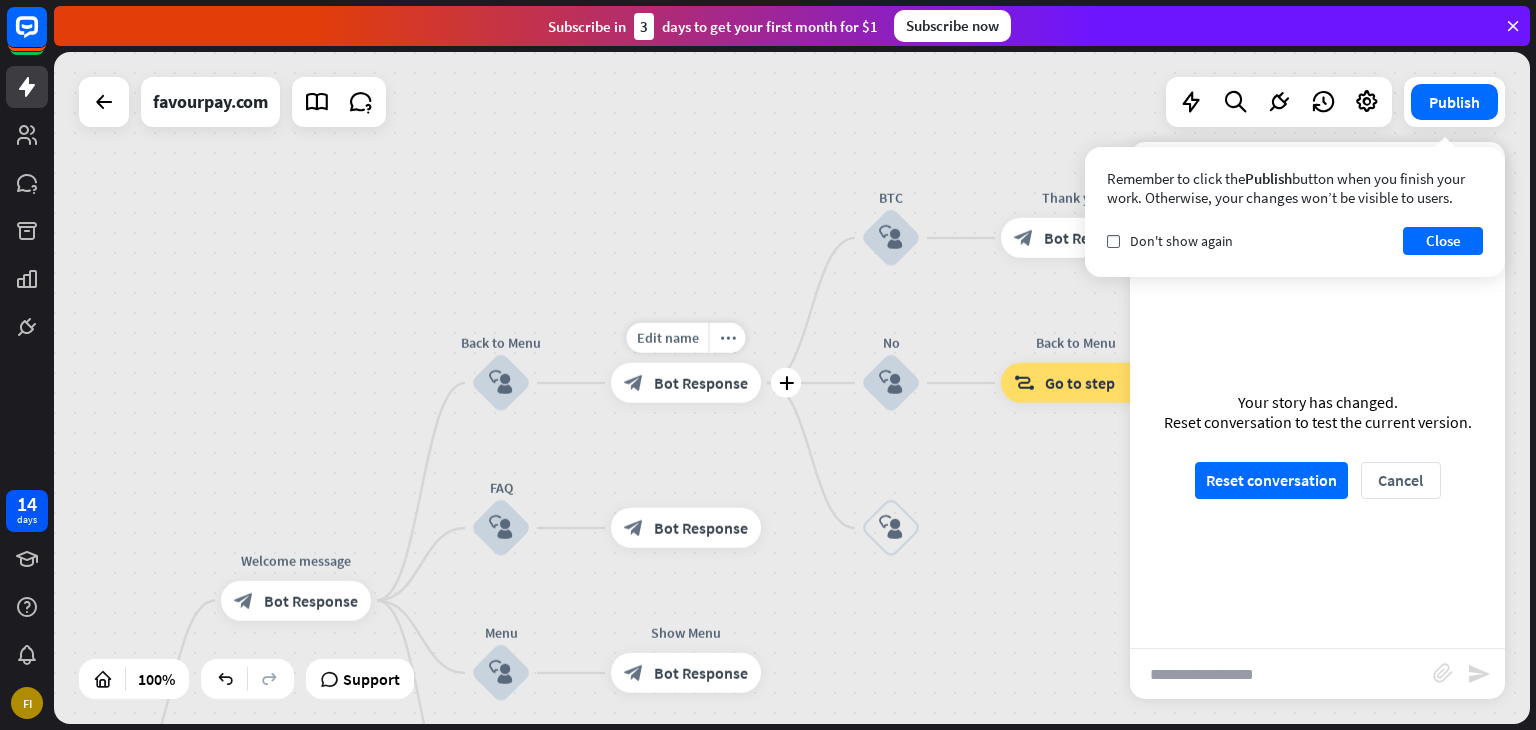 click on "Bot Response" at bounding box center [701, 383] 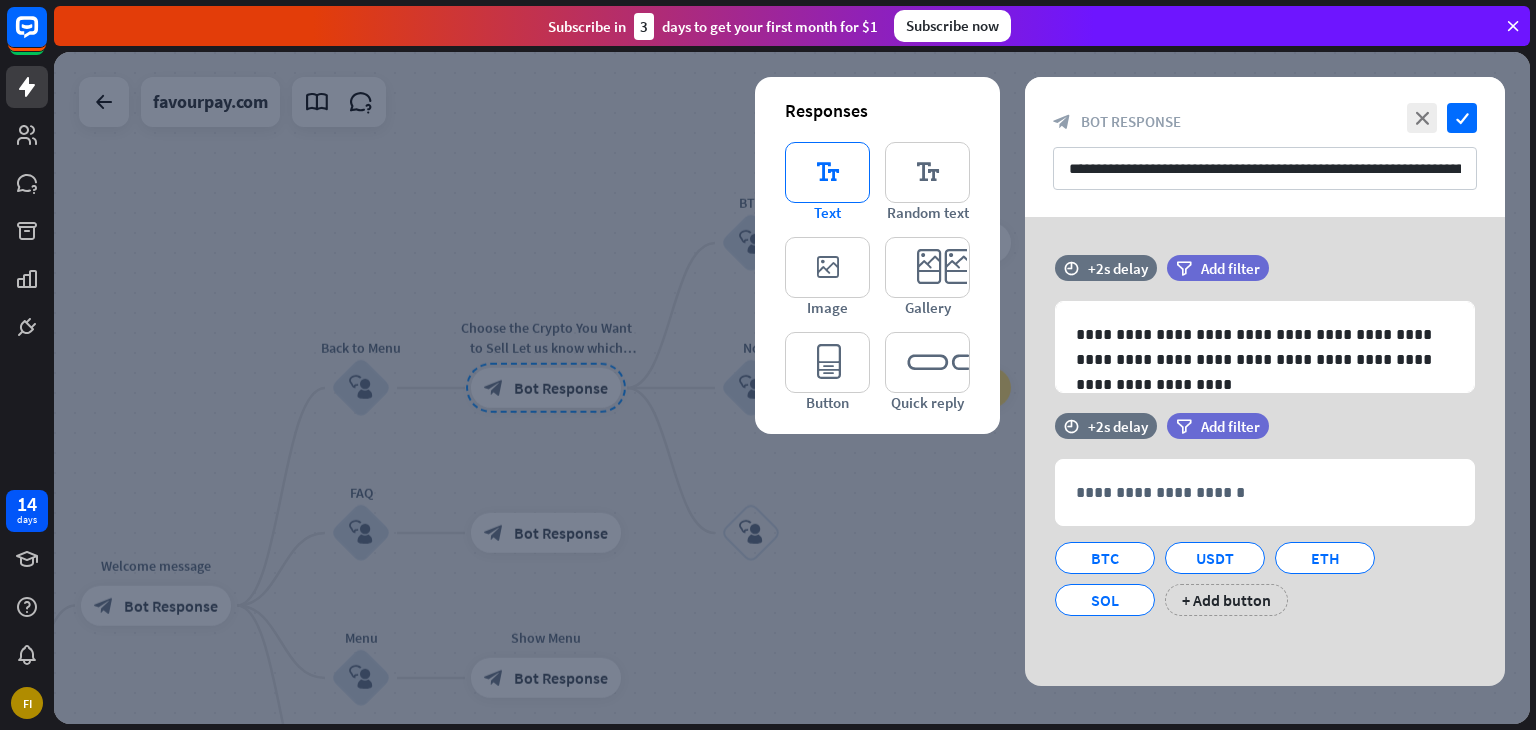 click on "editor_text" at bounding box center [827, 172] 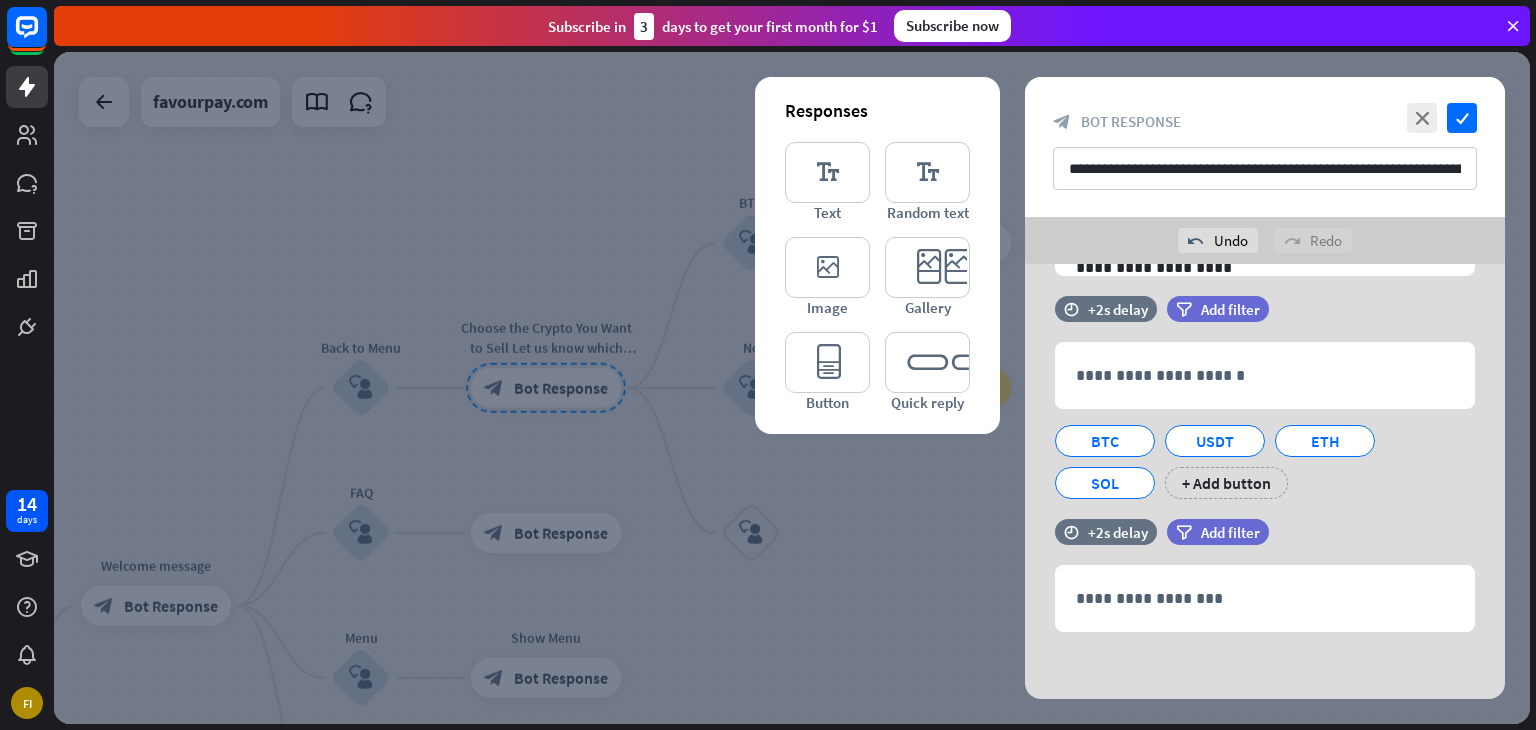 scroll, scrollTop: 166, scrollLeft: 0, axis: vertical 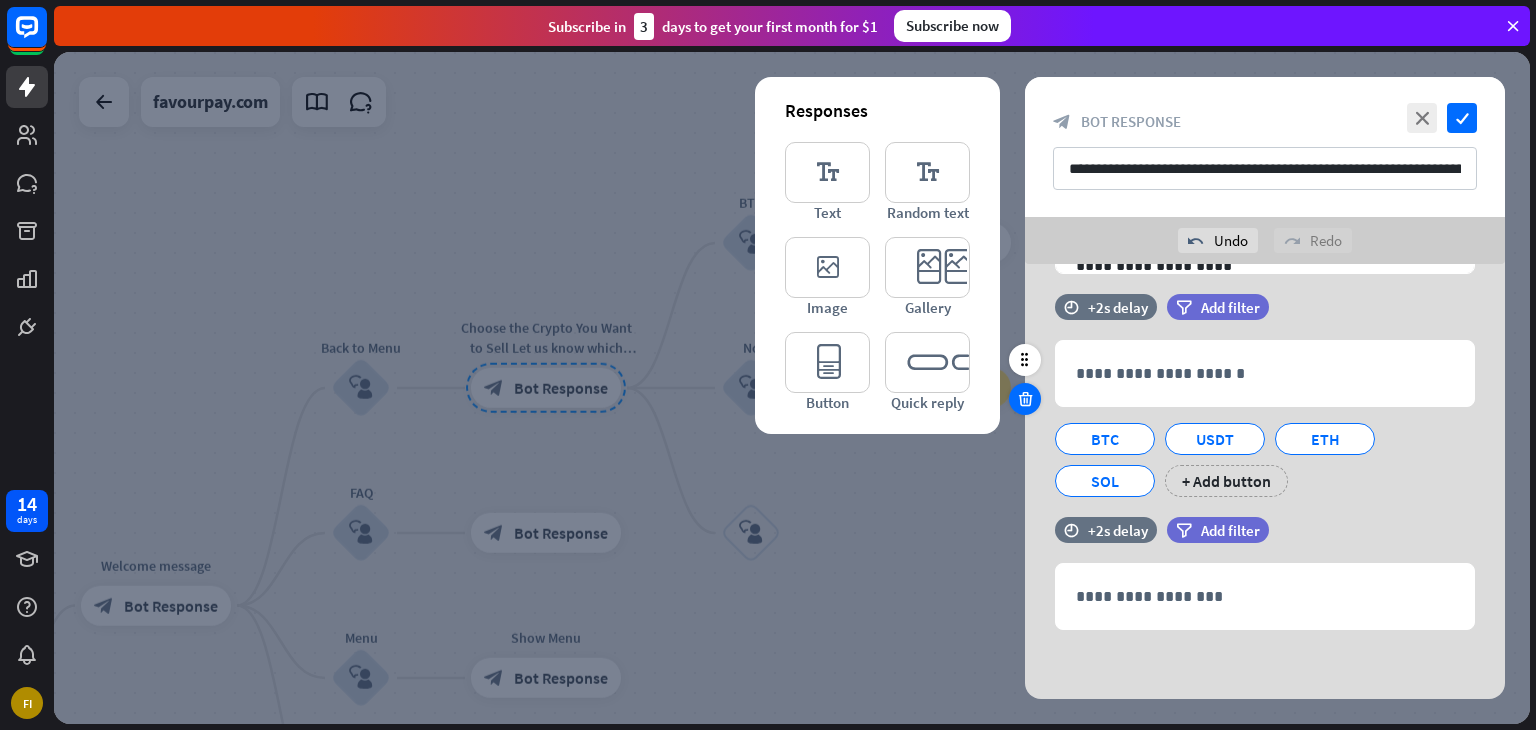 click at bounding box center [1025, 399] 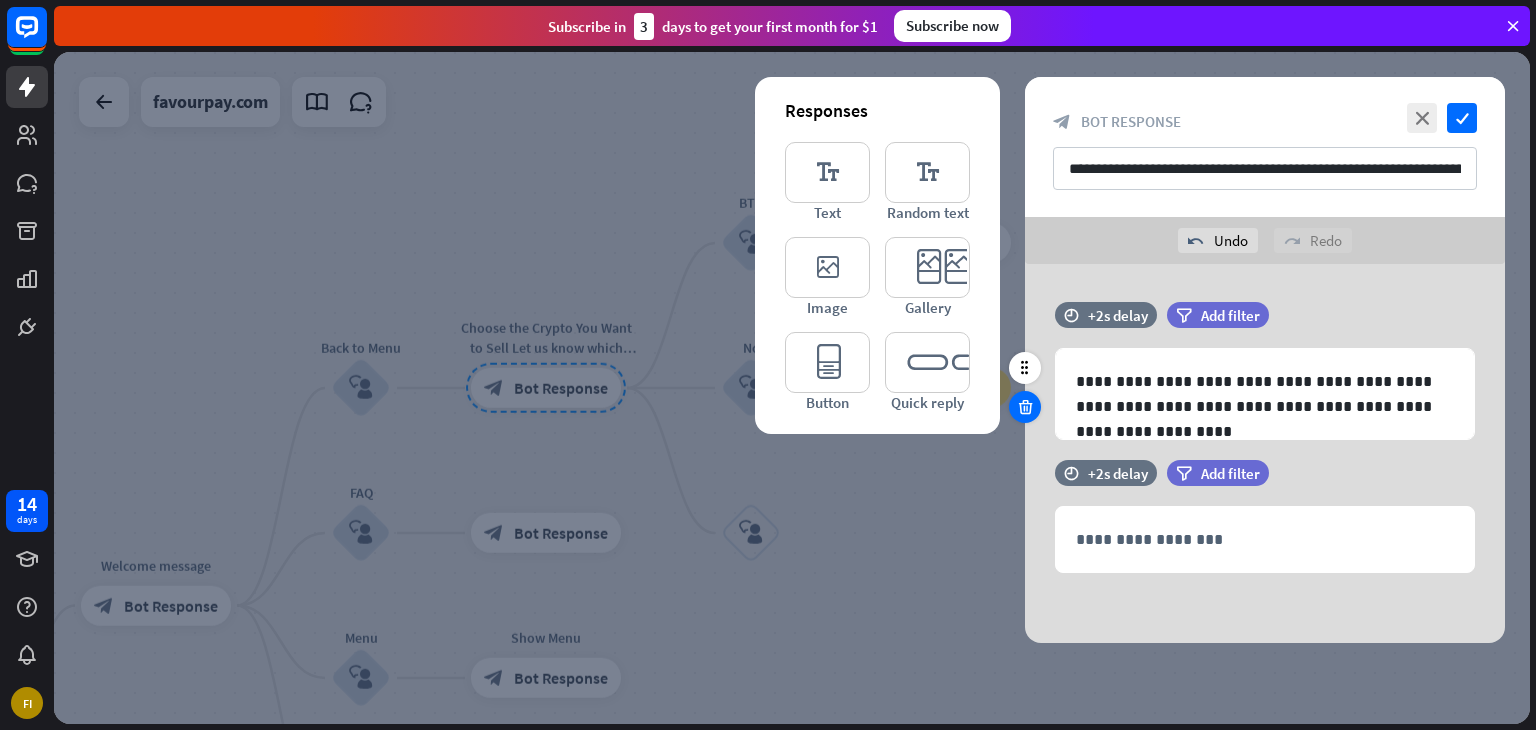 click at bounding box center (1025, 407) 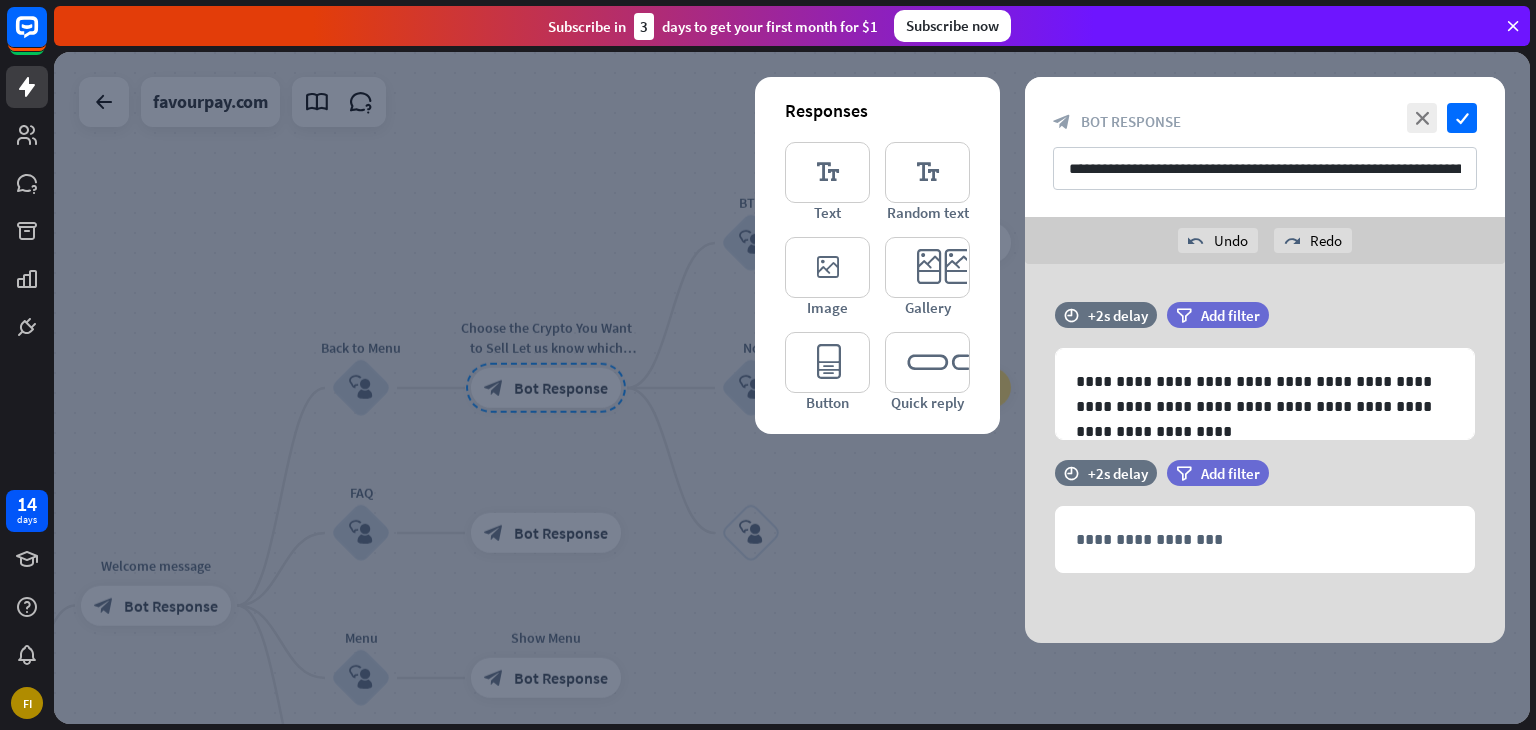 click at bounding box center (792, 388) 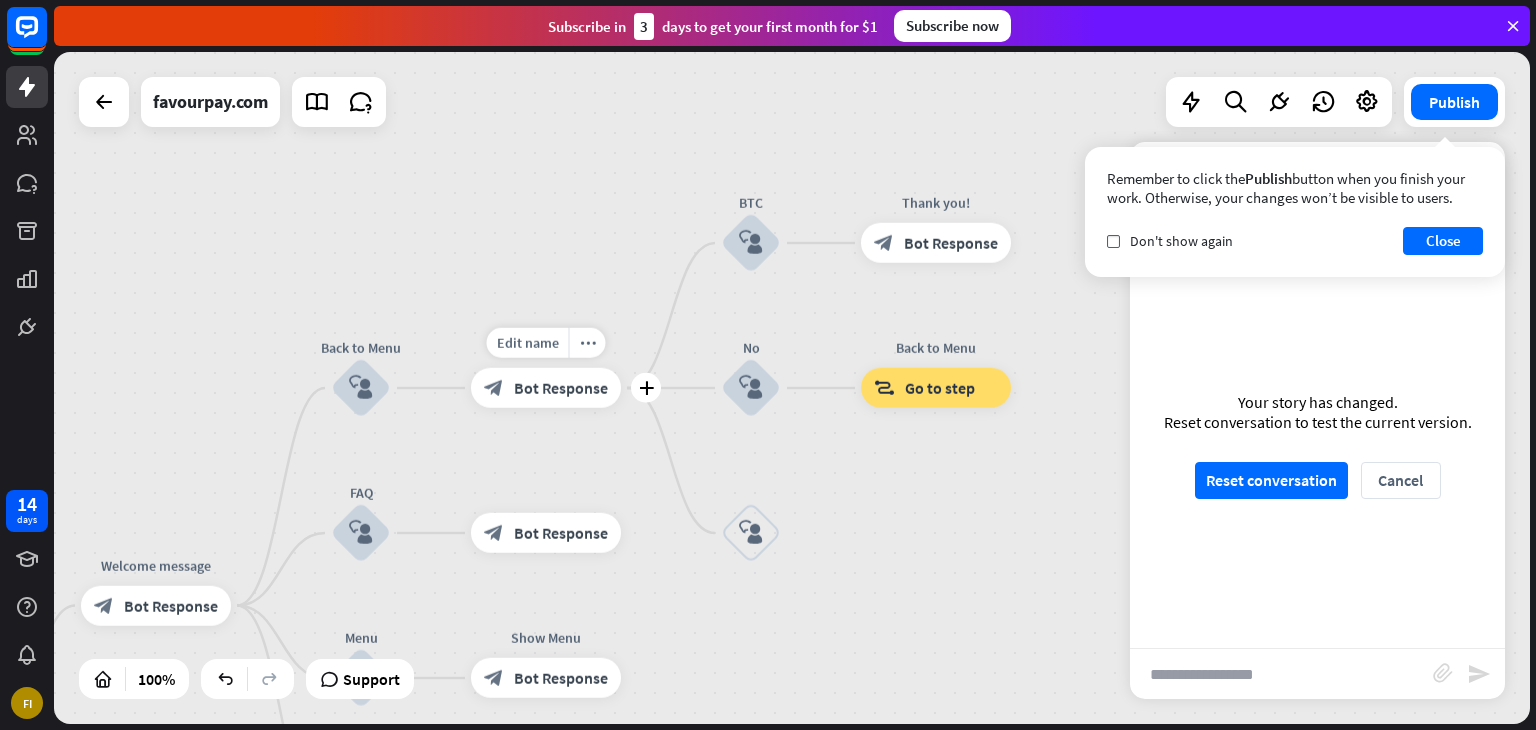click on "Bot Response" at bounding box center [561, 388] 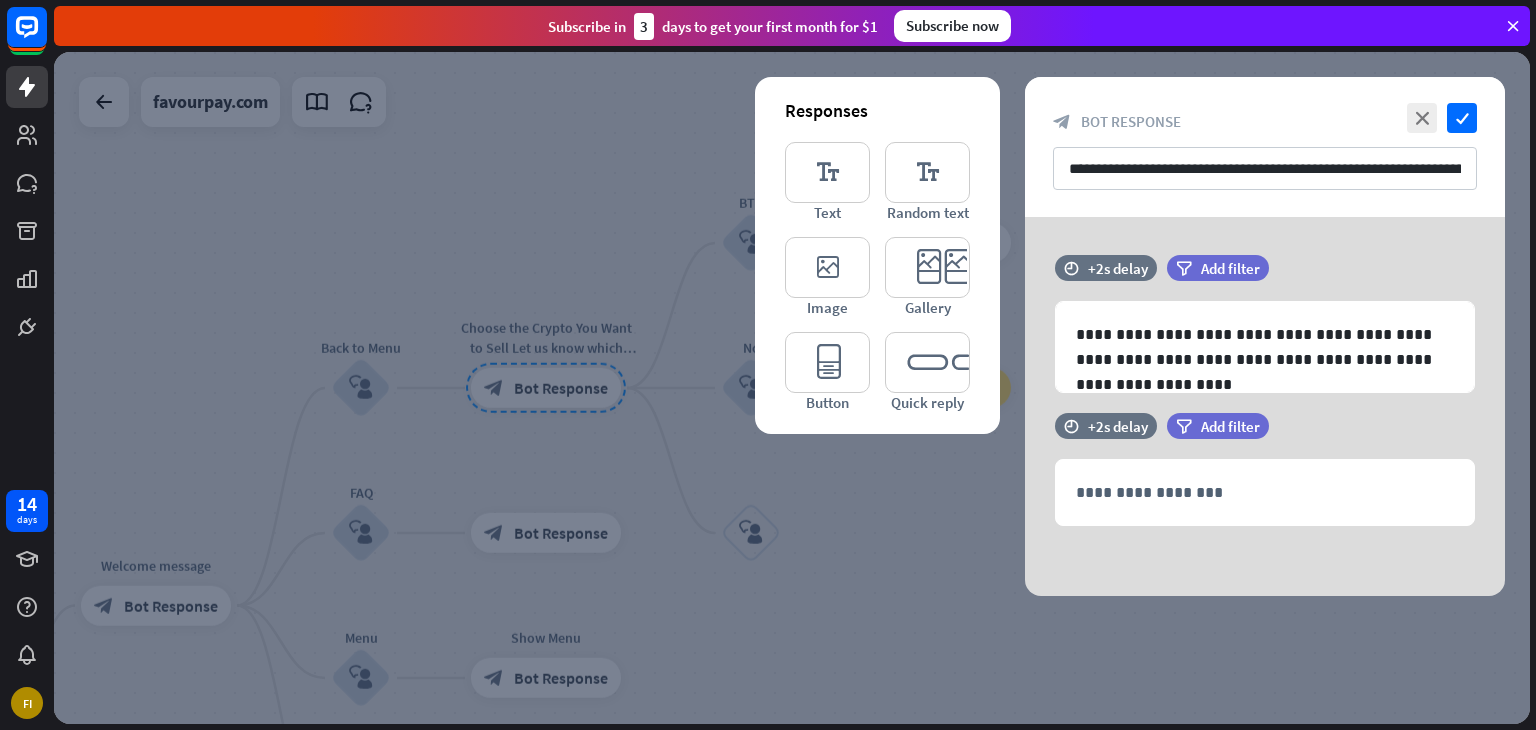click at bounding box center (792, 388) 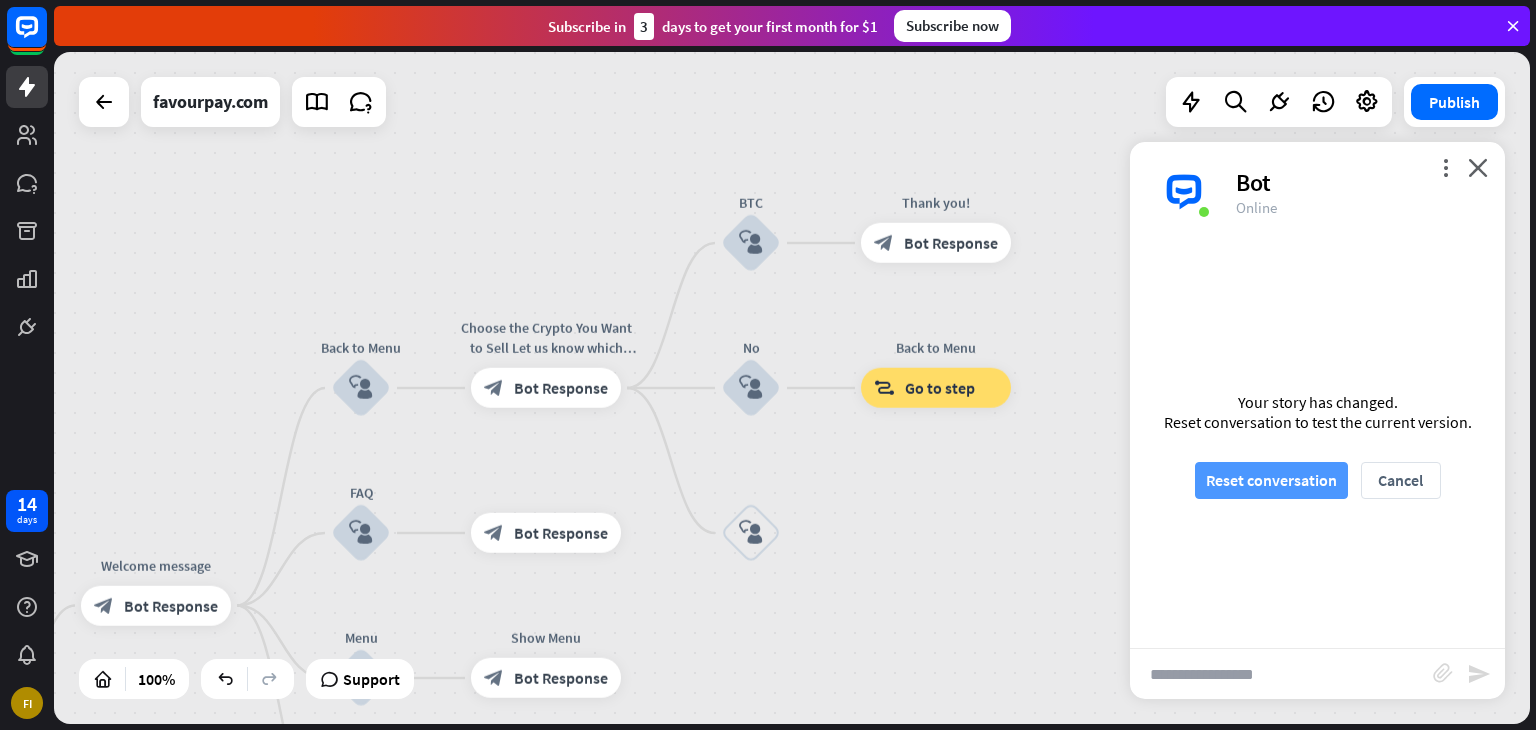 click on "Reset conversation" at bounding box center [1271, 480] 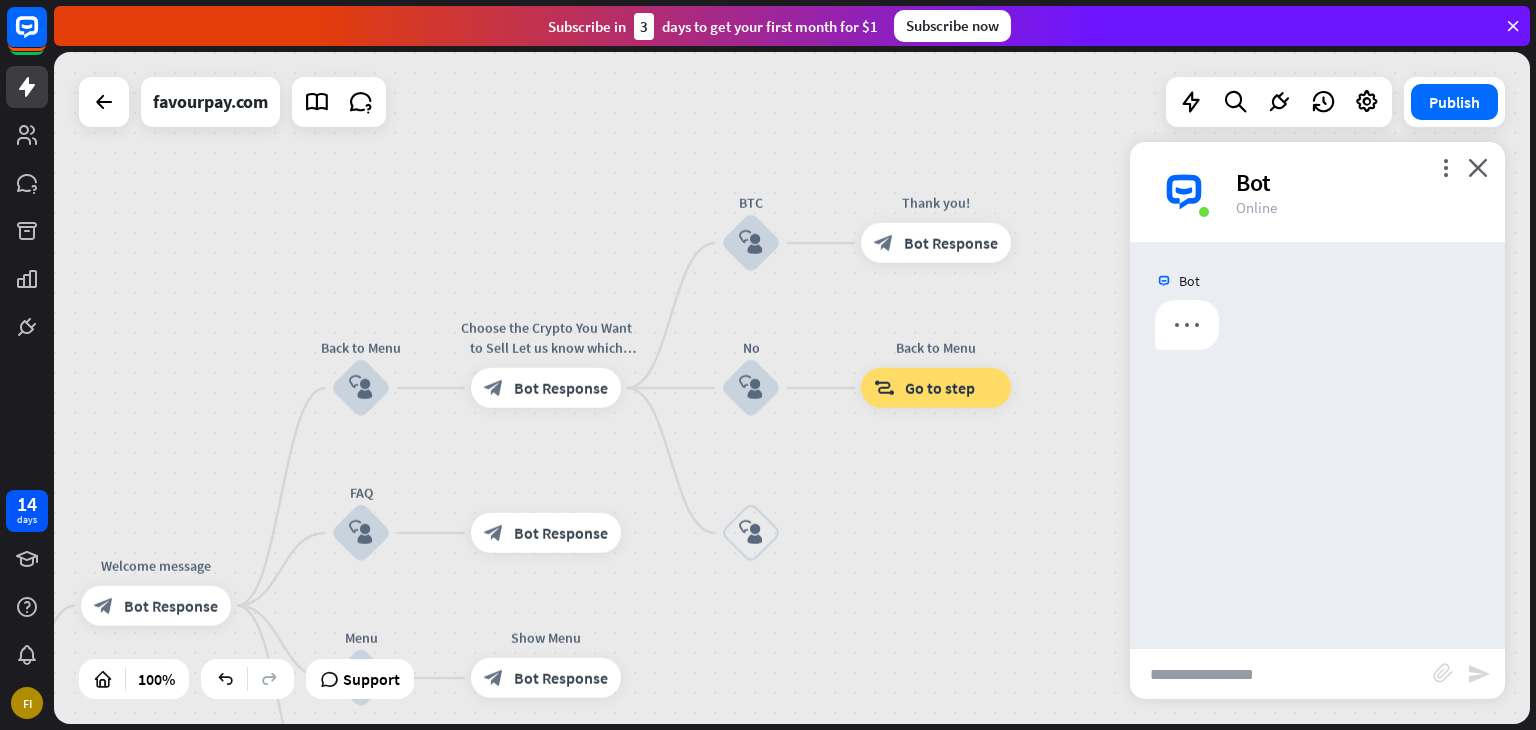 scroll, scrollTop: 0, scrollLeft: 0, axis: both 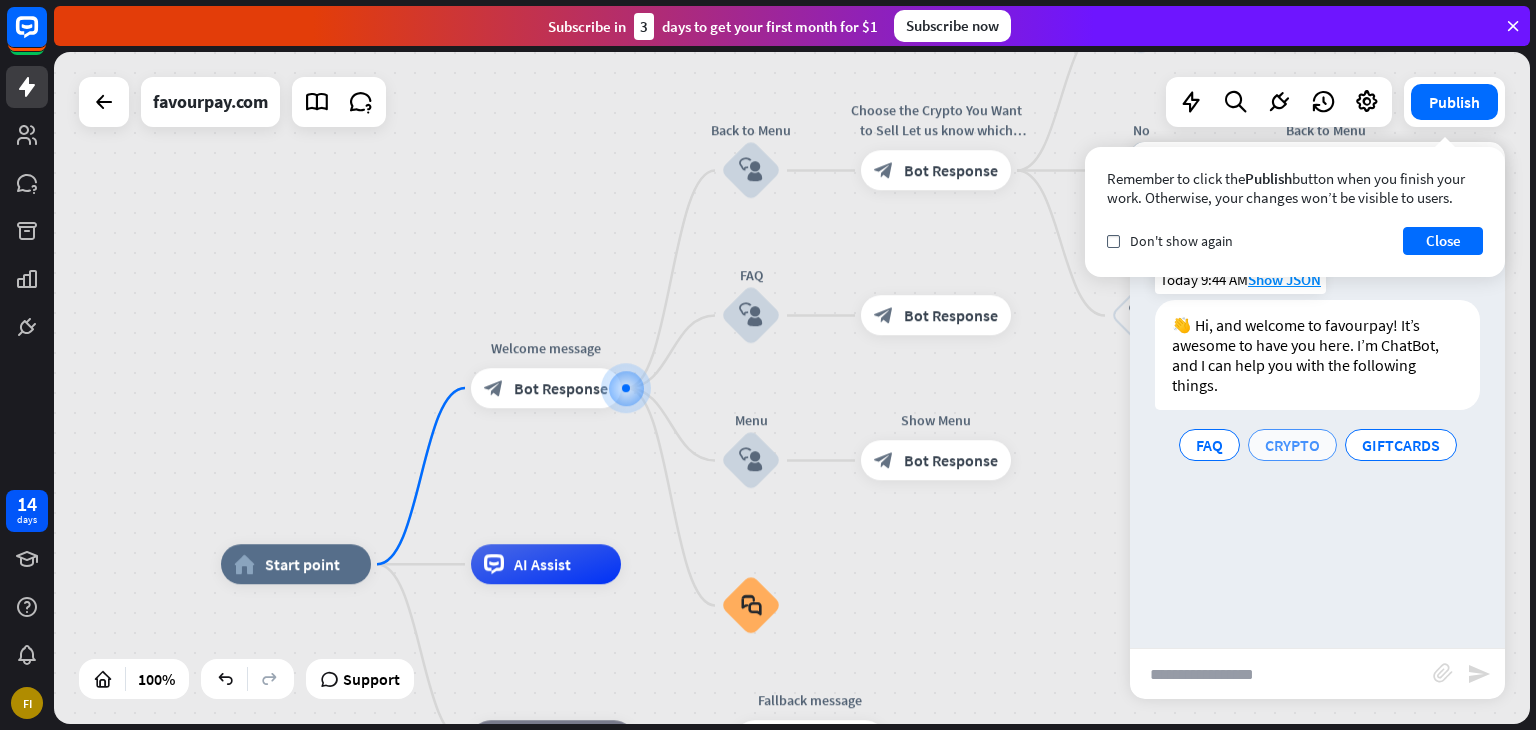 click on "CRYPTO" at bounding box center (1292, 445) 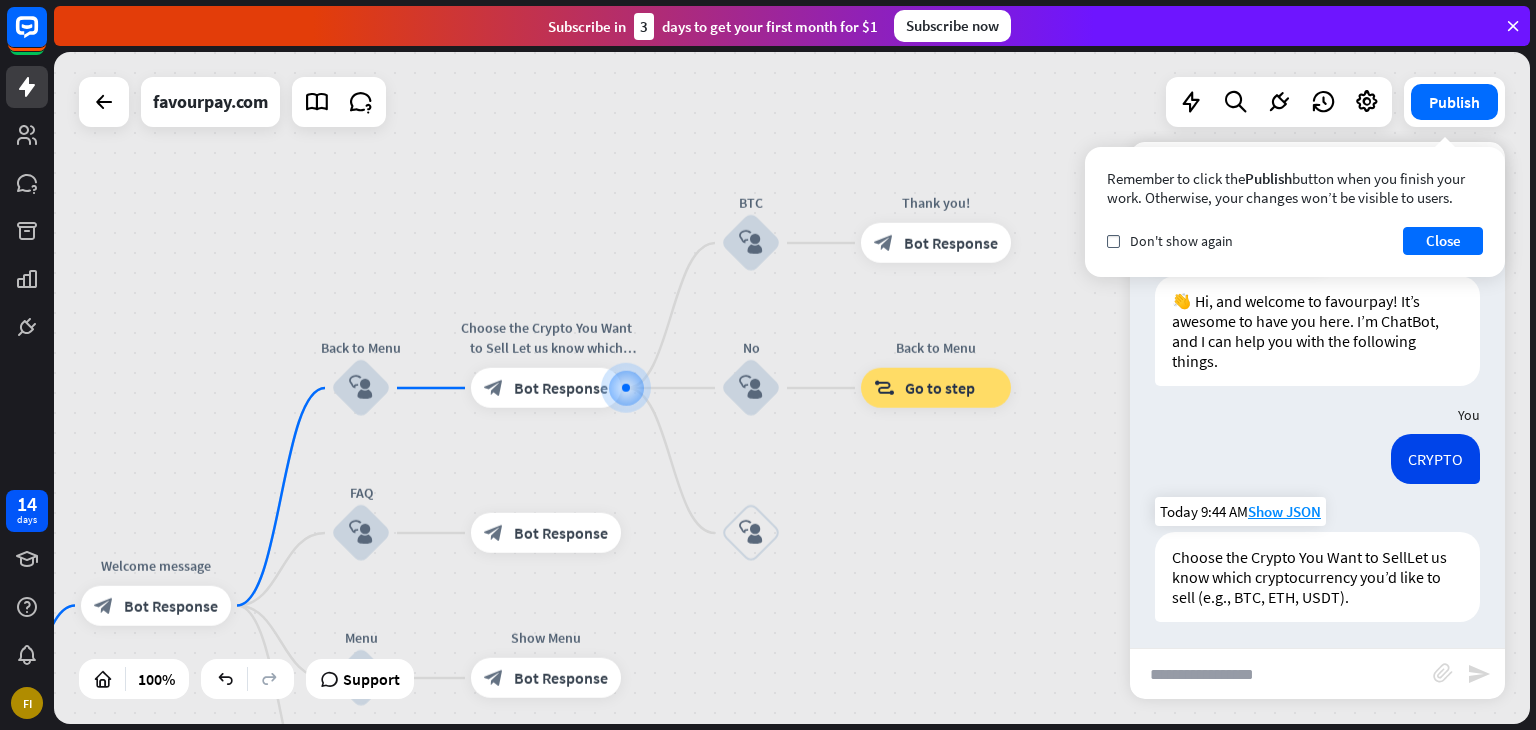 scroll, scrollTop: 28, scrollLeft: 0, axis: vertical 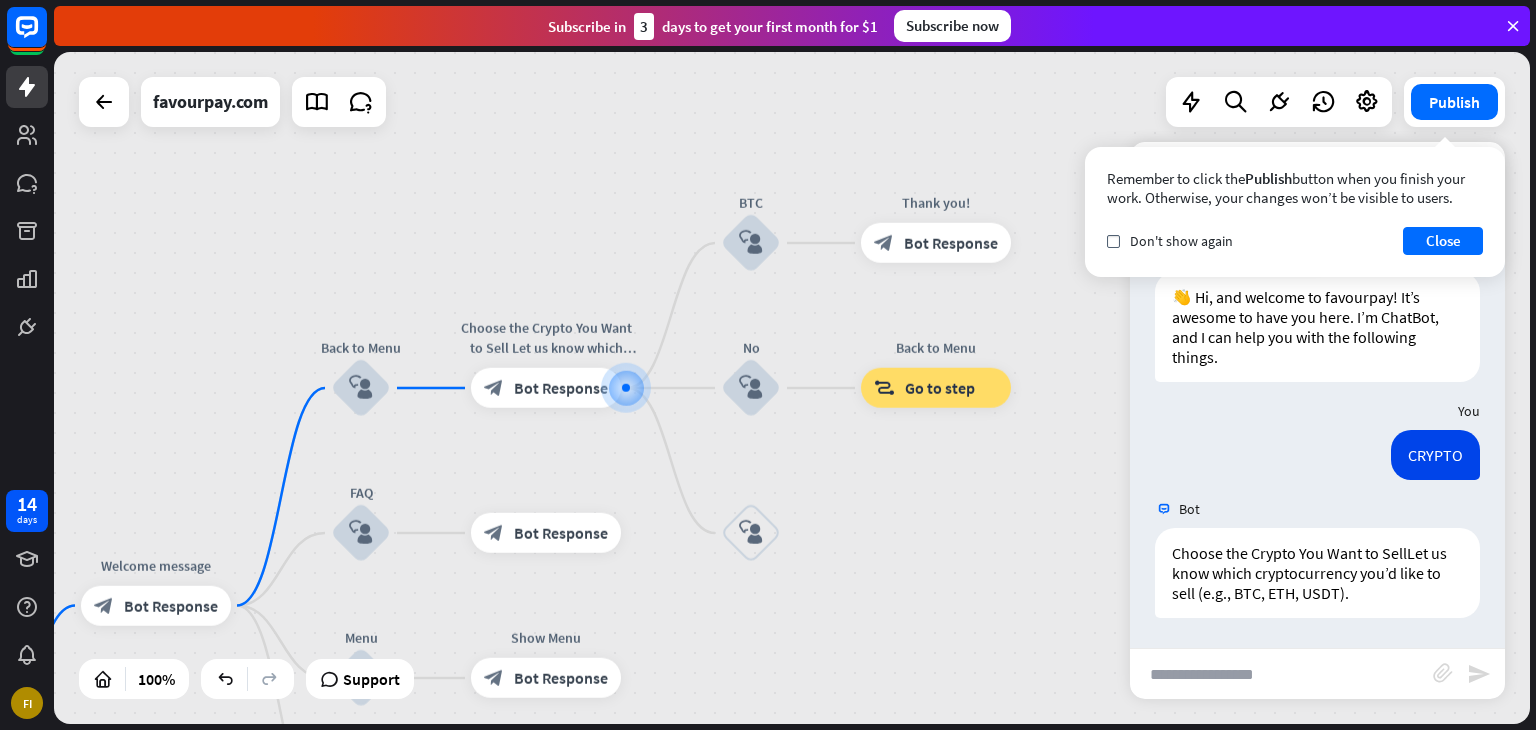 click at bounding box center [1281, 674] 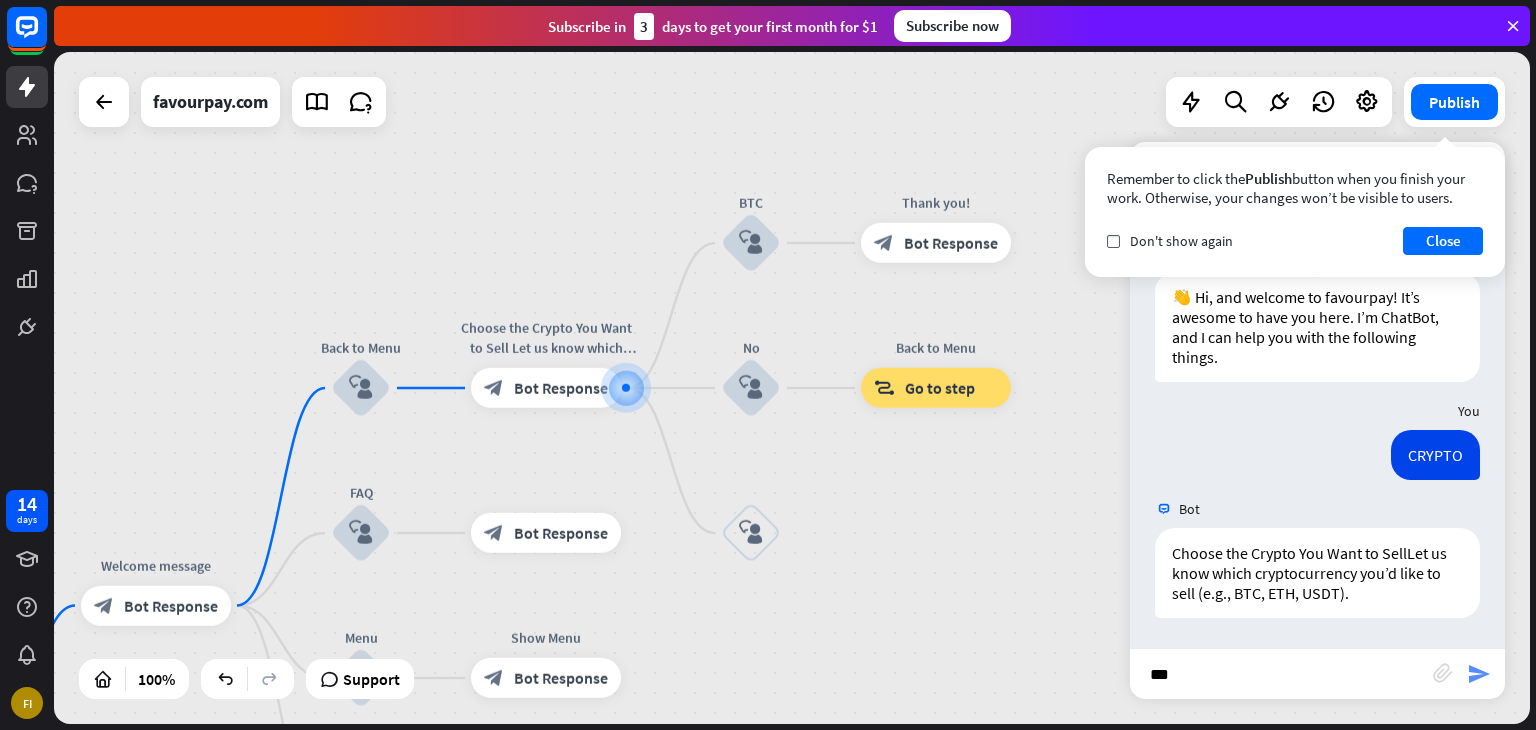 type on "***" 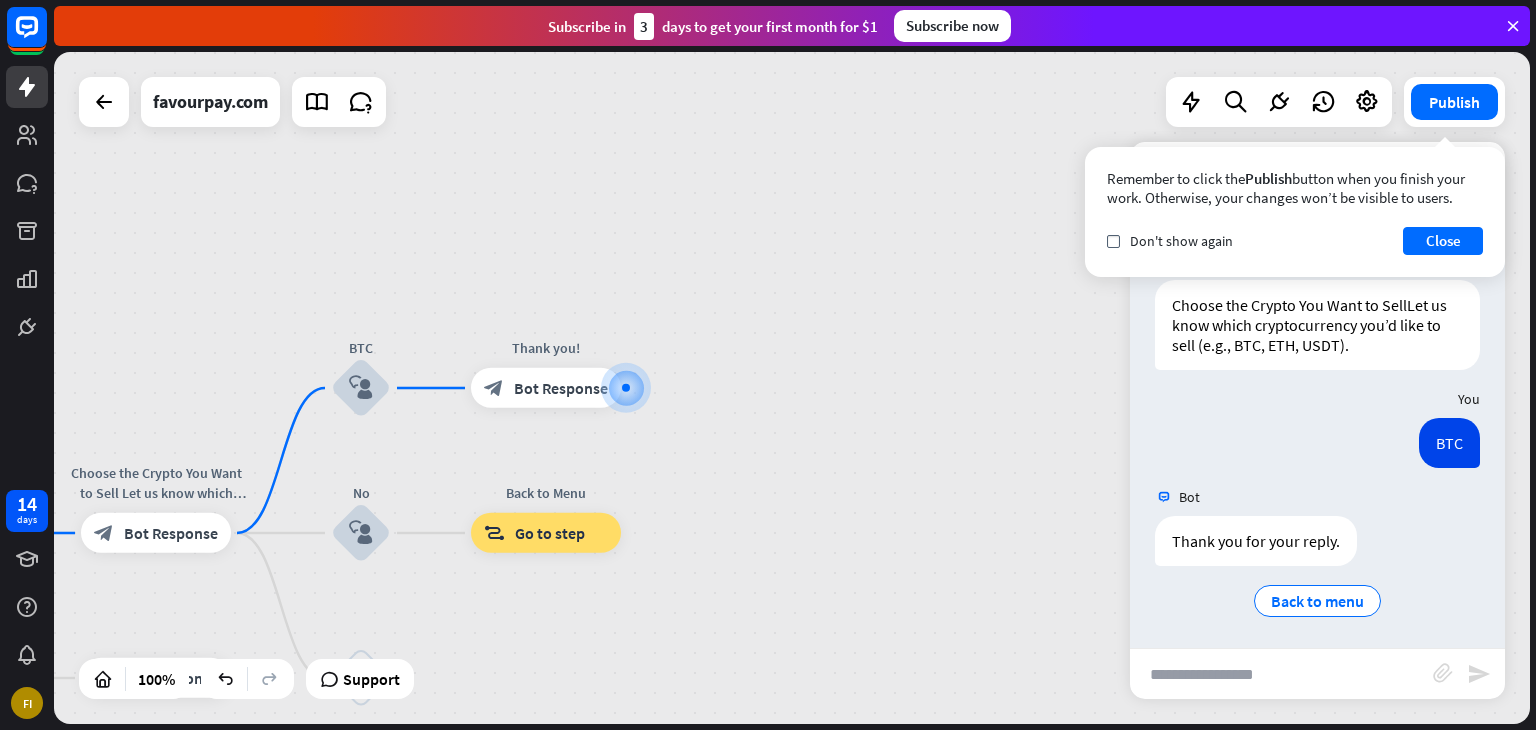 scroll, scrollTop: 279, scrollLeft: 0, axis: vertical 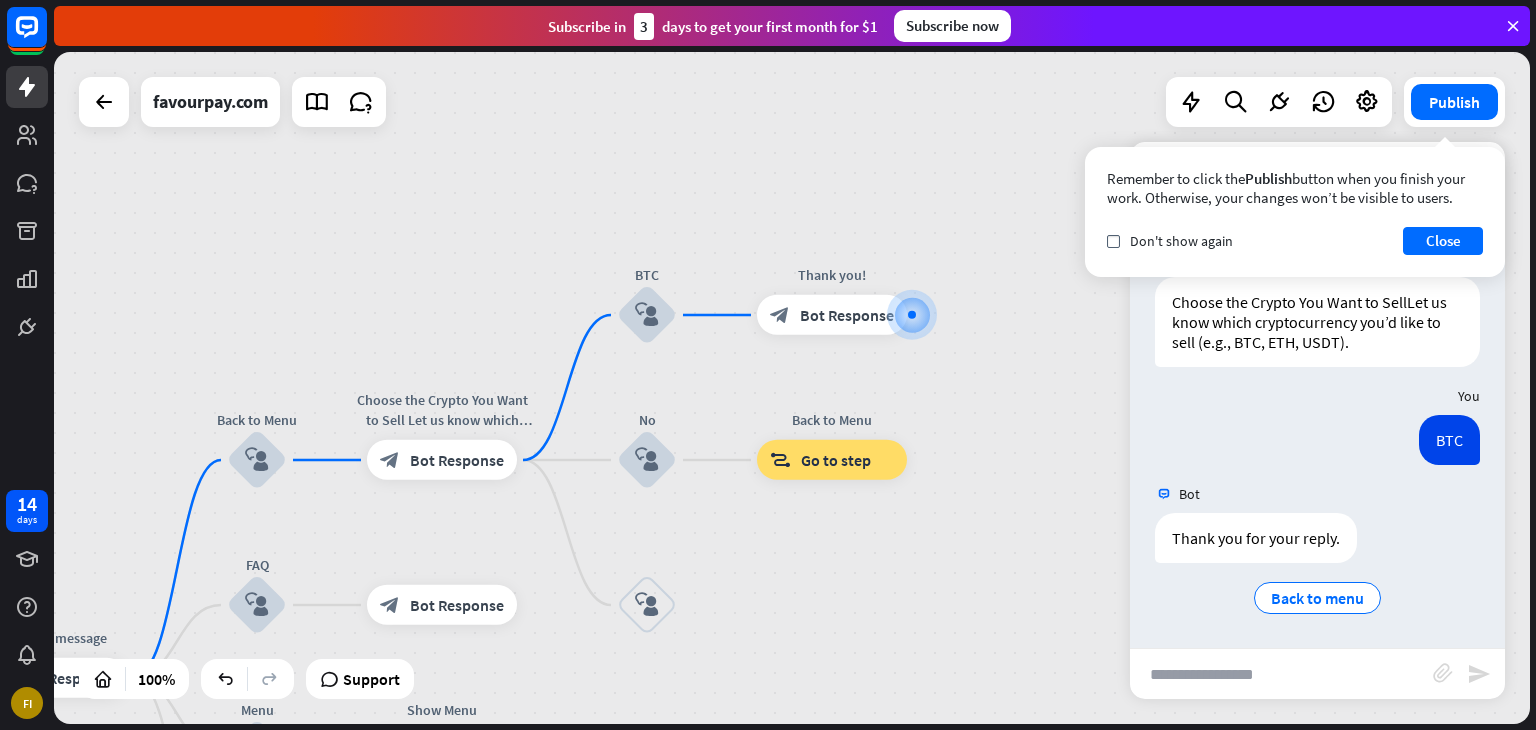 drag, startPoint x: 823, startPoint y: 515, endPoint x: 1109, endPoint y: 442, distance: 295.16943 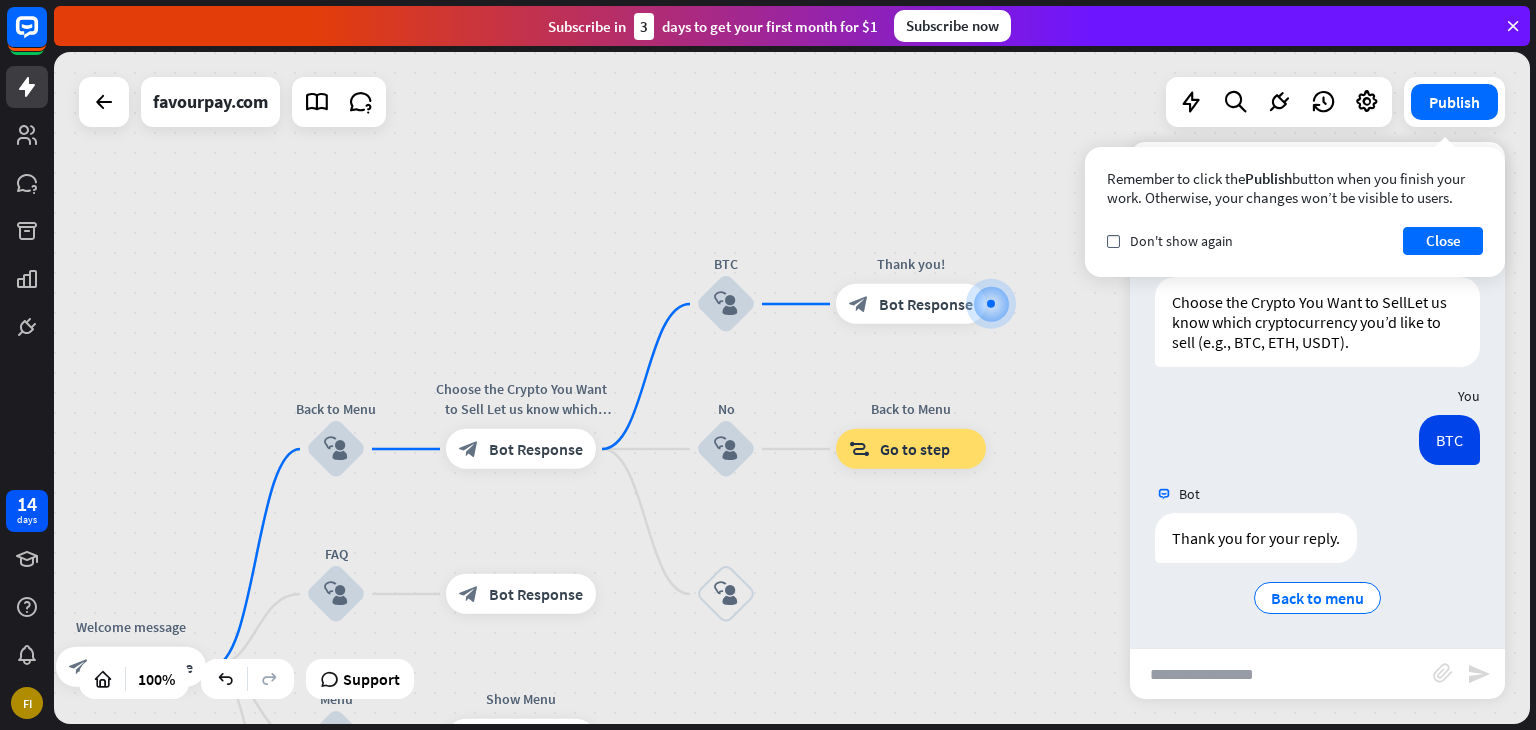 drag, startPoint x: 885, startPoint y: 569, endPoint x: 964, endPoint y: 558, distance: 79.762146 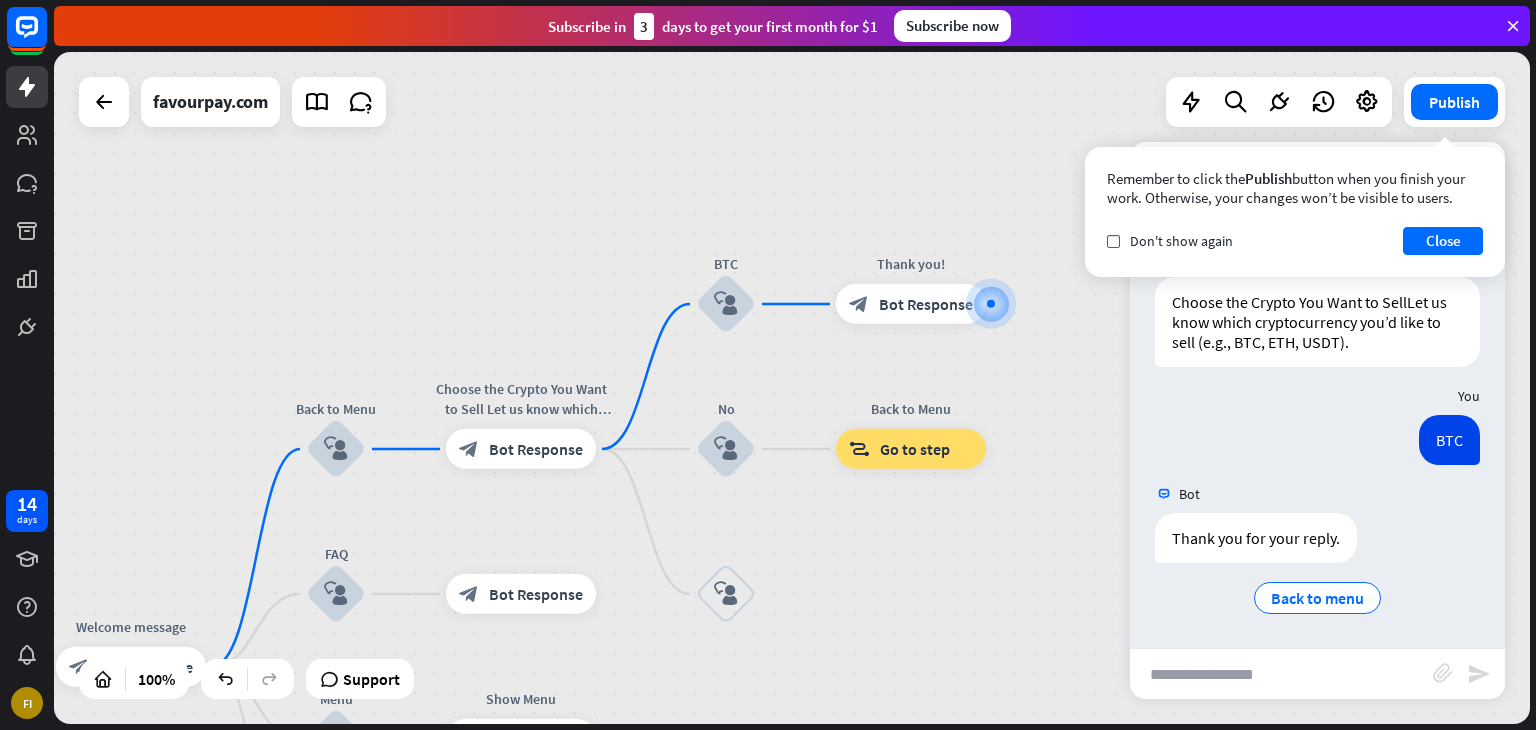 click on "home_2   Start point                 Welcome message   block_bot_response   Bot Response                 Back to Menu   block_user_input                 Choose the Crypto You Want to Sell Let us know which cryptocurrency you’d like to sell (e.g., BTC, ETH, USDT).   block_bot_response   Bot Response                 BTC   block_user_input                 Thank you!   block_bot_response   Bot Response                     No   block_user_input                 Back to Menu   block_goto   Go to step                   block_user_input                 FAQ   block_user_input                   block_bot_response   Bot Response                 Menu   block_user_input                 Show Menu   block_bot_response   Bot Response                   block_faq                     AI Assist                   block_fallback   Default fallback                 Fallback message   block_bot_response   Bot Response" at bounding box center (792, 388) 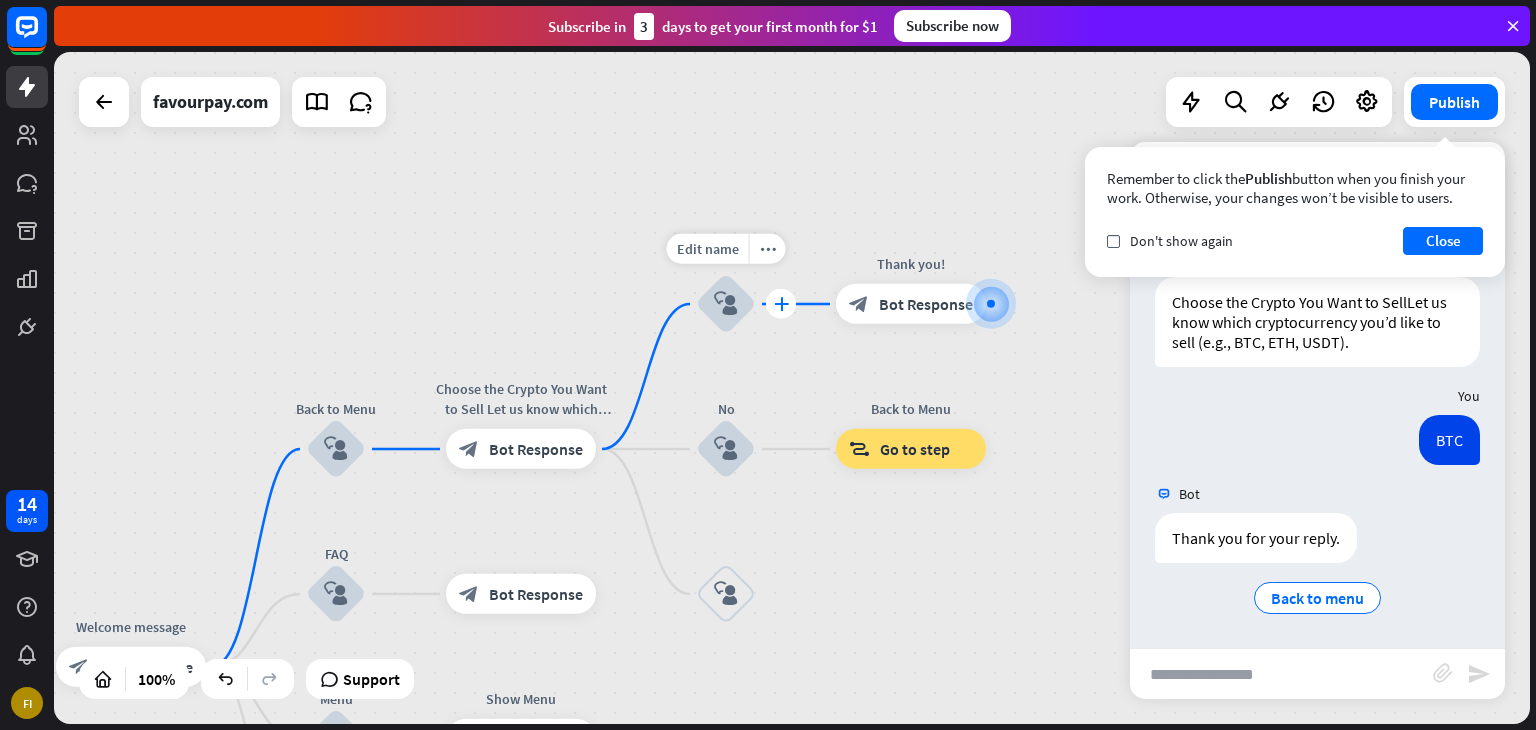 click on "plus" at bounding box center [781, 304] 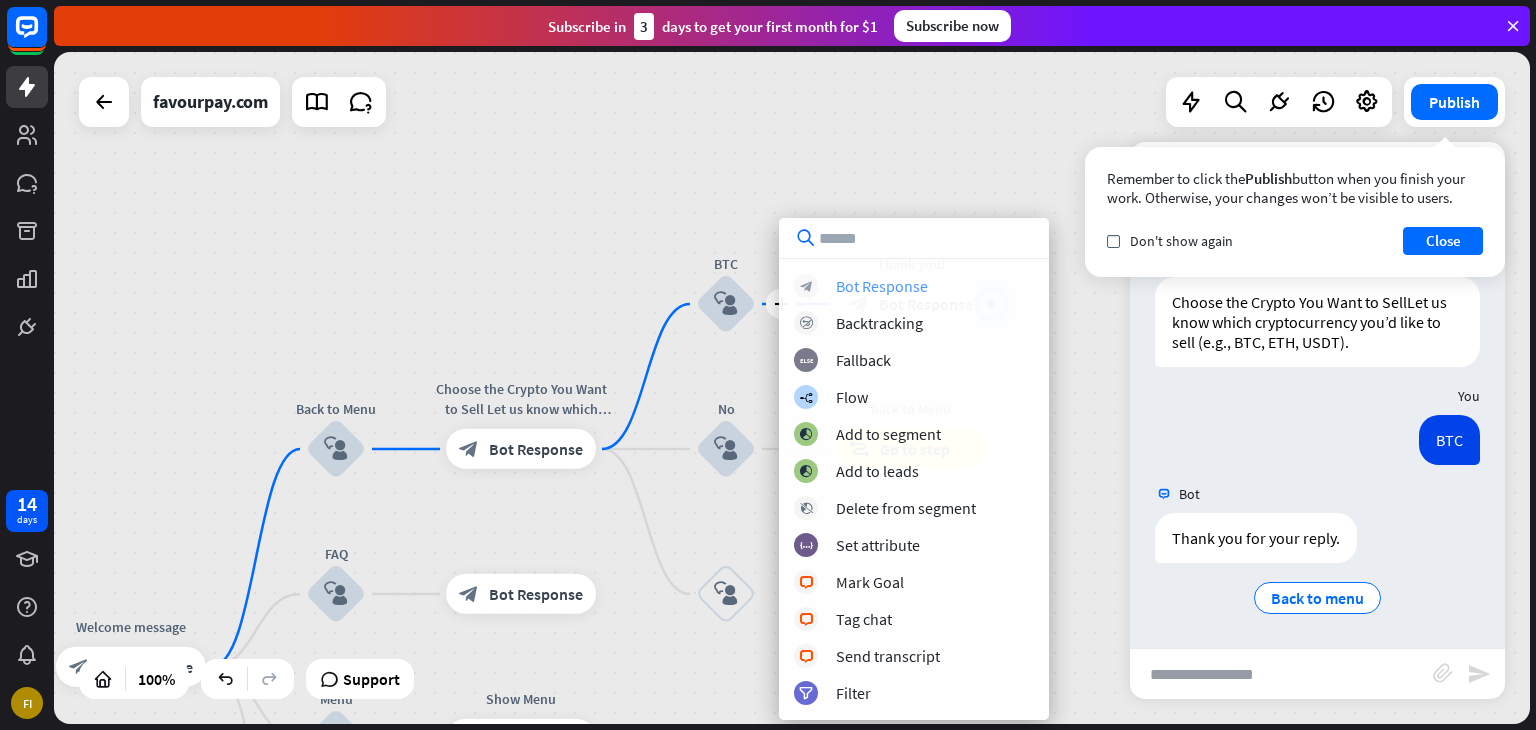click on "Bot Response" at bounding box center (882, 286) 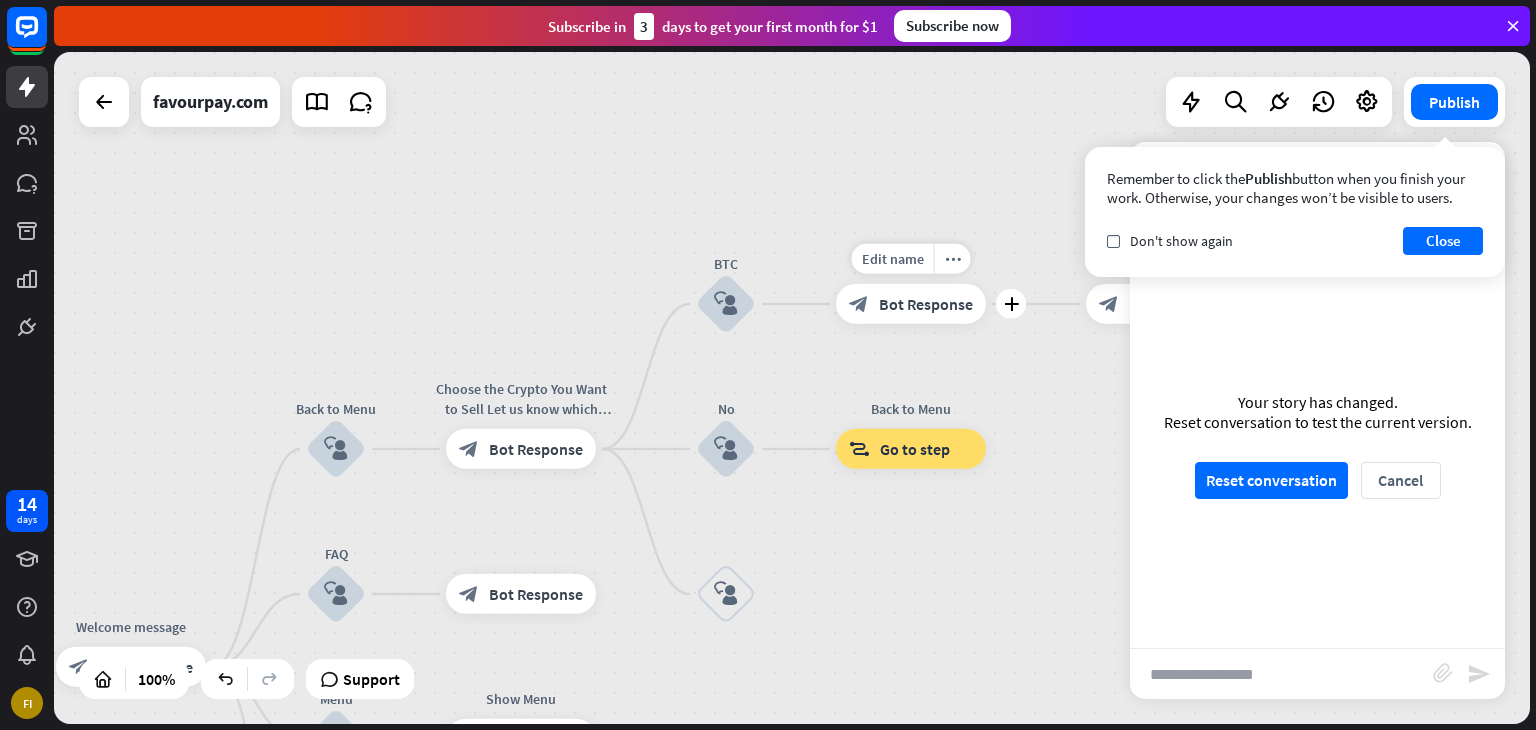 click on "Bot Response" at bounding box center (926, 304) 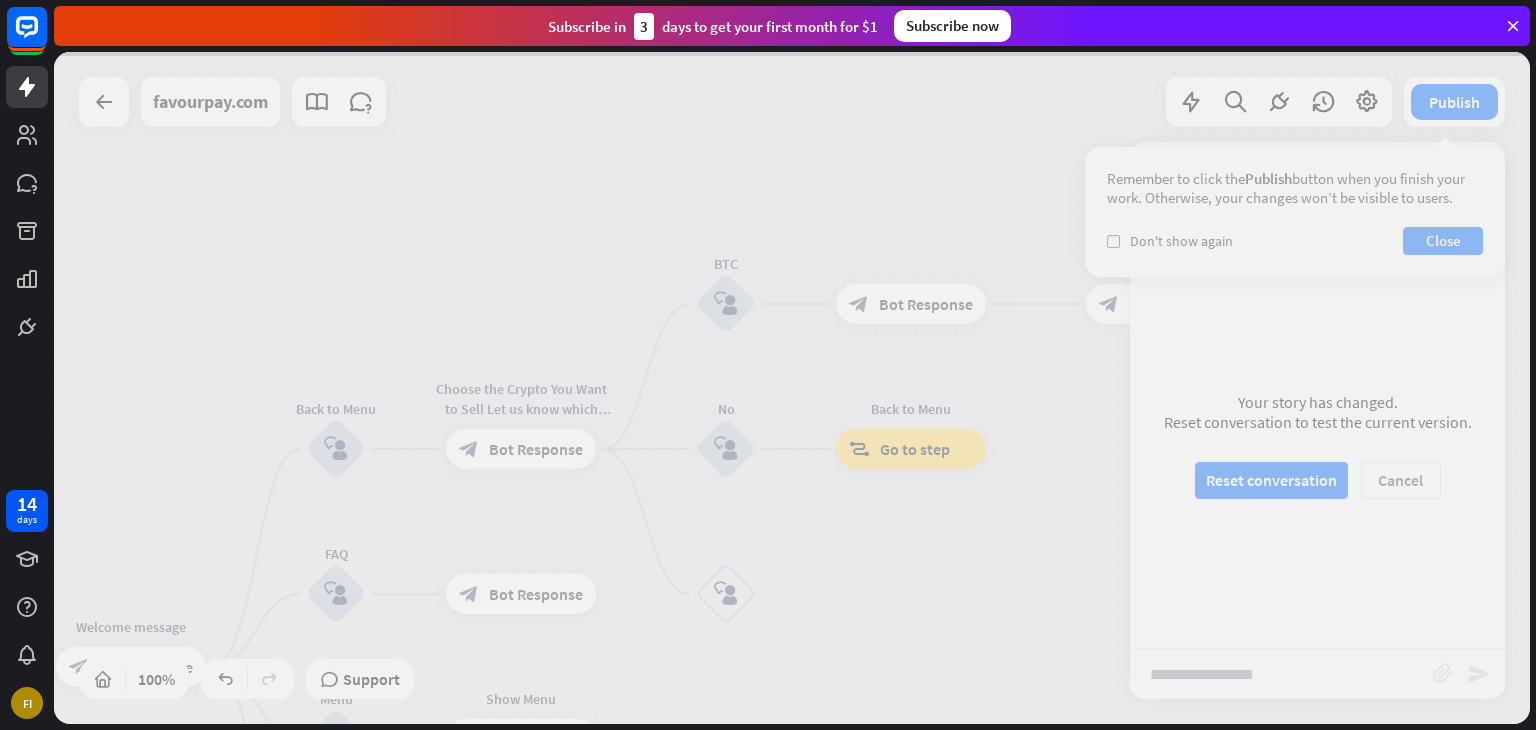 click at bounding box center (792, 388) 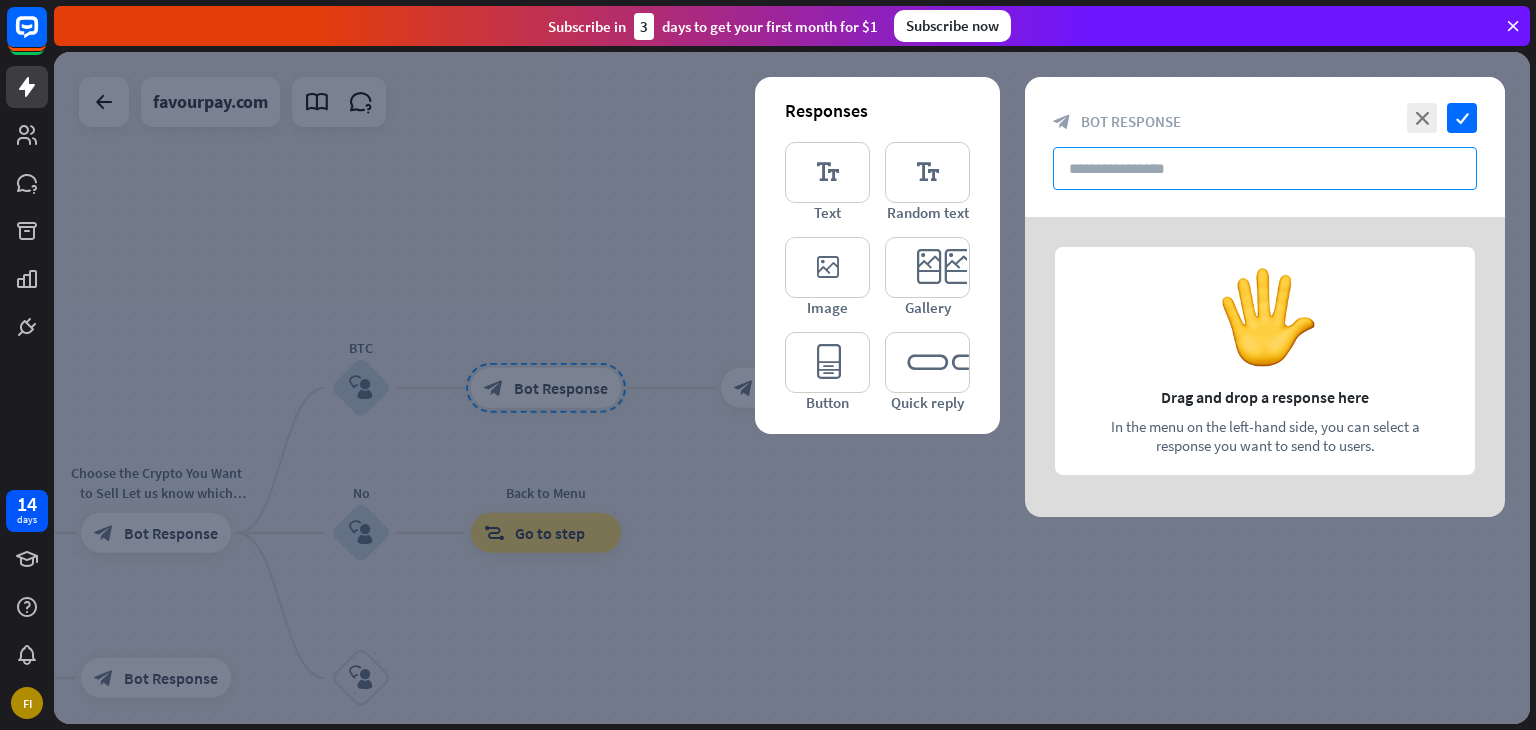 click at bounding box center (1265, 168) 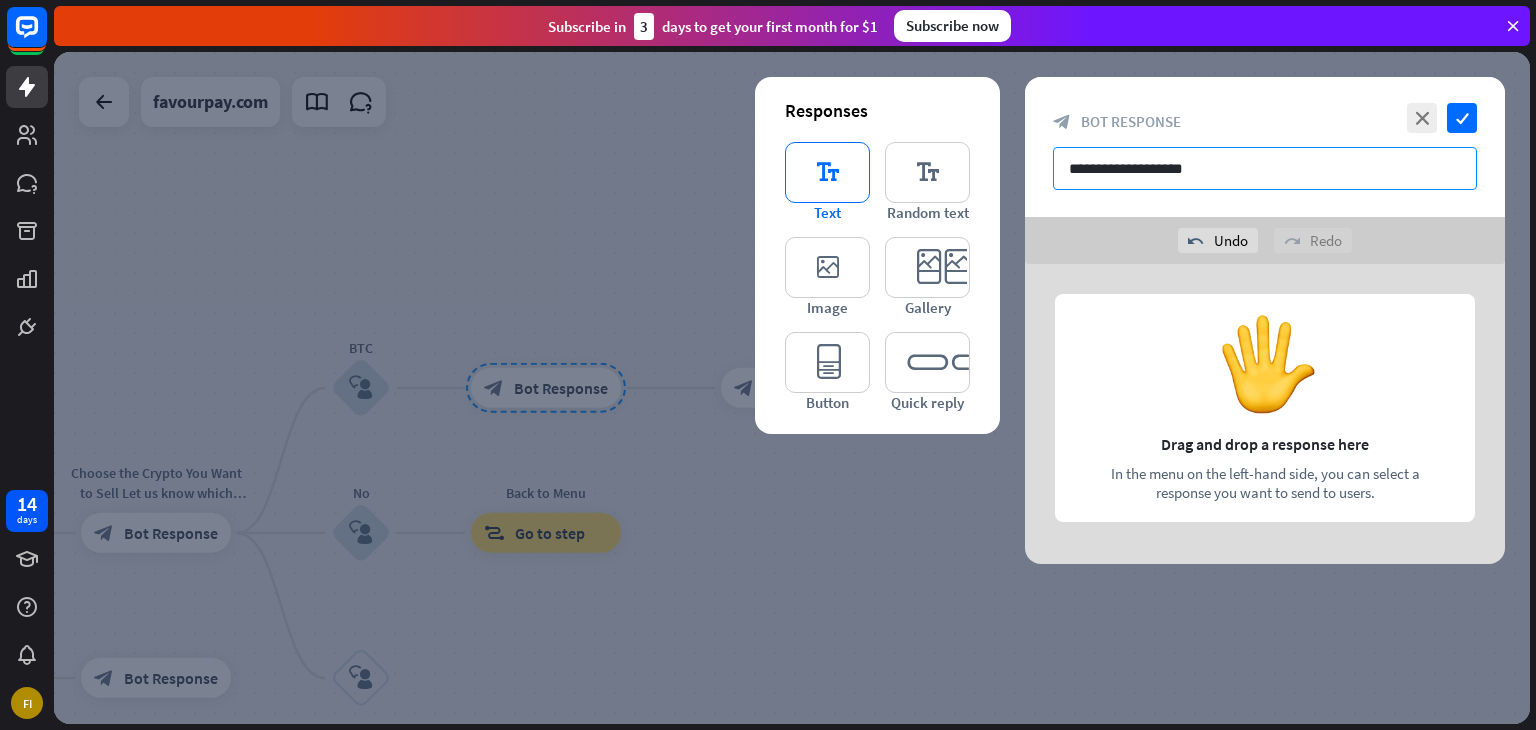 type on "**********" 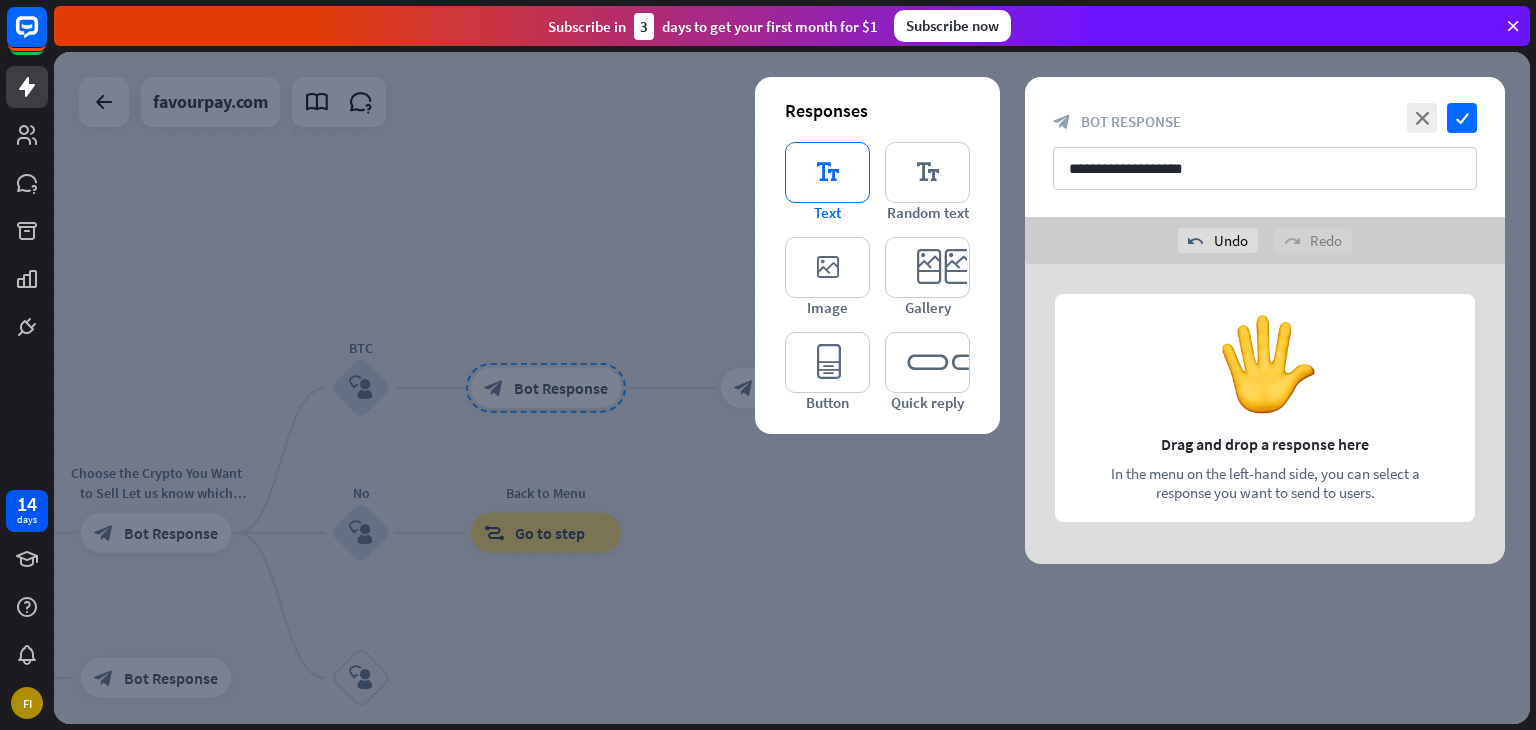 click on "editor_text" at bounding box center (827, 172) 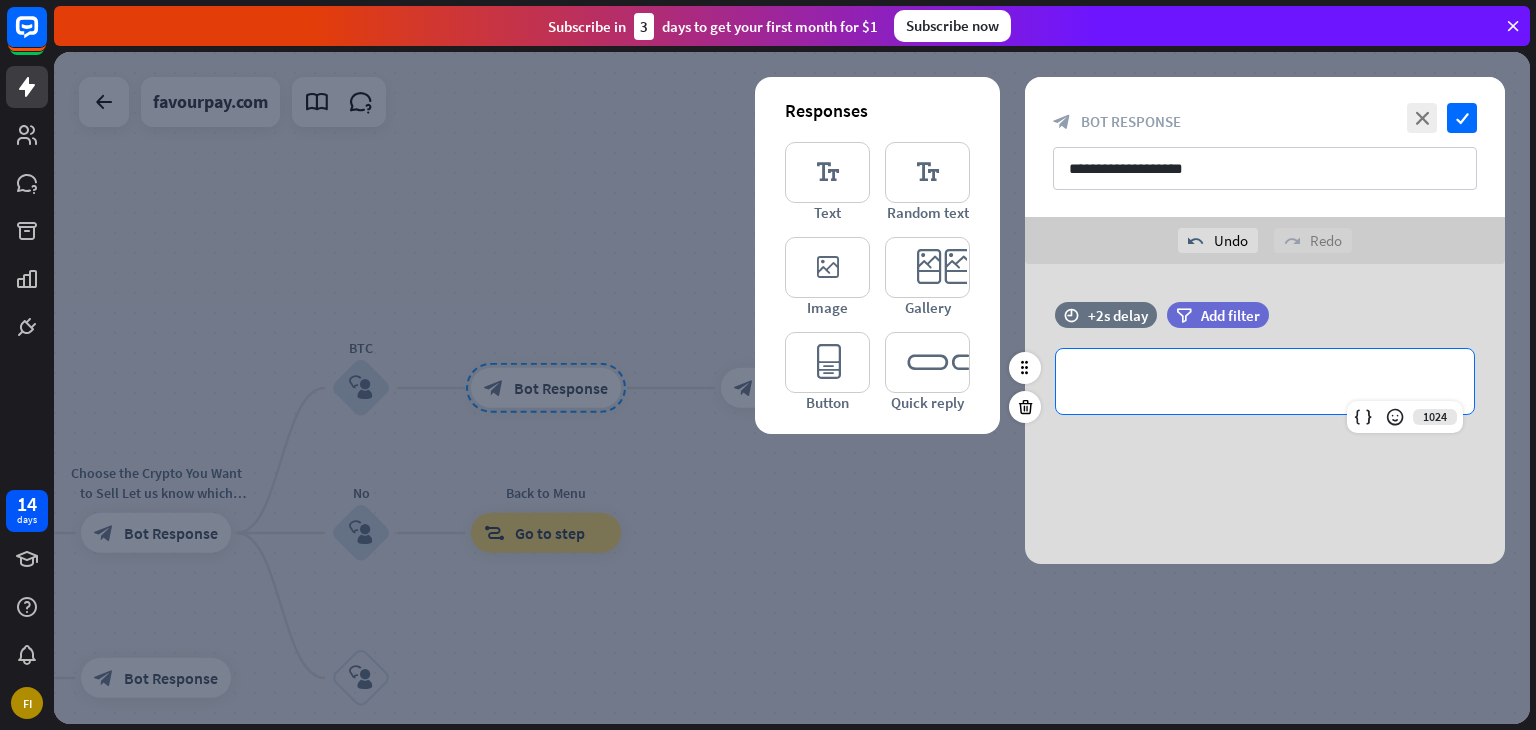 click on "**********" at bounding box center (1265, 381) 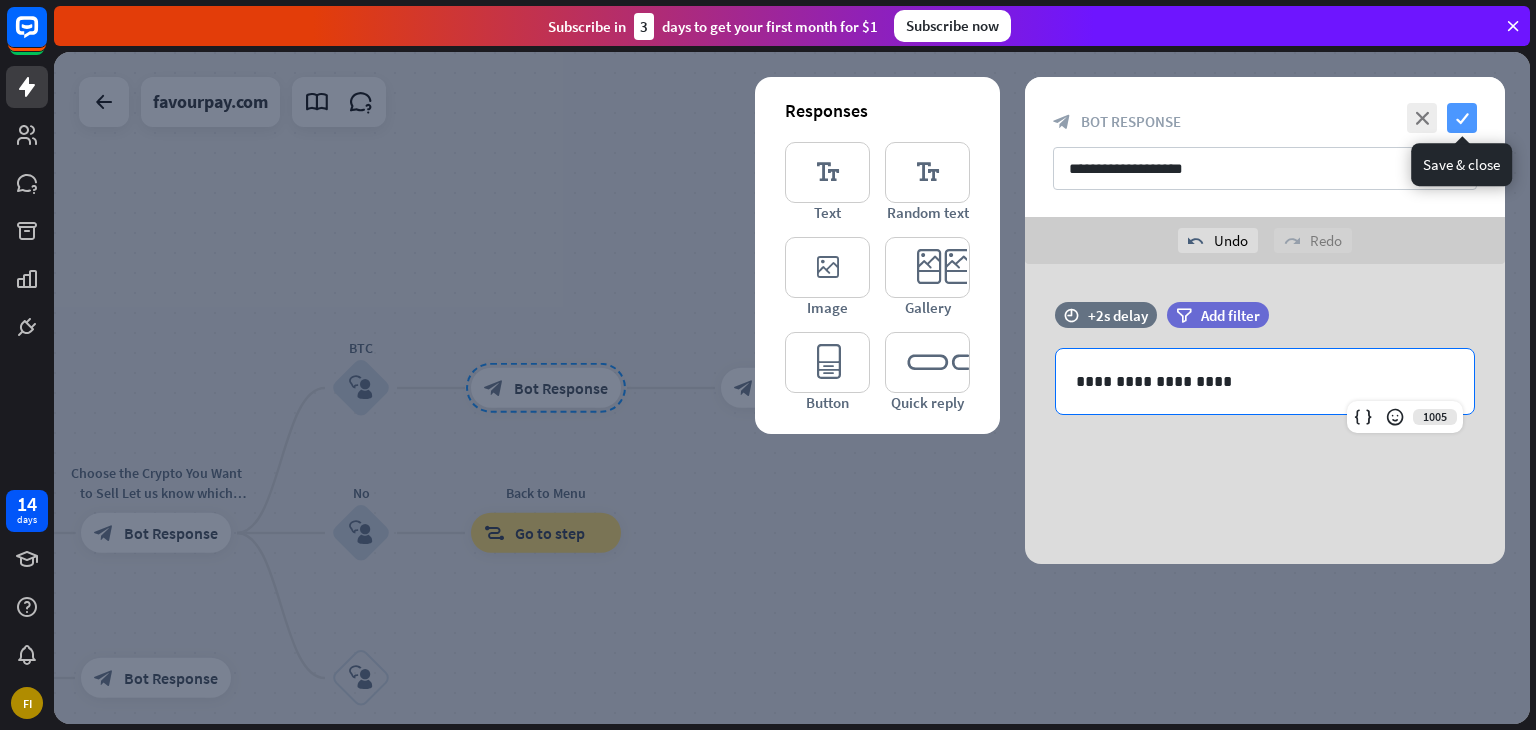 click on "check" at bounding box center [1462, 118] 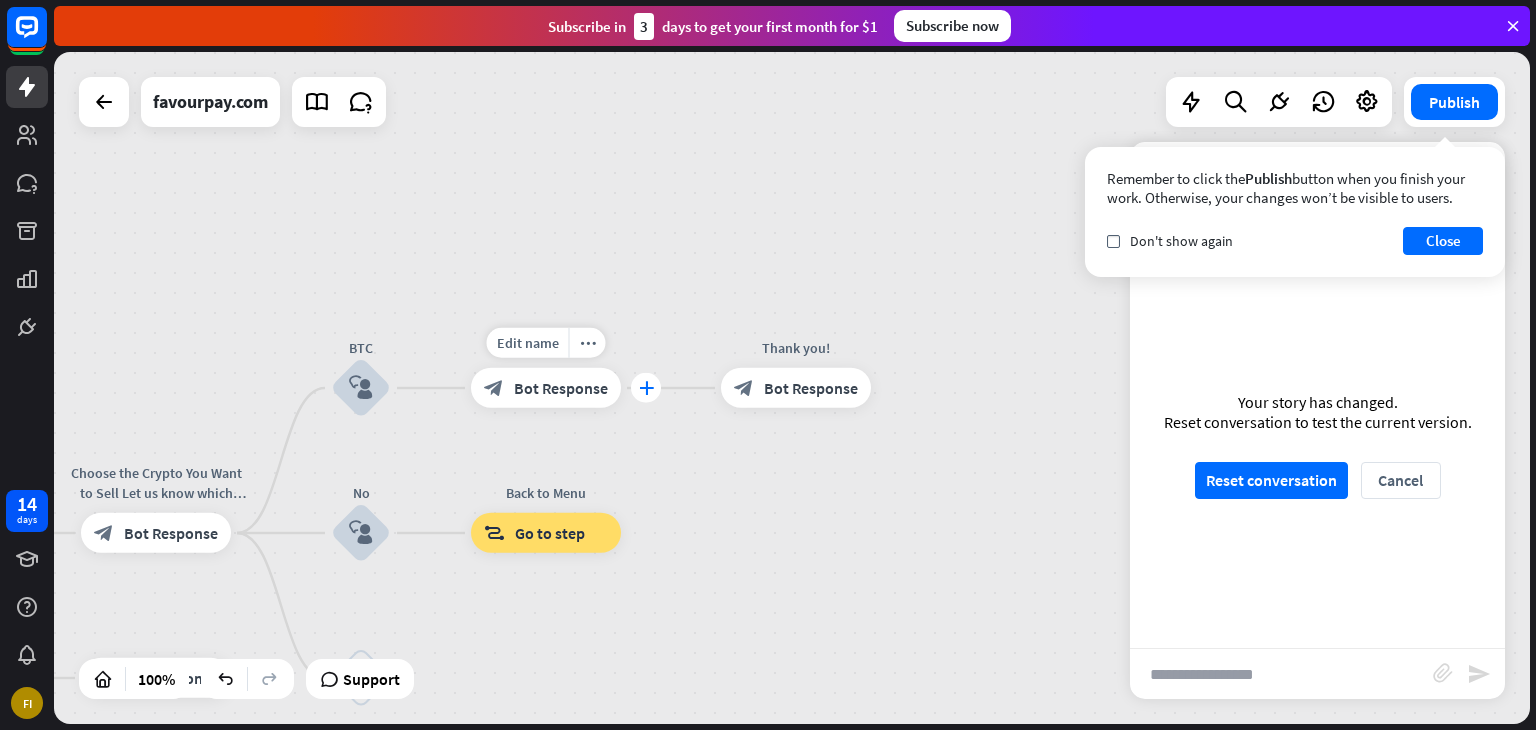 click on "plus" at bounding box center (646, 388) 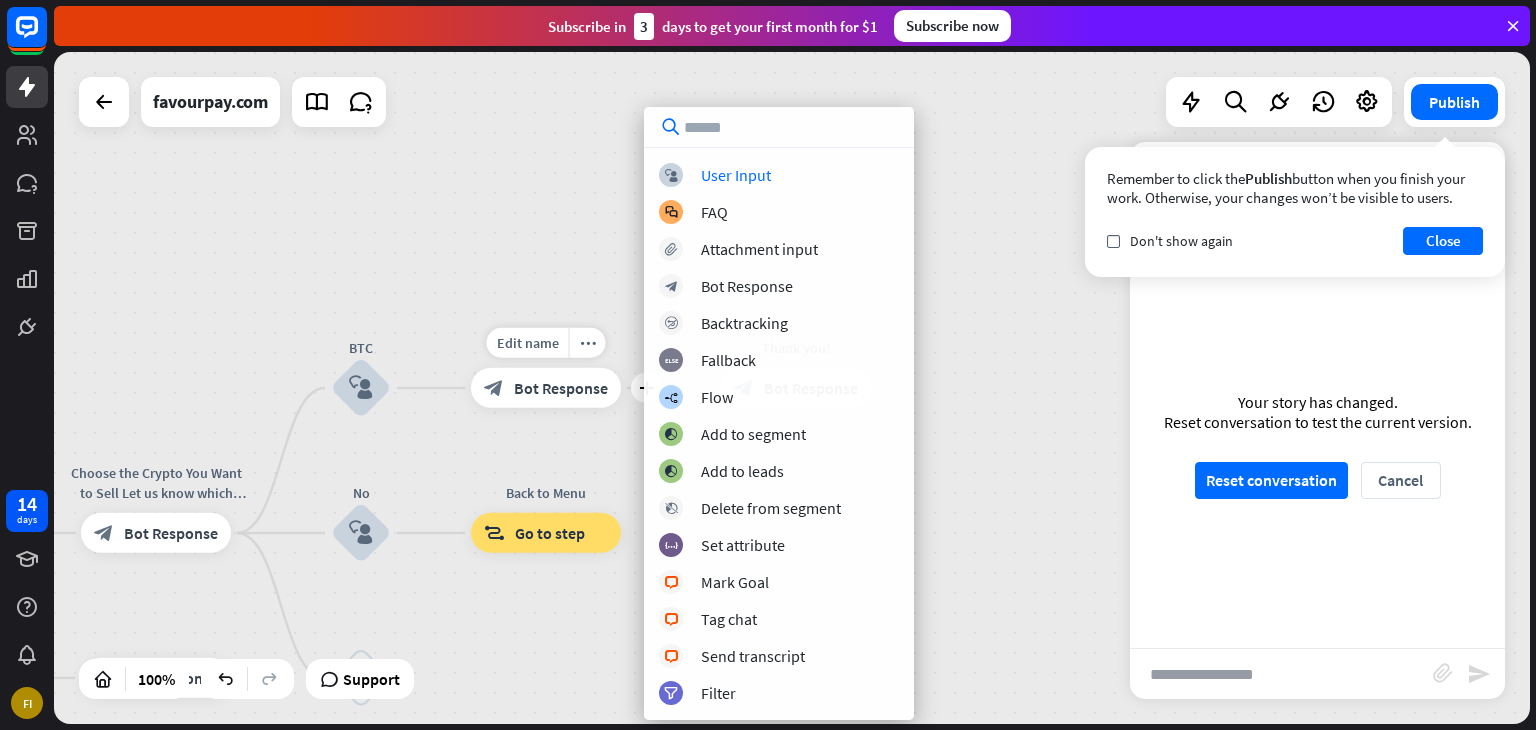 click on "Edit name   more_horiz         plus   💲 Enter the Amount   block_bot_response   Bot Response" at bounding box center (546, 388) 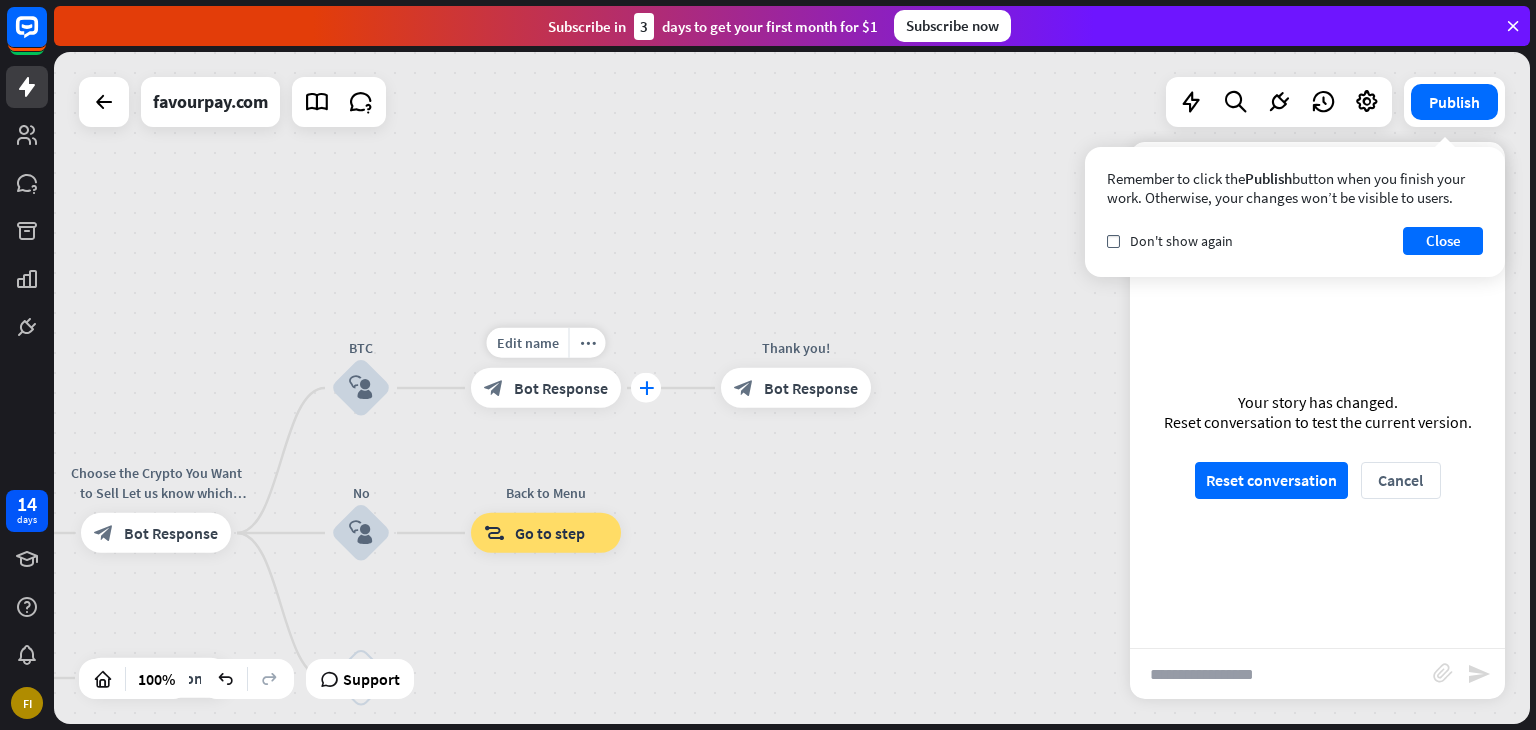 click on "plus" at bounding box center [646, 388] 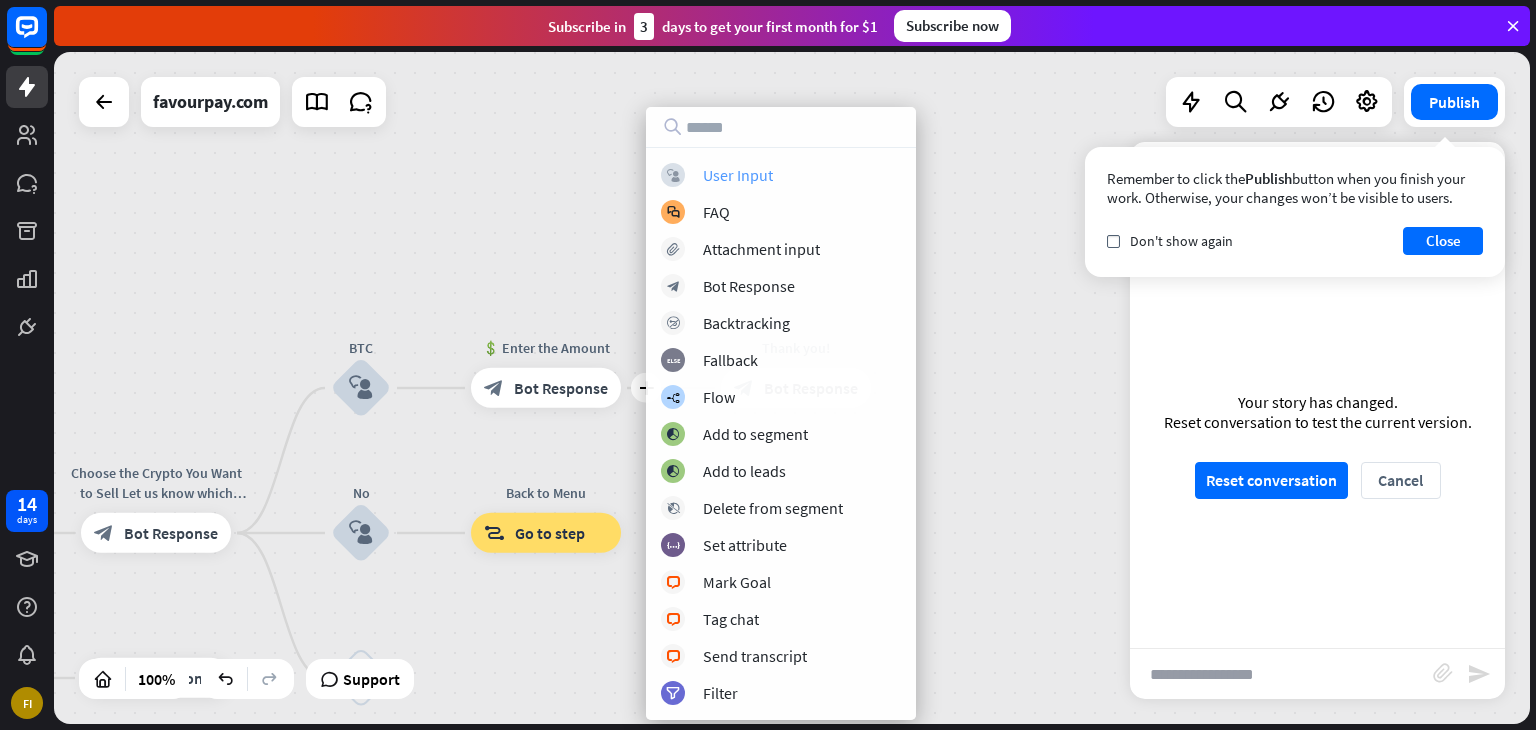 click on "User Input" at bounding box center [738, 175] 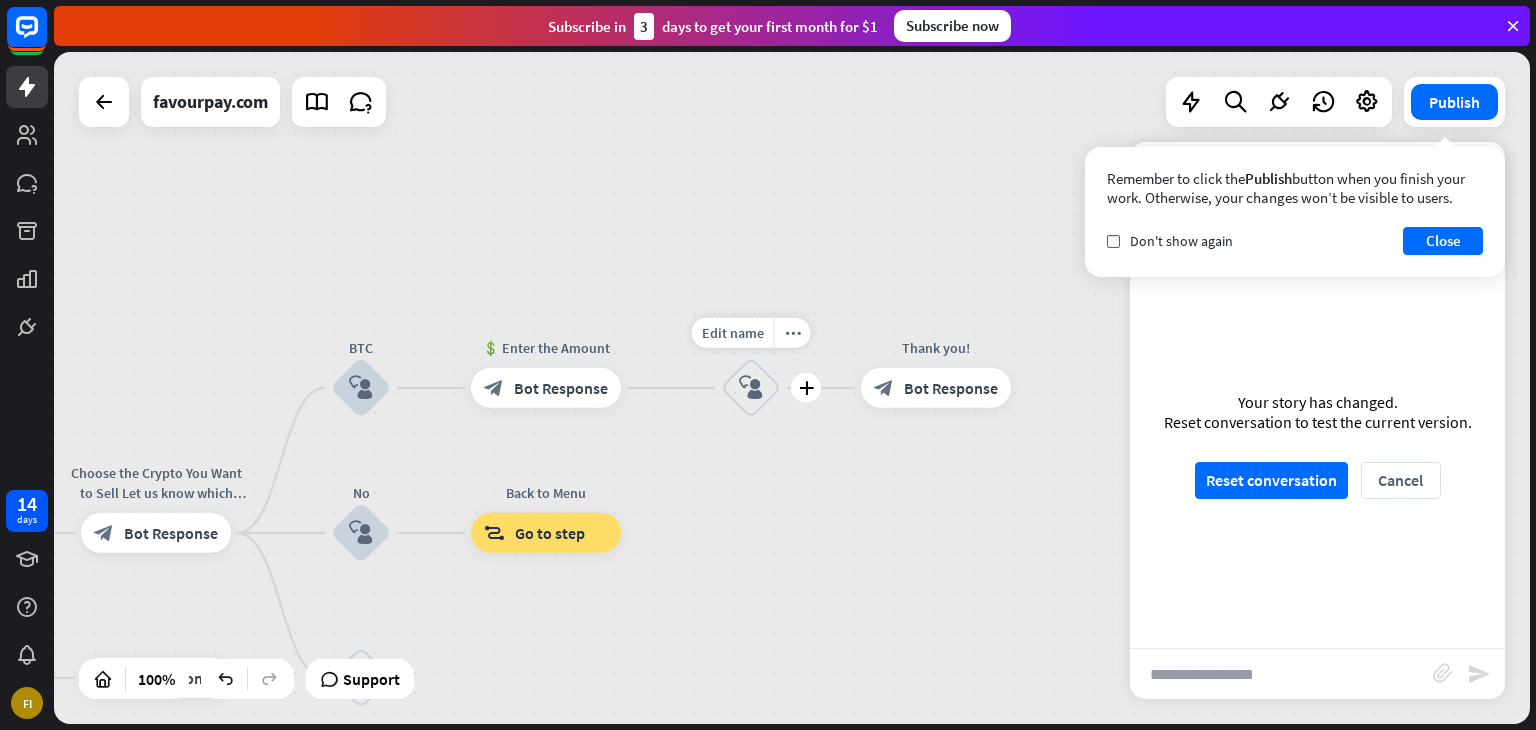 click on "block_user_input" at bounding box center (751, 388) 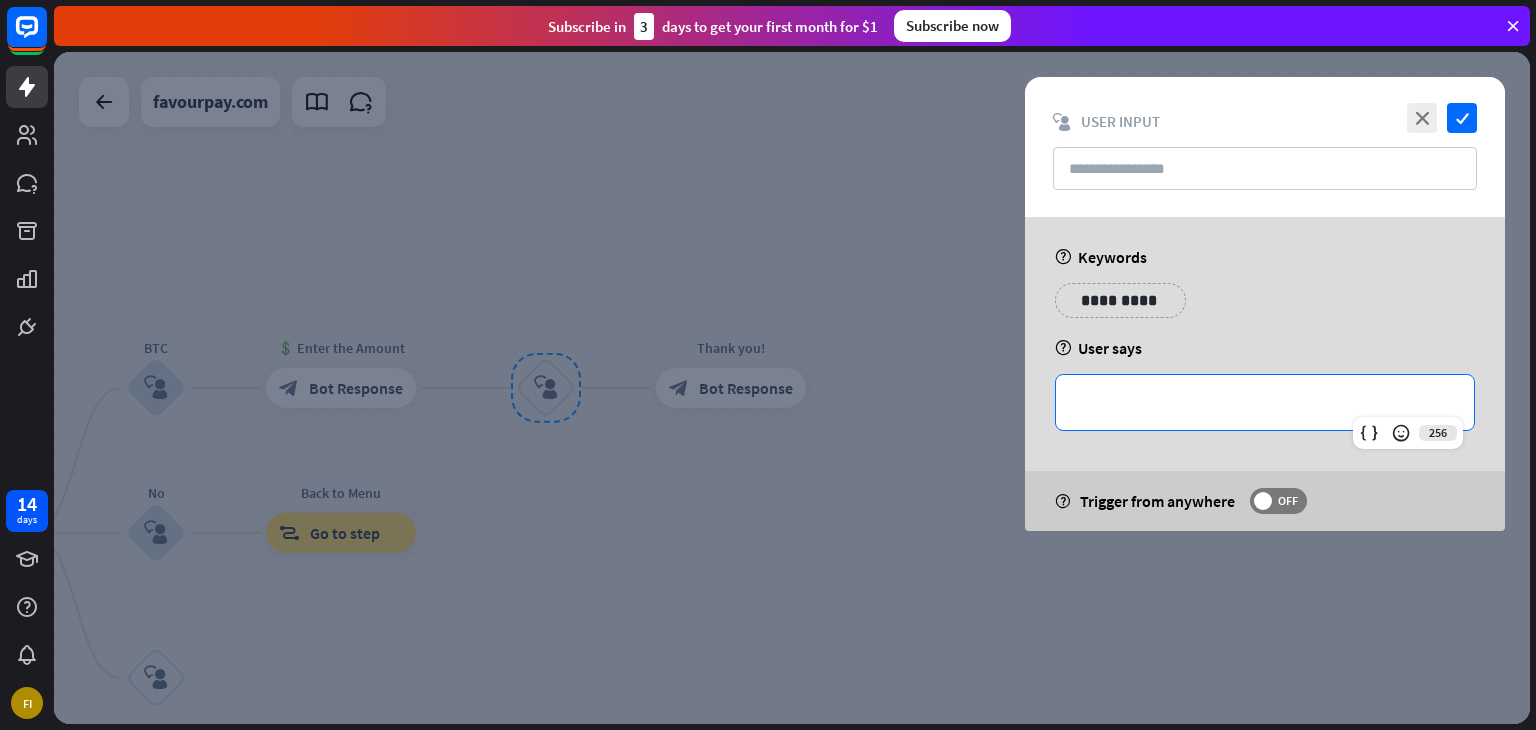 click on "**********" at bounding box center (1265, 402) 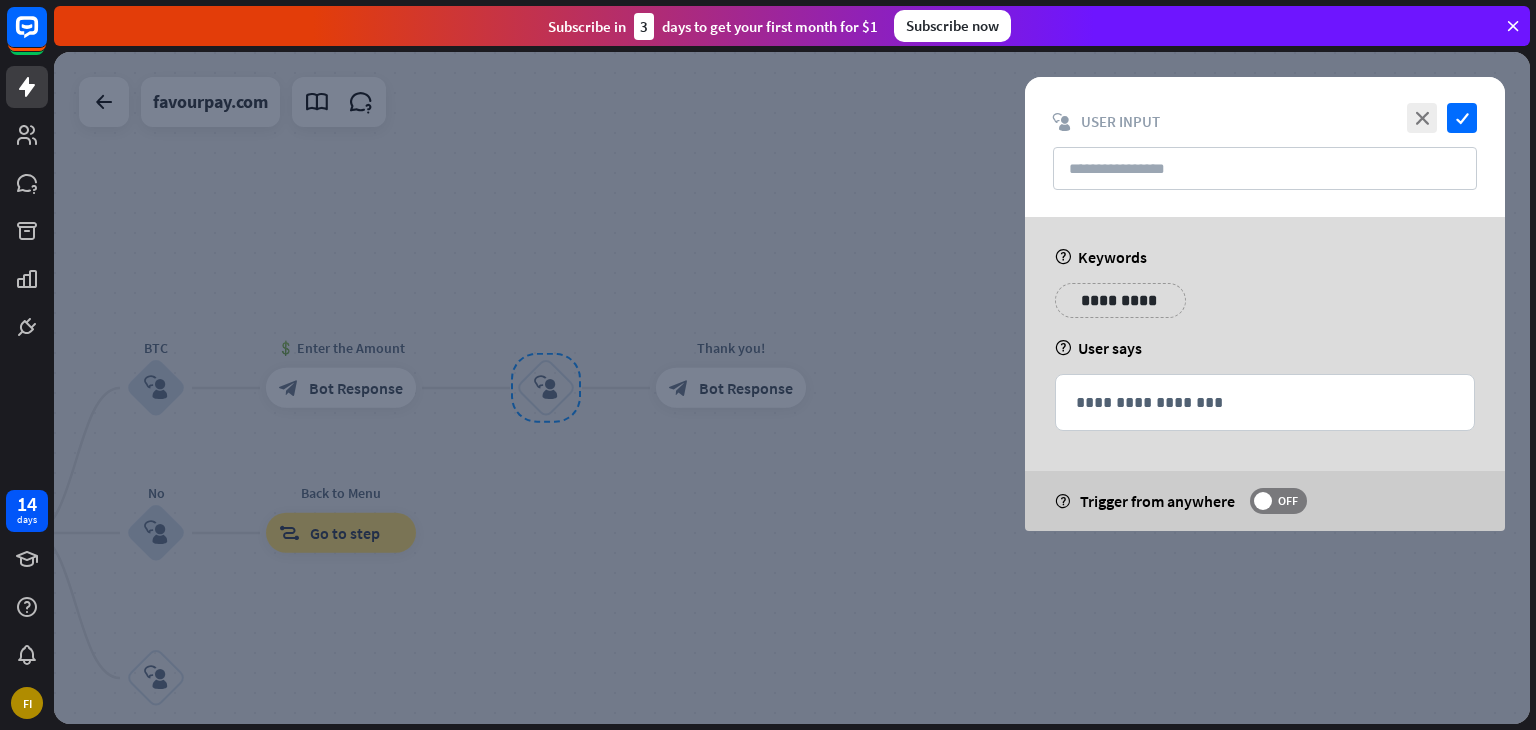 click on "**********" at bounding box center (1265, 374) 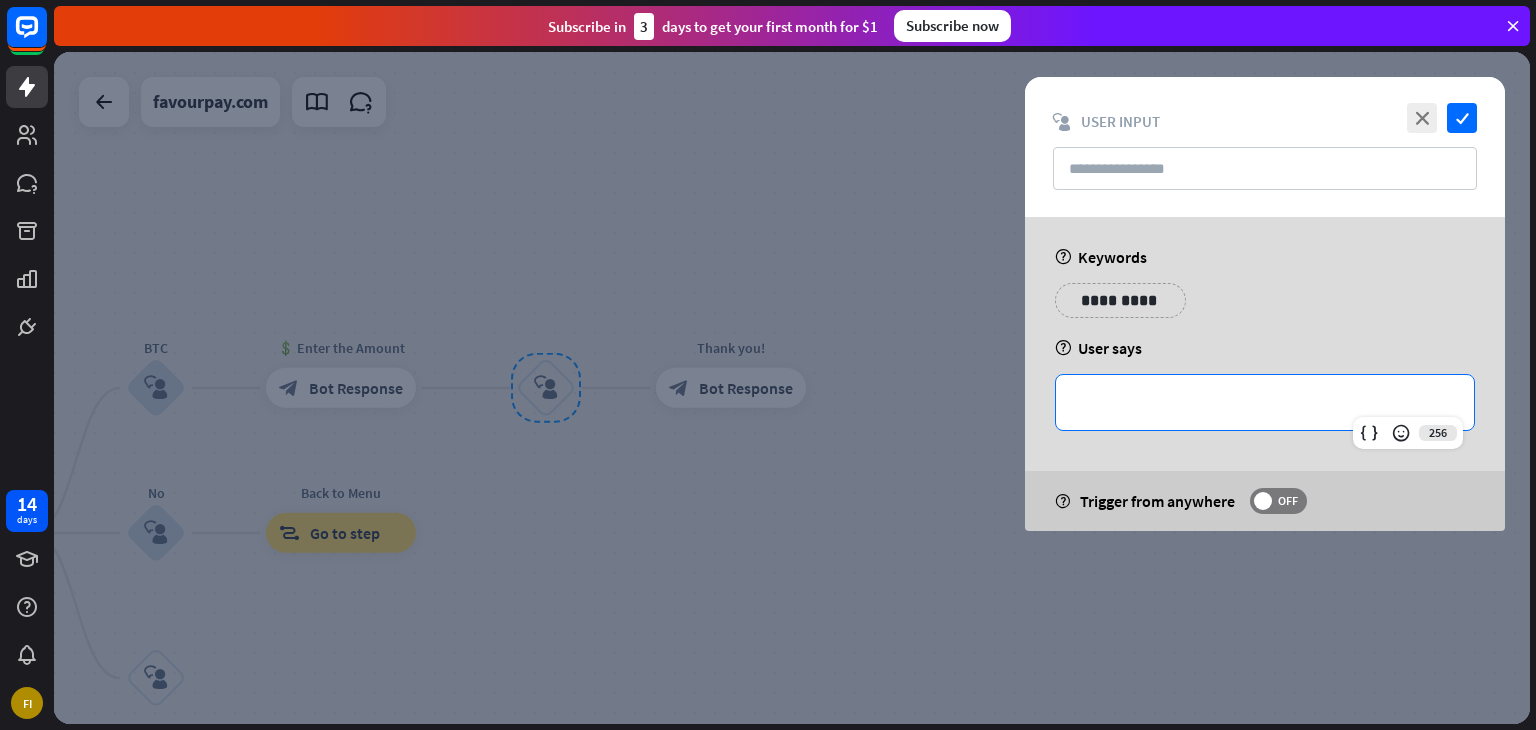 click on "**********" at bounding box center [1265, 402] 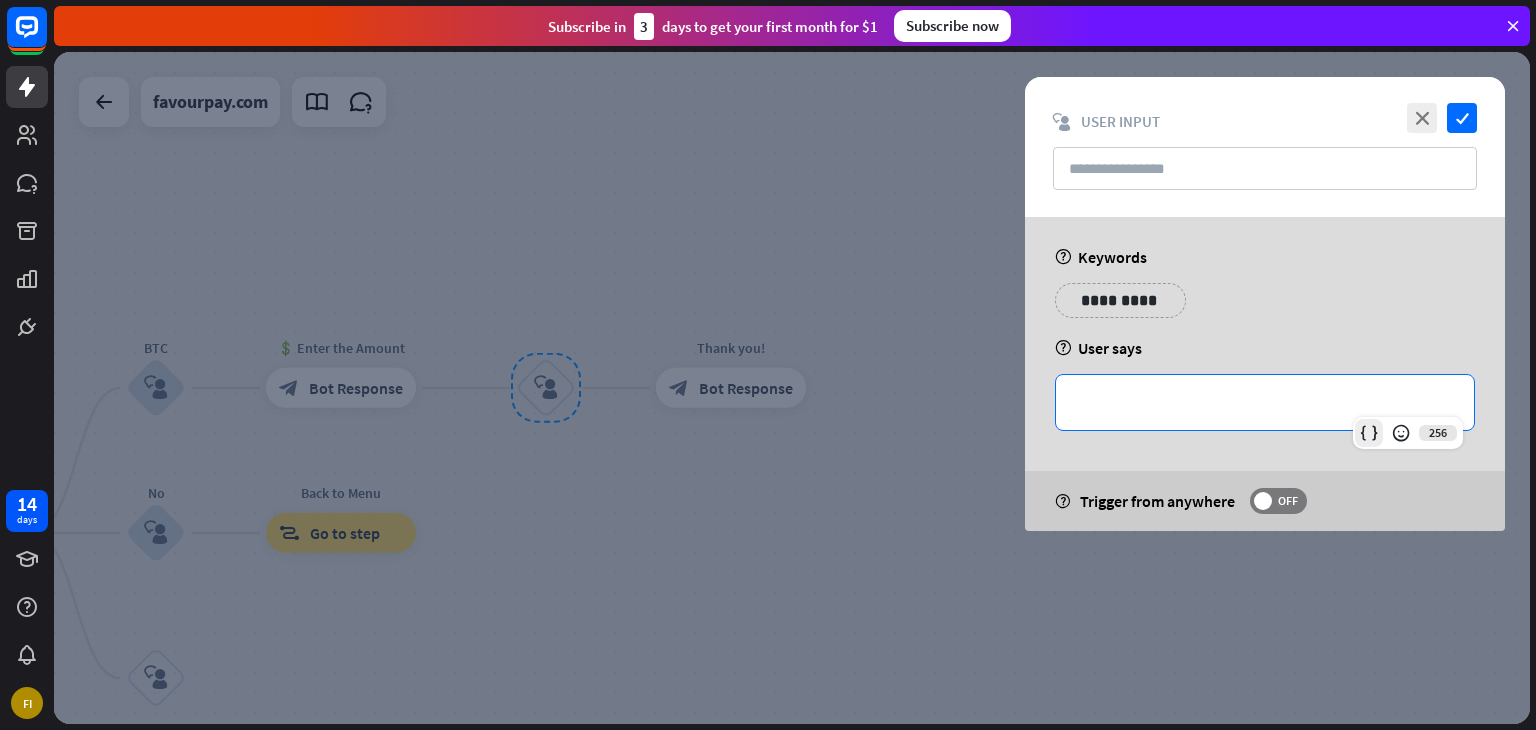 click at bounding box center [1369, 433] 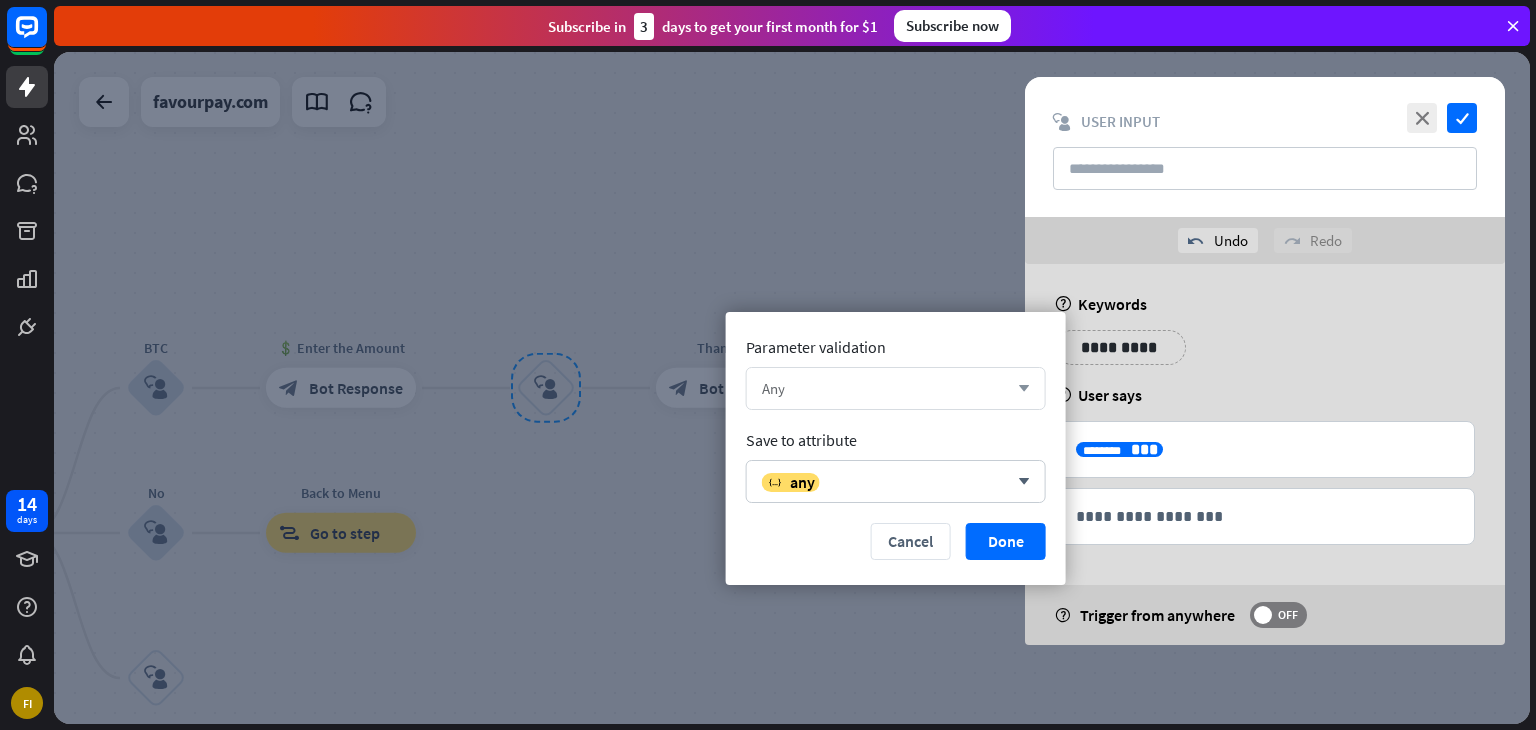 click on "arrow_down" at bounding box center [1019, 389] 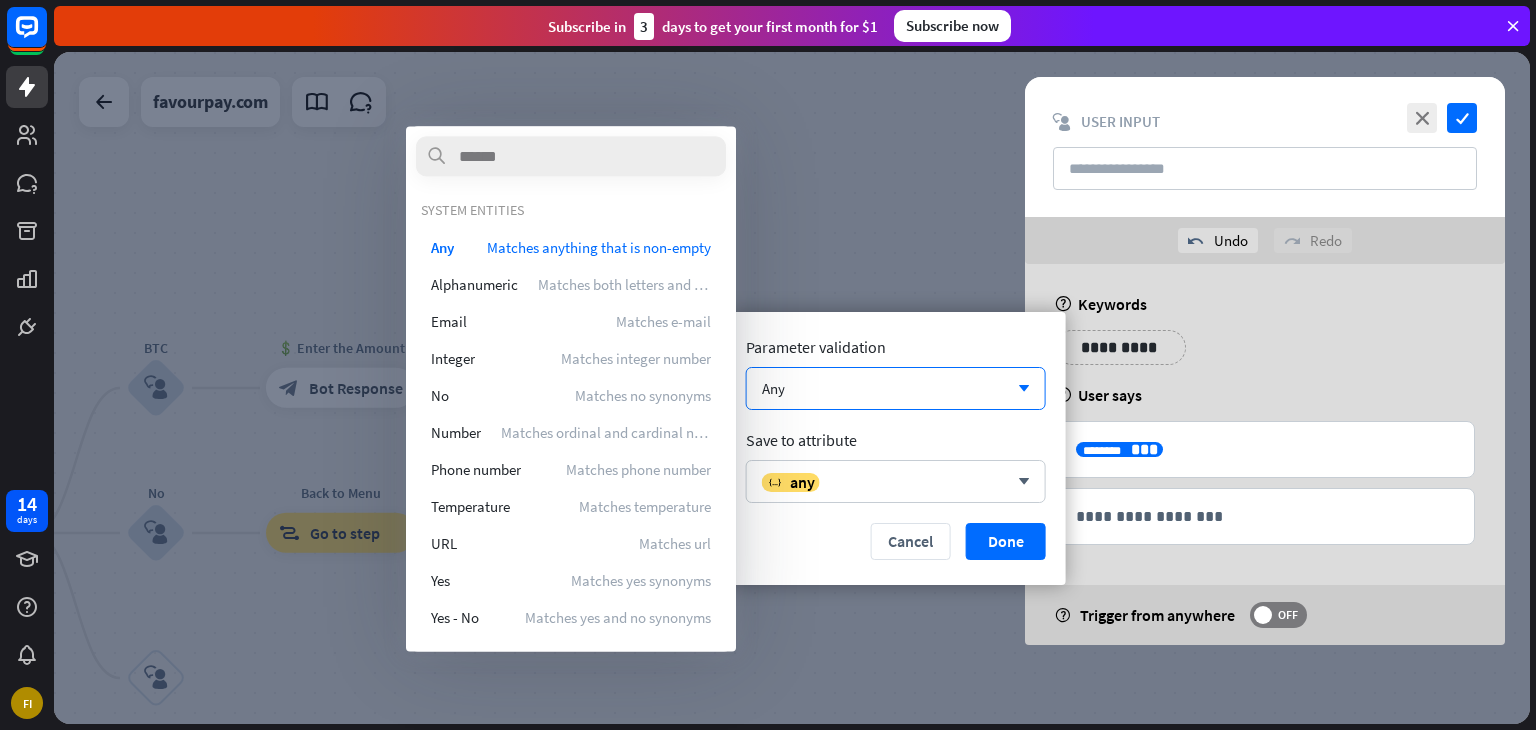 click at bounding box center [792, 388] 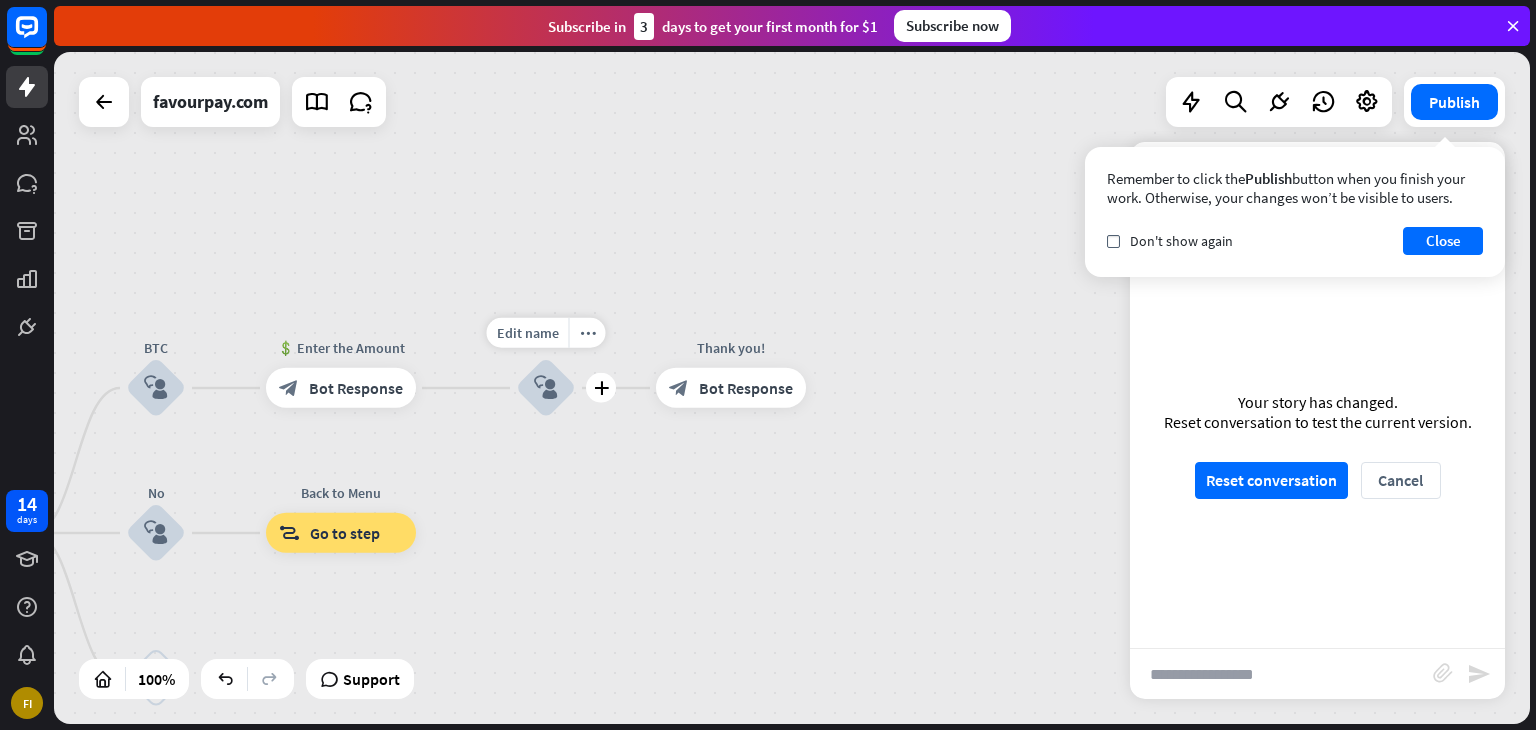 click on "block_user_input" at bounding box center (546, 388) 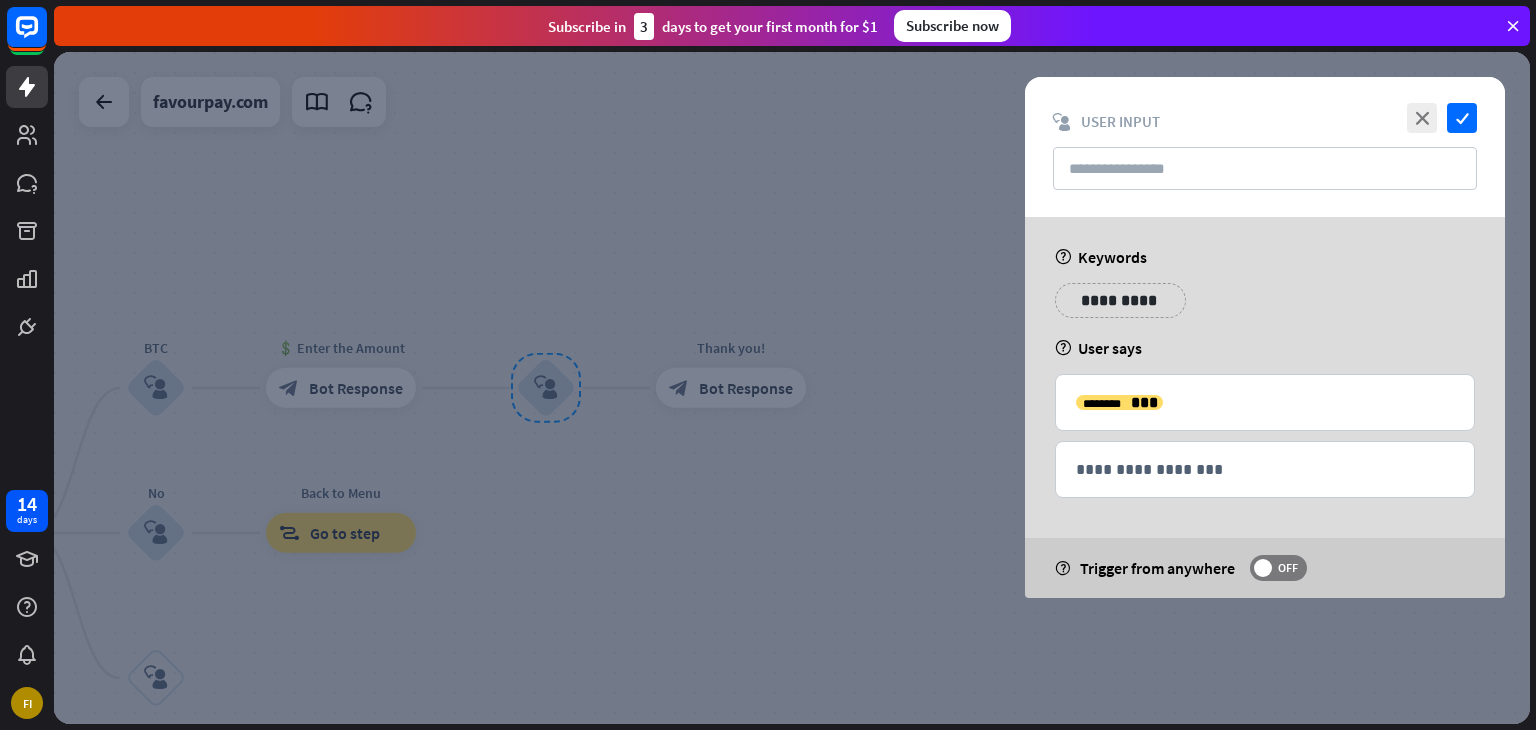 click at bounding box center [792, 388] 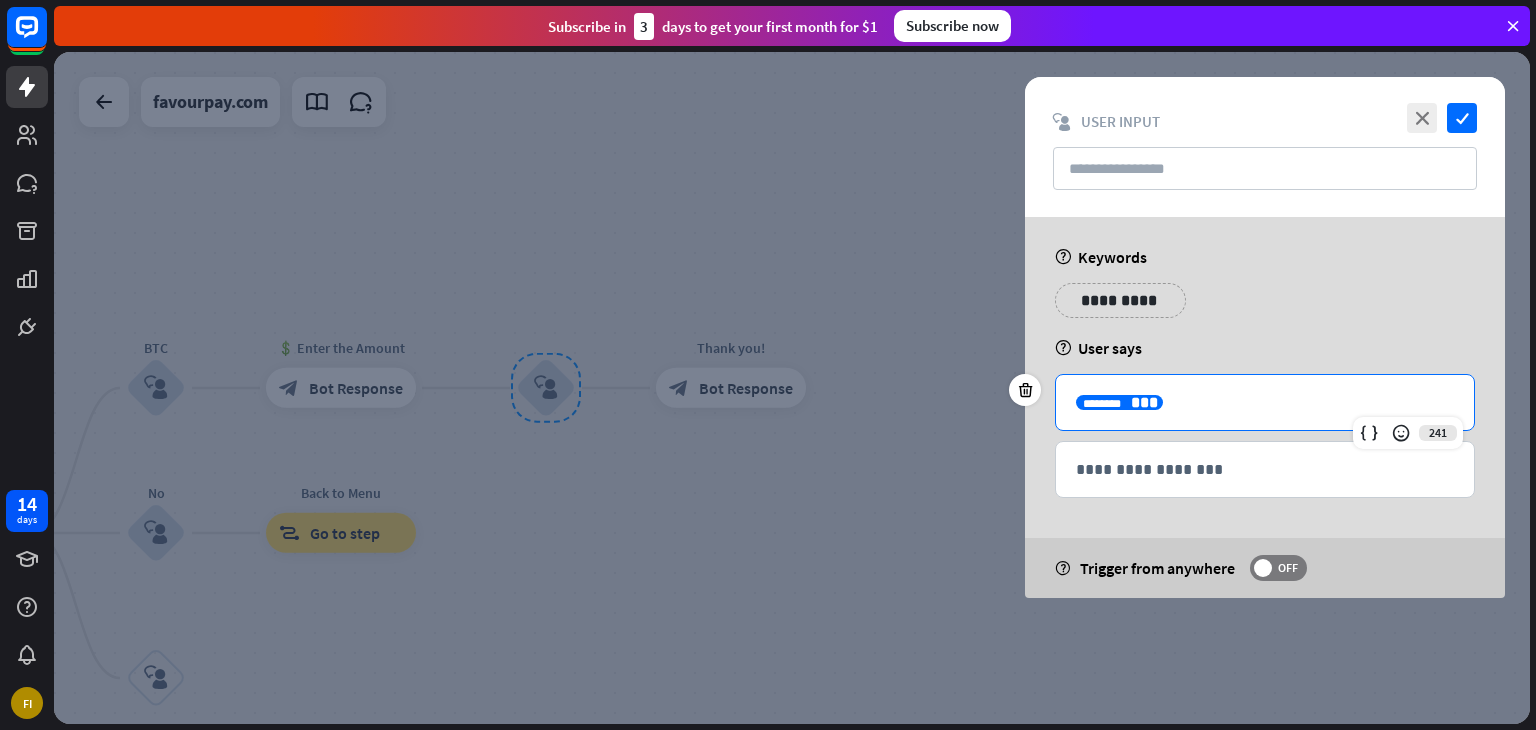 click on "***" at bounding box center [1144, 402] 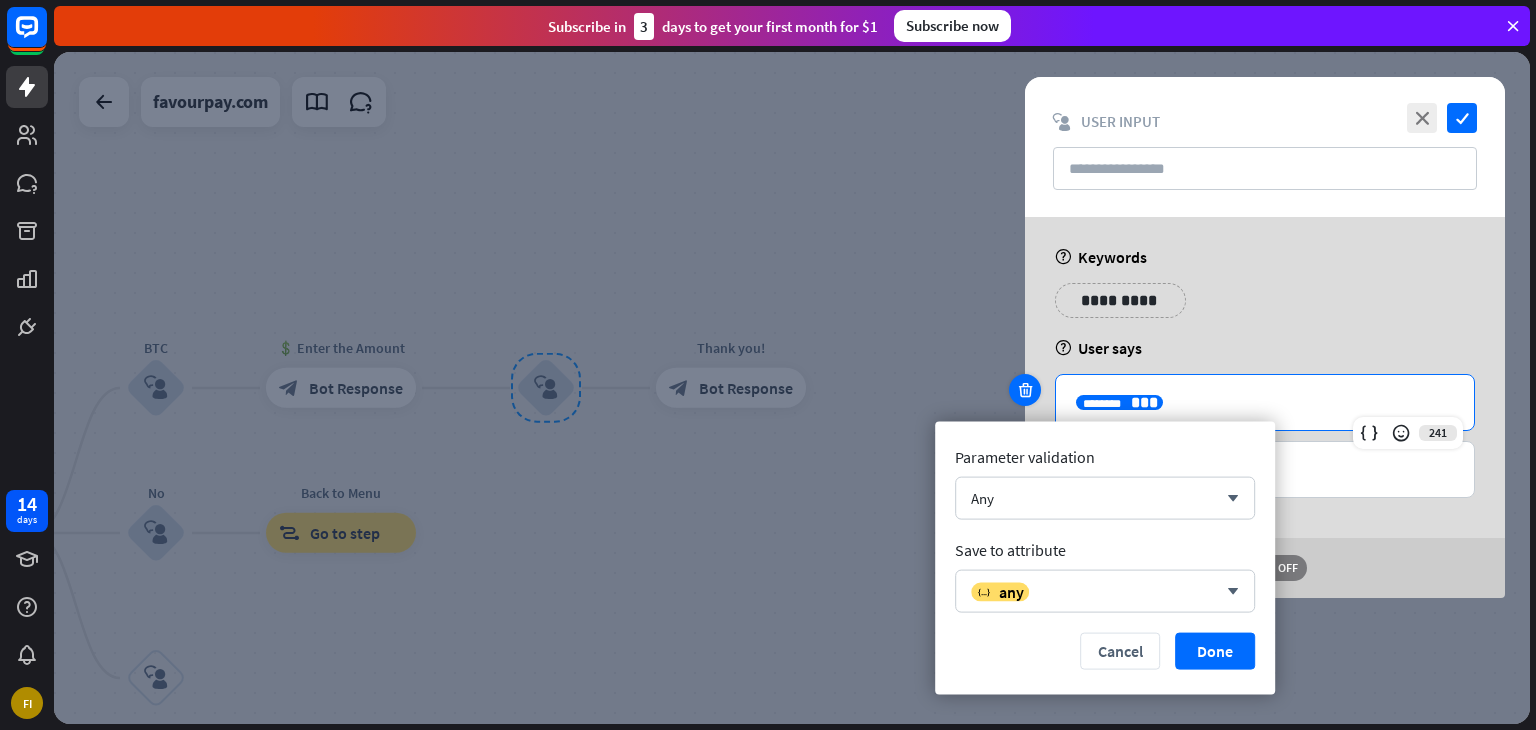 click at bounding box center (1025, 390) 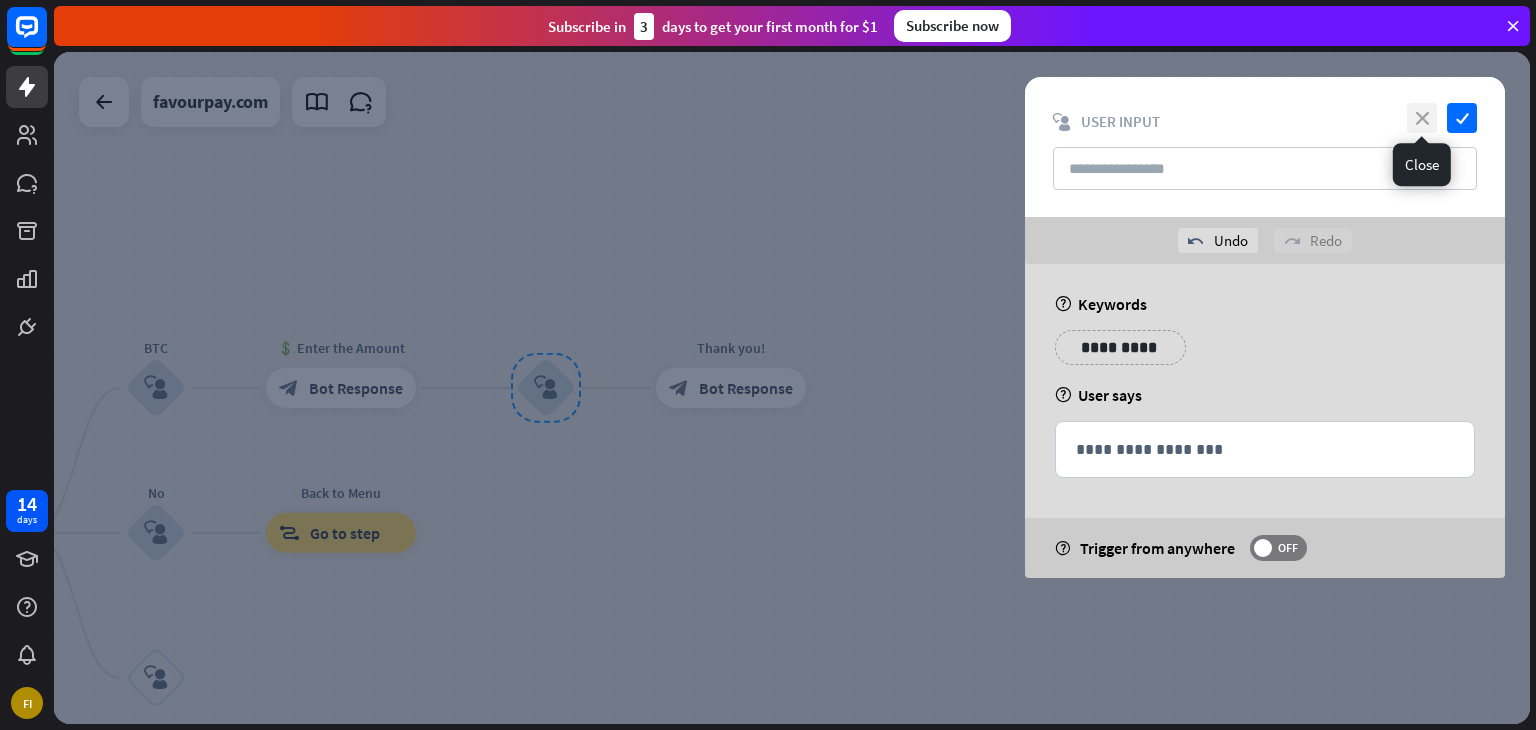 click on "close" at bounding box center (1422, 118) 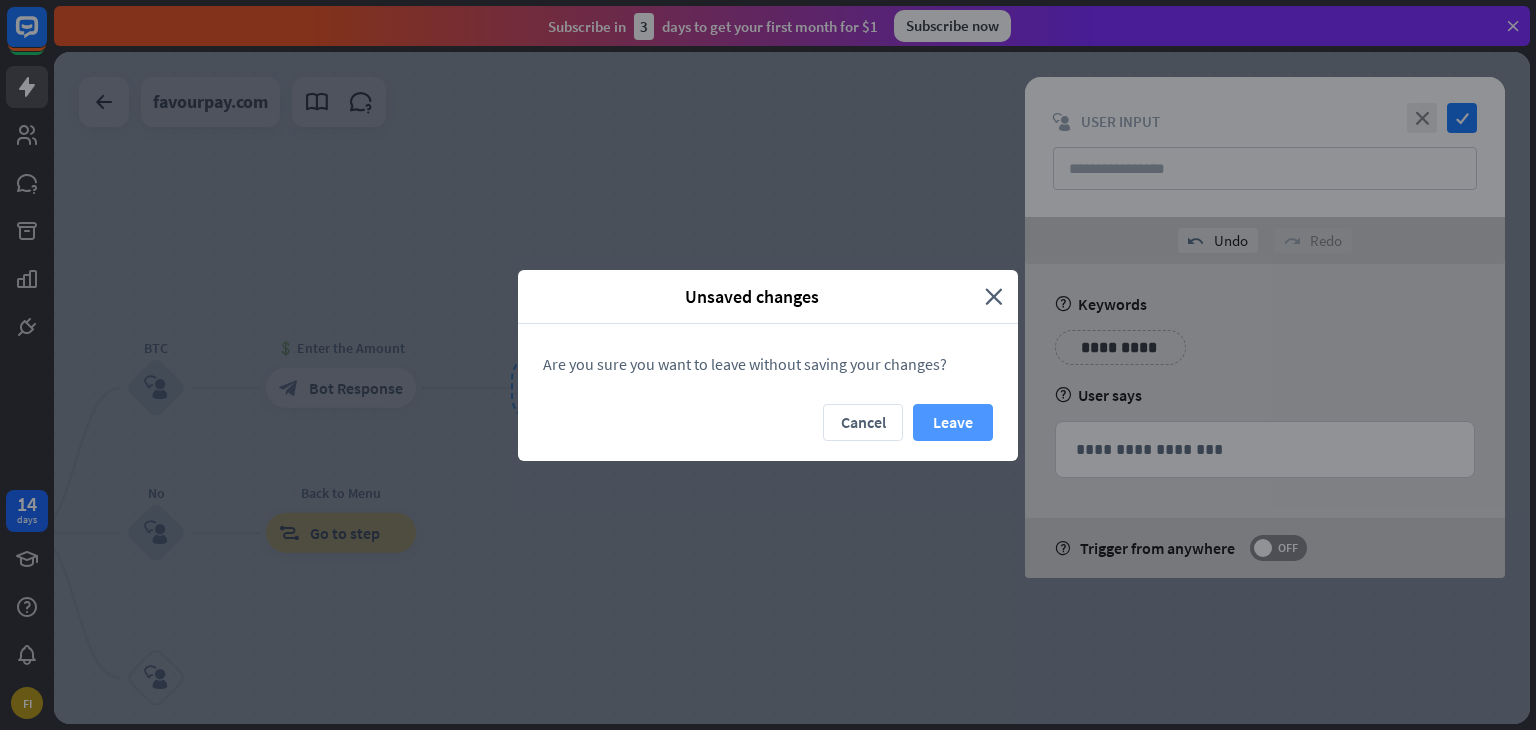 click on "Leave" at bounding box center [953, 422] 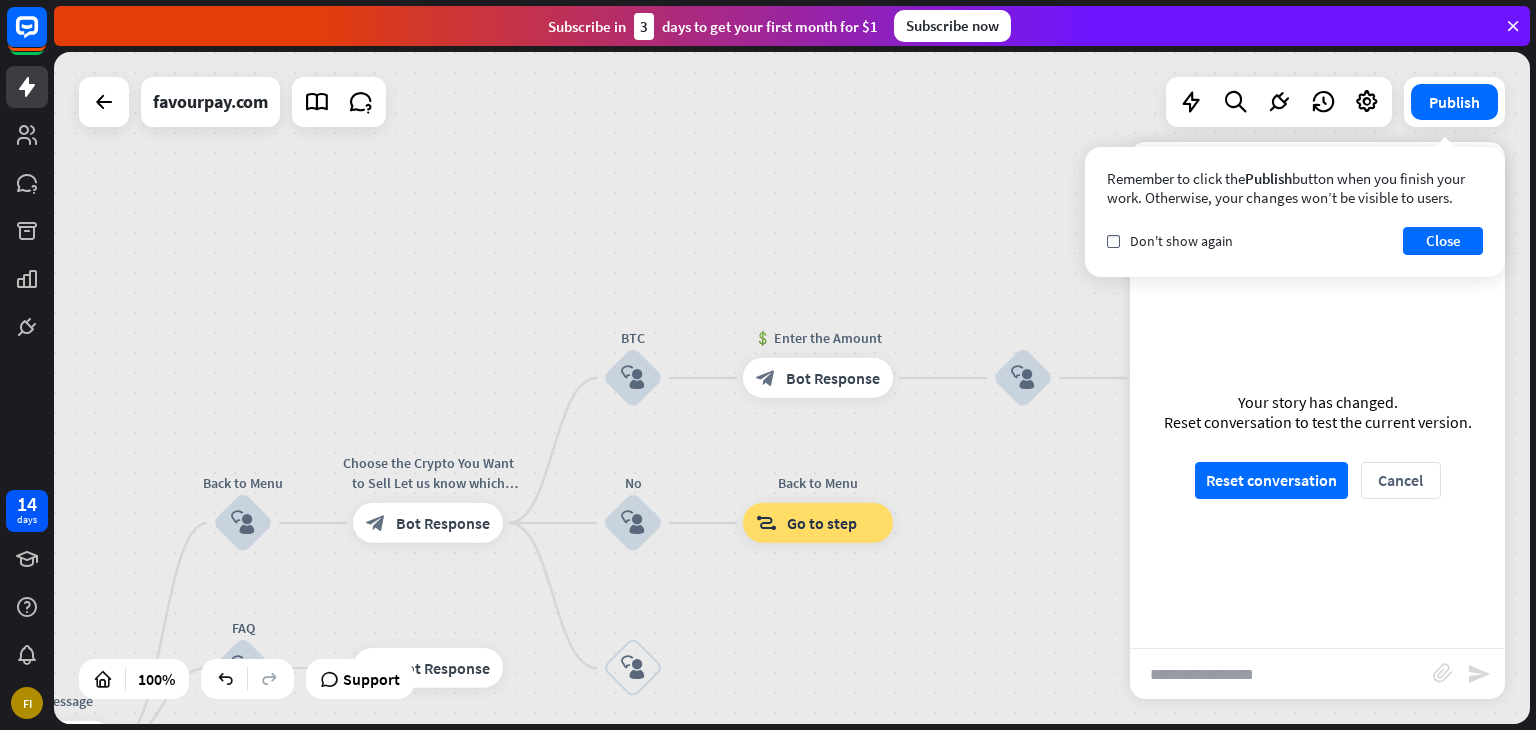drag, startPoint x: 611, startPoint y: 499, endPoint x: 1088, endPoint y: 489, distance: 477.1048 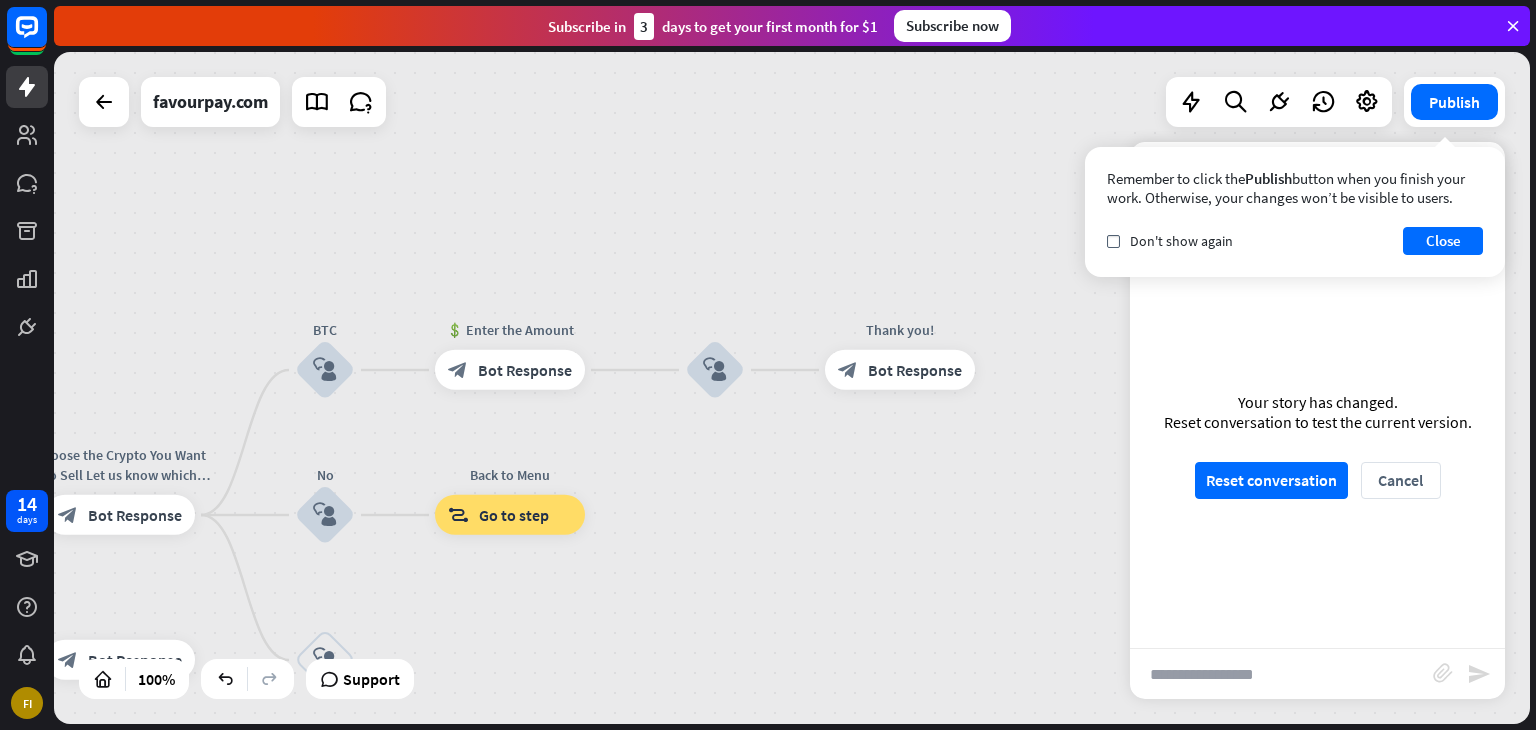 drag, startPoint x: 1012, startPoint y: 477, endPoint x: 704, endPoint y: 469, distance: 308.10388 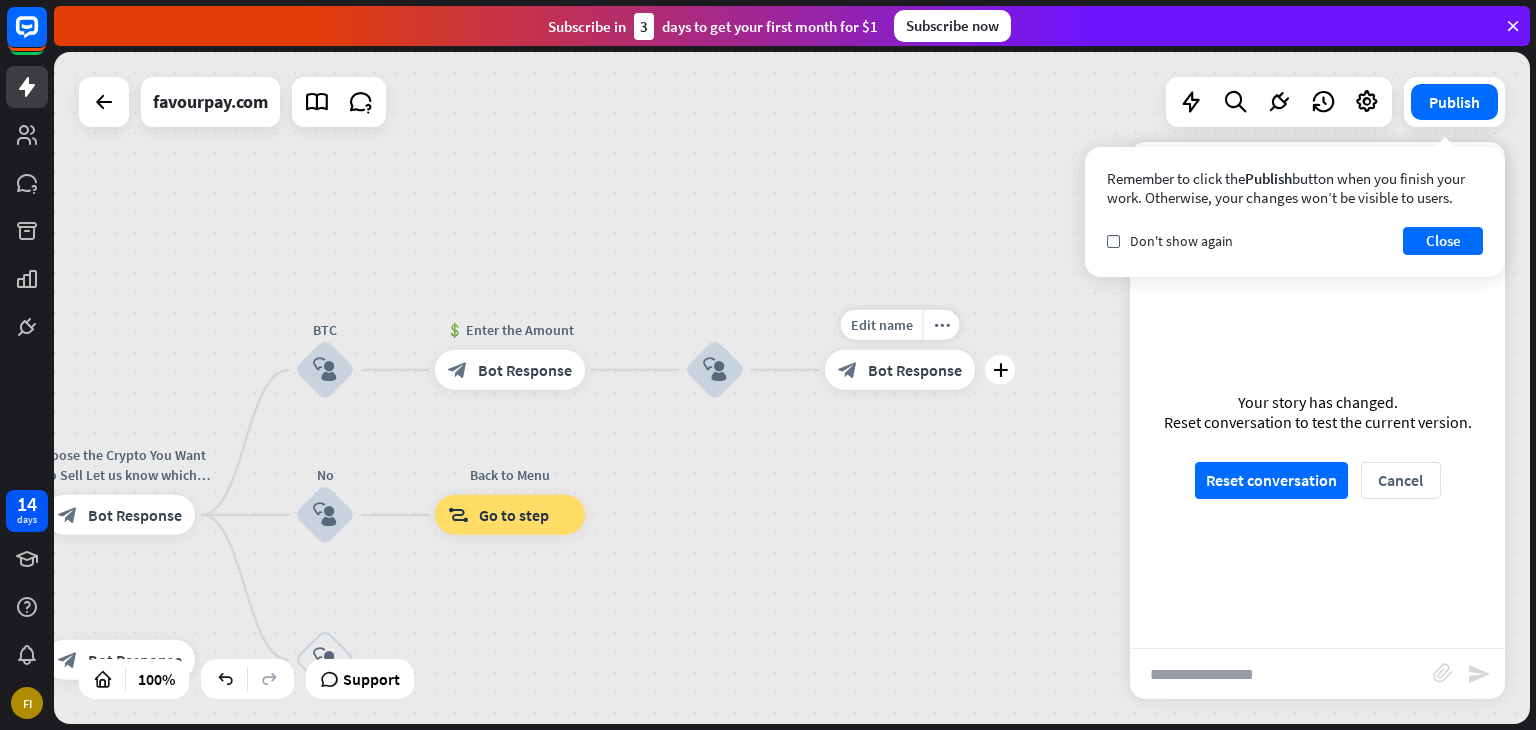 click on "Bot Response" at bounding box center [915, 370] 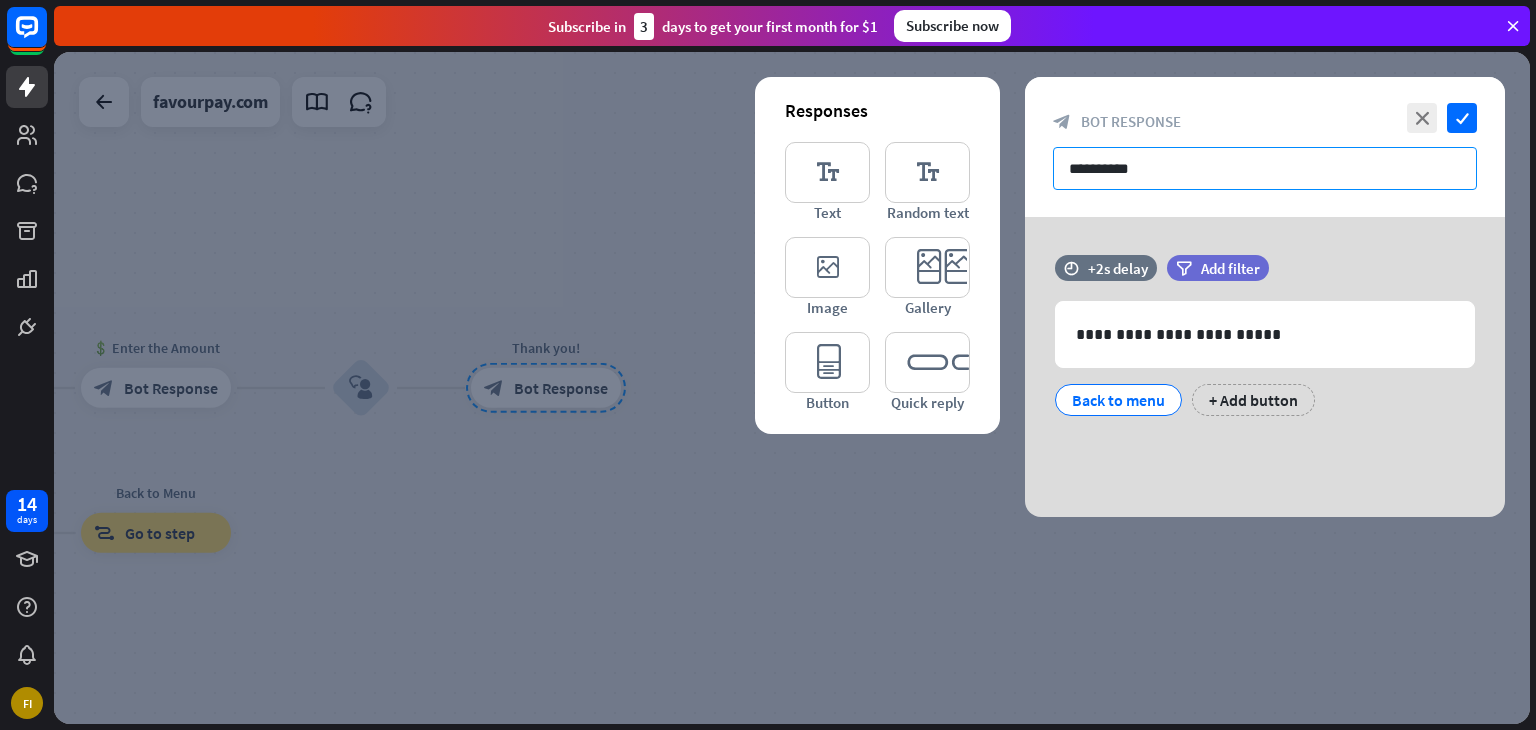 drag, startPoint x: 1152, startPoint y: 172, endPoint x: 1025, endPoint y: 175, distance: 127.03543 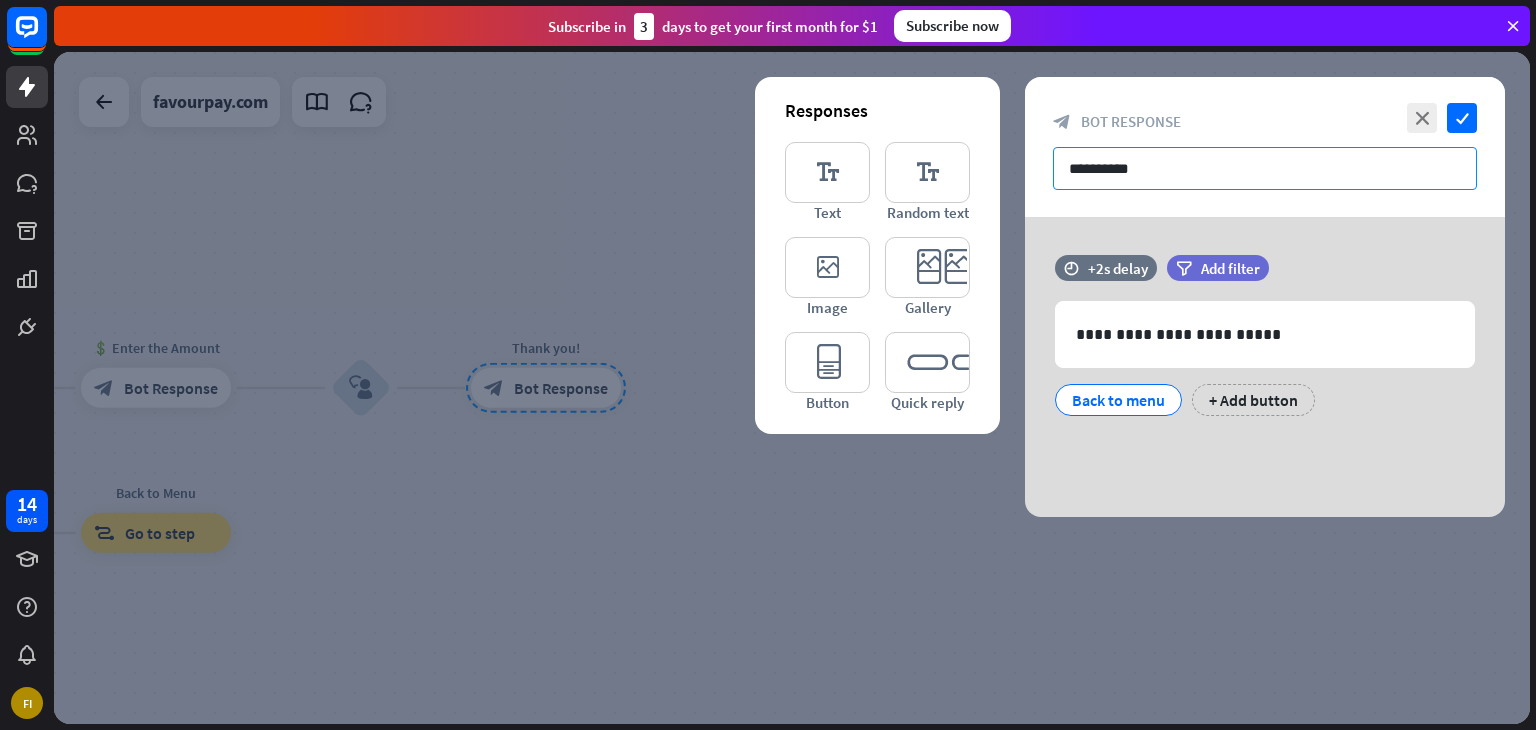 paste on "**********" 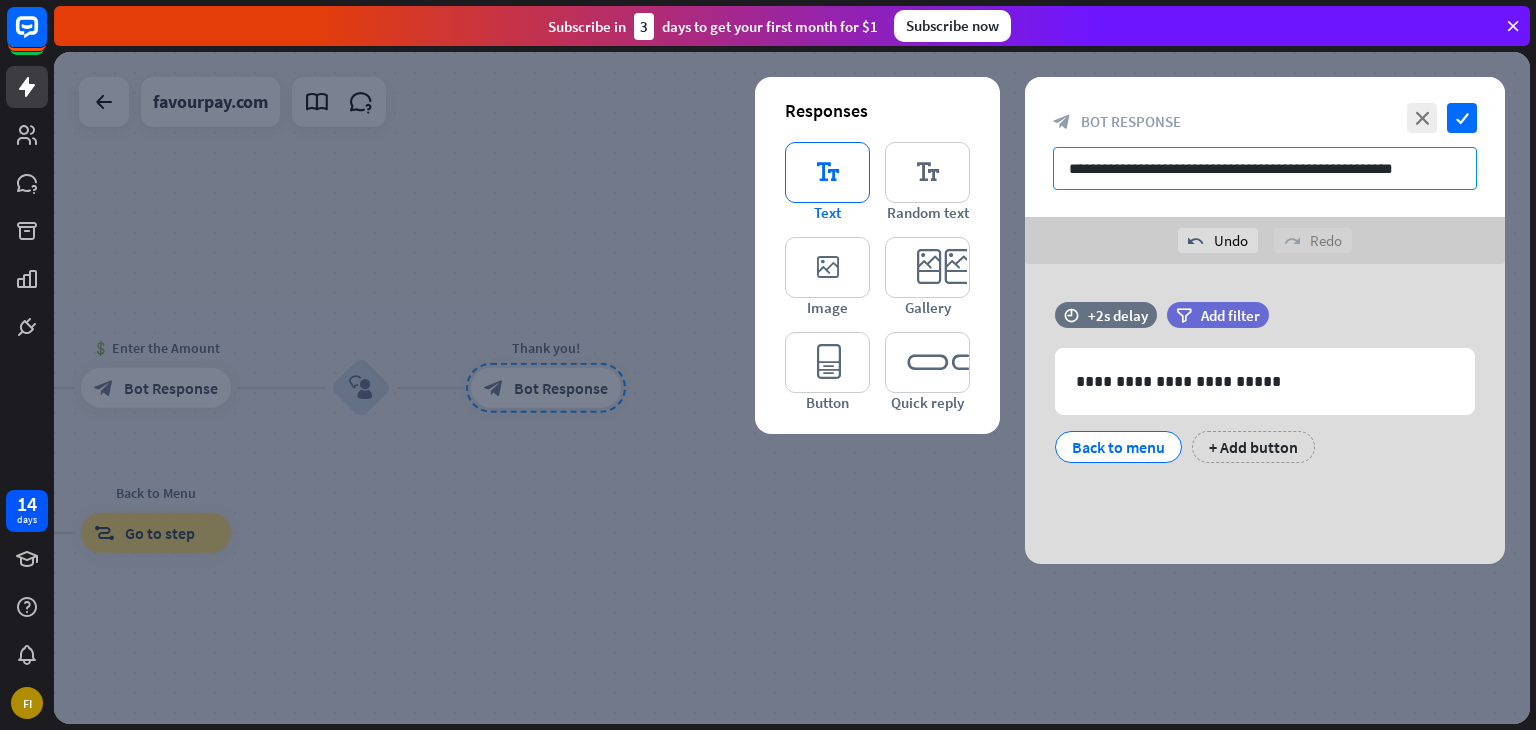 type on "**********" 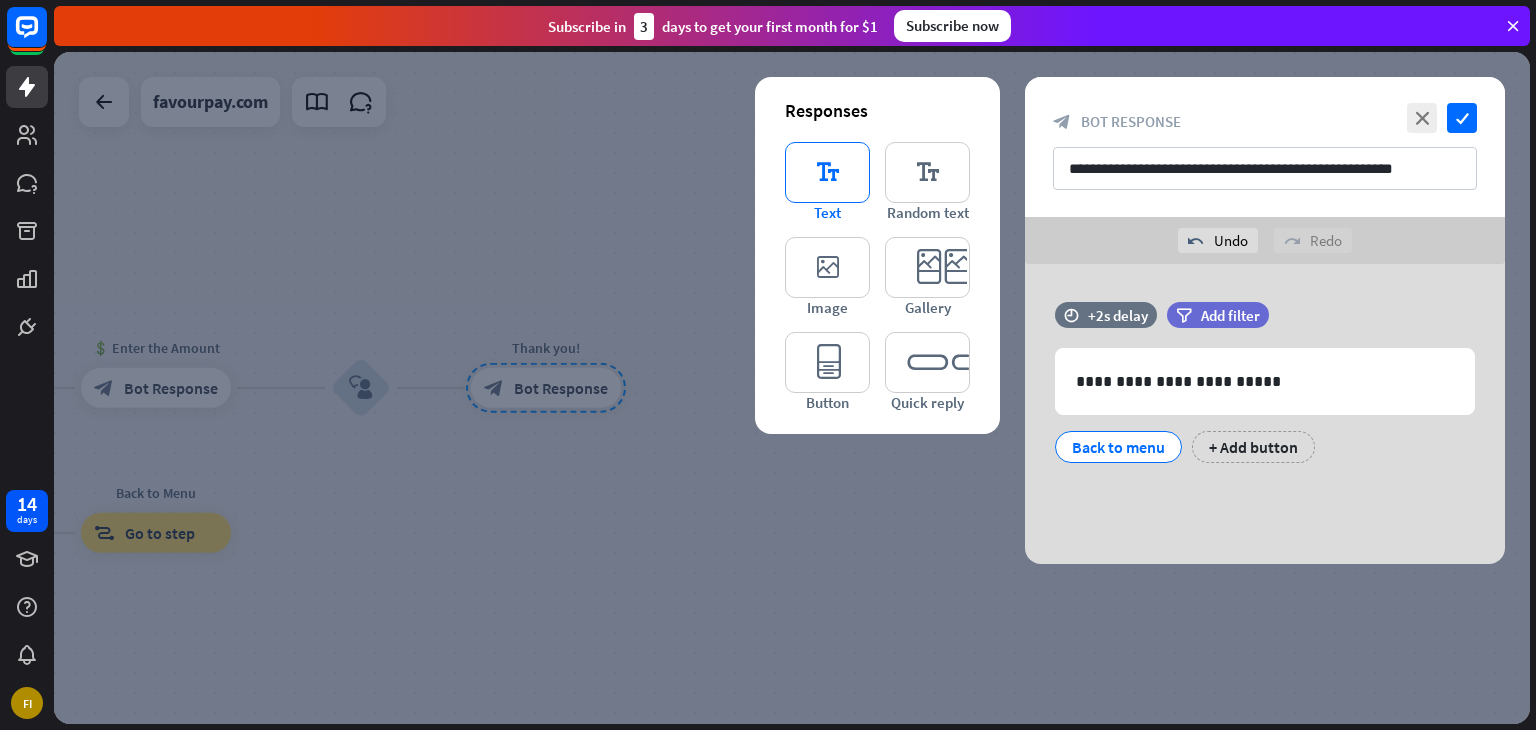 click on "editor_text" at bounding box center (827, 172) 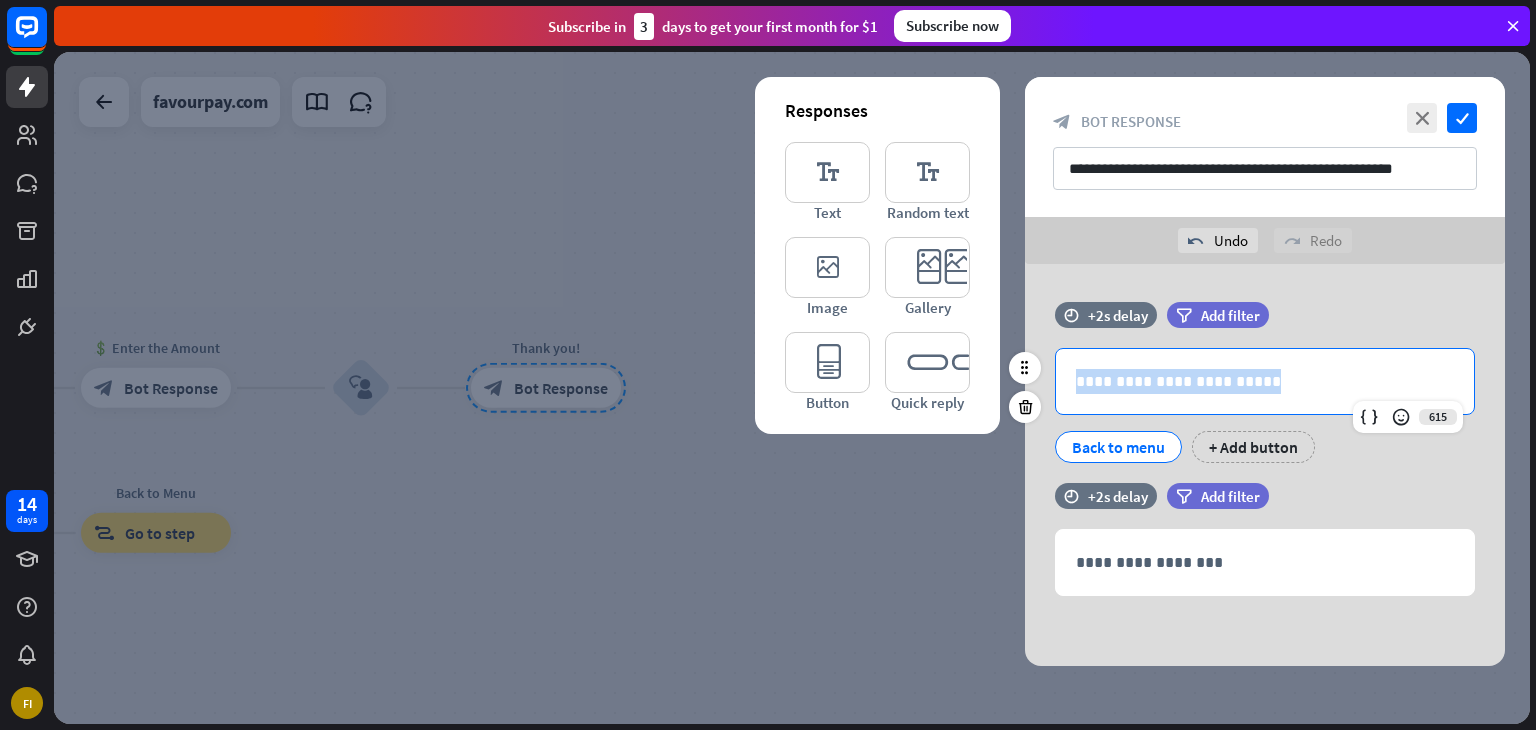 drag, startPoint x: 1076, startPoint y: 382, endPoint x: 1312, endPoint y: 374, distance: 236.13556 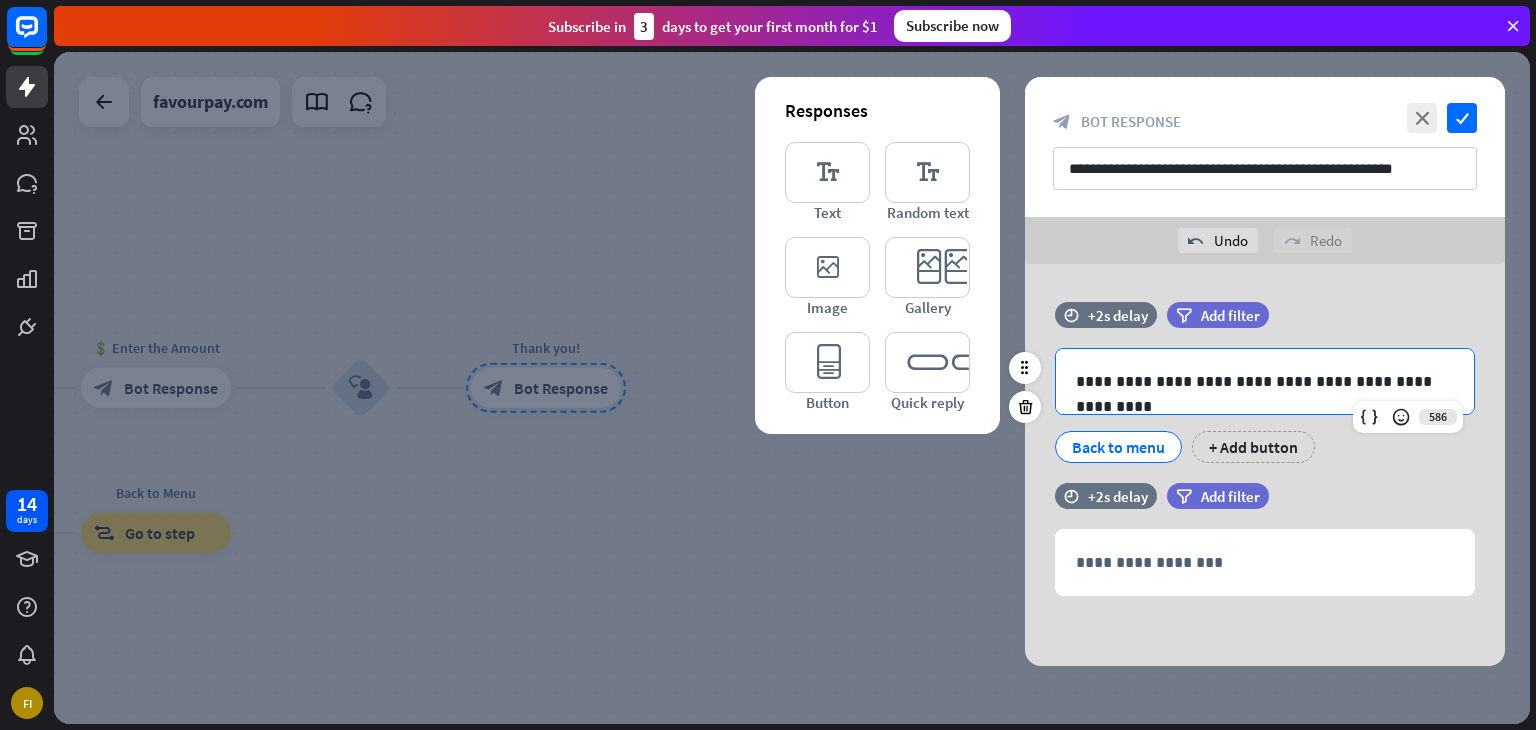 click on "**********" at bounding box center [1265, 381] 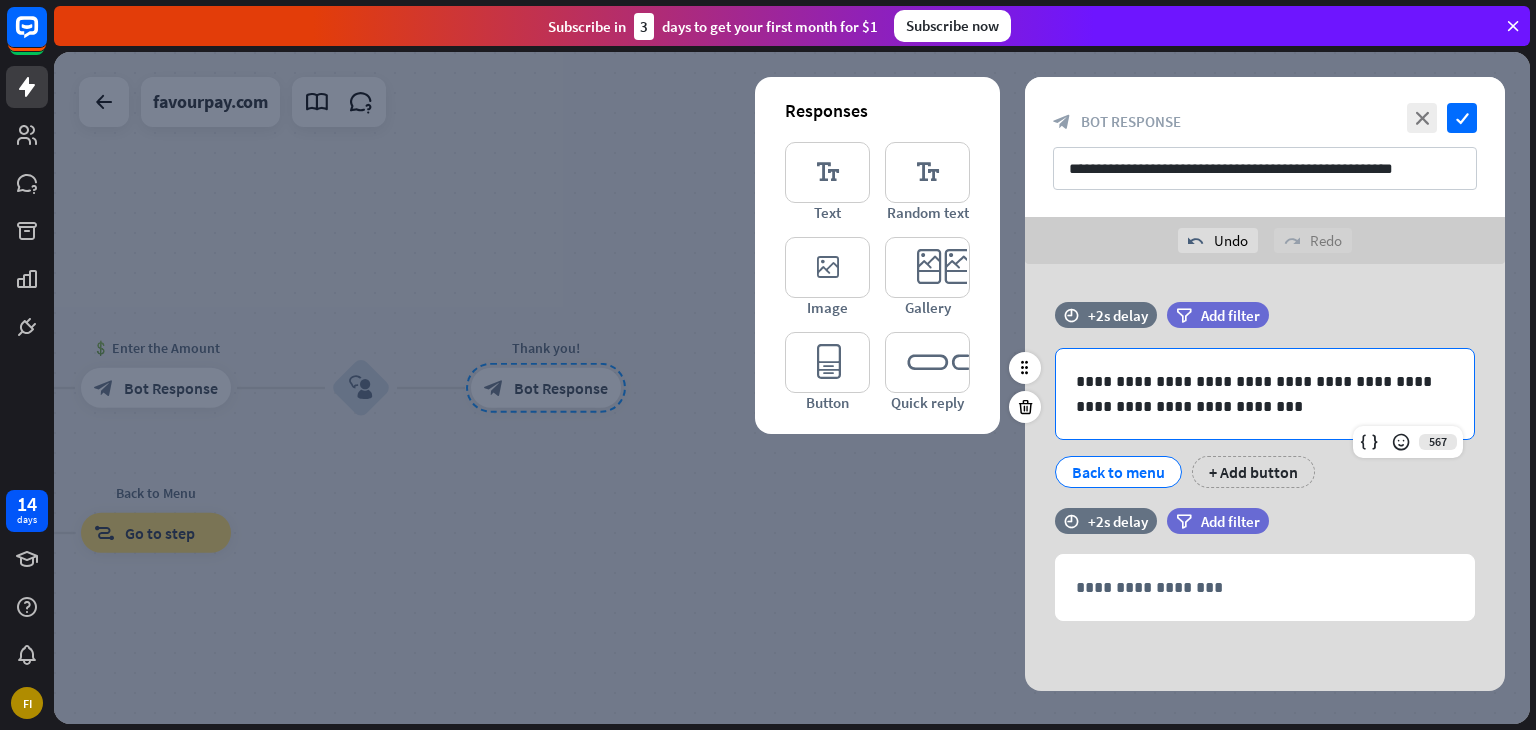 click on "**********" at bounding box center [1265, 394] 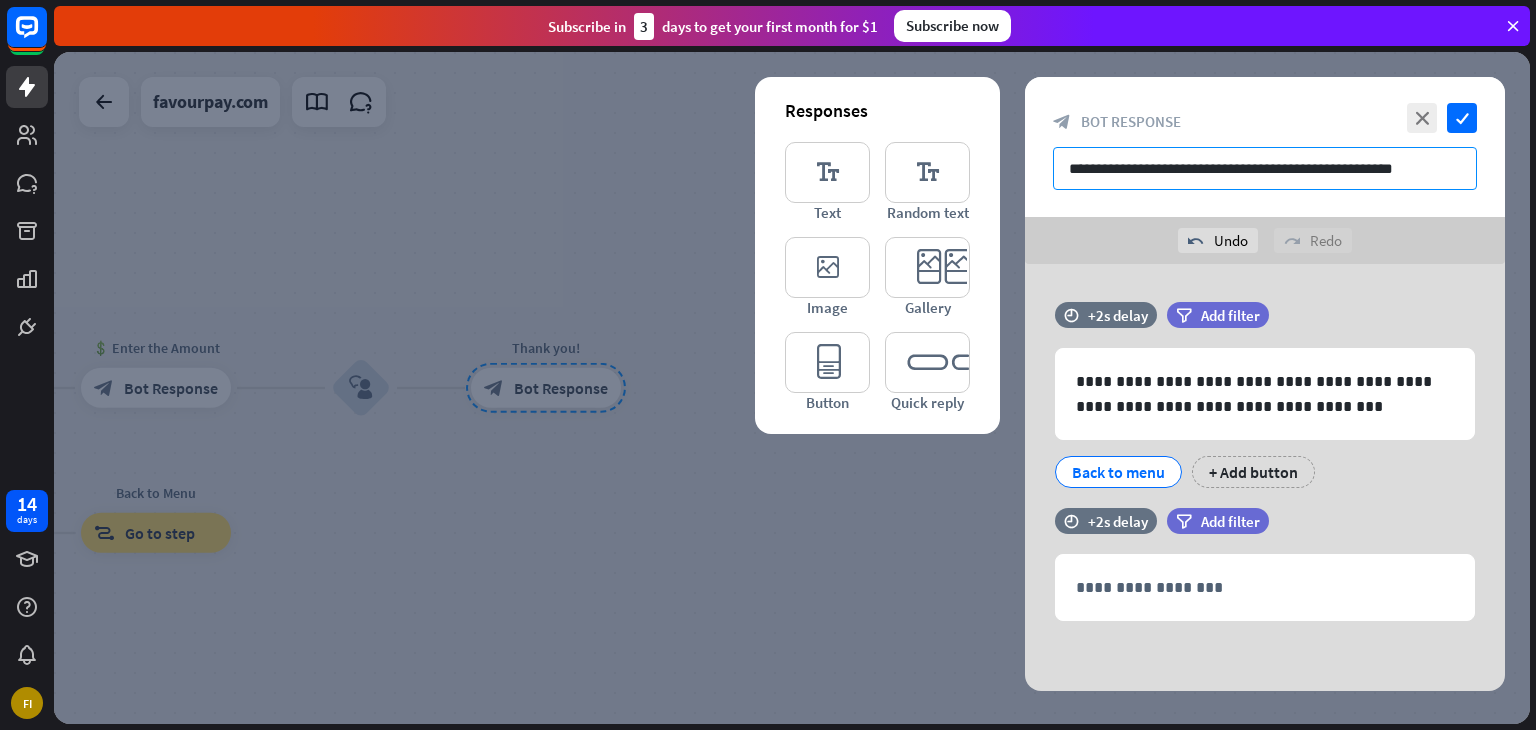 click on "**********" at bounding box center [1265, 168] 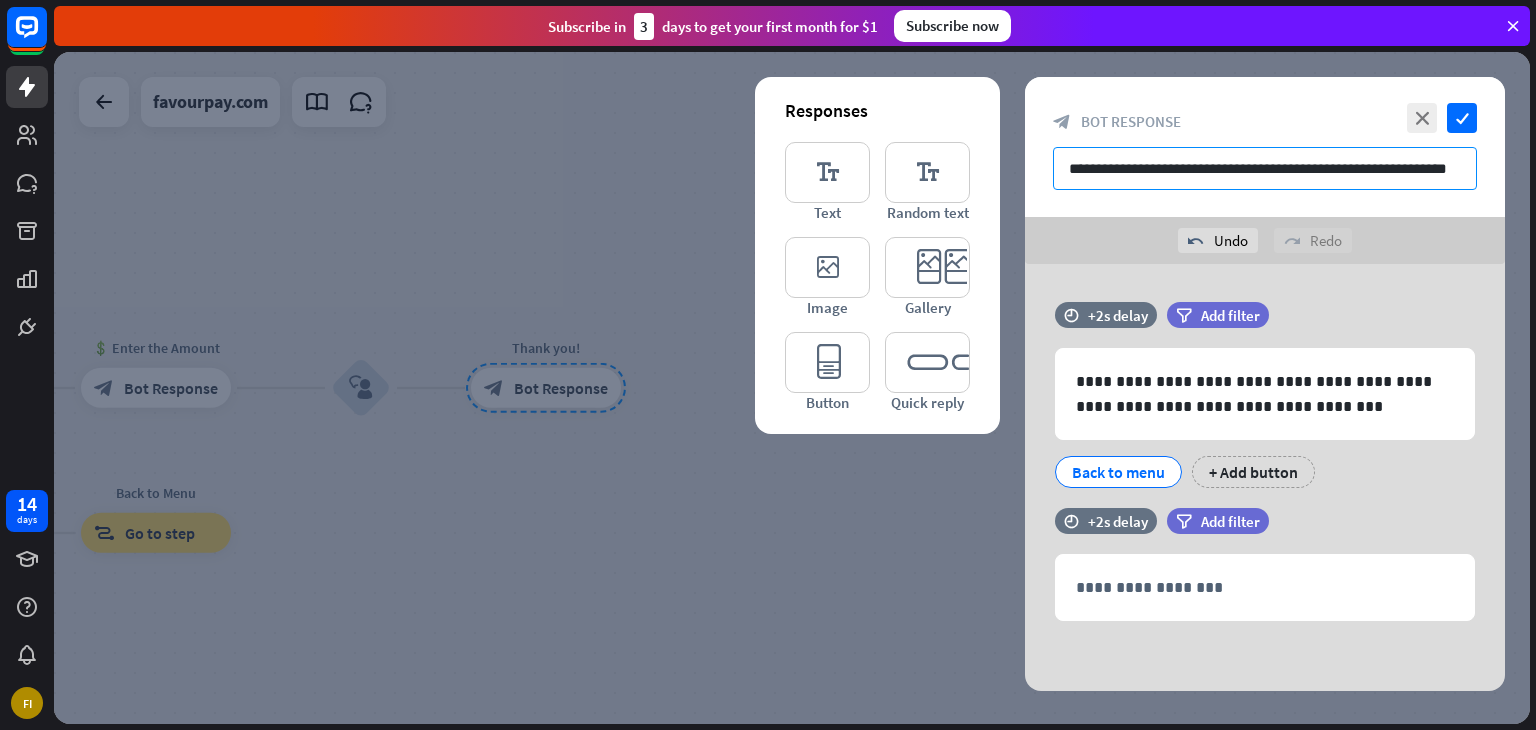 scroll, scrollTop: 0, scrollLeft: 5, axis: horizontal 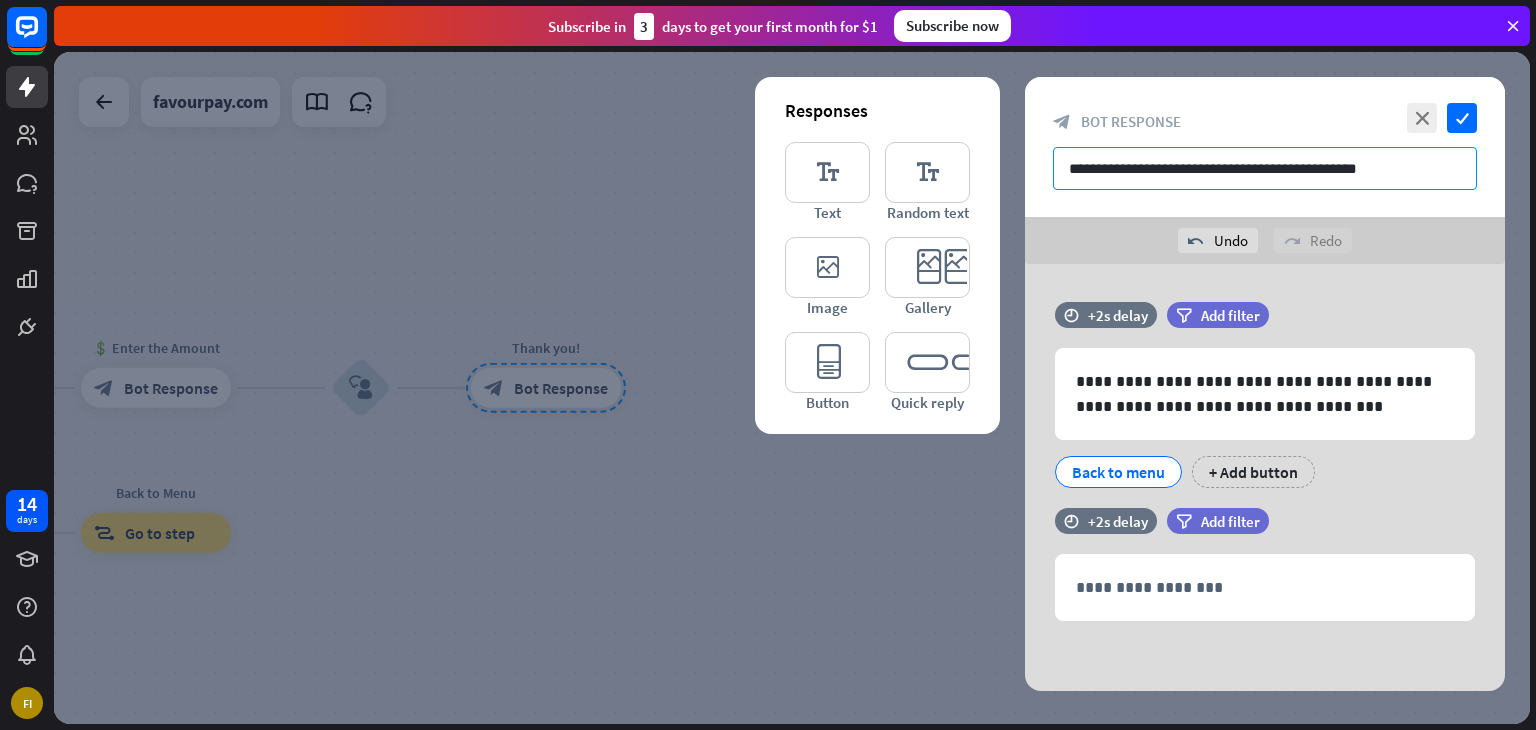 drag, startPoint x: 1269, startPoint y: 165, endPoint x: 1000, endPoint y: 180, distance: 269.41788 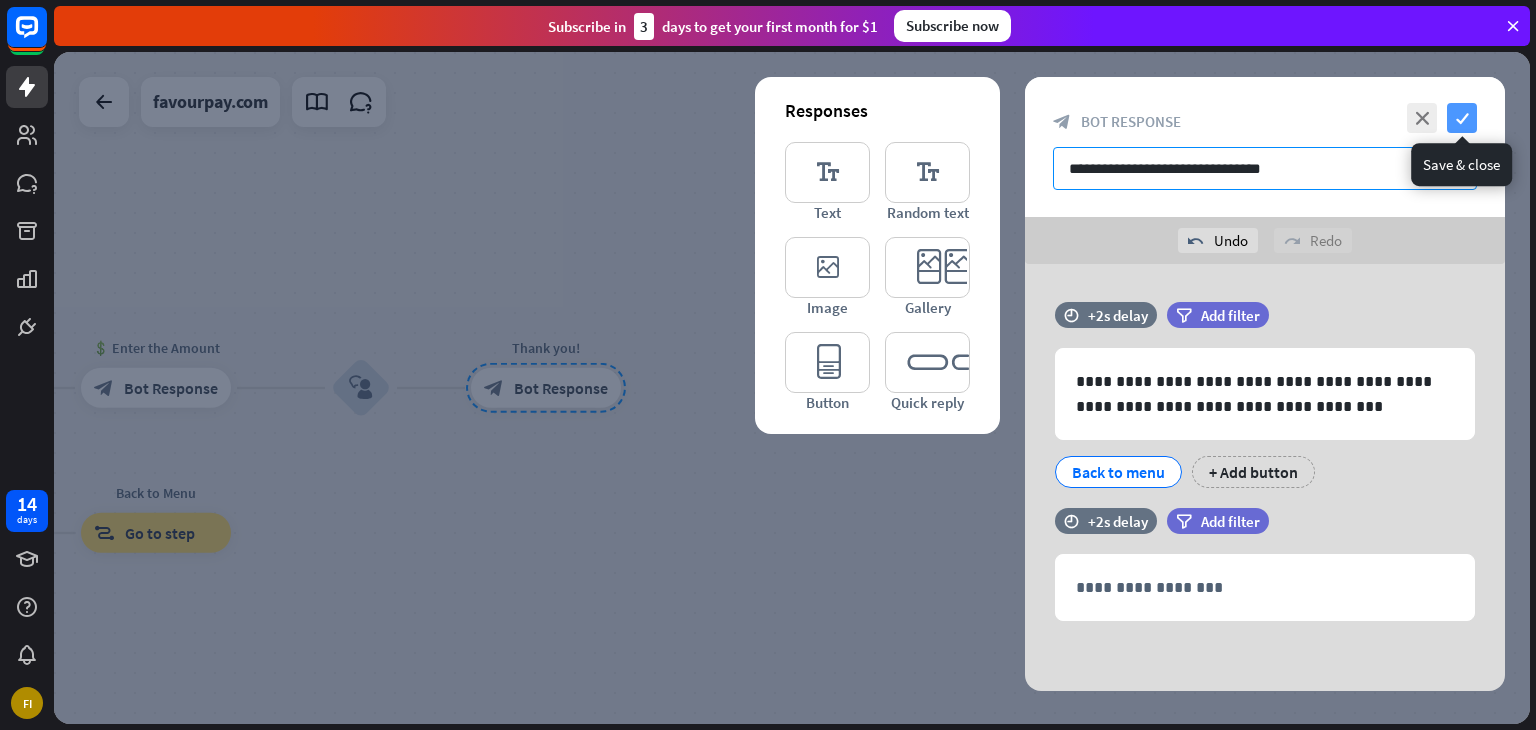type on "**********" 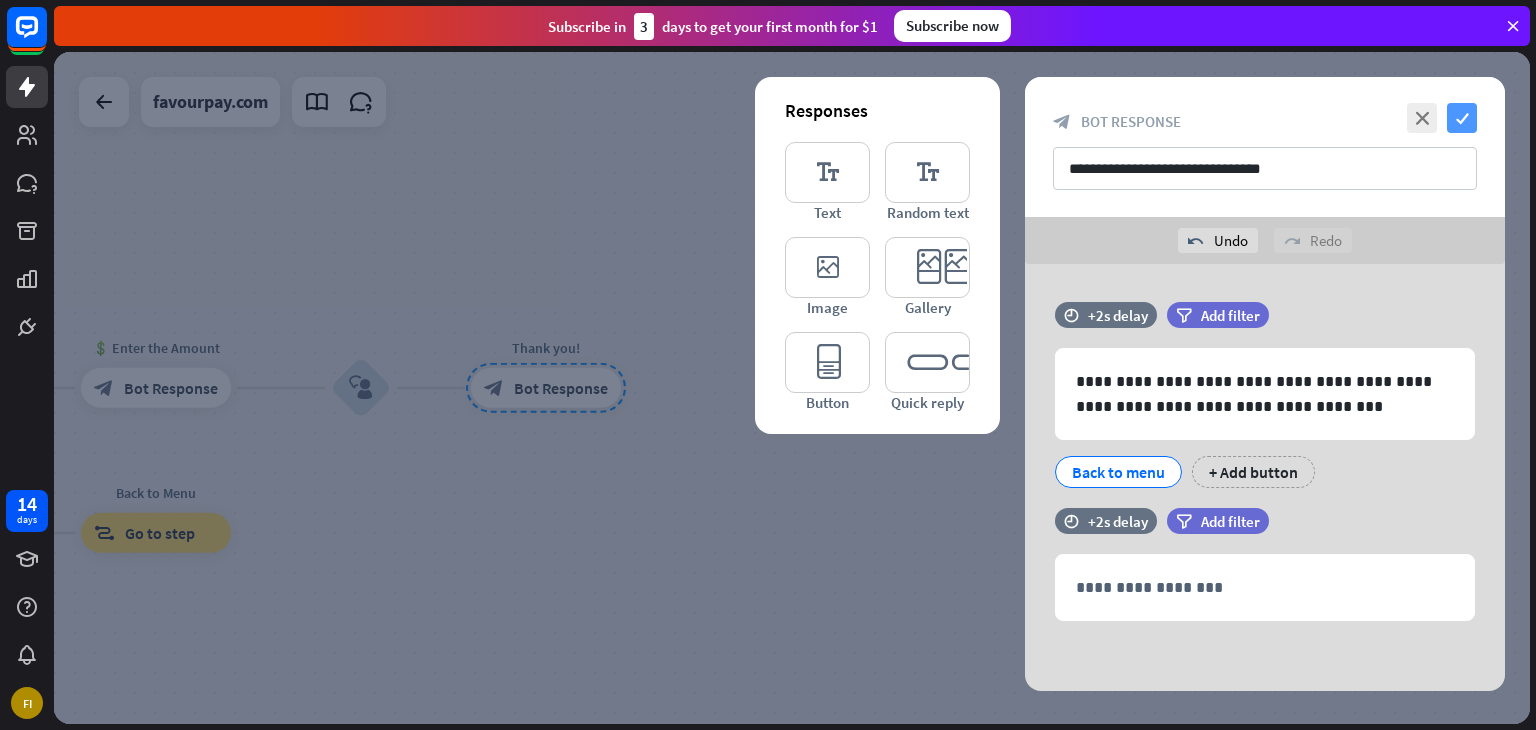 click on "check" at bounding box center (1462, 118) 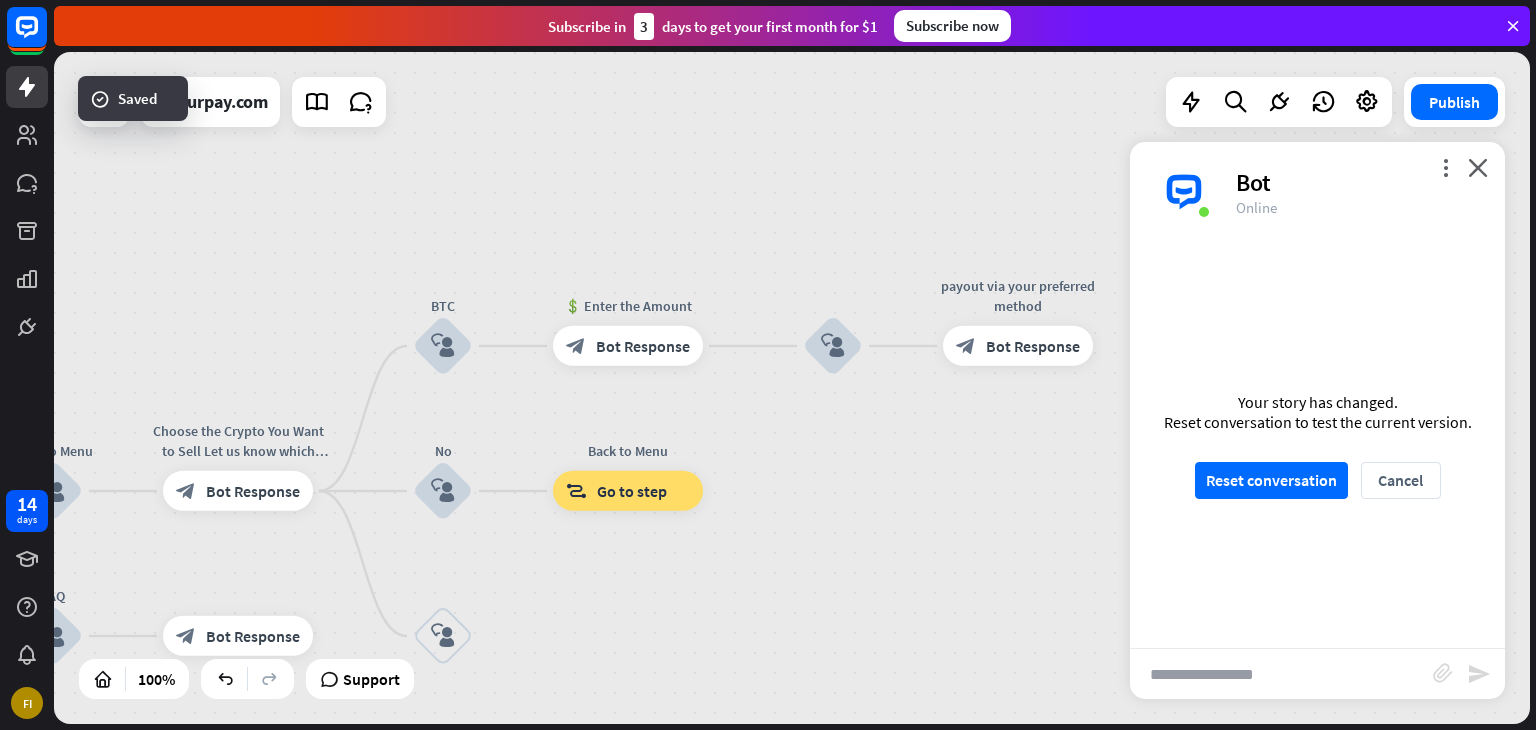 drag, startPoint x: 688, startPoint y: 549, endPoint x: 1161, endPoint y: 507, distance: 474.86102 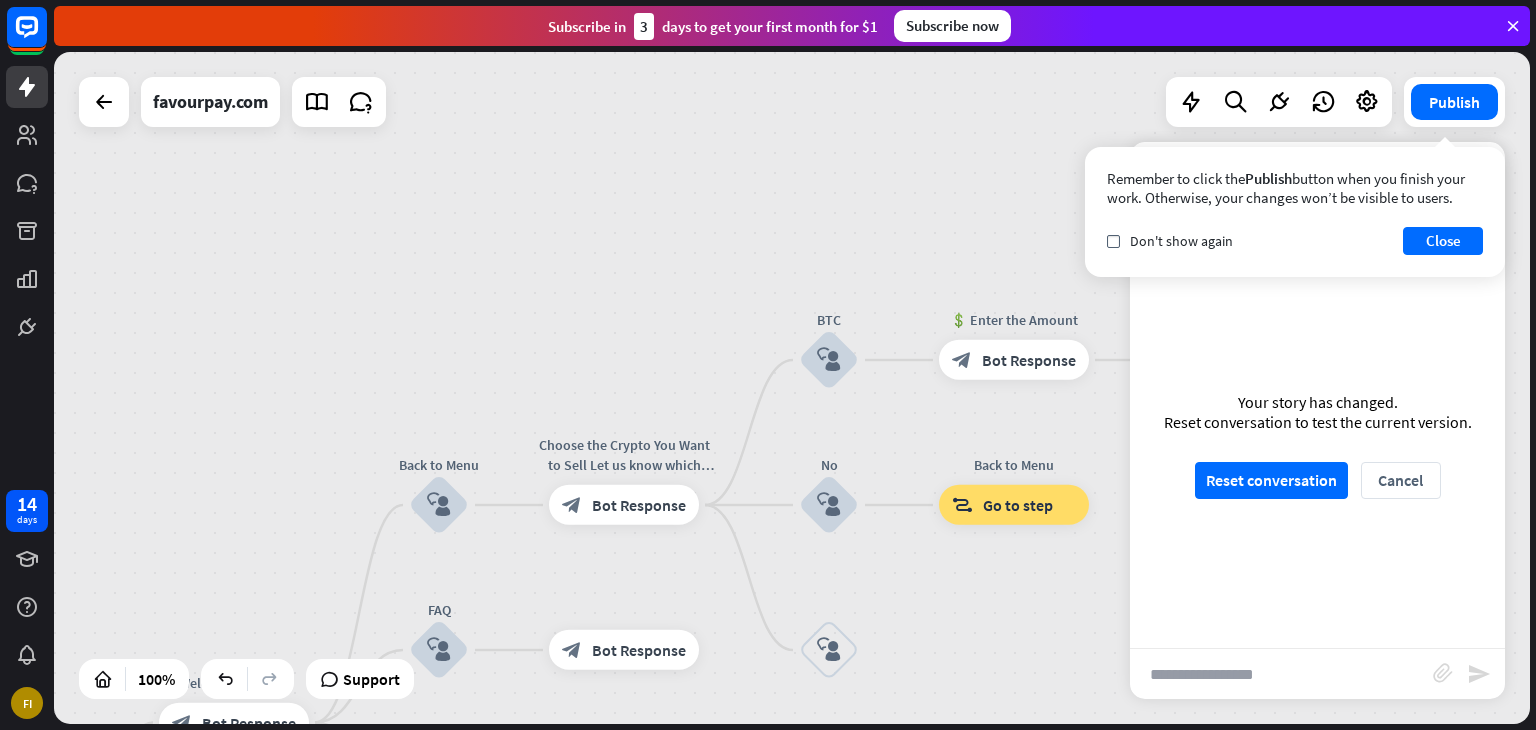drag, startPoint x: 866, startPoint y: 569, endPoint x: 1258, endPoint y: 583, distance: 392.2499 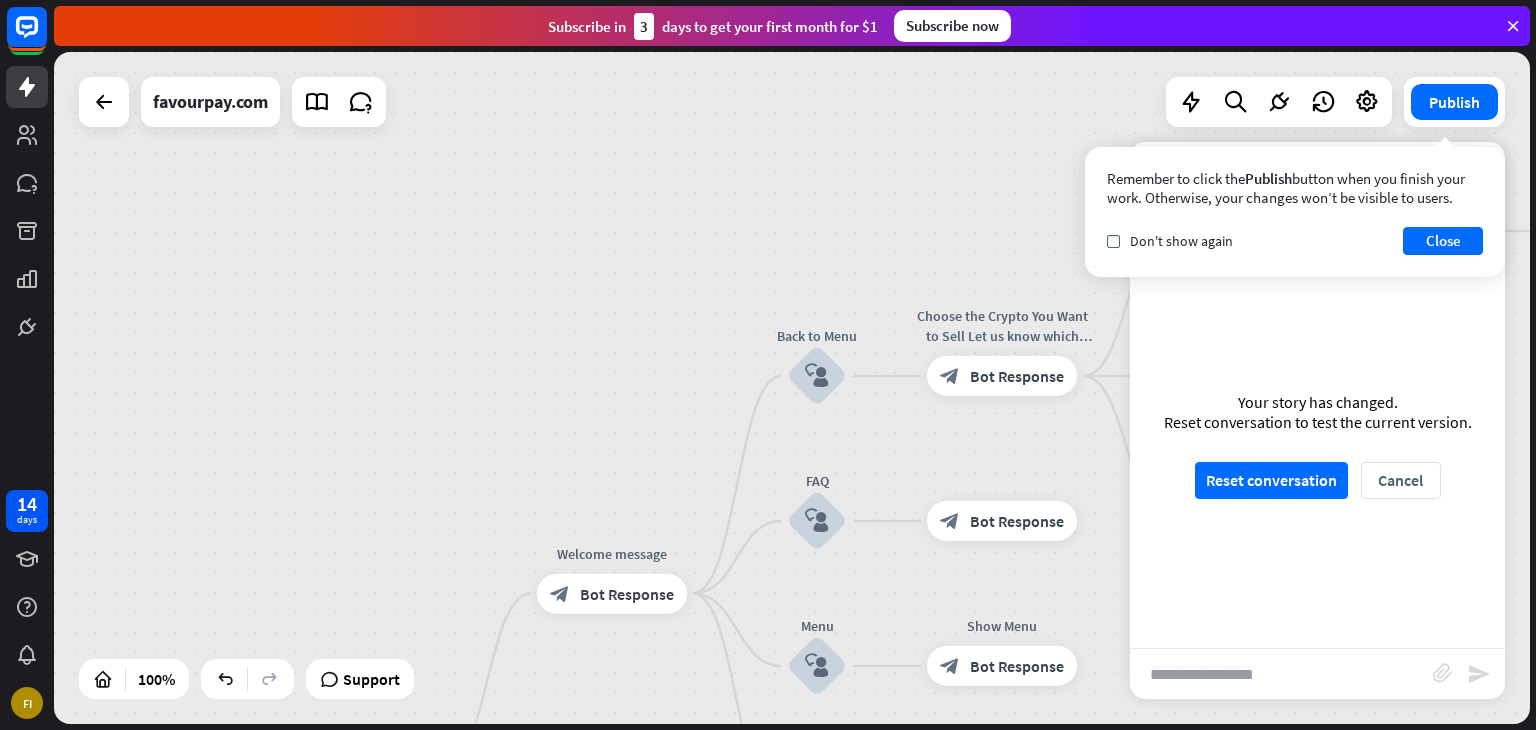 drag, startPoint x: 595, startPoint y: 575, endPoint x: 964, endPoint y: 444, distance: 391.56354 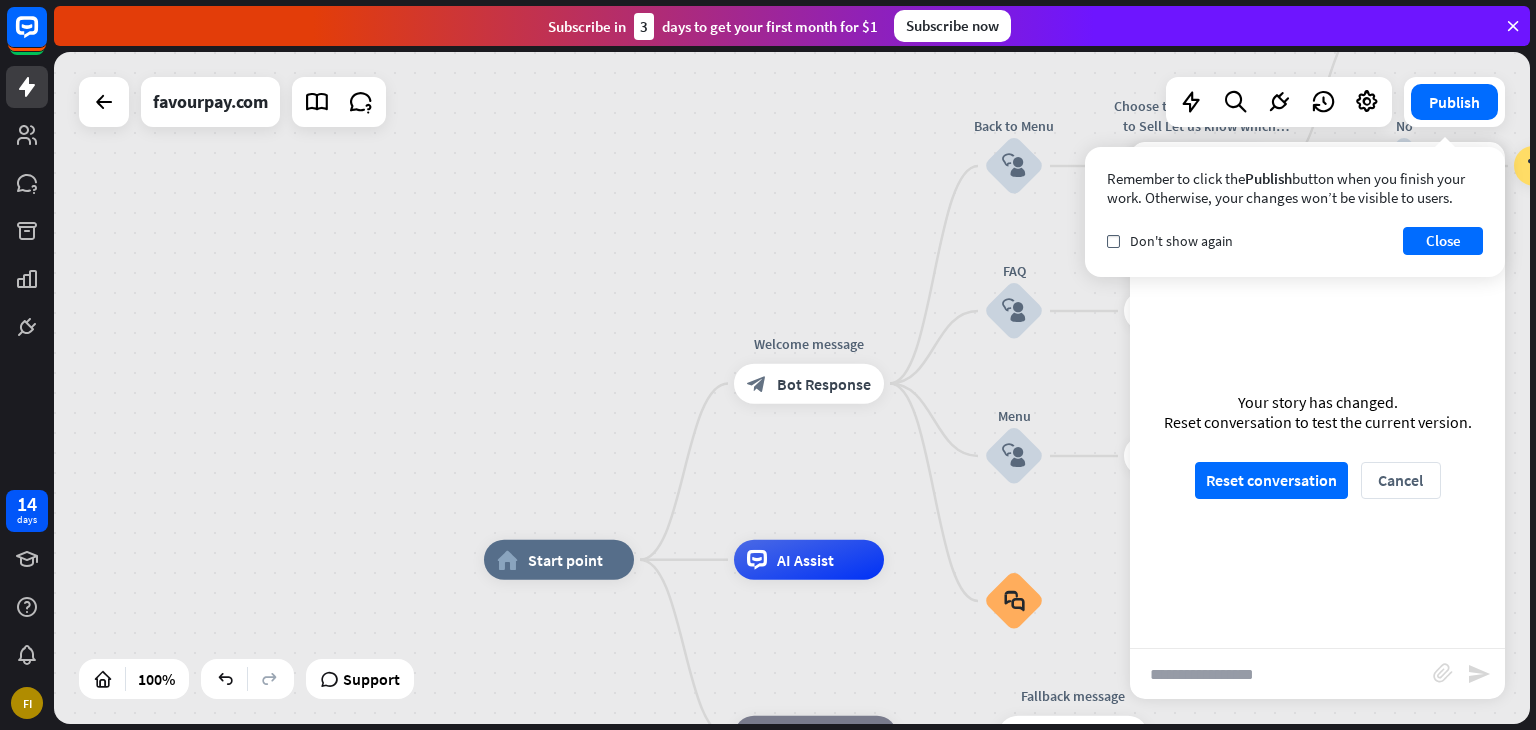 drag, startPoint x: 673, startPoint y: 661, endPoint x: 872, endPoint y: 453, distance: 287.86282 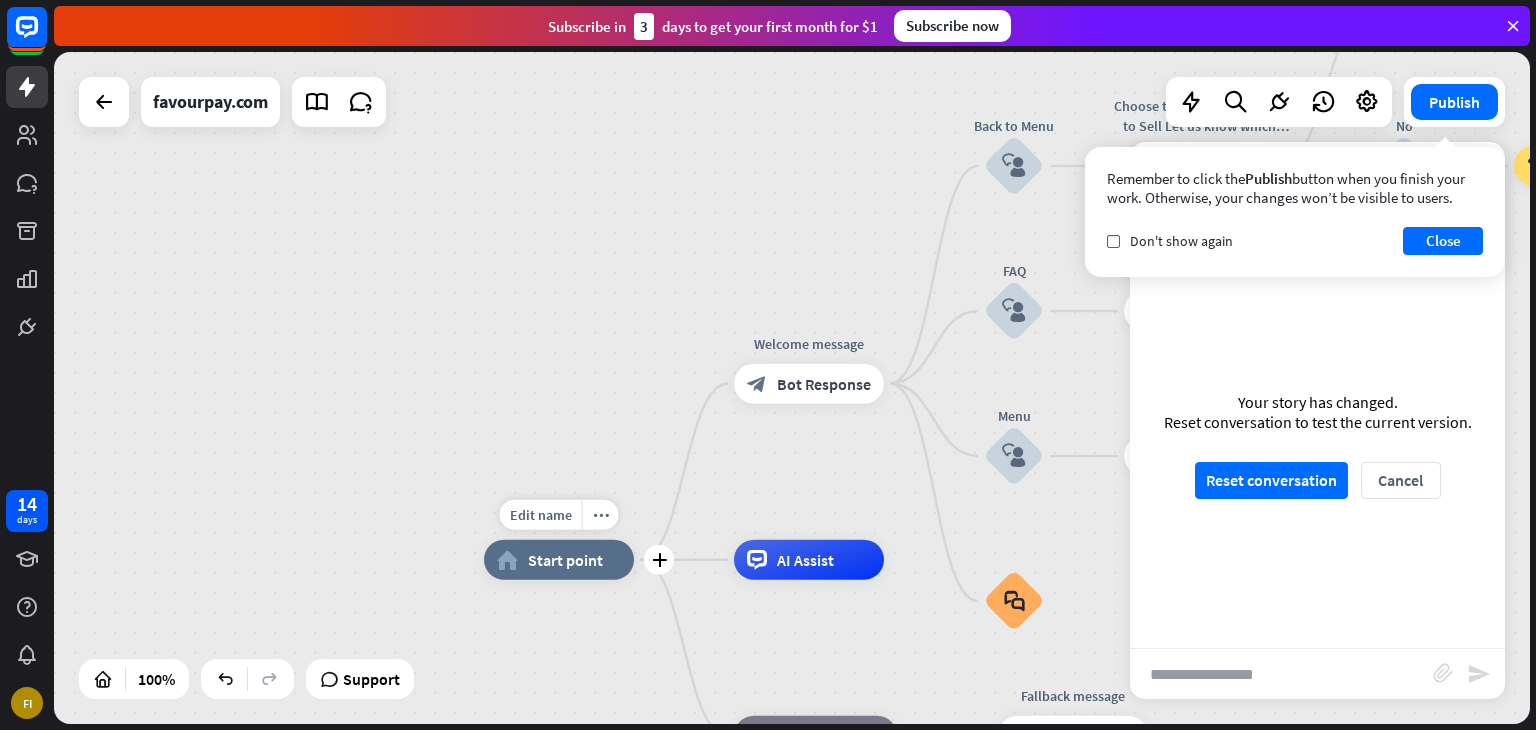 click on "home_2   Start point" at bounding box center [559, 560] 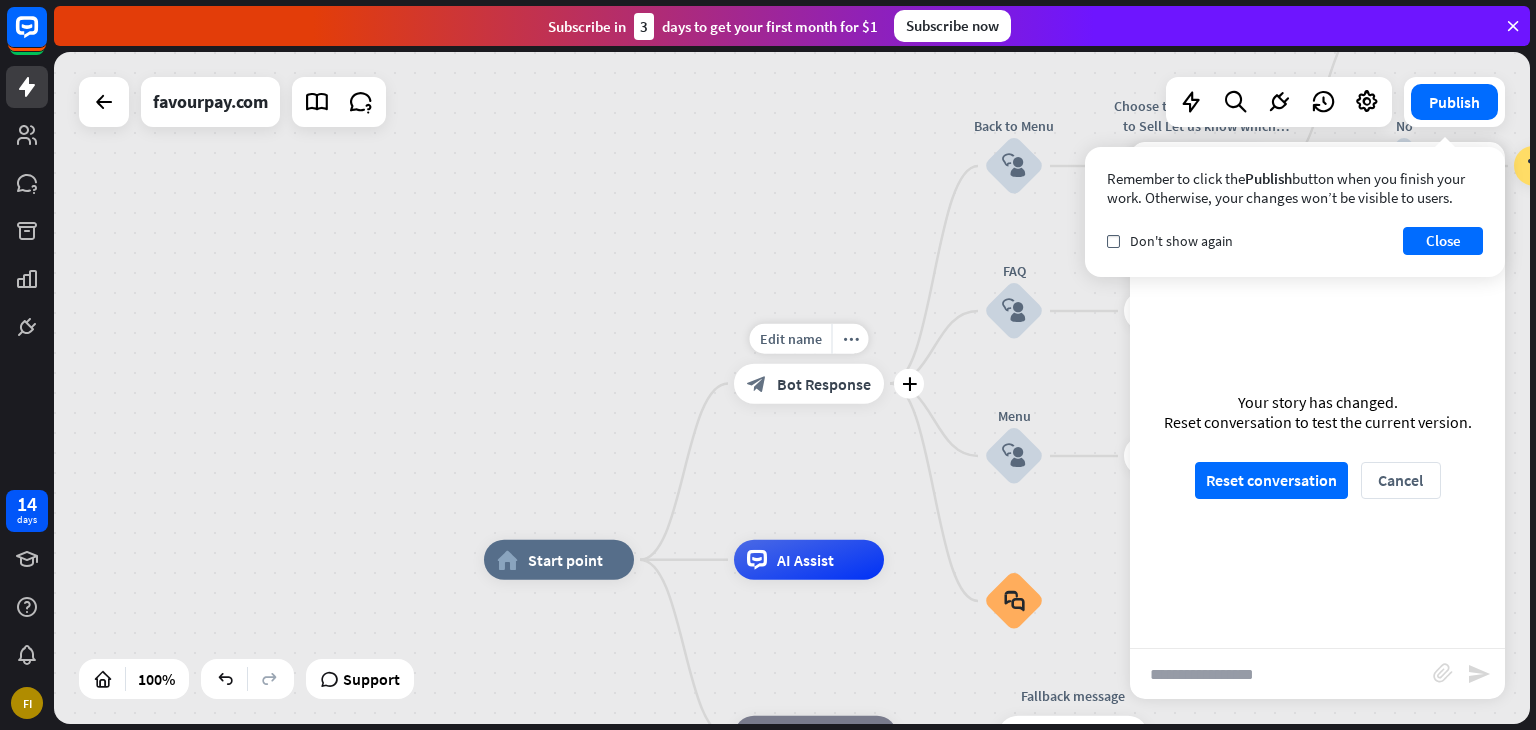 click on "Bot Response" at bounding box center [824, 384] 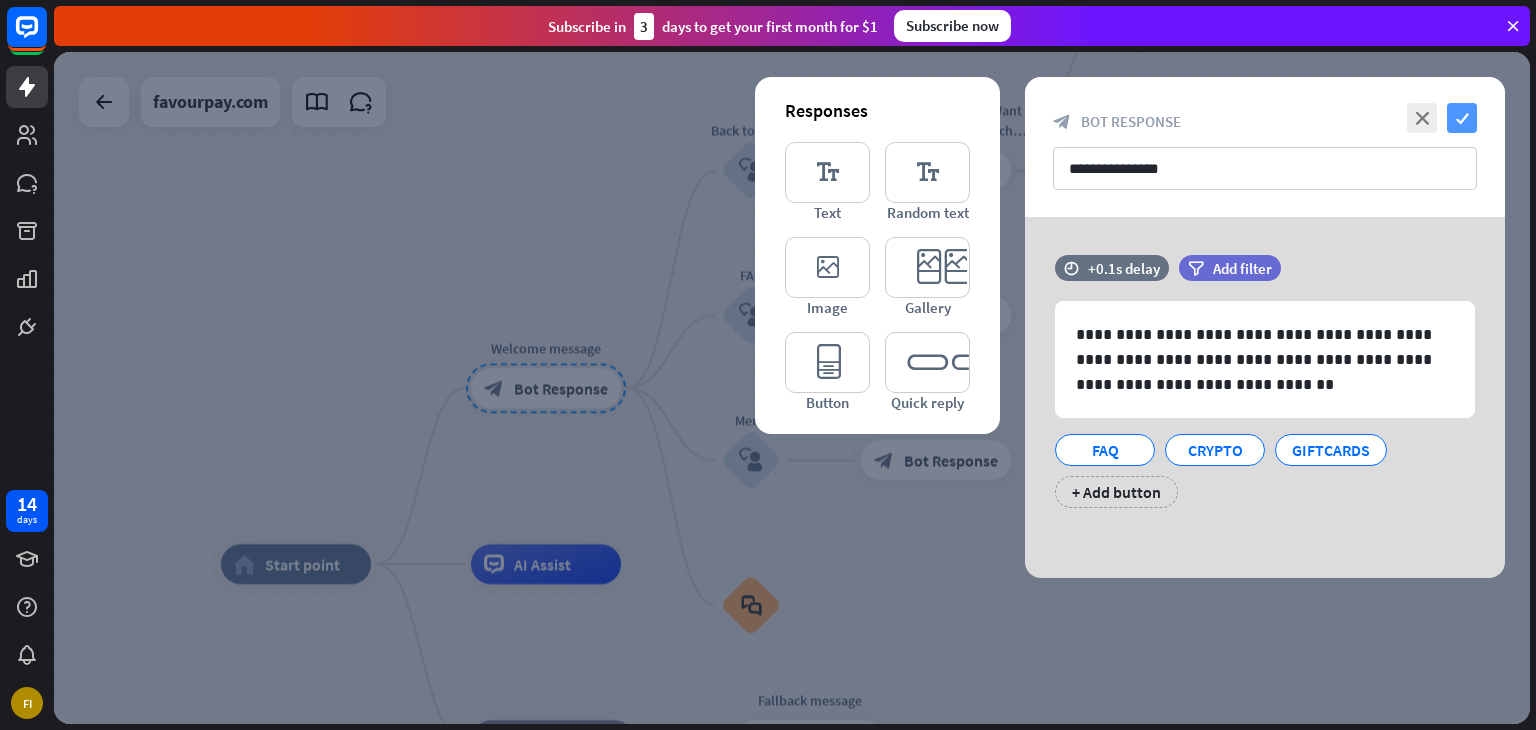 click on "check" at bounding box center (1462, 118) 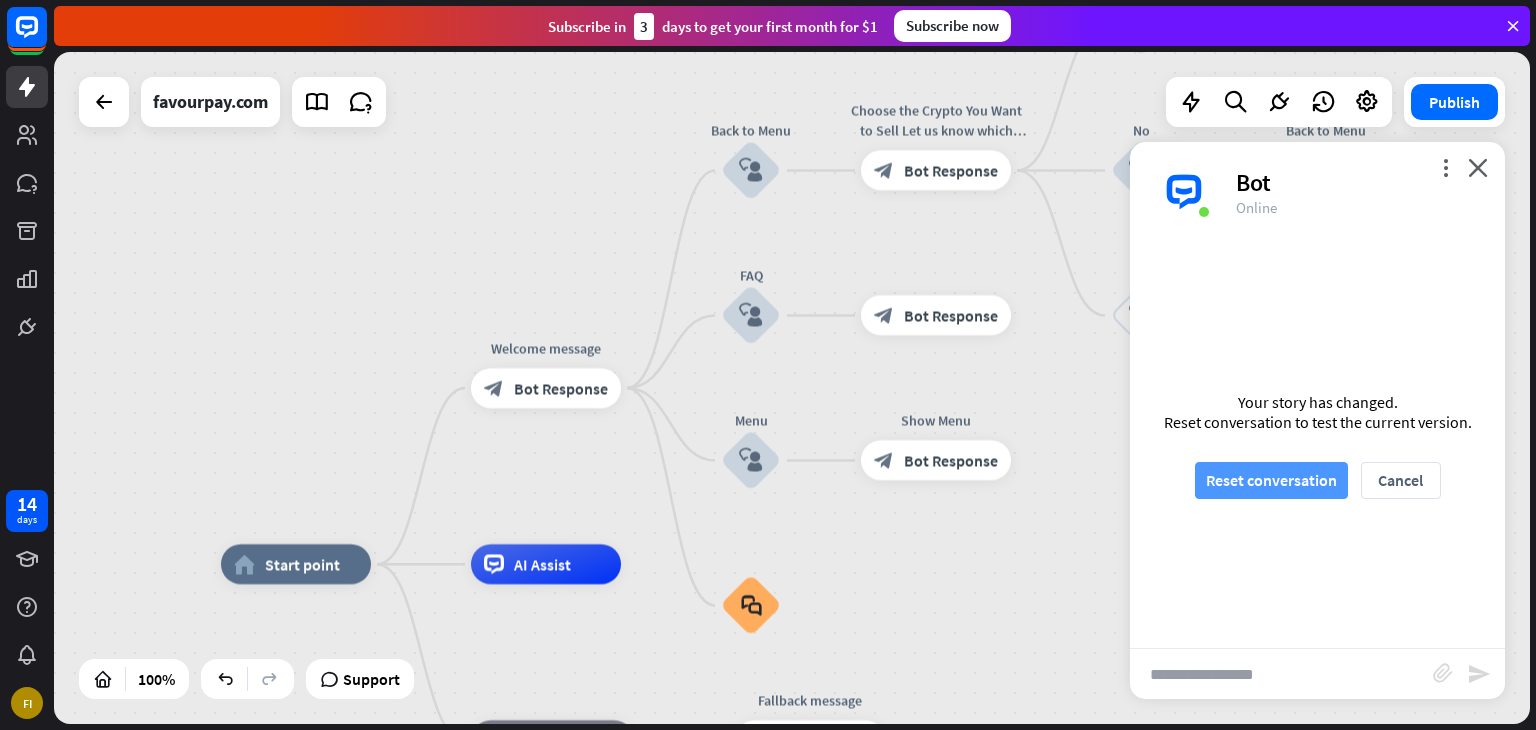 click on "Reset conversation" at bounding box center [1271, 480] 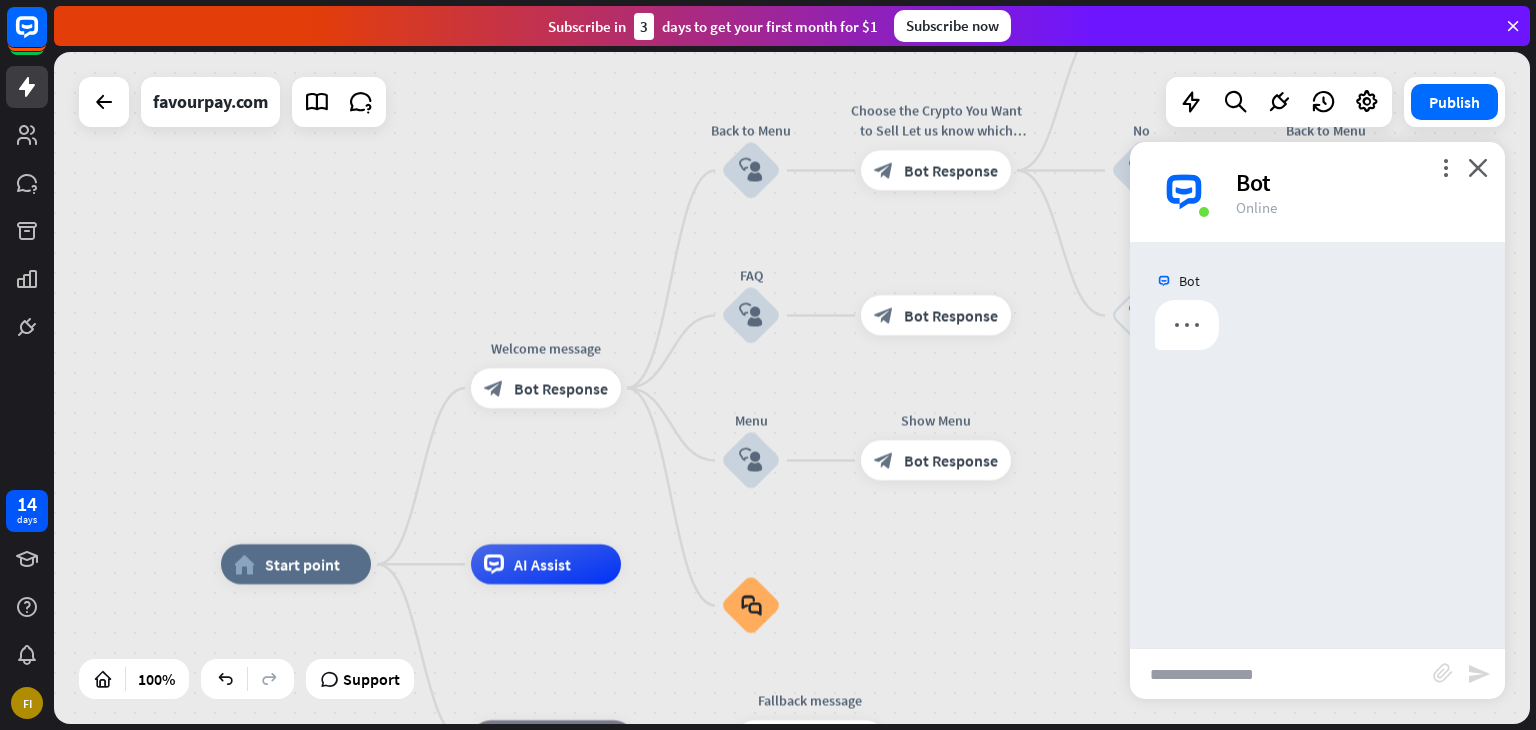 scroll, scrollTop: 0, scrollLeft: 0, axis: both 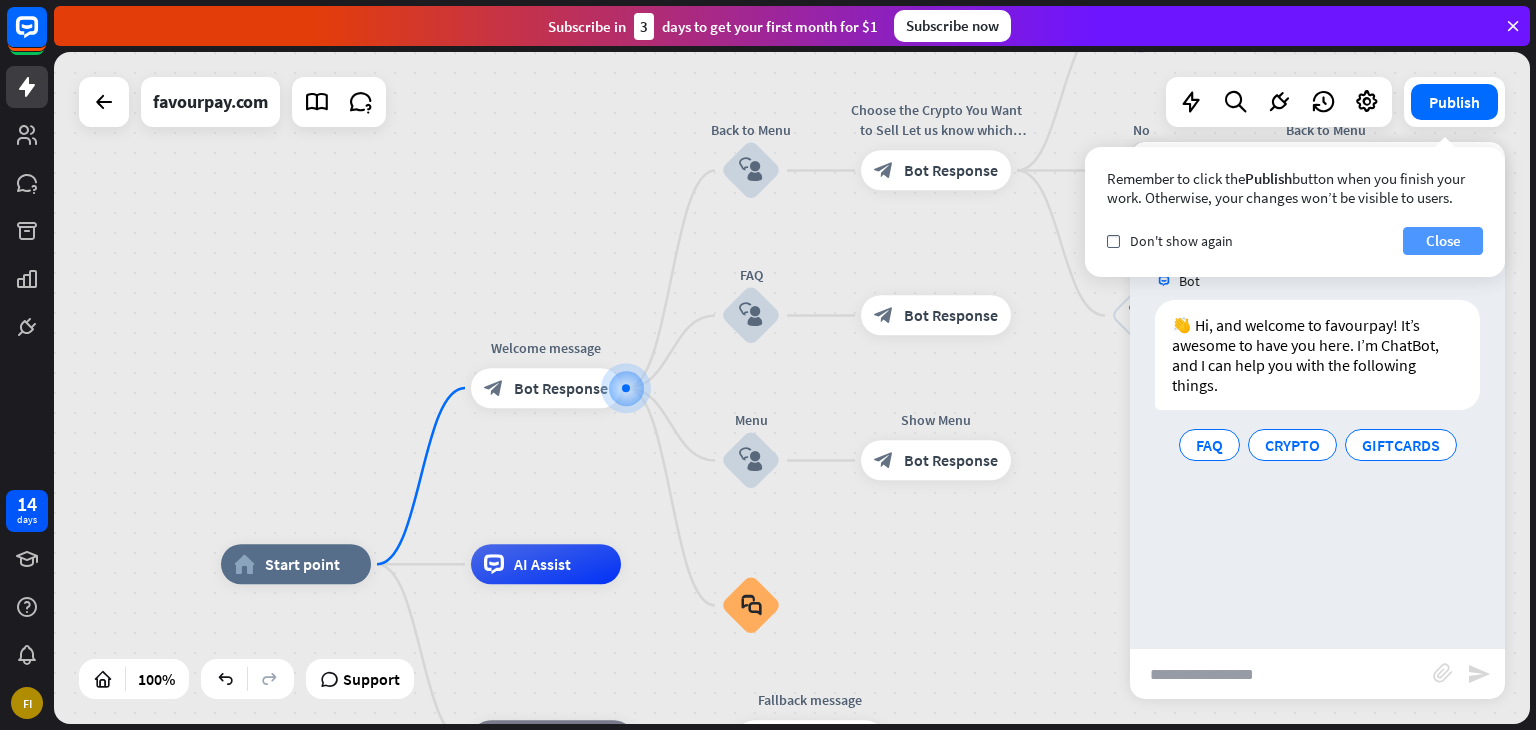 click on "Close" at bounding box center [1443, 241] 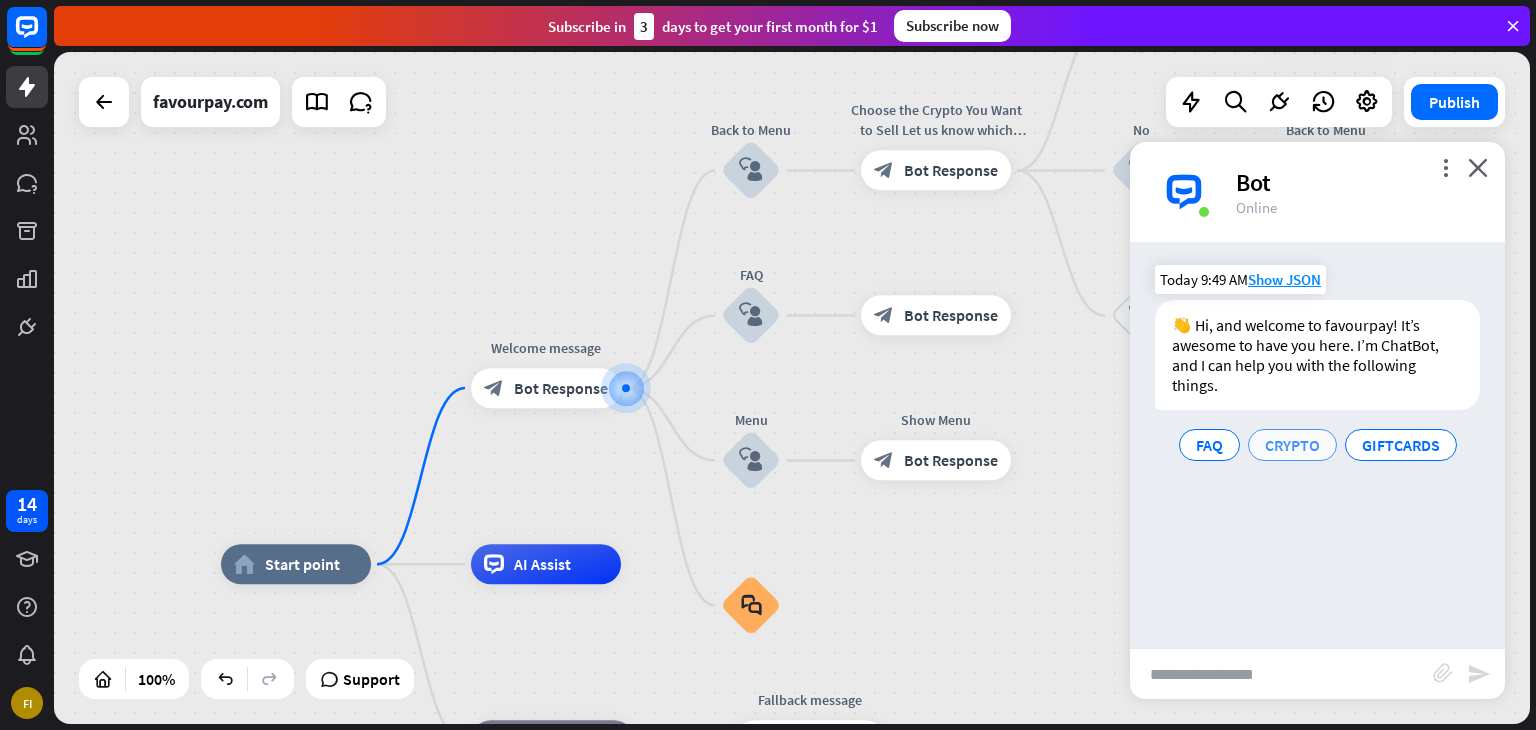 click on "CRYPTO" at bounding box center [1292, 445] 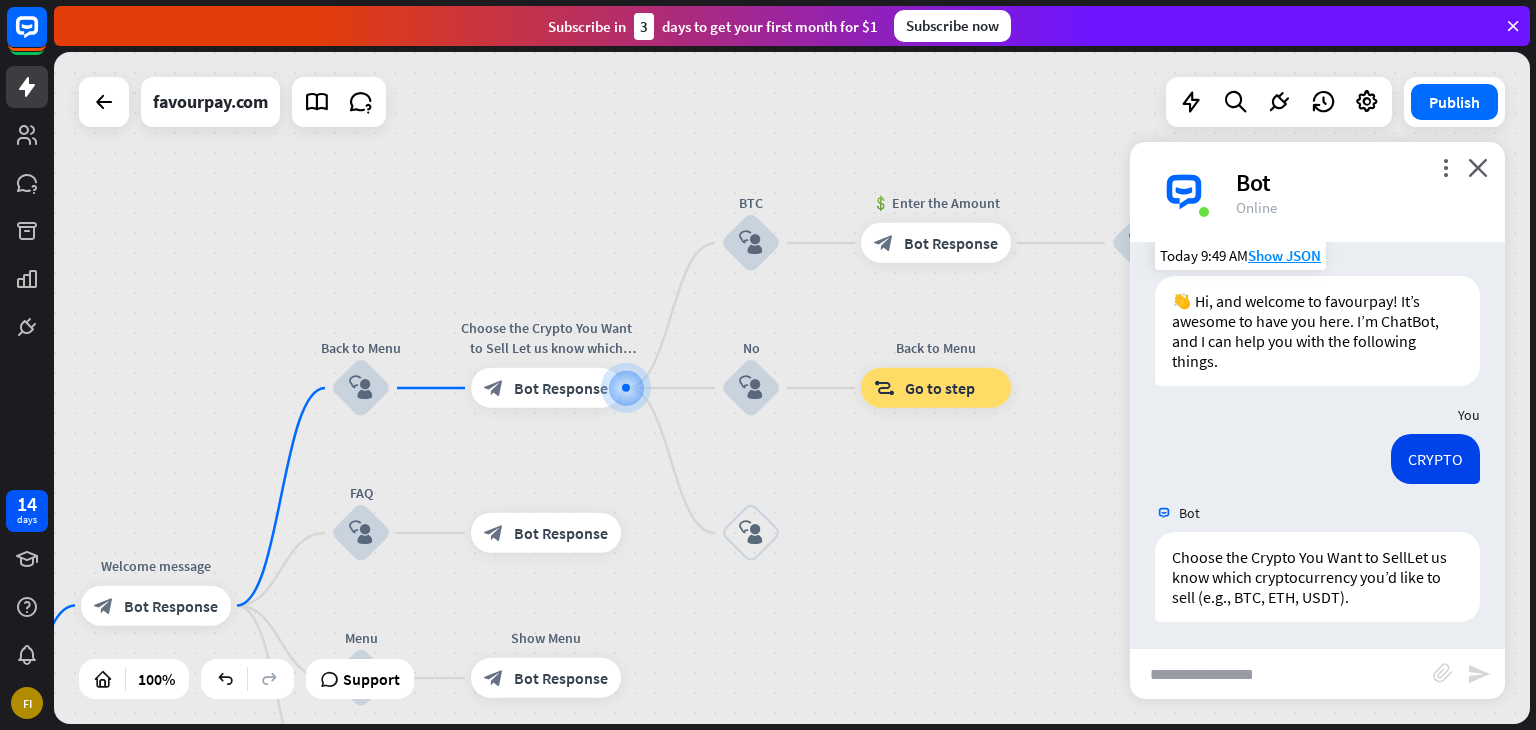 scroll, scrollTop: 28, scrollLeft: 0, axis: vertical 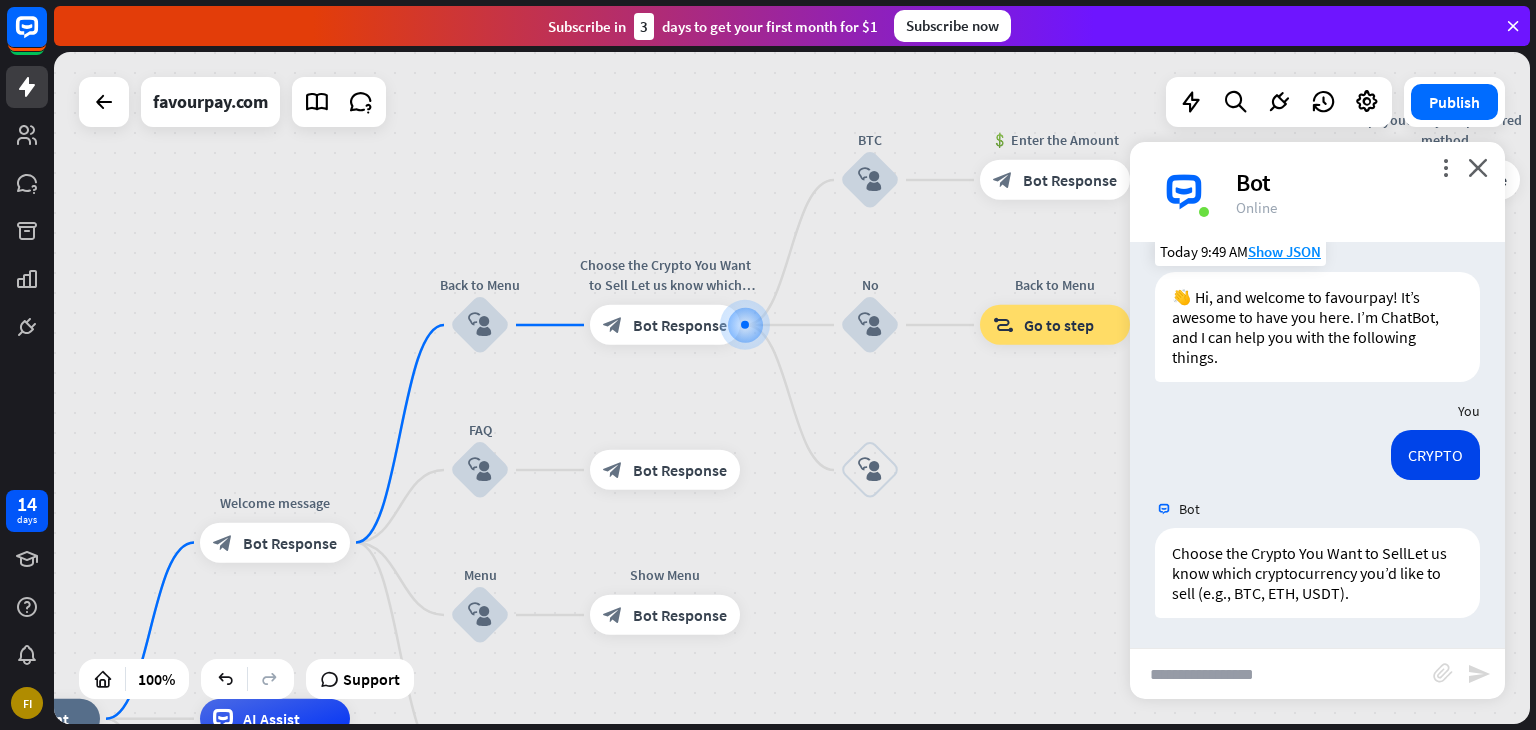 drag, startPoint x: 964, startPoint y: 636, endPoint x: 1075, endPoint y: 569, distance: 129.65338 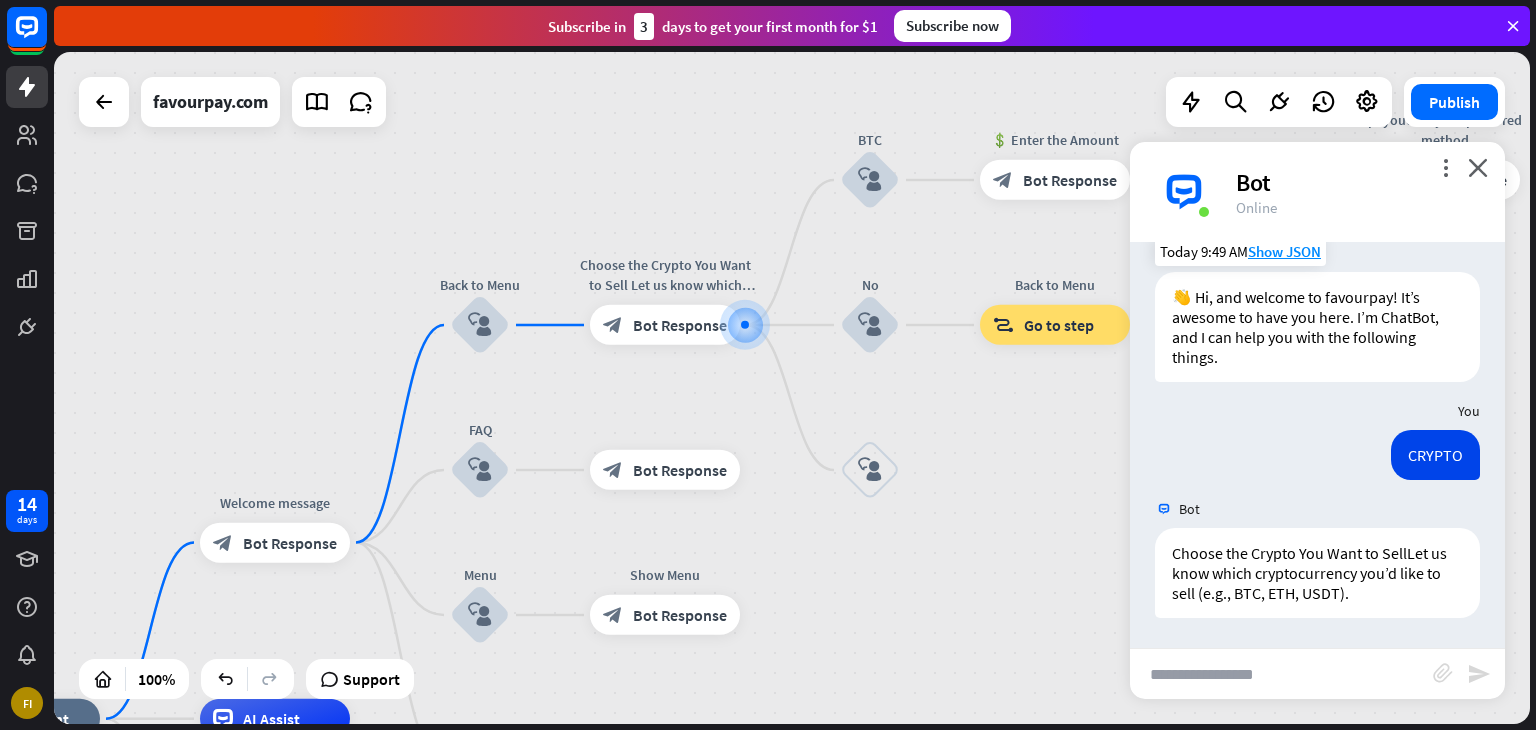 click on "home_2   Start point                 Welcome message   block_bot_response   Bot Response                 Back to Menu   block_user_input                 Choose the Crypto You Want to Sell Let us know which cryptocurrency you’d like to sell (e.g., BTC, ETH, USDT).   block_bot_response   Bot Response                     BTC   block_user_input                 💲 Enter the Amount   block_bot_response   Bot Response                   block_user_input                 payout via your preferred method   block_bot_response   Bot Response                 No   block_user_input                 Back to Menu   block_goto   Go to step                   block_user_input                 FAQ   block_user_input                   block_bot_response   Bot Response                 Menu   block_user_input                 Show Menu   block_bot_response   Bot Response                   block_faq                     AI Assist                   block_fallback   Default fallback                 Fallback message" at bounding box center [792, 388] 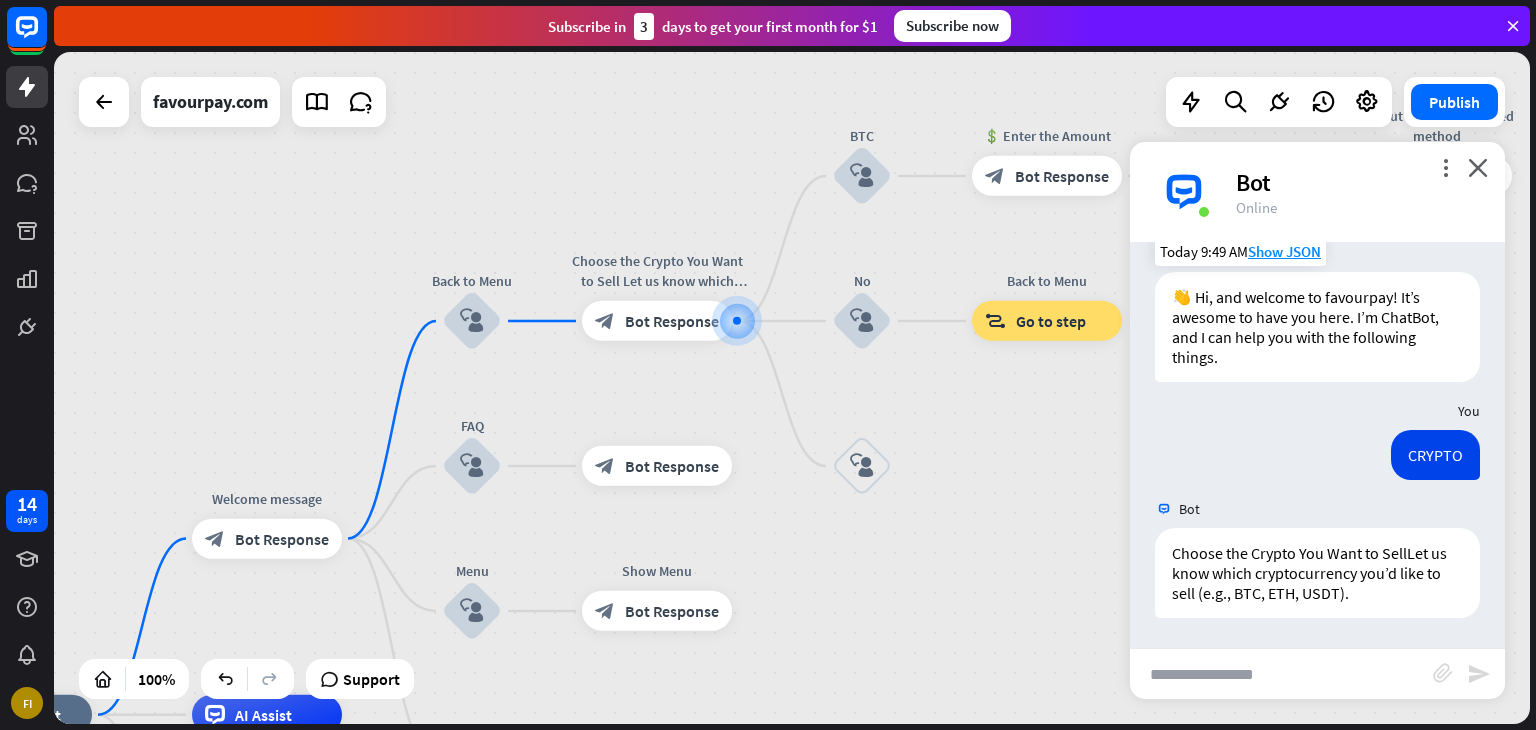 click at bounding box center (1281, 674) 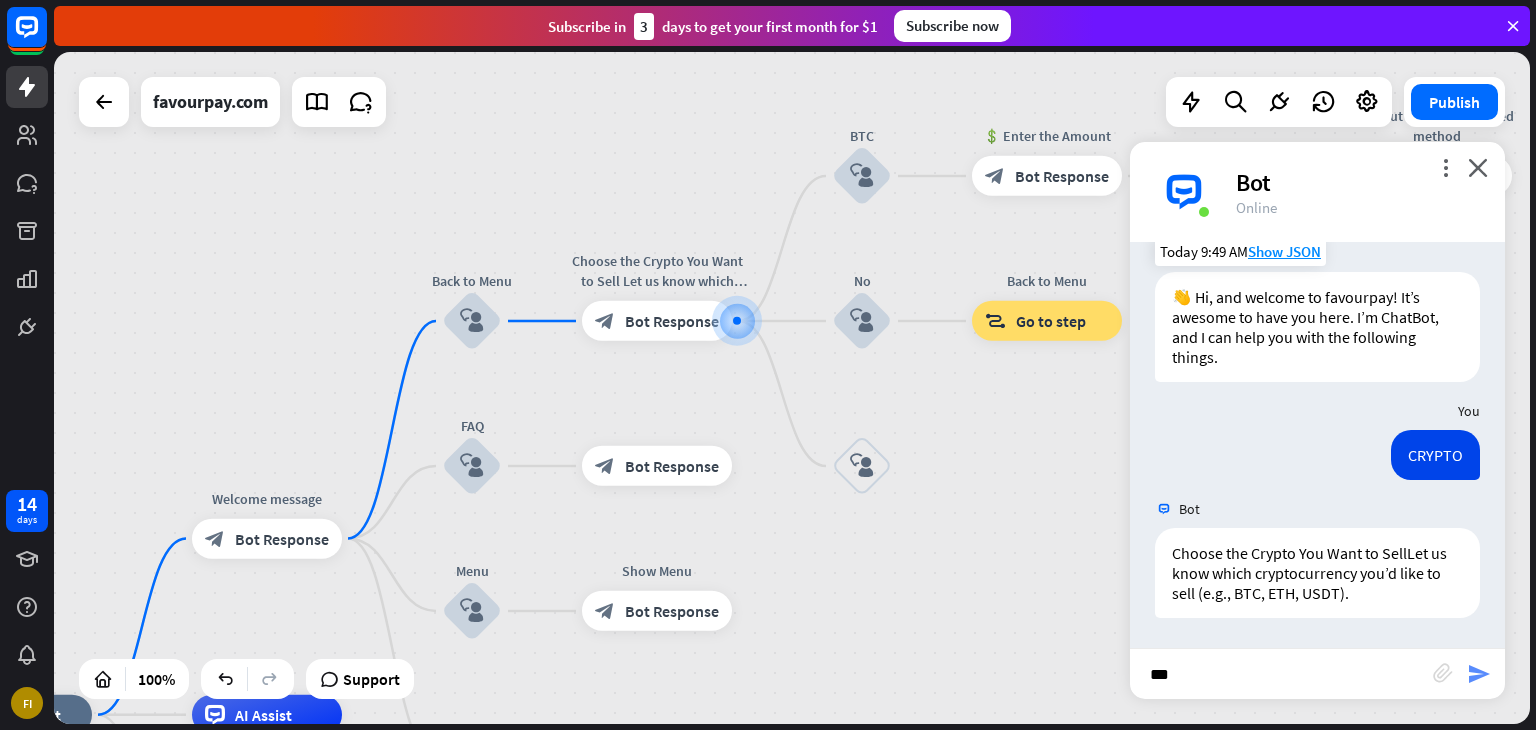 type on "***" 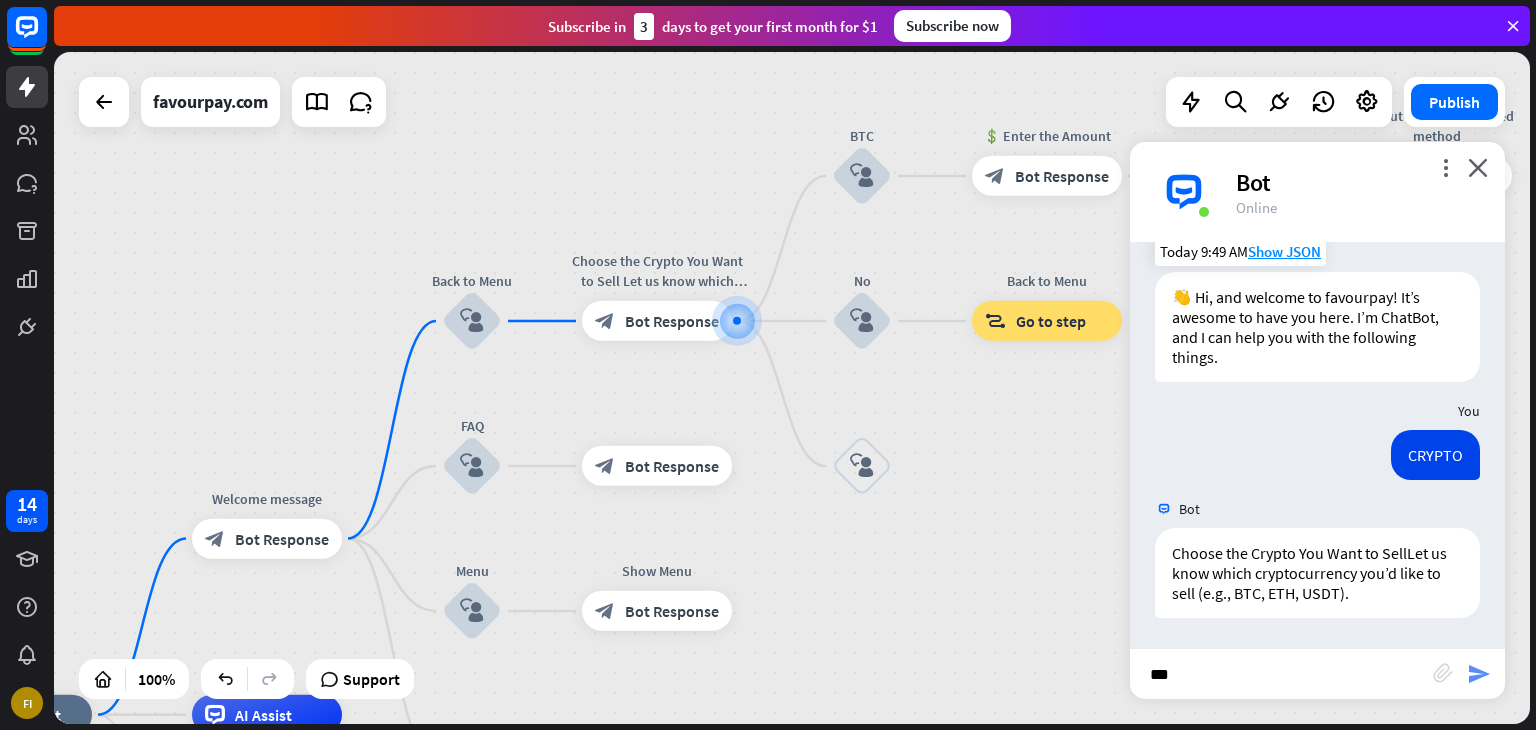 click on "send" at bounding box center (1479, 674) 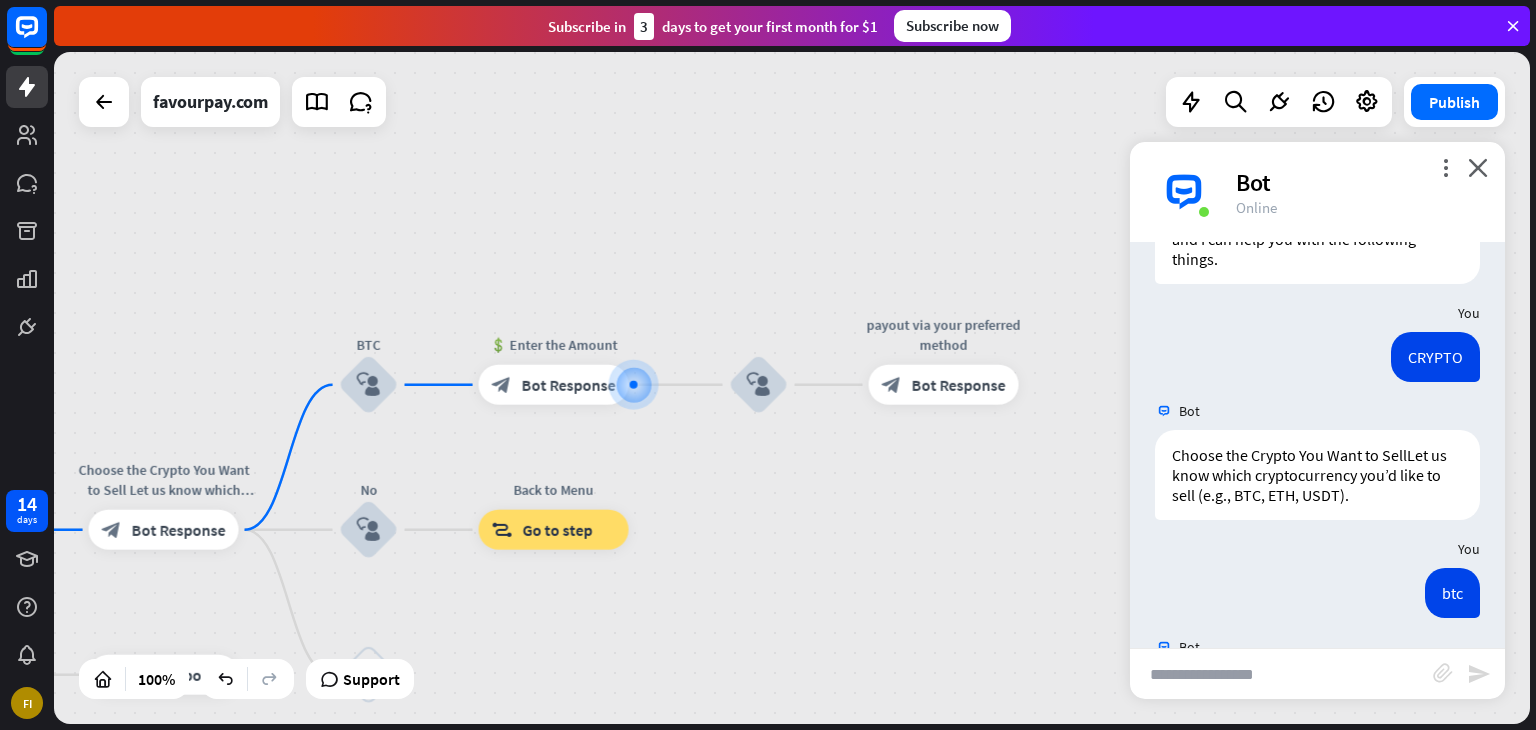 scroll, scrollTop: 224, scrollLeft: 0, axis: vertical 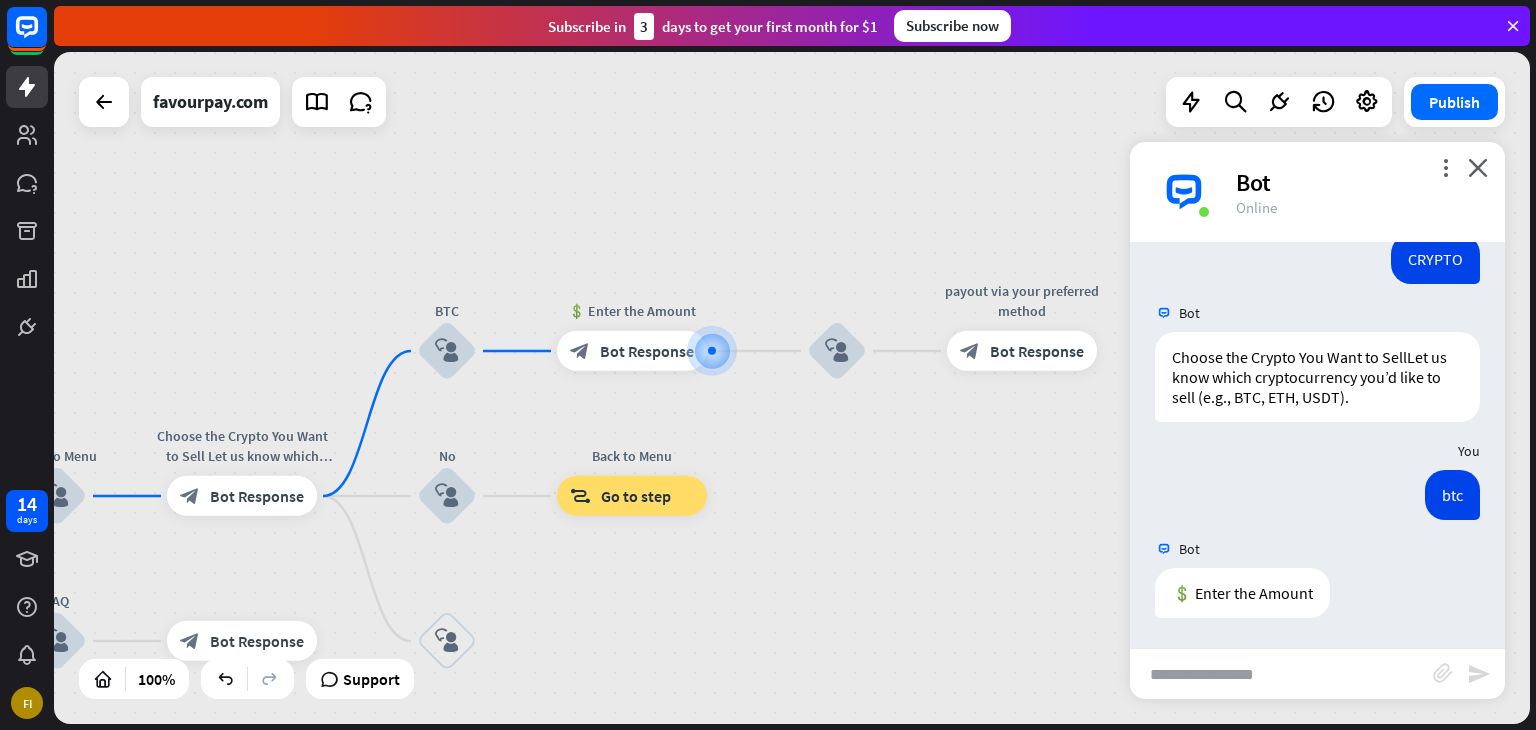 drag, startPoint x: 914, startPoint y: 590, endPoint x: 1000, endPoint y: 528, distance: 106.01887 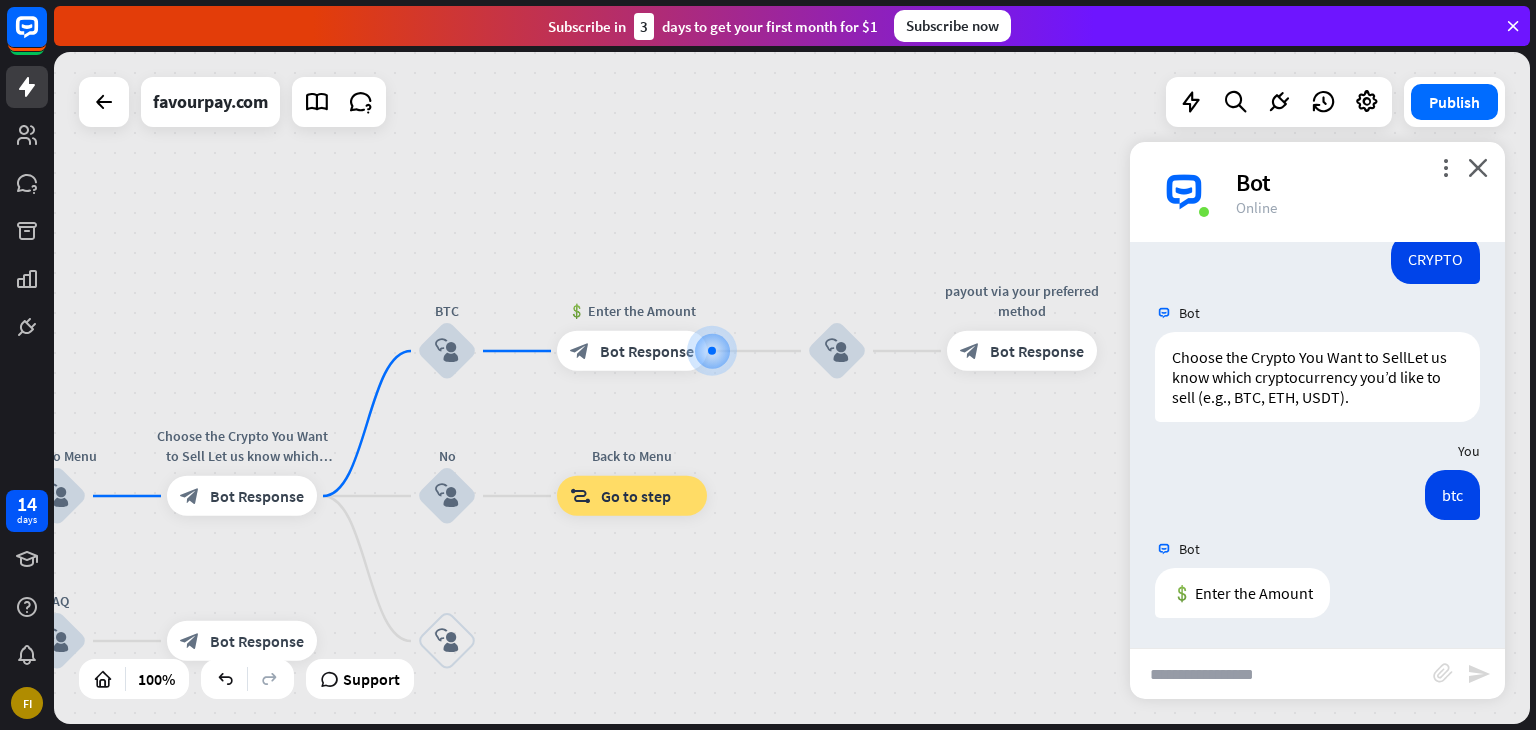 click on "home_2   Start point                 Welcome message   block_bot_response   Bot Response                 Back to Menu   block_user_input                 Choose the Crypto You Want to Sell Let us know which cryptocurrency you’d like to sell (e.g., BTC, ETH, USDT).   block_bot_response   Bot Response                 BTC   block_user_input                 💲 Enter the Amount   block_bot_response   Bot Response                       block_user_input                 payout via your preferred method   block_bot_response   Bot Response                 No   block_user_input                 Back to Menu   block_goto   Go to step                   block_user_input                 FAQ   block_user_input                   block_bot_response   Bot Response                 Menu   block_user_input                 Show Menu   block_bot_response   Bot Response                   block_faq                     AI Assist                   block_fallback   Default fallback                 Fallback message" at bounding box center (792, 388) 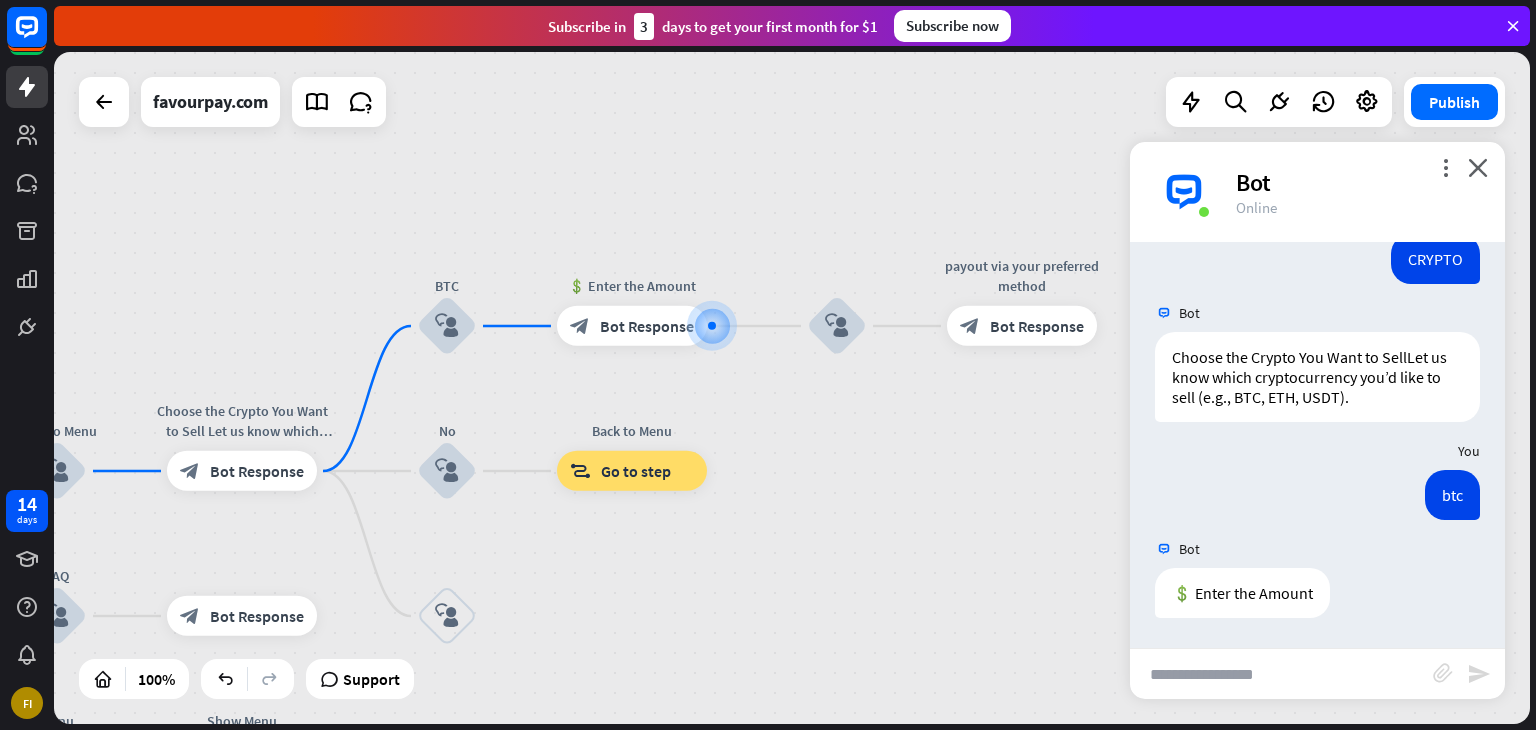 click at bounding box center [1281, 674] 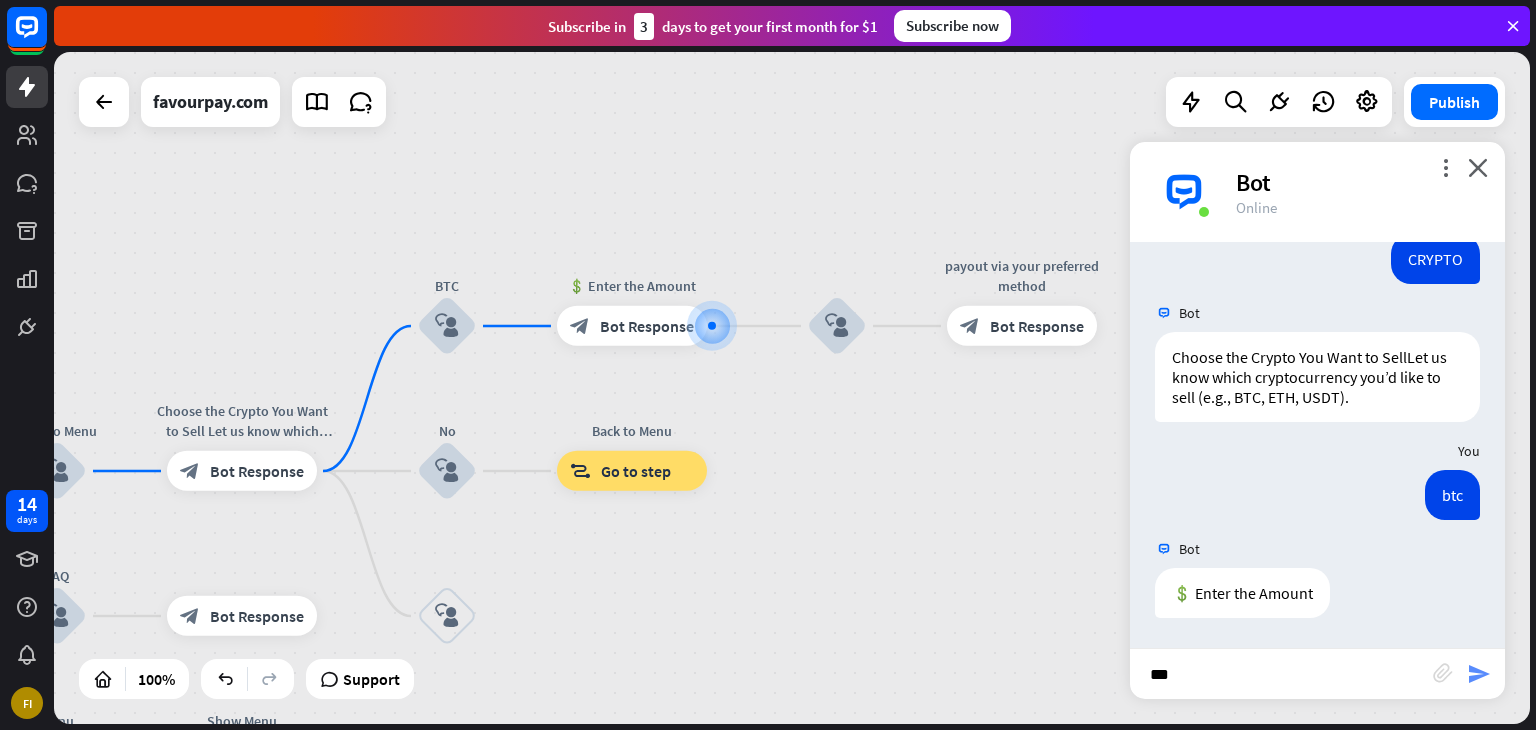 type on "***" 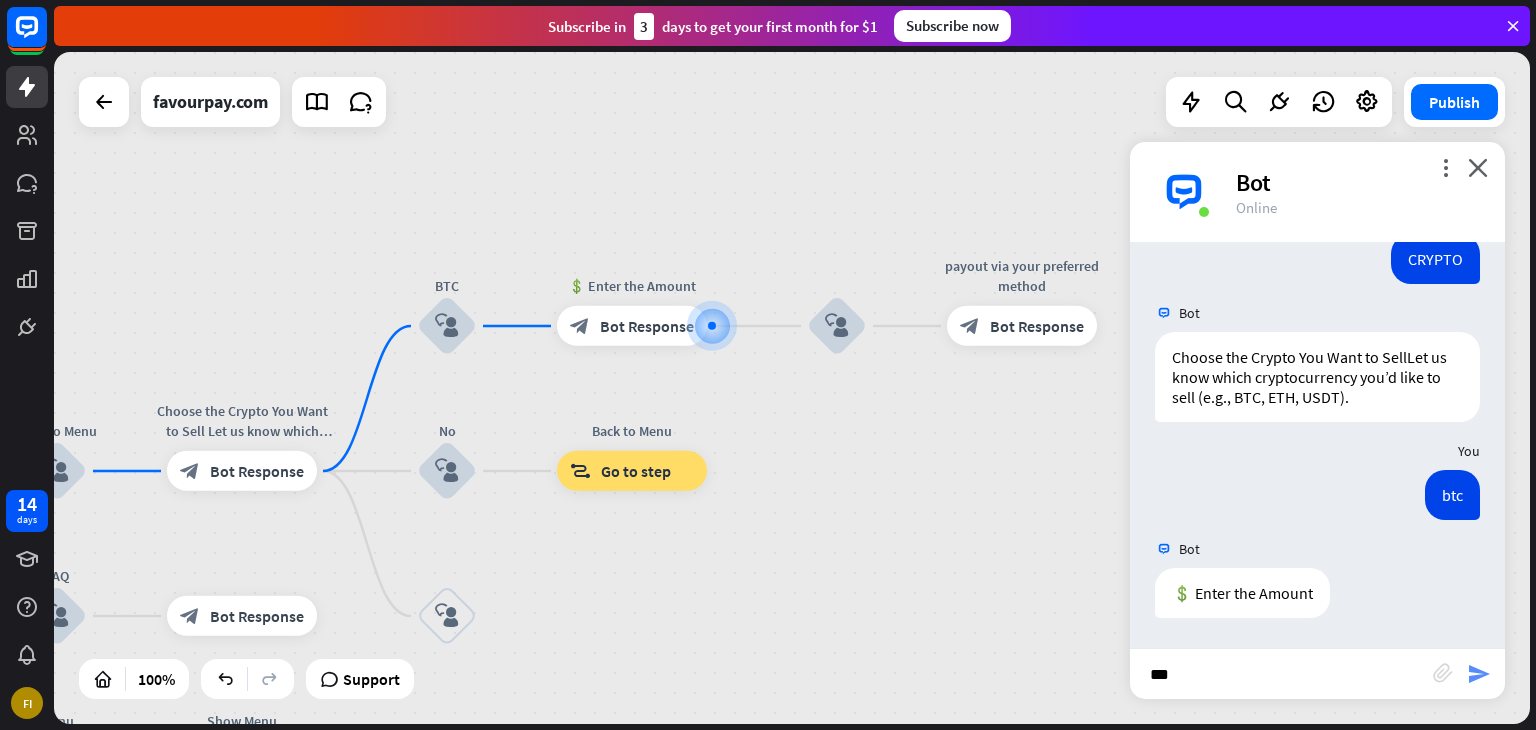 click on "send" at bounding box center (1479, 674) 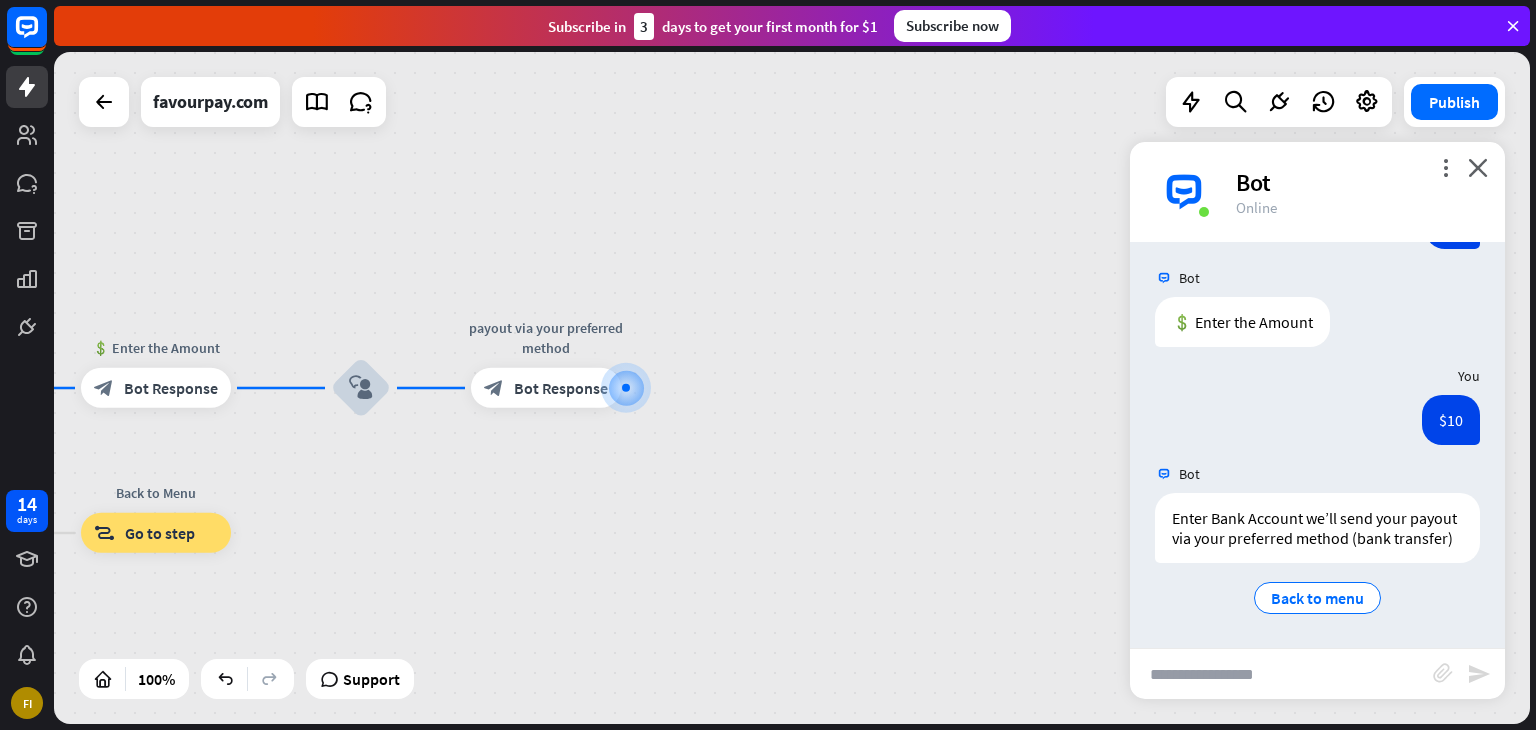 scroll, scrollTop: 515, scrollLeft: 0, axis: vertical 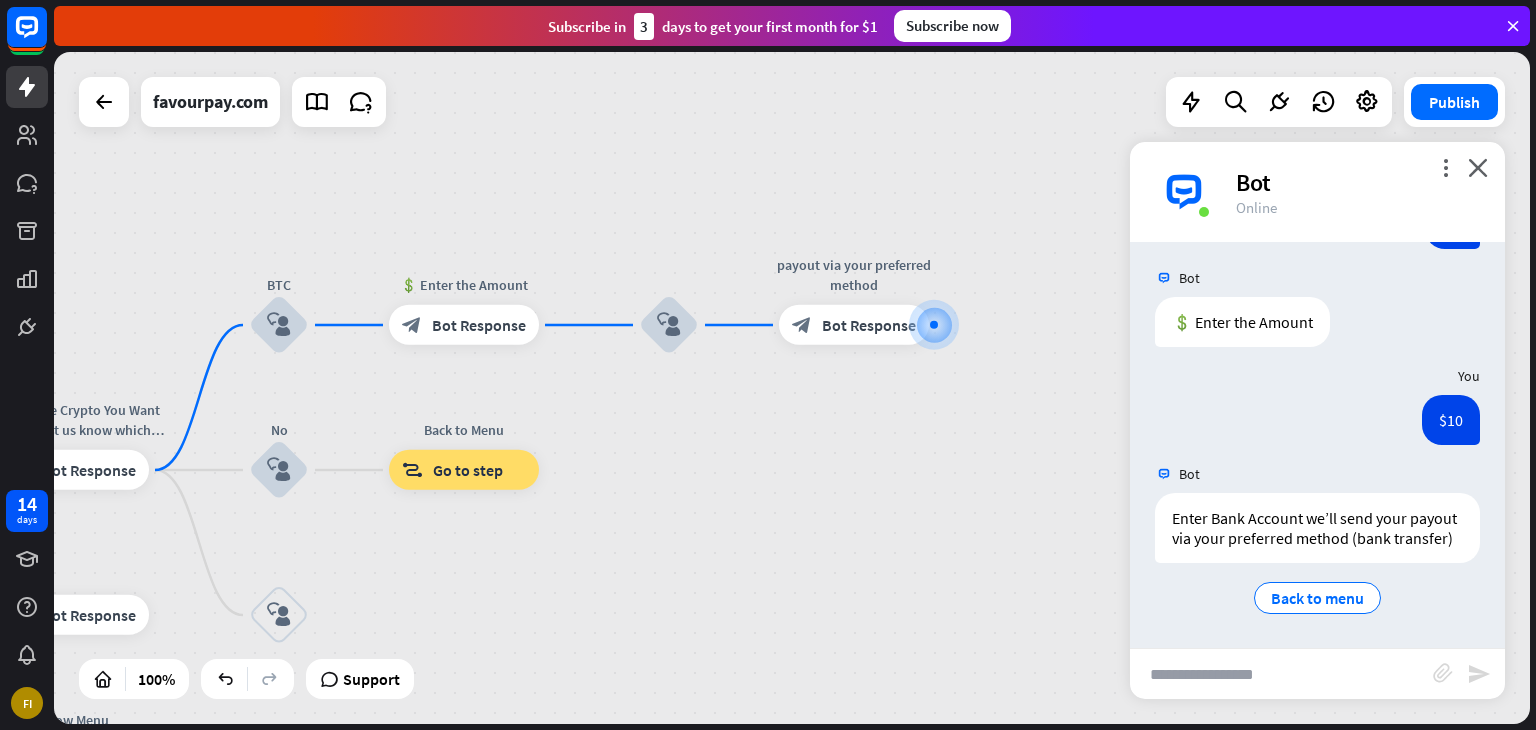 drag, startPoint x: 671, startPoint y: 544, endPoint x: 979, endPoint y: 481, distance: 314.37717 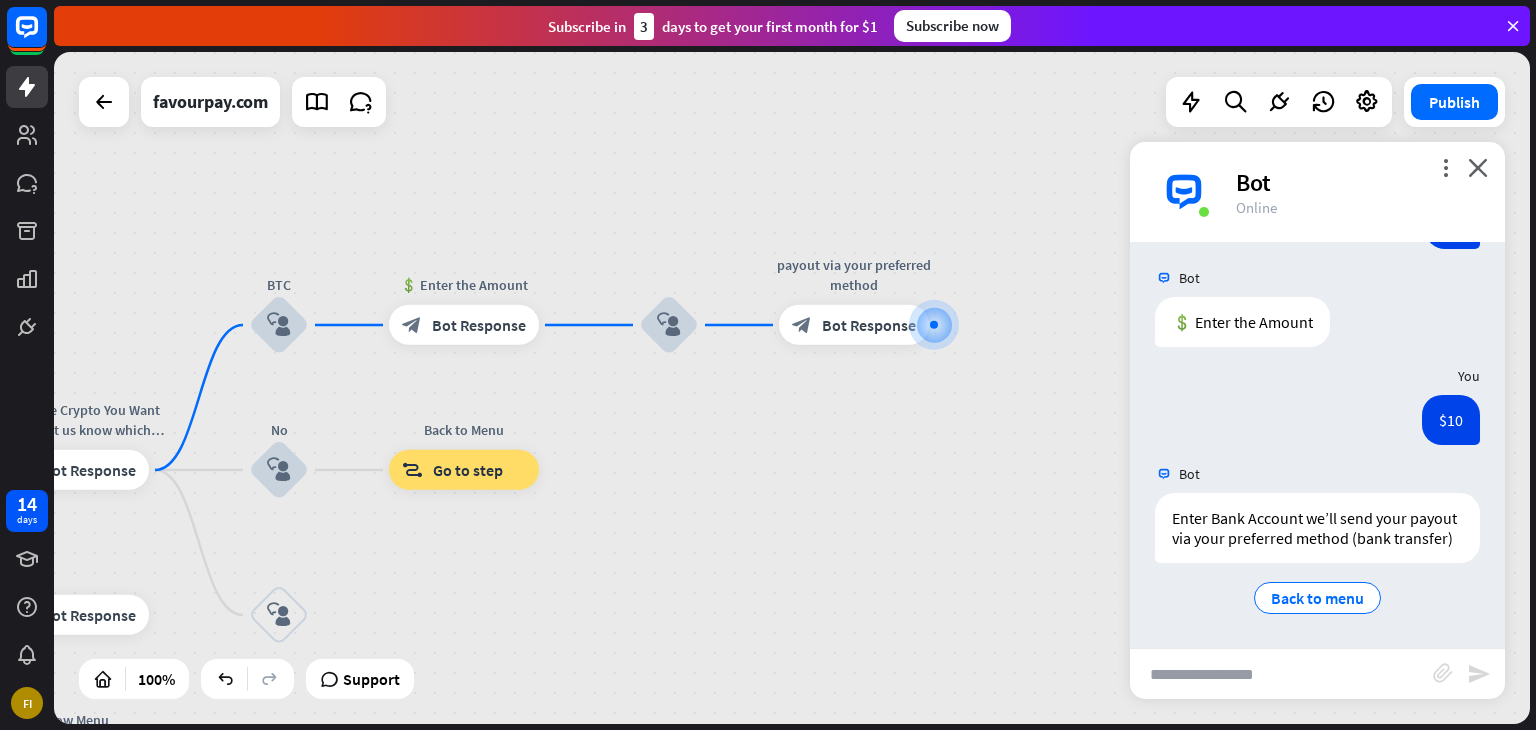 click on "home_2   Start point                 Welcome message   block_bot_response   Bot Response                 Back to Menu   block_user_input                 Choose the Crypto You Want to Sell Let us know which cryptocurrency you’d like to sell (e.g., BTC, ETH, USDT).   block_bot_response   Bot Response                 BTC   block_user_input                 💲 Enter the Amount   block_bot_response   Bot Response                   block_user_input                 payout via your preferred method   block_bot_response   Bot Response                     No   block_user_input                 Back to Menu   block_goto   Go to step                   block_user_input                 FAQ   block_user_input                   block_bot_response   Bot Response                 Menu   block_user_input                 Show Menu   block_bot_response   Bot Response                   block_faq                     AI Assist                   block_fallback   Default fallback                 Fallback message" at bounding box center (792, 388) 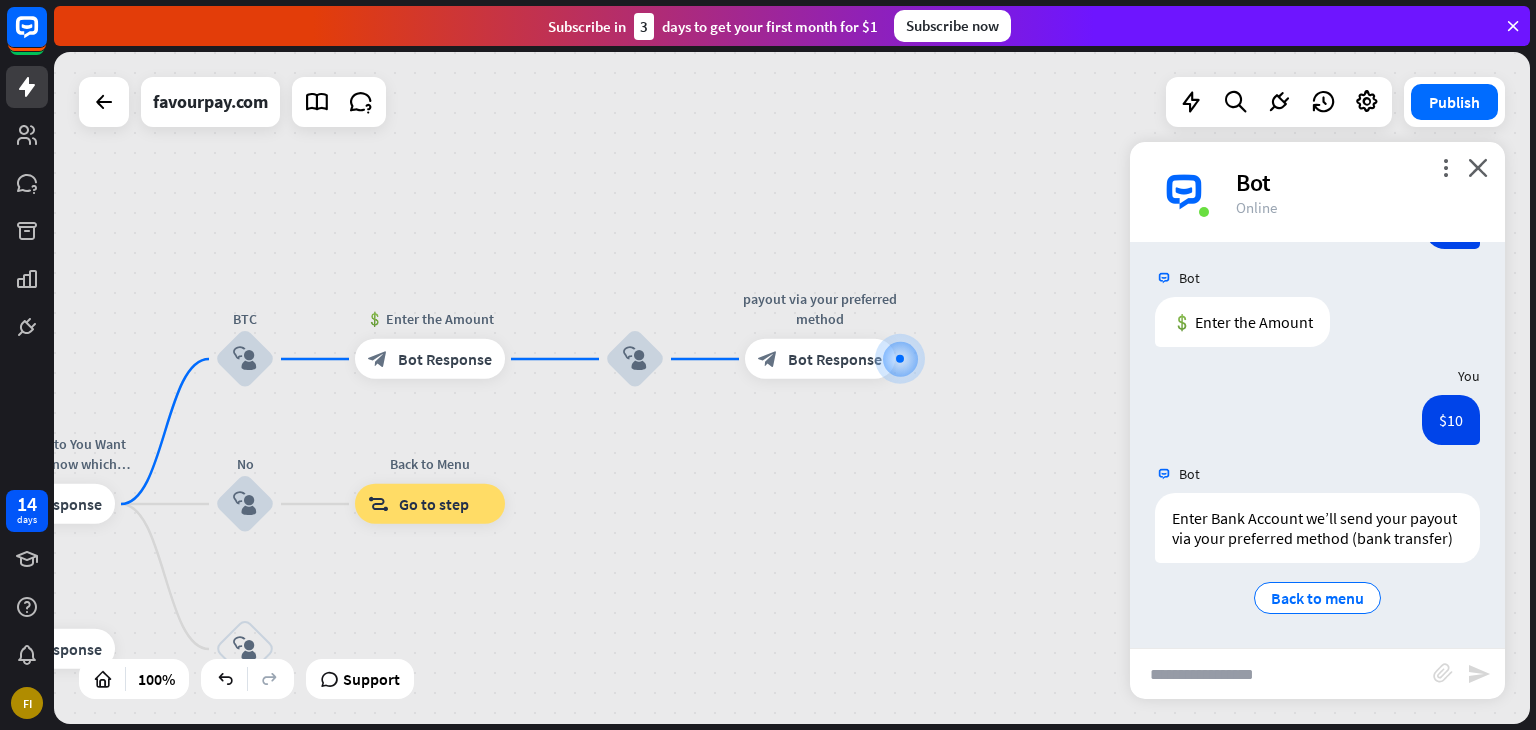 drag, startPoint x: 743, startPoint y: 523, endPoint x: 708, endPoint y: 557, distance: 48.79549 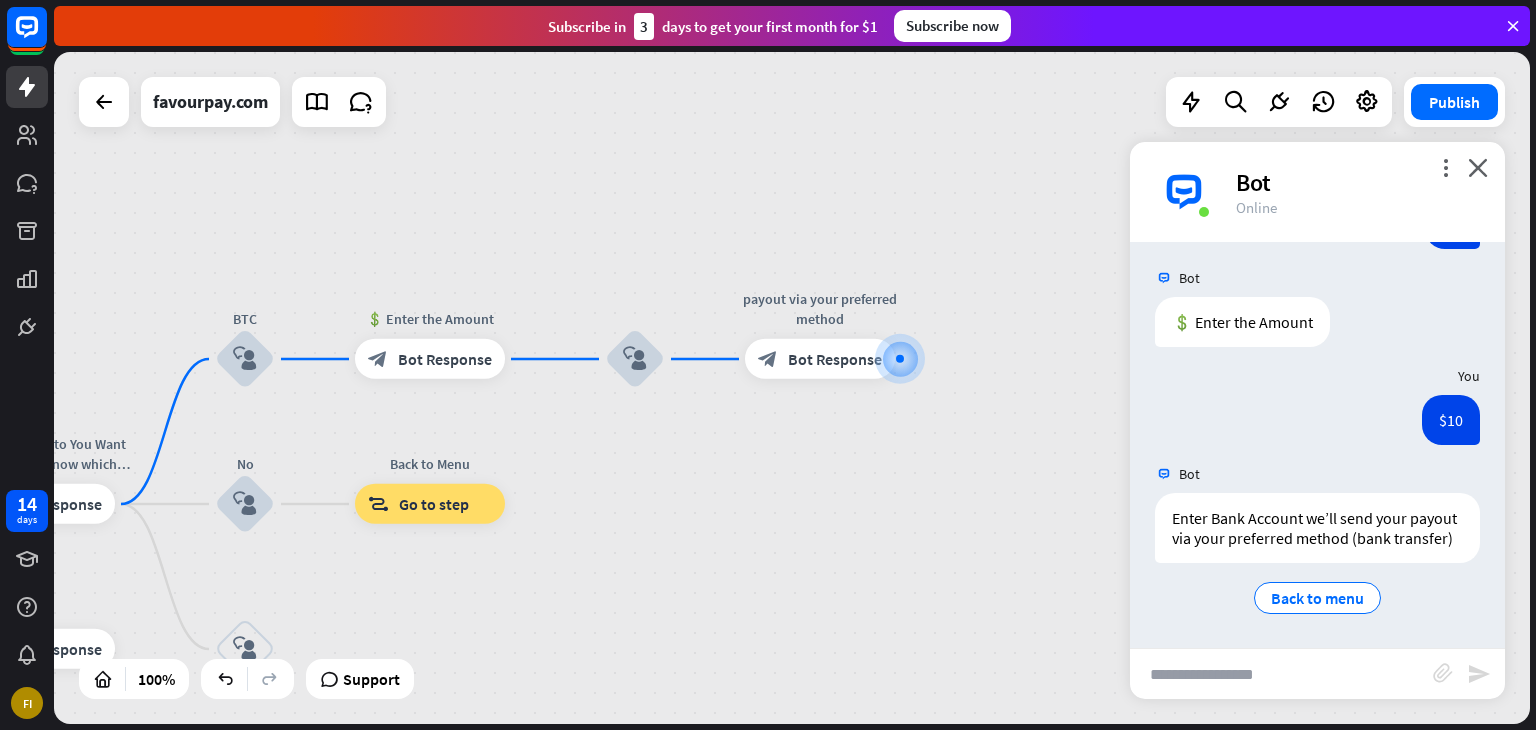 click on "home_2   Start point                 Welcome message   block_bot_response   Bot Response                 Back to Menu   block_user_input                 Choose the Crypto You Want to Sell Let us know which cryptocurrency you’d like to sell (e.g., BTC, ETH, USDT).   block_bot_response   Bot Response                 BTC   block_user_input                 💲 Enter the Amount   block_bot_response   Bot Response                   block_user_input                 payout via your preferred method   block_bot_response   Bot Response                     No   block_user_input                 Back to Menu   block_goto   Go to step                   block_user_input                 FAQ   block_user_input                   block_bot_response   Bot Response                 Menu   block_user_input                 Show Menu   block_bot_response   Bot Response                   block_faq                     AI Assist                   block_fallback   Default fallback                 Fallback message" at bounding box center (792, 388) 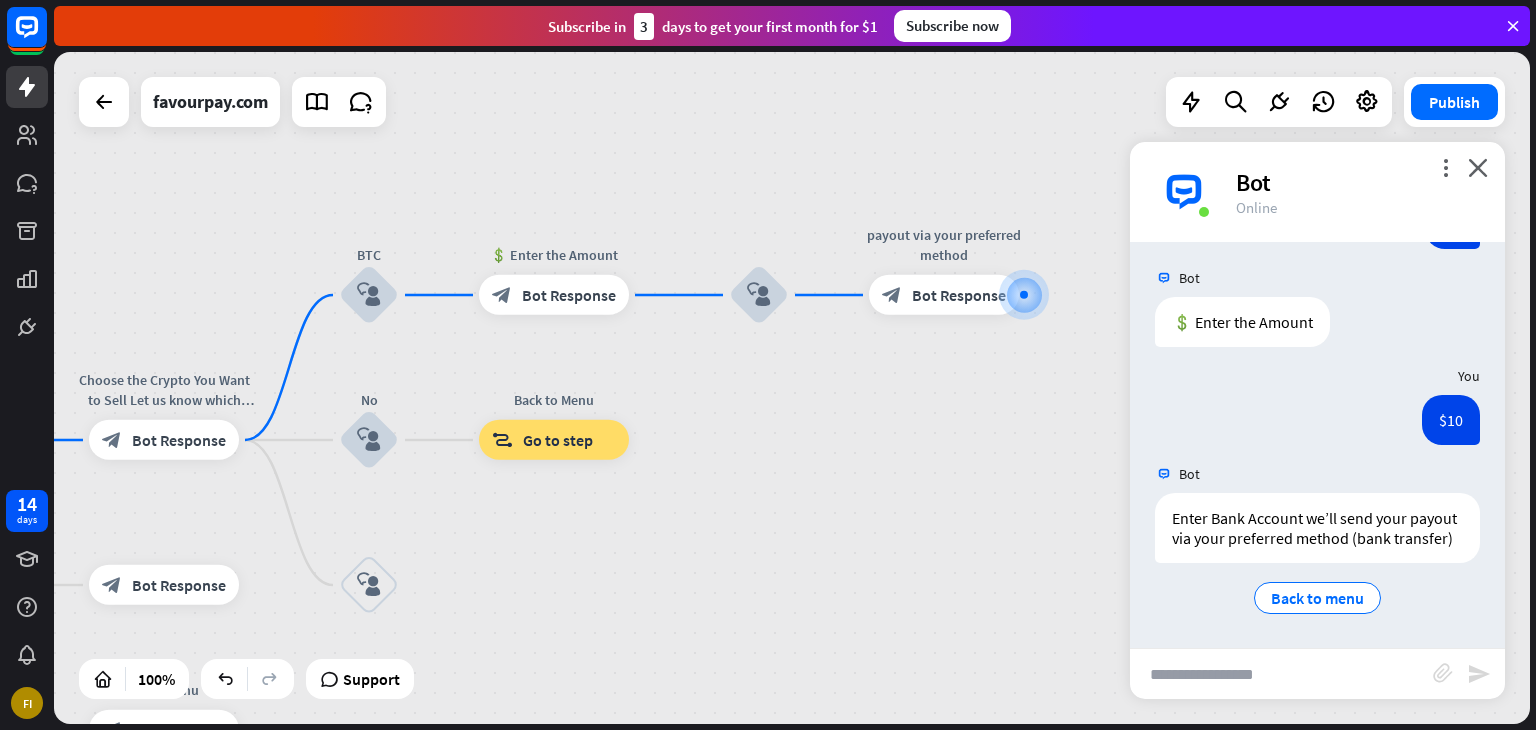 drag, startPoint x: 780, startPoint y: 541, endPoint x: 905, endPoint y: 477, distance: 140.43147 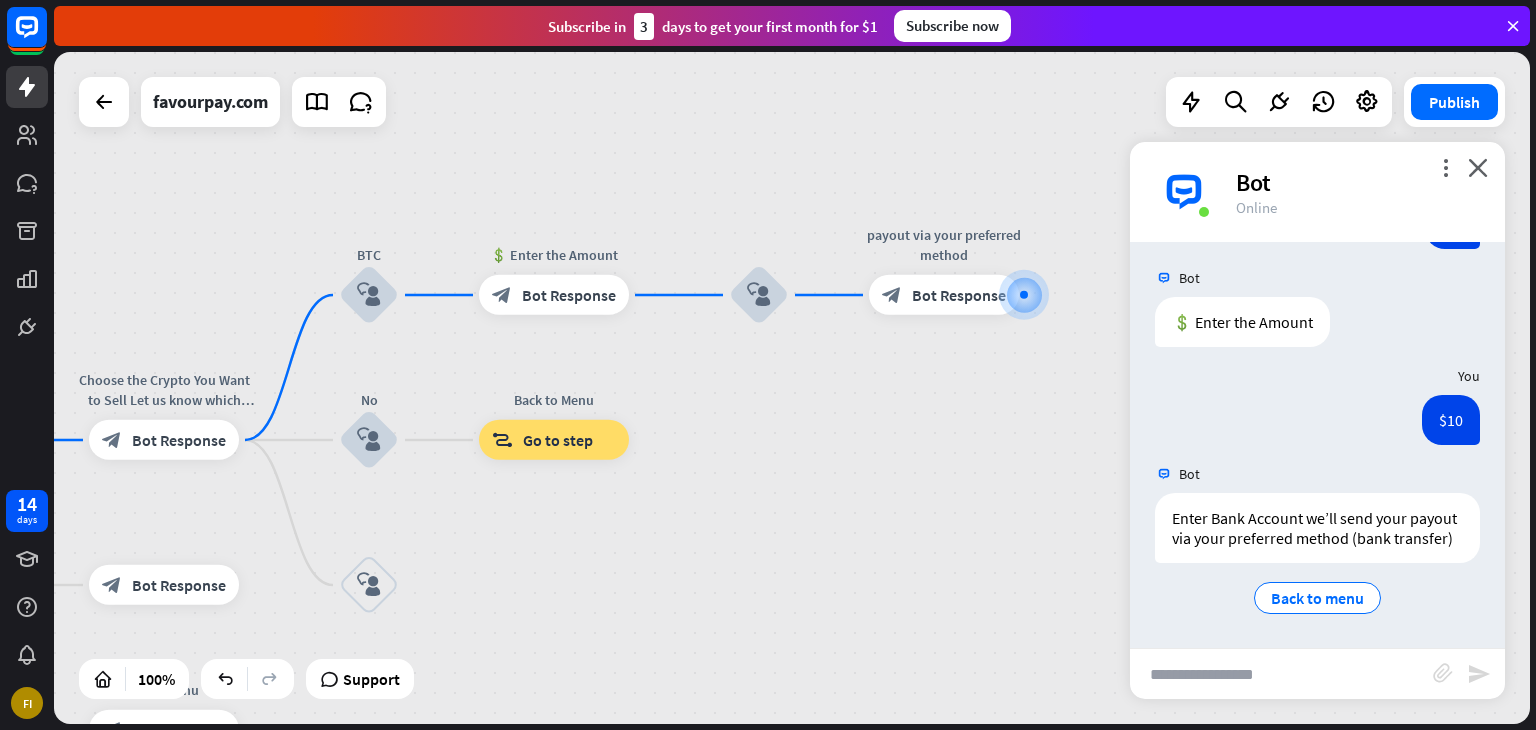 click on "home_2   Start point                 Welcome message   block_bot_response   Bot Response                 Back to Menu   block_user_input                 Choose the Crypto You Want to Sell Let us know which cryptocurrency you’d like to sell (e.g., BTC, ETH, USDT).   block_bot_response   Bot Response                 BTC   block_user_input                 💲 Enter the Amount   block_bot_response   Bot Response                   block_user_input                 payout via your preferred method   block_bot_response   Bot Response                     No   block_user_input                 Back to Menu   block_goto   Go to step                   block_user_input                 FAQ   block_user_input                   block_bot_response   Bot Response                 Menu   block_user_input                 Show Menu   block_bot_response   Bot Response                   block_faq                     AI Assist                   block_fallback   Default fallback                 Fallback message" at bounding box center (792, 388) 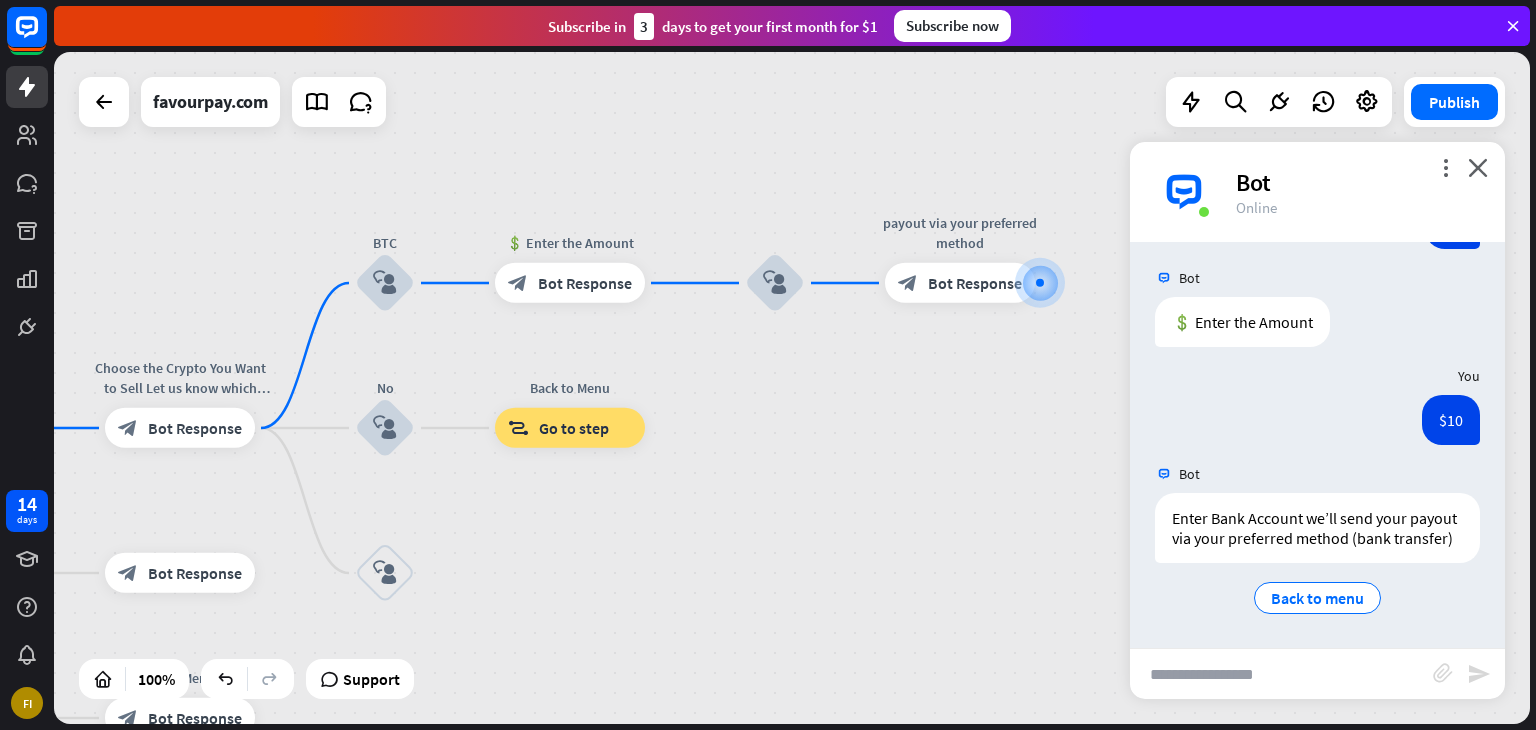 drag, startPoint x: 898, startPoint y: 589, endPoint x: 913, endPoint y: 575, distance: 20.518284 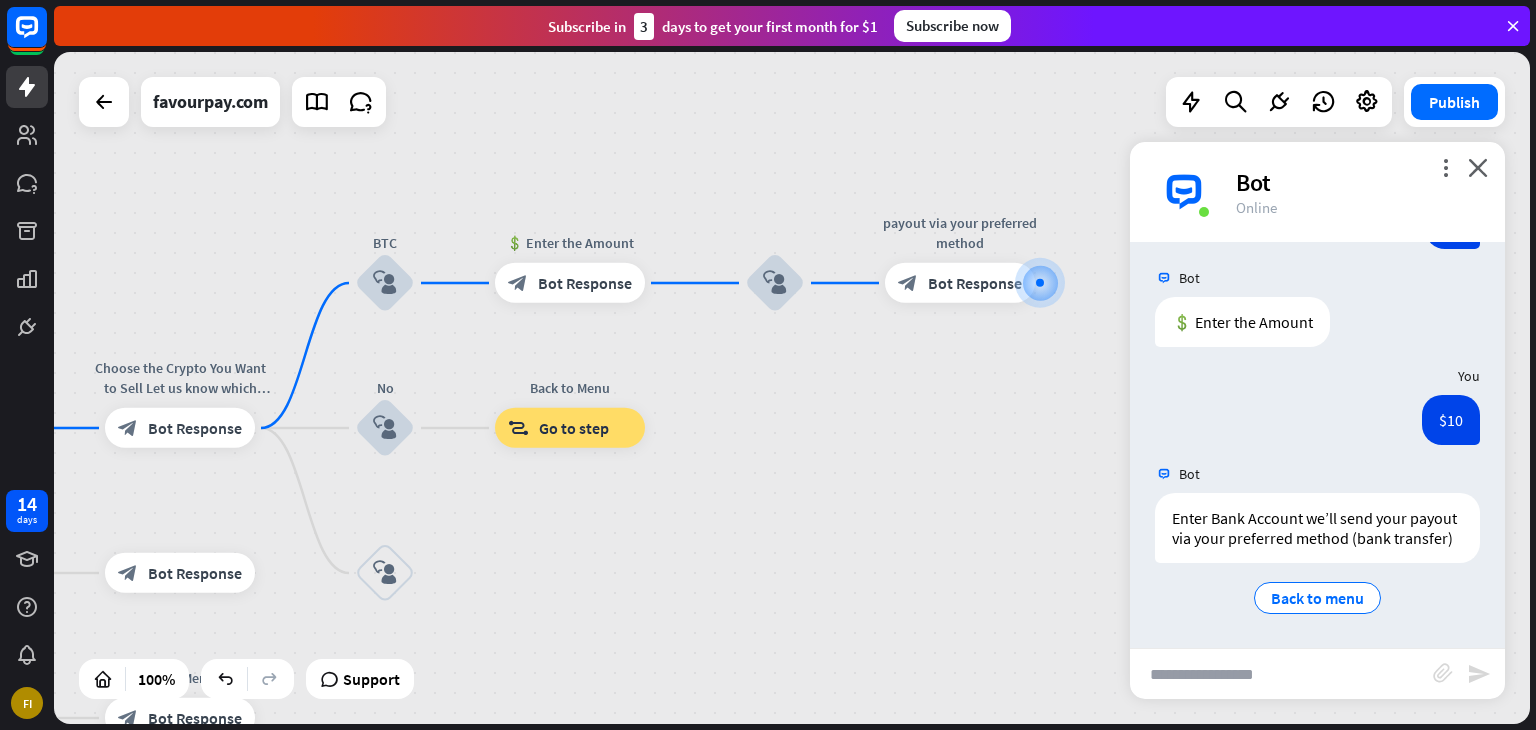 click on "home_2   Start point                 Welcome message   block_bot_response   Bot Response                 Back to Menu   block_user_input                 Choose the Crypto You Want to Sell Let us know which cryptocurrency you’d like to sell (e.g., BTC, ETH, USDT).   block_bot_response   Bot Response                 BTC   block_user_input                 💲 Enter the Amount   block_bot_response   Bot Response                   block_user_input                 payout via your preferred method   block_bot_response   Bot Response                     No   block_user_input                 Back to Menu   block_goto   Go to step                   block_user_input                 FAQ   block_user_input                   block_bot_response   Bot Response                 Menu   block_user_input                 Show Menu   block_bot_response   Bot Response                   block_faq                     AI Assist                   block_fallback   Default fallback                 Fallback message" at bounding box center [792, 388] 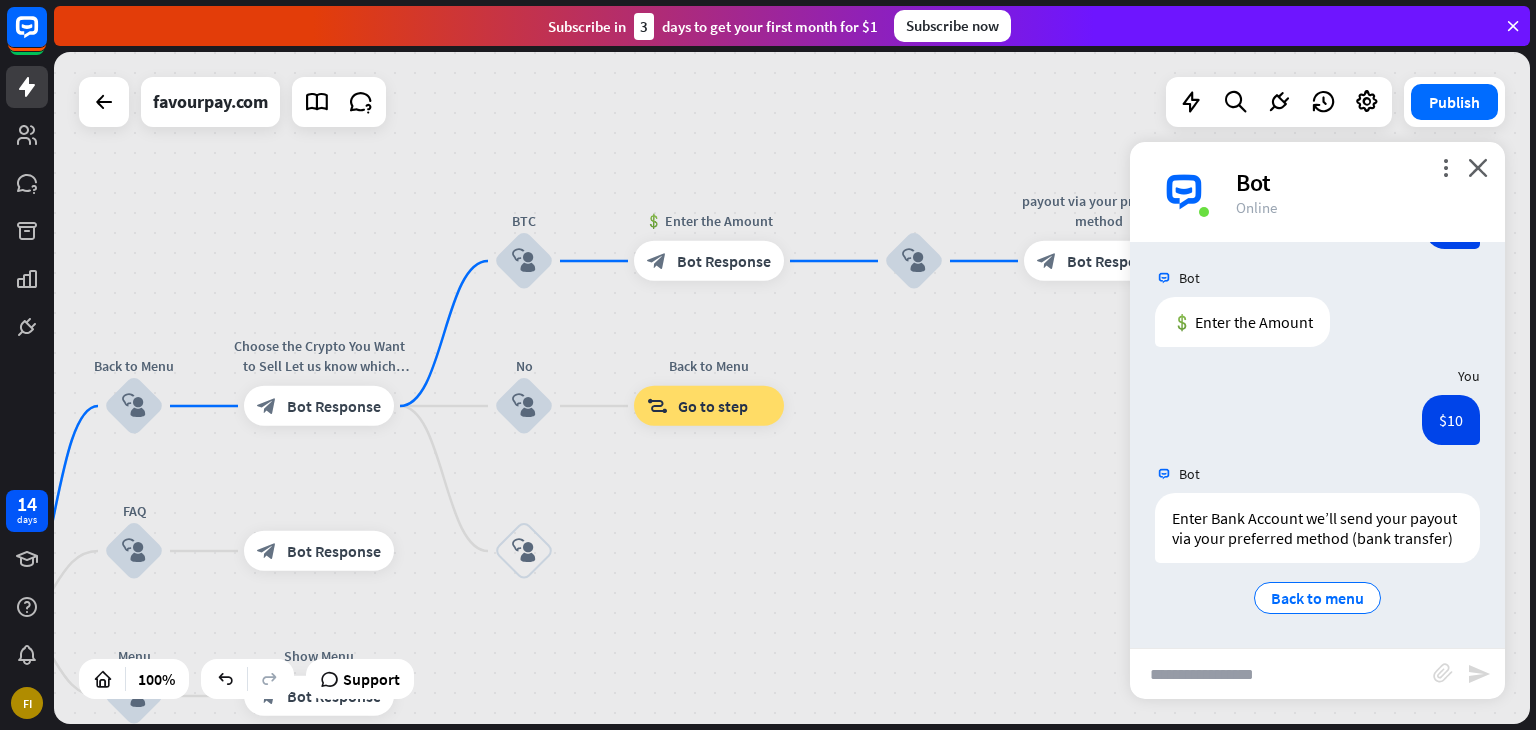 drag, startPoint x: 738, startPoint y: 561, endPoint x: 795, endPoint y: 567, distance: 57.31492 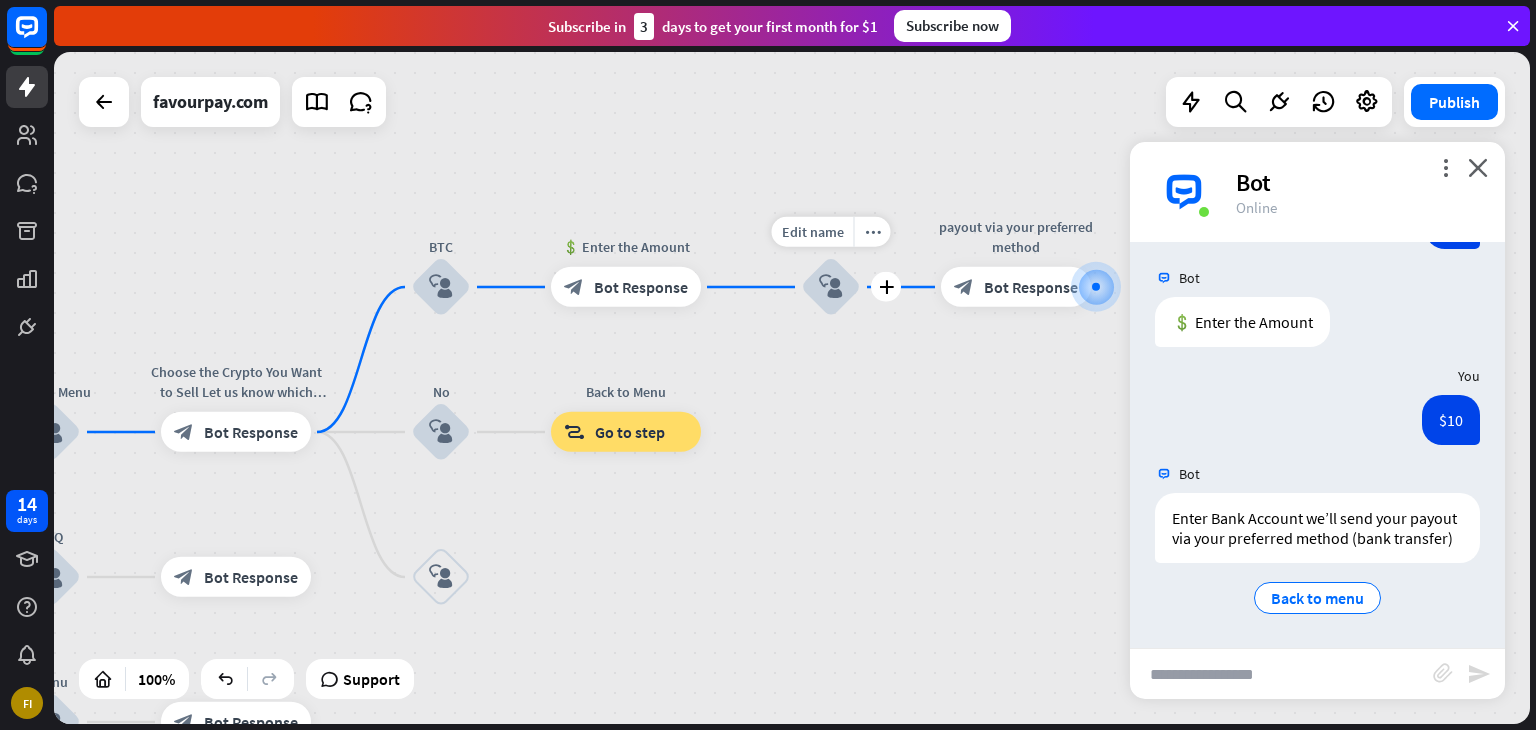 click on "block_user_input" at bounding box center (831, 287) 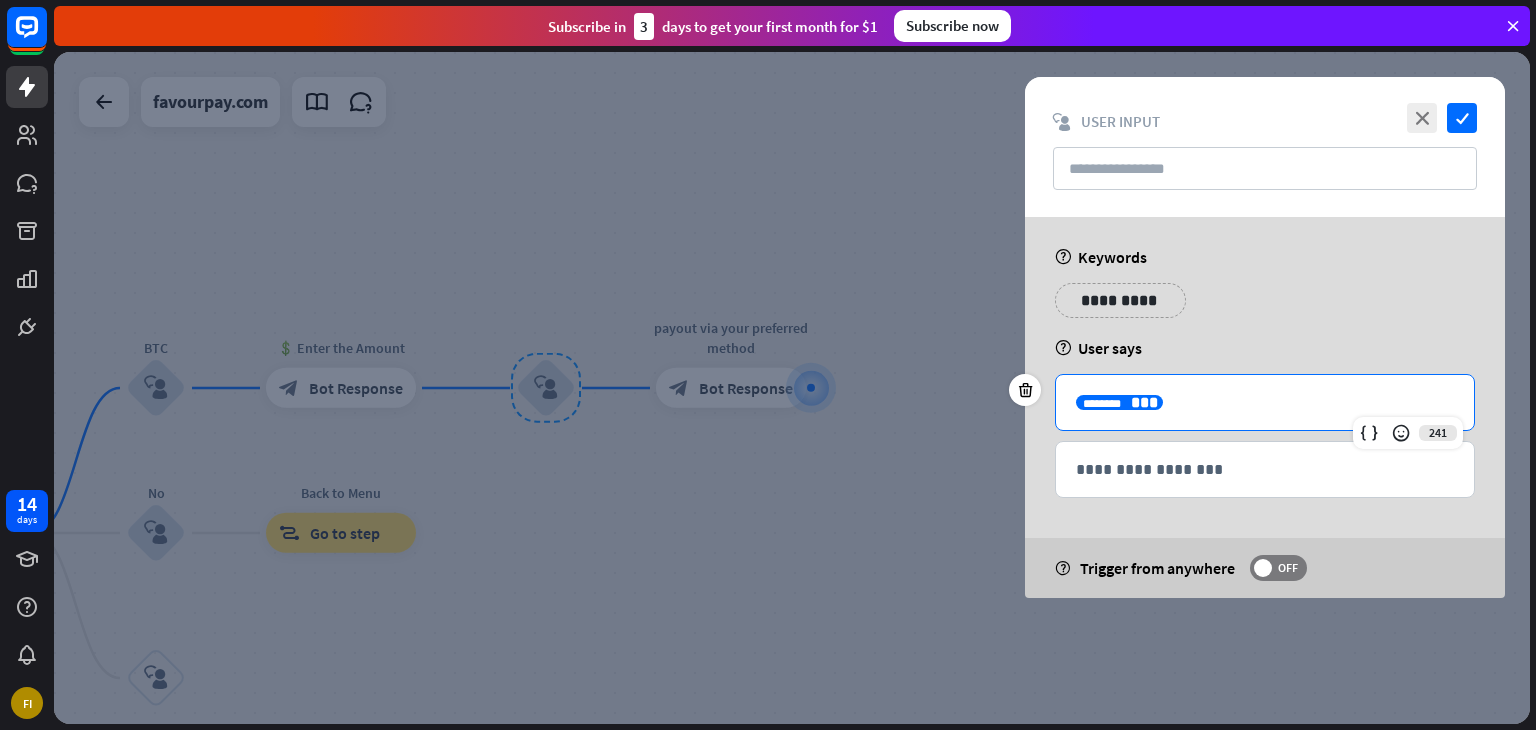 click on "***" at bounding box center (1144, 402) 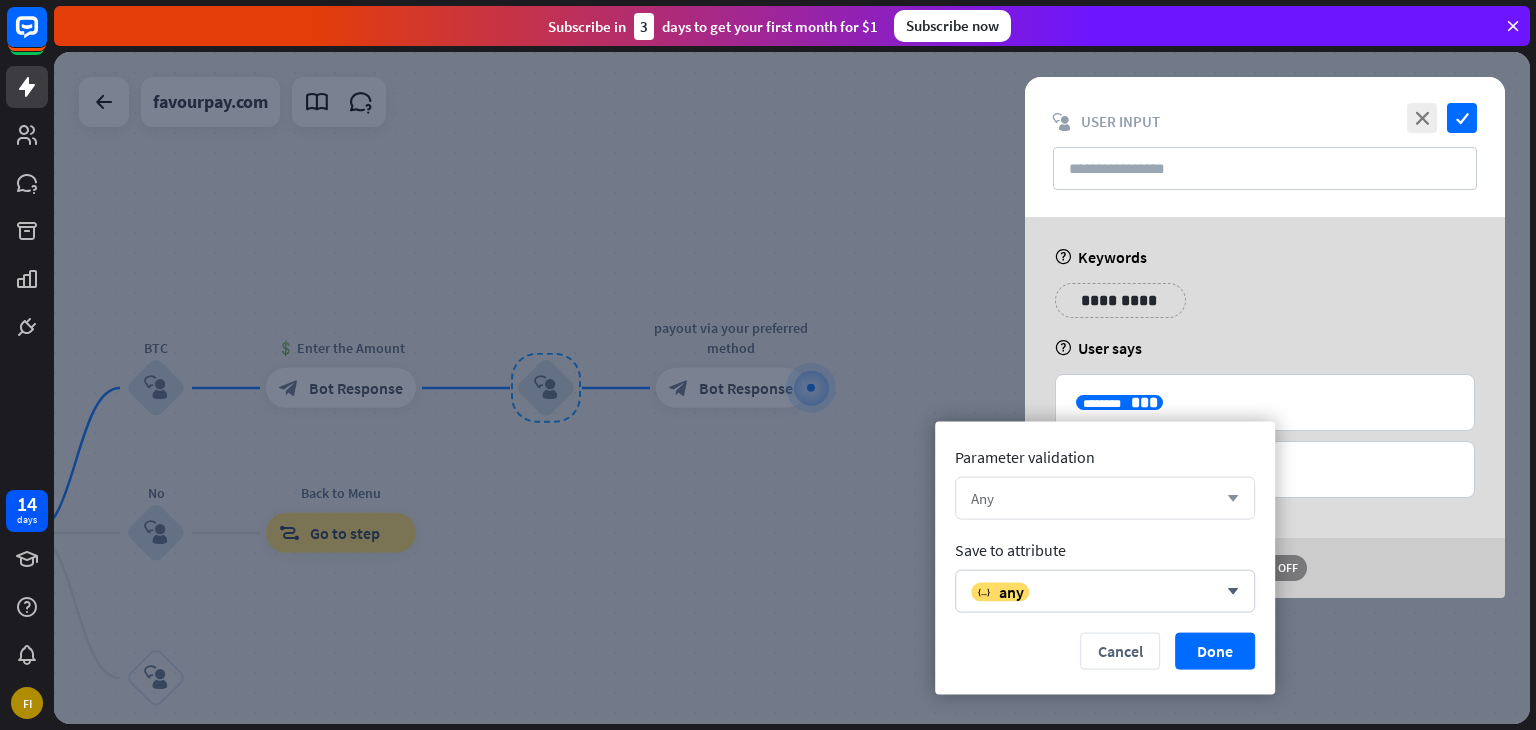 click on "Any
arrow_down" at bounding box center (1105, 498) 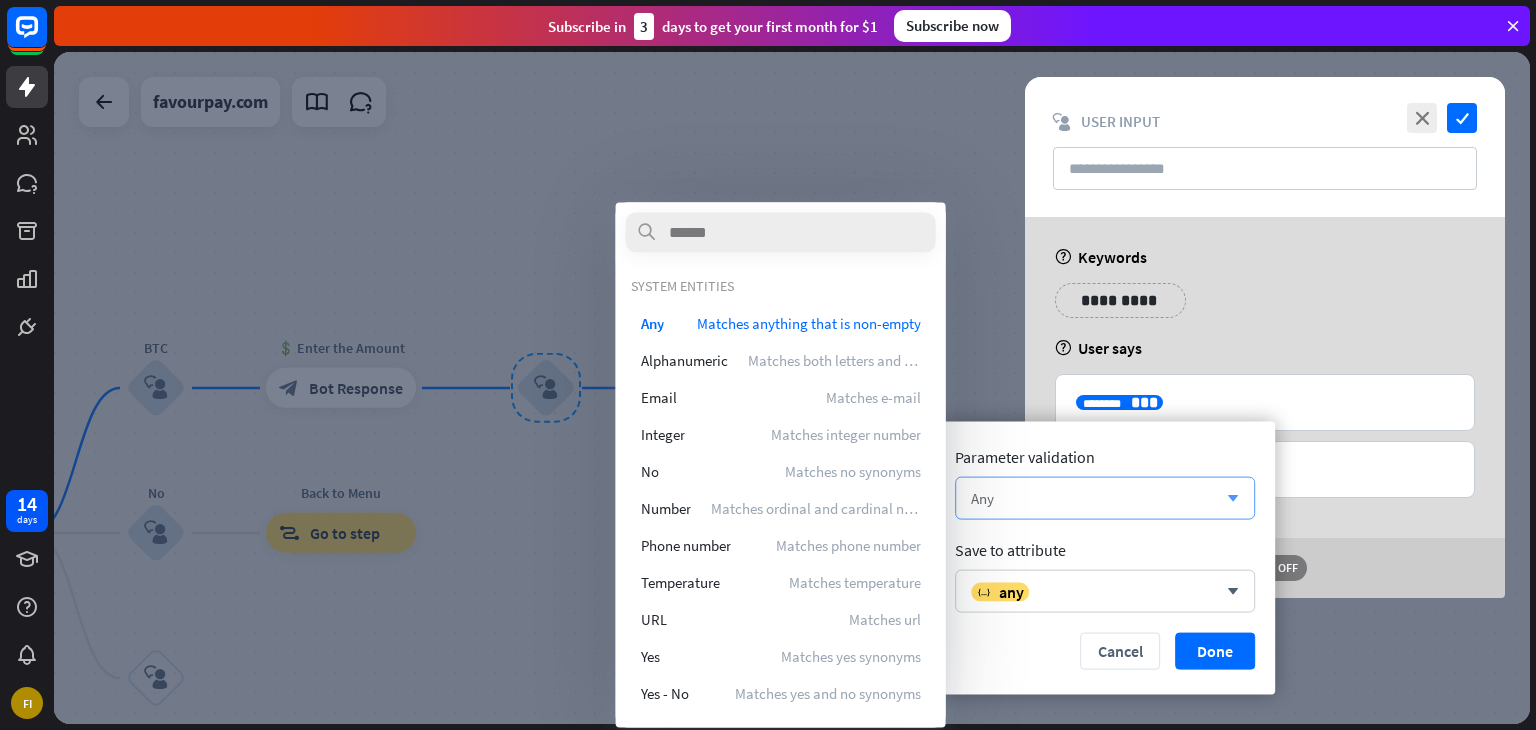 click on "Any
arrow_down" at bounding box center (1105, 498) 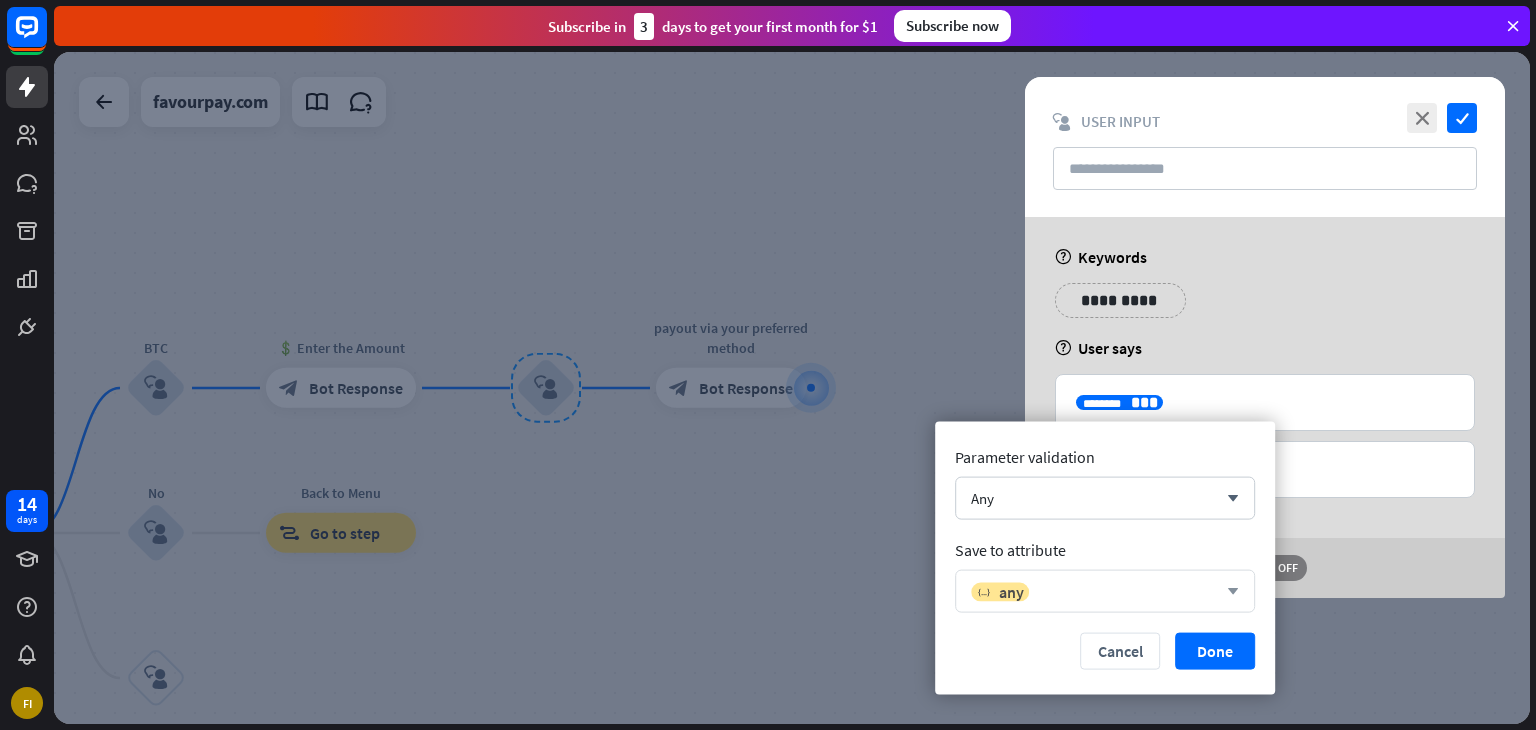 click on "variable   any   arrow_down" at bounding box center [1105, 591] 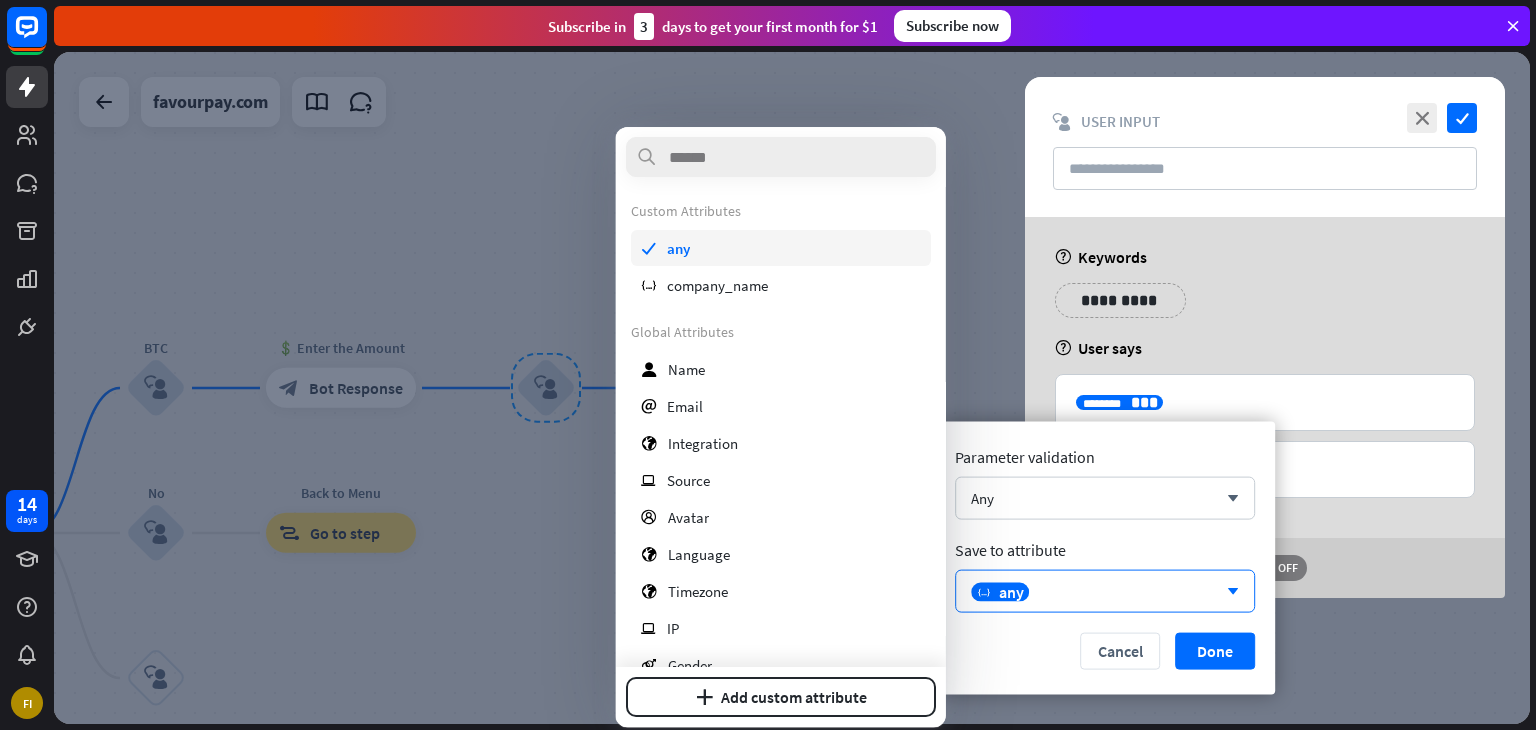 drag, startPoint x: 782, startPoint y: 328, endPoint x: 790, endPoint y: 303, distance: 26.24881 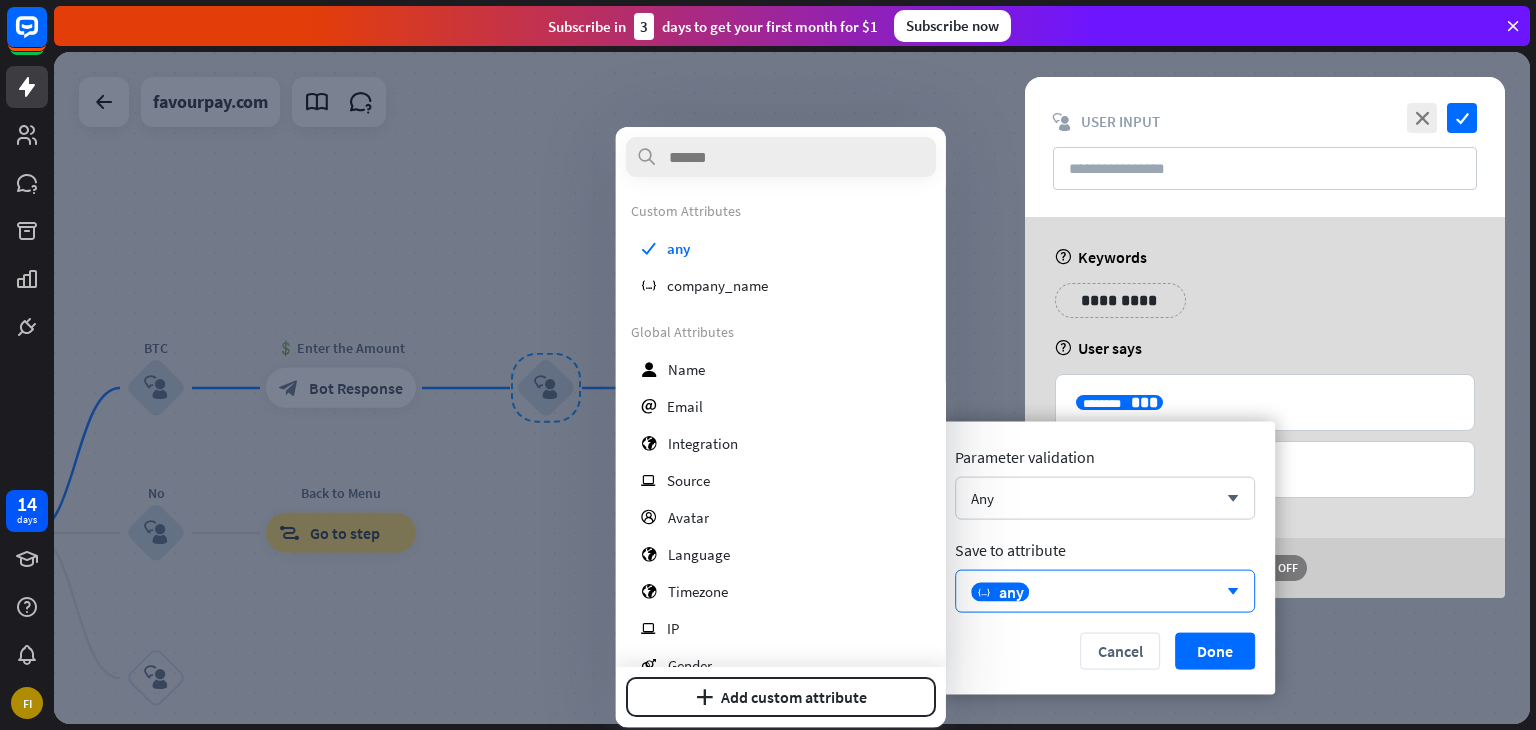 drag, startPoint x: 766, startPoint y: 541, endPoint x: 823, endPoint y: 193, distance: 352.6372 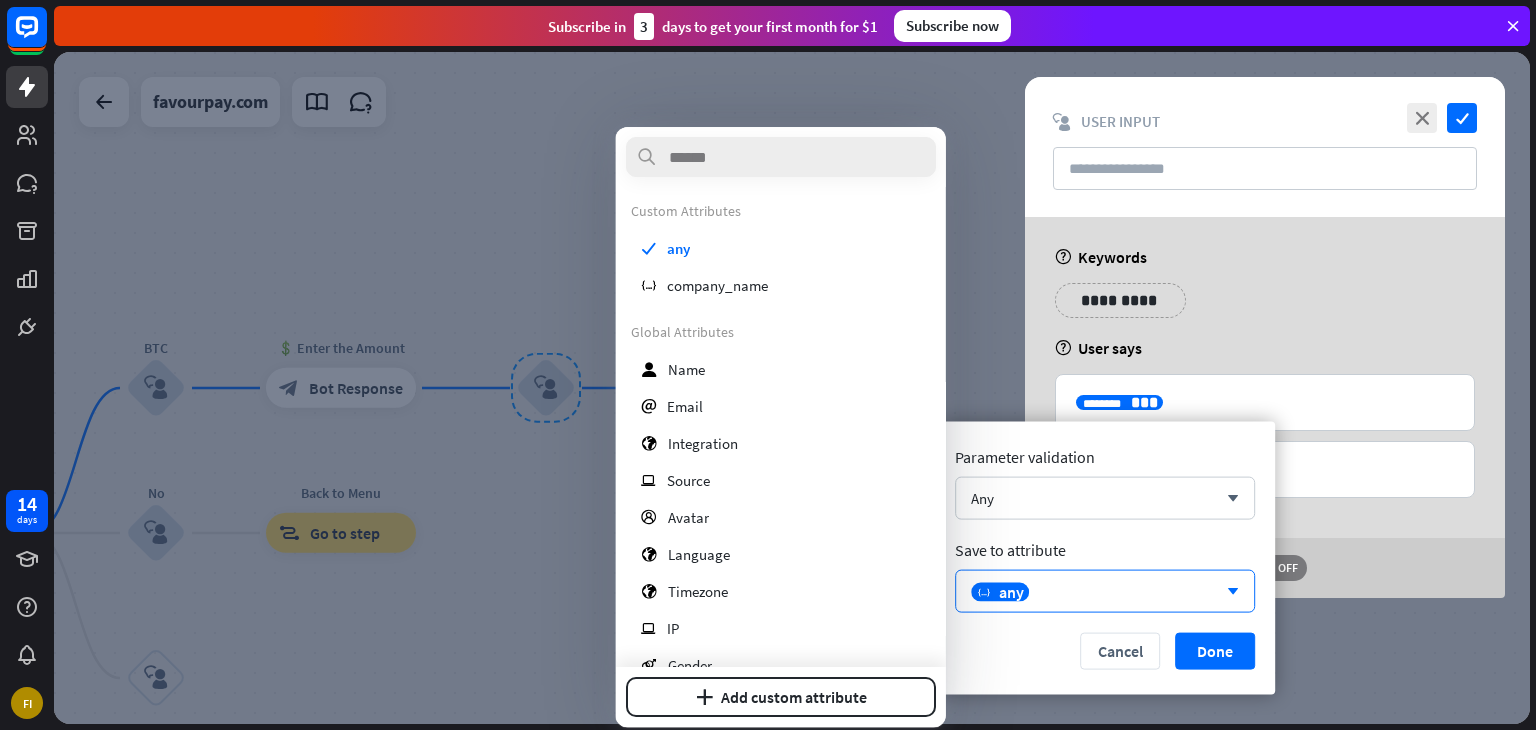 click on "Custom Attributes
check
any
variable
company_name
Global Attributes
user
Name
email
Email
globe
Integration
ip
Source
profile
Avatar
globe
Language
globe
Timezone
ip
IP
gender
Gender
globe
City
marker
Region
marker
Country
globe
Referrer
user
Username
phone" at bounding box center (781, 554) 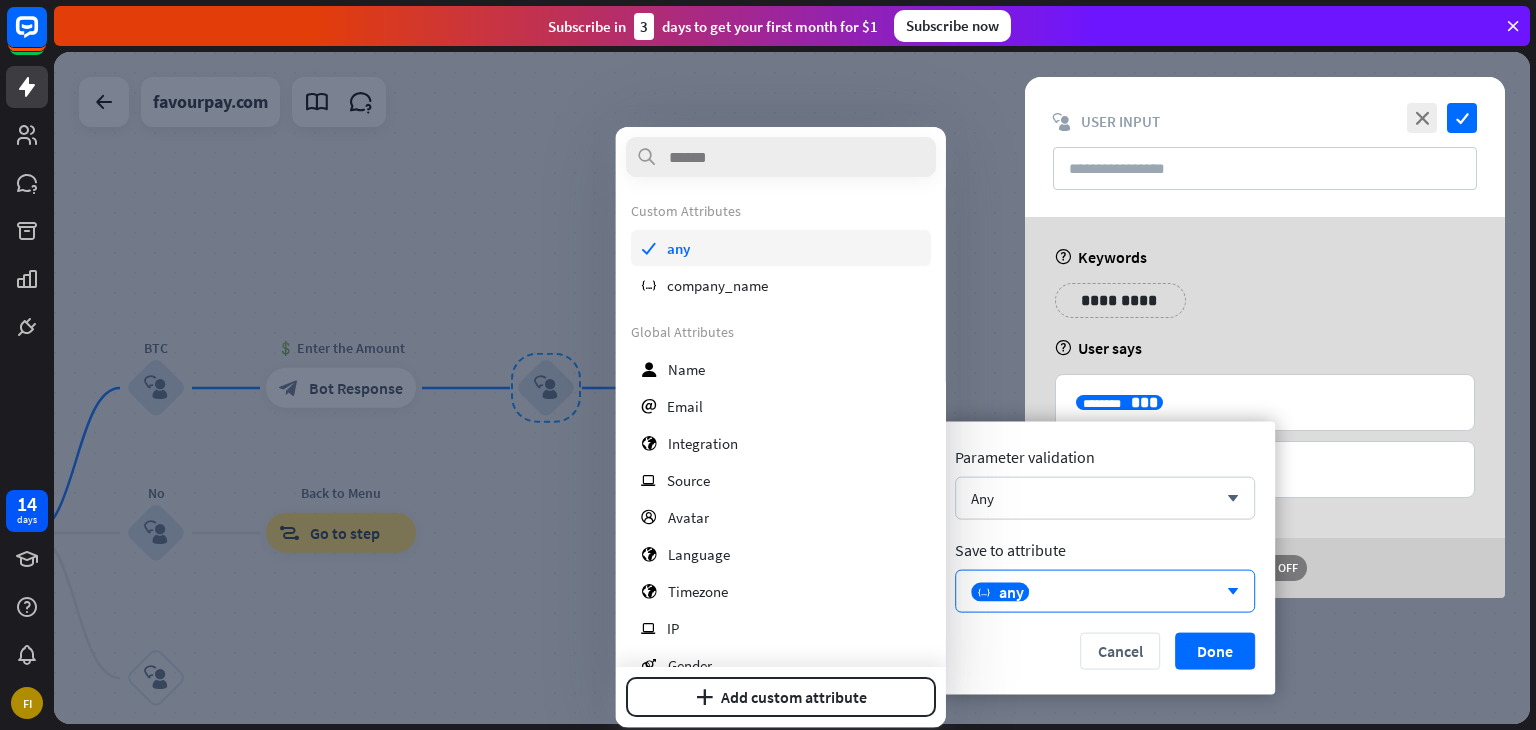 click on "check
any" at bounding box center (781, 248) 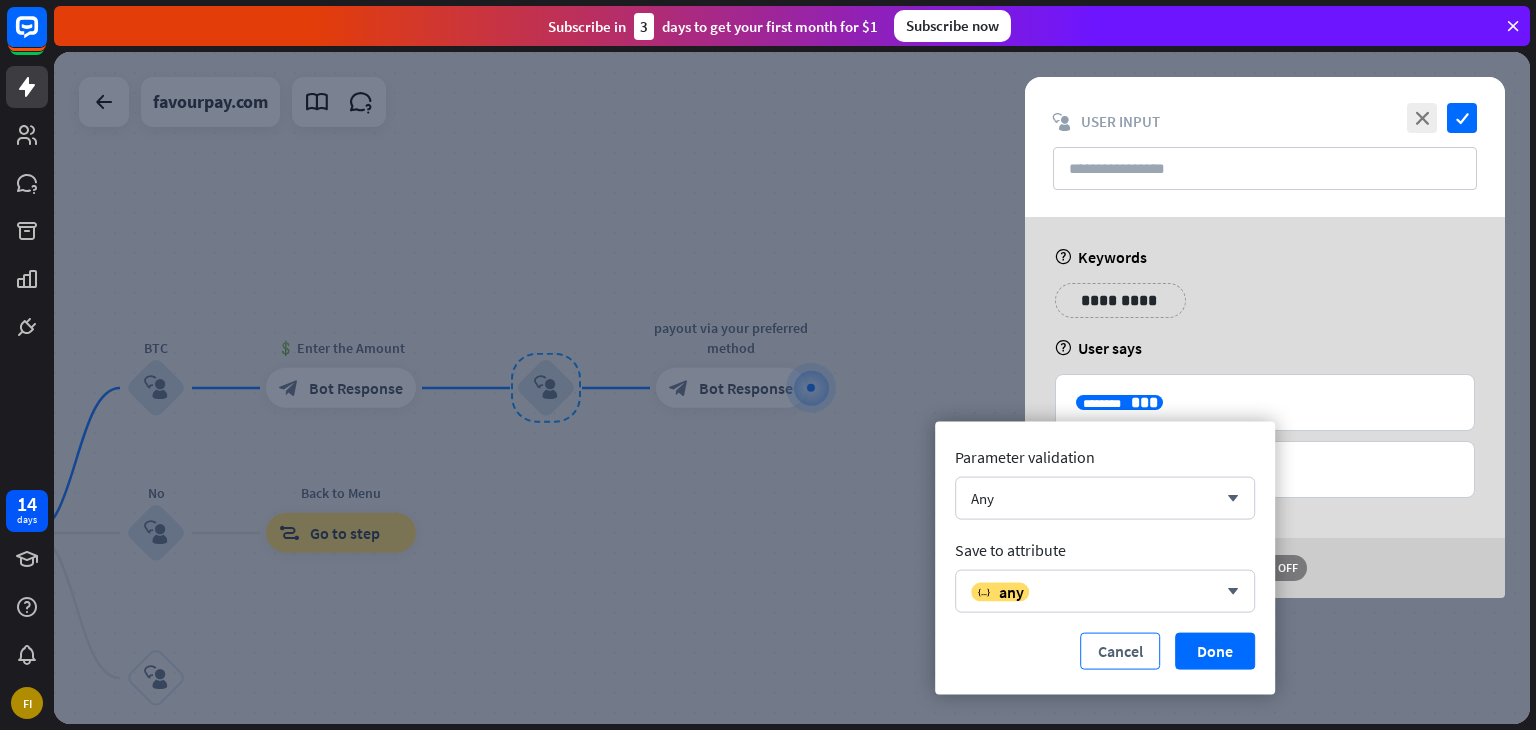 click on "Cancel" at bounding box center [1120, 651] 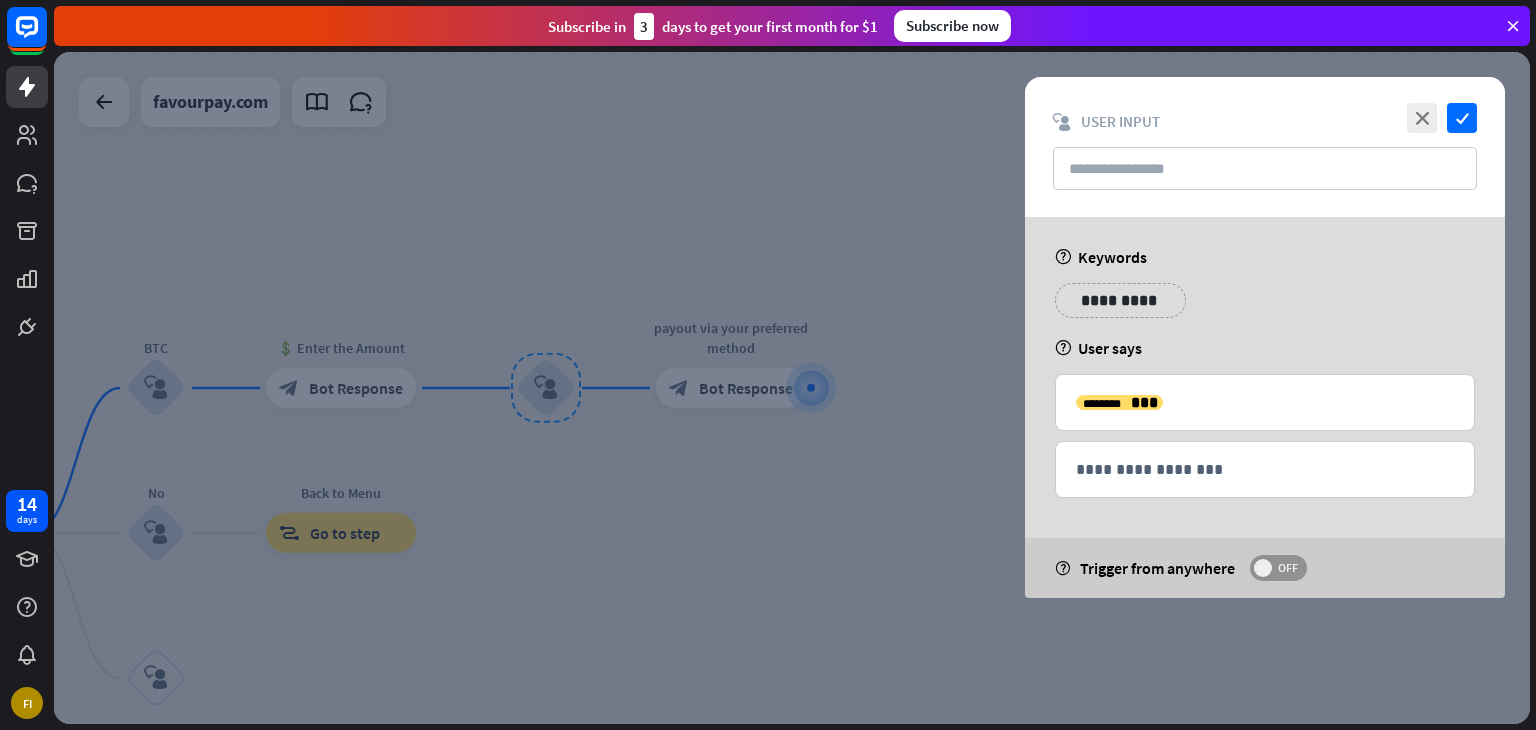 click on "OFF" at bounding box center [1287, 568] 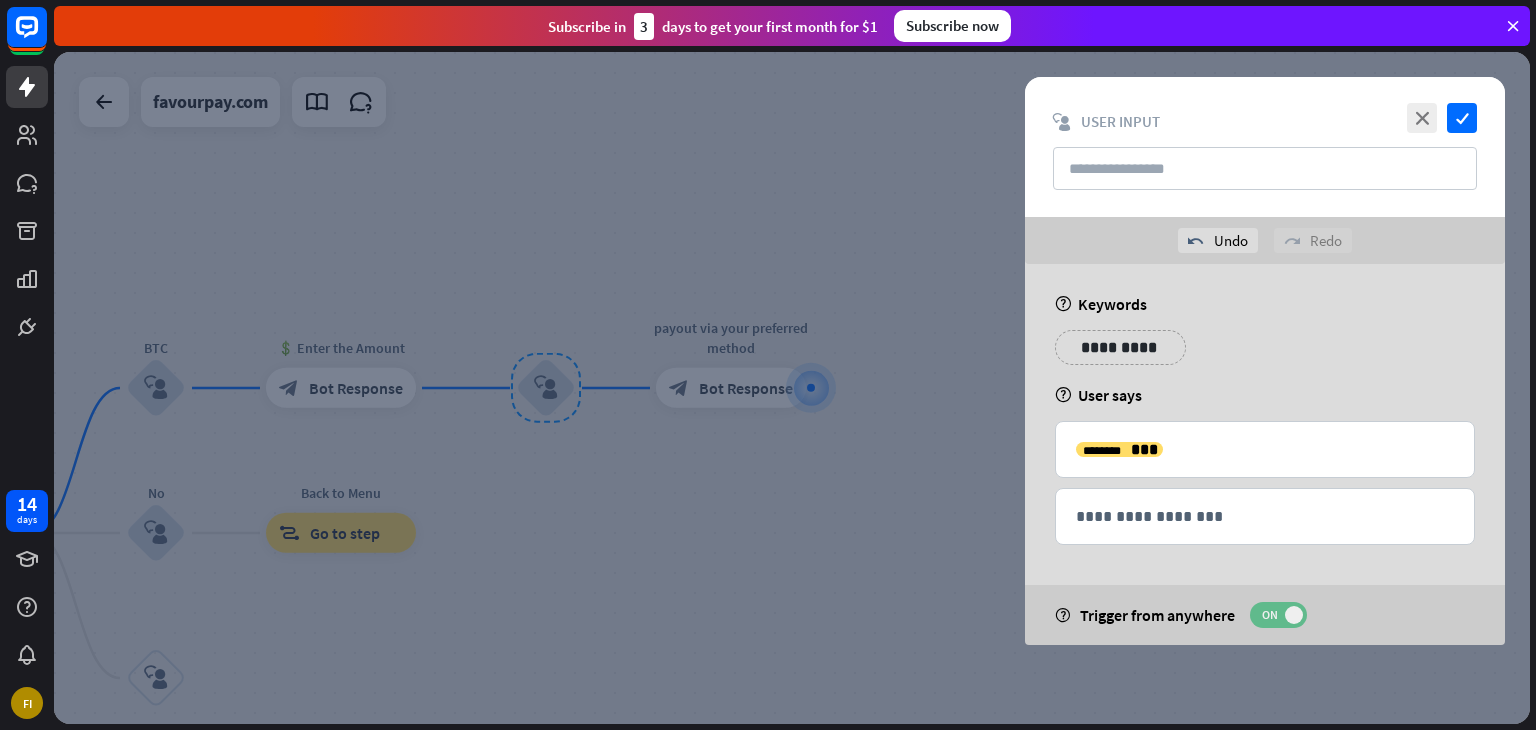 click on "ON" at bounding box center [1269, 615] 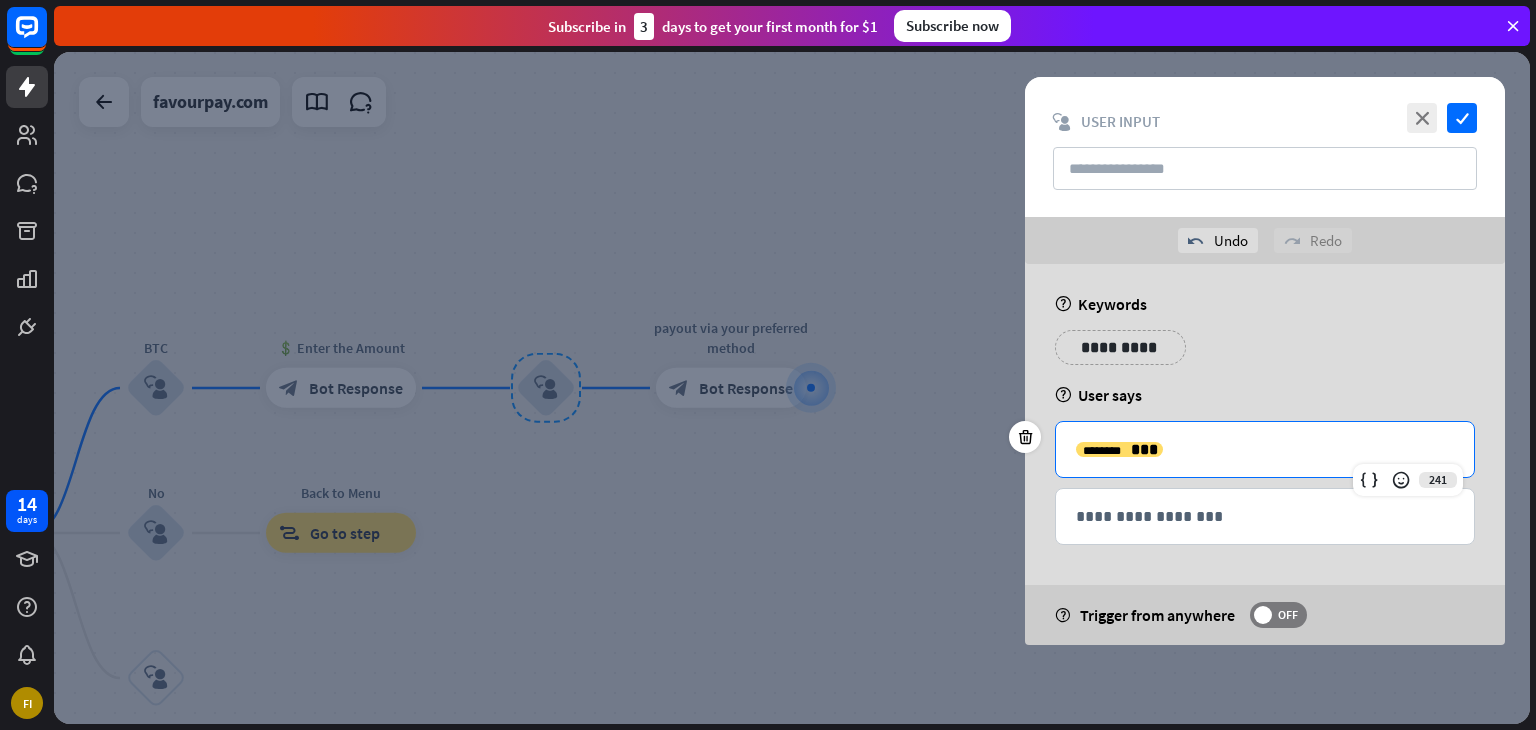 click on "**********" at bounding box center (1265, 449) 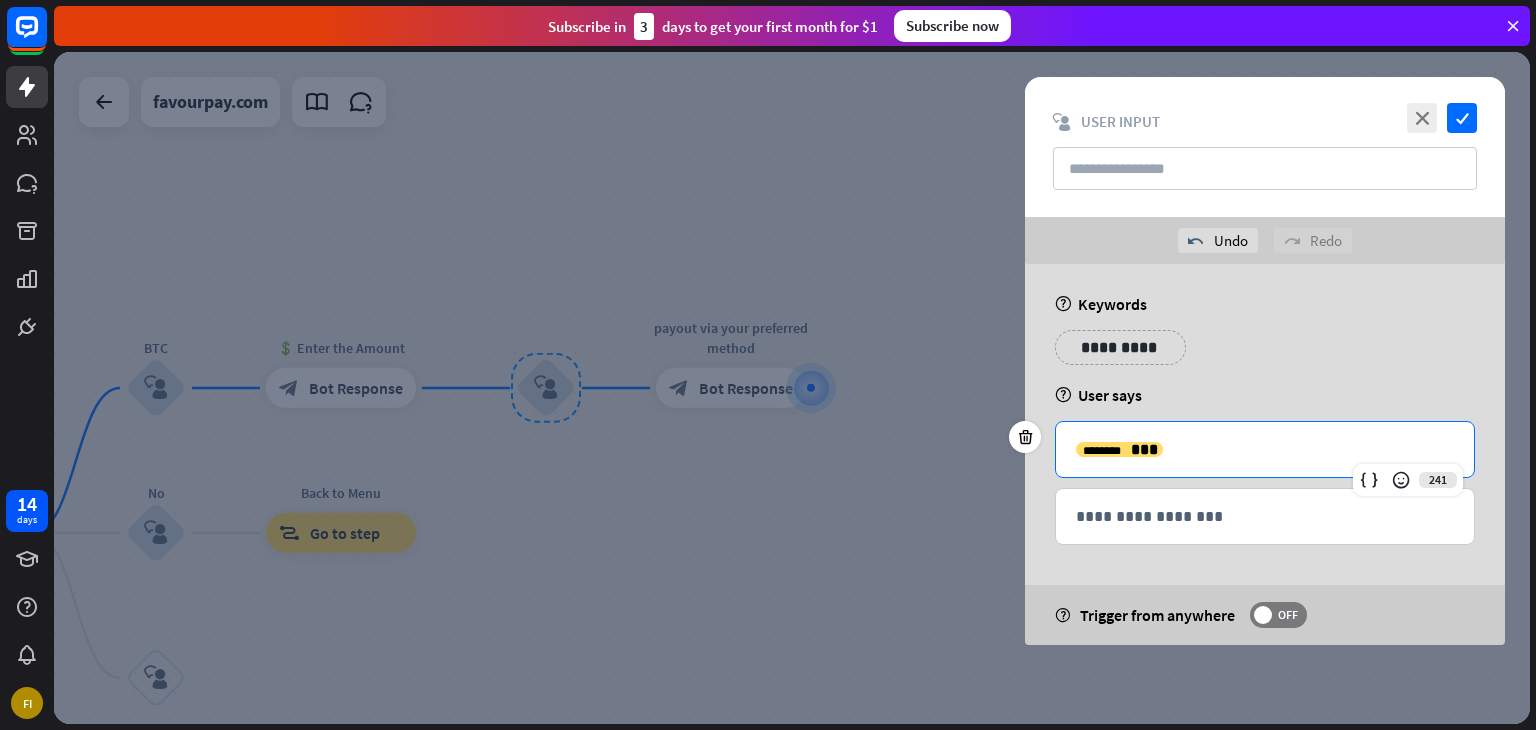 type 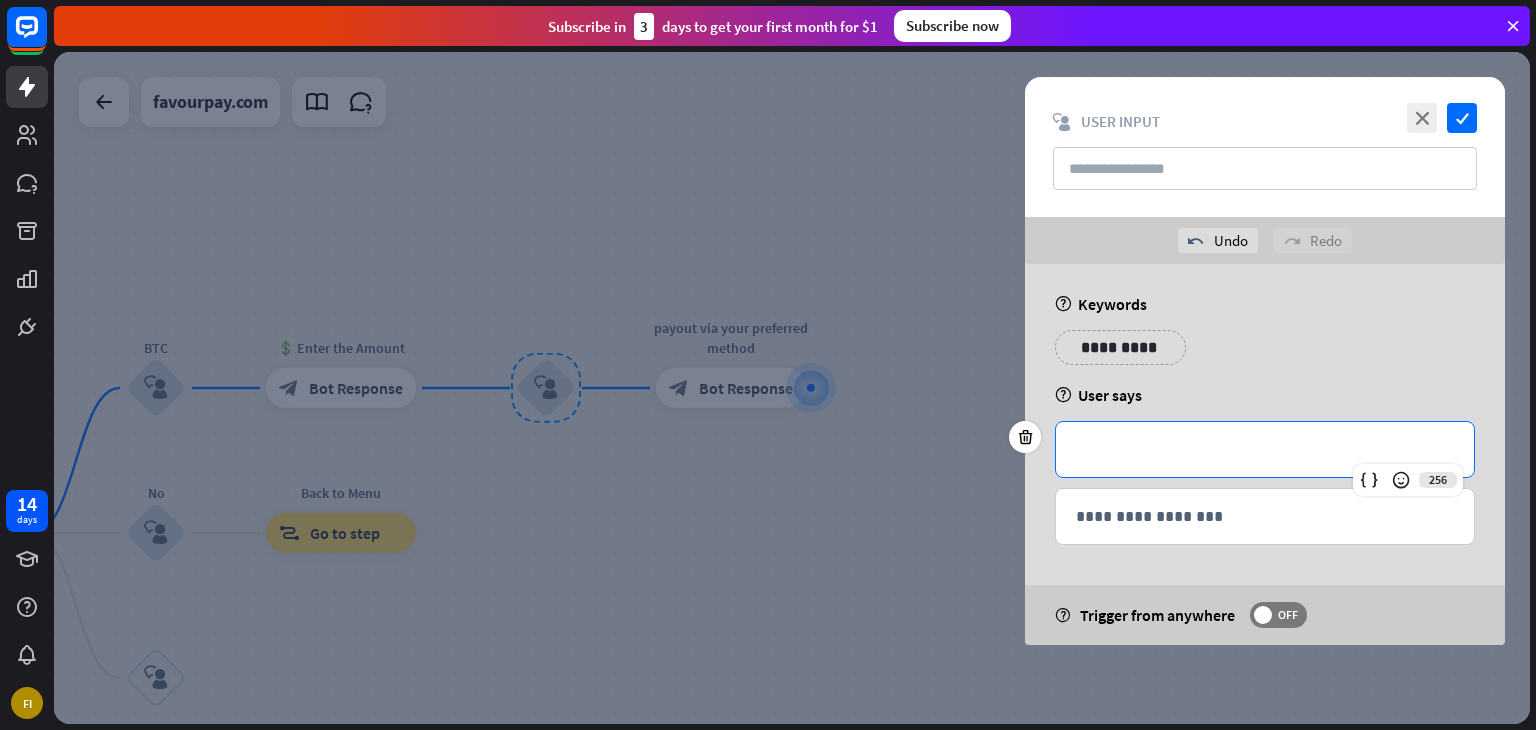 click on "help
User says" at bounding box center (1265, 395) 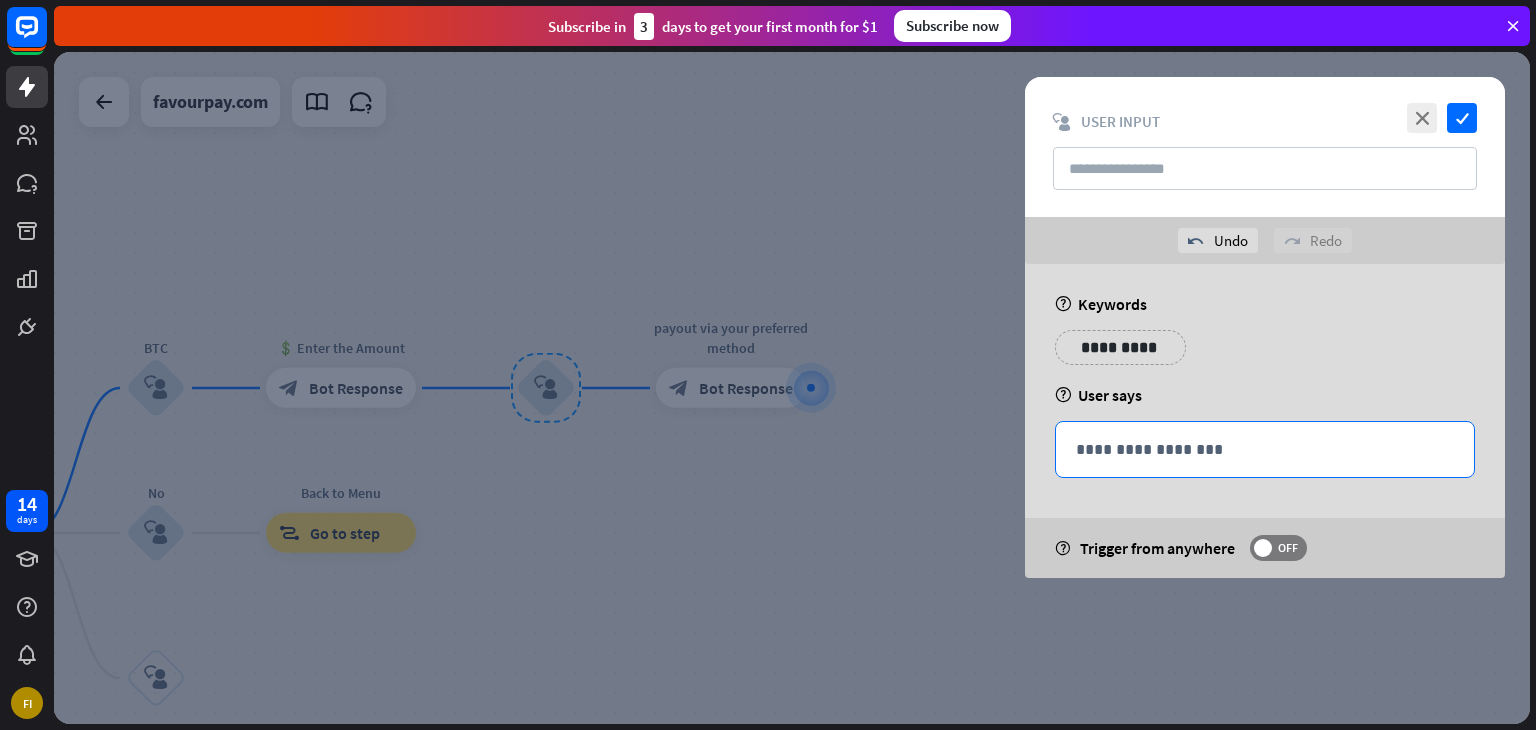 click on "**********" at bounding box center [1265, 449] 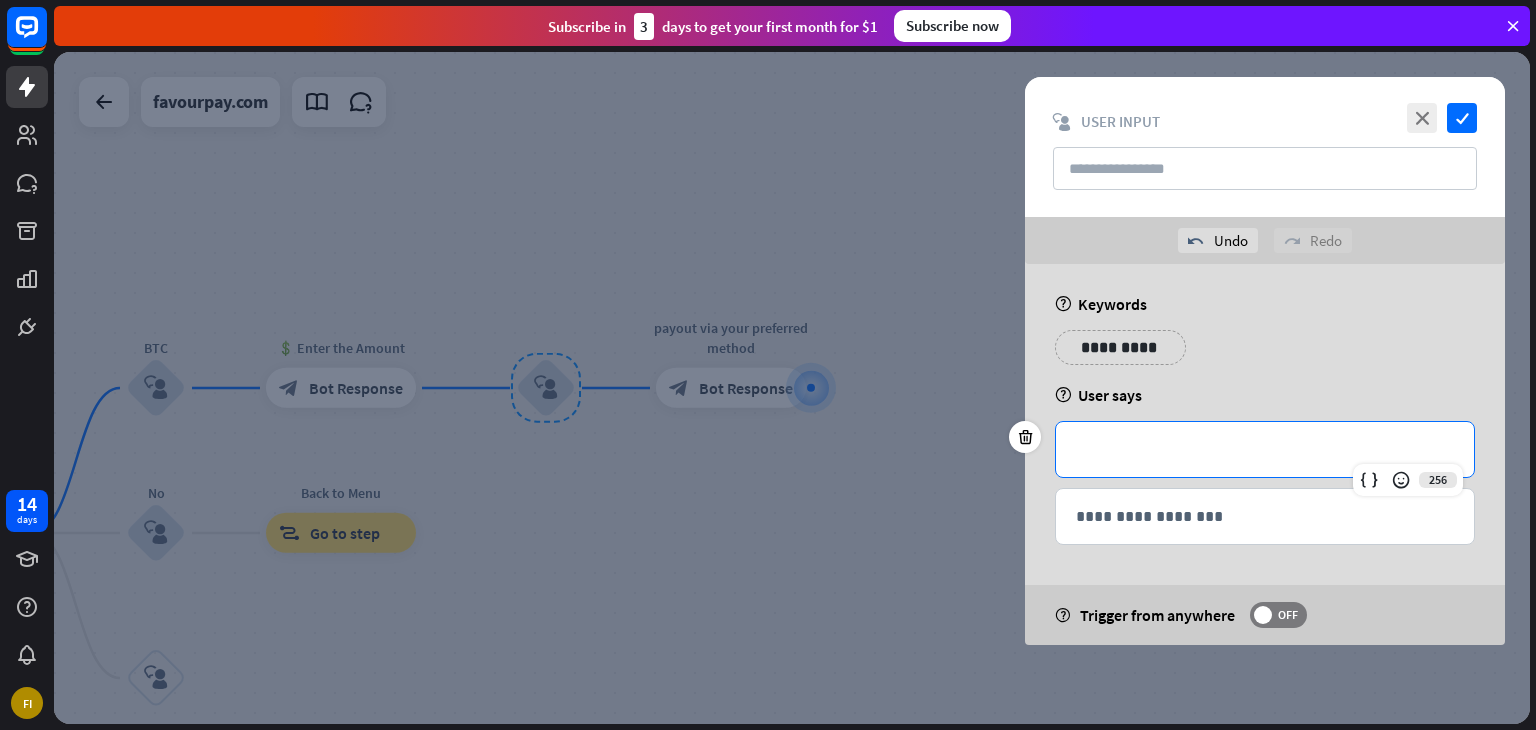 click on "**********" at bounding box center (1265, 355) 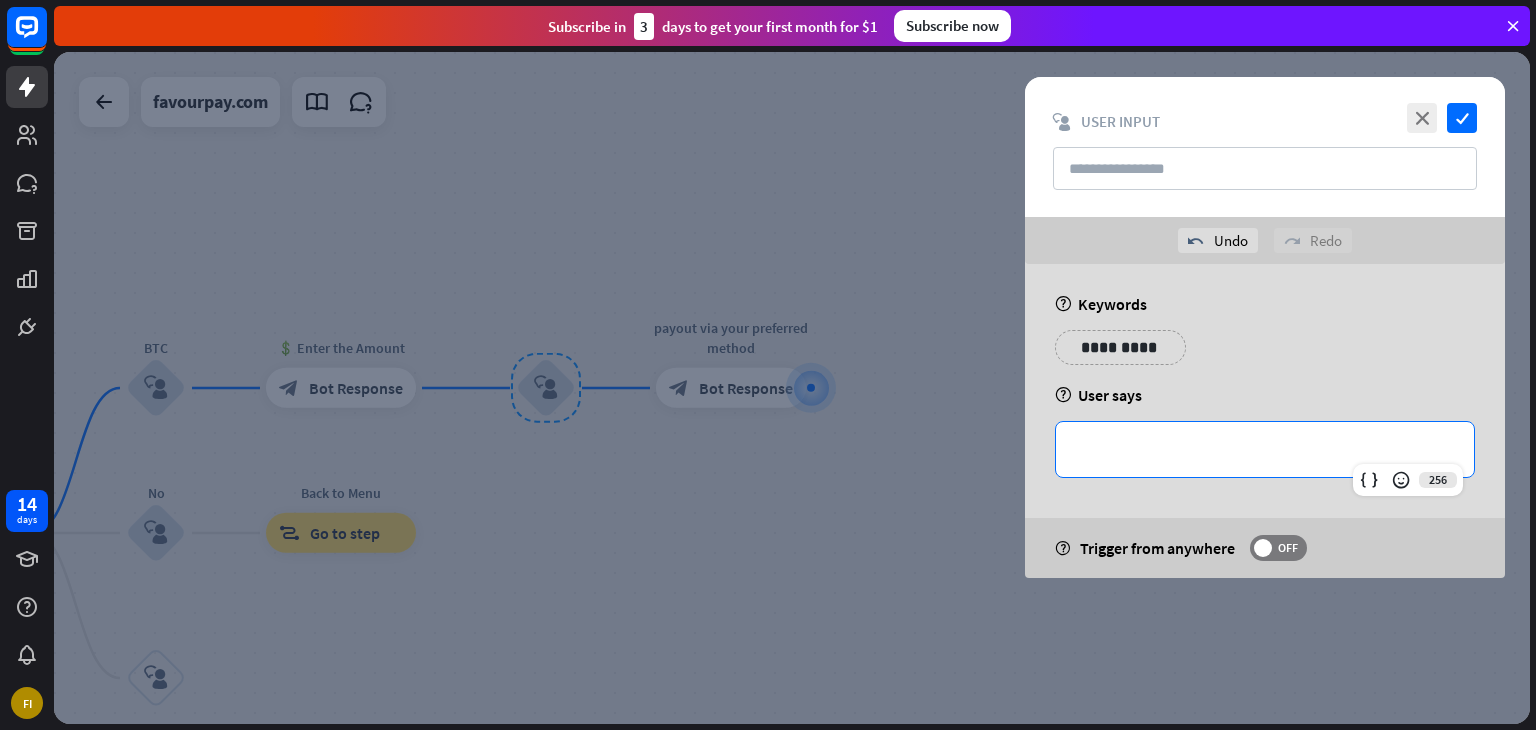 click on "**********" at bounding box center [1265, 449] 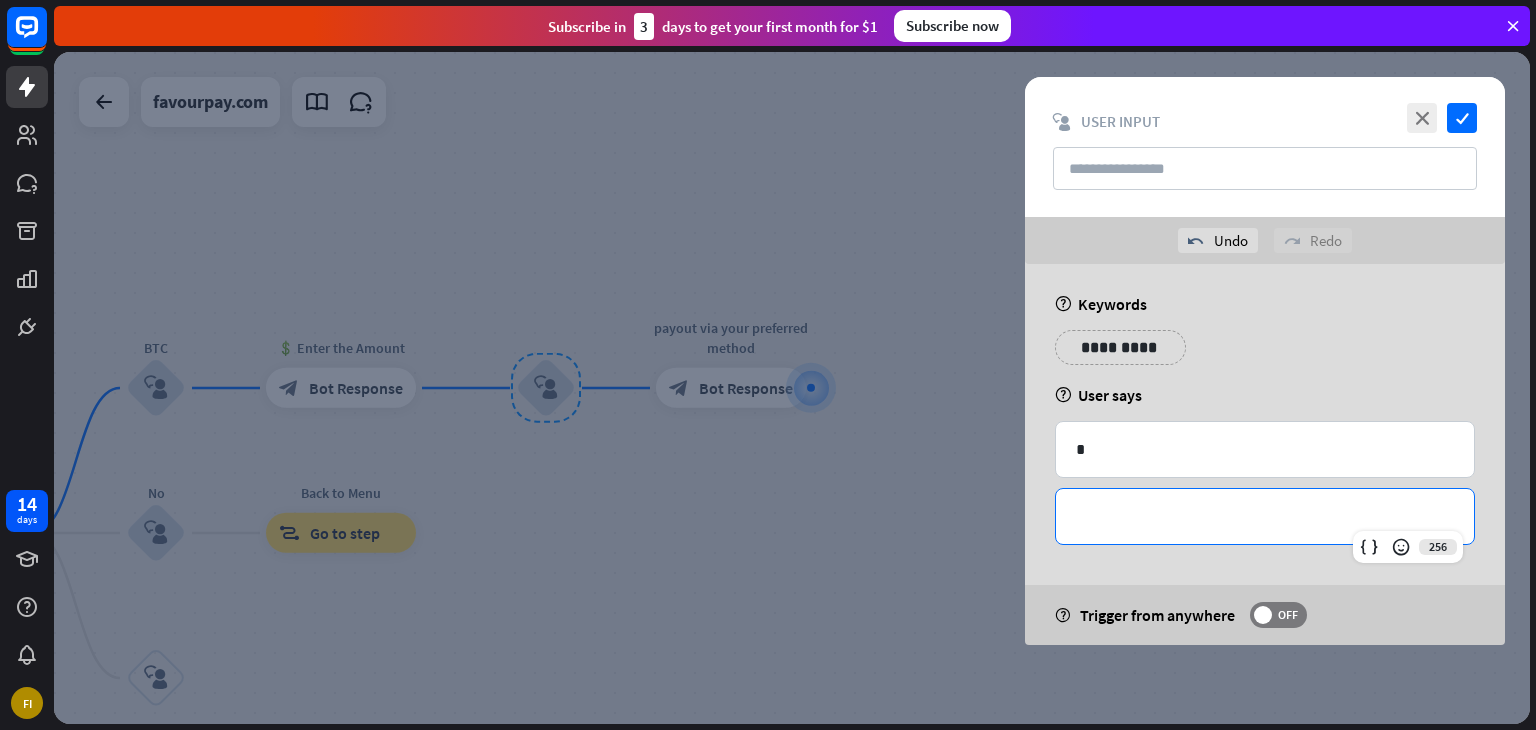 click on "**********" at bounding box center (1265, 516) 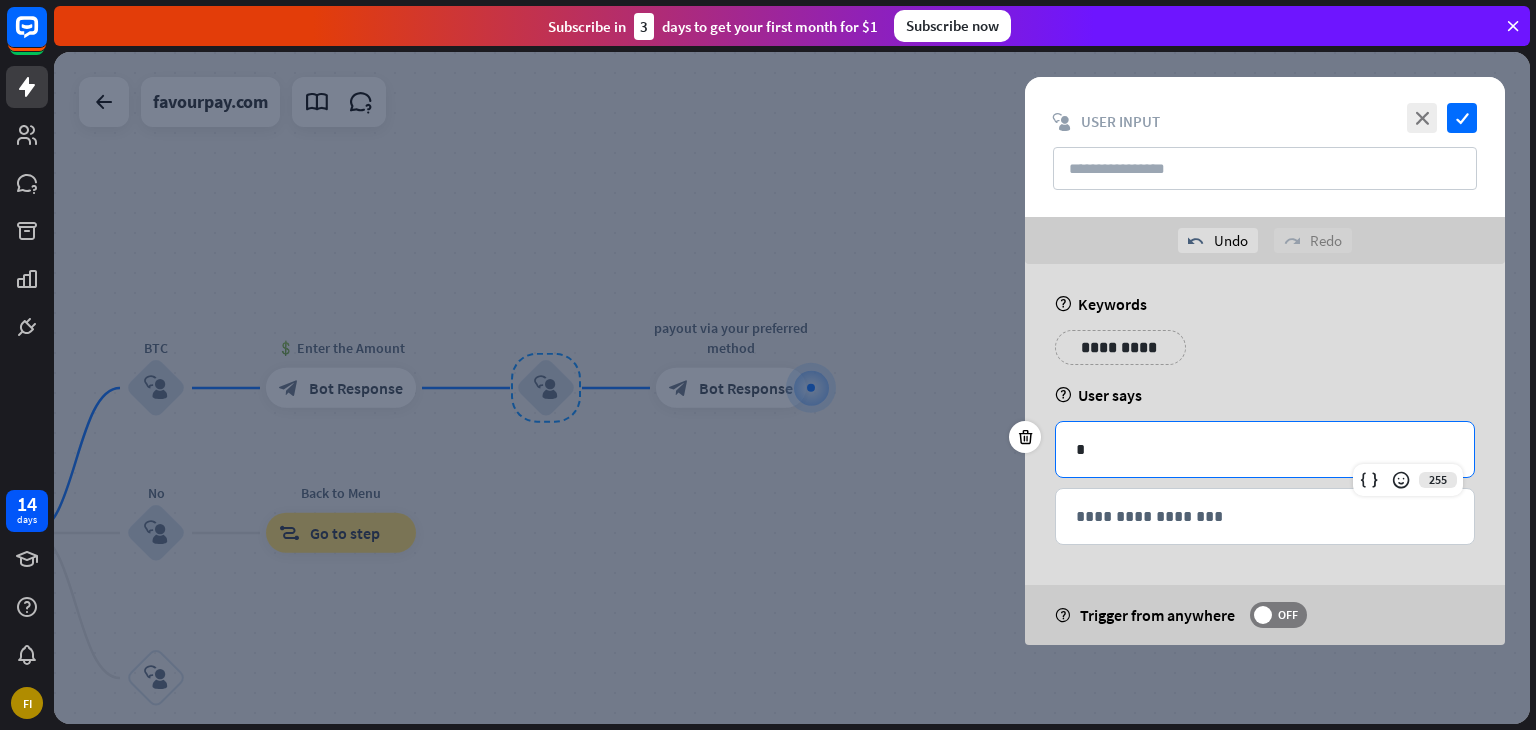 click on "*" at bounding box center [1265, 449] 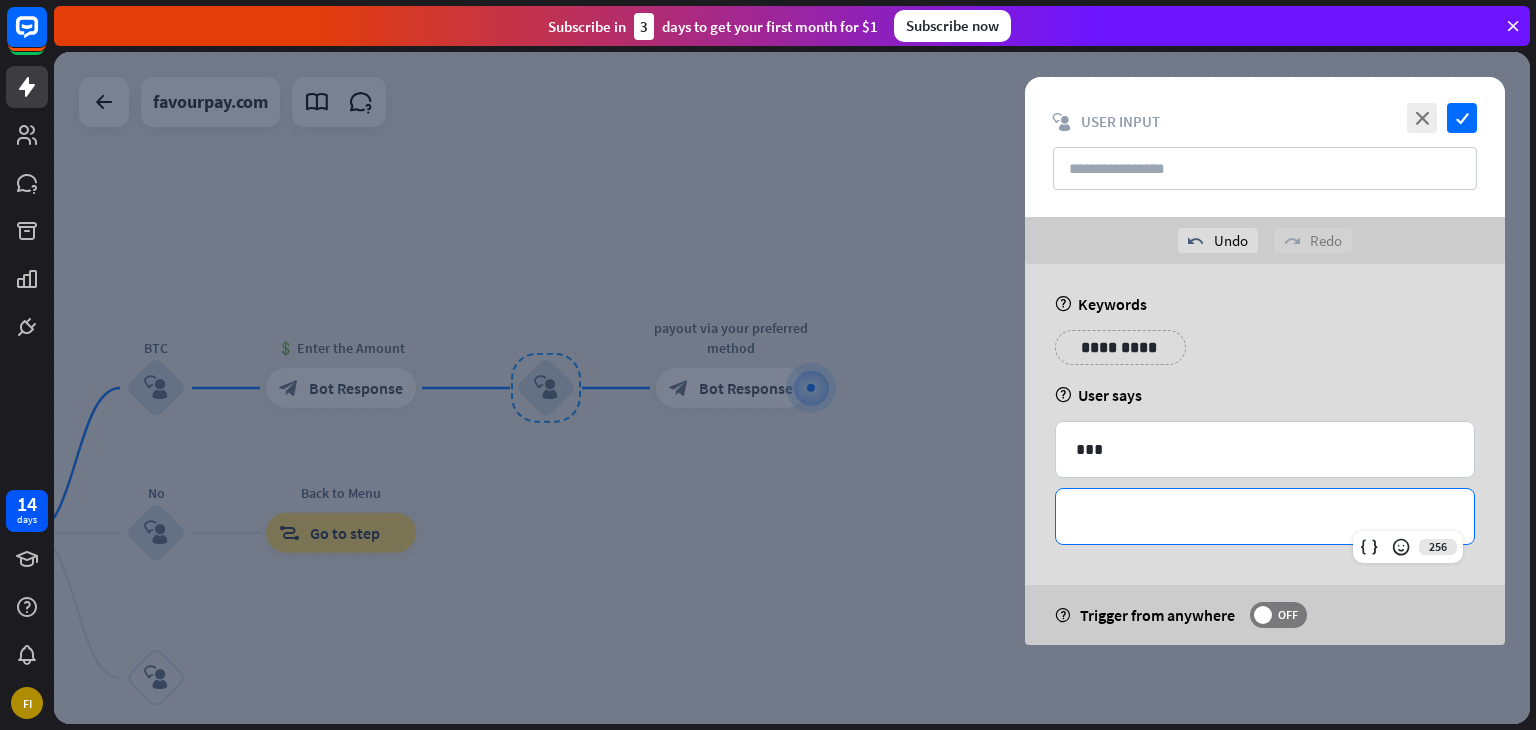 click on "**********" at bounding box center [1265, 516] 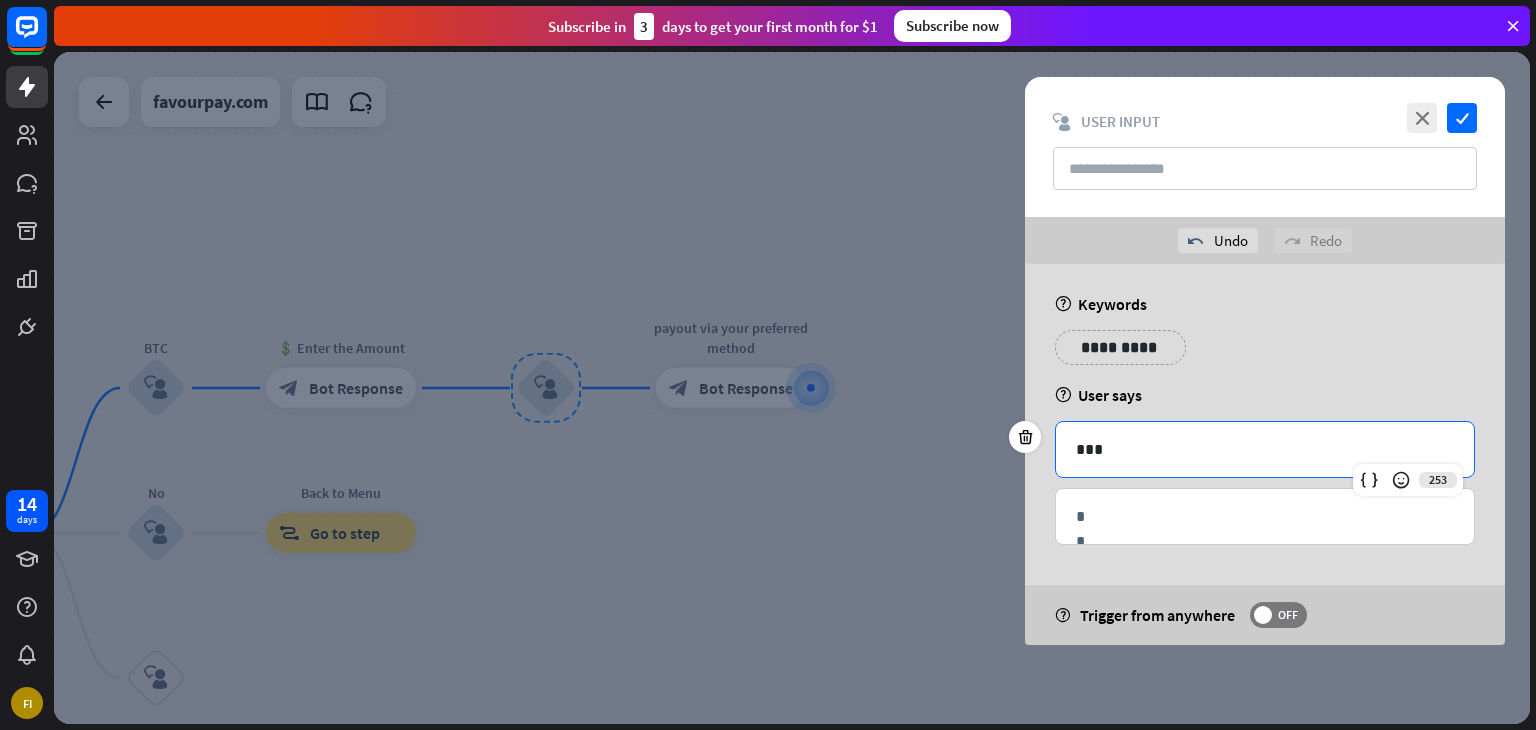 click on "***" at bounding box center (1265, 449) 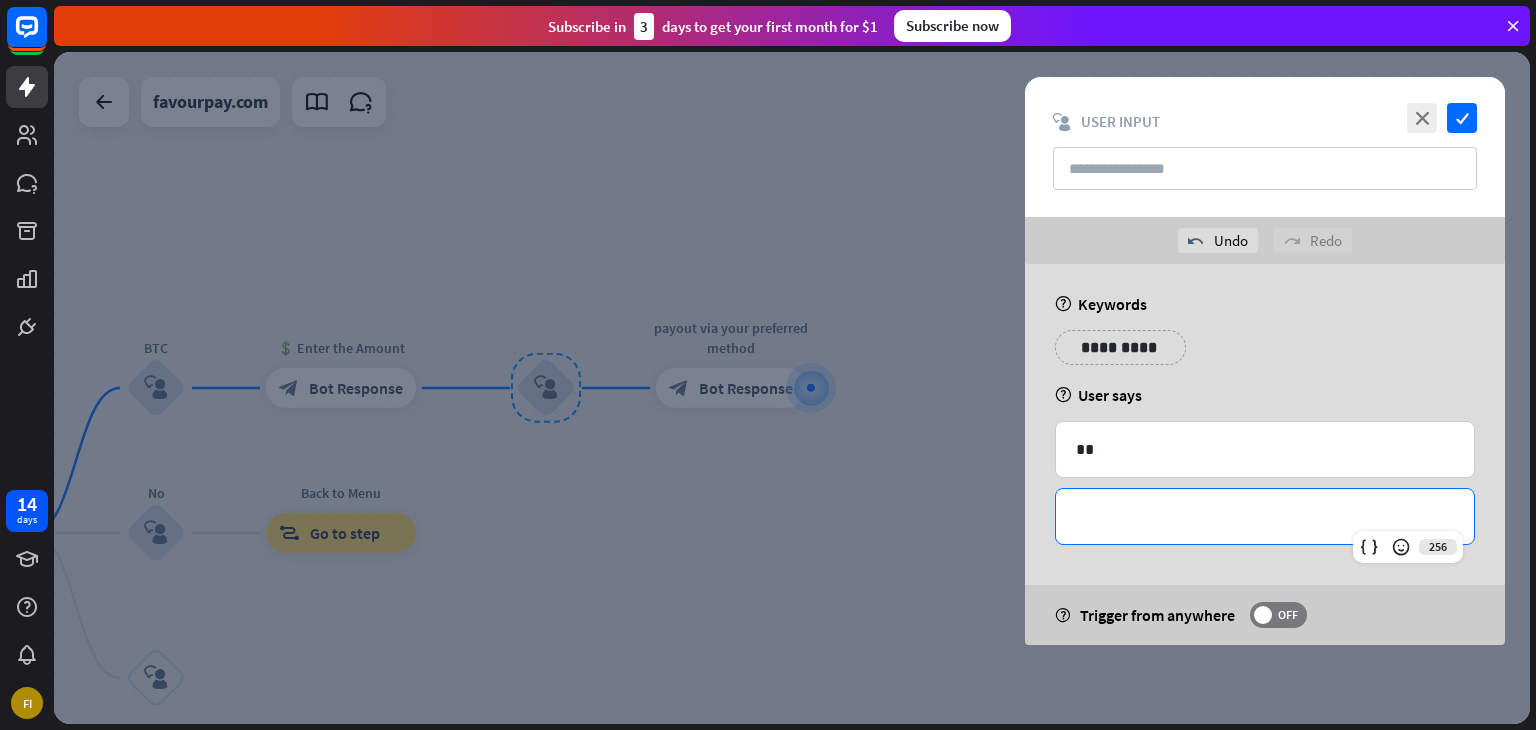 click on "**********" at bounding box center (1265, 516) 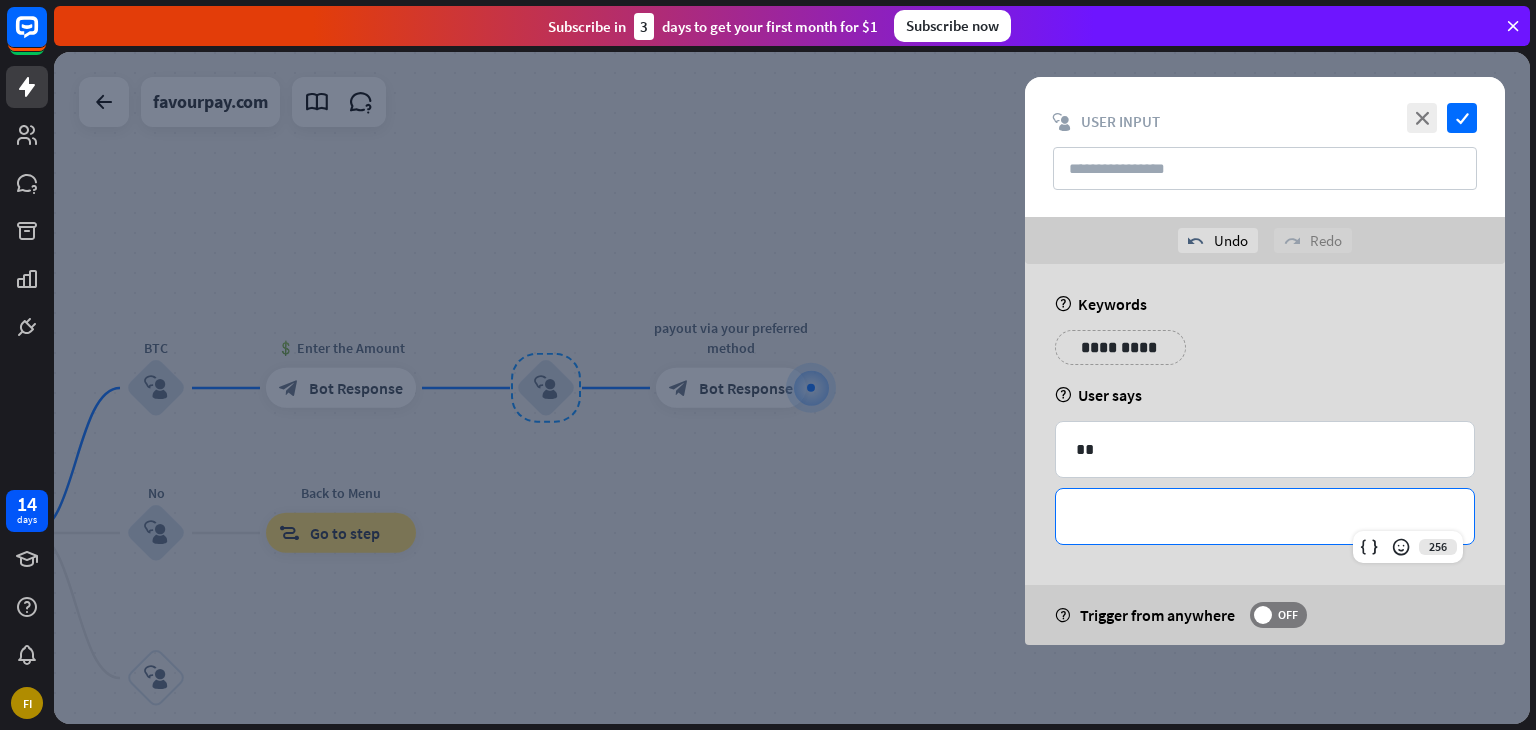 type 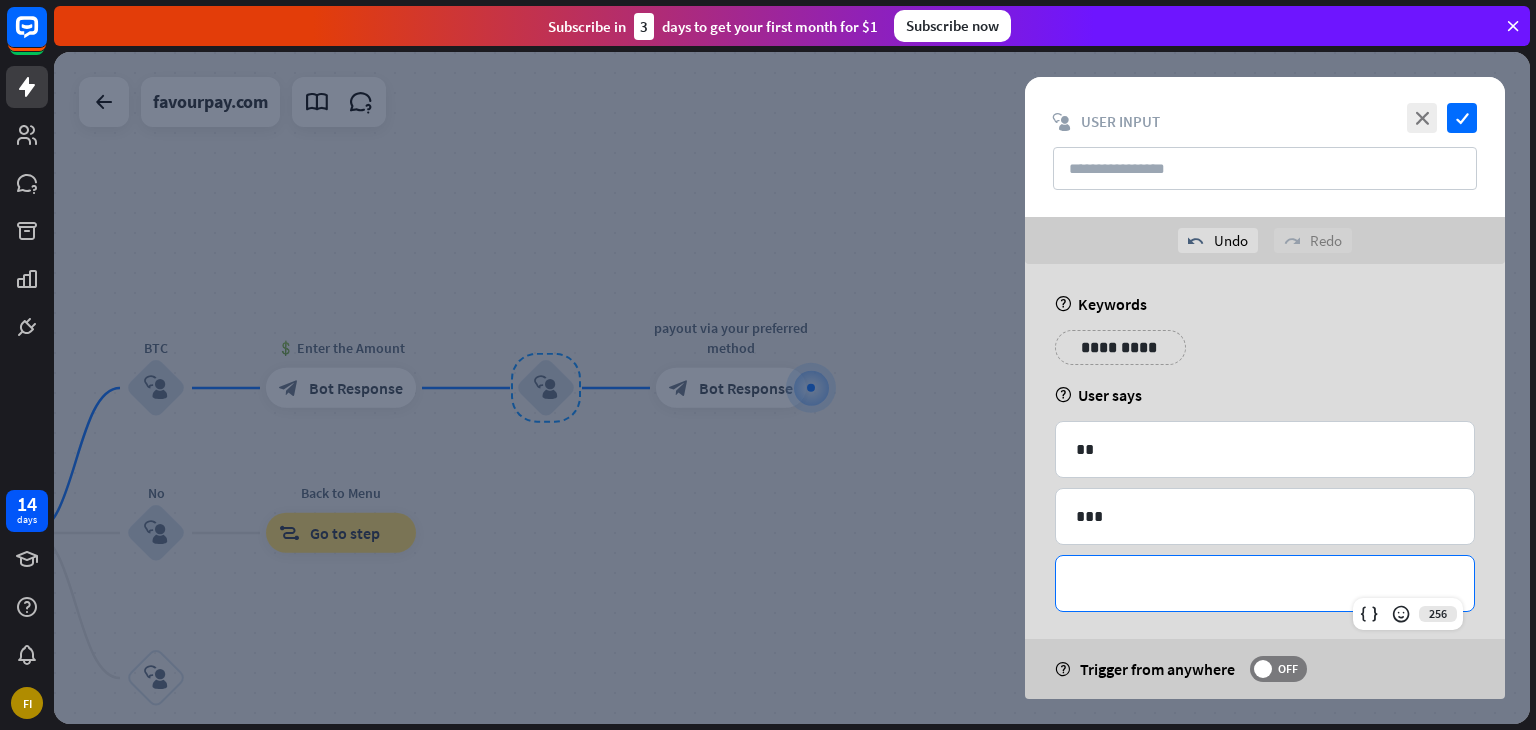 click on "**********" at bounding box center [1265, 583] 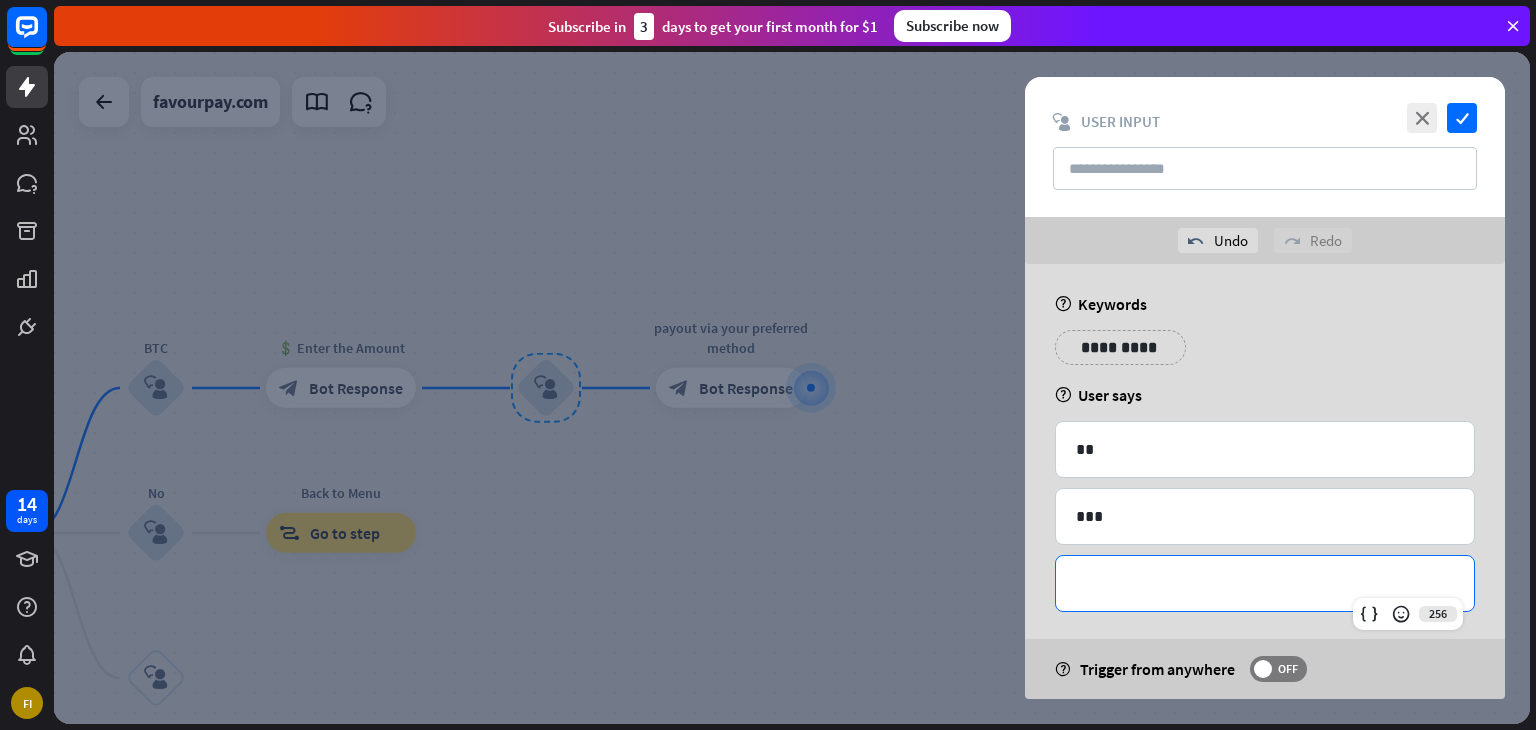 type 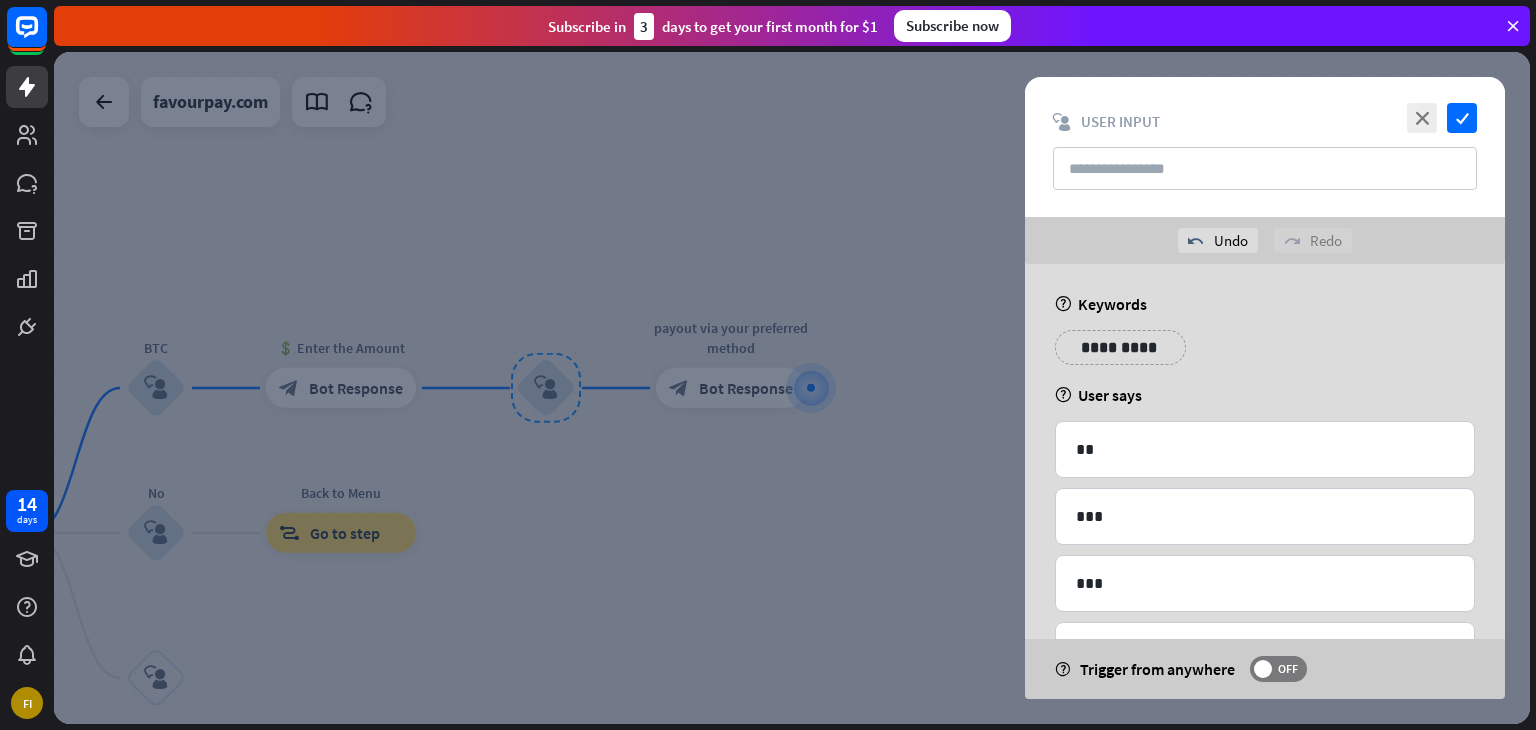 drag, startPoint x: 1303, startPoint y: 340, endPoint x: 1304, endPoint y: 249, distance: 91.00549 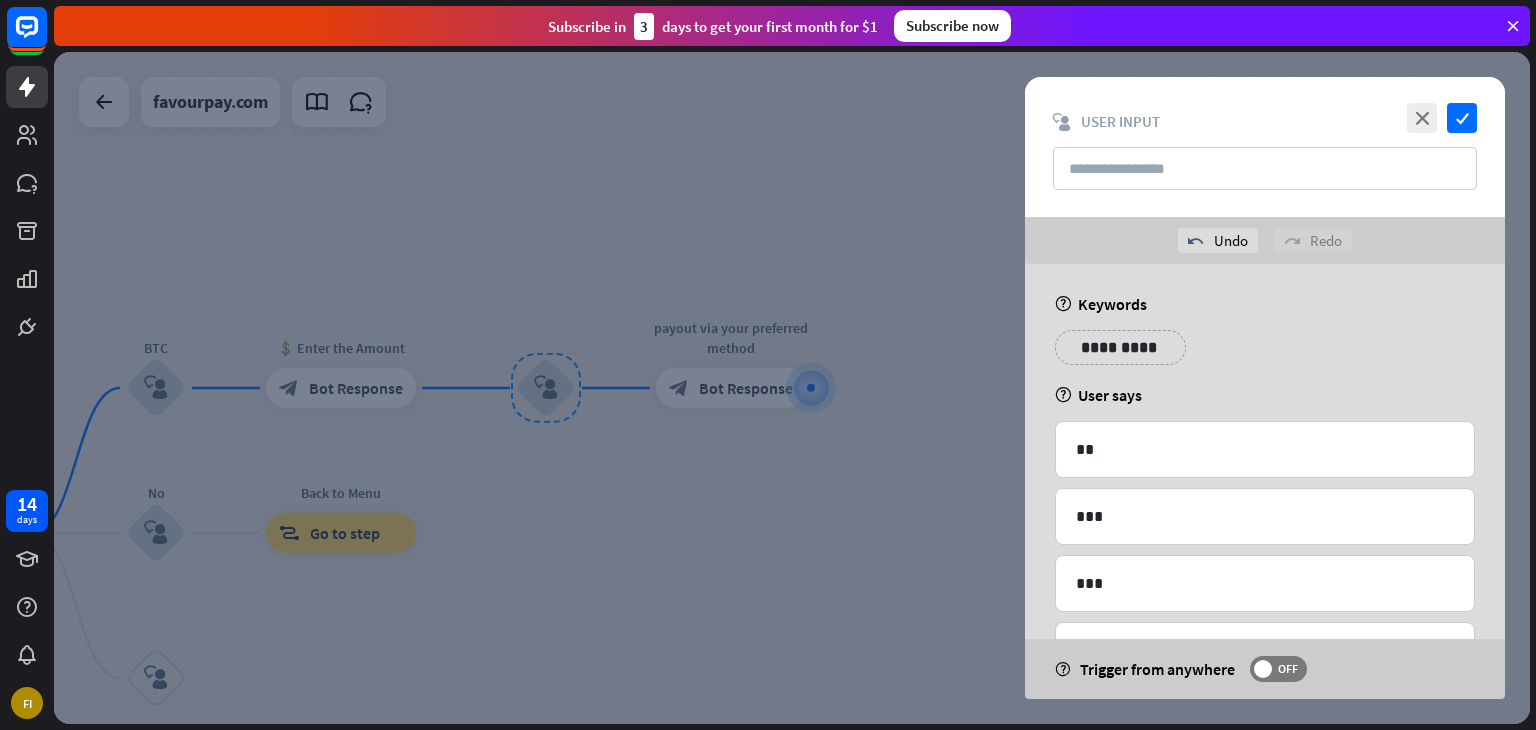 click on "**********" at bounding box center [1265, 388] 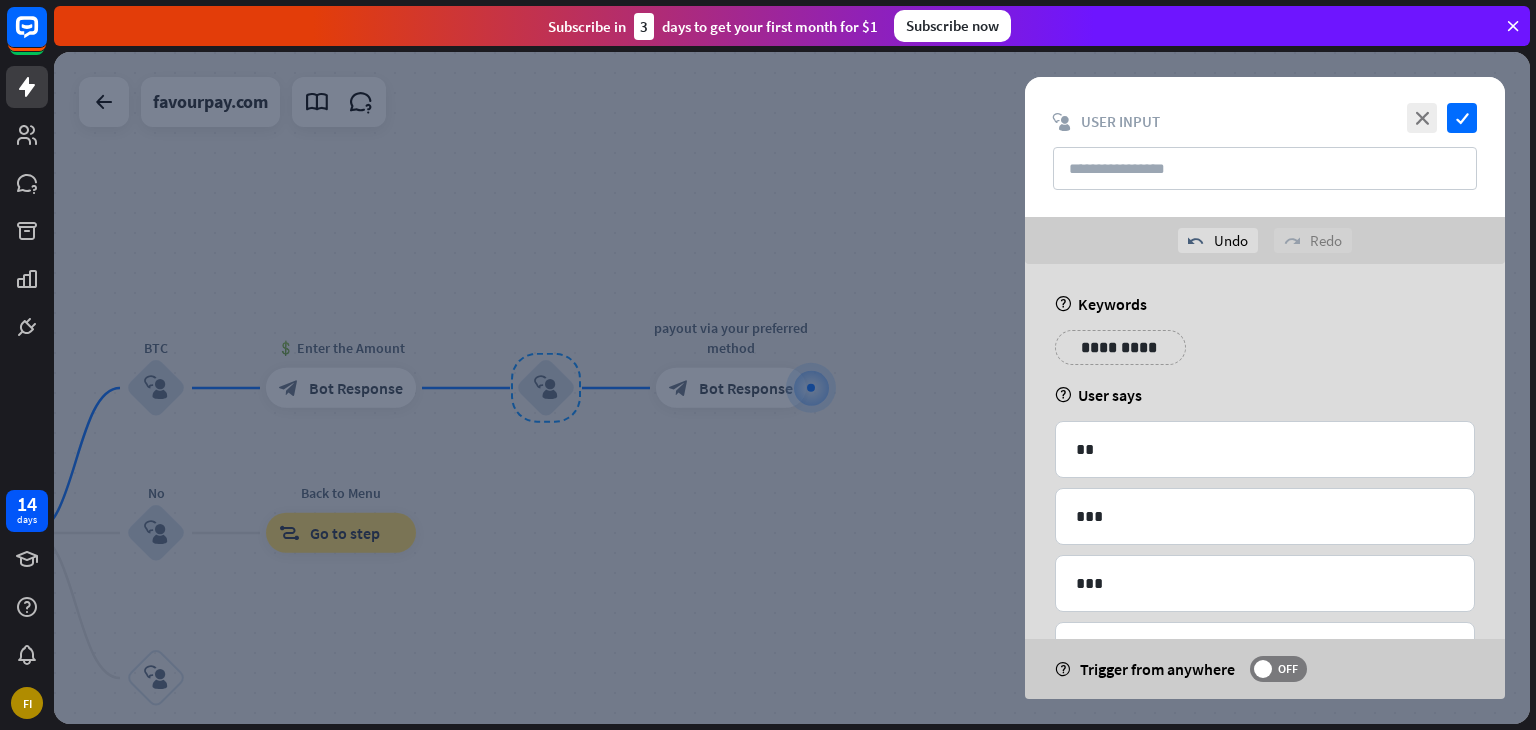 click on "**********" at bounding box center (1265, 521) 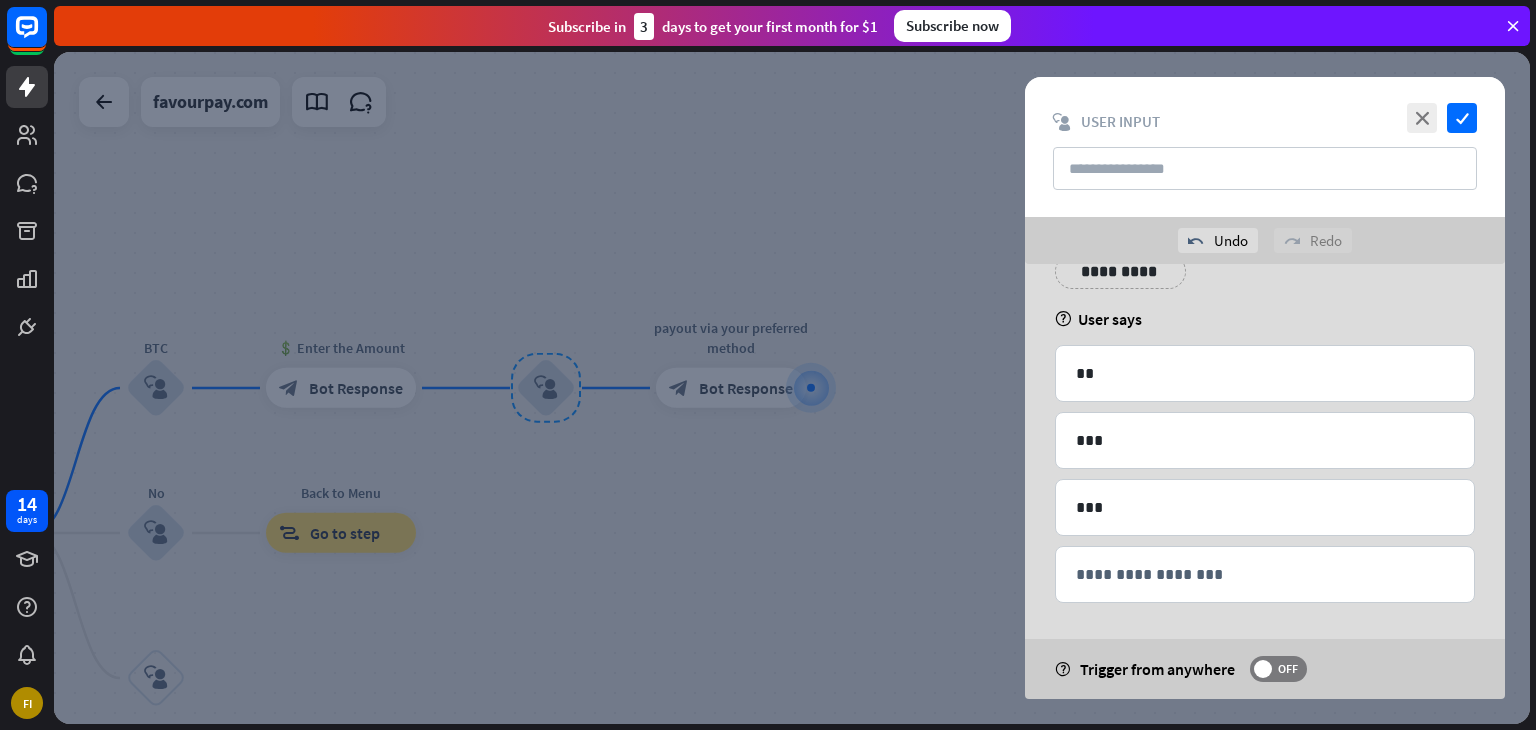 scroll, scrollTop: 78, scrollLeft: 0, axis: vertical 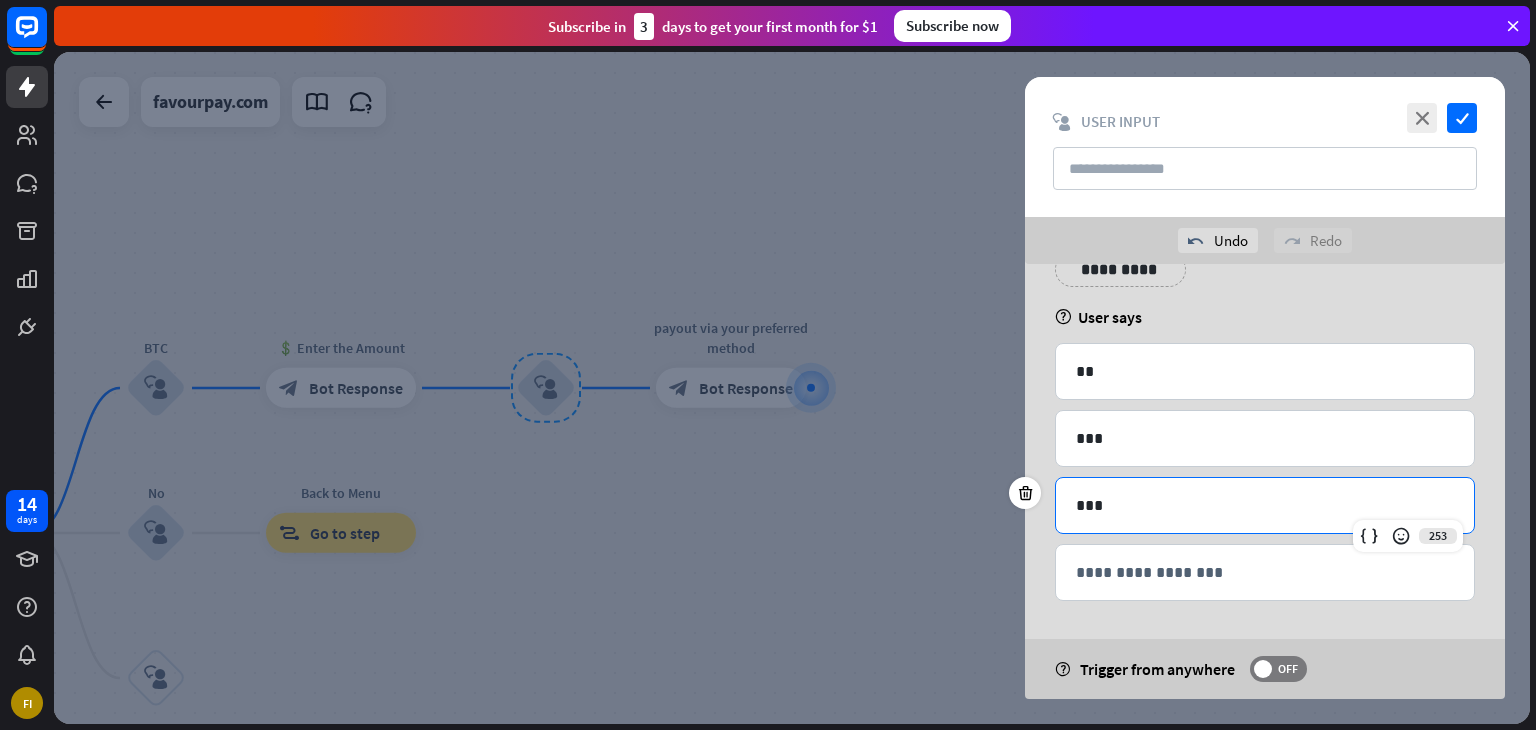click on "***" at bounding box center [1265, 505] 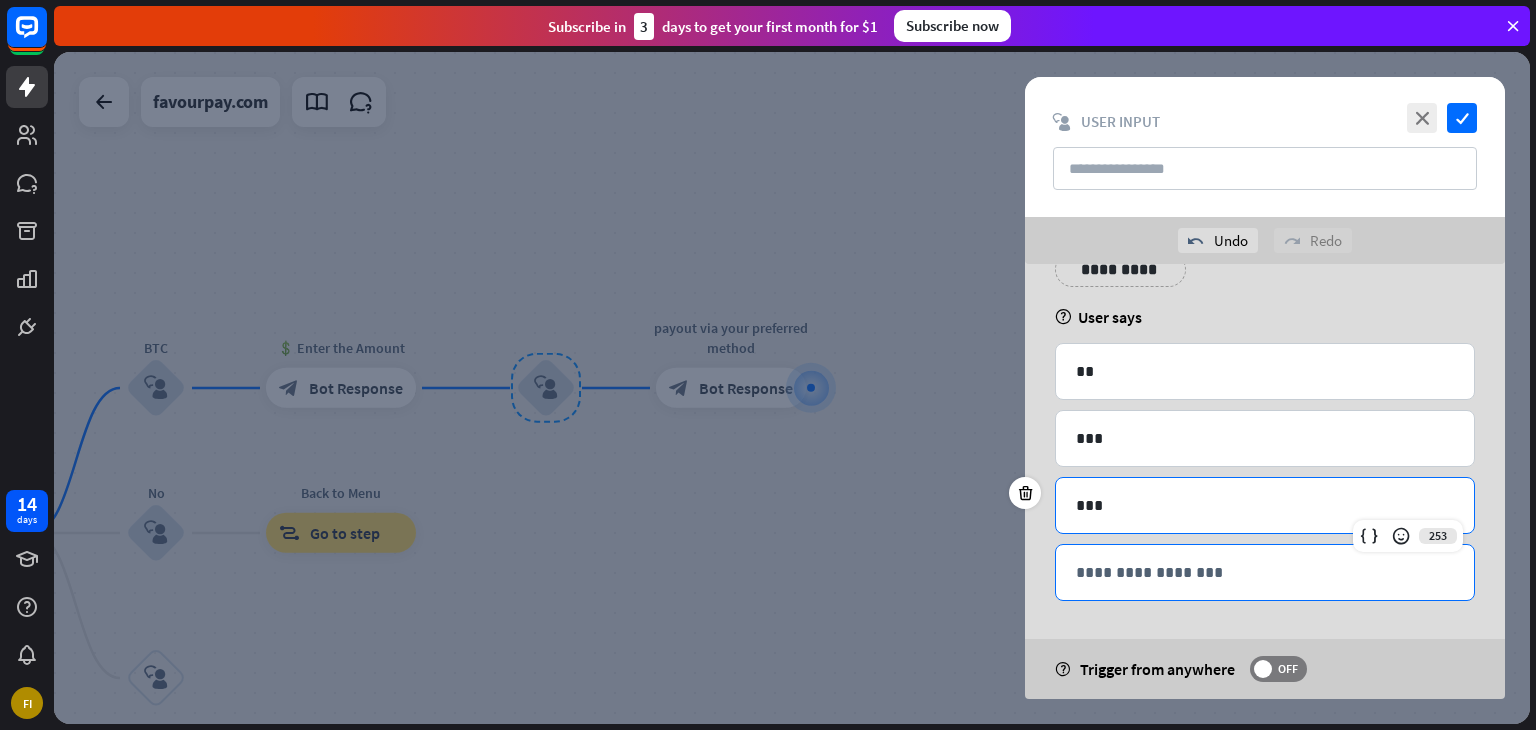 click on "**********" at bounding box center (1265, 572) 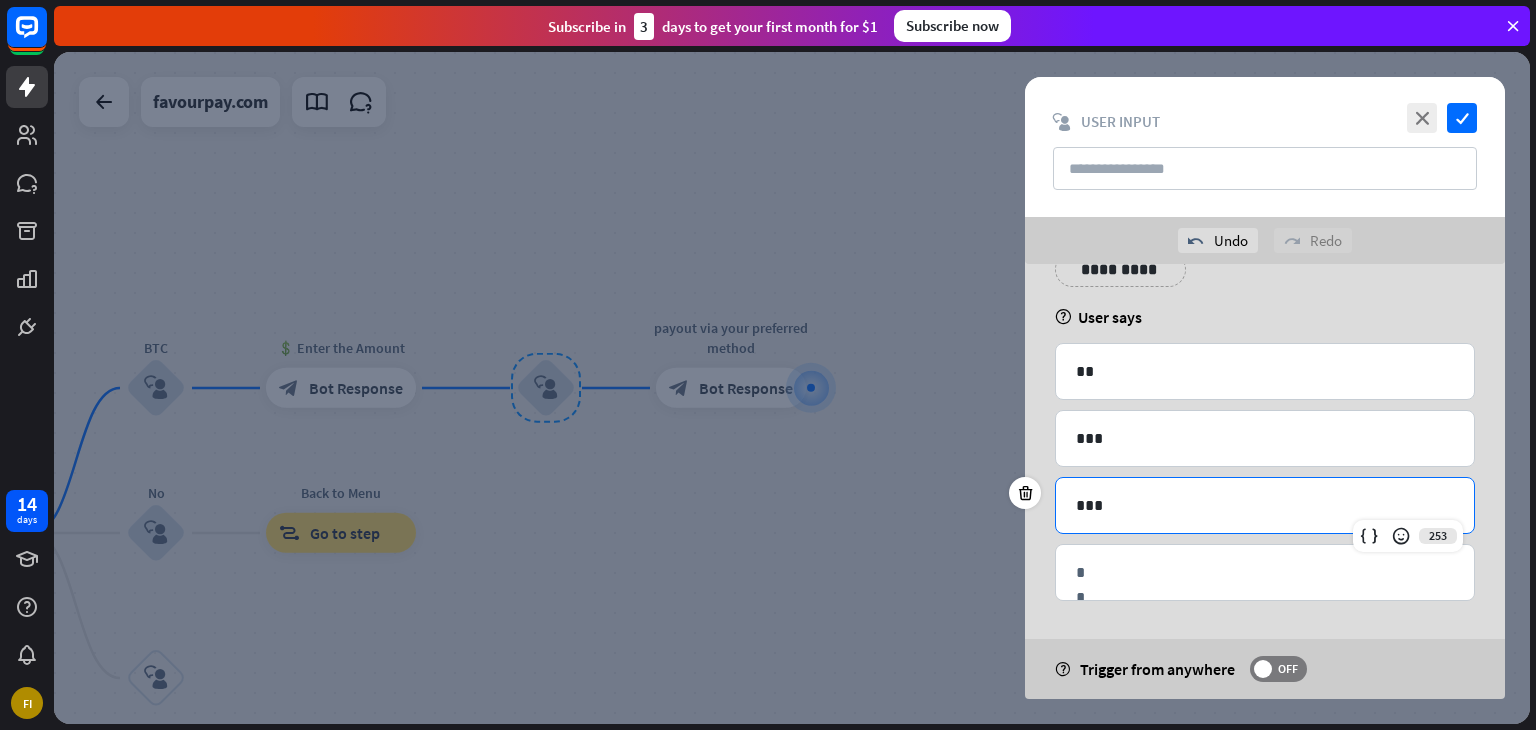 click on "***" at bounding box center (1265, 505) 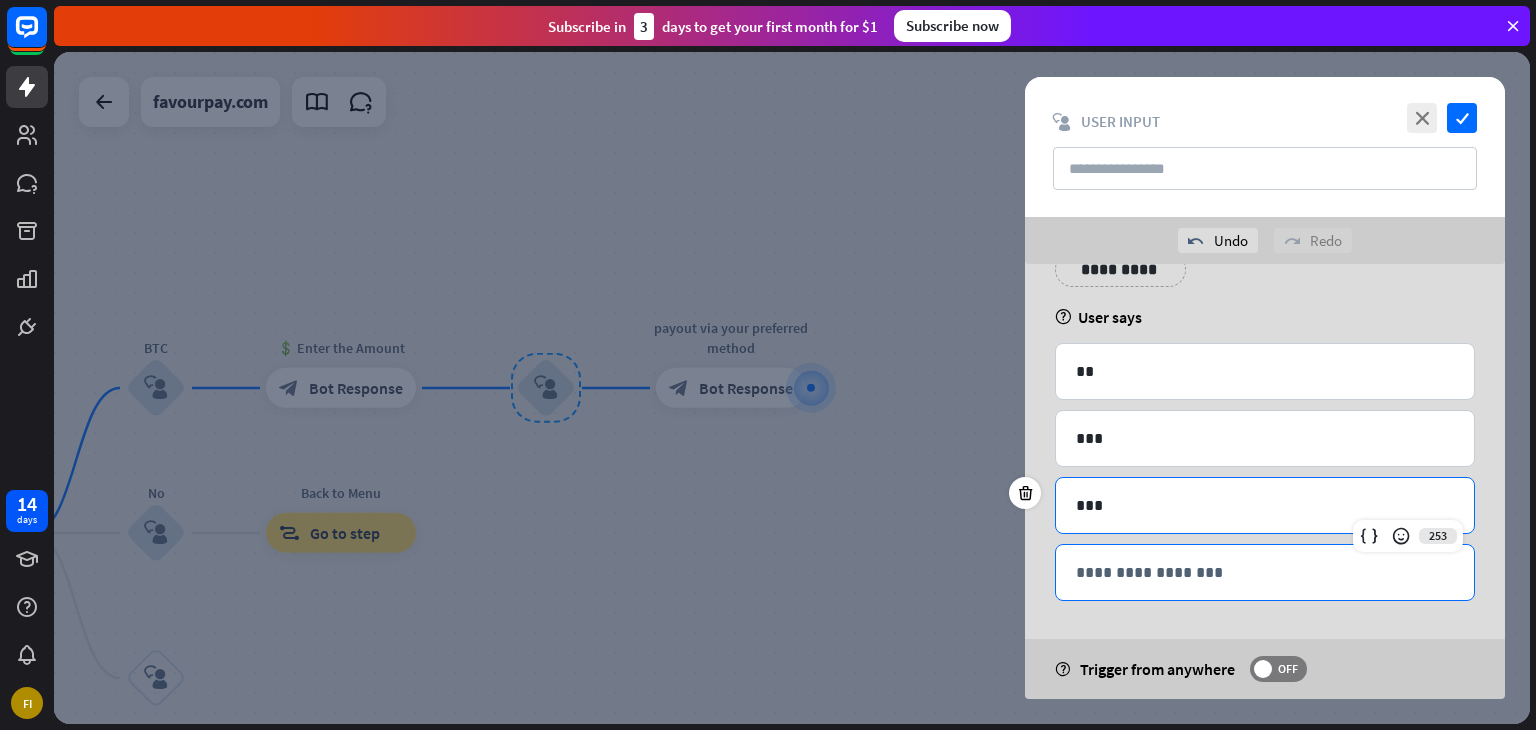 click on "**********" at bounding box center (1265, 572) 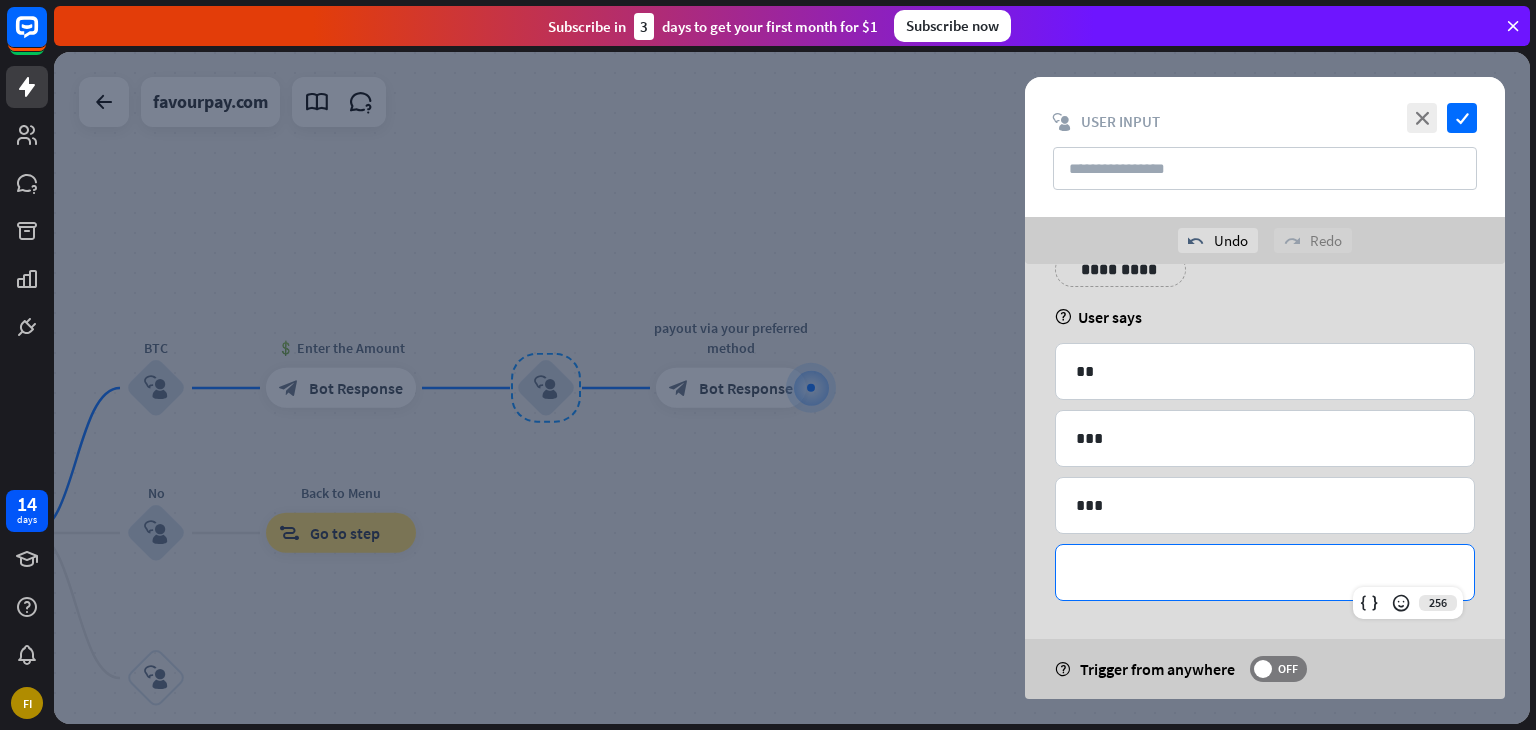 type 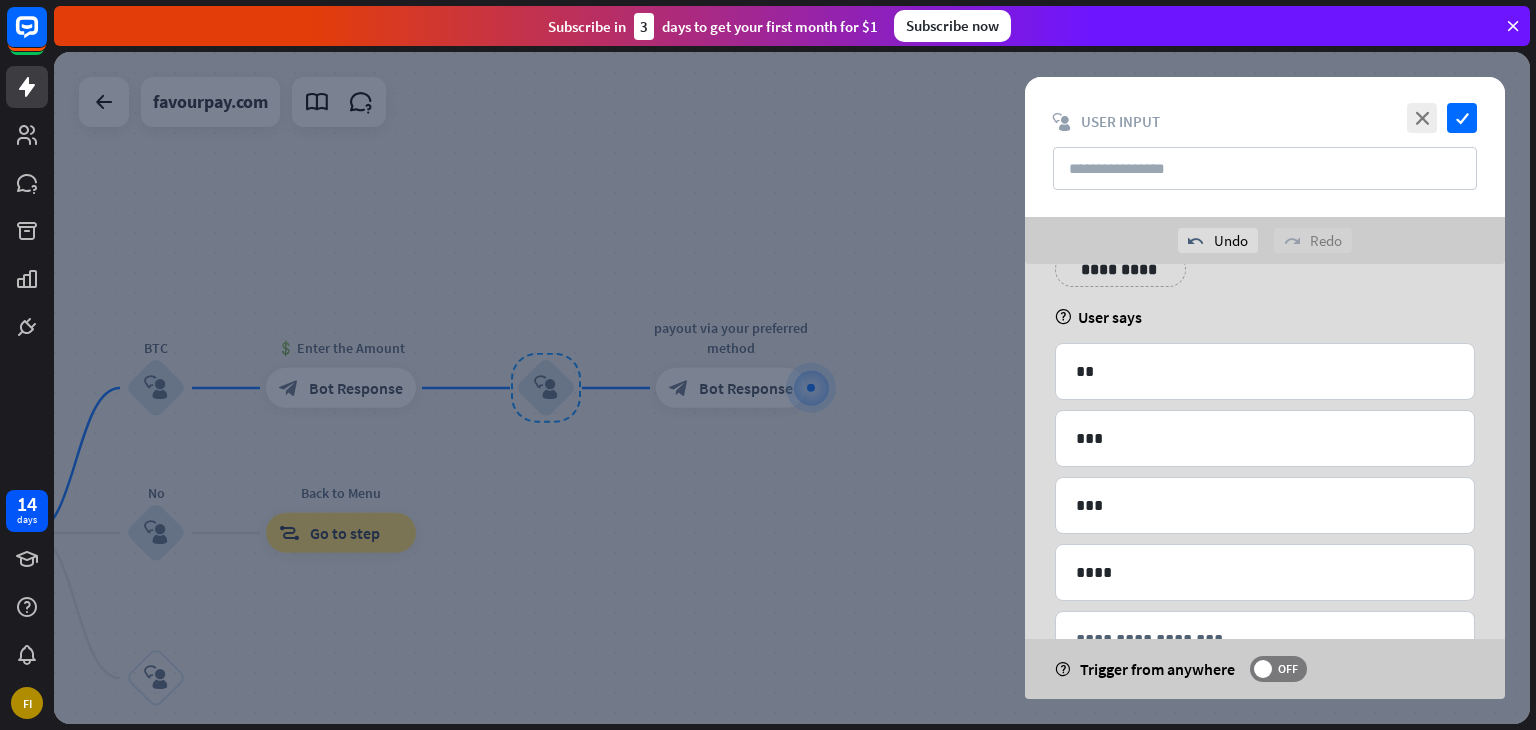 click on "**********" at bounding box center [1265, 477] 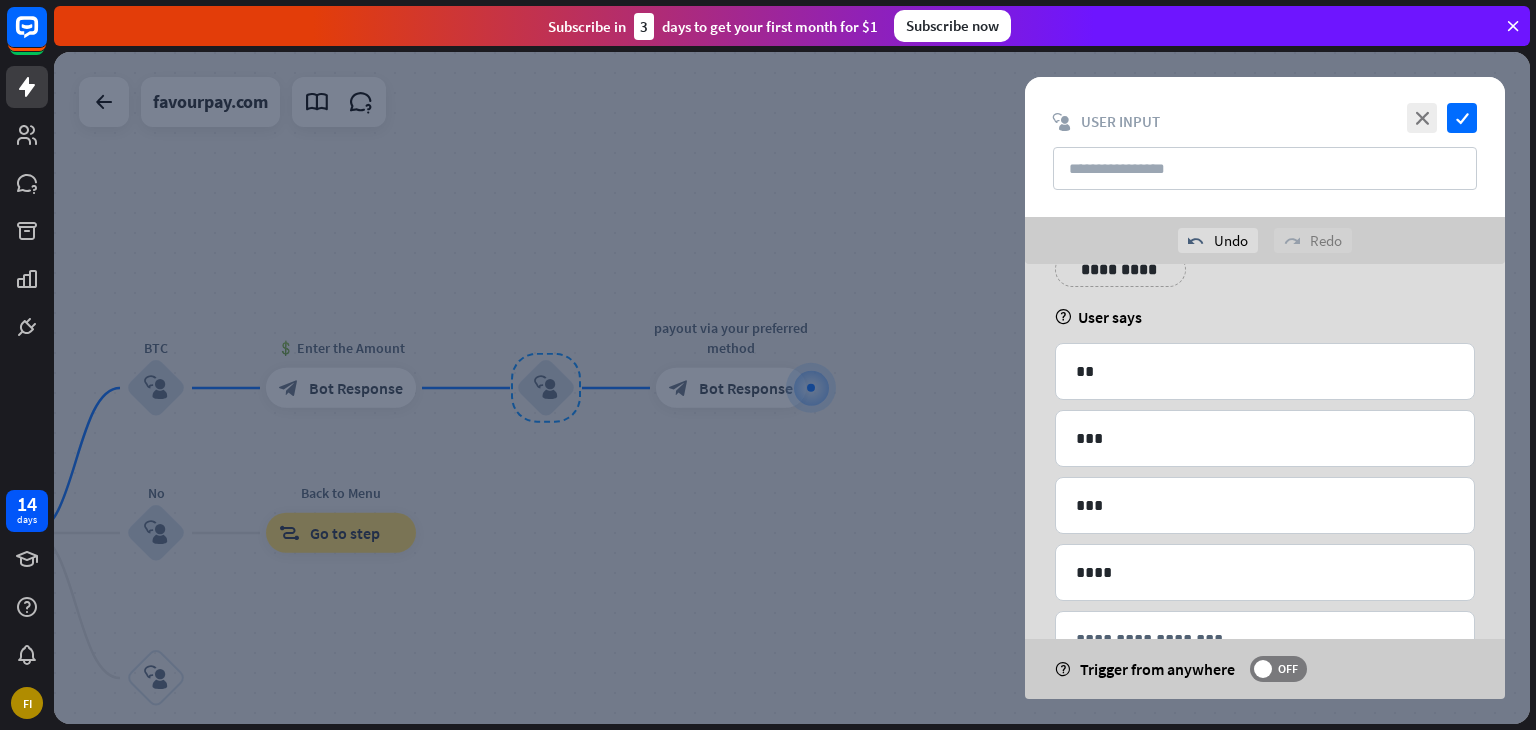 click on "**********" at bounding box center [1265, 477] 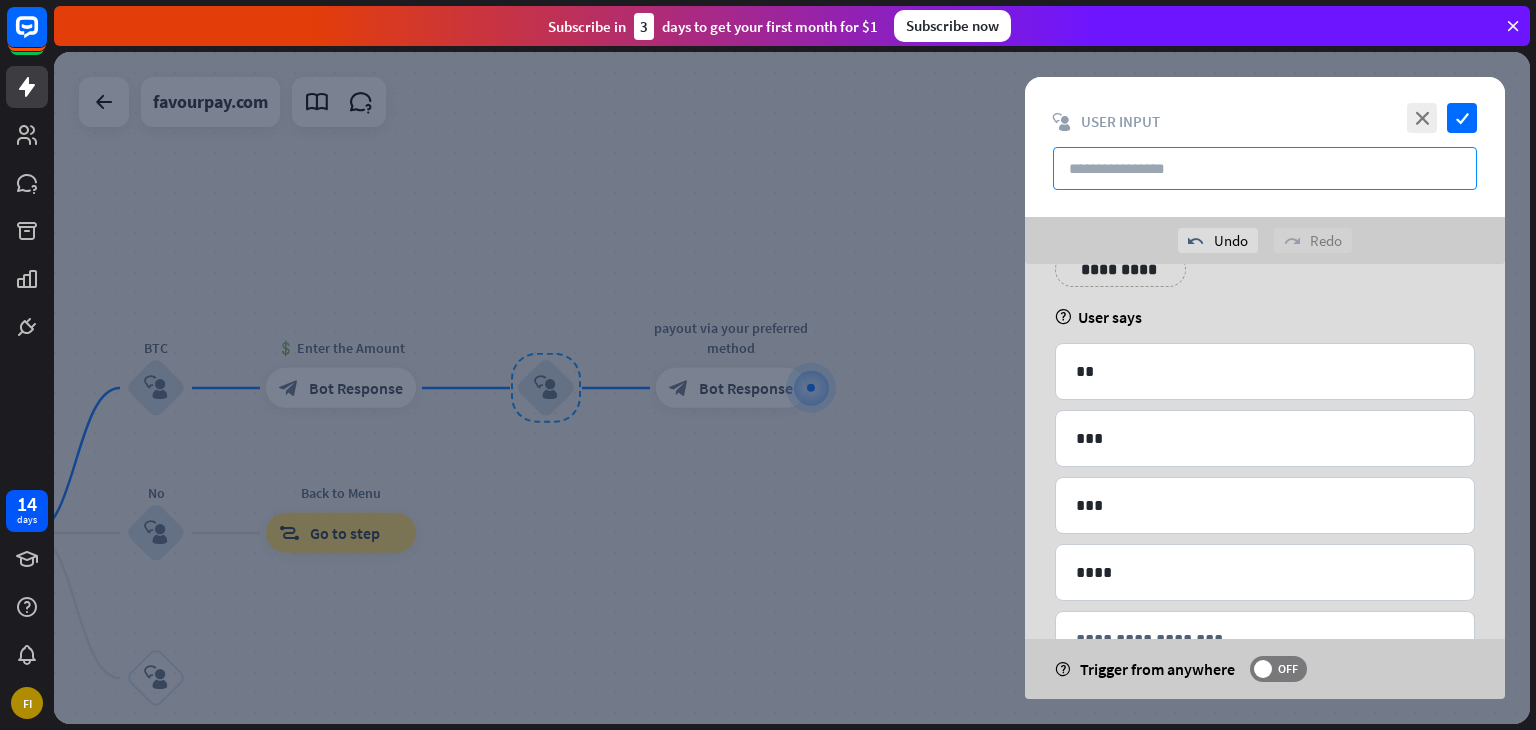 click at bounding box center (1265, 168) 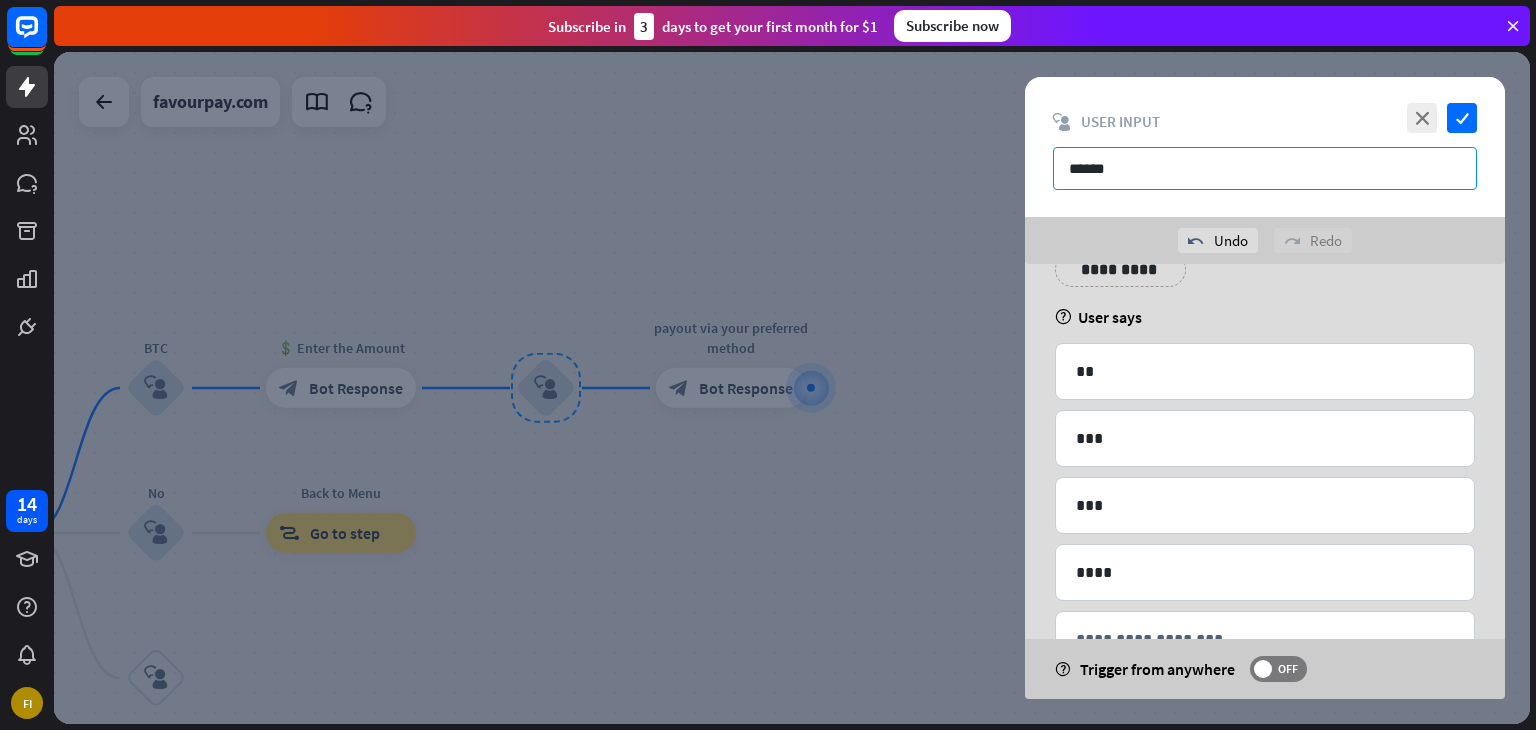 type on "******" 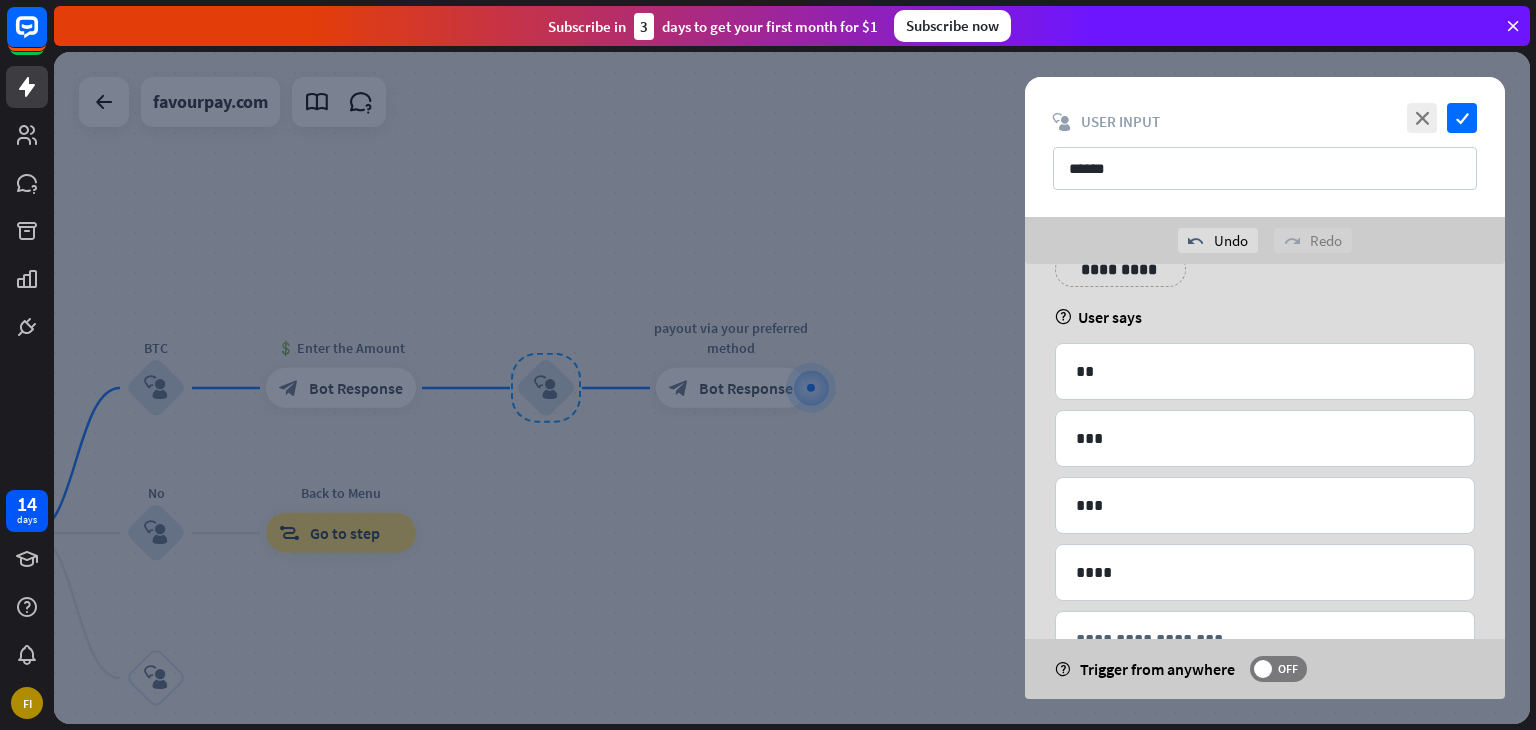 drag, startPoint x: 1440, startPoint y: 300, endPoint x: 1415, endPoint y: 269, distance: 39.824615 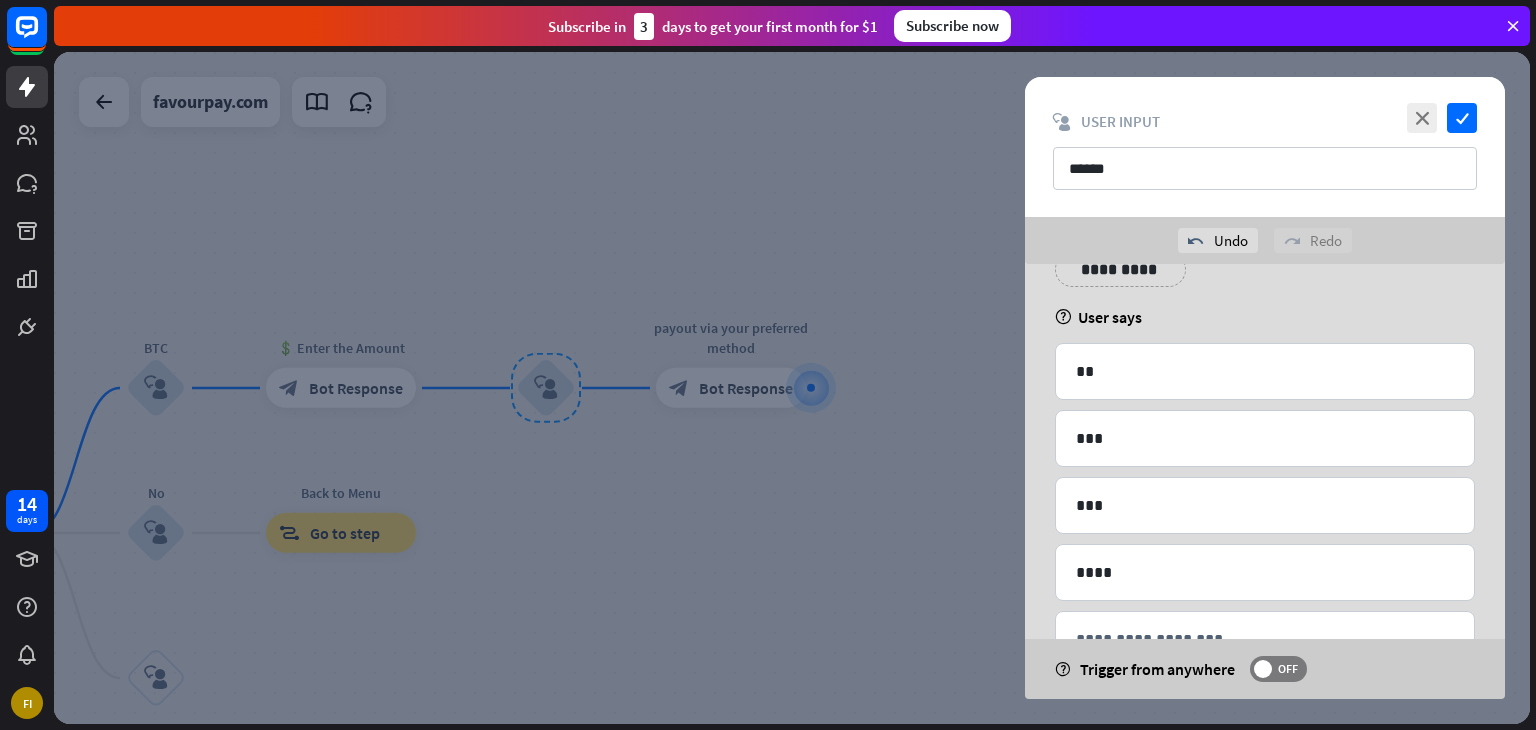 scroll, scrollTop: 0, scrollLeft: 0, axis: both 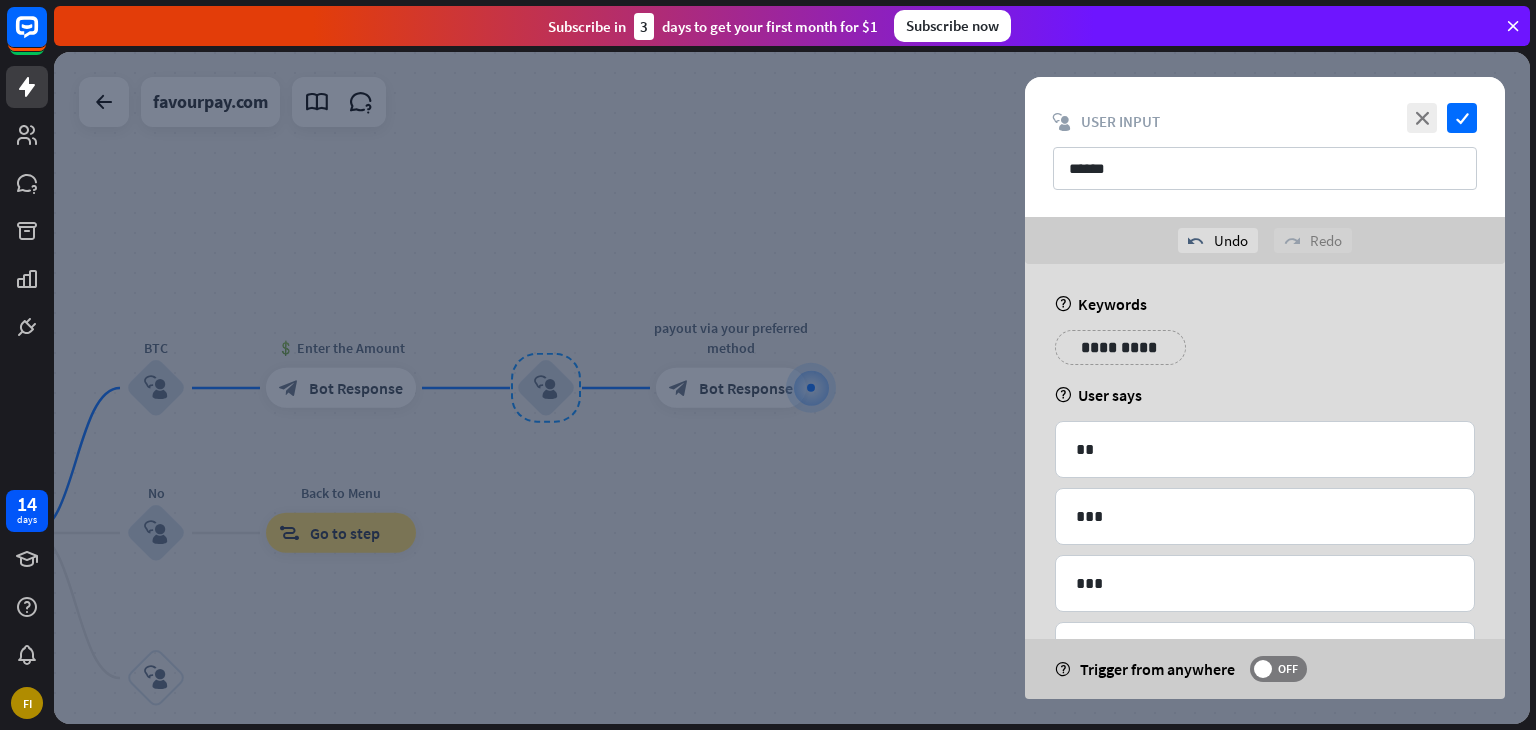 drag, startPoint x: 1397, startPoint y: 316, endPoint x: 1426, endPoint y: 369, distance: 60.41523 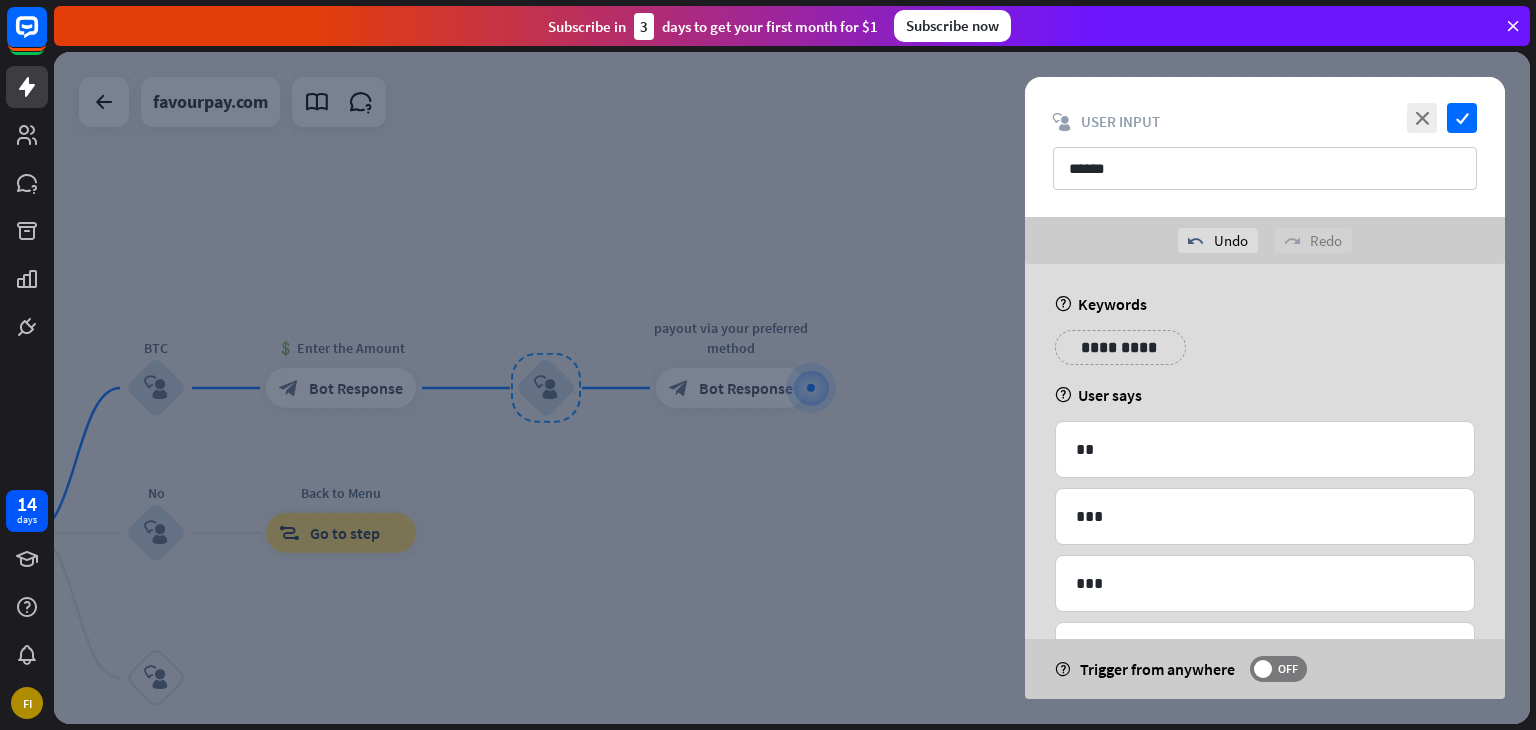 drag, startPoint x: 1500, startPoint y: 463, endPoint x: 1491, endPoint y: 421, distance: 42.953465 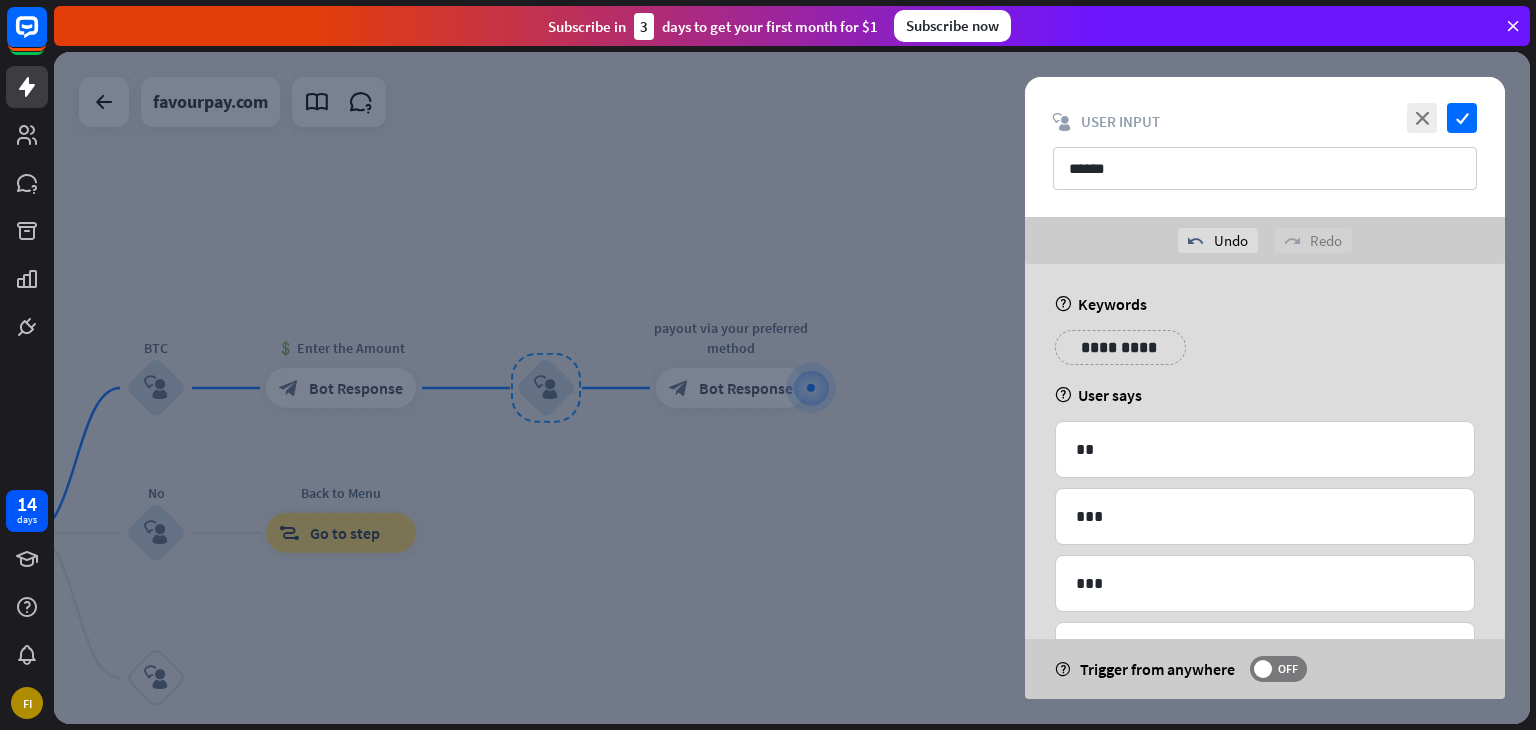 click on "**********" at bounding box center [1265, 555] 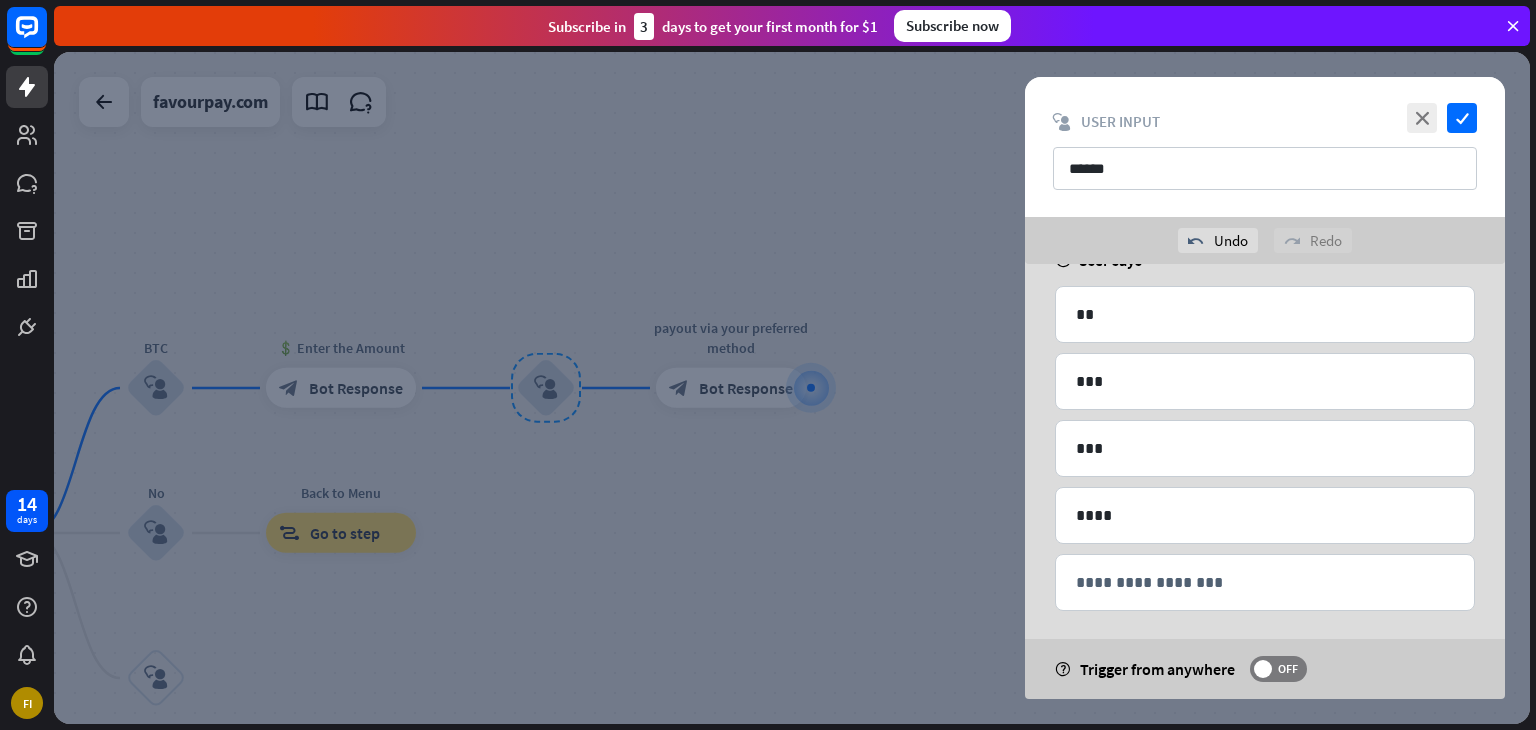 scroll, scrollTop: 145, scrollLeft: 0, axis: vertical 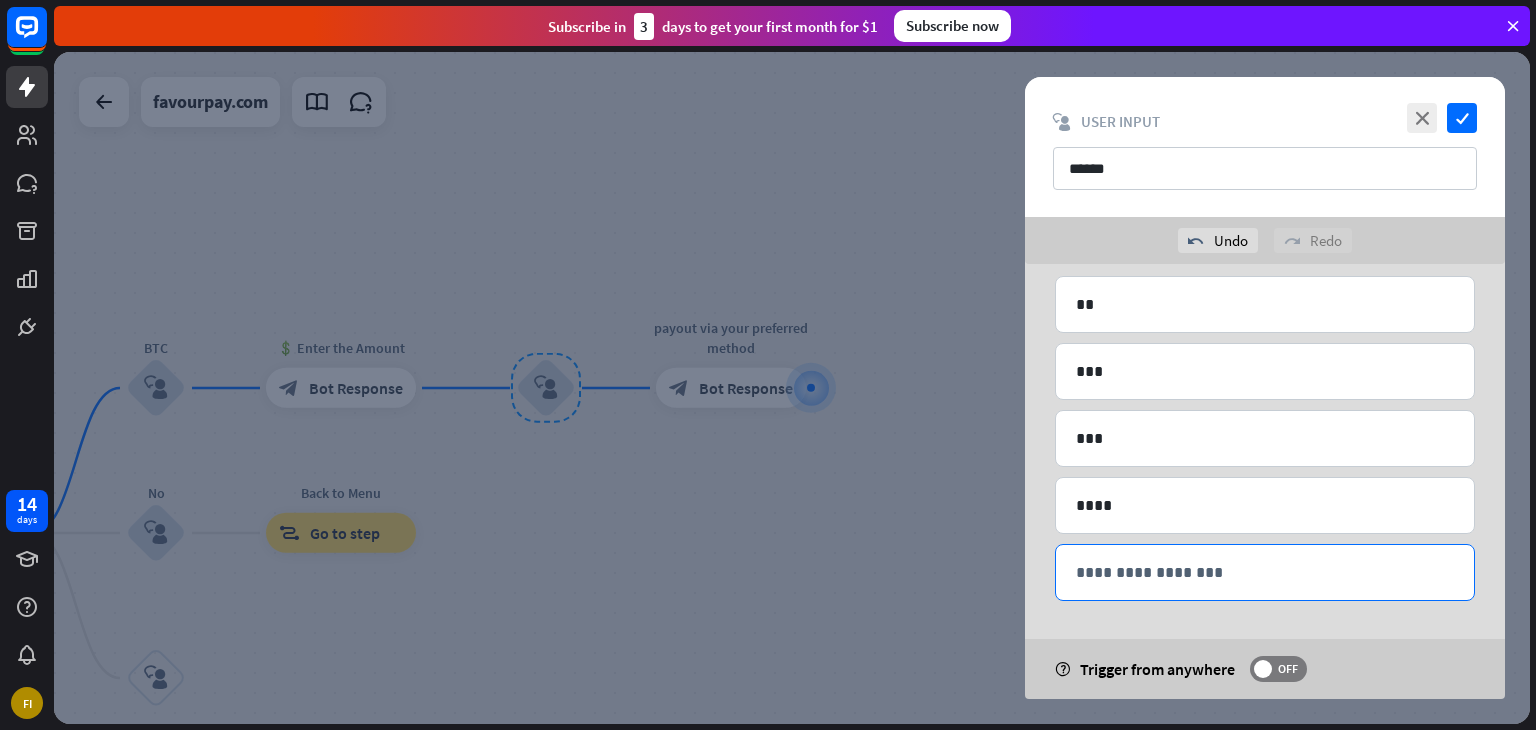 click on "**********" at bounding box center (1265, 572) 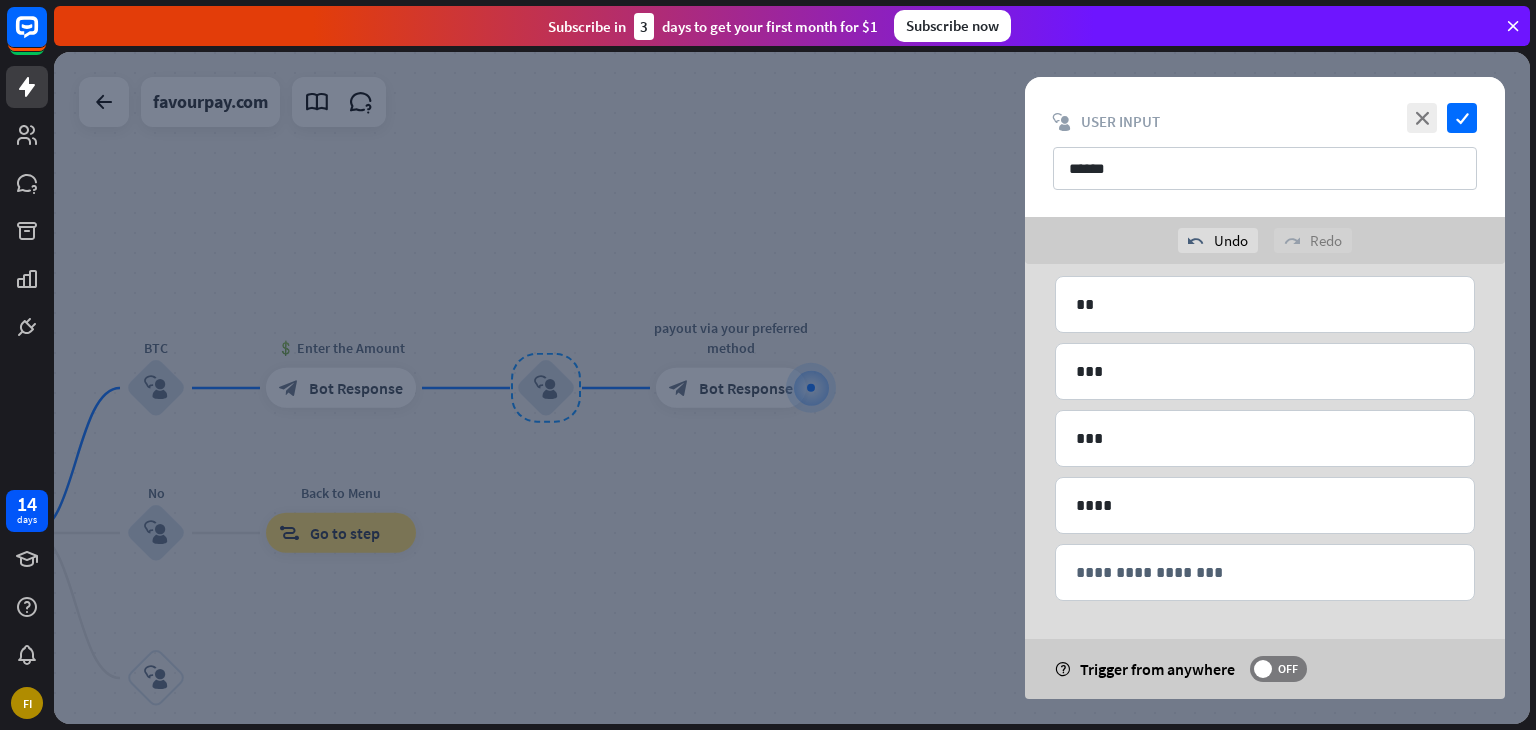 click on "**********" at bounding box center (1265, 410) 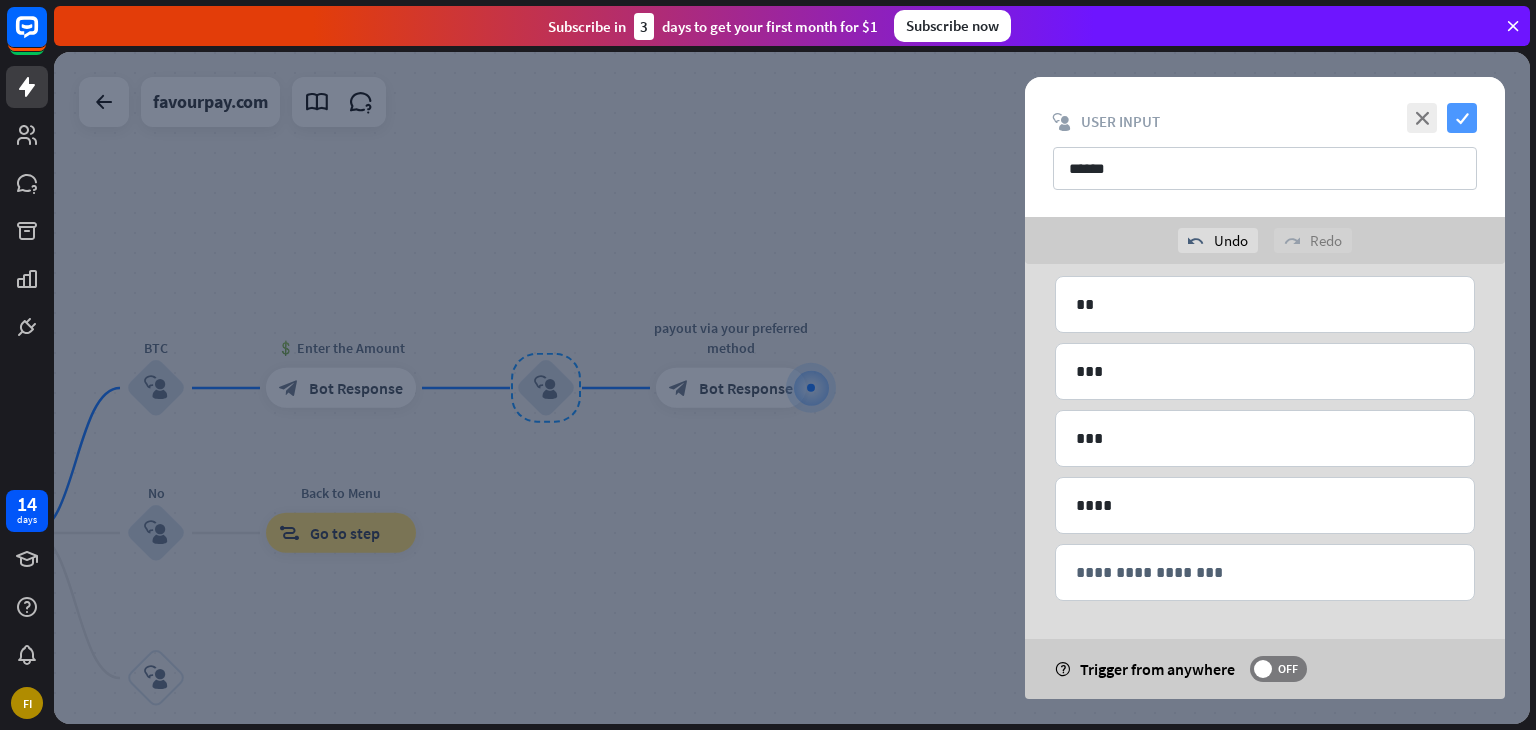 click on "check" at bounding box center (1462, 118) 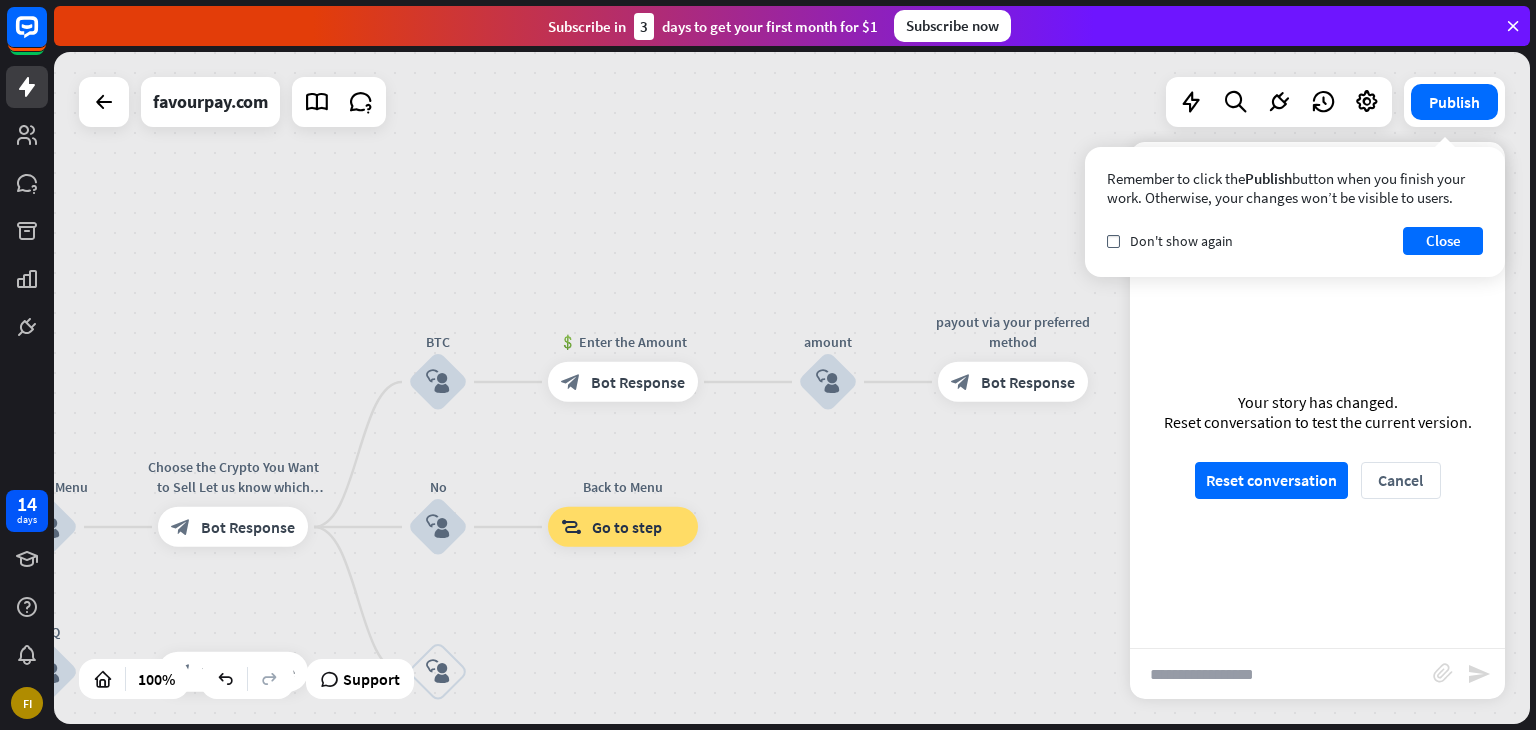 drag, startPoint x: 844, startPoint y: 578, endPoint x: 1126, endPoint y: 572, distance: 282.0638 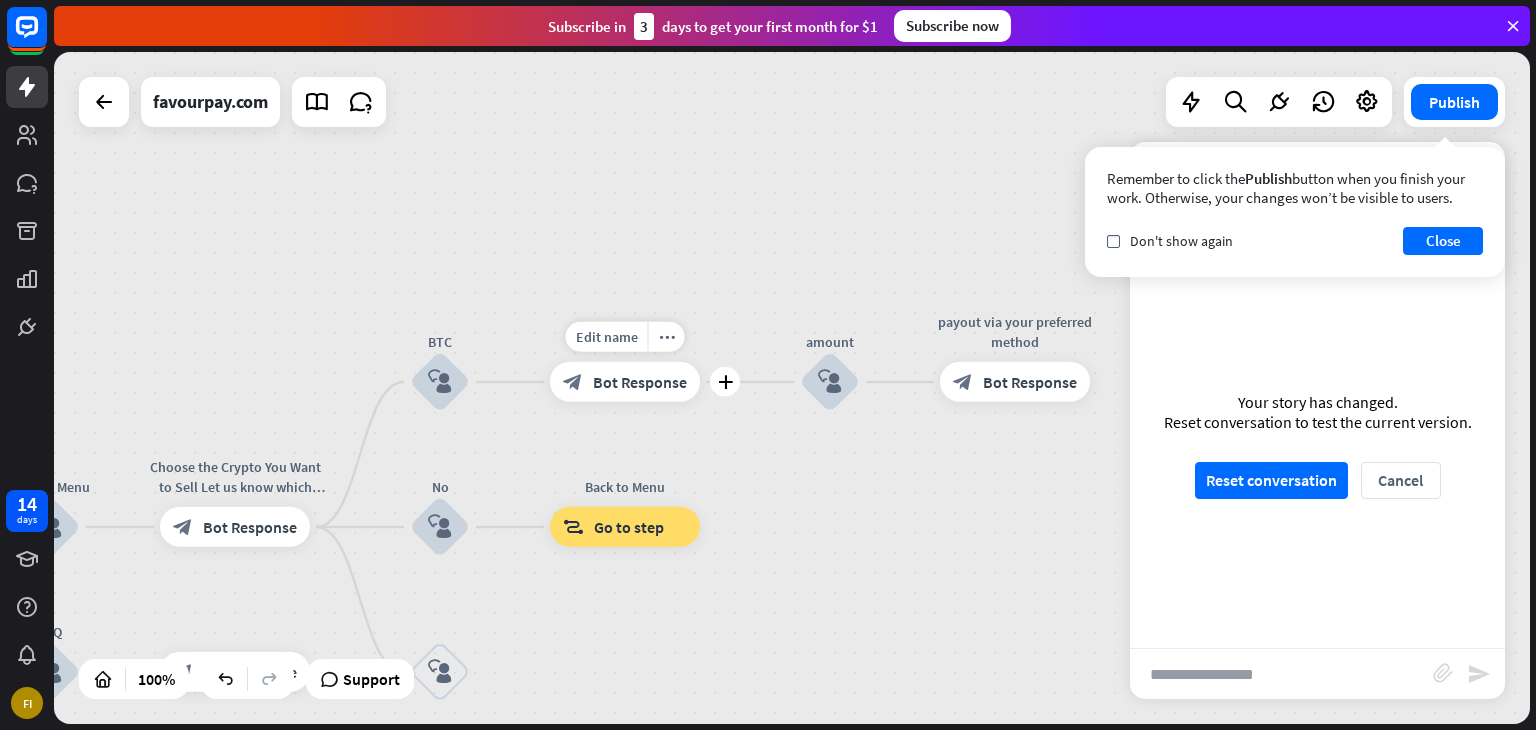 click on "Bot Response" at bounding box center (640, 382) 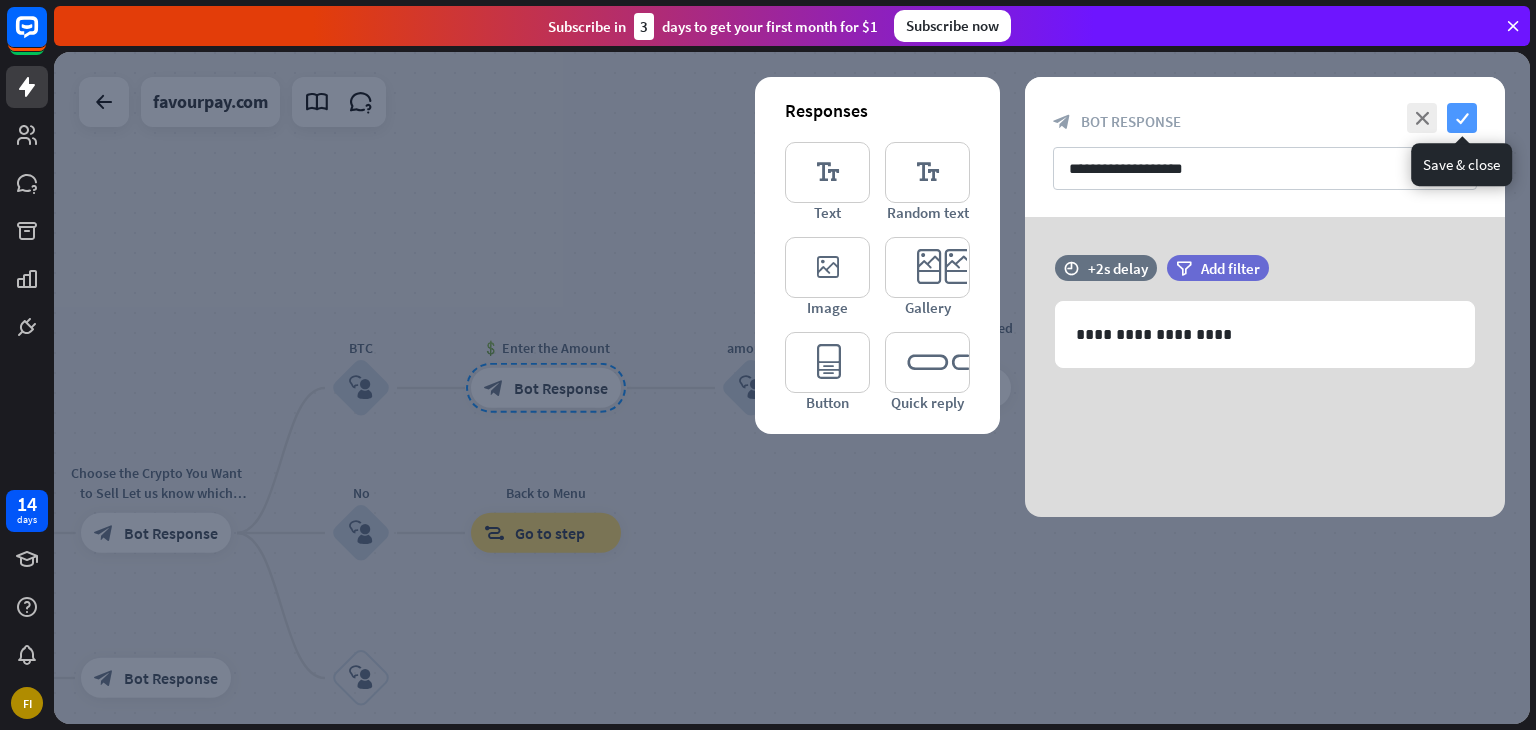 click on "check" at bounding box center [1462, 118] 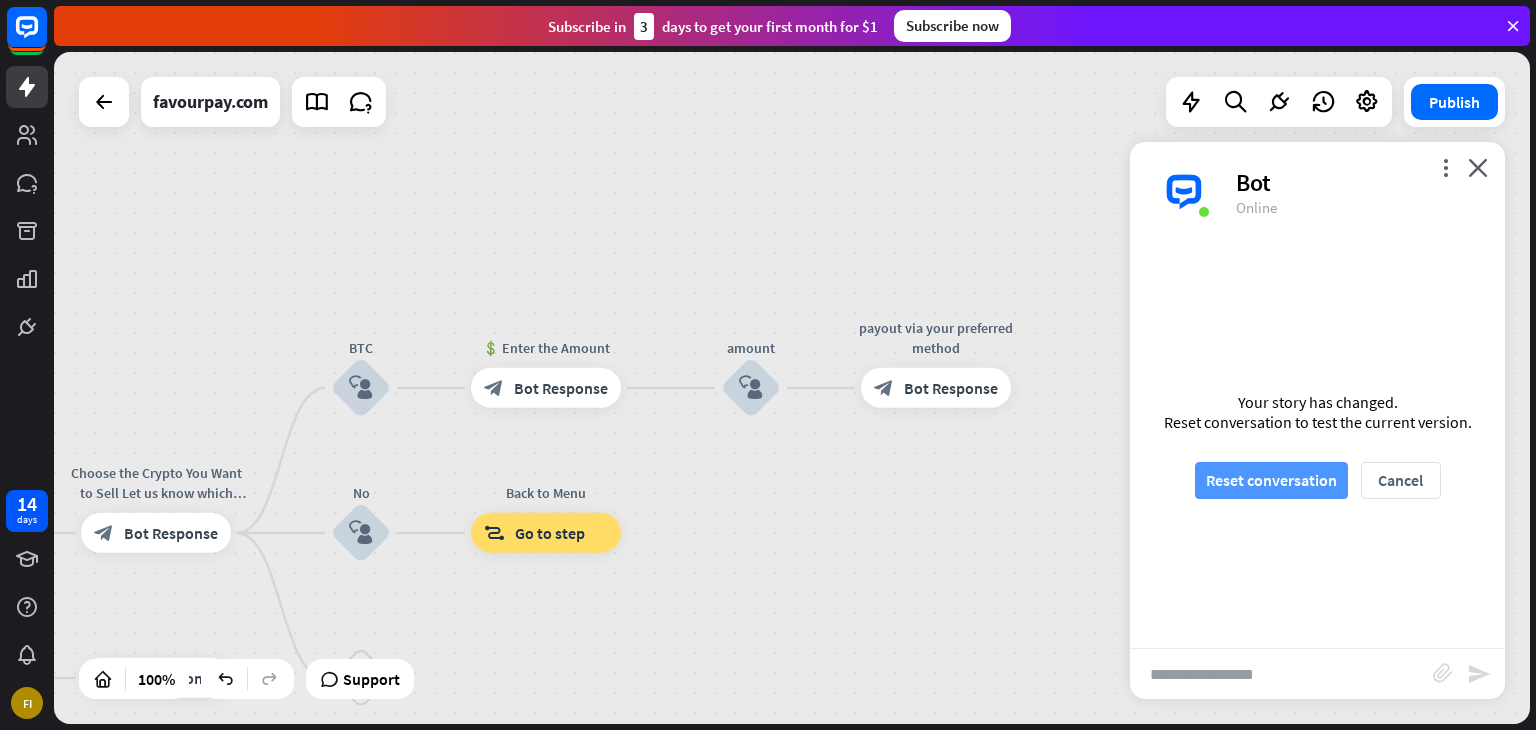 click on "Reset conversation" at bounding box center [1271, 480] 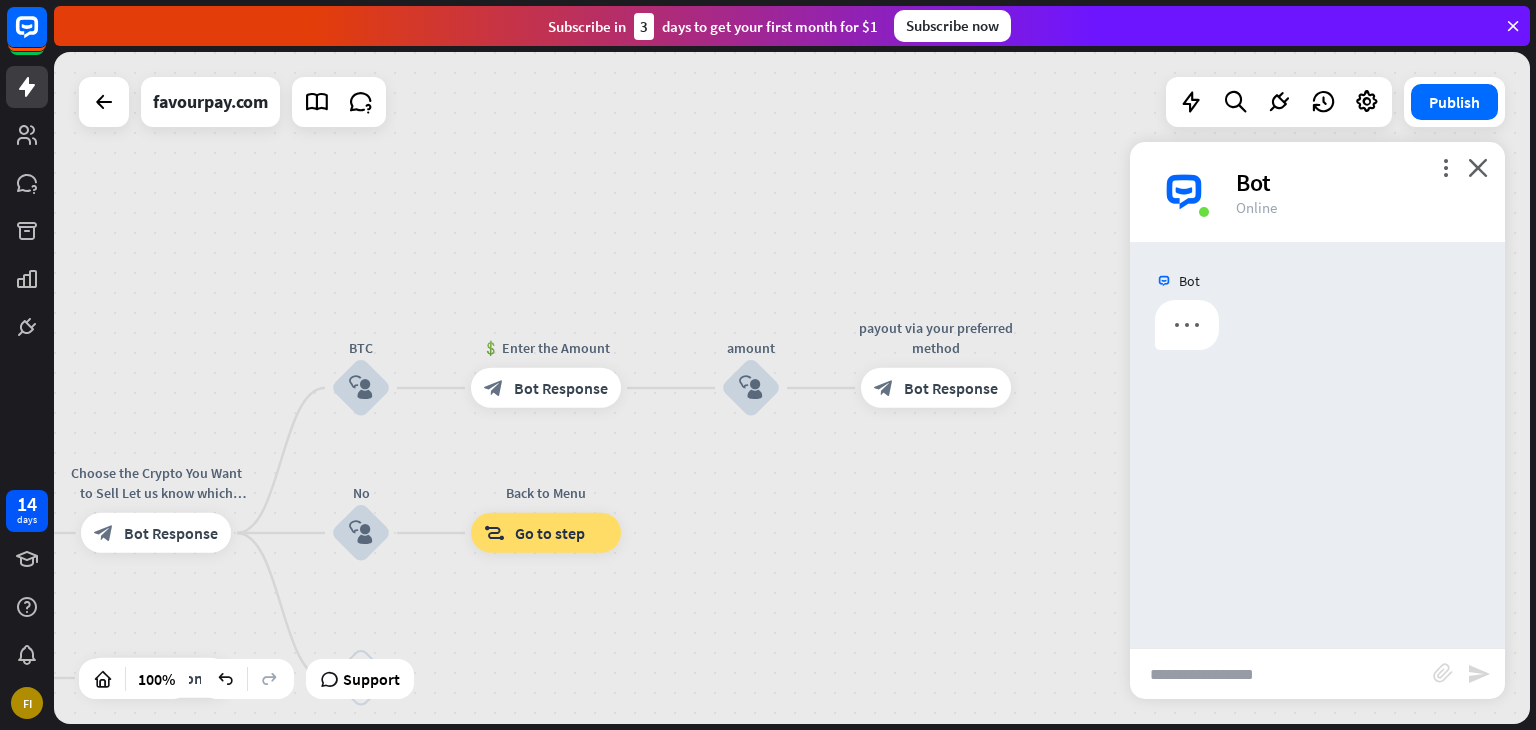 scroll, scrollTop: 0, scrollLeft: 0, axis: both 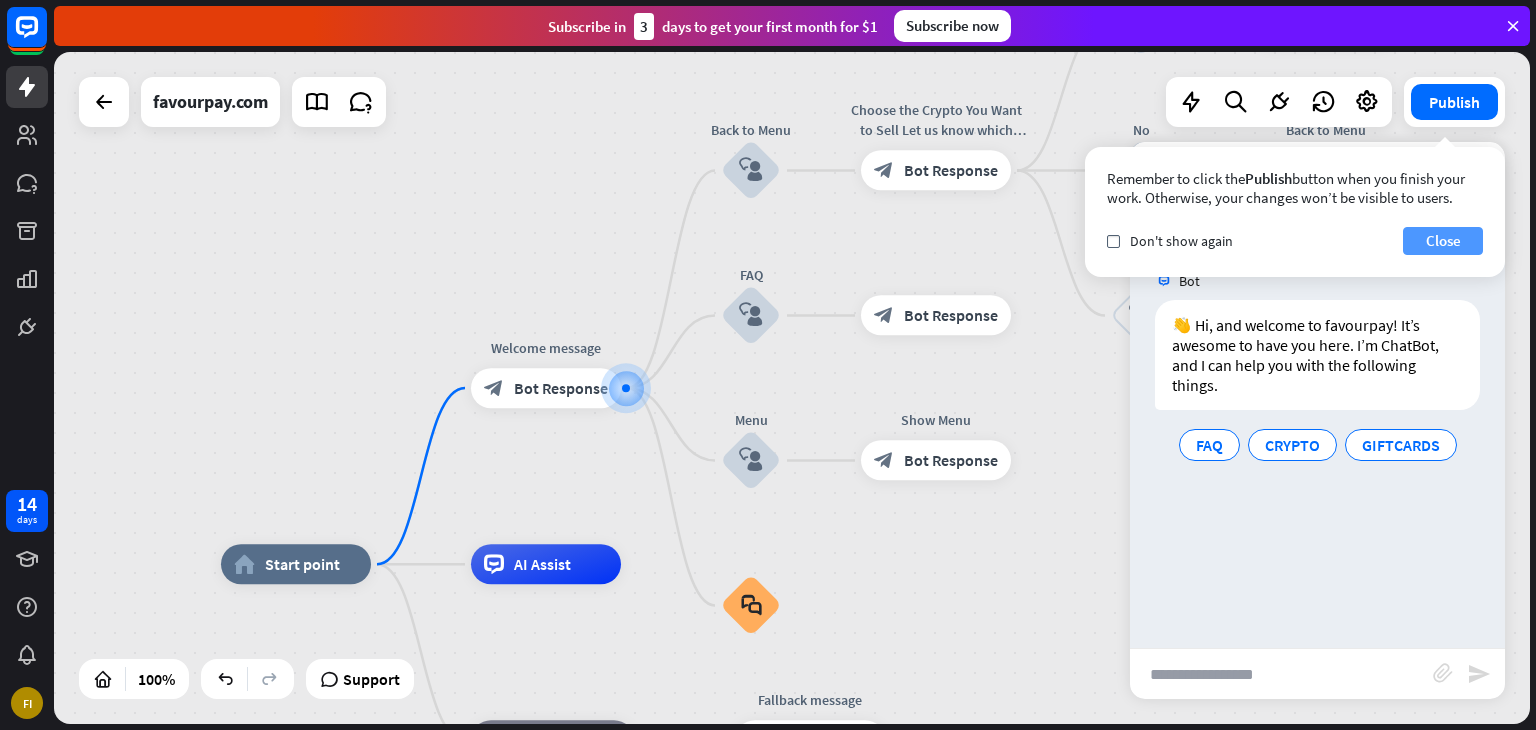 click on "Close" at bounding box center [1443, 241] 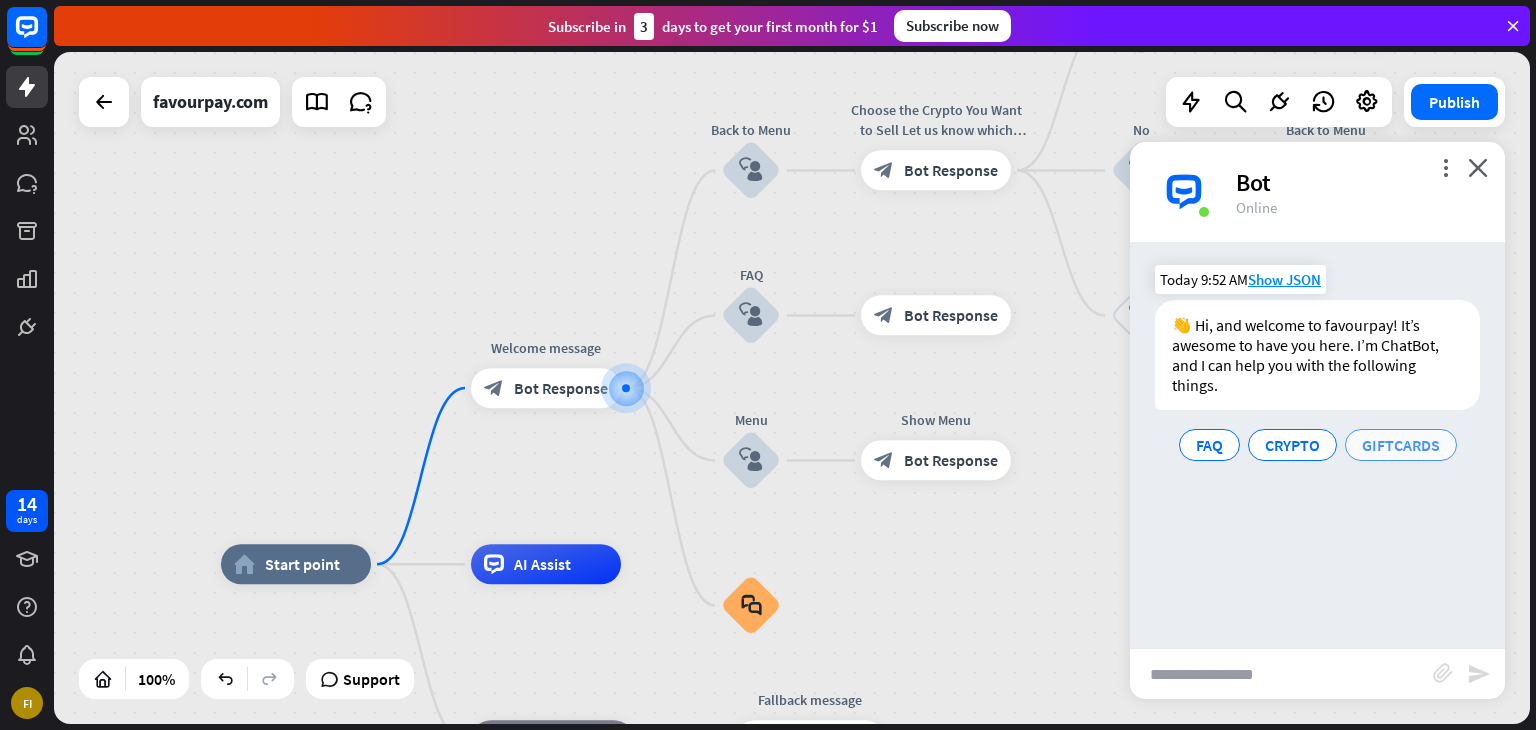 click on "GIFTCARDS" at bounding box center [1401, 445] 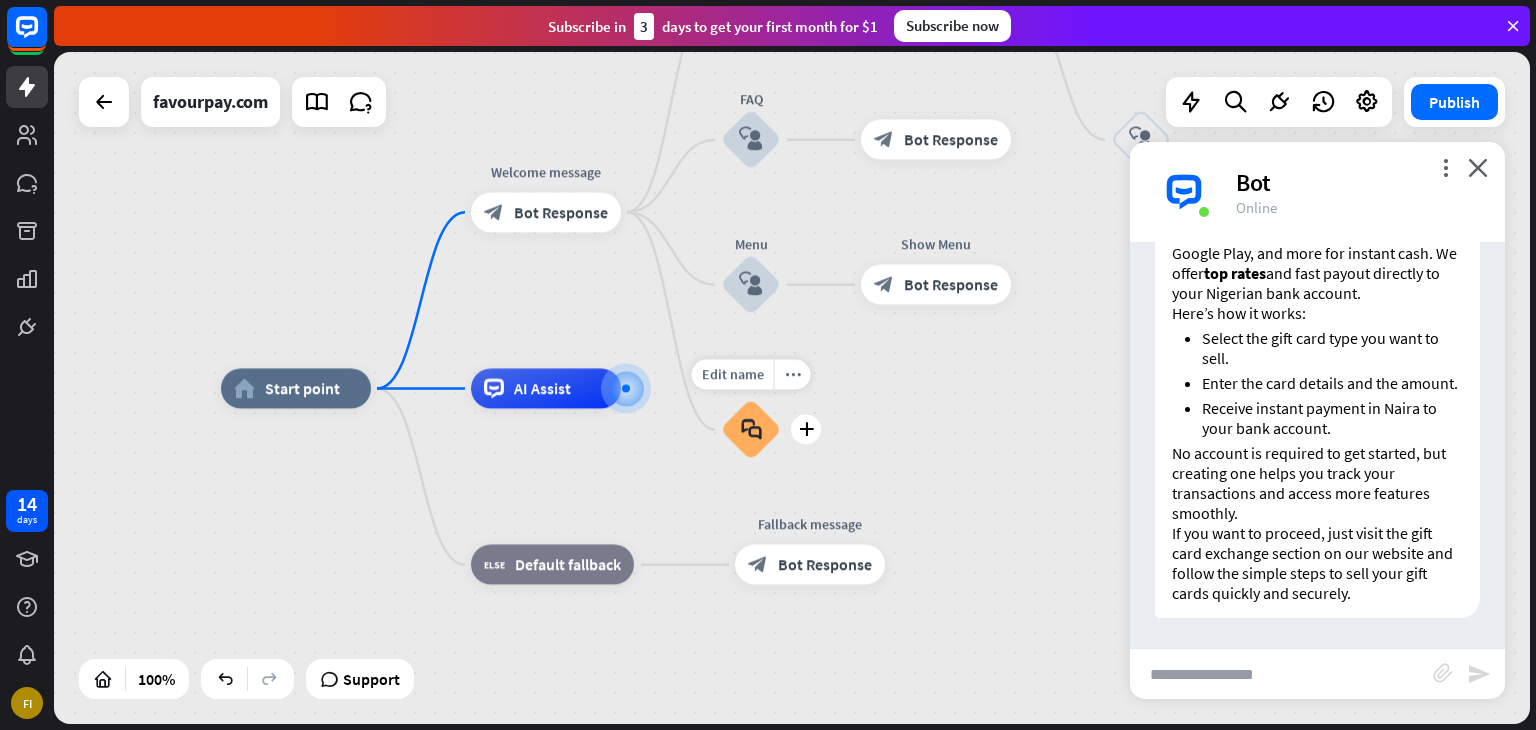 scroll, scrollTop: 408, scrollLeft: 0, axis: vertical 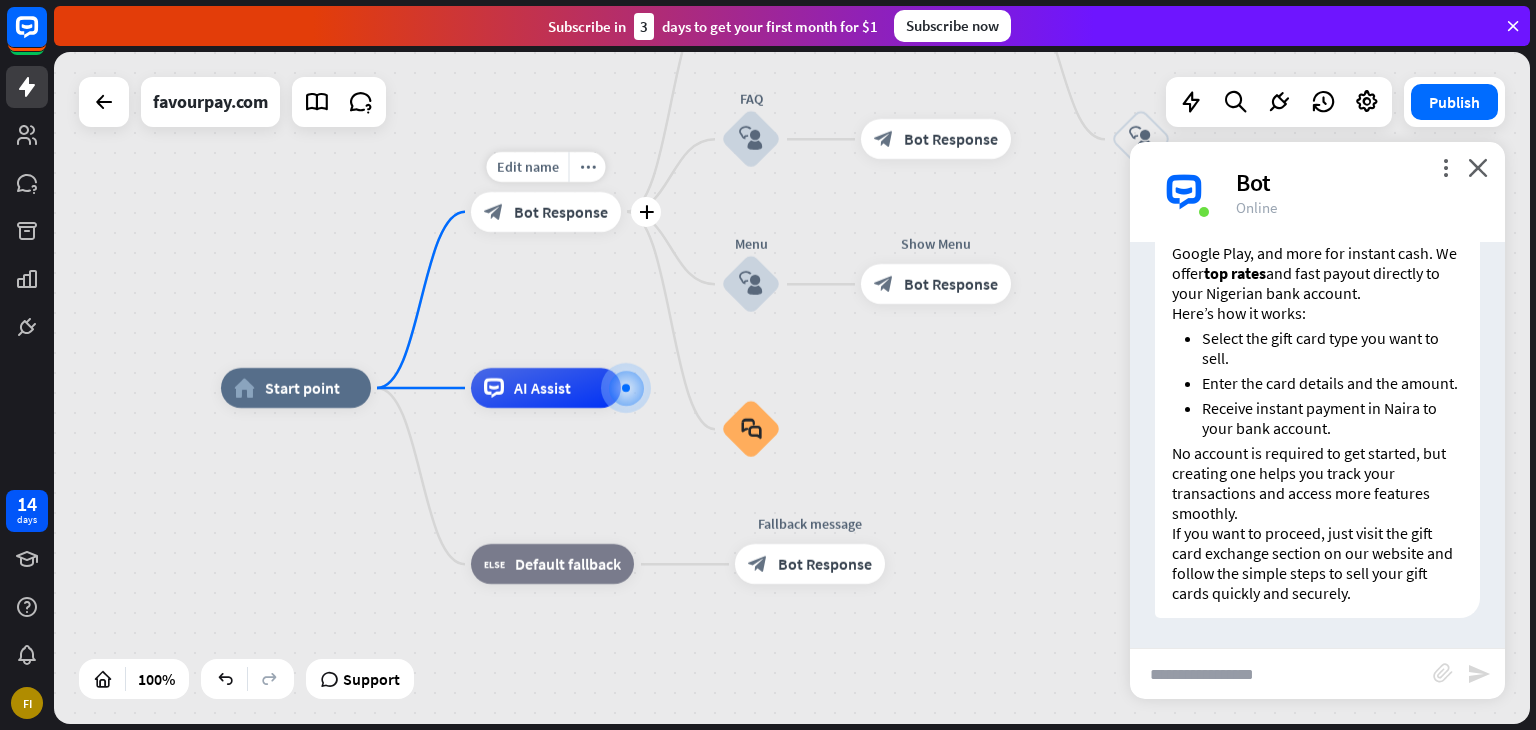 click on "Bot Response" at bounding box center (561, 212) 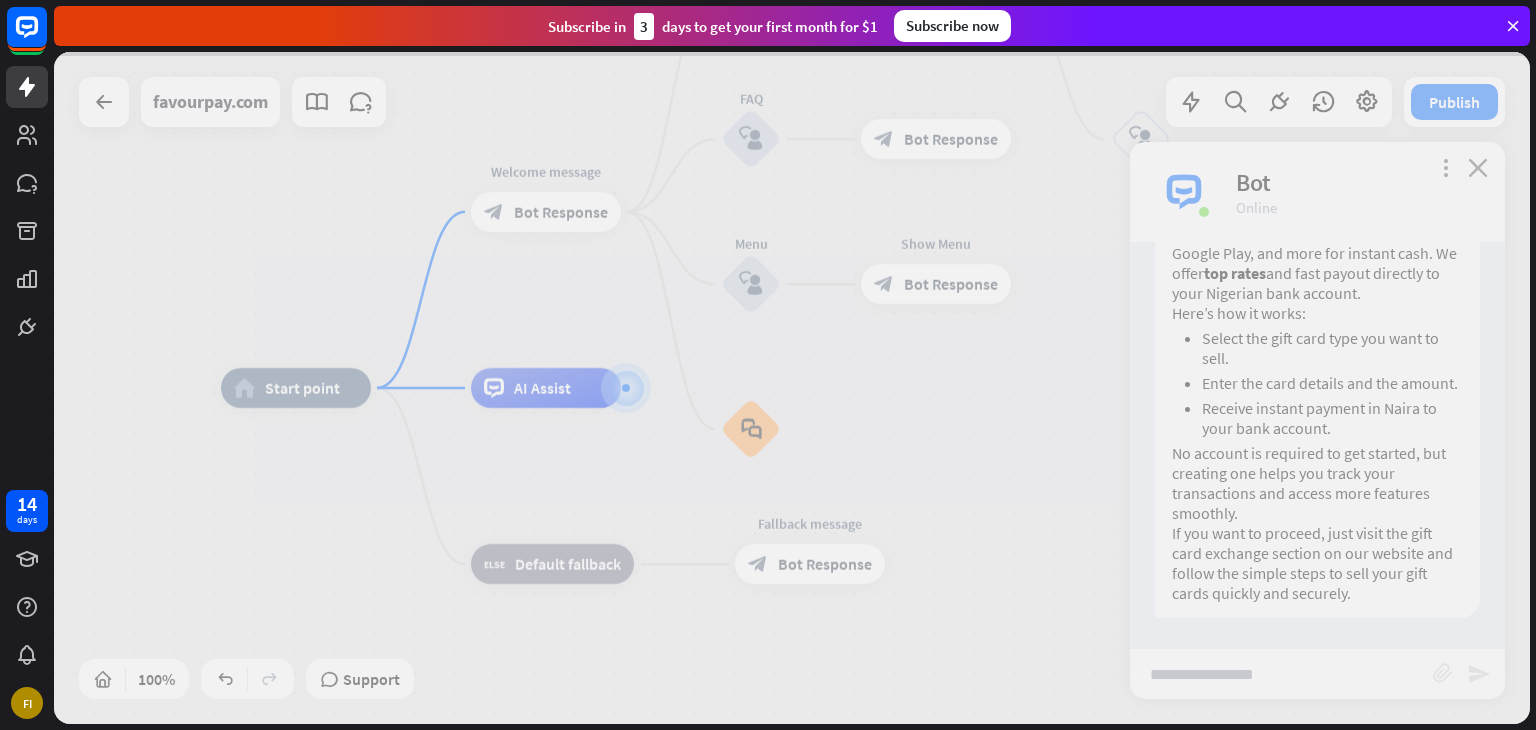 click at bounding box center [792, 388] 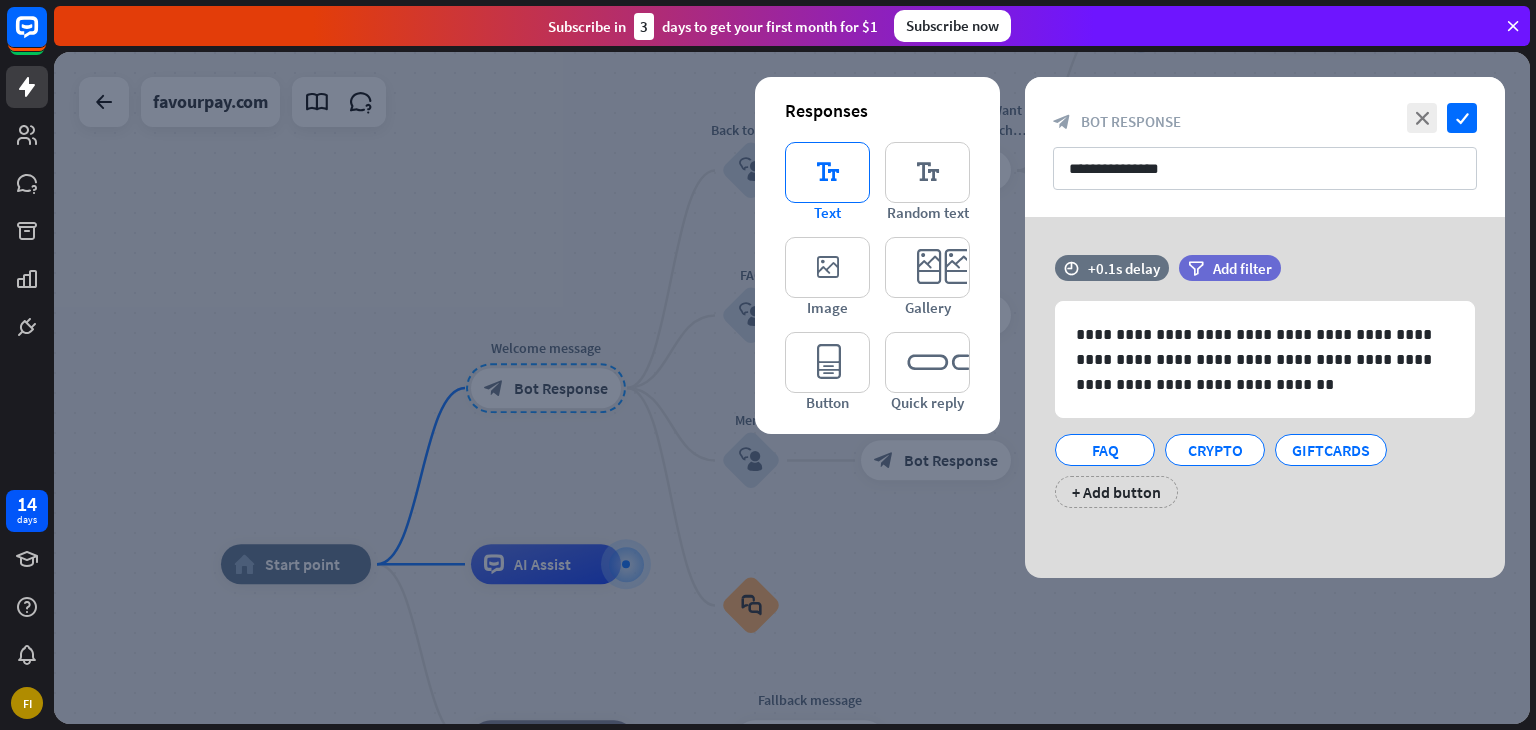 click on "editor_text" at bounding box center [827, 172] 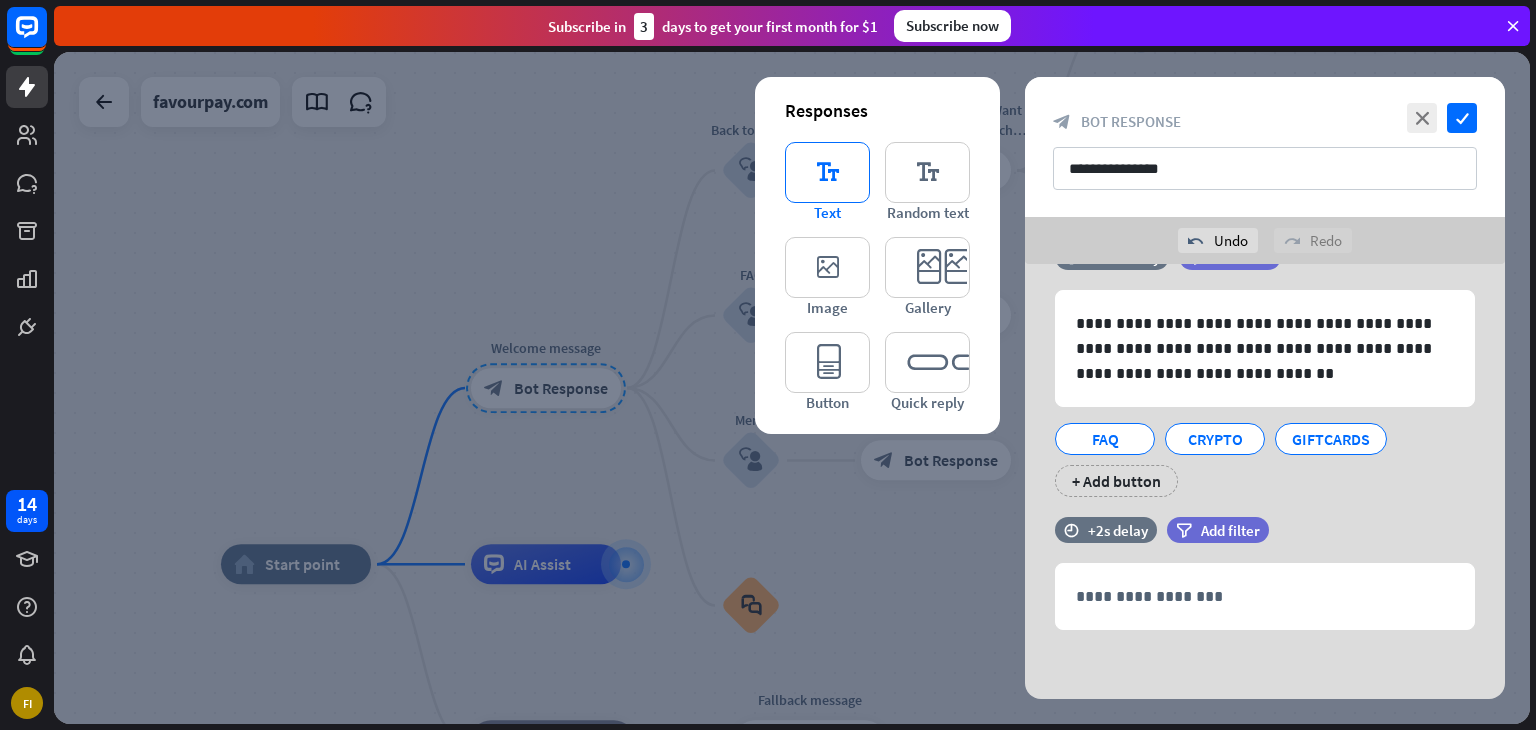 scroll, scrollTop: 58, scrollLeft: 0, axis: vertical 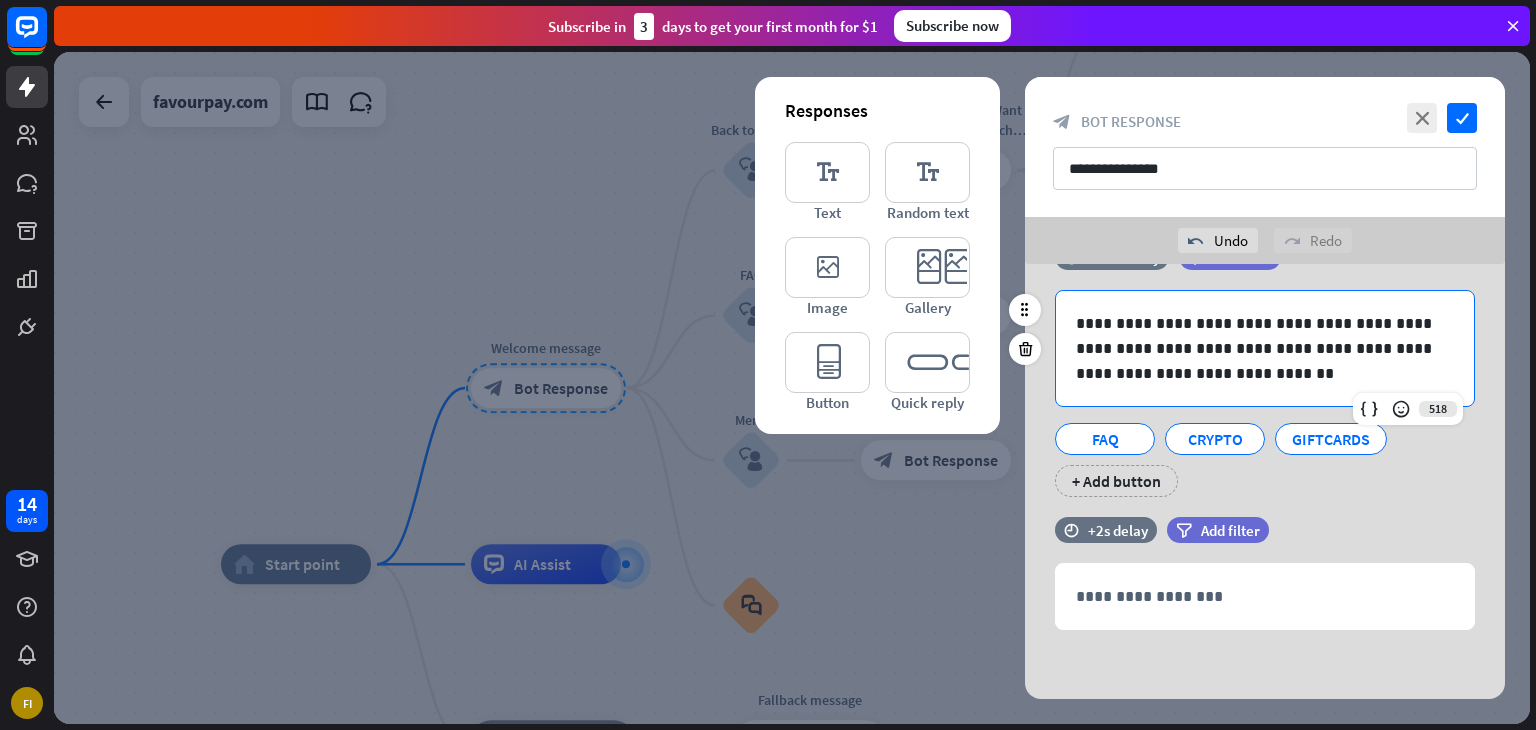 drag, startPoint x: 1519, startPoint y: 393, endPoint x: 1467, endPoint y: 418, distance: 57.697487 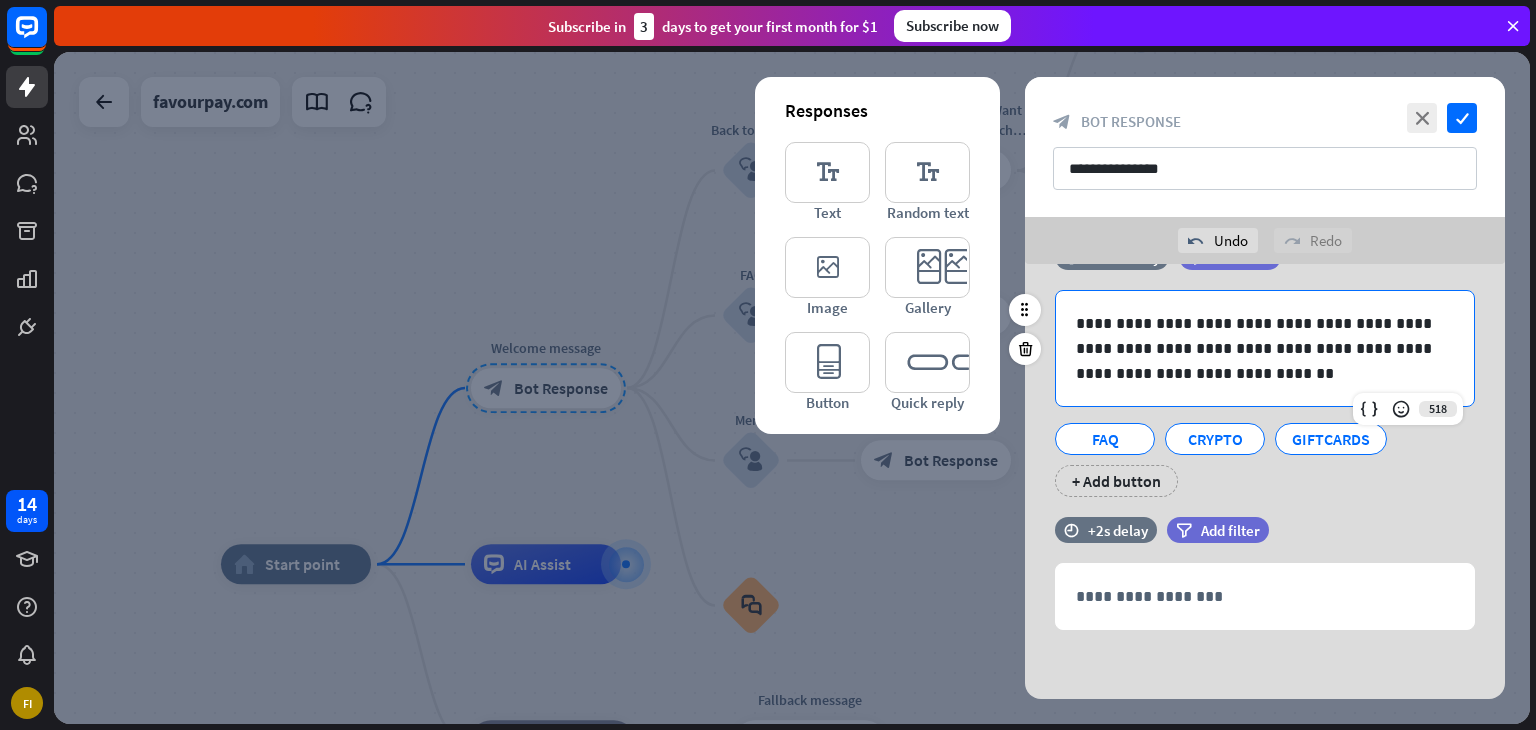 click on "**********" at bounding box center [1265, 481] 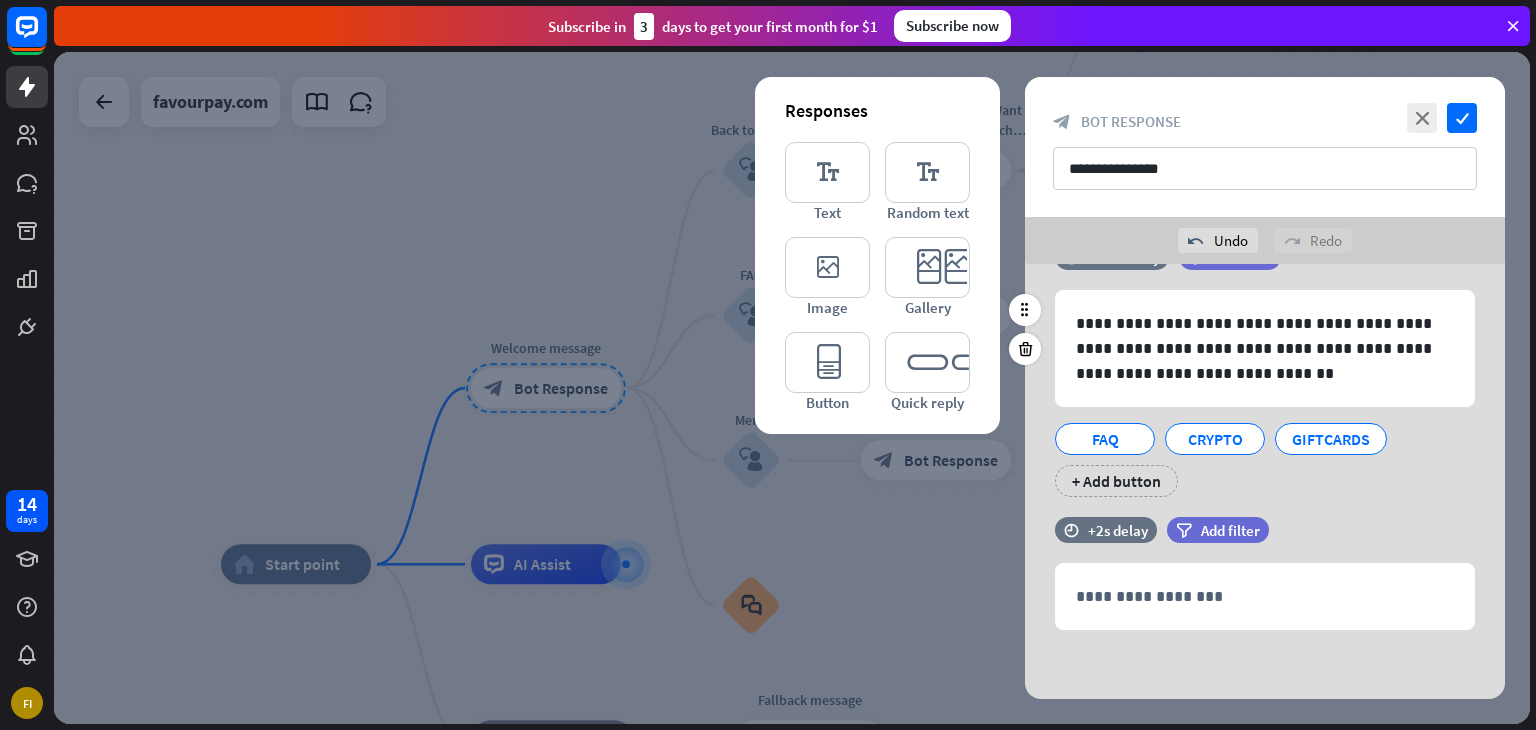 click on "FAQ
CRYPTO
GIFTCARDS
+ Add button" at bounding box center (1260, 455) 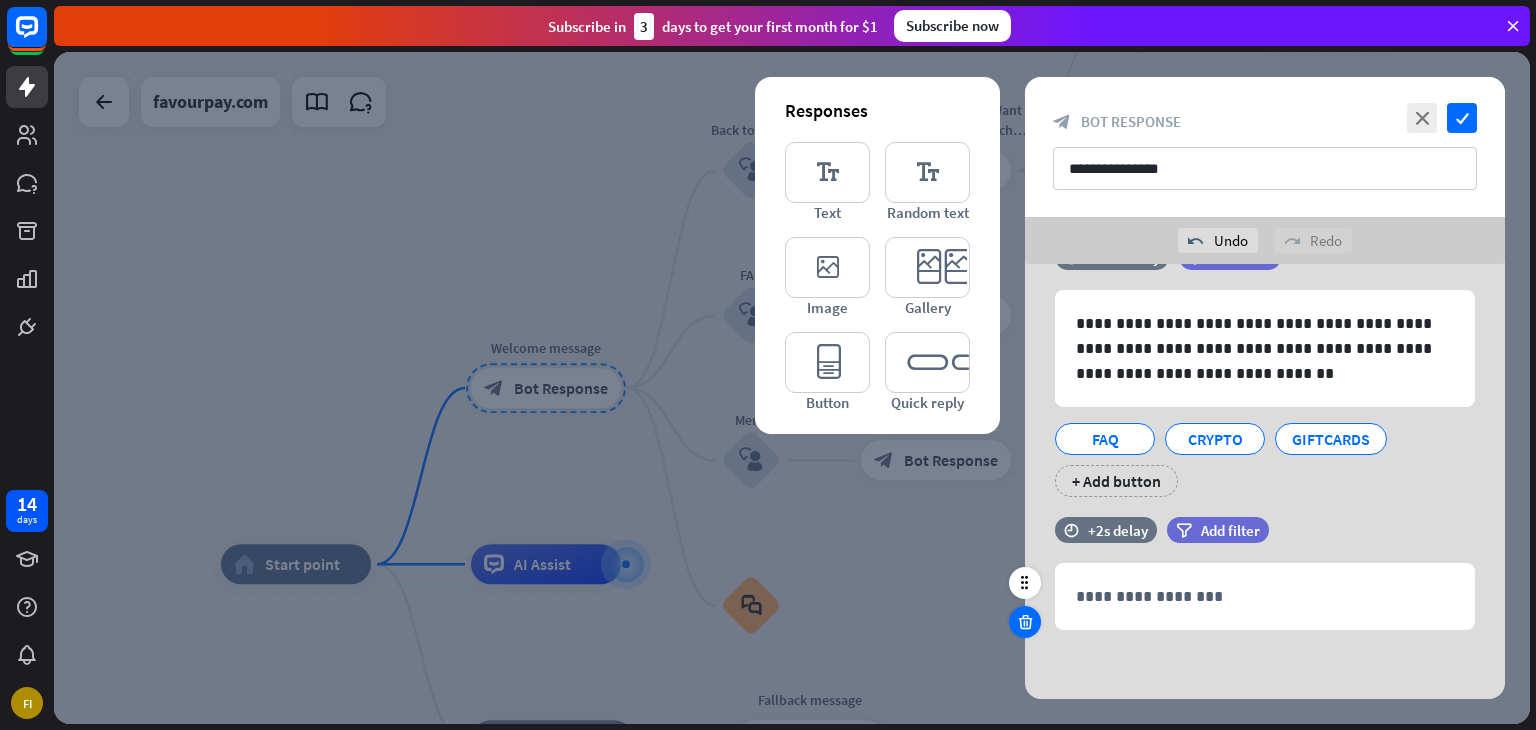 click at bounding box center (1025, 622) 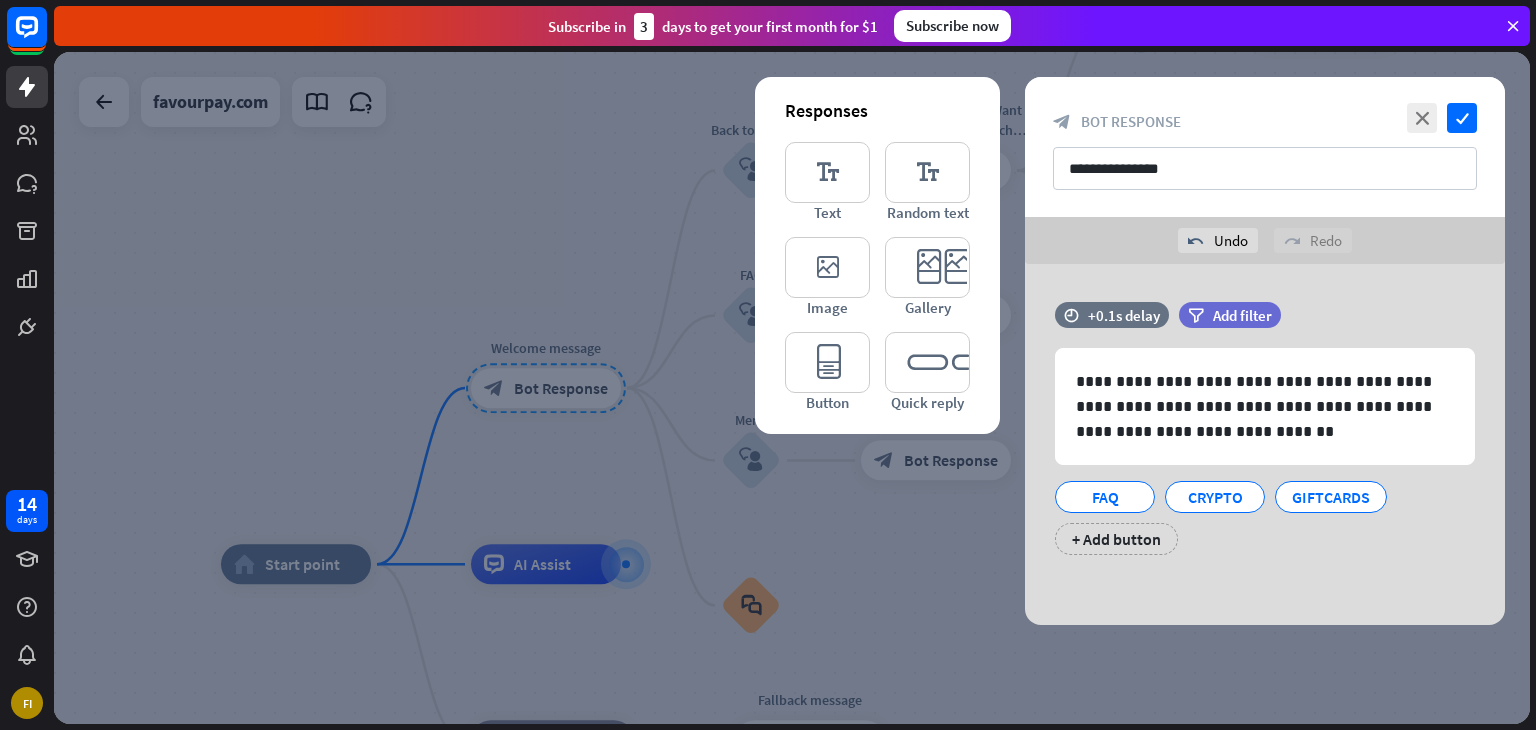 scroll, scrollTop: 0, scrollLeft: 0, axis: both 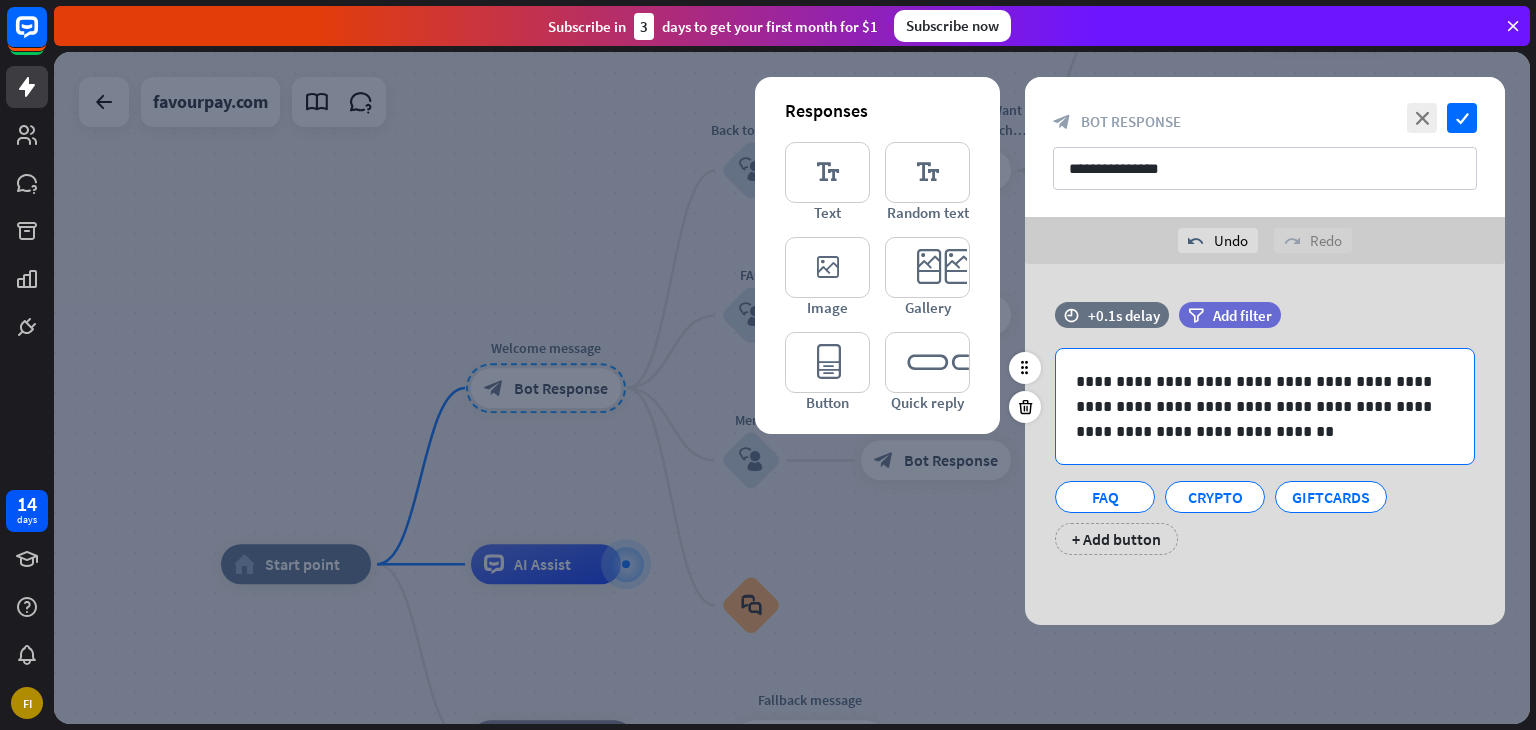 click on "**********" at bounding box center [1265, 406] 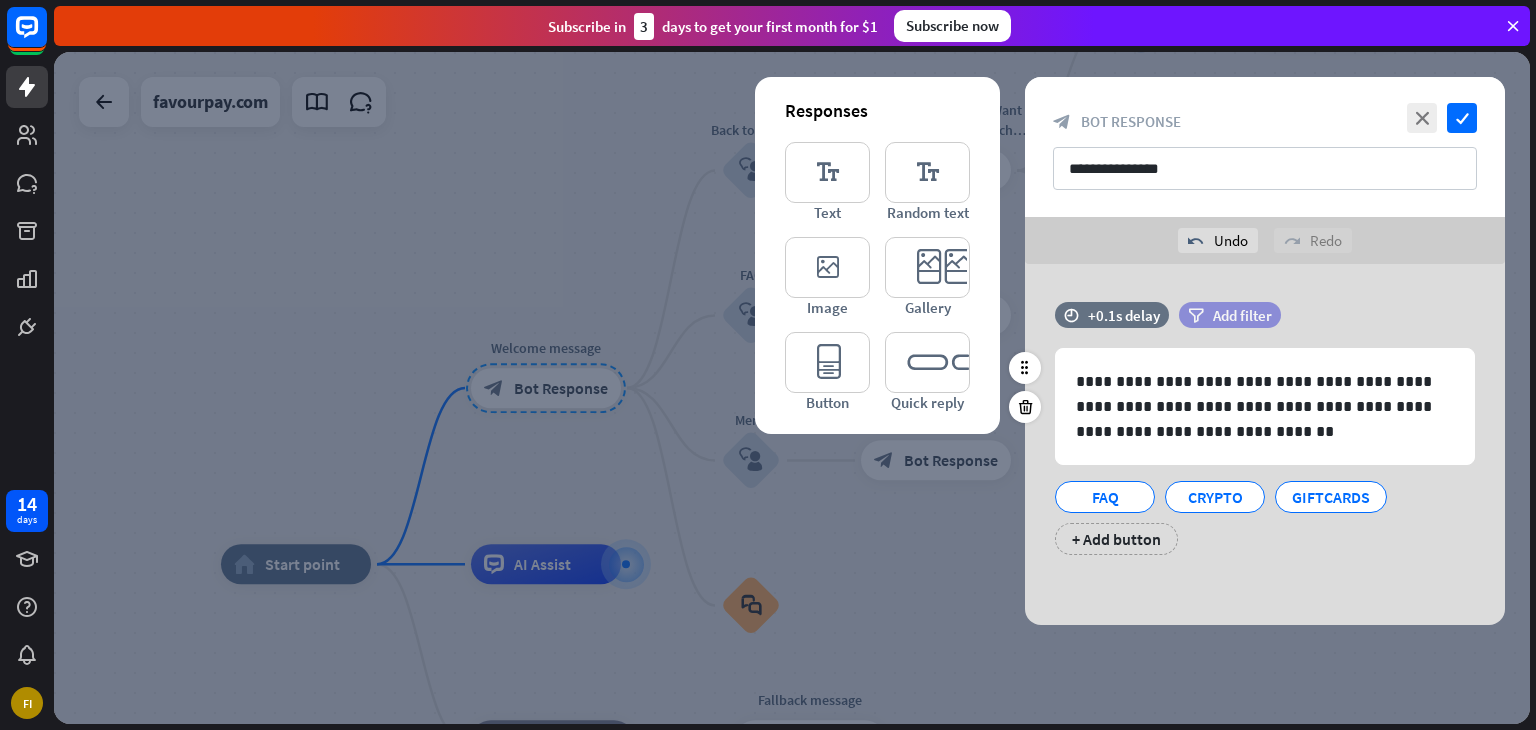 click on "Add filter" at bounding box center (1242, 315) 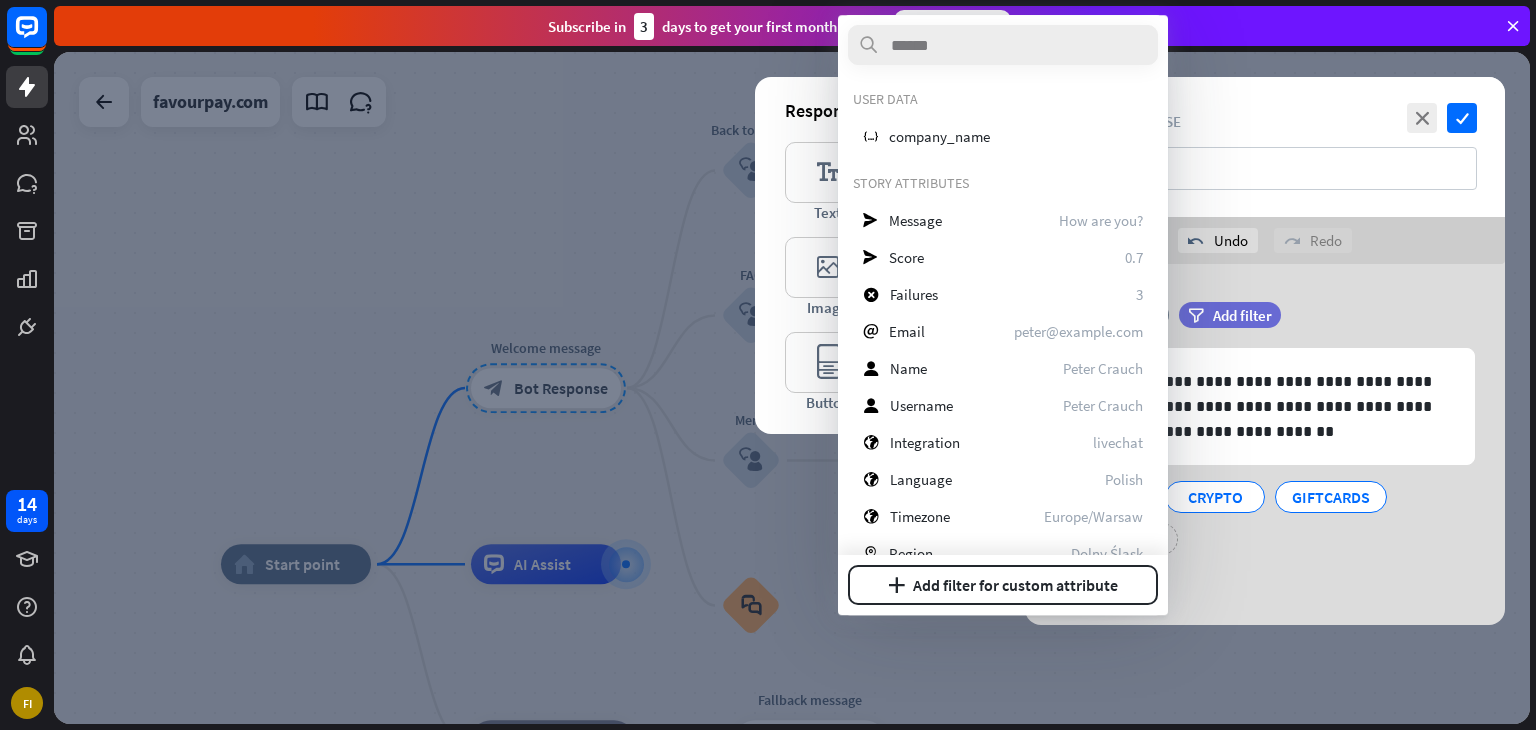 click on "time   +0.1s delay          filter   Add filter" at bounding box center [1265, 325] 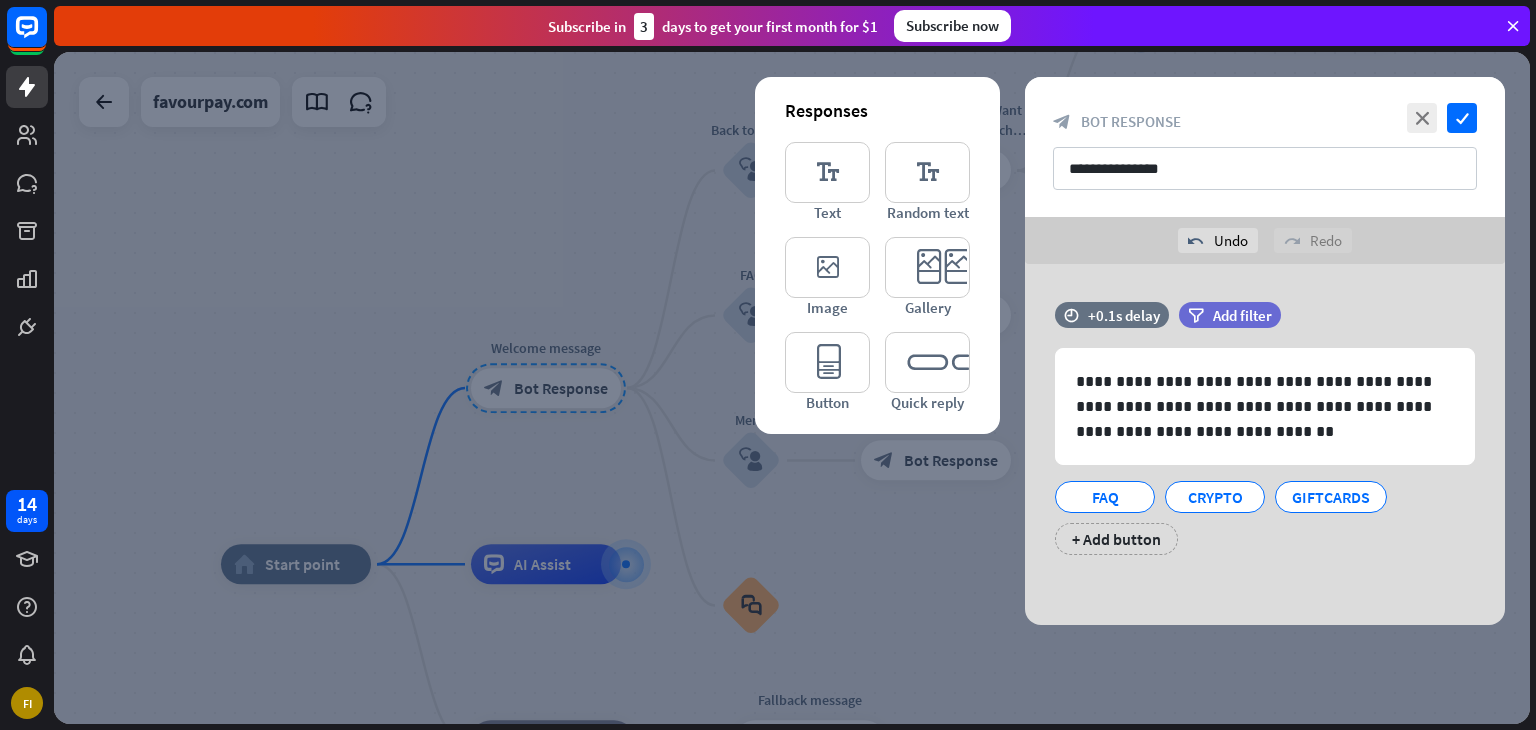drag, startPoint x: 1442, startPoint y: 319, endPoint x: 1441, endPoint y: 254, distance: 65.00769 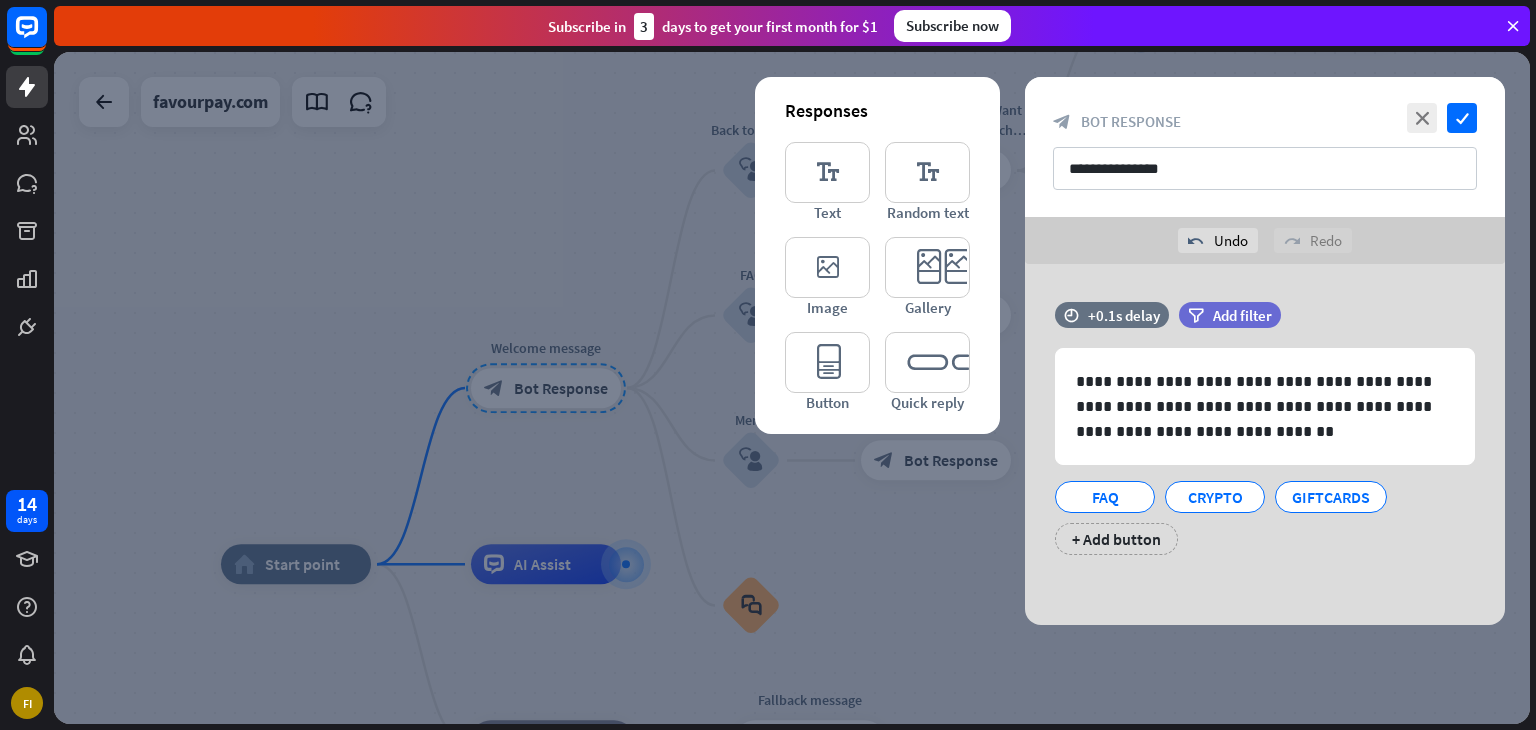 click on "**********" at bounding box center (1265, 351) 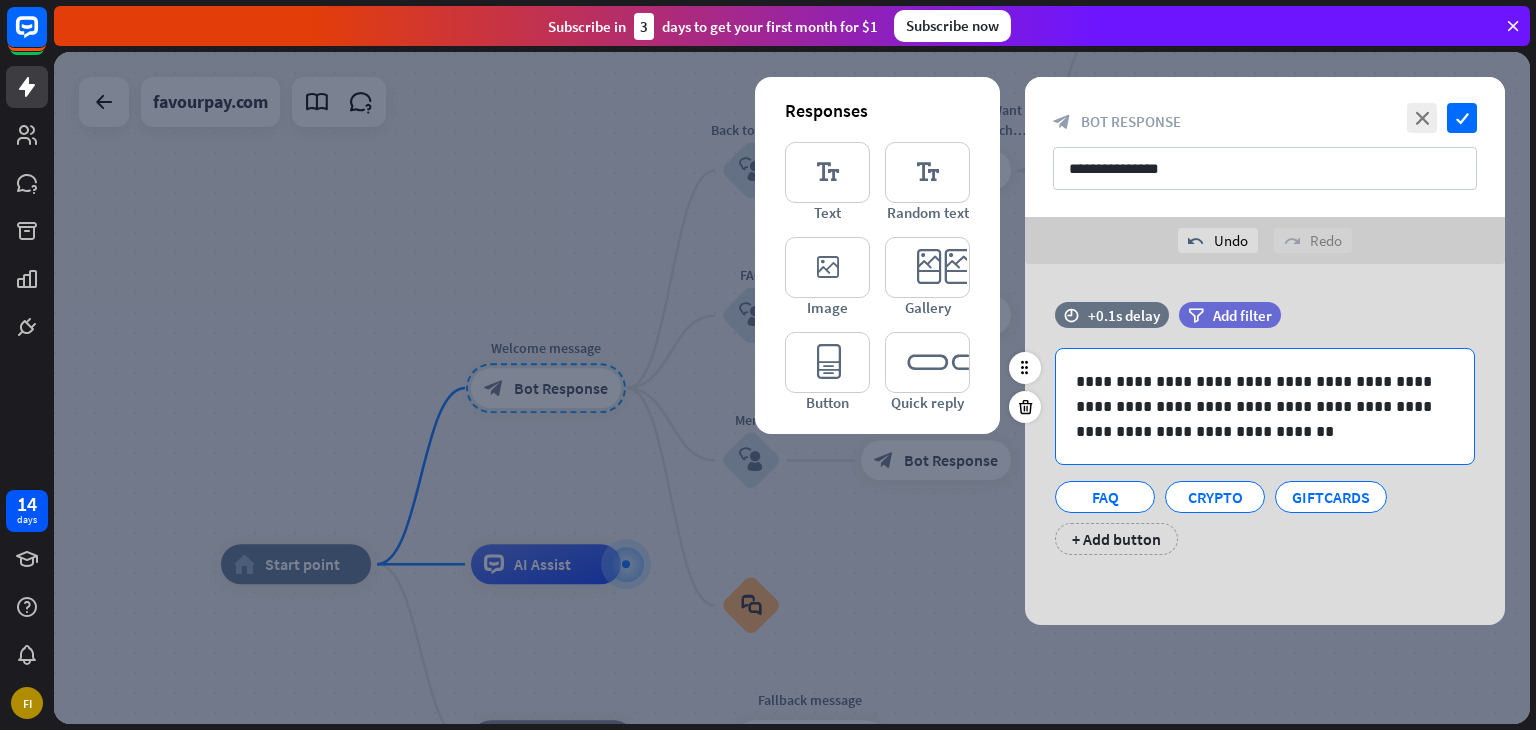 click on "**********" at bounding box center [1265, 406] 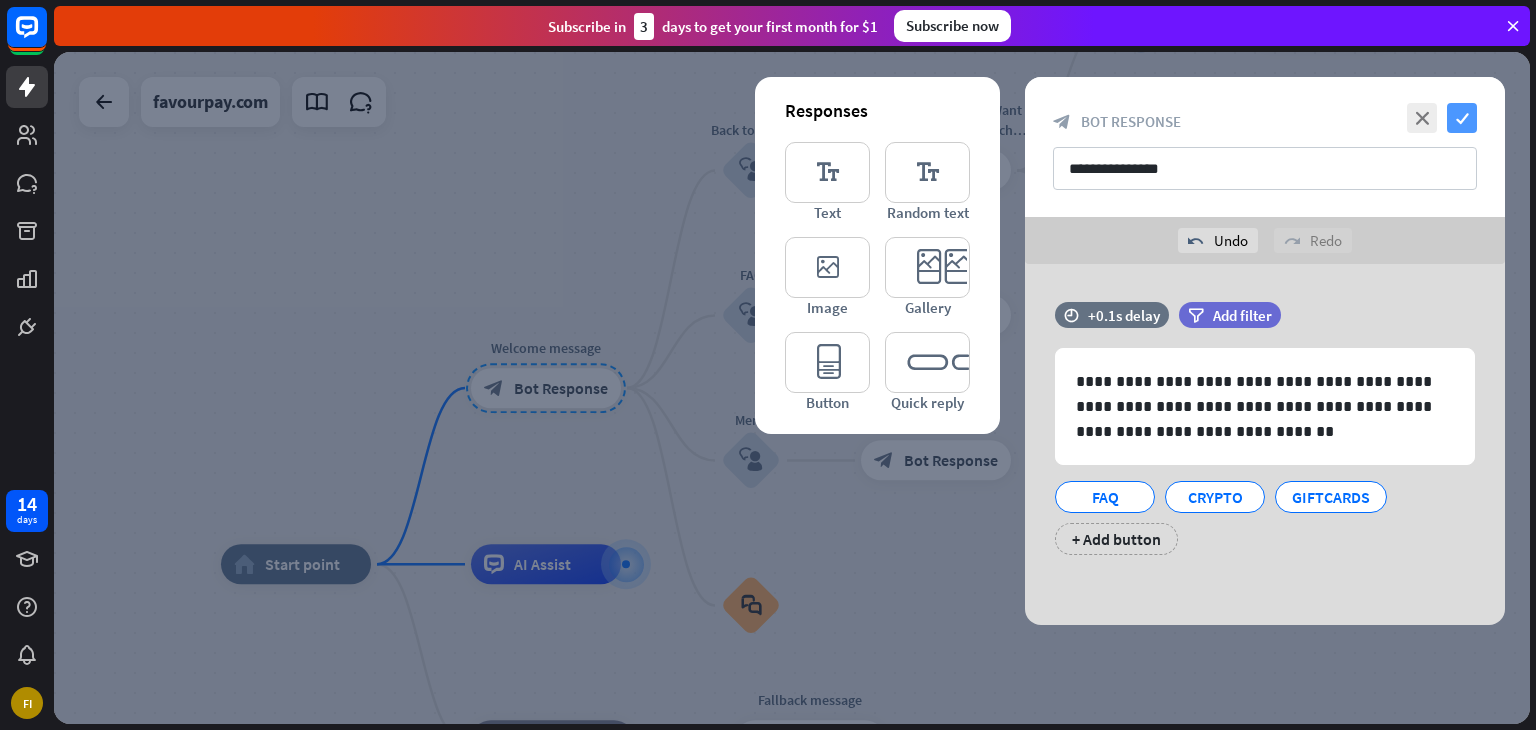 click on "check" at bounding box center (1462, 118) 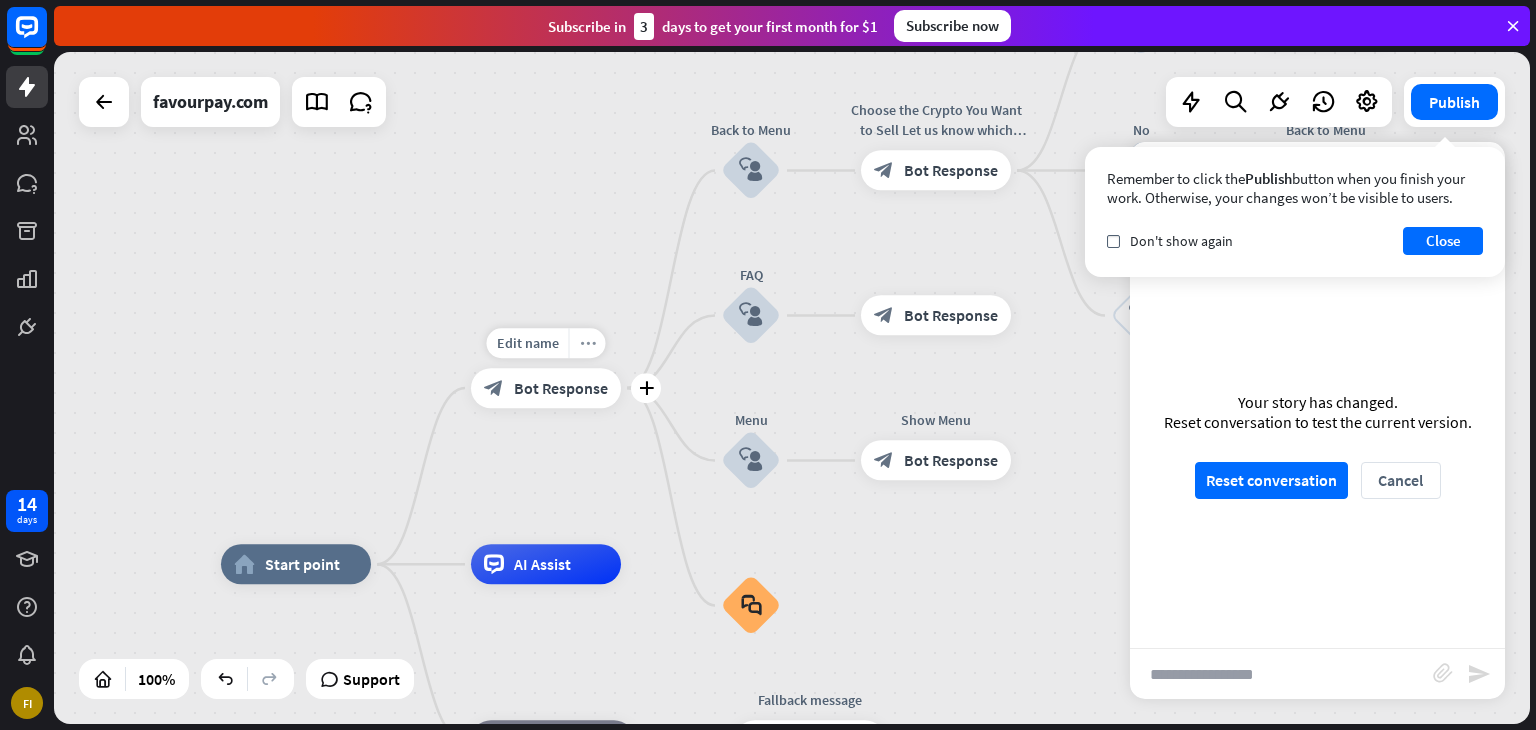 click on "more_horiz" at bounding box center [588, 343] 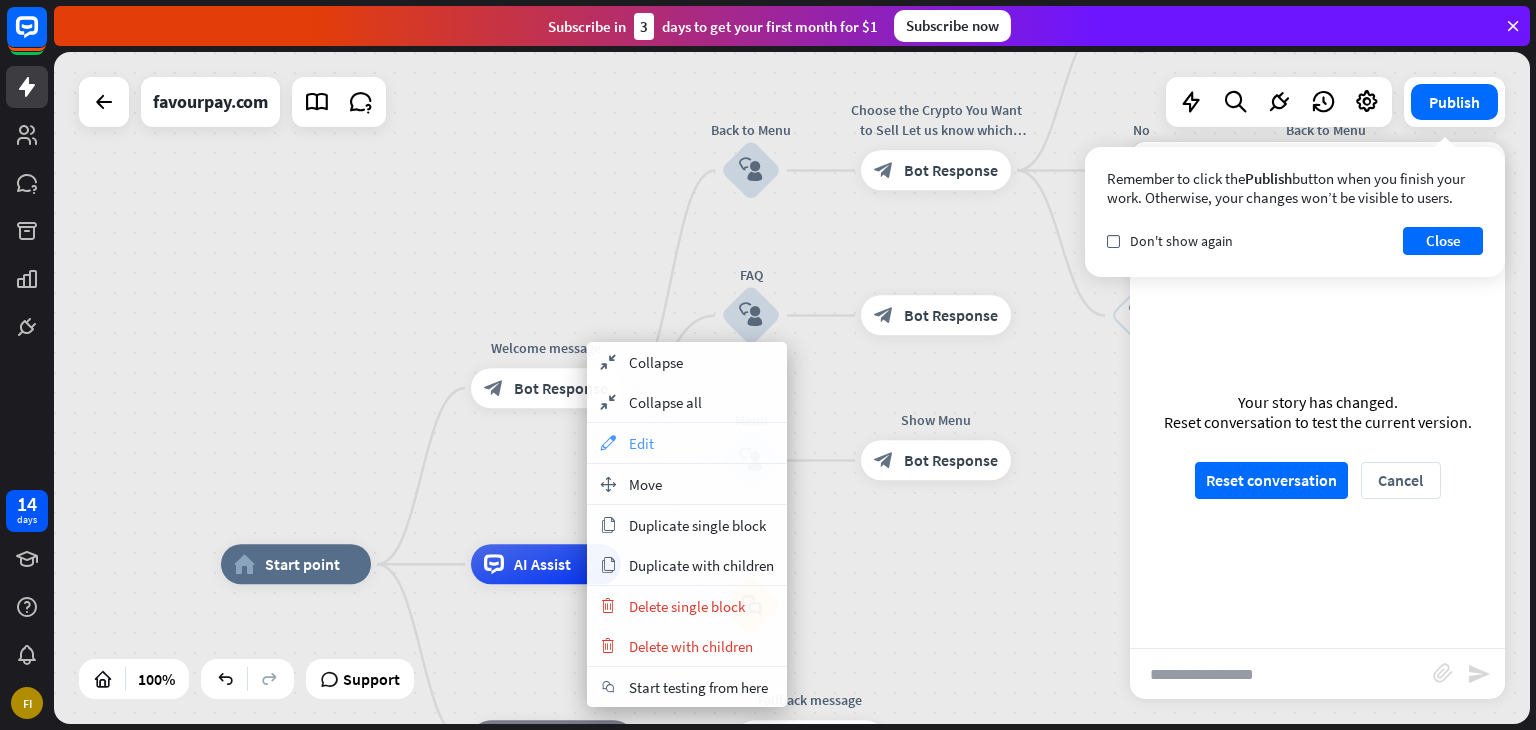 click on "Edit" at bounding box center [641, 443] 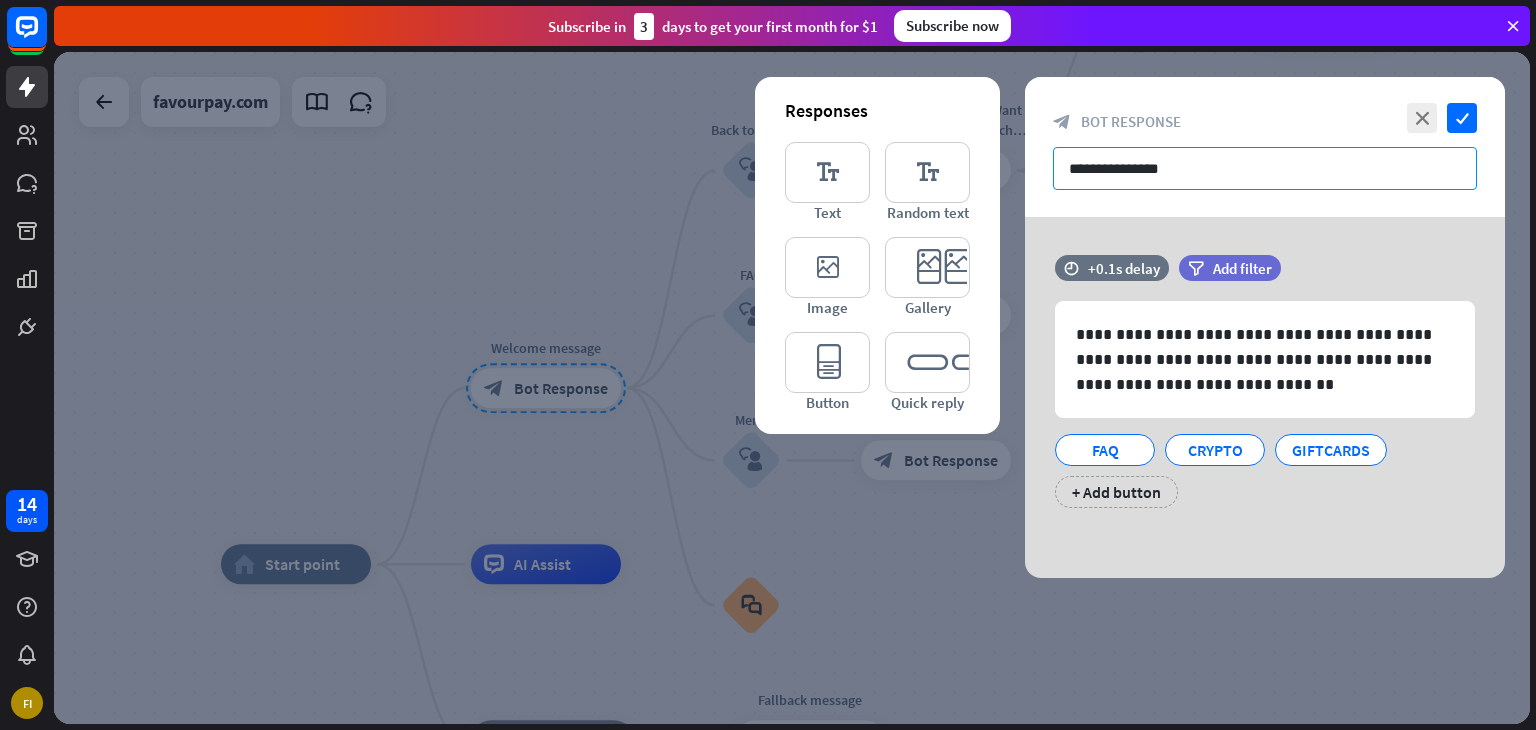click on "**********" at bounding box center [1265, 168] 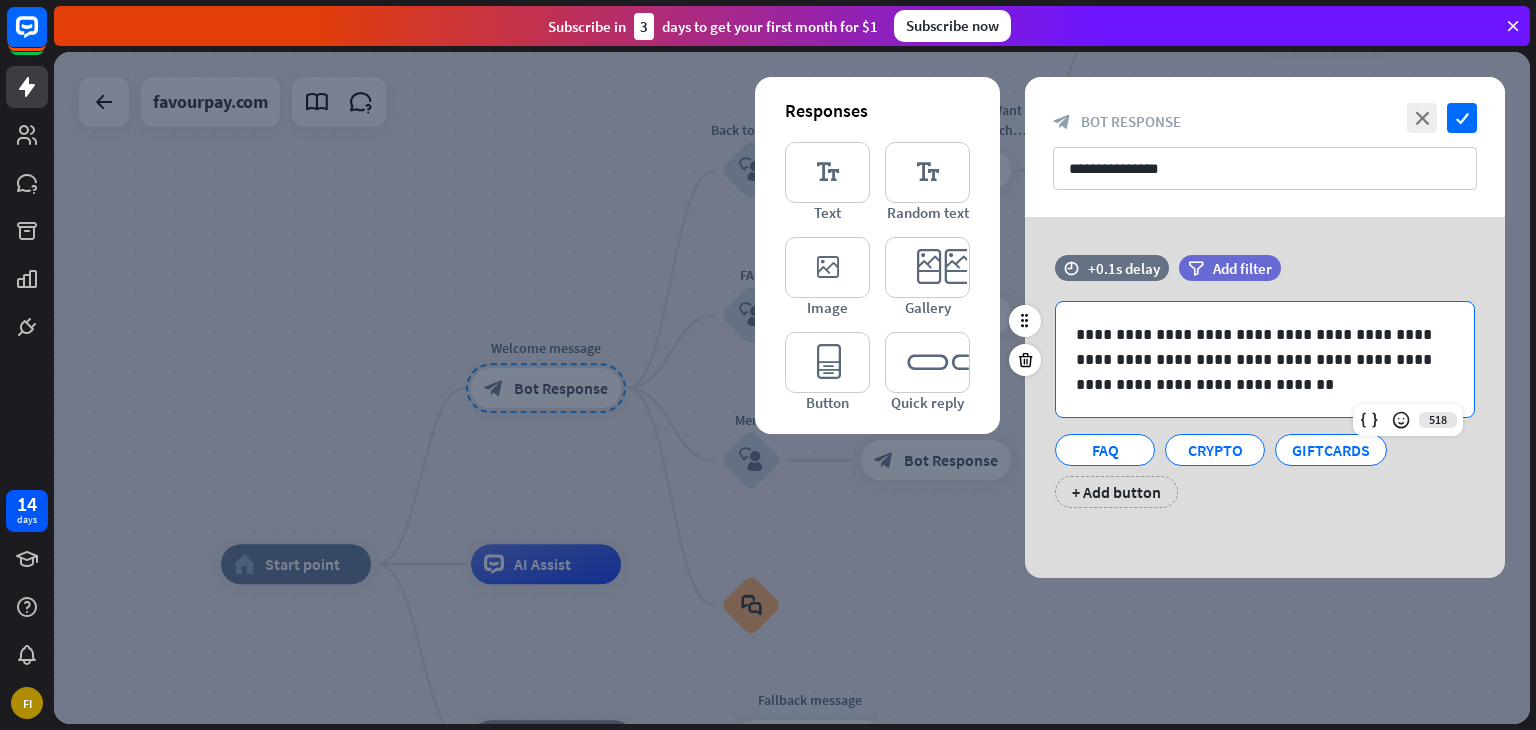 click on "**********" at bounding box center (1265, 359) 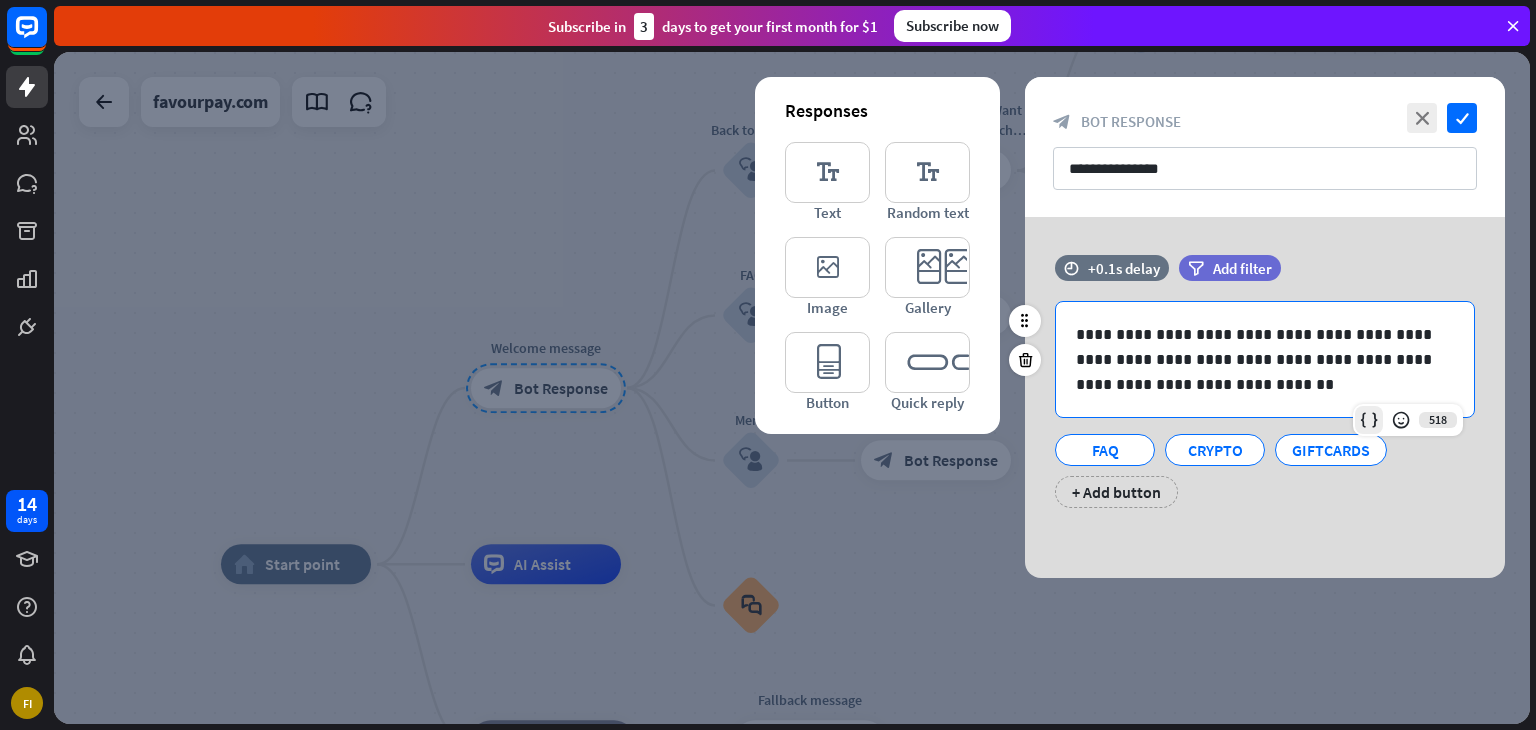 click at bounding box center (1369, 420) 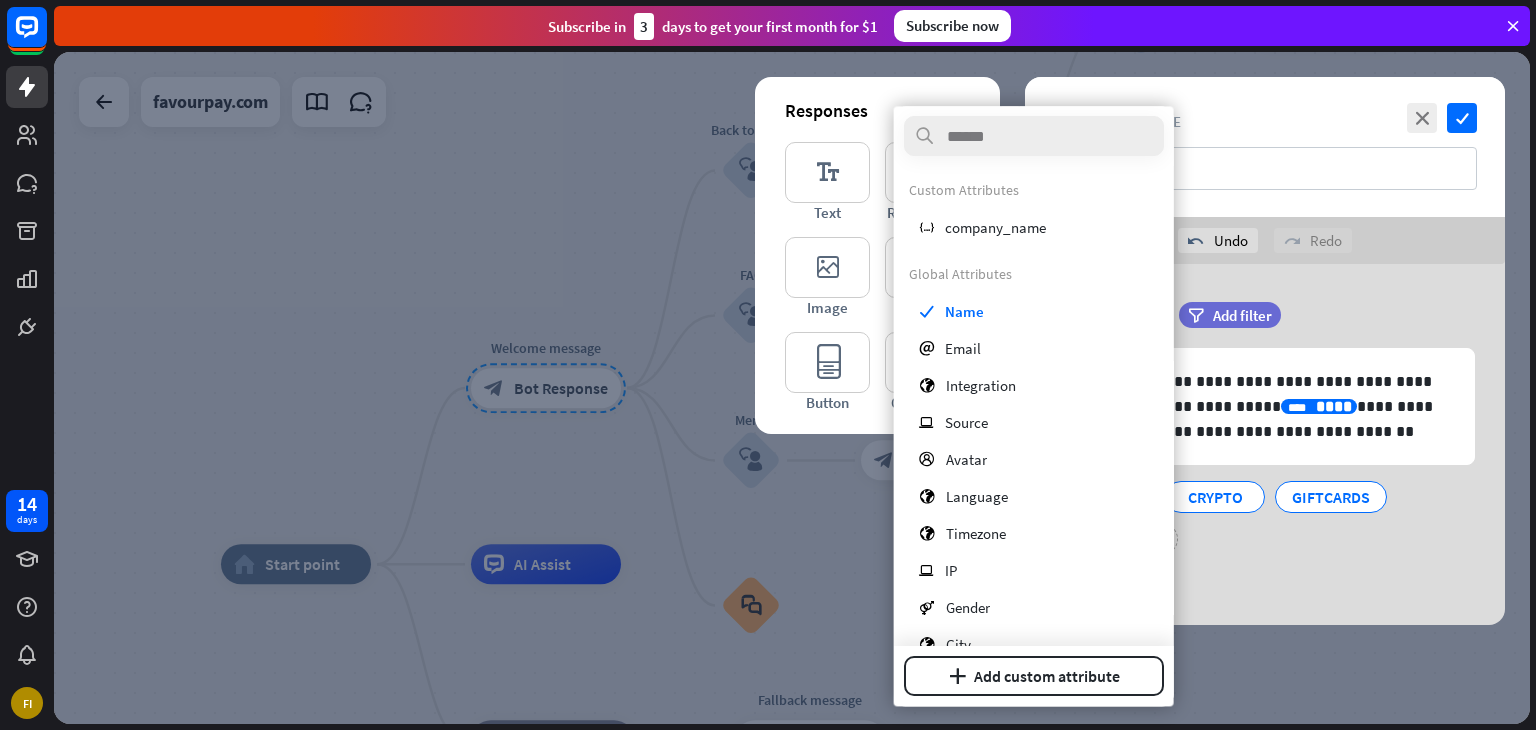 click on "filter   Add filter" at bounding box center [1280, 315] 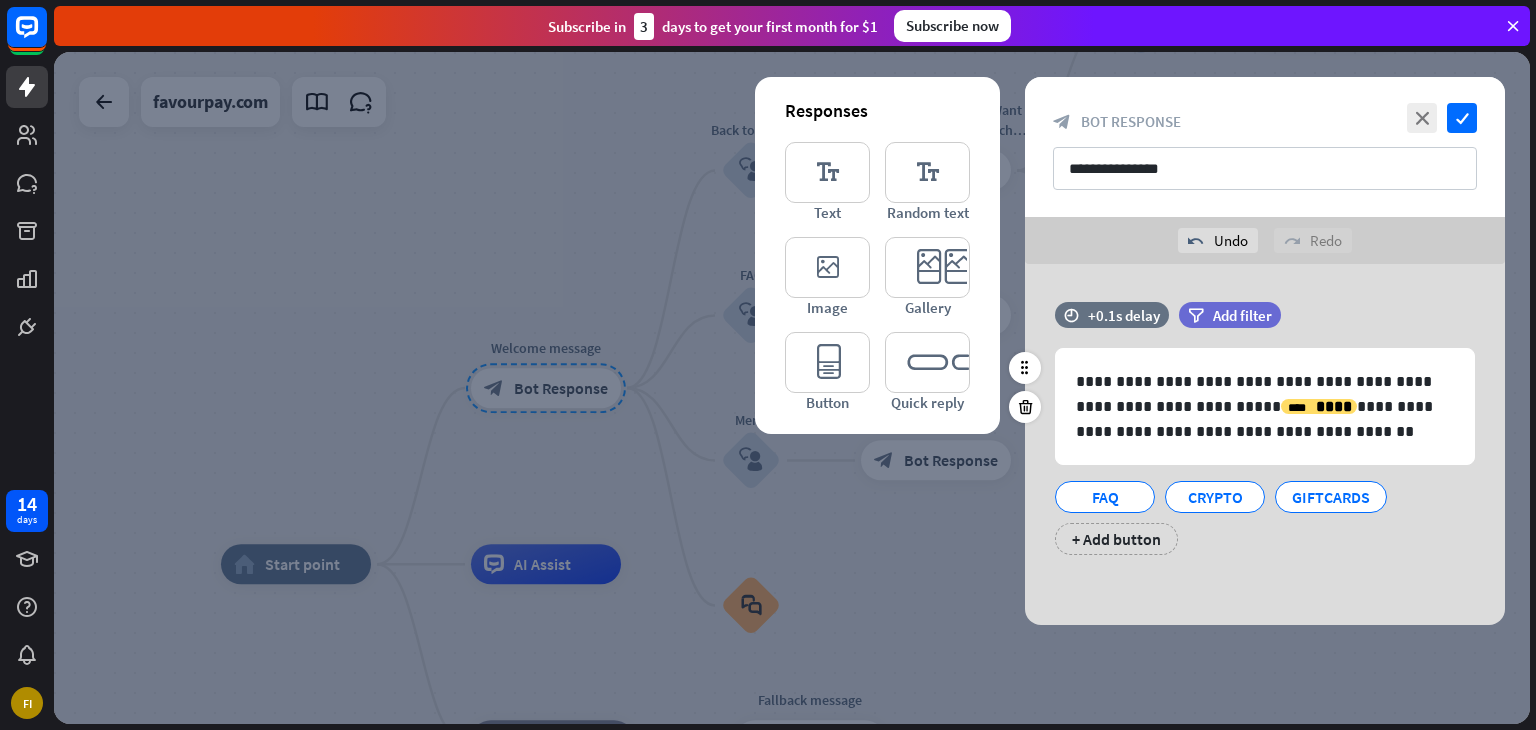 click on "FAQ
CRYPTO
GIFTCARDS
+ Add button" at bounding box center (1260, 513) 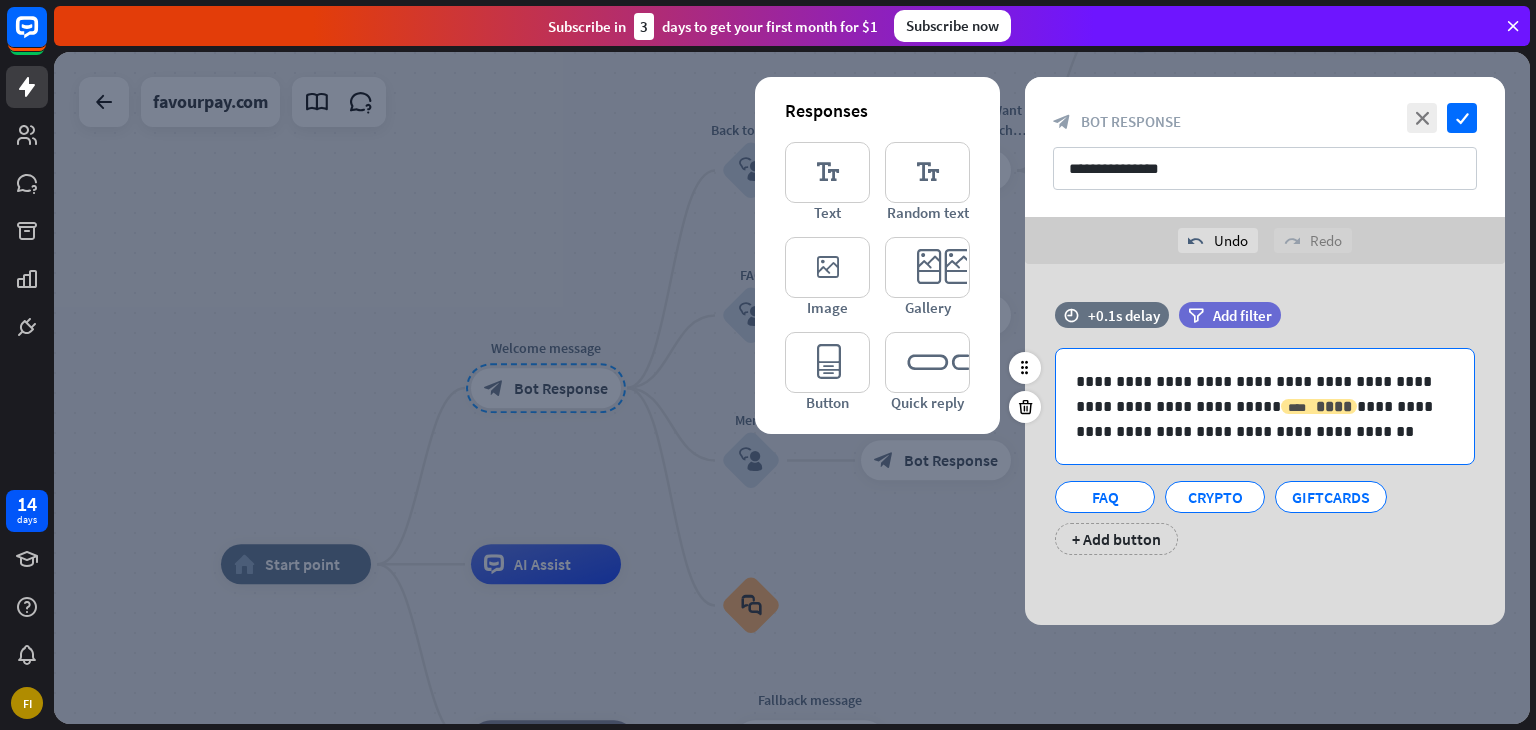 click on "****" at bounding box center [1334, 406] 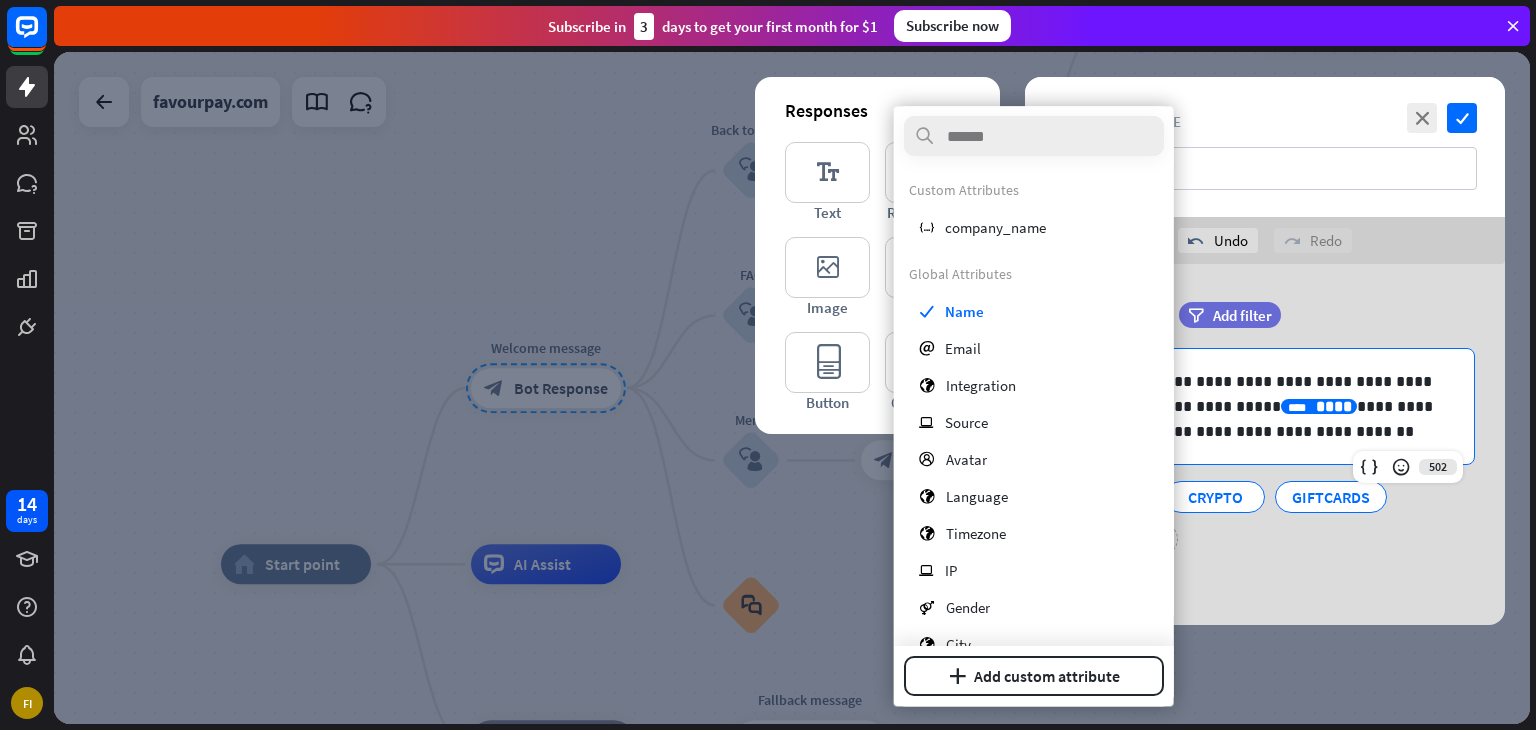 type 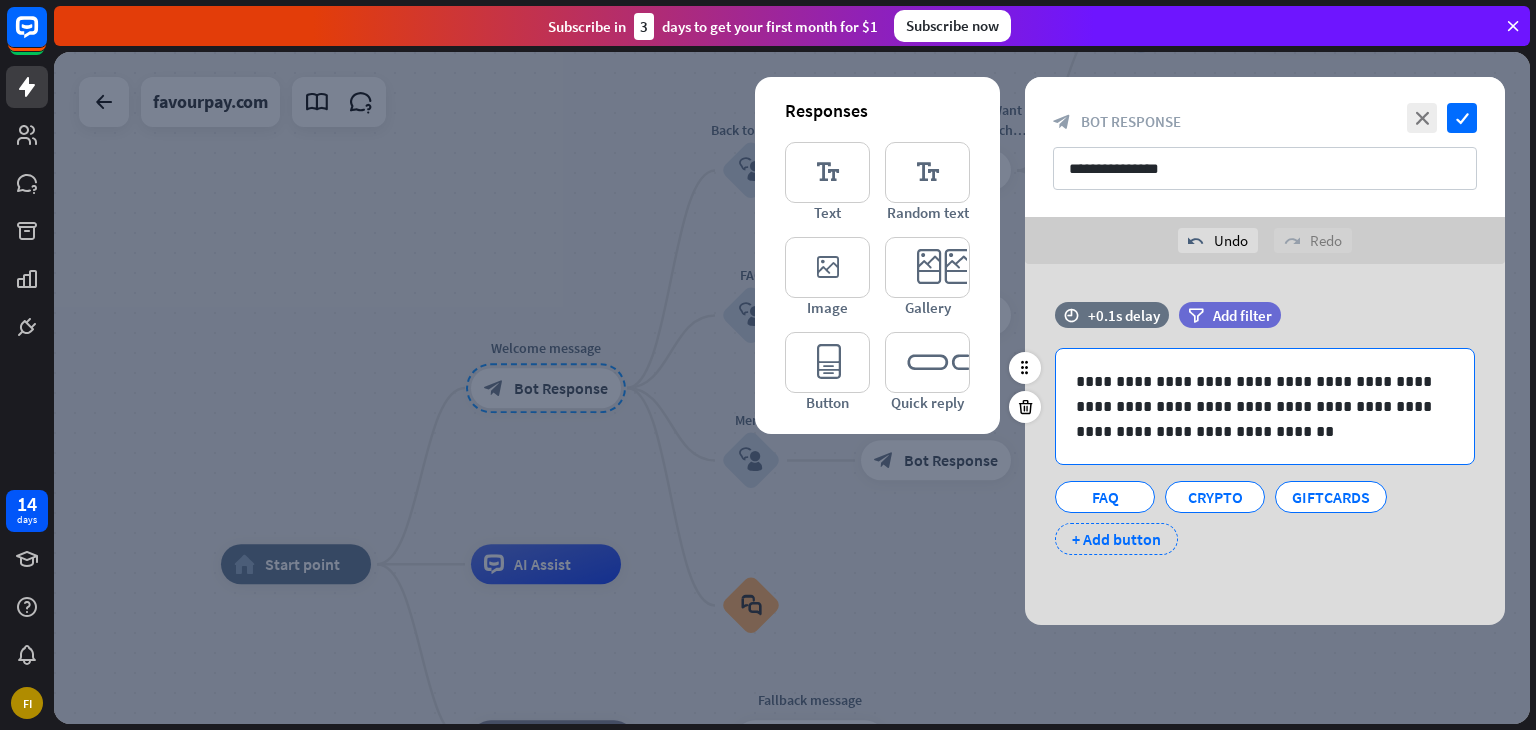 click on "+ Add button" at bounding box center [1116, 539] 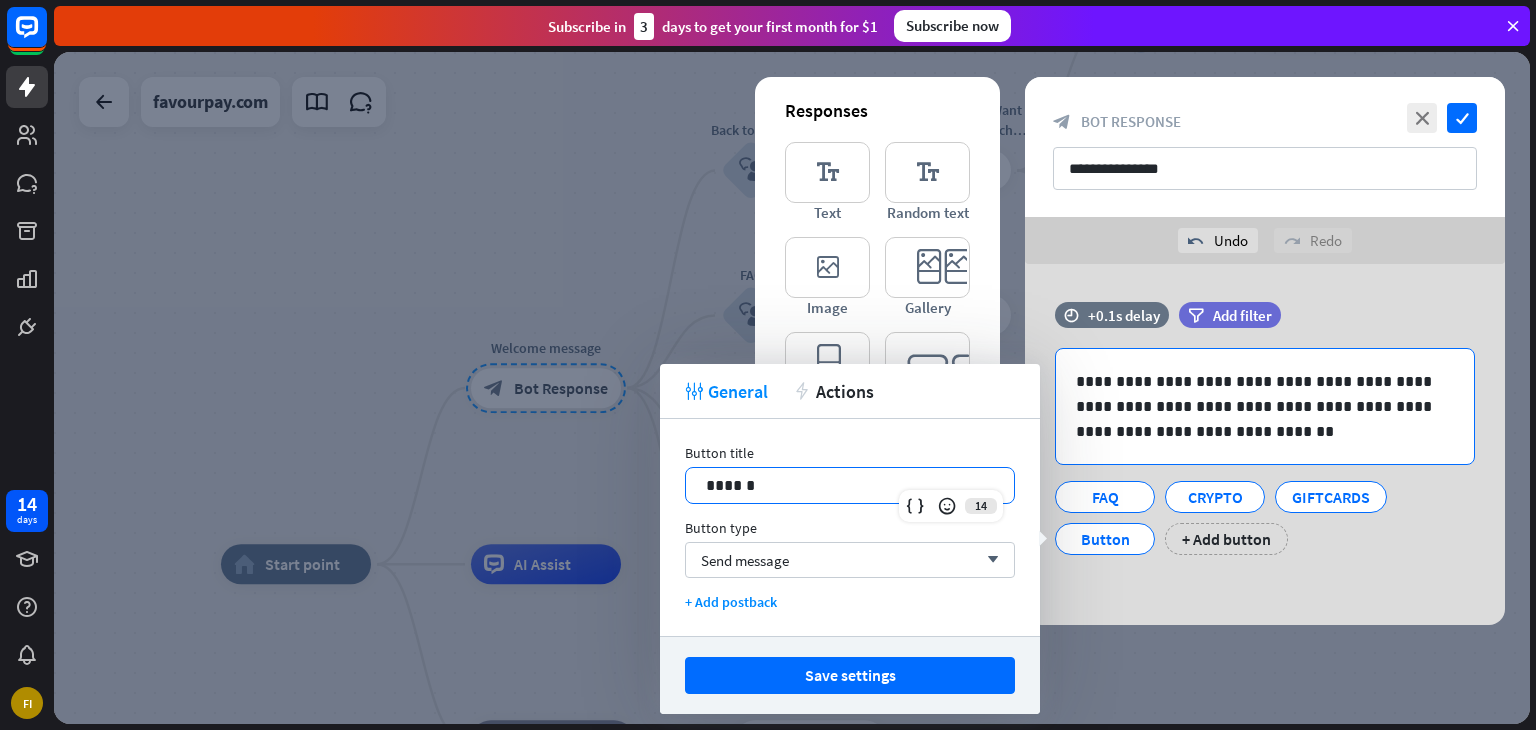 click on "******" at bounding box center (850, 485) 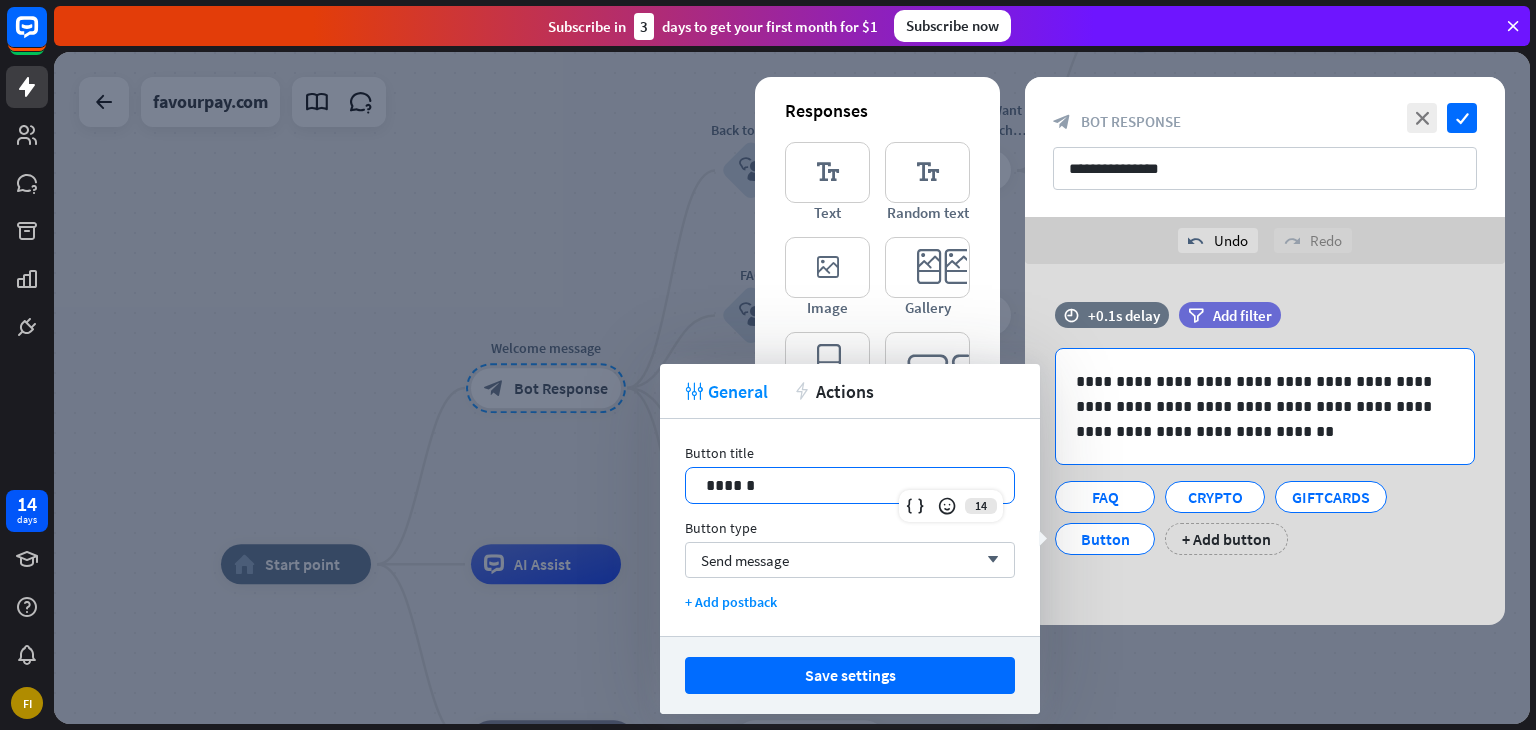 drag, startPoint x: 802, startPoint y: 485, endPoint x: 568, endPoint y: 479, distance: 234.0769 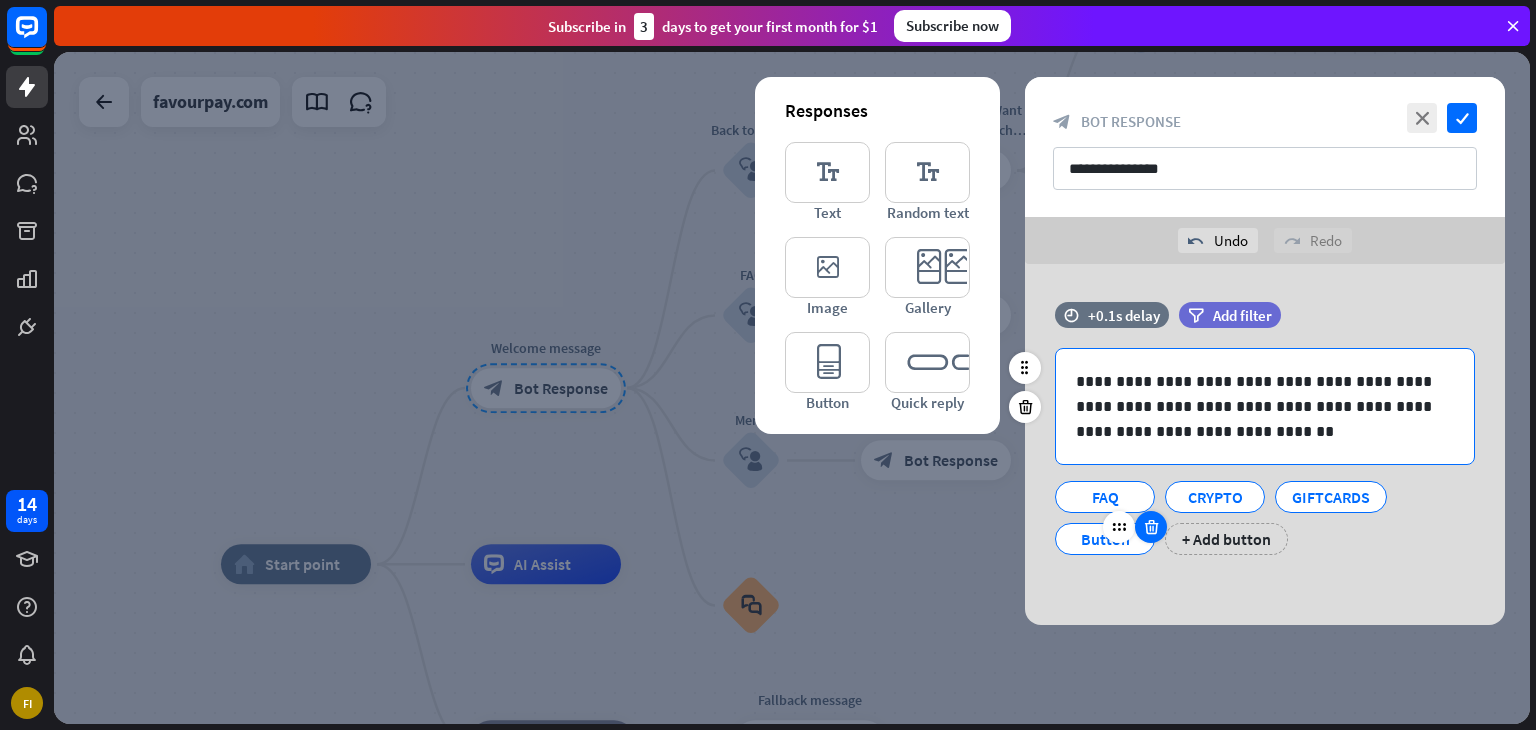 click at bounding box center [1151, 527] 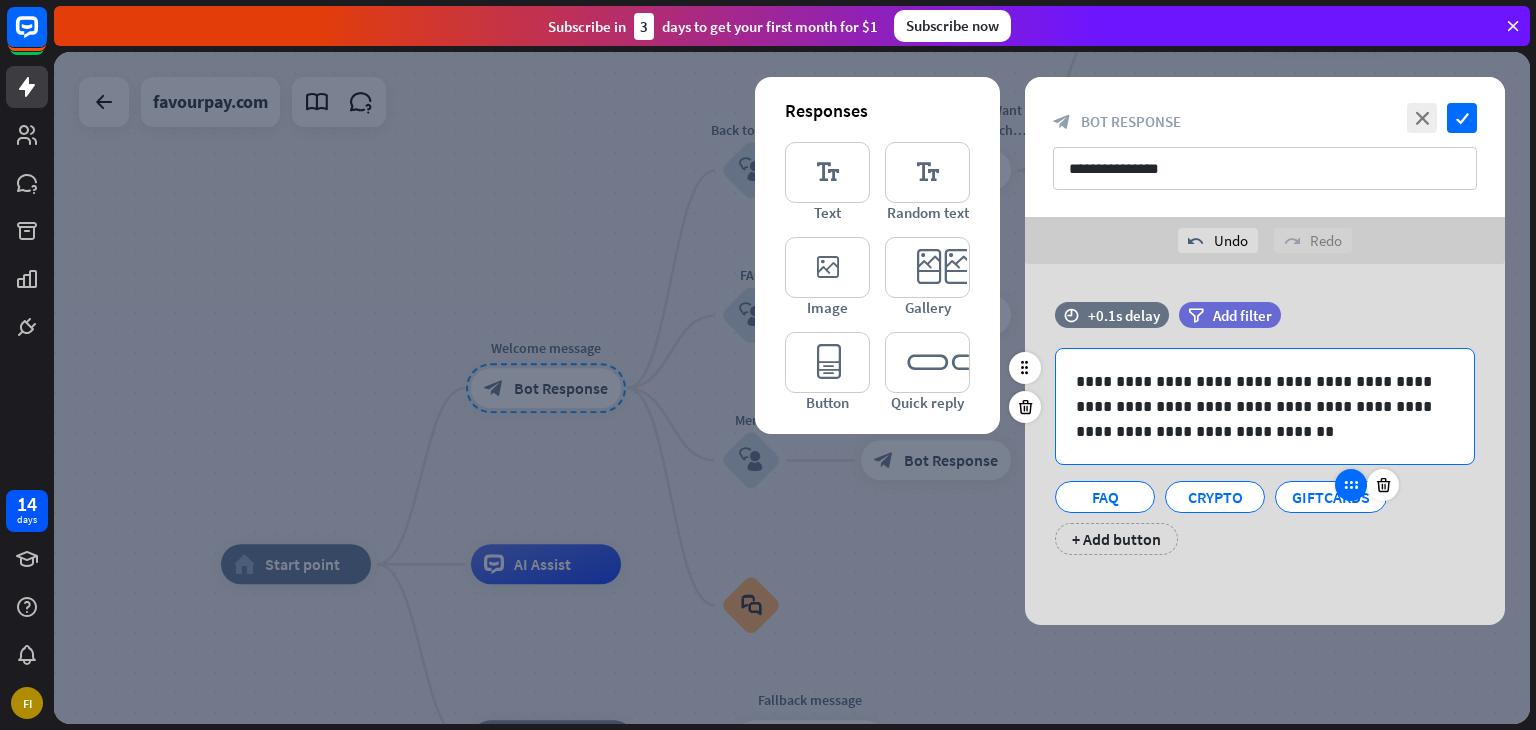 click at bounding box center (1351, 485) 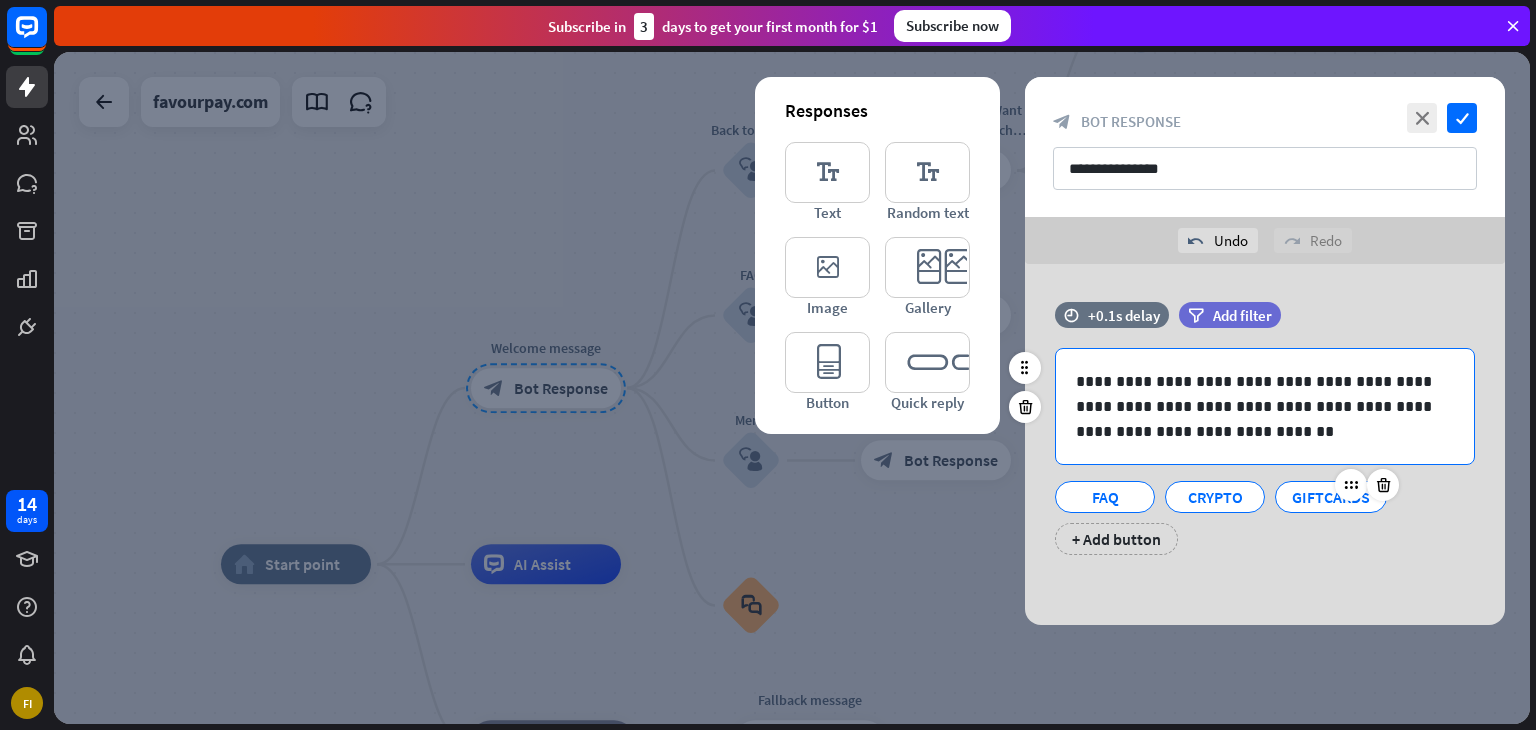 click on "GIFTCARDS" at bounding box center (1331, 497) 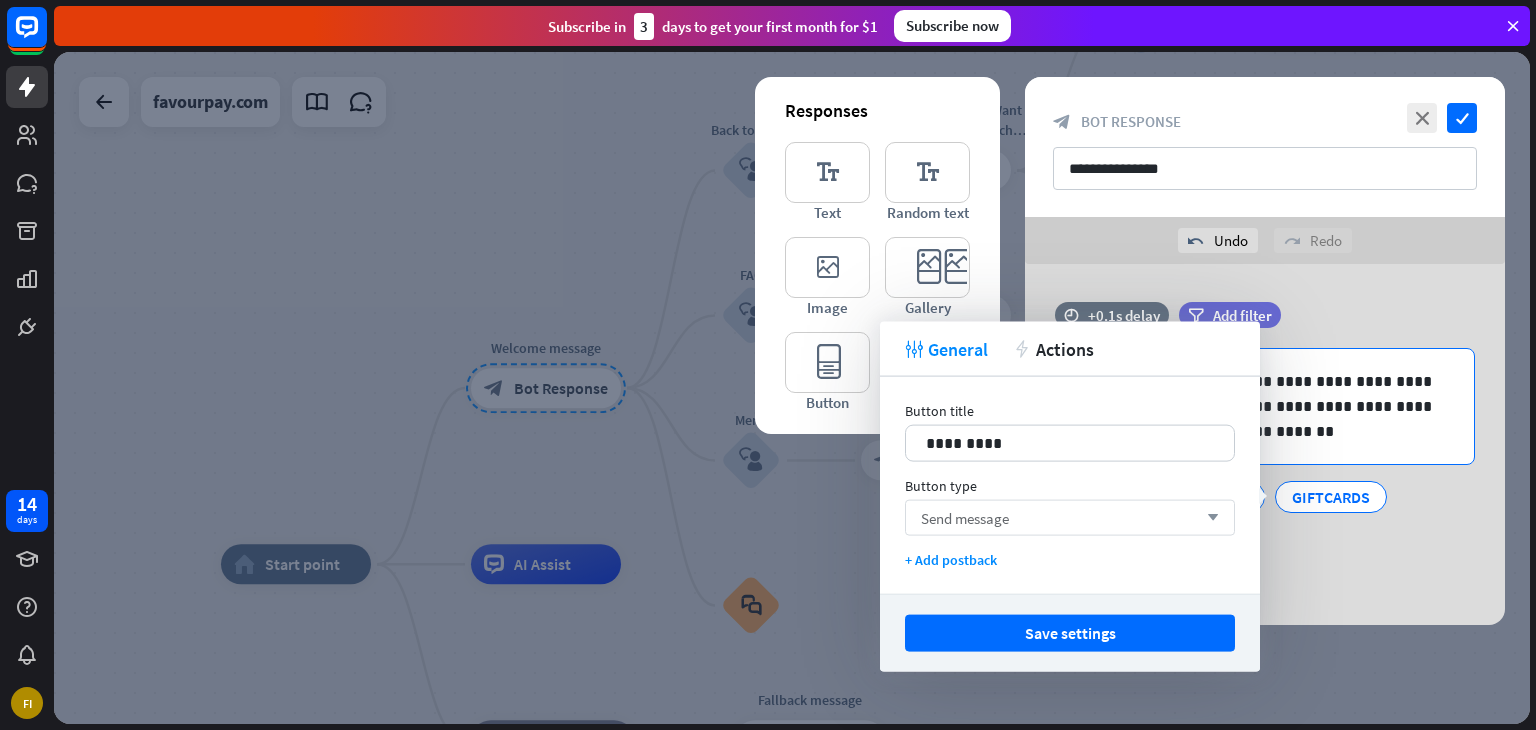 click on "Send message
arrow_down" at bounding box center (1070, 518) 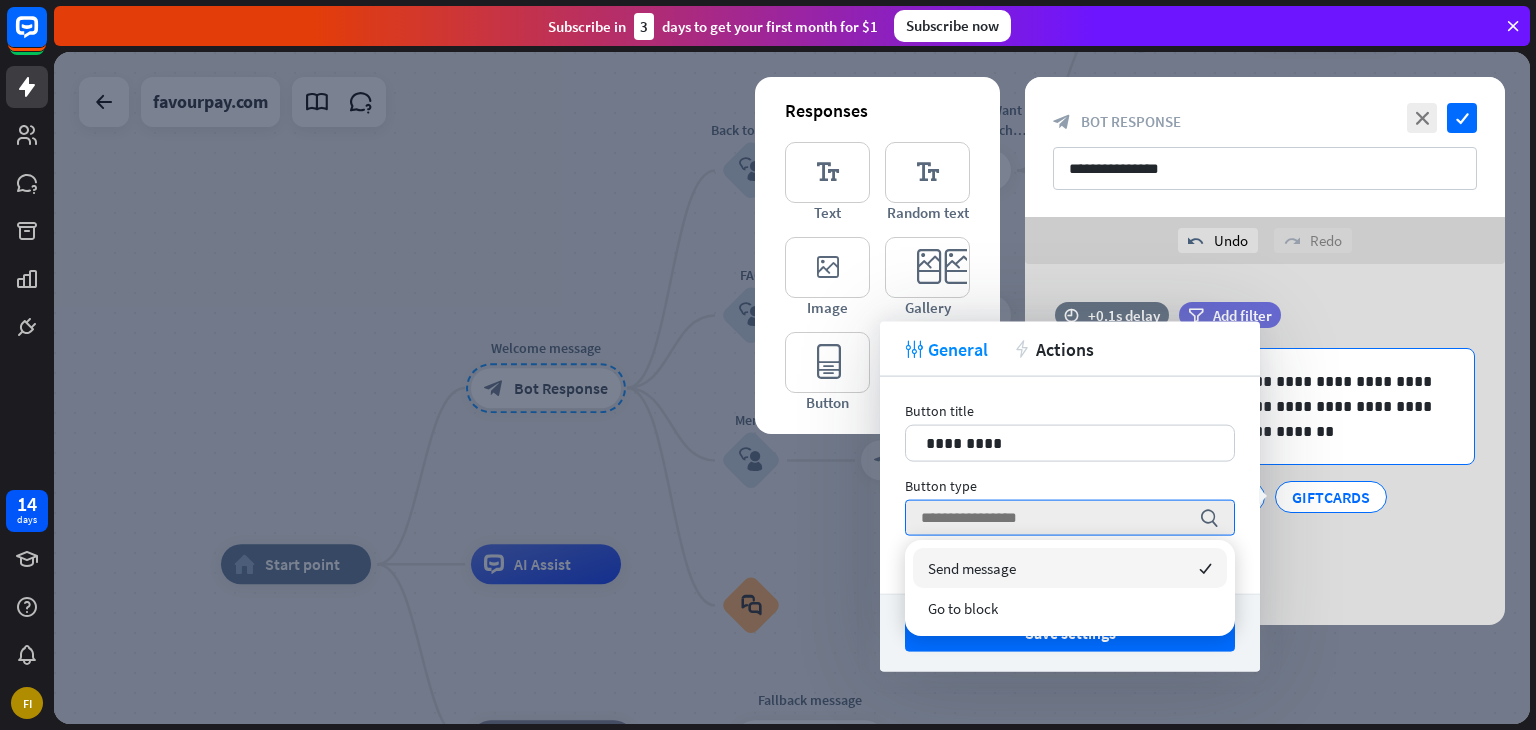 click on "**********" at bounding box center (1265, 444) 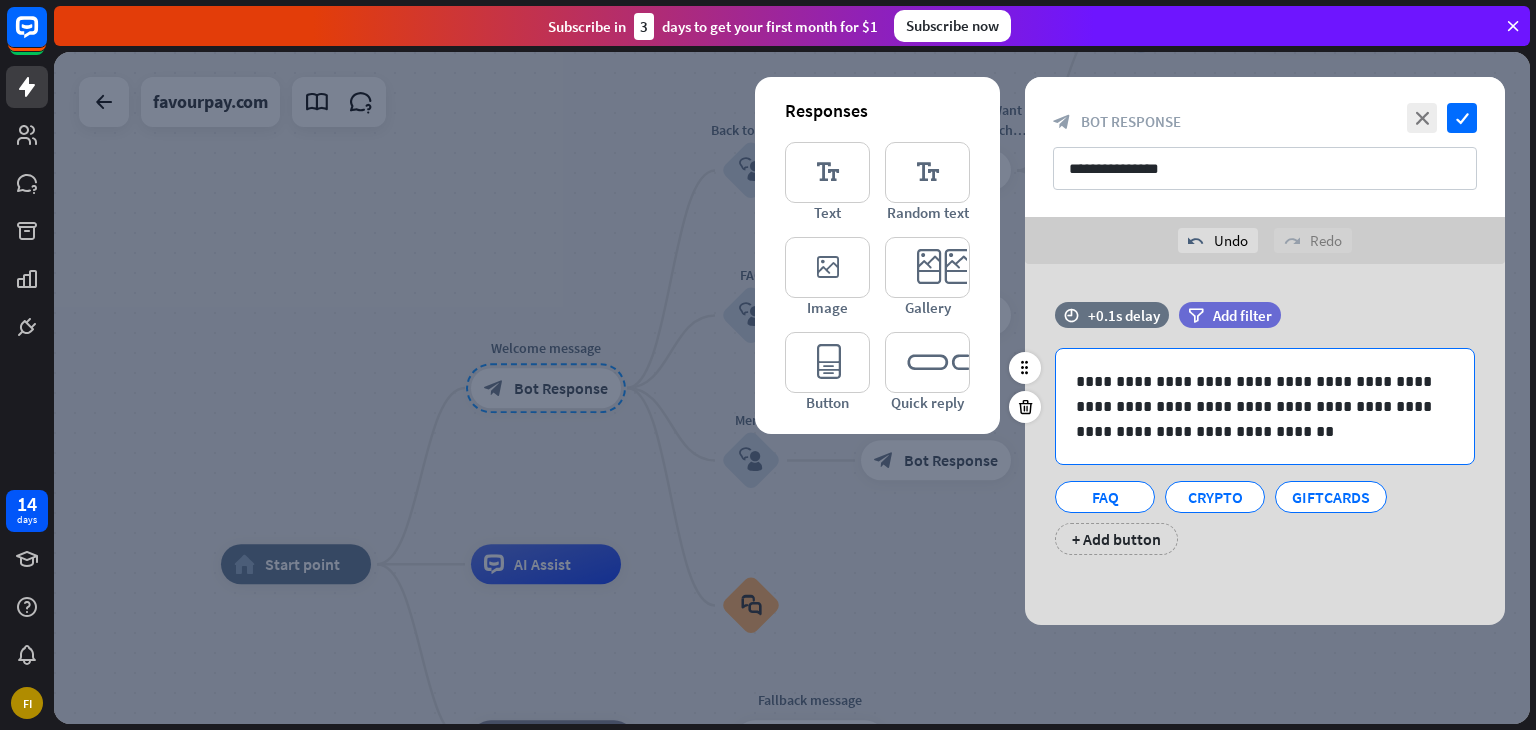 click on "FAQ
CRYPTO
GIFTCARDS
+ Add button" at bounding box center (1260, 513) 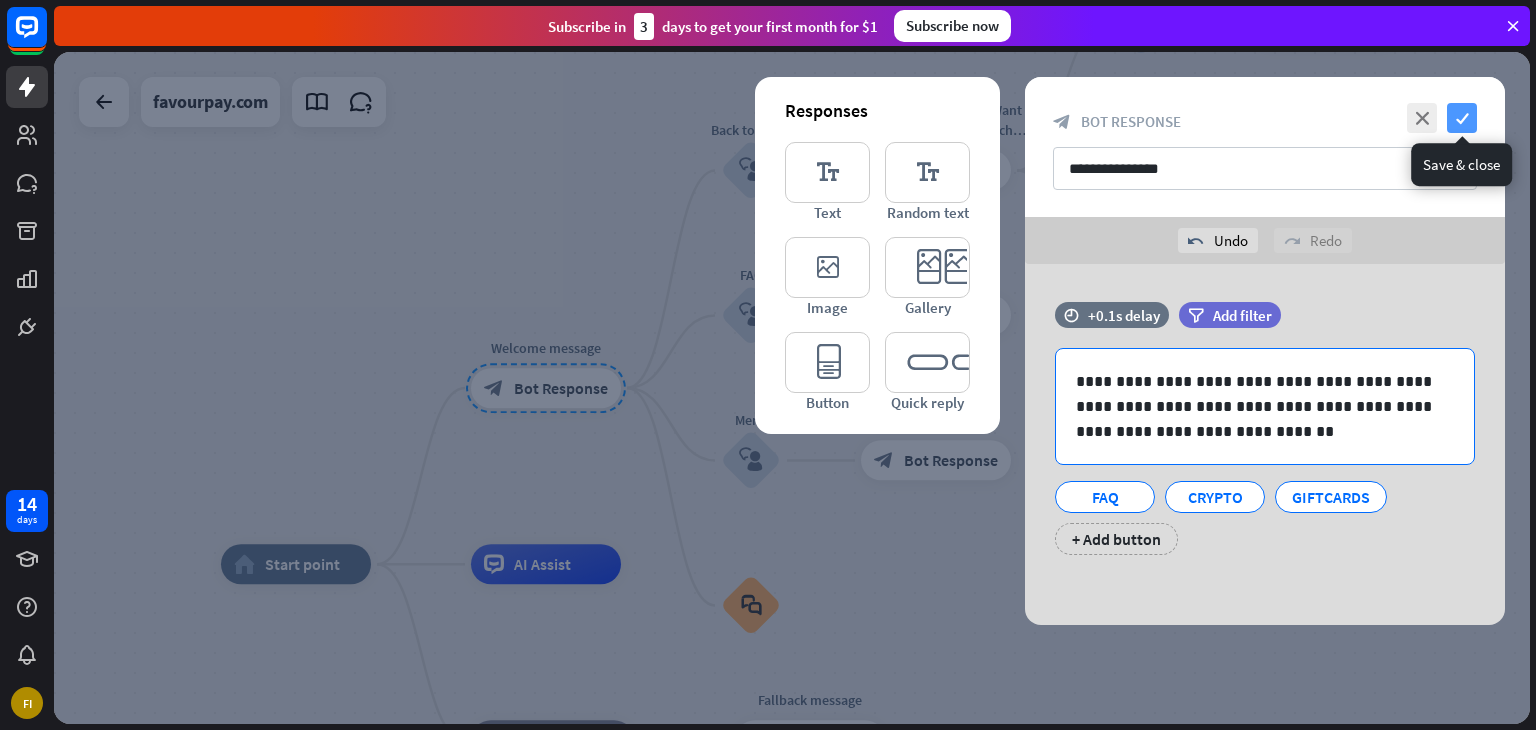 click on "check" at bounding box center [1462, 118] 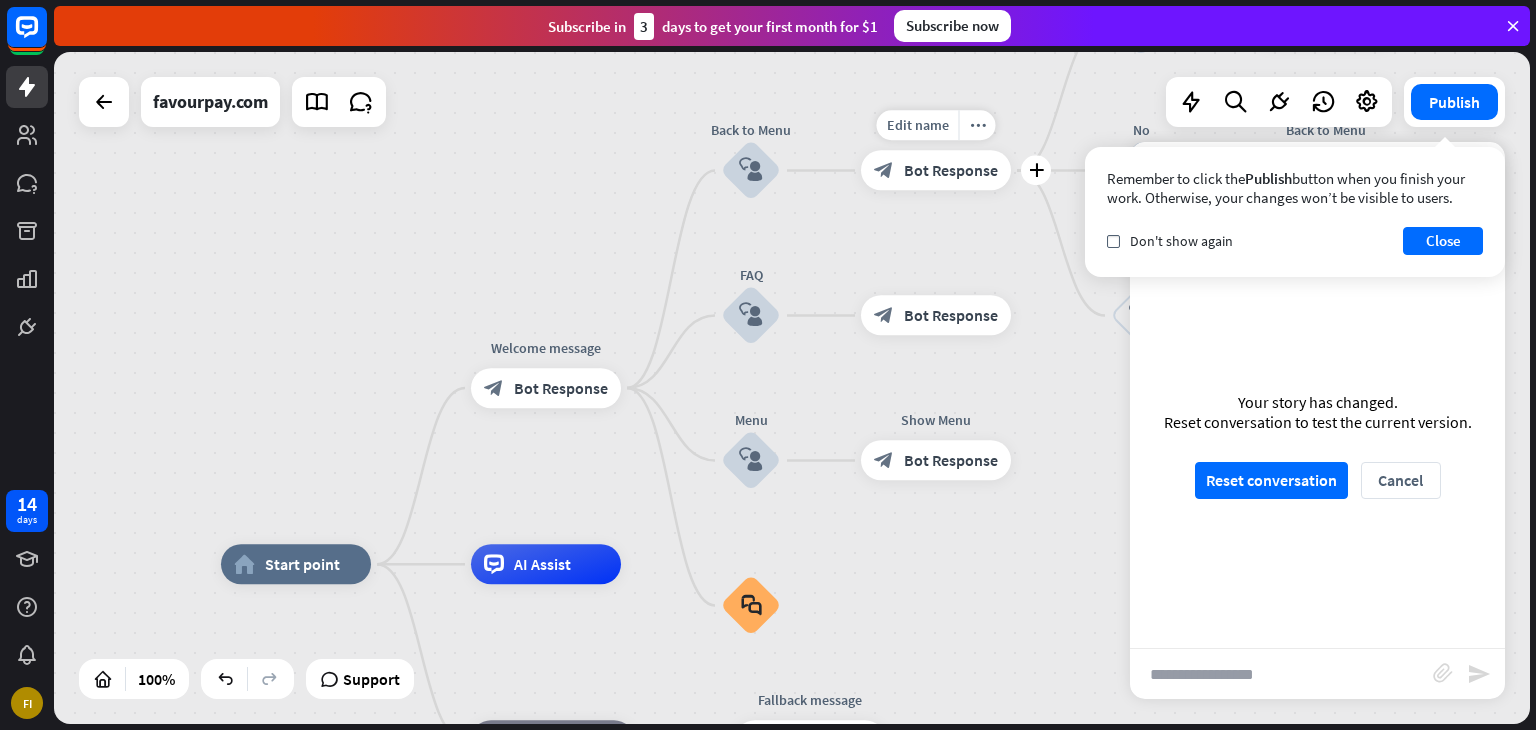 click on "Bot Response" at bounding box center [951, 171] 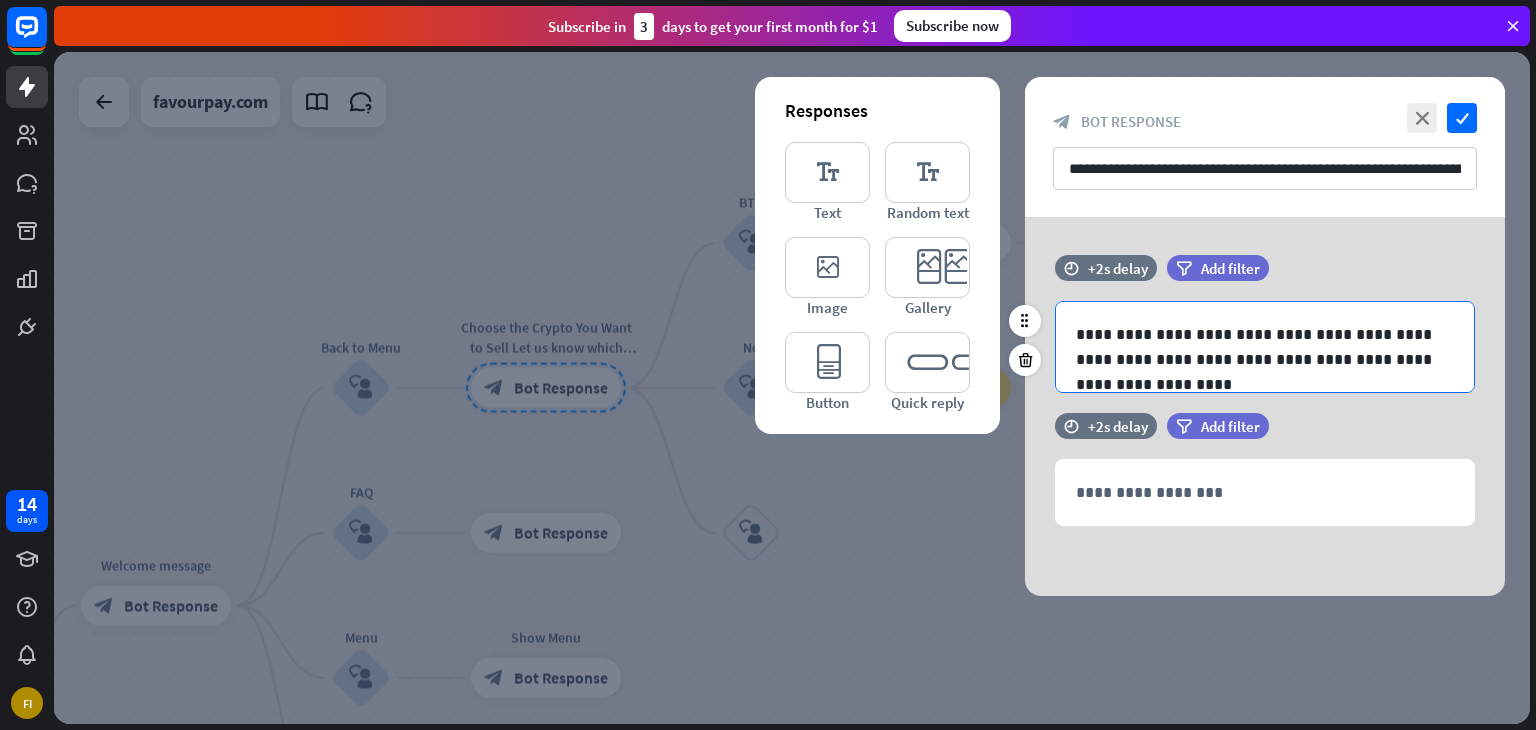 click on "**********" at bounding box center (1265, 347) 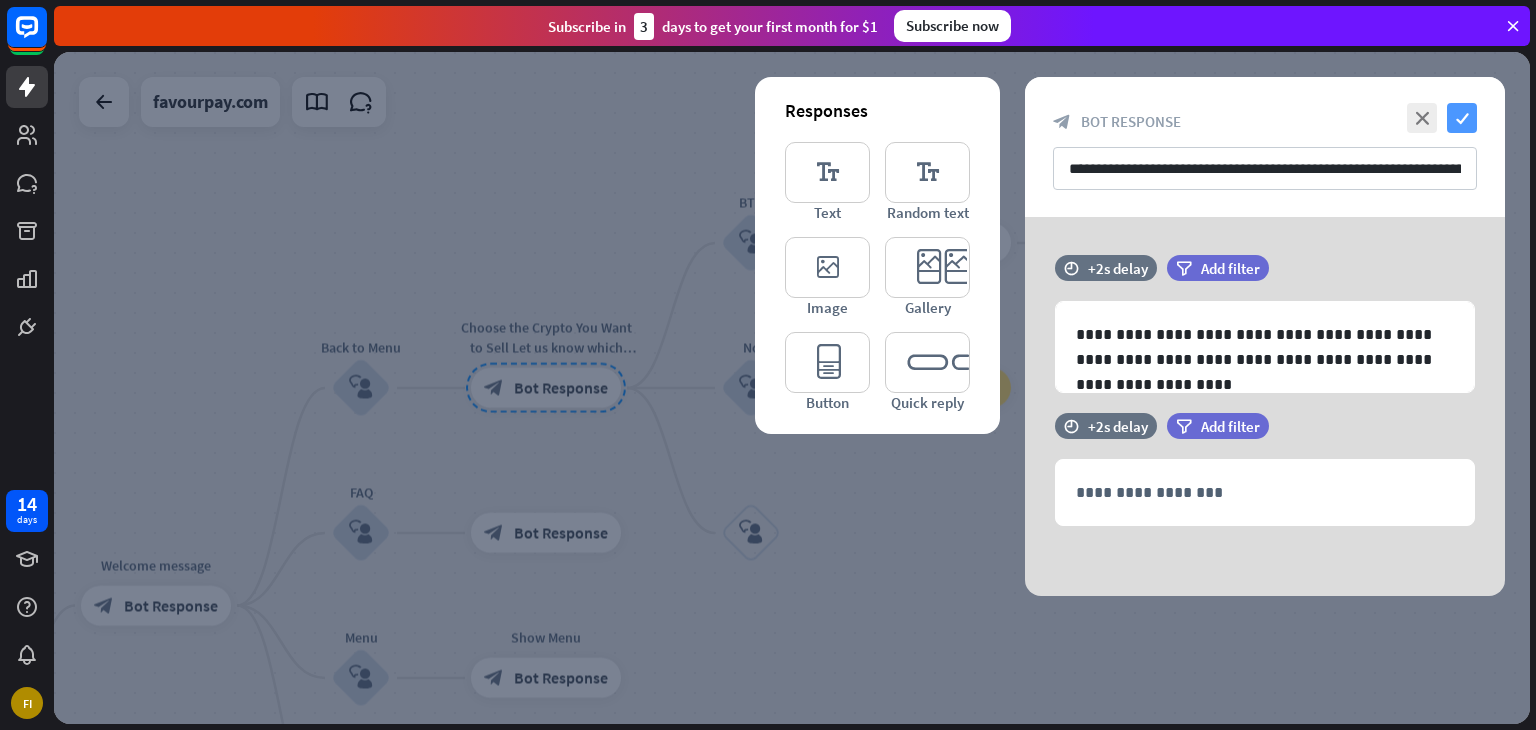 click on "check" at bounding box center (1462, 118) 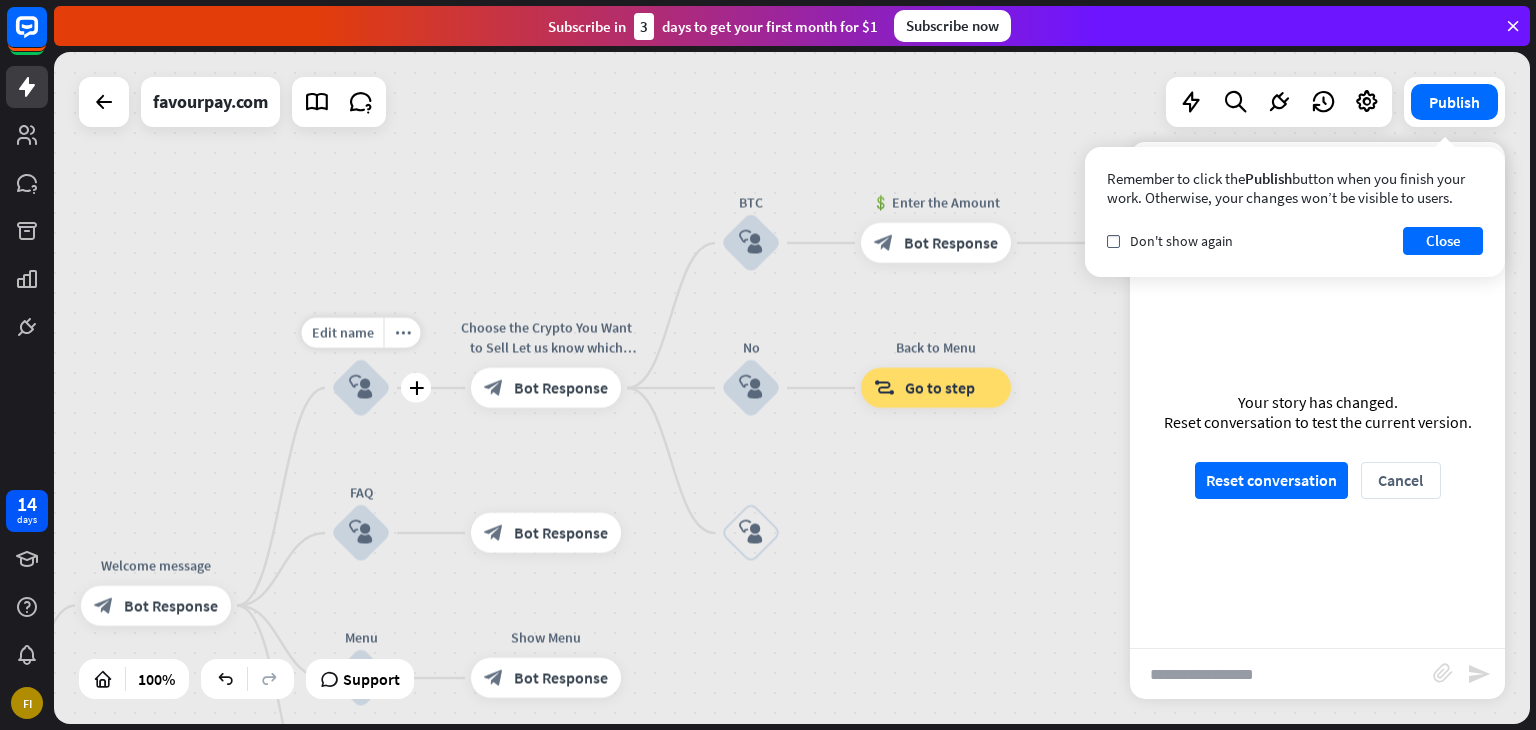 click on "block_user_input" at bounding box center (361, 388) 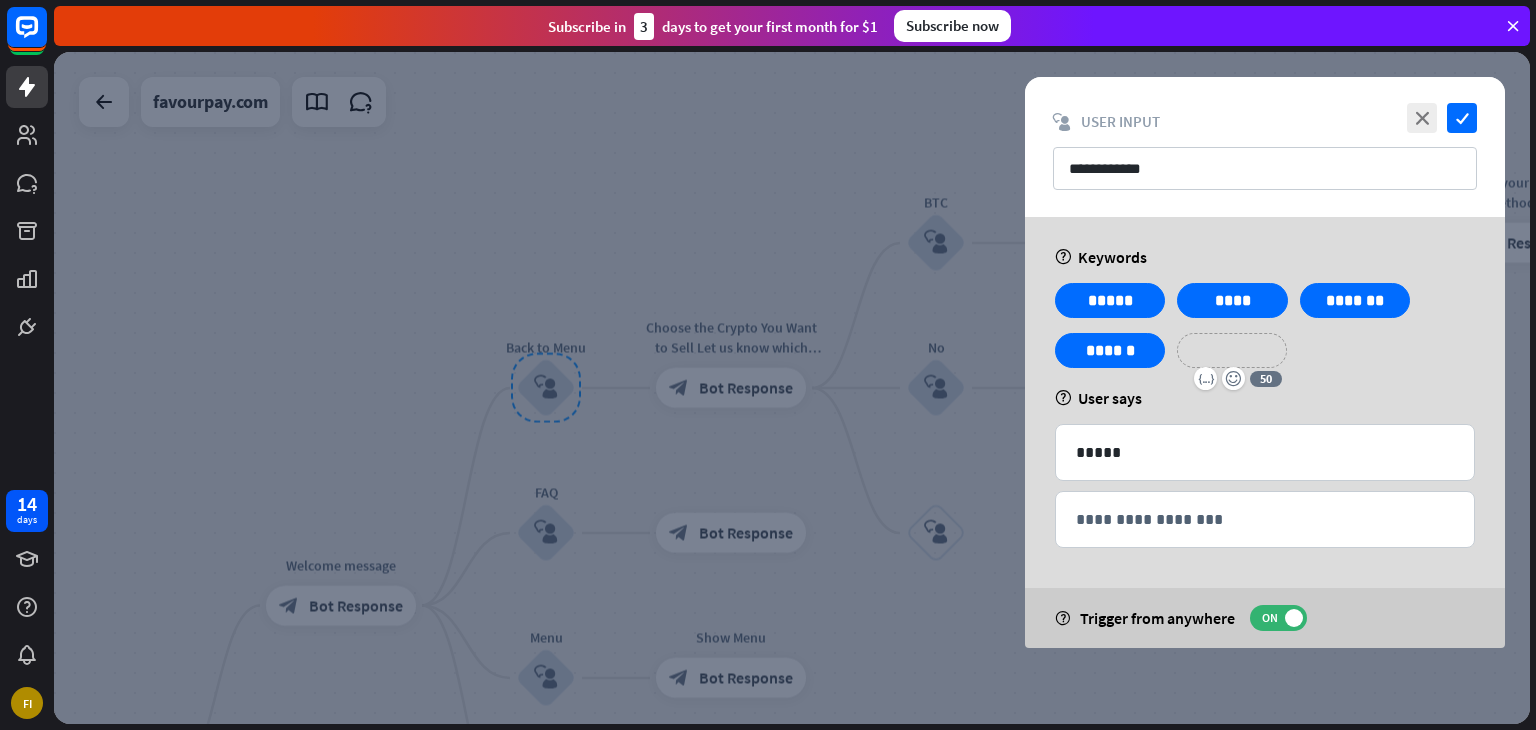 click on "**********" at bounding box center [1232, 350] 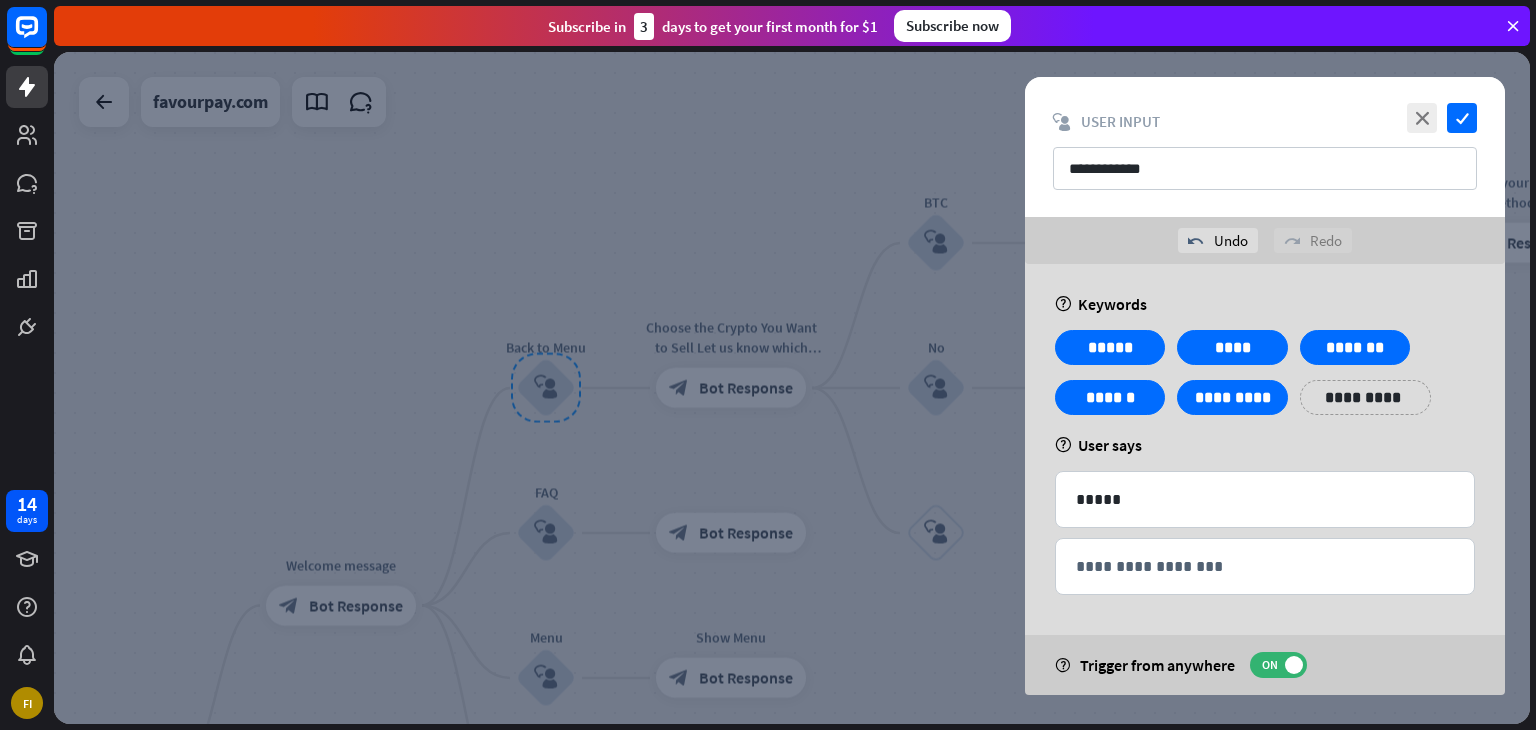 click on "**********" at bounding box center (1265, 380) 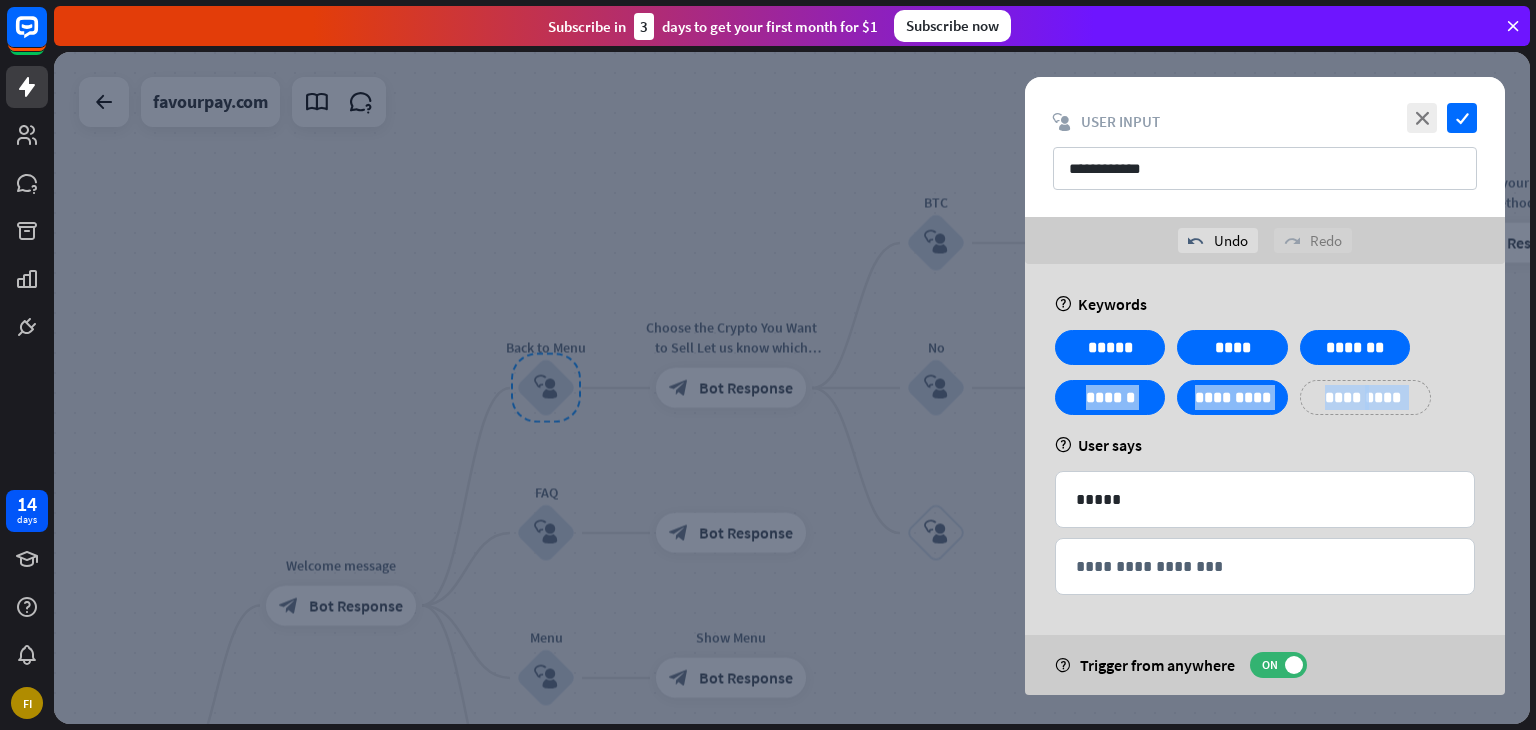 drag, startPoint x: 1462, startPoint y: 413, endPoint x: 1455, endPoint y: 333, distance: 80.305664 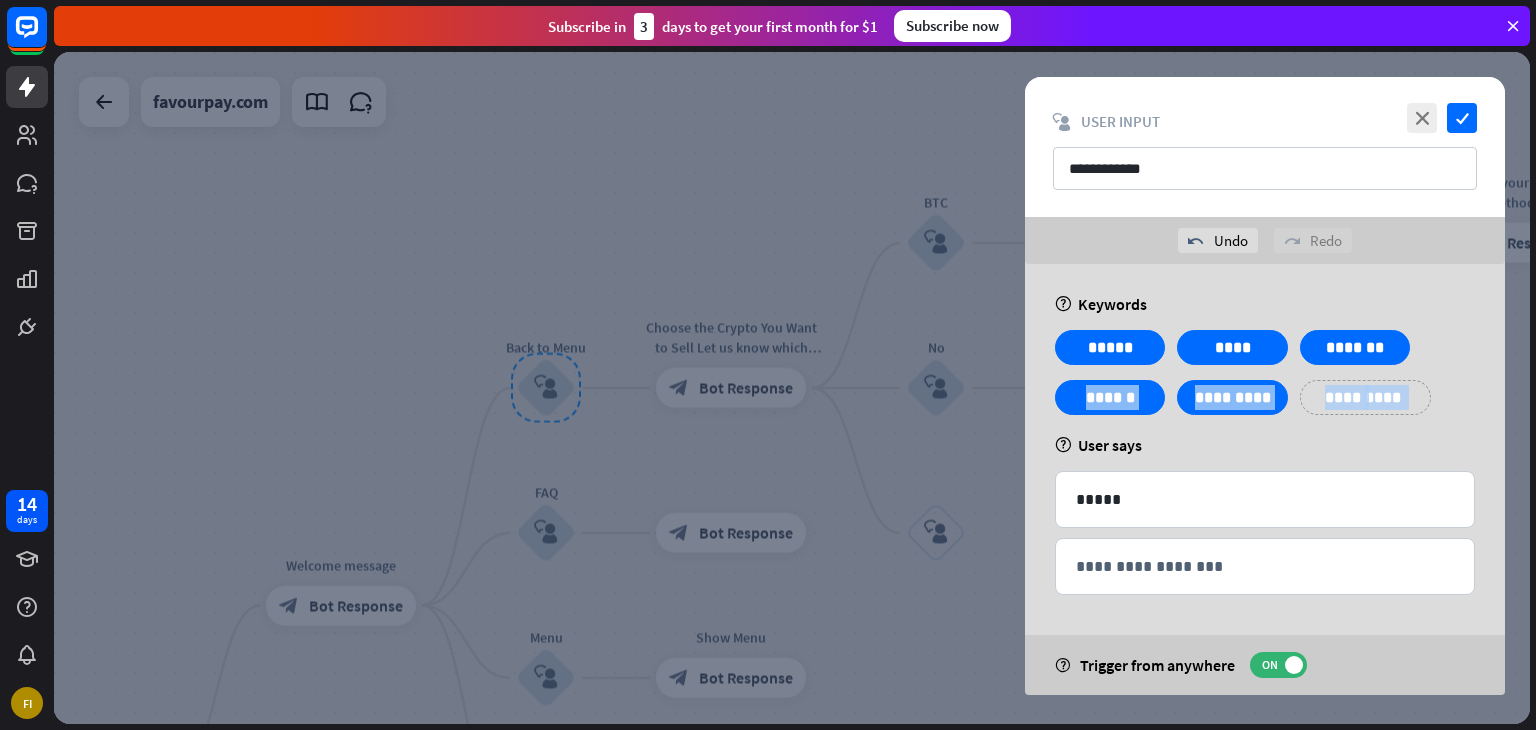 click on "**********" at bounding box center (1265, 380) 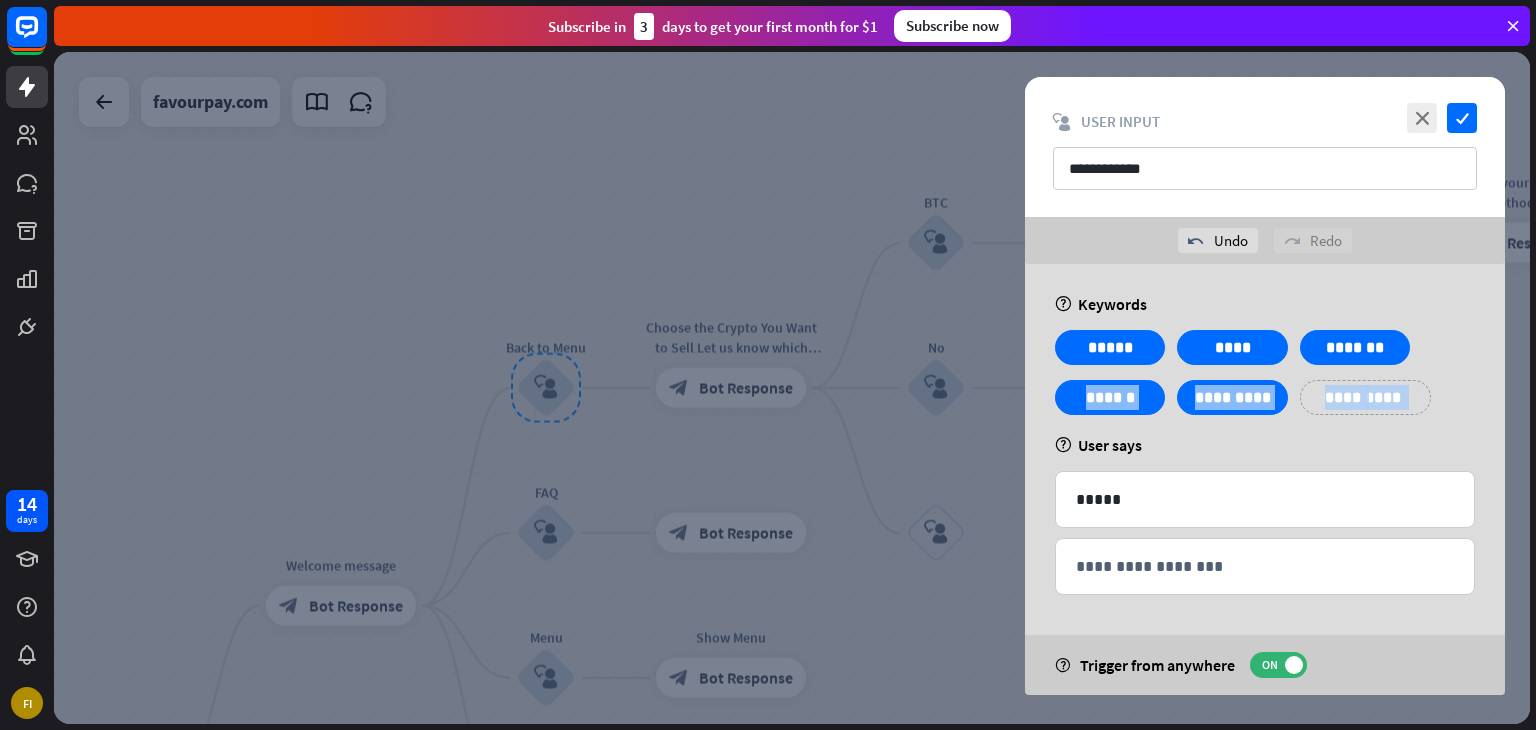 drag, startPoint x: 1470, startPoint y: 372, endPoint x: 1468, endPoint y: 320, distance: 52.03845 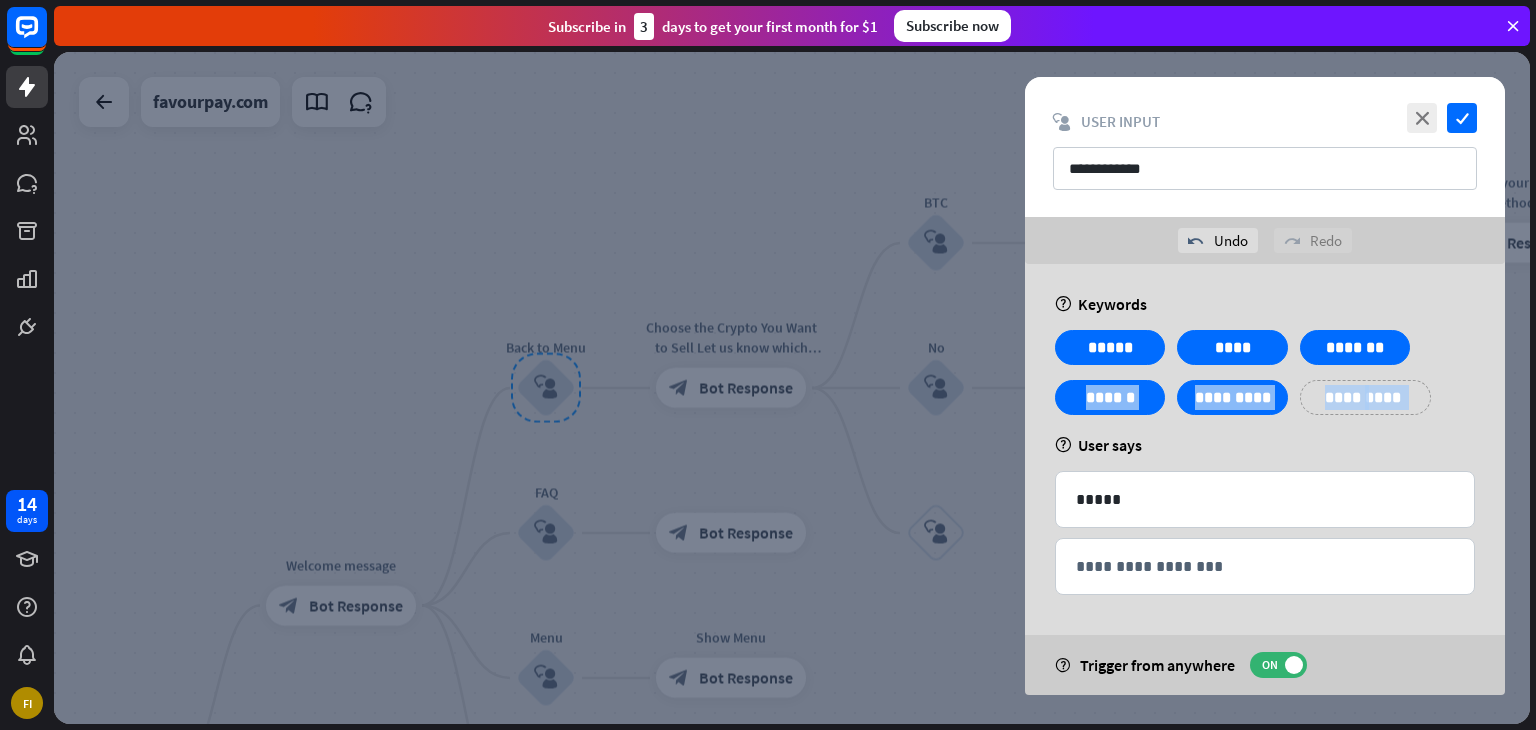 click on "**********" at bounding box center [1265, 479] 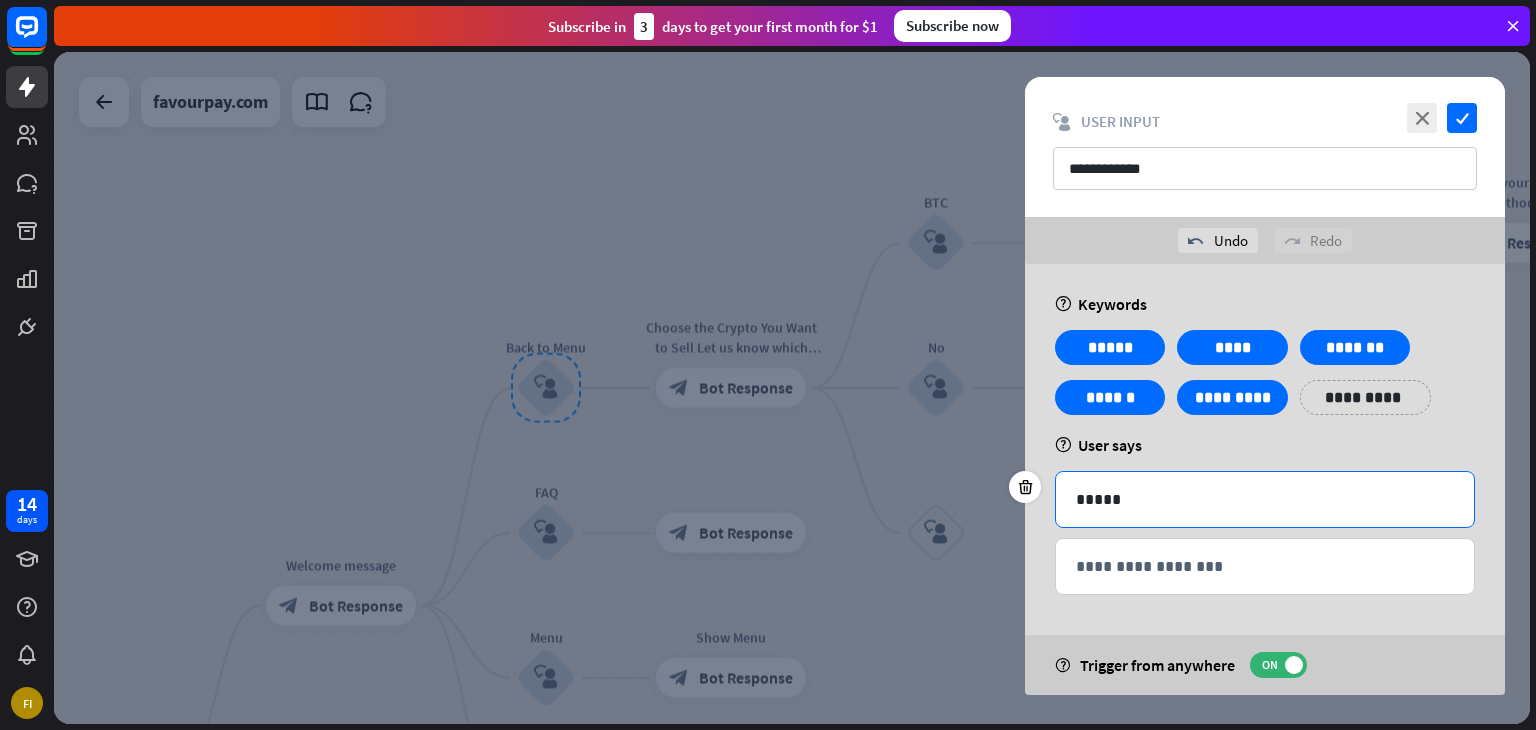 click on "*****" at bounding box center (1265, 499) 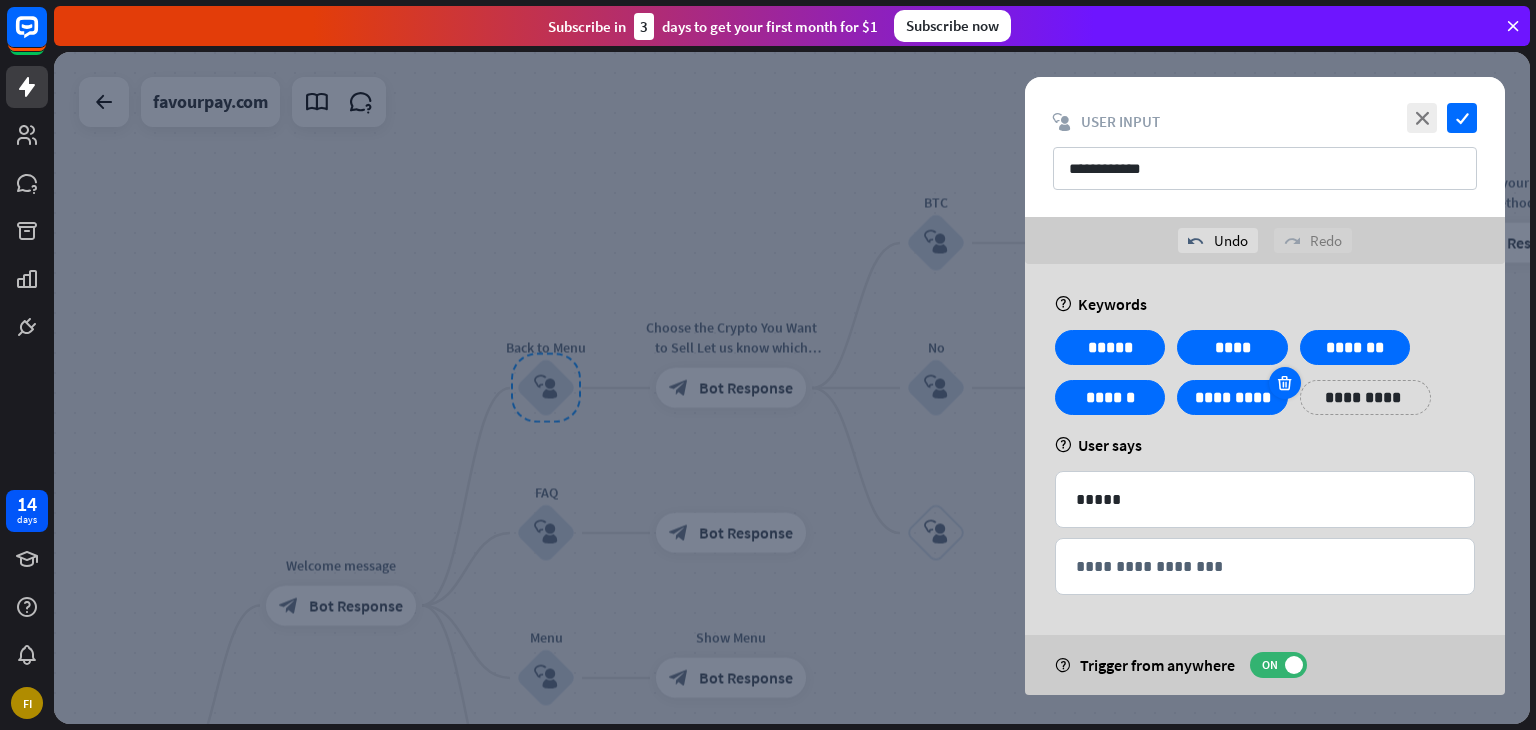 click at bounding box center [1284, 383] 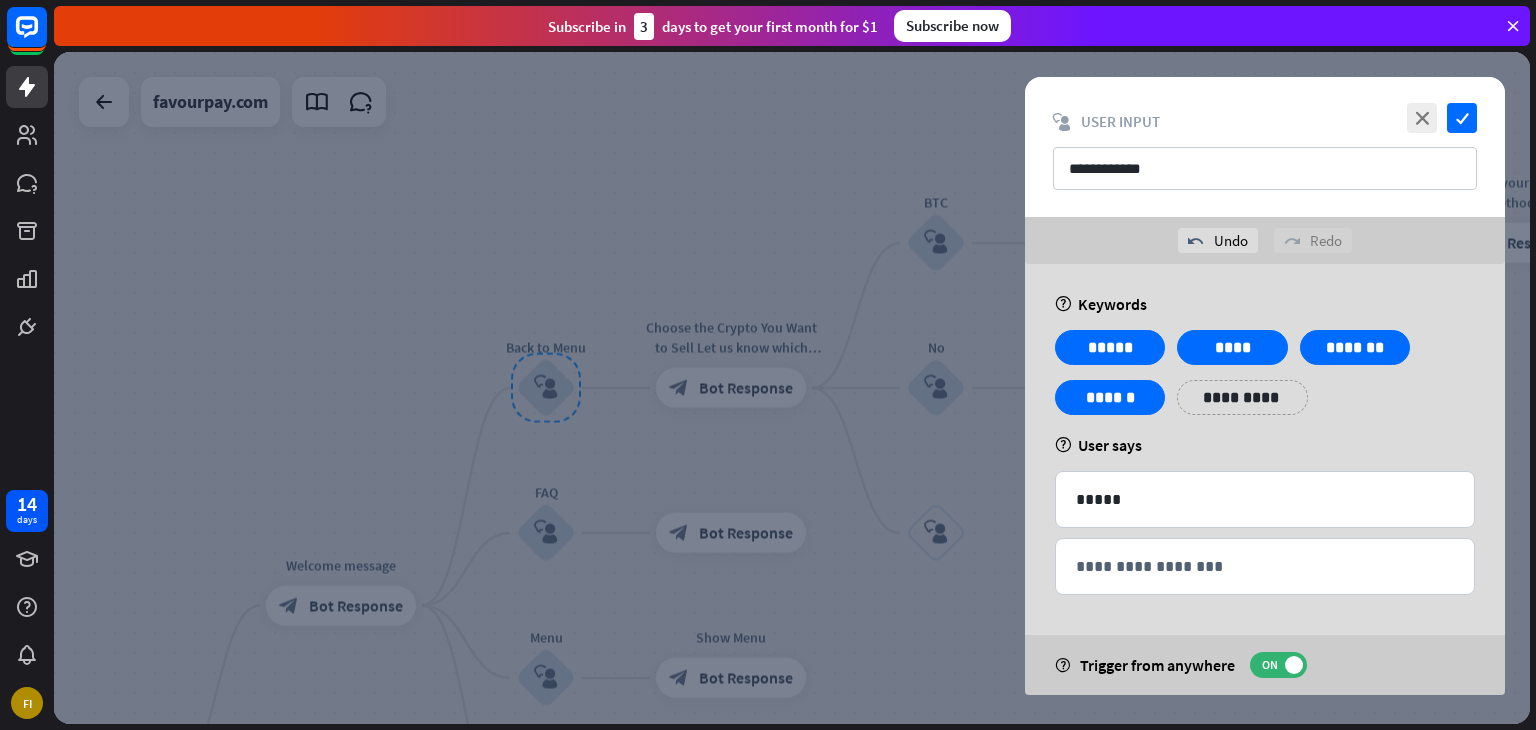 click on "**********" at bounding box center (1265, 380) 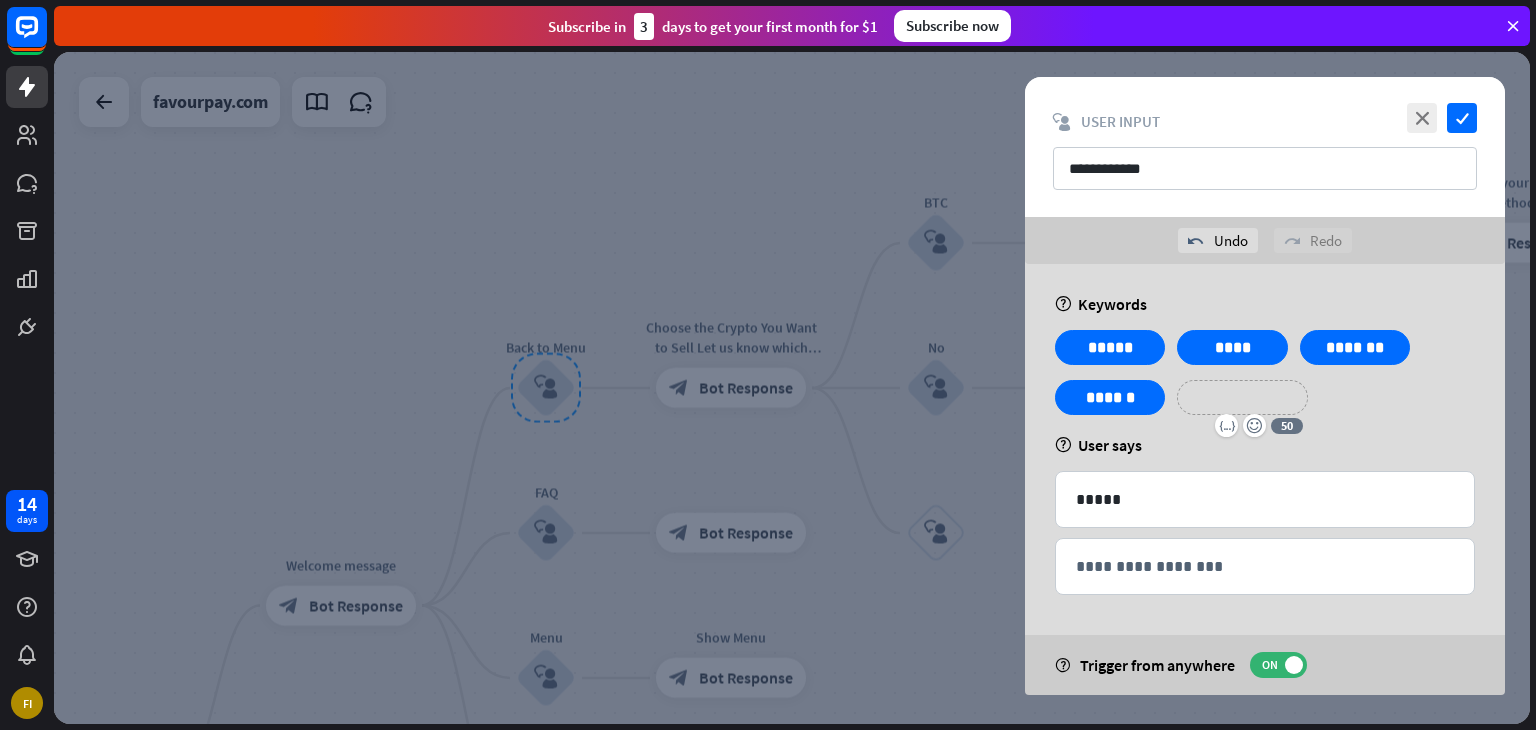 click on "**********" at bounding box center (1242, 397) 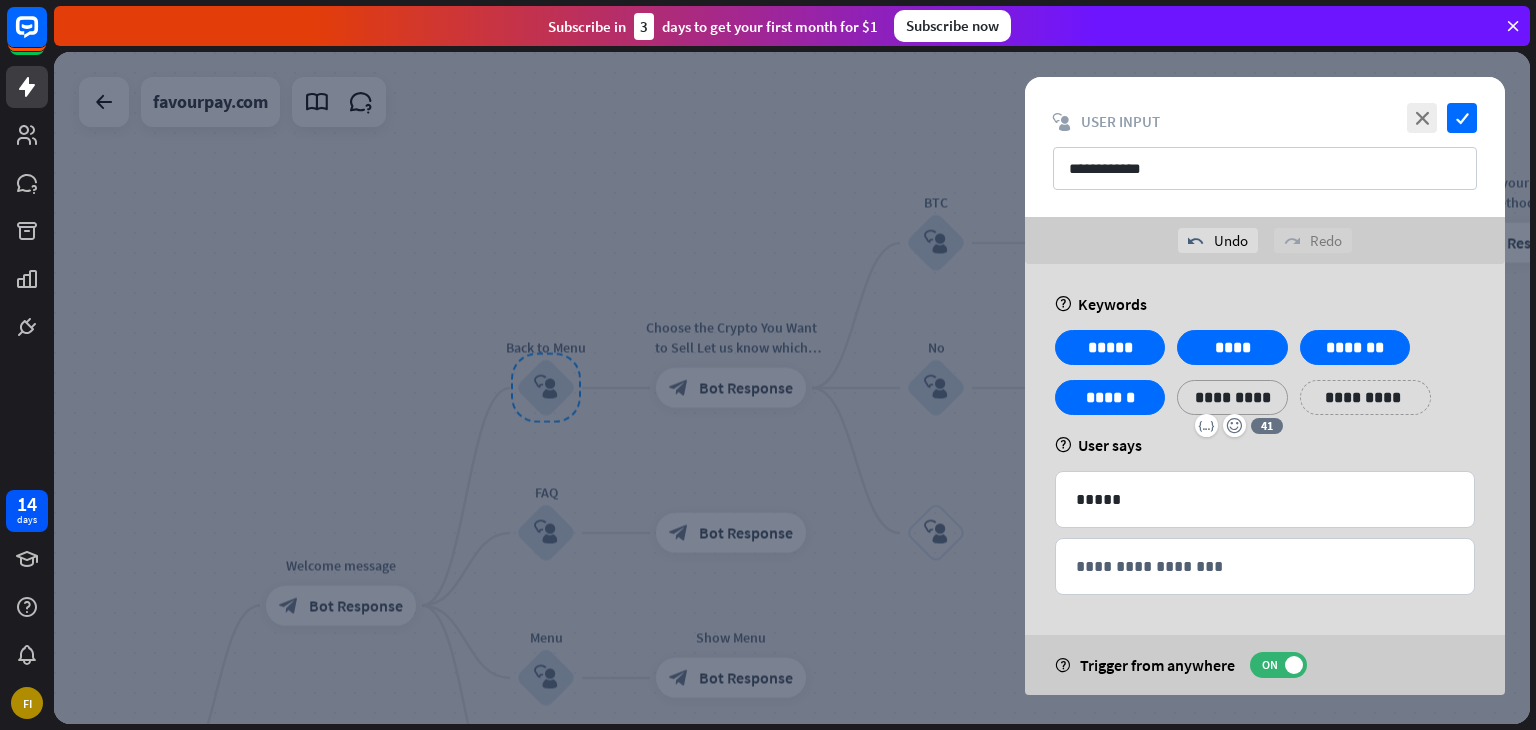 click on "help
Keywords" at bounding box center (1265, 304) 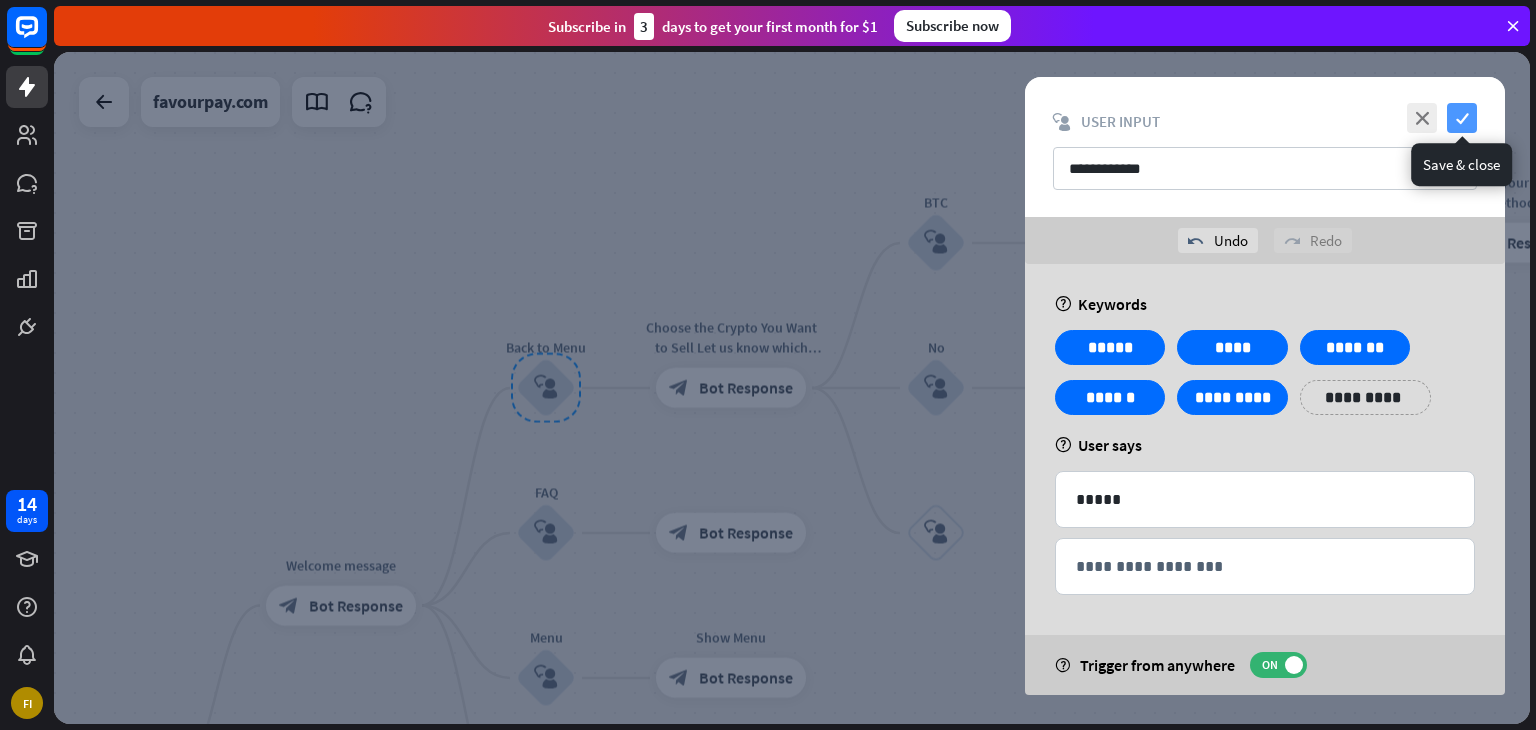 click on "check" at bounding box center [1462, 118] 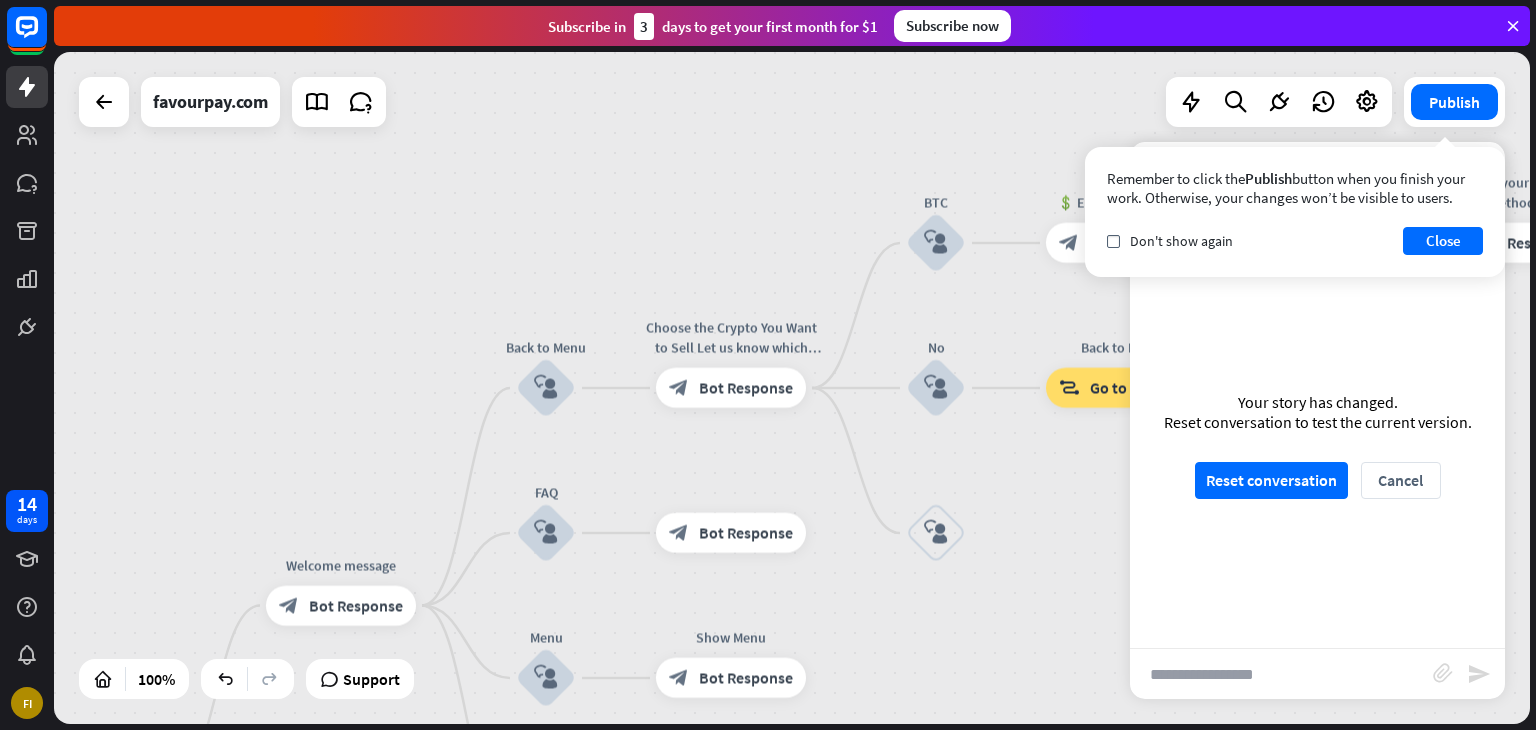 click at bounding box center [1281, 674] 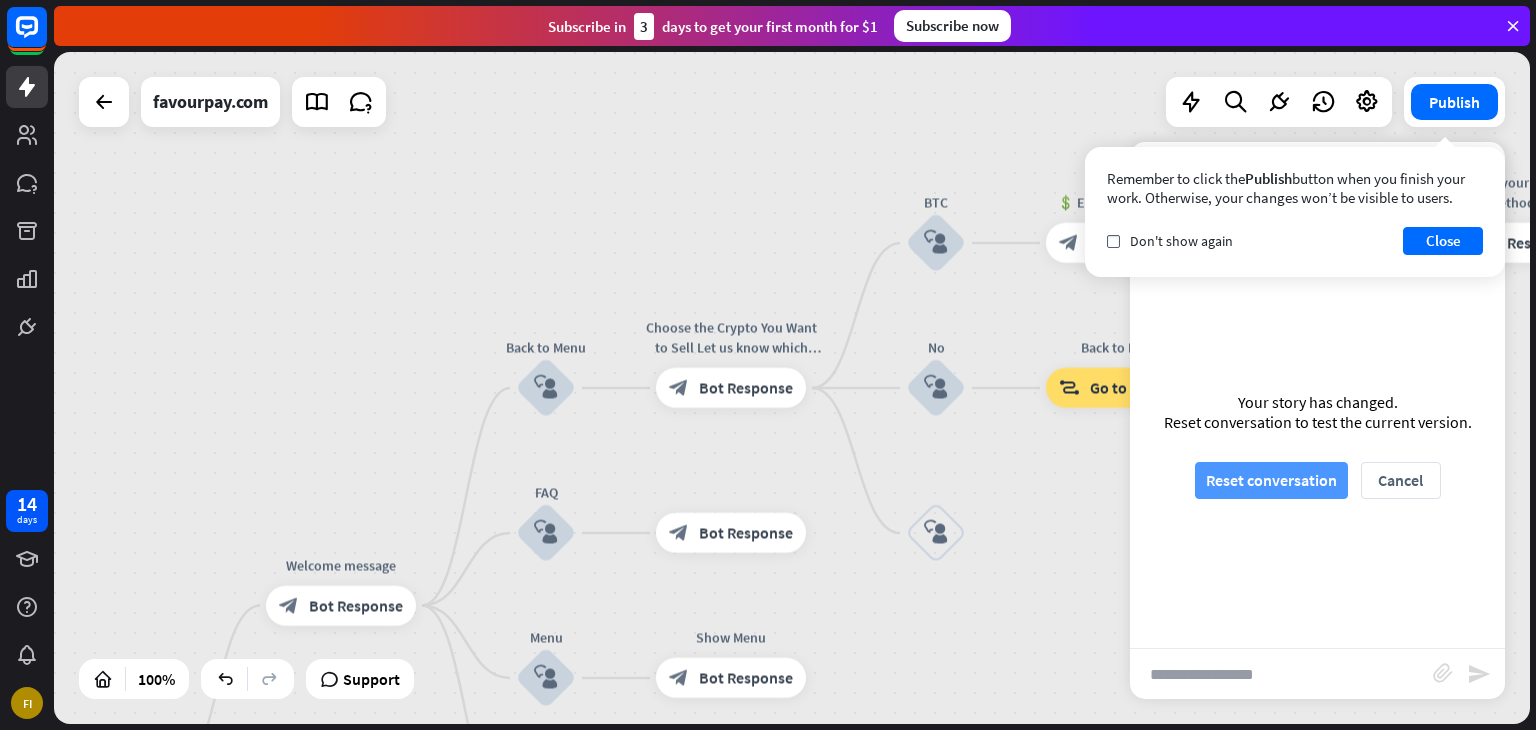 click on "Reset conversation" at bounding box center [1271, 480] 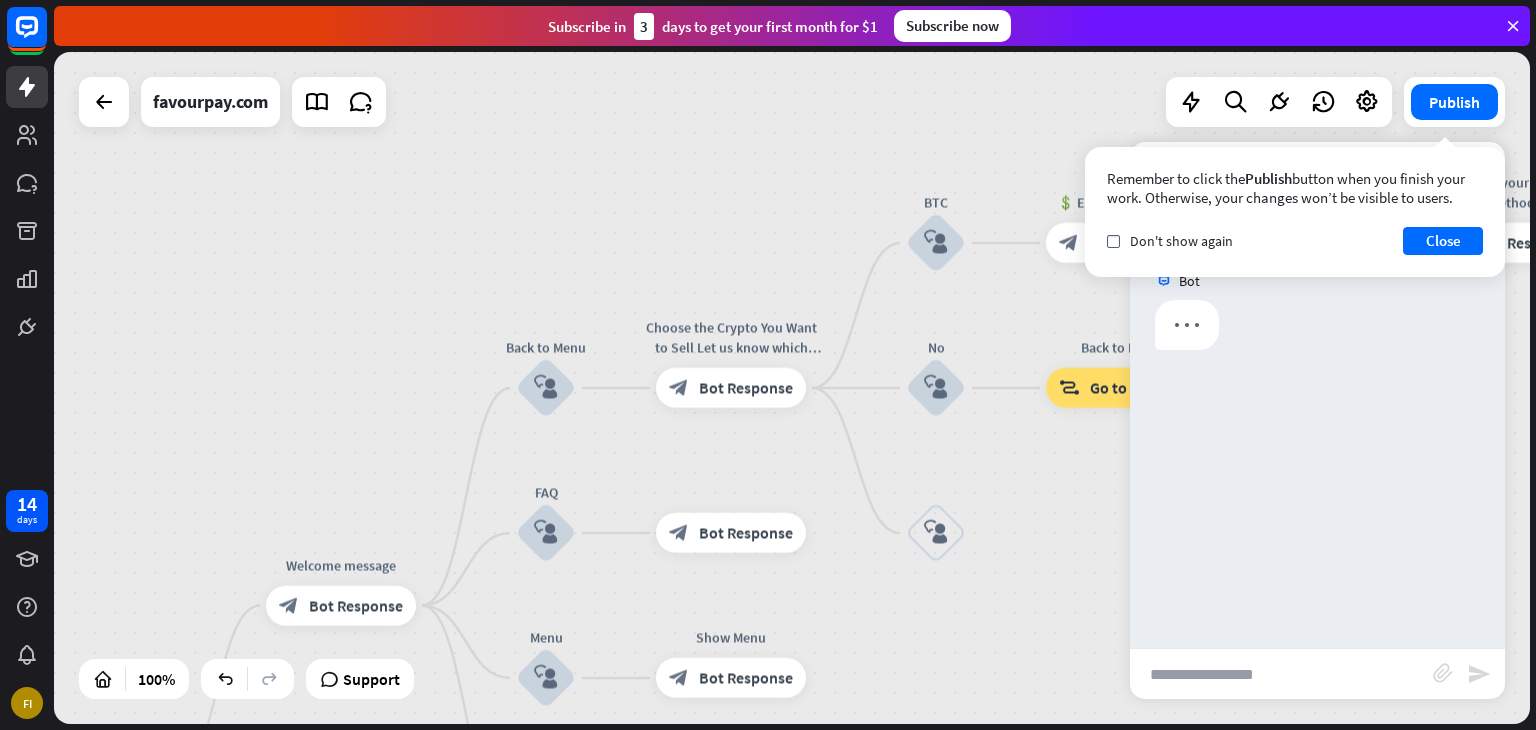 scroll, scrollTop: 0, scrollLeft: 0, axis: both 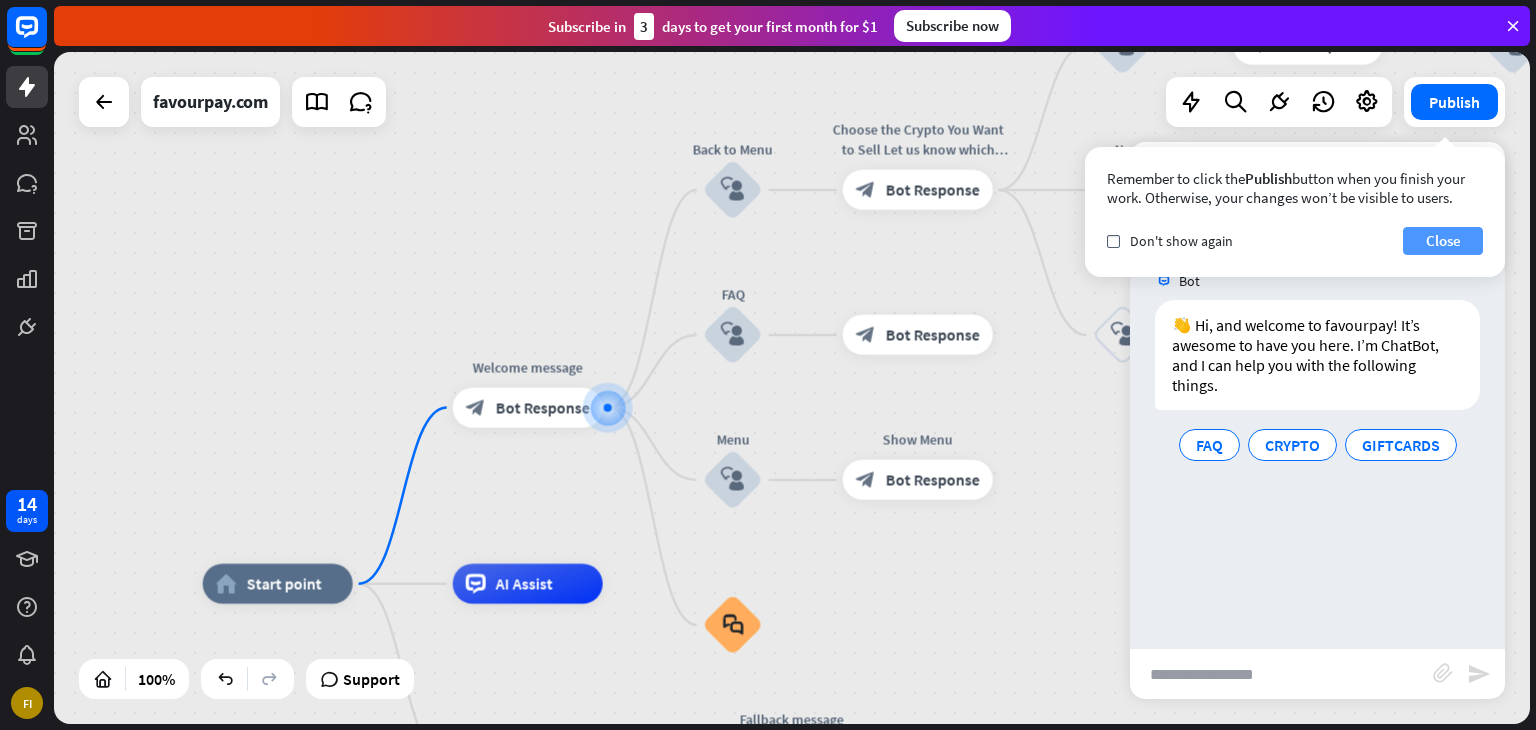 click on "Close" at bounding box center [1443, 241] 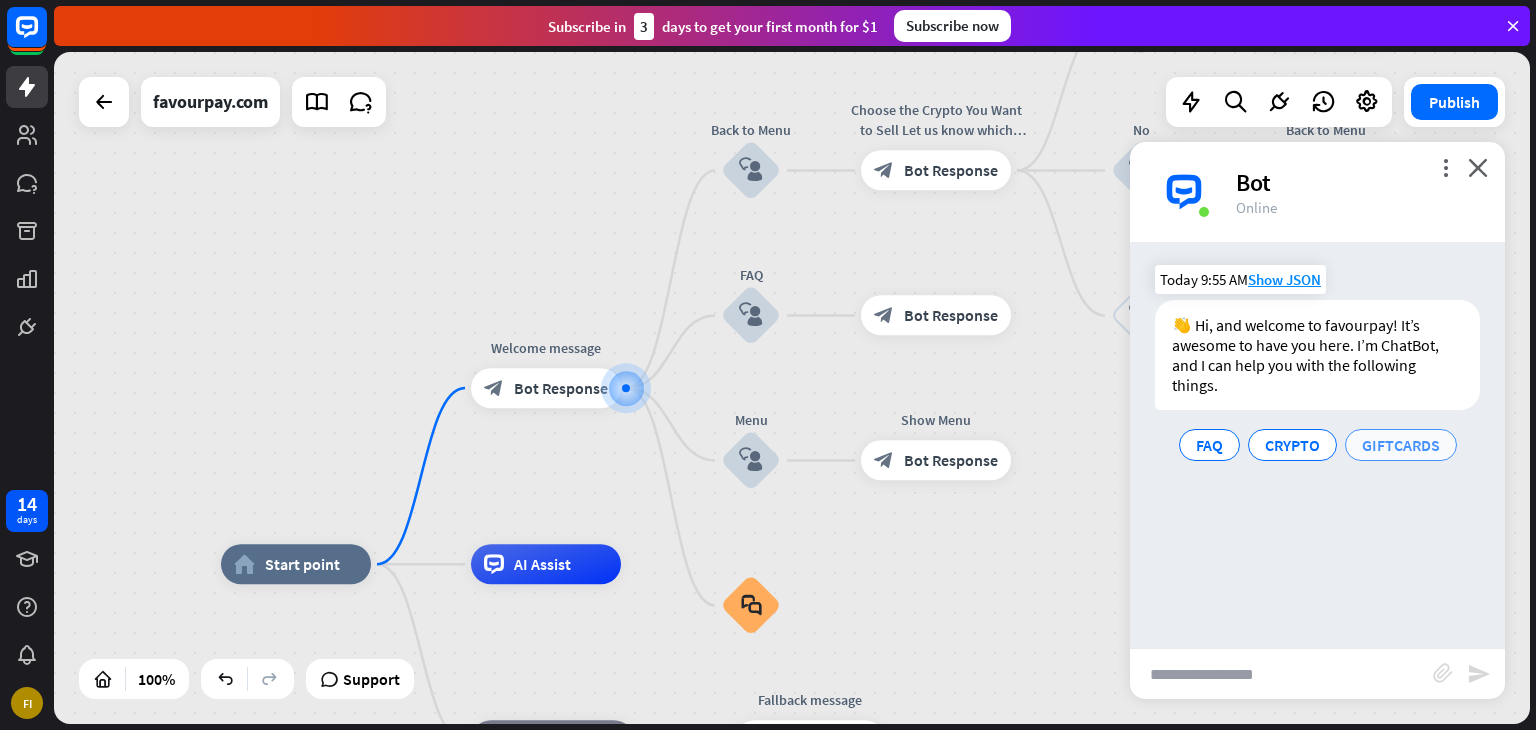 click on "GIFTCARDS" at bounding box center [1401, 445] 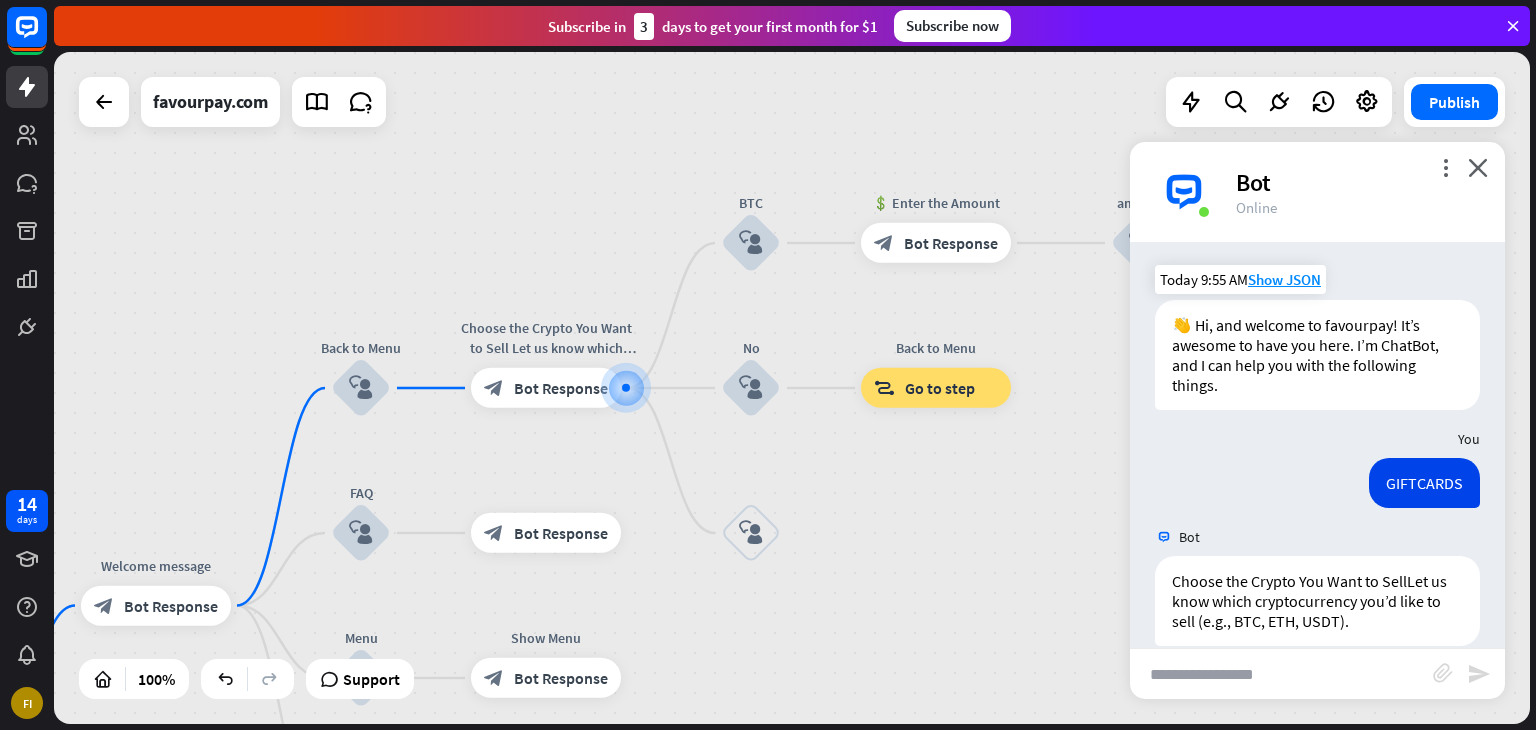scroll, scrollTop: 28, scrollLeft: 0, axis: vertical 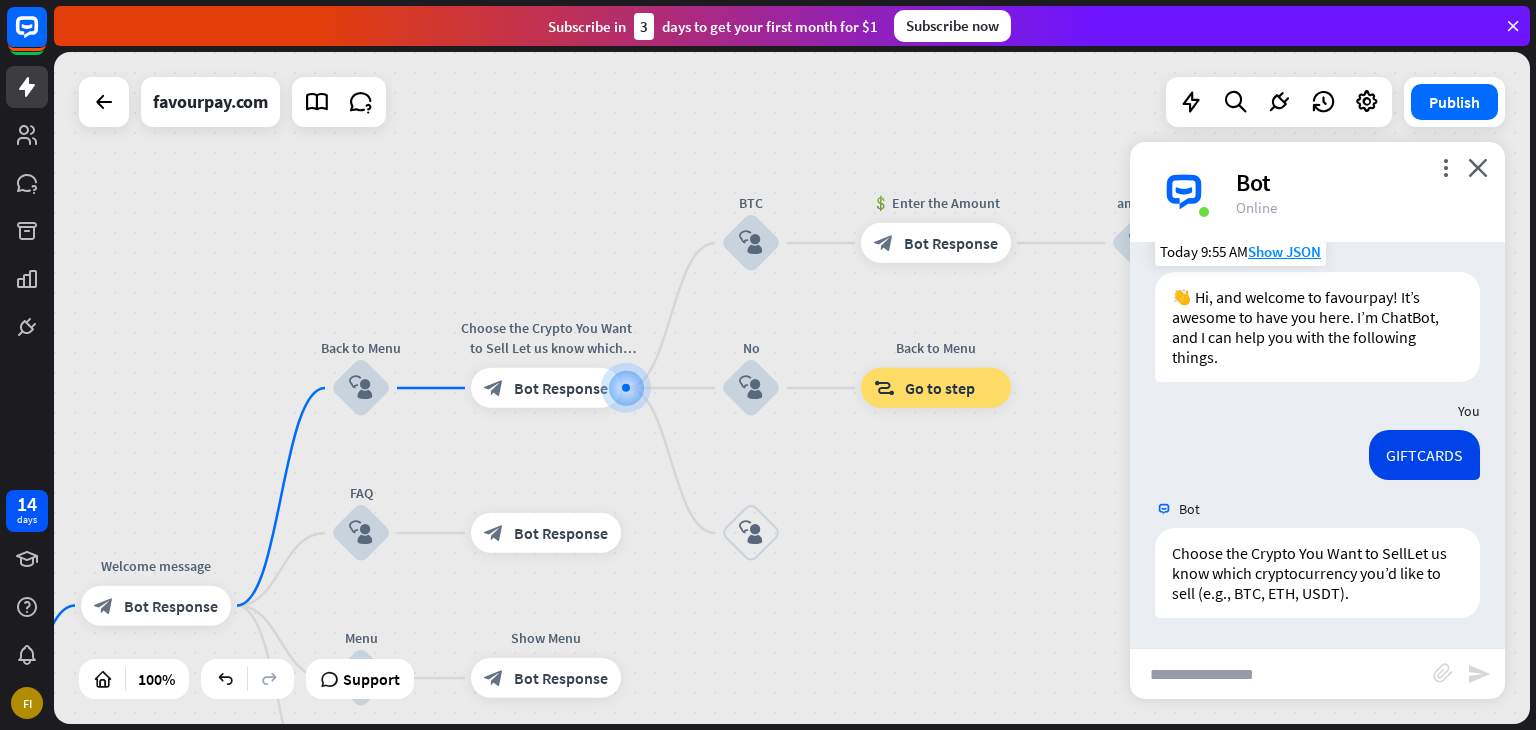 click at bounding box center (1281, 674) 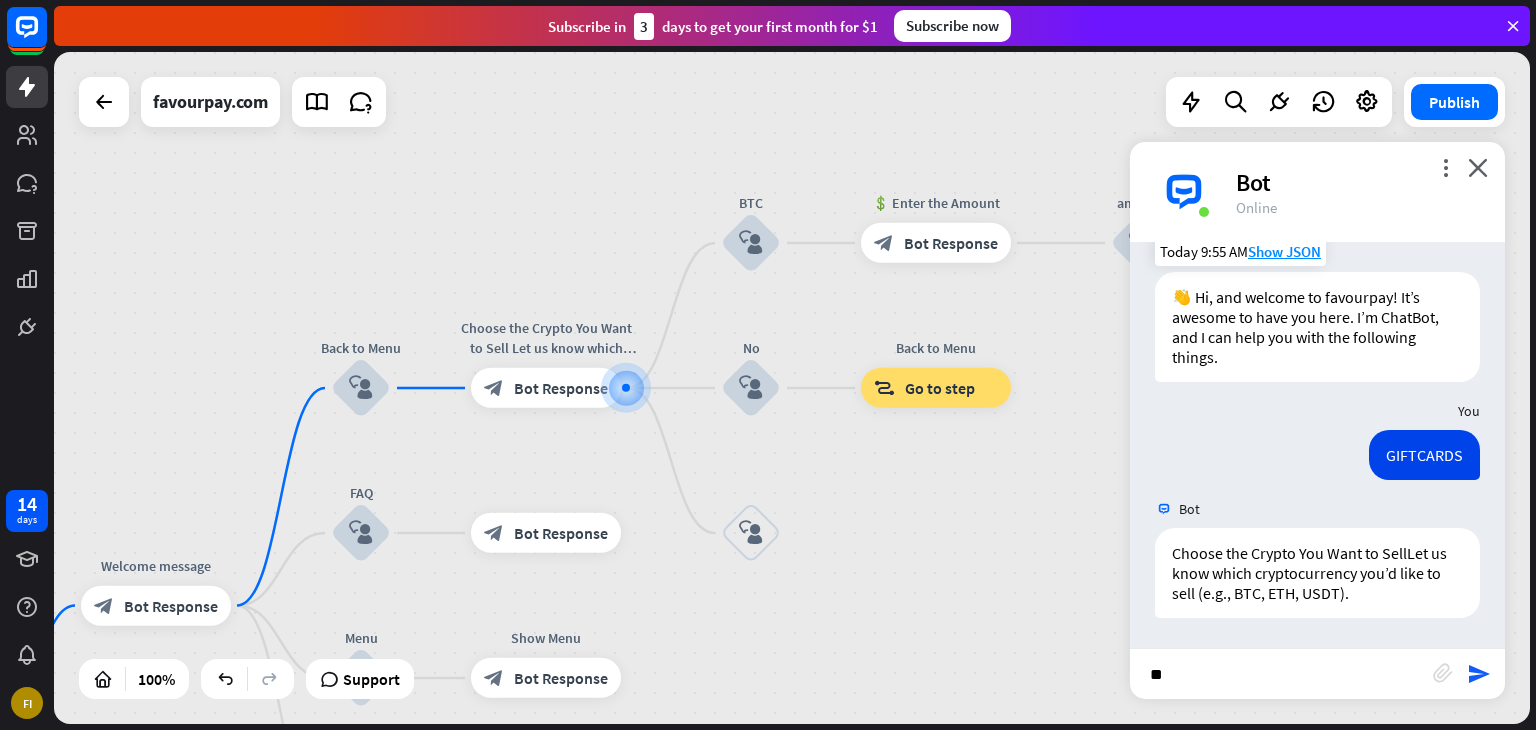 type on "***" 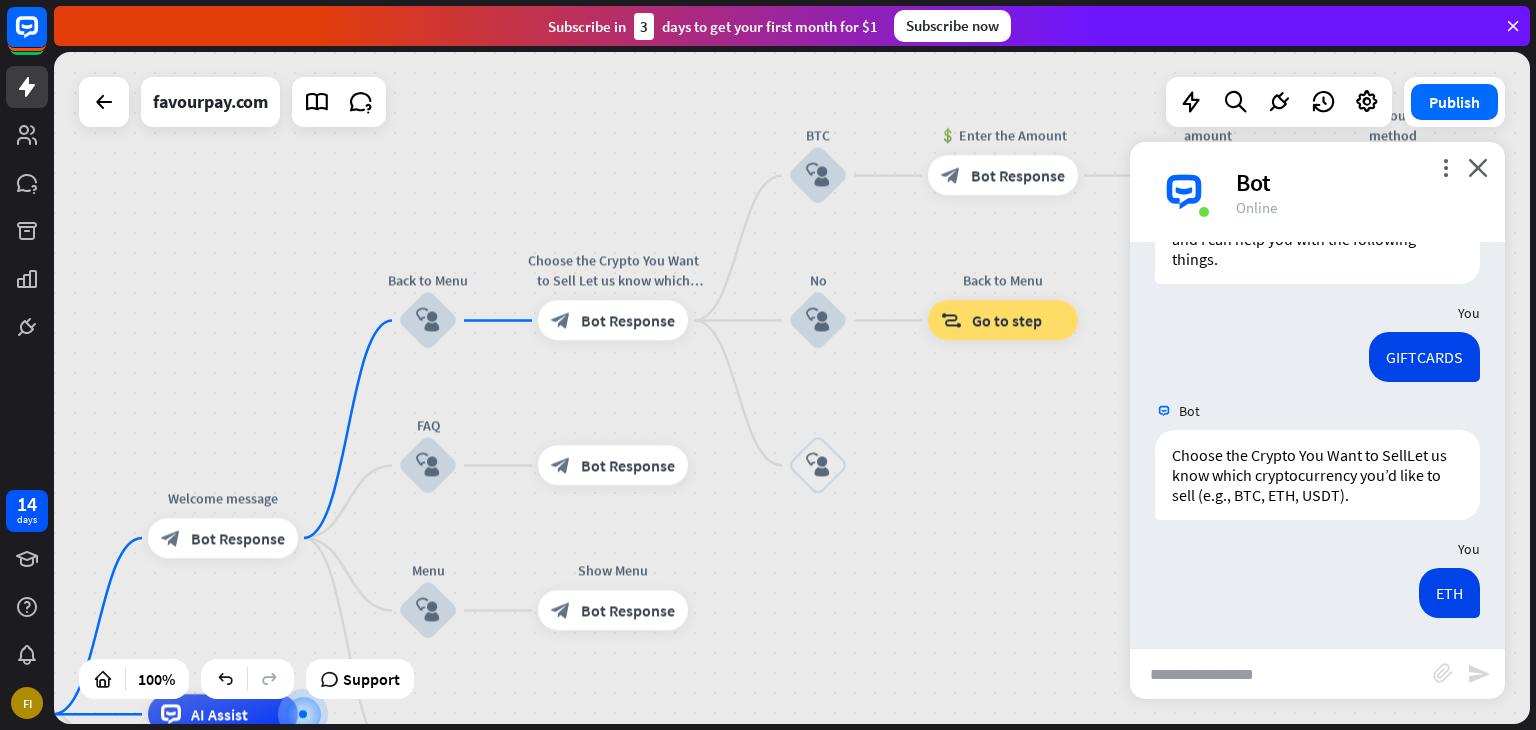 scroll, scrollTop: 634, scrollLeft: 0, axis: vertical 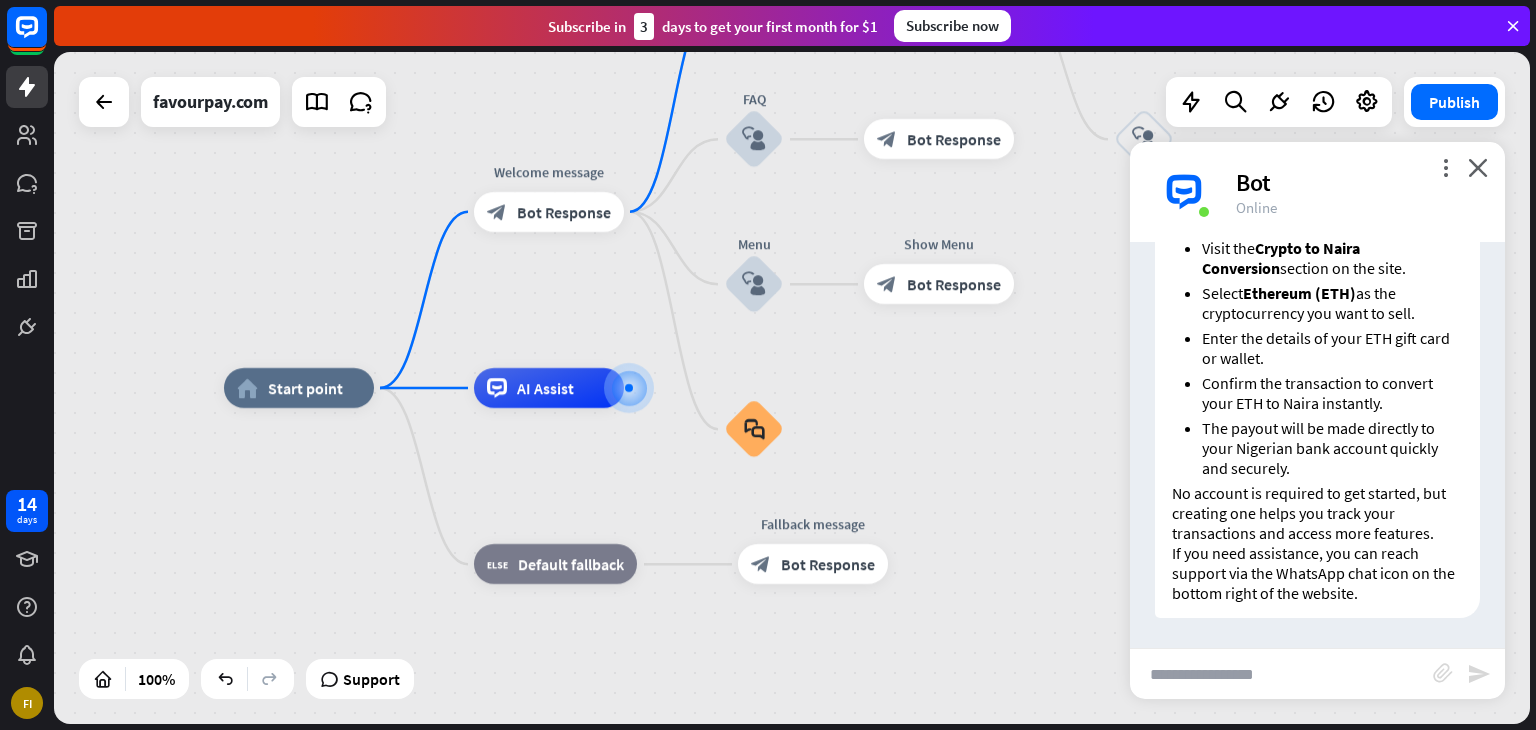 drag, startPoint x: 1505, startPoint y: 533, endPoint x: 1512, endPoint y: 548, distance: 16.552946 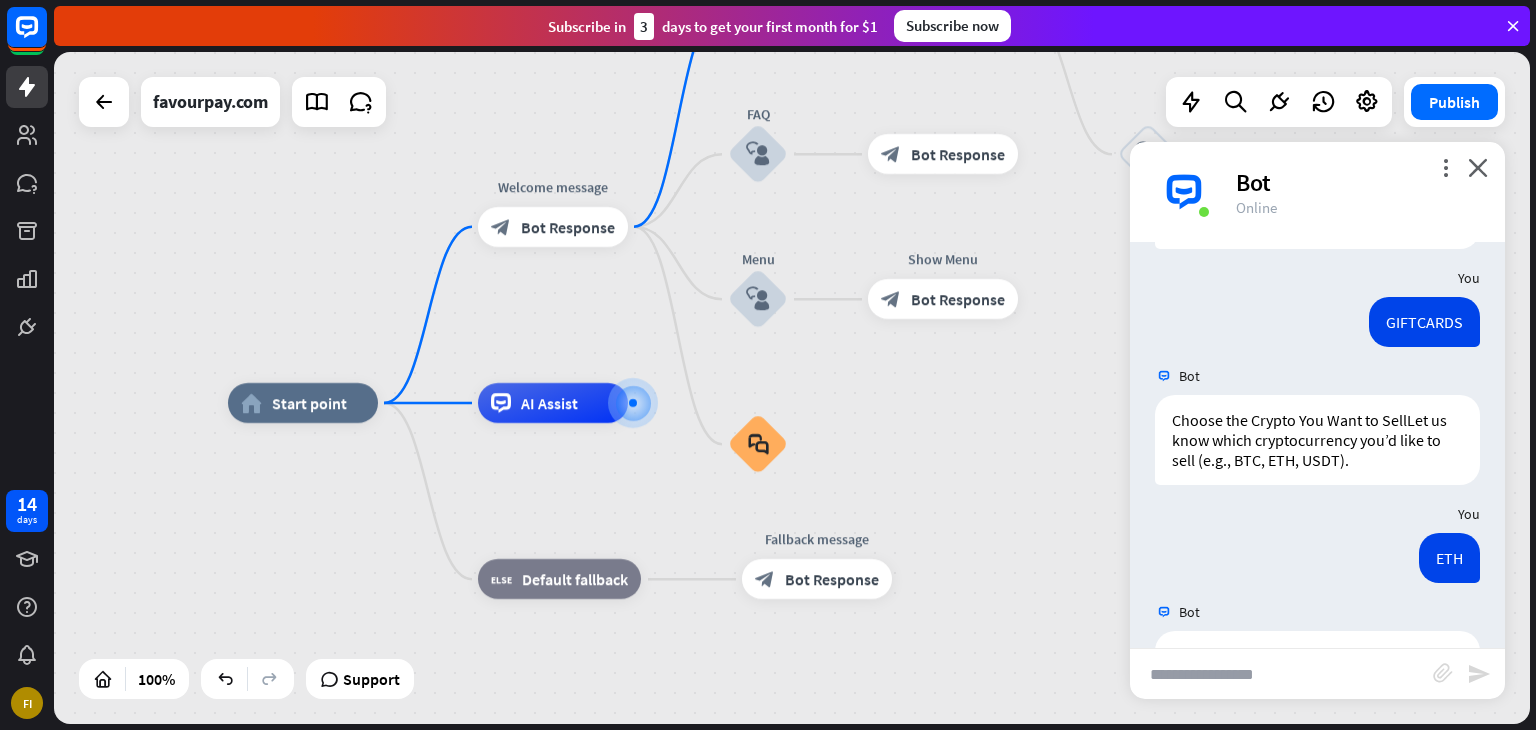 scroll, scrollTop: 252, scrollLeft: 0, axis: vertical 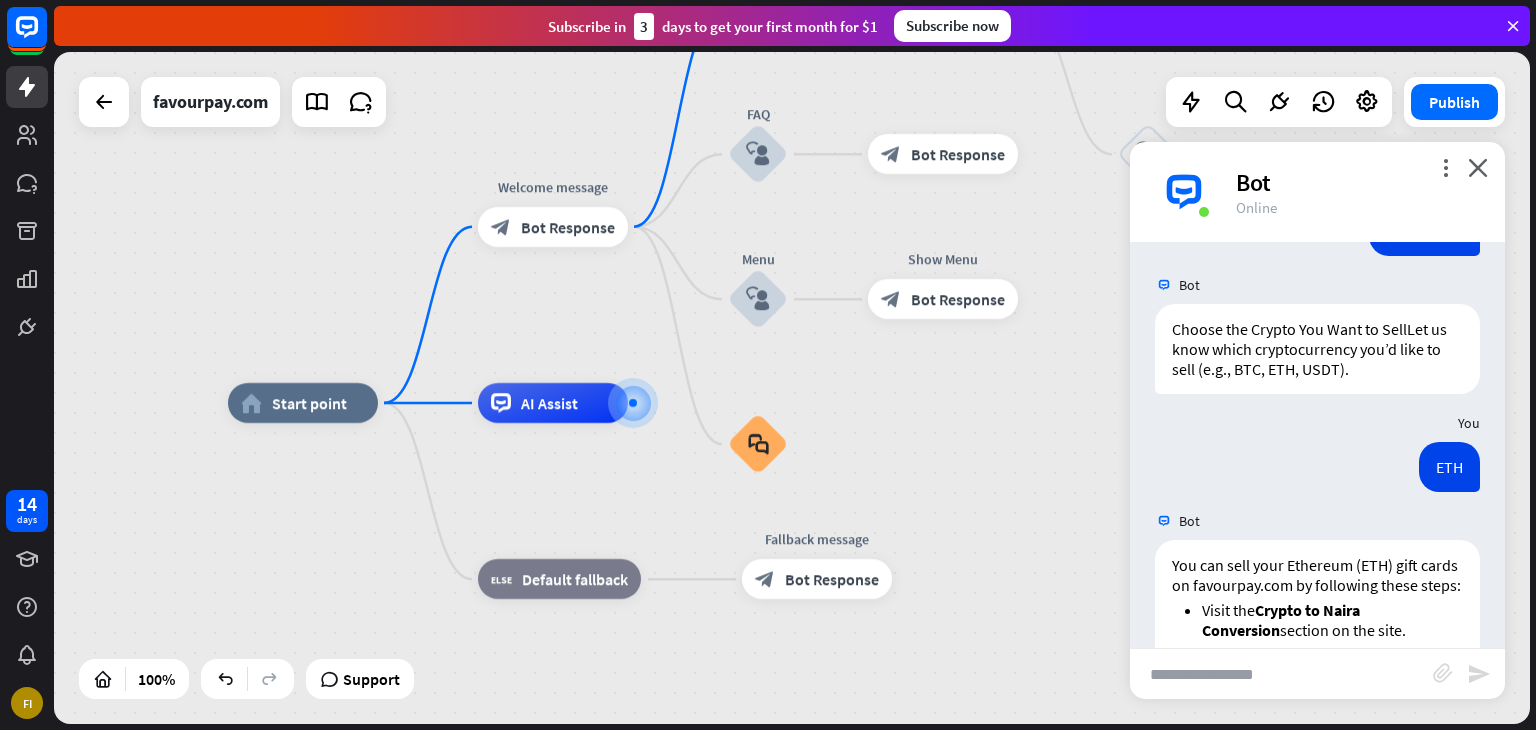 click at bounding box center [1281, 674] 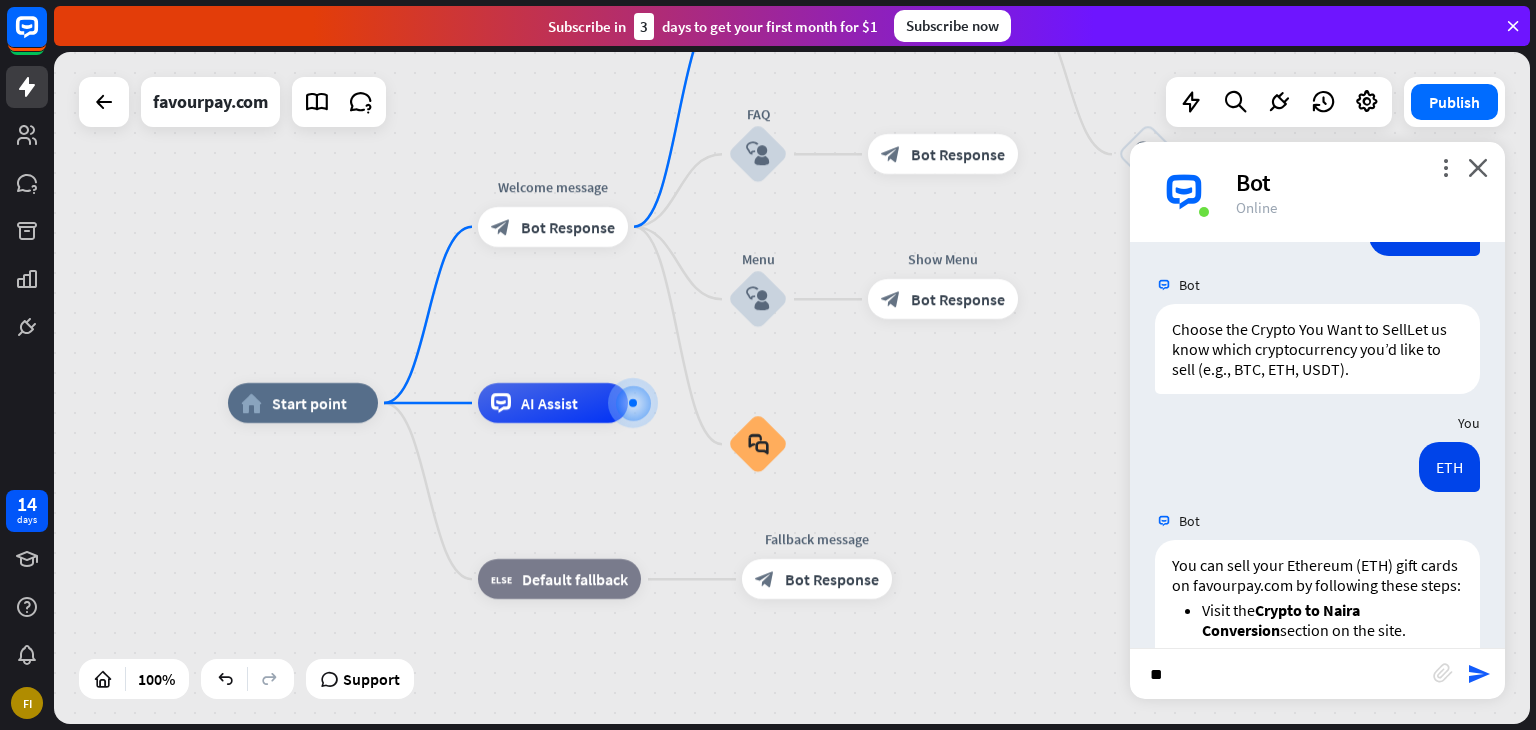 type on "***" 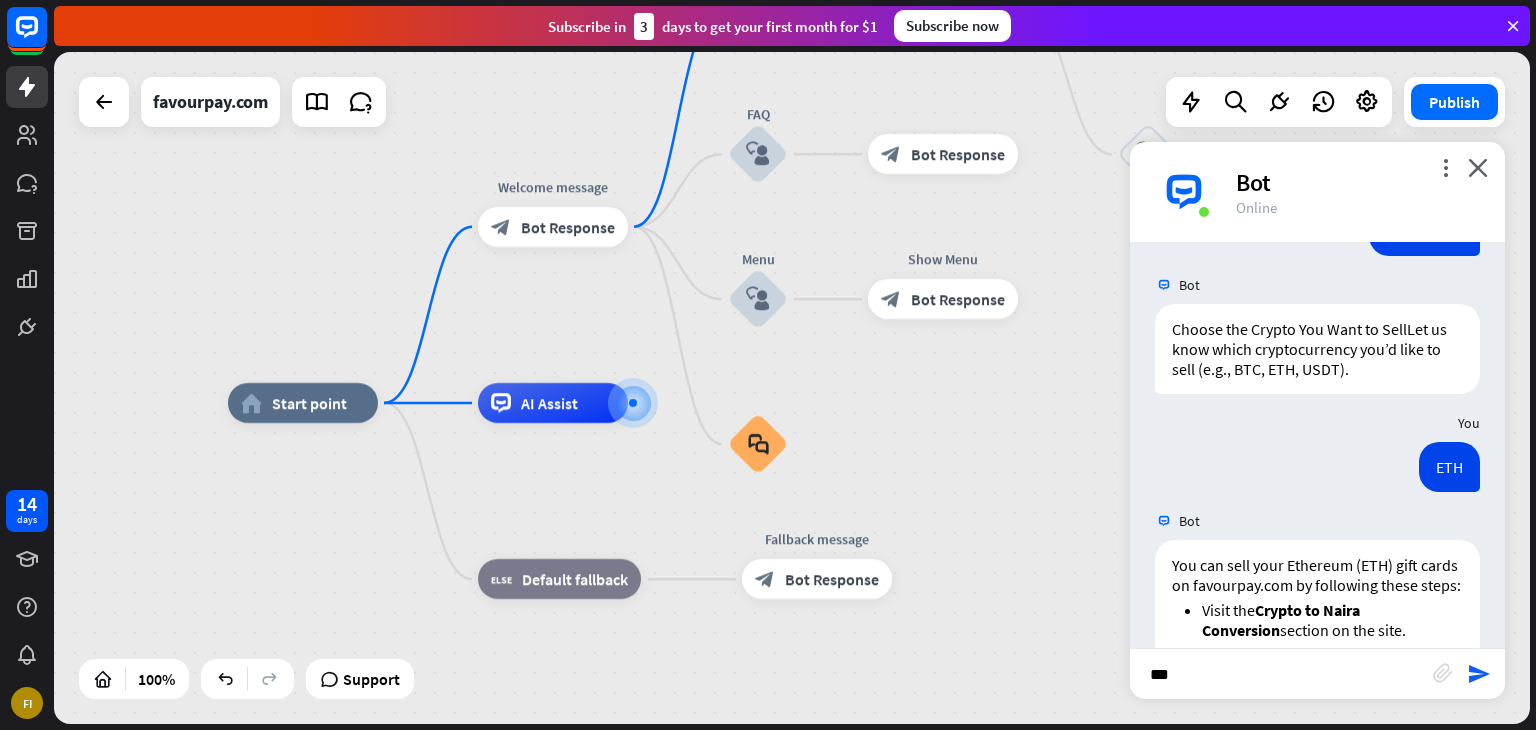 type 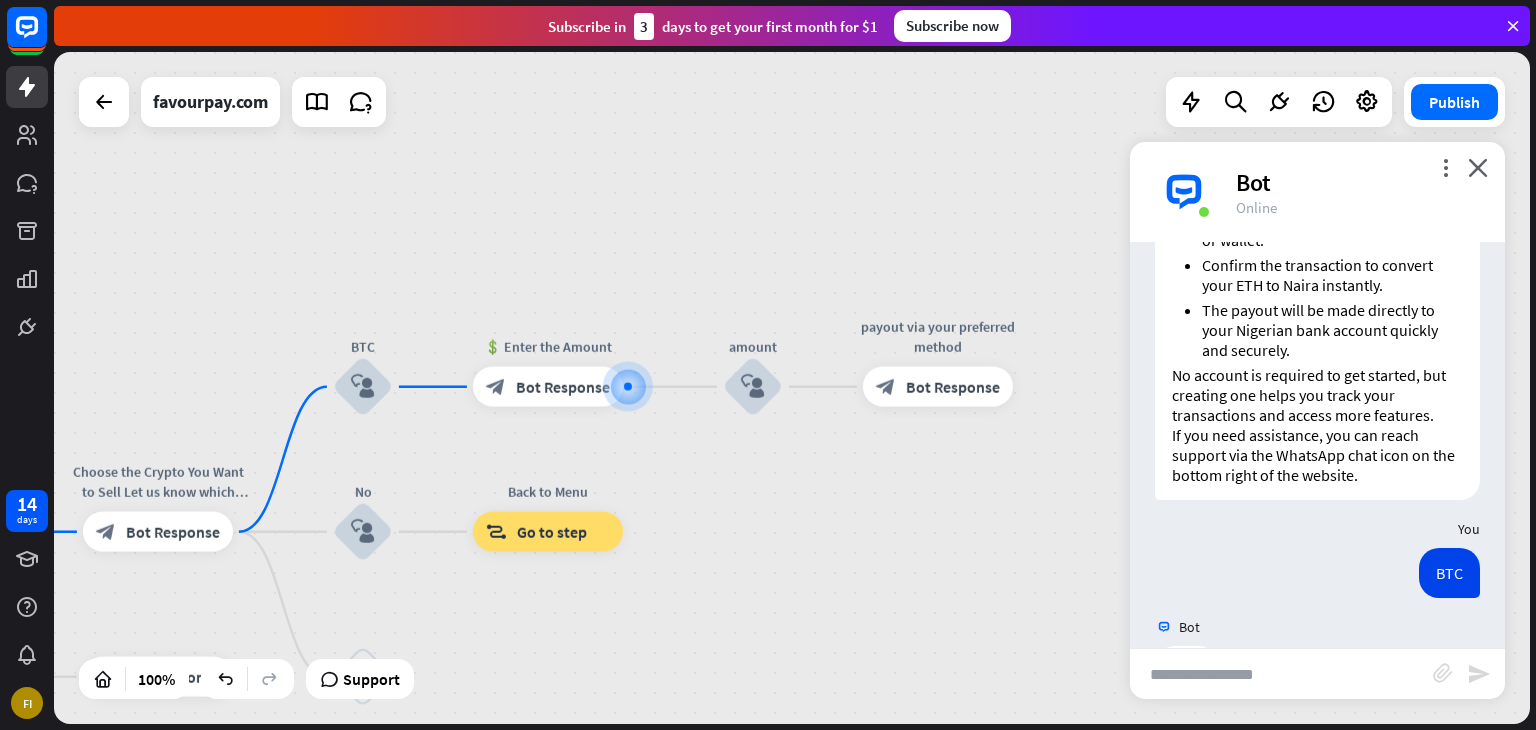 scroll, scrollTop: 830, scrollLeft: 0, axis: vertical 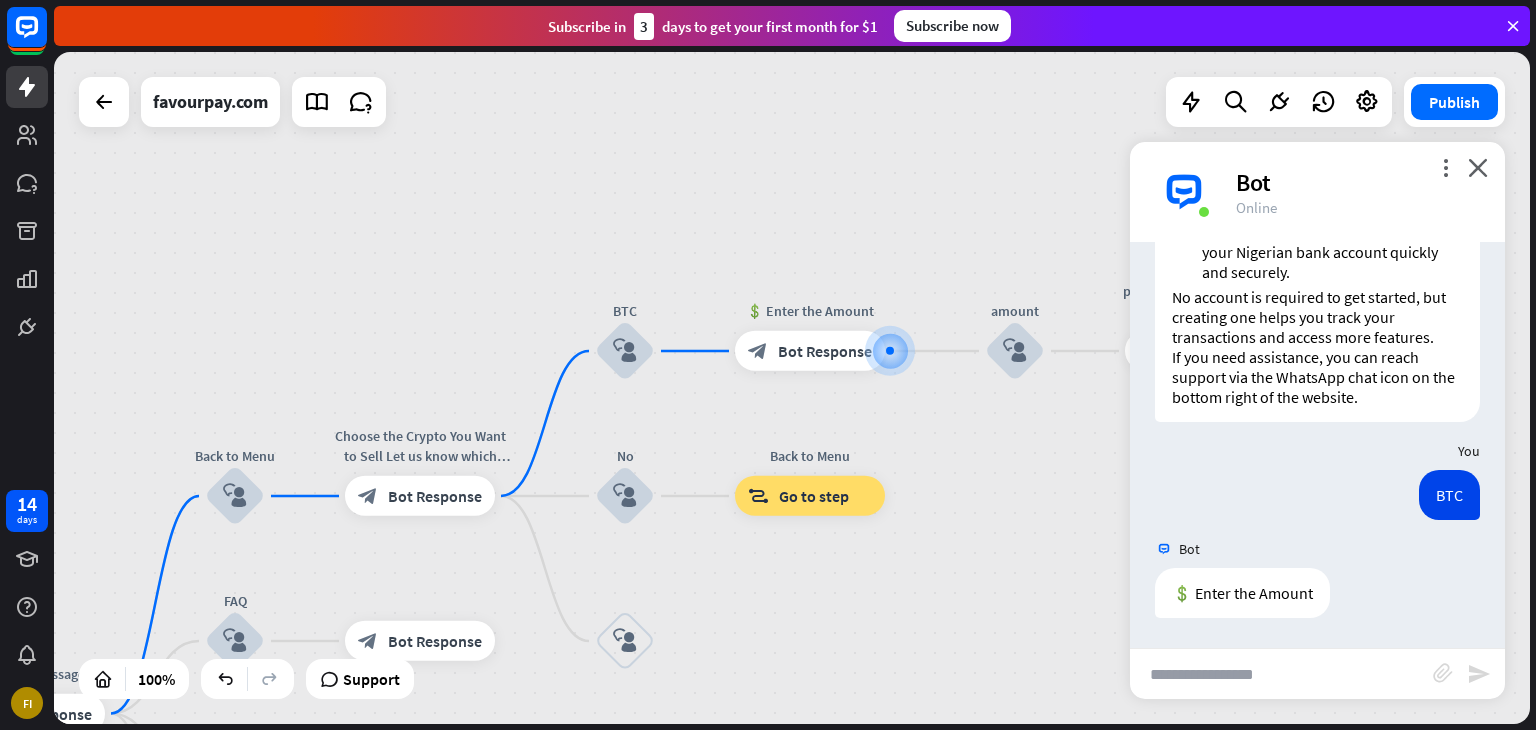 drag, startPoint x: 943, startPoint y: 501, endPoint x: 1229, endPoint y: 469, distance: 287.78464 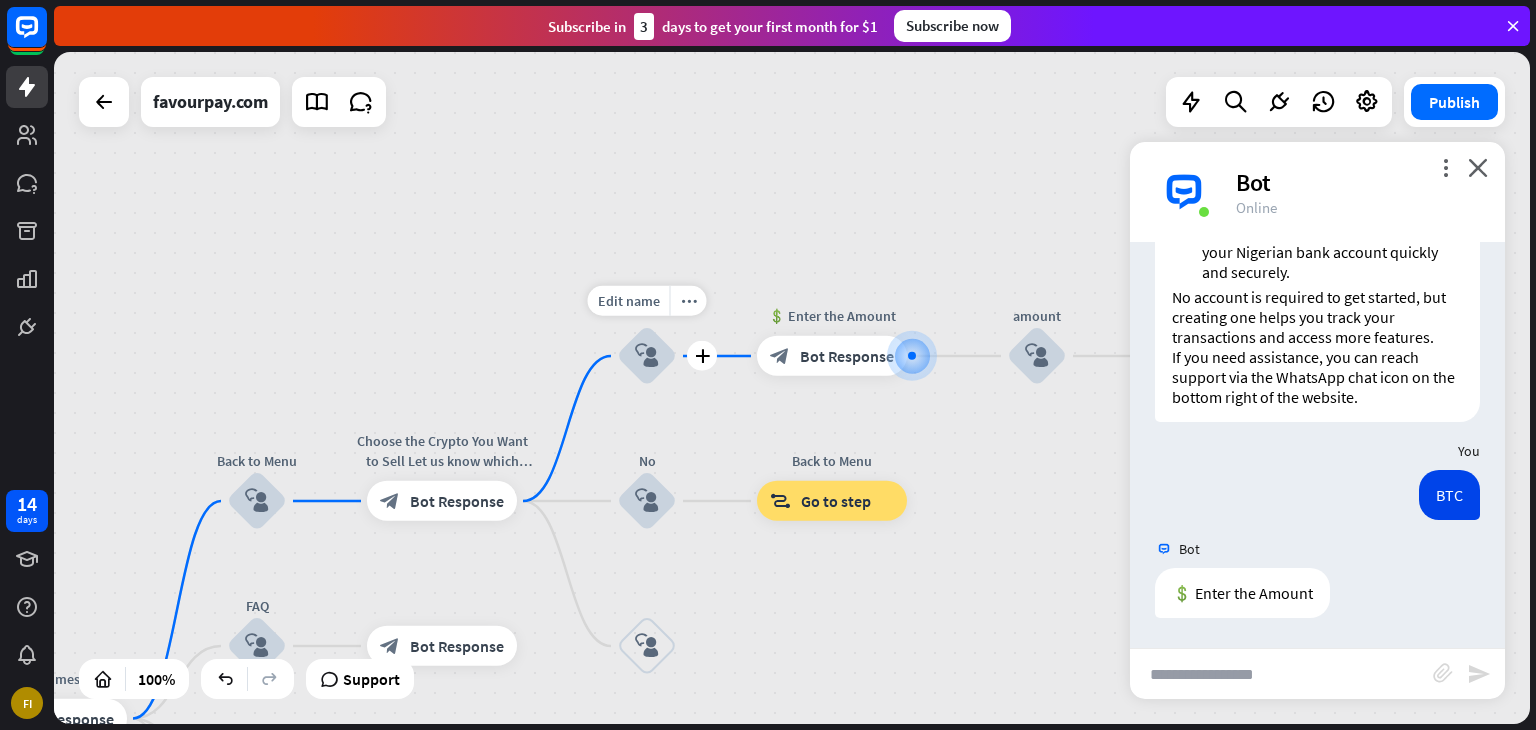 click on "block_user_input" at bounding box center [647, 356] 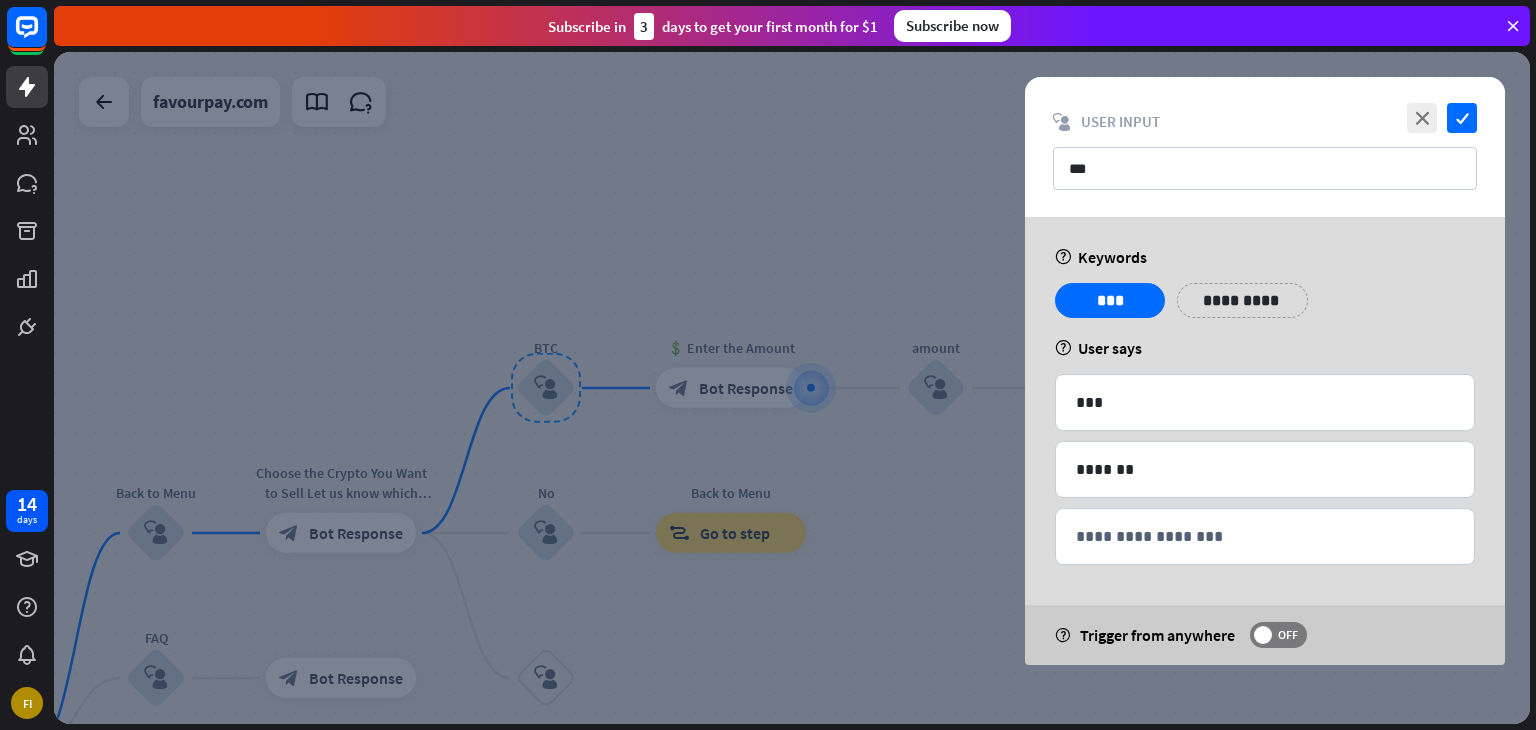 click at bounding box center [792, 388] 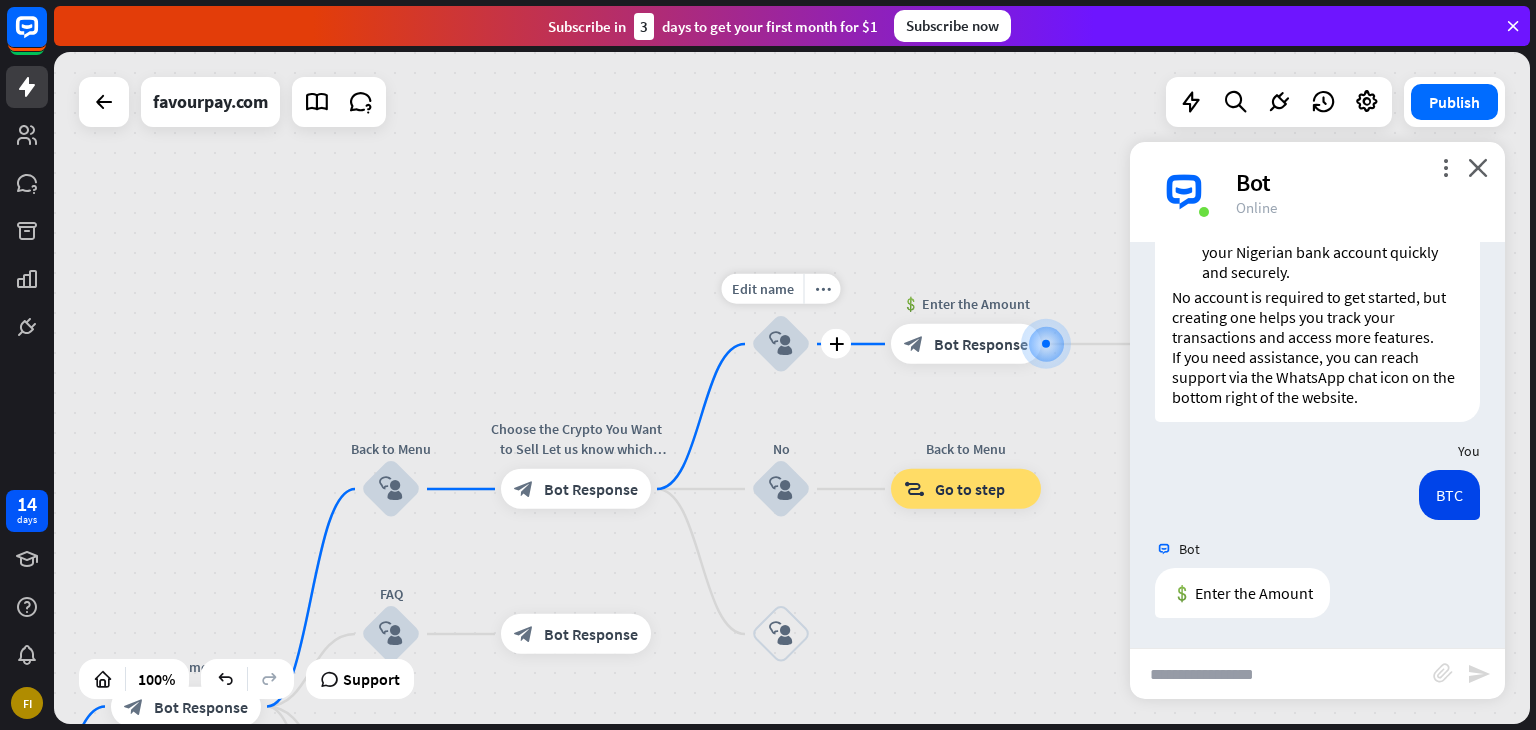 drag, startPoint x: 611, startPoint y: 449, endPoint x: 846, endPoint y: 405, distance: 239.08366 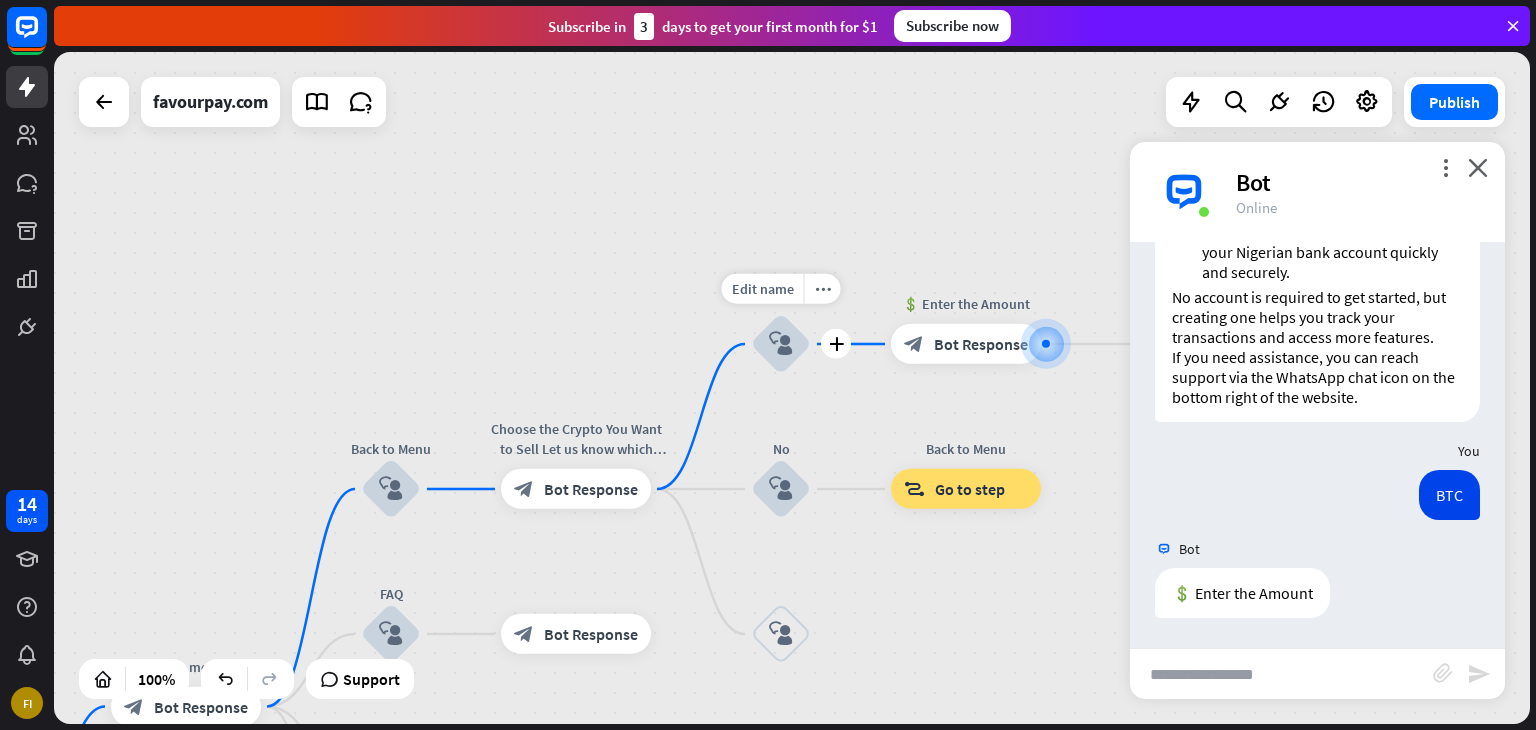 click on "Edit name   more_horiz         plus   BTC   block_user_input" at bounding box center [781, 344] 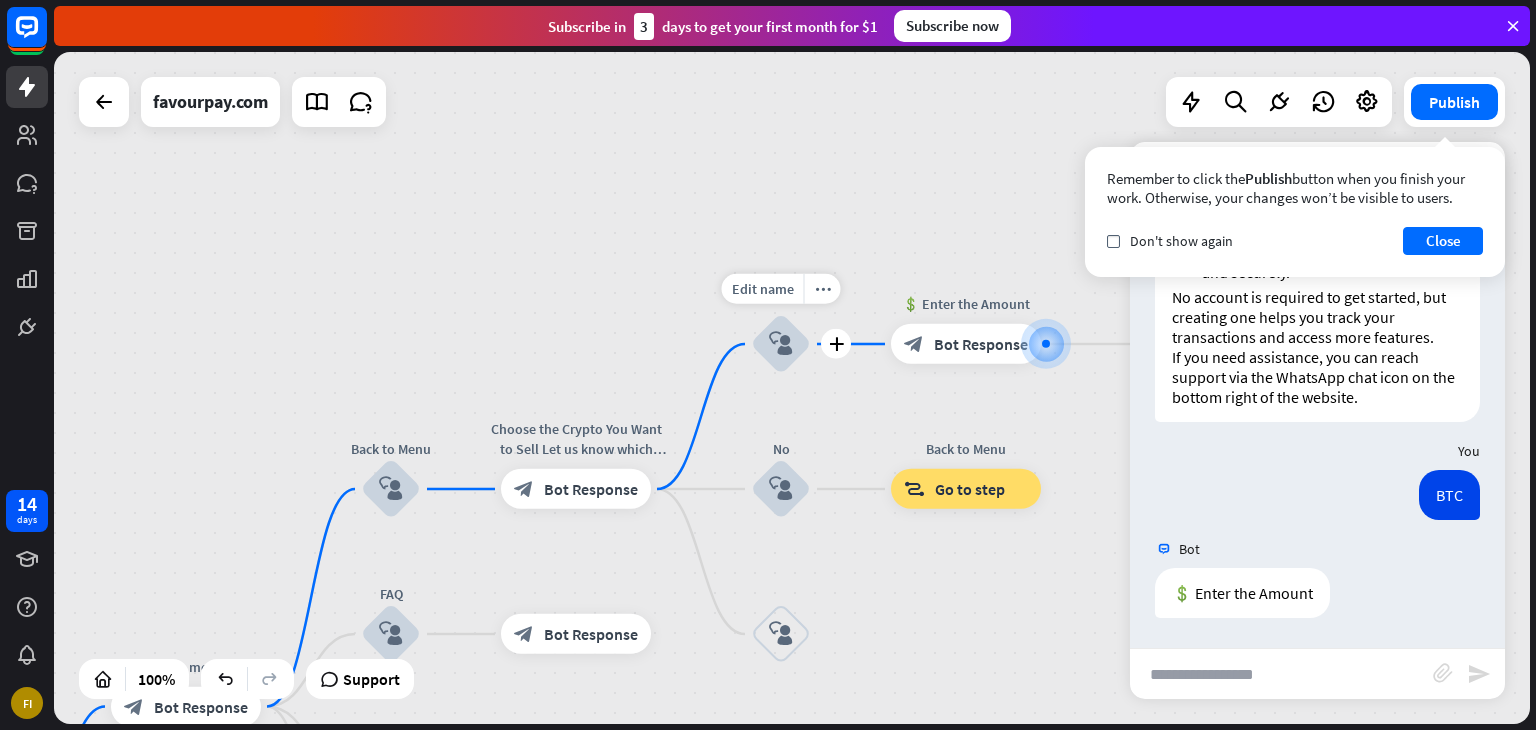 click on "block_user_input" at bounding box center (781, 344) 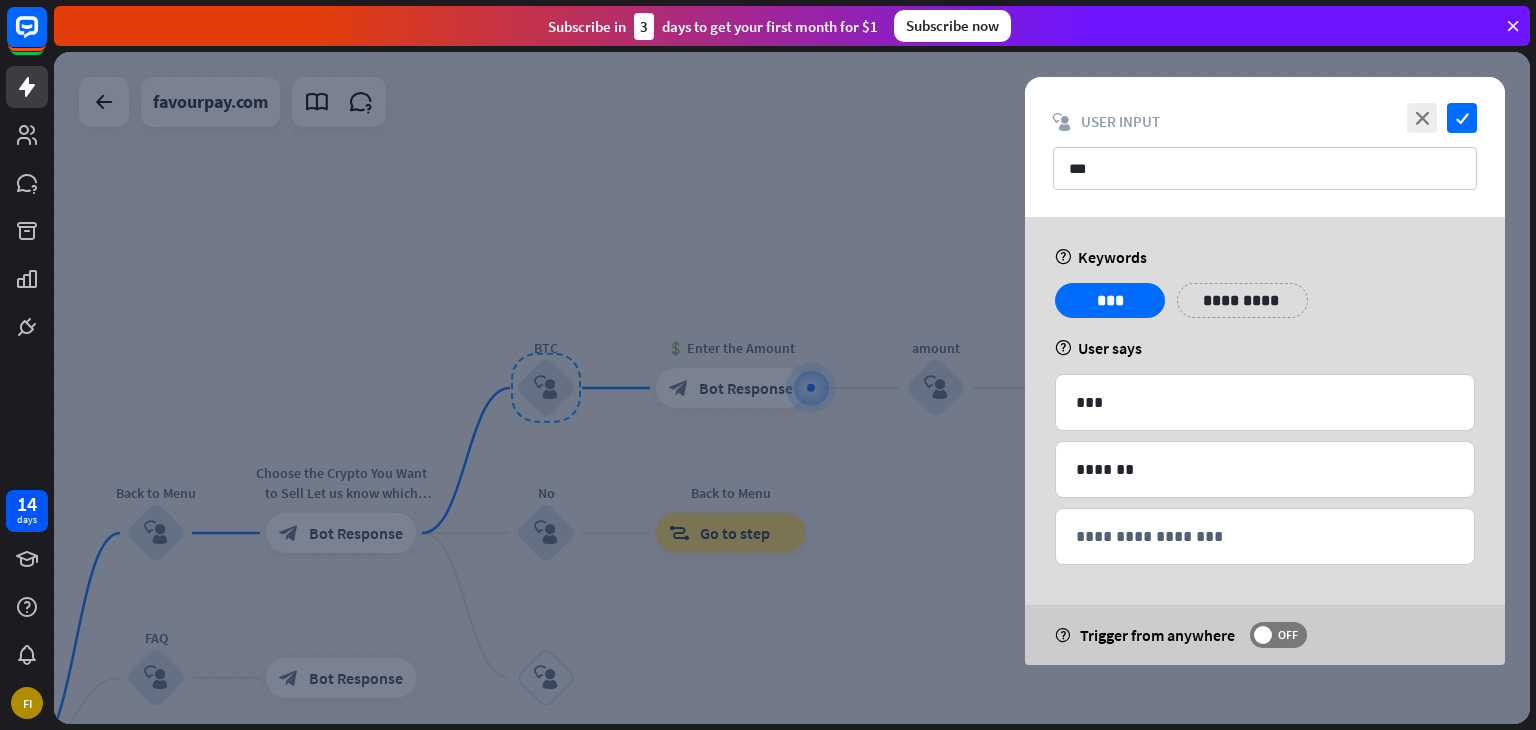 drag, startPoint x: 776, startPoint y: 620, endPoint x: 934, endPoint y: 591, distance: 160.63934 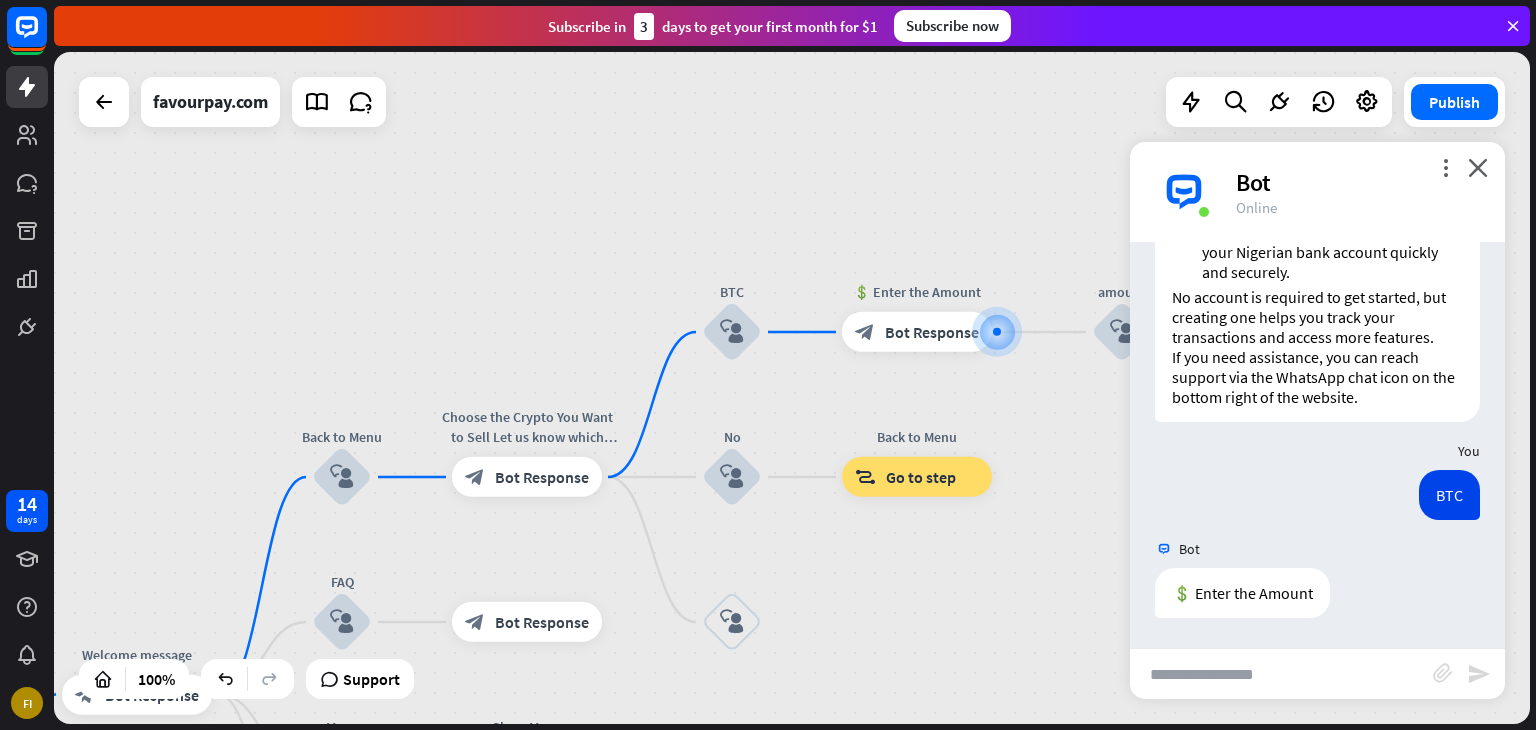drag, startPoint x: 892, startPoint y: 622, endPoint x: 1077, endPoint y: 566, distance: 193.28993 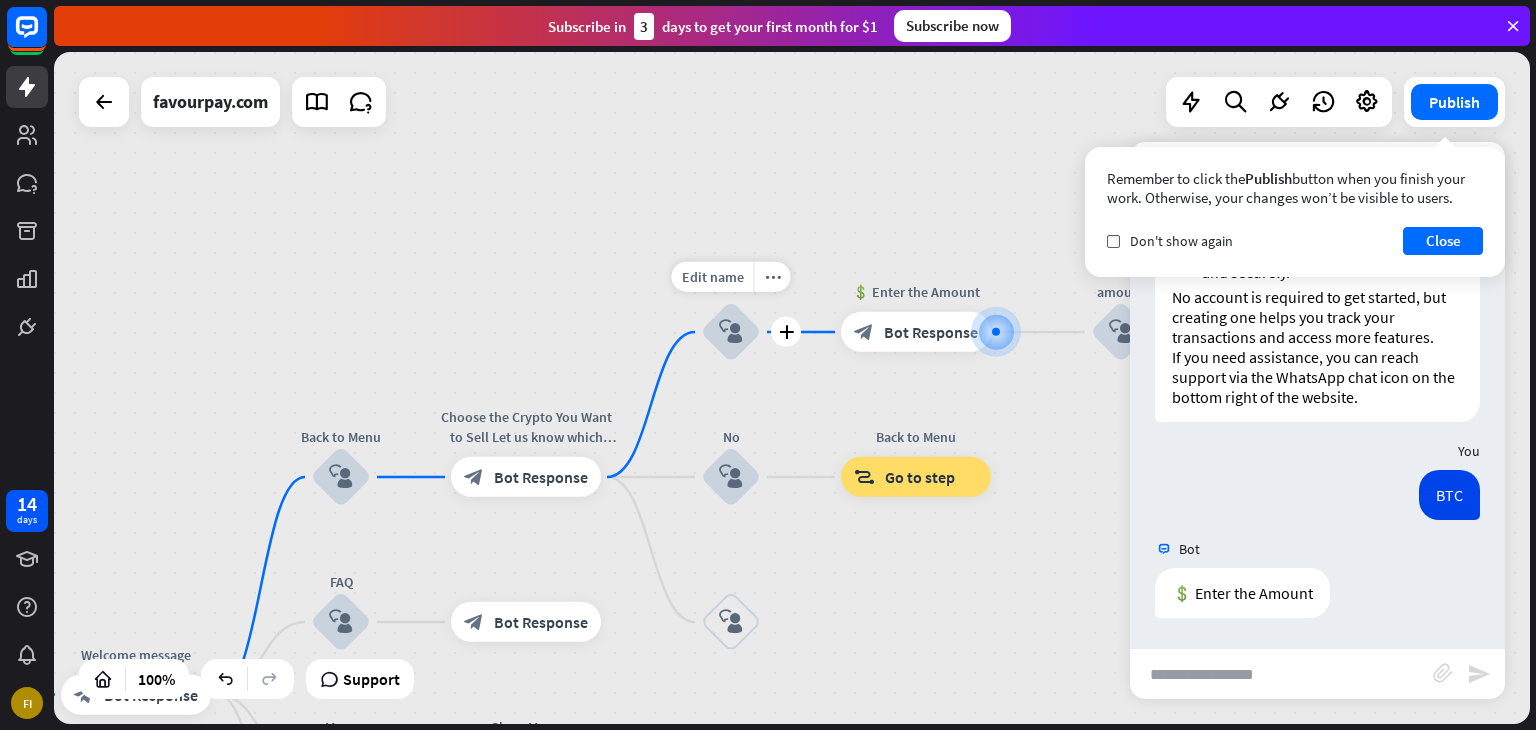 click on "block_user_input" at bounding box center (731, 332) 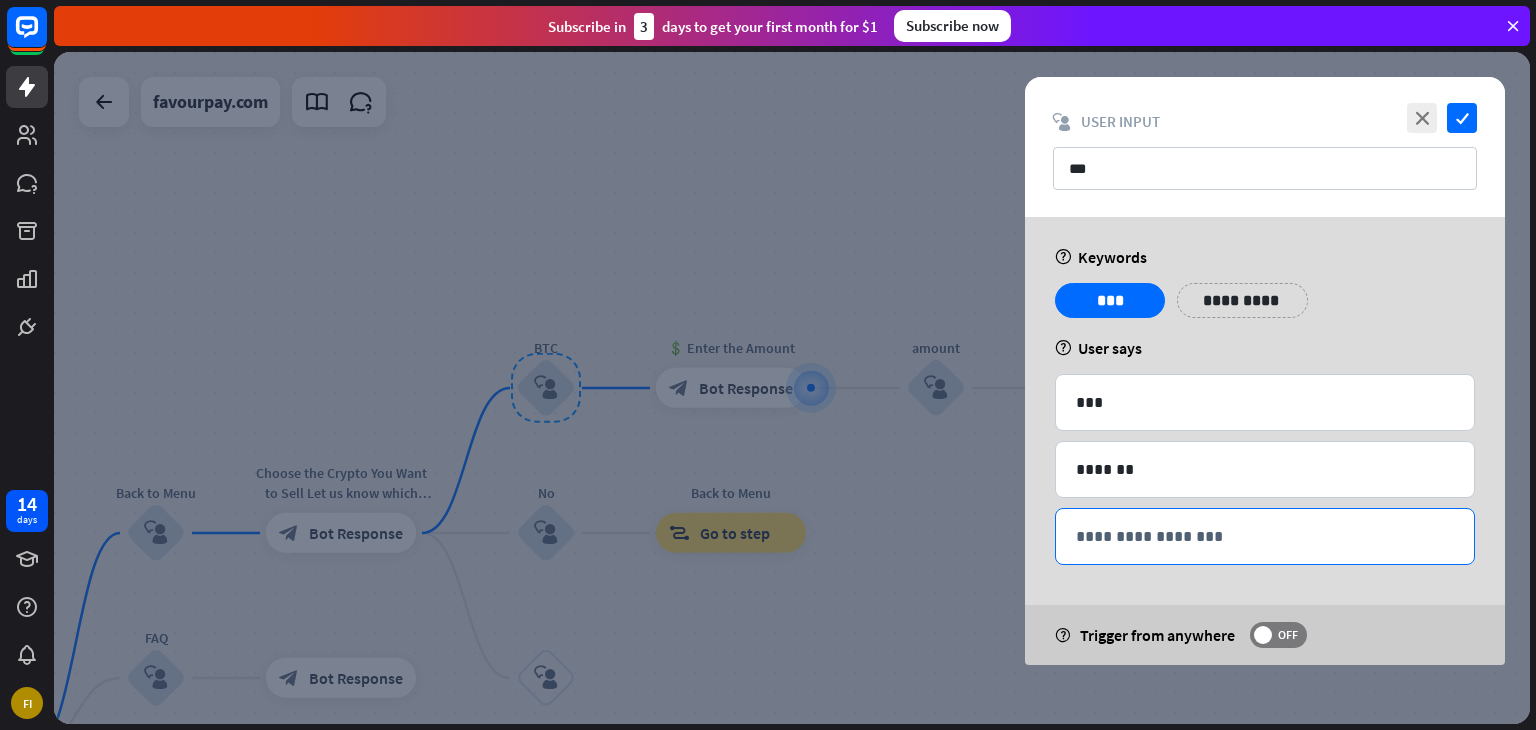 click on "**********" at bounding box center (1265, 536) 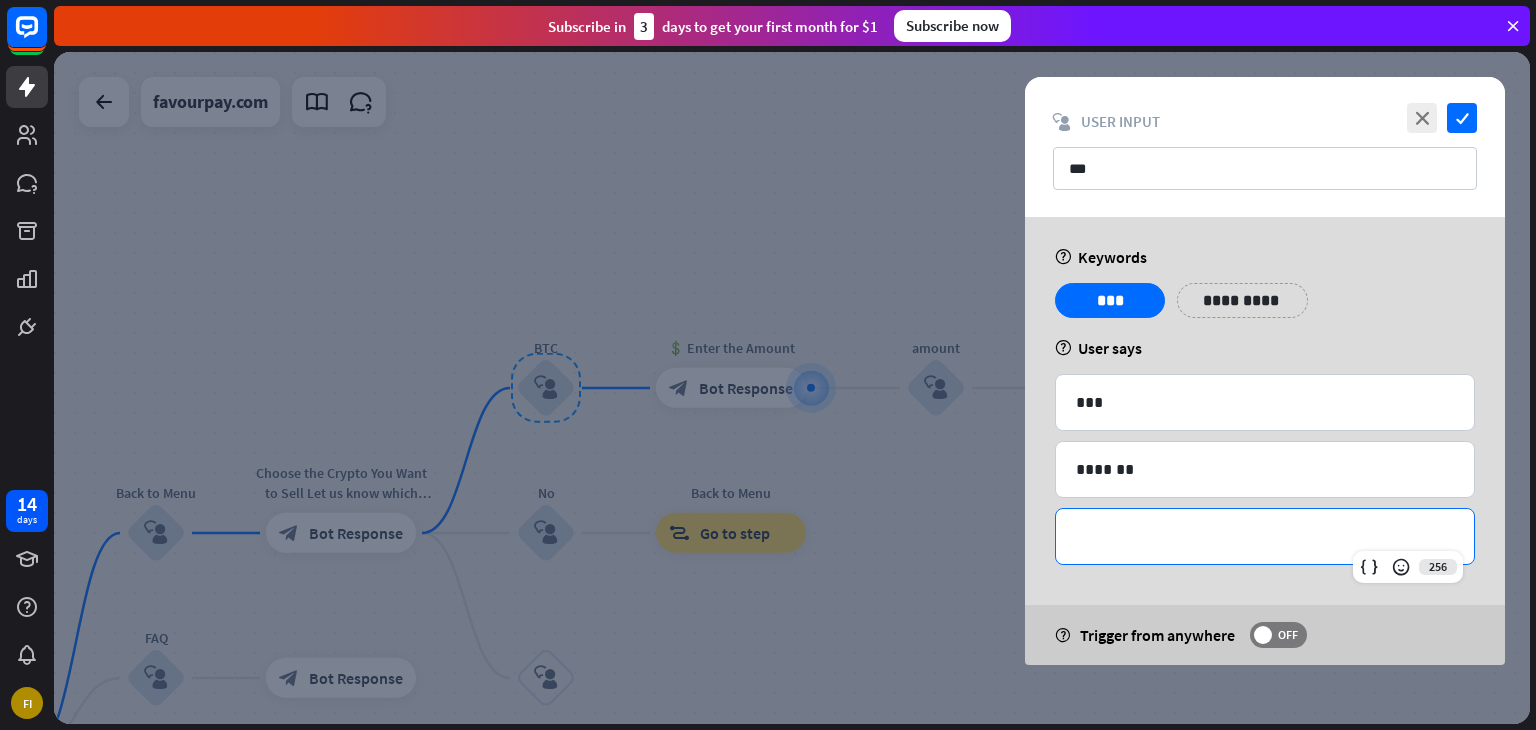 click on "**********" at bounding box center (1265, 536) 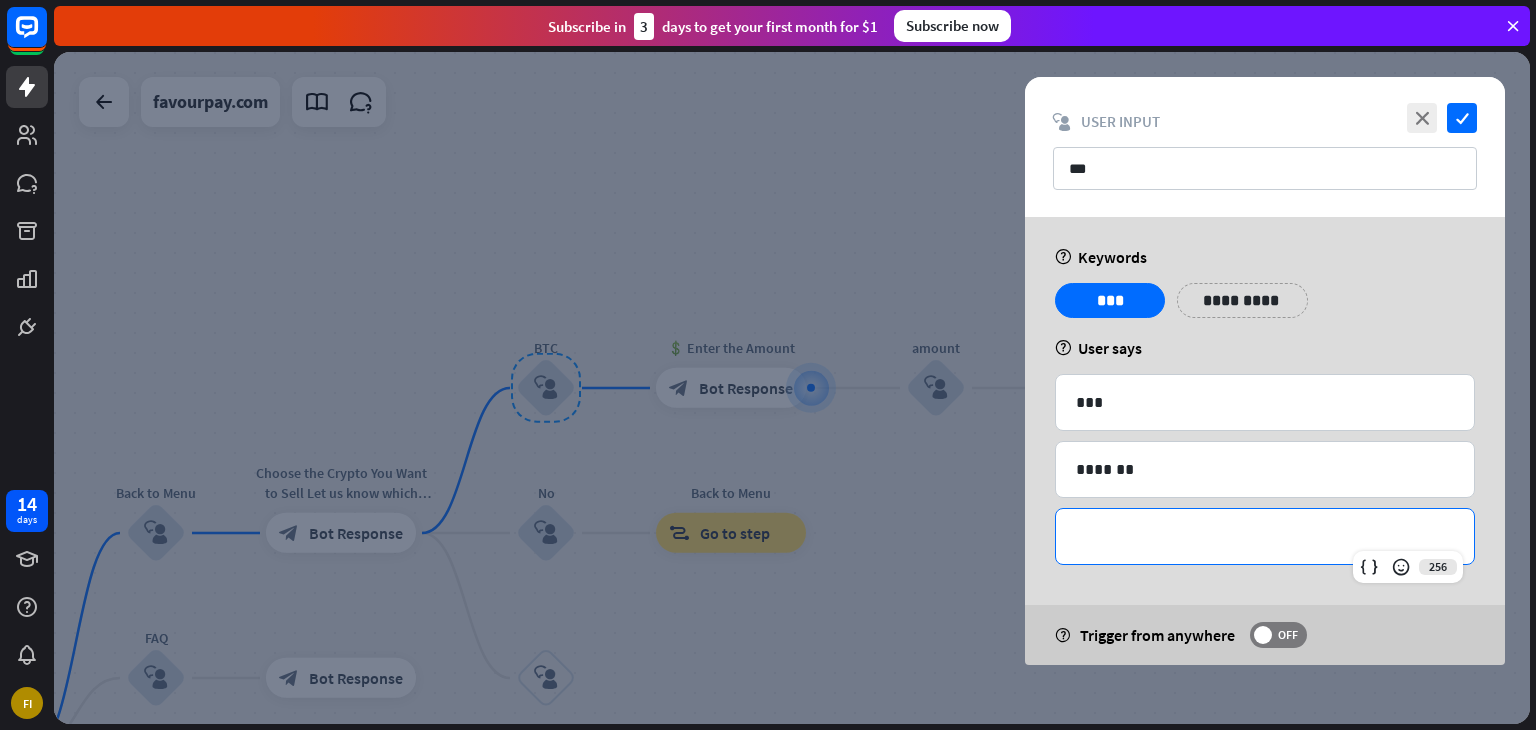 type 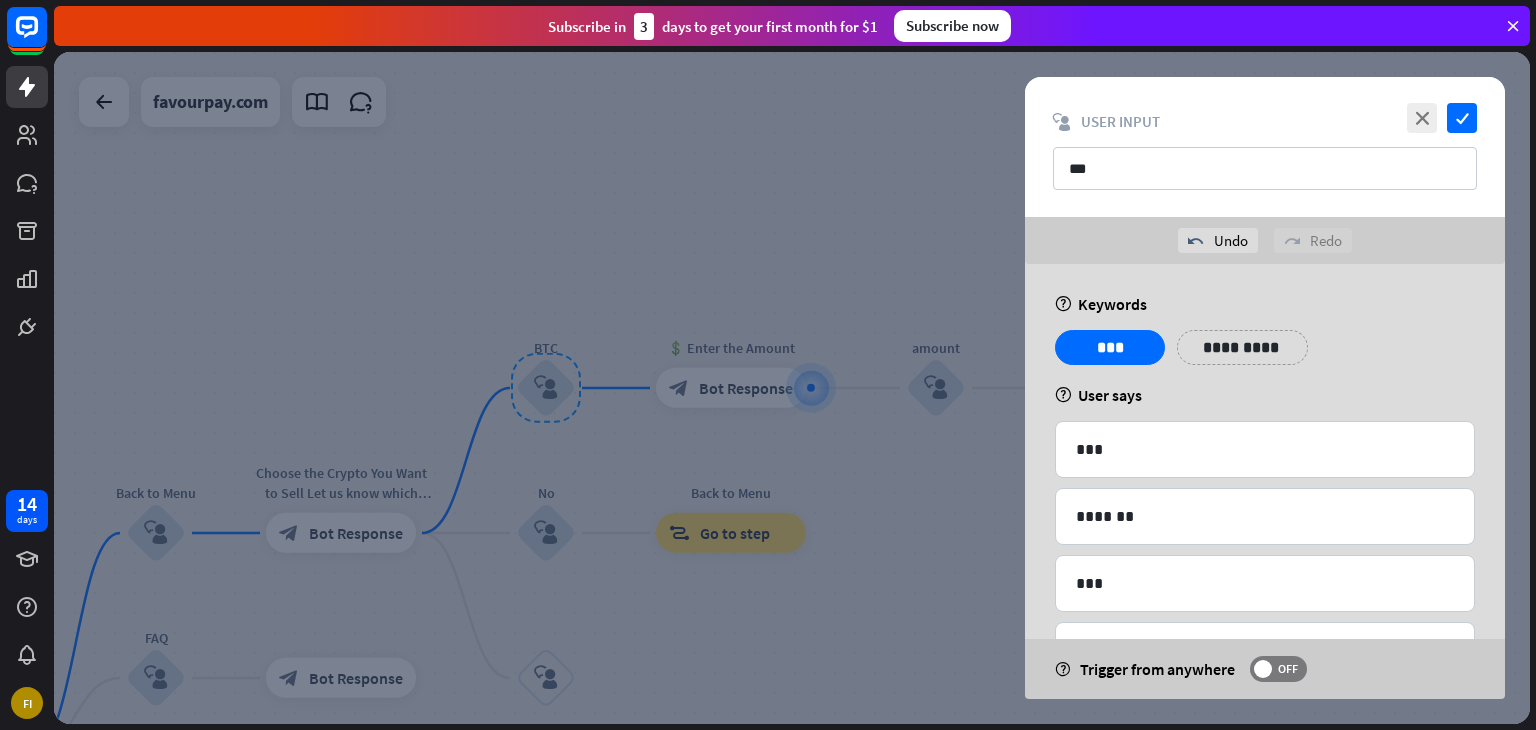 drag, startPoint x: 1368, startPoint y: 368, endPoint x: 1438, endPoint y: 335, distance: 77.388626 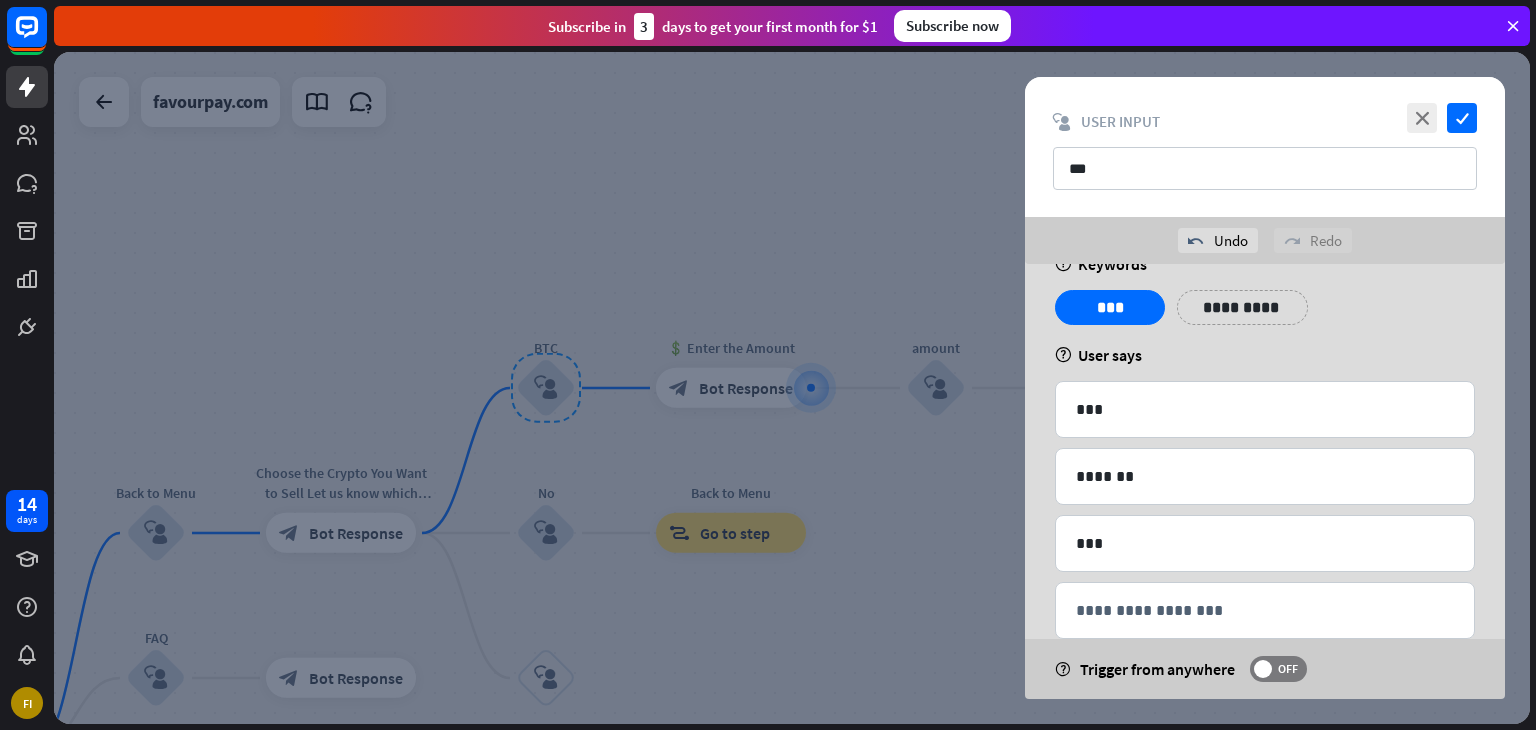 scroll, scrollTop: 78, scrollLeft: 0, axis: vertical 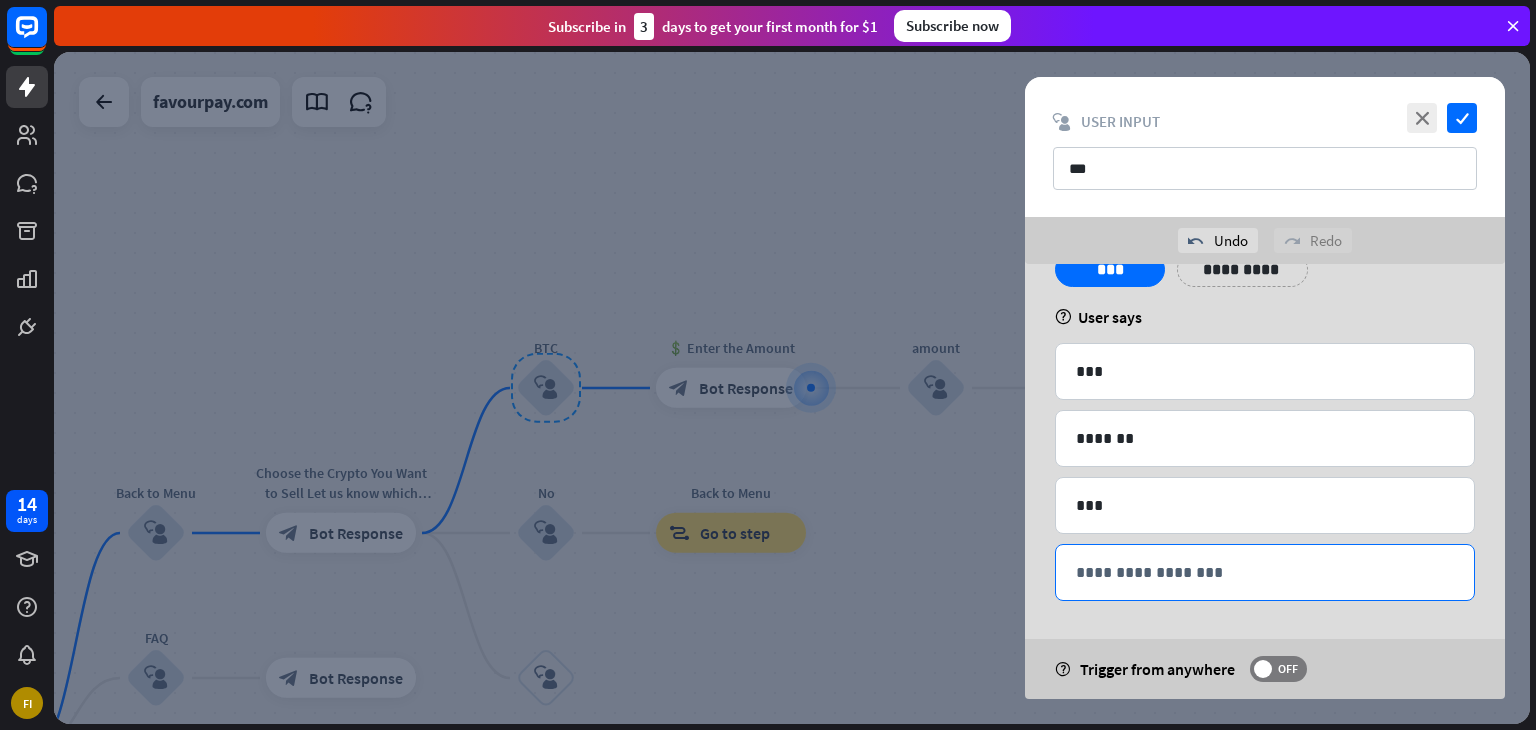 click on "**********" at bounding box center [1265, 572] 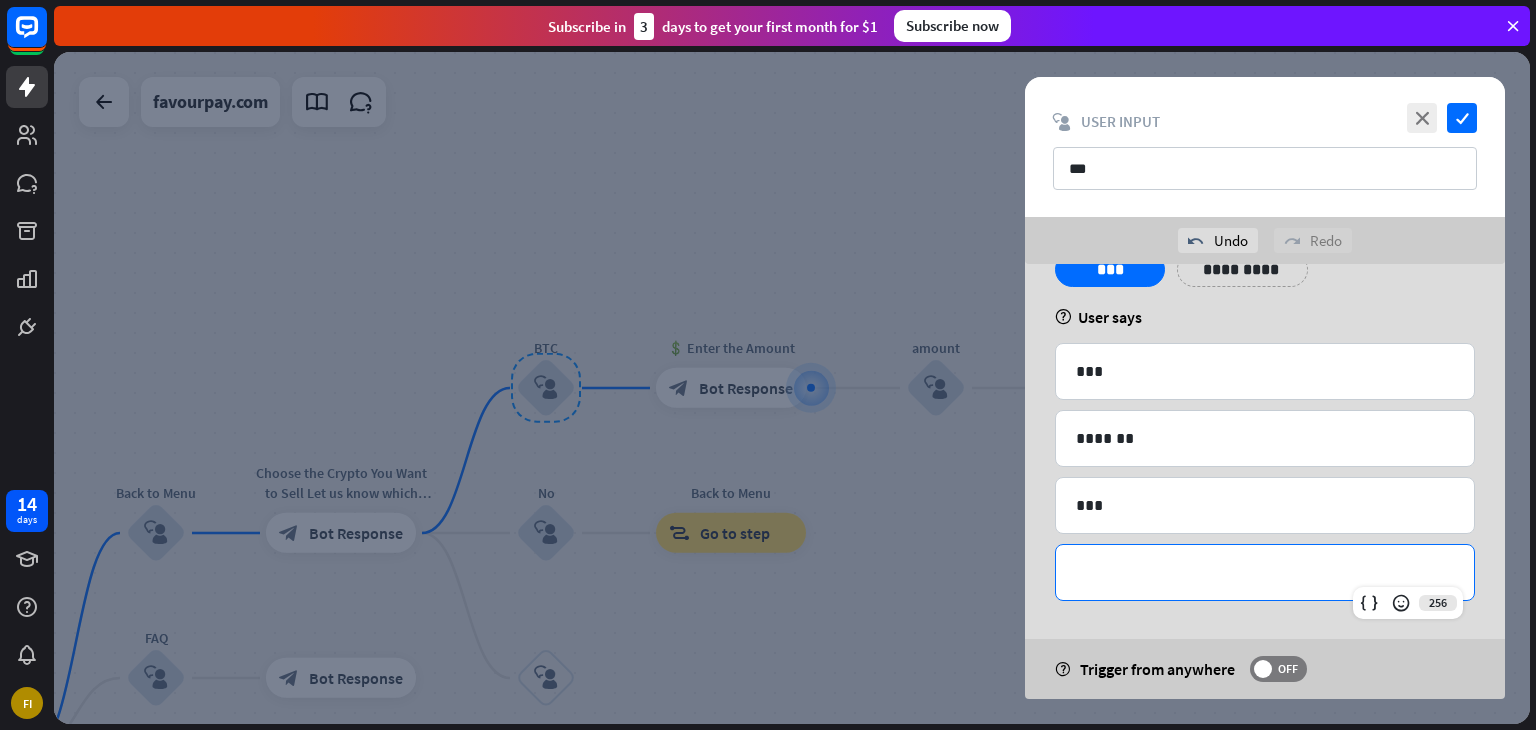 type 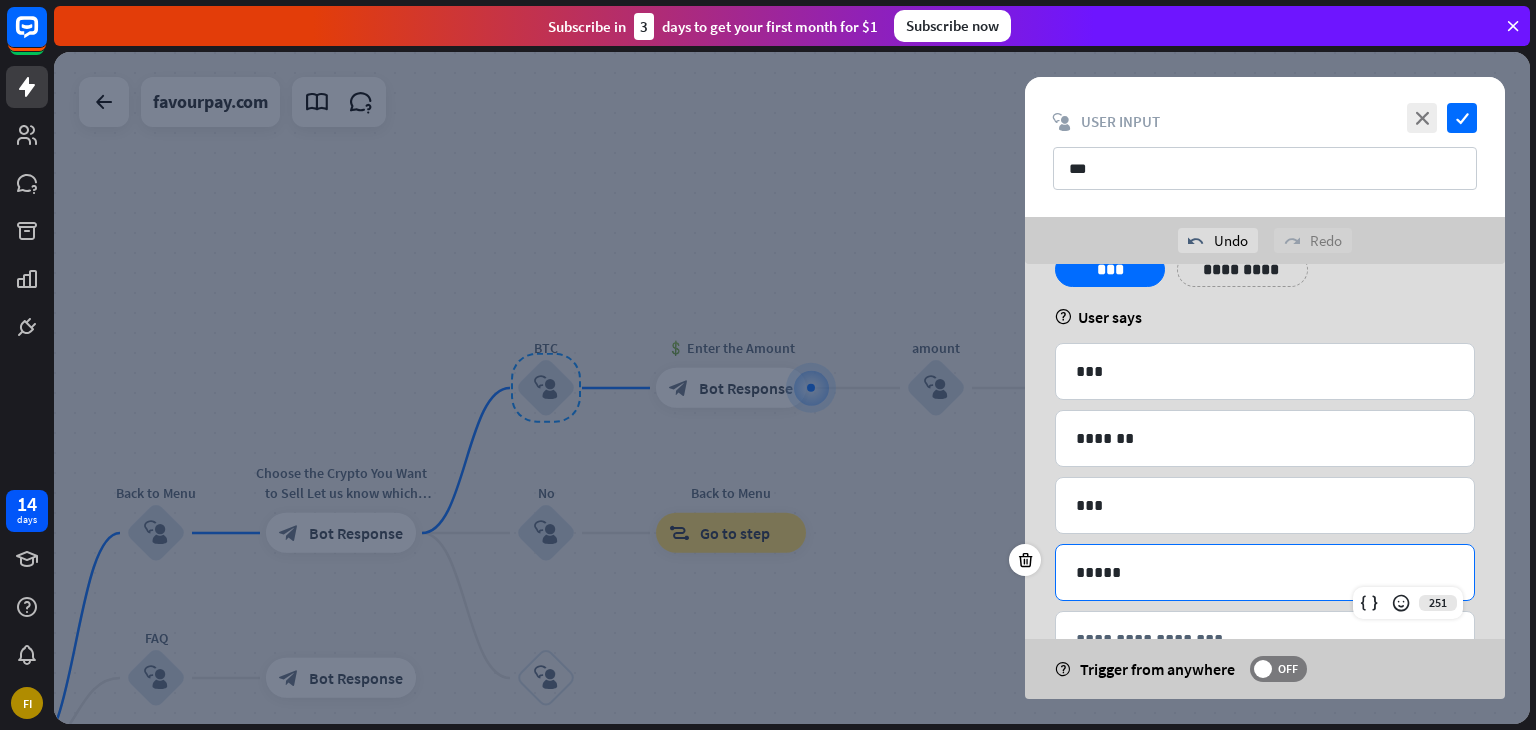 click at bounding box center (792, 388) 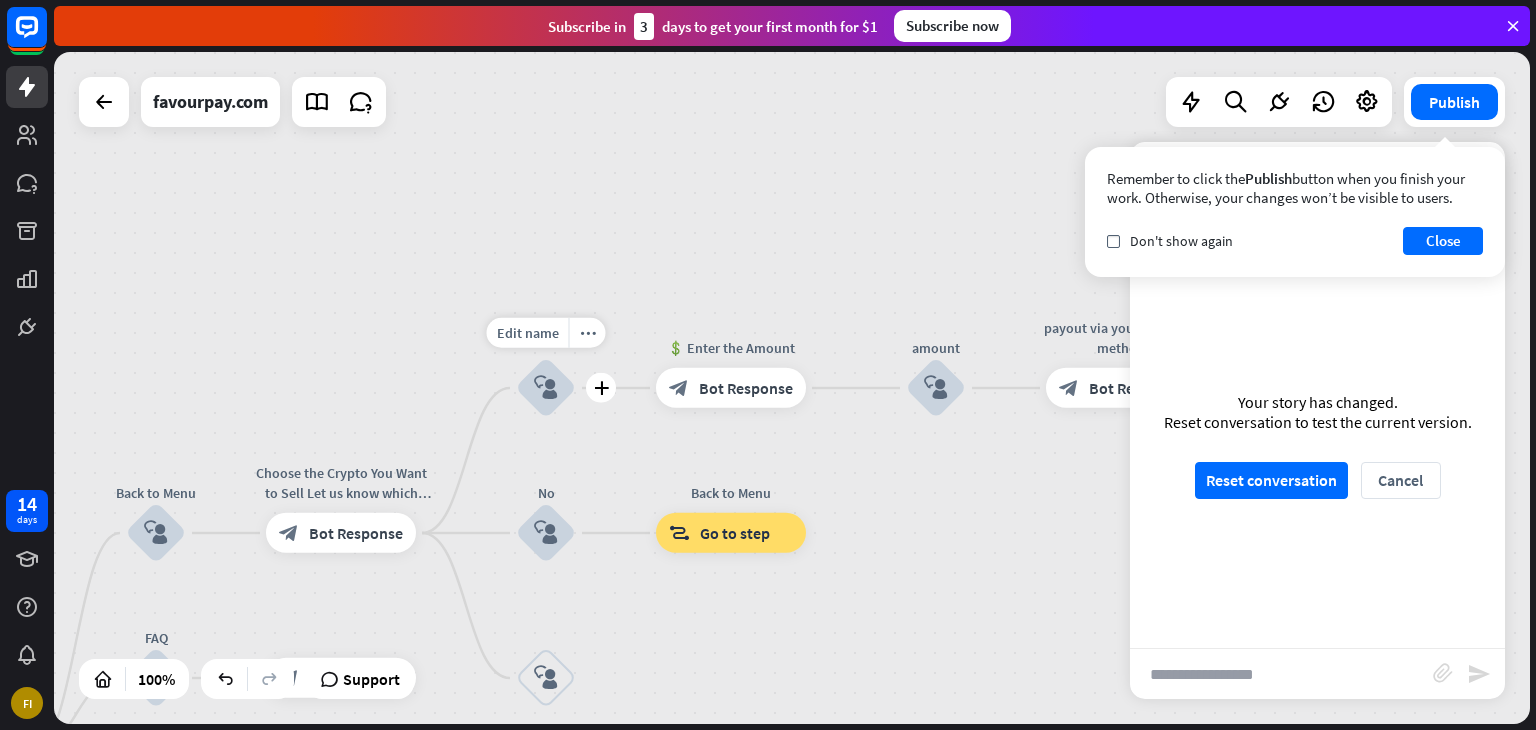click on "block_user_input" at bounding box center [546, 388] 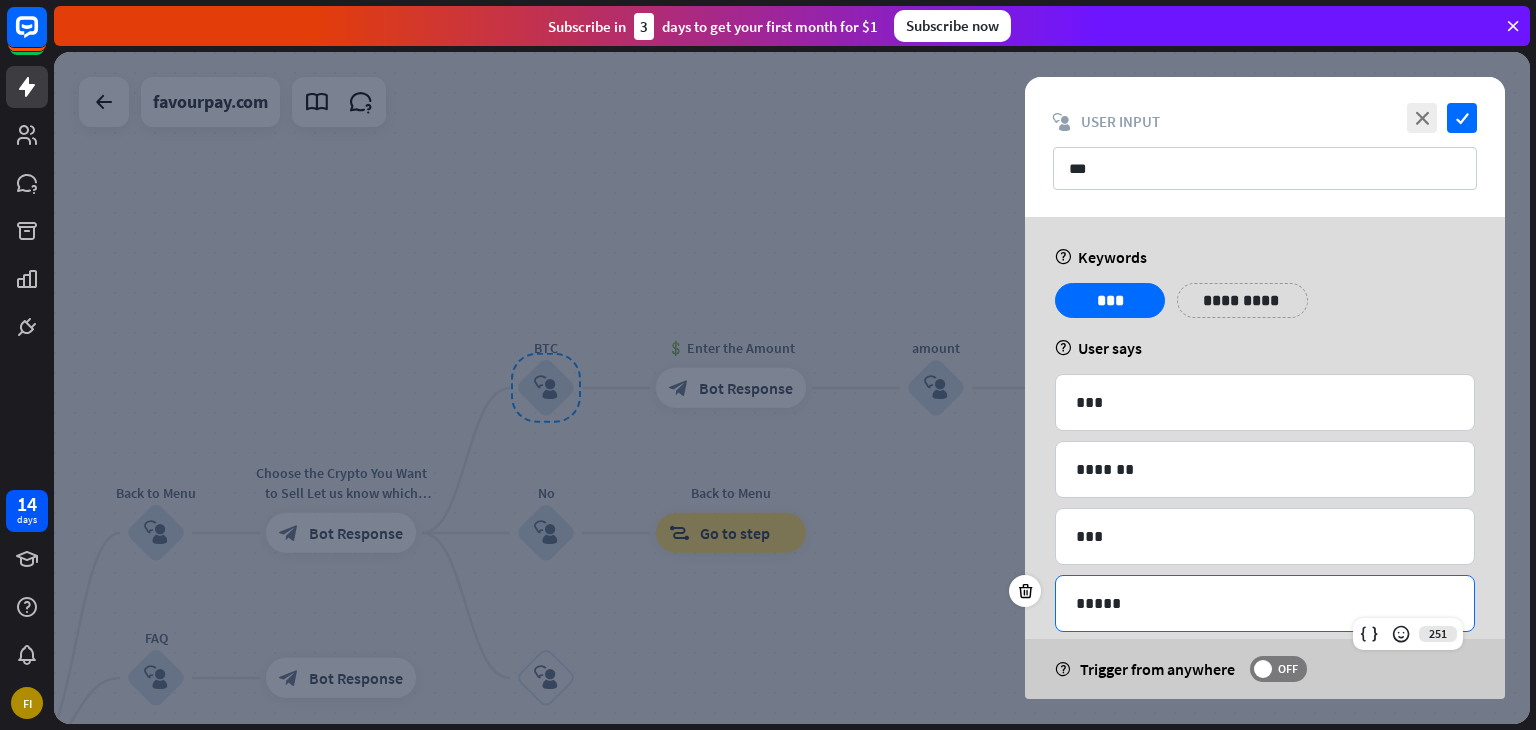 click on "*****" at bounding box center (1265, 603) 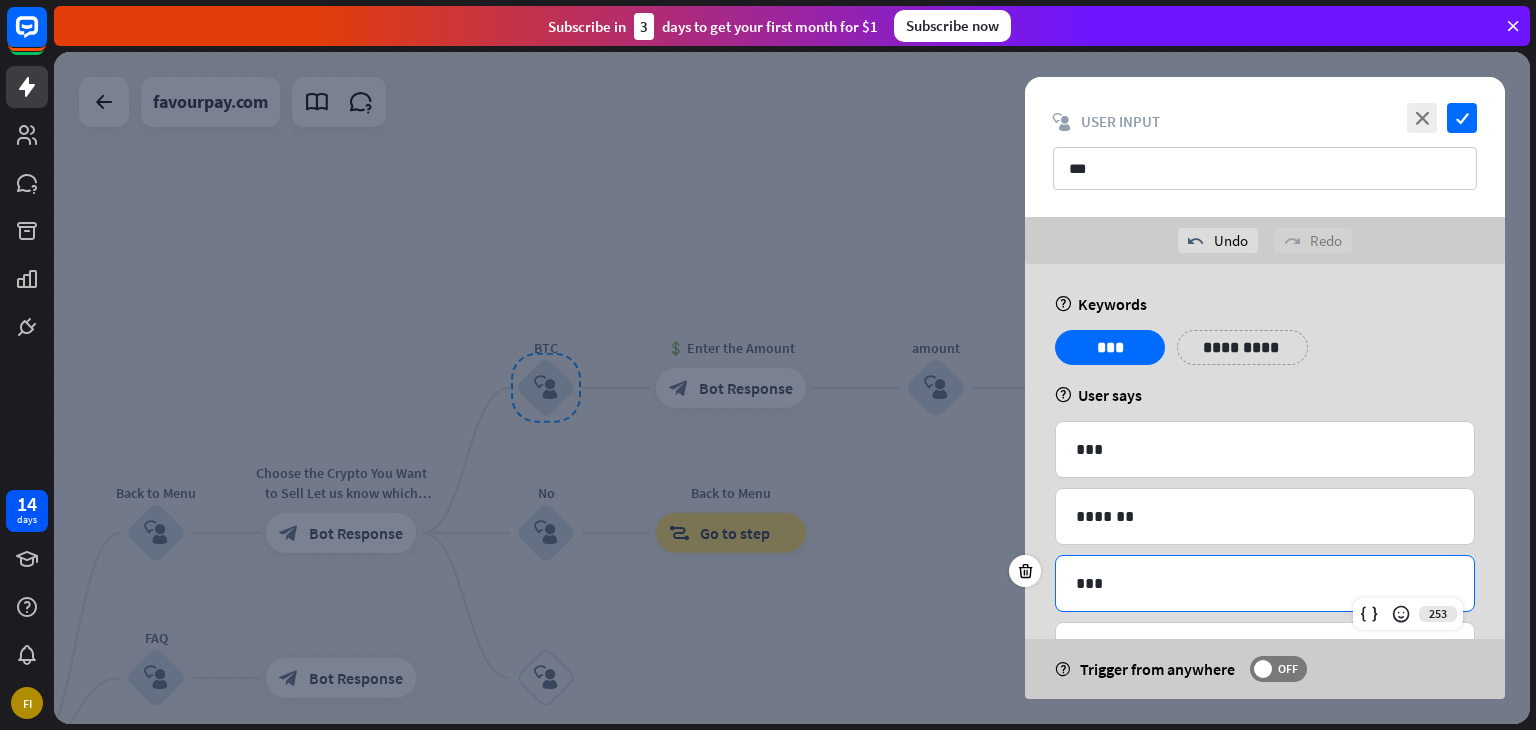 click on "***" at bounding box center (1265, 583) 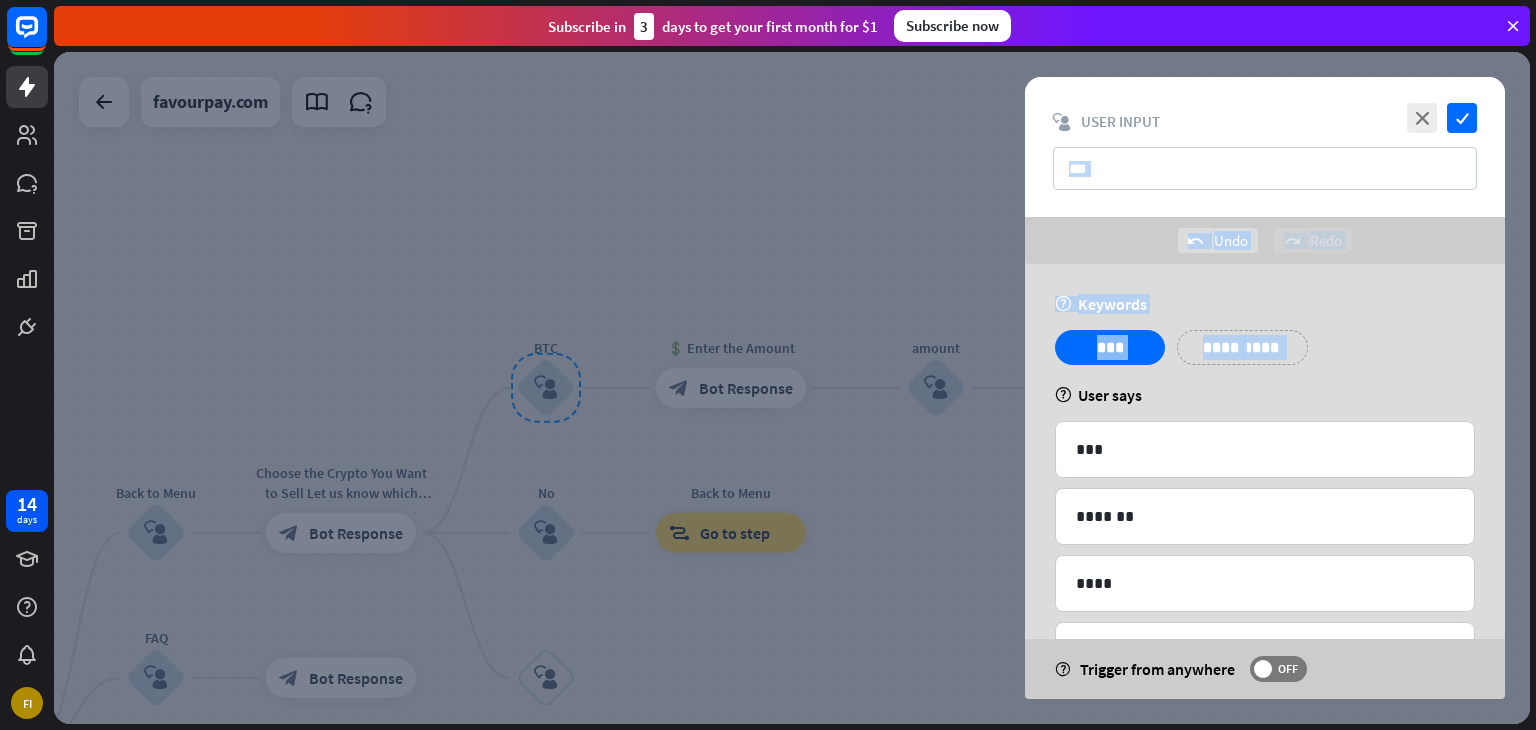drag, startPoint x: 1422, startPoint y: 350, endPoint x: 1410, endPoint y: 200, distance: 150.47923 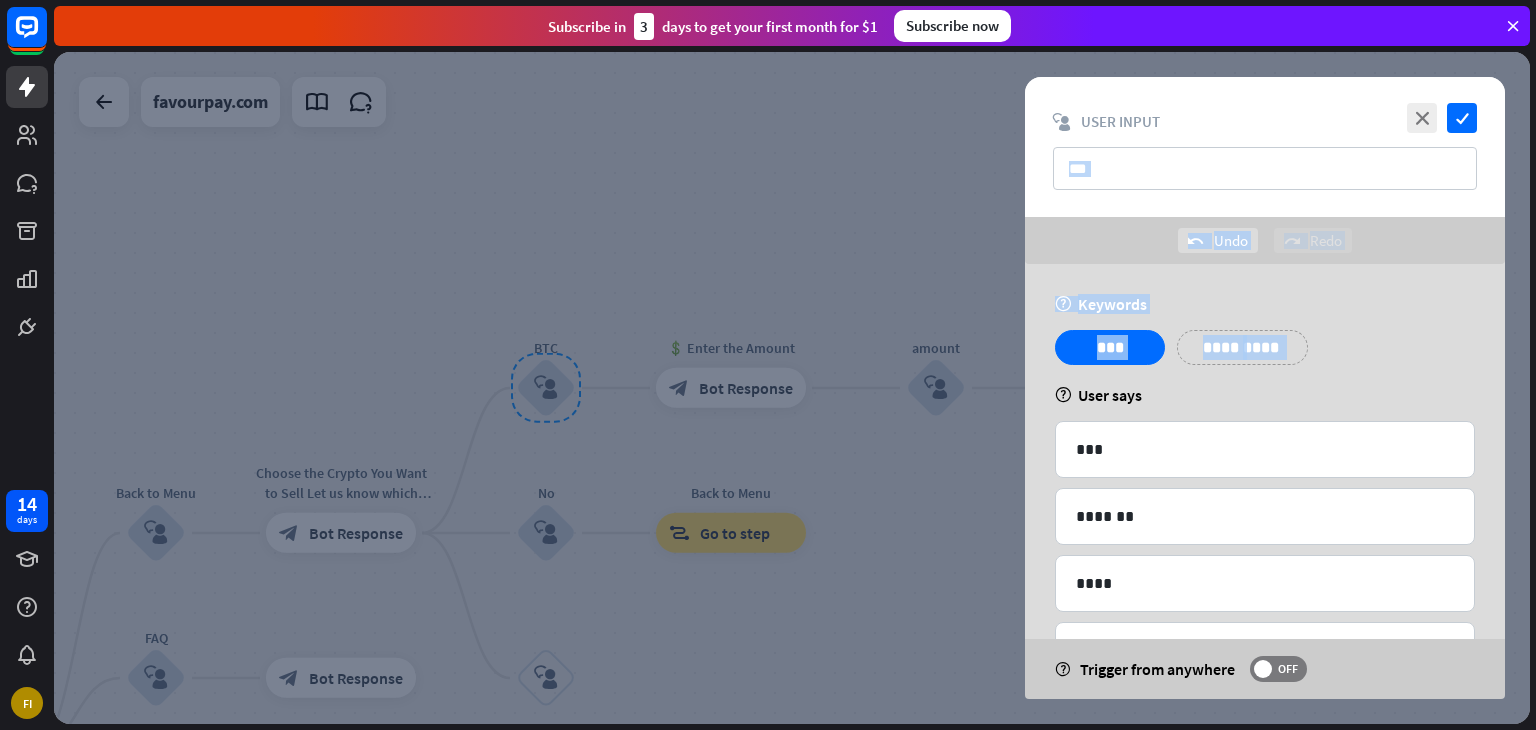 click on "**********" at bounding box center [1265, 388] 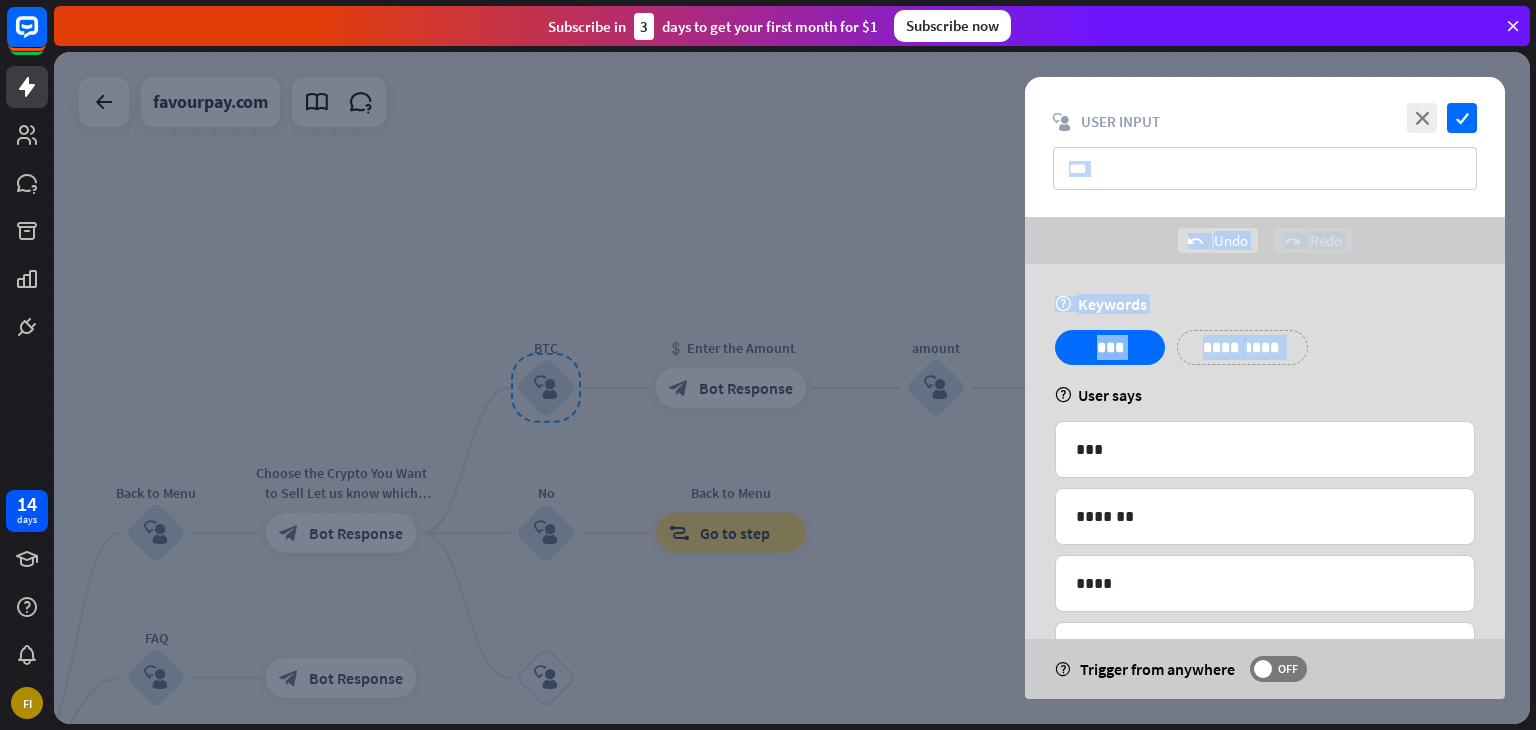 click on "**********" at bounding box center [1265, 355] 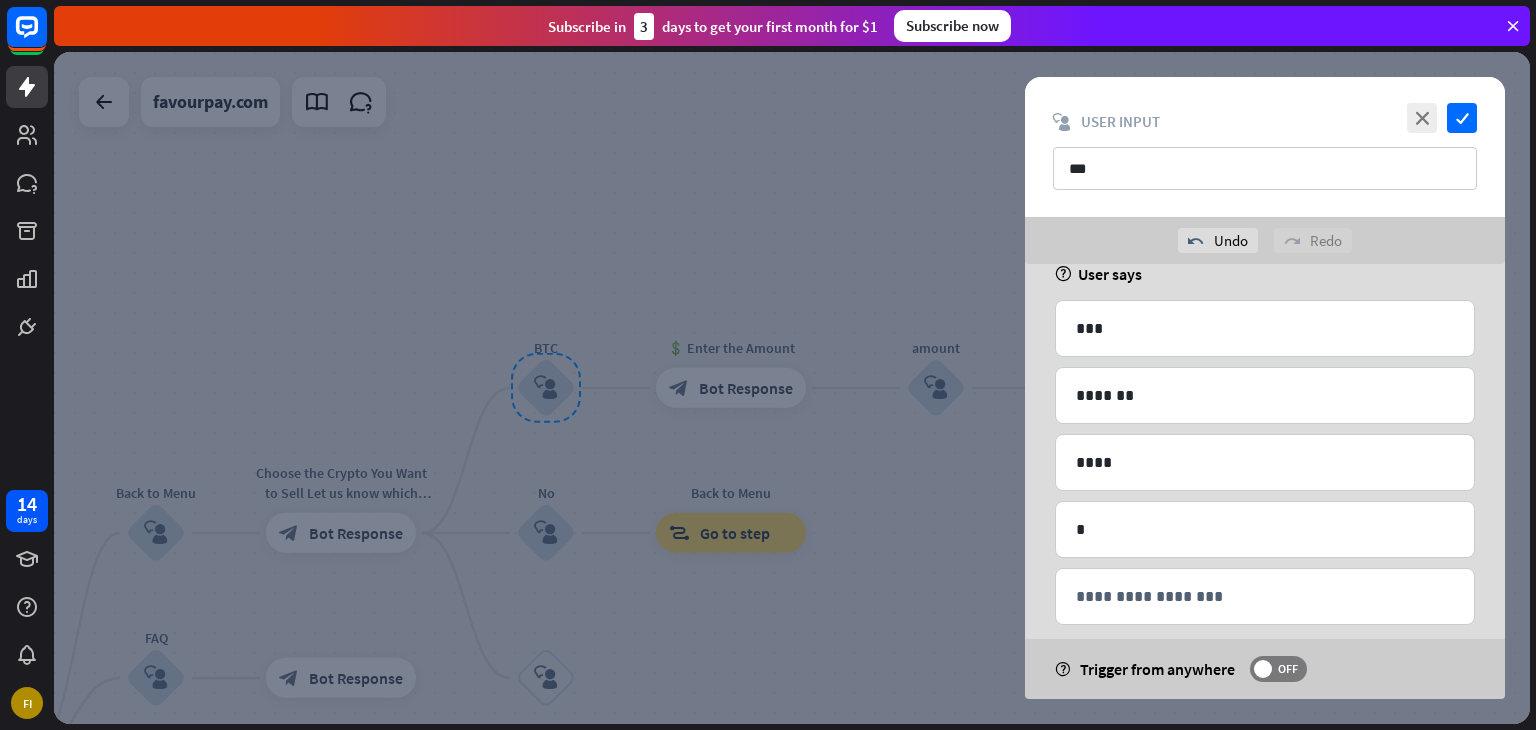 scroll, scrollTop: 145, scrollLeft: 0, axis: vertical 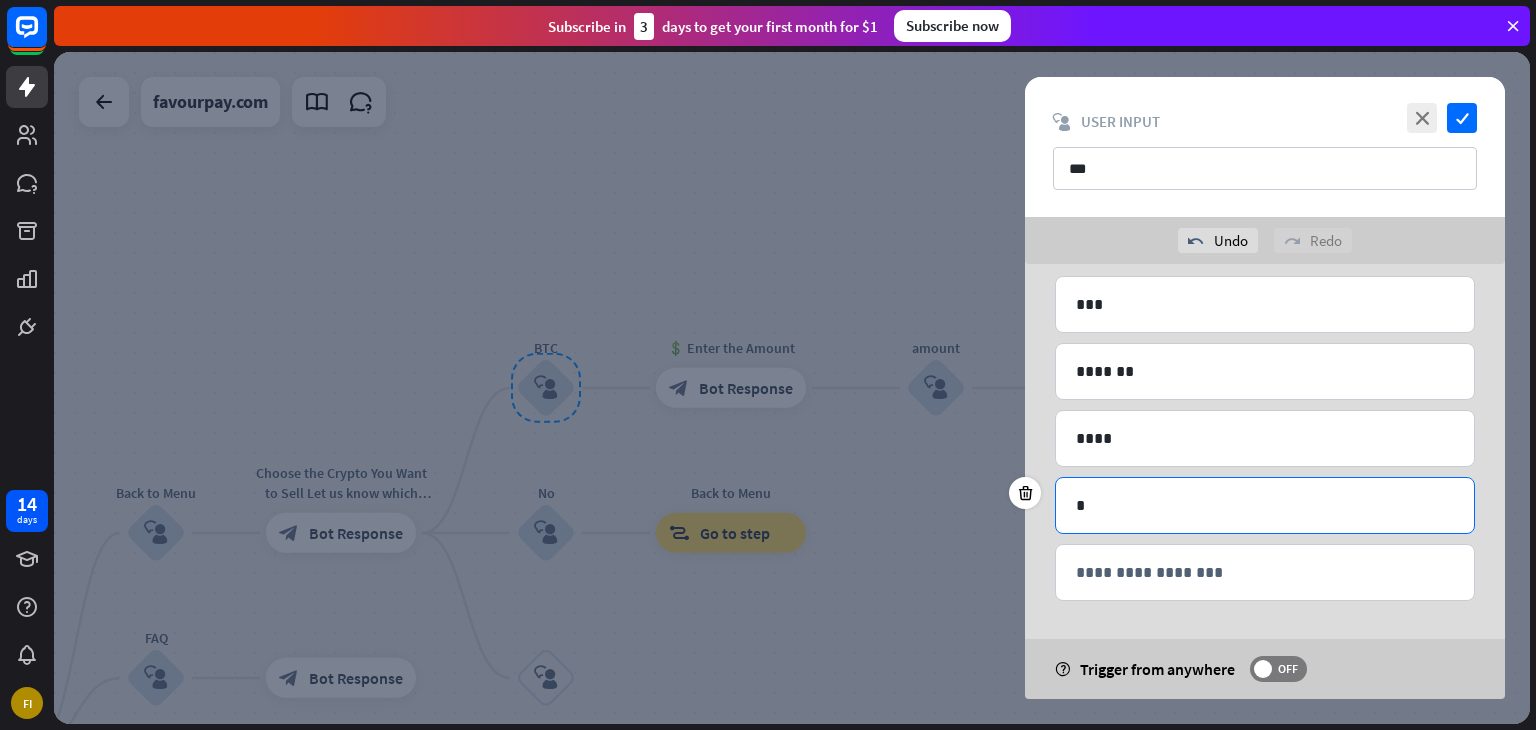 click on "*" at bounding box center (1265, 505) 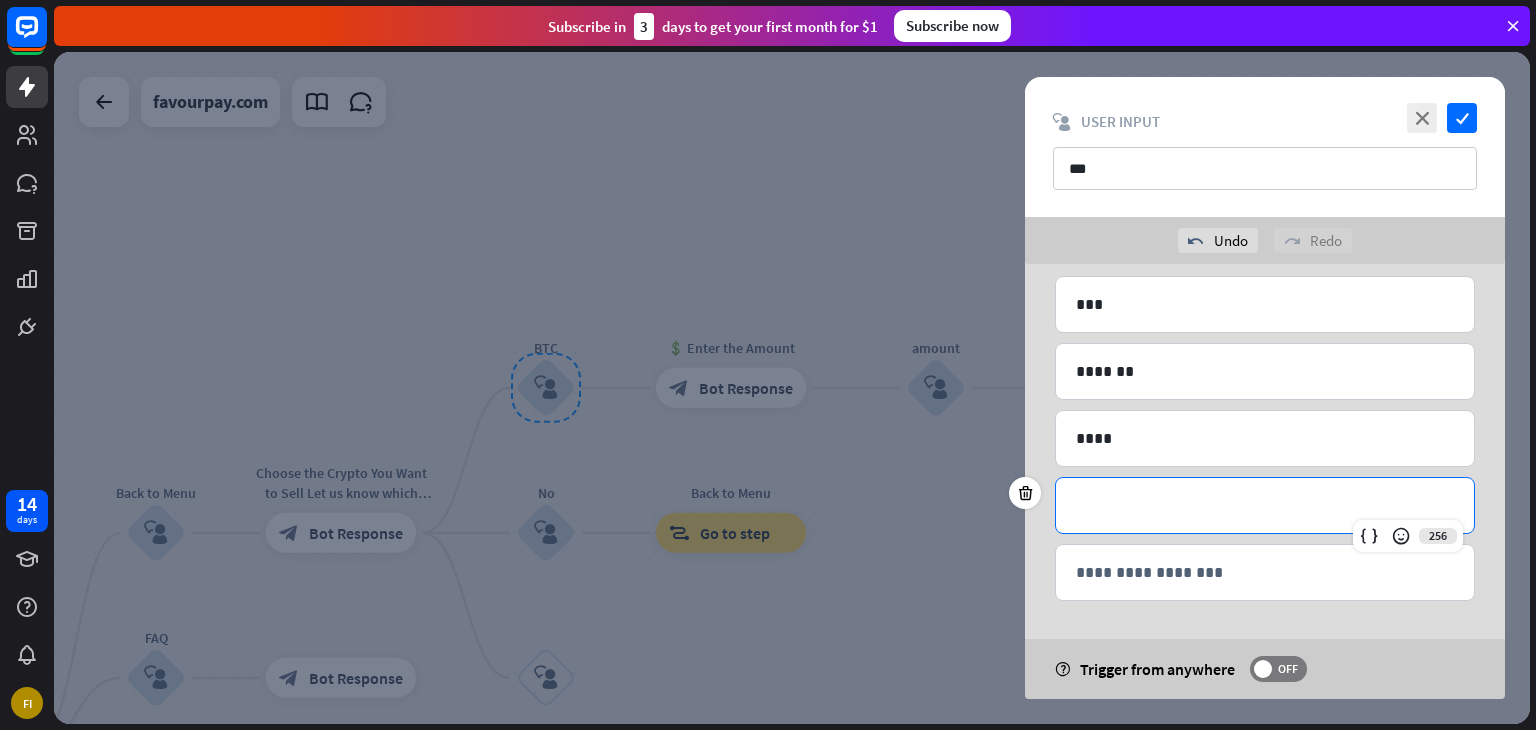 scroll, scrollTop: 0, scrollLeft: 0, axis: both 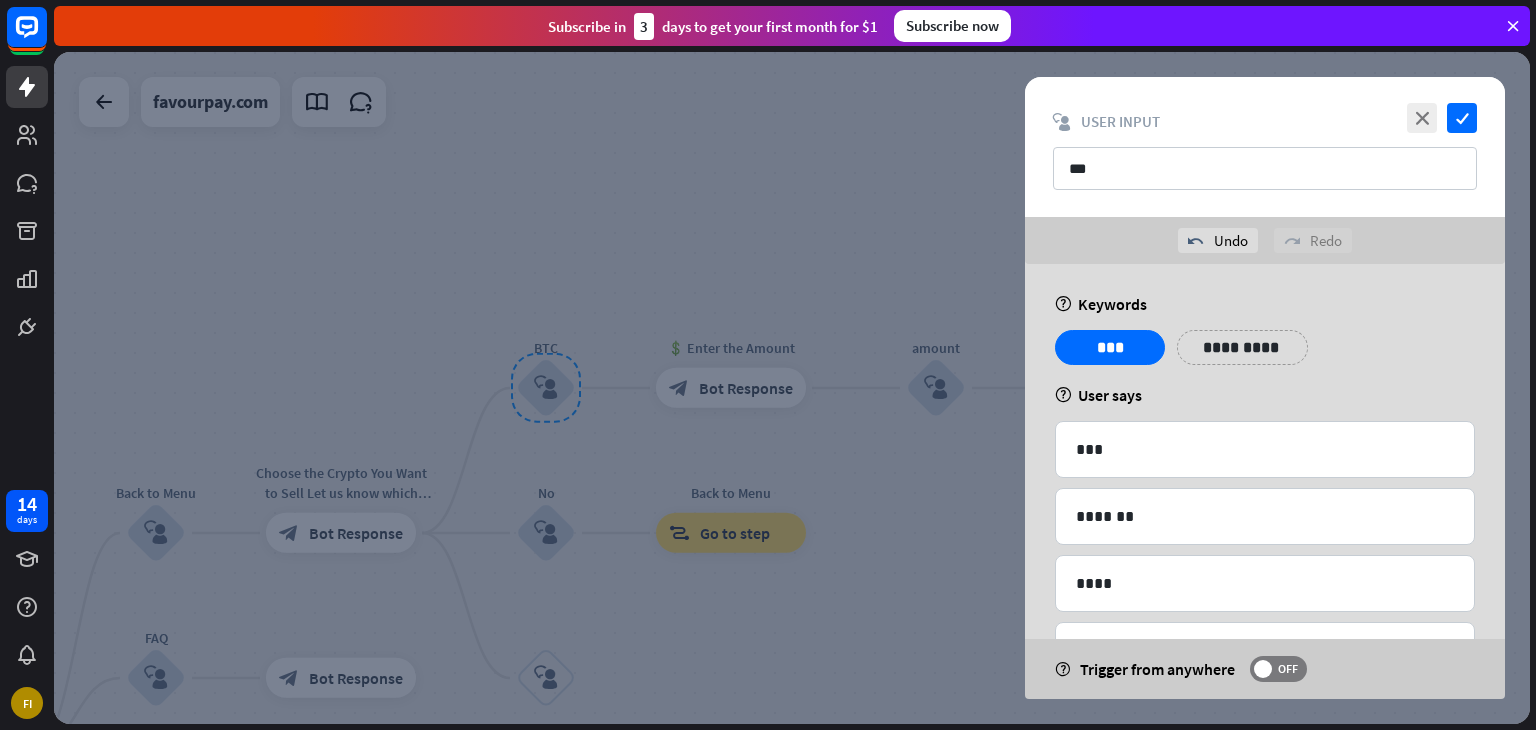 click on "help
Keywords" at bounding box center (1265, 304) 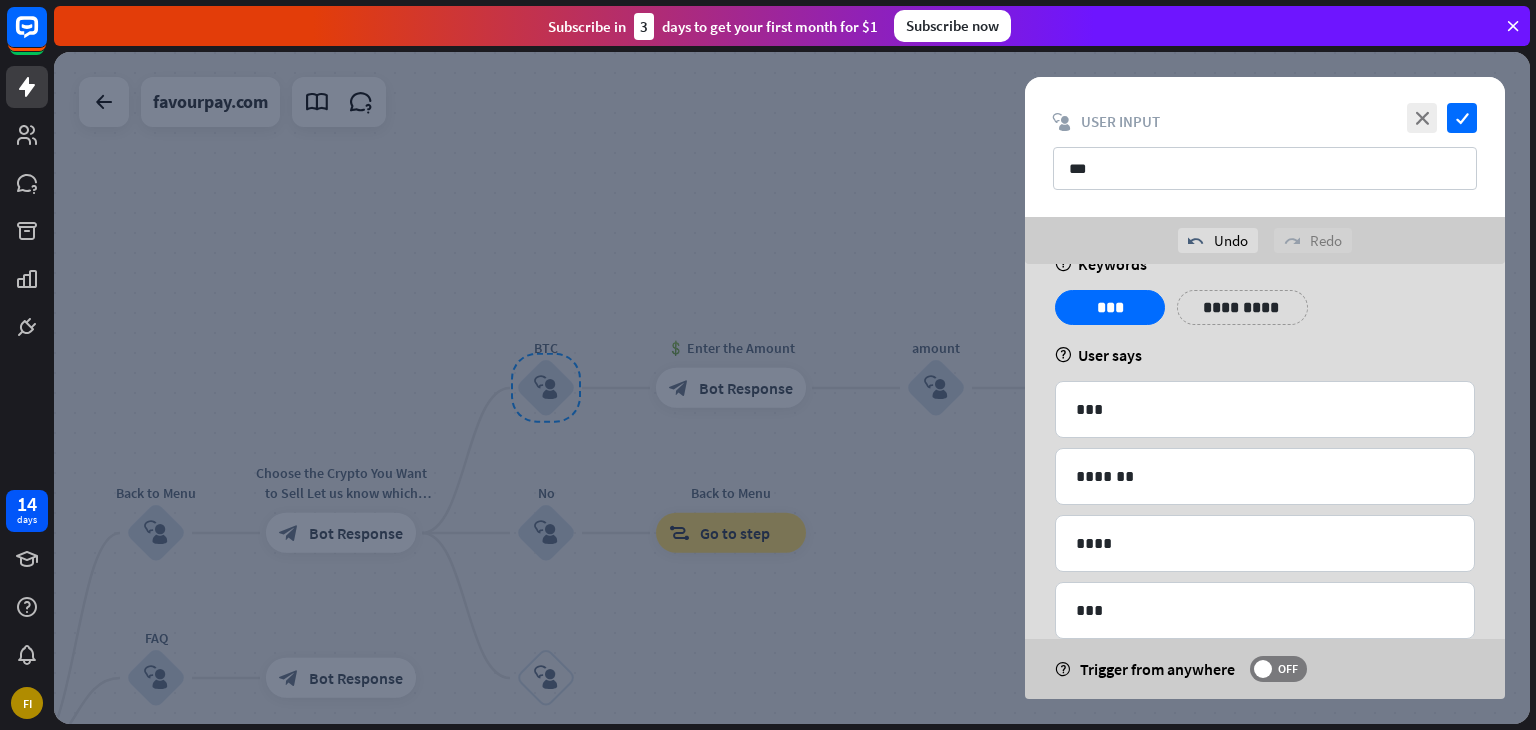 scroll, scrollTop: 145, scrollLeft: 0, axis: vertical 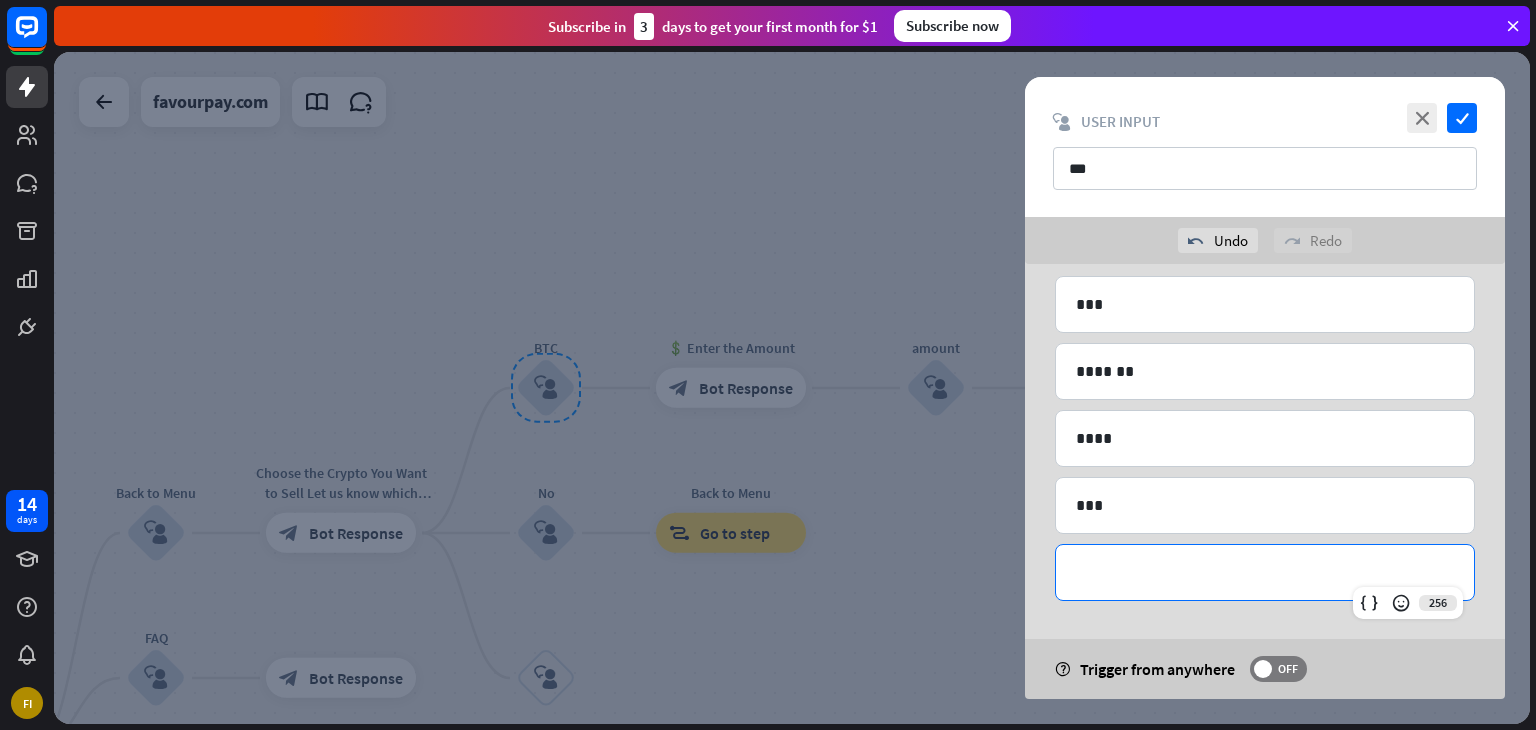 click on "**********" at bounding box center [1265, 572] 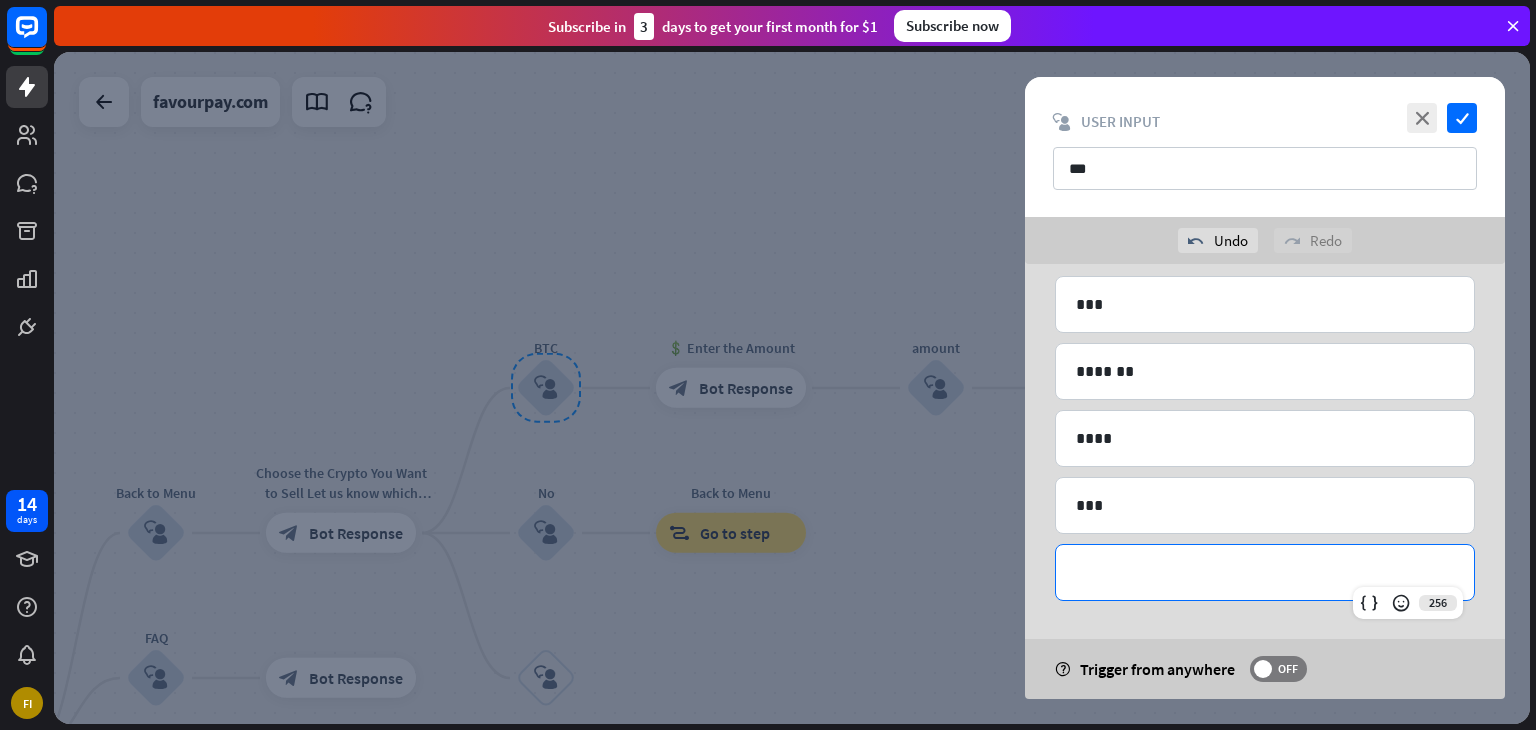 type 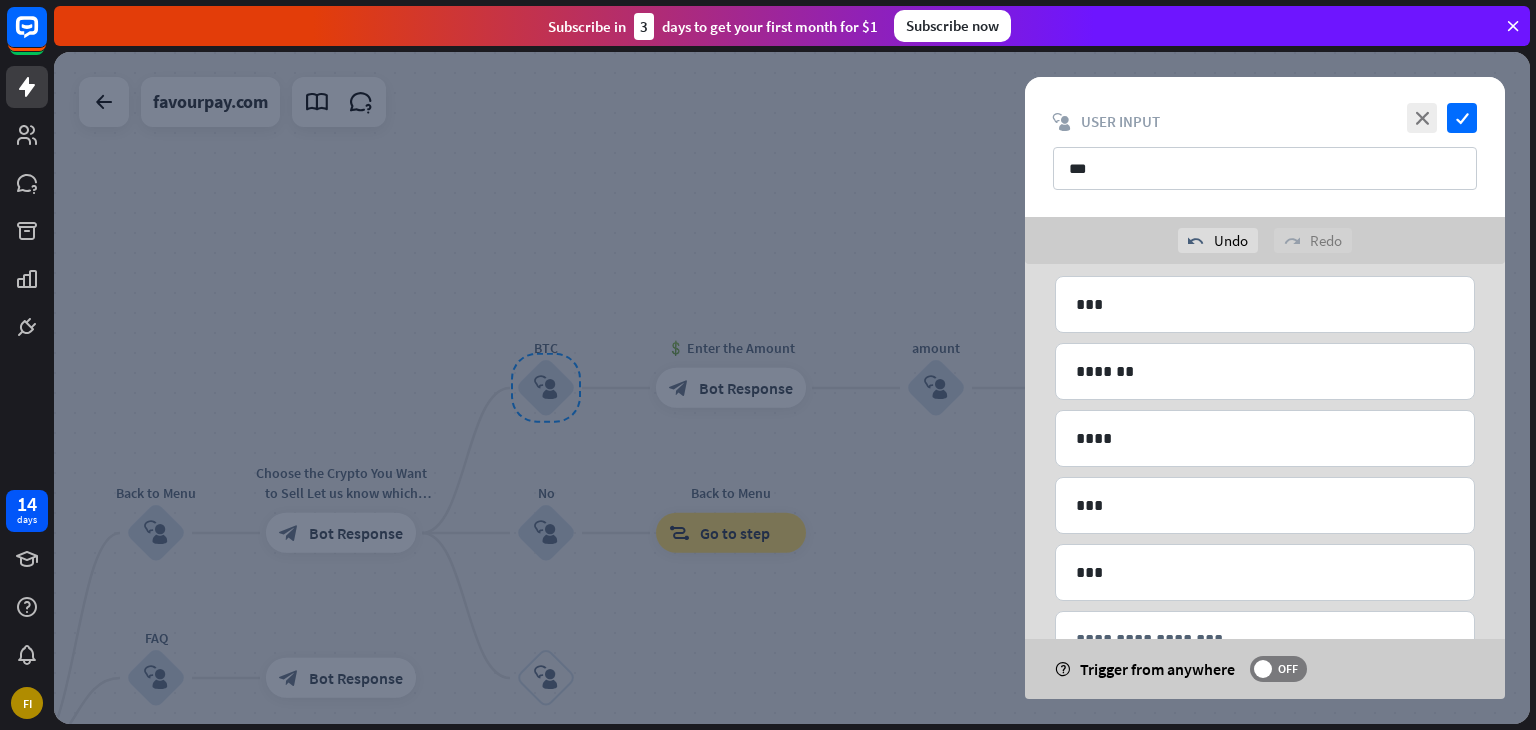 click on "**********" at bounding box center [1265, 443] 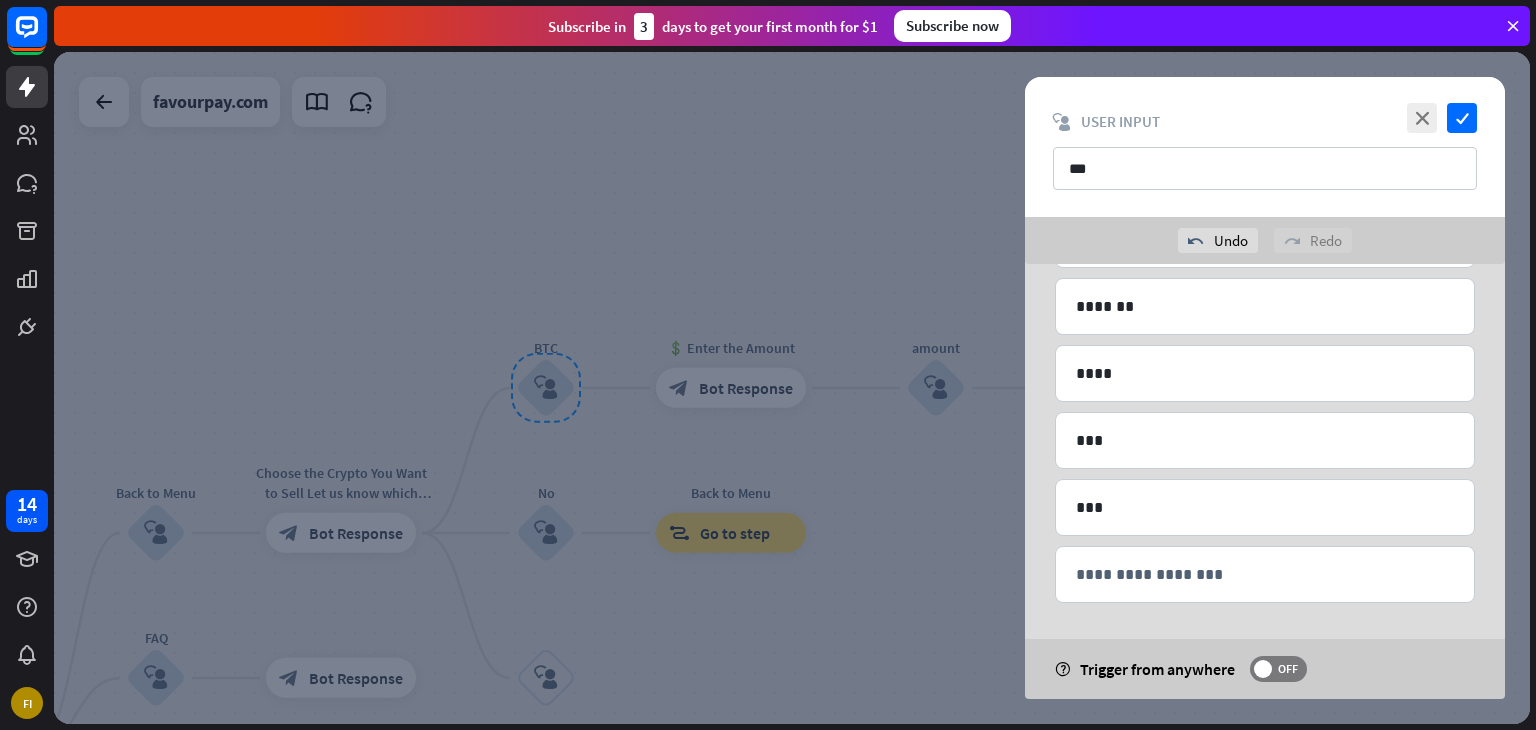 scroll, scrollTop: 212, scrollLeft: 0, axis: vertical 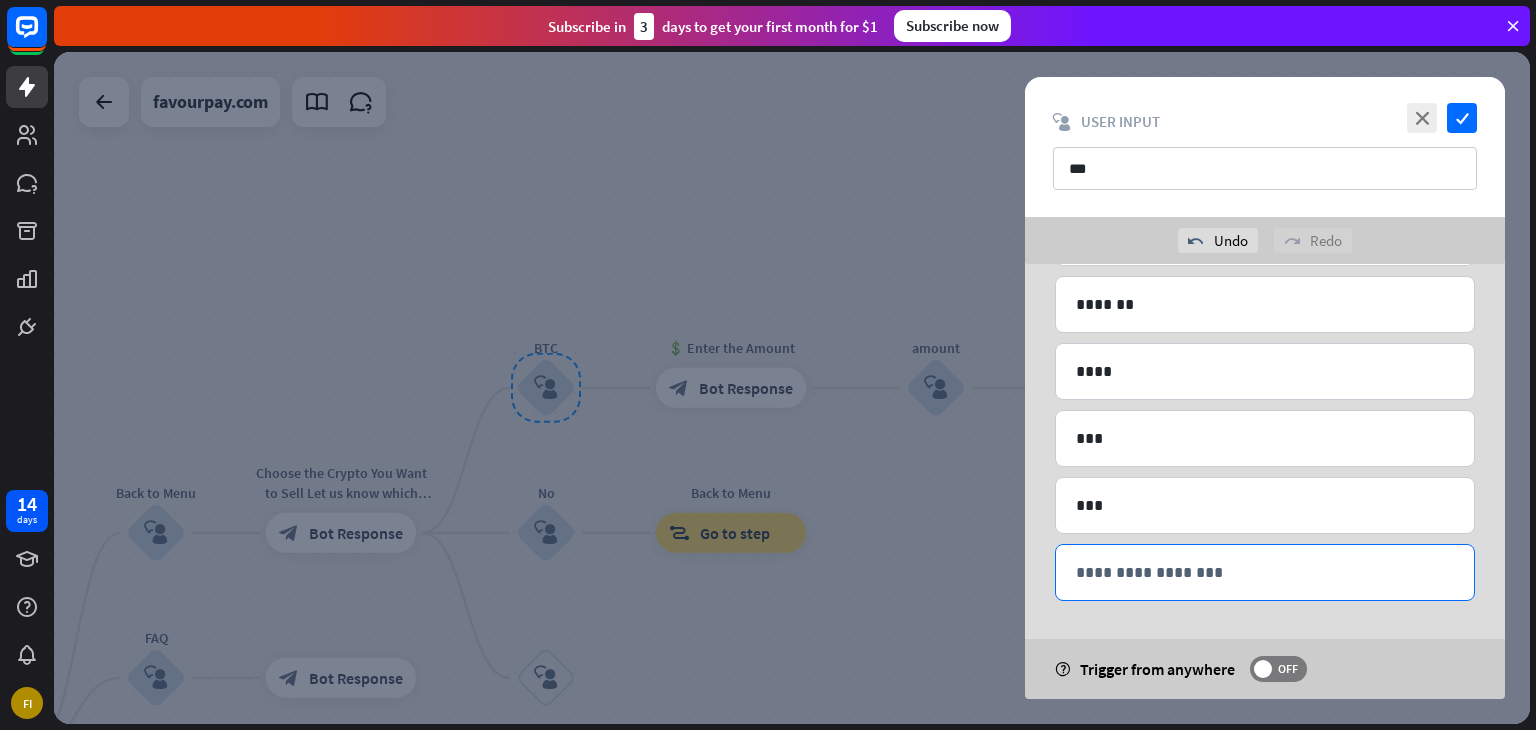 click on "**********" at bounding box center (1265, 572) 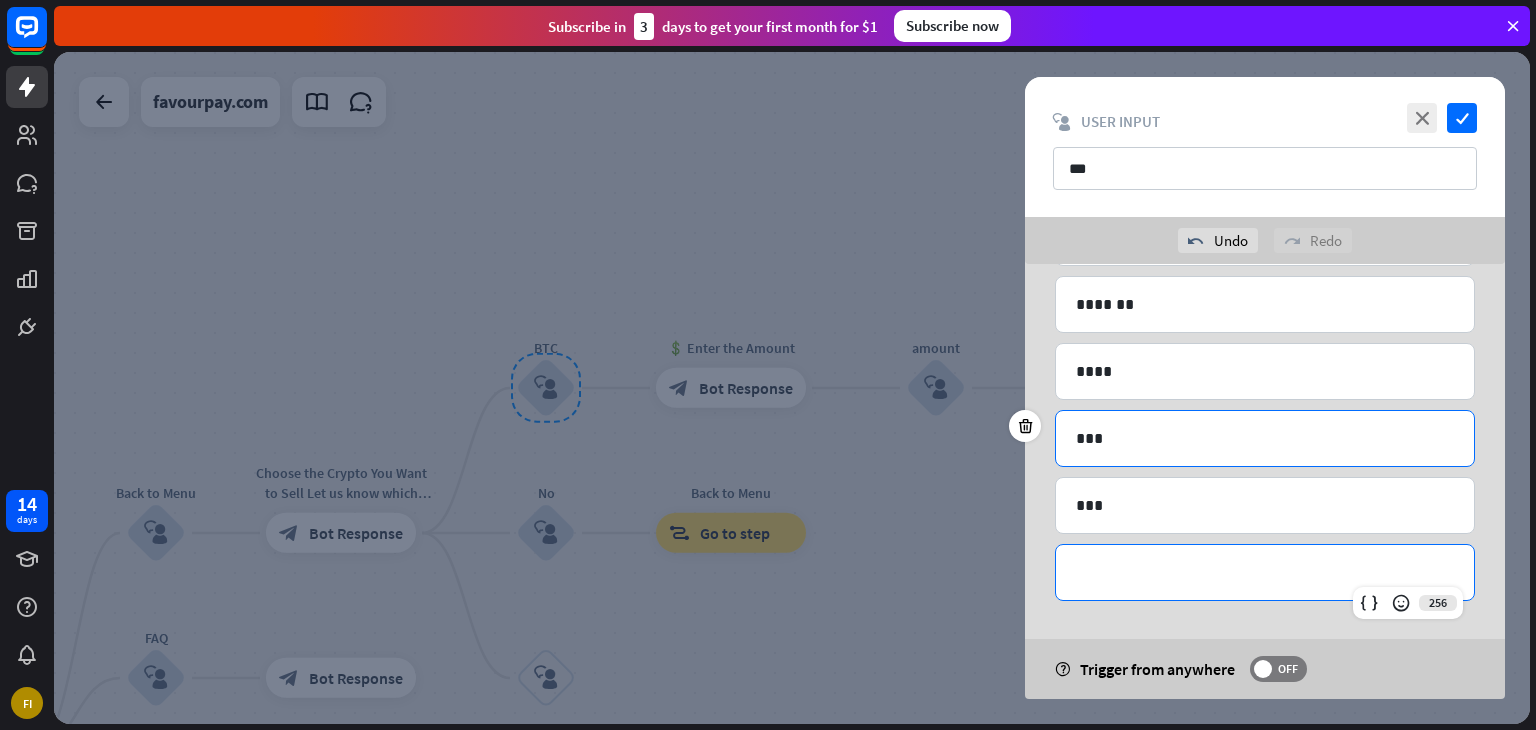 type 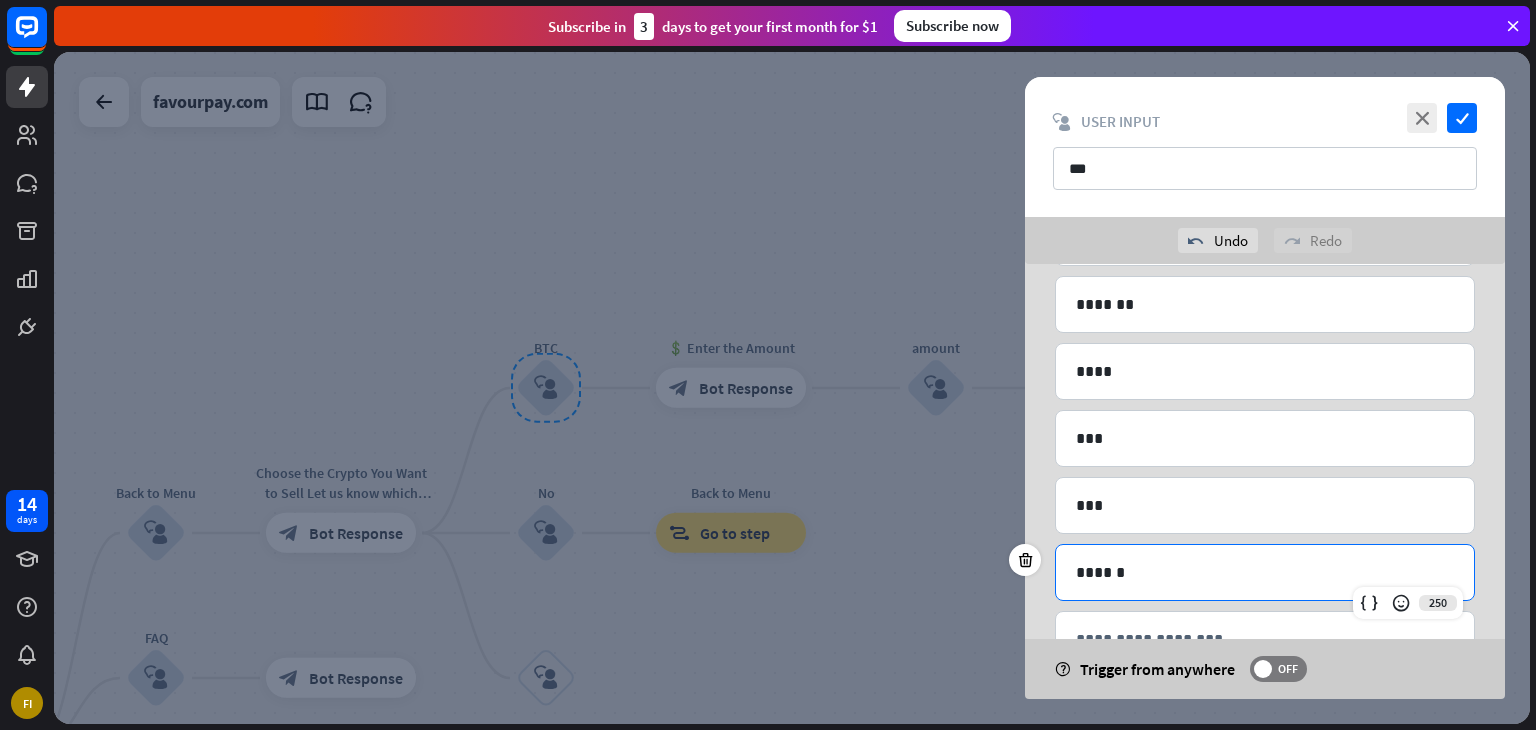 click on "**********" at bounding box center [1265, 410] 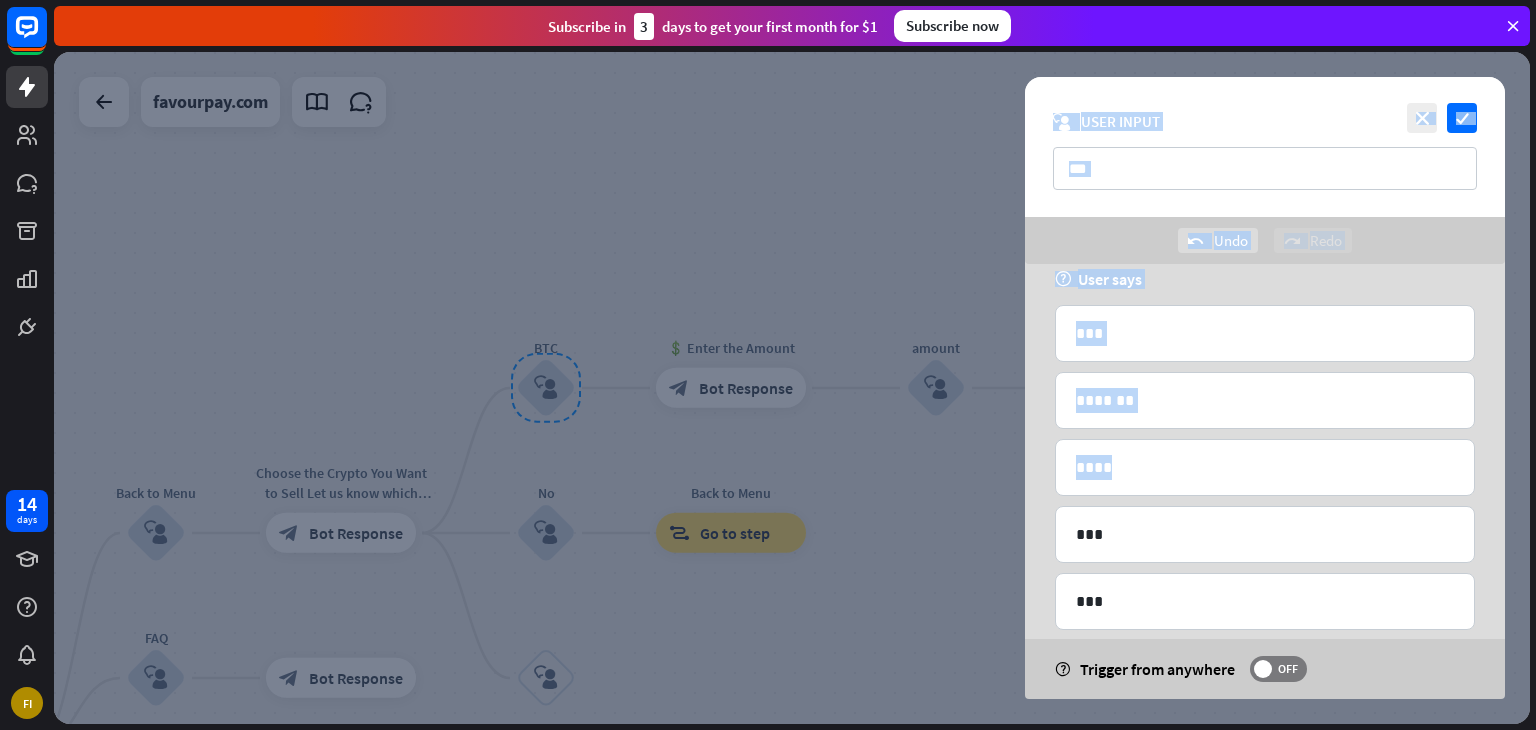 scroll, scrollTop: 278, scrollLeft: 0, axis: vertical 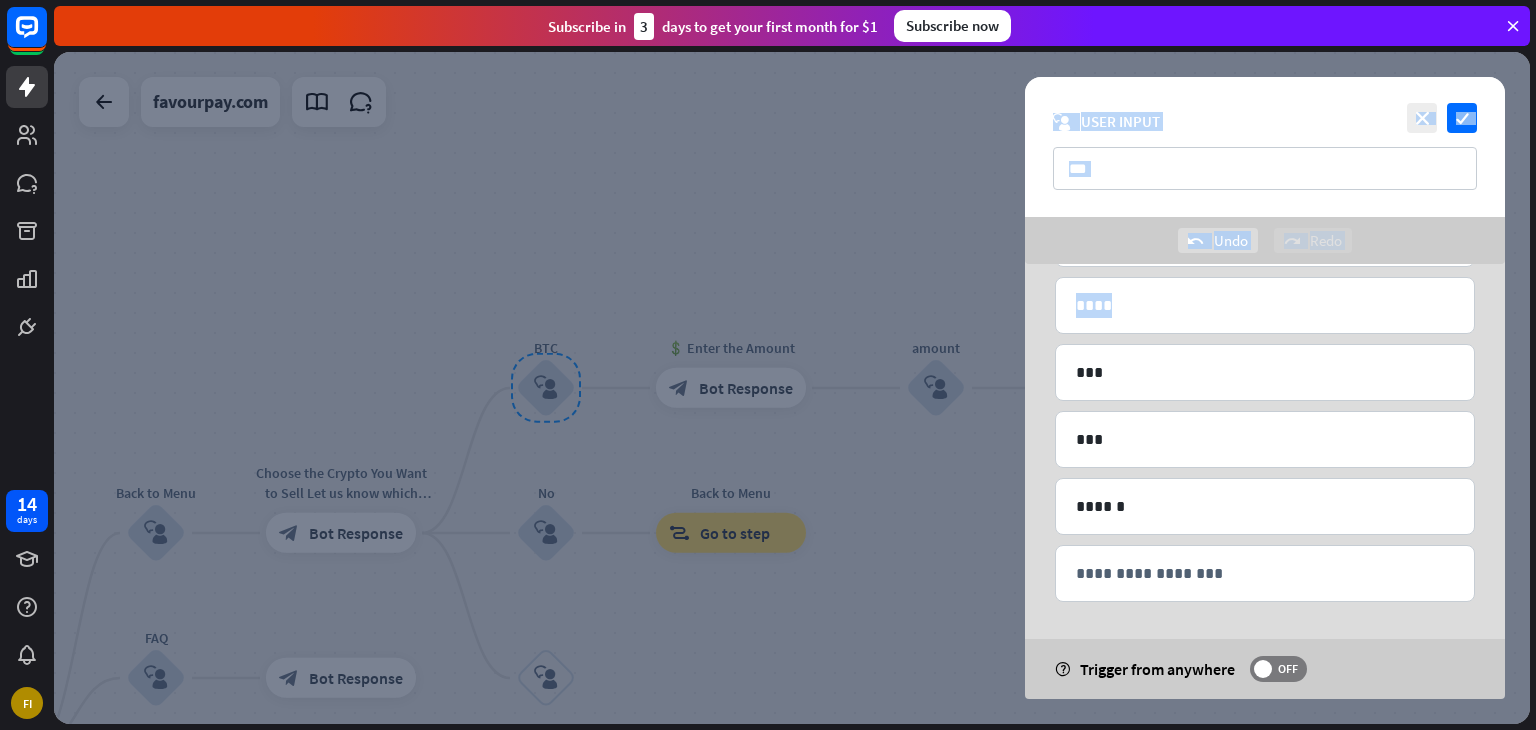 drag, startPoint x: 1496, startPoint y: 363, endPoint x: 1487, endPoint y: 709, distance: 346.11703 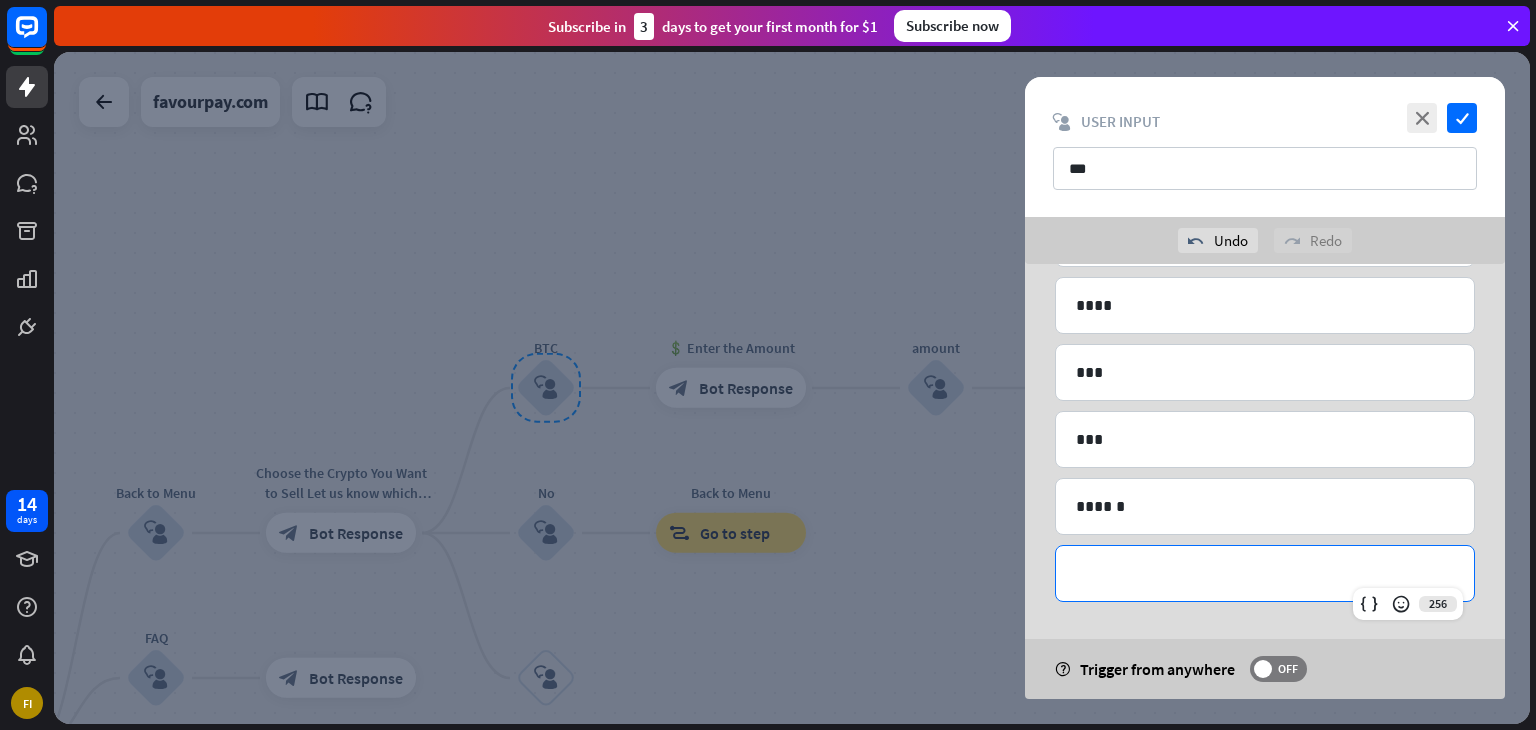 click on "**********" at bounding box center [1265, 573] 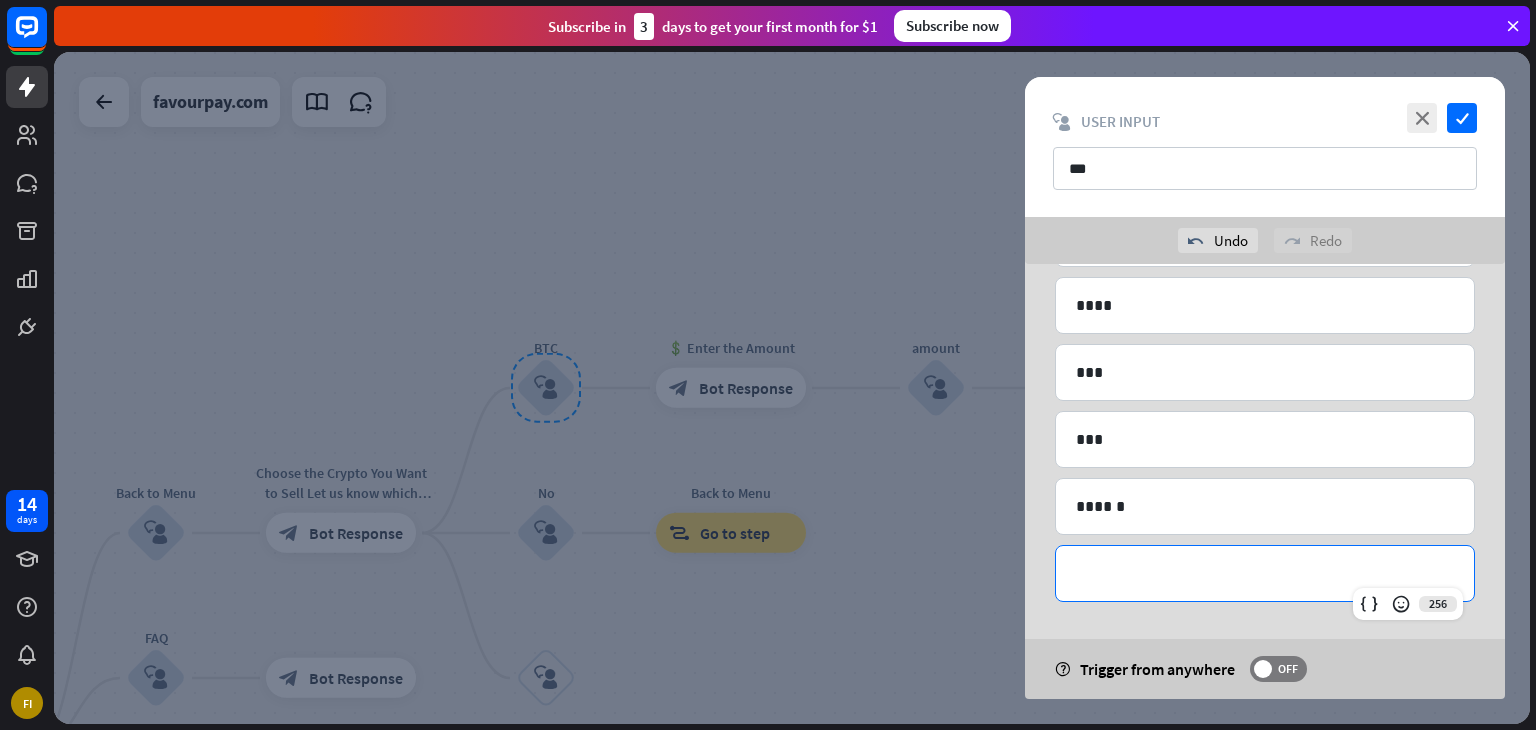 type 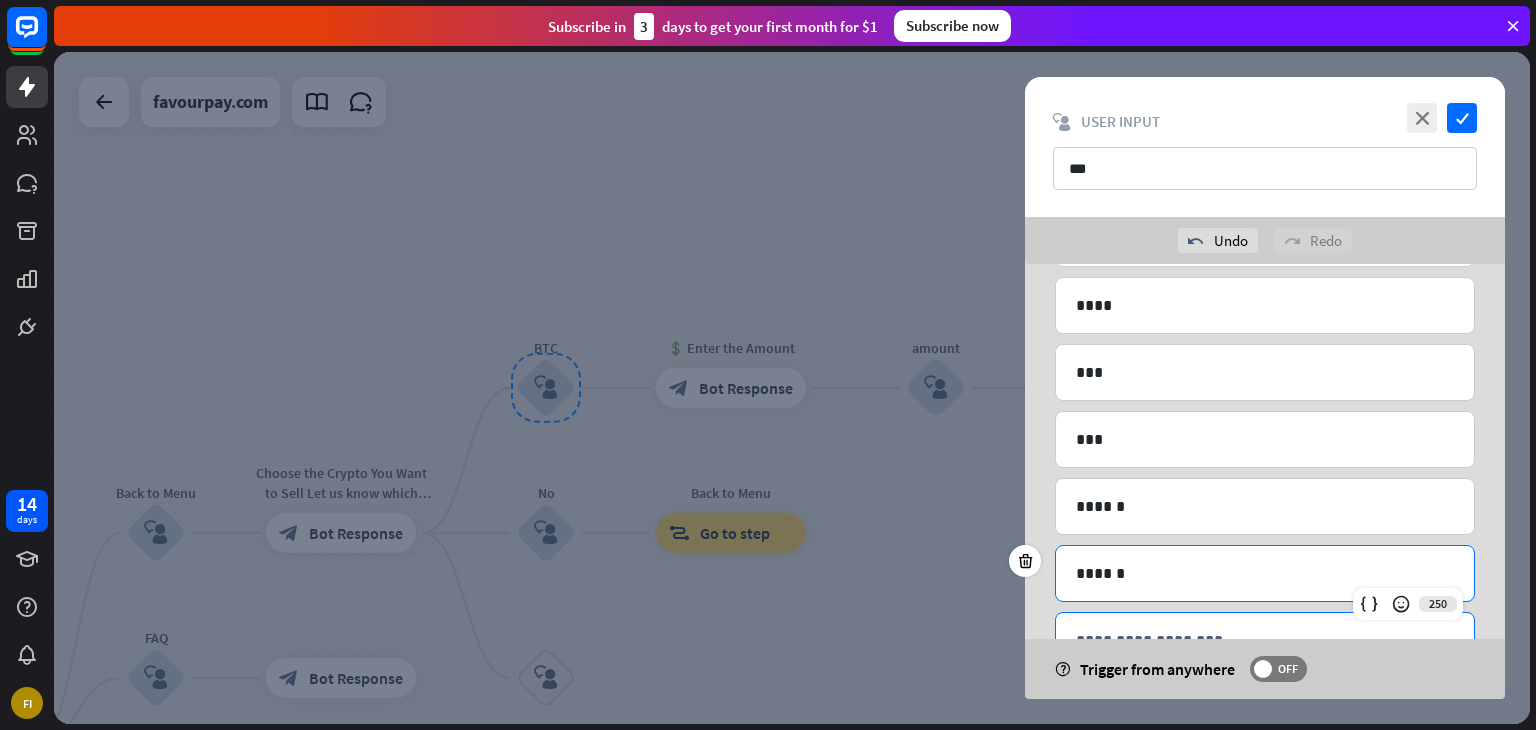 click on "**********" at bounding box center (1265, 640) 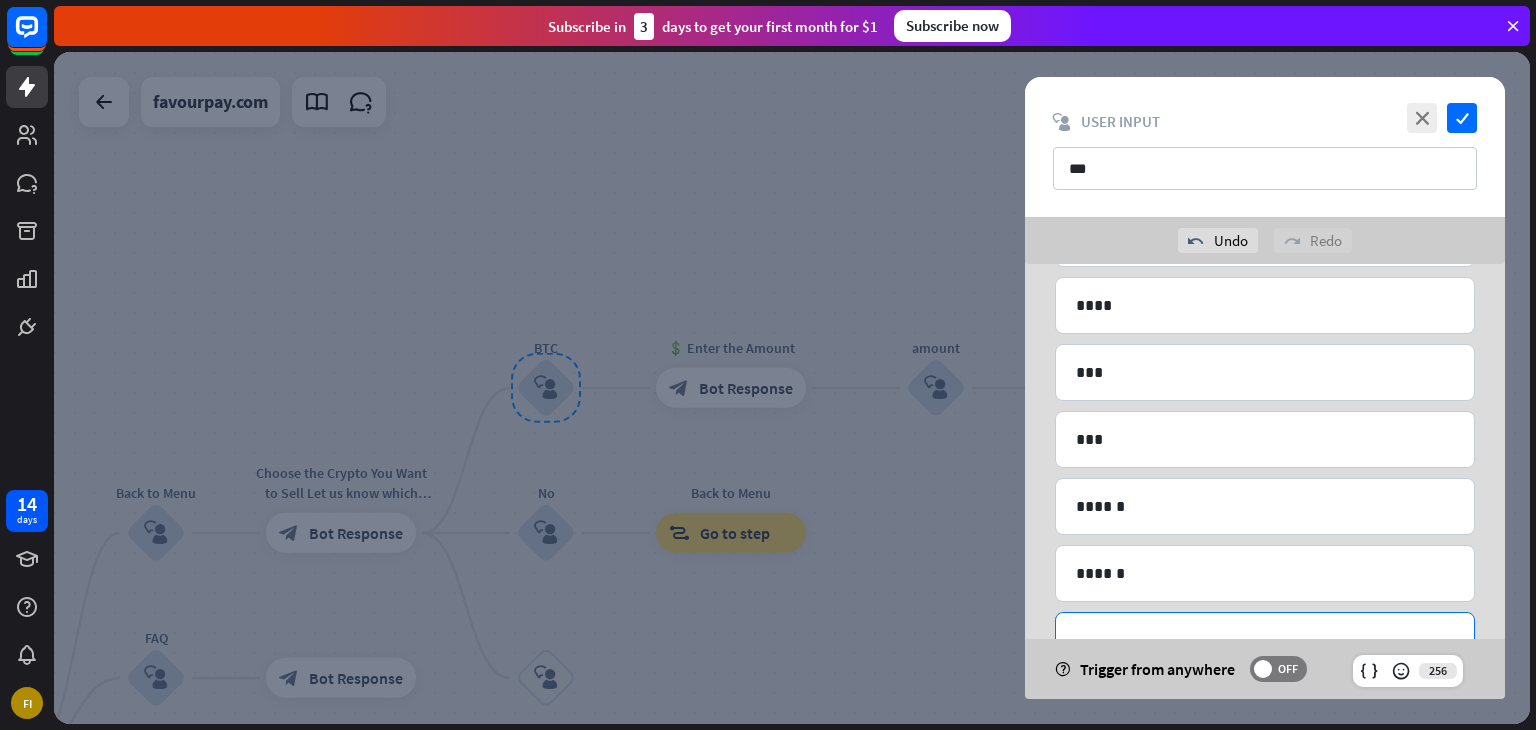 type 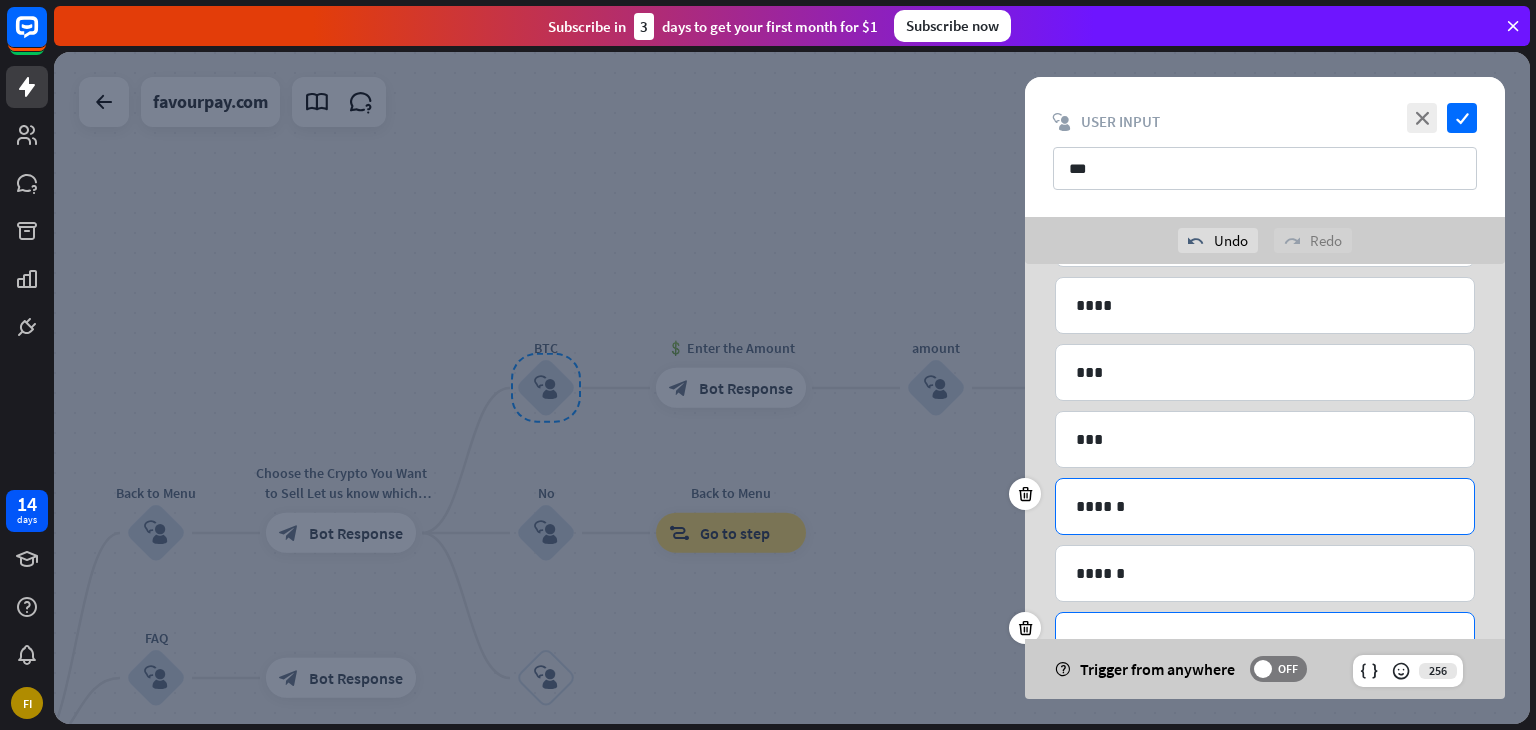 scroll, scrollTop: 229, scrollLeft: 0, axis: vertical 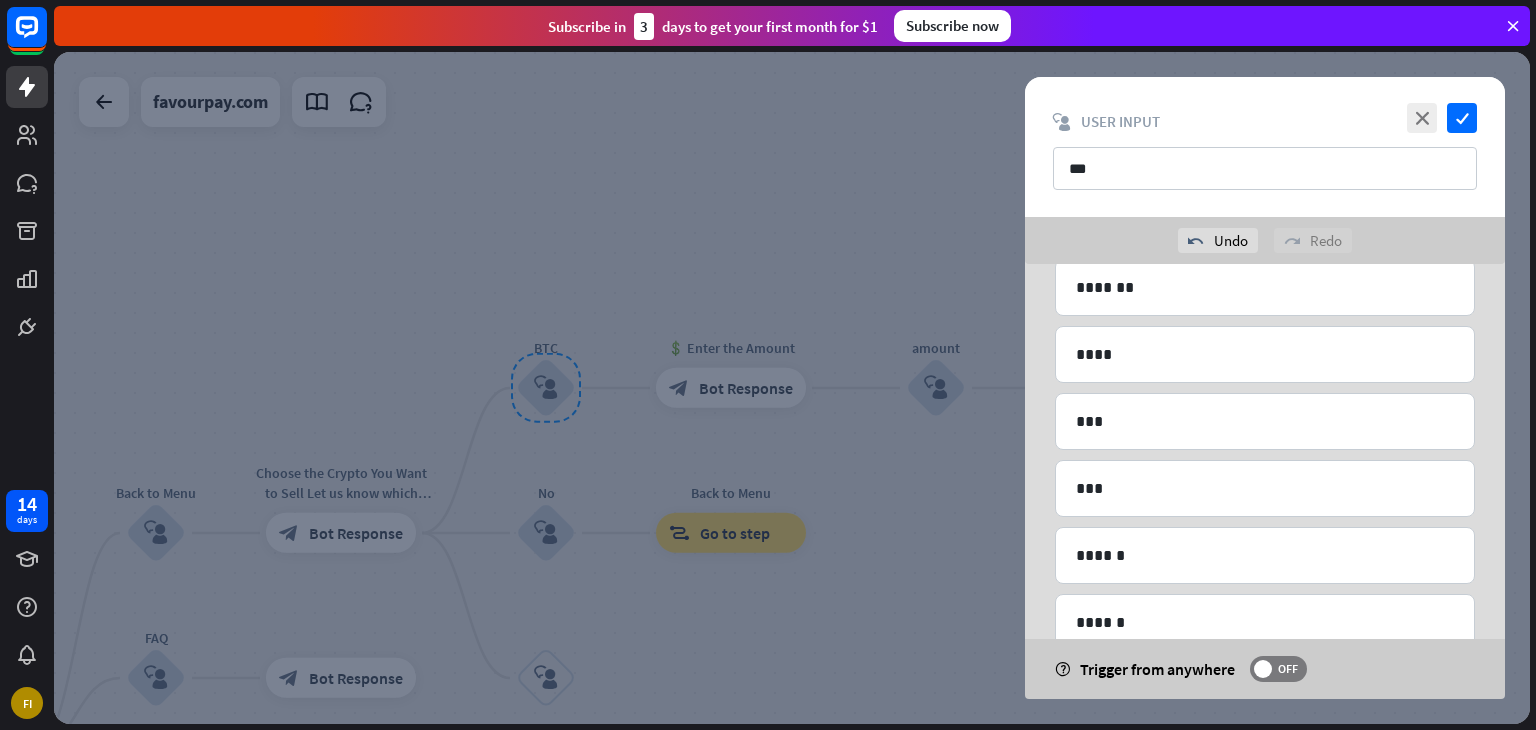 click on "**********" at bounding box center [1265, 460] 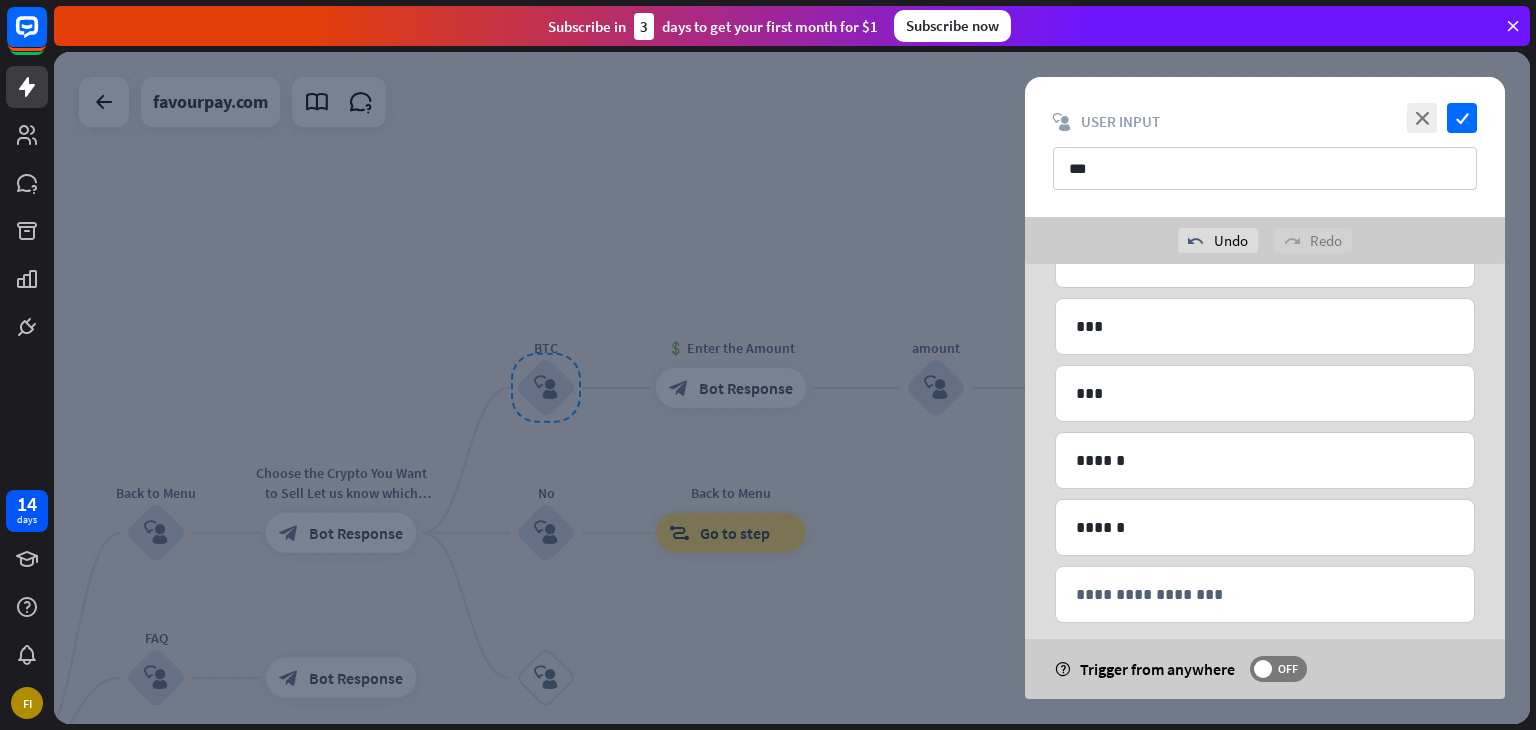 scroll, scrollTop: 344, scrollLeft: 0, axis: vertical 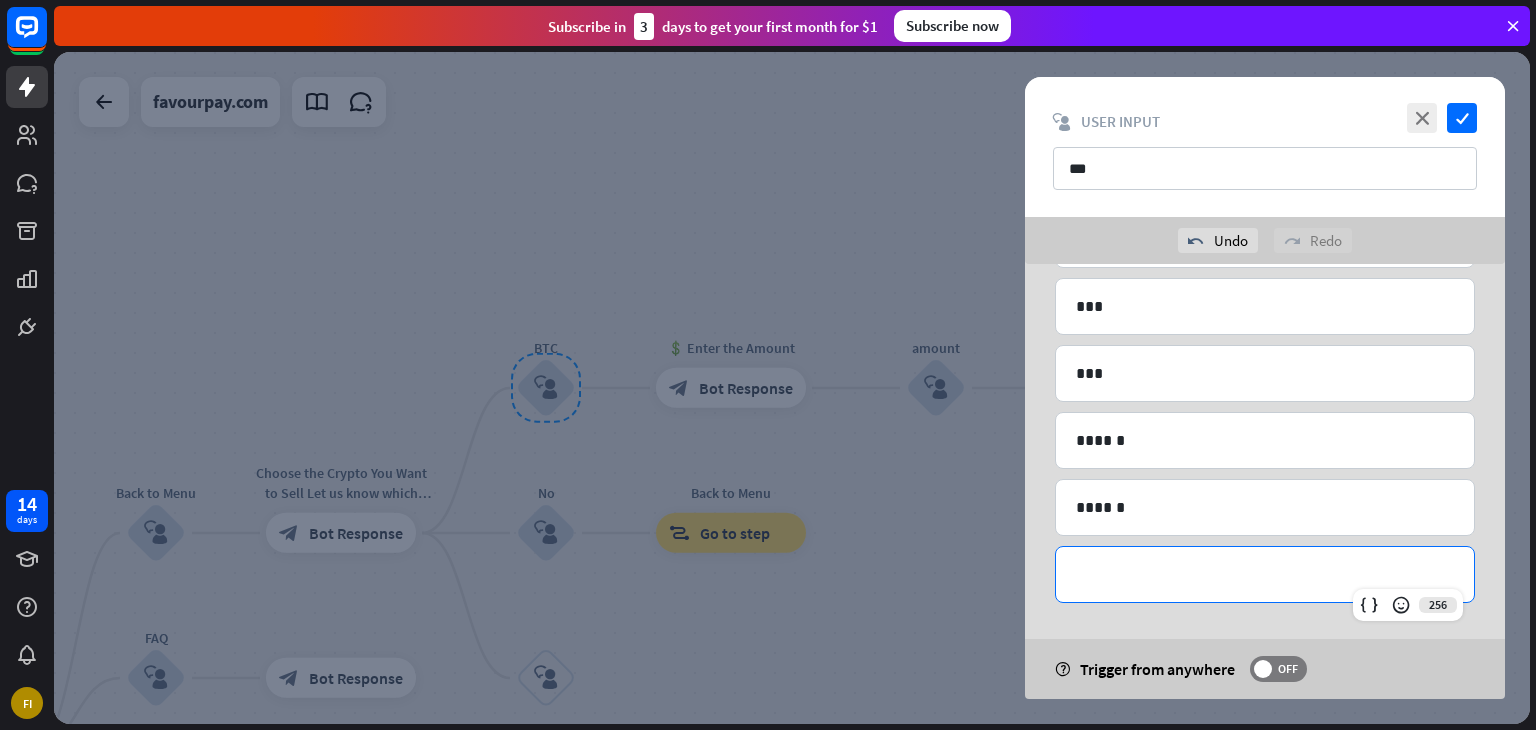 click on "**********" at bounding box center (1265, 574) 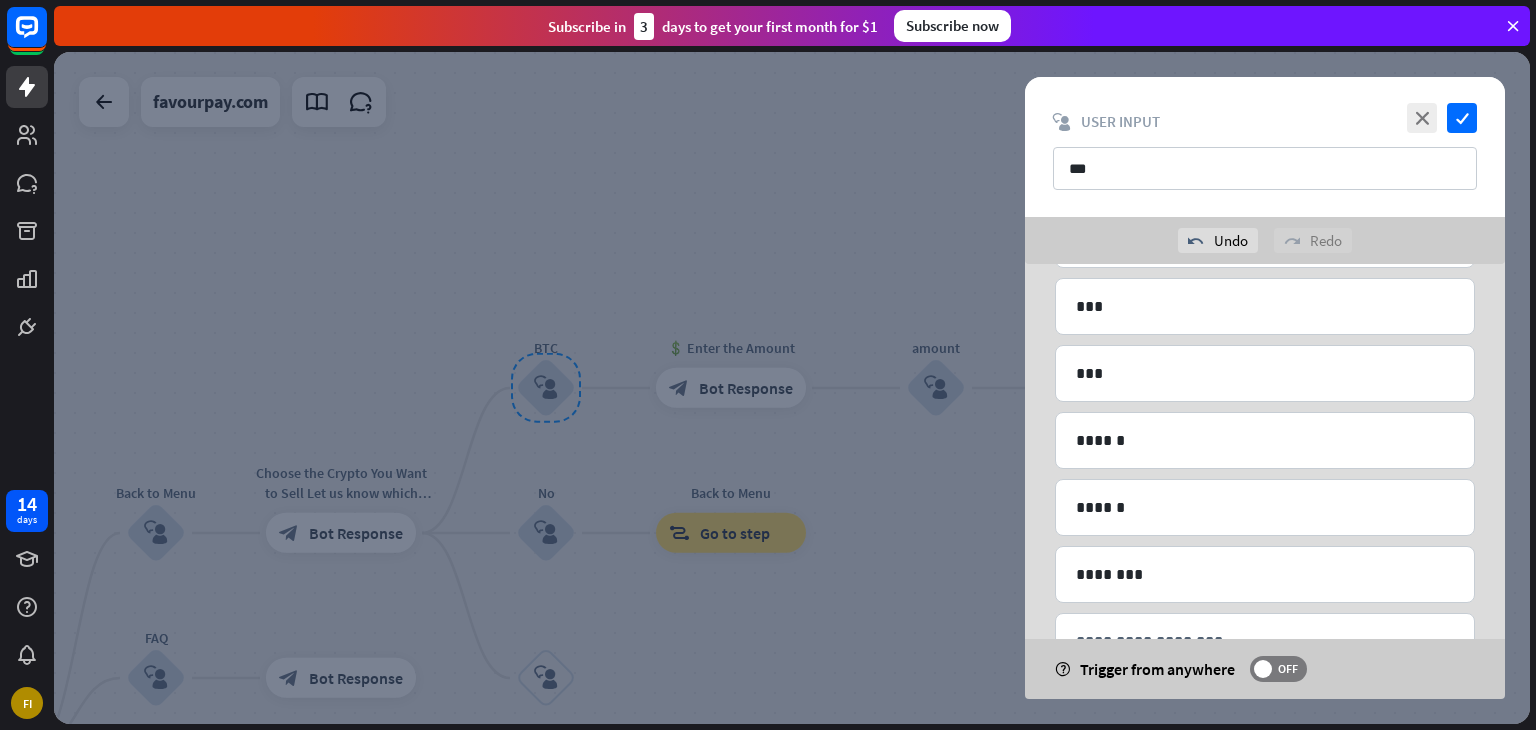 click on "**********" at bounding box center [1265, 345] 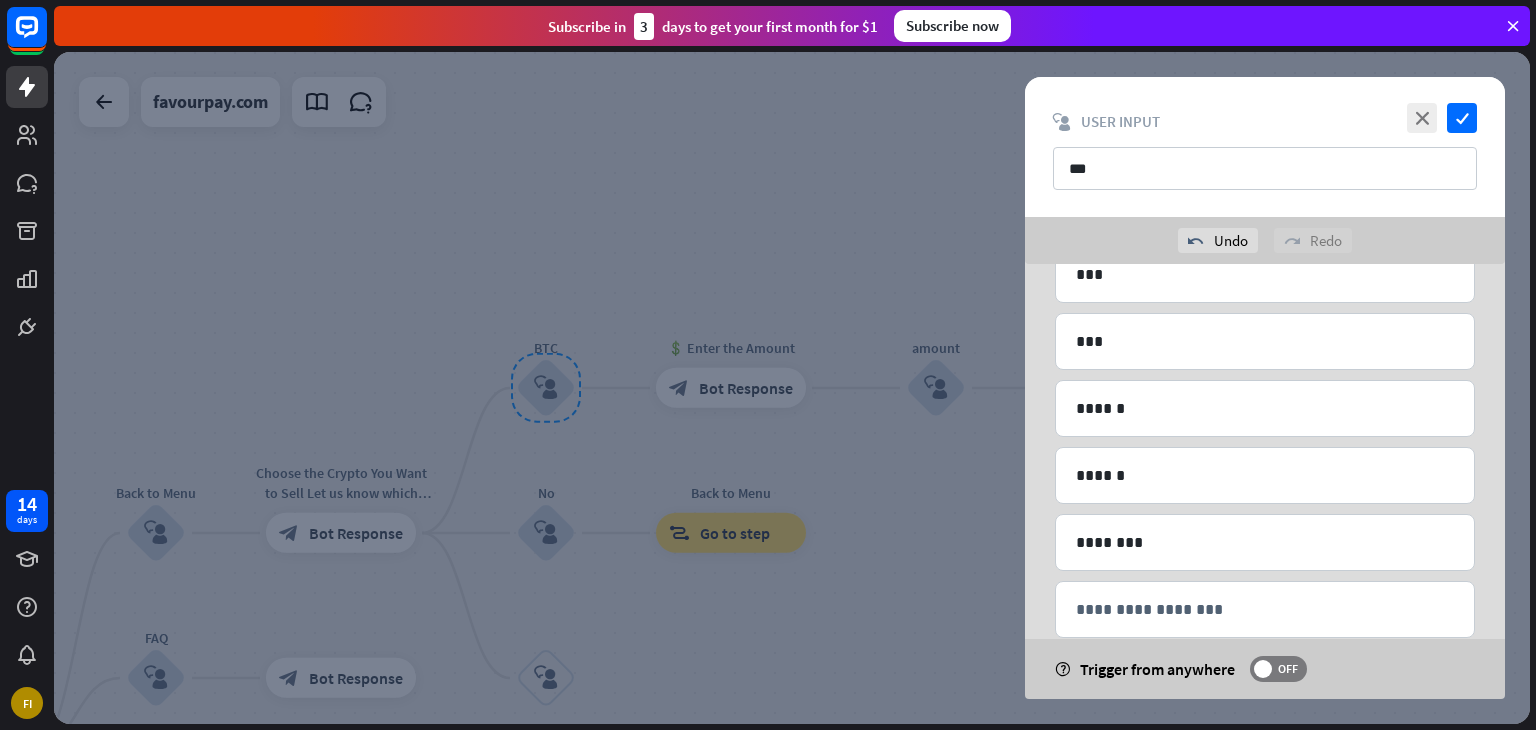 scroll, scrollTop: 372, scrollLeft: 0, axis: vertical 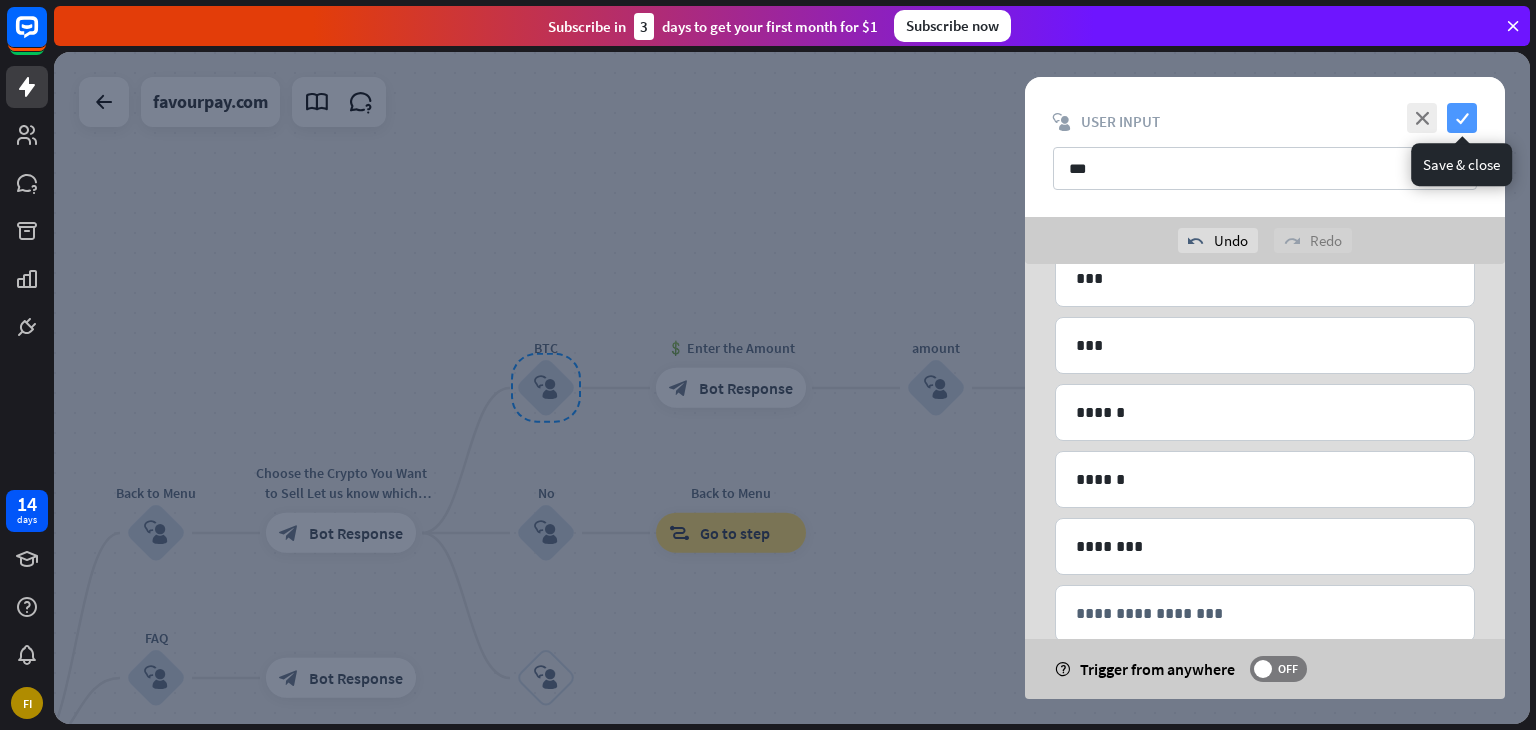 click on "check" at bounding box center (1462, 118) 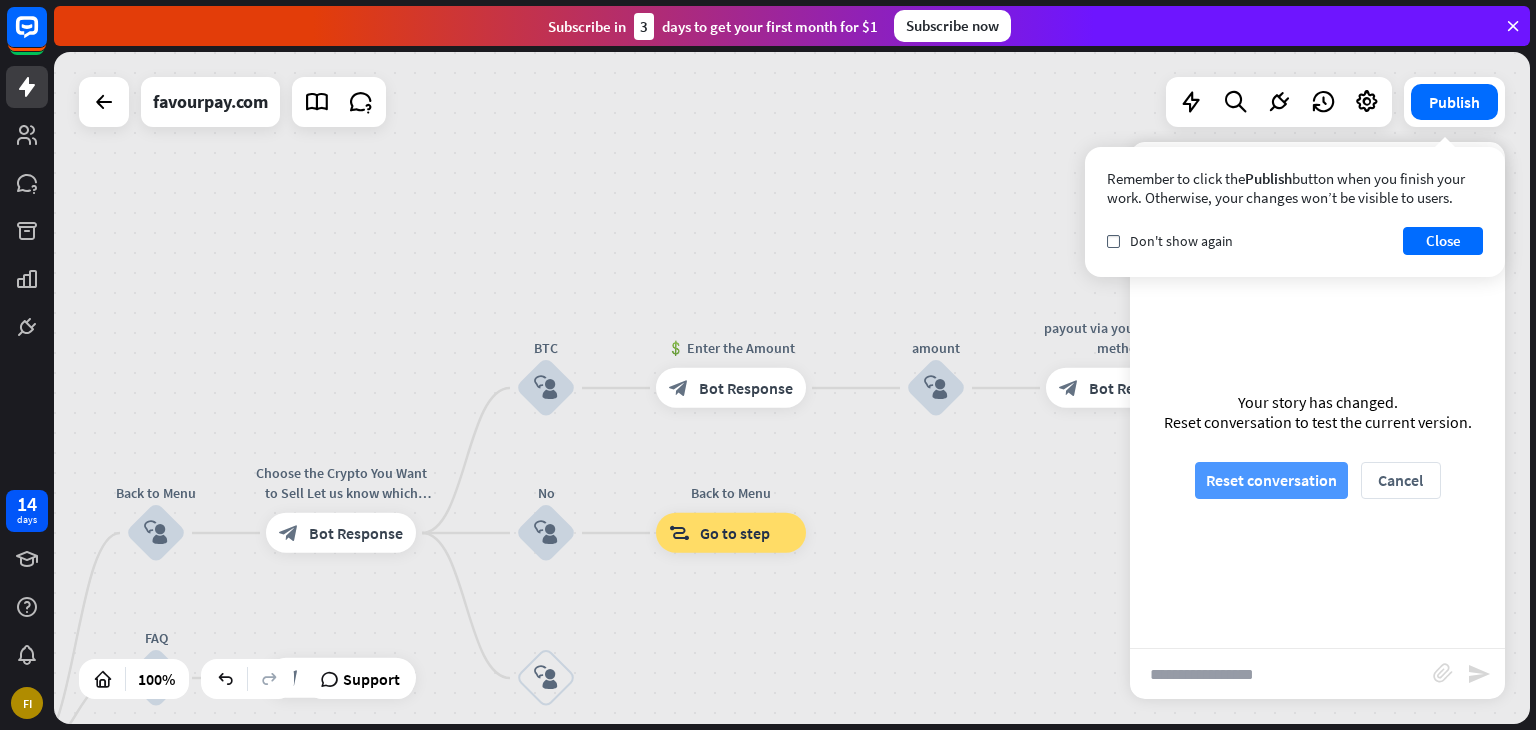 click on "Reset conversation" at bounding box center (1271, 480) 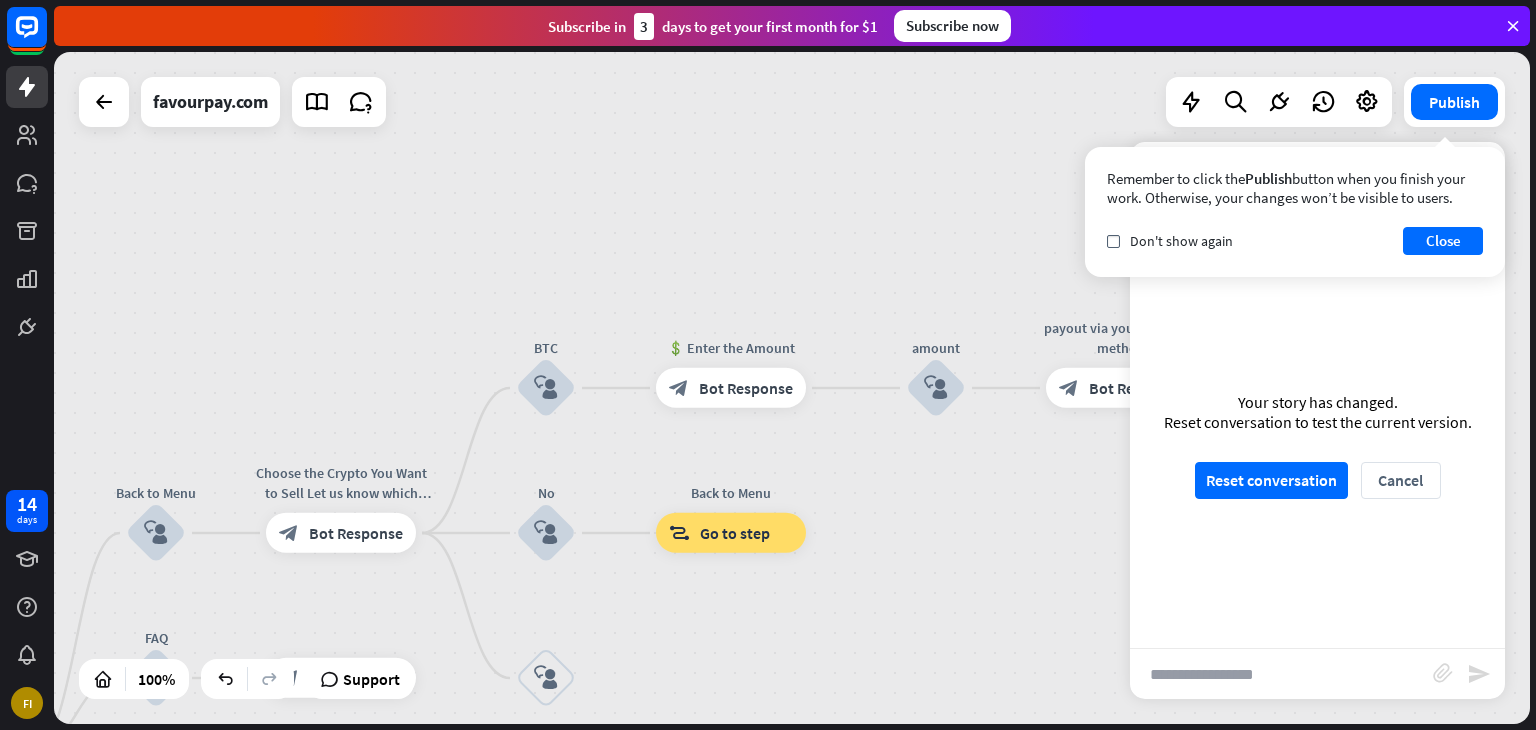 scroll, scrollTop: 0, scrollLeft: 0, axis: both 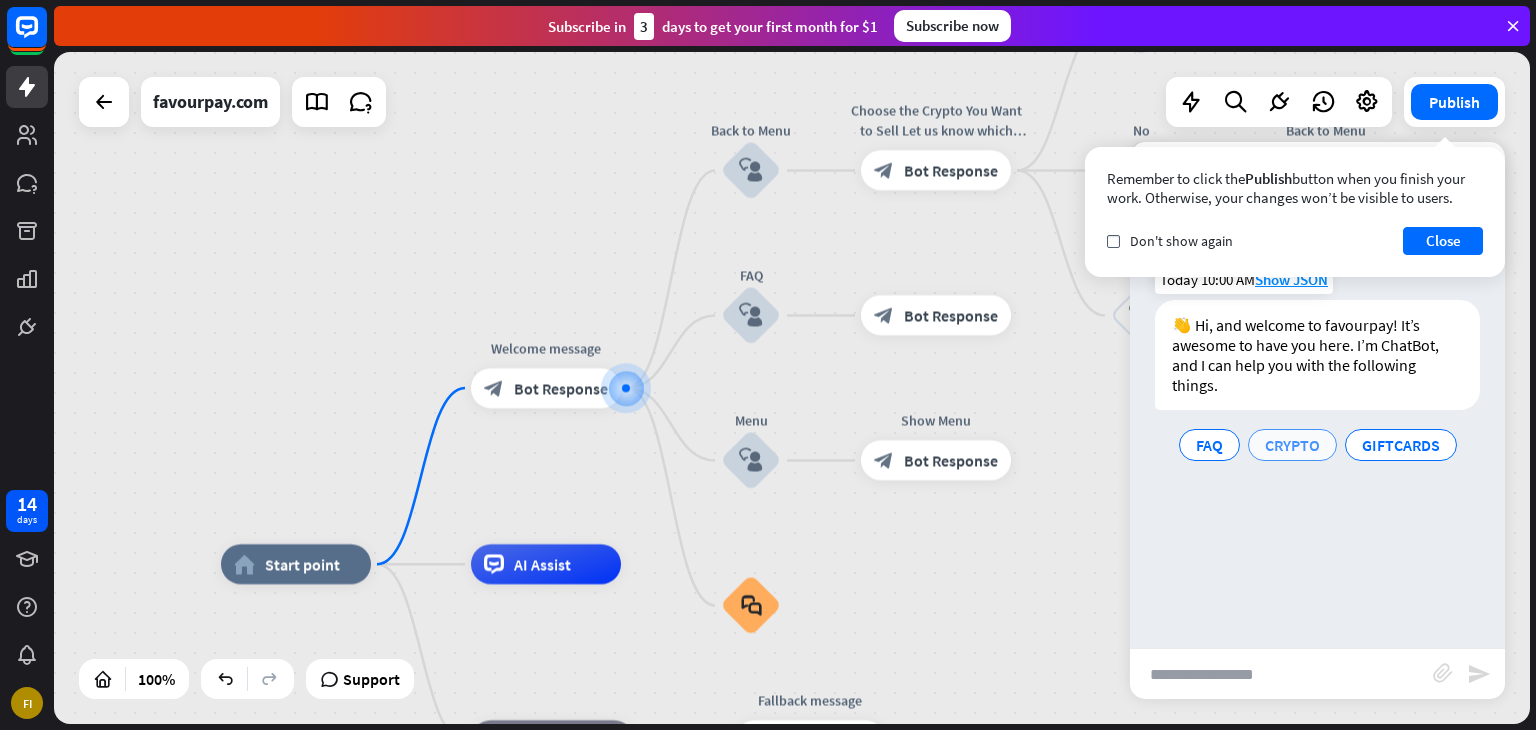 click on "CRYPTO" at bounding box center (1292, 445) 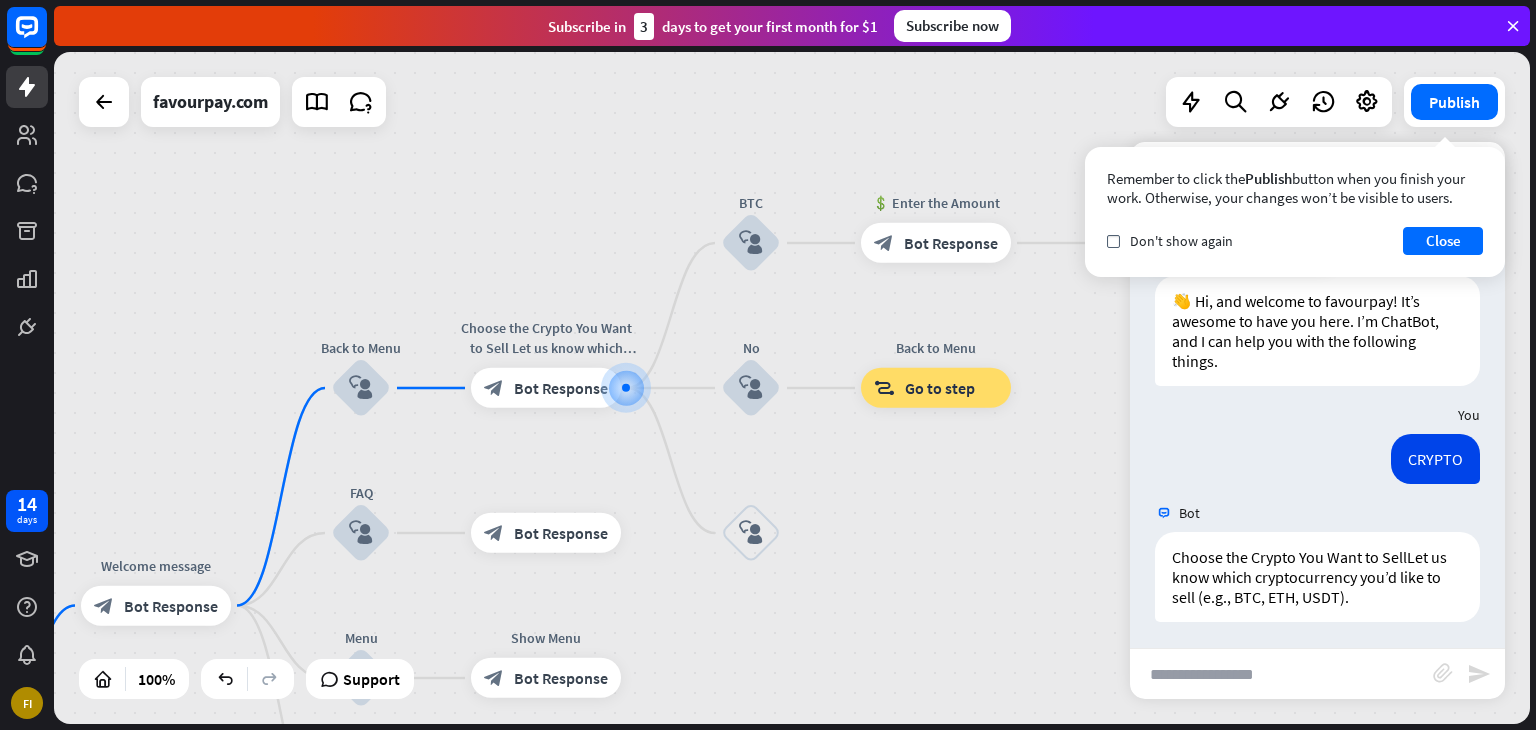 scroll, scrollTop: 28, scrollLeft: 0, axis: vertical 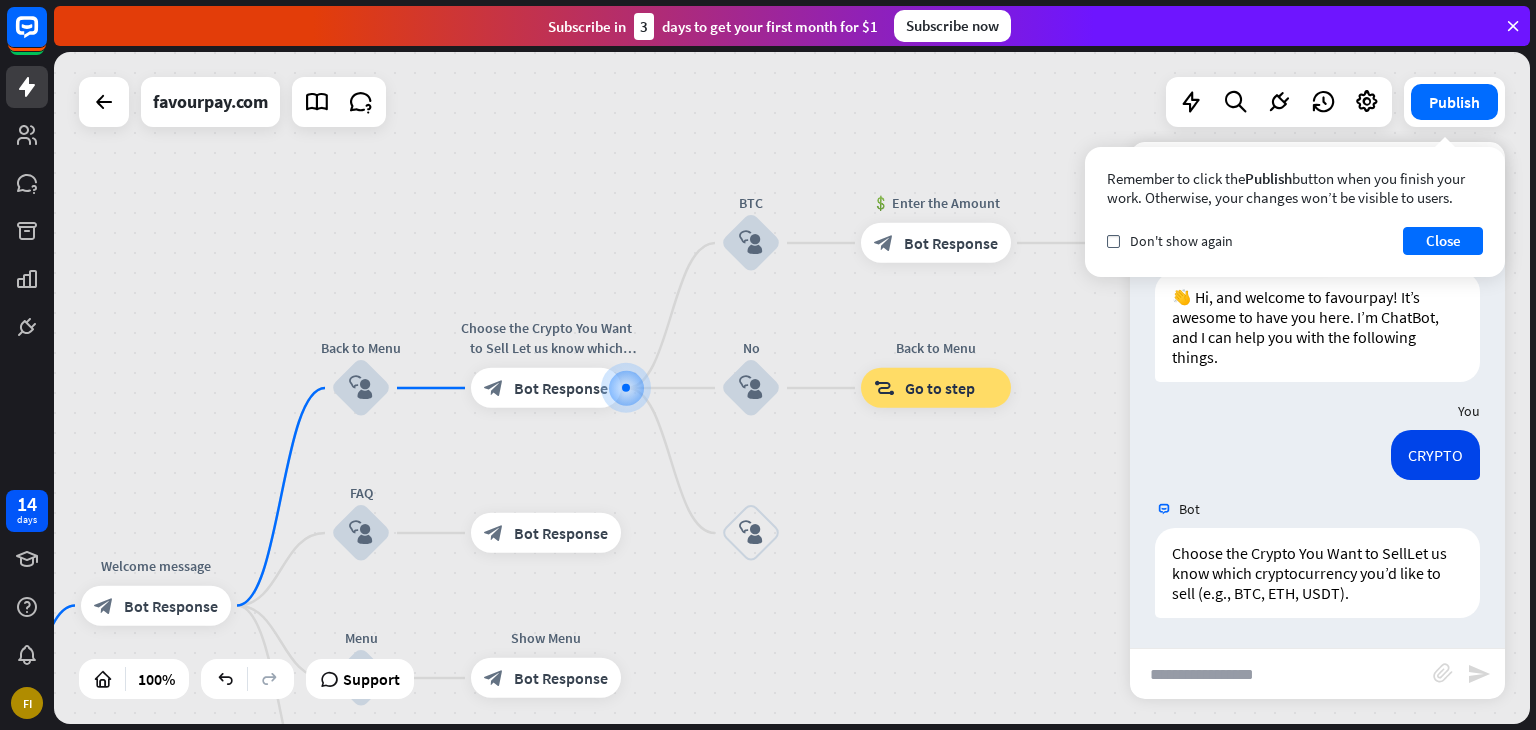 click at bounding box center [1281, 674] 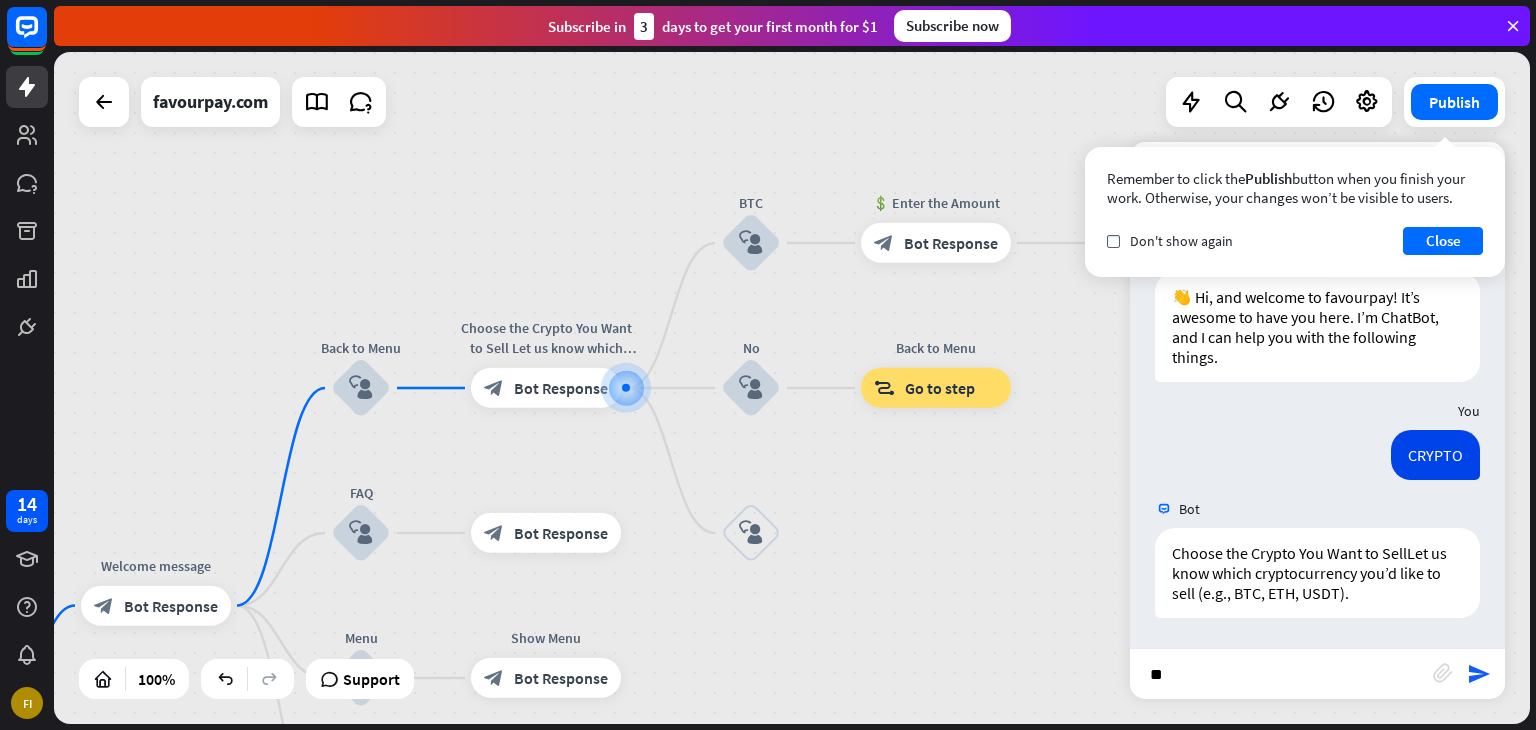 type on "*" 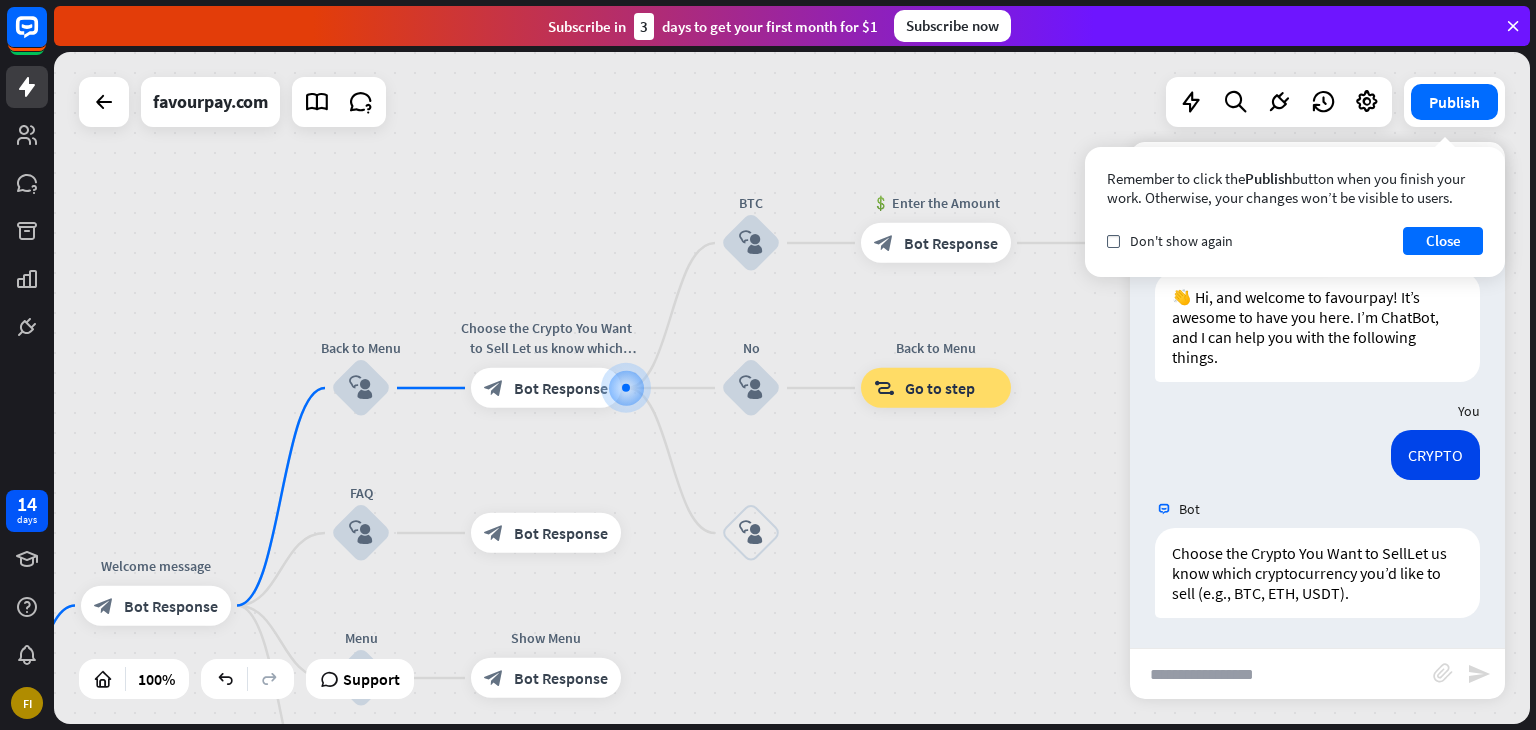 type on "*" 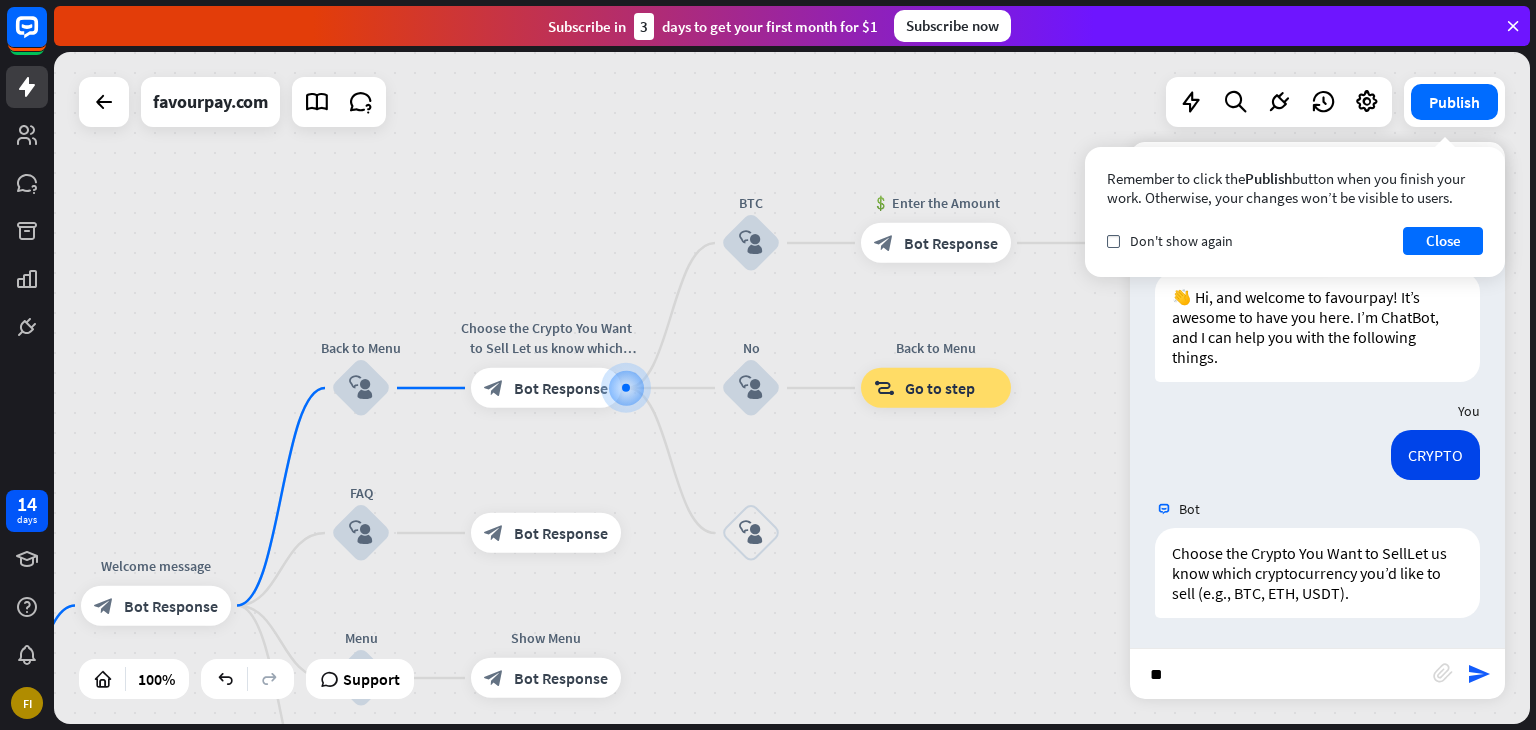 type on "***" 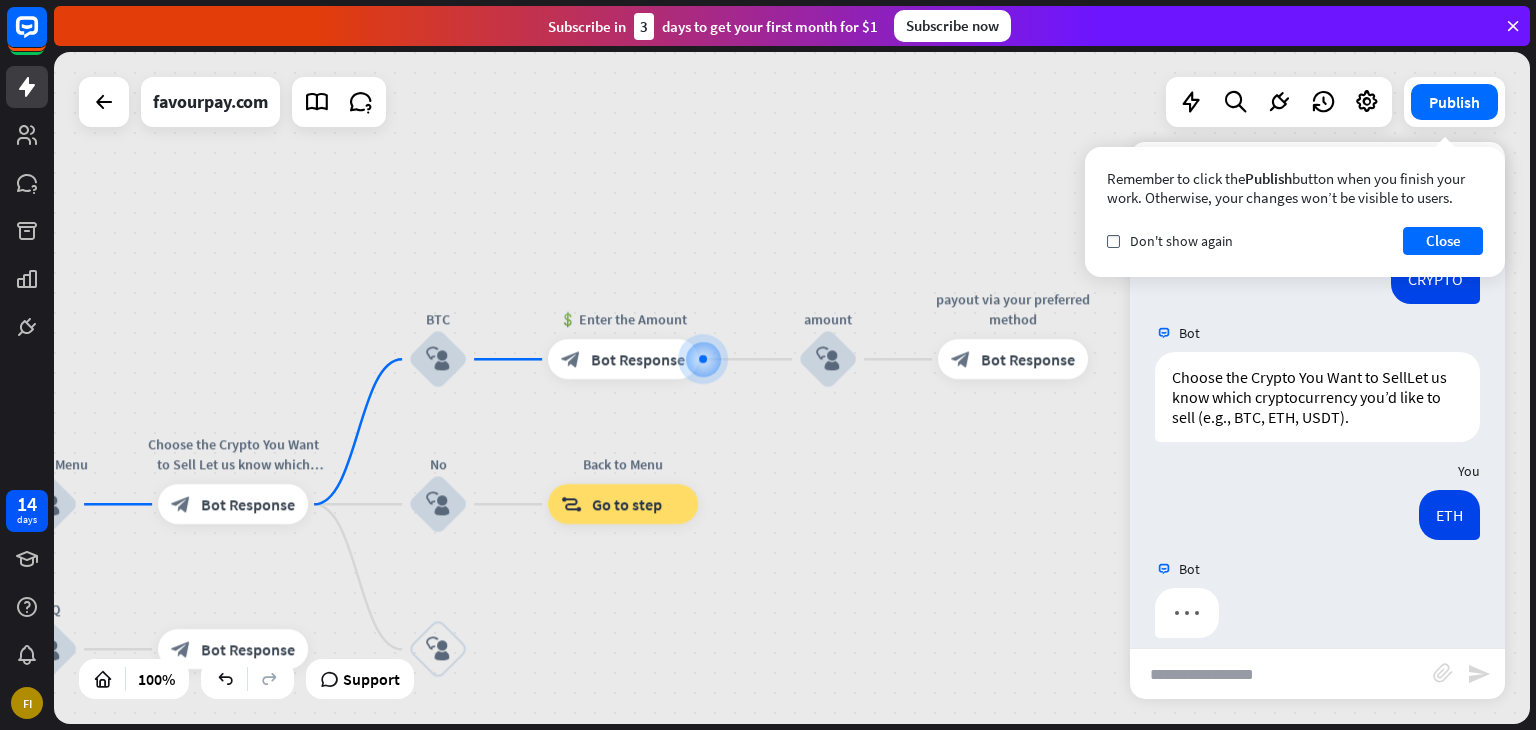 scroll, scrollTop: 224, scrollLeft: 0, axis: vertical 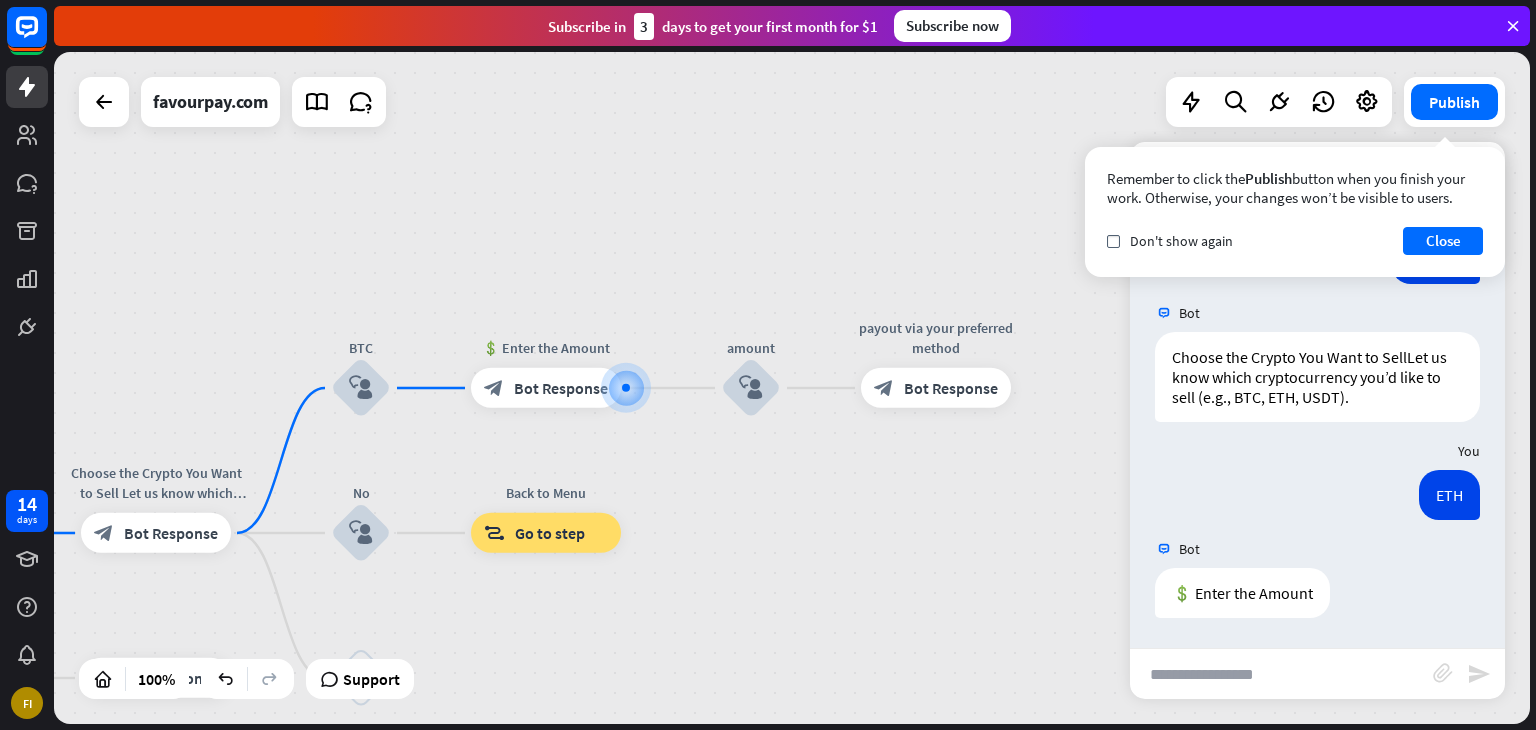 click at bounding box center [1281, 674] 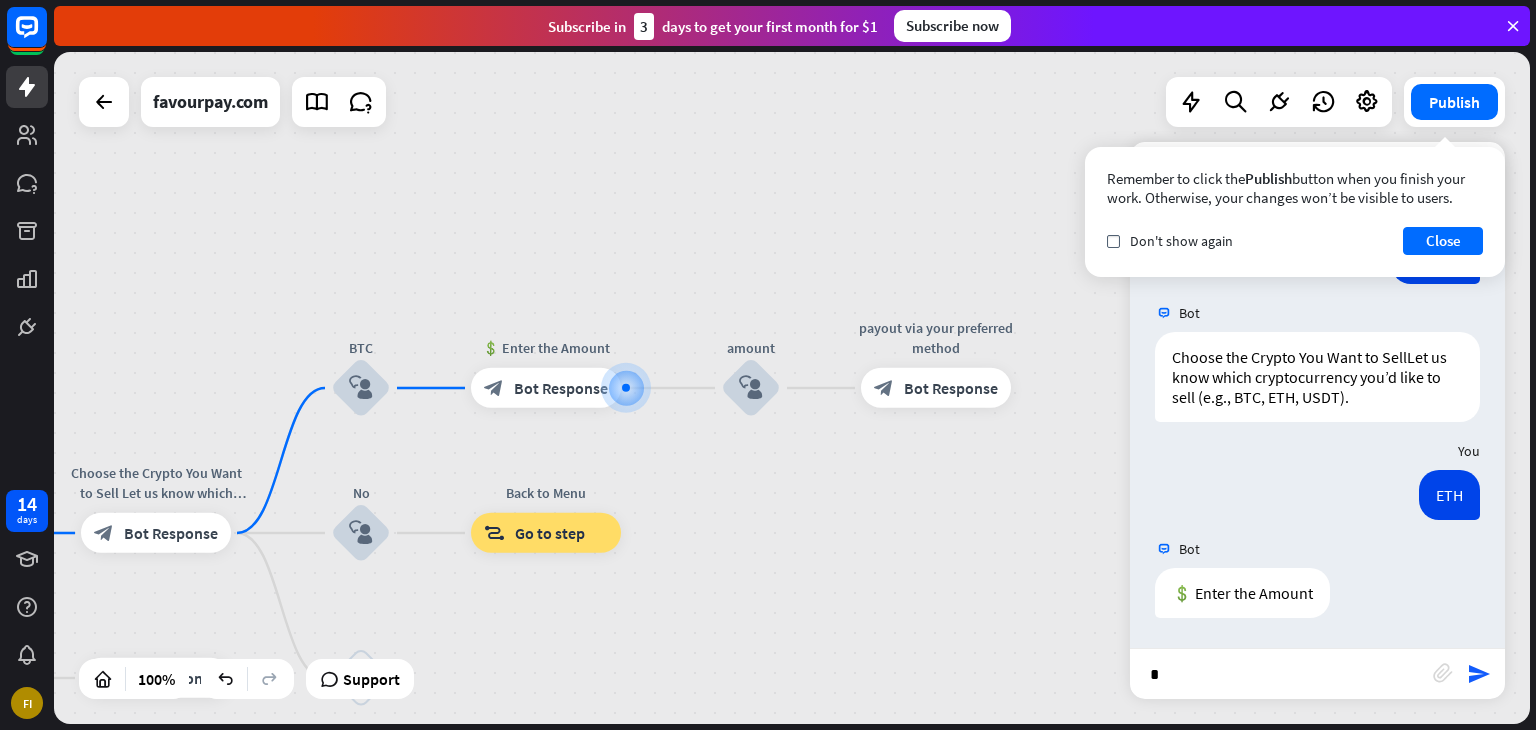 type on "**" 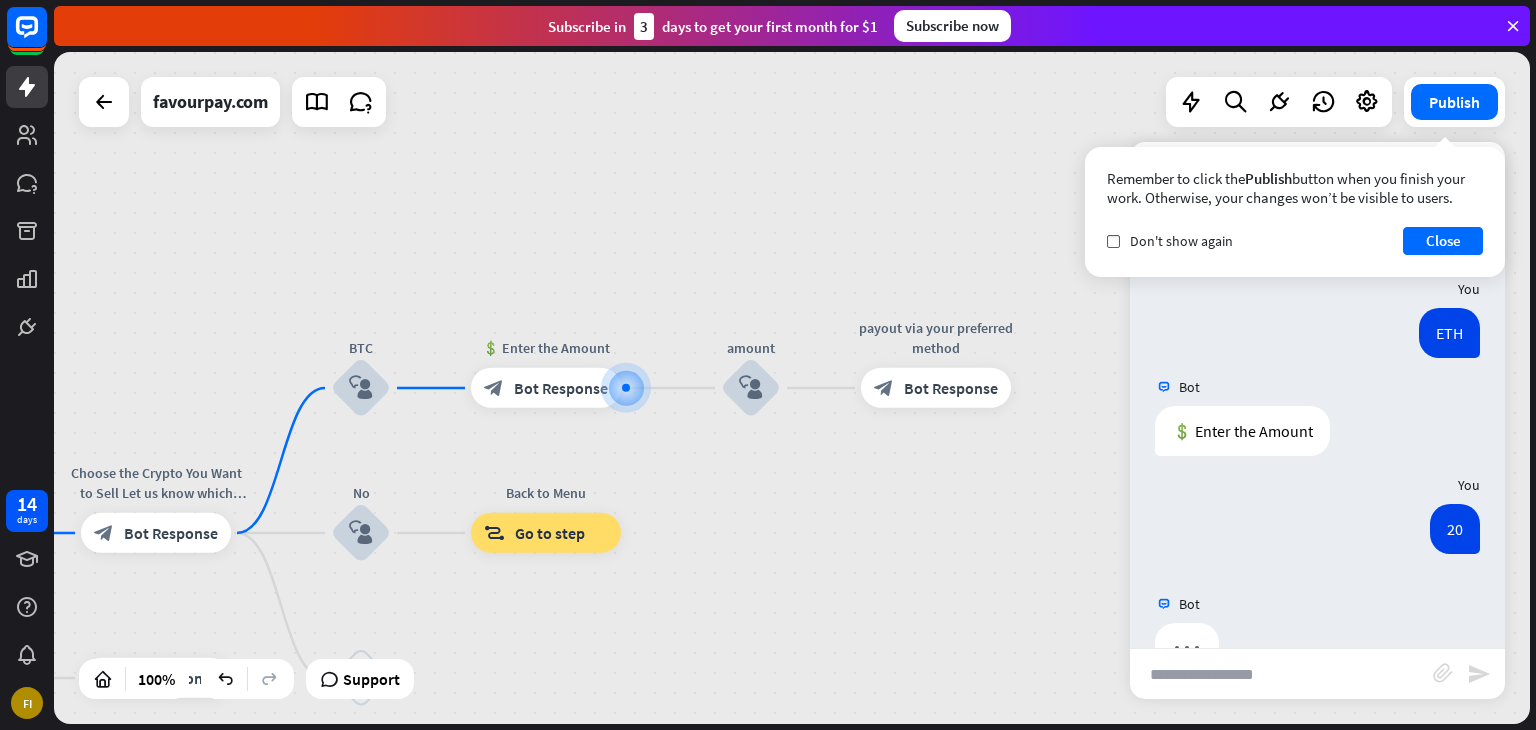 scroll, scrollTop: 440, scrollLeft: 0, axis: vertical 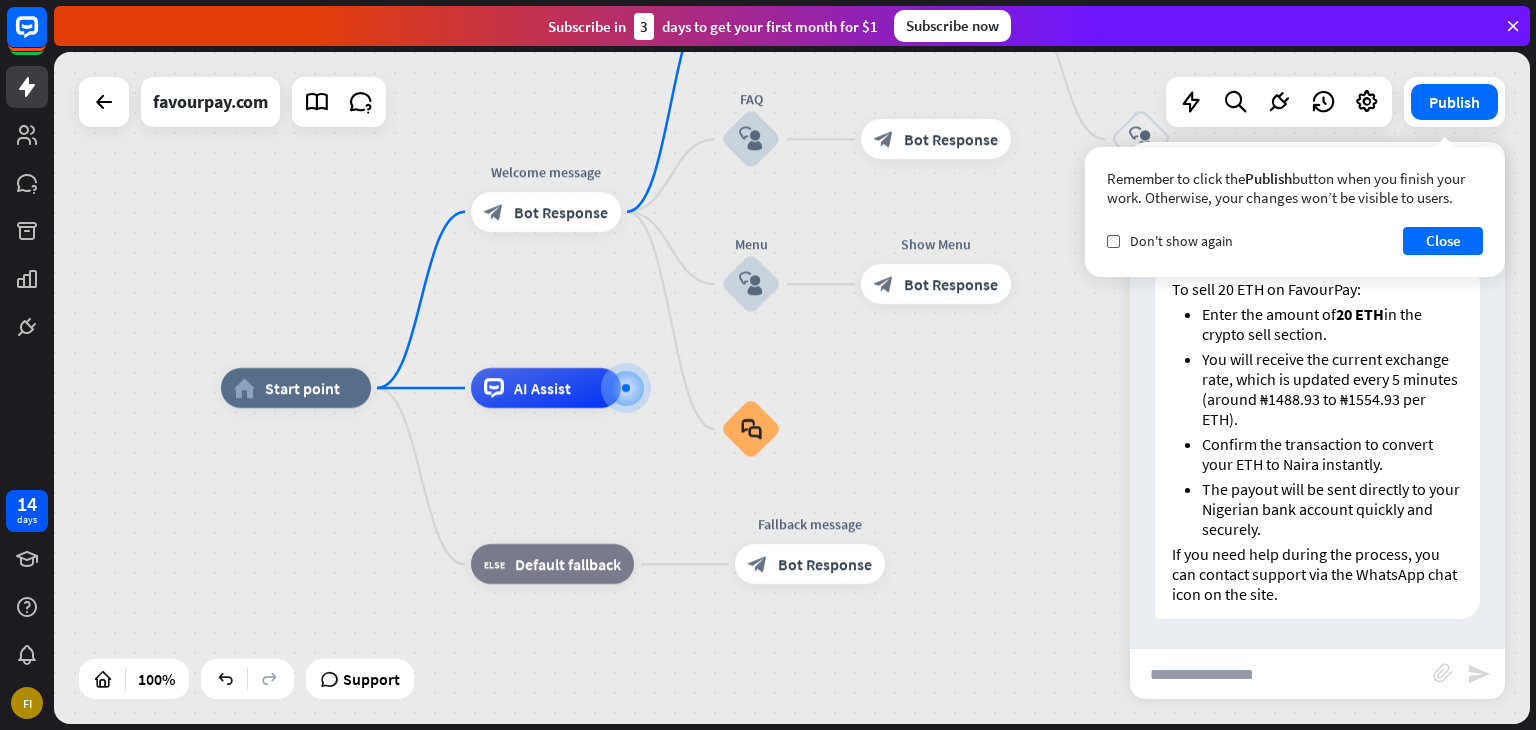 click at bounding box center [1281, 674] 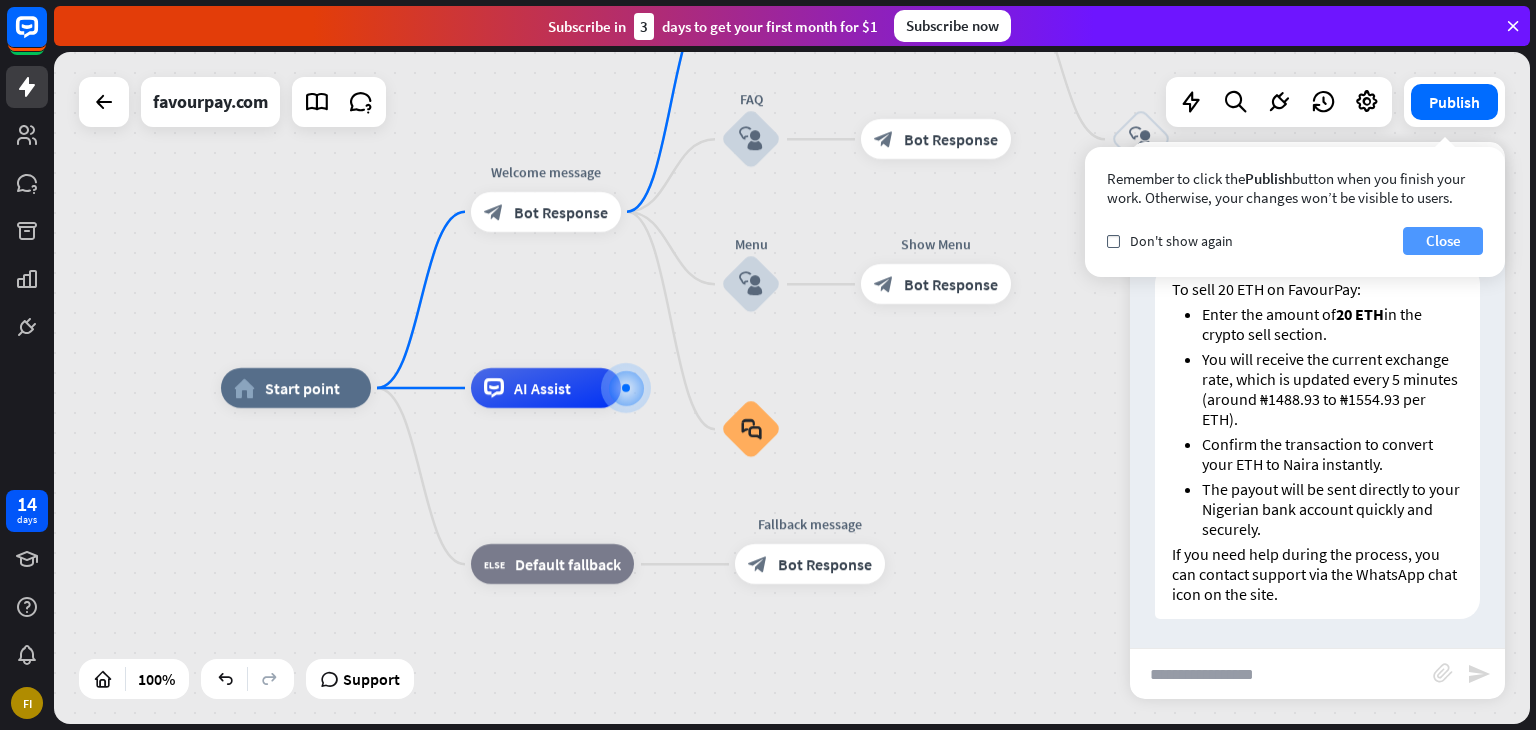 click on "Close" at bounding box center [1443, 241] 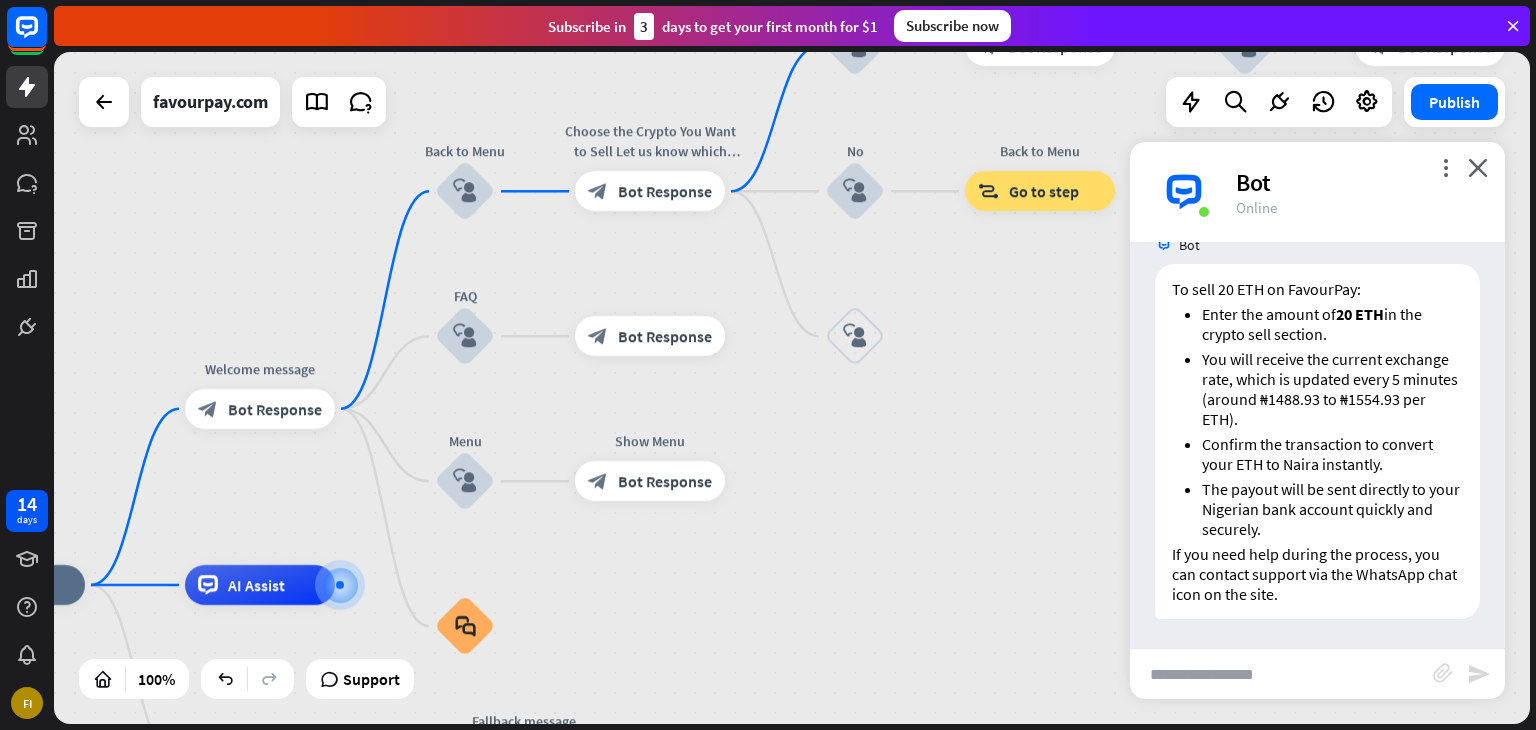 drag, startPoint x: 1037, startPoint y: 402, endPoint x: 705, endPoint y: 642, distance: 409.66327 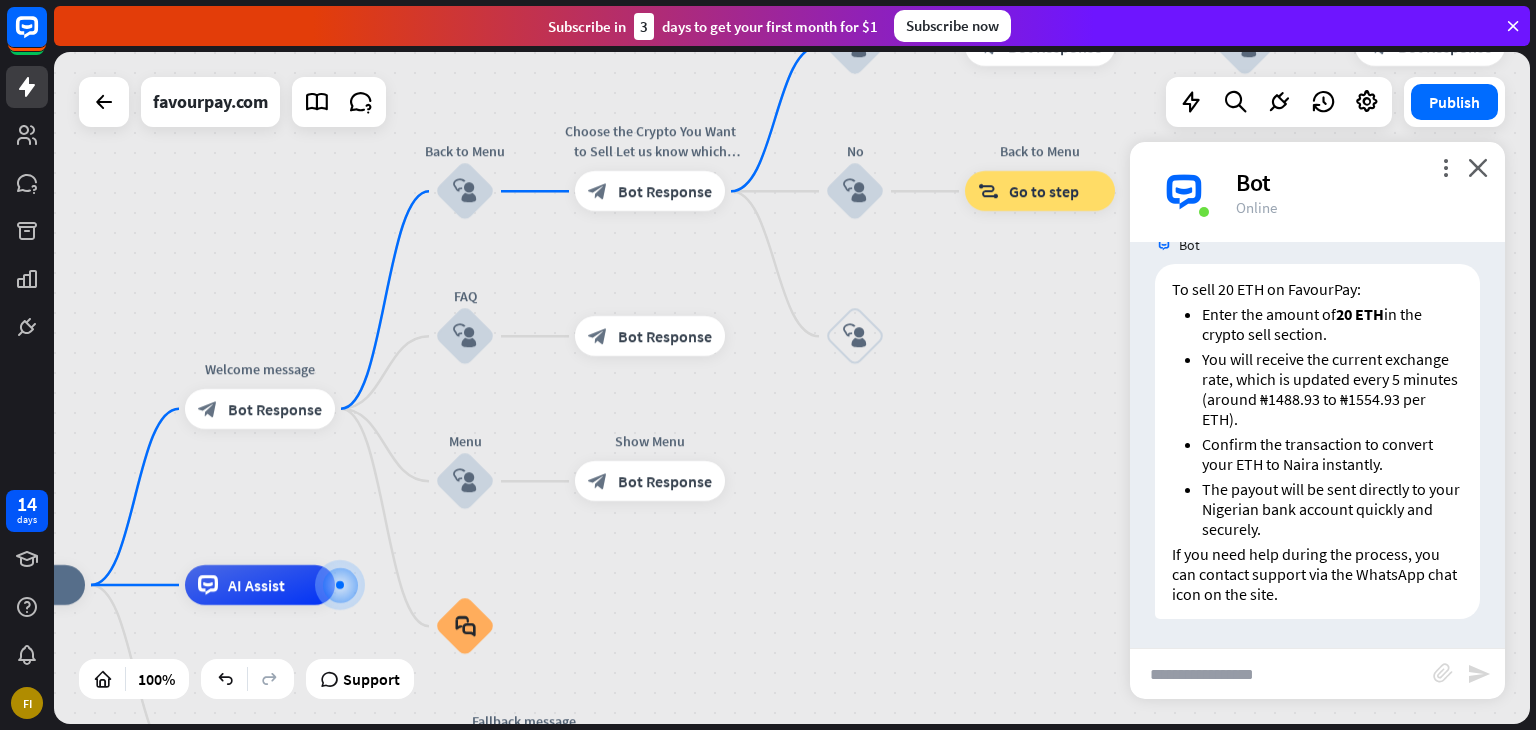 click on "home_2   Start point                 Welcome message   block_bot_response   Bot Response                 Back to Menu   block_user_input                 Choose the Crypto You Want to Sell Let us know which cryptocurrency you’d like to sell (e.g., BTC, ETH, USDT).   block_bot_response   Bot Response                 BTC   block_user_input                 💲 Enter the Amount   block_bot_response   Bot Response                 amount   block_user_input                 payout via your preferred method   block_bot_response   Bot Response                 No   block_user_input                 Back to Menu   block_goto   Go to step                   block_user_input                 FAQ   block_user_input                   block_bot_response   Bot Response                 Menu   block_user_input                 Show Menu   block_bot_response   Bot Response                   block_faq                     AI Assist                       block_fallback   Default fallback" at bounding box center (673, 921) 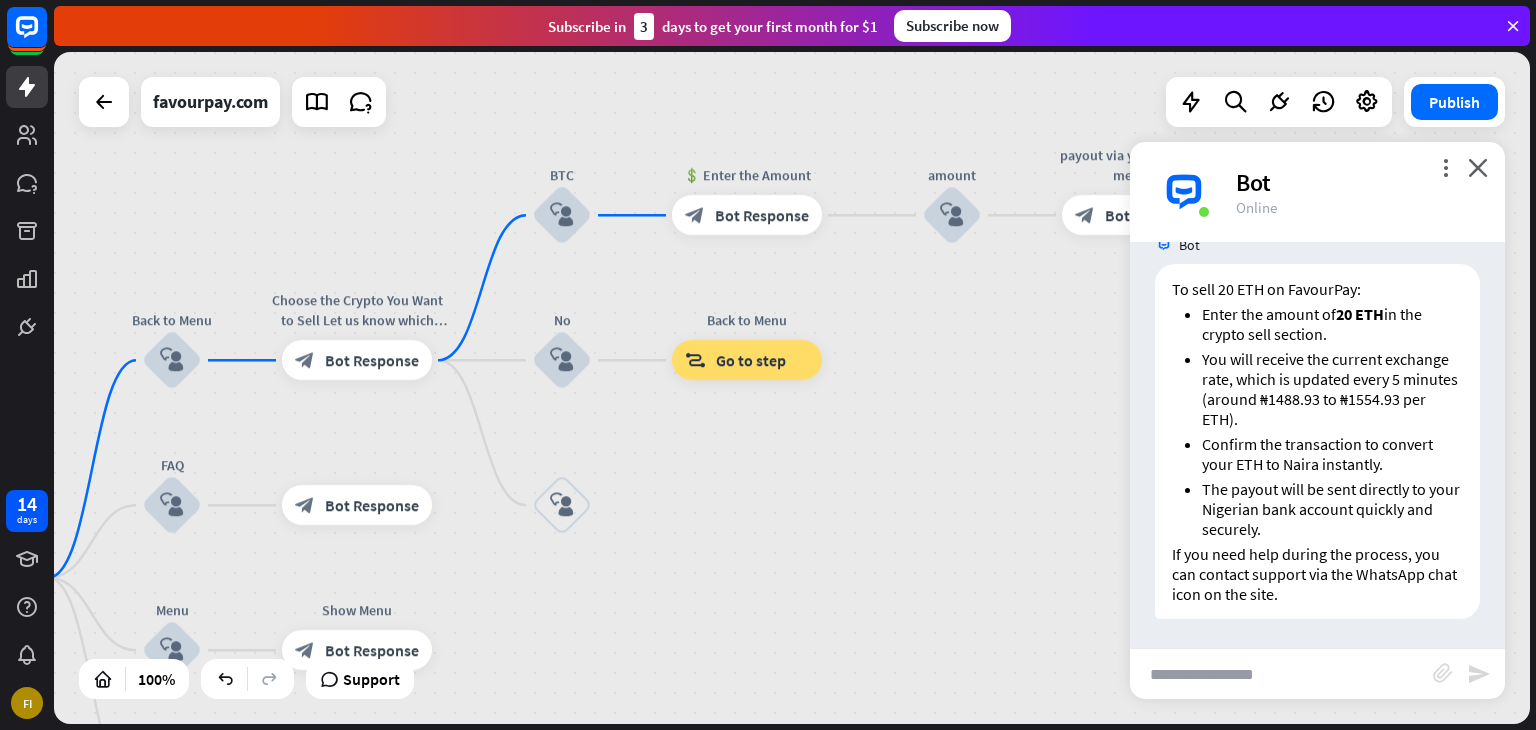 drag, startPoint x: 908, startPoint y: 528, endPoint x: 661, endPoint y: 654, distance: 277.28143 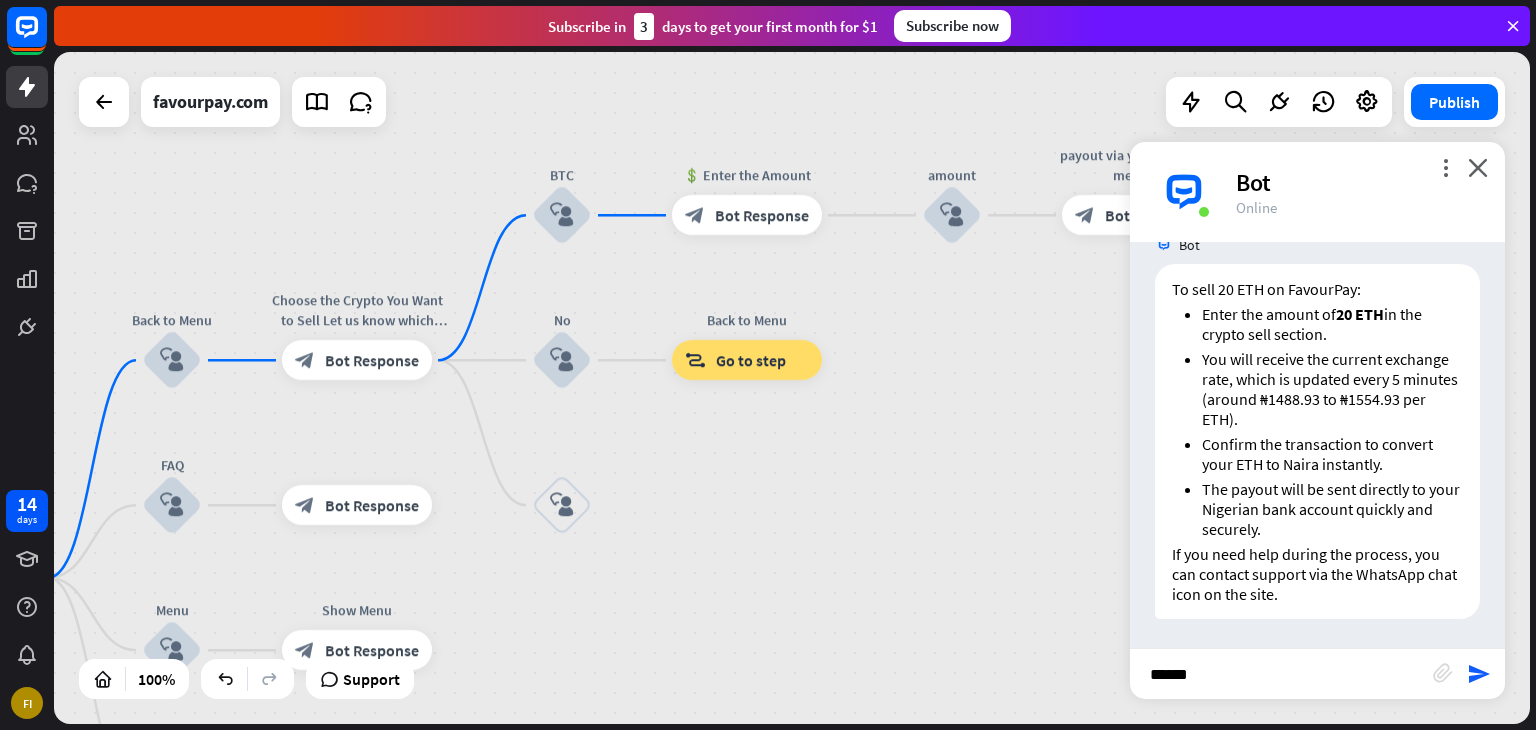 type on "*******" 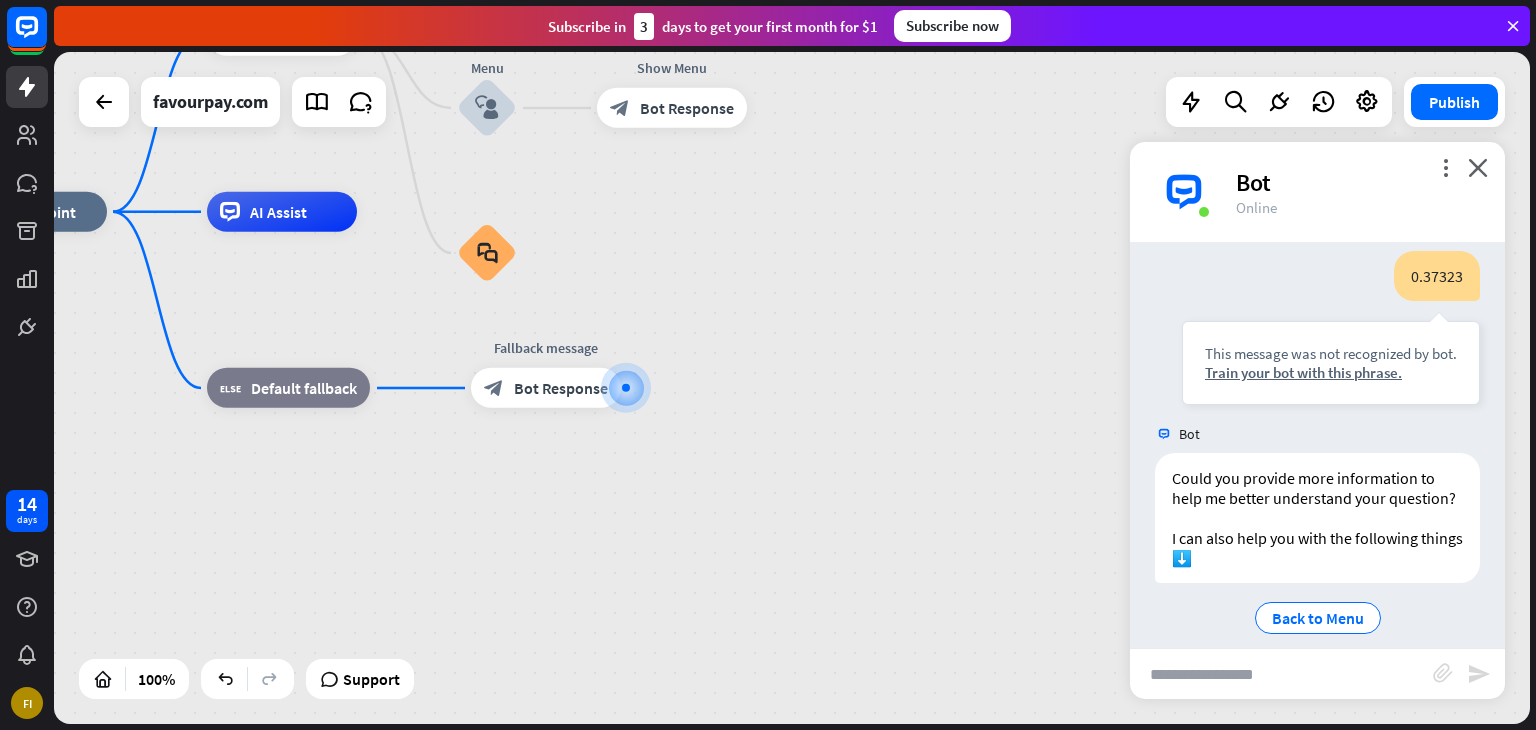 scroll, scrollTop: 1180, scrollLeft: 0, axis: vertical 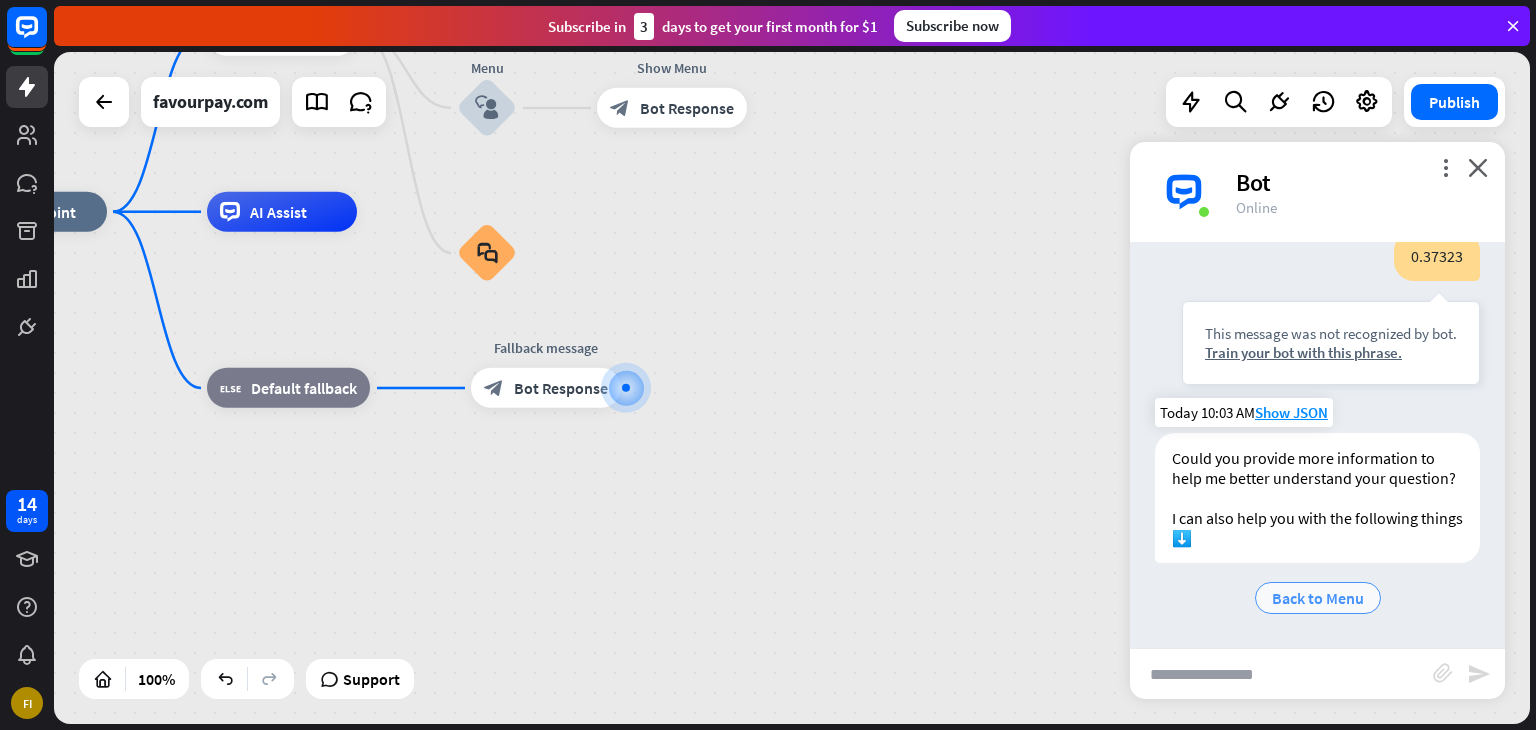 click on "Back to Menu" at bounding box center [1318, 598] 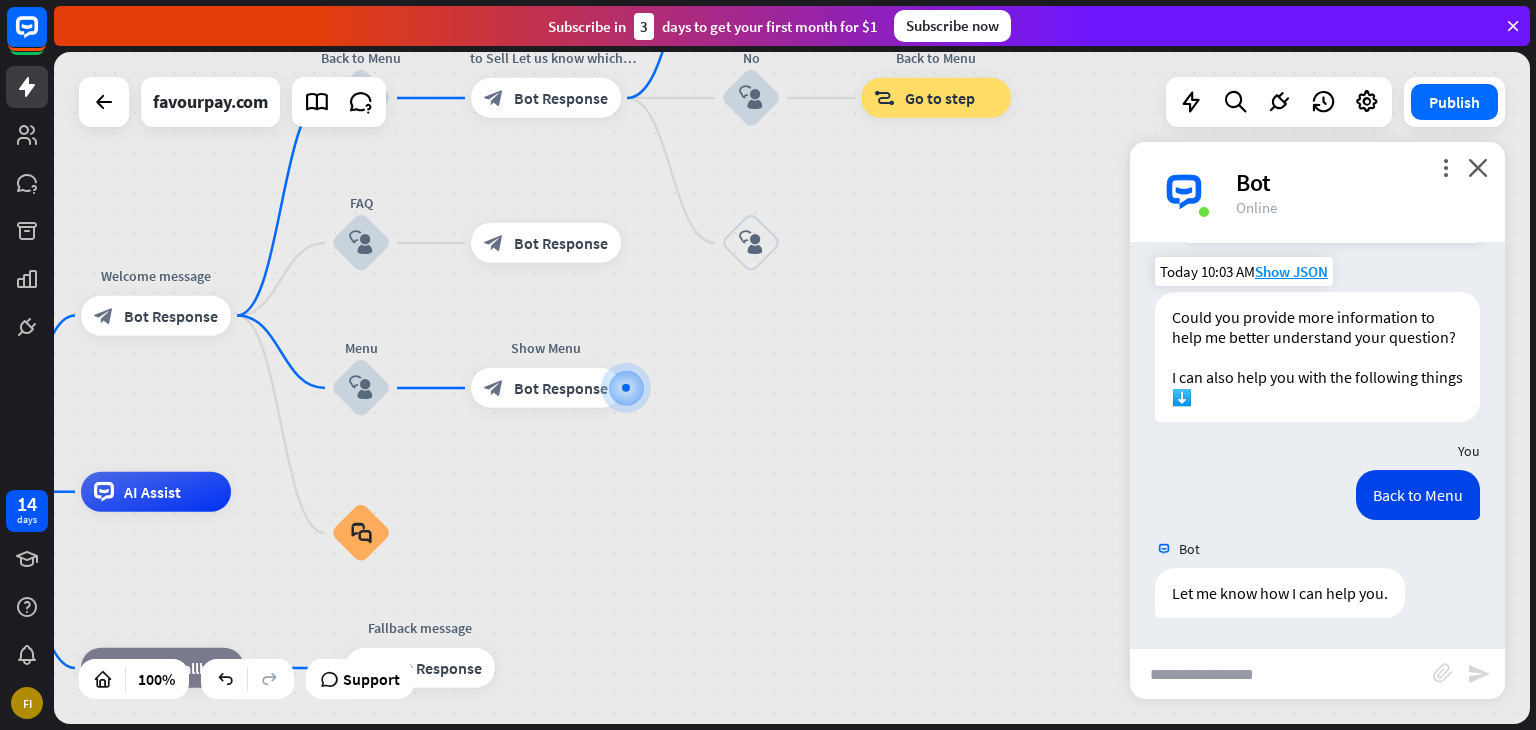 scroll, scrollTop: 1320, scrollLeft: 0, axis: vertical 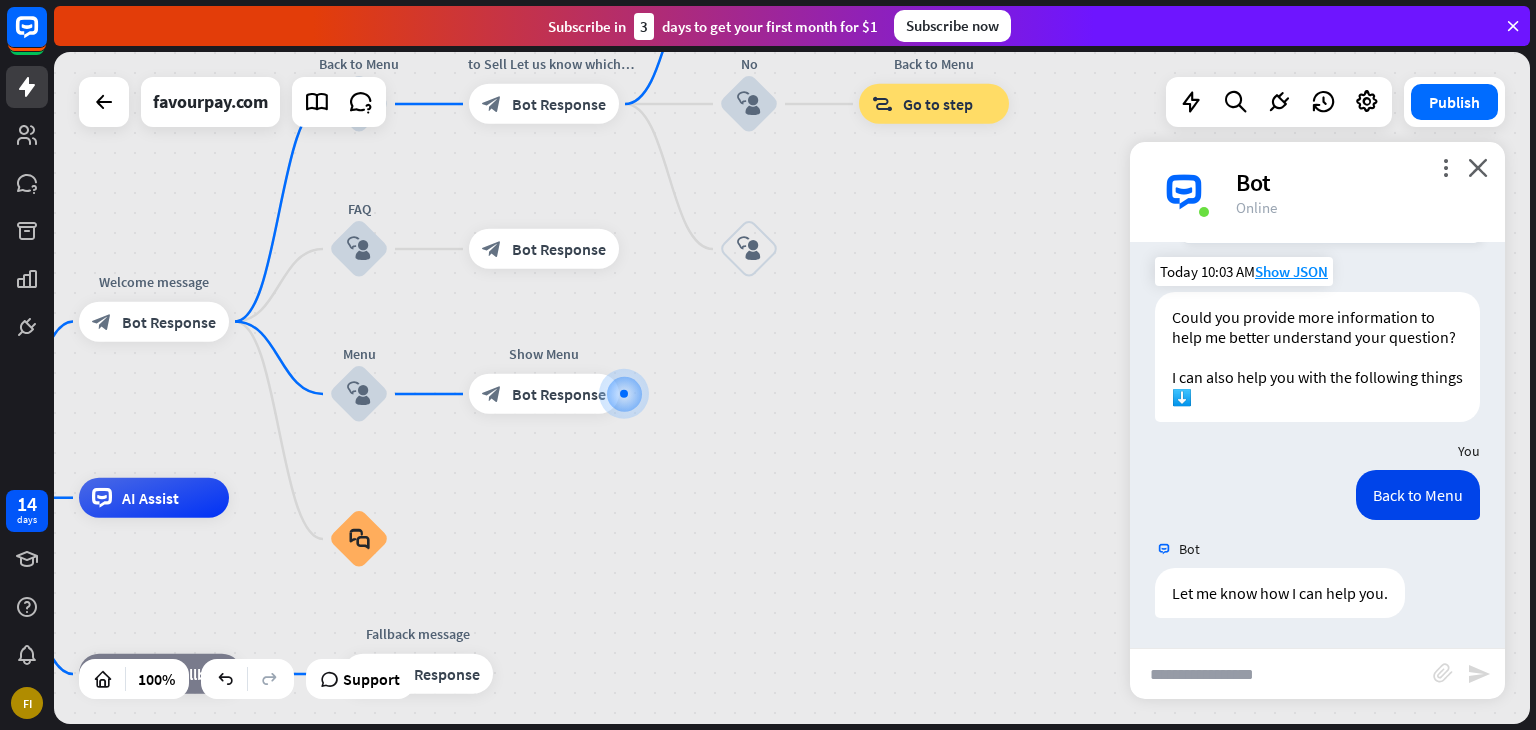 drag, startPoint x: 1506, startPoint y: 599, endPoint x: 1502, endPoint y: 610, distance: 11.7046995 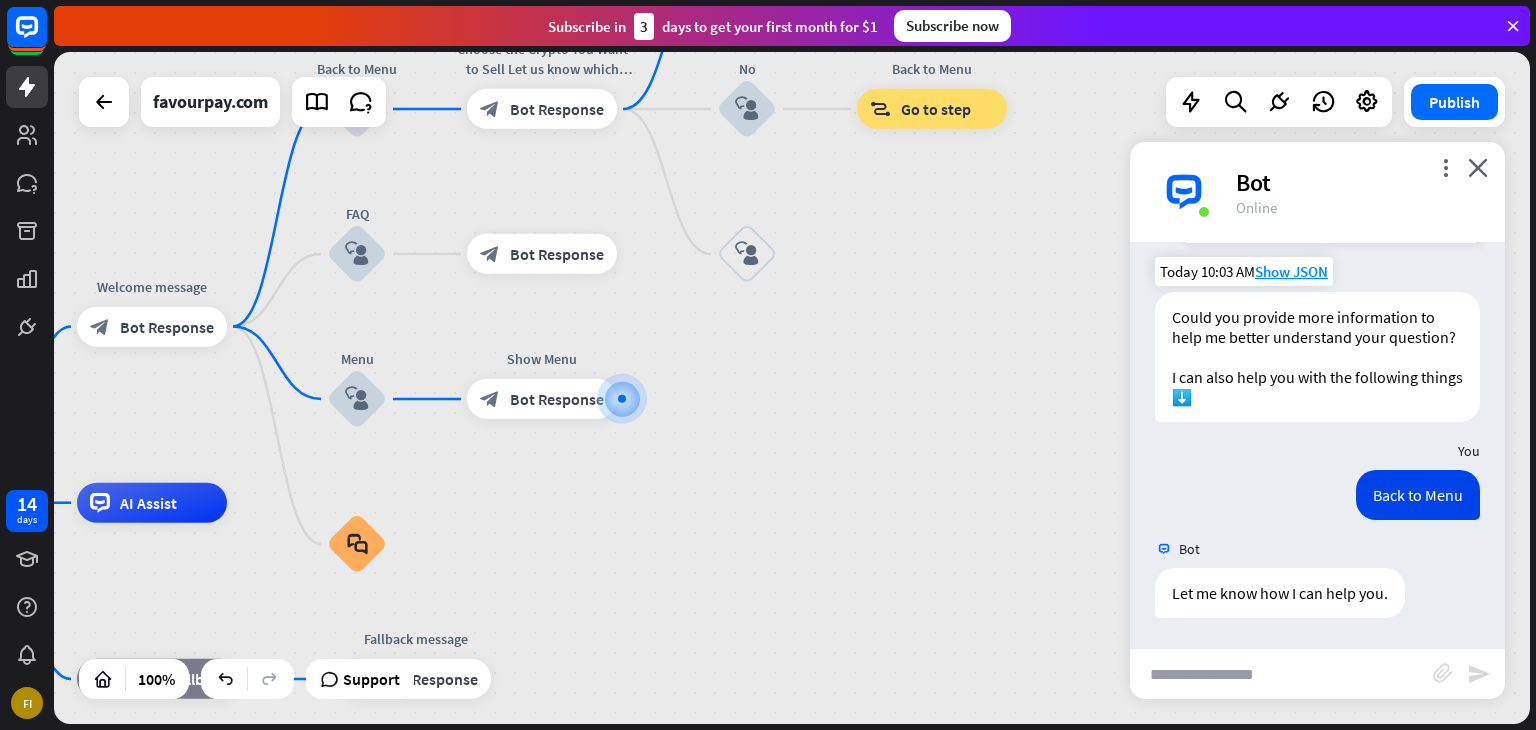 click at bounding box center [1281, 674] 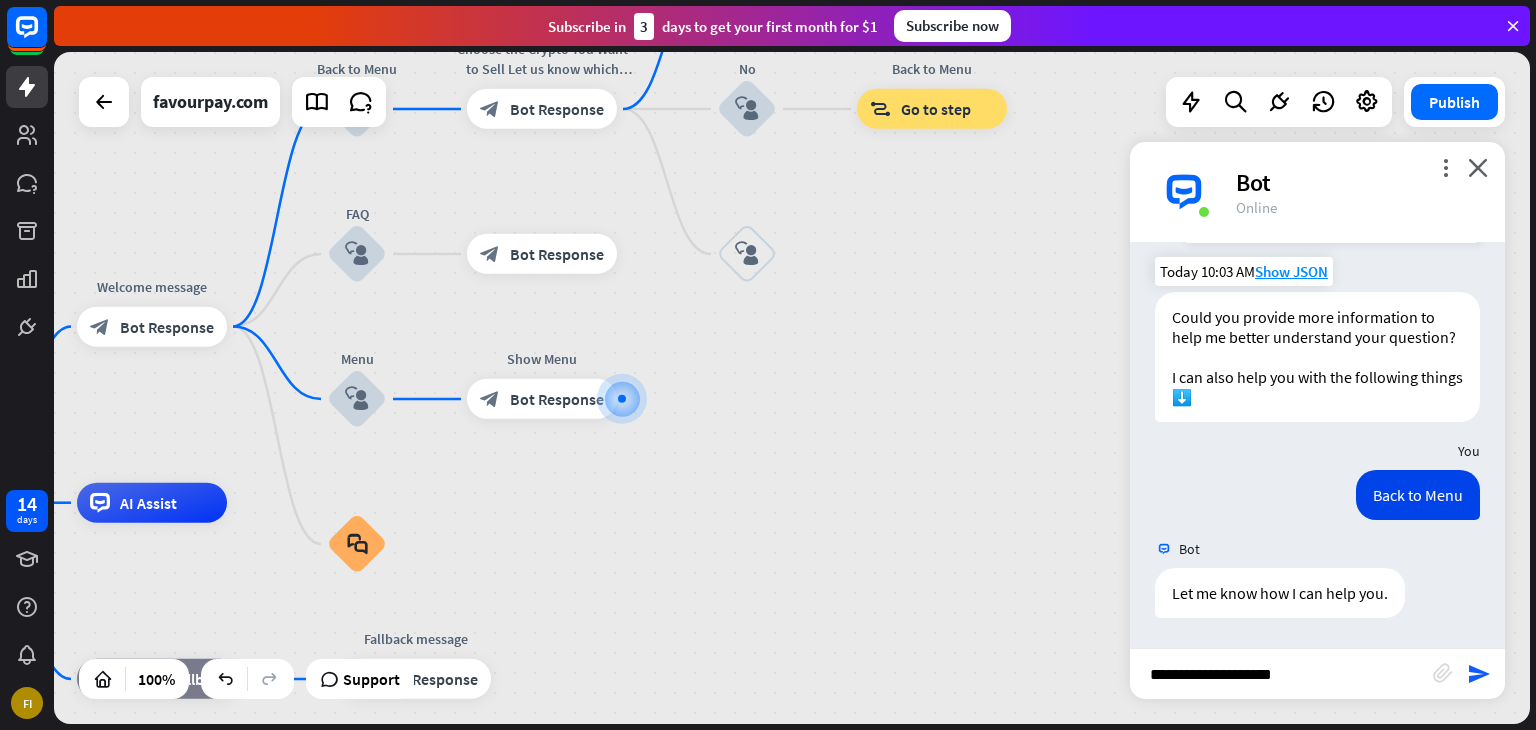 type on "**********" 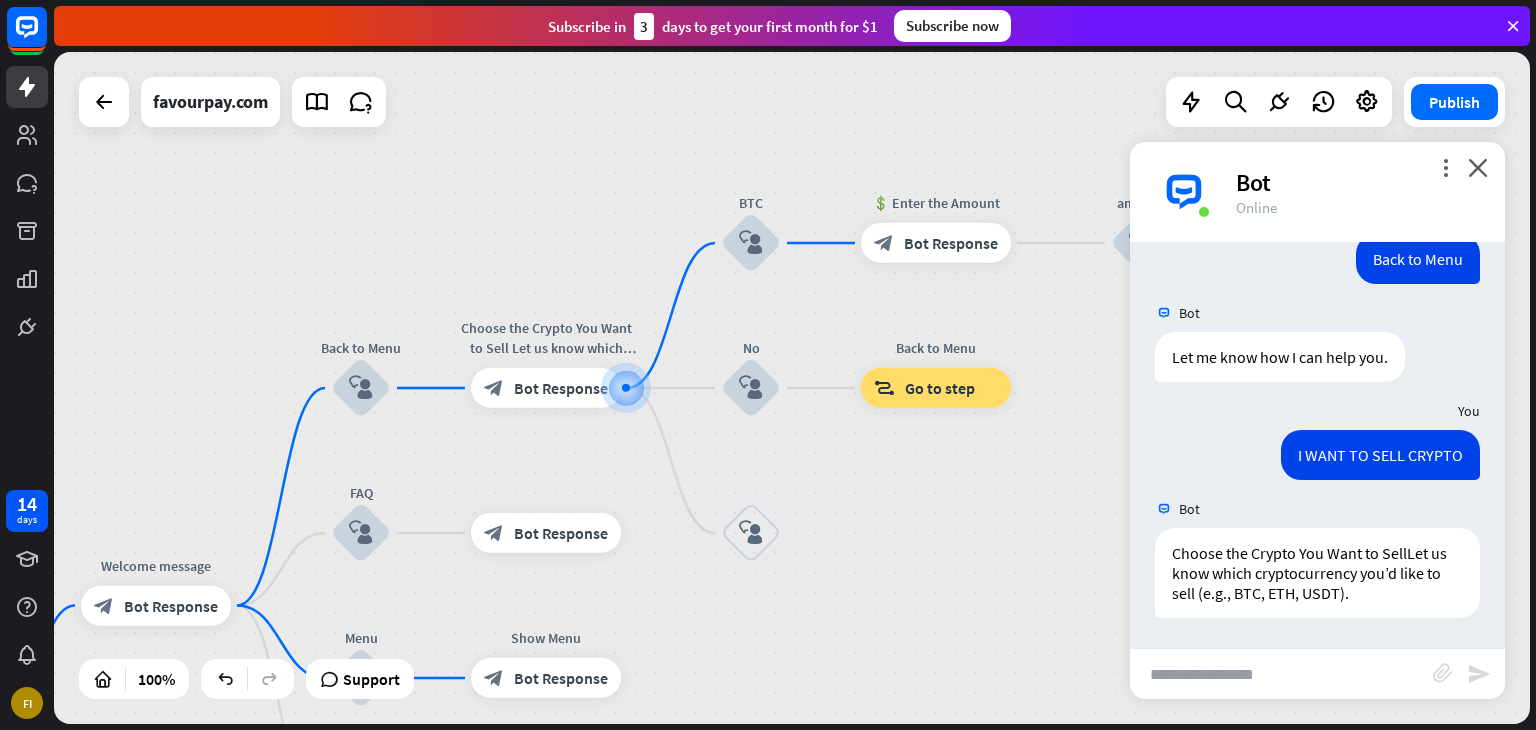 scroll, scrollTop: 1556, scrollLeft: 0, axis: vertical 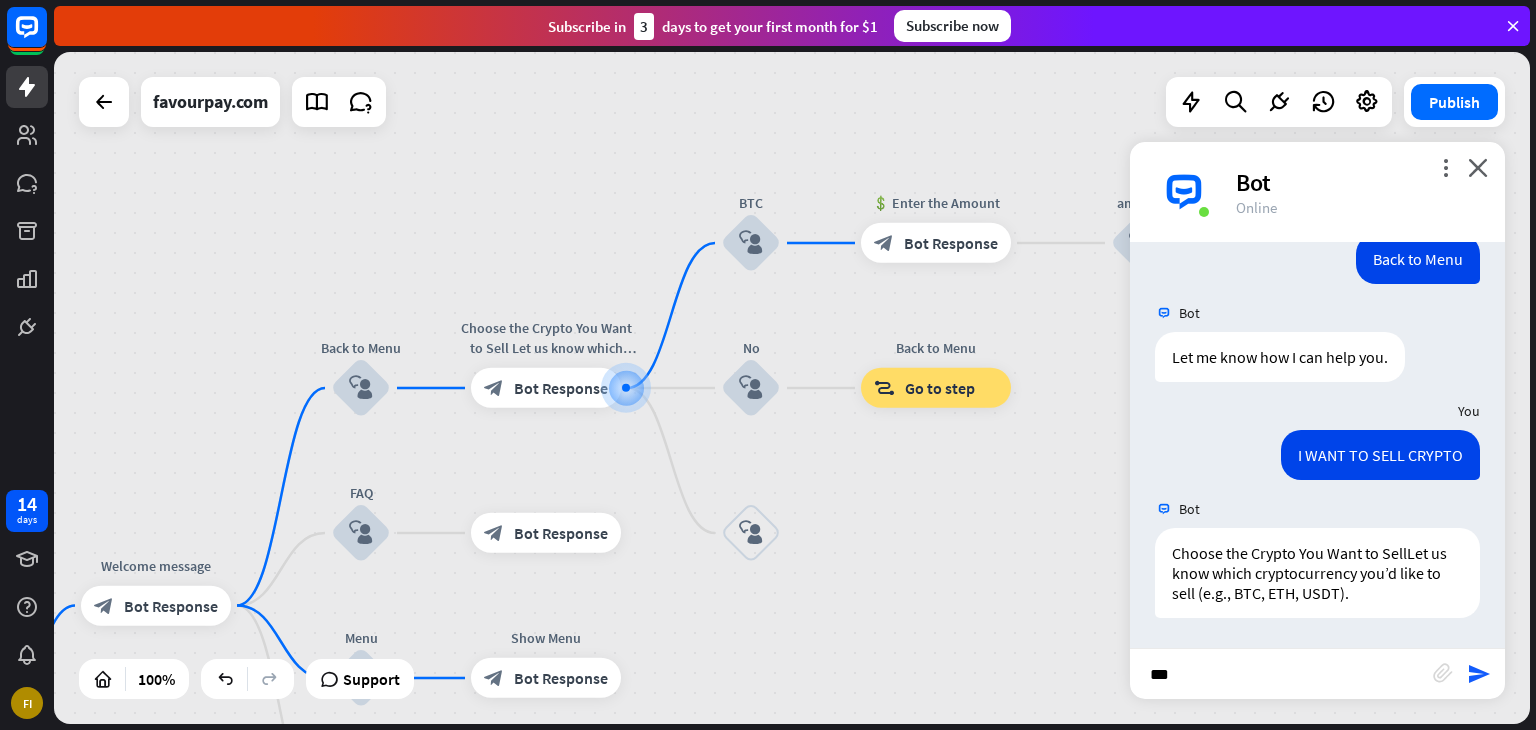 type on "****" 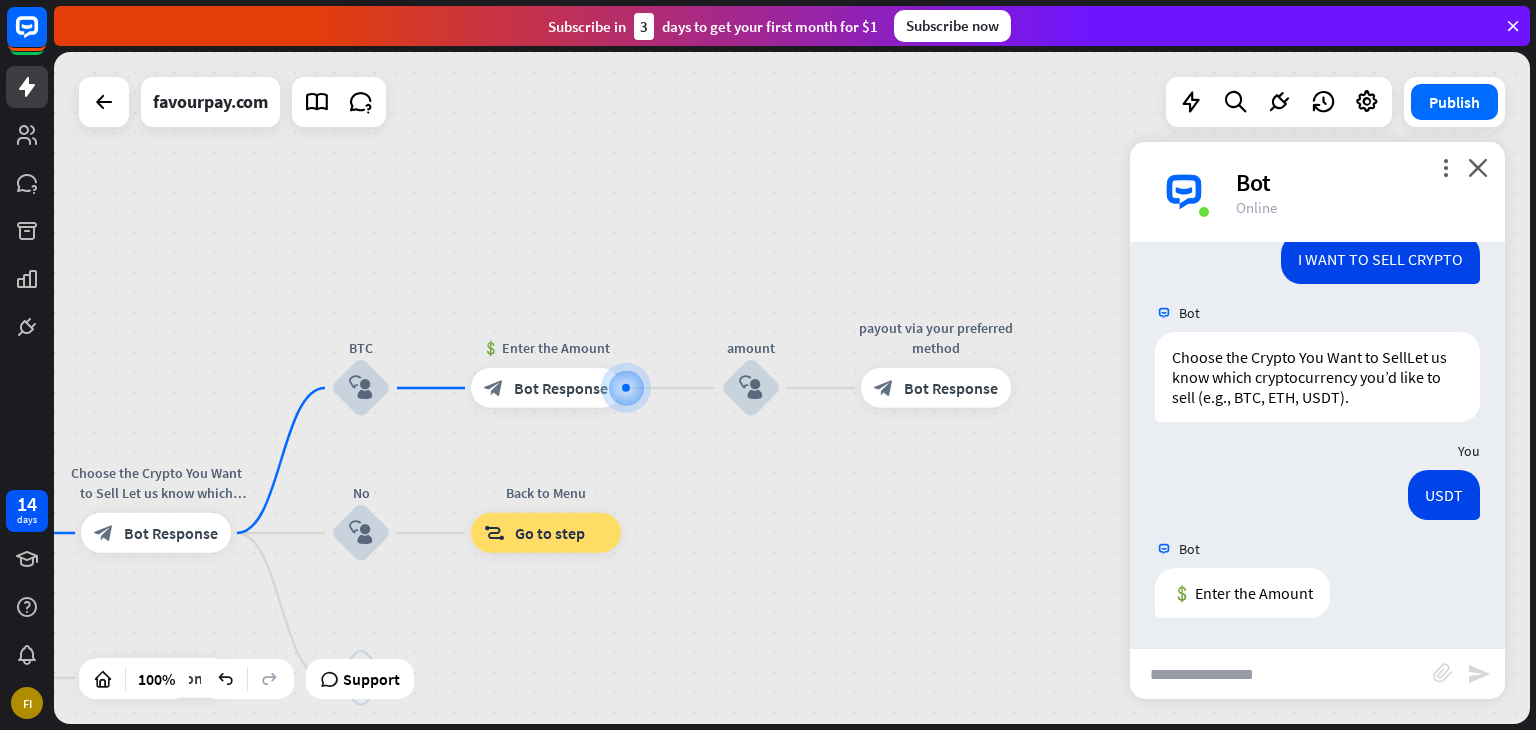 scroll, scrollTop: 1752, scrollLeft: 0, axis: vertical 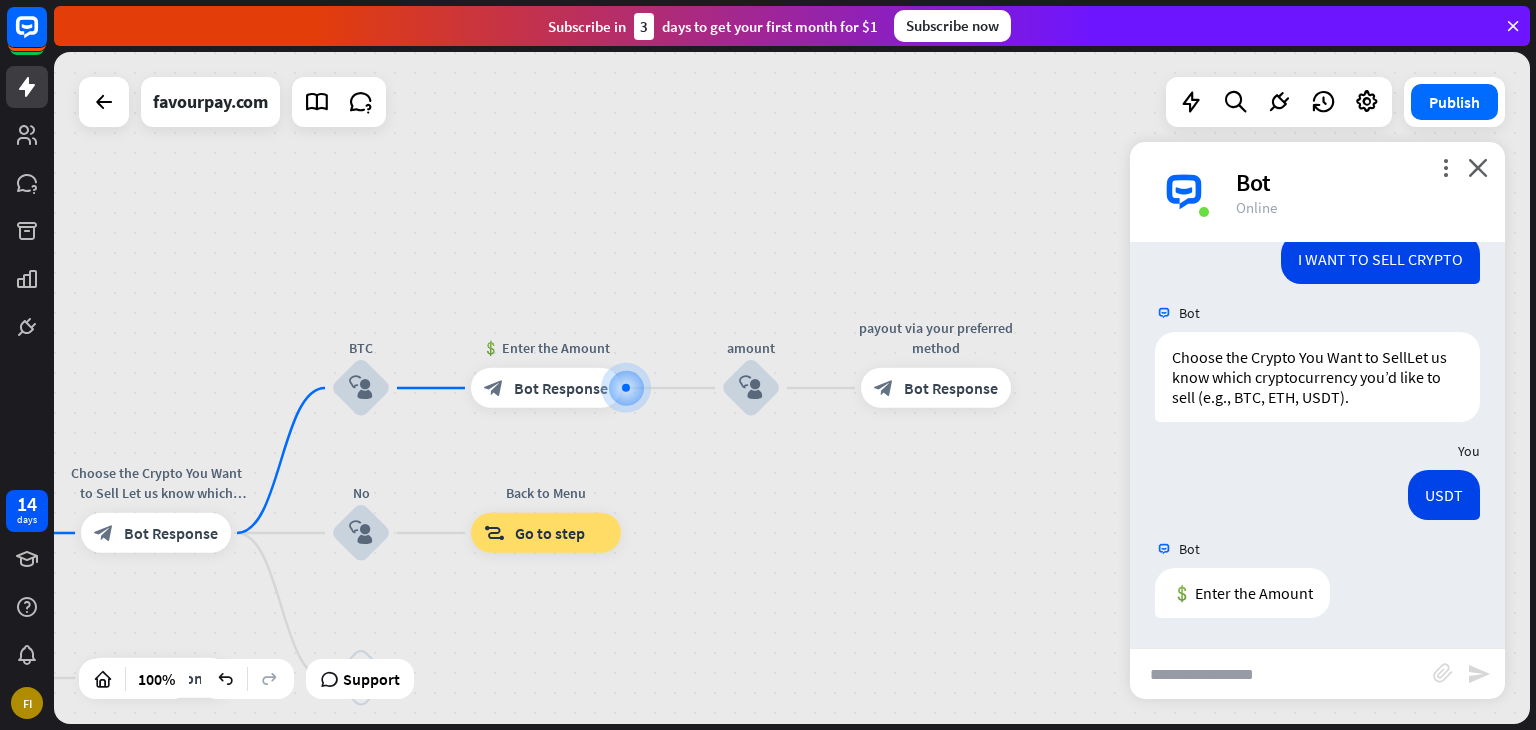 click at bounding box center [1281, 674] 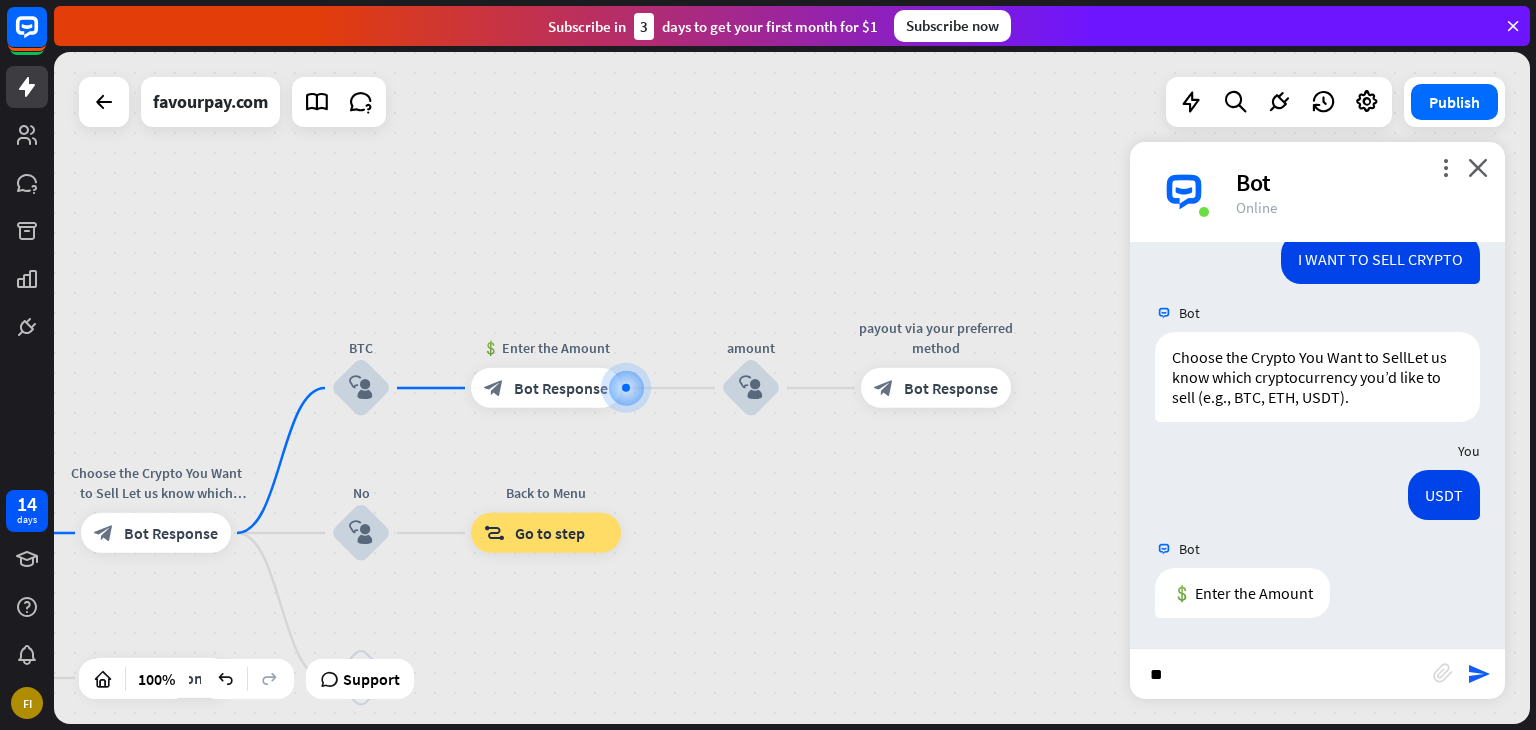 type on "***" 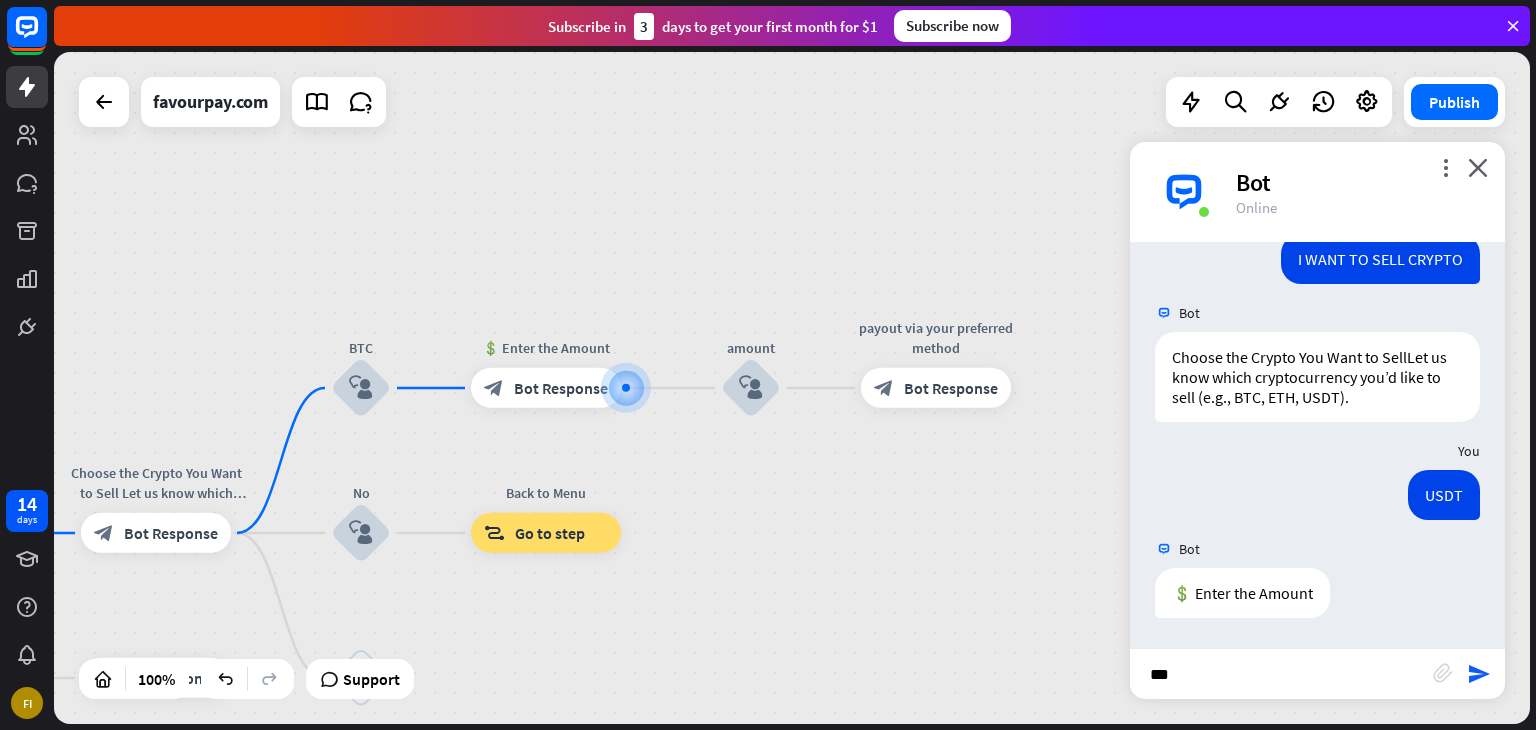 type 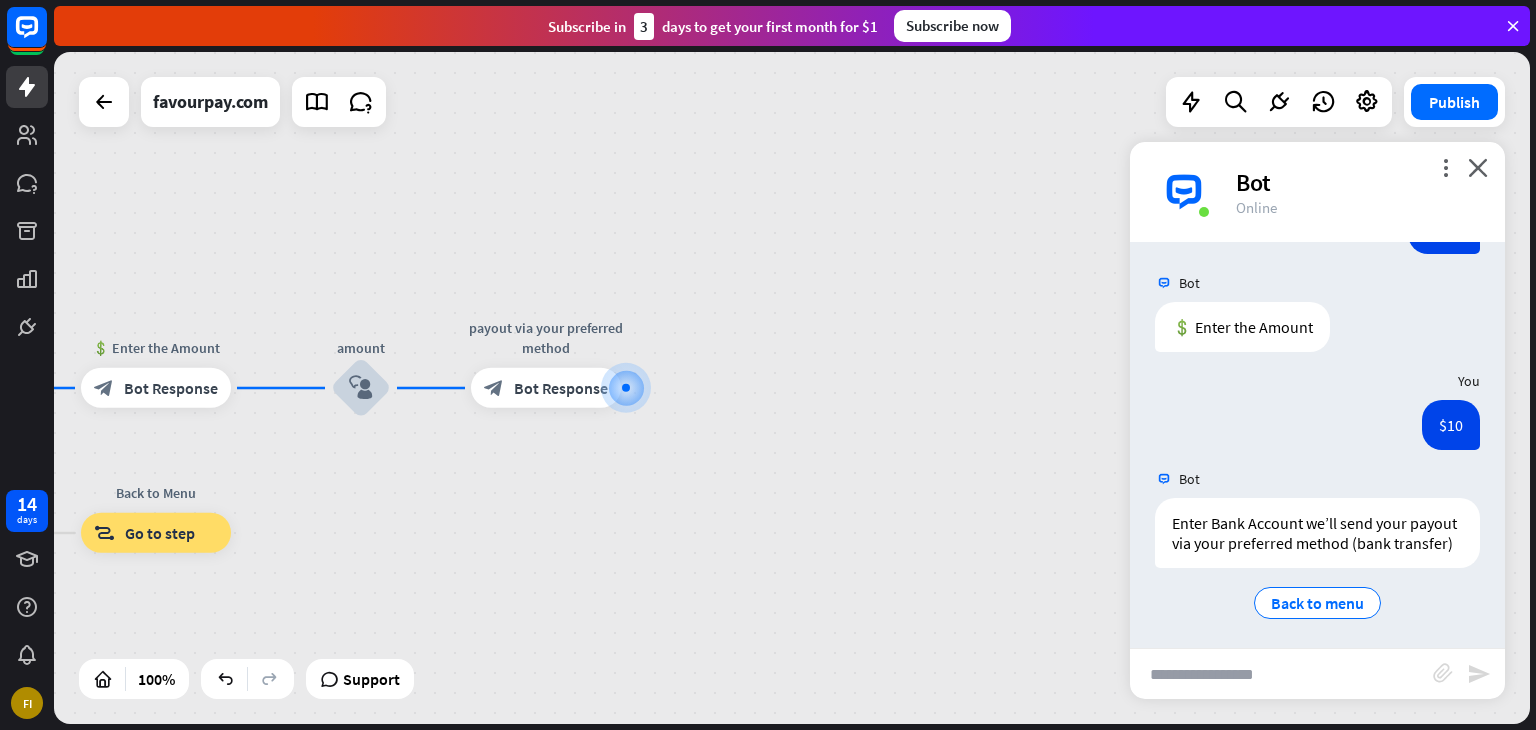 scroll, scrollTop: 2044, scrollLeft: 0, axis: vertical 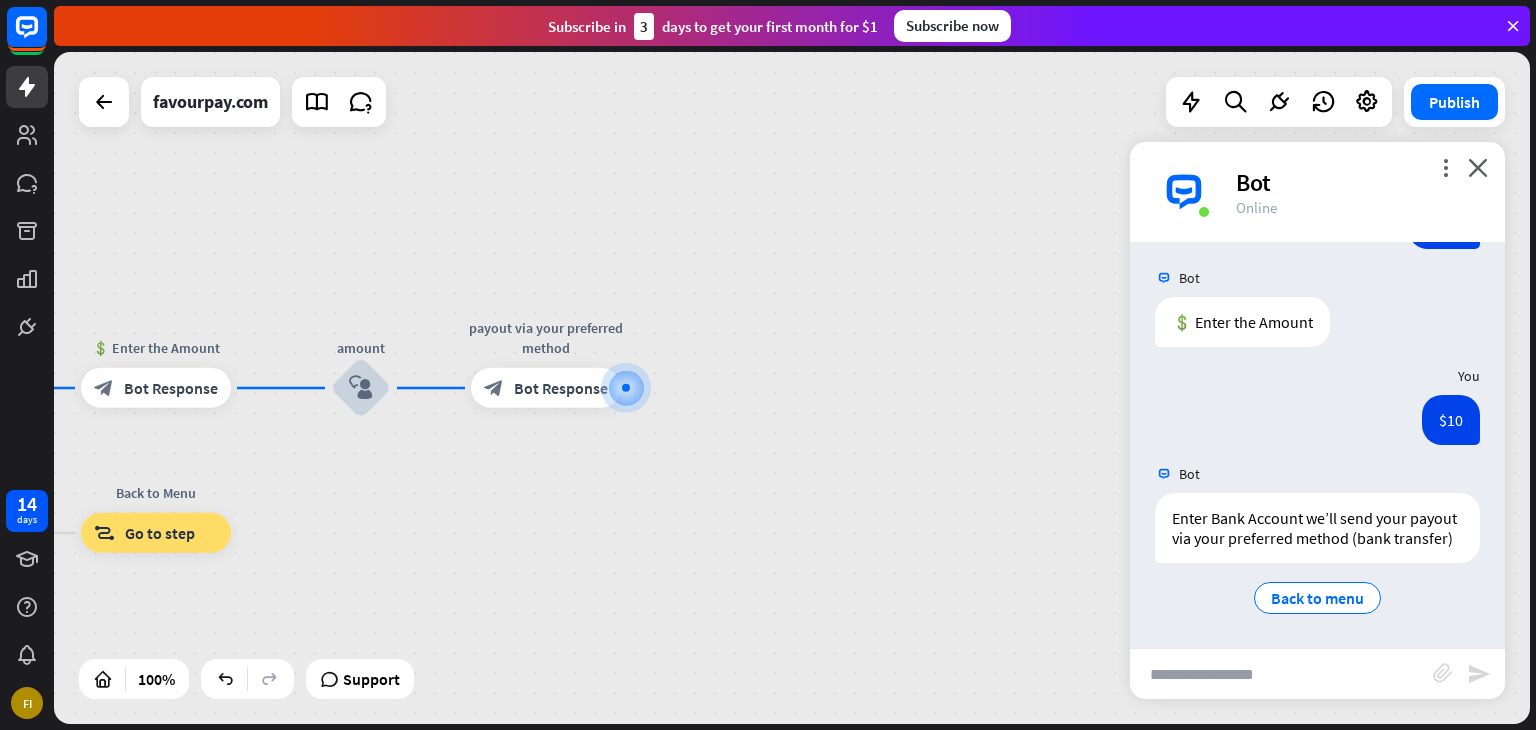 click at bounding box center (1281, 674) 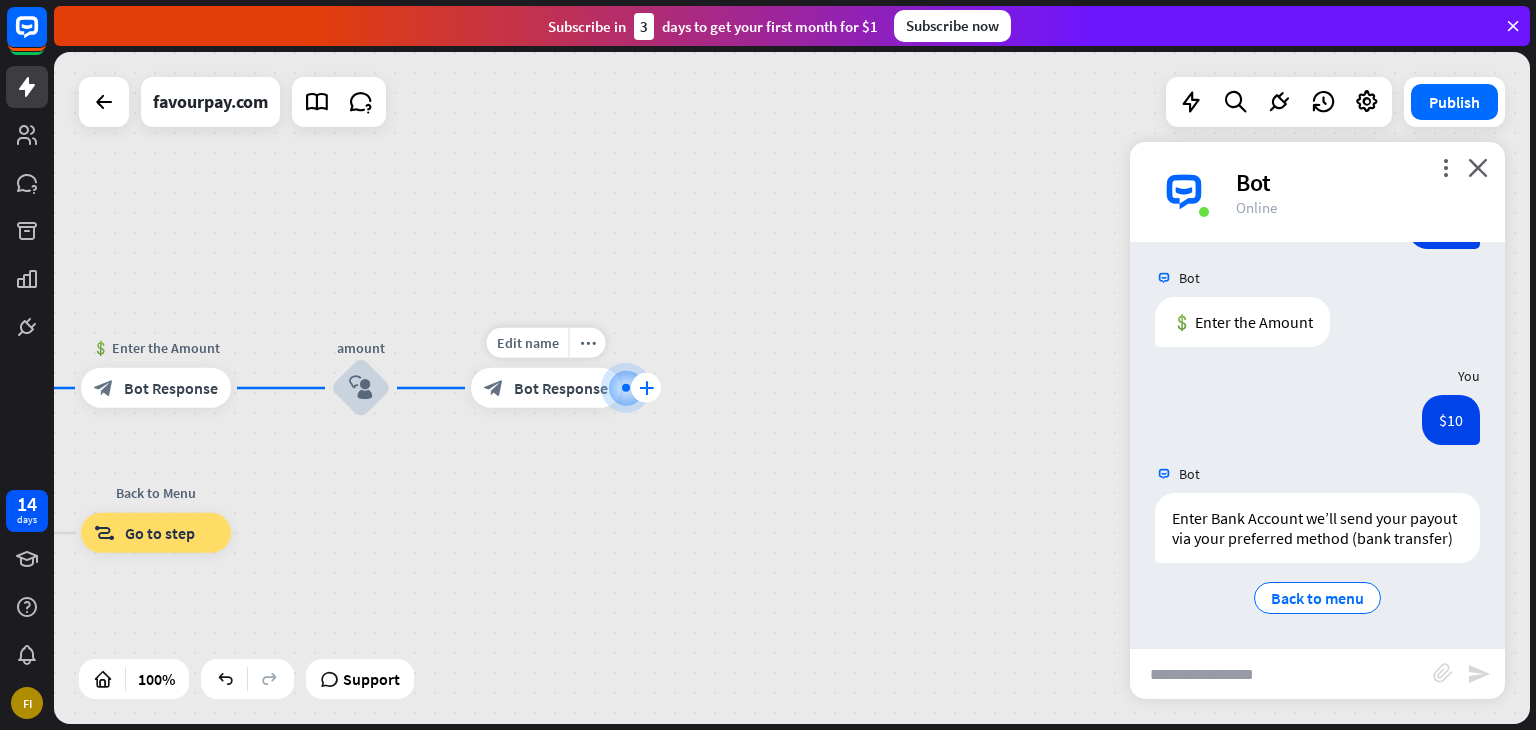 click on "plus" at bounding box center (646, 388) 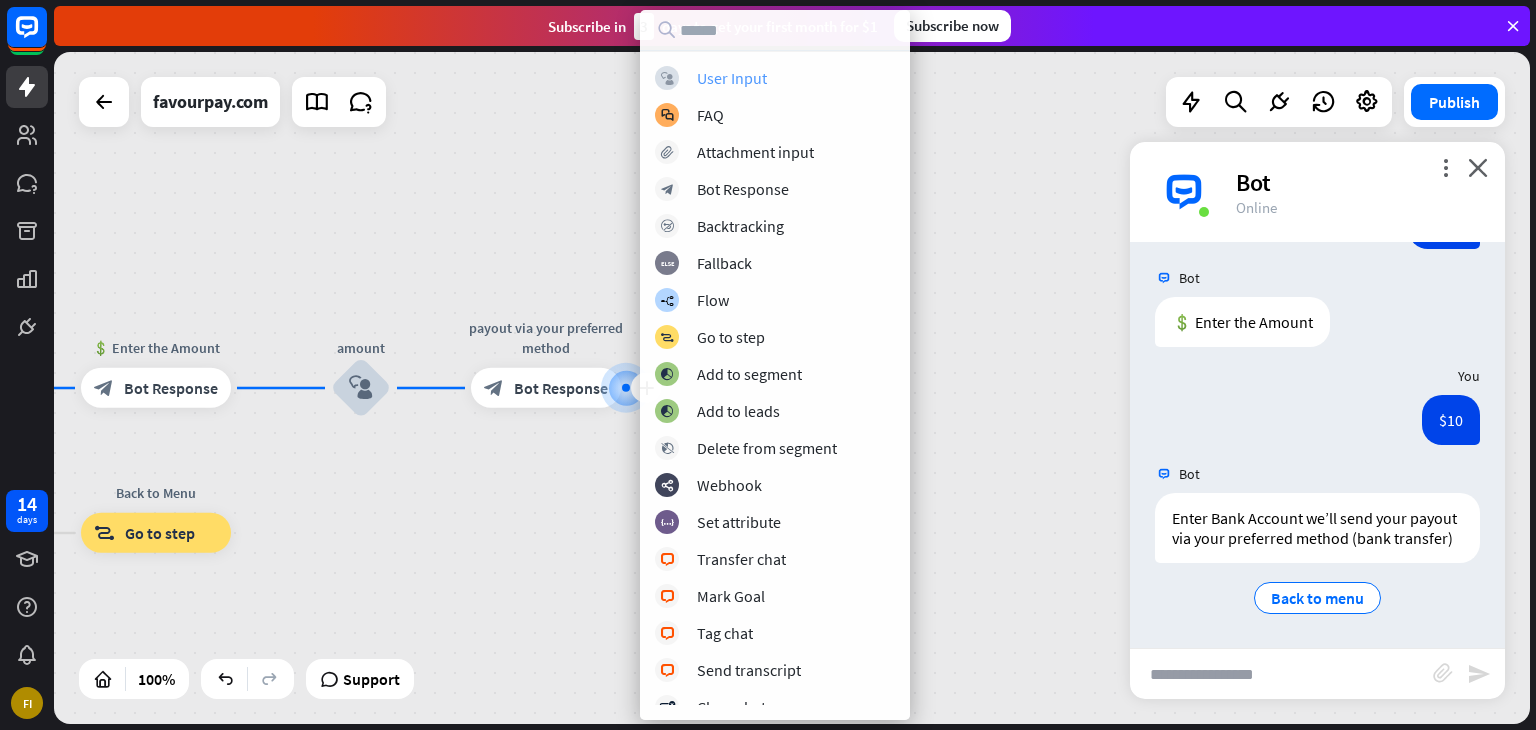 click on "User Input" at bounding box center [732, 78] 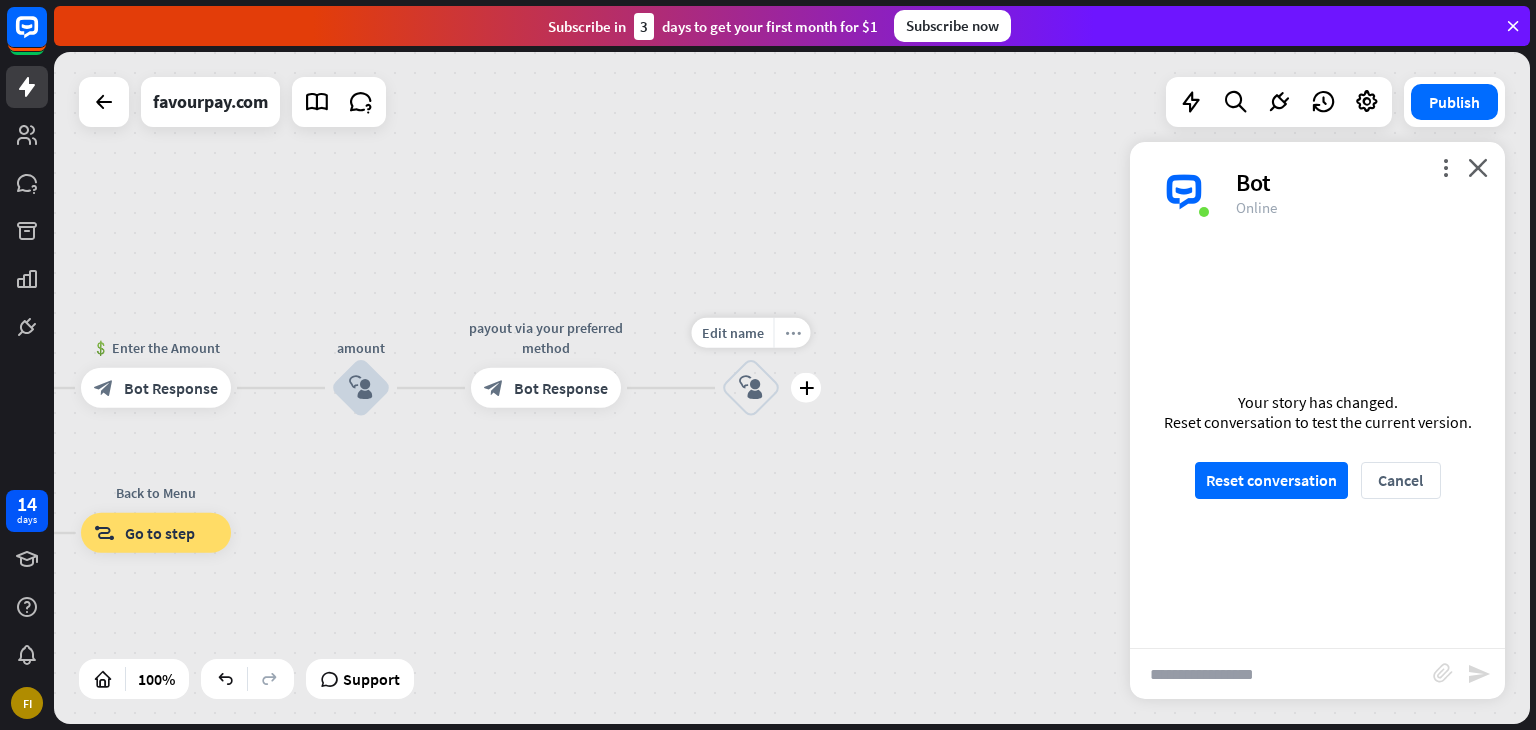 click on "more_horiz" at bounding box center [793, 333] 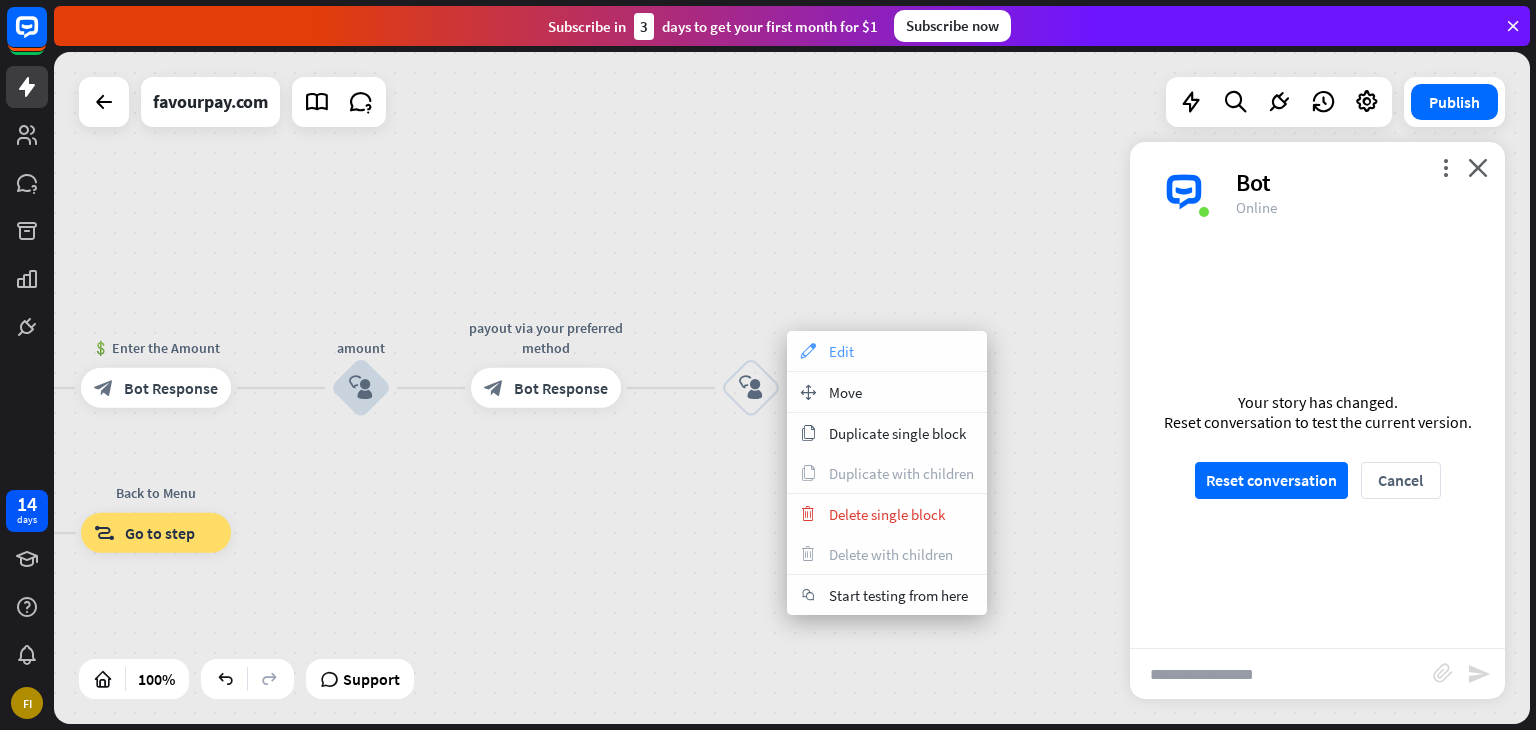 click on "appearance   Edit" at bounding box center [887, 351] 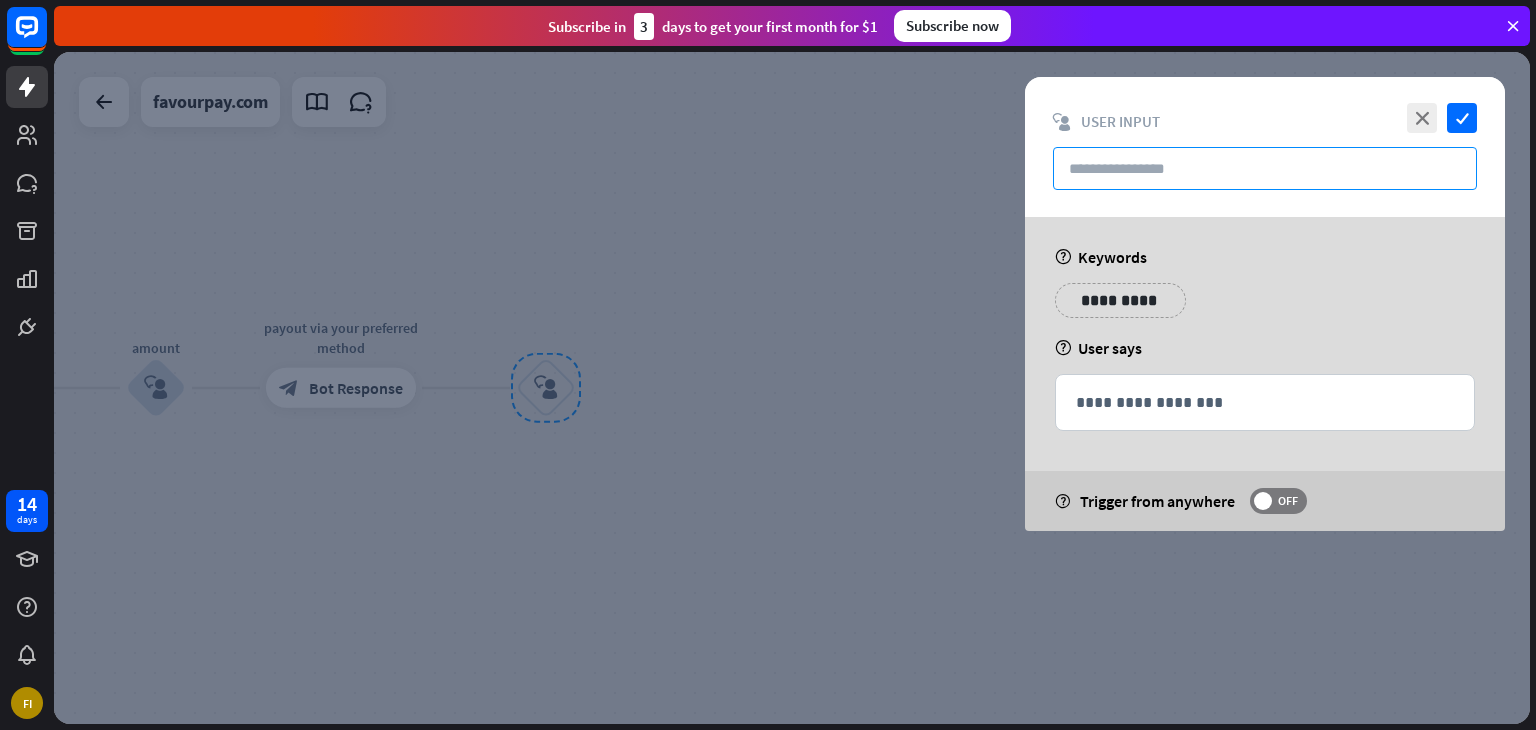 click at bounding box center (1265, 168) 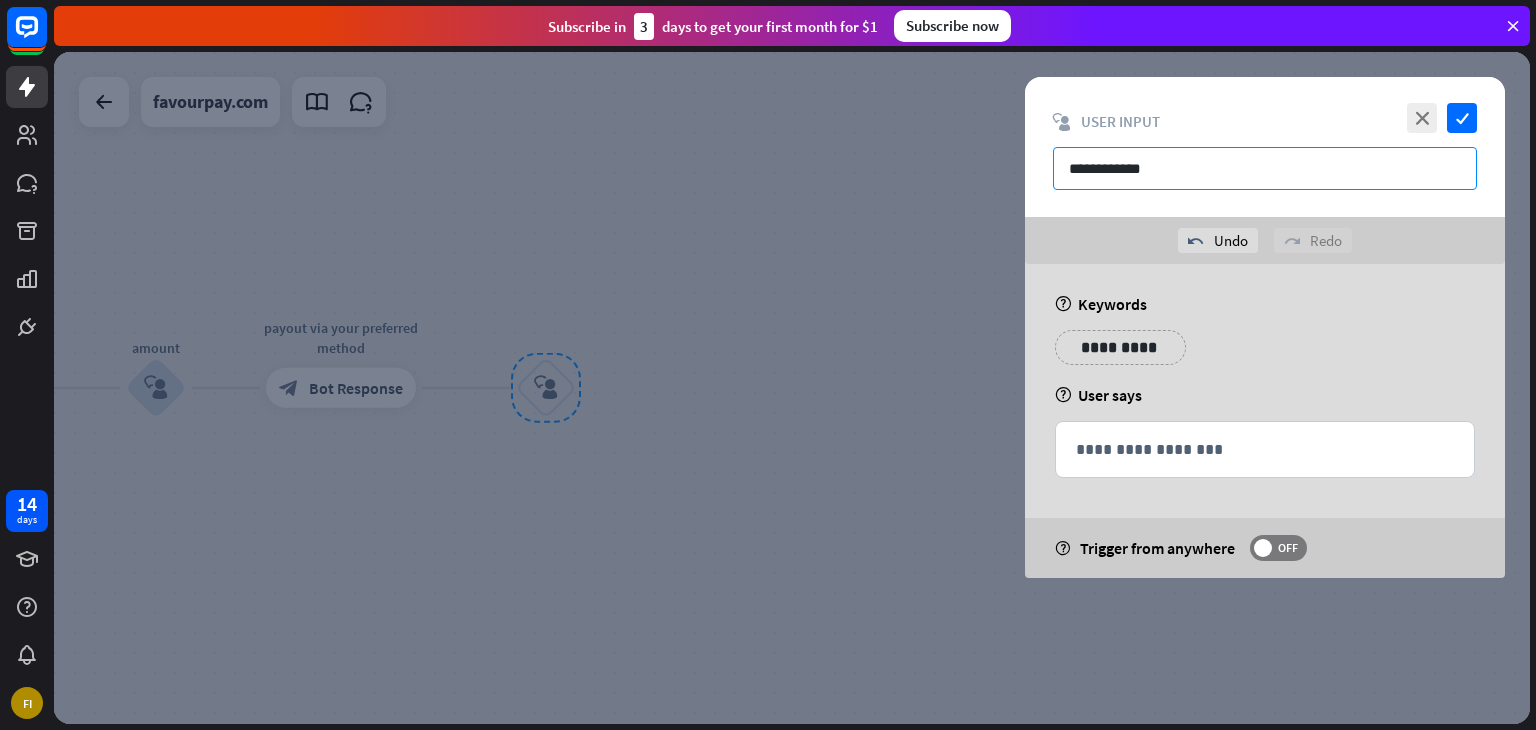 type on "**********" 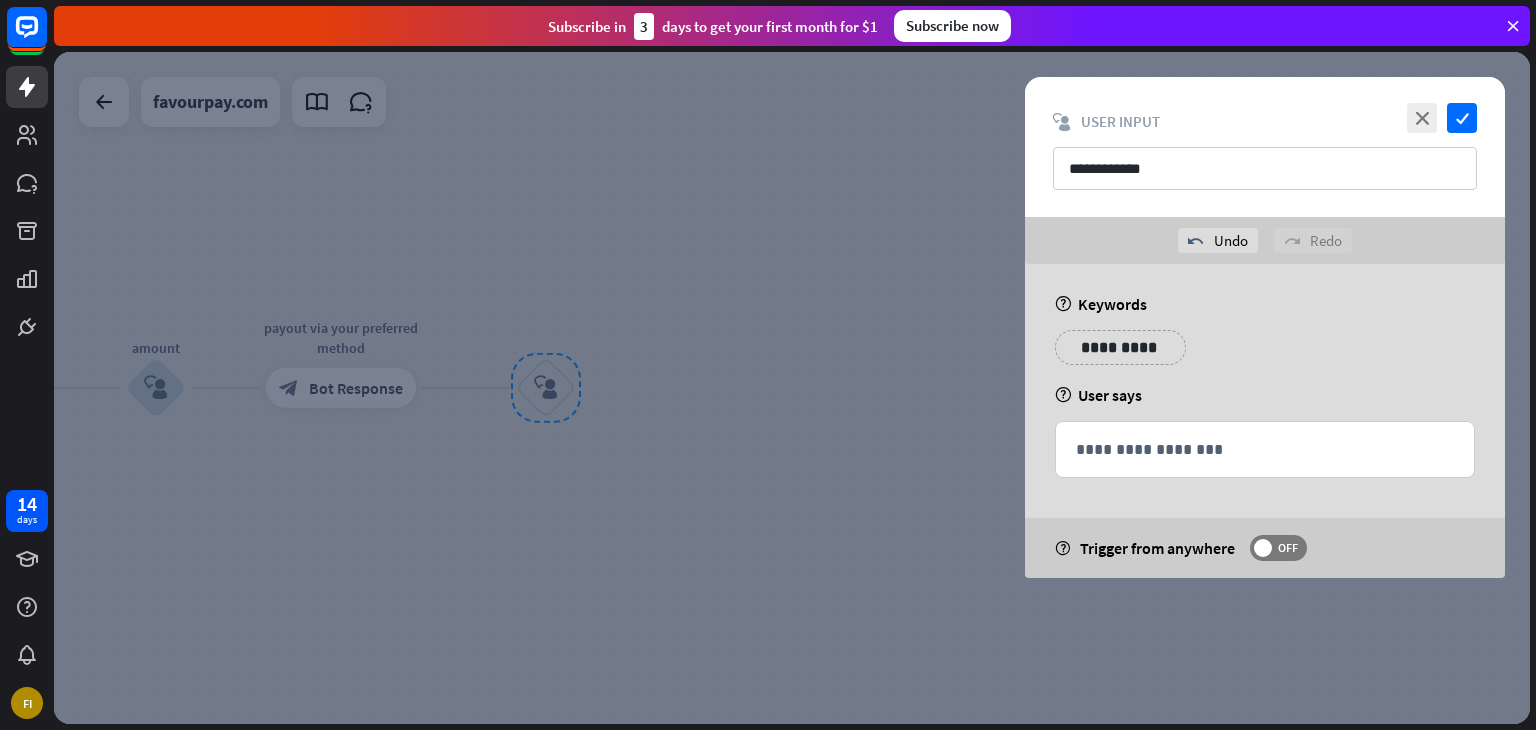 click on "**********" at bounding box center (1265, 454) 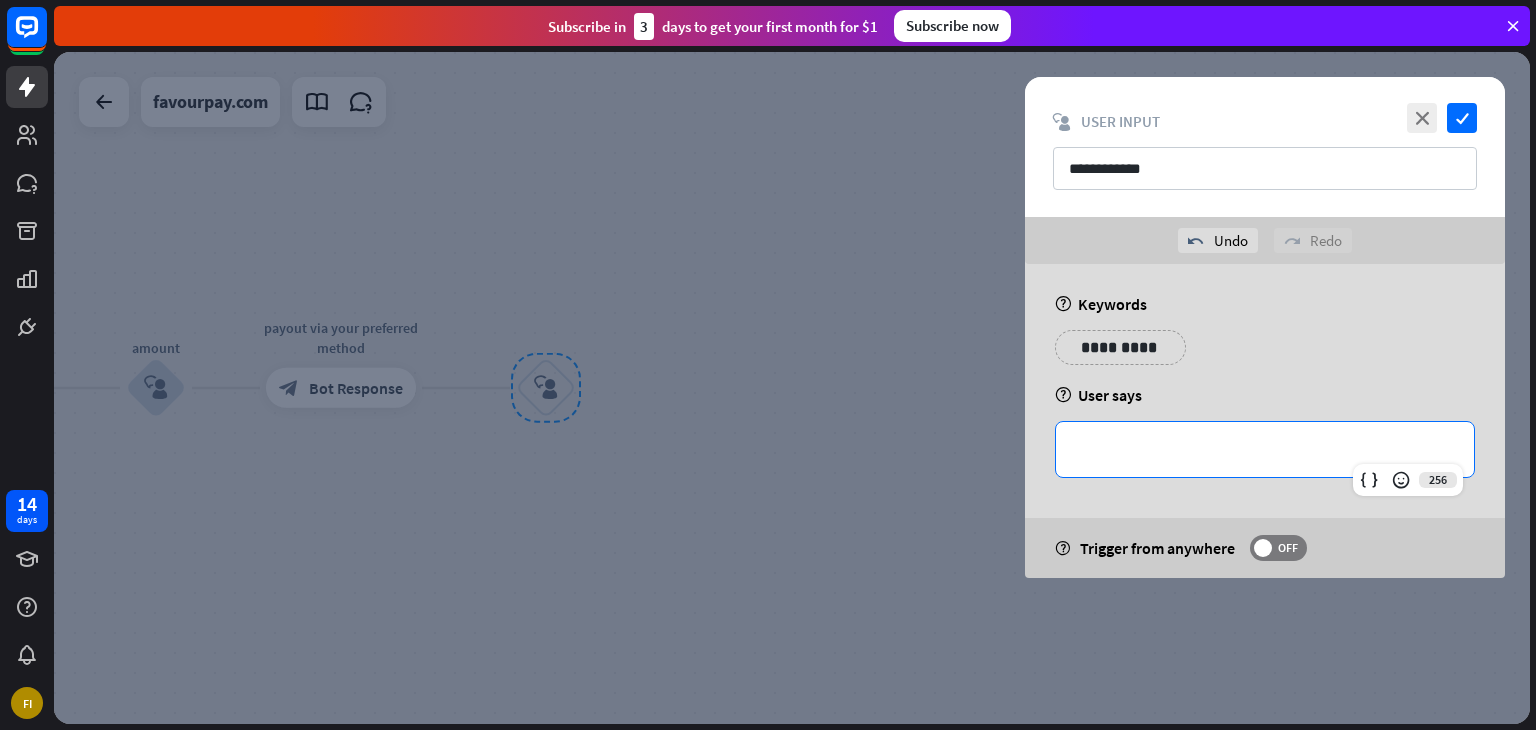 click on "**********" at bounding box center (1265, 449) 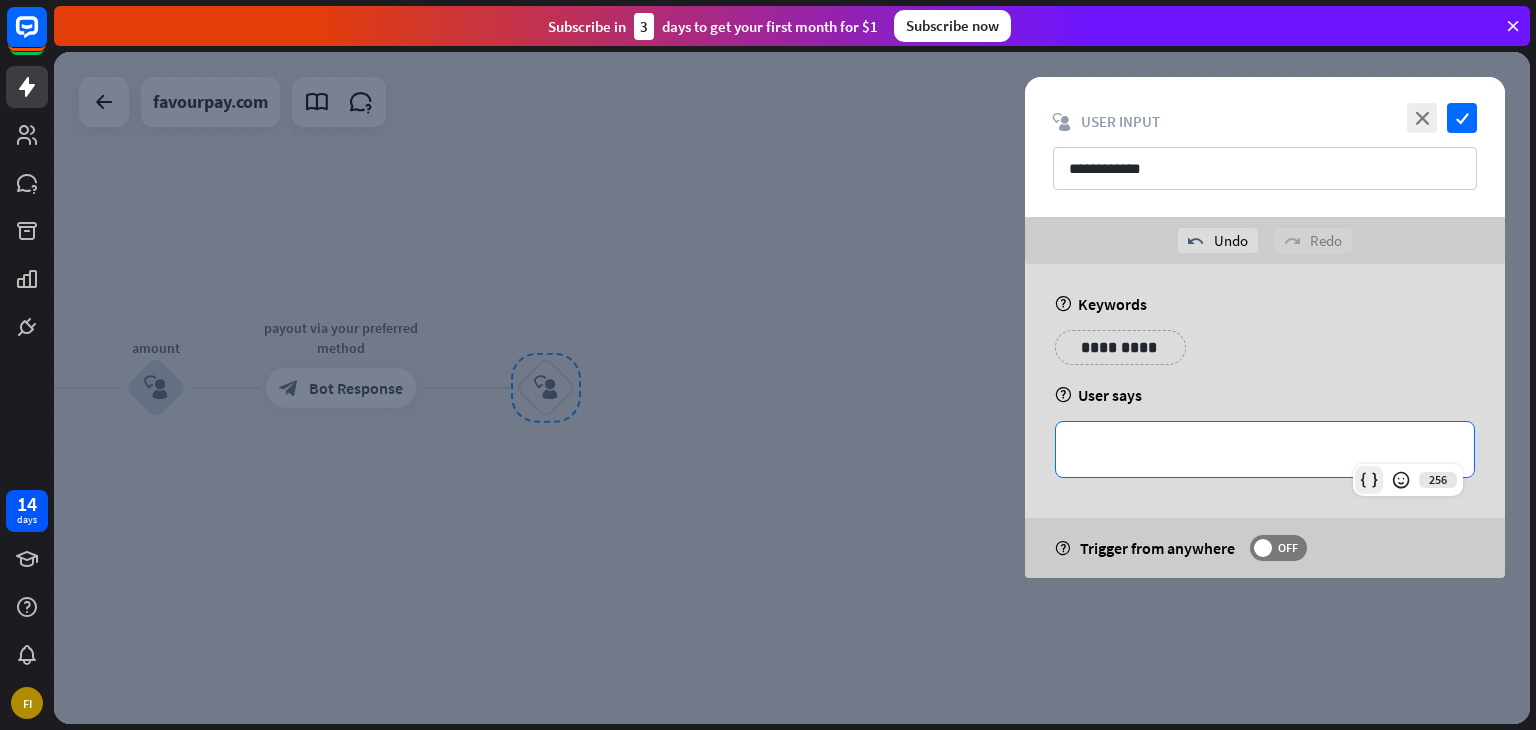 click at bounding box center [1369, 480] 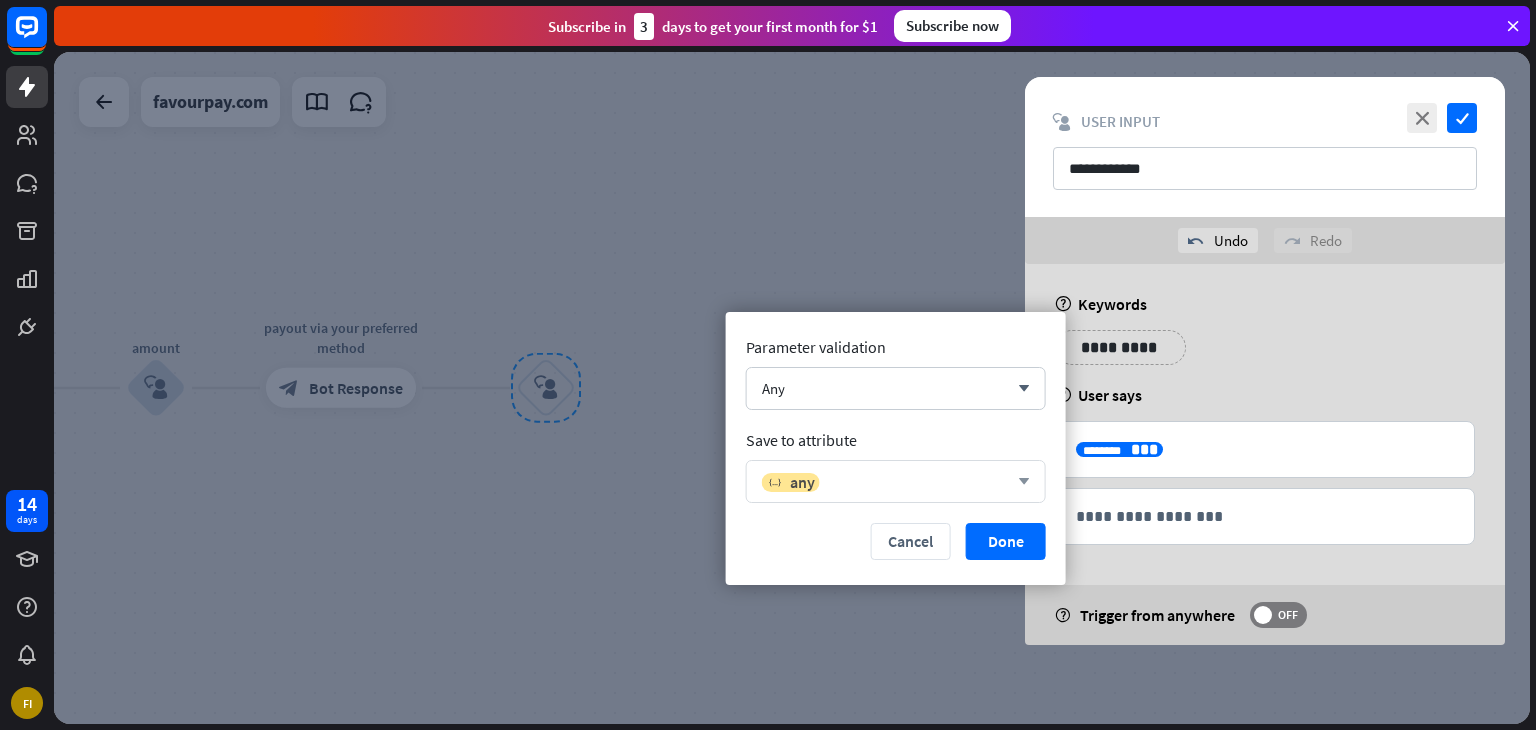 click on "variable   any   arrow_down" at bounding box center [896, 481] 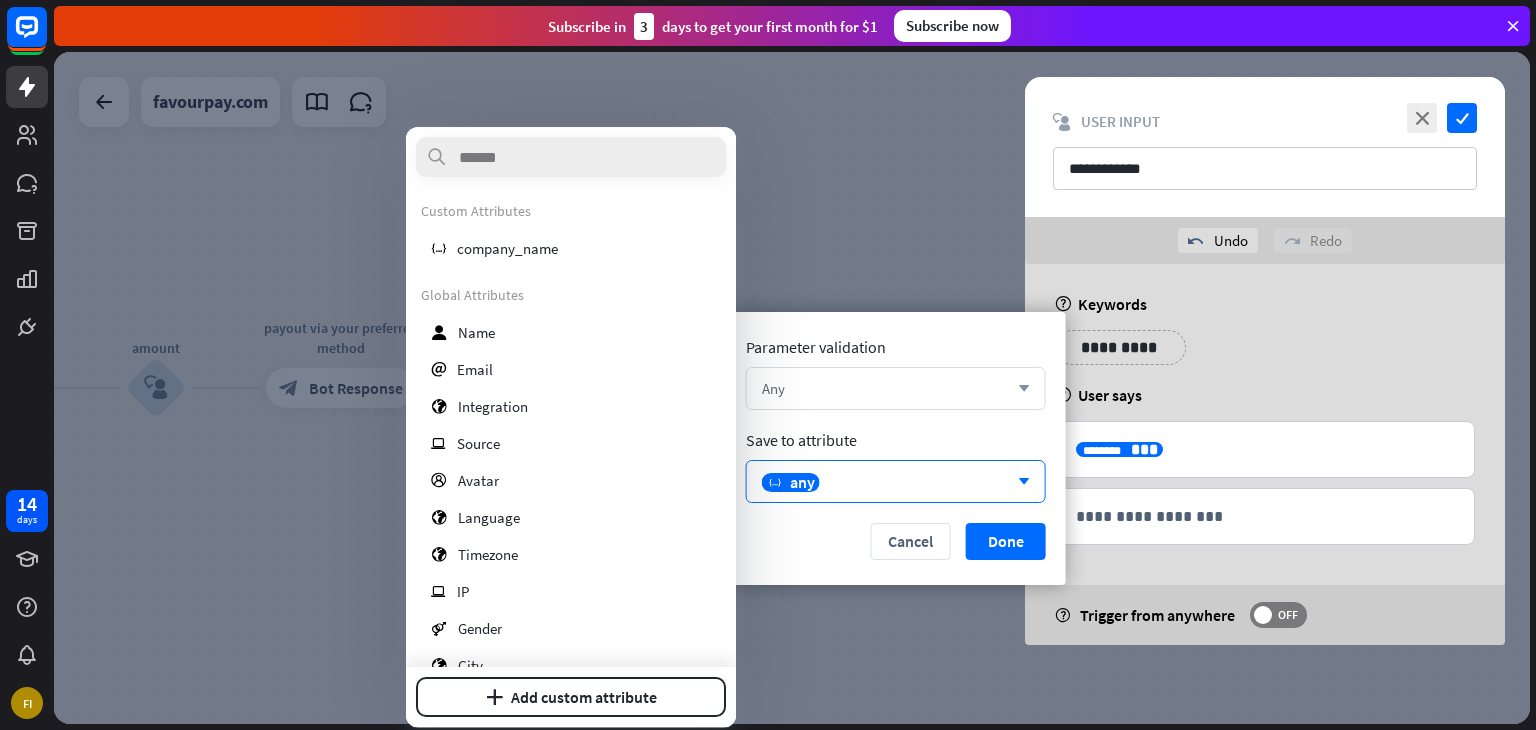click on "Any
arrow_down" at bounding box center (896, 388) 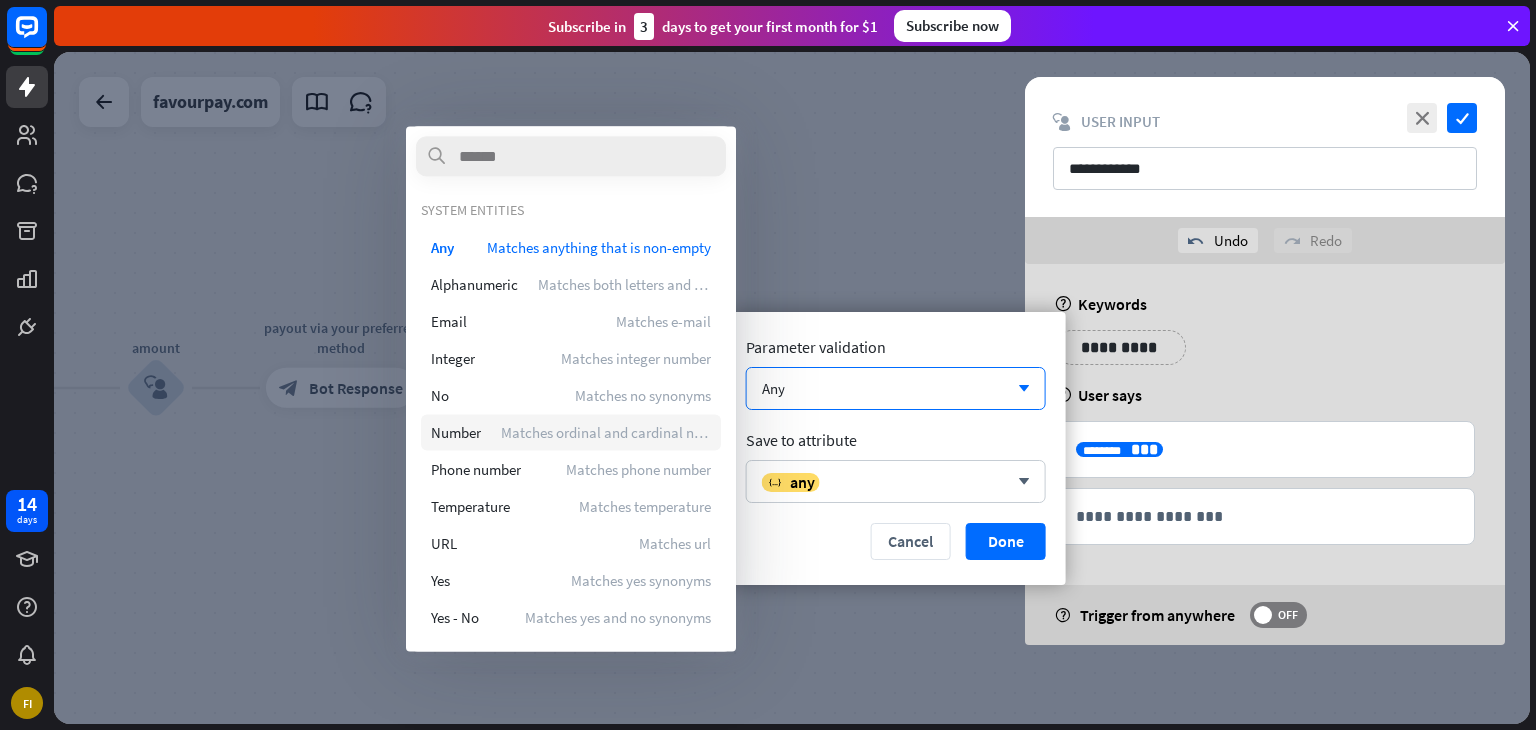 click on "Number
Matches ordinal and cardinal number" at bounding box center (571, 432) 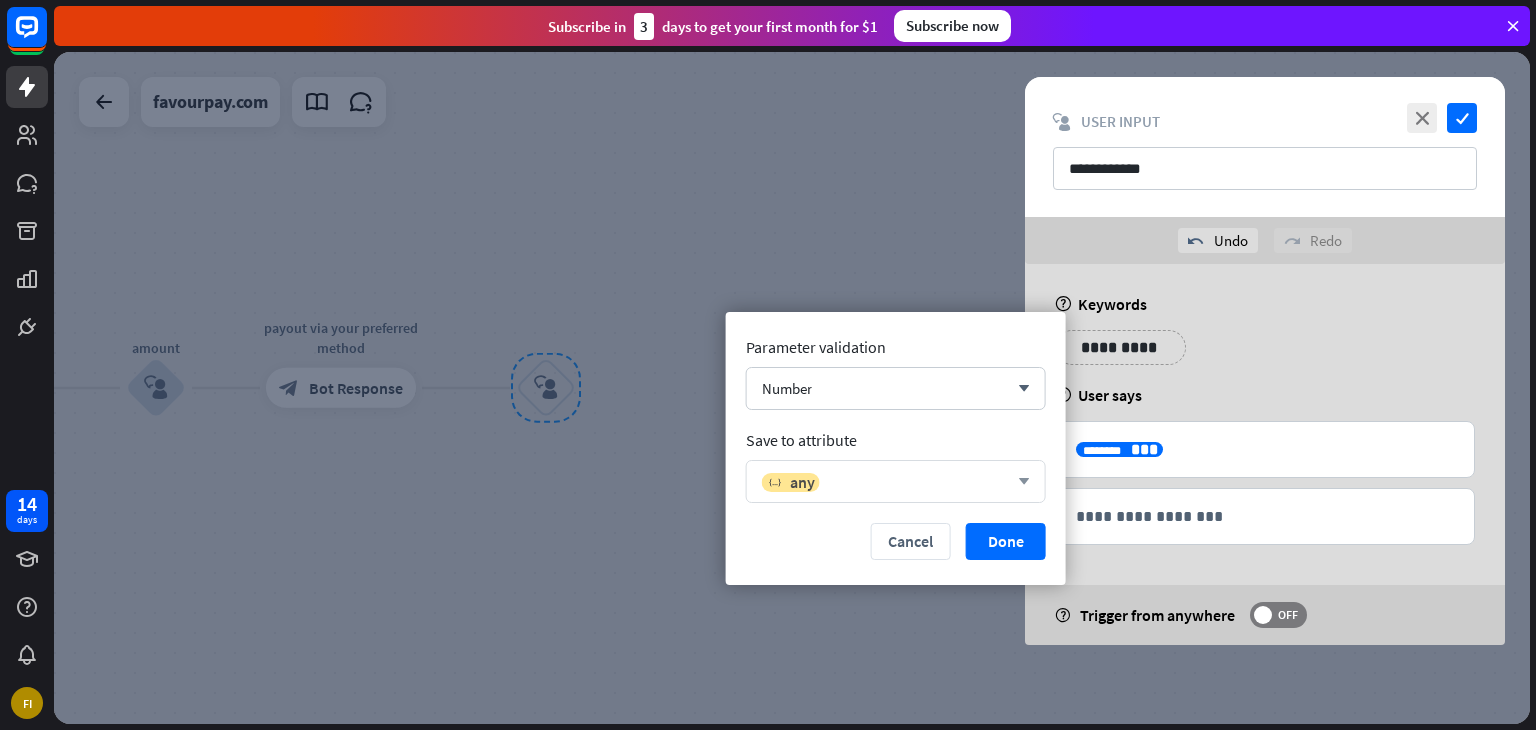 click on "variable   any   arrow_down" at bounding box center (896, 481) 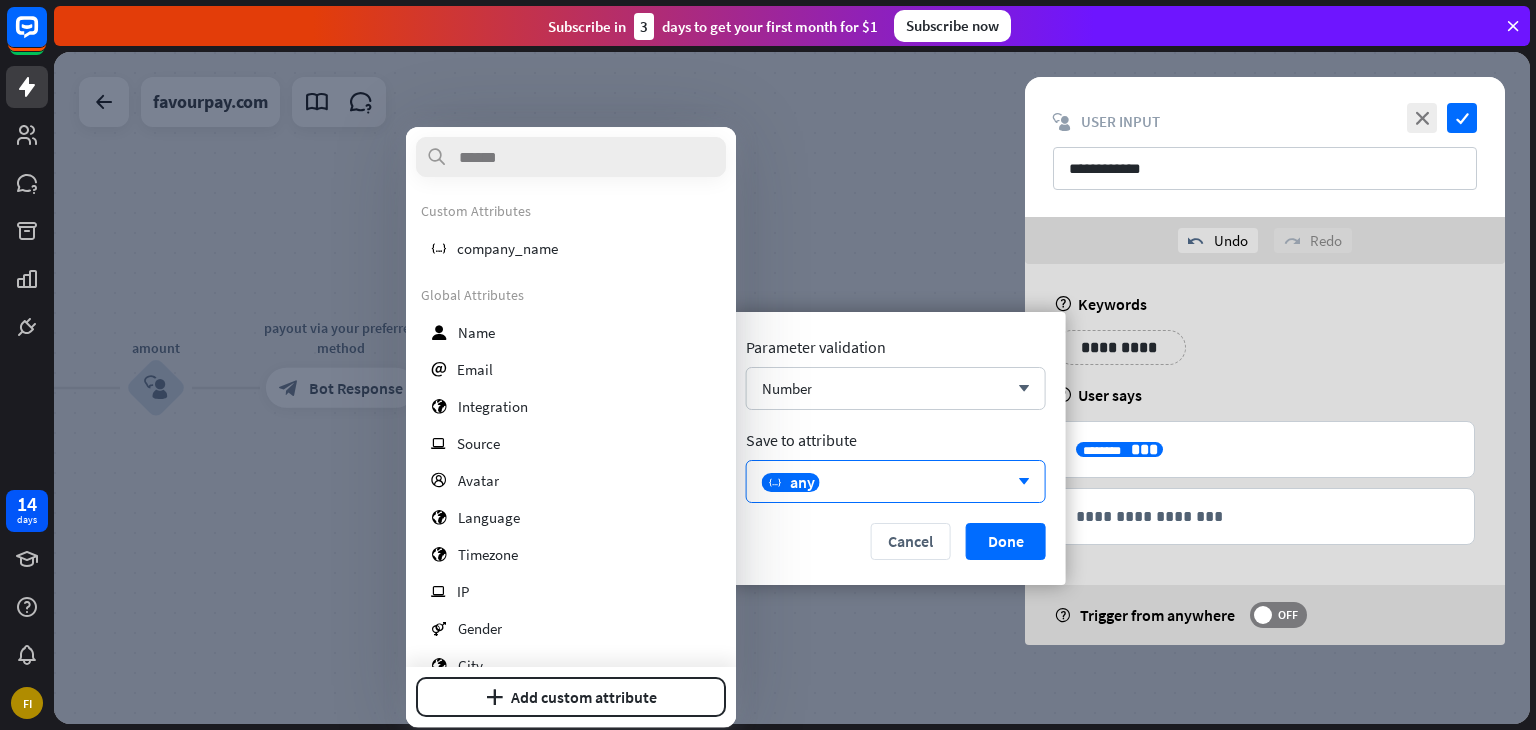 click on "**********" at bounding box center [1265, 488] 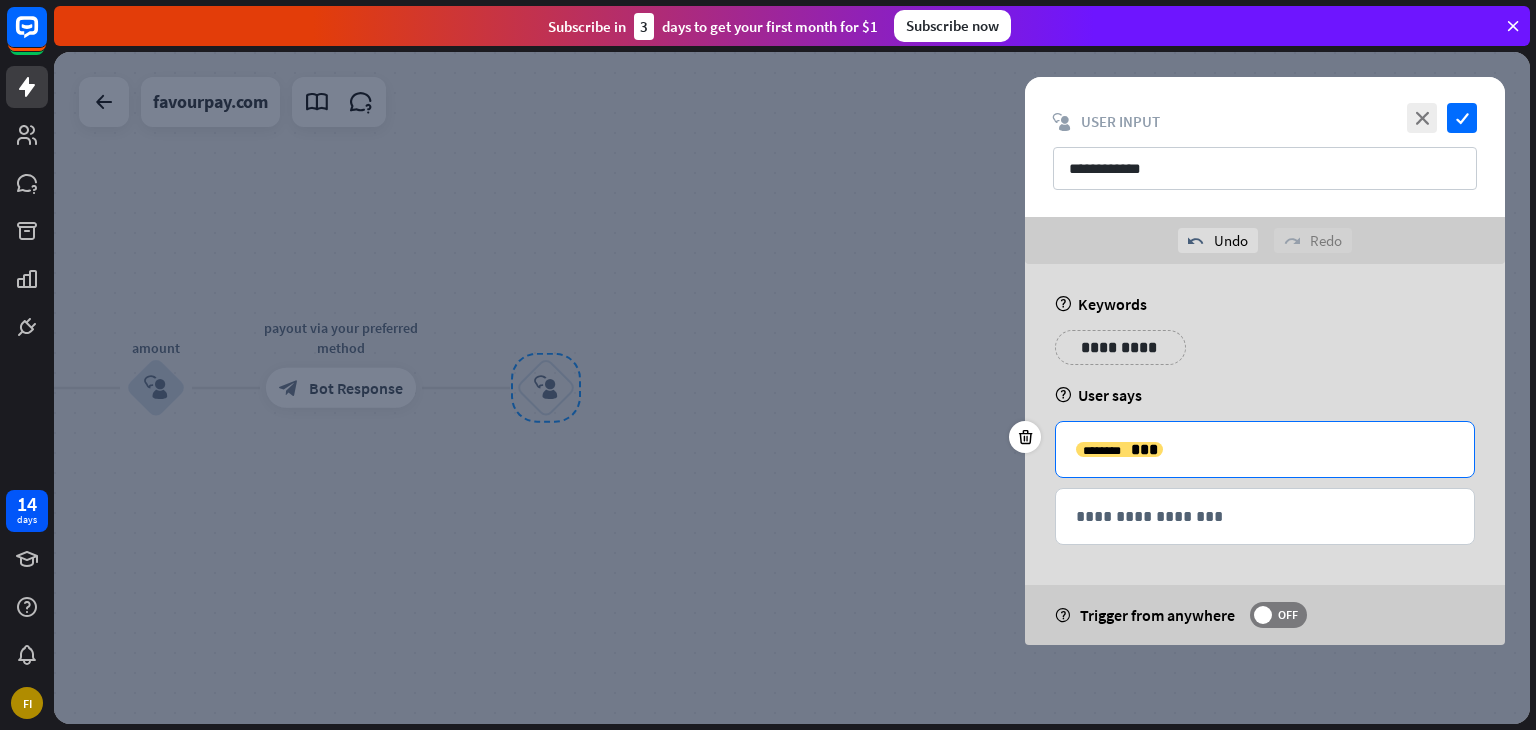 click on "**********" at bounding box center [1265, 449] 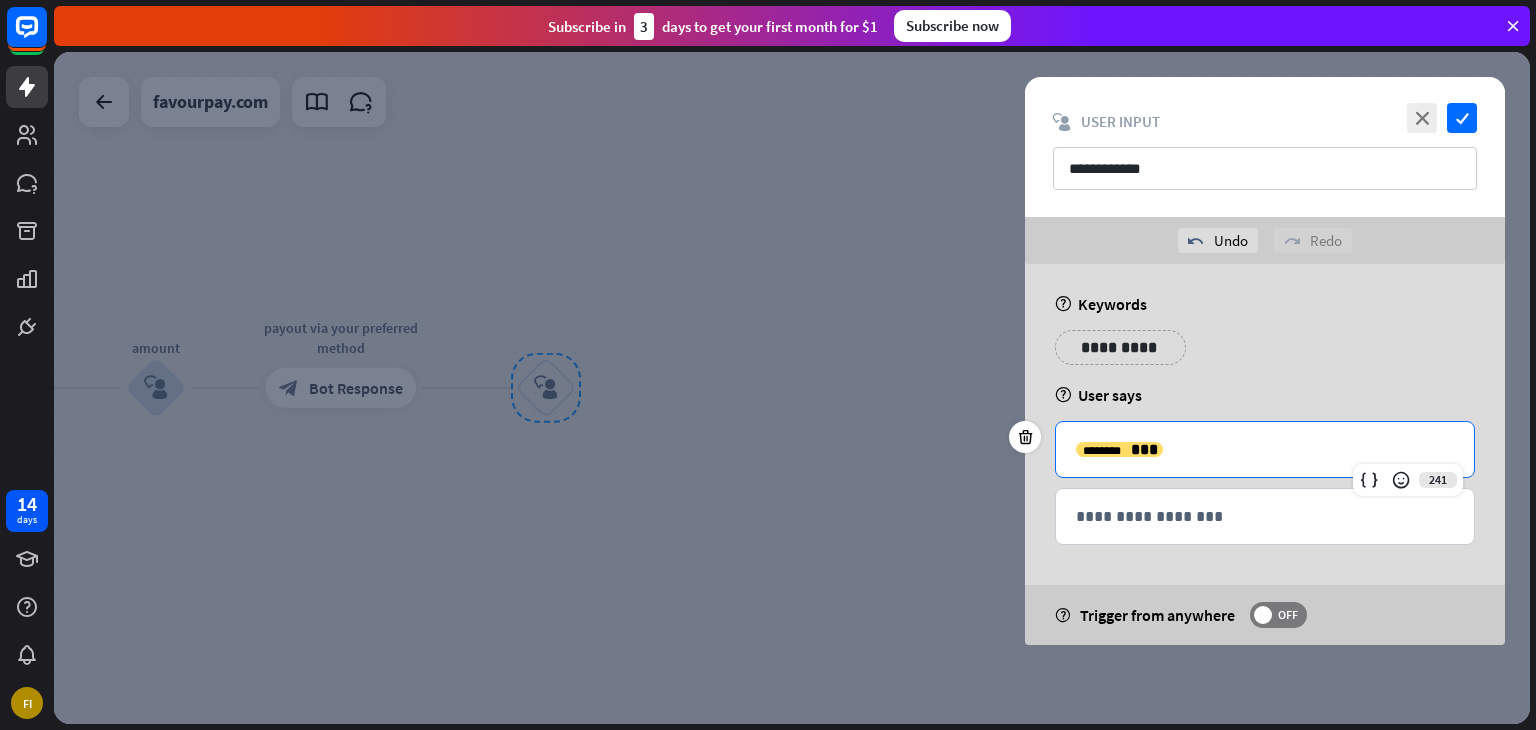 type 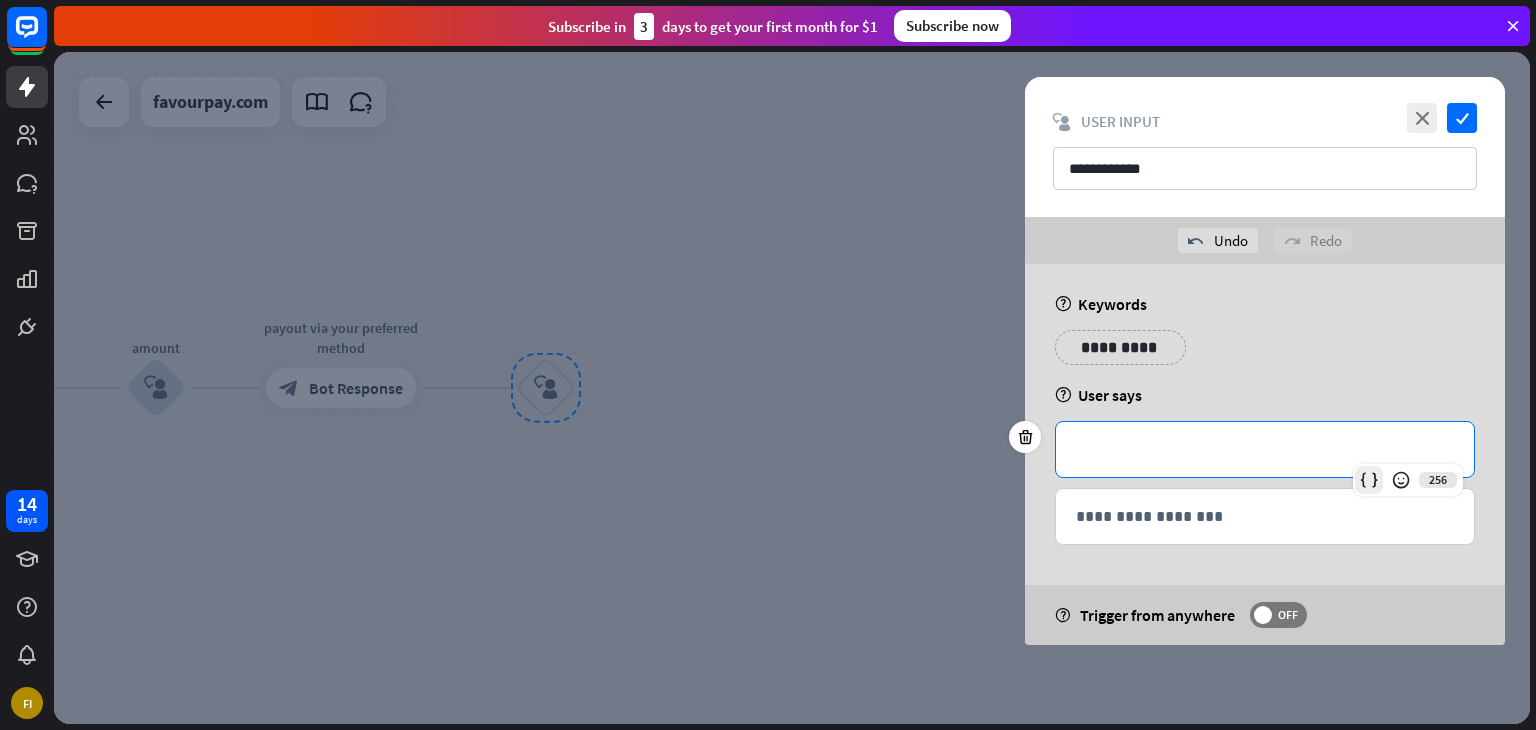click at bounding box center [1369, 480] 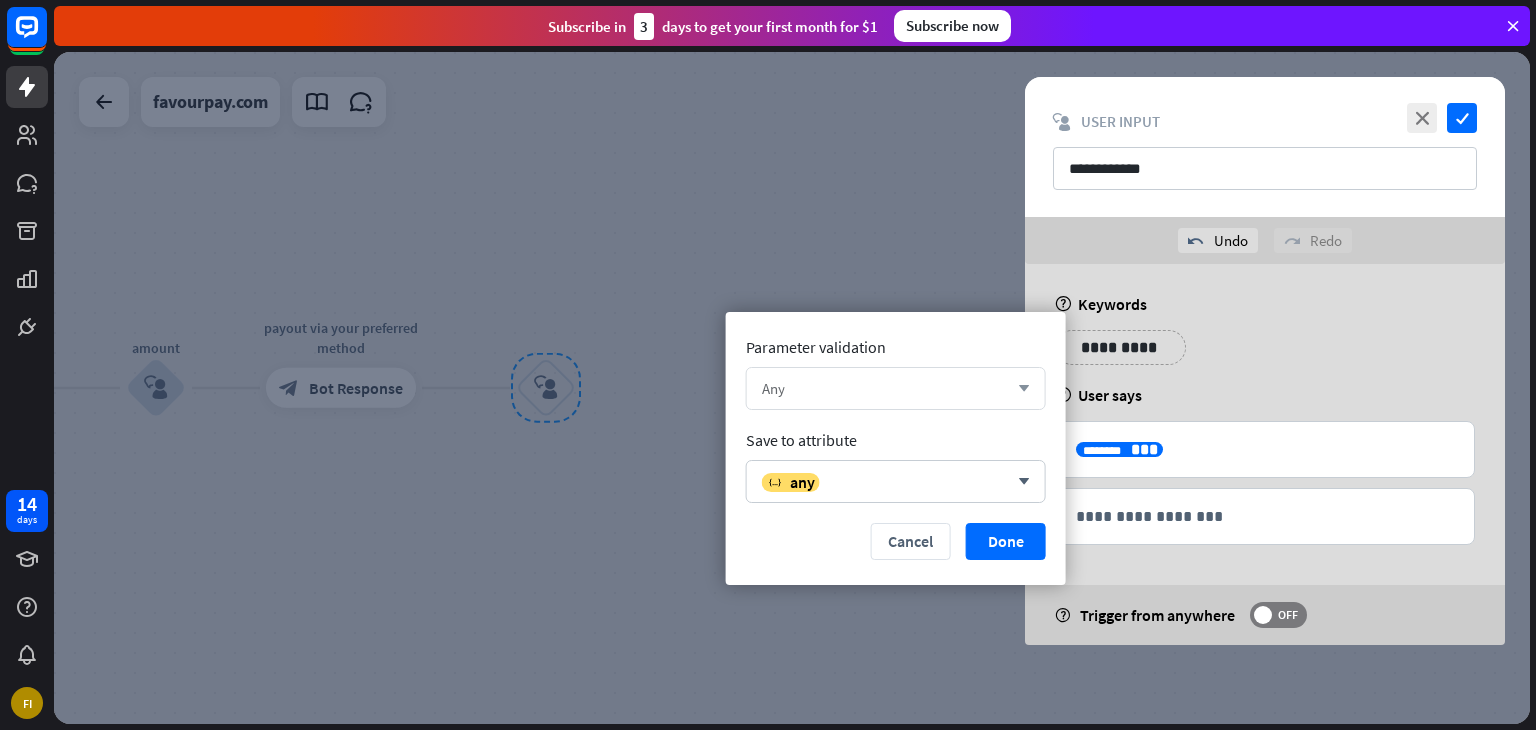click on "Any
arrow_down" at bounding box center [896, 388] 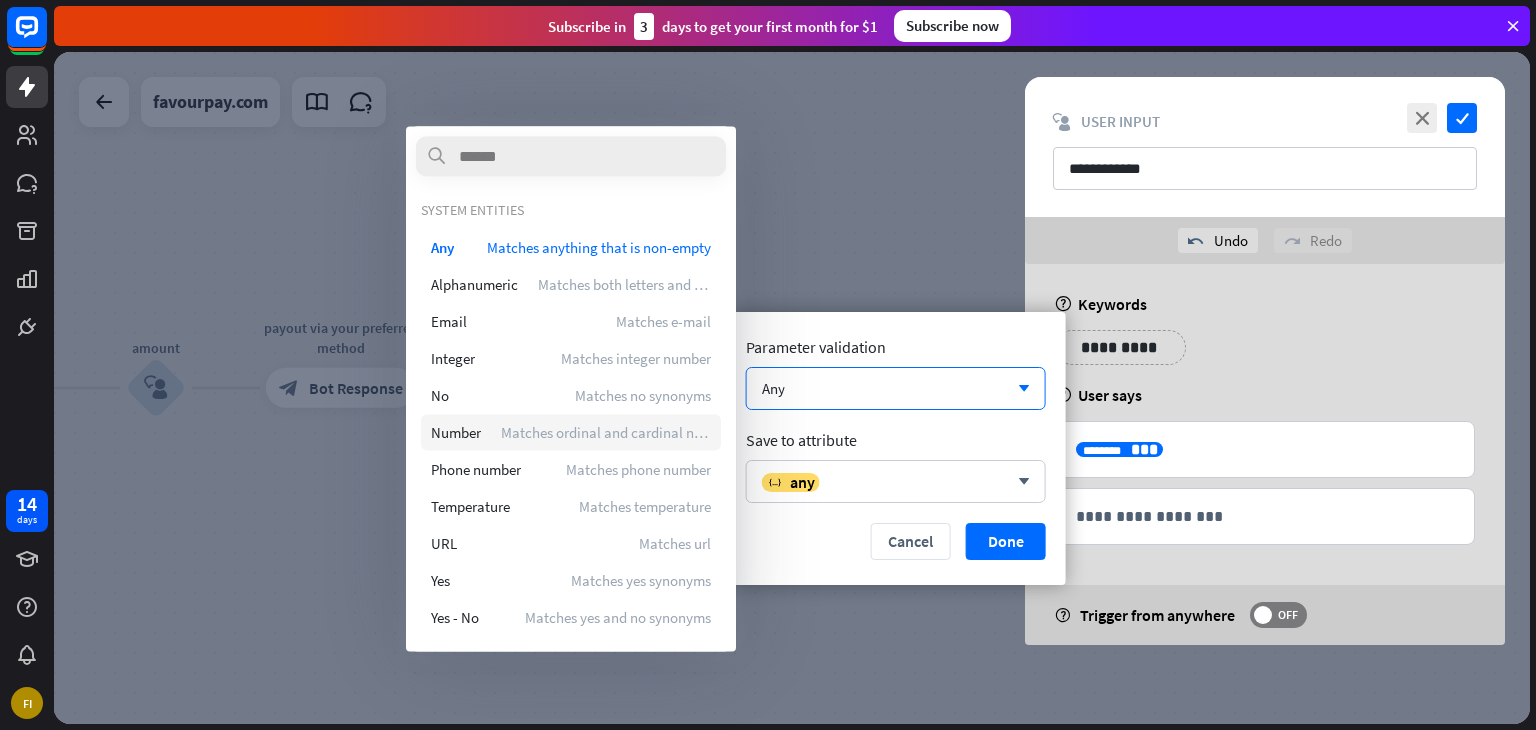 click on "Matches ordinal and cardinal number" at bounding box center (606, 432) 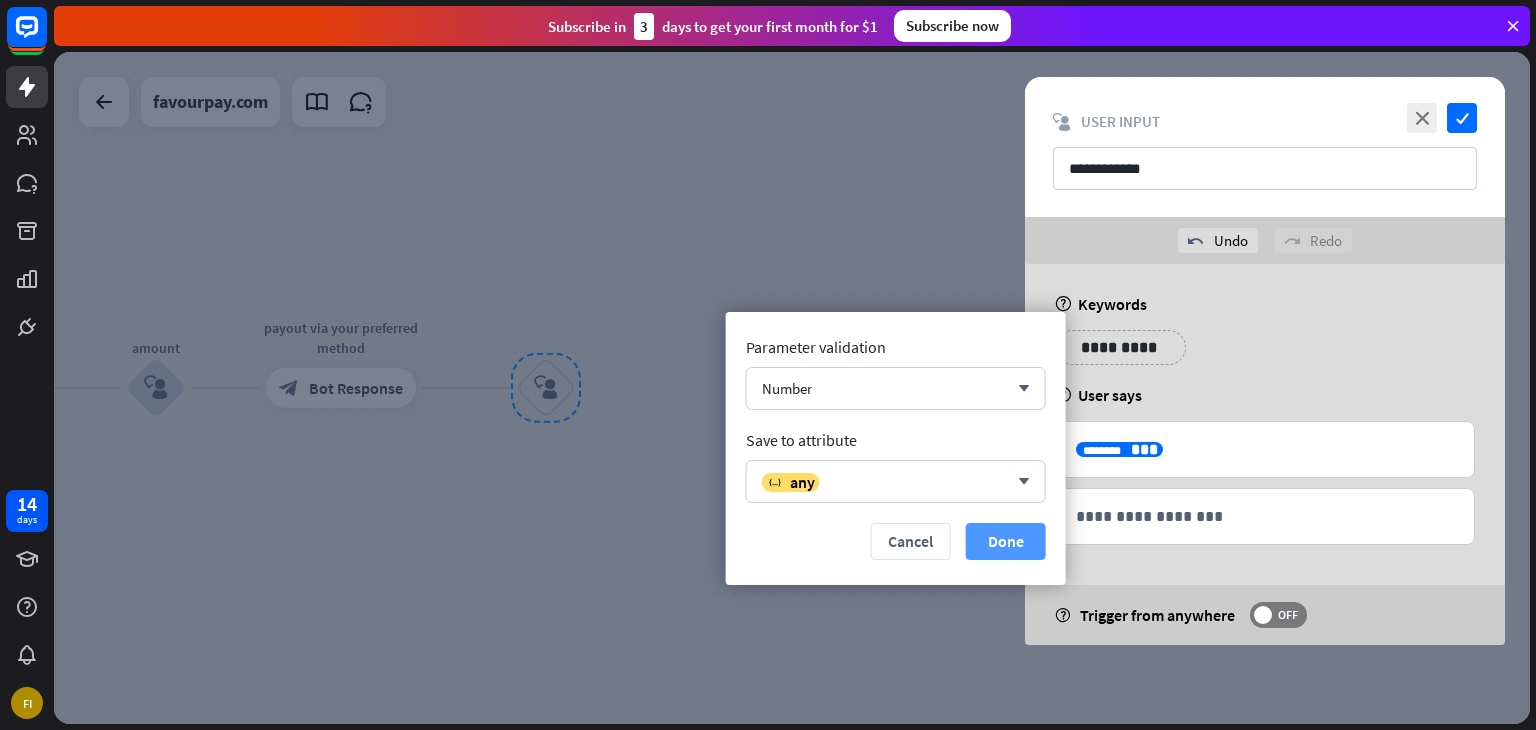 click on "Done" at bounding box center [1006, 541] 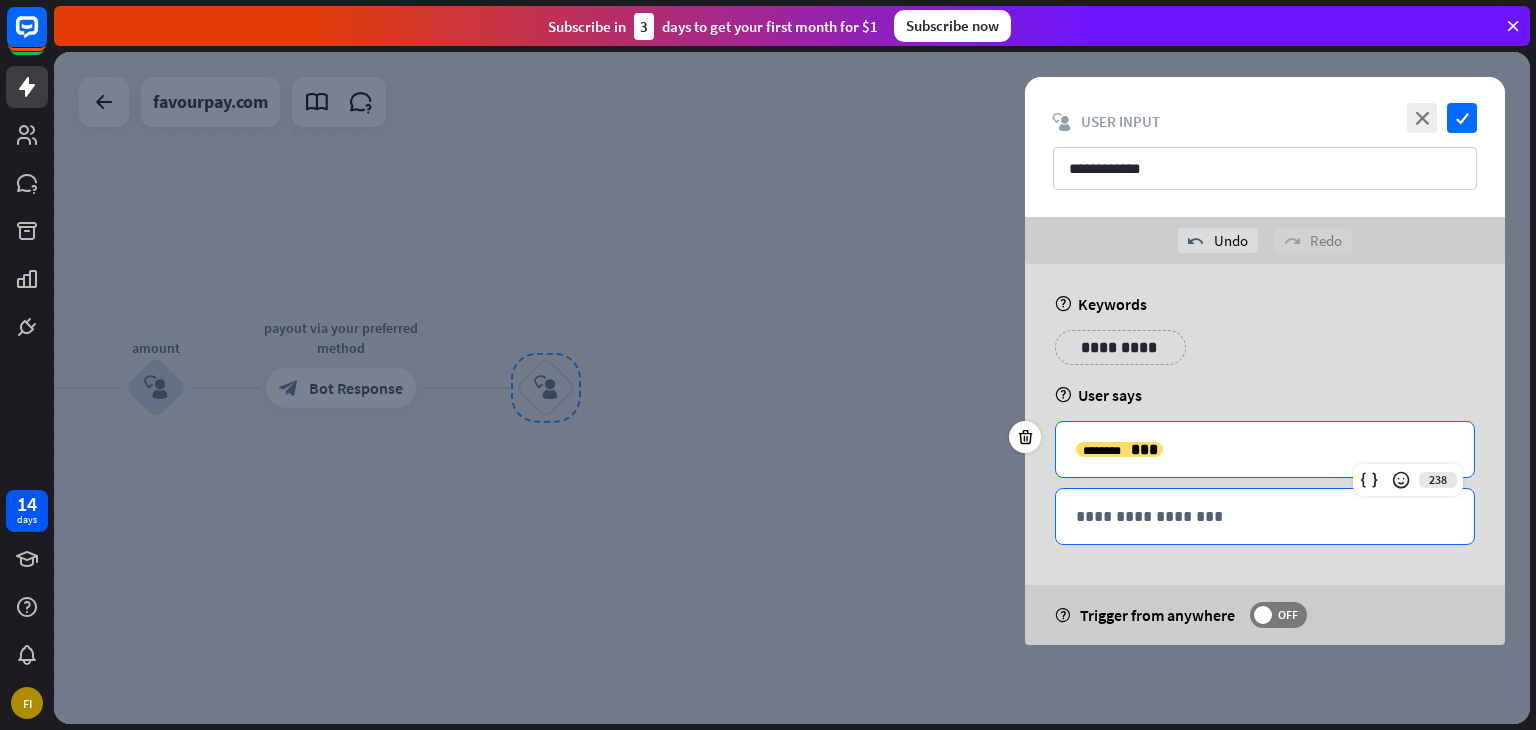 click on "**********" at bounding box center [1265, 516] 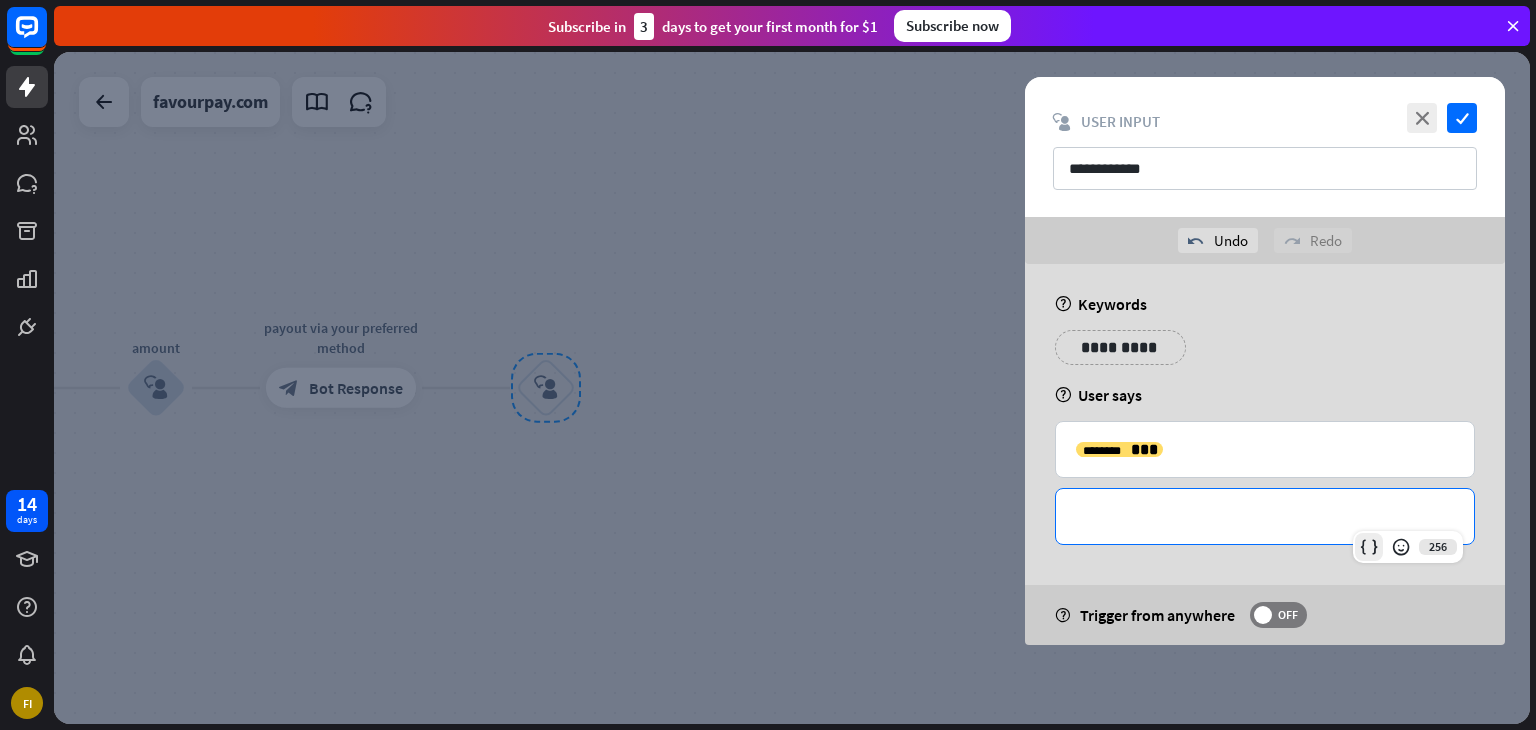 click at bounding box center [1369, 547] 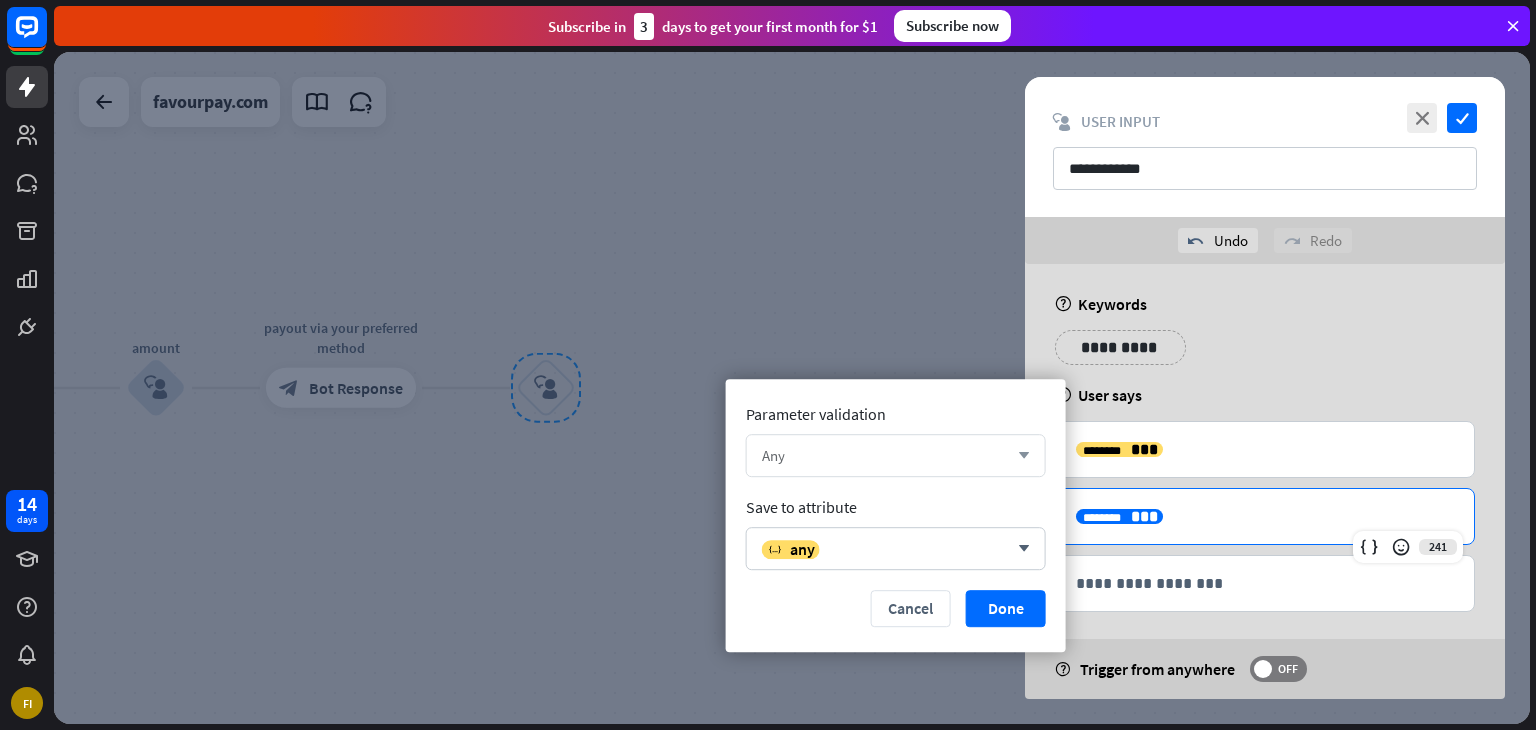 click on "Any
arrow_down" at bounding box center (896, 455) 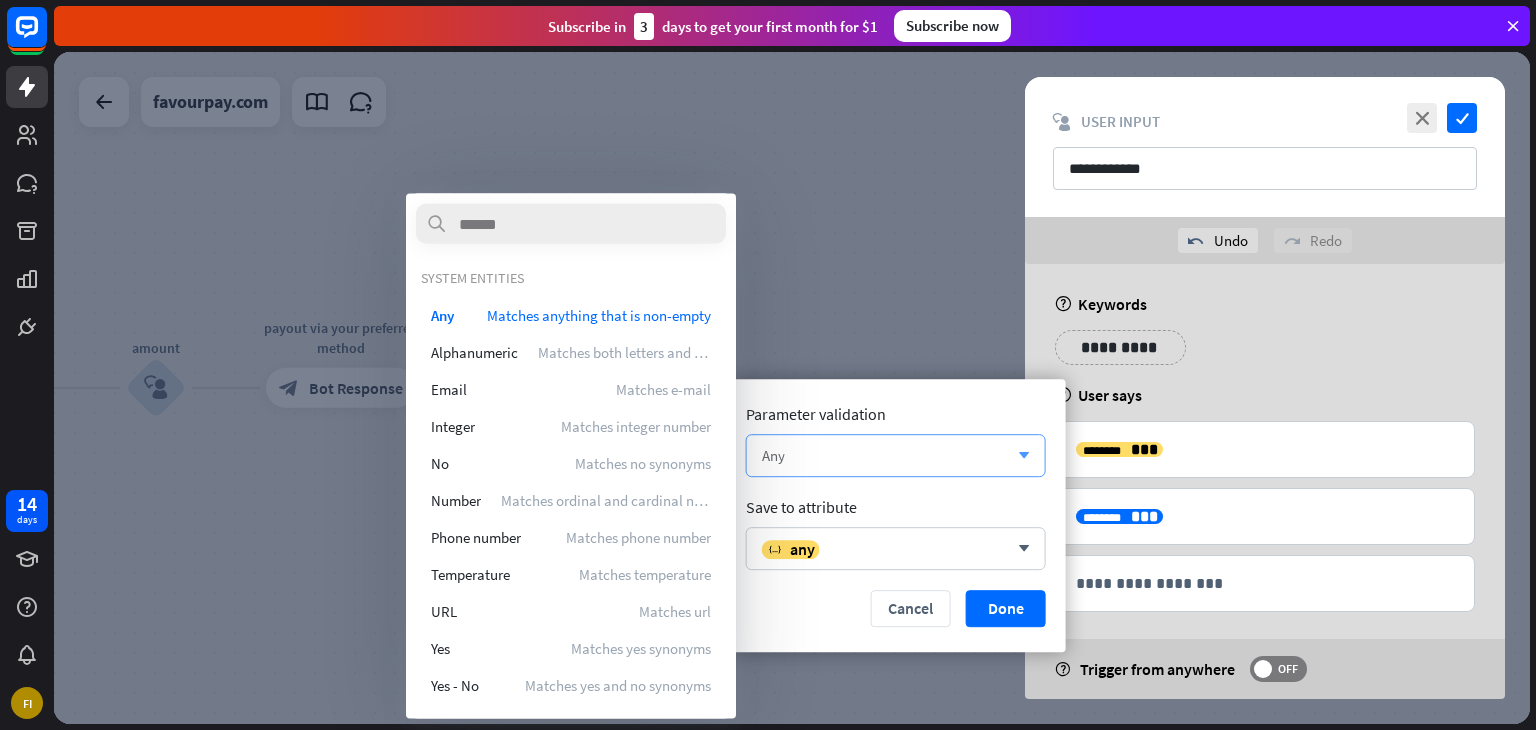 click on "arrow_down" at bounding box center [1019, 456] 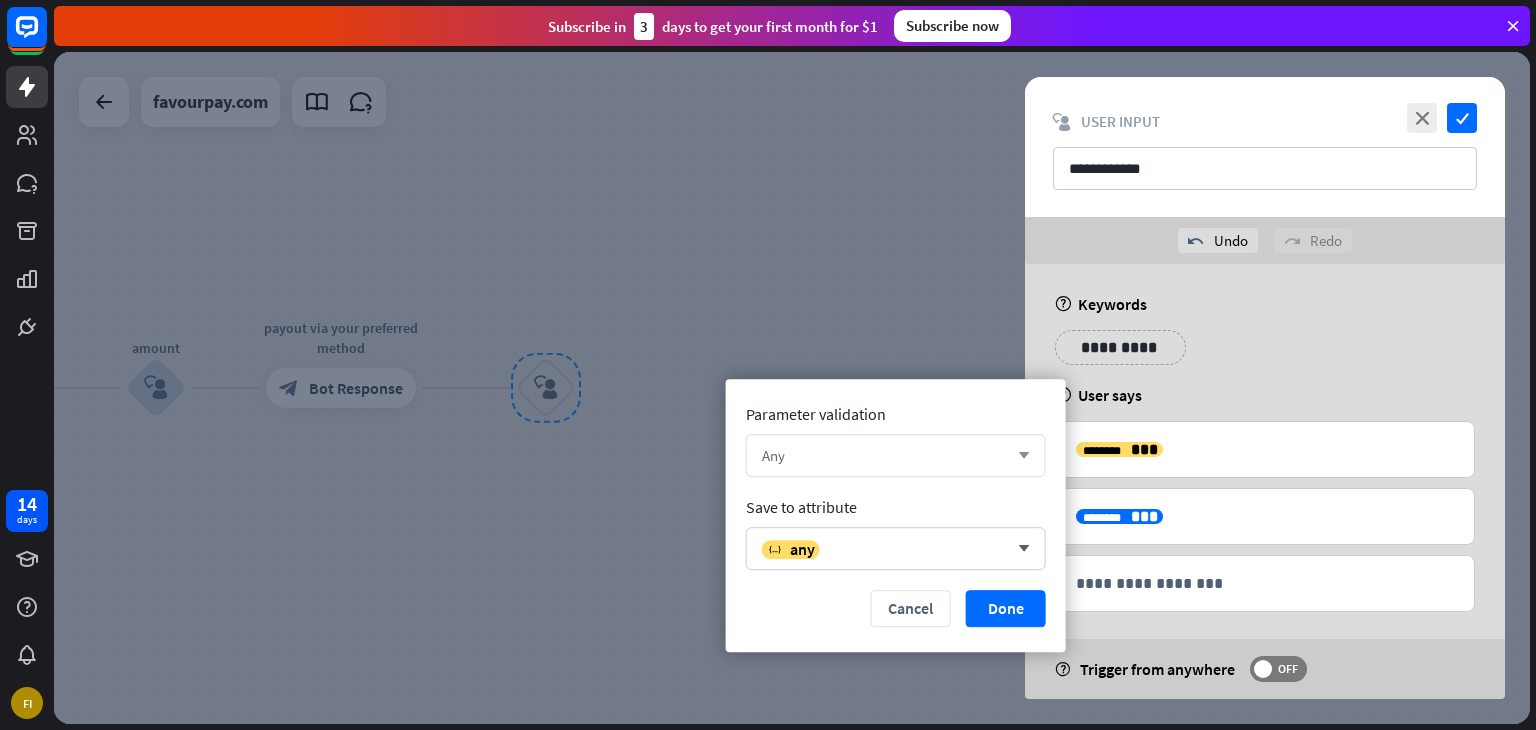 click on "arrow_down" at bounding box center (1019, 456) 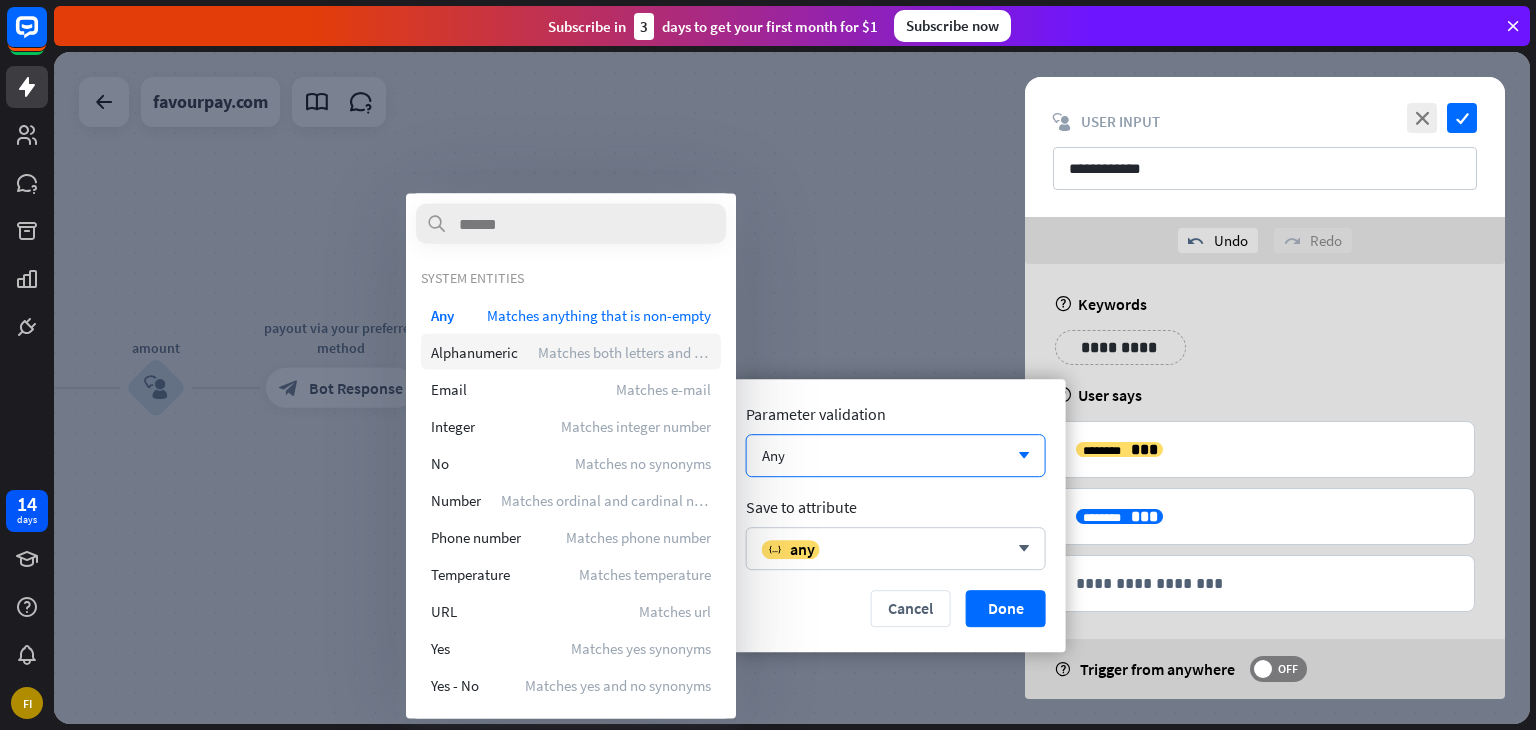 click on "Matches both letters and numerals" at bounding box center (624, 351) 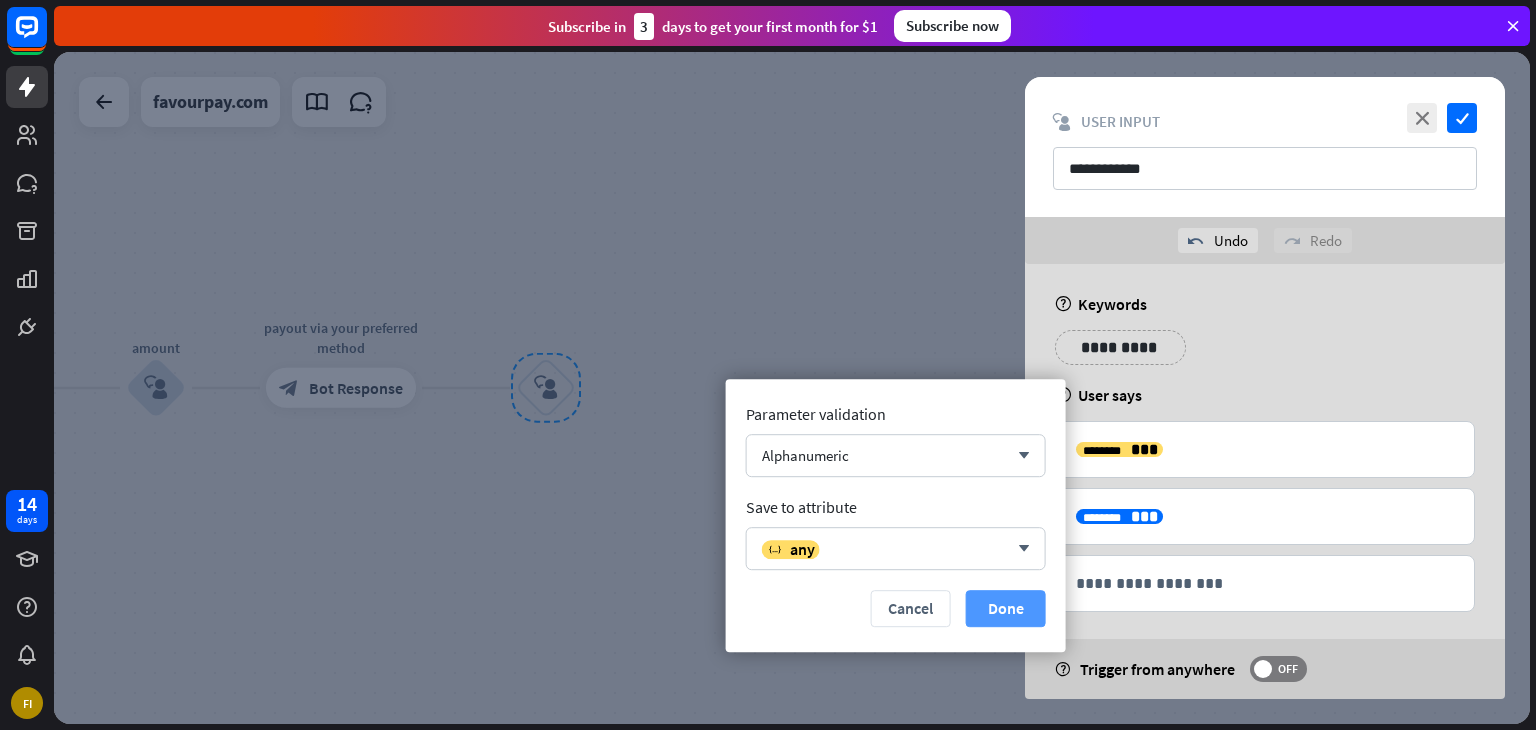 click on "Done" at bounding box center [1006, 608] 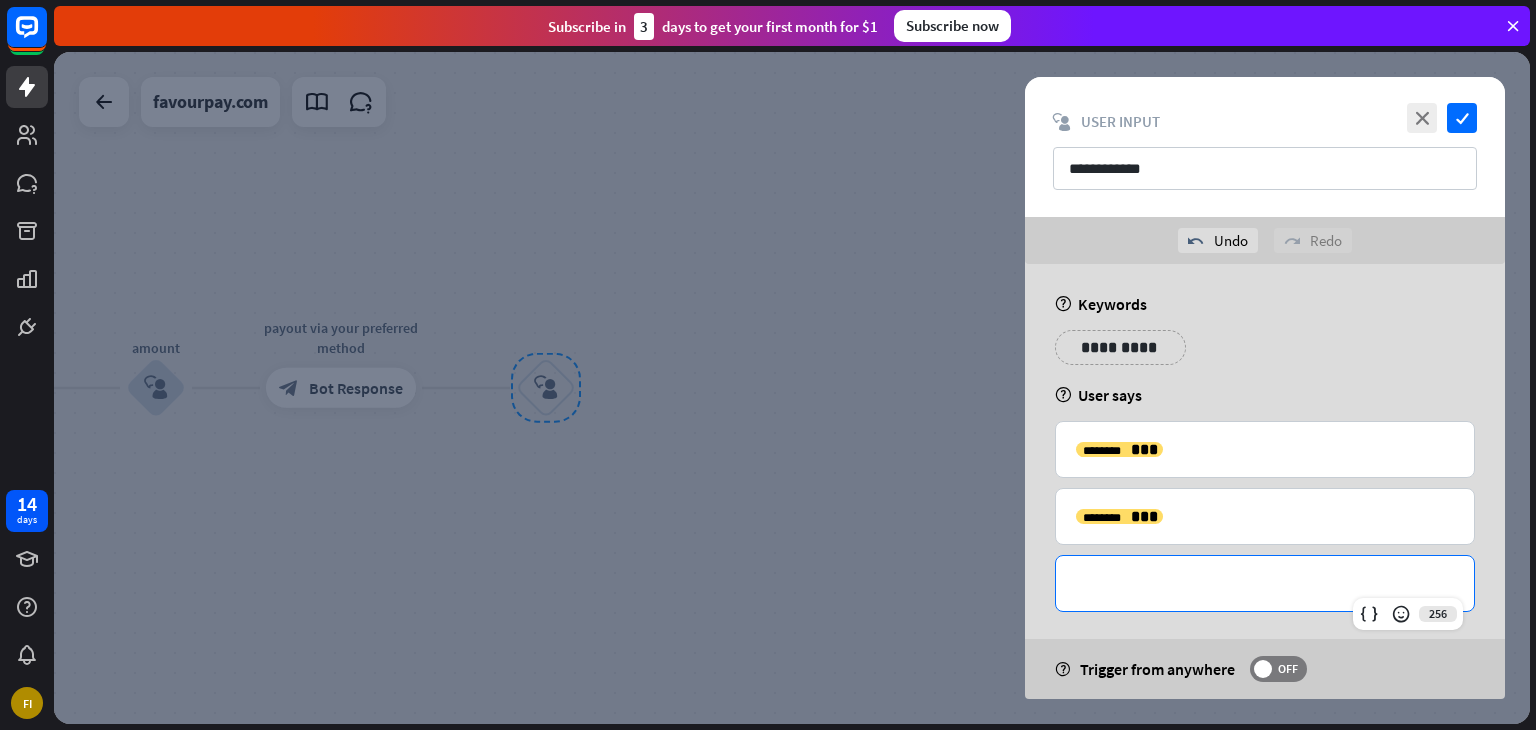 click on "**********" at bounding box center [1265, 583] 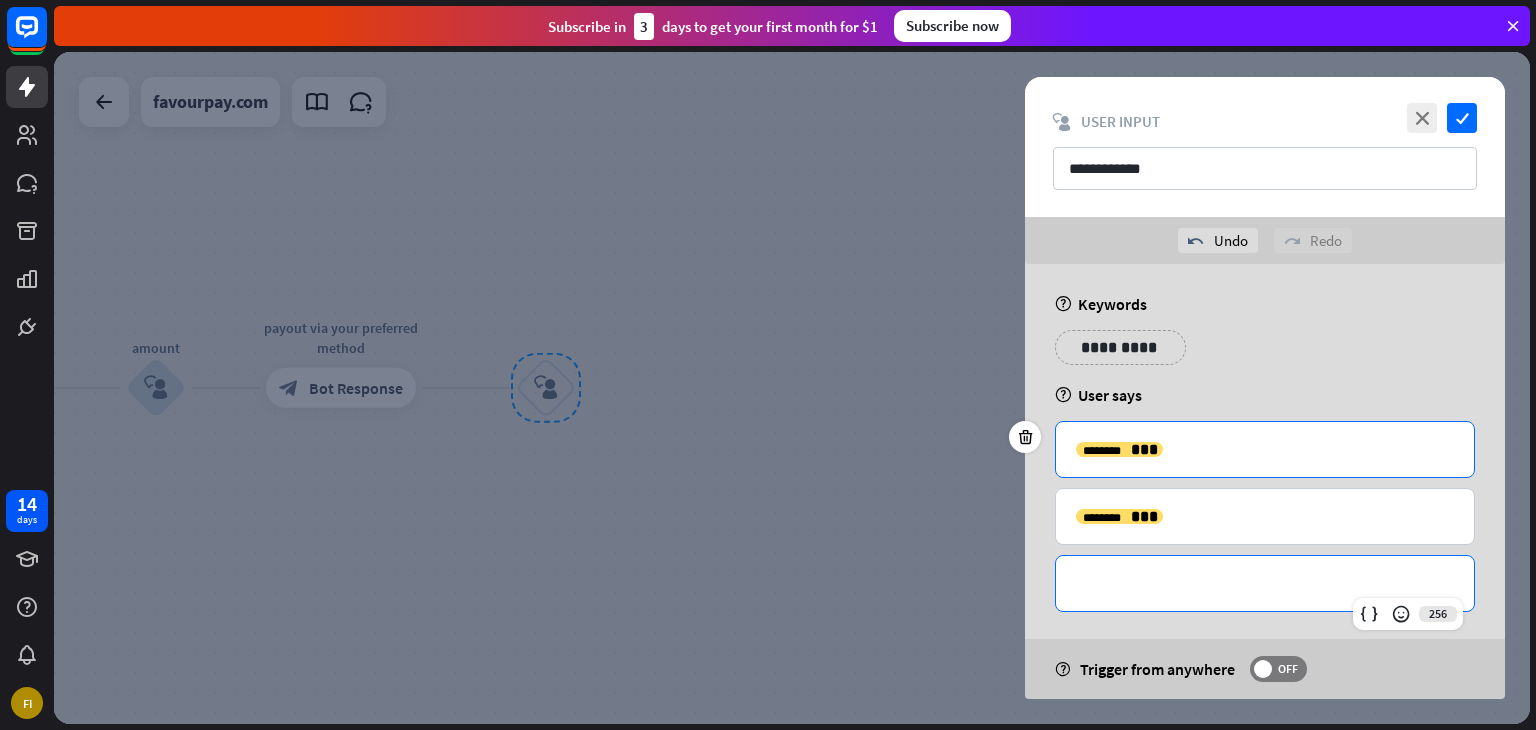 click on "**********" at bounding box center [1265, 449] 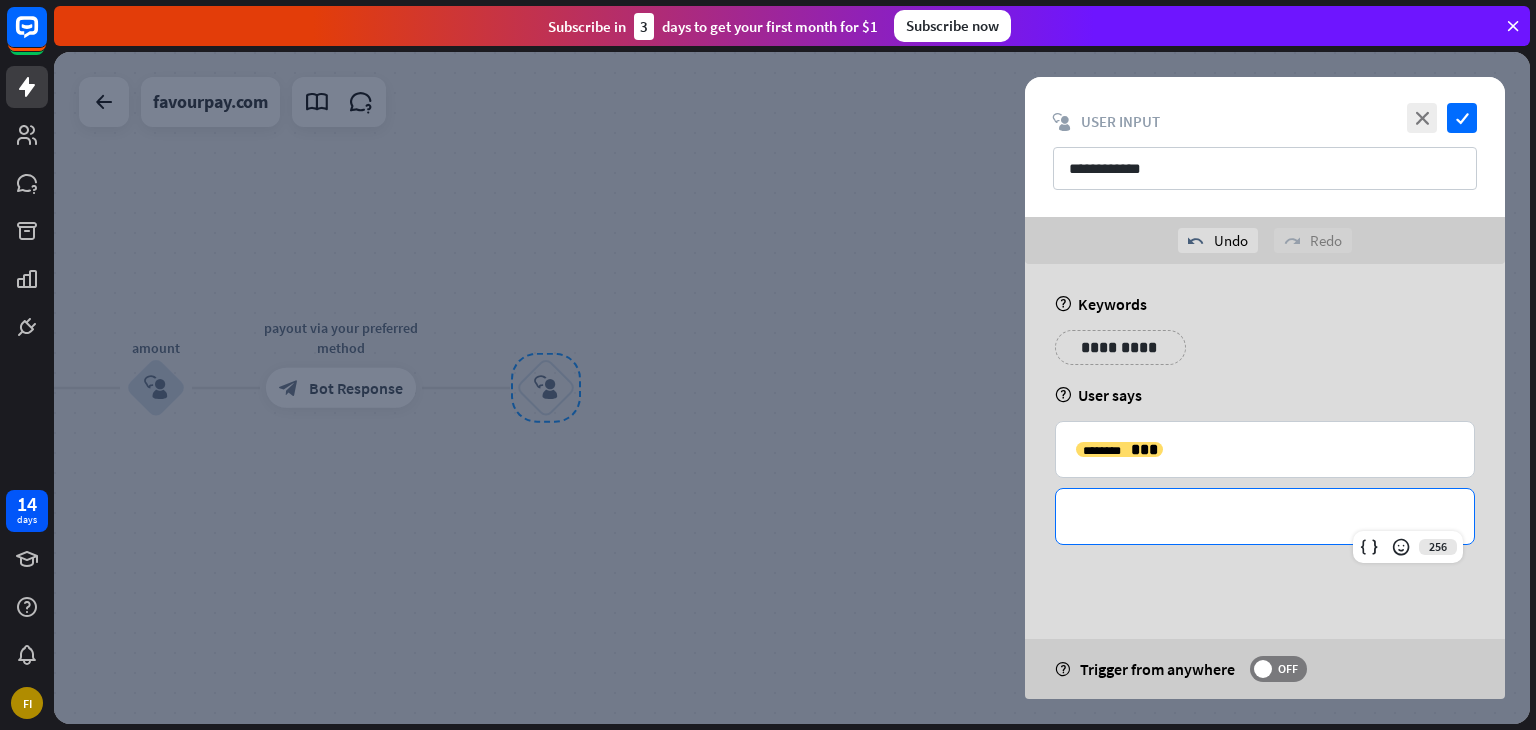 click on "**********" at bounding box center [1265, 516] 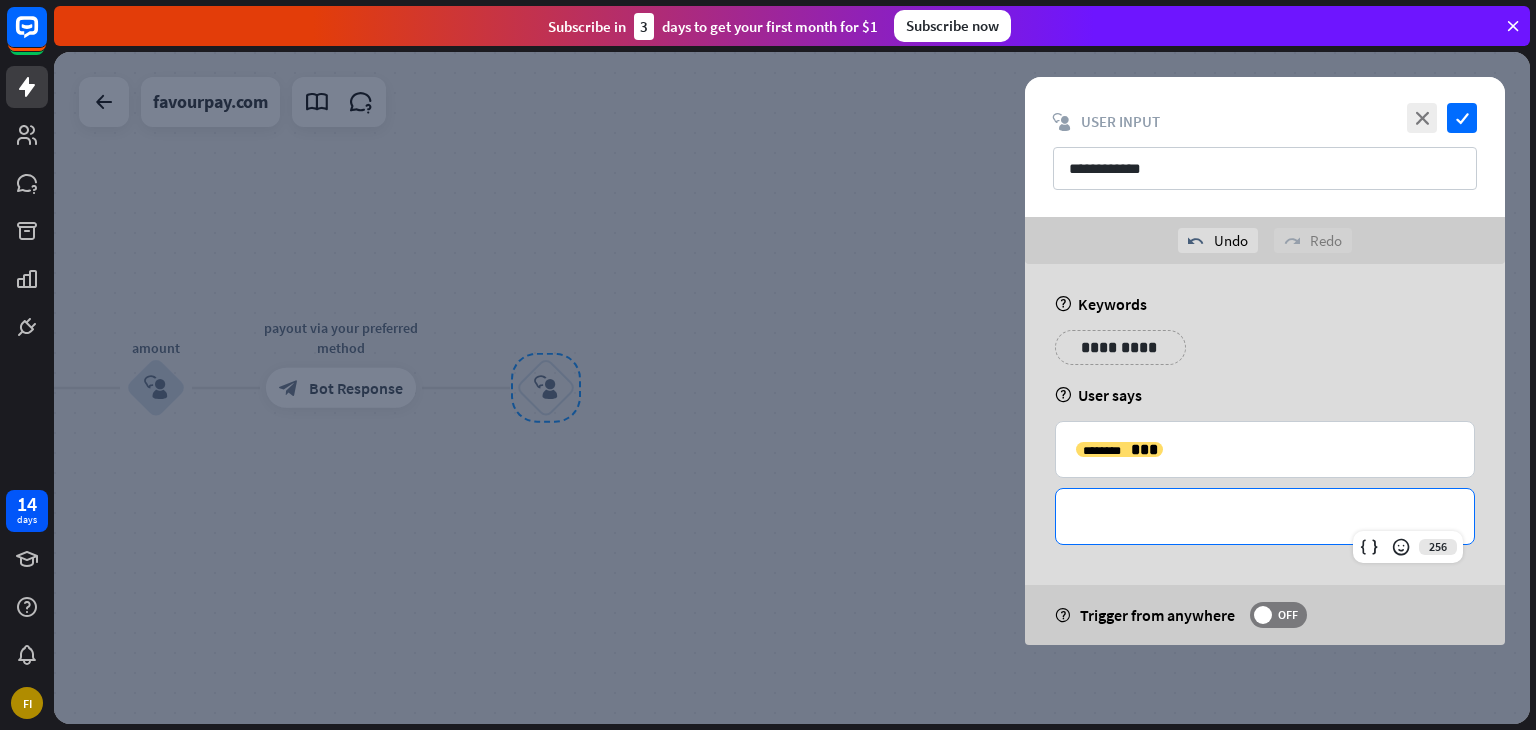 click on "help
User says" at bounding box center (1265, 395) 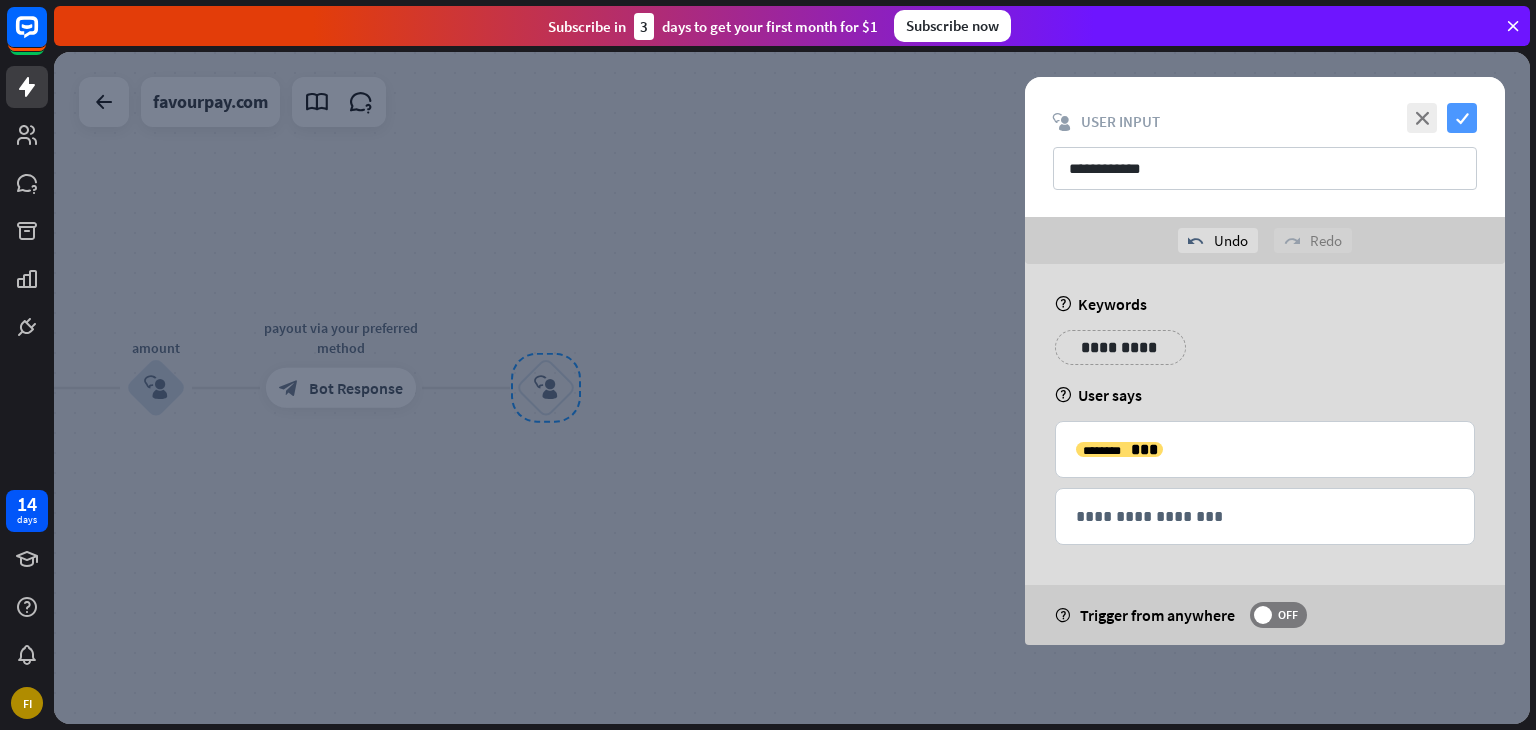 click on "check" at bounding box center (1462, 118) 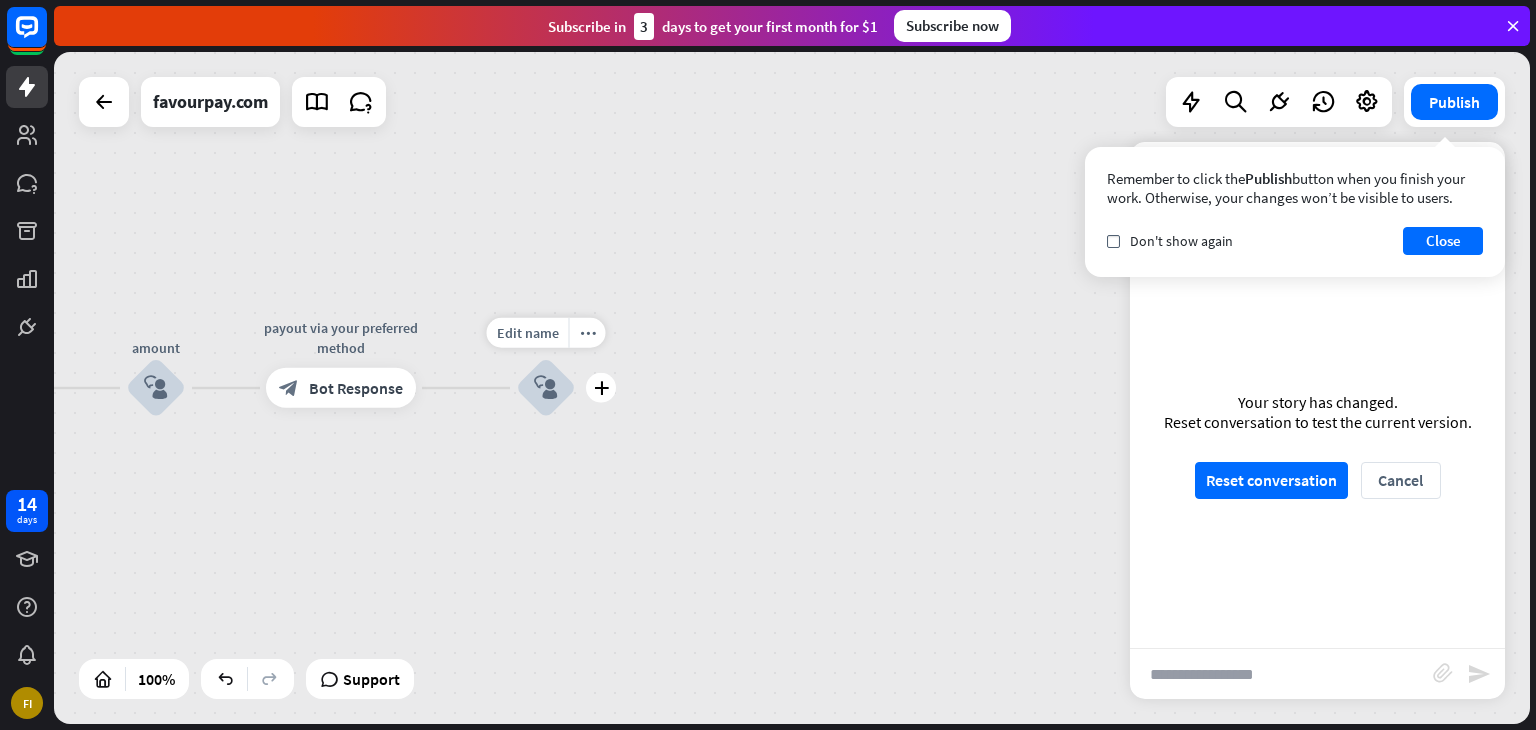 click on "block_user_input" at bounding box center (546, 388) 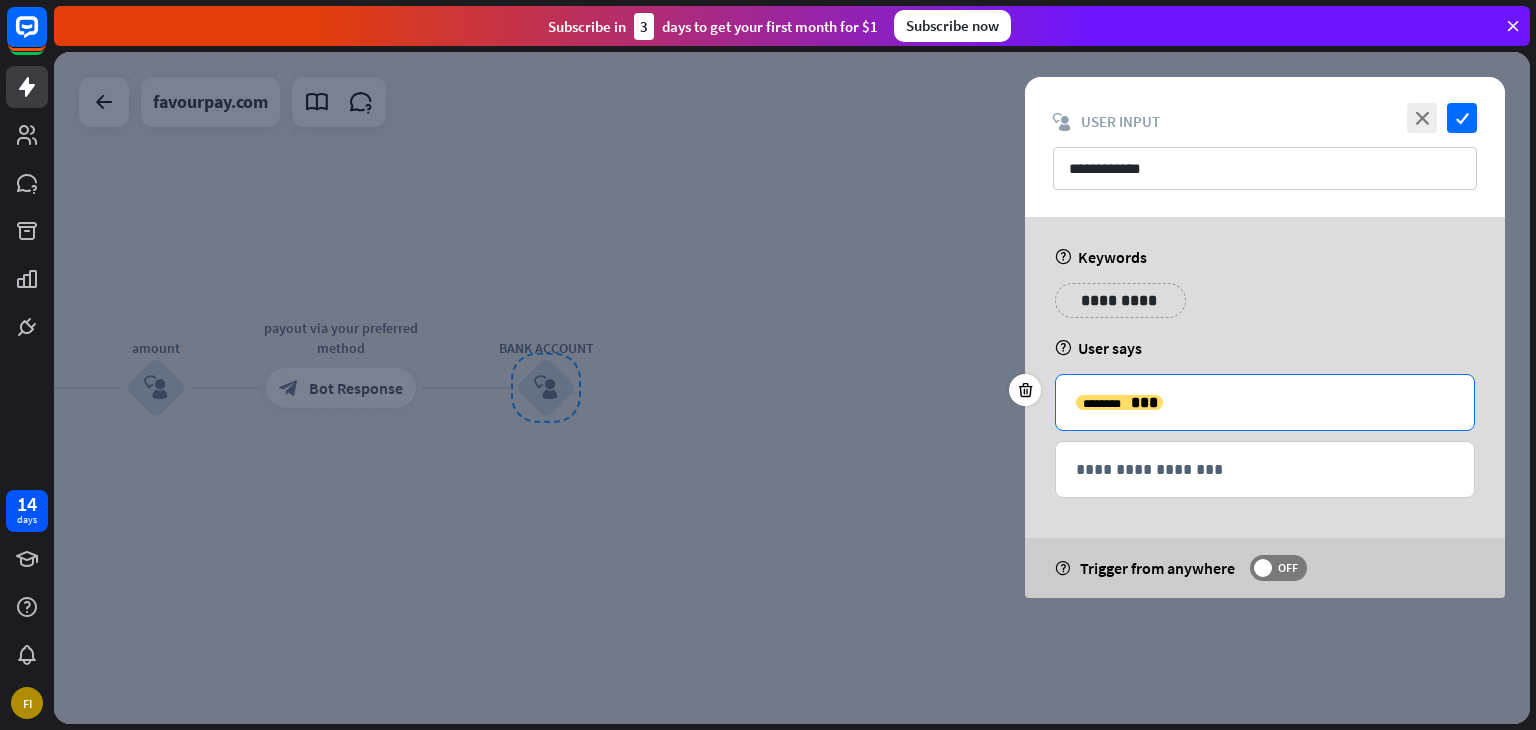 click on "**********" at bounding box center (1265, 402) 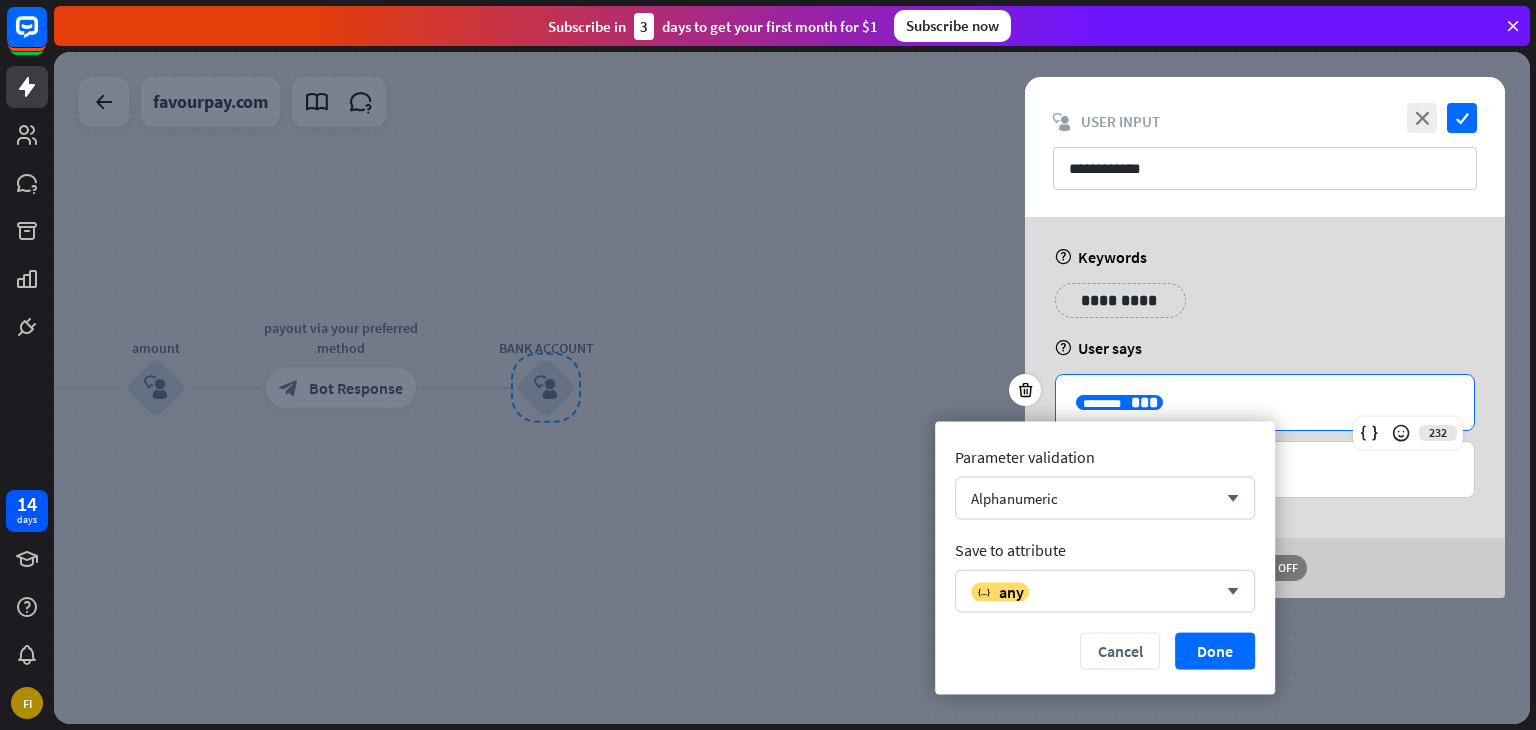 type 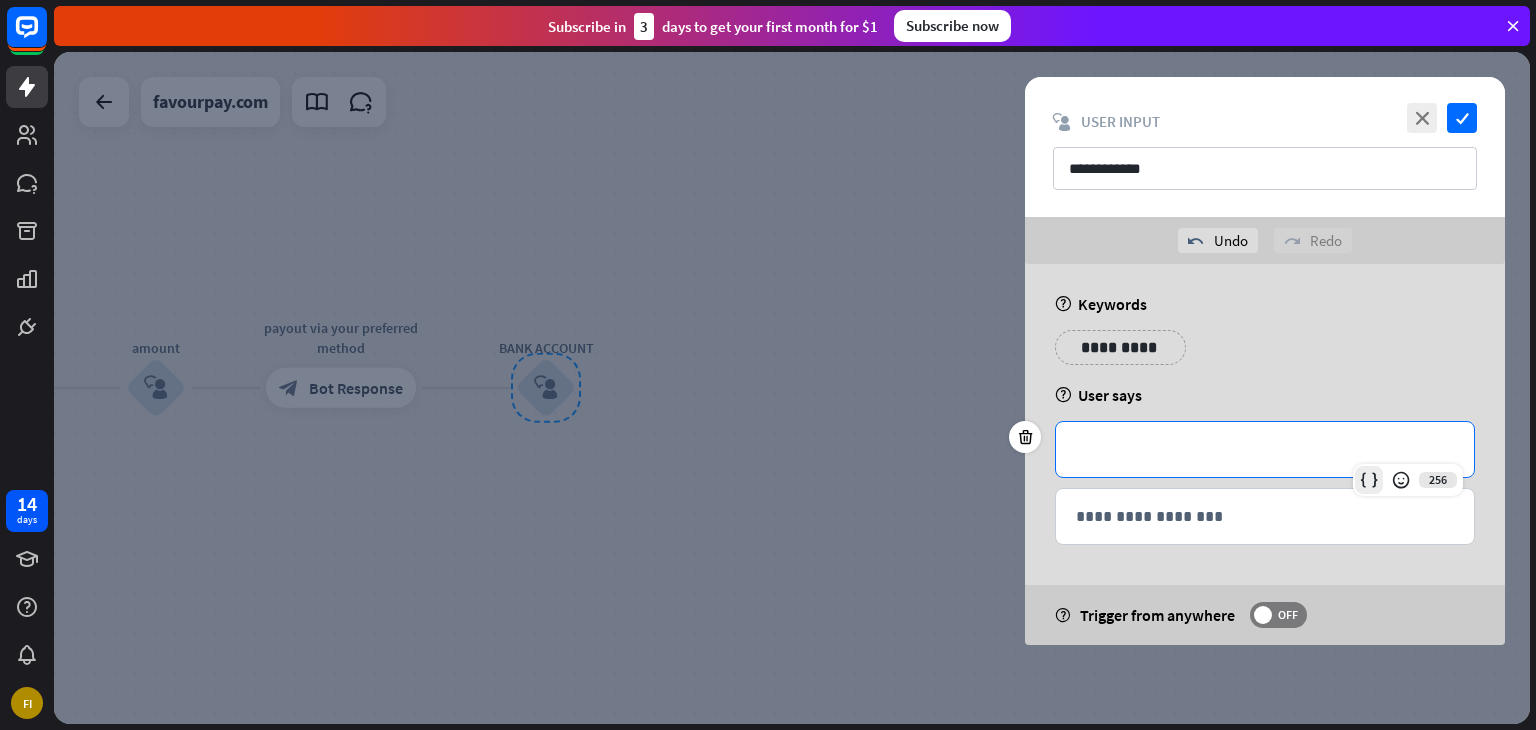 click at bounding box center (1369, 480) 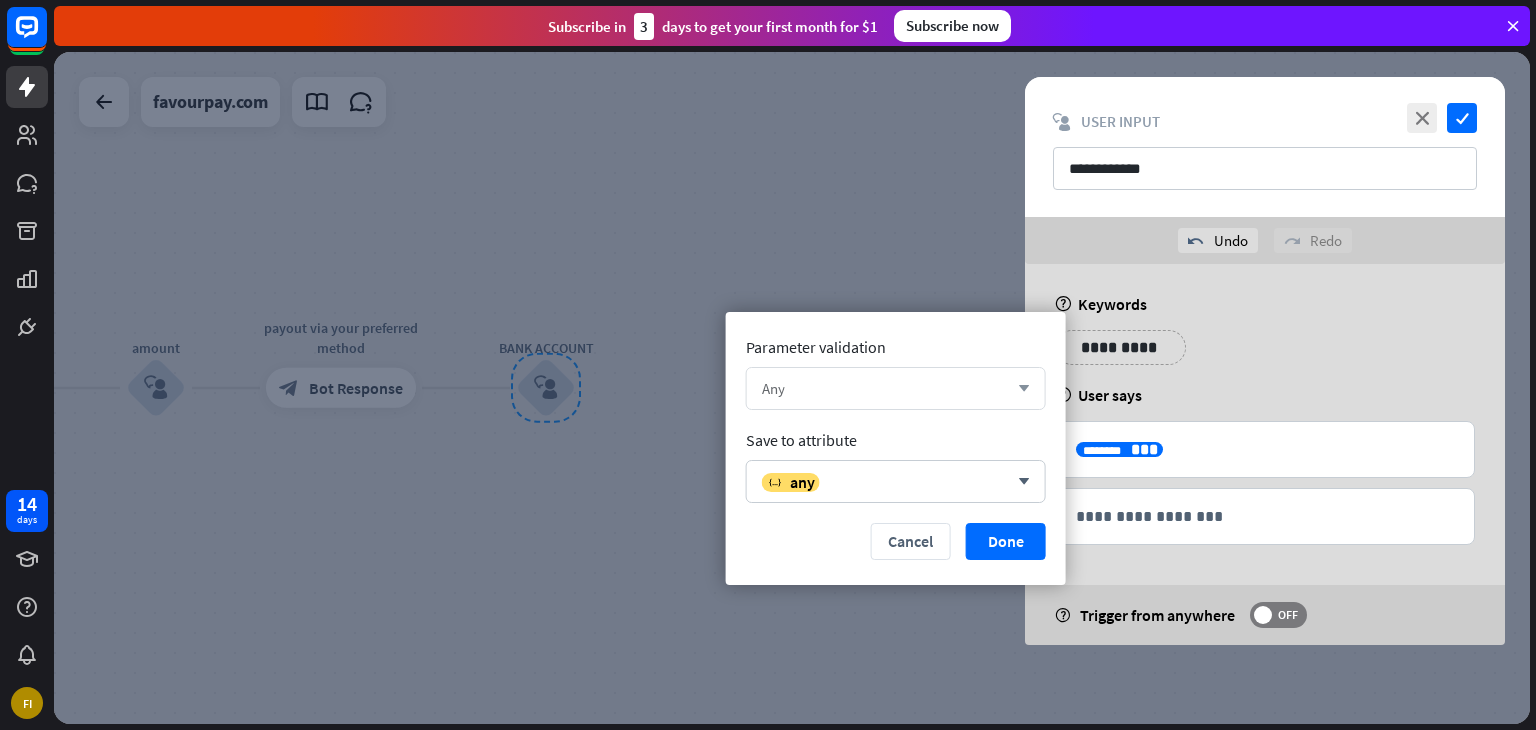 click on "Any
arrow_down" at bounding box center (896, 388) 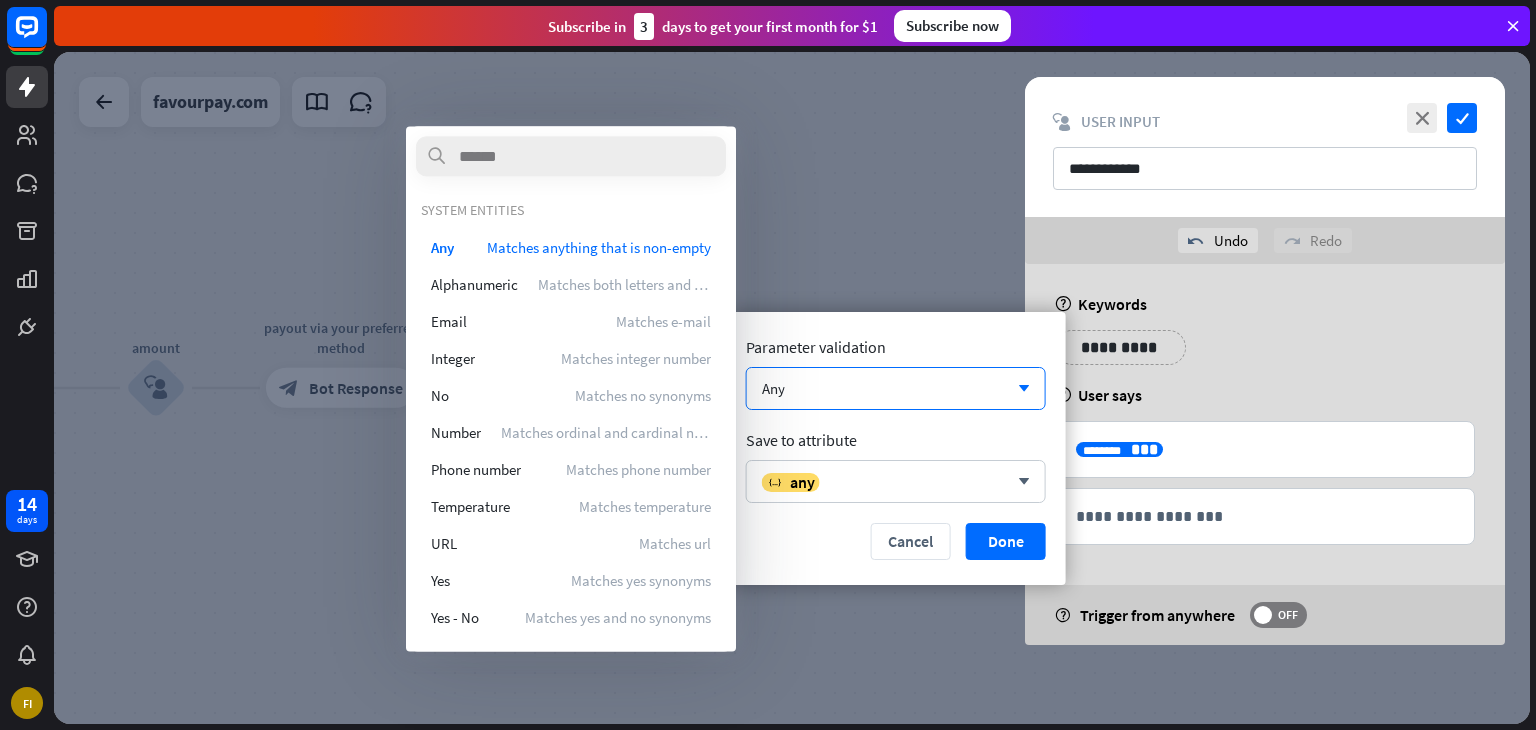 click at bounding box center [792, 388] 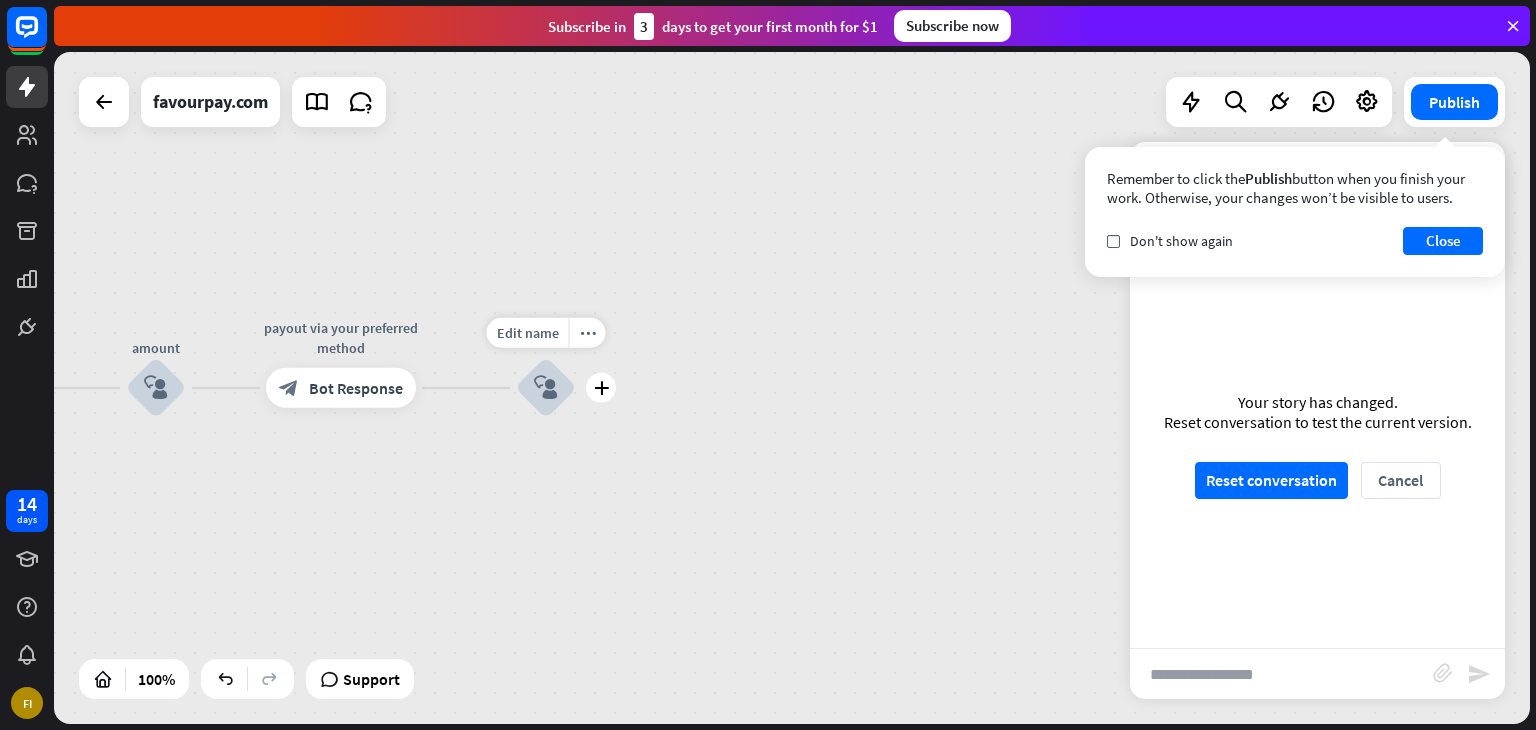 click on "block_user_input" at bounding box center [546, 388] 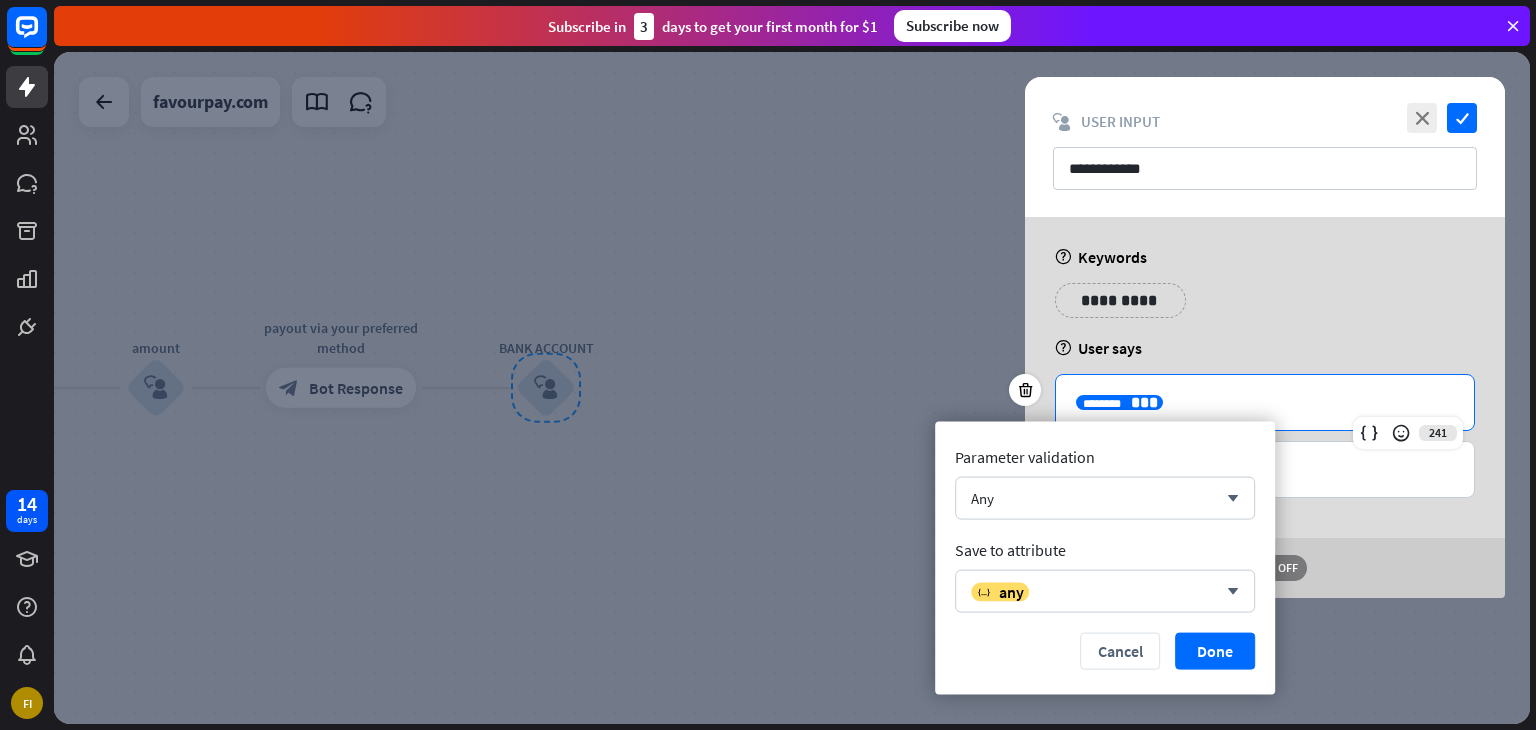 click on "**********" at bounding box center (1265, 402) 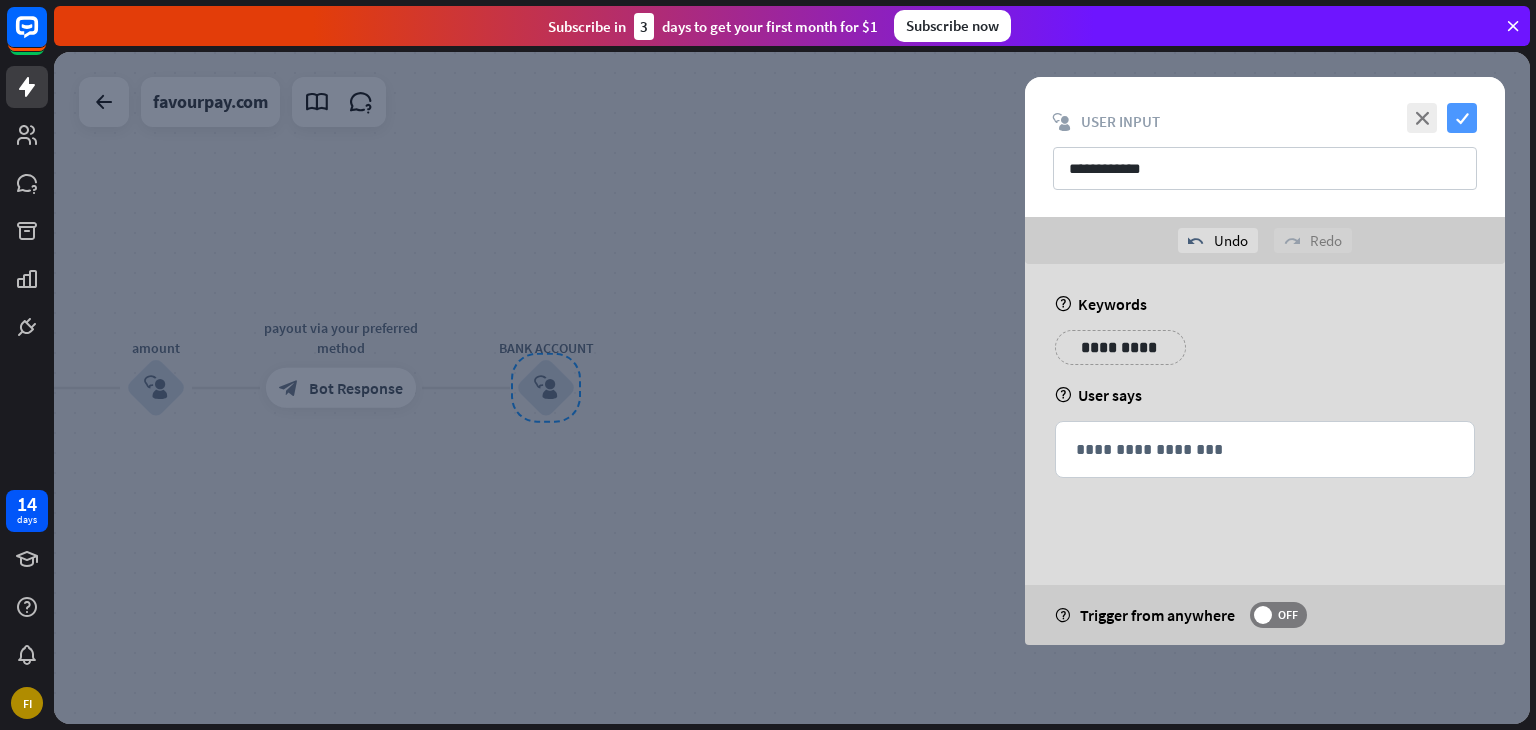 click on "check" at bounding box center [1462, 118] 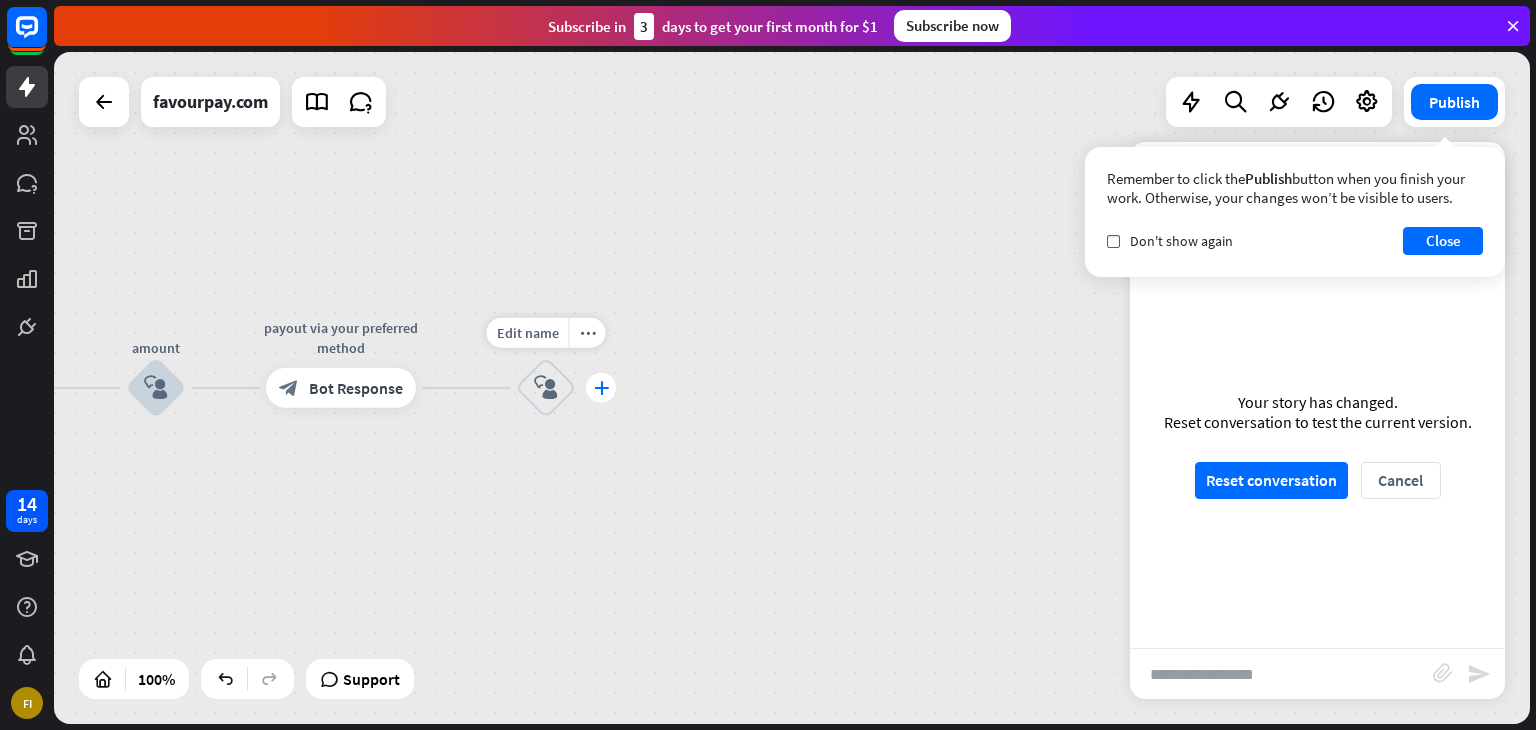 click on "plus" at bounding box center (601, 388) 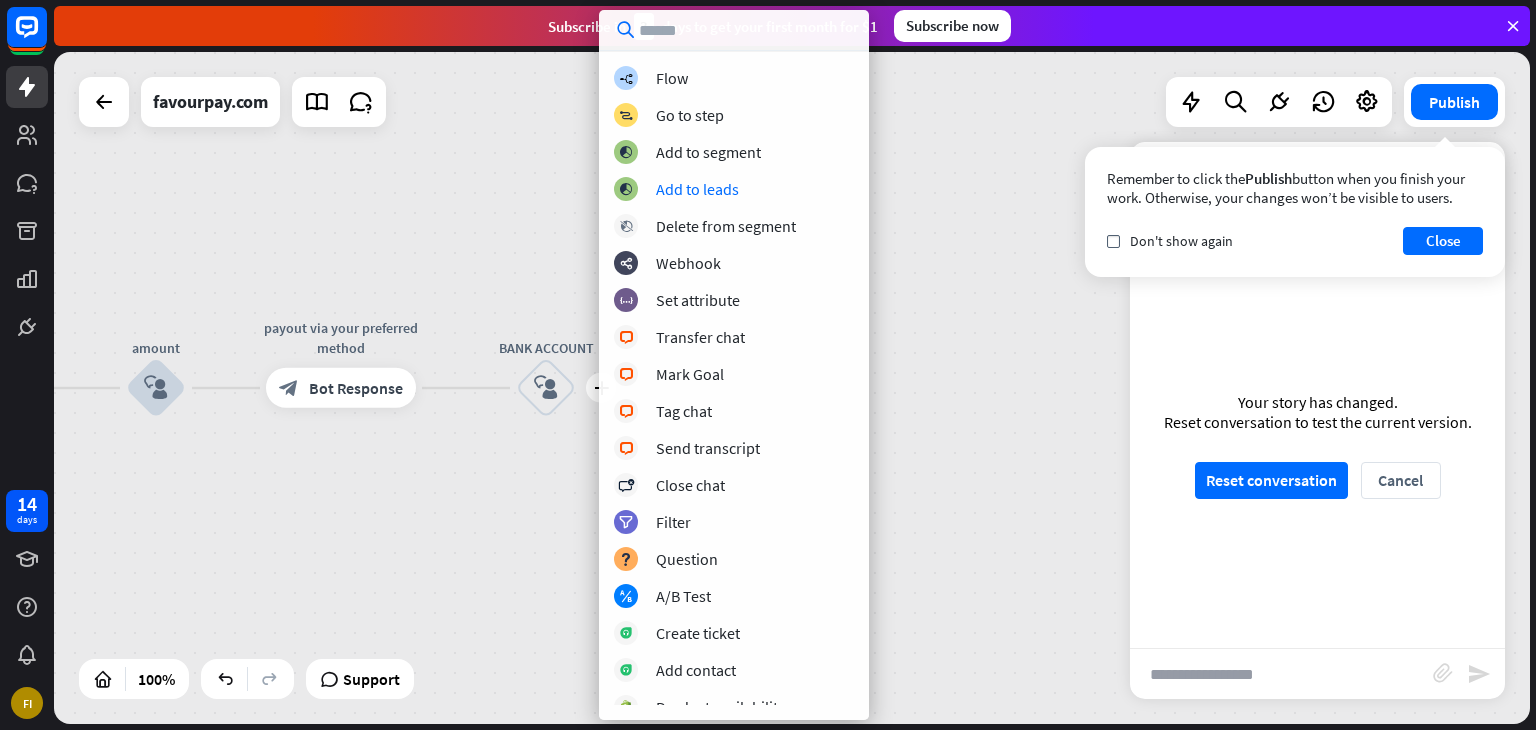scroll, scrollTop: 112, scrollLeft: 0, axis: vertical 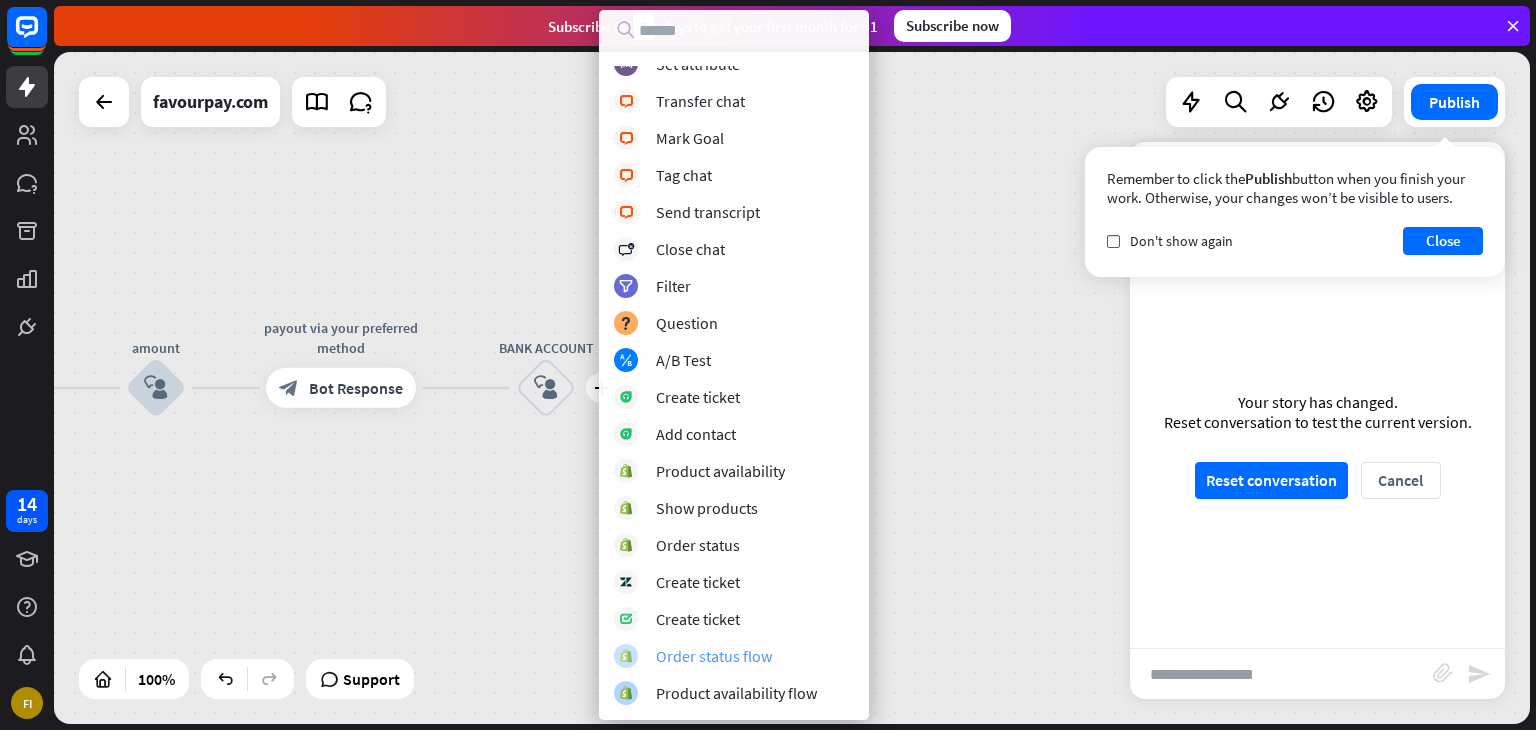 click on "Order status flow" at bounding box center (714, 656) 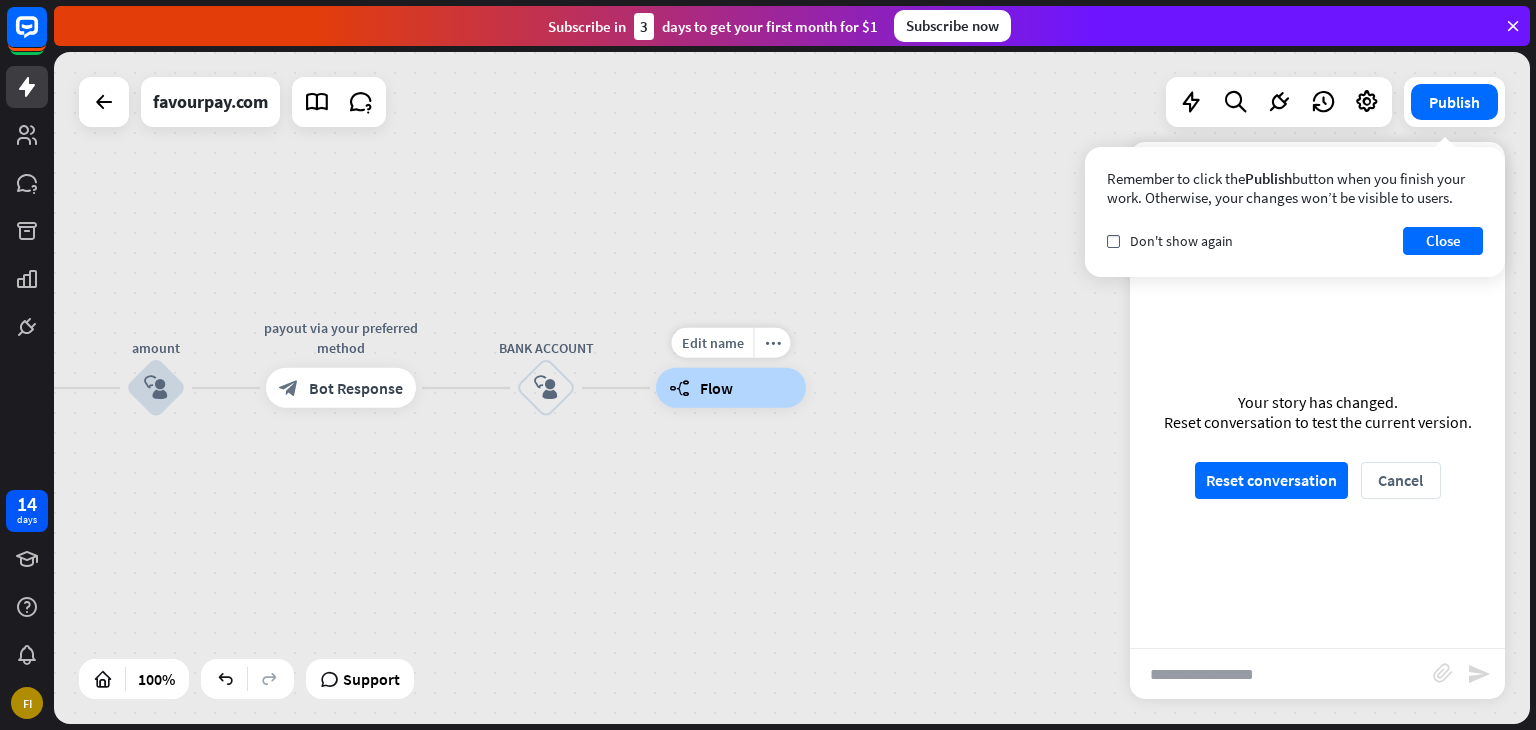 click on "builder_tree   Flow" at bounding box center (731, 388) 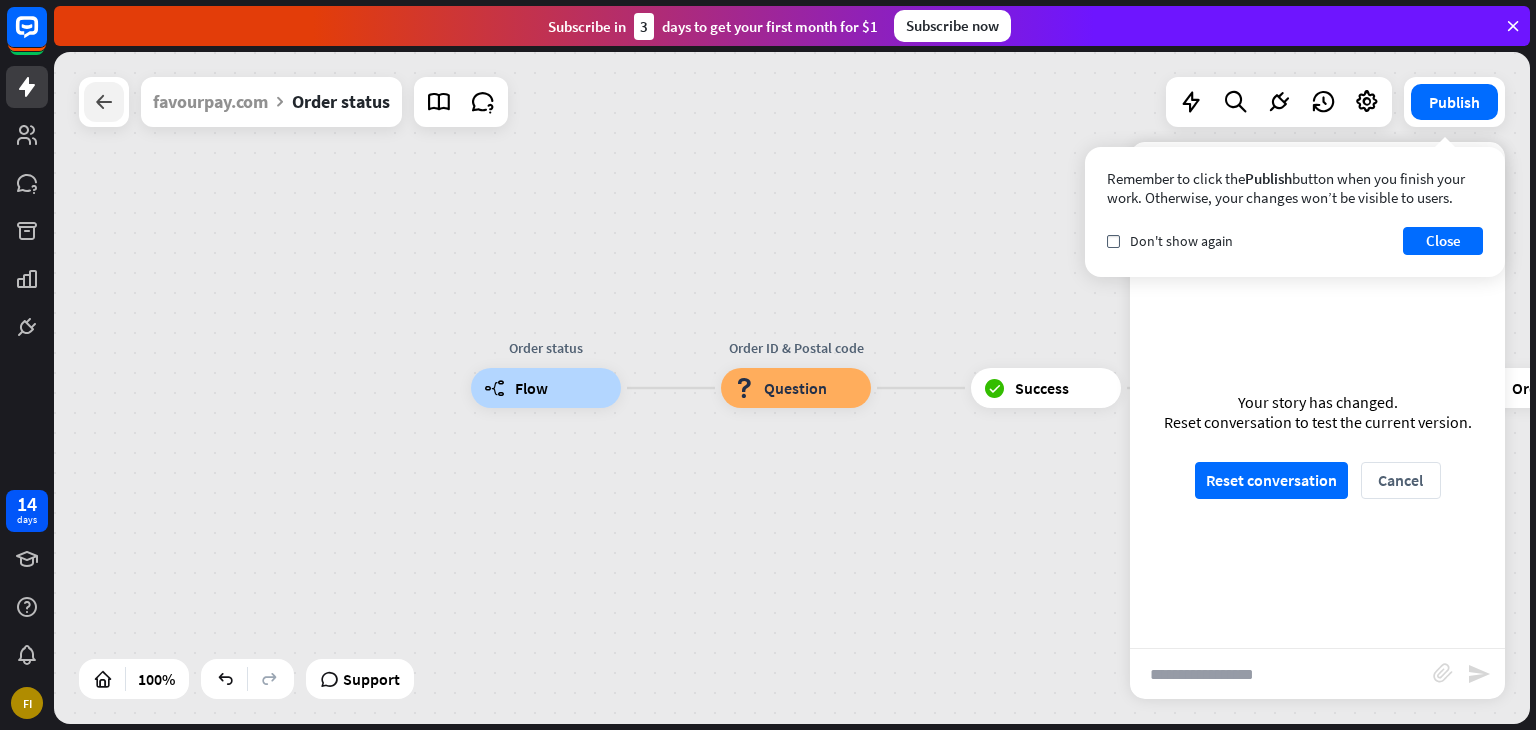click at bounding box center (104, 102) 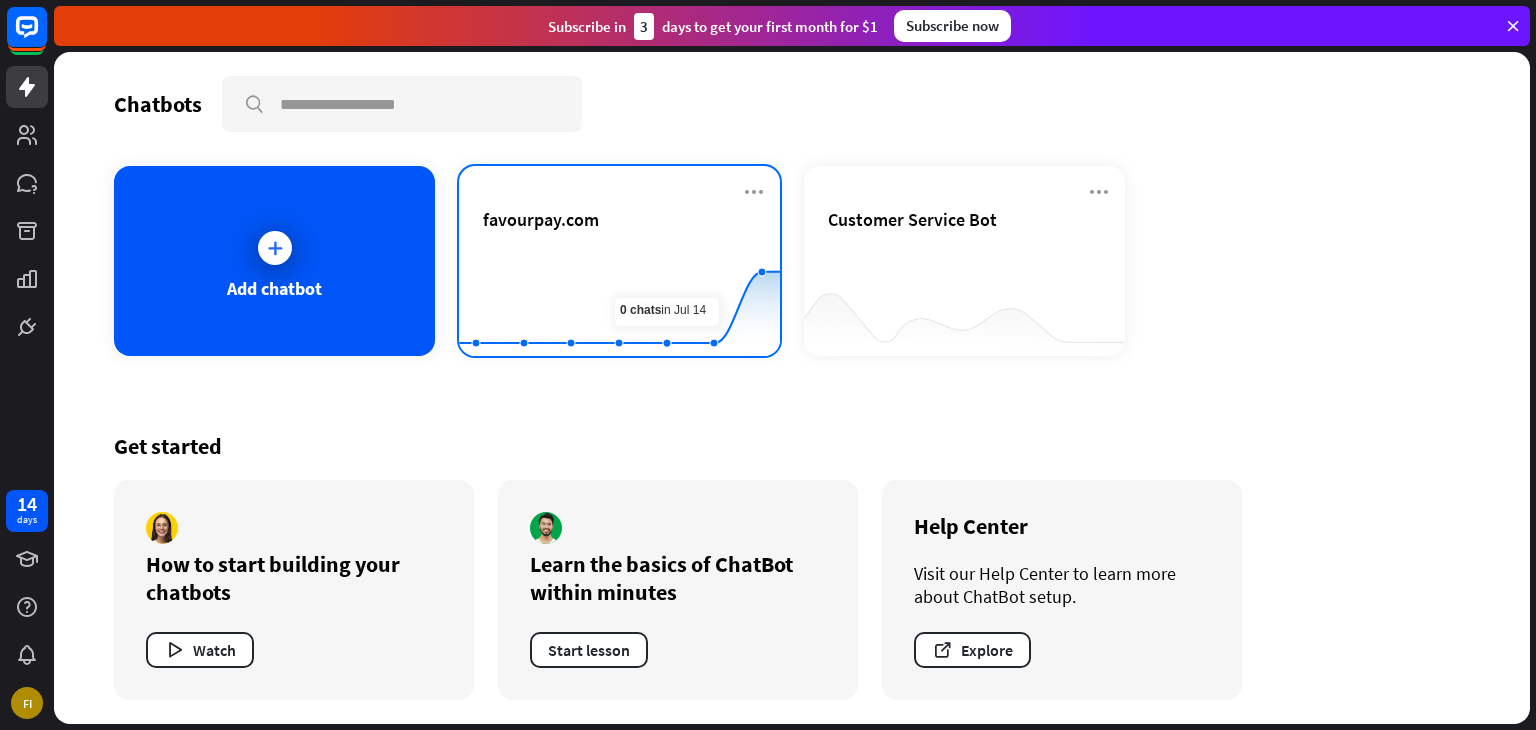 click 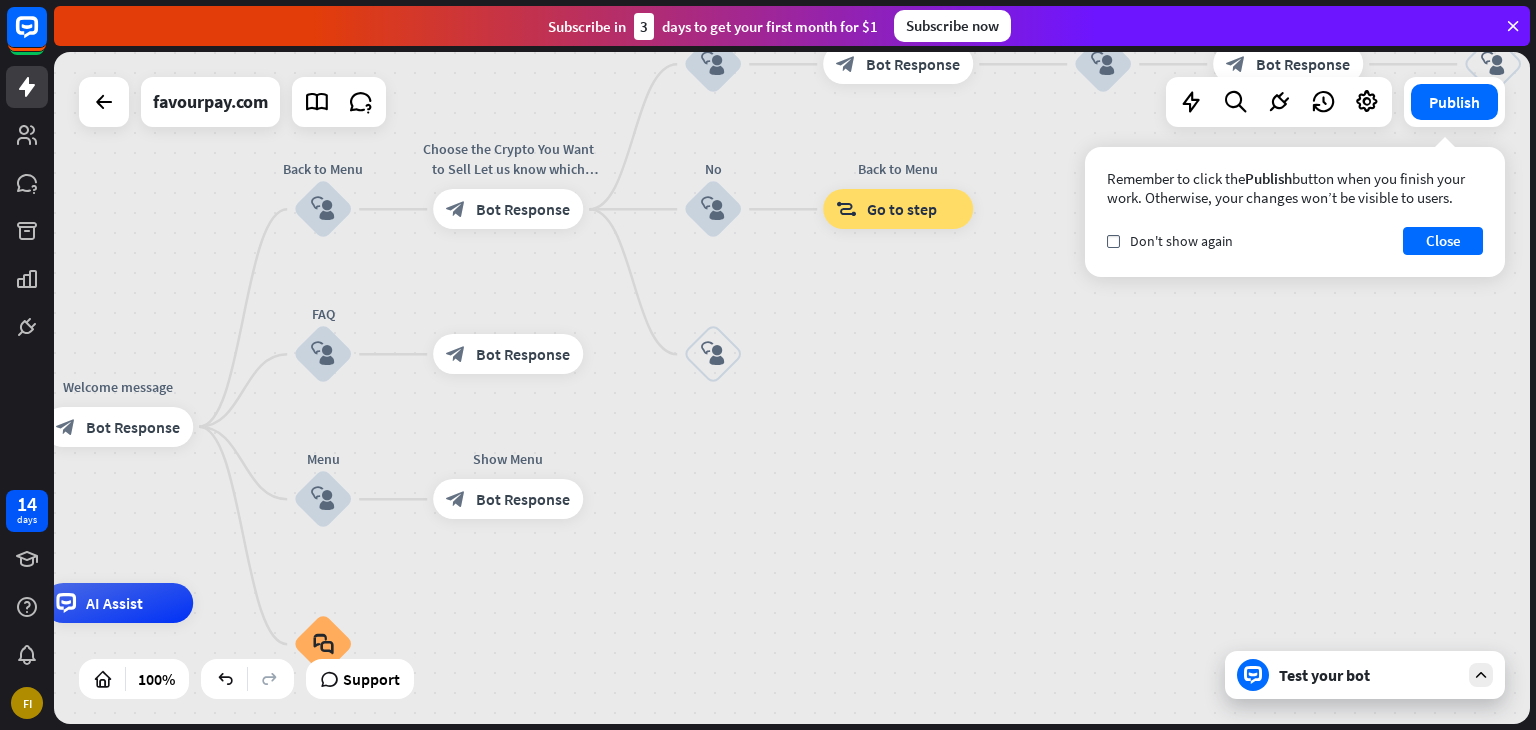 drag, startPoint x: 1312, startPoint y: 418, endPoint x: 761, endPoint y: 637, distance: 592.92664 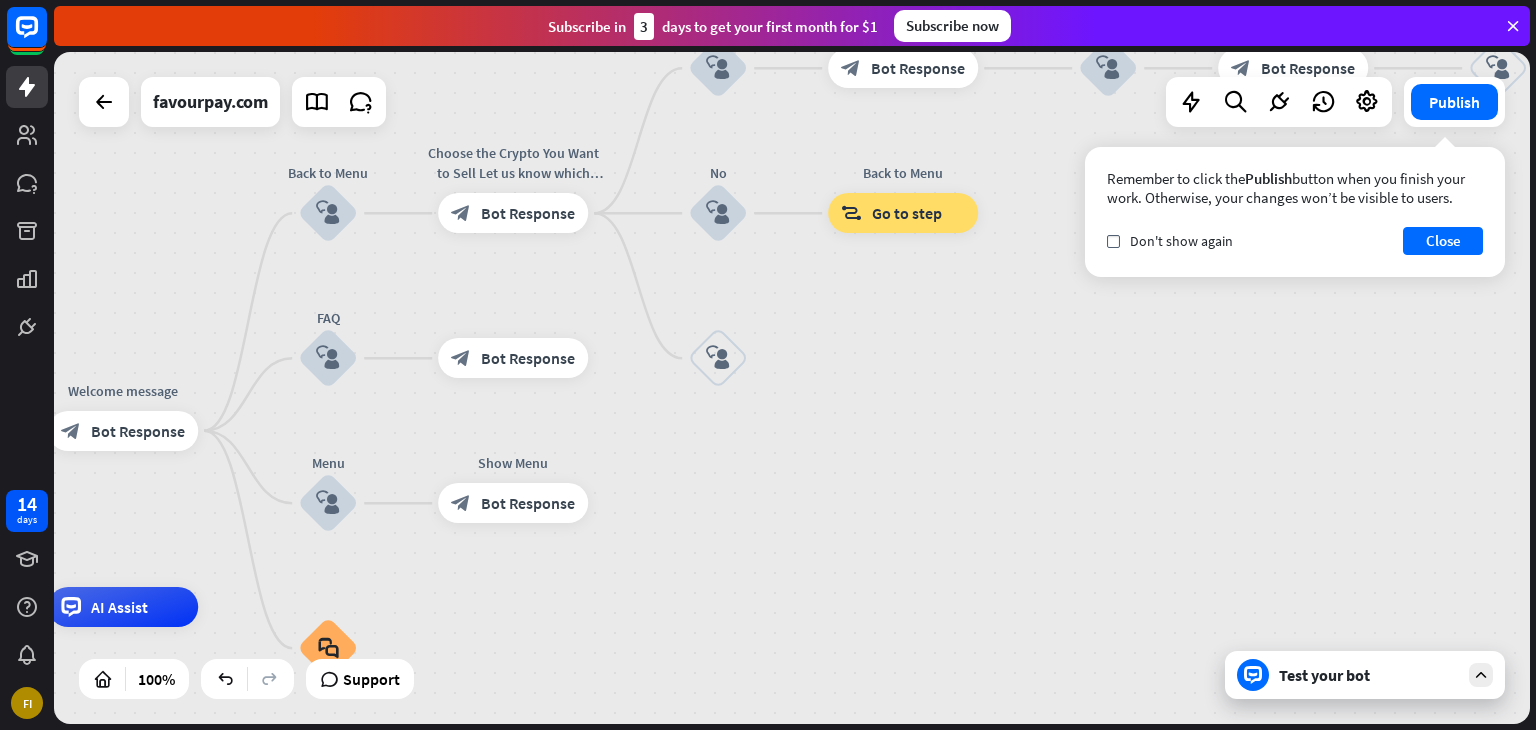 click on "home_2   Start point                 Welcome message   block_bot_response   Bot Response                 Back to Menu   block_user_input                 Choose the Crypto You Want to Sell Let us know which cryptocurrency you’d like to sell (e.g., BTC, ETH, USDT).   block_bot_response   Bot Response                 BTC   block_user_input                 💲 Enter the Amount   block_bot_response   Bot Response                 amount   block_user_input                 payout via your preferred method   block_bot_response   Bot Response                 BANK ACCOUNT   block_user_input                 Order status   builder_tree   Flow                 No   block_user_input                 Back to Menu   block_goto   Go to step                   block_user_input                 FAQ   block_user_input                   block_bot_response   Bot Response                 Menu   block_user_input                 Show Menu   block_bot_response   Bot Response                   block_faq" at bounding box center [792, 388] 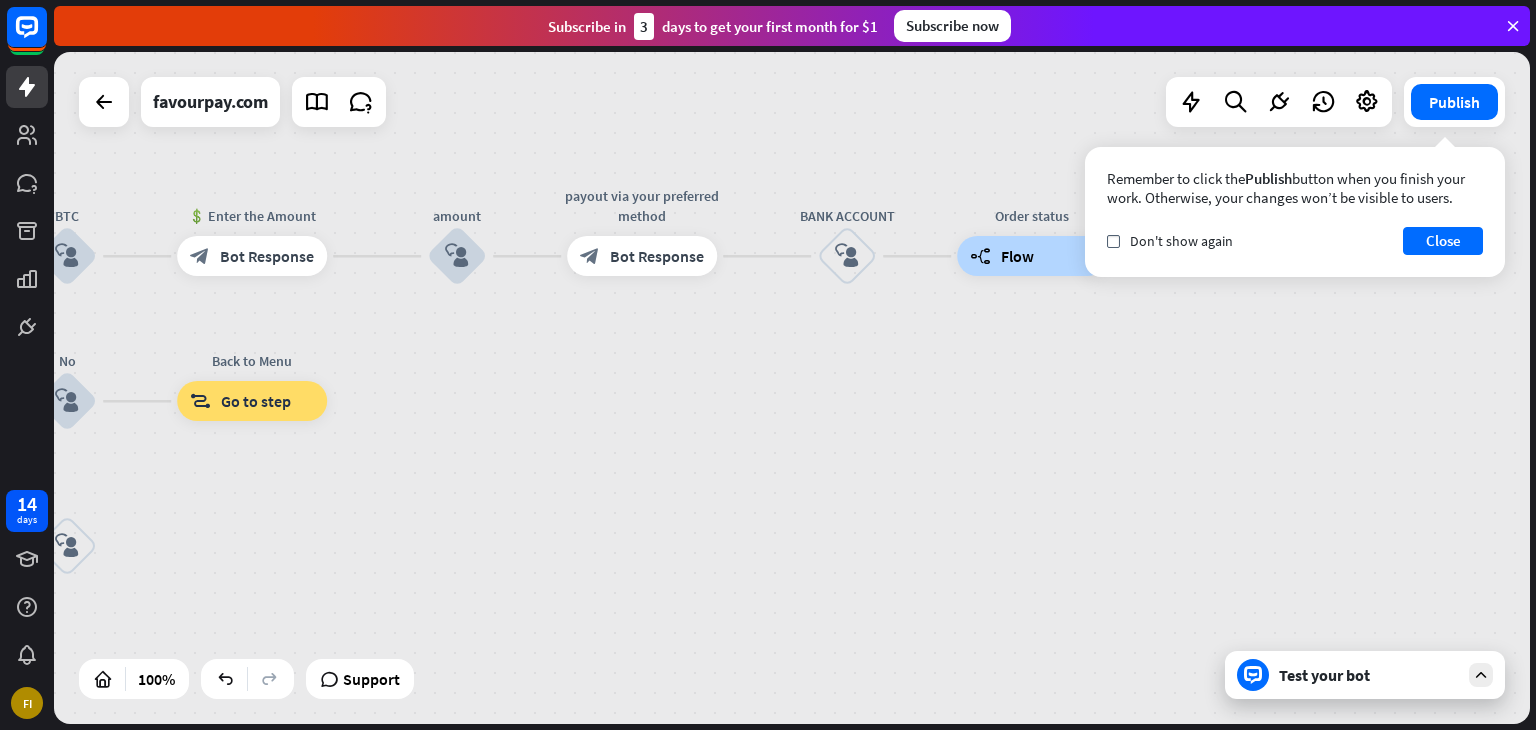drag, startPoint x: 1056, startPoint y: 521, endPoint x: 416, endPoint y: 697, distance: 663.759 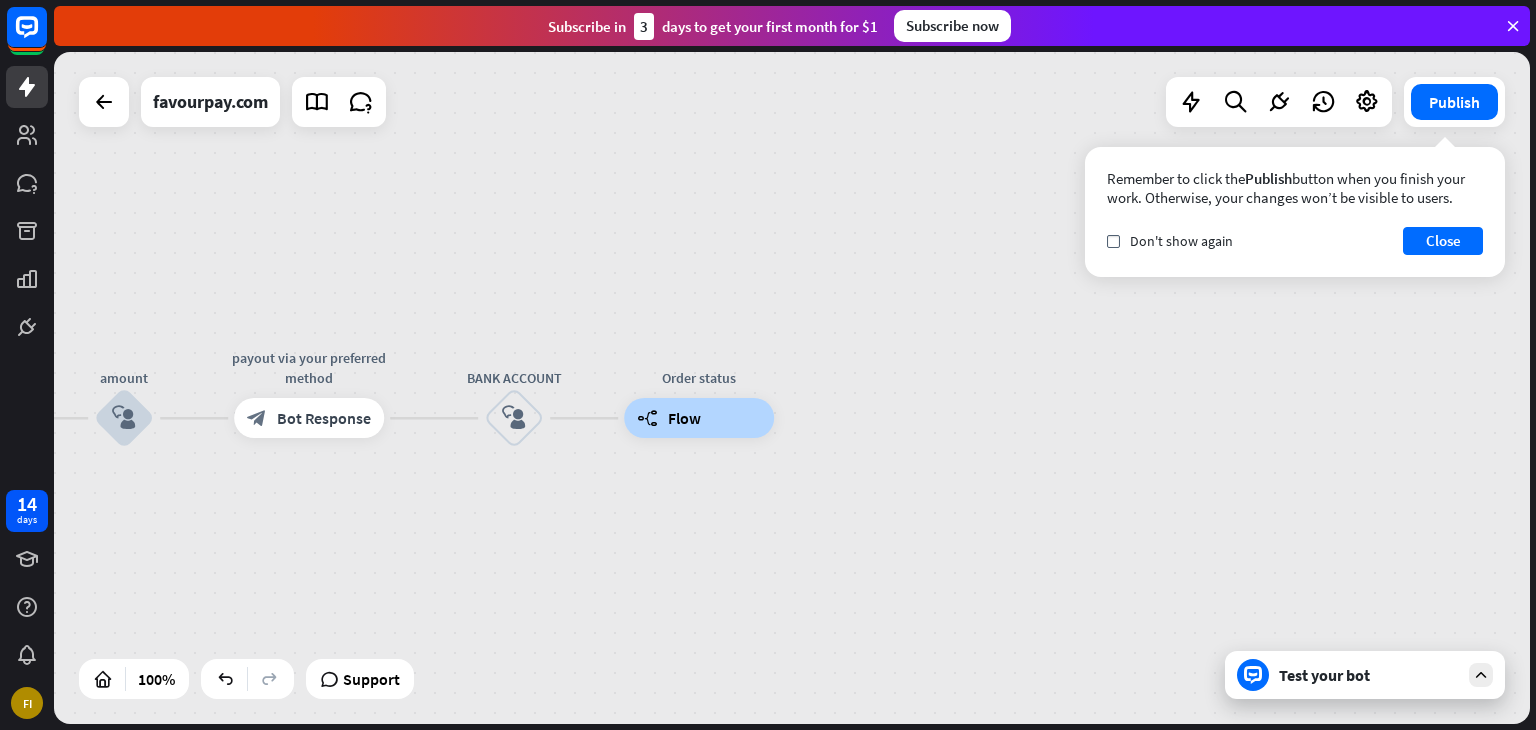 drag, startPoint x: 1200, startPoint y: 464, endPoint x: 850, endPoint y: 638, distance: 390.8657 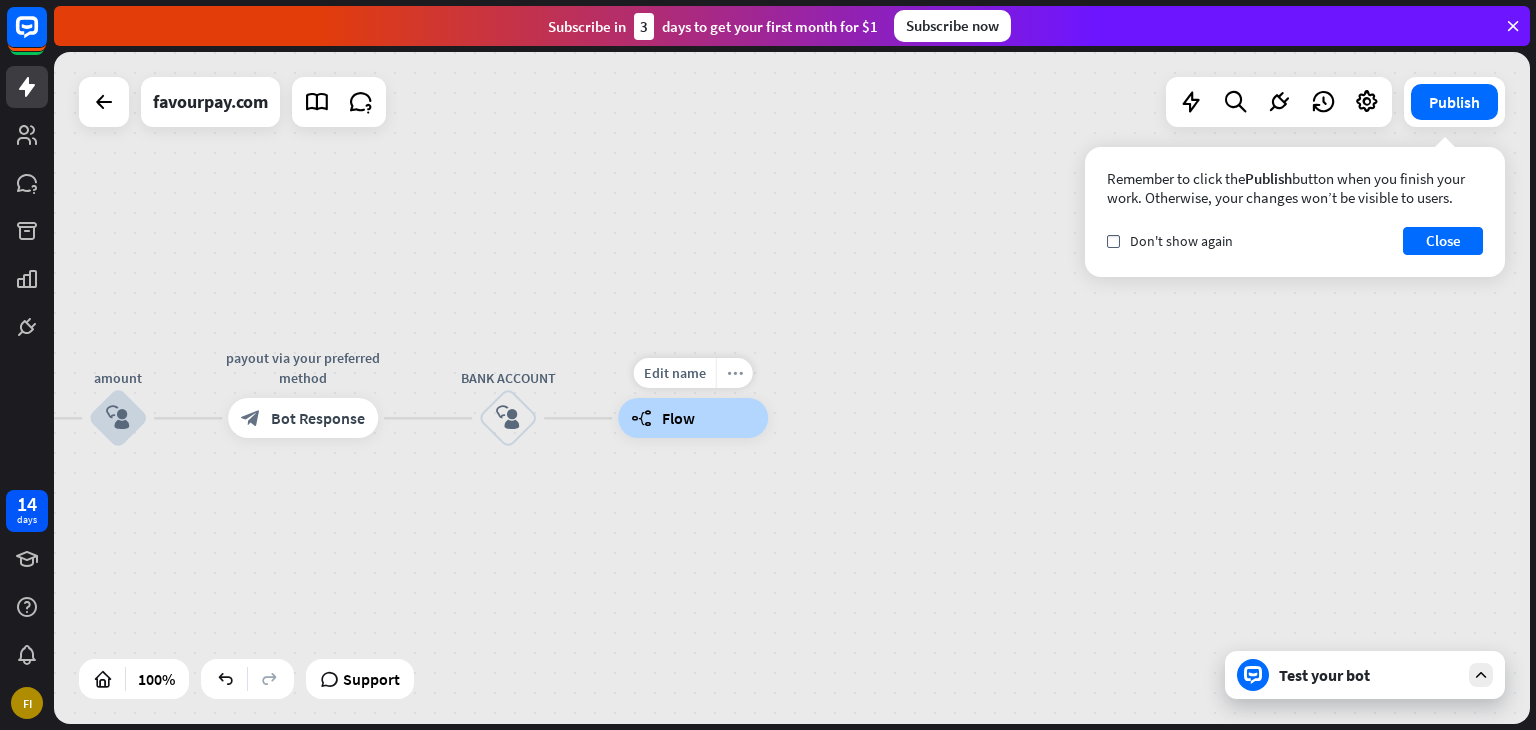 click on "more_horiz" at bounding box center (734, 373) 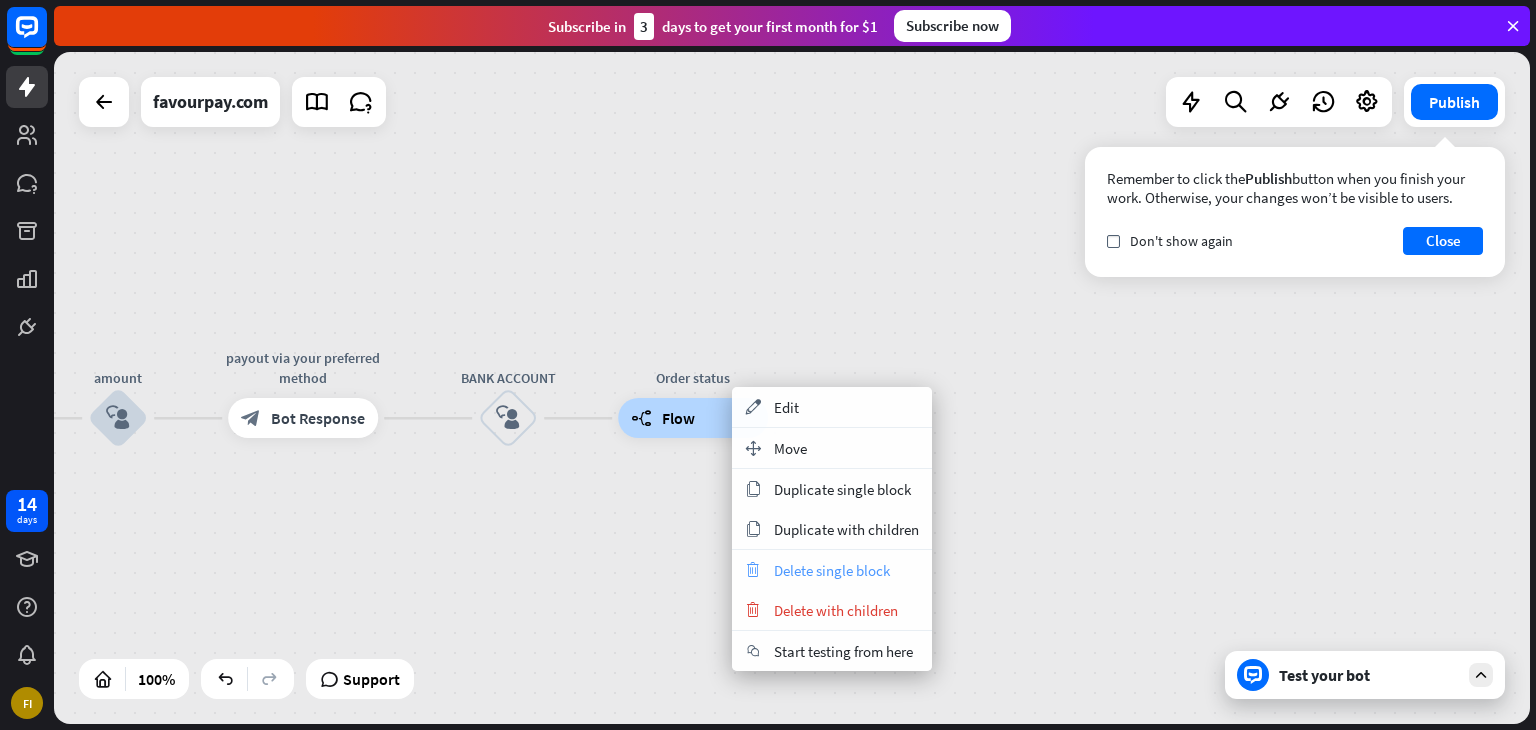 click on "Delete single block" at bounding box center [832, 570] 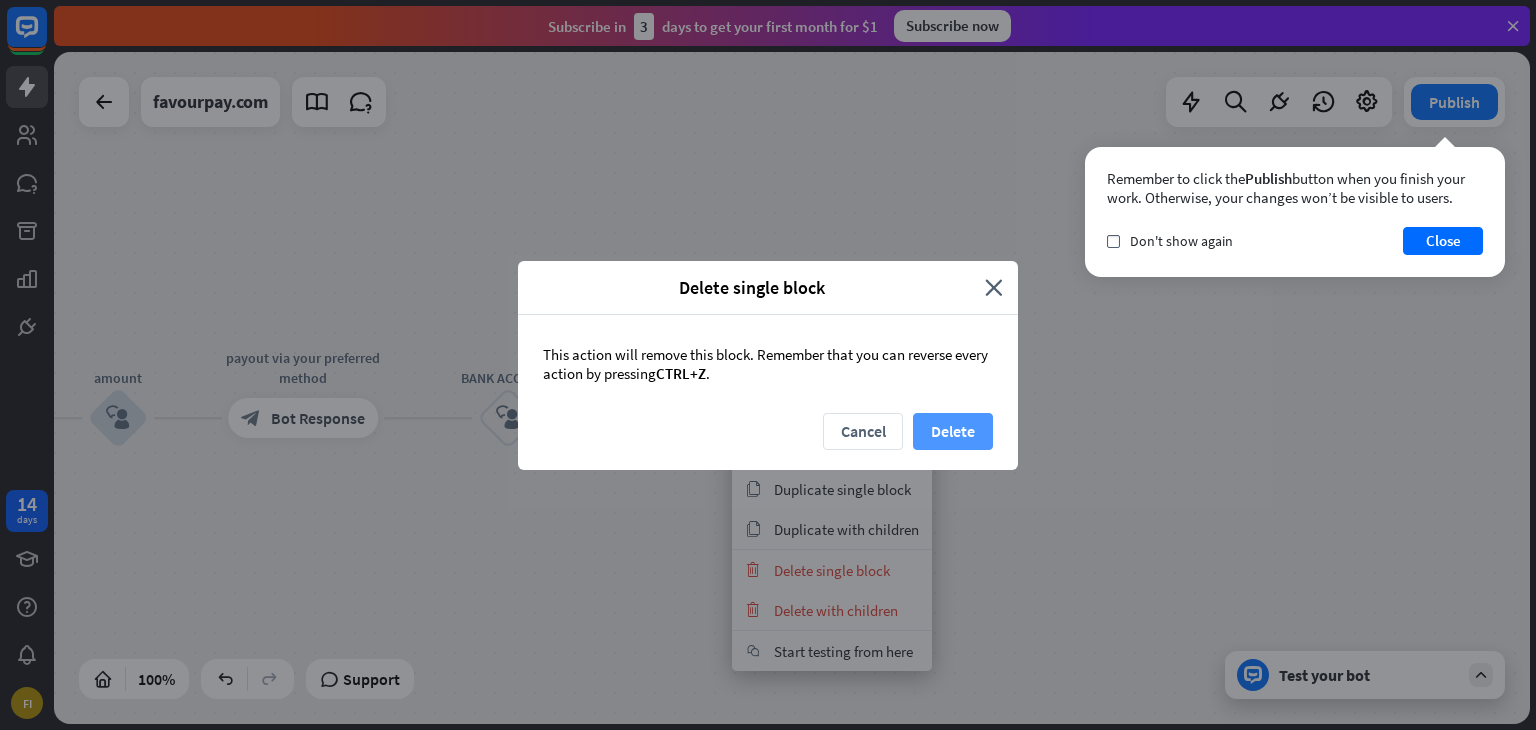 click on "Delete" at bounding box center [953, 431] 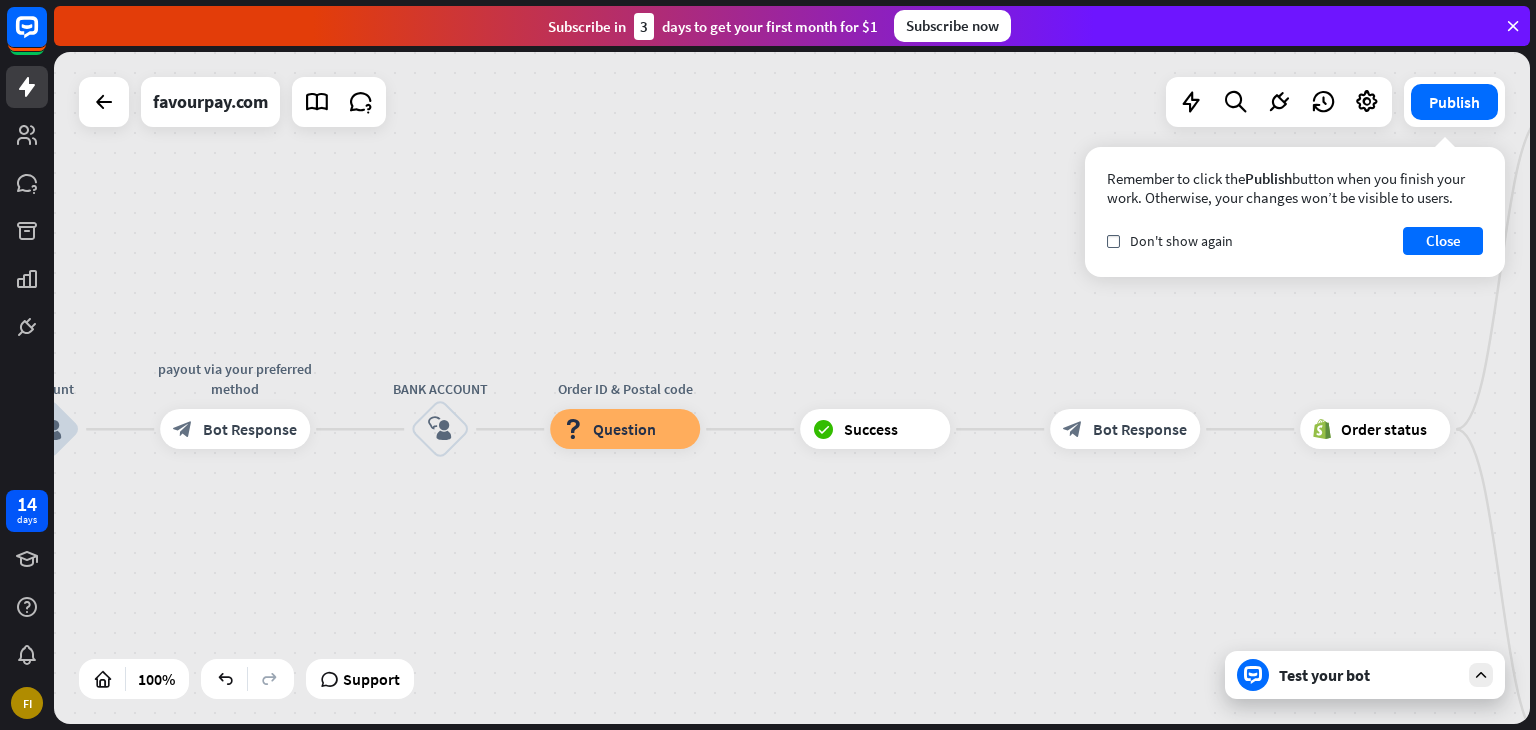 drag, startPoint x: 958, startPoint y: 530, endPoint x: 889, endPoint y: 541, distance: 69.87131 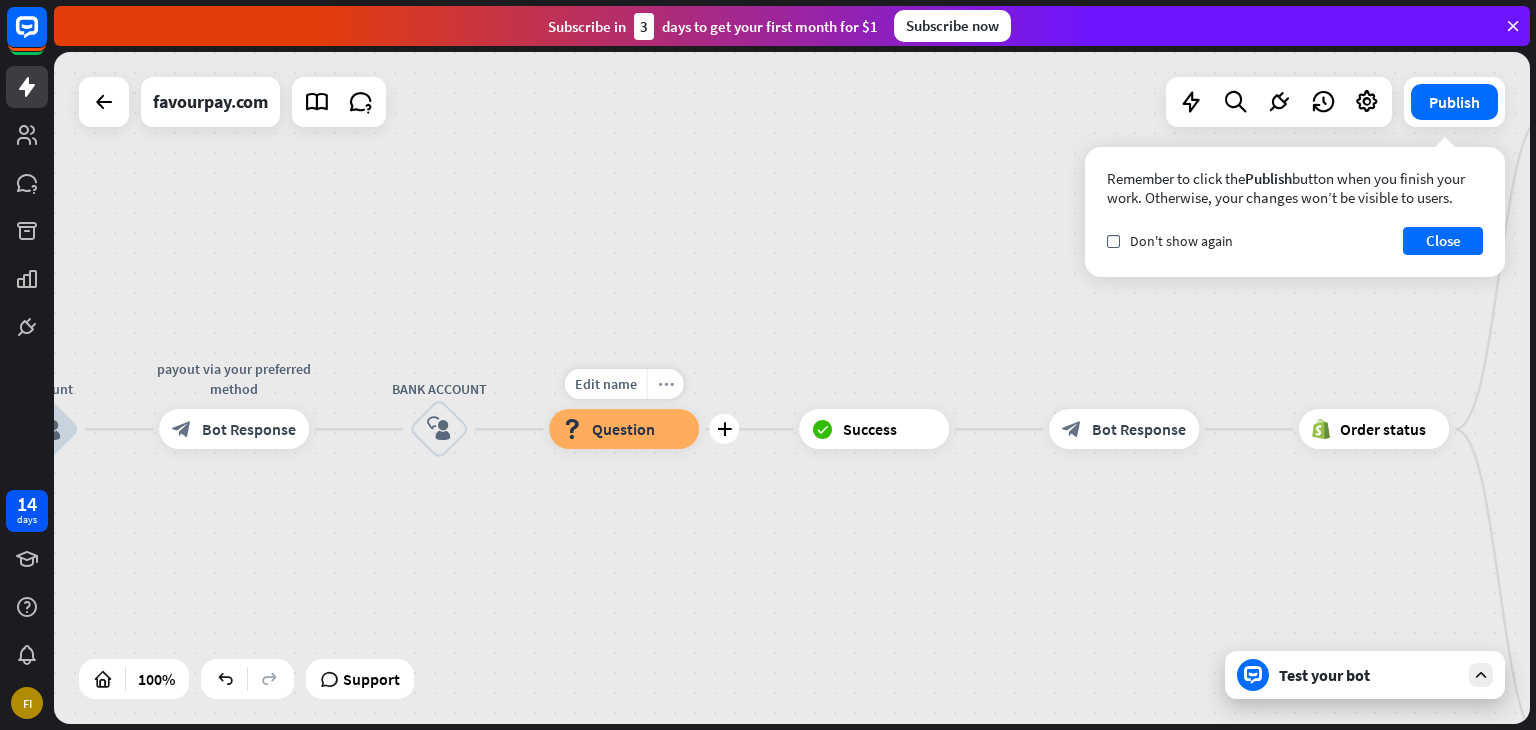 click on "more_horiz" at bounding box center (666, 384) 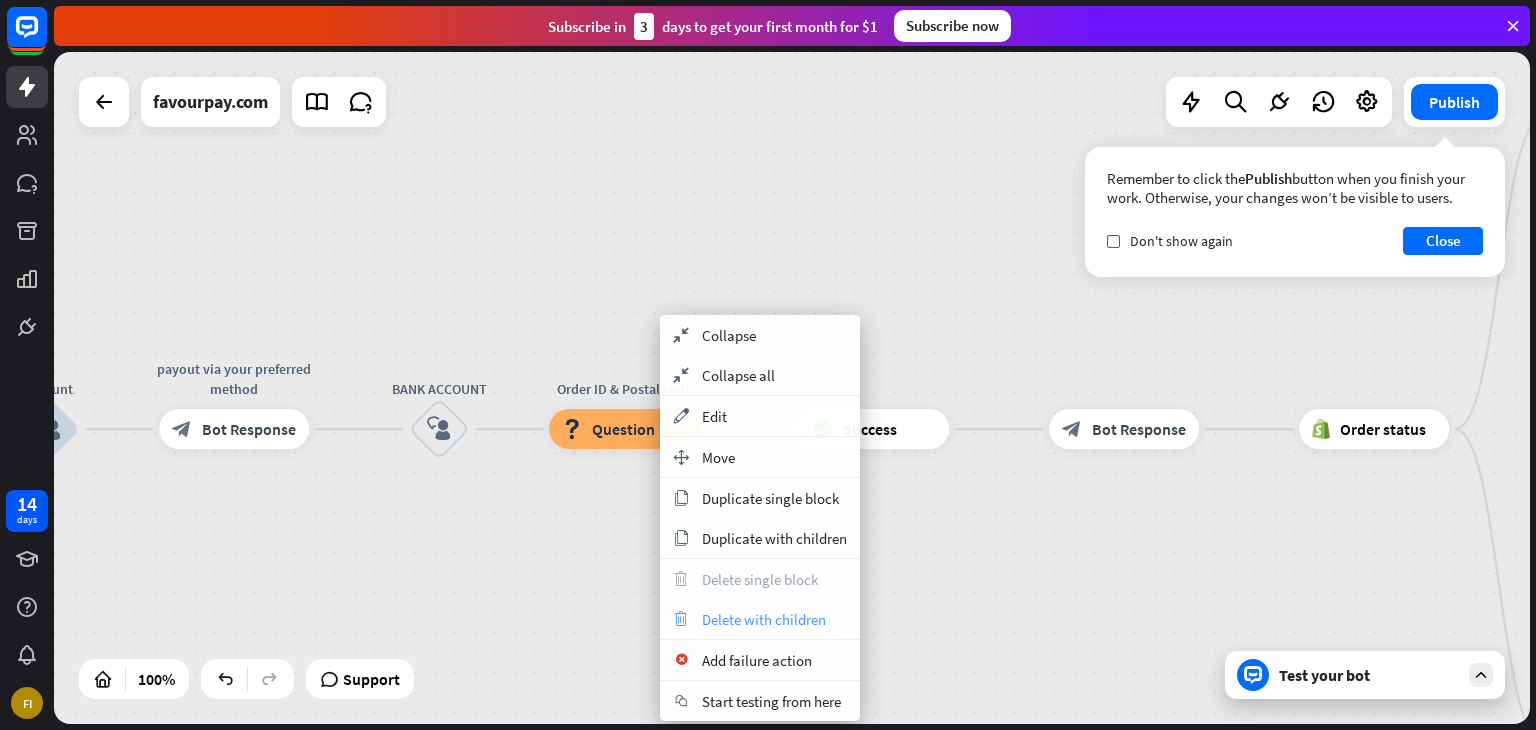 click on "Delete with children" at bounding box center (764, 619) 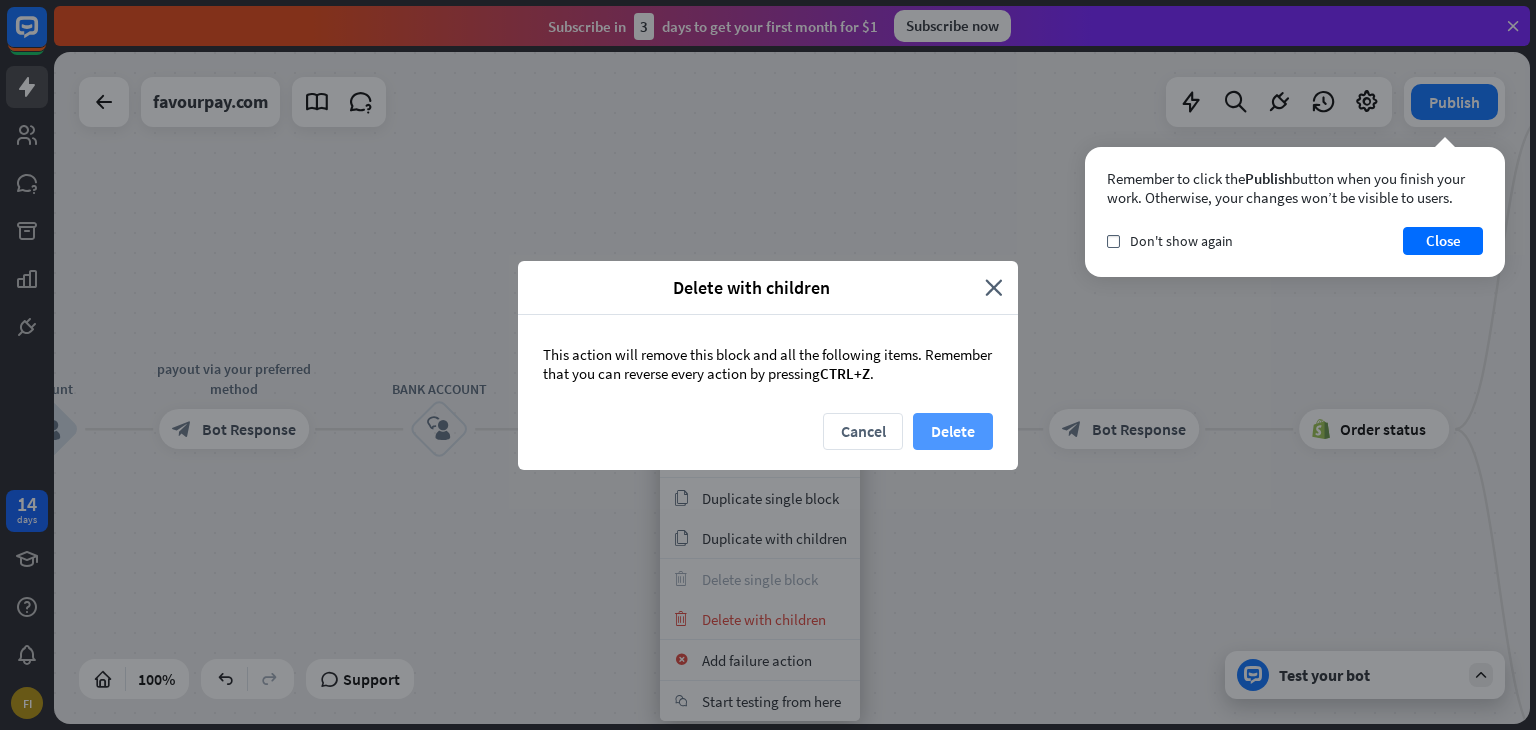 click on "Delete" at bounding box center (953, 431) 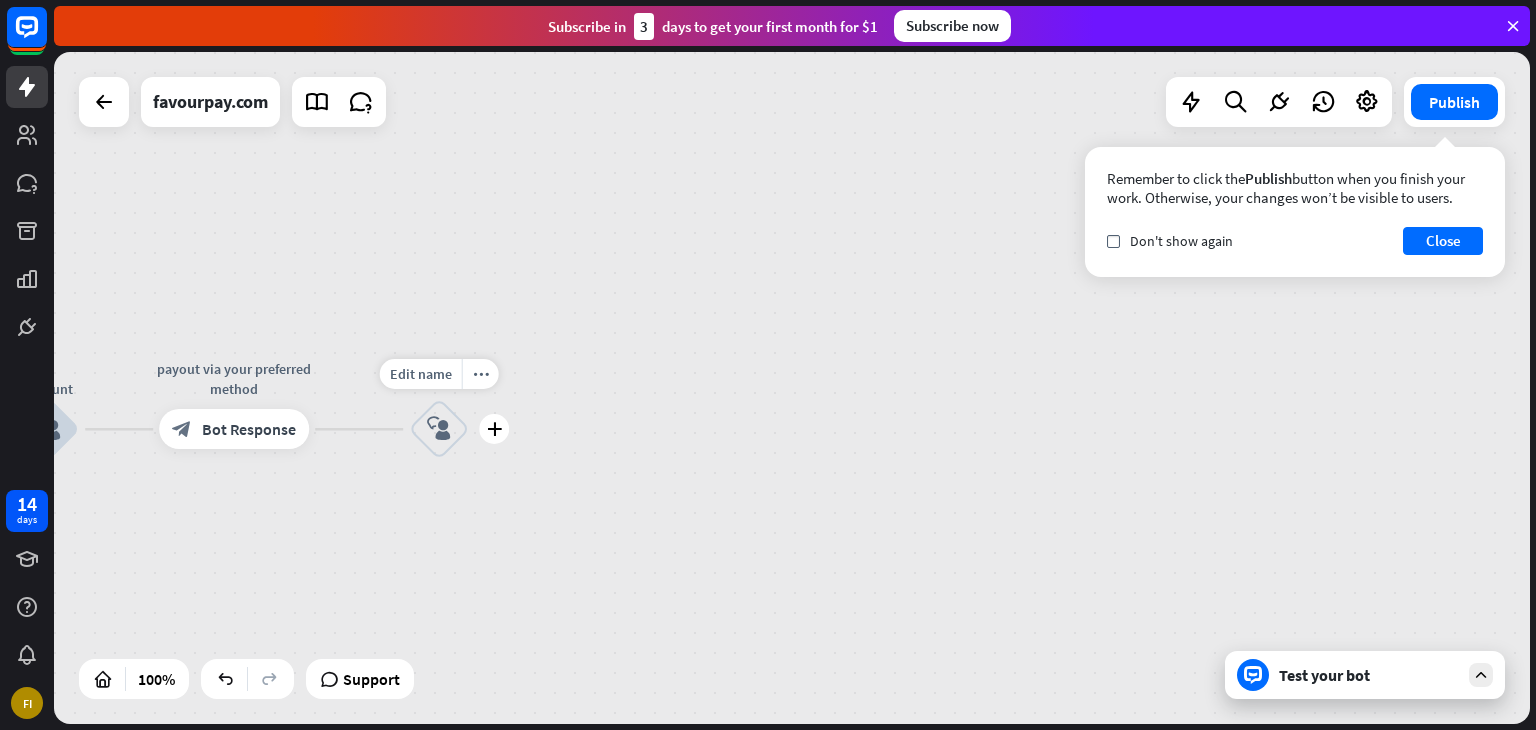 click on "block_user_input" at bounding box center [439, 429] 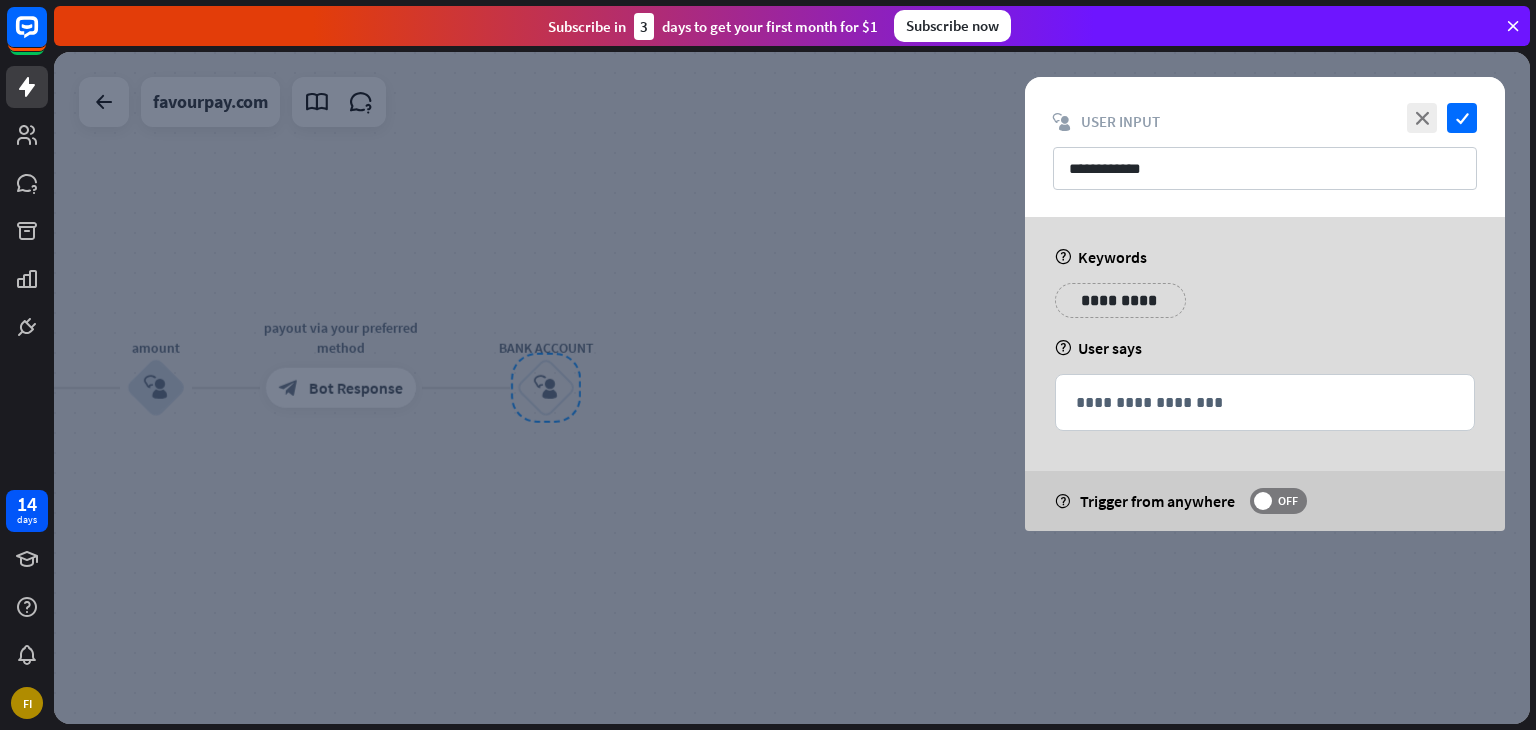 click at bounding box center (792, 388) 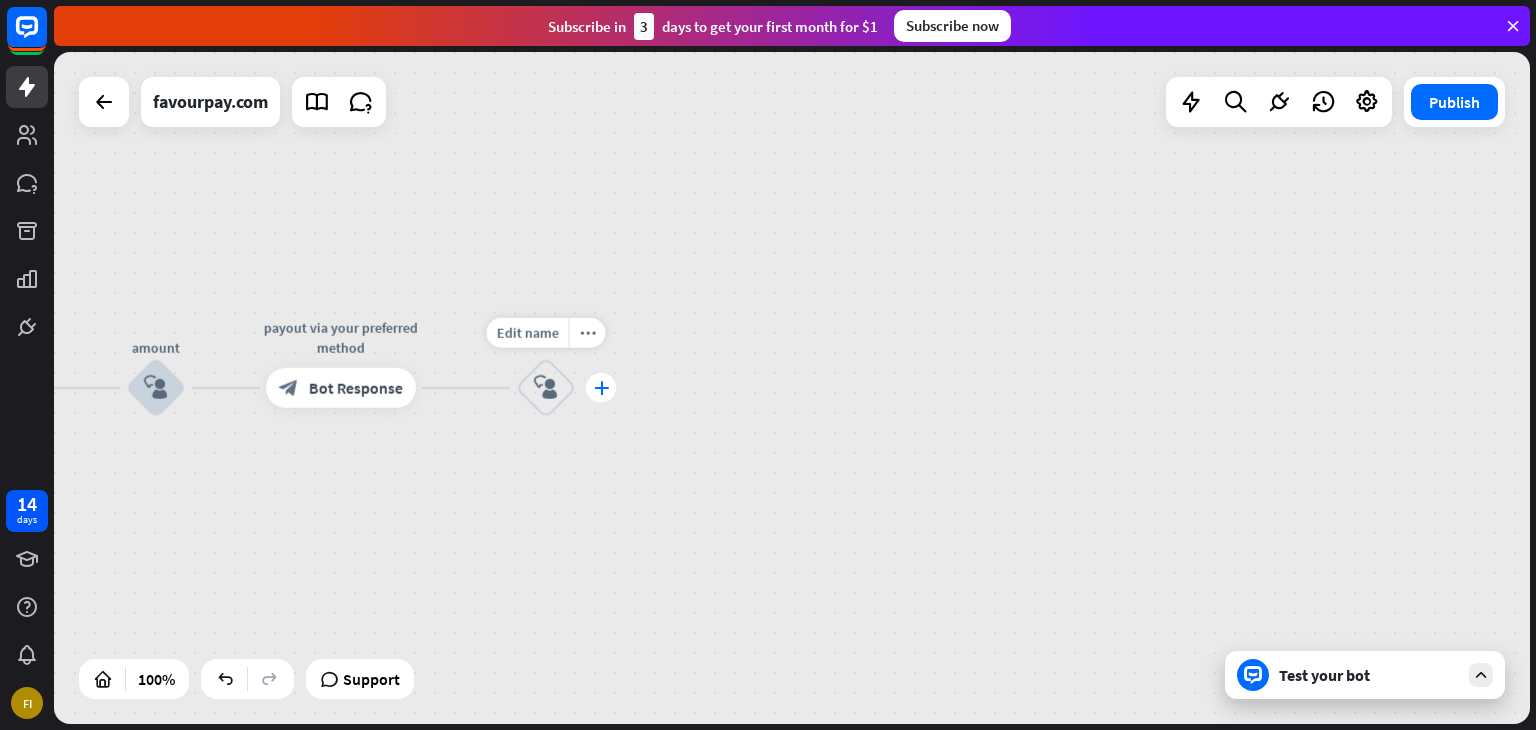 click on "plus" at bounding box center [601, 388] 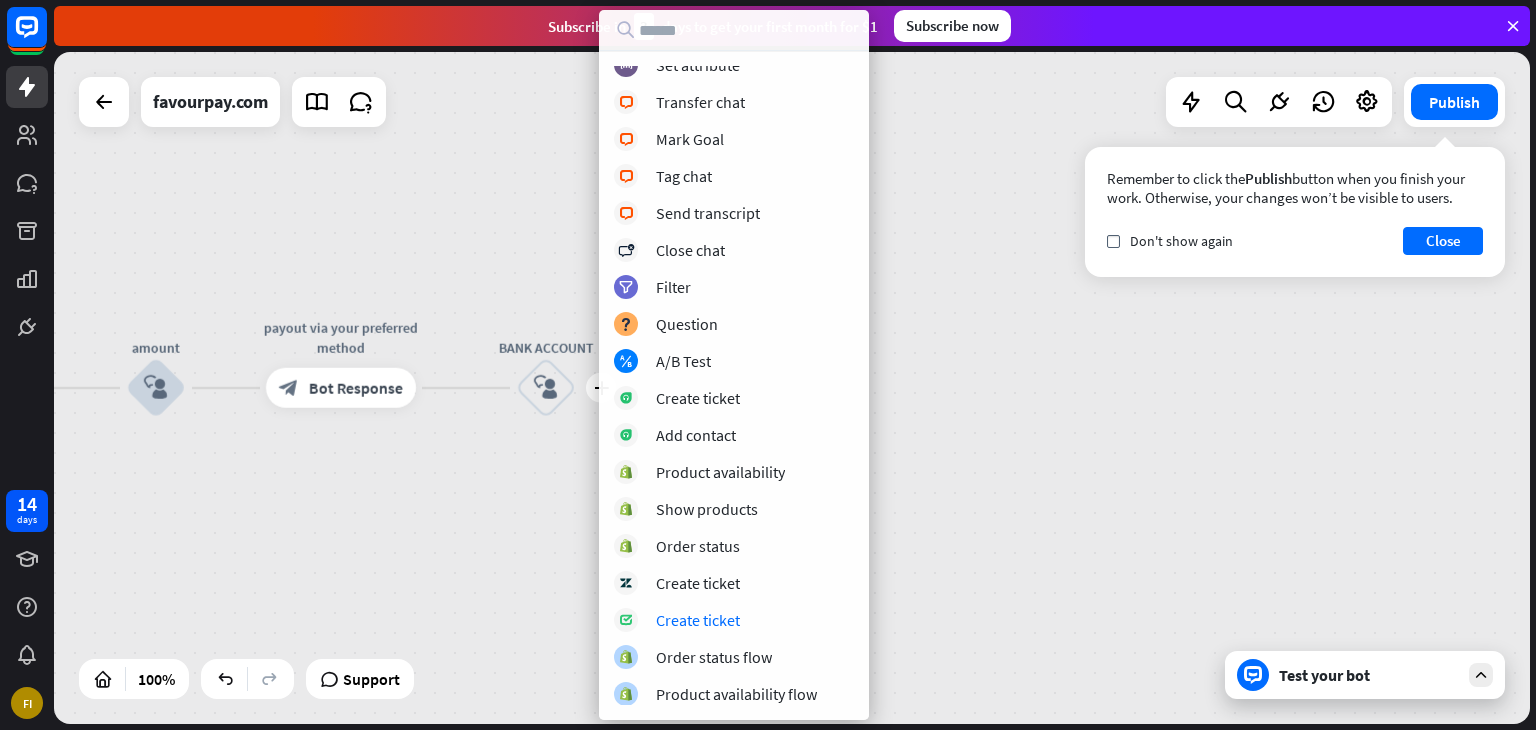 scroll, scrollTop: 347, scrollLeft: 0, axis: vertical 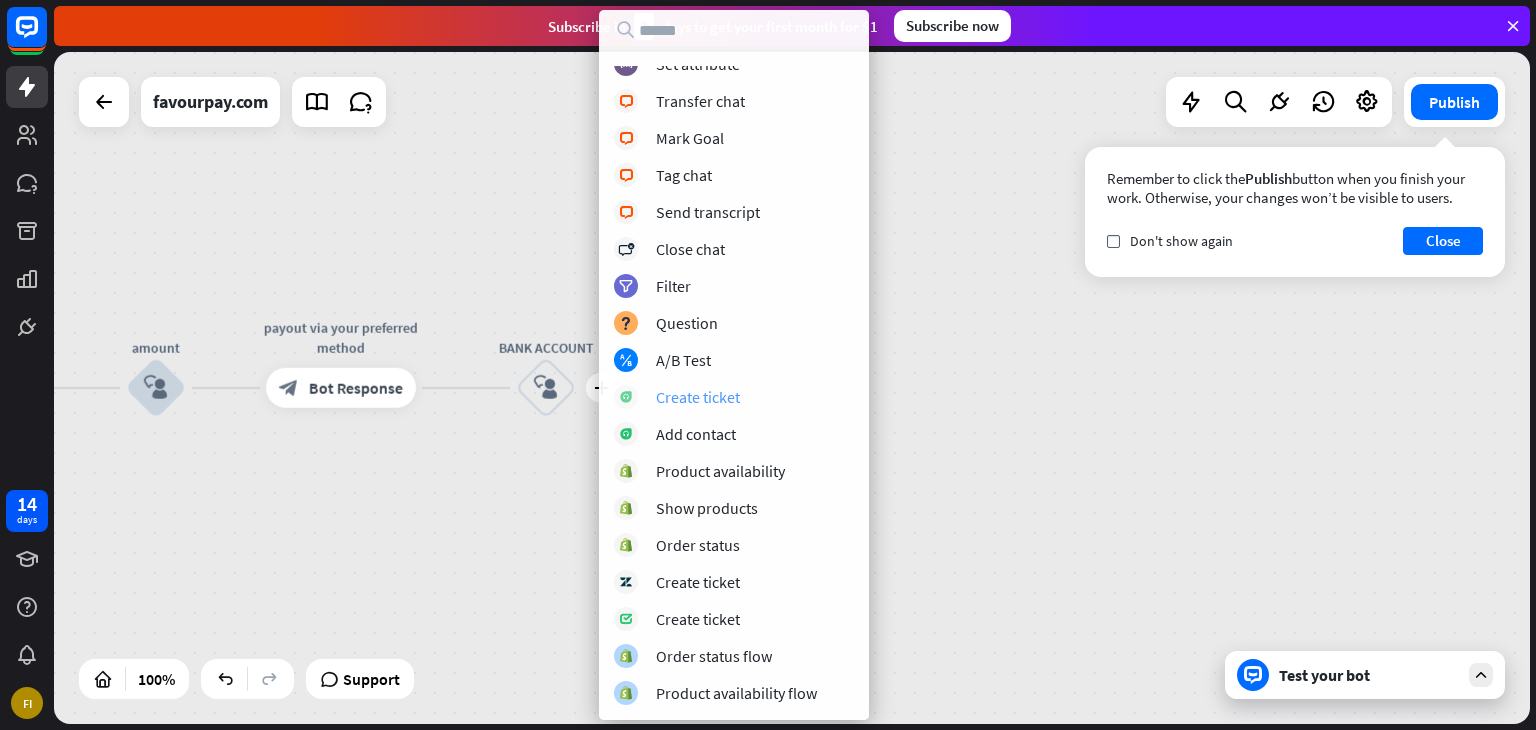 click on "Create ticket" at bounding box center [698, 397] 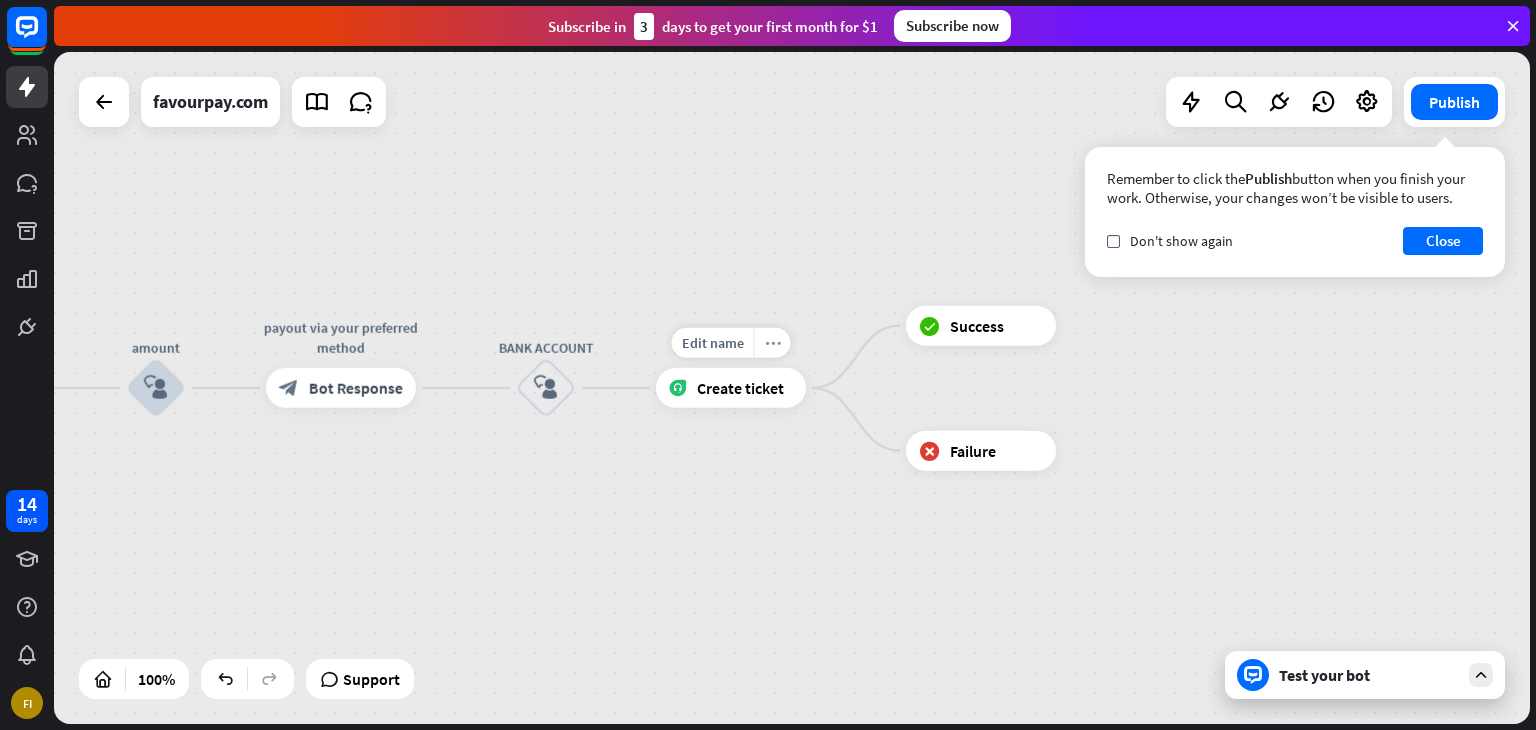 click on "more_horiz" at bounding box center [773, 343] 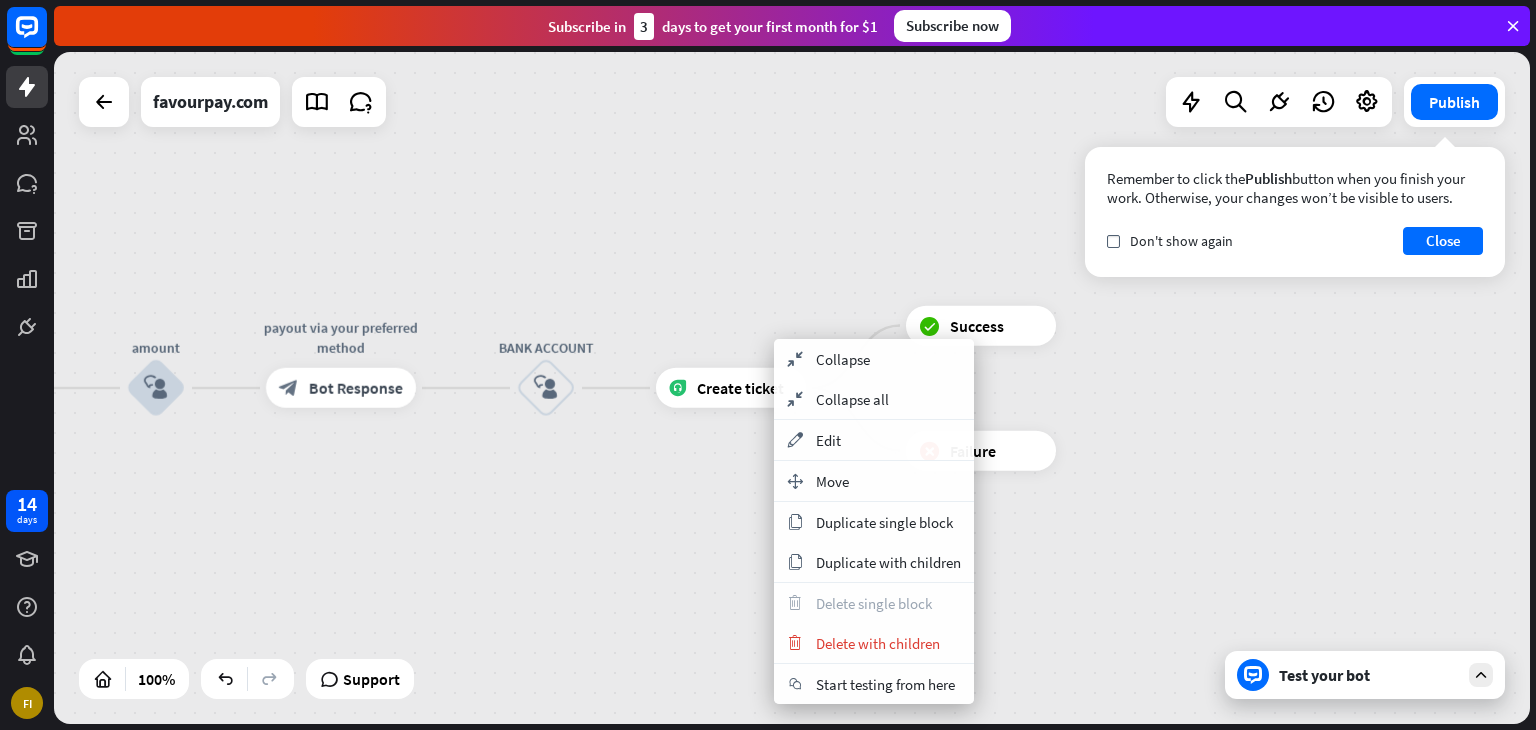 click on "home_2   Start point                 Welcome message   block_bot_response   Bot Response                 Back to Menu   block_user_input                 Choose the Crypto You Want to Sell Let us know which cryptocurrency you’d like to sell (e.g., BTC, ETH, USDT).   block_bot_response   Bot Response                 BTC   block_user_input                 💲 Enter the Amount   block_bot_response   Bot Response                 amount   block_user_input                 payout via your preferred method   block_bot_response   Bot Response                 BANK ACCOUNT   block_user_input                           Create ticket                   block_success   Success                   block_failure   Failure                 No   block_user_input                 Back to Menu   block_goto   Go to step                   block_user_input                 FAQ   block_user_input                   block_bot_response   Bot Response                 Menu   block_user_input                 Show Menu" at bounding box center (792, 388) 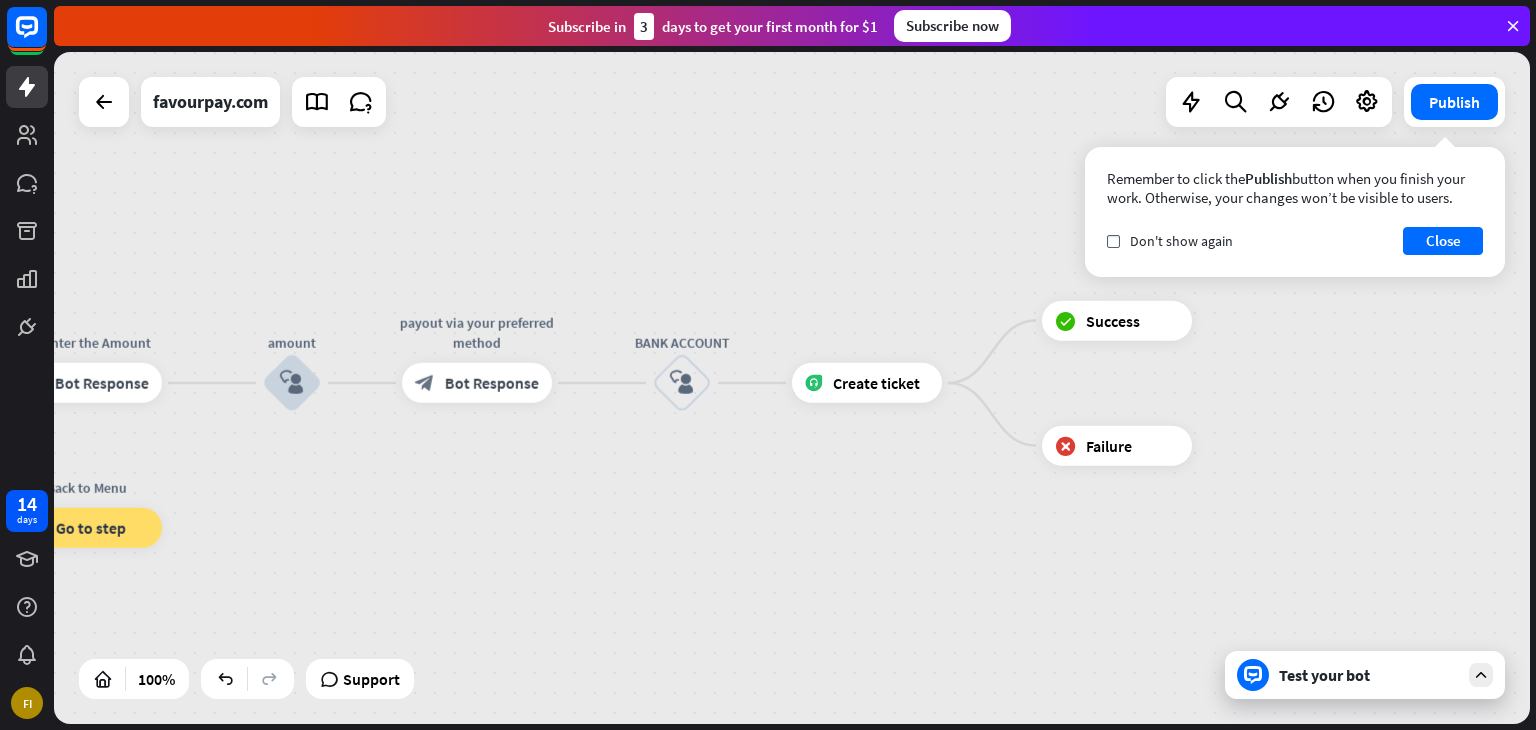 drag, startPoint x: 820, startPoint y: 546, endPoint x: 955, endPoint y: 541, distance: 135.09256 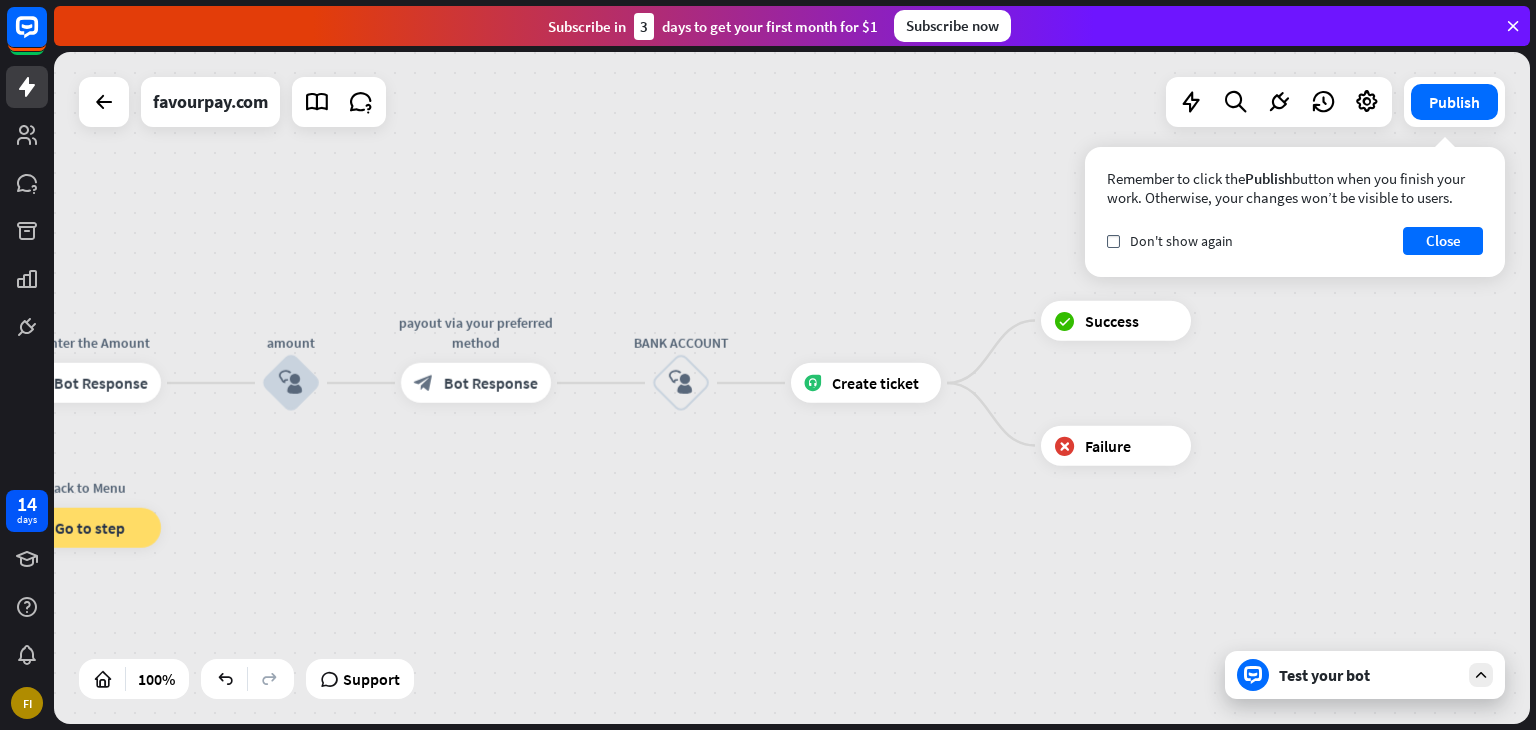 click on "home_2   Start point                 Welcome message   block_bot_response   Bot Response                 Back to Menu   block_user_input                 Choose the Crypto You Want to Sell Let us know which cryptocurrency you’d like to sell (e.g., BTC, ETH, USDT).   block_bot_response   Bot Response                 BTC   block_user_input                 💲 Enter the Amount   block_bot_response   Bot Response                 amount   block_user_input                 payout via your preferred method   block_bot_response   Bot Response                 BANK ACCOUNT   block_user_input                           Create ticket                   block_success   Success                   block_failure   Failure                 No   block_user_input                 Back to Menu   block_goto   Go to step                   block_user_input                 FAQ   block_user_input                   block_bot_response   Bot Response                 Menu   block_user_input                 Show Menu" at bounding box center (792, 388) 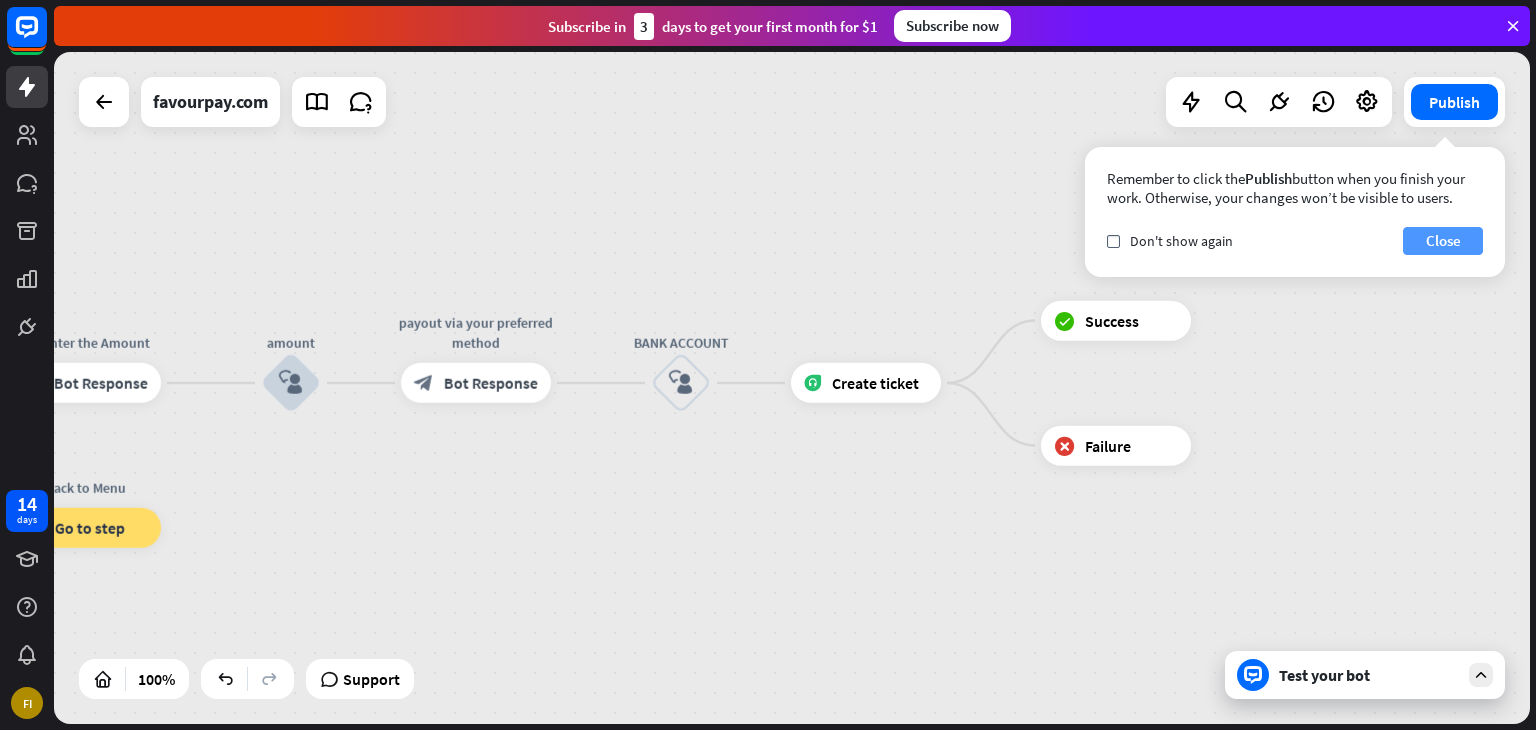 click on "Close" at bounding box center (1443, 241) 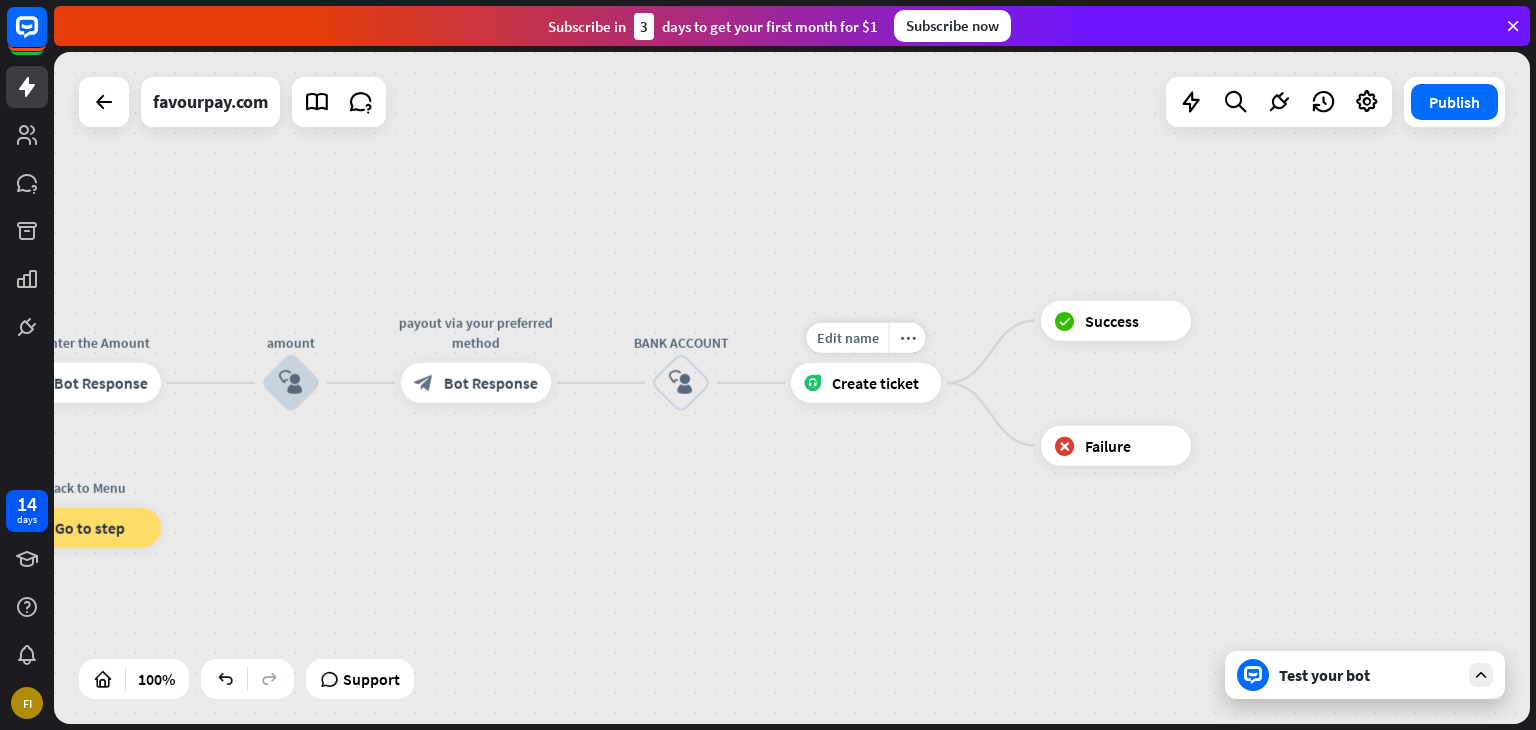 click on "Create ticket" at bounding box center [866, 383] 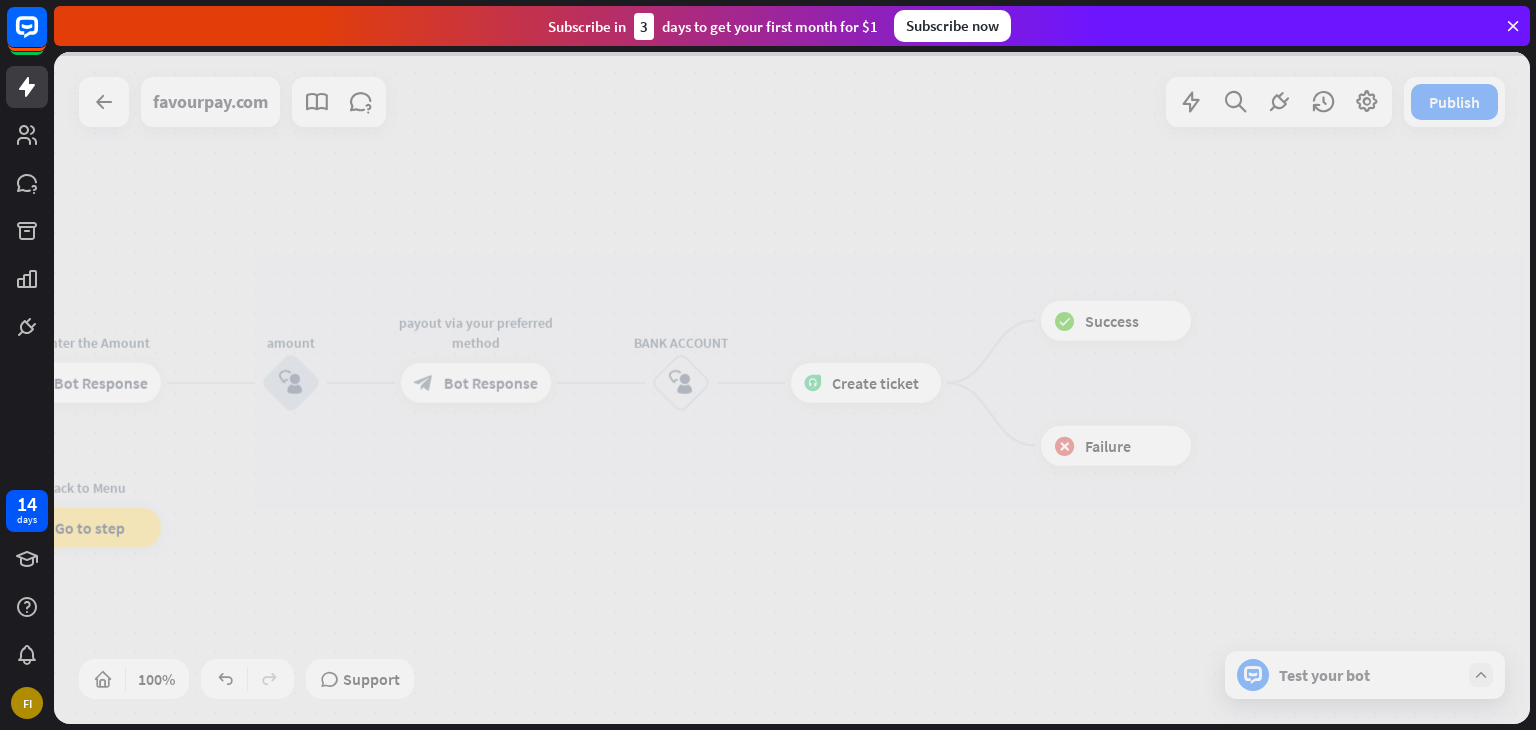 click at bounding box center (792, 388) 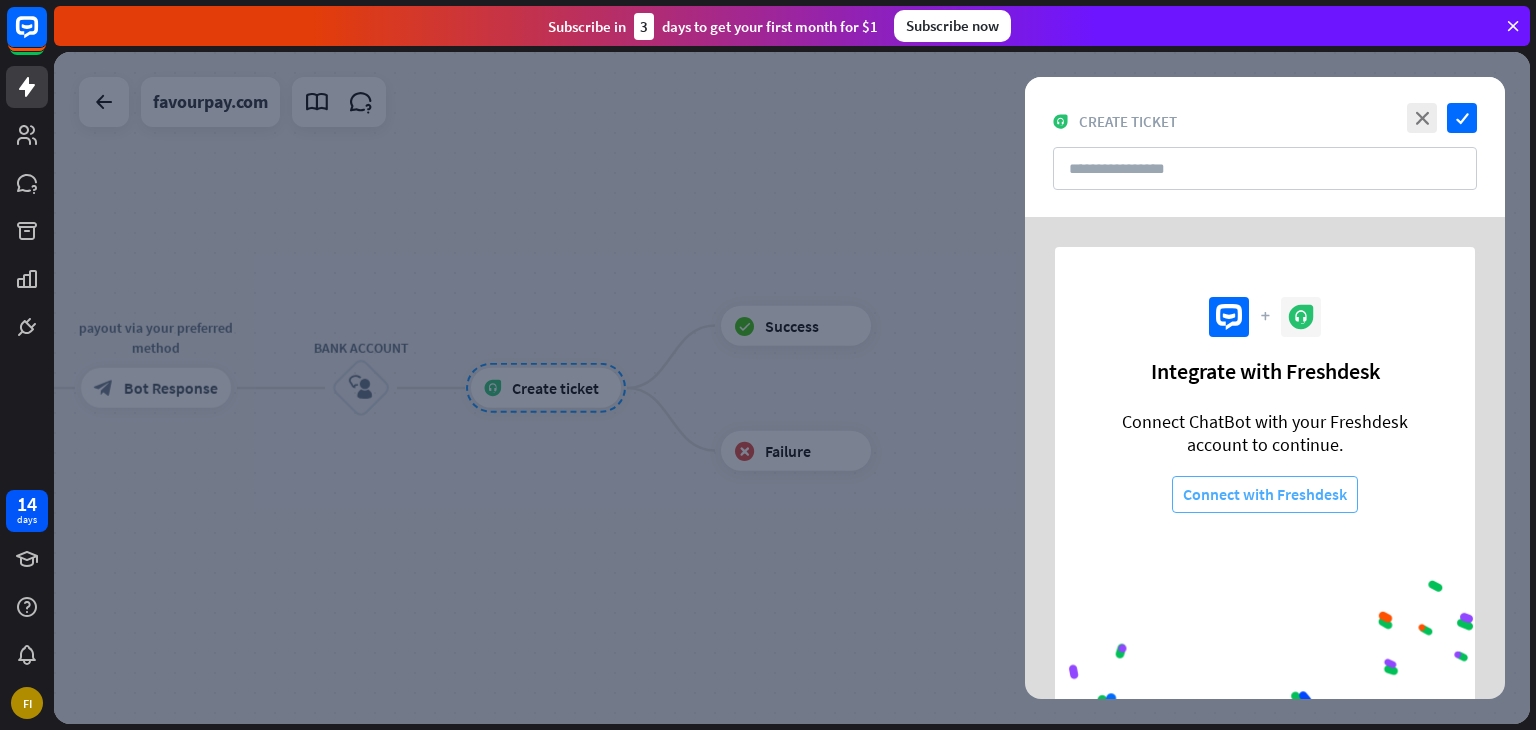 click on "Connect with Freshdesk" at bounding box center (1265, 494) 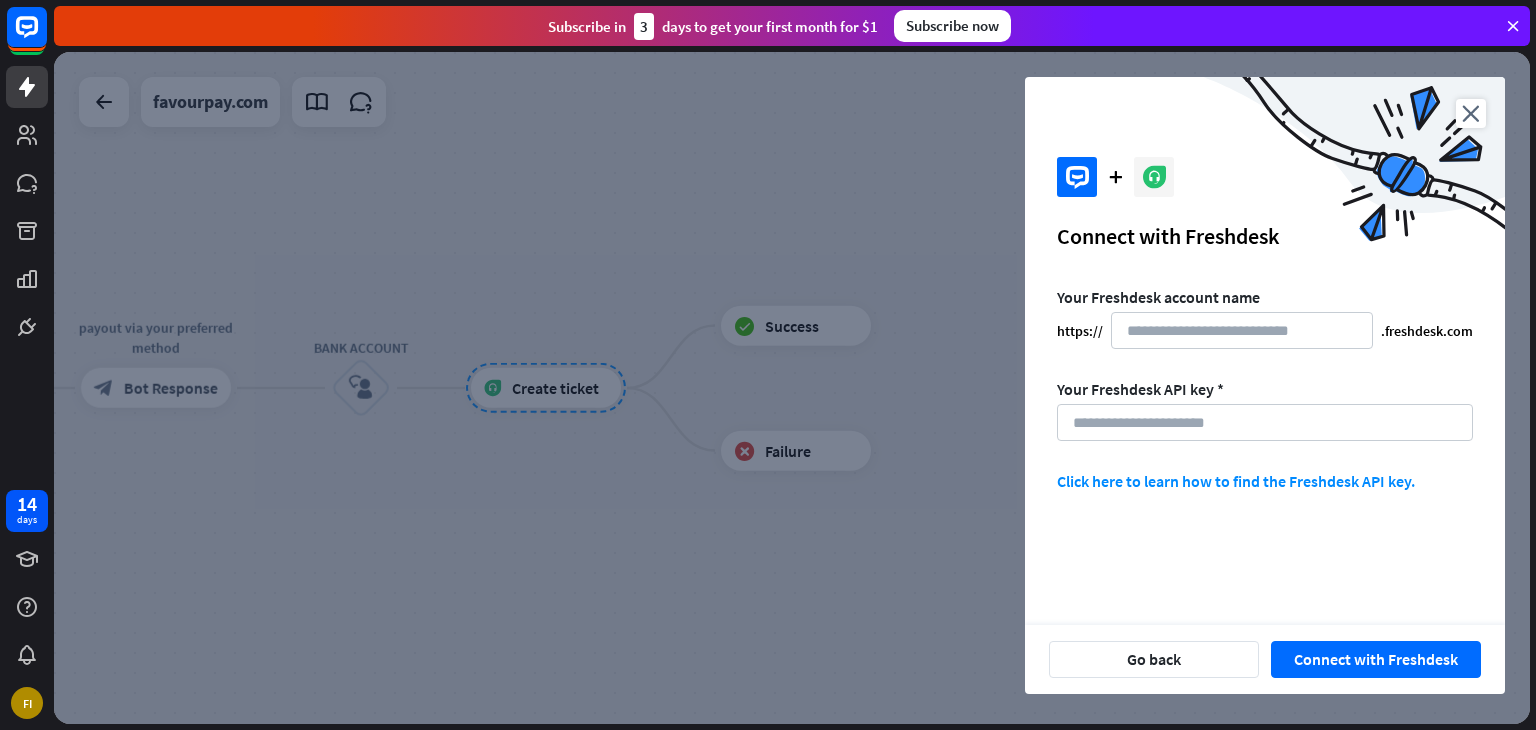 click at bounding box center (792, 388) 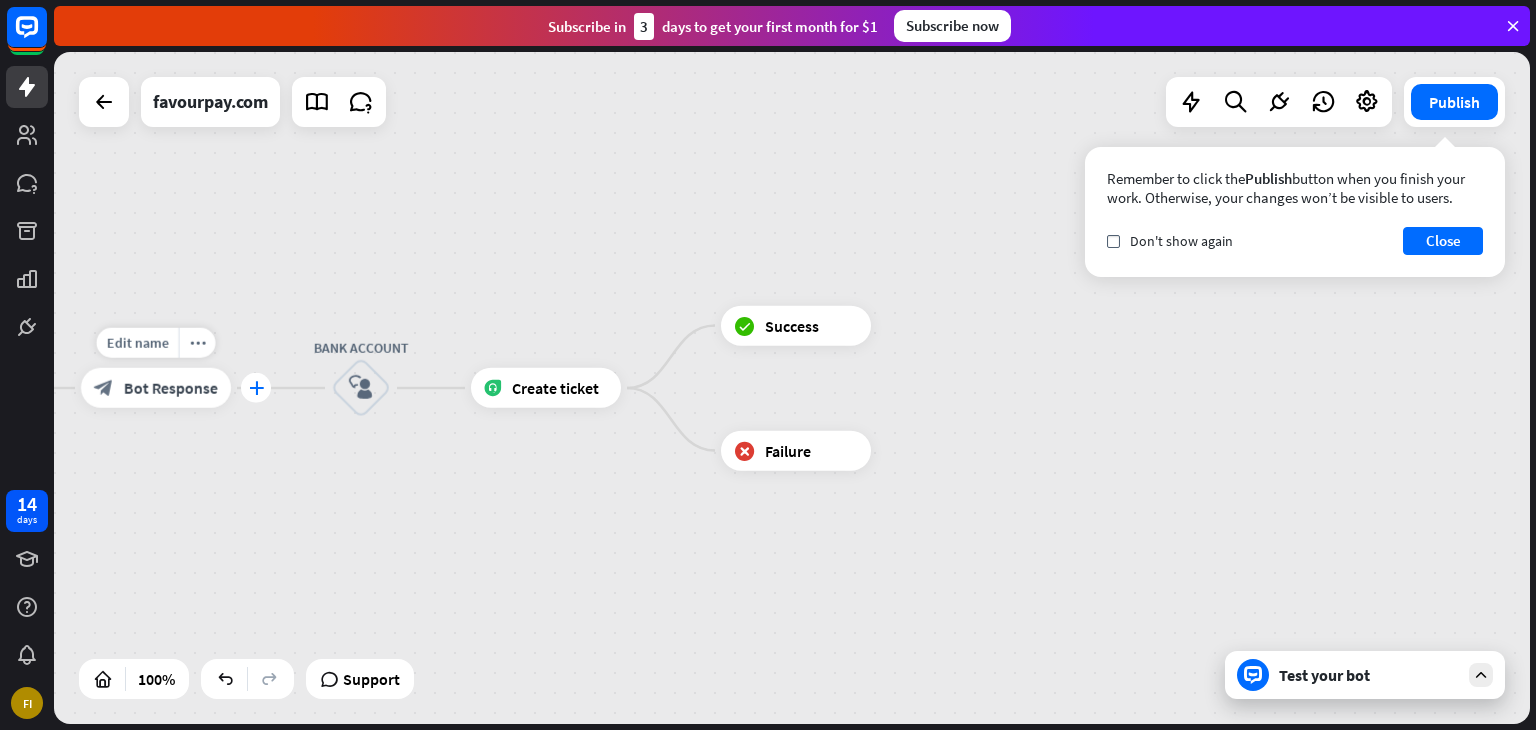 click on "plus" at bounding box center [256, 388] 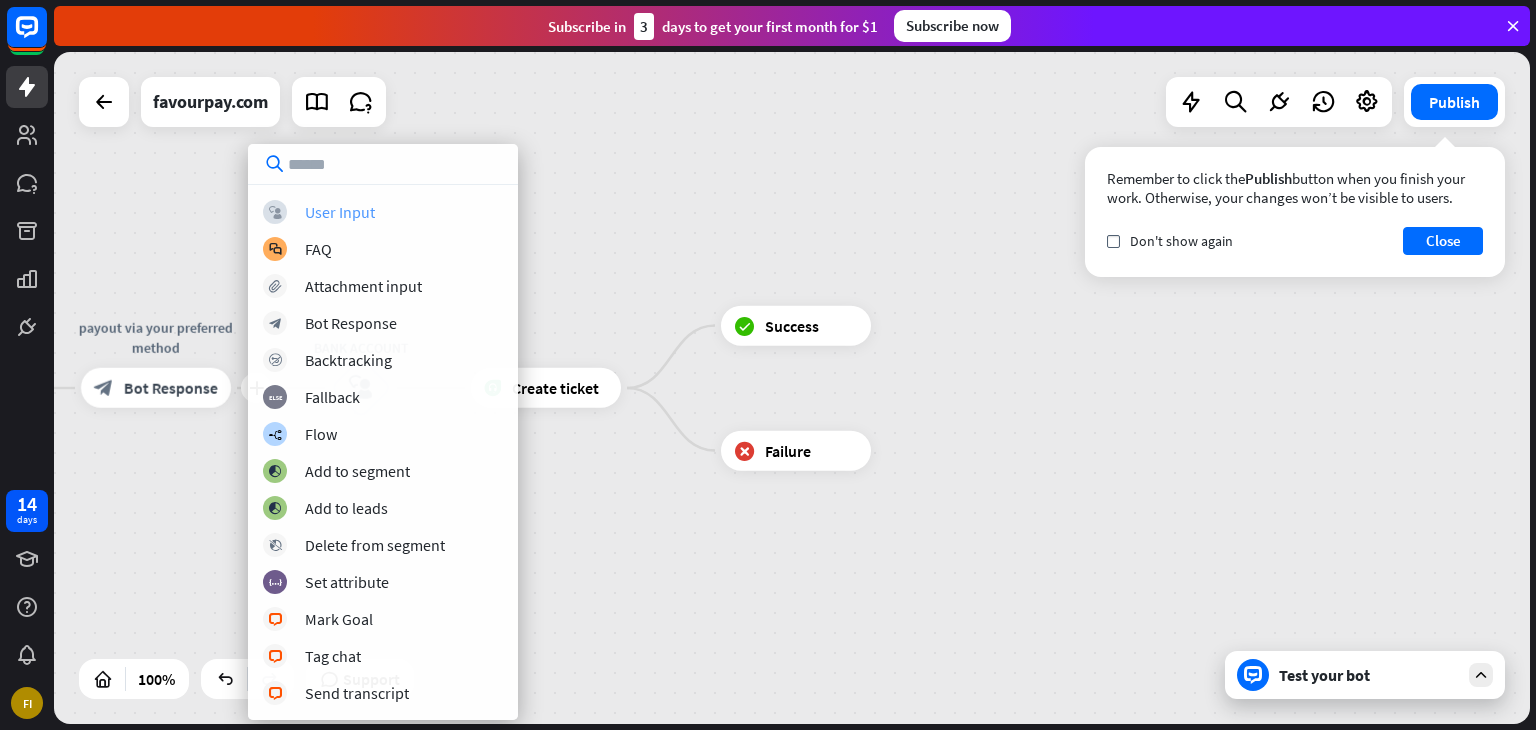 click on "User Input" at bounding box center (340, 212) 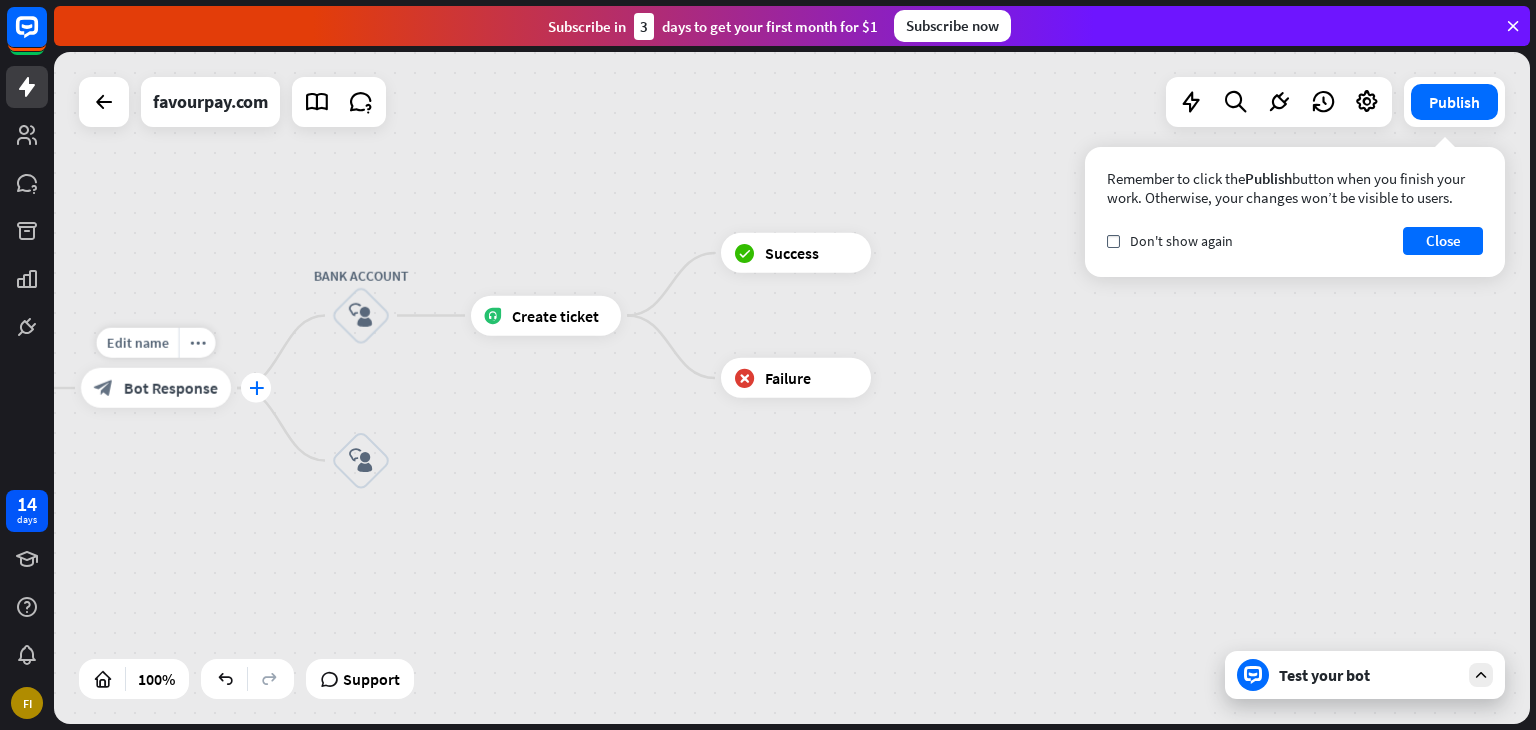click on "plus" at bounding box center [256, 388] 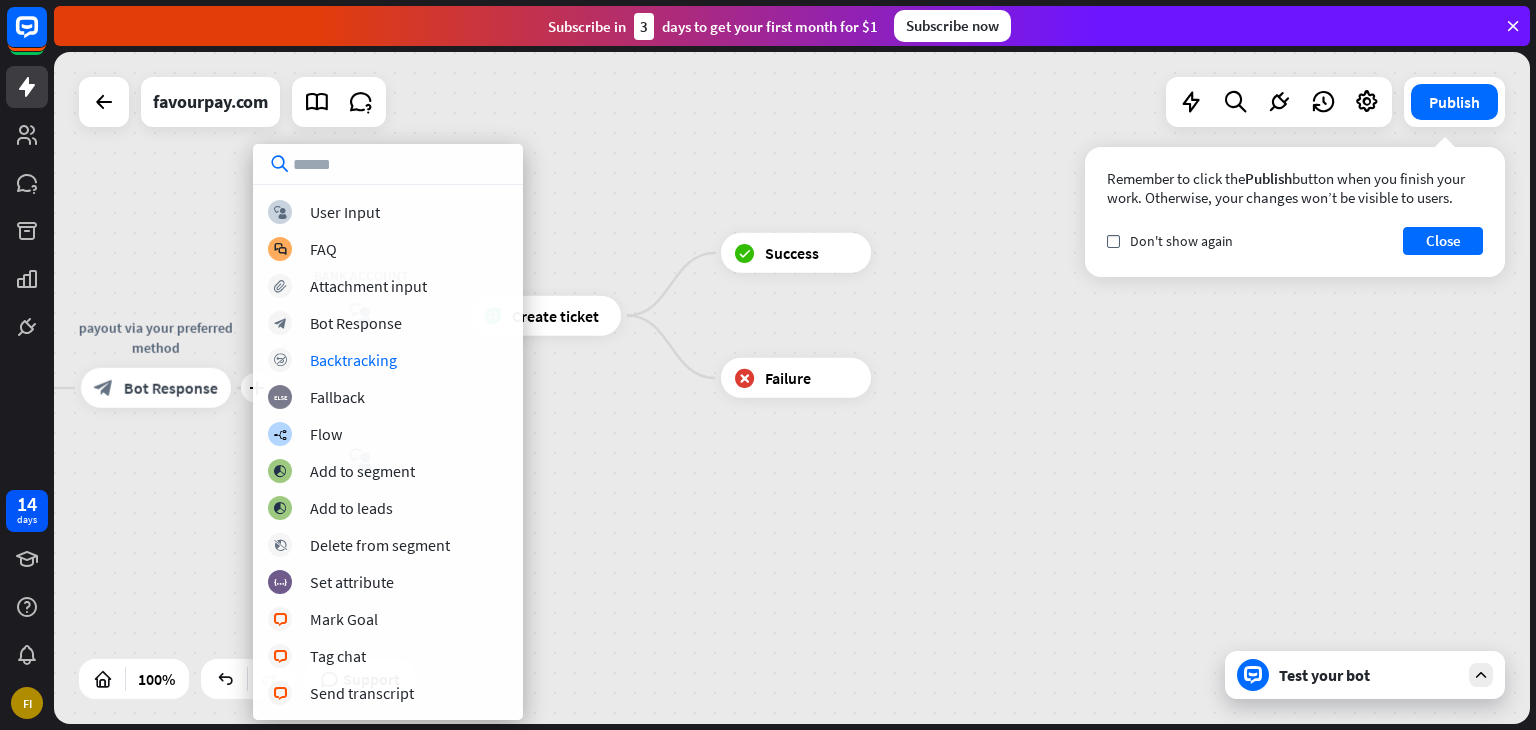 click on "home_2   Start point                 Welcome message   block_bot_response   Bot Response                 Back to Menu   block_user_input                 Choose the Crypto You Want to Sell Let us know which cryptocurrency you’d like to sell (e.g., BTC, ETH, USDT).   block_bot_response   Bot Response                 BTC   block_user_input                 💲 Enter the Amount   block_bot_response   Bot Response                 amount   block_user_input               plus   payout via your preferred method   block_bot_response   Bot Response                 BANK ACCOUNT   block_user_input                           Create ticket                   block_success   Success                   block_failure   Failure                   block_user_input                 No   block_user_input                 Back to Menu   block_goto   Go to step                   block_user_input                 FAQ   block_user_input                   block_bot_response   Bot Response                 Menu" at bounding box center [792, 388] 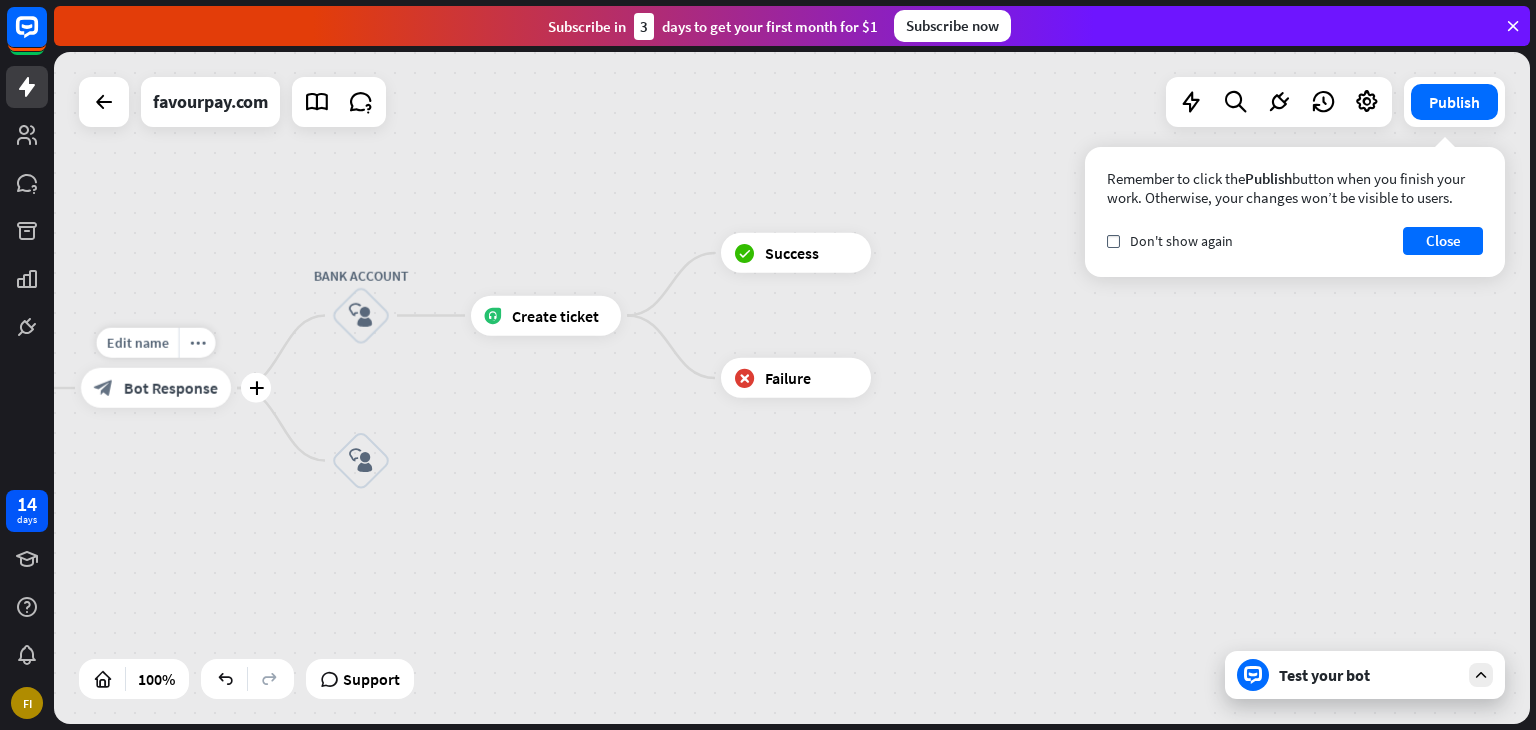 click on "Bot Response" at bounding box center (171, 388) 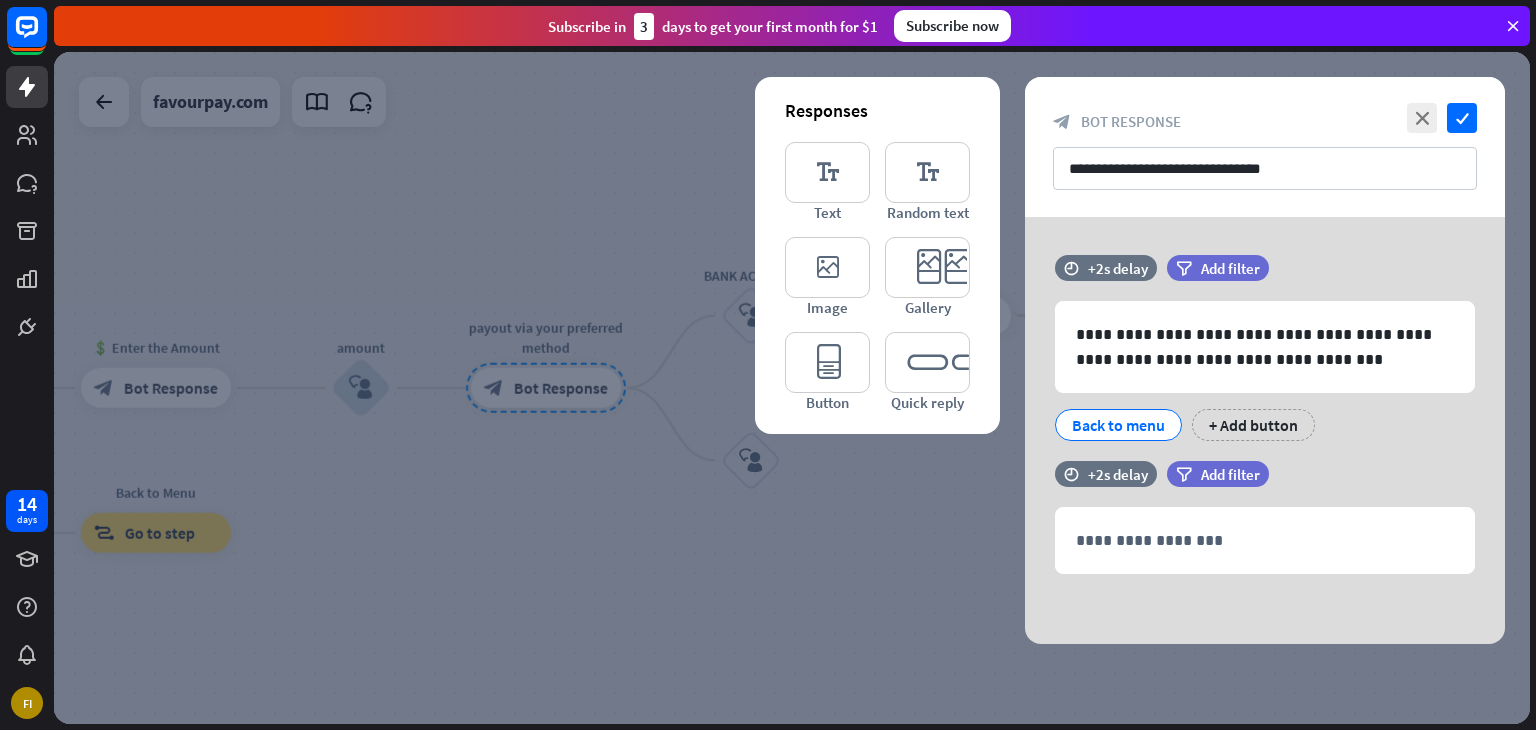 click at bounding box center (792, 388) 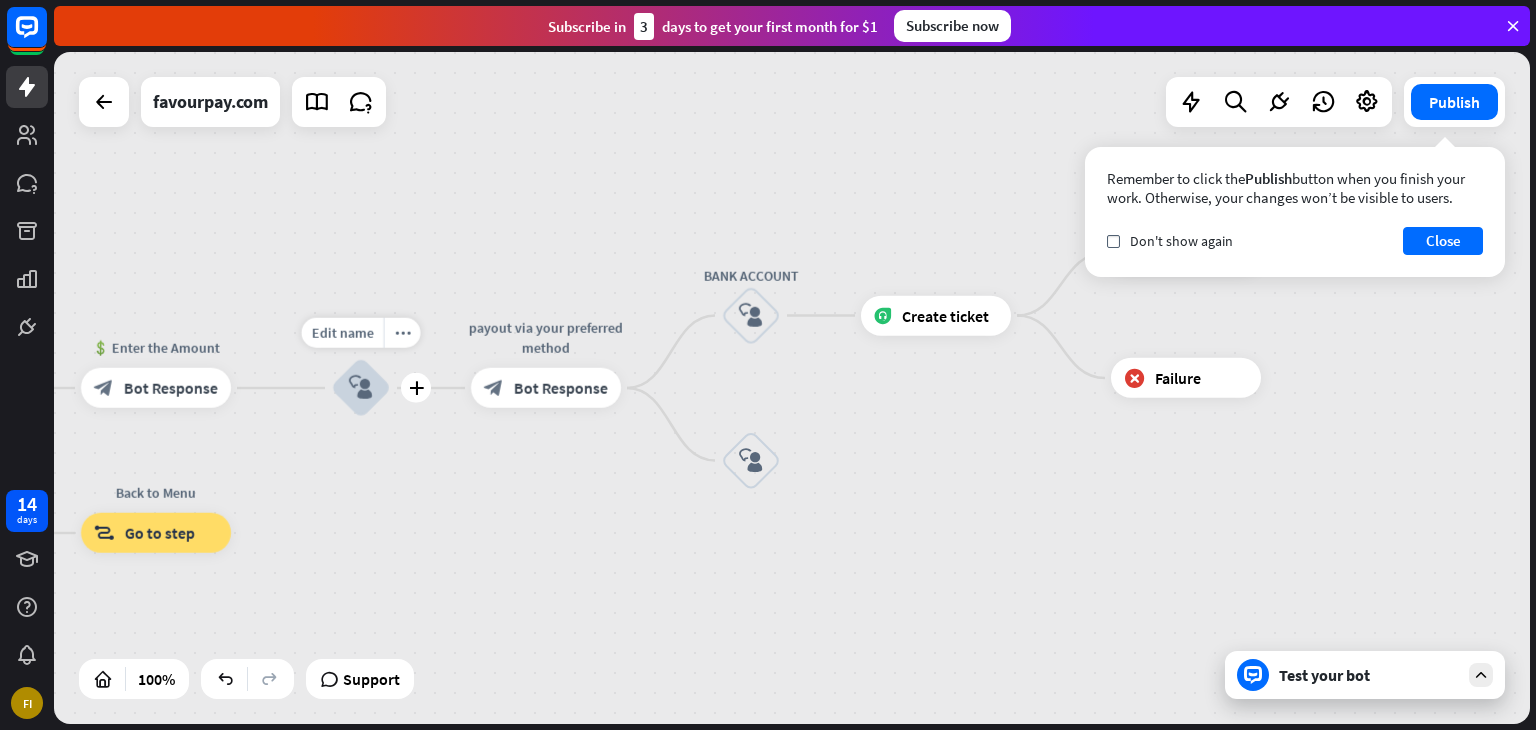 click on "block_user_input" at bounding box center [361, 388] 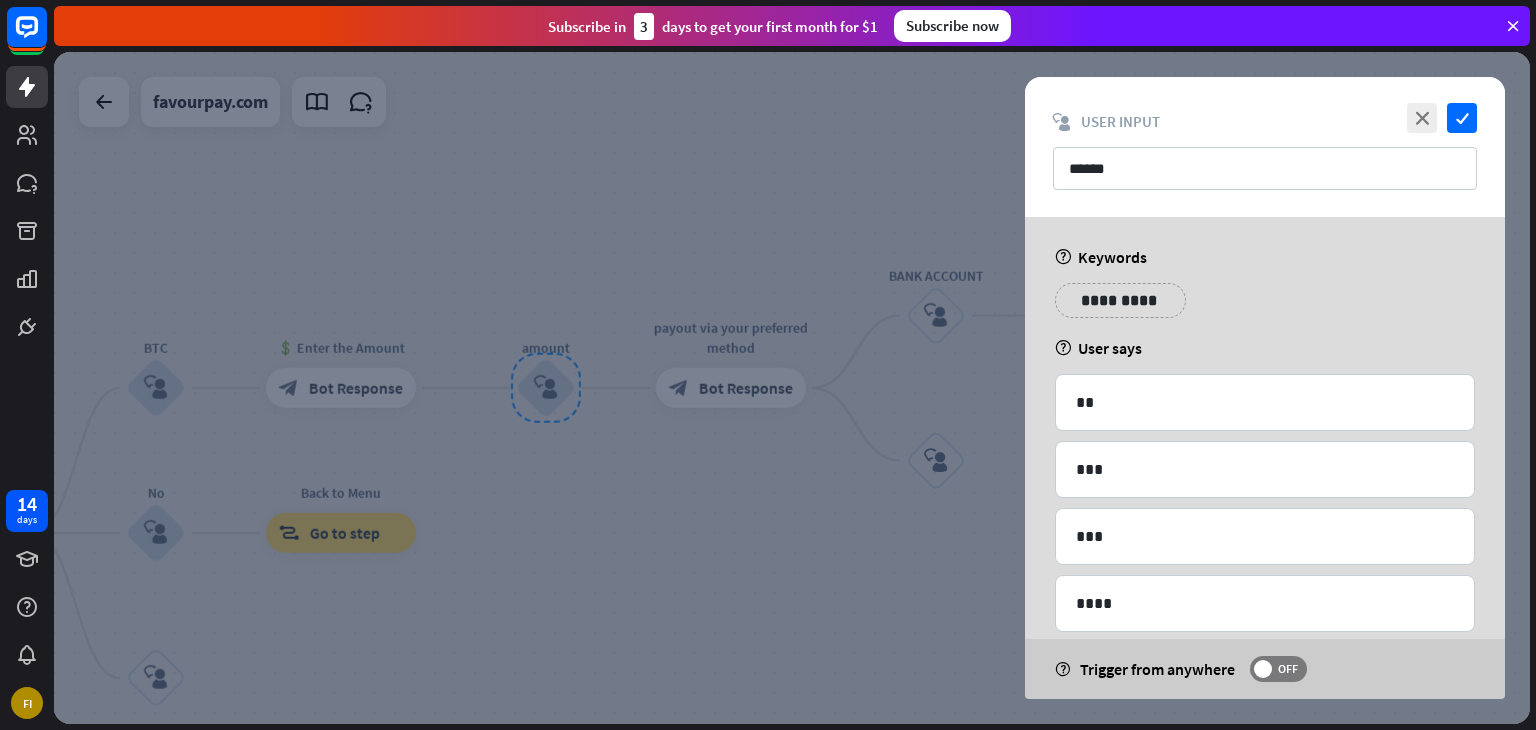 click at bounding box center (792, 388) 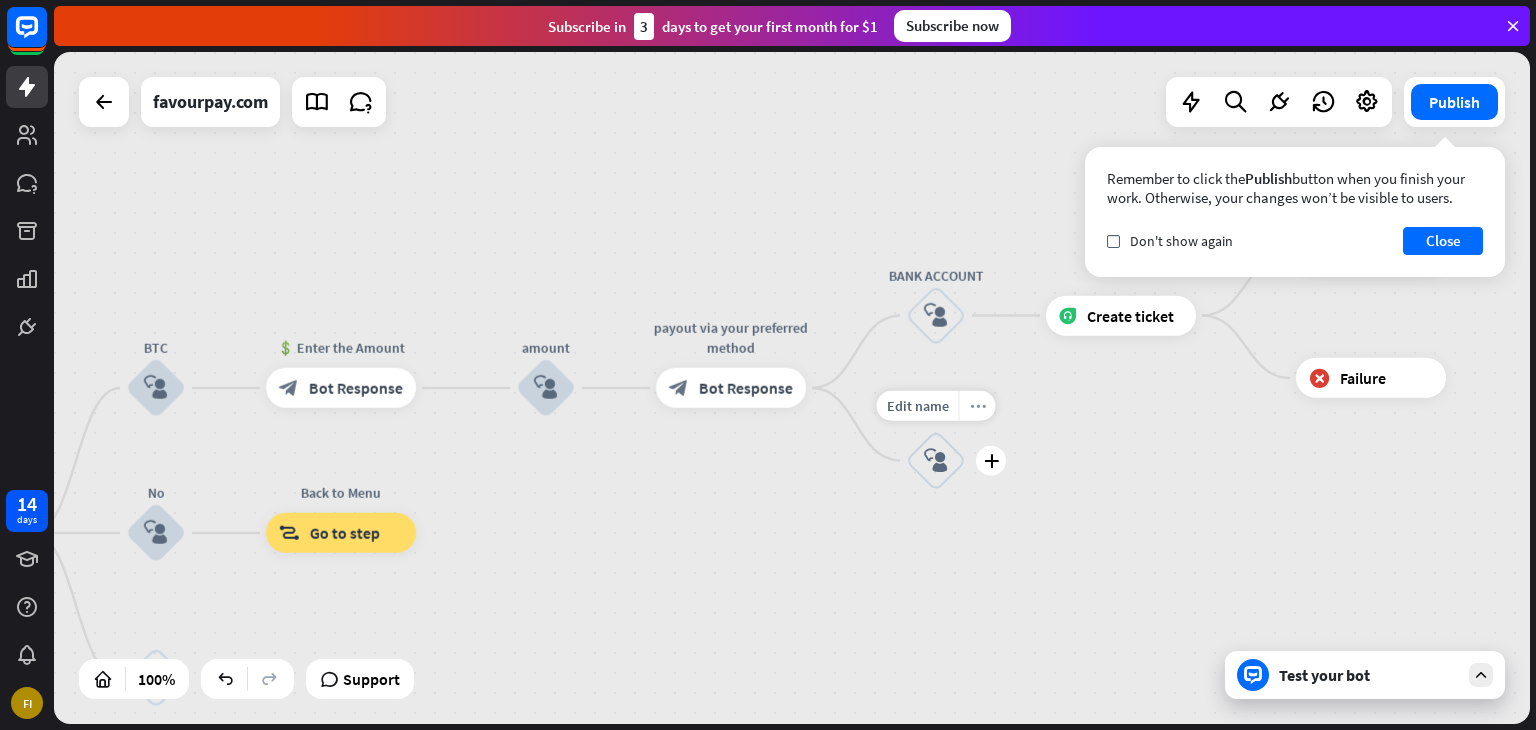 click on "more_horiz" at bounding box center [978, 405] 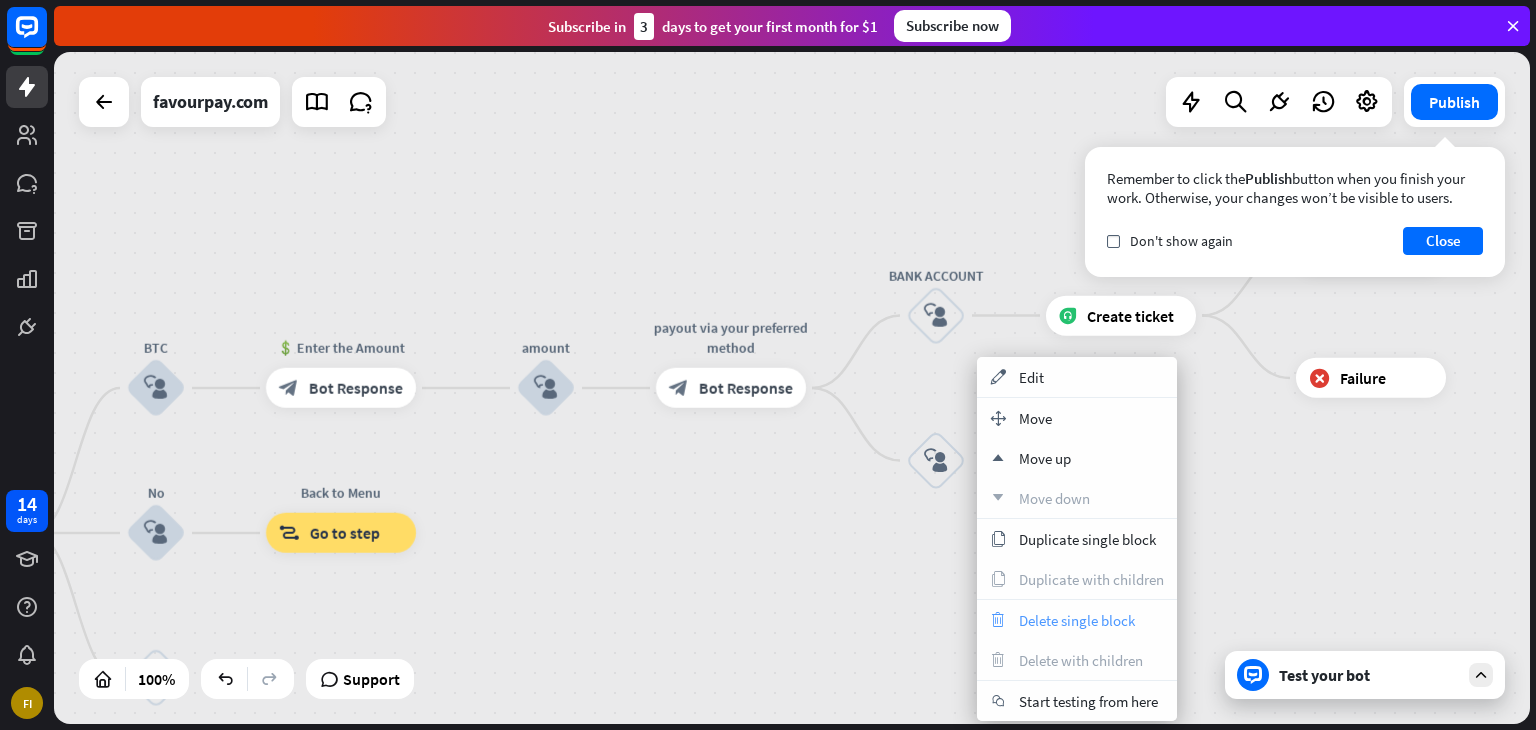 click on "Delete single block" at bounding box center (1077, 620) 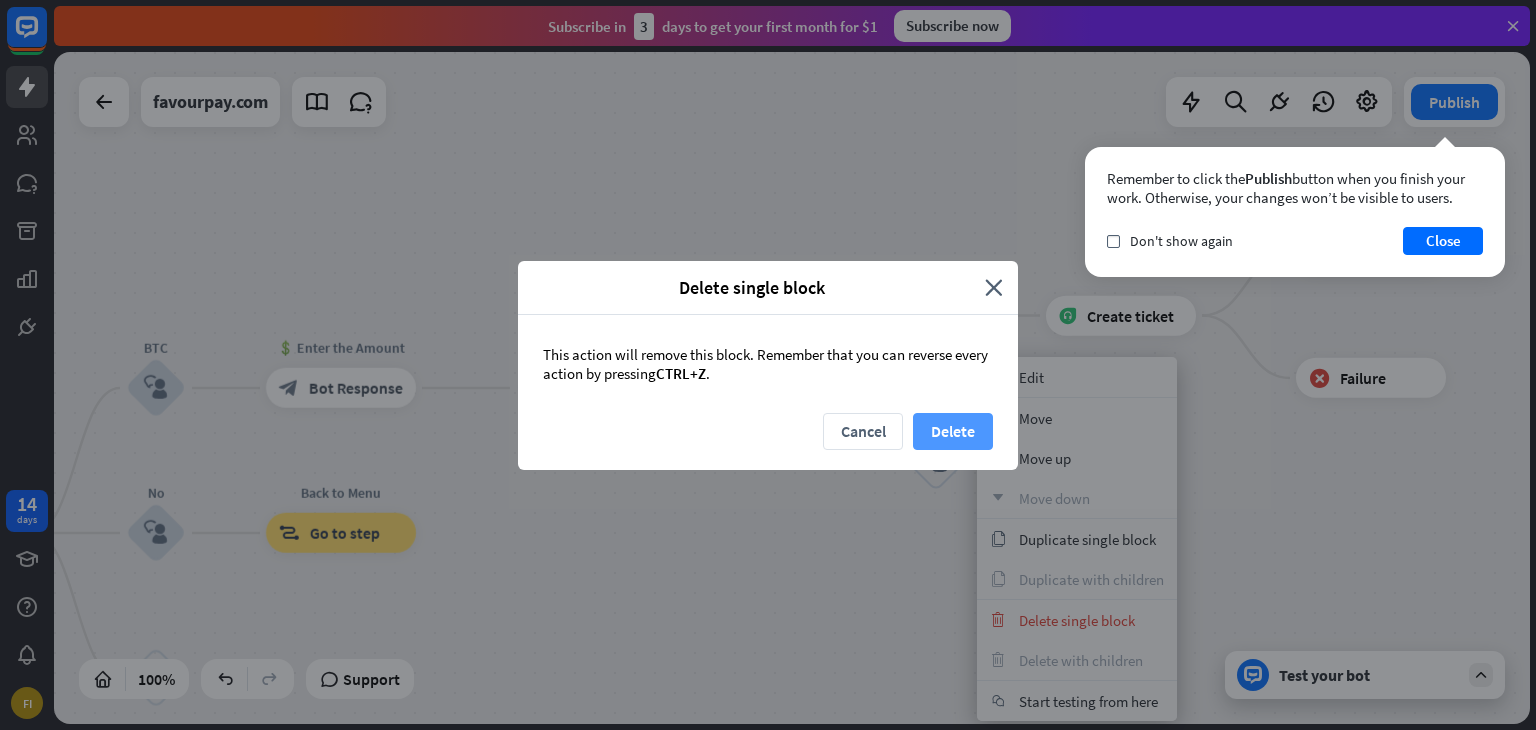 click on "Delete" at bounding box center [953, 431] 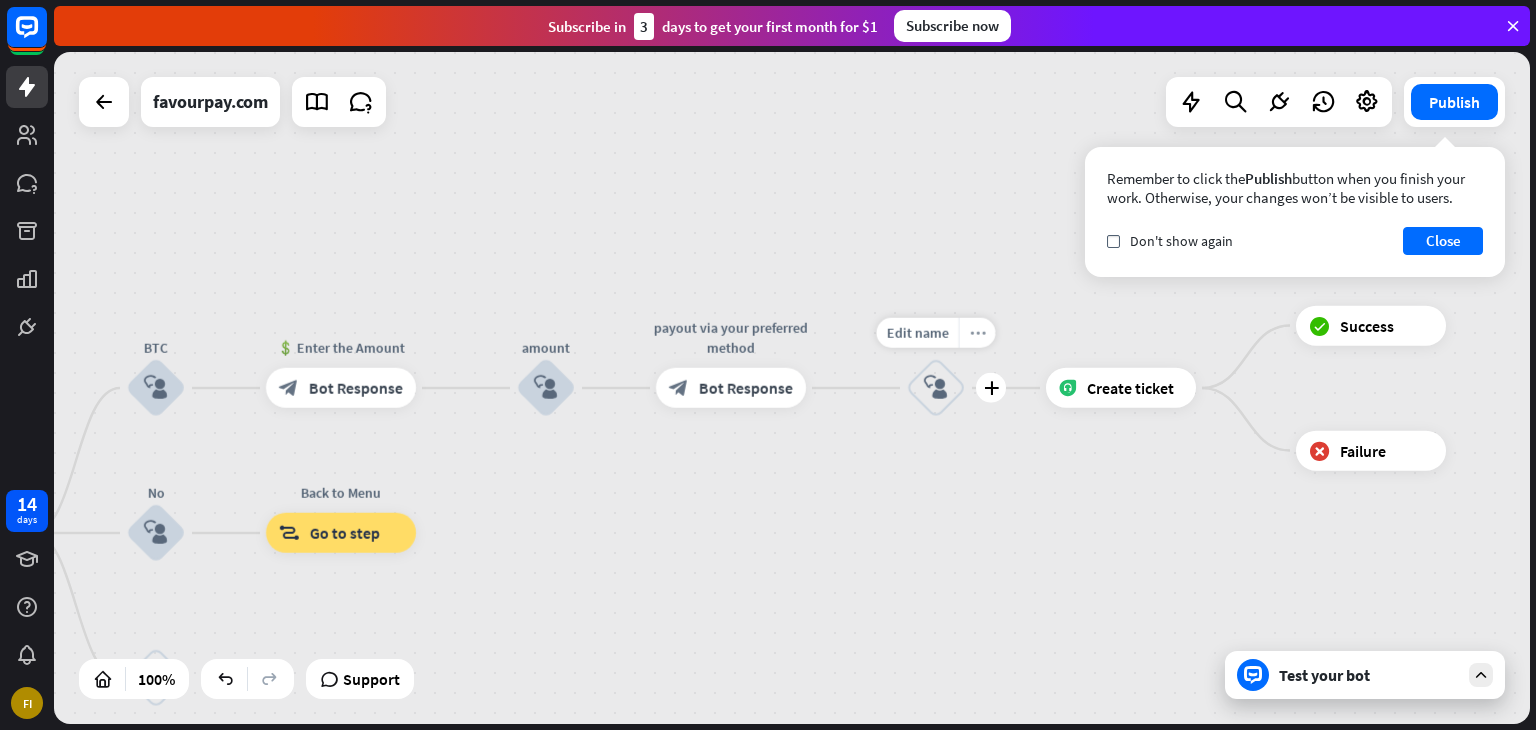 click on "more_horiz" at bounding box center (978, 333) 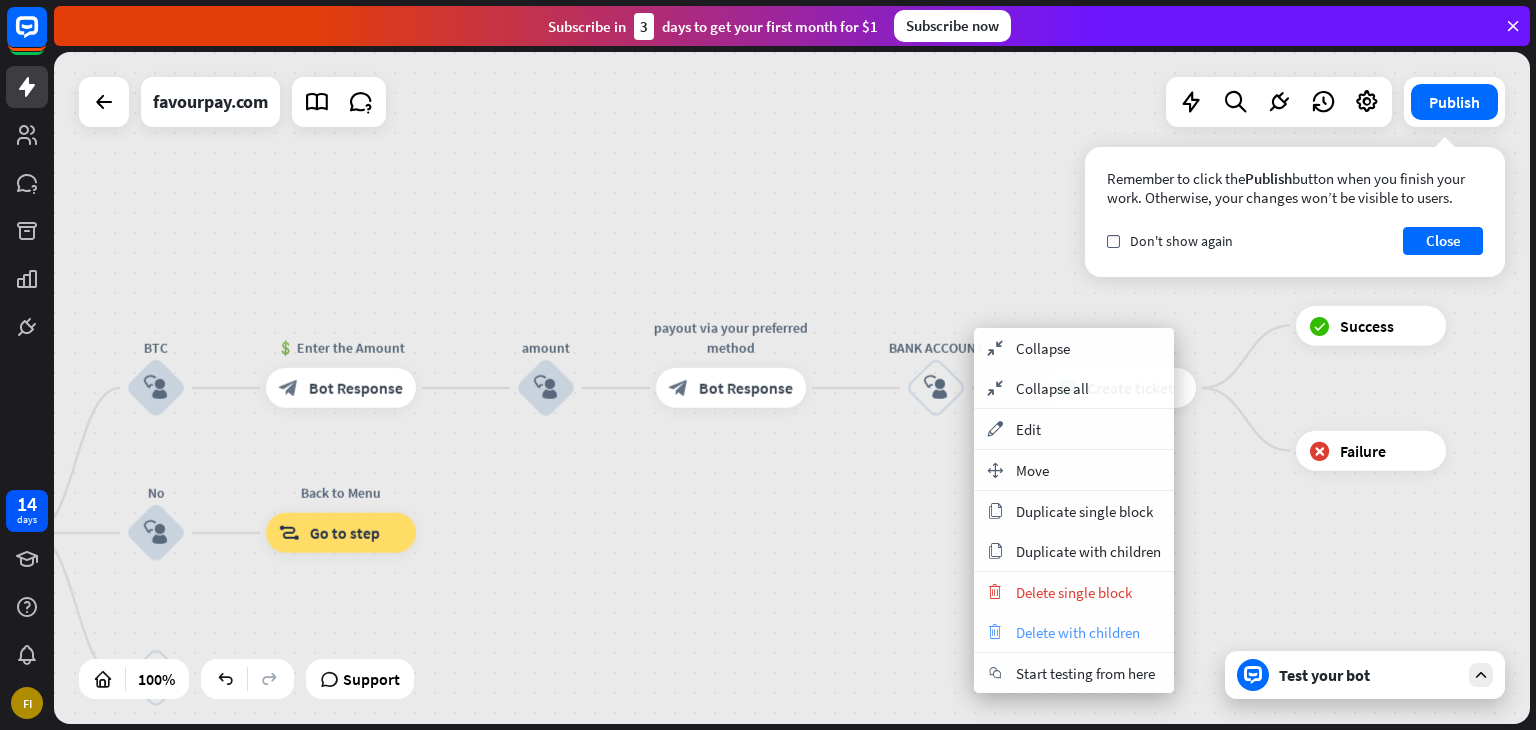 click on "Delete with children" at bounding box center [1078, 632] 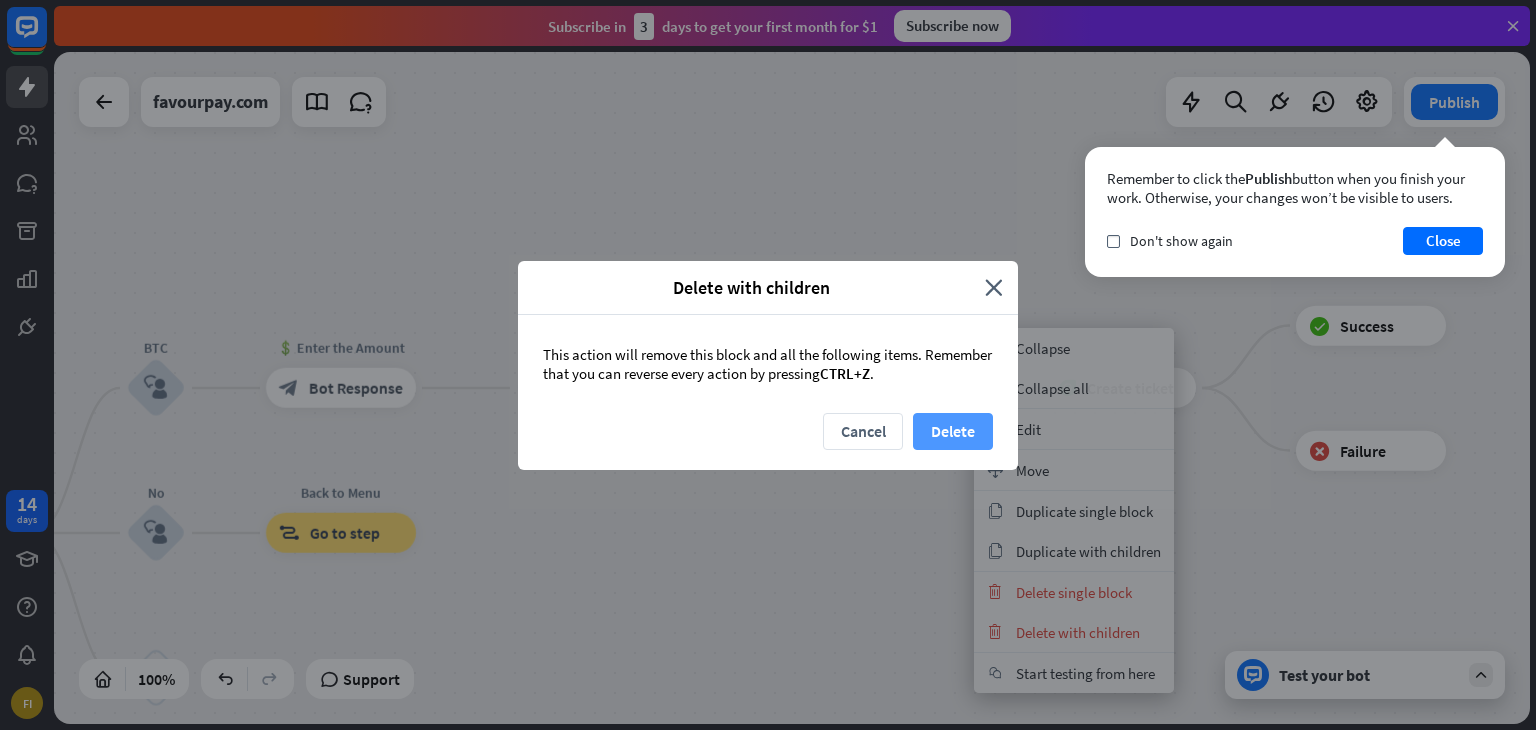 click on "Delete" at bounding box center [953, 431] 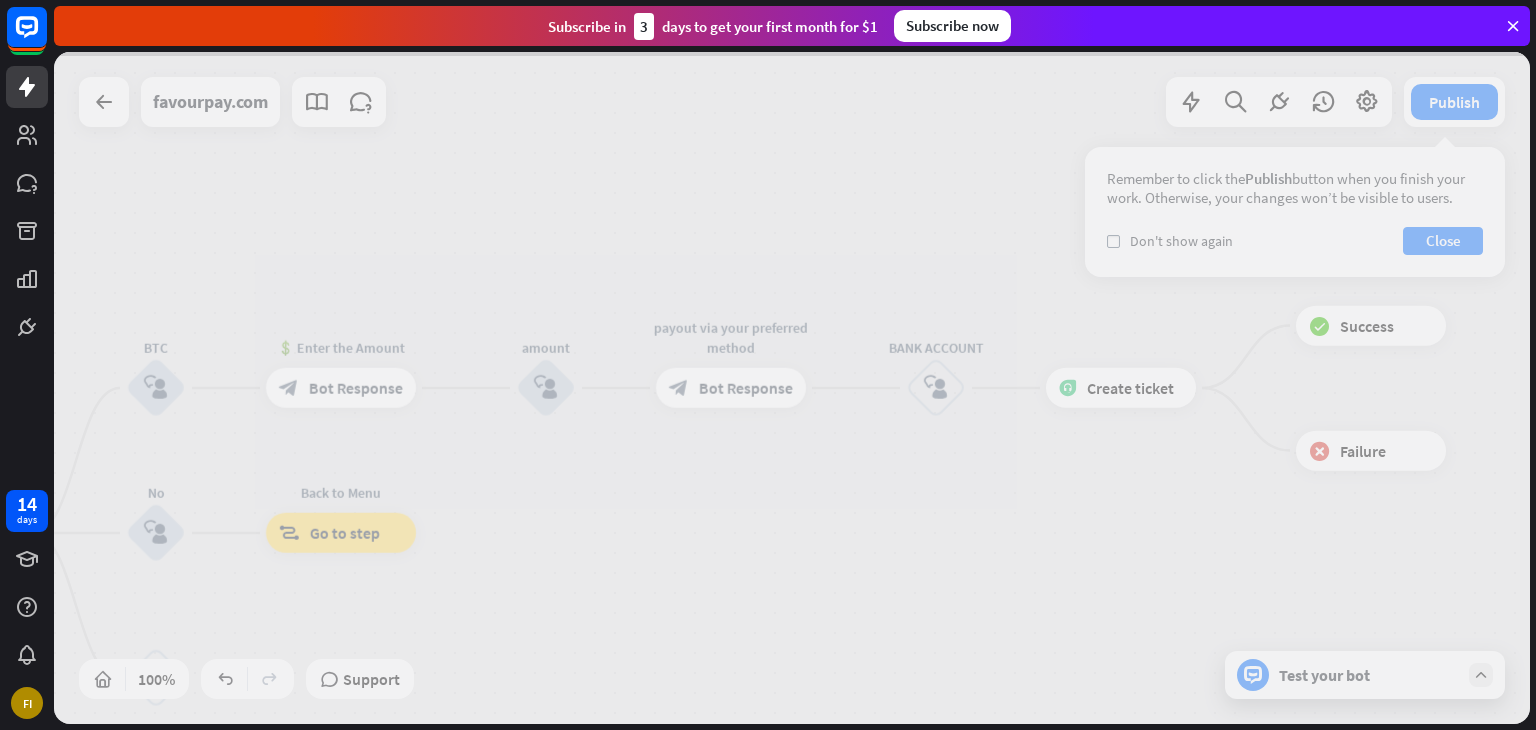 click at bounding box center [792, 388] 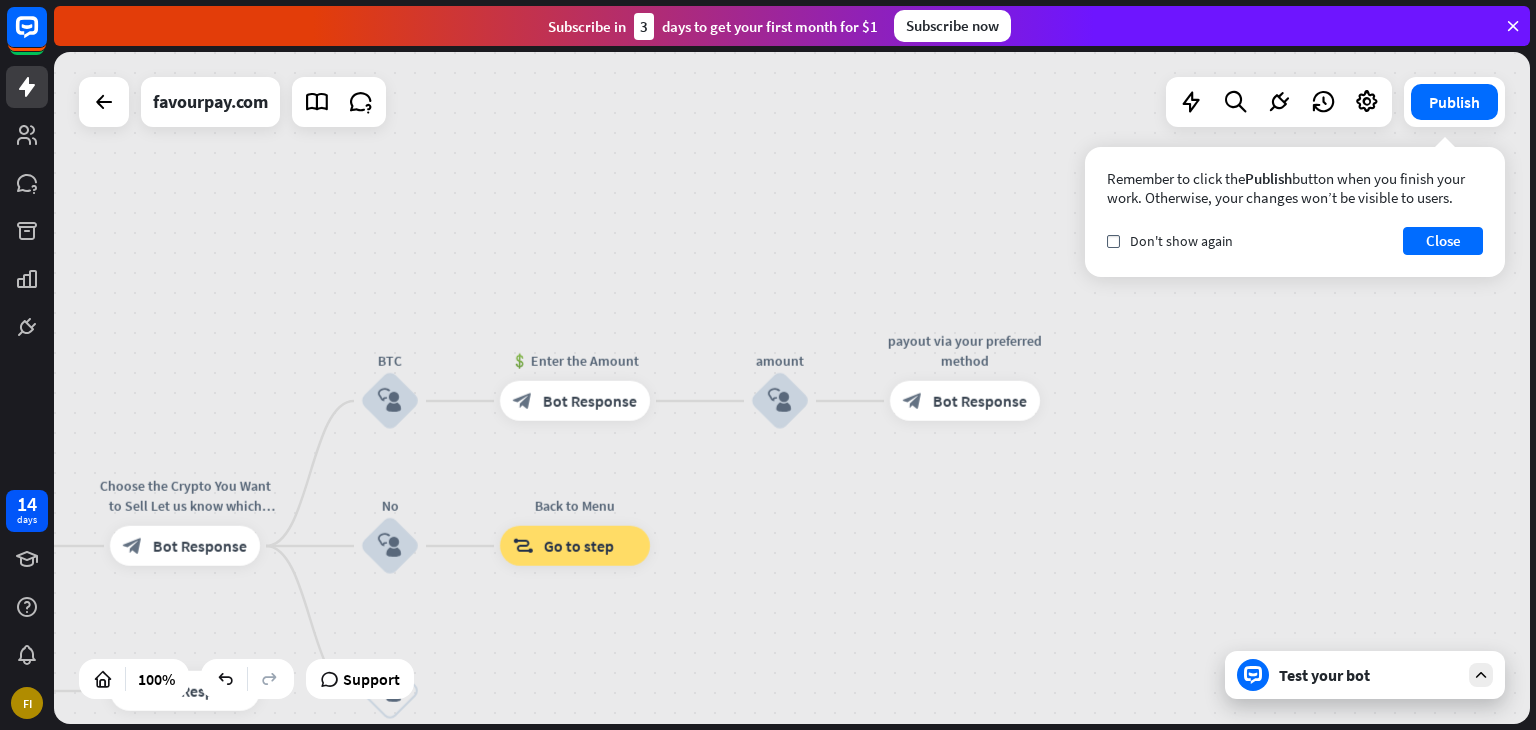 drag, startPoint x: 678, startPoint y: 498, endPoint x: 912, endPoint y: 511, distance: 234.36084 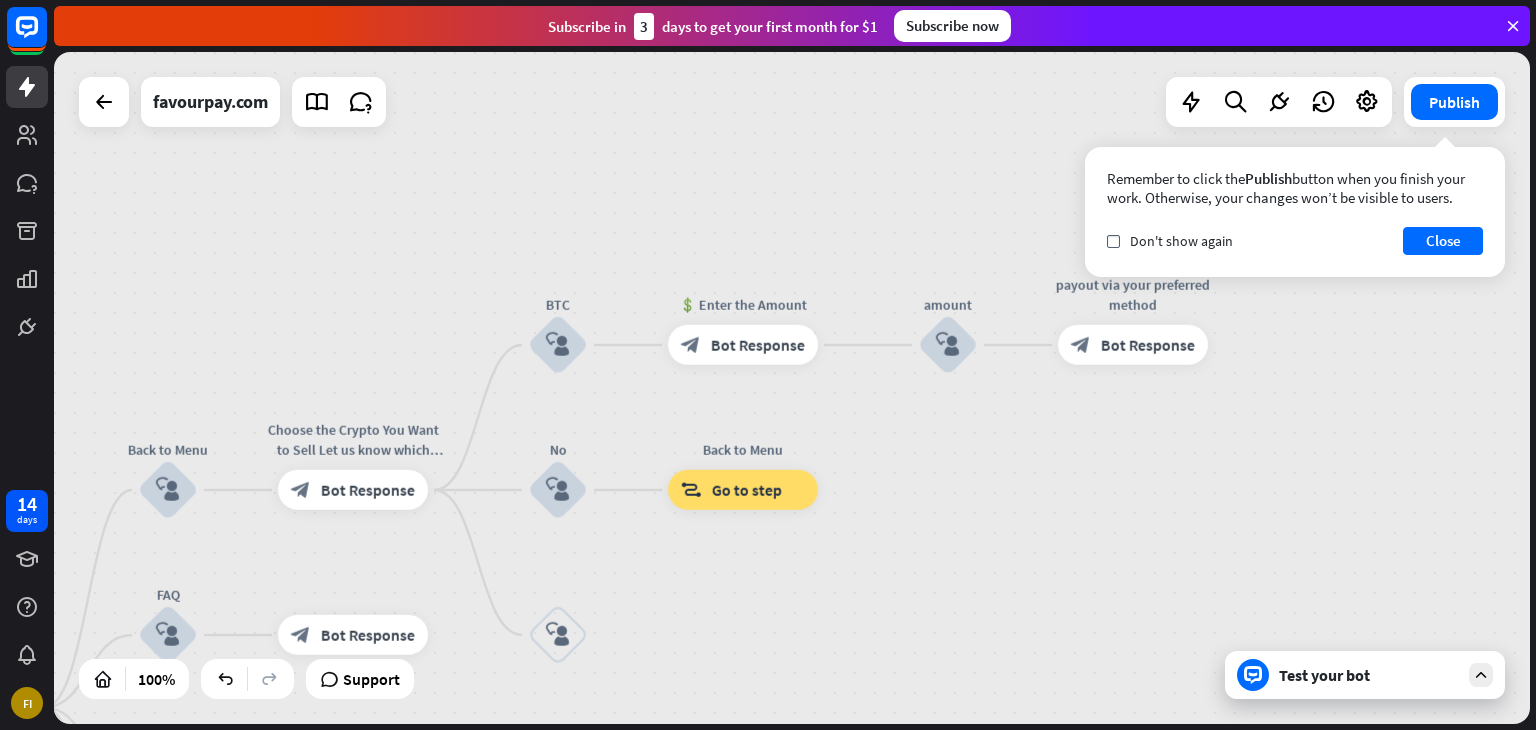 drag, startPoint x: 248, startPoint y: 620, endPoint x: 416, endPoint y: 564, distance: 177.08755 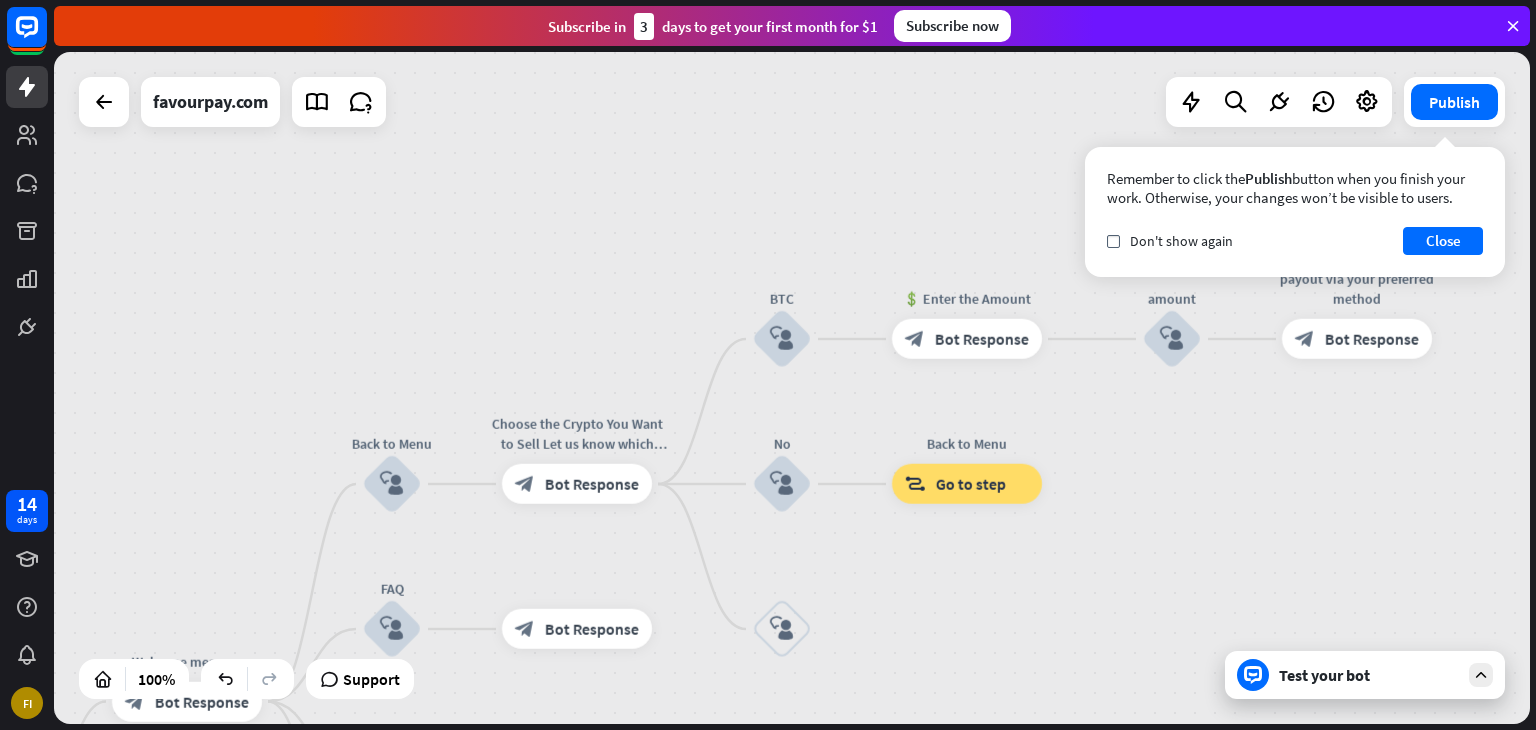 drag, startPoint x: 344, startPoint y: 572, endPoint x: 568, endPoint y: 566, distance: 224.08034 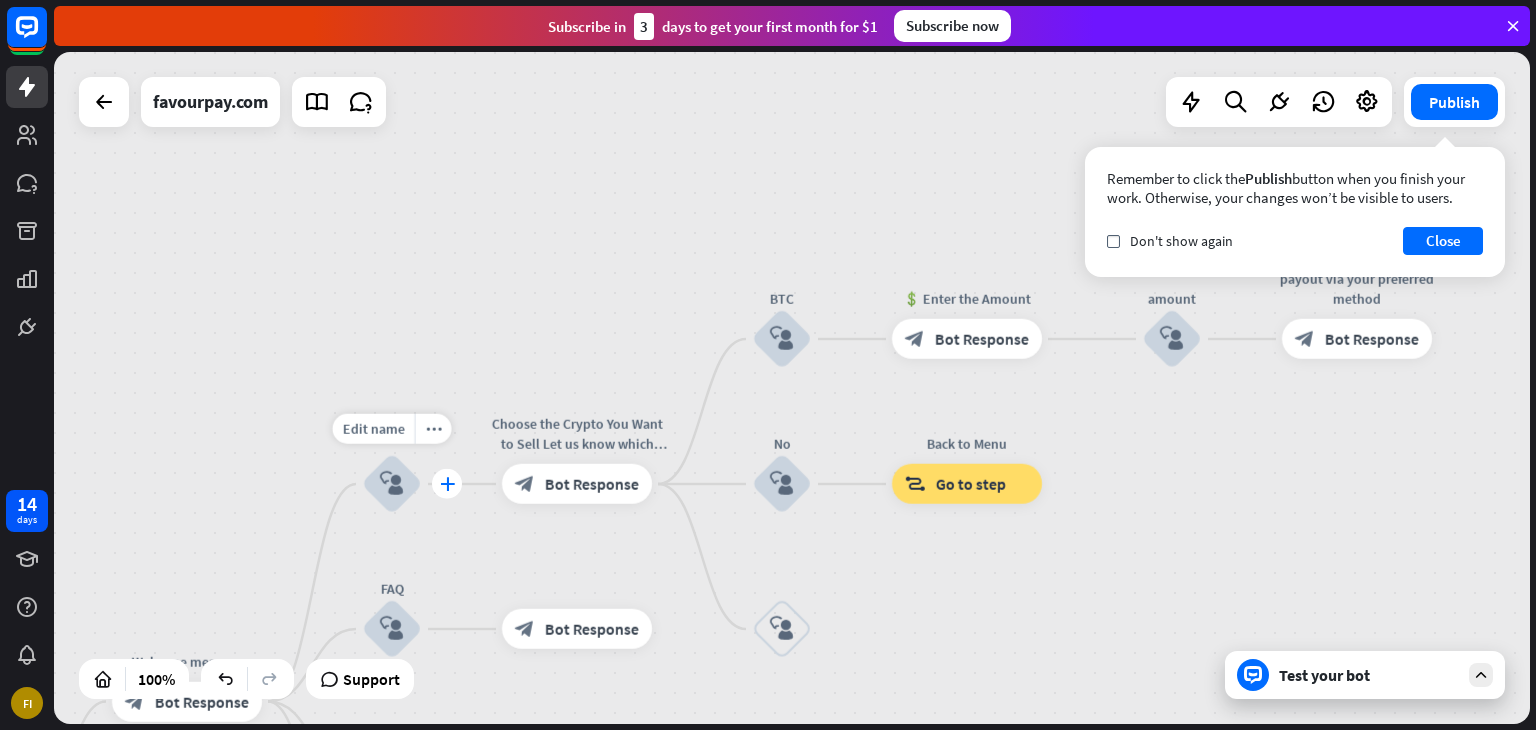 click on "plus" at bounding box center (447, 484) 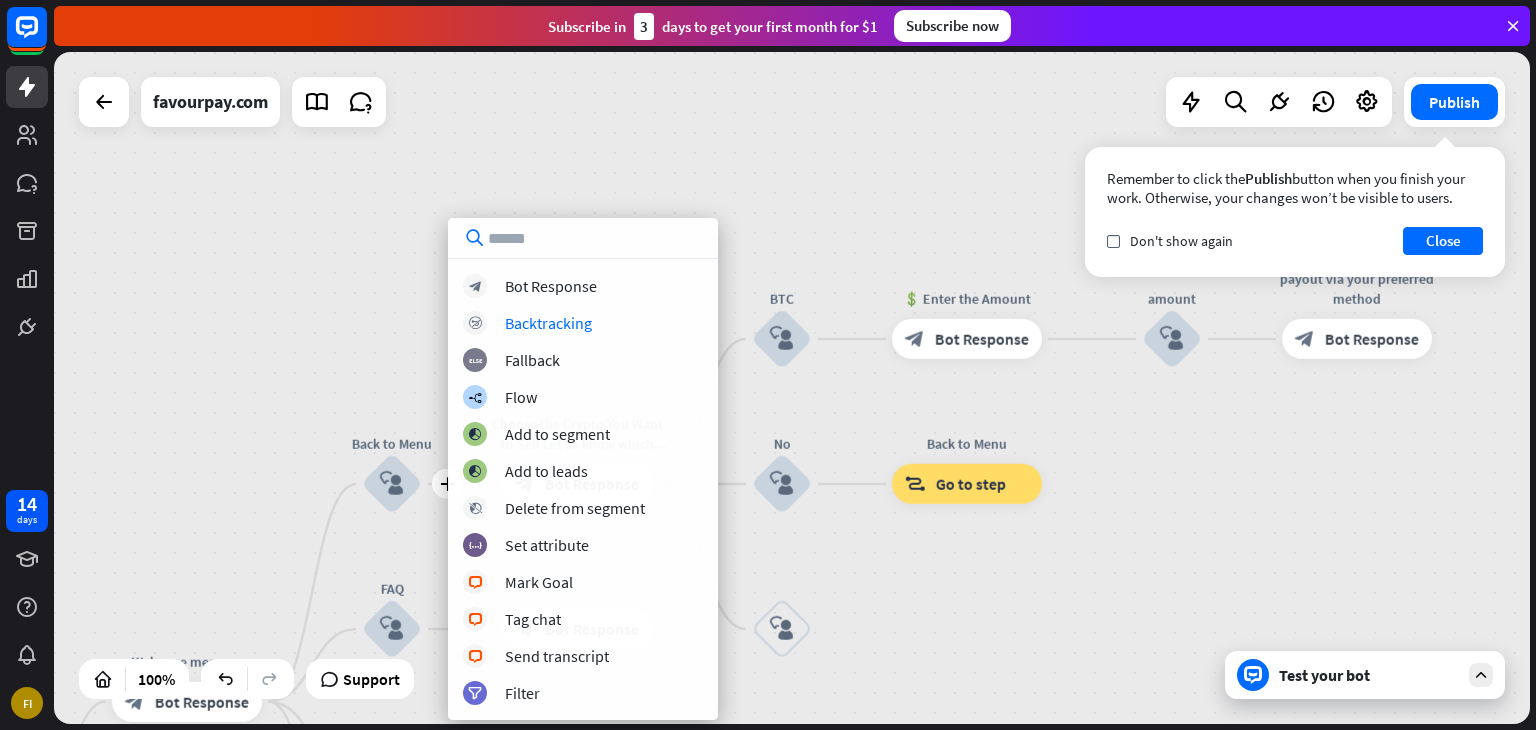 click on "home_2   Start point                 Welcome message   block_bot_response   Bot Response               plus   Back to Menu   block_user_input                 Choose the Crypto You Want to Sell Let us know which cryptocurrency you’d like to sell (e.g., BTC, ETH, USDT).   block_bot_response   Bot Response                 BTC   block_user_input                 💲 Enter the Amount   block_bot_response   Bot Response                 amount   block_user_input                 payout via your preferred method   block_bot_response   Bot Response                 No   block_user_input                 Back to Menu   block_goto   Go to step                   block_user_input                 FAQ   block_user_input                   block_bot_response   Bot Response                 Menu   block_user_input                 Show Menu   block_bot_response   Bot Response                   block_faq                     AI Assist                   block_fallback   Default fallback" at bounding box center (792, 388) 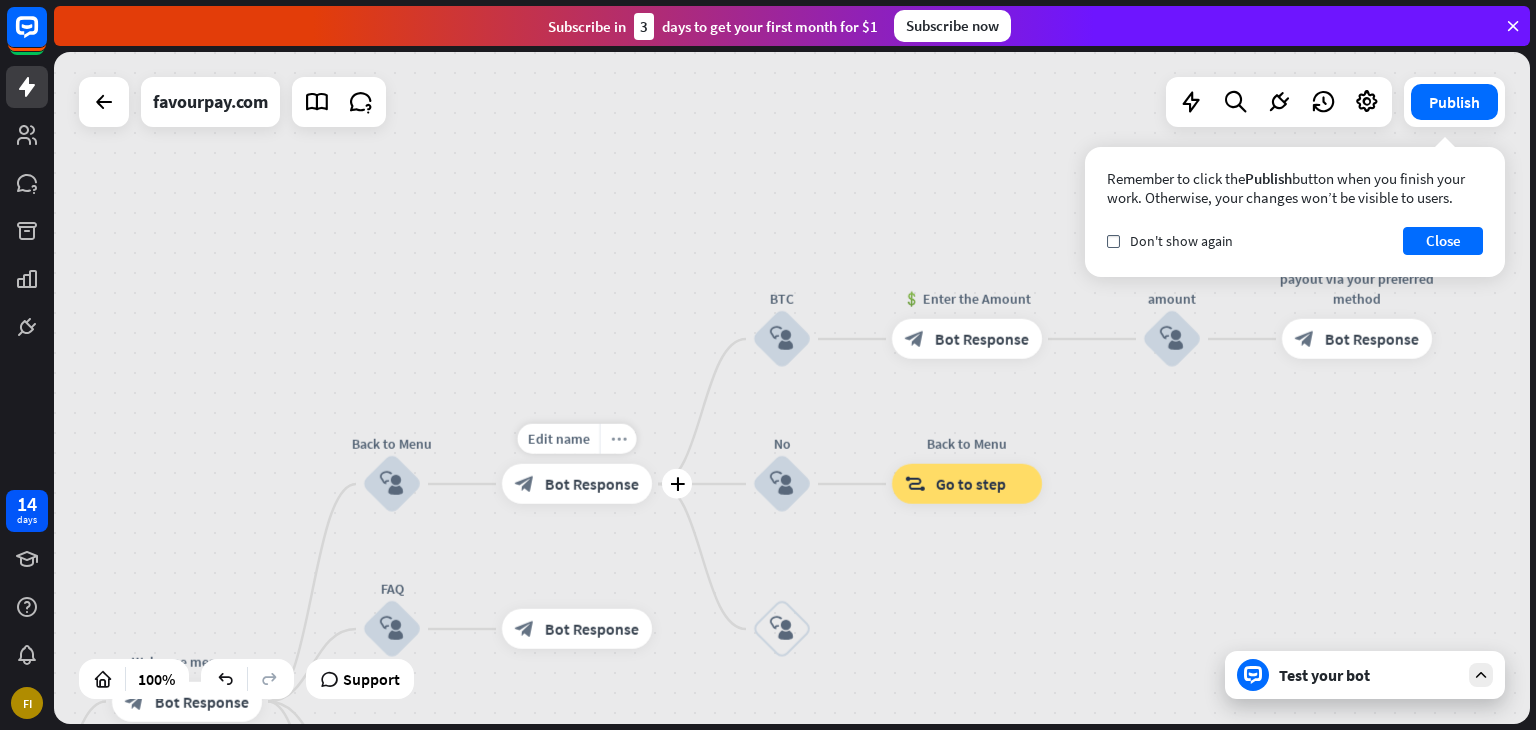 click on "more_horiz" at bounding box center (619, 439) 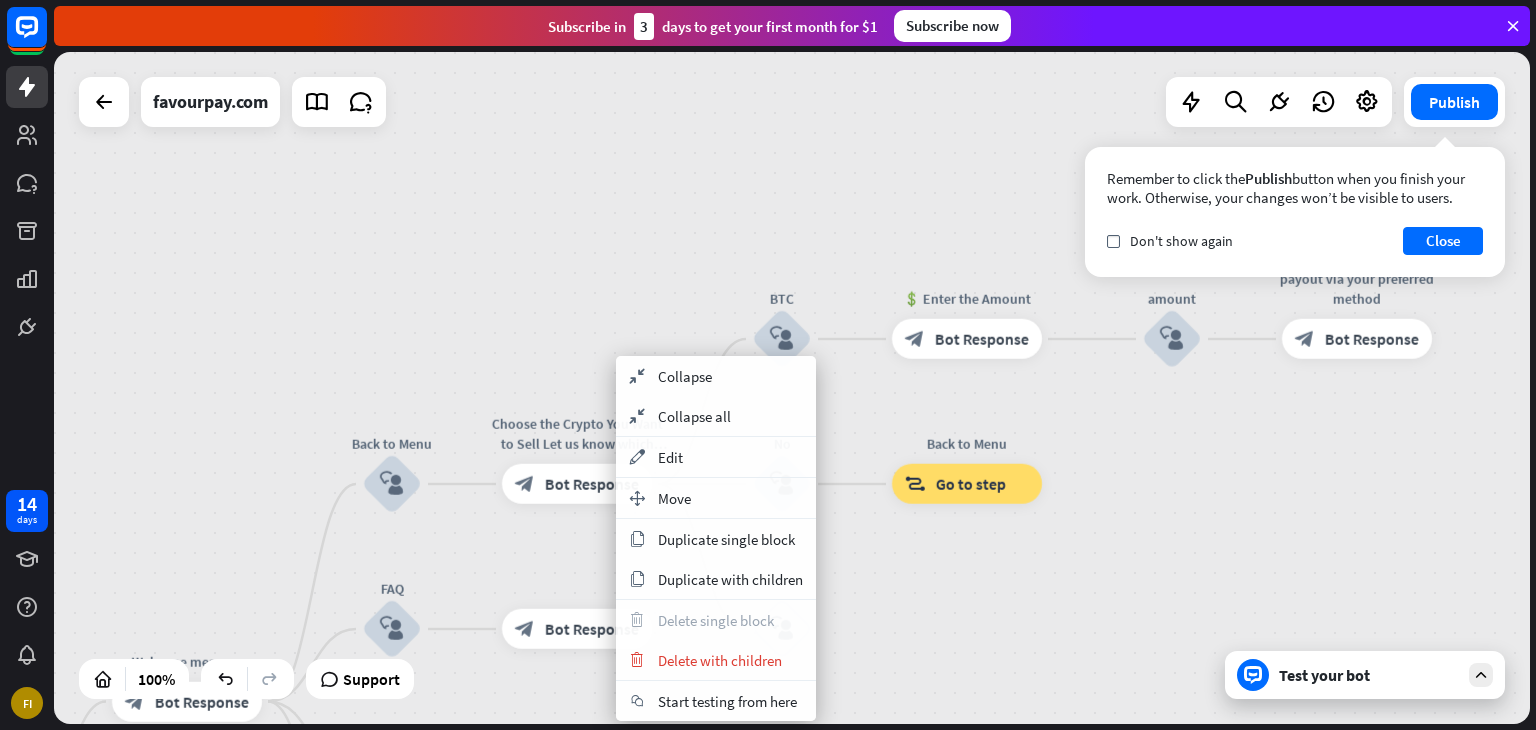 click on "home_2   Start point                 Welcome message   block_bot_response   Bot Response                 Back to Menu   block_user_input                 Choose the Crypto You Want to Sell Let us know which cryptocurrency you’d like to sell (e.g., BTC, ETH, USDT).   block_bot_response   Bot Response                 BTC   block_user_input                 💲 Enter the Amount   block_bot_response   Bot Response                 amount   block_user_input                 payout via your preferred method   block_bot_response   Bot Response                 No   block_user_input                 Back to Menu   block_goto   Go to step                   block_user_input                 FAQ   block_user_input                   block_bot_response   Bot Response                 Menu   block_user_input                 Show Menu   block_bot_response   Bot Response                   block_faq                     AI Assist                   block_fallback   Default fallback                 Fallback message" at bounding box center [792, 388] 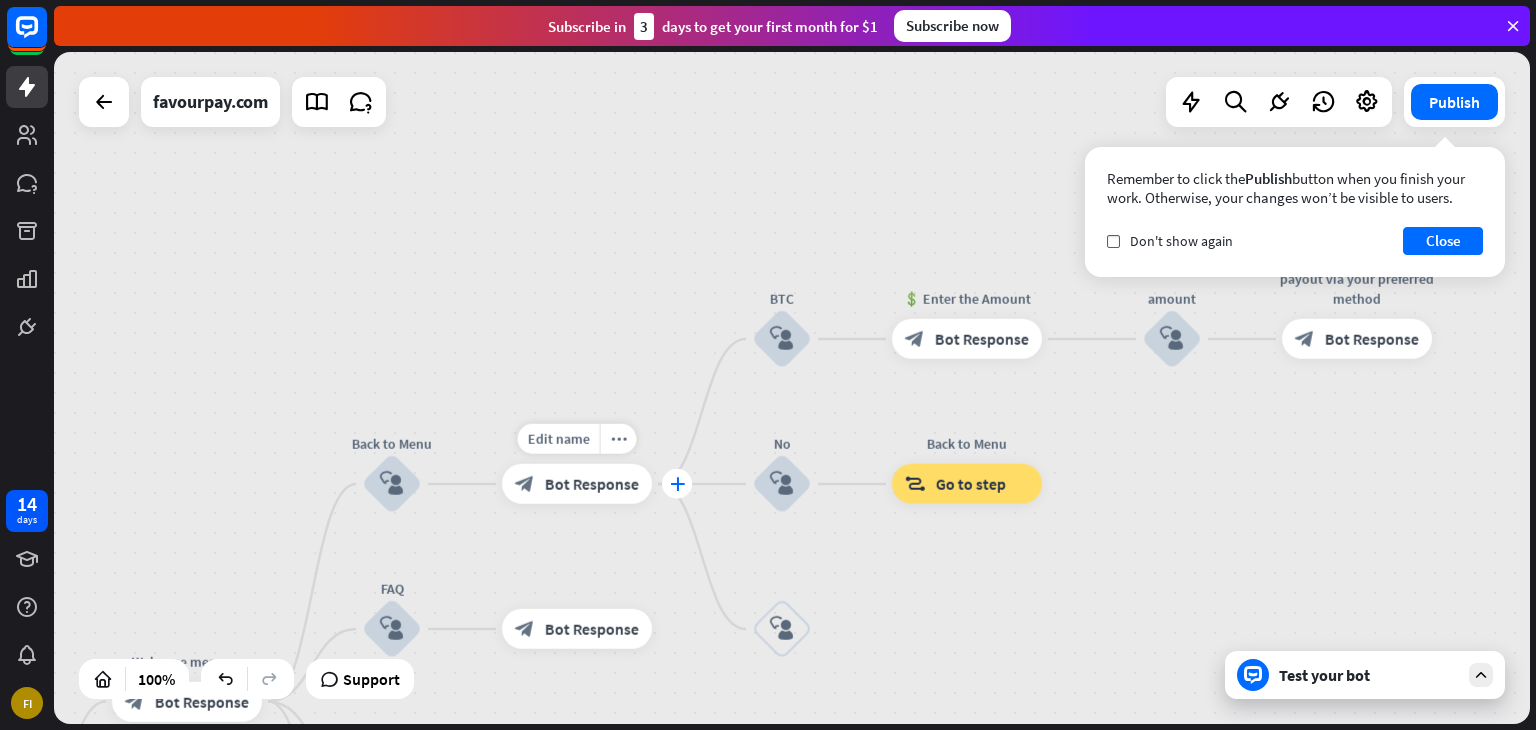 click on "plus" at bounding box center (677, 484) 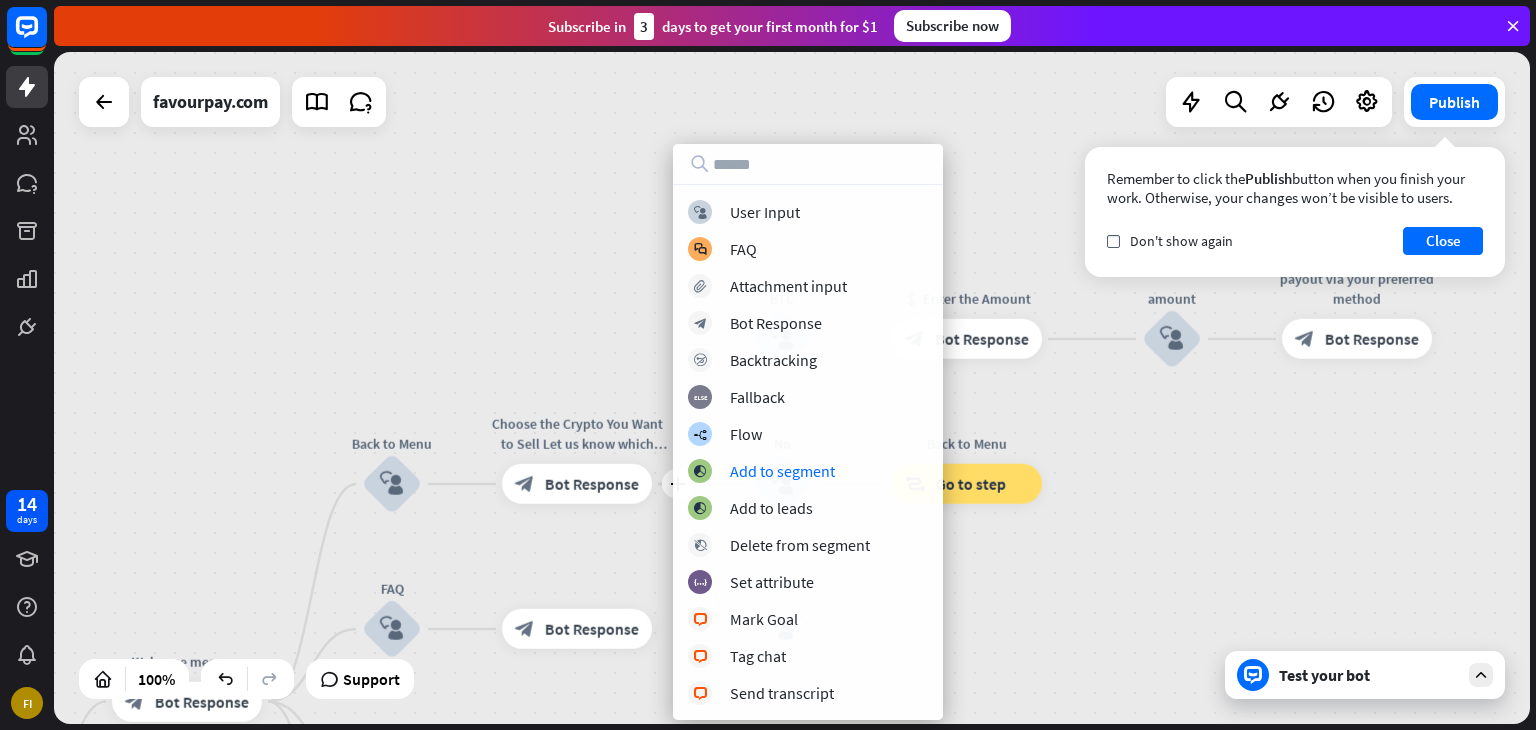 click on "home_2   Start point                 Welcome message   block_bot_response   Bot Response                 Back to Menu   block_user_input               plus   Choose the Crypto You Want to Sell Let us know which cryptocurrency you’d like to sell (e.g., BTC, ETH, USDT).   block_bot_response   Bot Response                 BTC   block_user_input                 💲 Enter the Amount   block_bot_response   Bot Response                 amount   block_user_input                 payout via your preferred method   block_bot_response   Bot Response                 No   block_user_input                 Back to Menu   block_goto   Go to step                   block_user_input                 FAQ   block_user_input                   block_bot_response   Bot Response                 Menu   block_user_input                 Show Menu   block_bot_response   Bot Response                   block_faq                     AI Assist                   block_fallback   Default fallback" at bounding box center (792, 388) 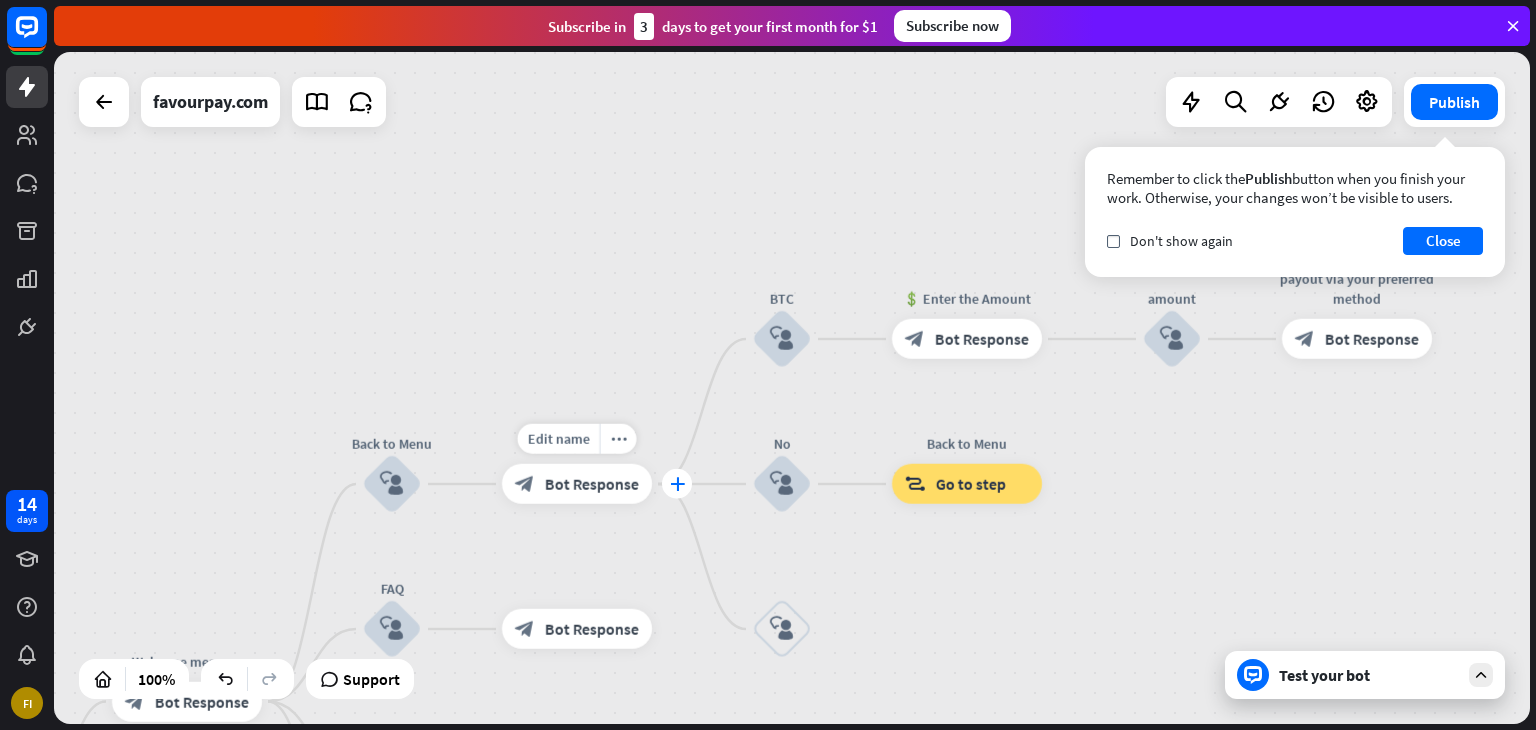 click on "plus" at bounding box center [677, 484] 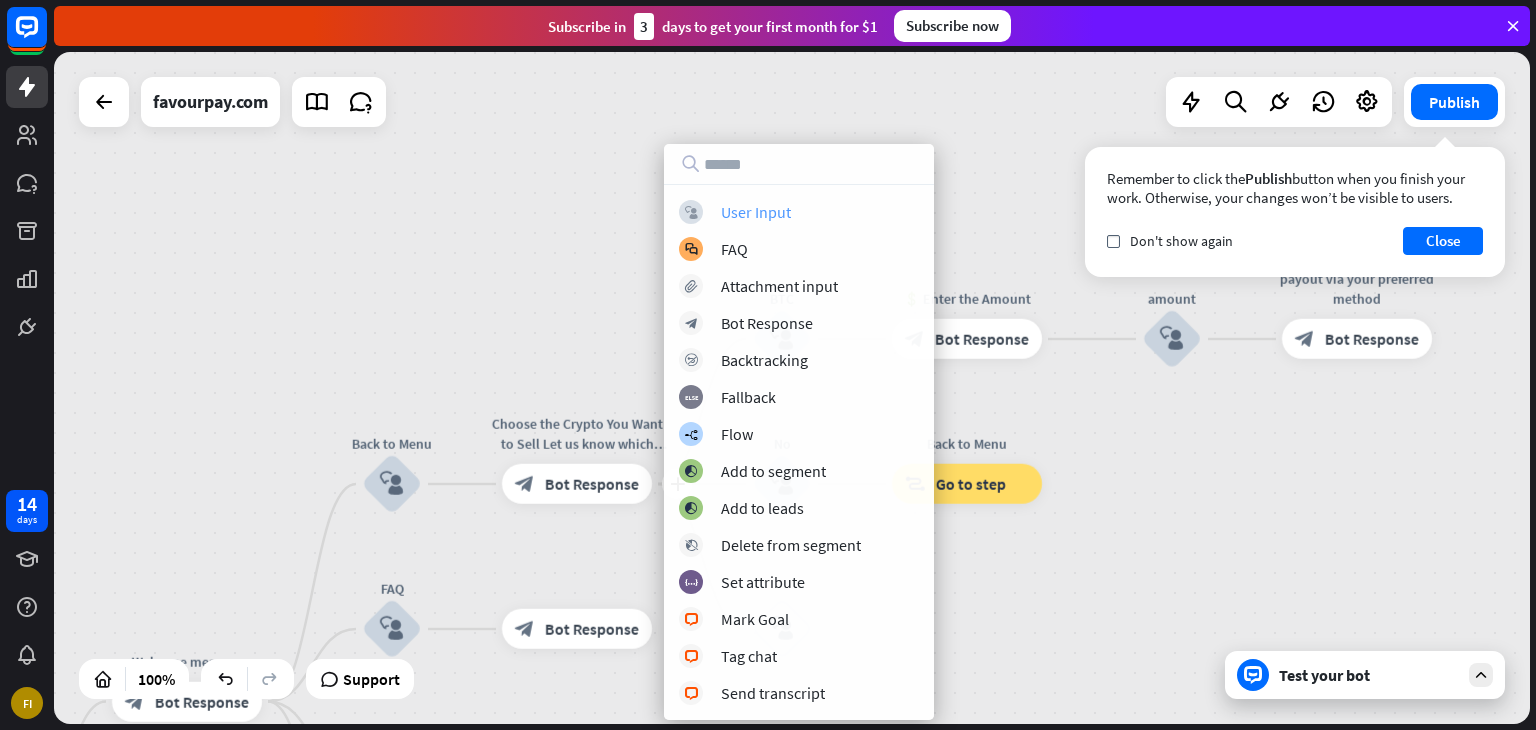 click on "block_user_input
User Input" at bounding box center [799, 212] 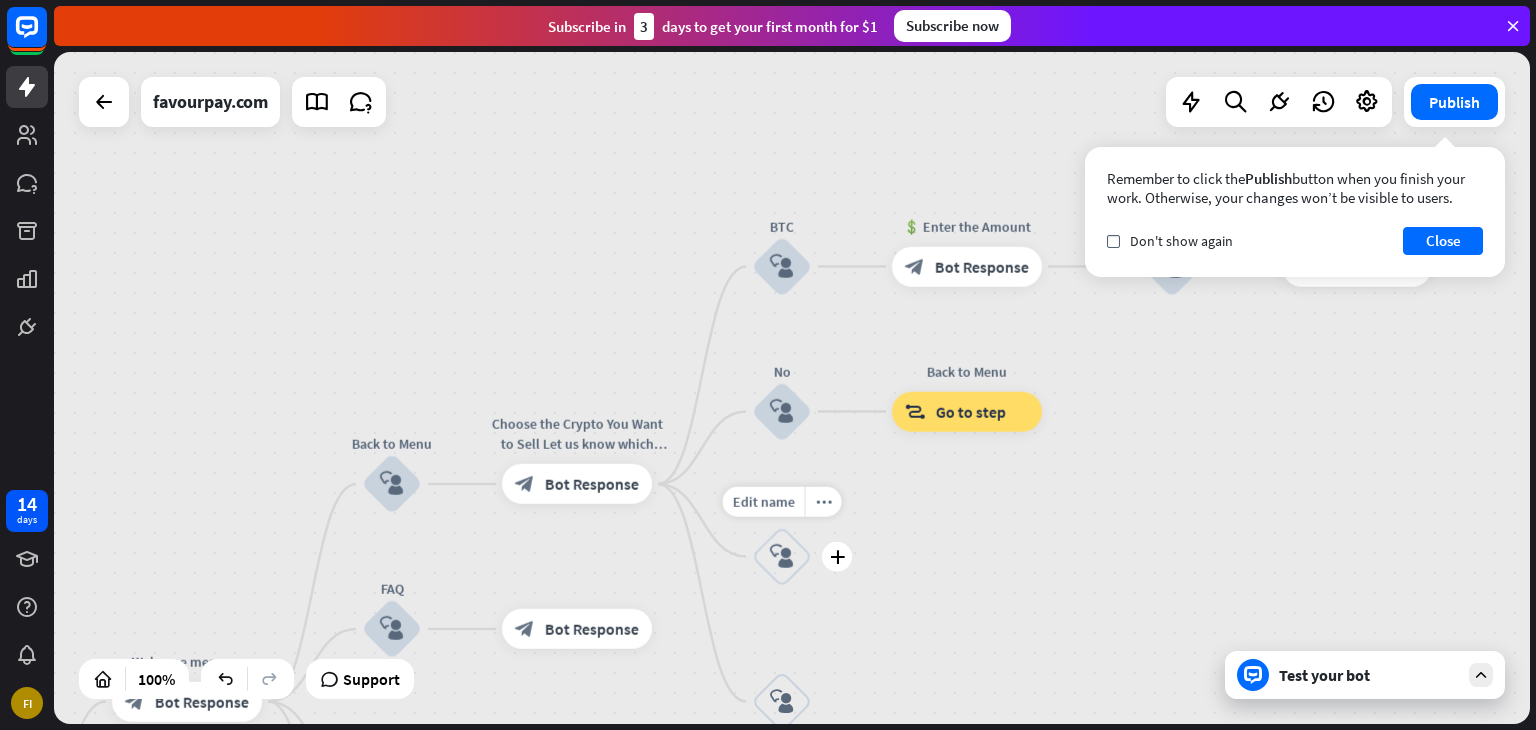 click on "block_user_input" at bounding box center (782, 557) 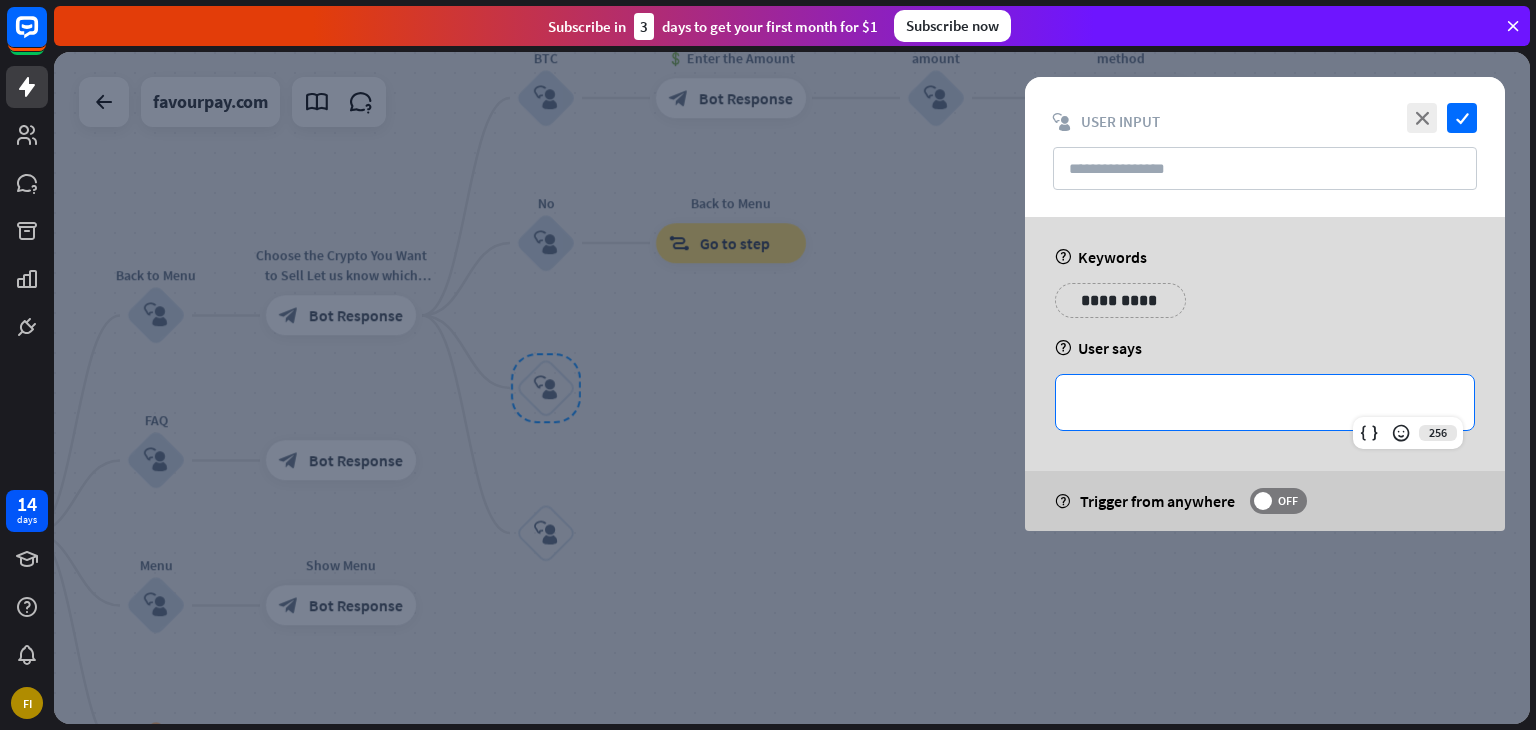 click on "**********" at bounding box center [1265, 402] 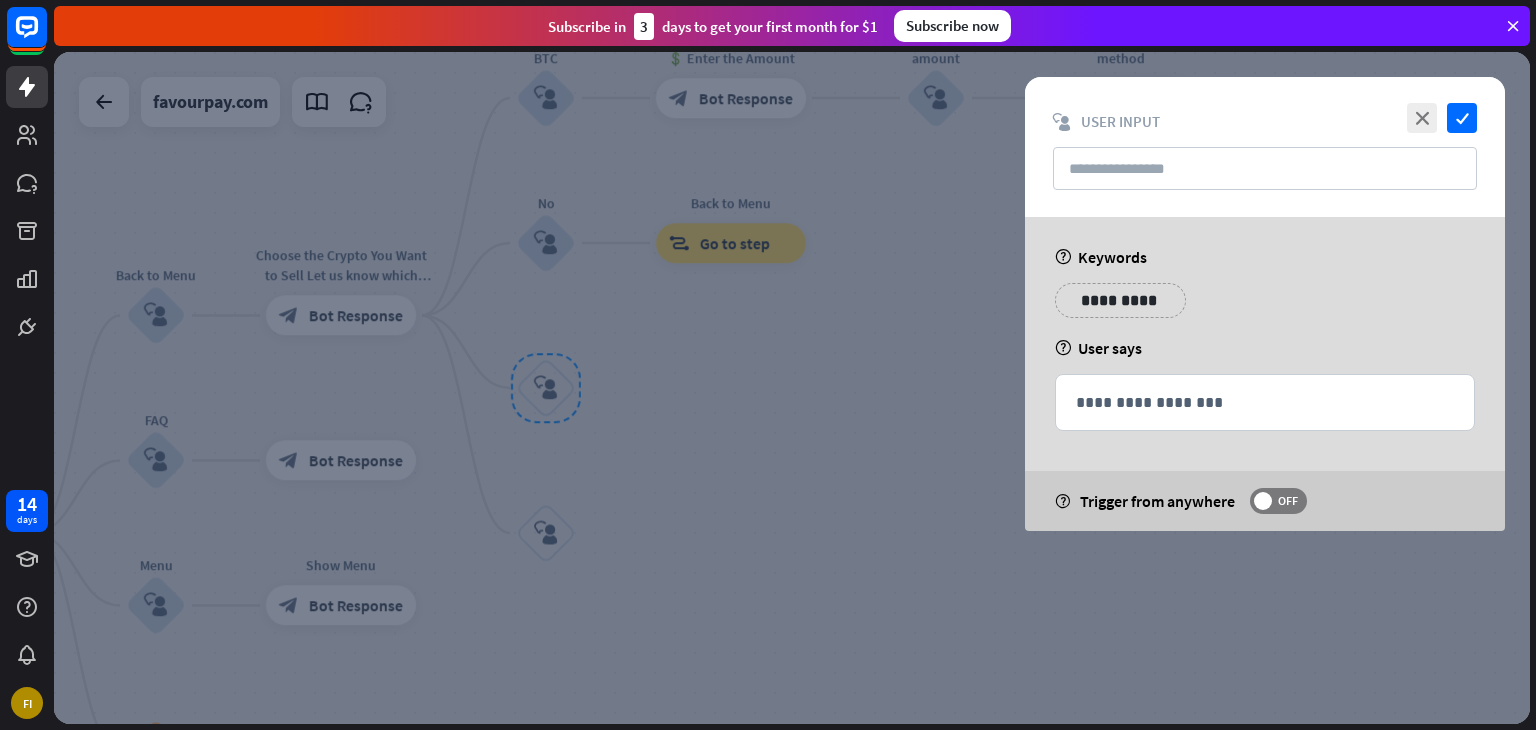 click at bounding box center (792, 388) 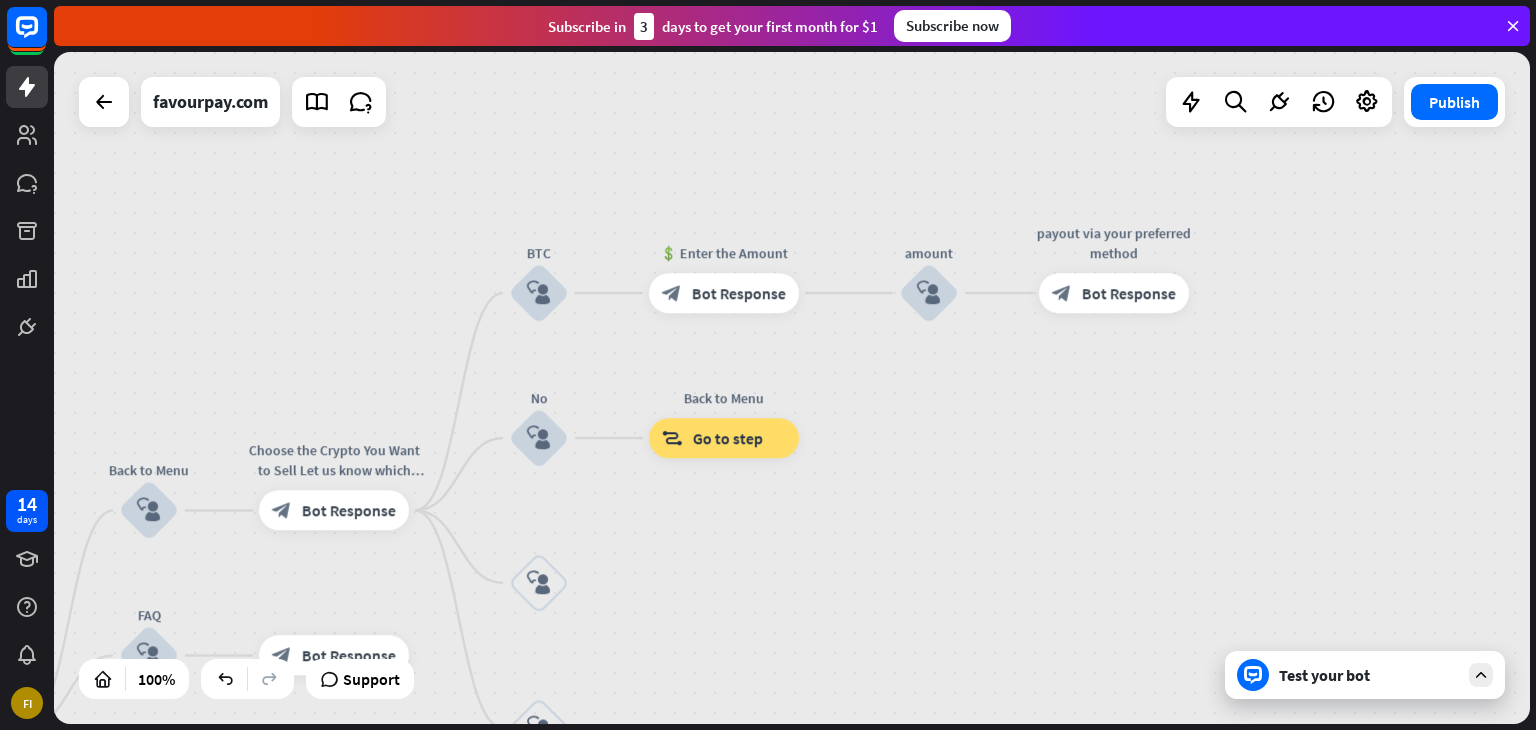 drag, startPoint x: 852, startPoint y: 420, endPoint x: 855, endPoint y: 620, distance: 200.02249 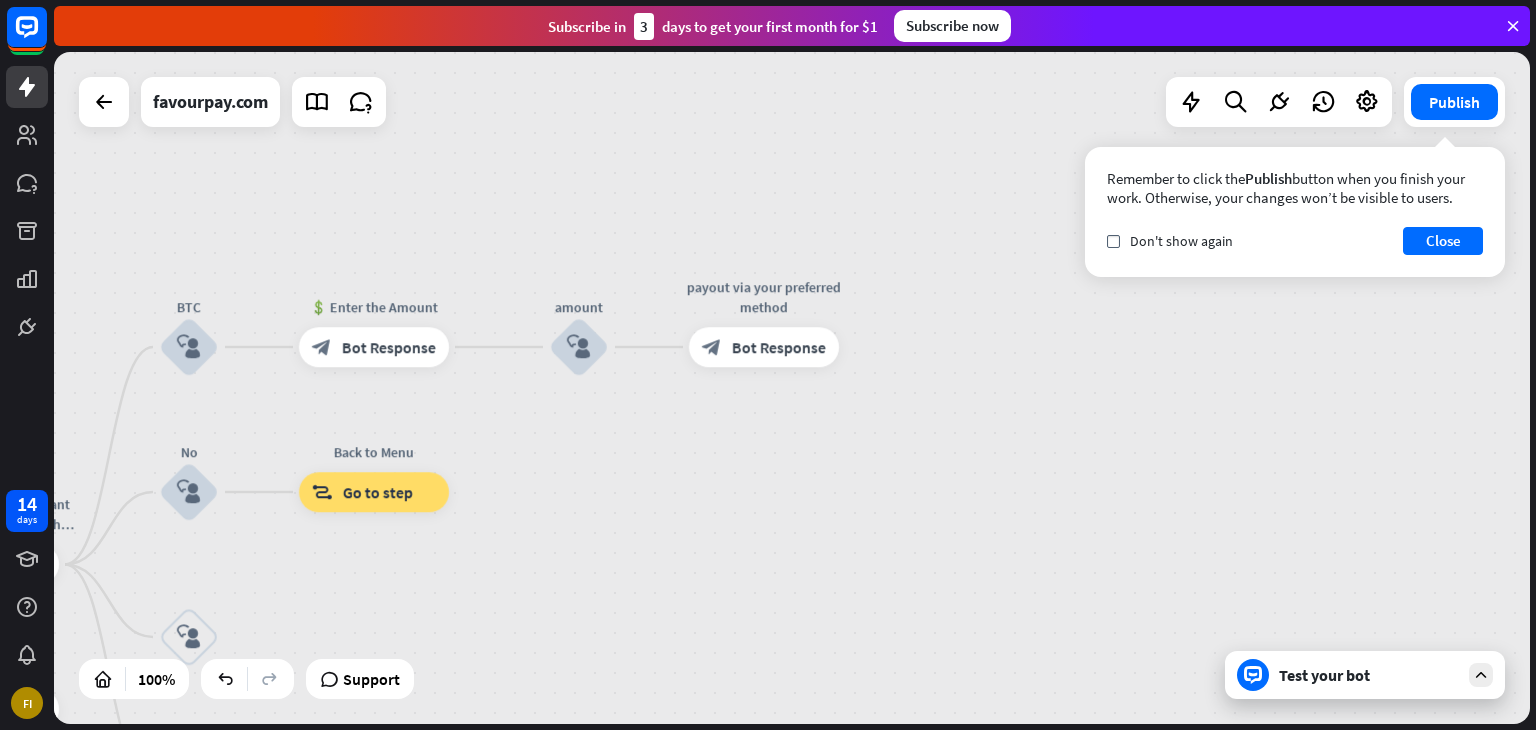 drag, startPoint x: 1020, startPoint y: 427, endPoint x: 597, endPoint y: 481, distance: 426.4329 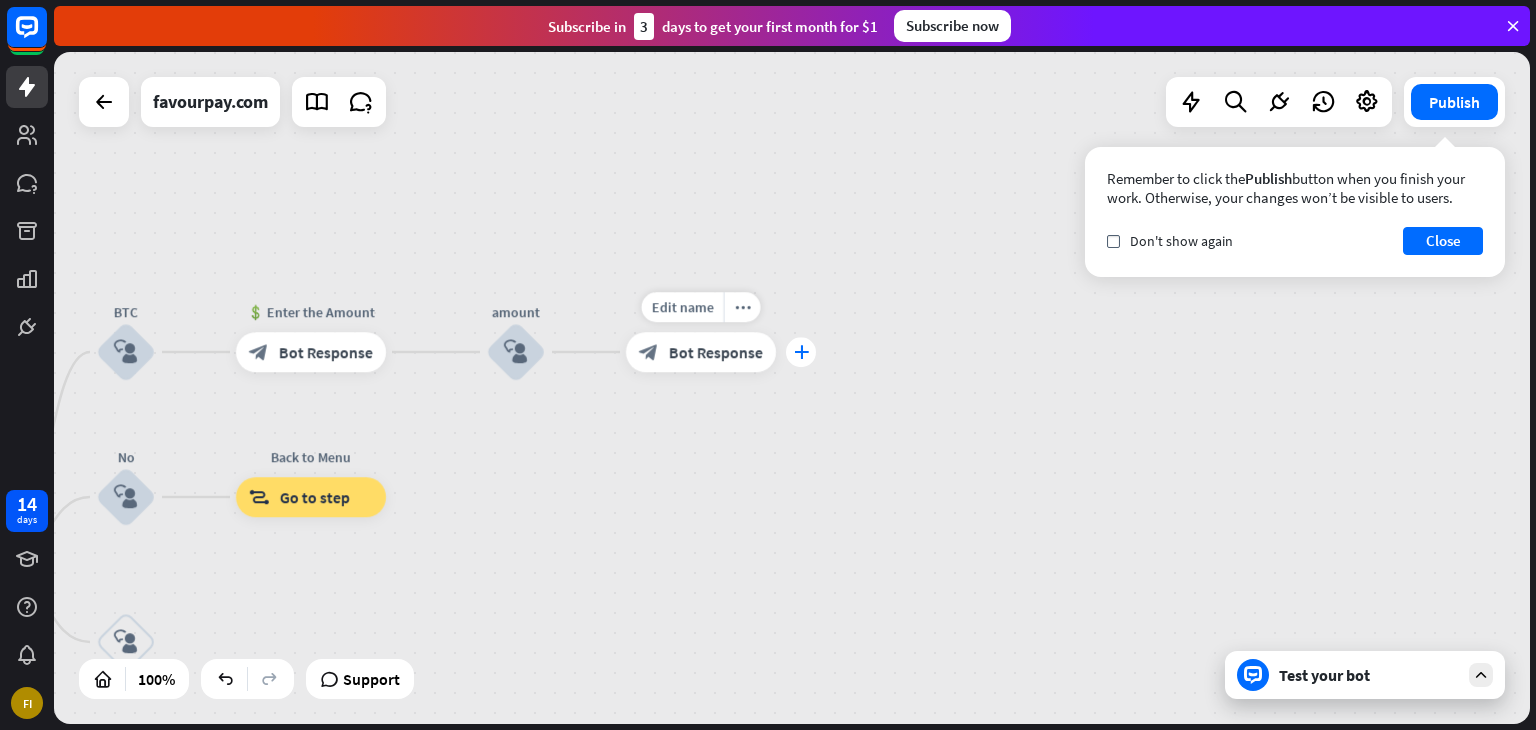 click on "plus" at bounding box center [801, 352] 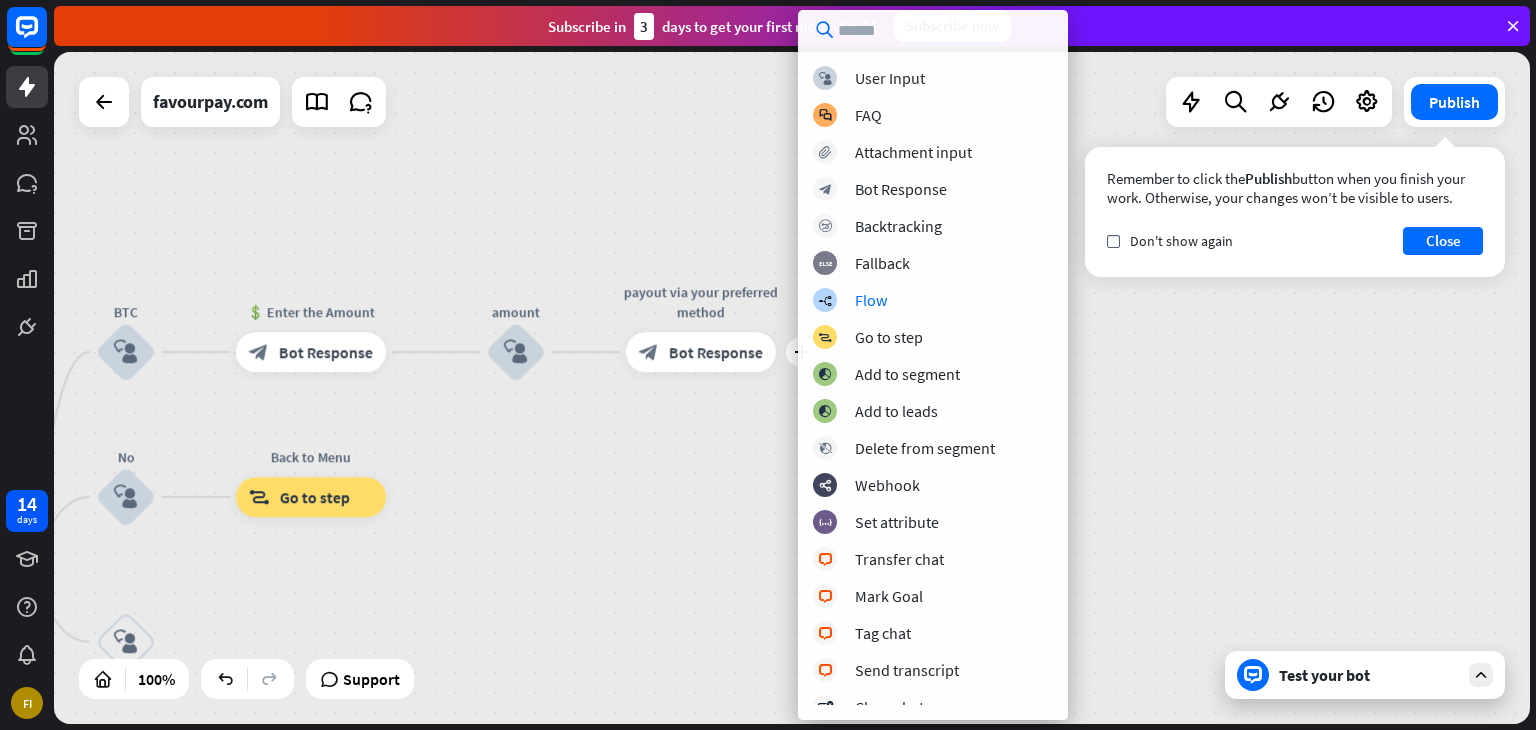 click on "home_2   Start point                 Welcome message   block_bot_response   Bot Response                 Back to Menu   block_user_input                 Choose the Crypto You Want to Sell Let us know which cryptocurrency you’d like to sell (e.g., BTC, ETH, USDT).   block_bot_response   Bot Response                 BTC   block_user_input                 💲 Enter the Amount   block_bot_response   Bot Response                 amount   block_user_input               plus   payout via your preferred method   block_bot_response   Bot Response                 No   block_user_input                 Back to Menu   block_goto   Go to step                   block_user_input                   block_user_input                 FAQ   block_user_input                   block_bot_response   Bot Response                 Menu   block_user_input                 Show Menu   block_bot_response   Bot Response                   block_faq                     AI Assist                   block_fallback" at bounding box center [792, 388] 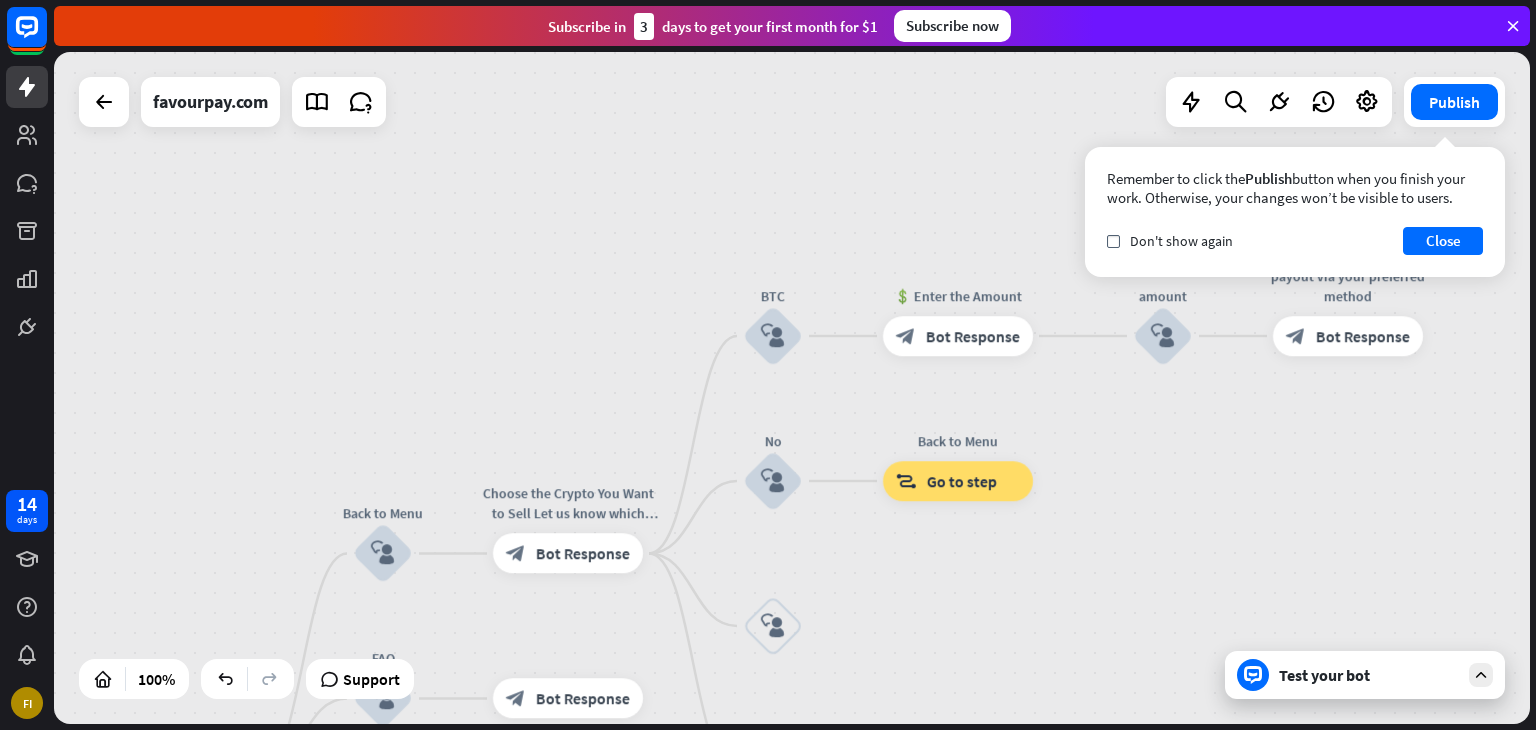 drag, startPoint x: 568, startPoint y: 499, endPoint x: 1204, endPoint y: 441, distance: 638.63916 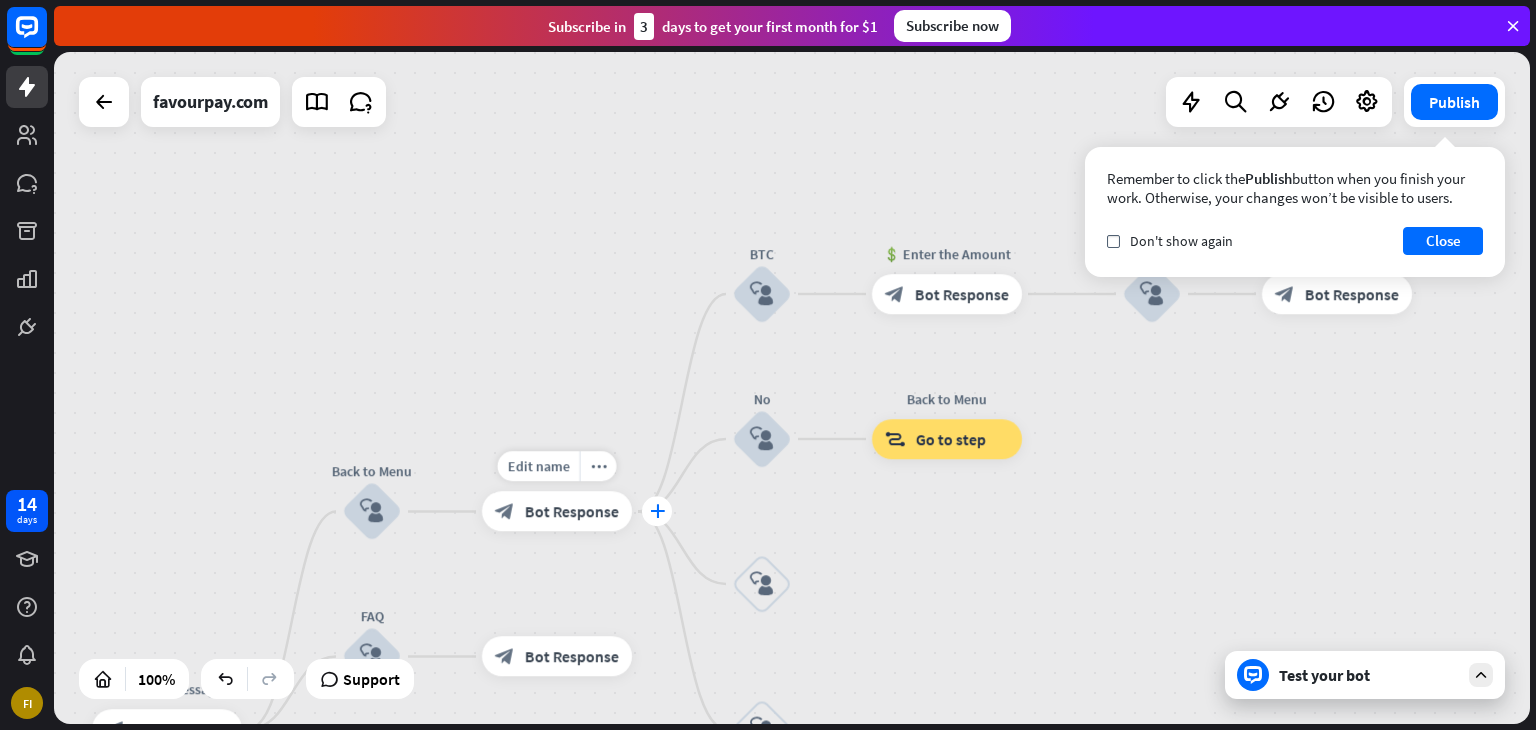 click on "plus" at bounding box center [657, 512] 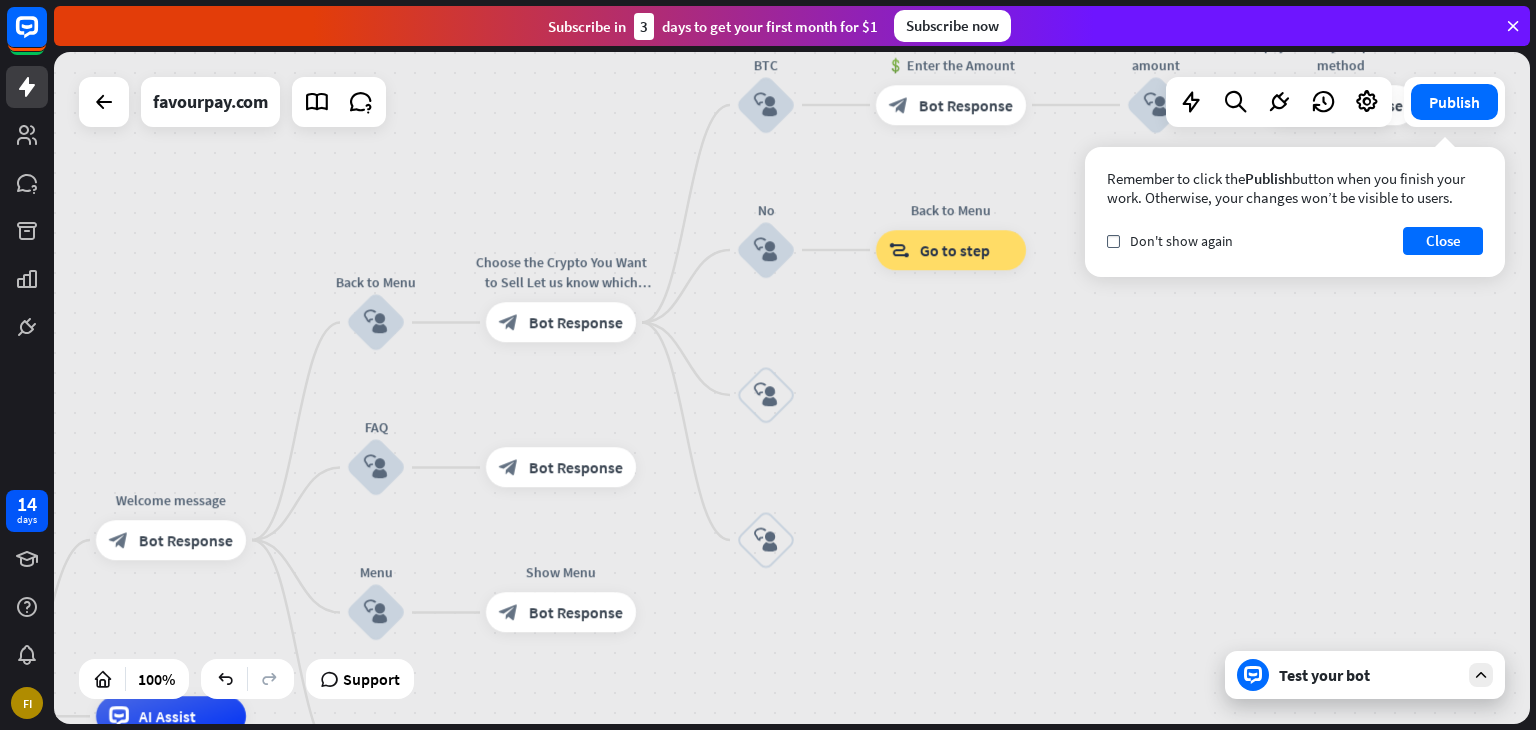 drag, startPoint x: 1323, startPoint y: 592, endPoint x: 1327, endPoint y: 403, distance: 189.04233 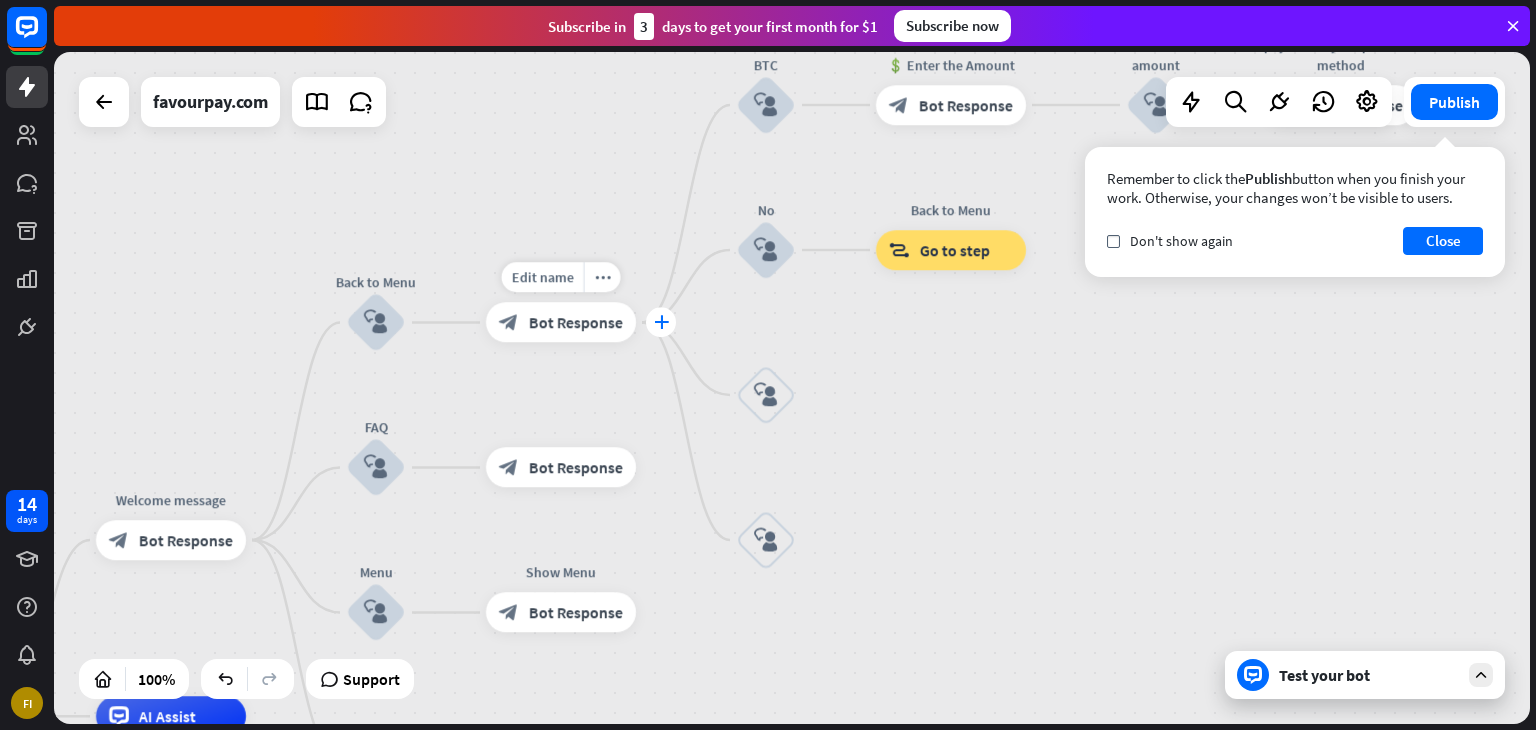 click on "plus" at bounding box center [661, 323] 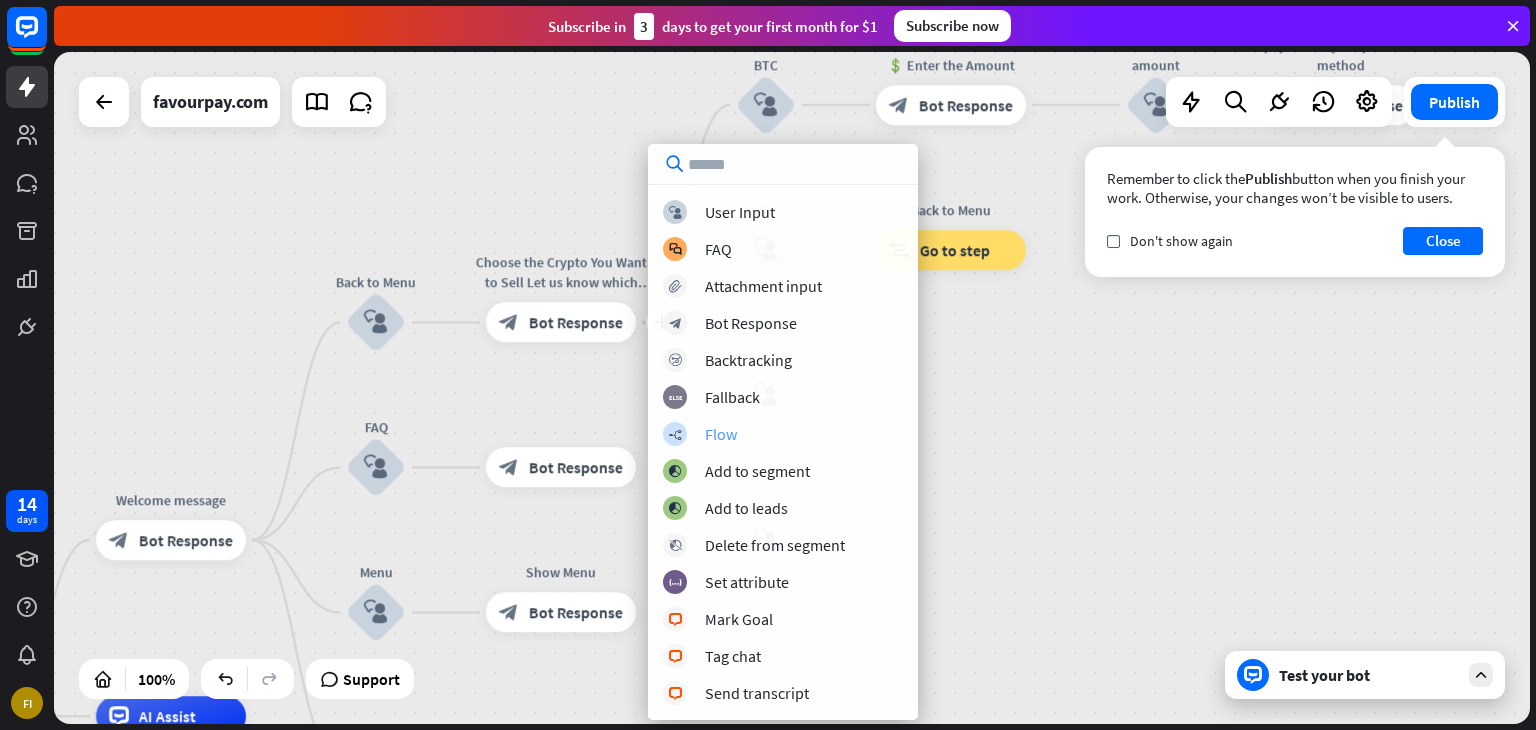 click on "Flow" at bounding box center [721, 434] 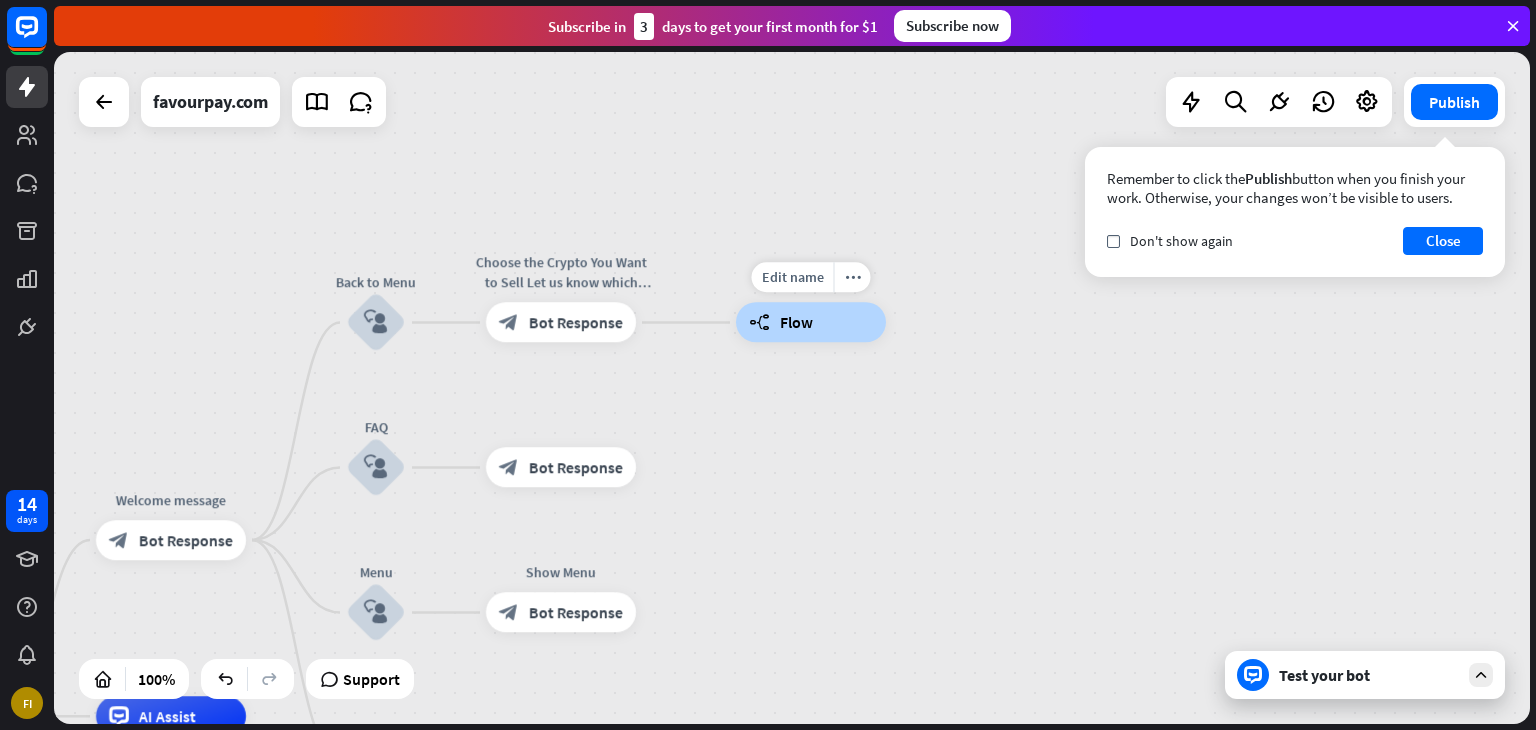 click on "builder_tree   Flow" at bounding box center (811, 323) 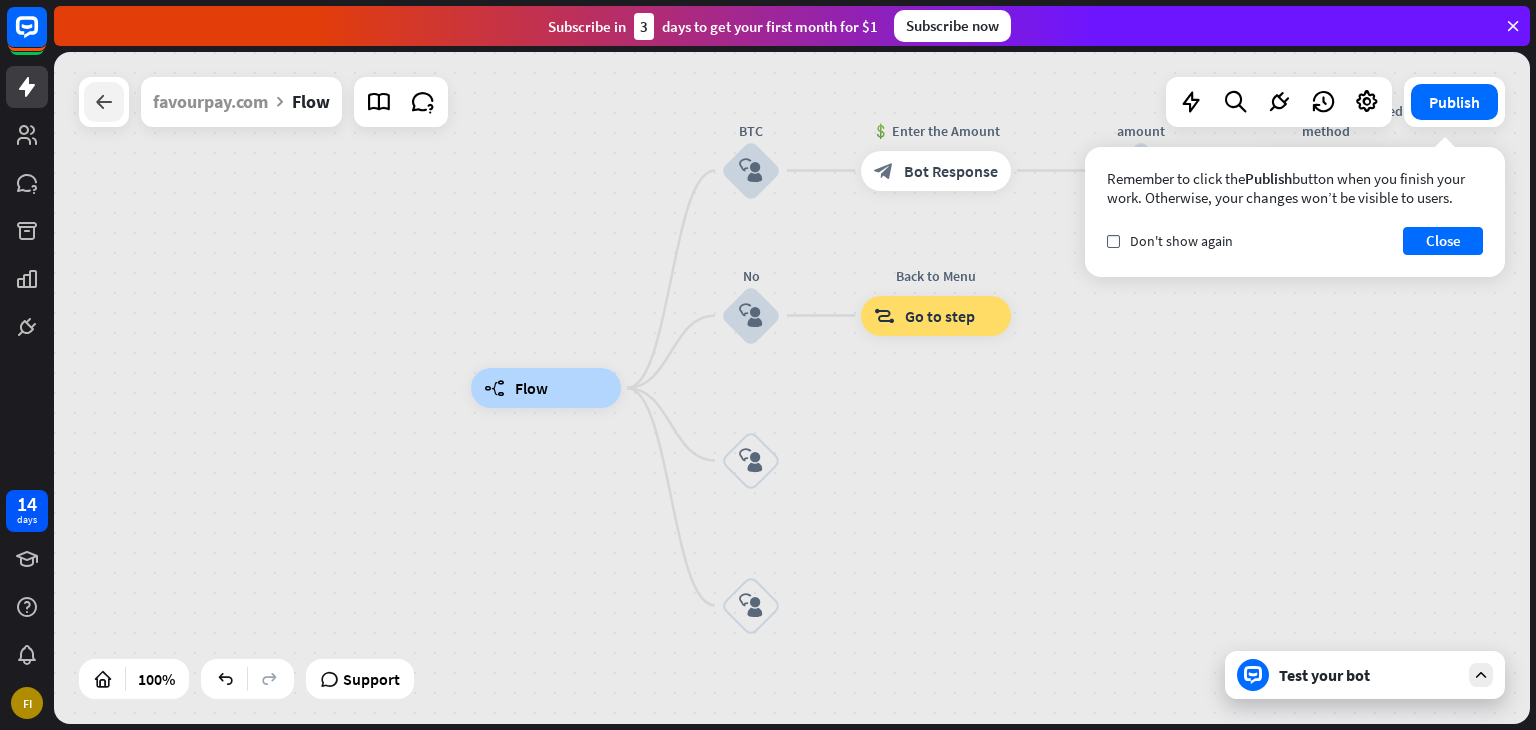 click at bounding box center (104, 102) 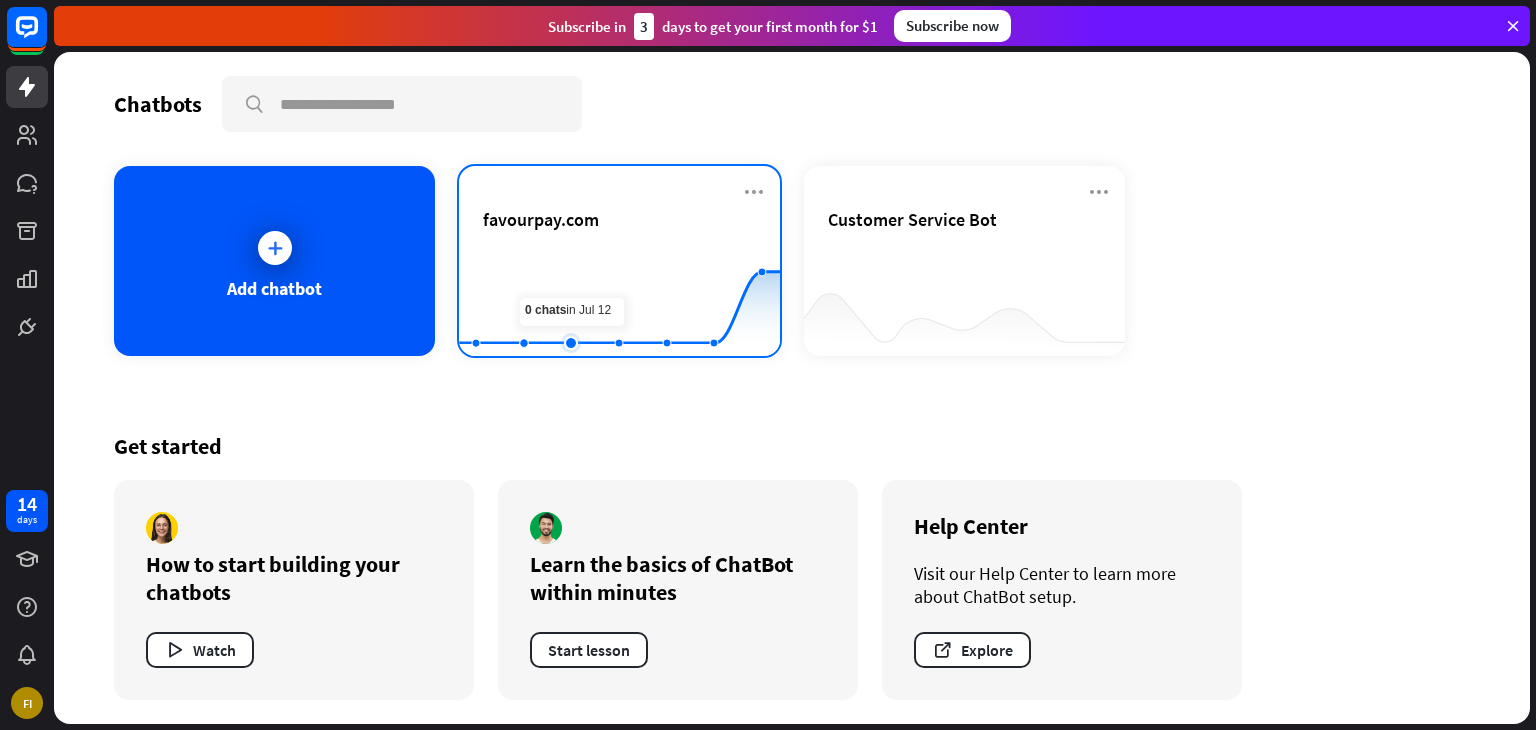 click 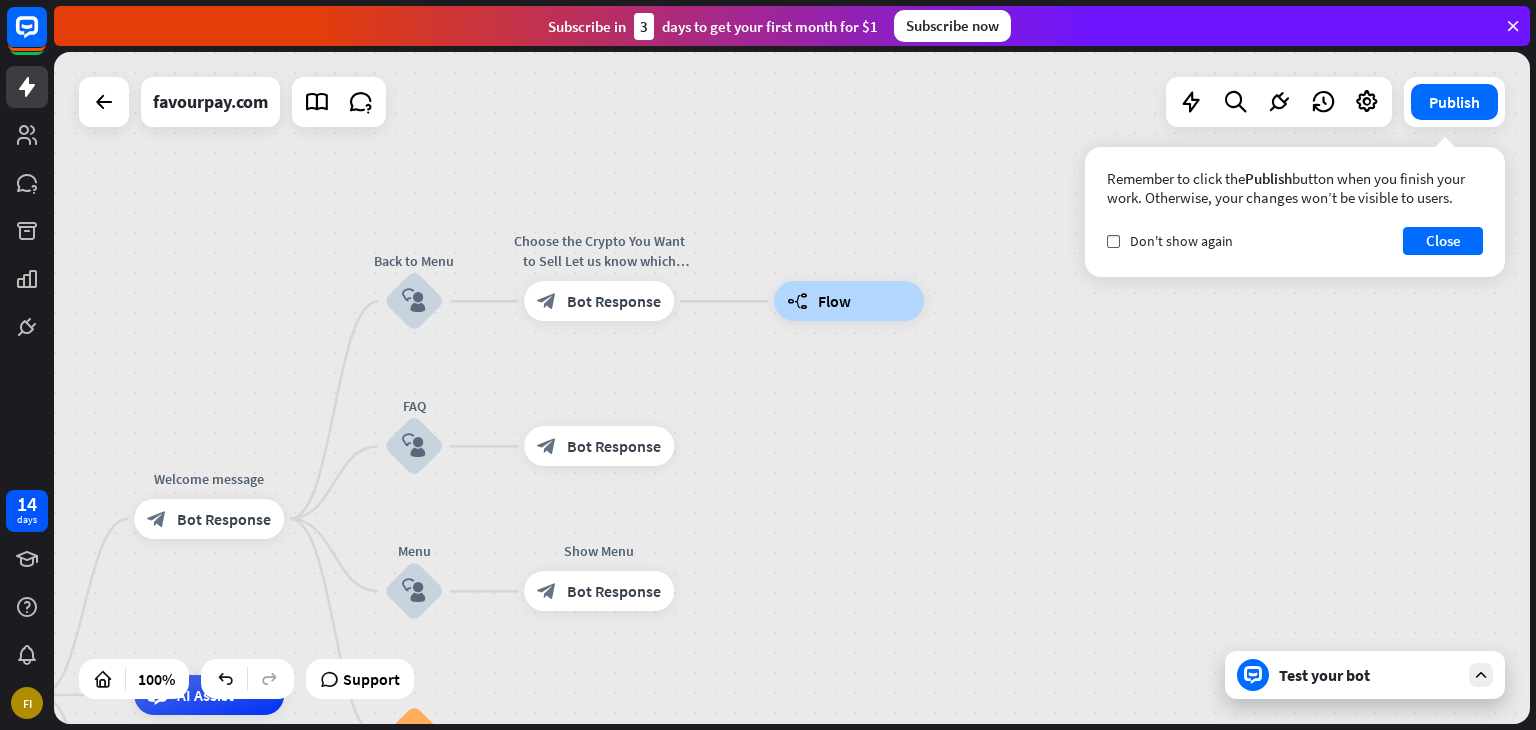 drag, startPoint x: 1127, startPoint y: 403, endPoint x: 662, endPoint y: 710, distance: 557.20197 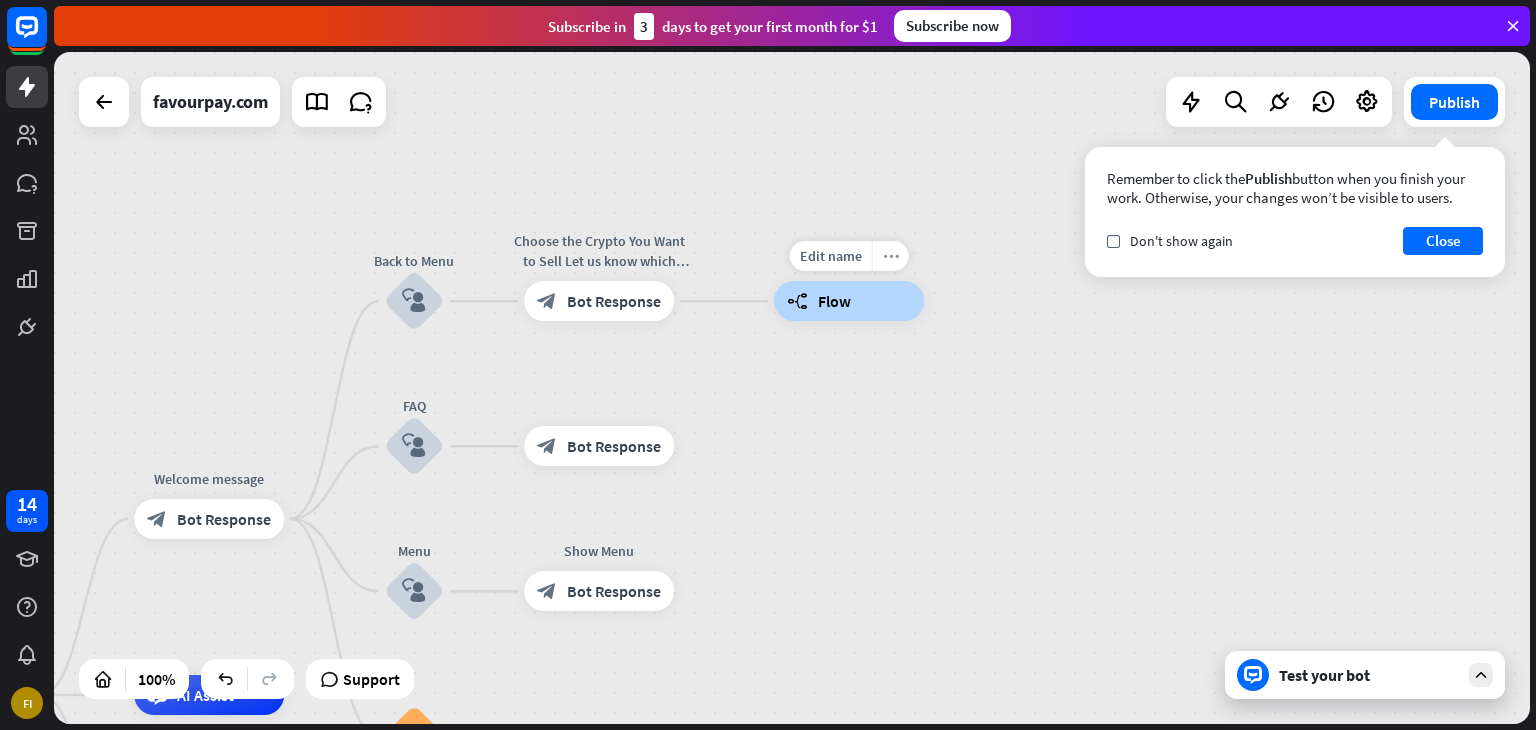 click on "more_horiz" at bounding box center [890, 256] 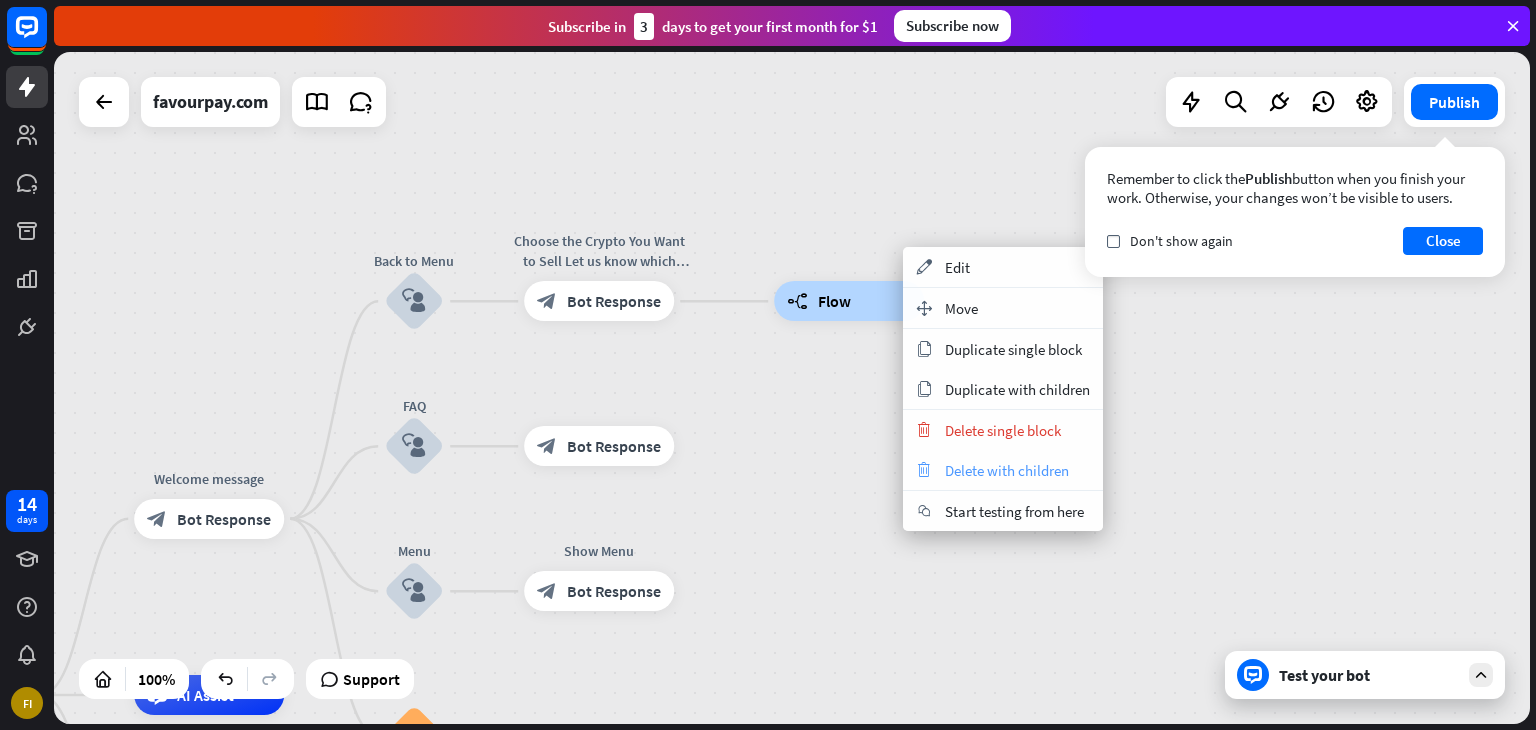 click on "Delete with children" at bounding box center (1007, 470) 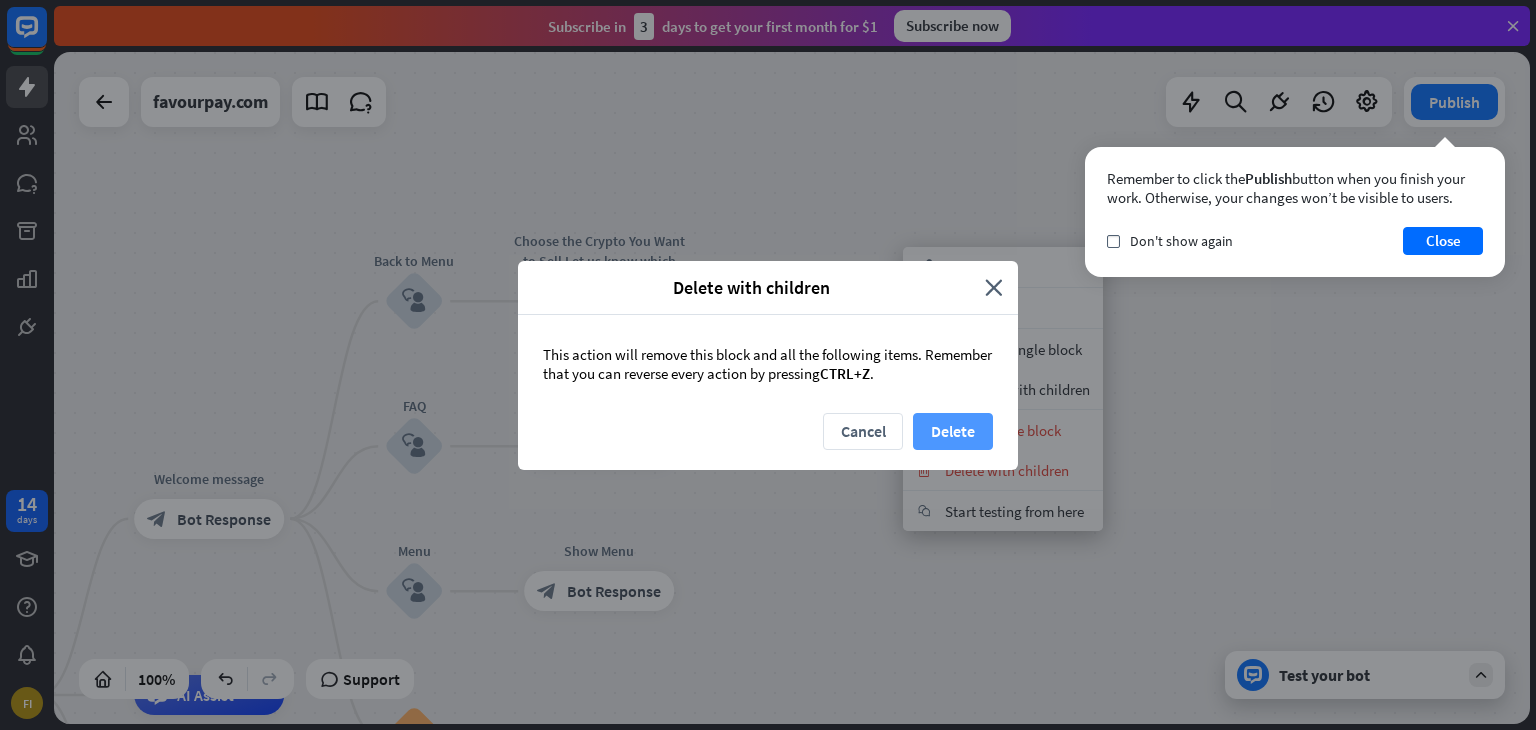 click on "Delete" at bounding box center (953, 431) 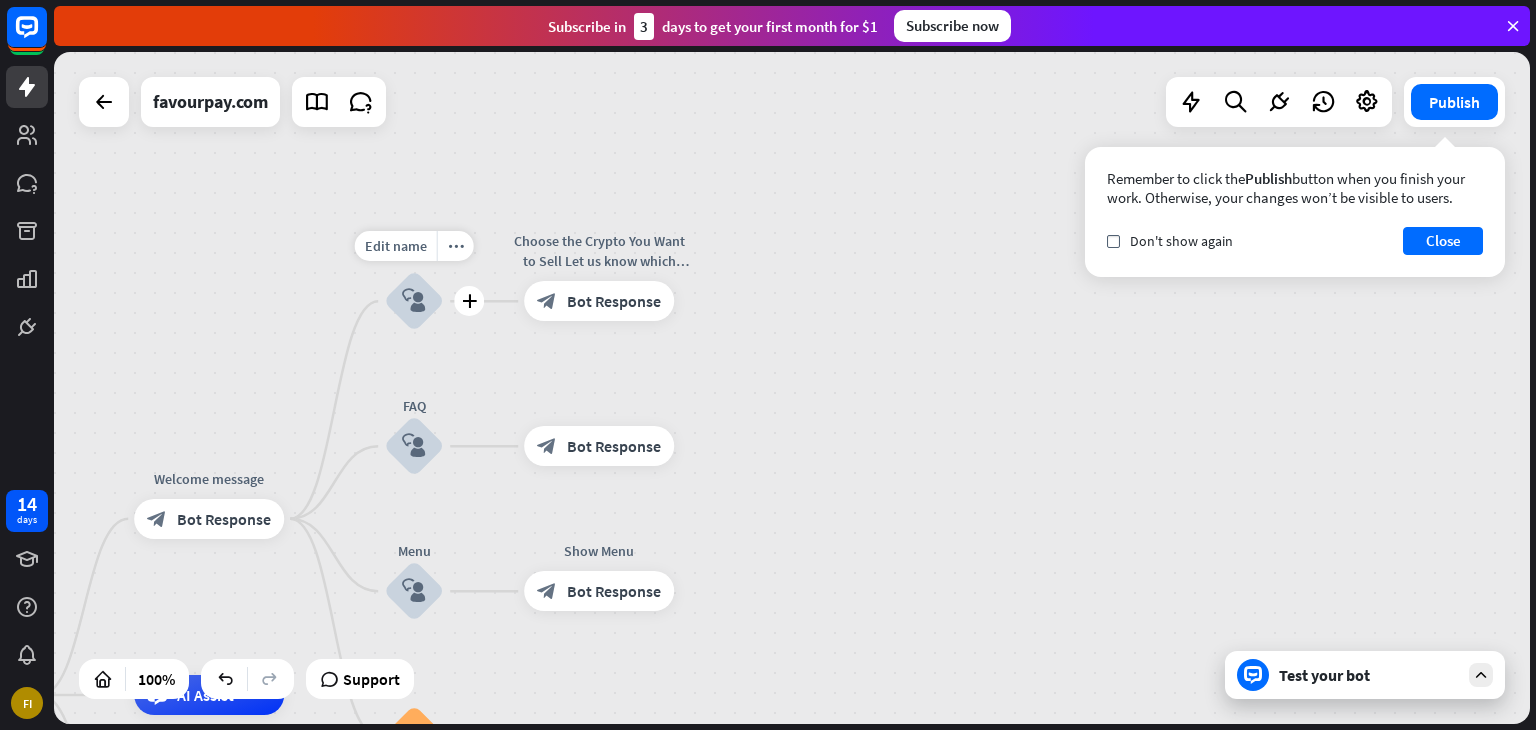 click on "block_user_input" at bounding box center [414, 301] 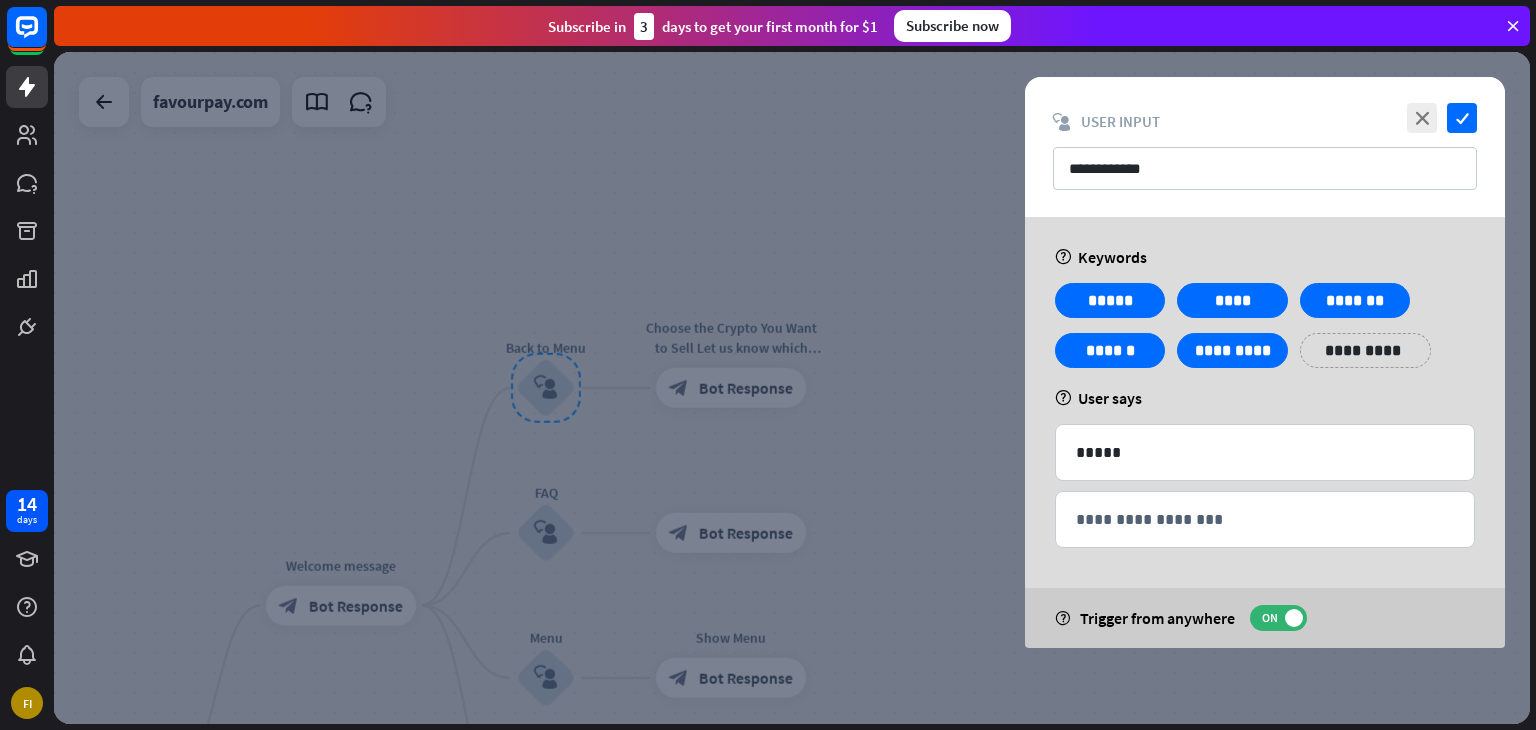 click at bounding box center [792, 388] 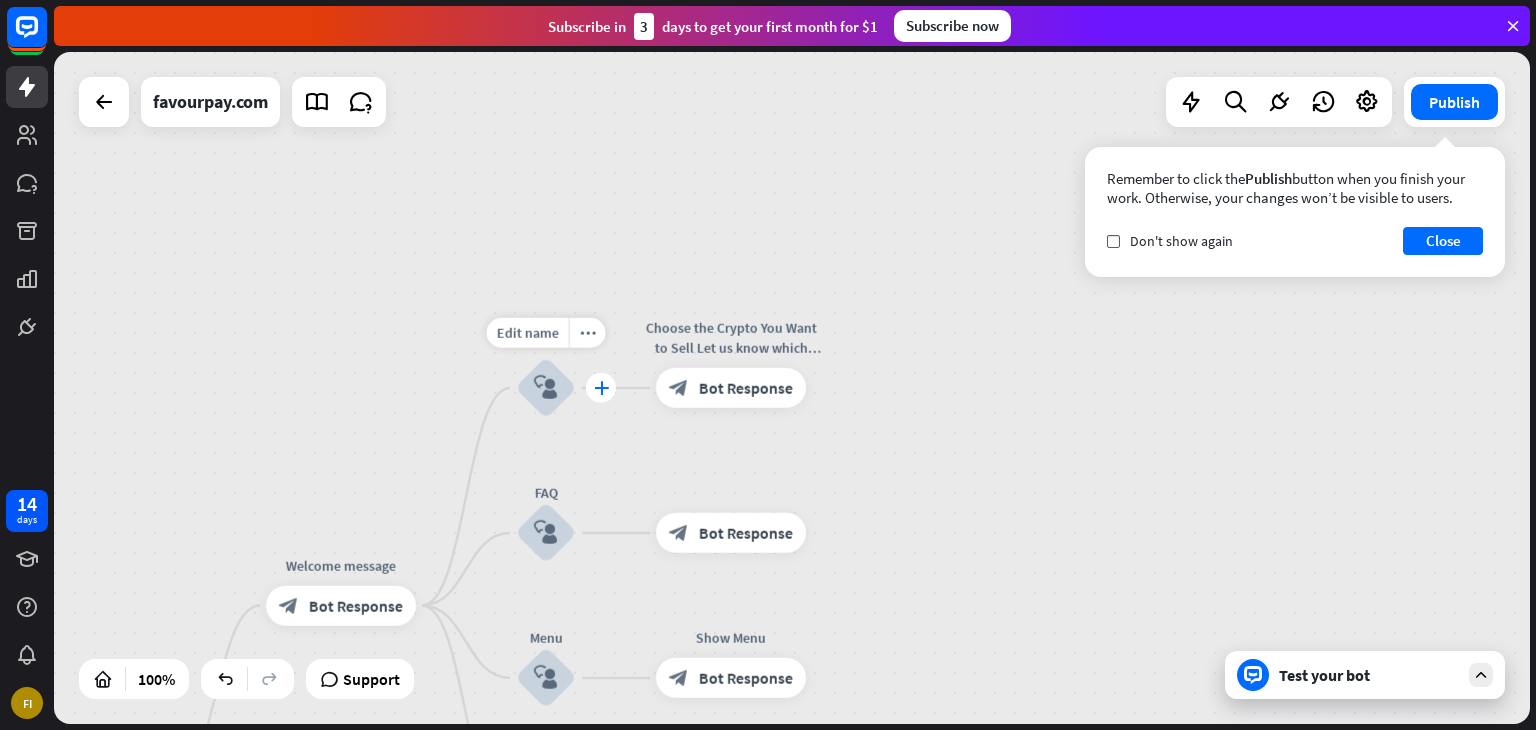 click on "plus" at bounding box center (601, 388) 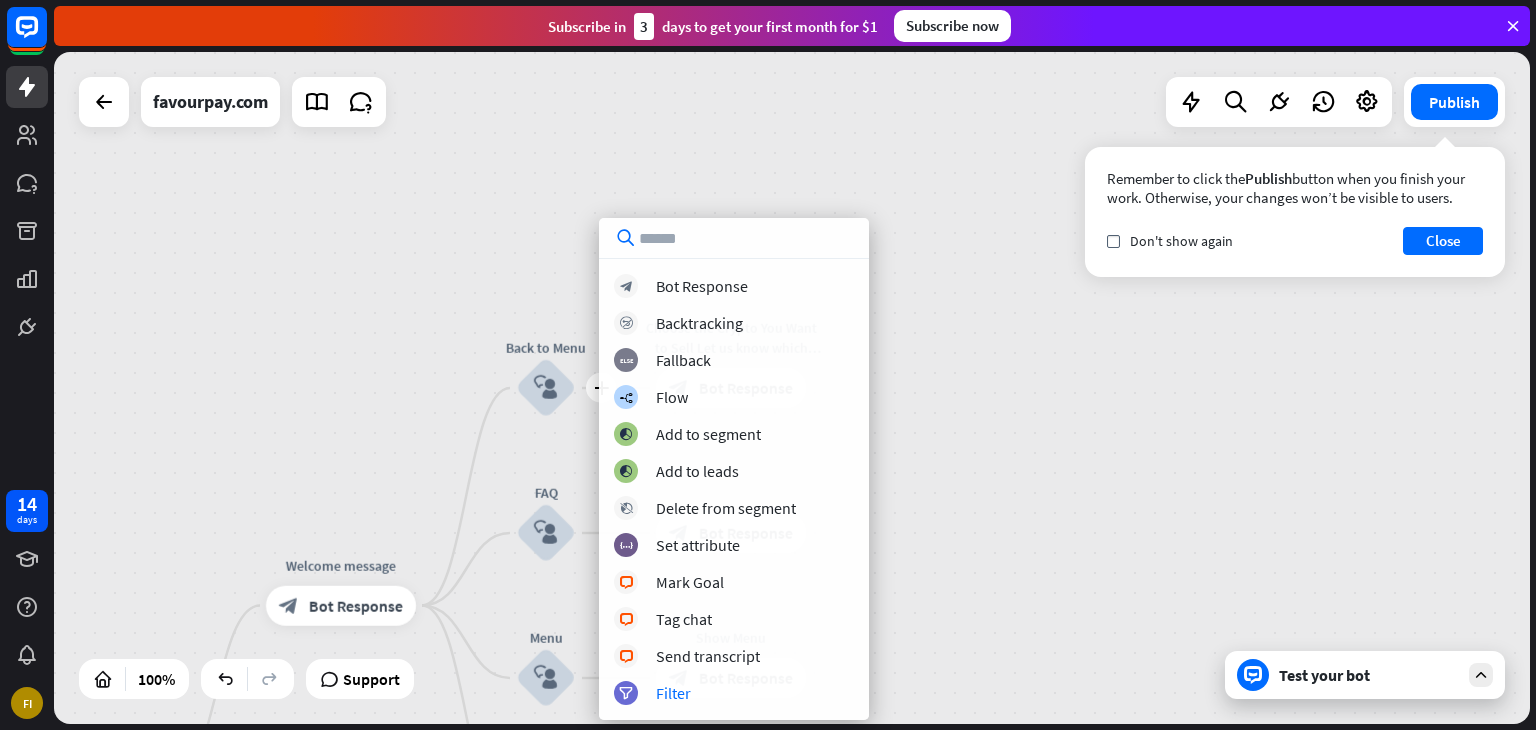 click on "home_2   Start point                 Welcome message   block_bot_response   Bot Response               plus   Back to Menu   block_user_input                 Choose the Crypto You Want to Sell Let us know which cryptocurrency you’d like to sell (e.g., BTC, ETH, USDT).   block_bot_response   Bot Response                 FAQ   block_user_input                   block_bot_response   Bot Response                 Menu   block_user_input                 Show Menu   block_bot_response   Bot Response                   block_faq                     AI Assist                   block_fallback   Default fallback                 Fallback message   block_bot_response   Bot Response" at bounding box center (792, 388) 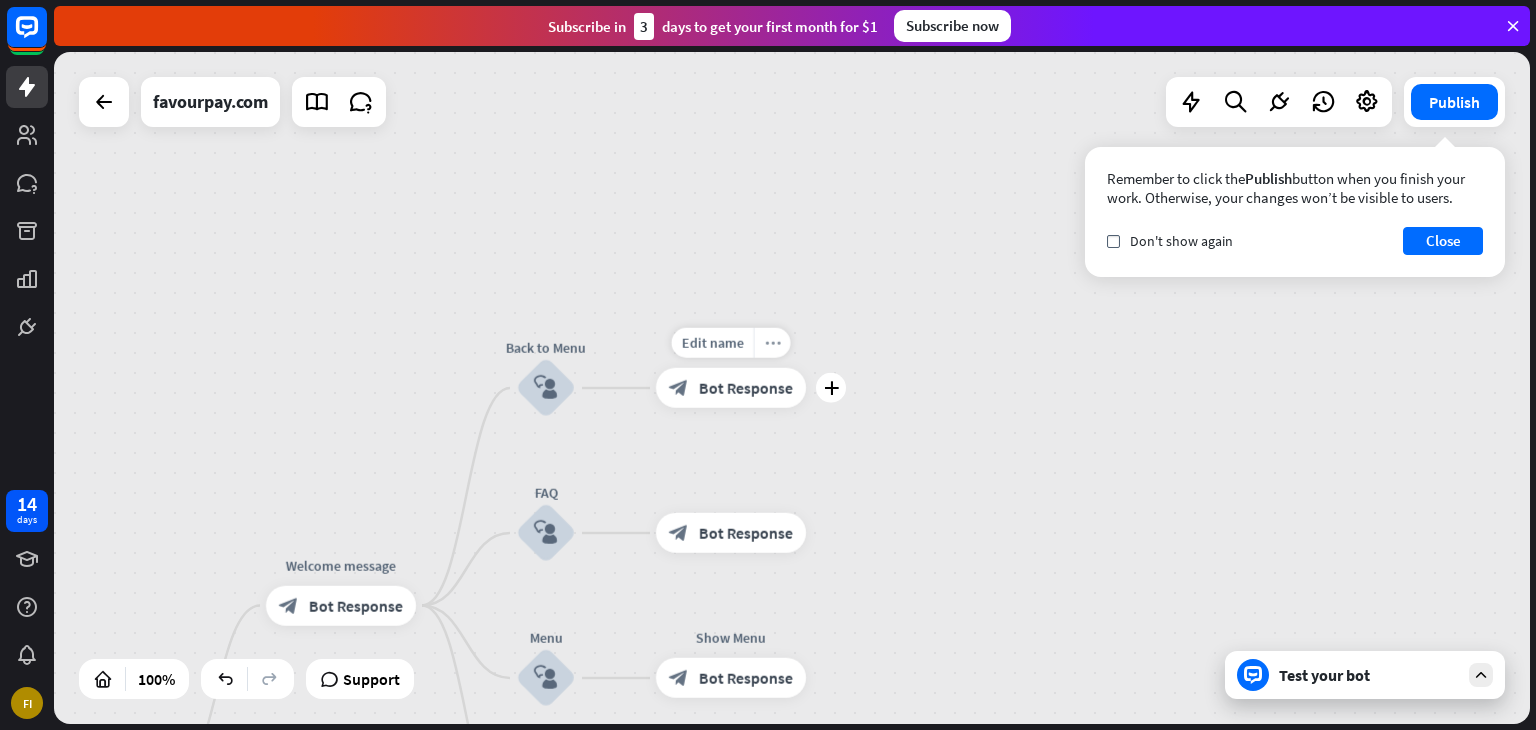 click on "more_horiz" at bounding box center (773, 343) 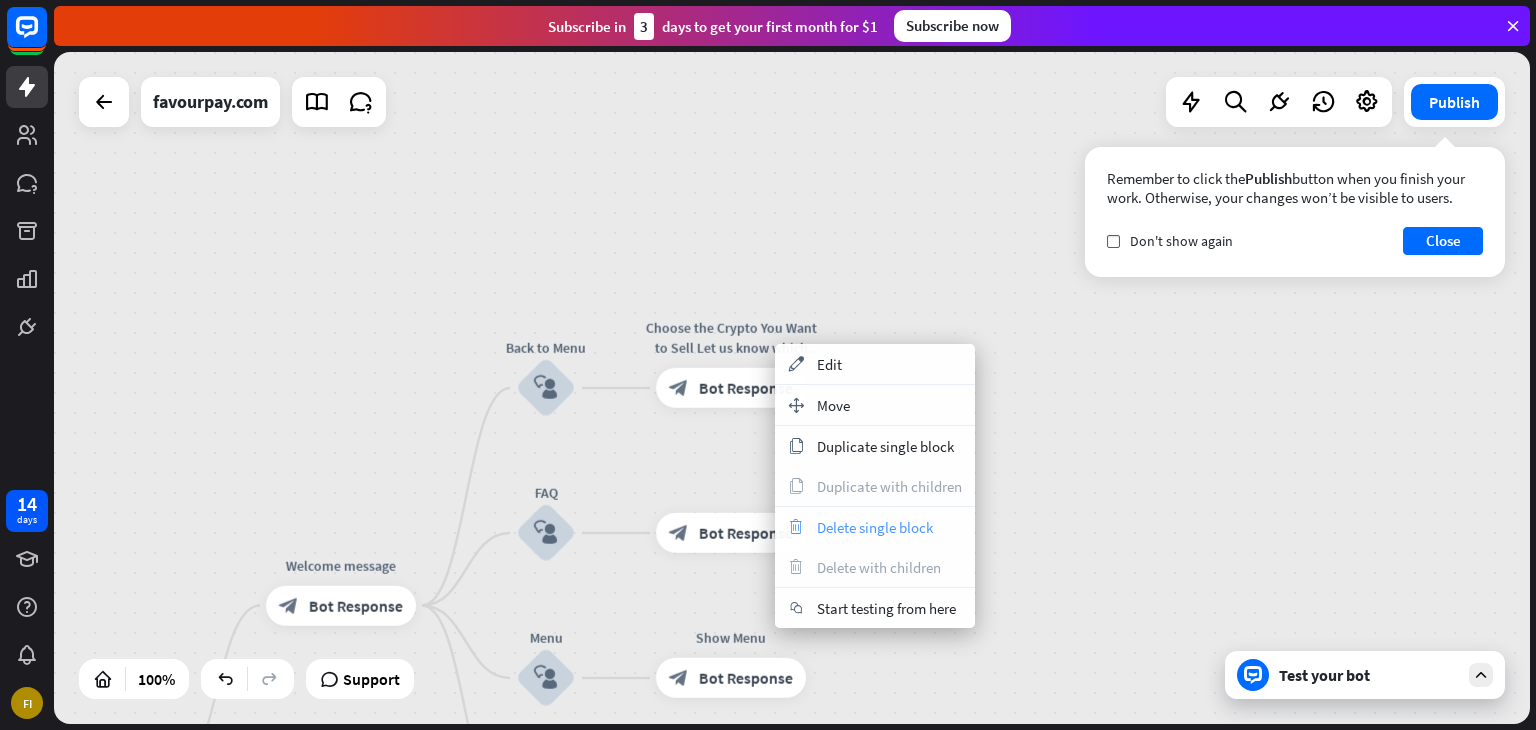 click on "trash   Delete single block" at bounding box center [875, 527] 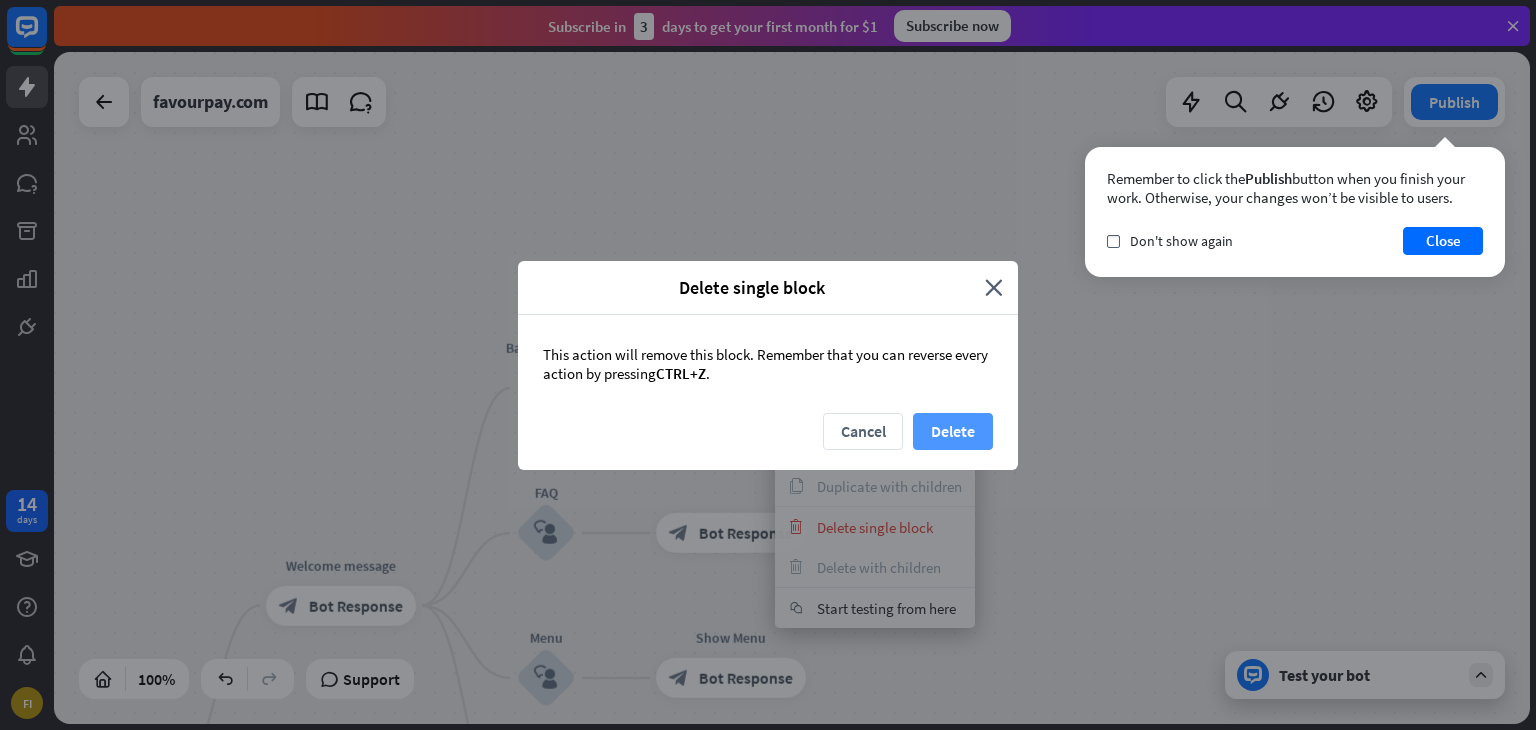 click on "Delete" at bounding box center (953, 431) 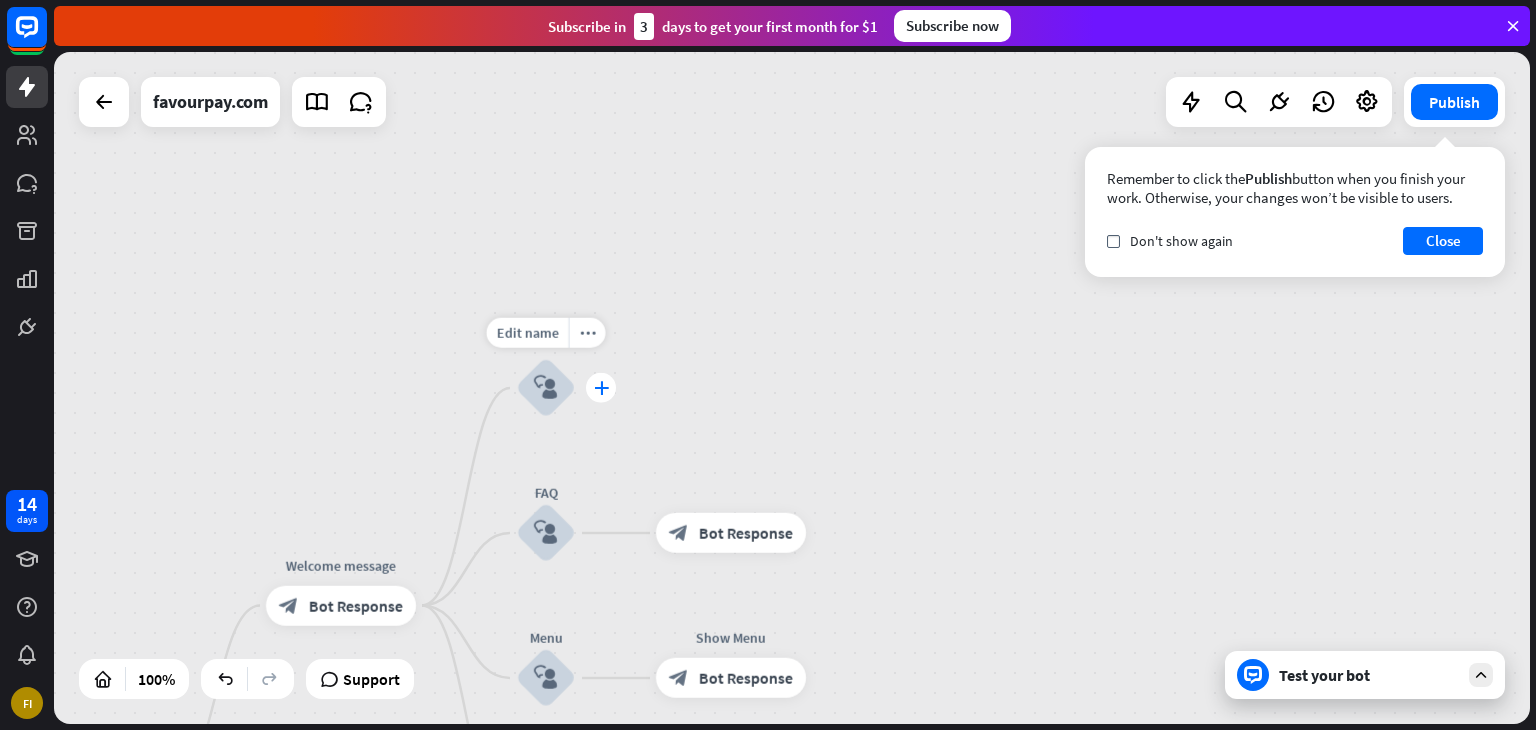 click on "plus" at bounding box center [601, 388] 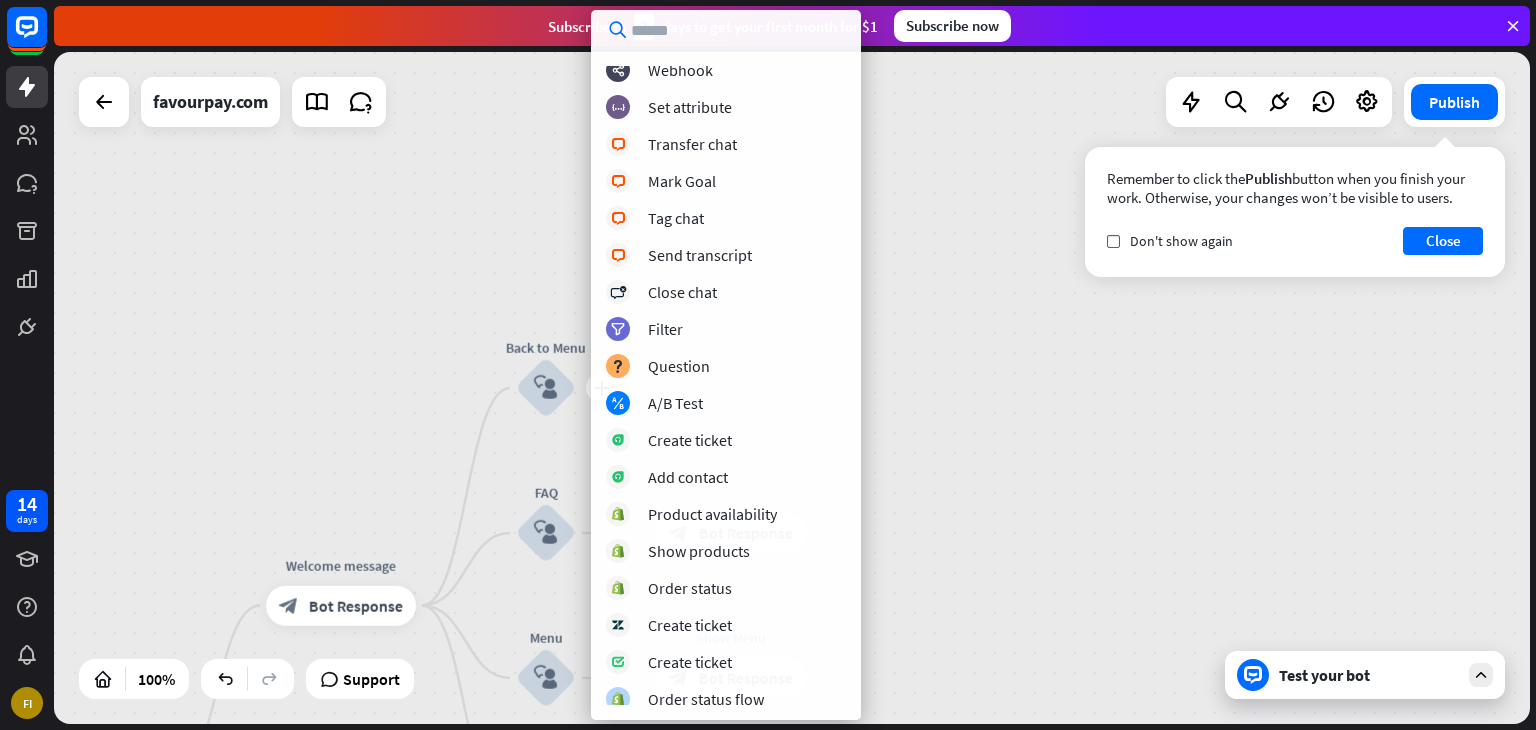 scroll, scrollTop: 301, scrollLeft: 0, axis: vertical 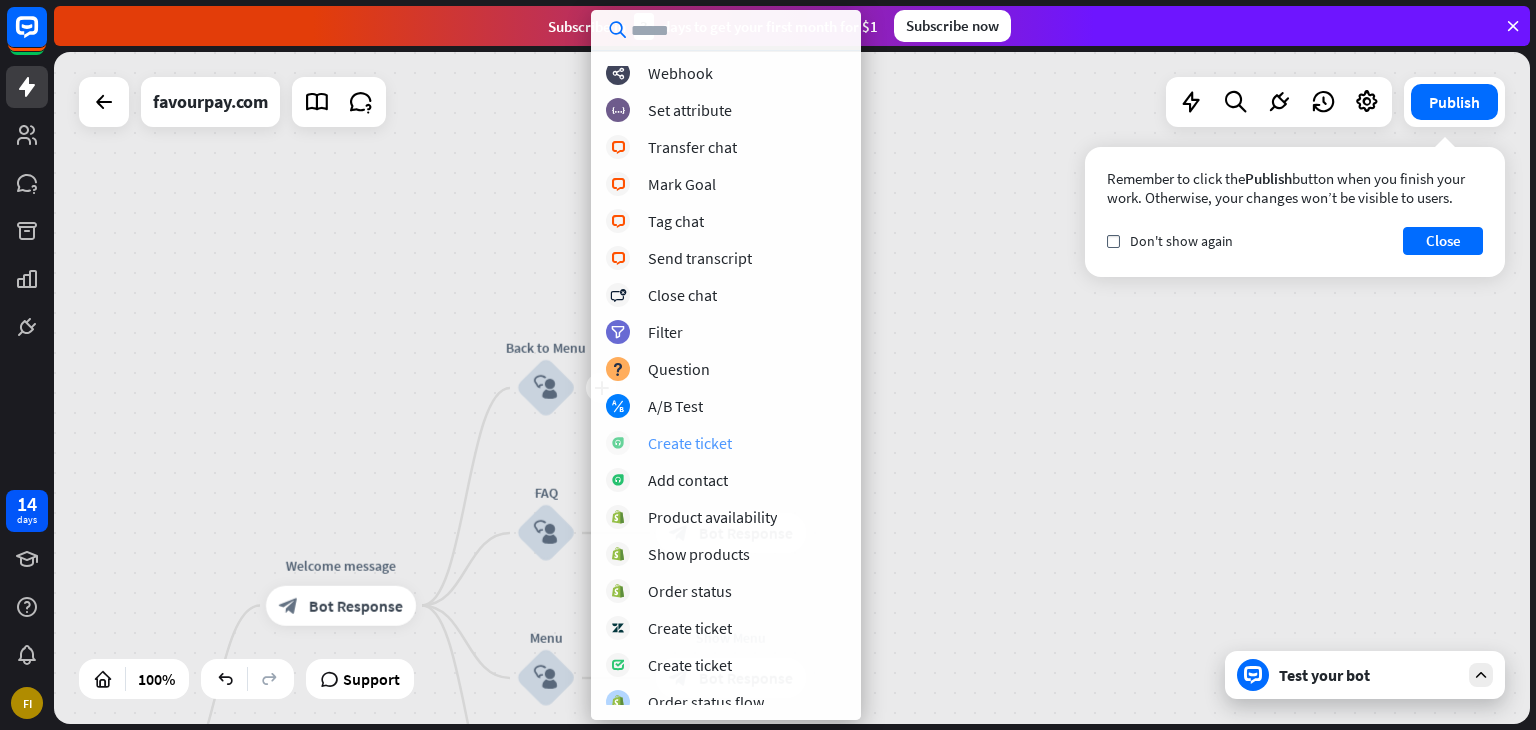 click on "Create ticket" at bounding box center (690, 443) 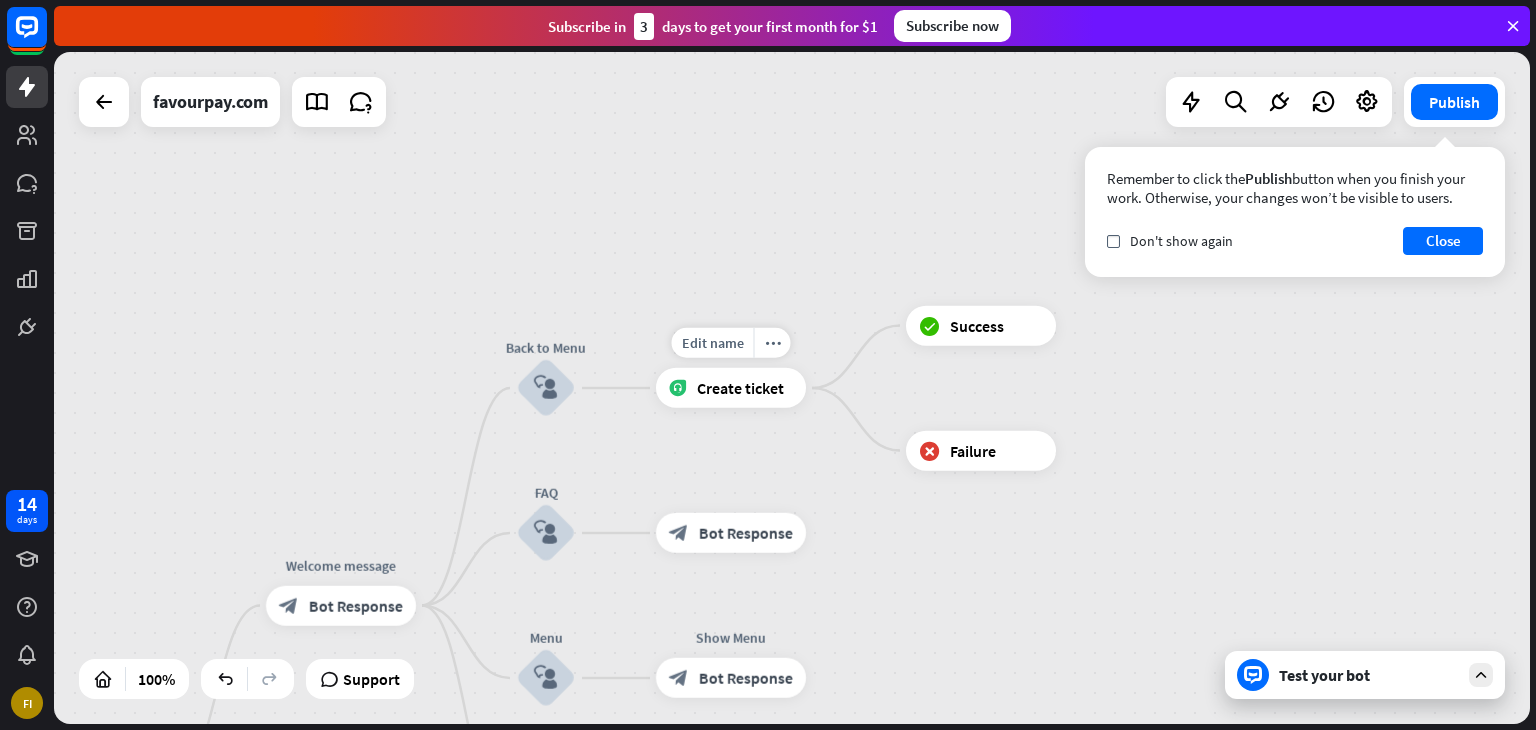 click on "Edit name   more_horiz                     Create ticket" at bounding box center [731, 388] 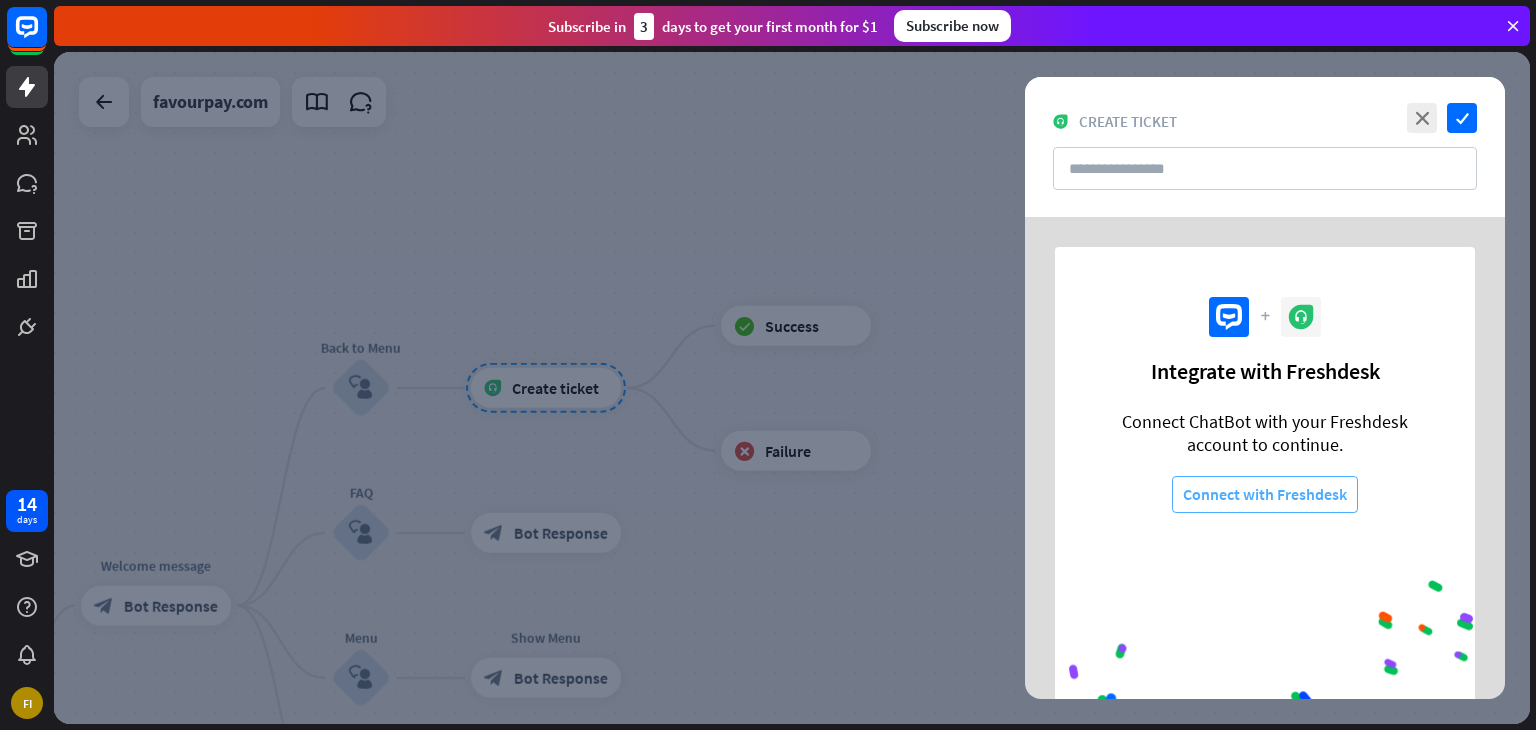 click on "Connect with Freshdesk" at bounding box center (1265, 494) 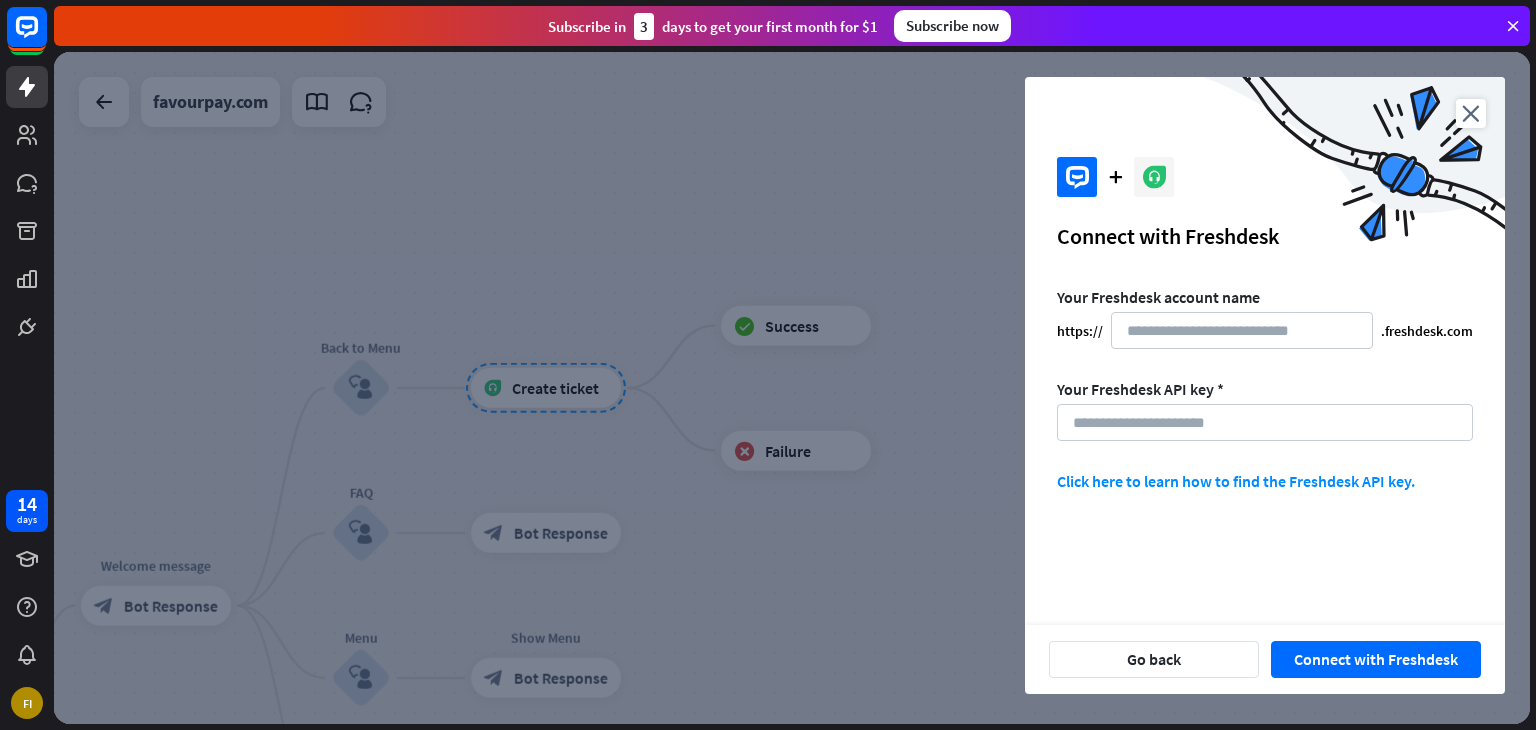 click on "Click here to learn how to find the Freshdesk API key." at bounding box center [1236, 481] 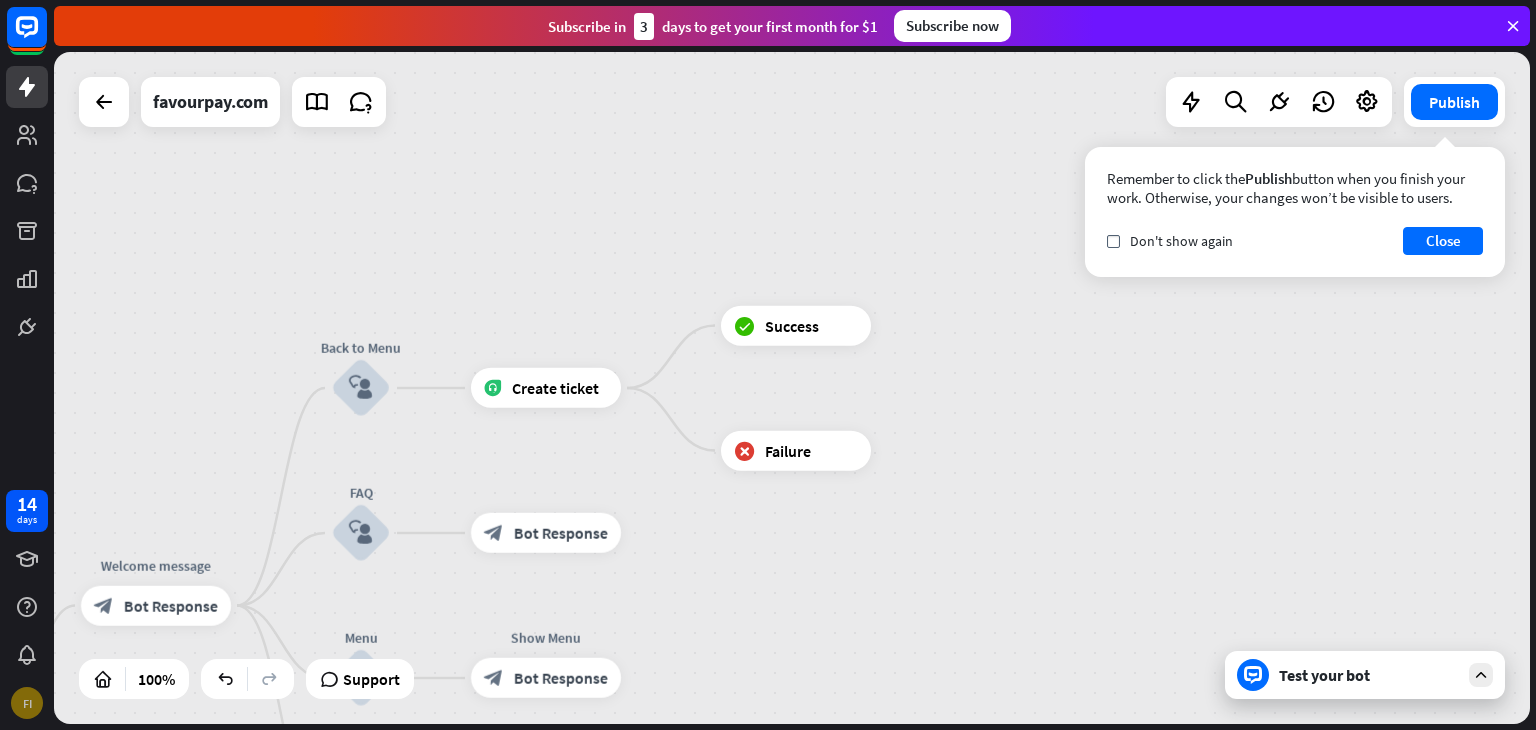 click on "FI" at bounding box center (27, 703) 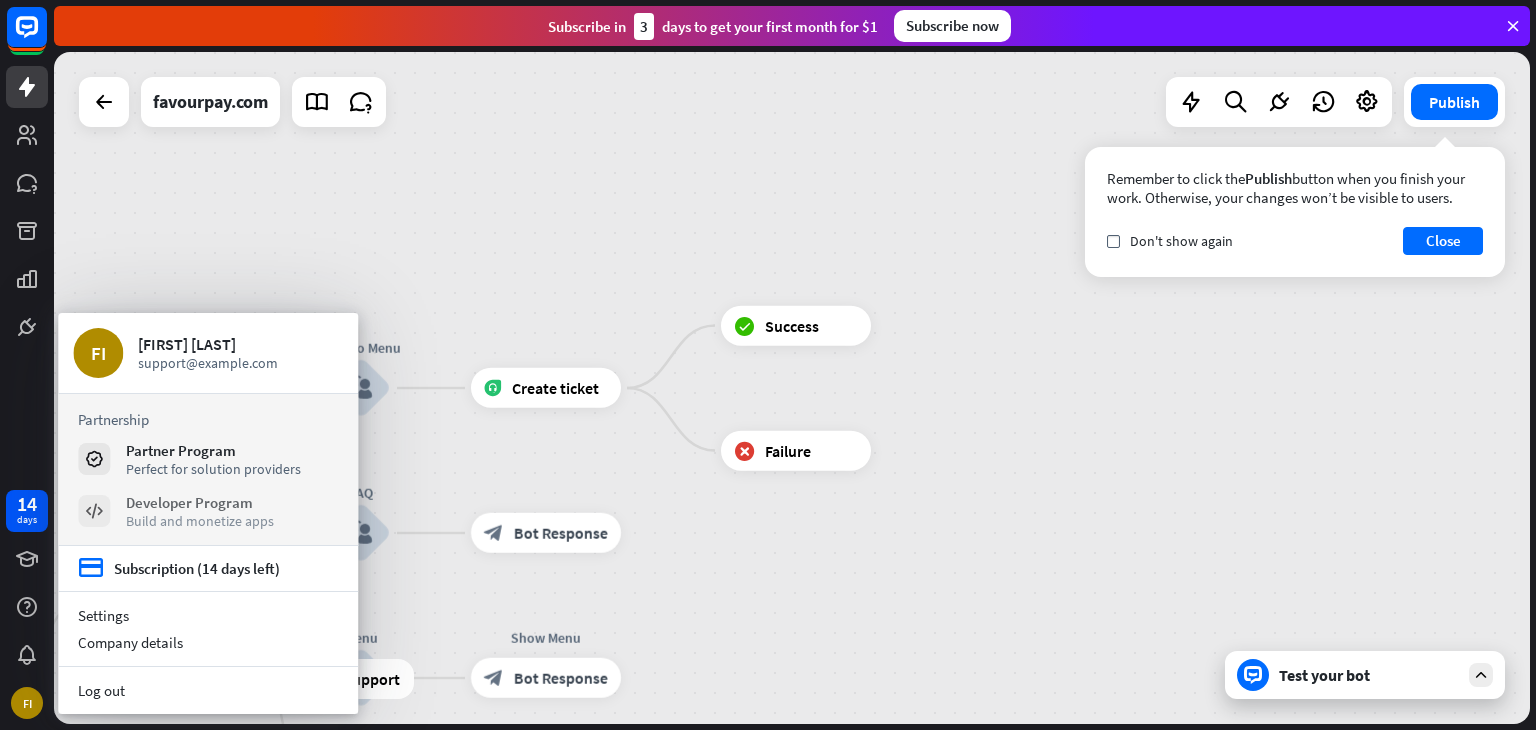 click on "Developer Program" at bounding box center [200, 502] 